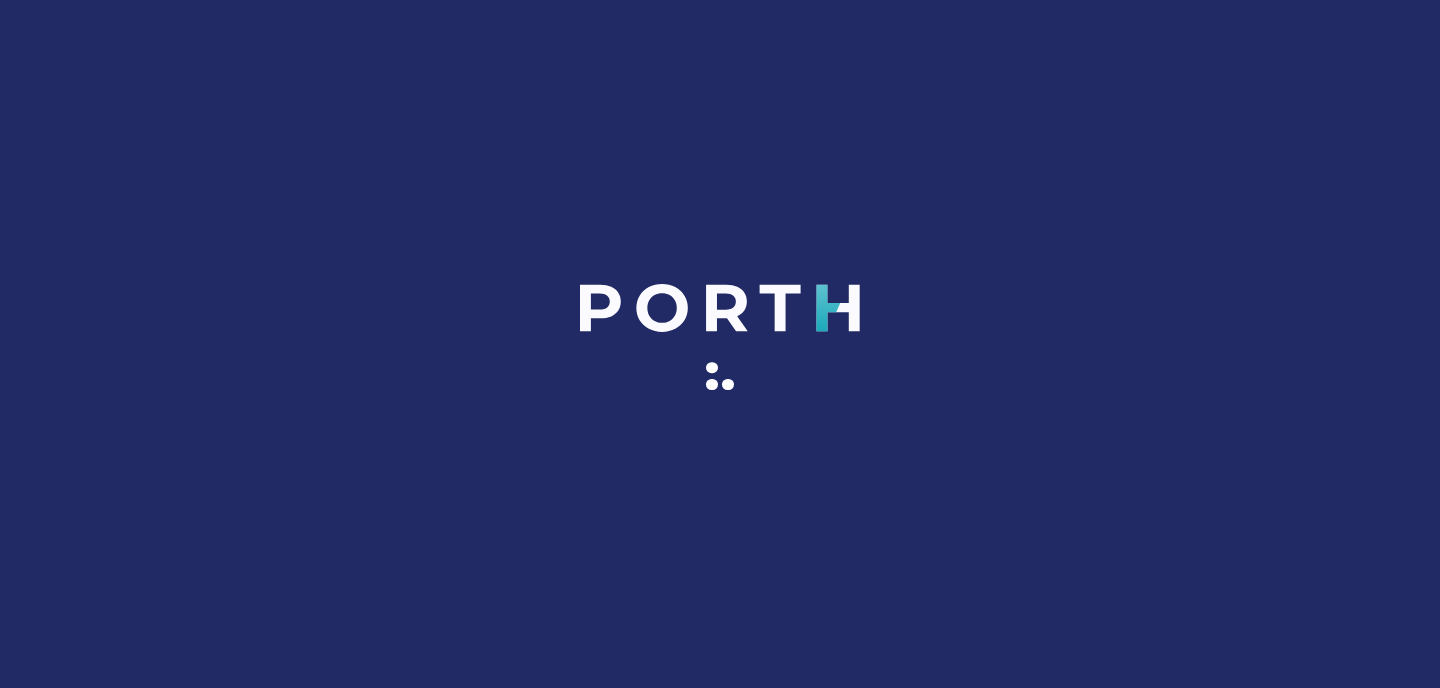 scroll, scrollTop: 0, scrollLeft: 0, axis: both 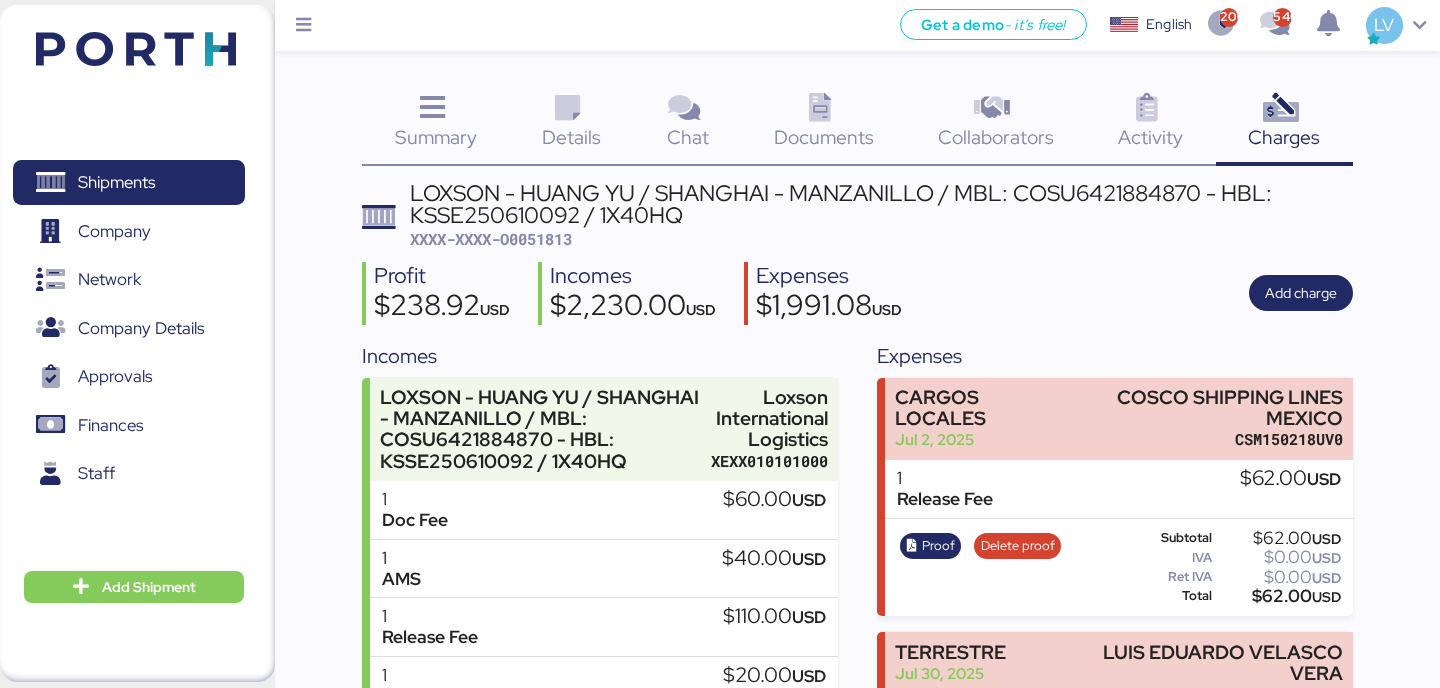 click at bounding box center [106, 46] 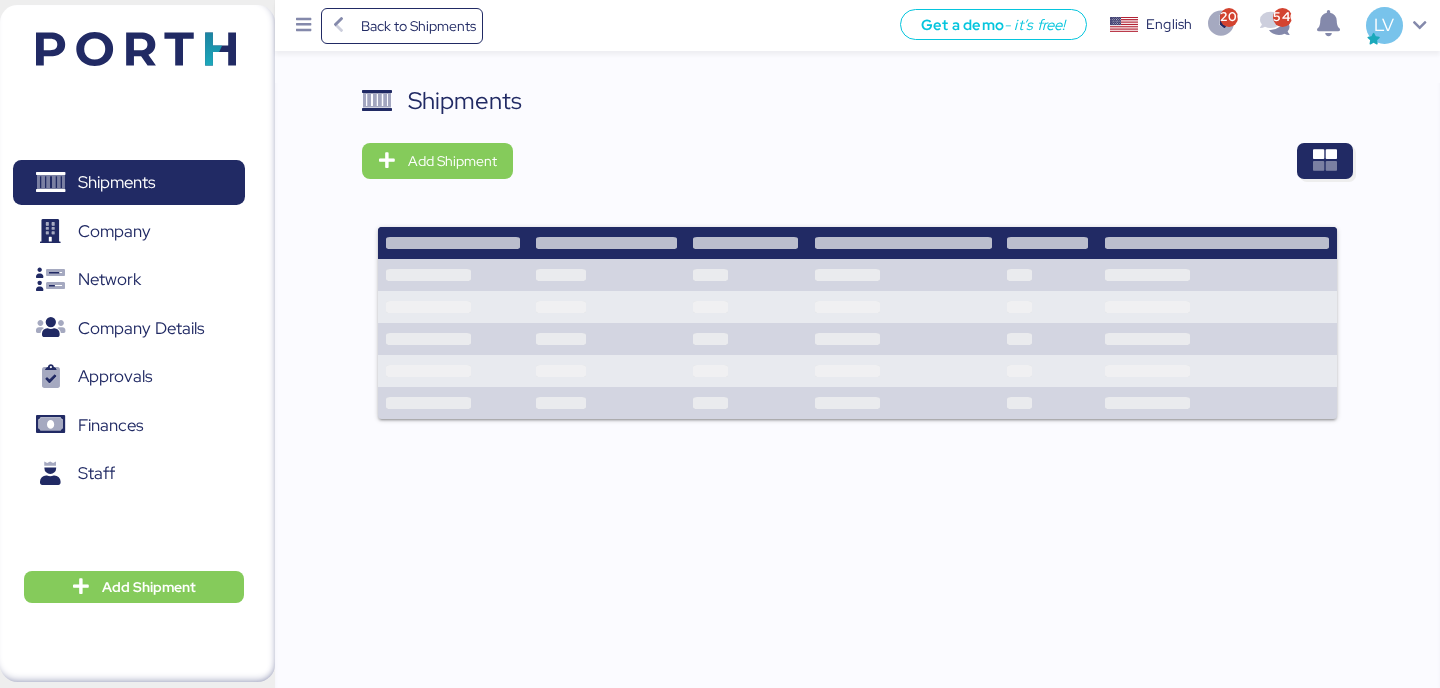 click on "Shipments   Add Shipment" at bounding box center [857, 264] 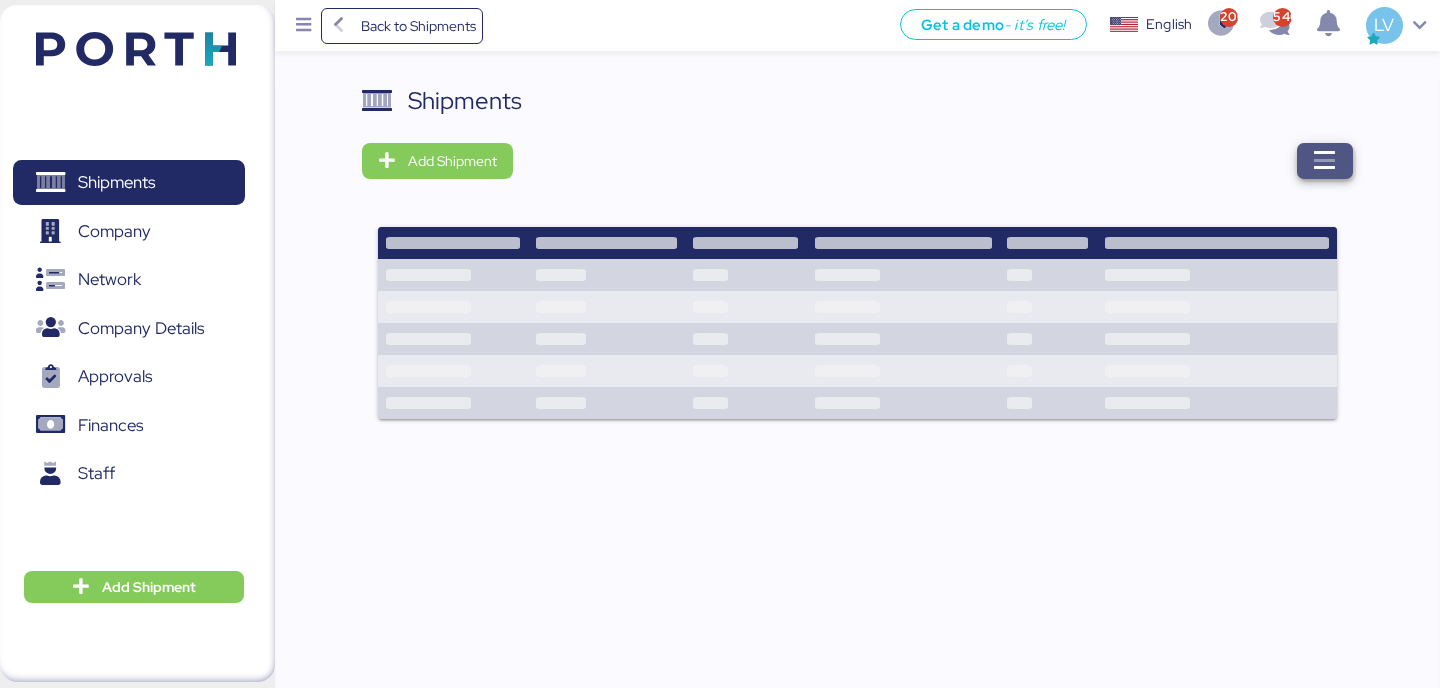 click at bounding box center (1325, 161) 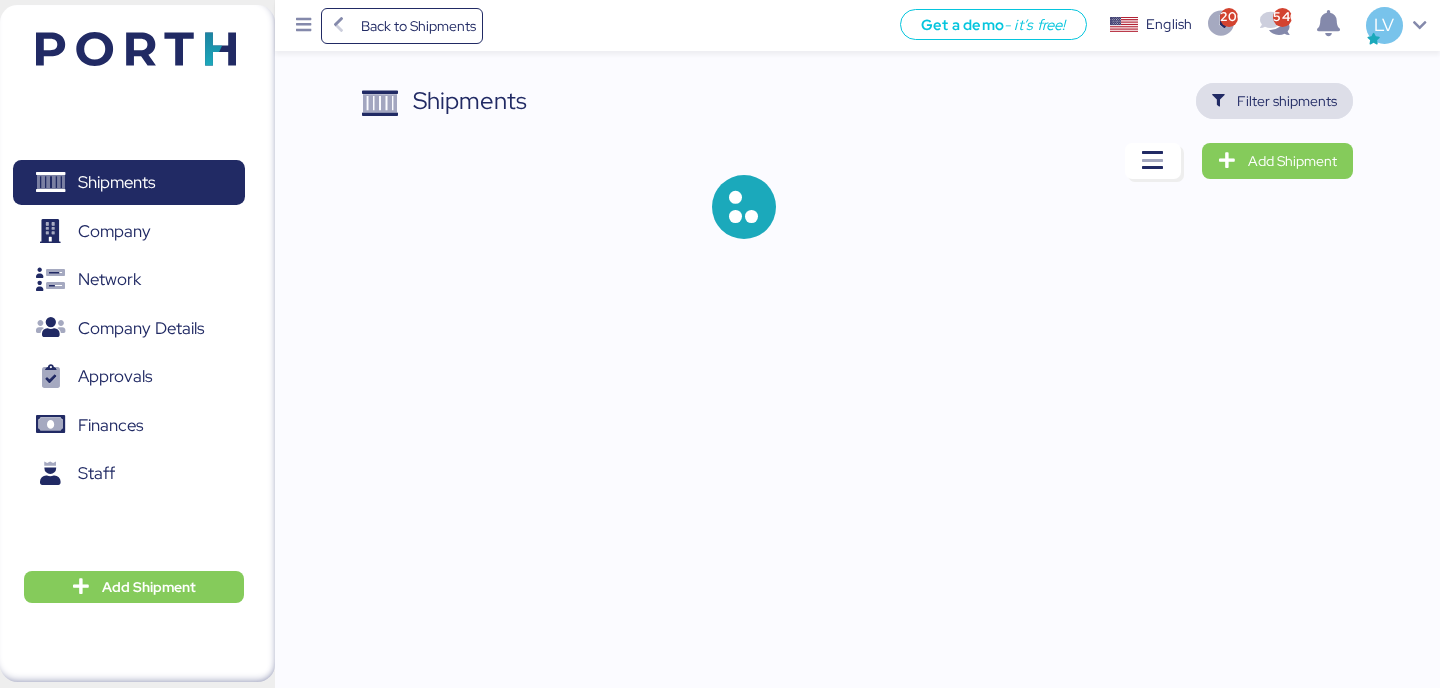 click on "Filter shipments" at bounding box center (1287, 101) 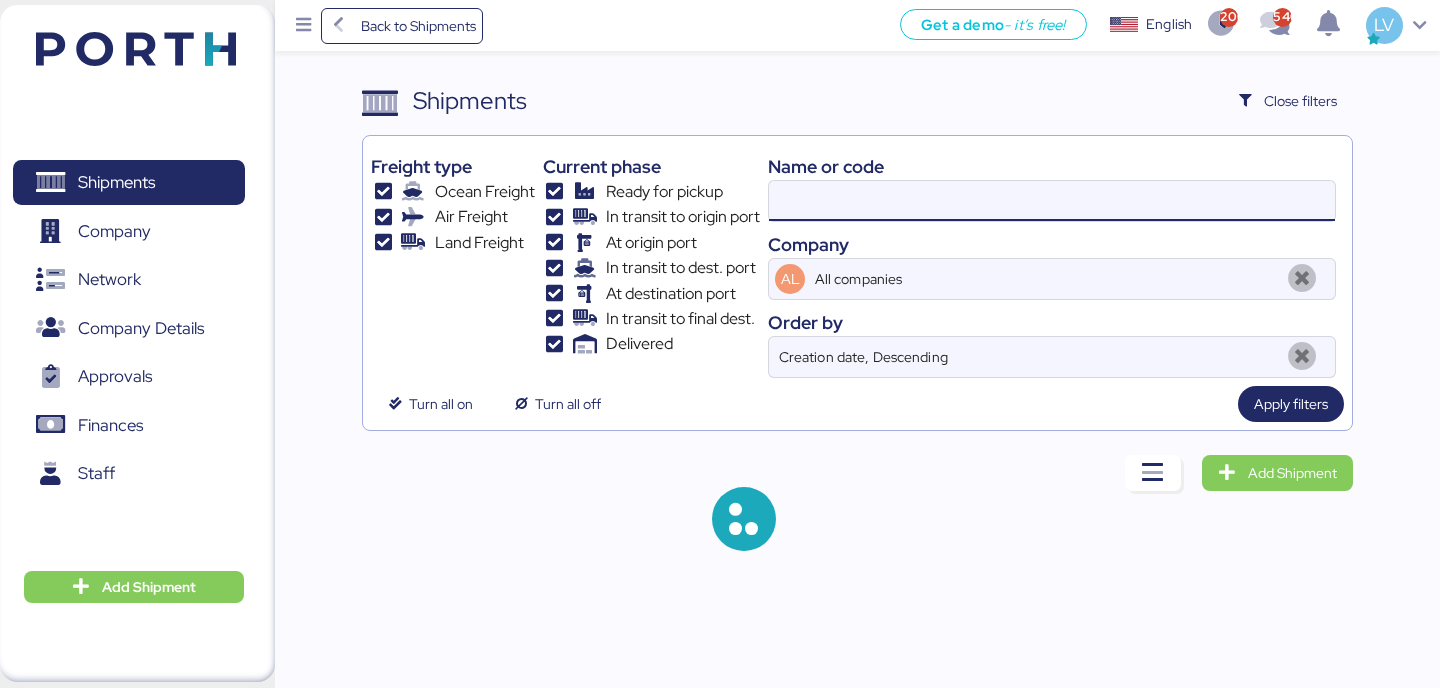 click at bounding box center (1052, 201) 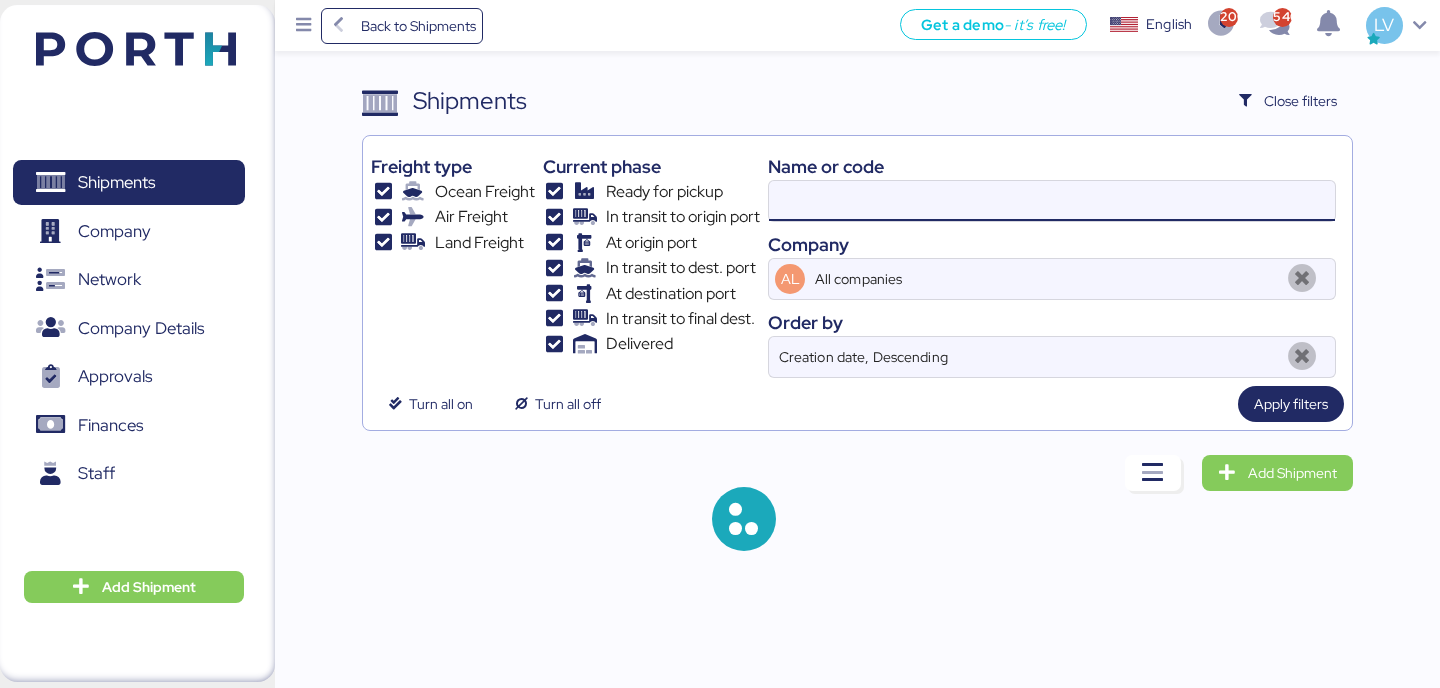 click at bounding box center [1052, 201] 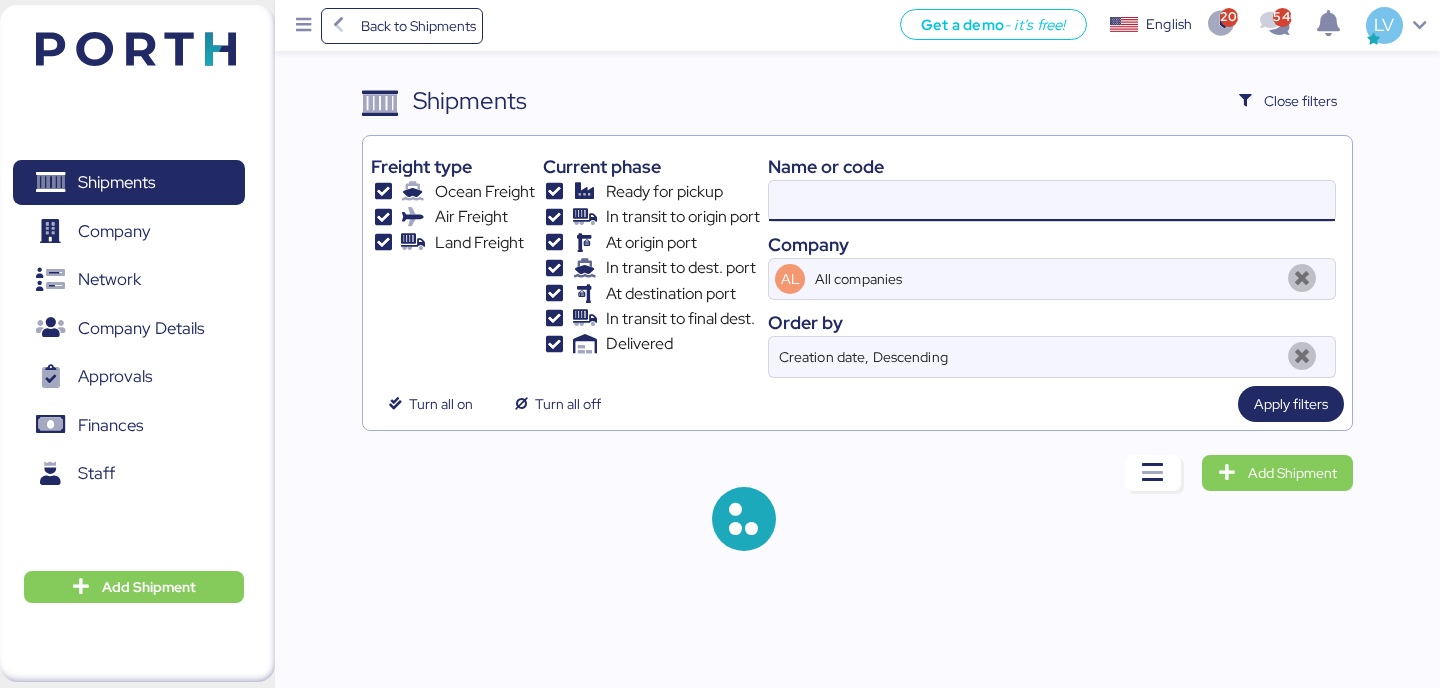 paste on "COSU6418728540" 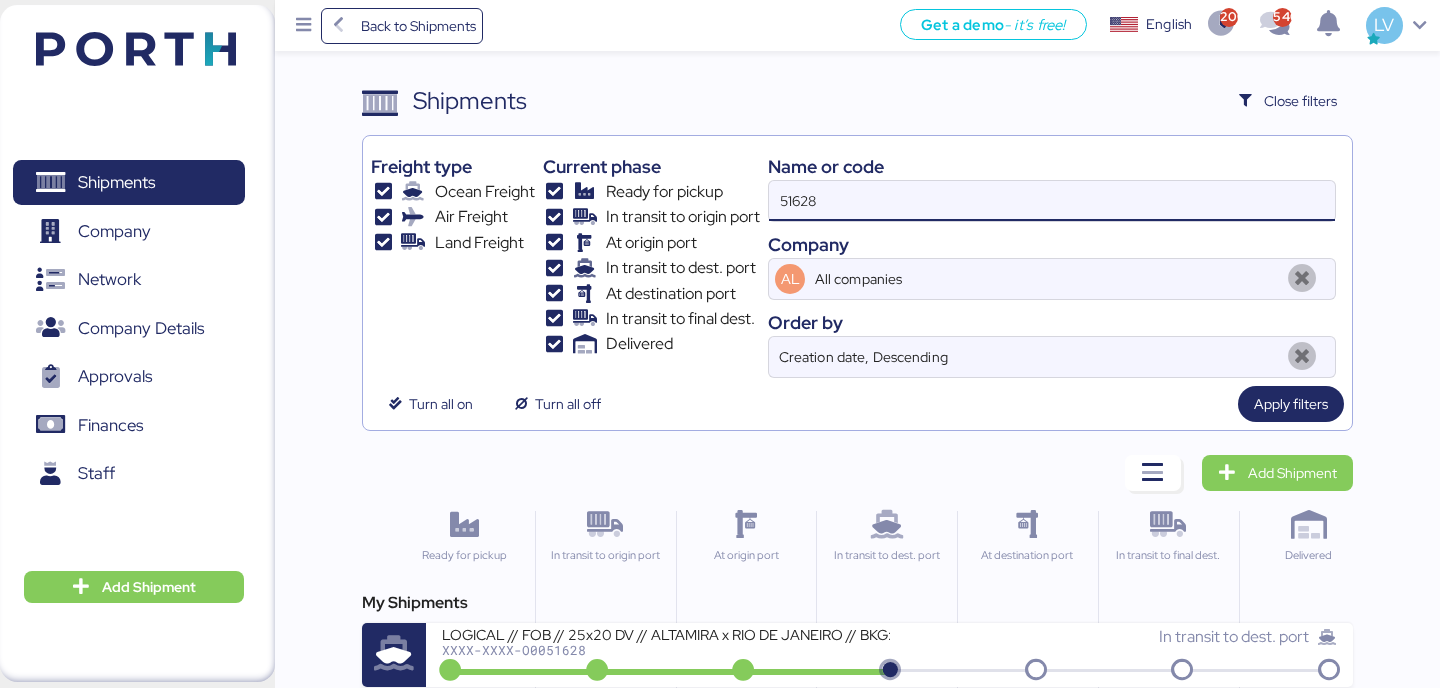 click on "51628" at bounding box center (1052, 201) 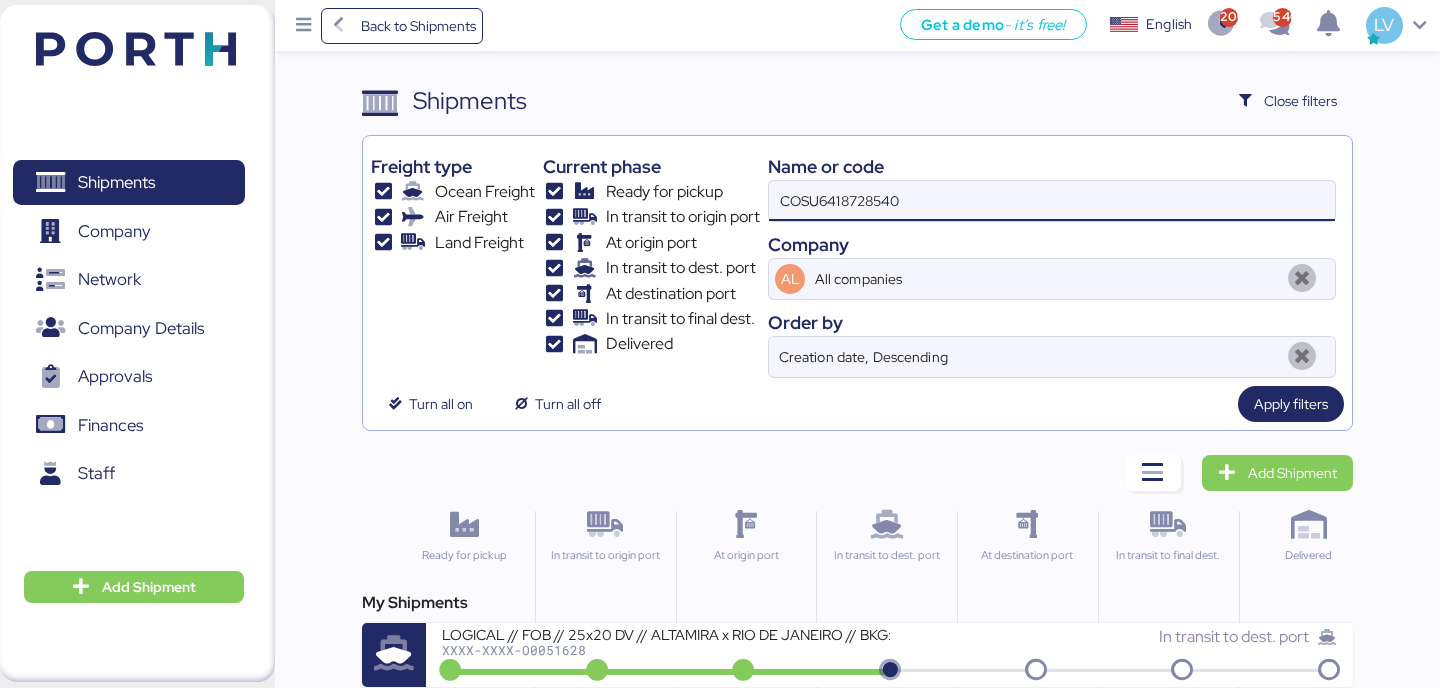 type on "COSU6418728540" 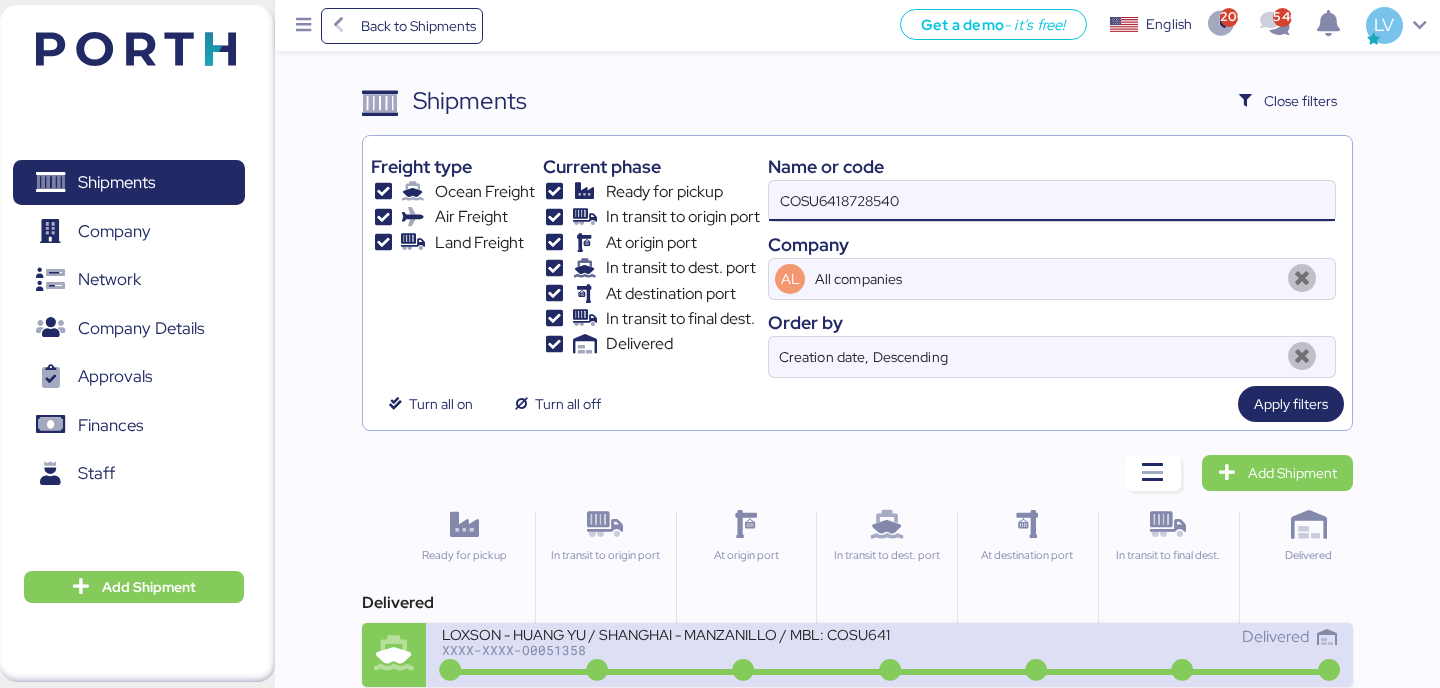 click on "LOXSON - HUANG YU / SHANGHAI - MANZANILLO / MBL: COSU6418728540 - HBL: KSSE250516529 / 1X20GP" at bounding box center (665, 633) 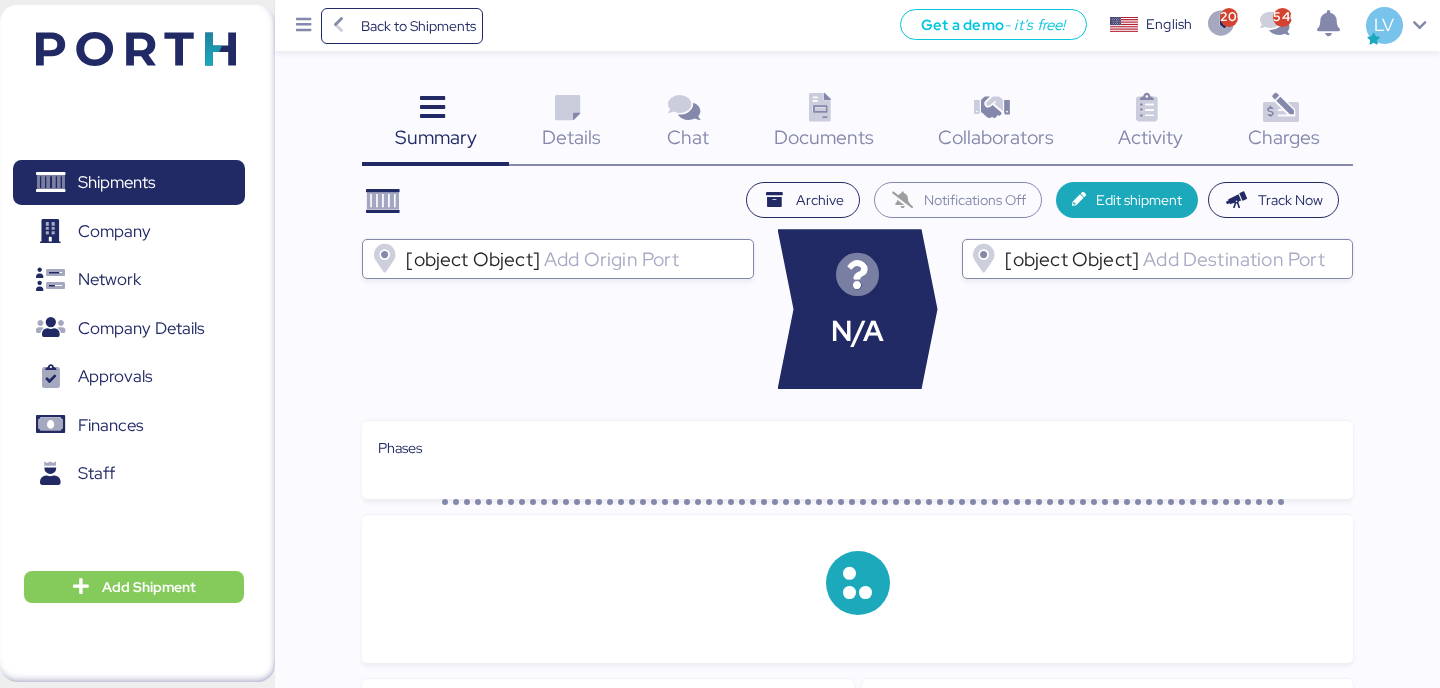 click on "Charges" at bounding box center [1284, 137] 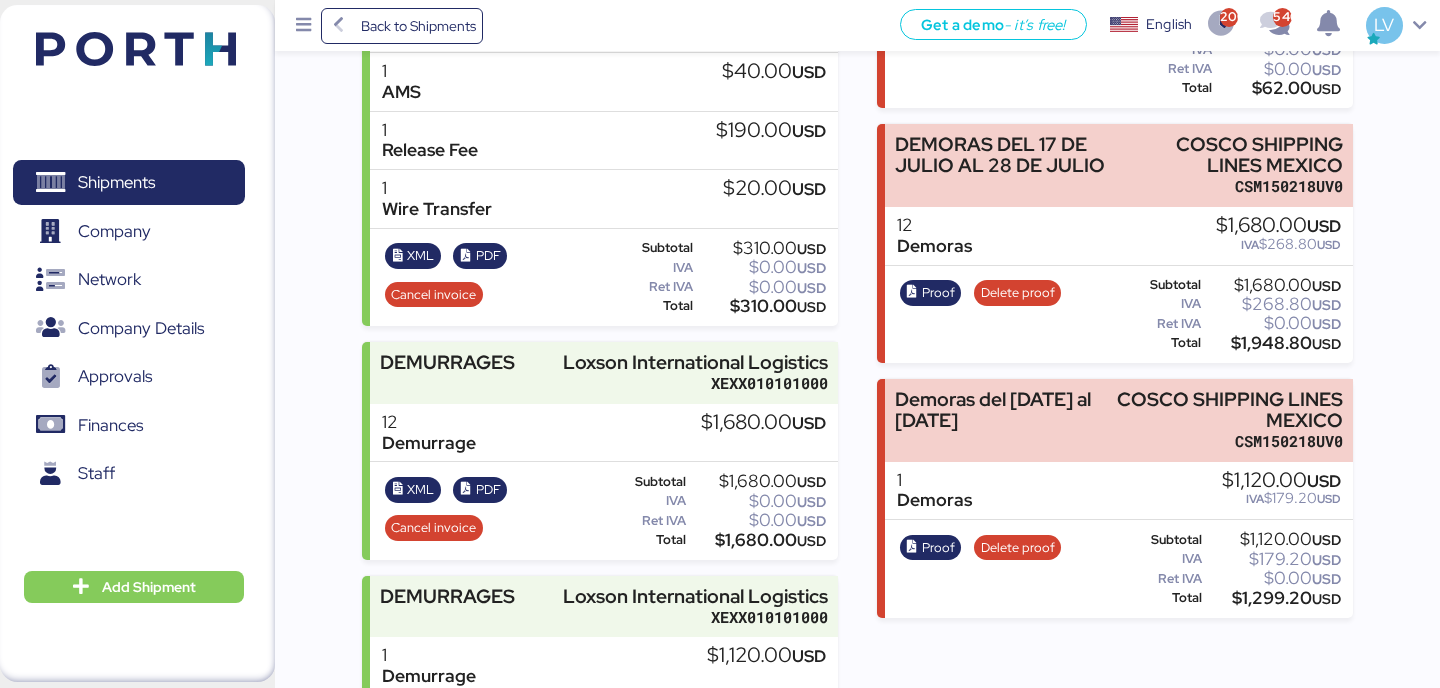 scroll, scrollTop: 507, scrollLeft: 0, axis: vertical 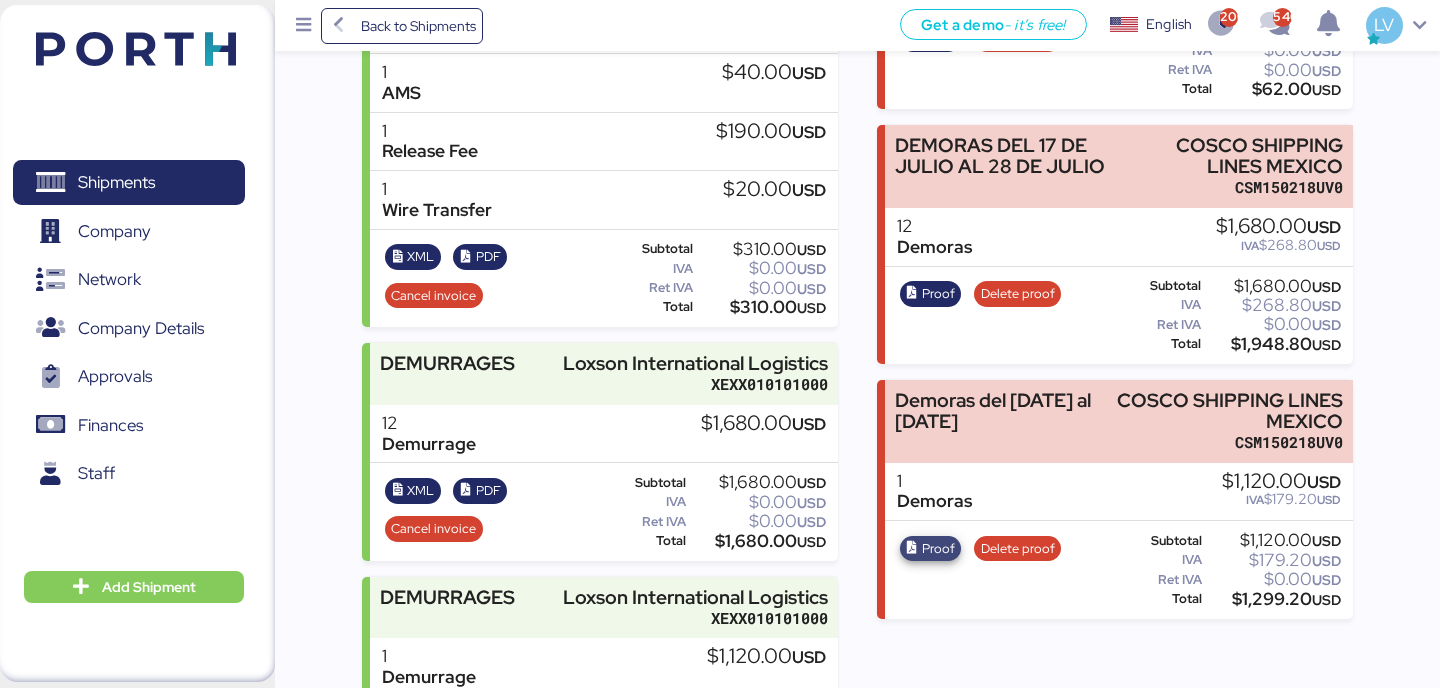 click at bounding box center [912, 548] 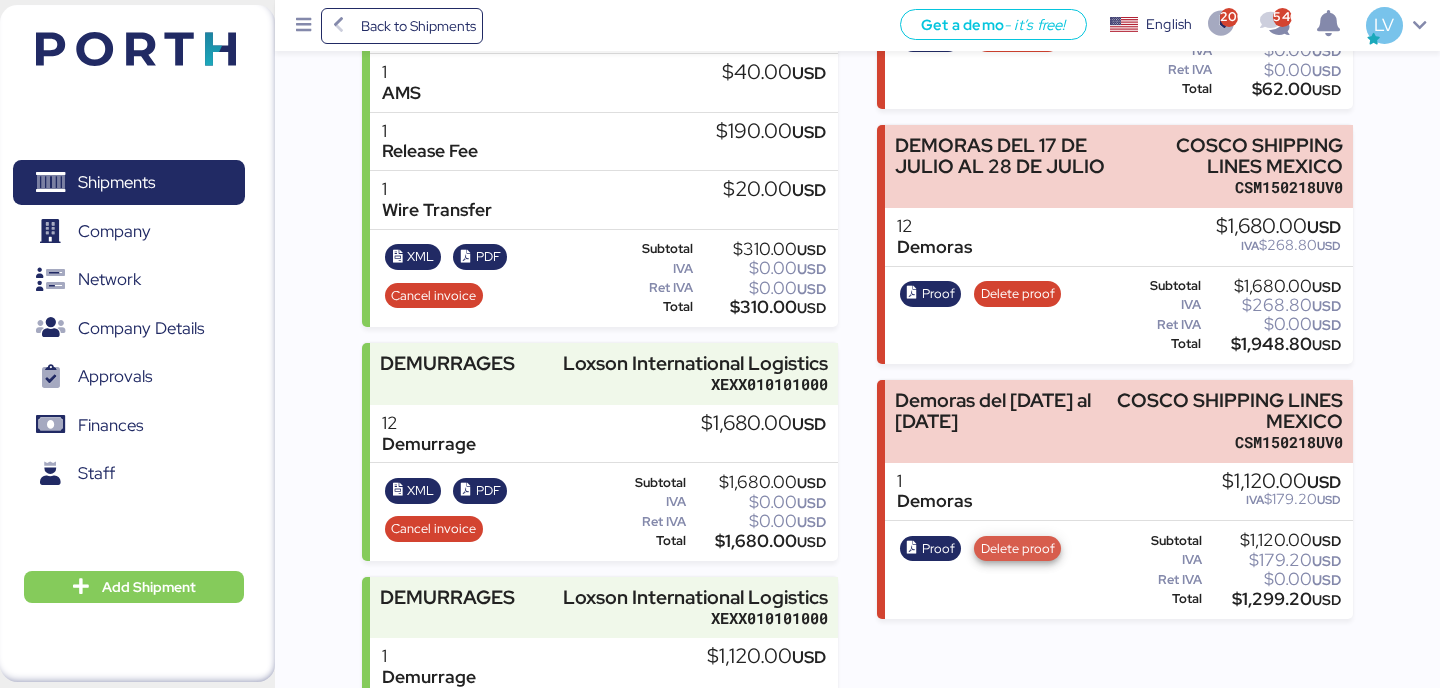 click on "Delete proof" at bounding box center [1018, 549] 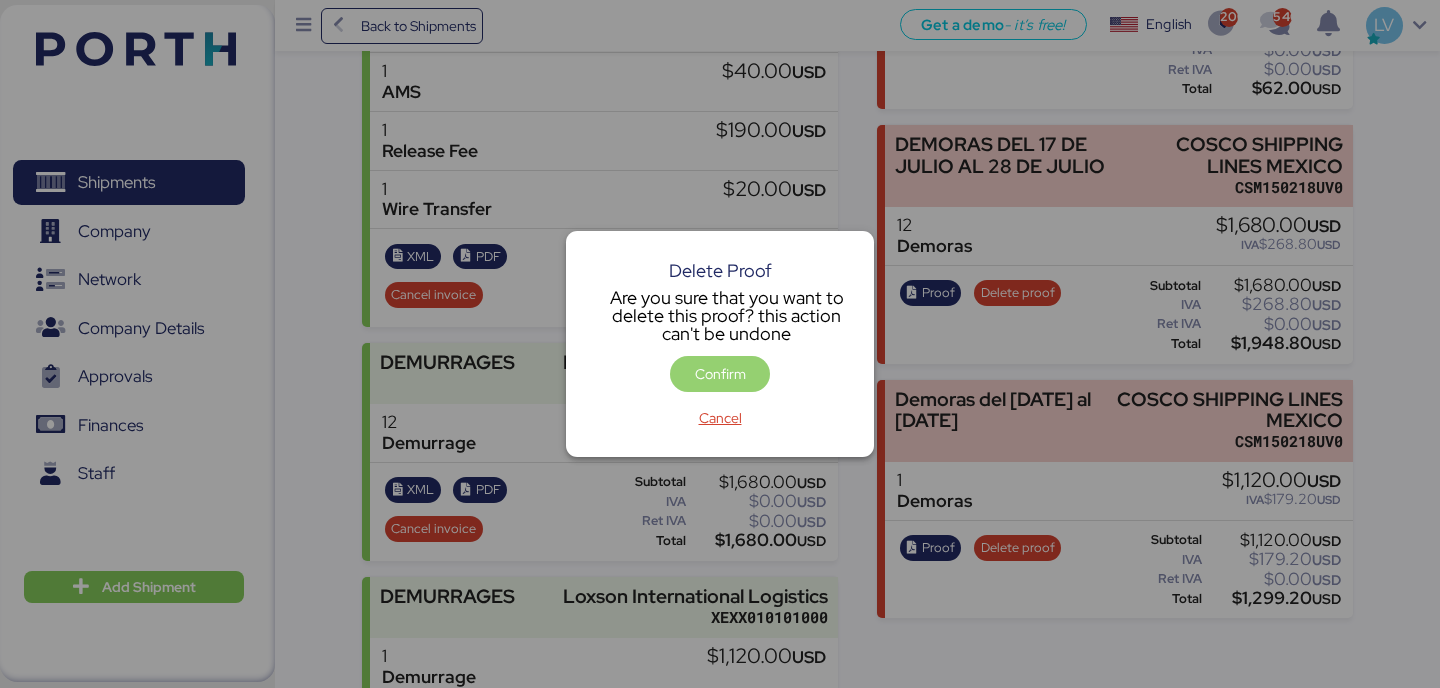 click on "Confirm" at bounding box center [720, 374] 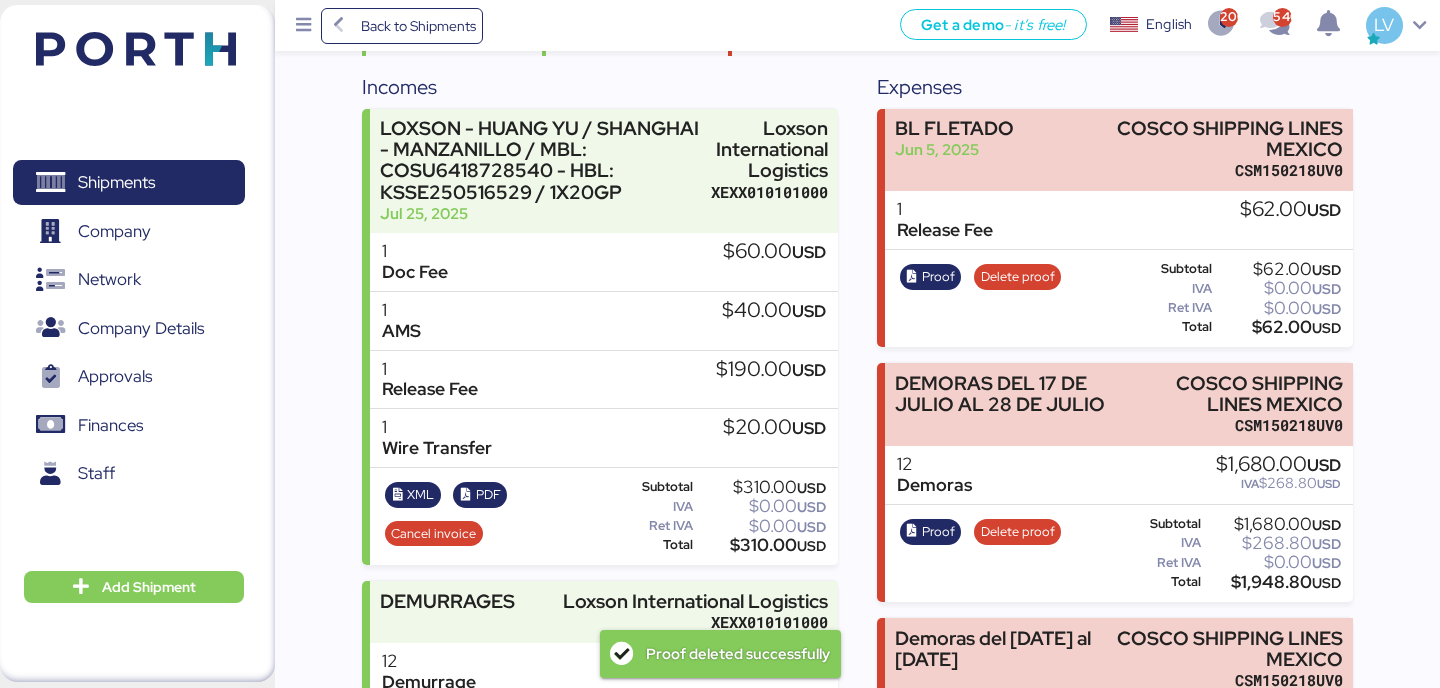 scroll, scrollTop: 383, scrollLeft: 0, axis: vertical 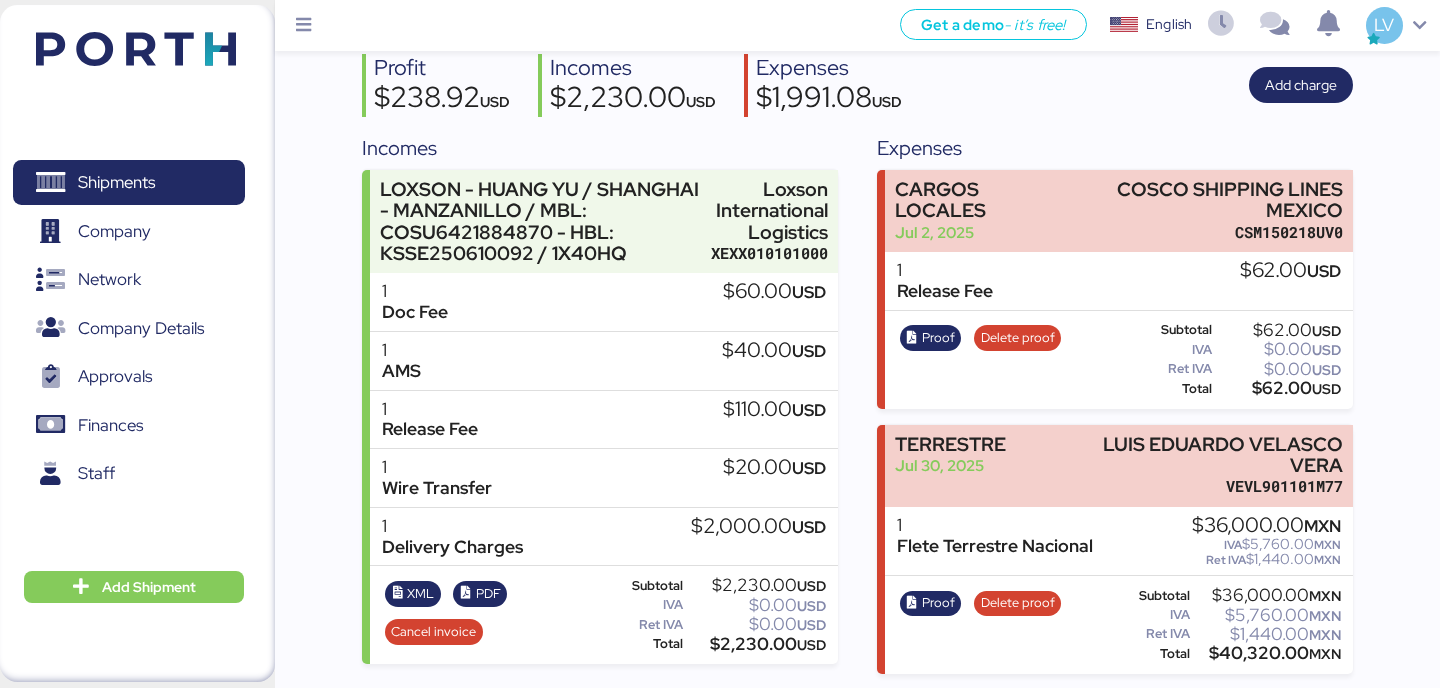click at bounding box center (136, 49) 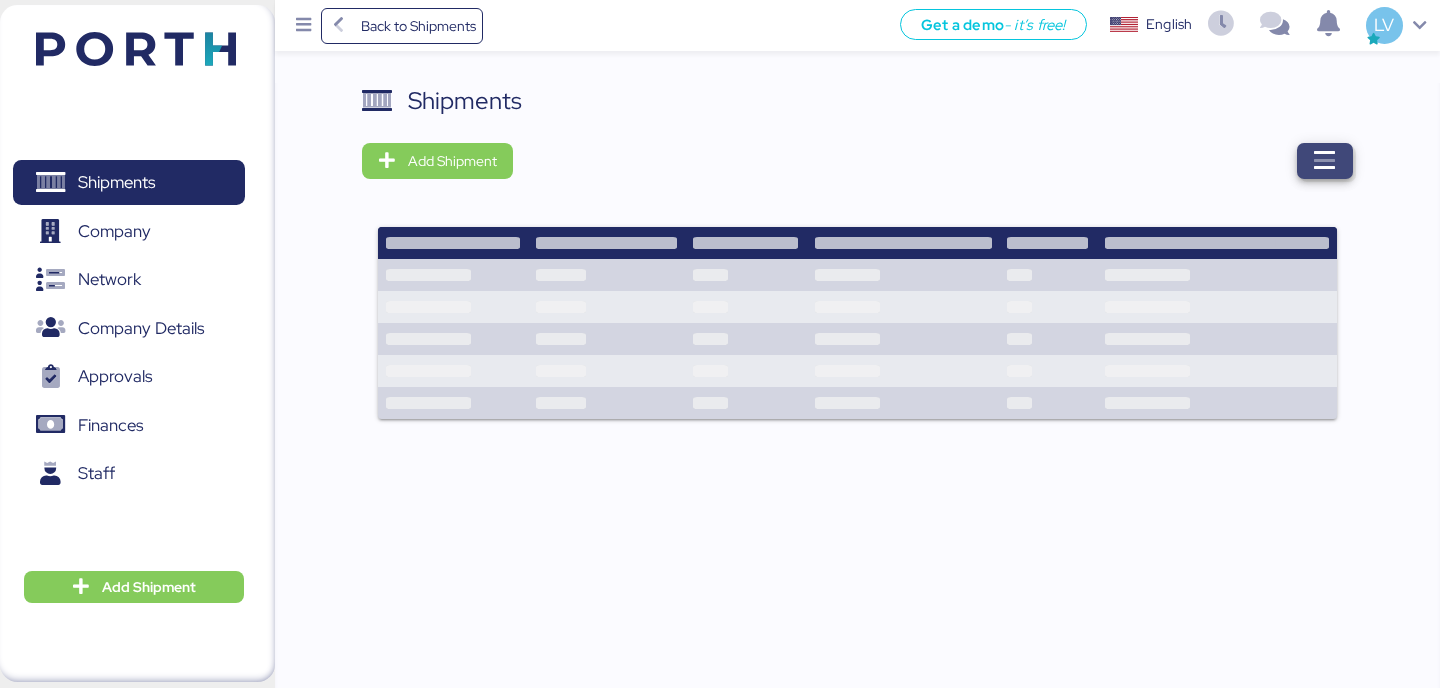 click at bounding box center [1325, 161] 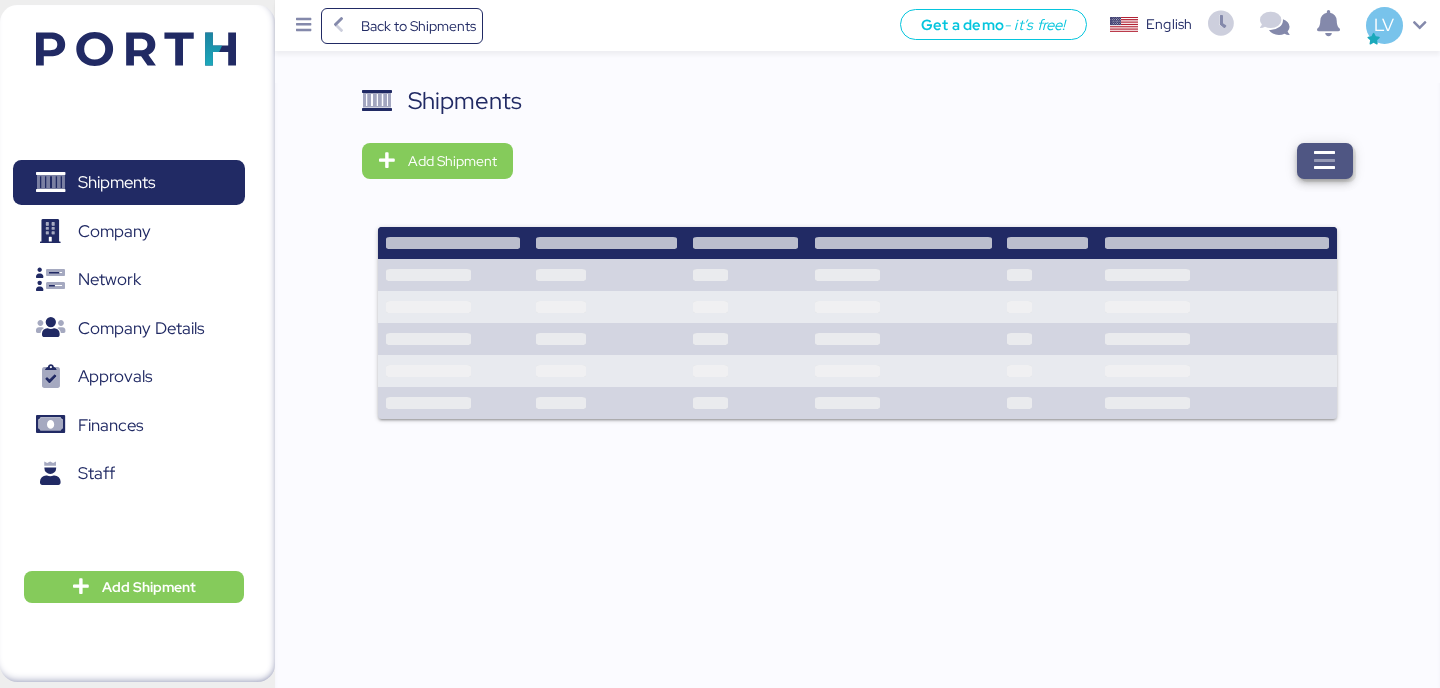click at bounding box center [1325, 161] 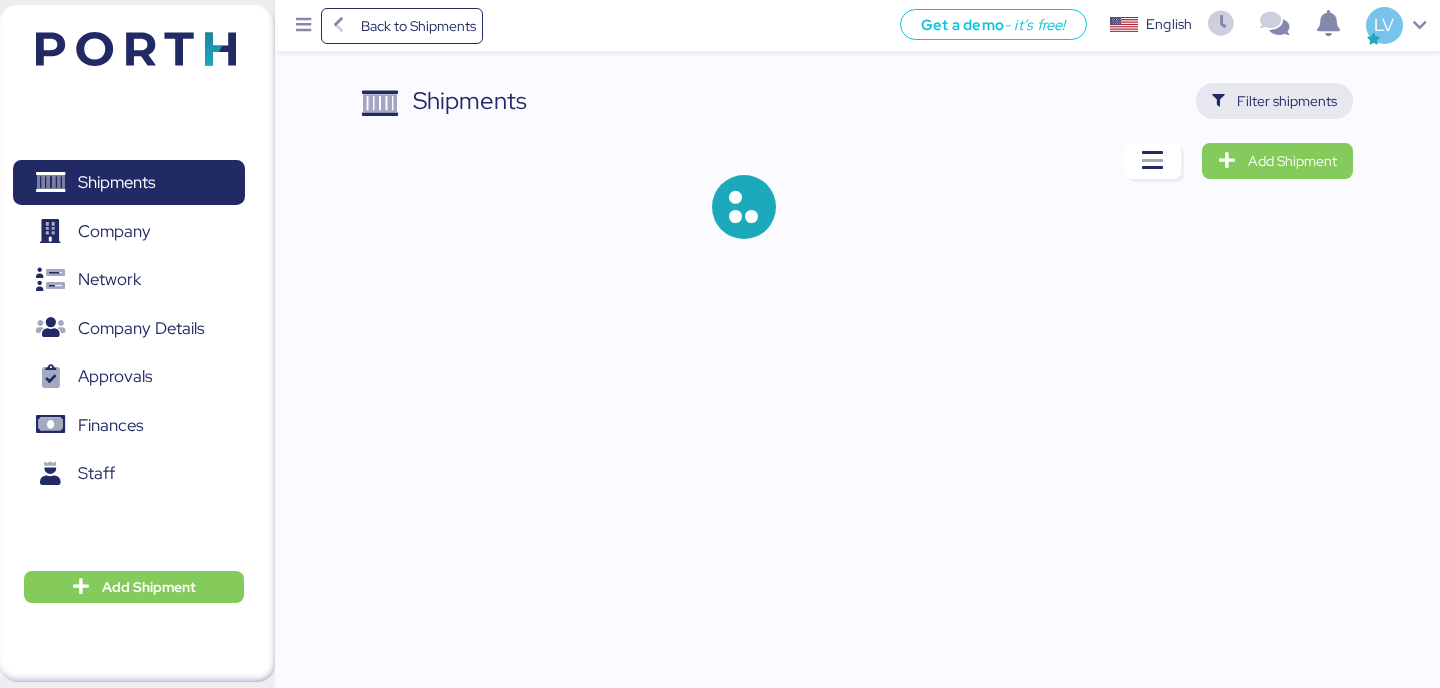 click on "Filter shipments" at bounding box center [1274, 101] 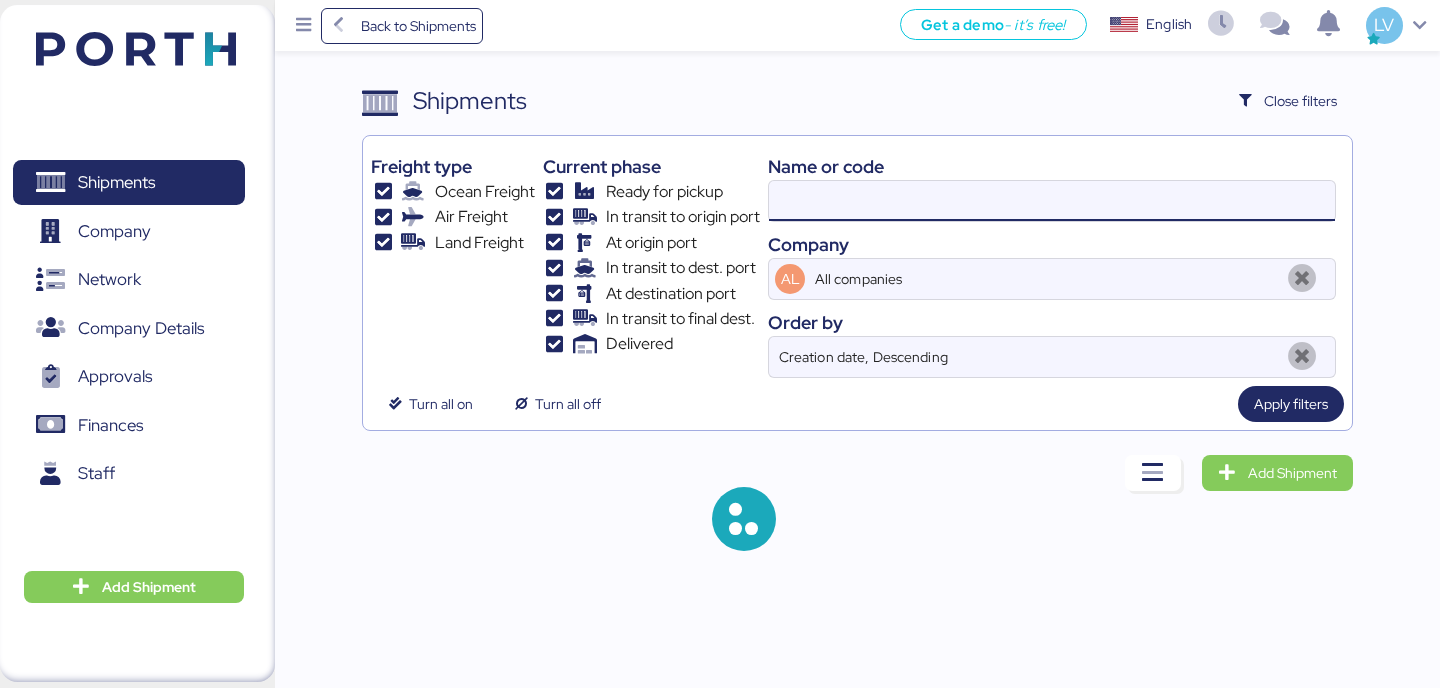 click at bounding box center (1052, 201) 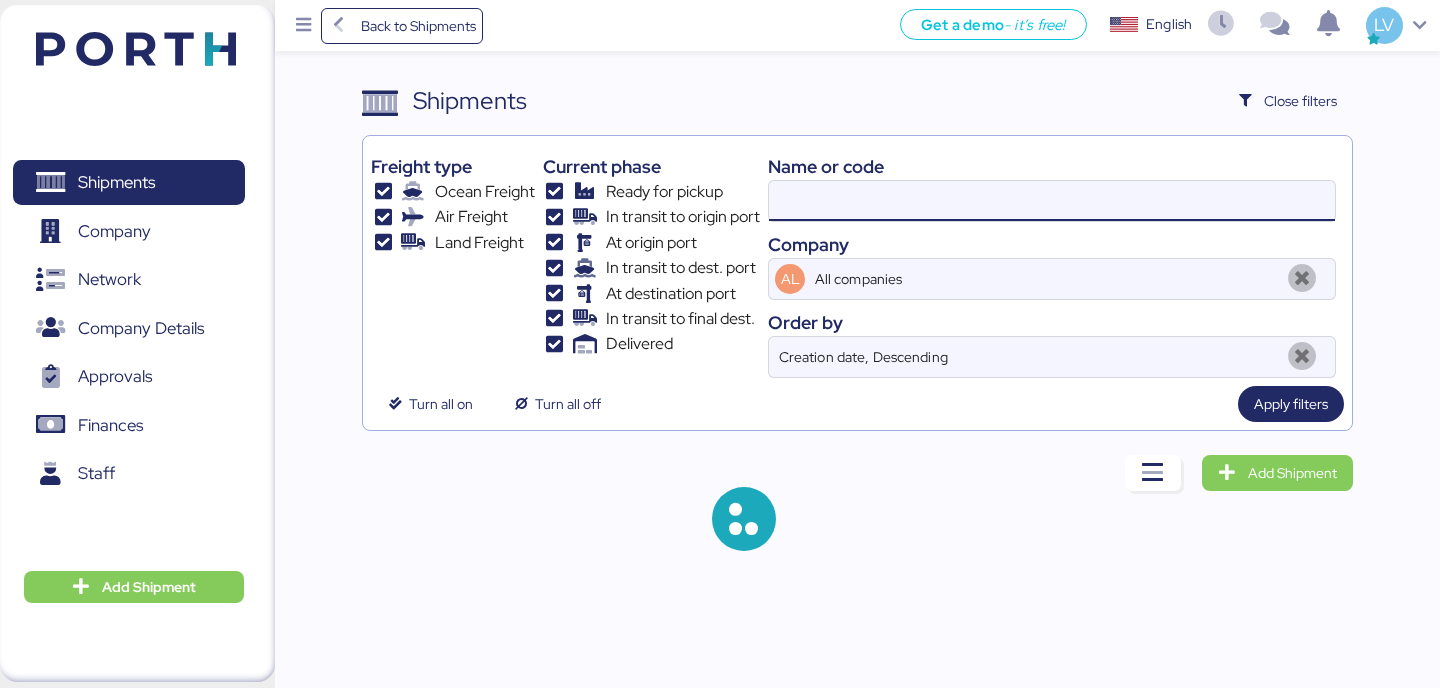 click at bounding box center [1052, 201] 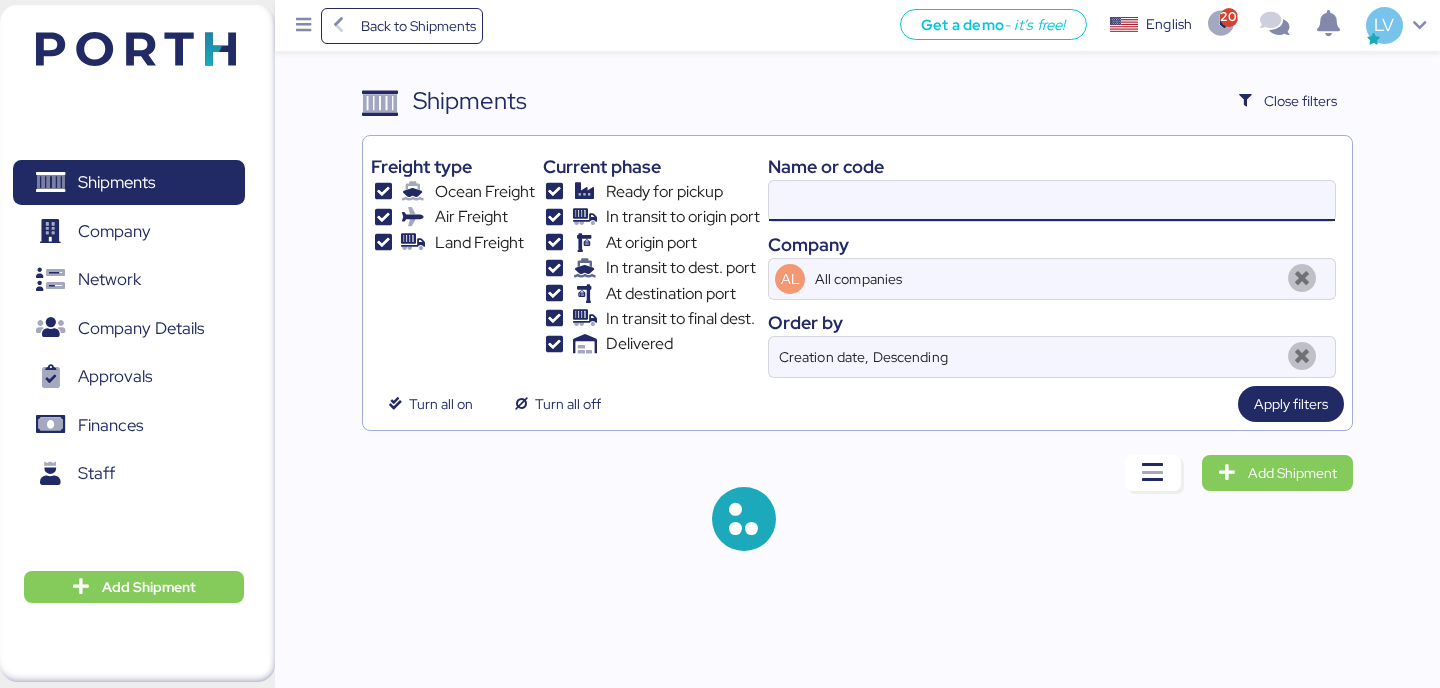 paste on "COSU6418728540" 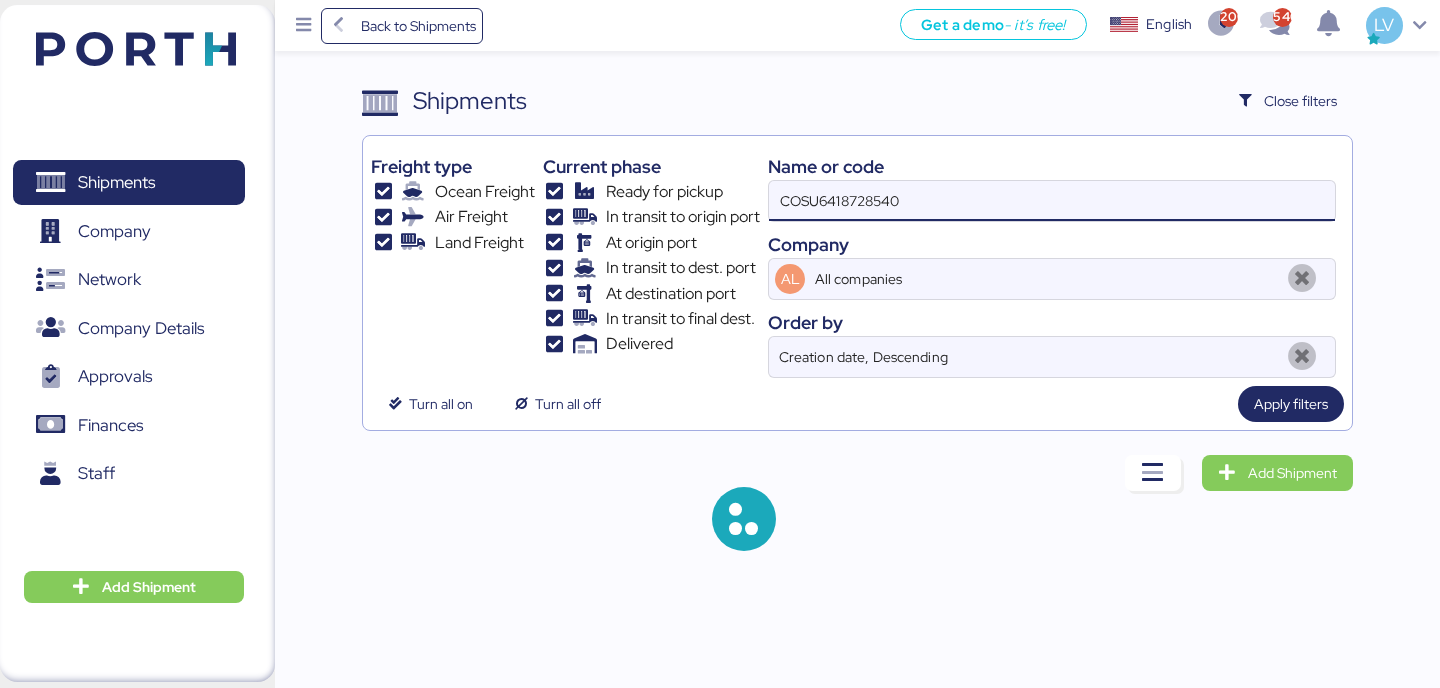 type on "COSU6418728540" 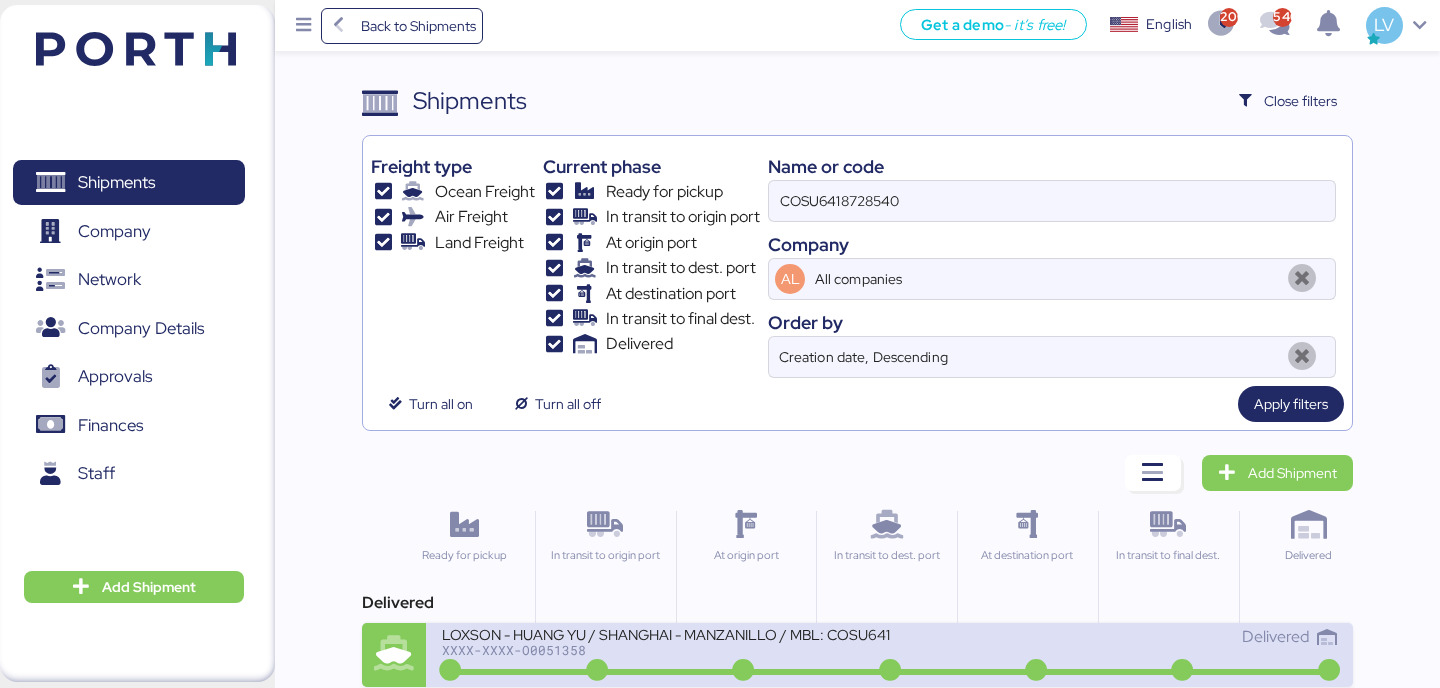 click on "XXXX-XXXX-O0051358" at bounding box center [665, 650] 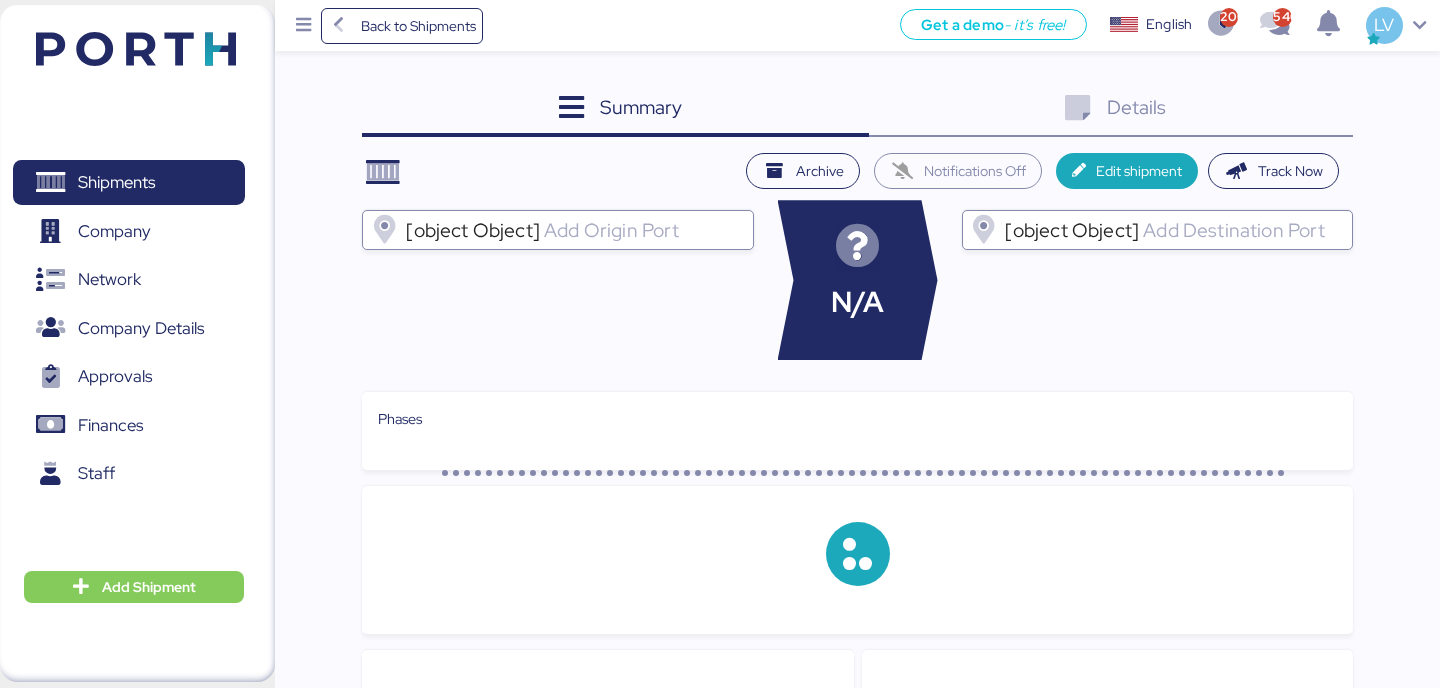 click on "Summary 0   Details 0" at bounding box center [857, 110] 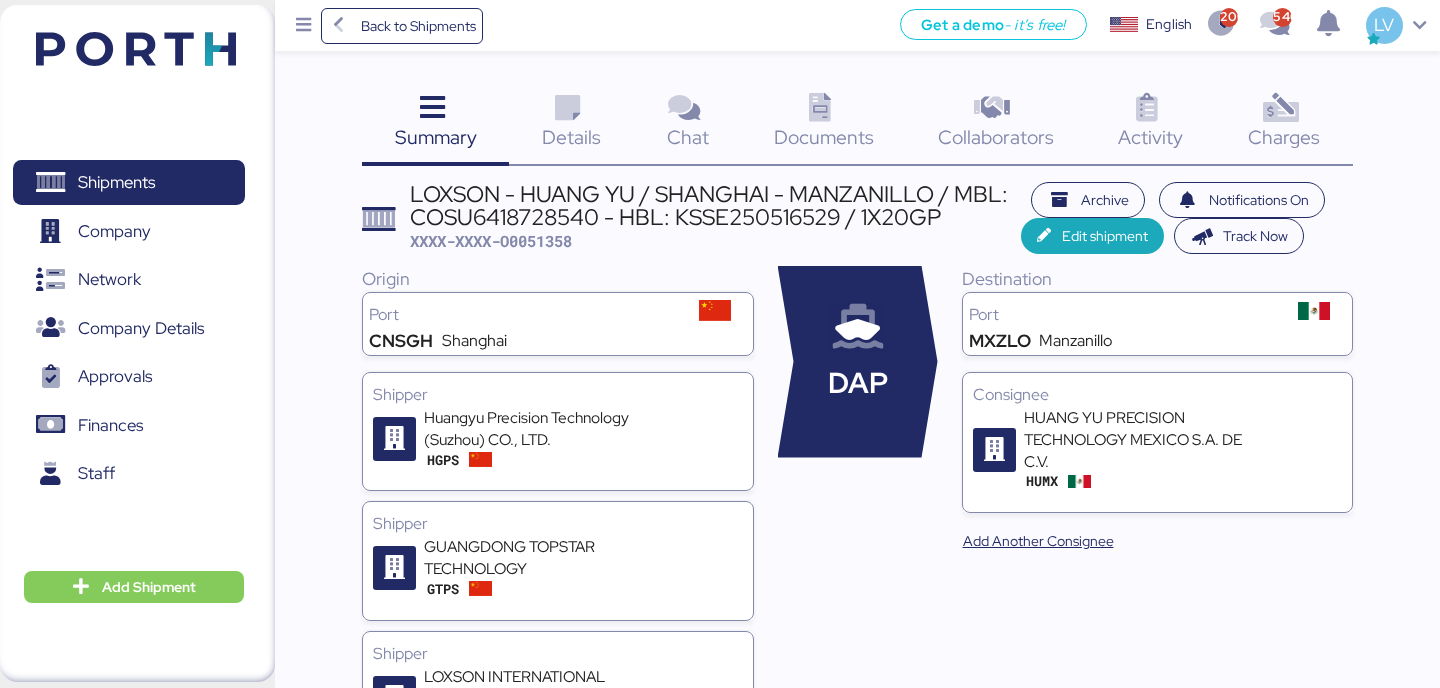 click on "Charges 0" at bounding box center (1284, 124) 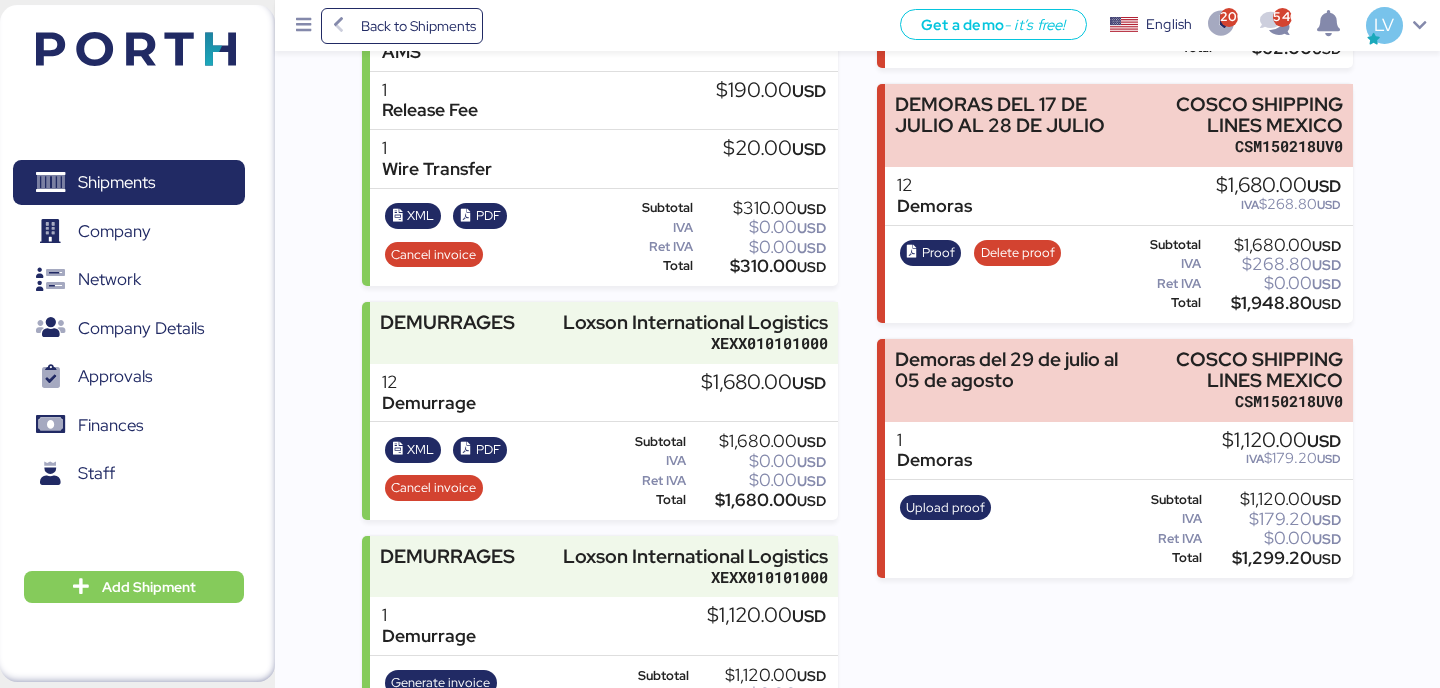 scroll, scrollTop: 630, scrollLeft: 0, axis: vertical 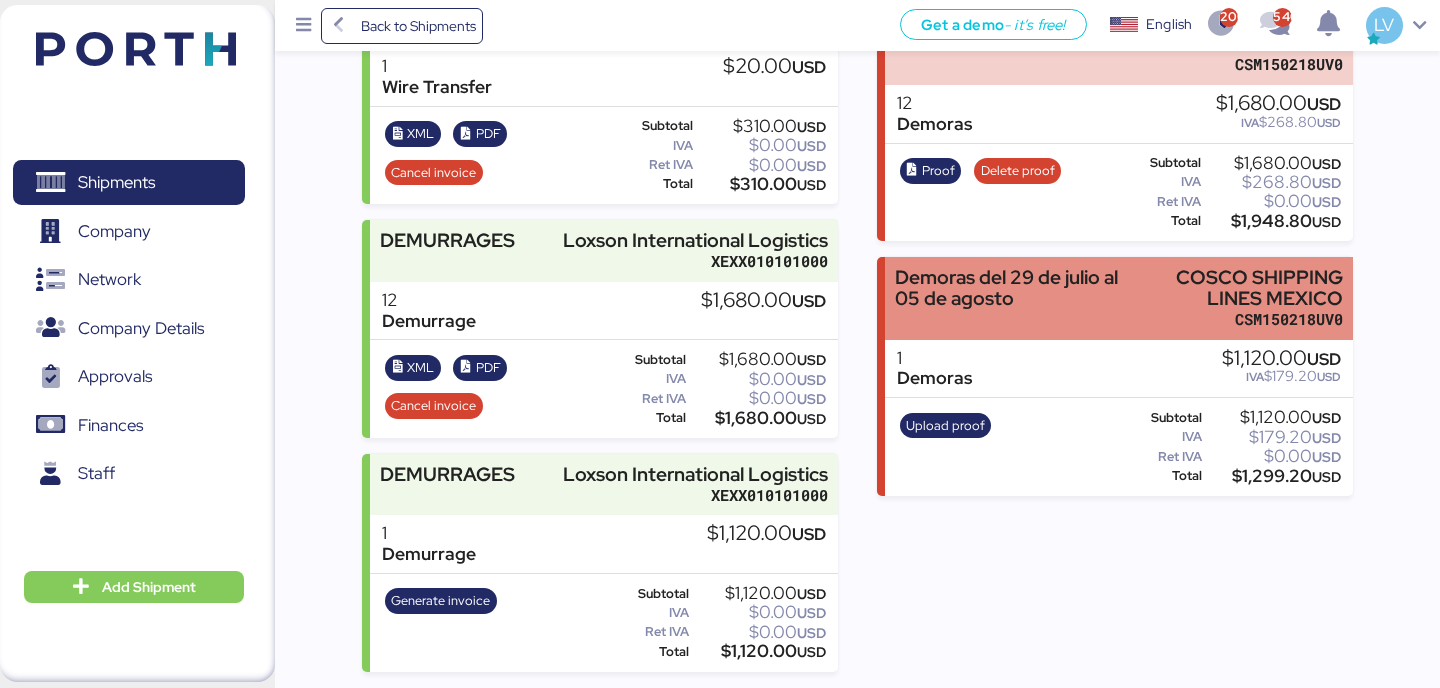 click on "COSCO SHIPPING LINES MEXICO" at bounding box center [1240, 288] 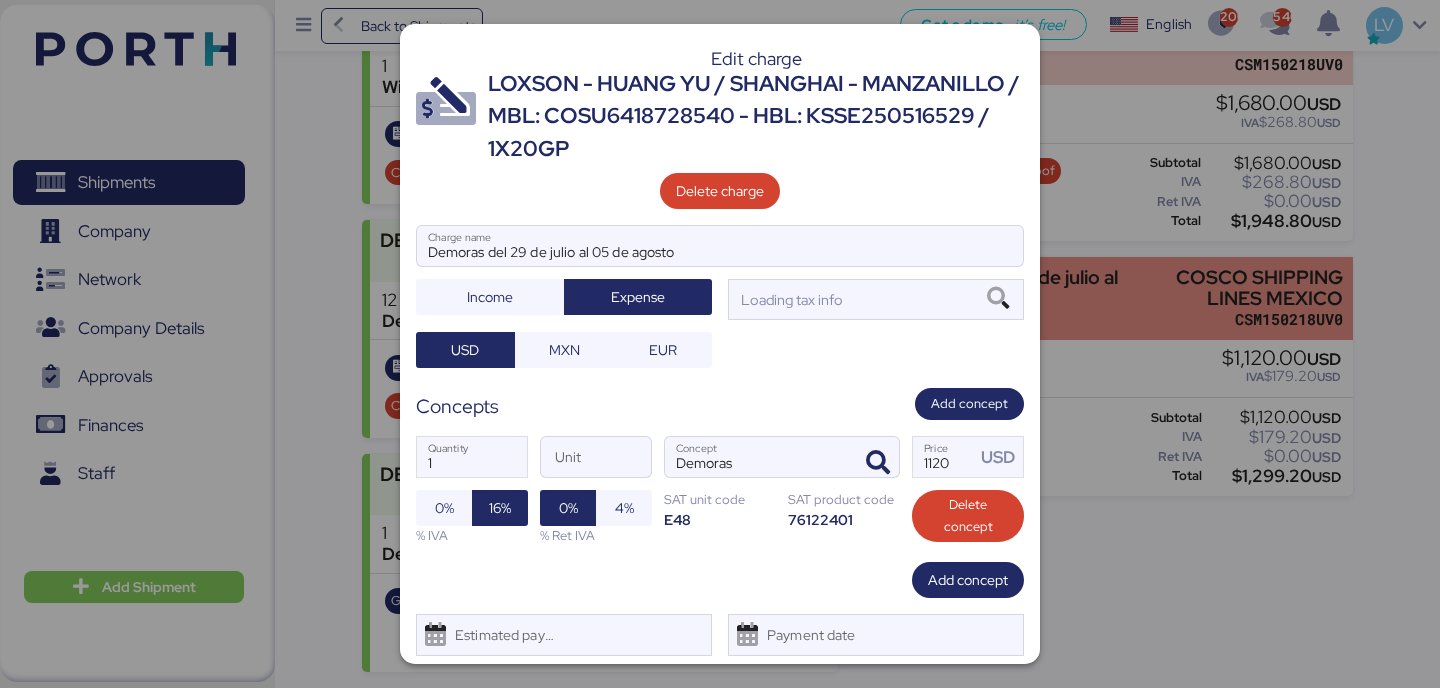 scroll, scrollTop: 0, scrollLeft: 0, axis: both 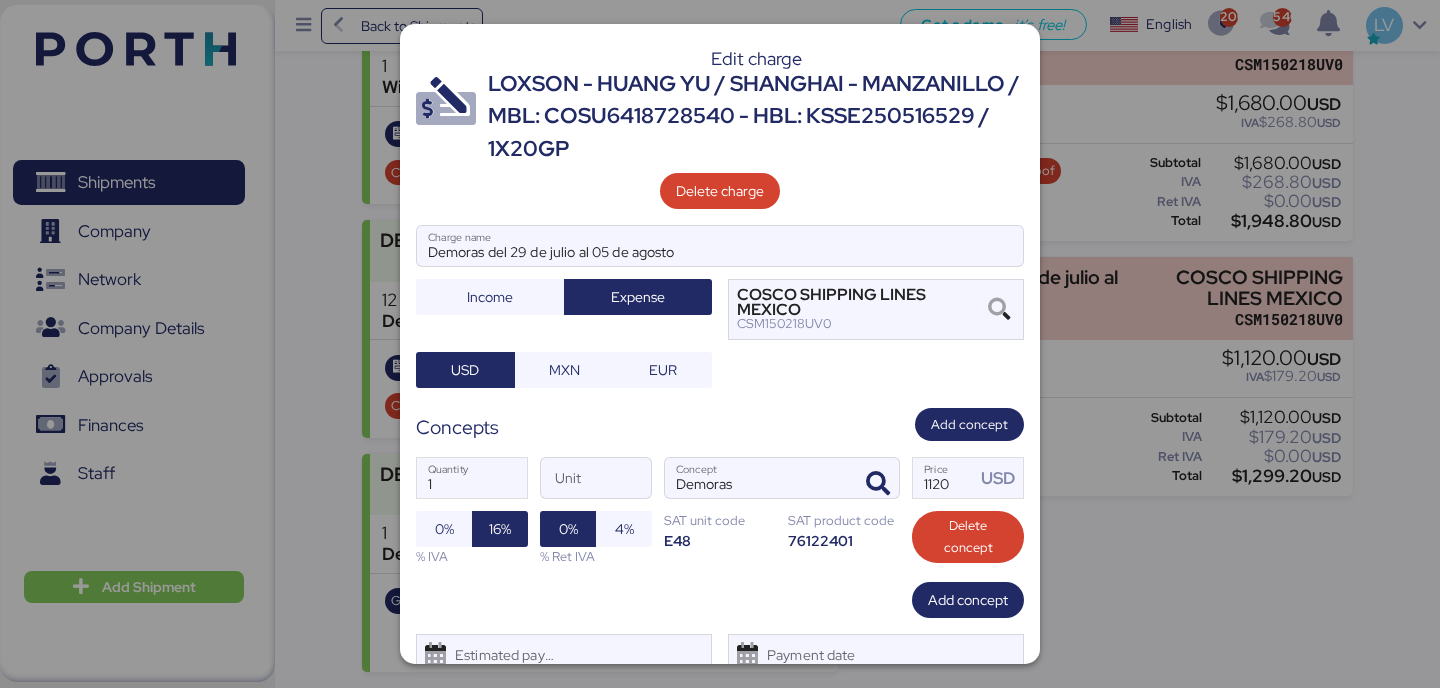 click on "1 Quantity" at bounding box center (472, 478) 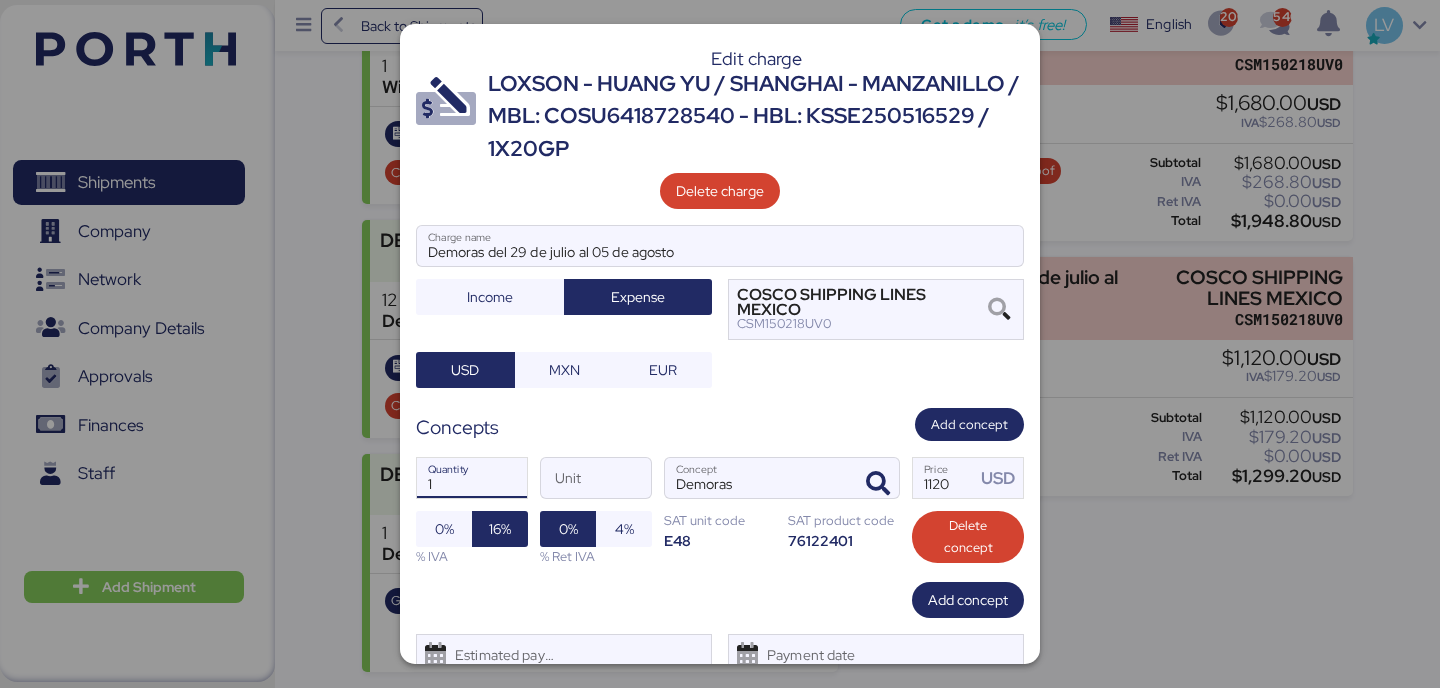 click on "1" at bounding box center (472, 478) 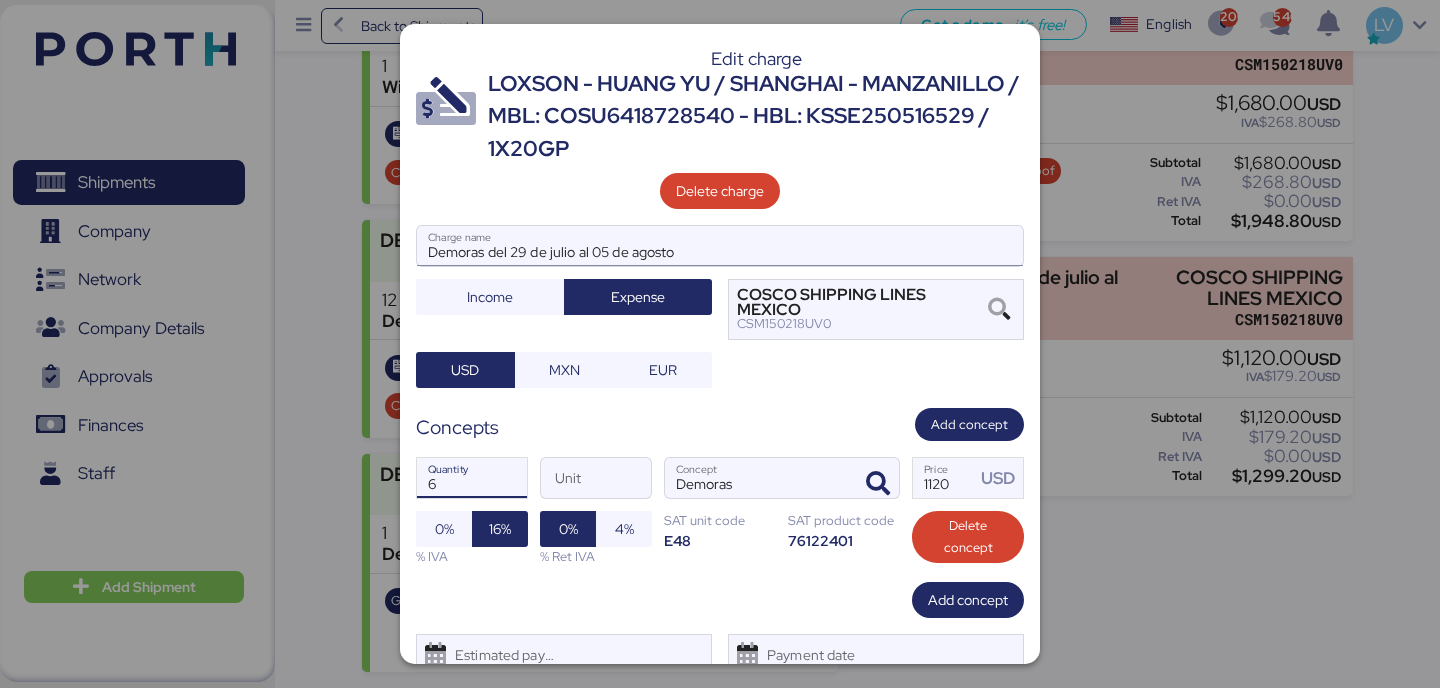 type on "6" 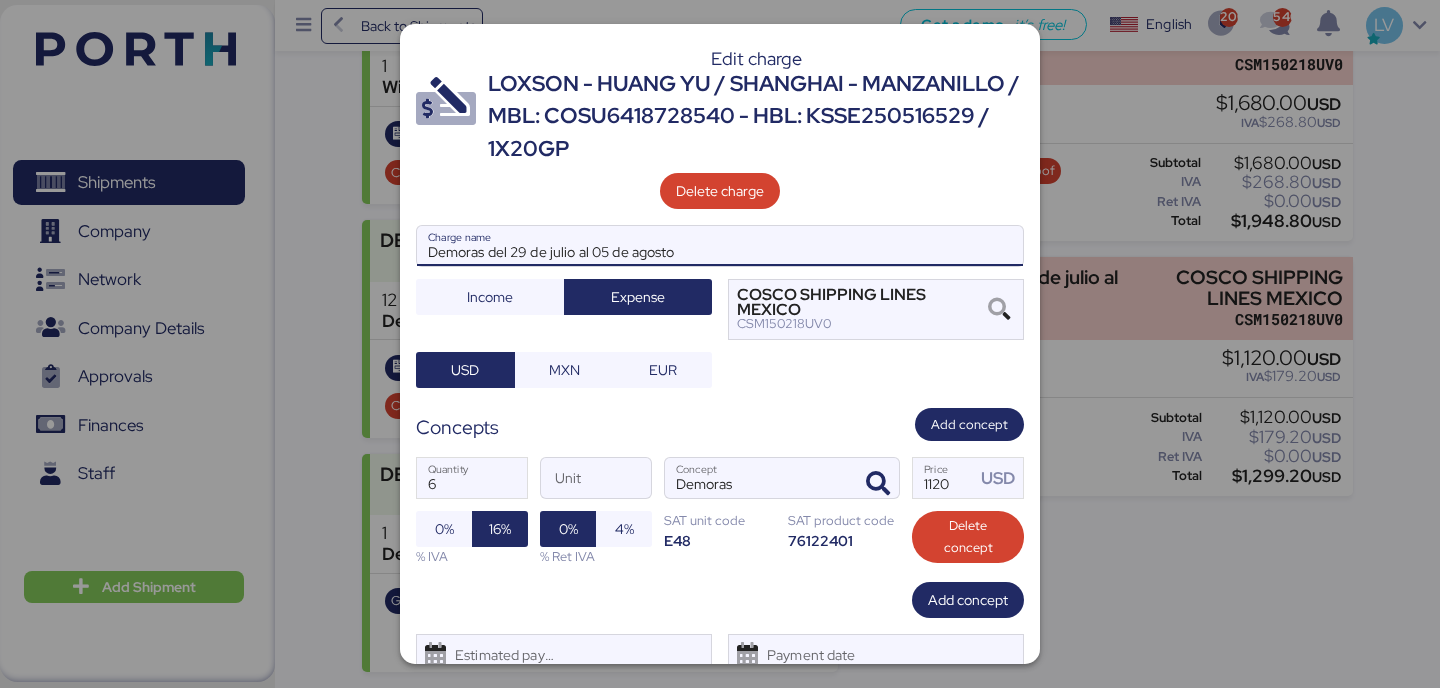 click on "Demoras del 29 de julio al 05 de agosto" at bounding box center (720, 246) 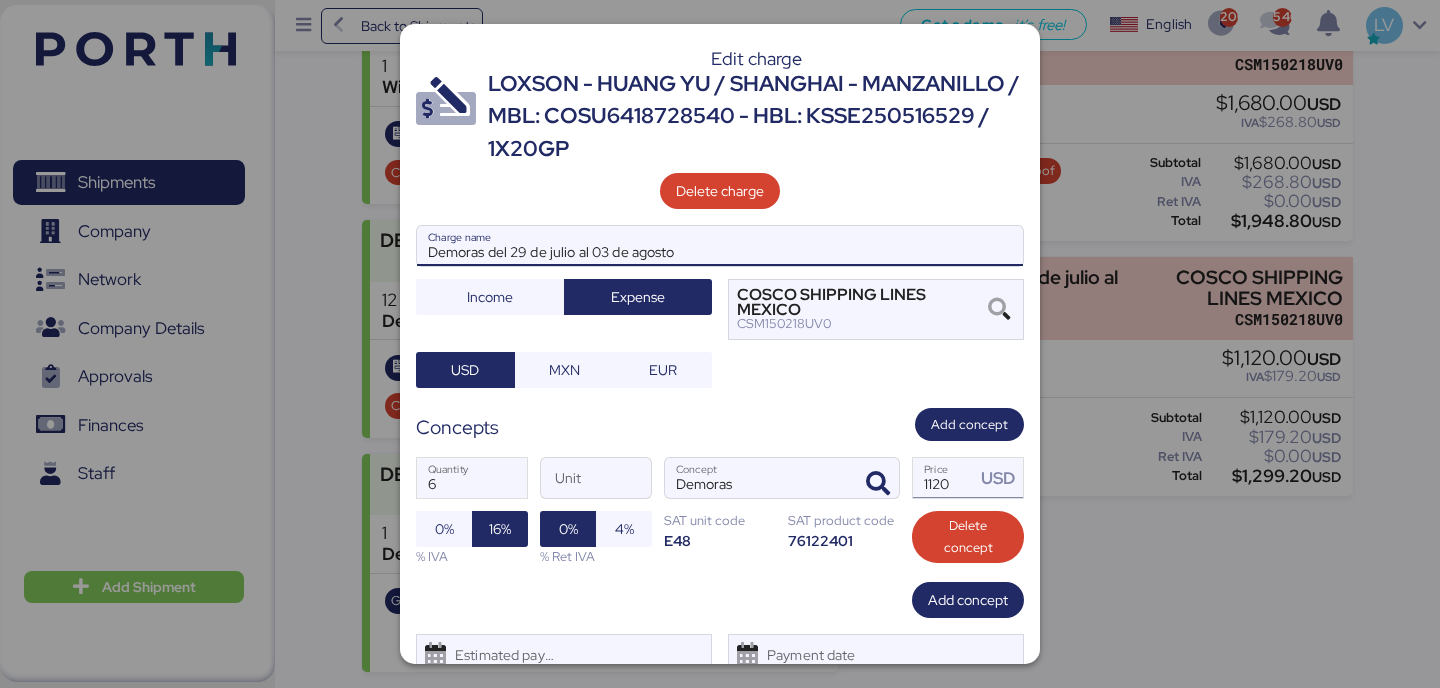 type on "Demoras del 29 de julio al 03 de agosto" 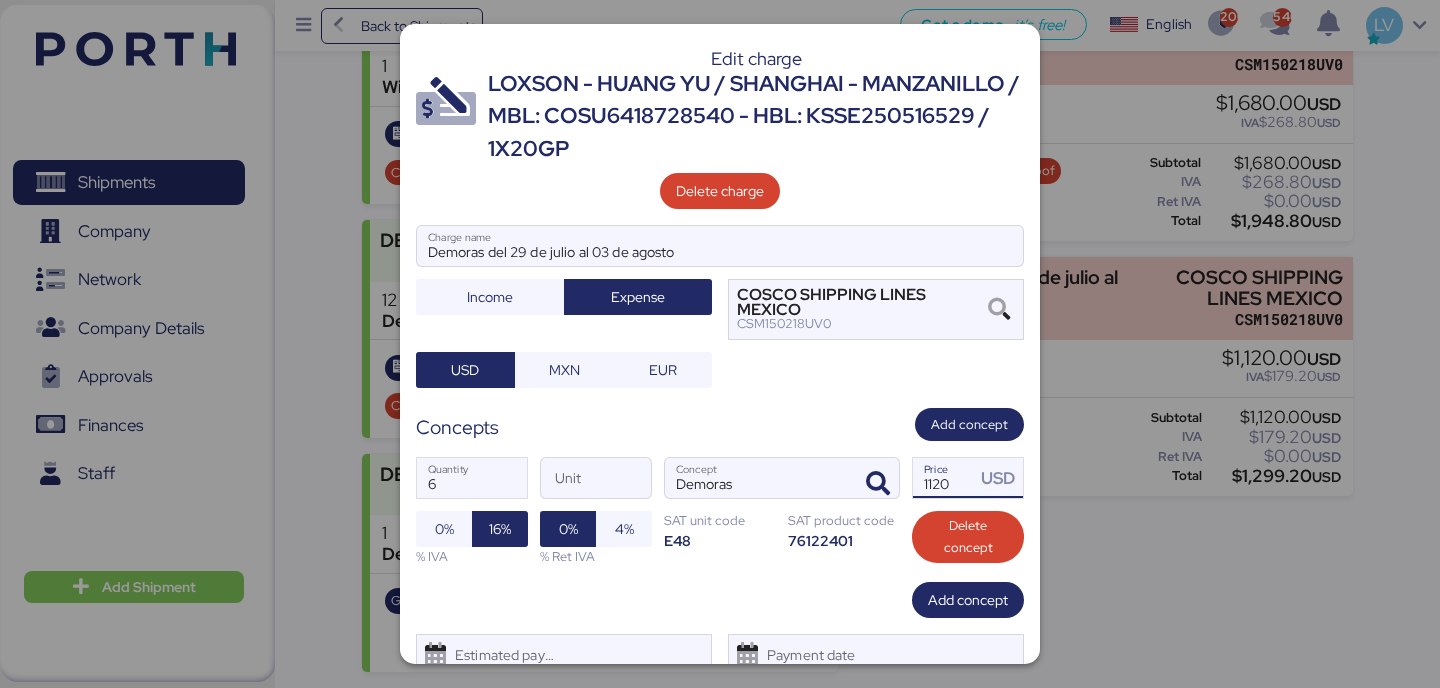 click on "1120" at bounding box center [944, 478] 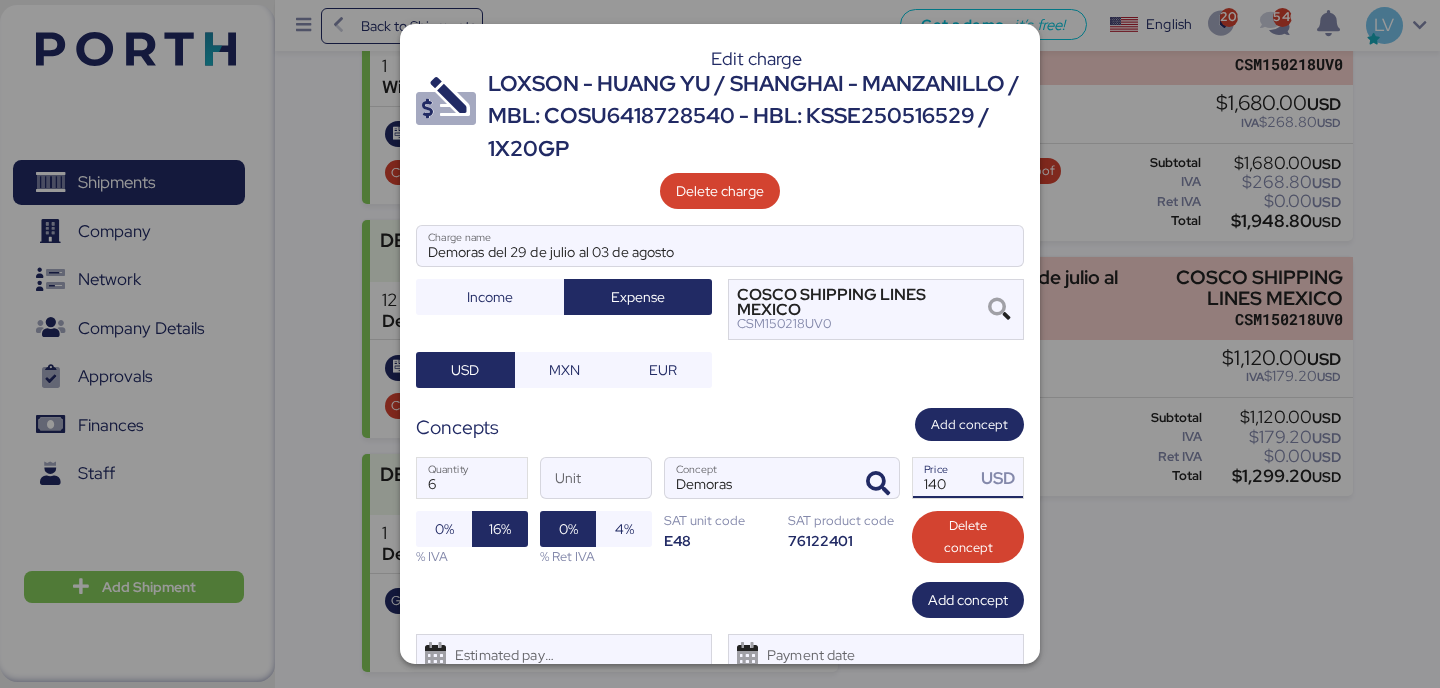 type on "140" 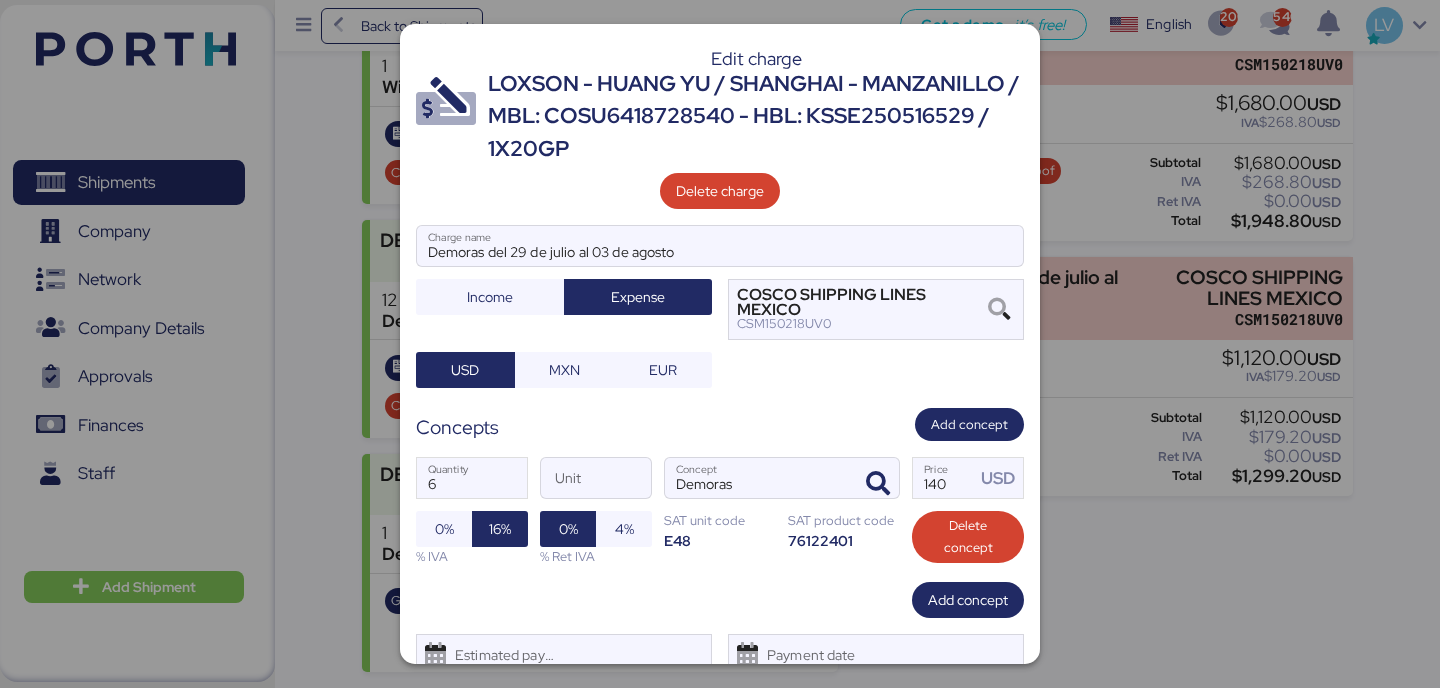 click on "6 Quantity Unit Demoras Concept   140 Price USD 0% 16% % IVA 0% 4% % Ret IVA SAT unit code E48 SAT product code 76122401 Delete concept" at bounding box center [720, 511] 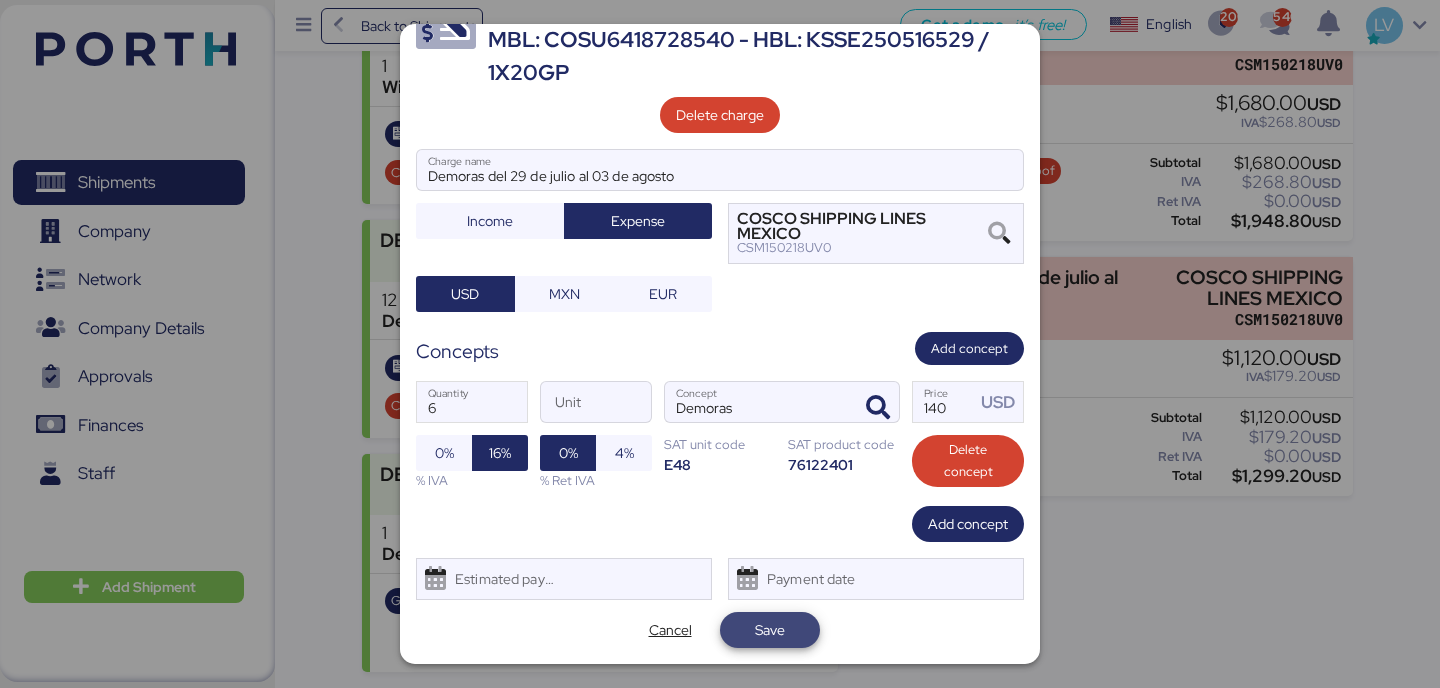 click on "Save" at bounding box center [770, 630] 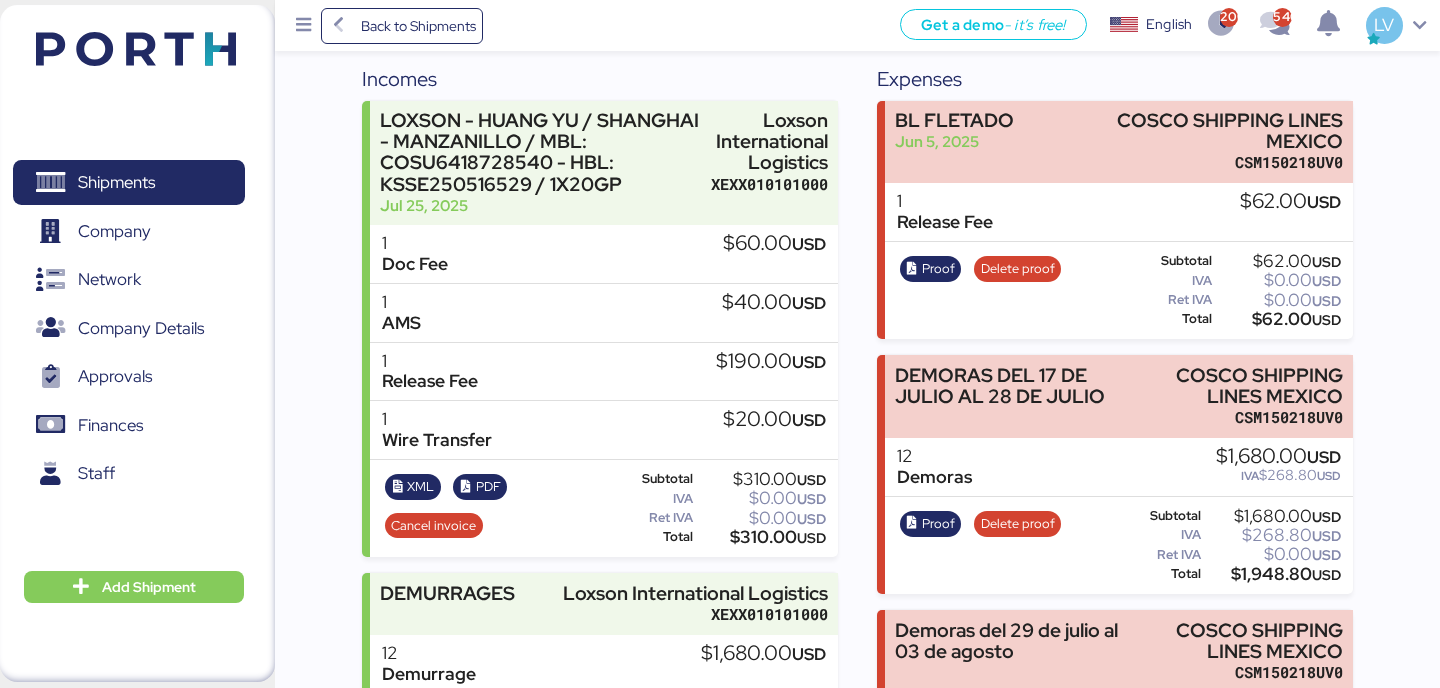 scroll, scrollTop: 630, scrollLeft: 0, axis: vertical 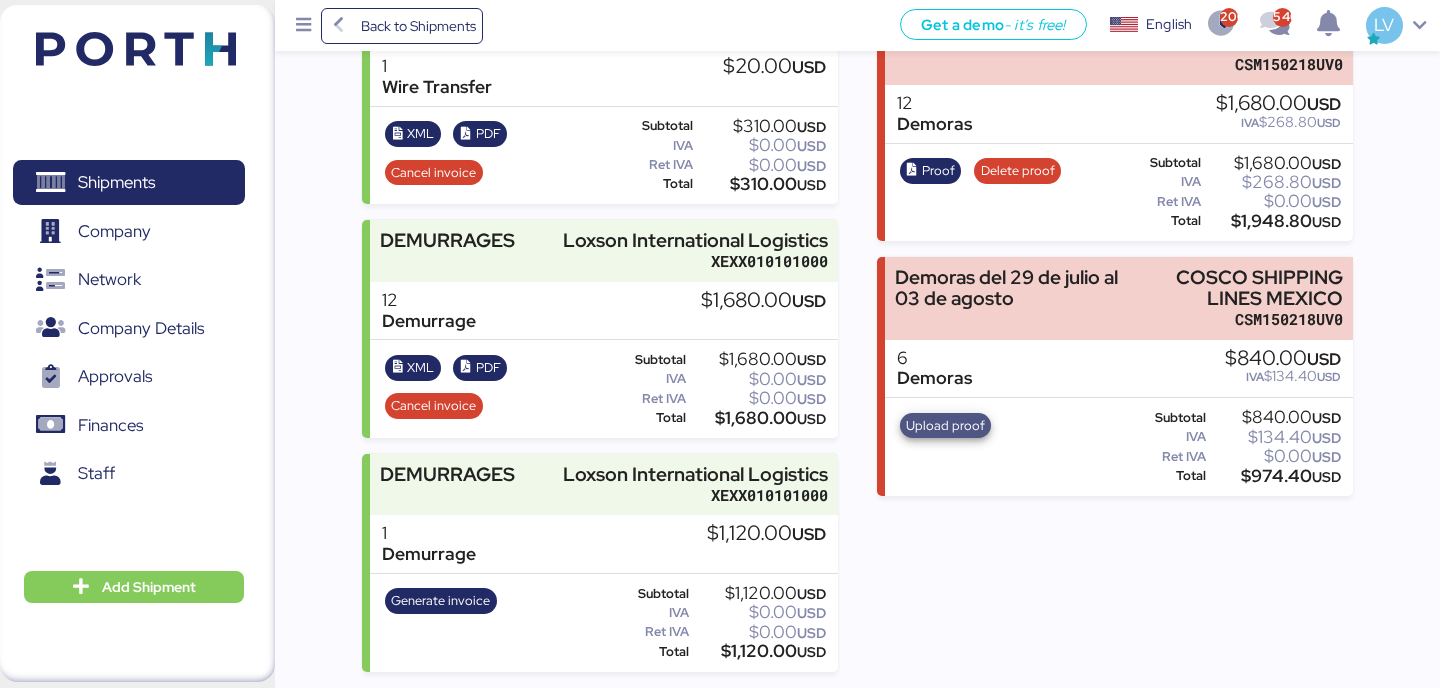 click on "Upload proof" at bounding box center [945, 426] 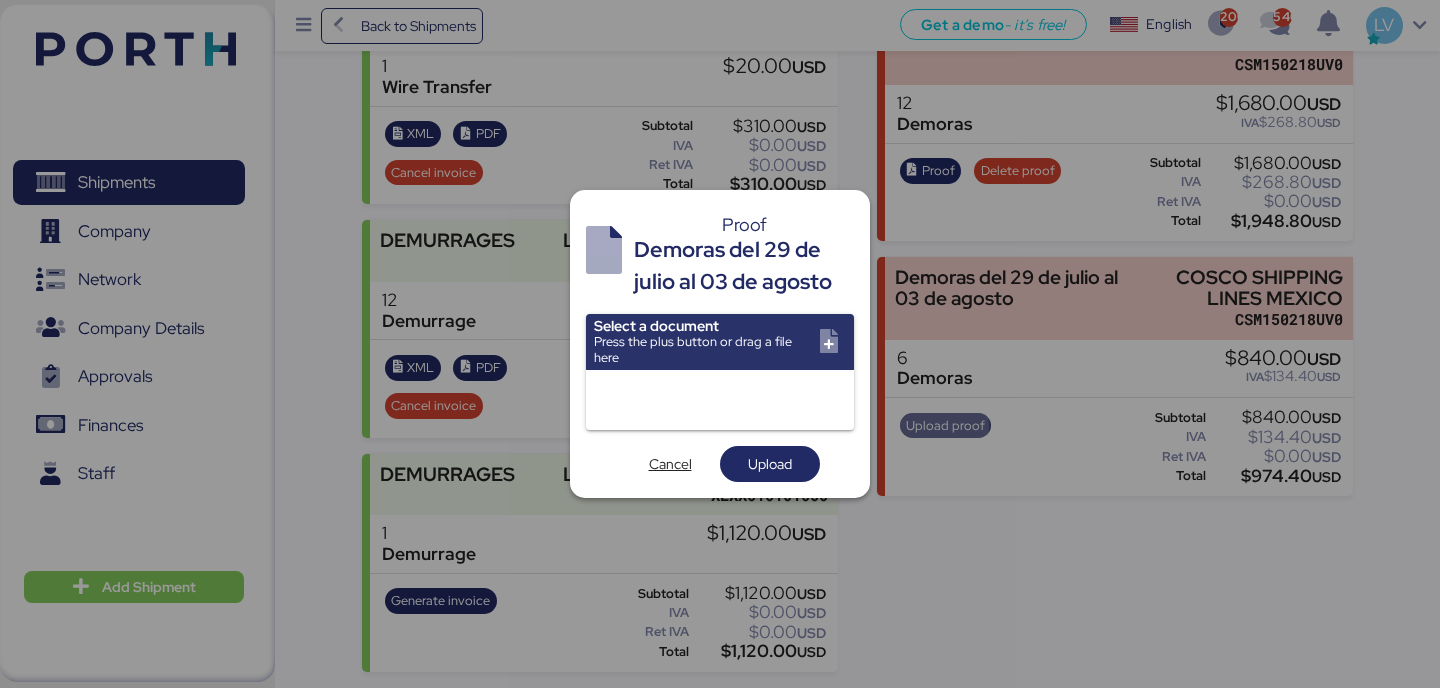 scroll, scrollTop: 0, scrollLeft: 0, axis: both 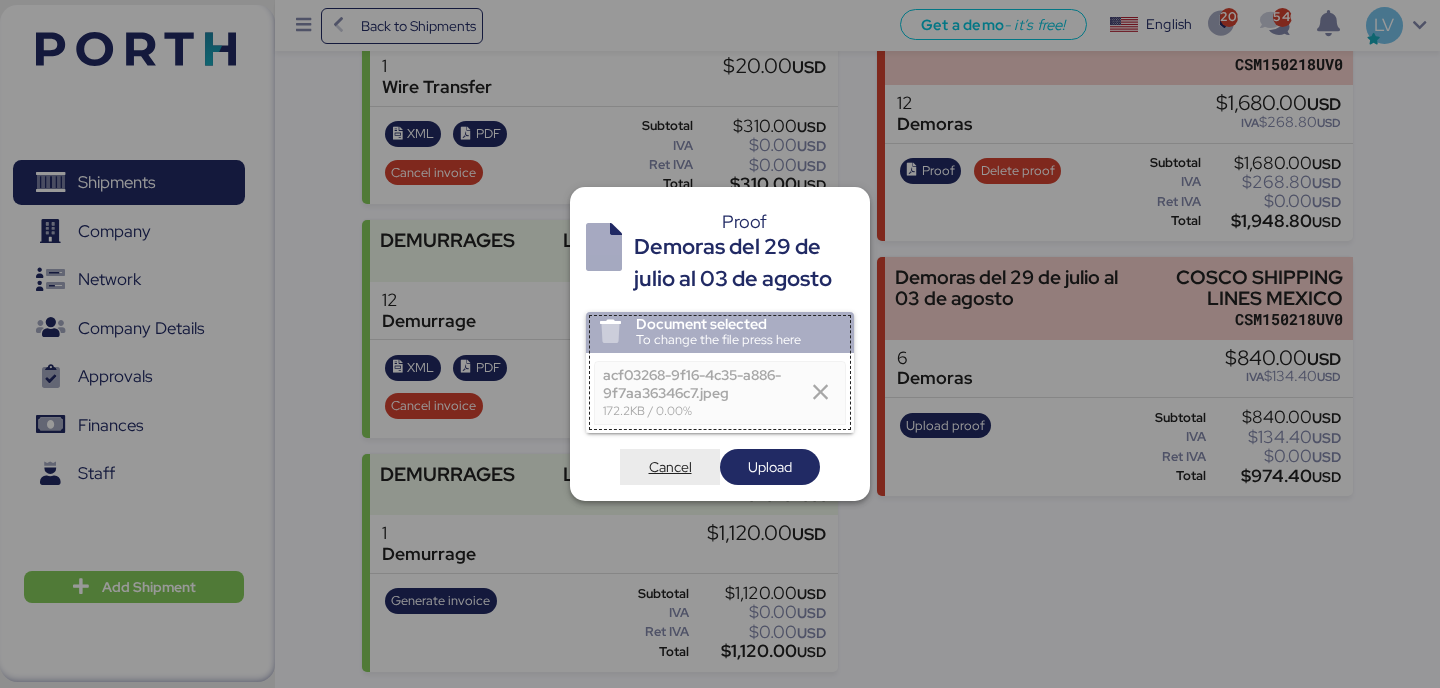 click on "Cancel" at bounding box center (670, 467) 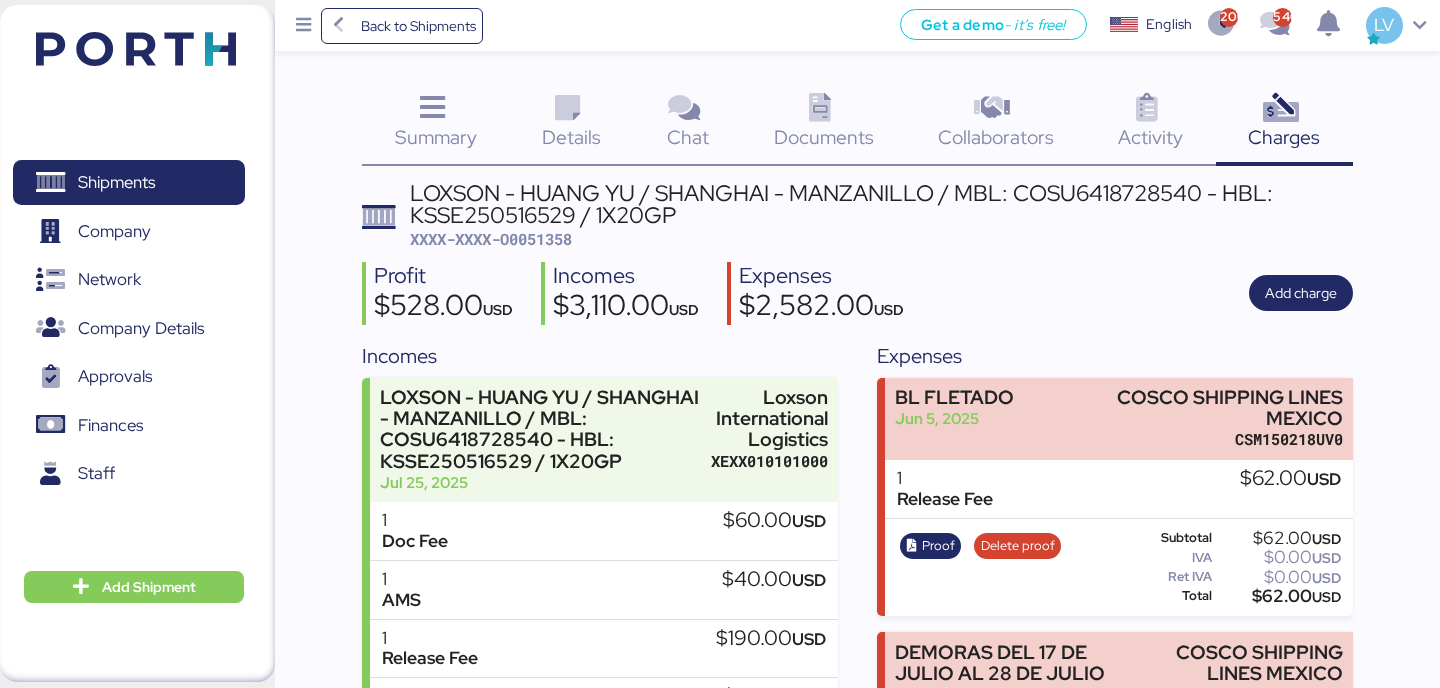 scroll, scrollTop: 630, scrollLeft: 0, axis: vertical 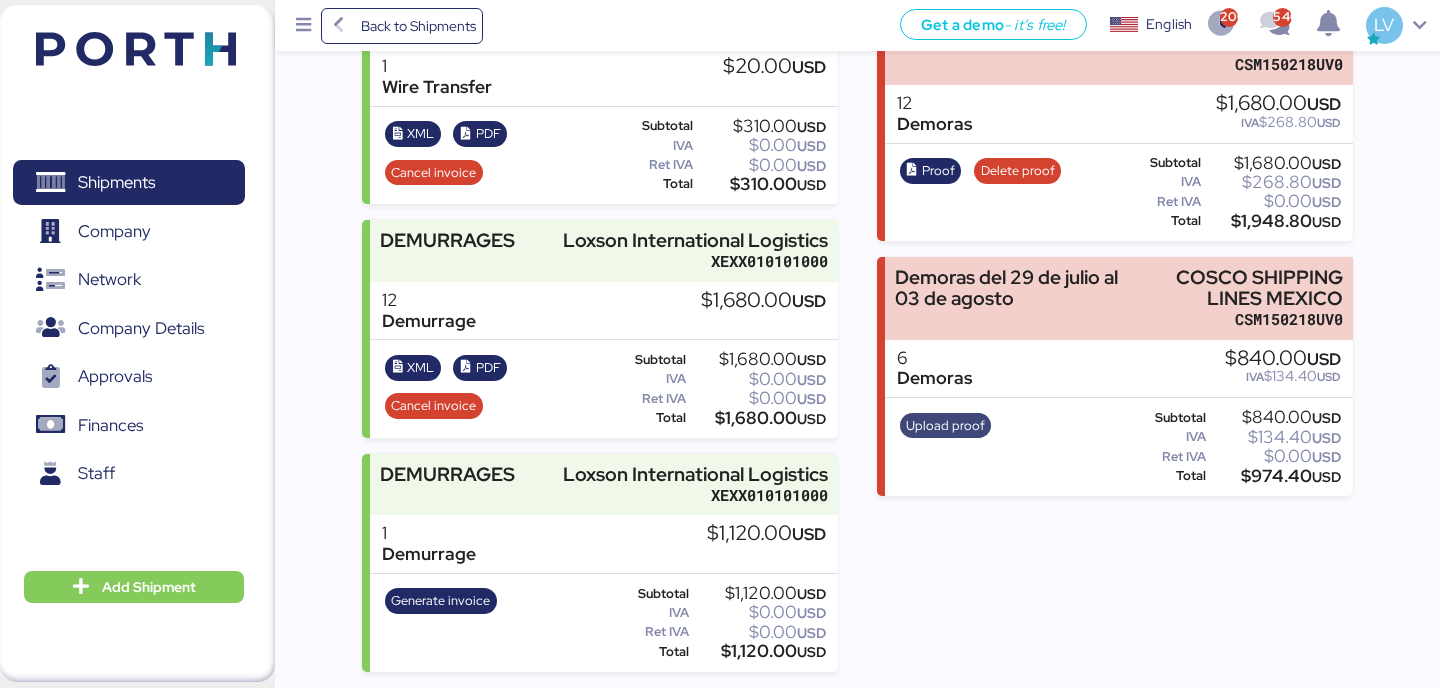 click on "Upload proof" at bounding box center [945, 426] 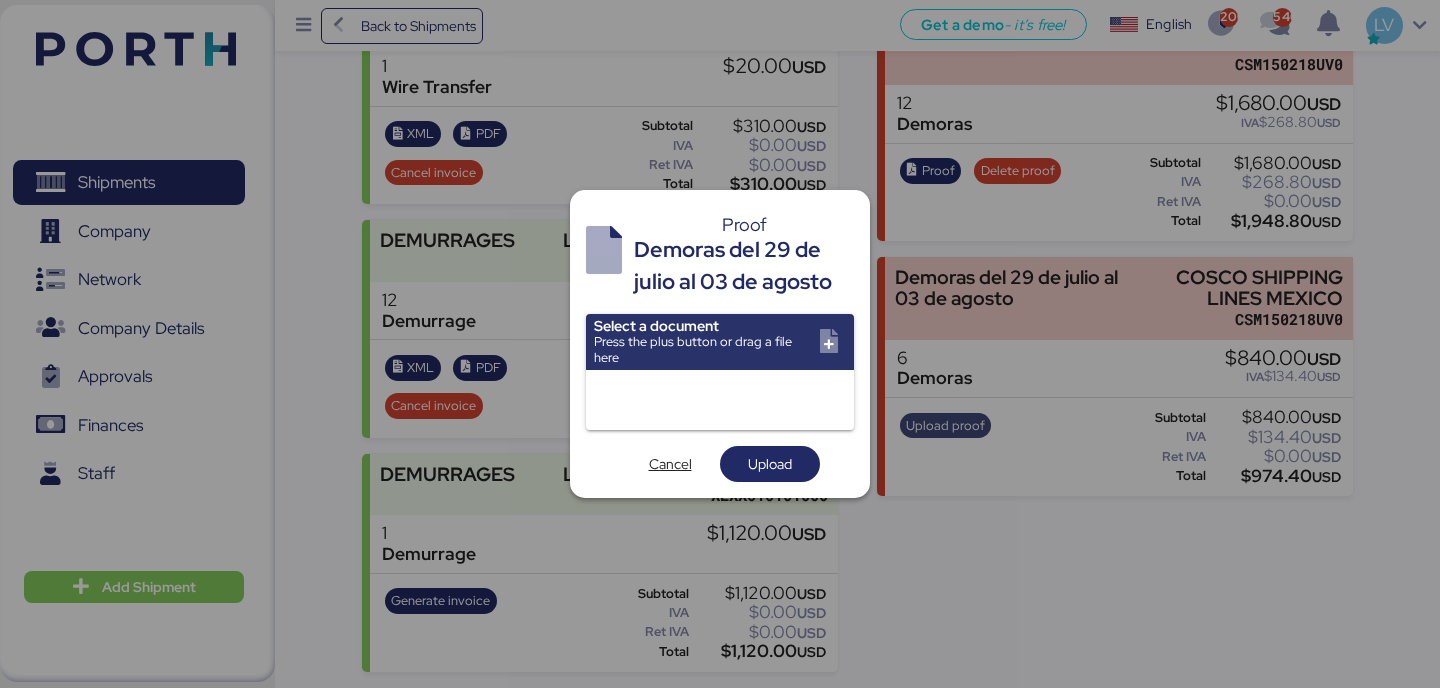 scroll, scrollTop: 0, scrollLeft: 0, axis: both 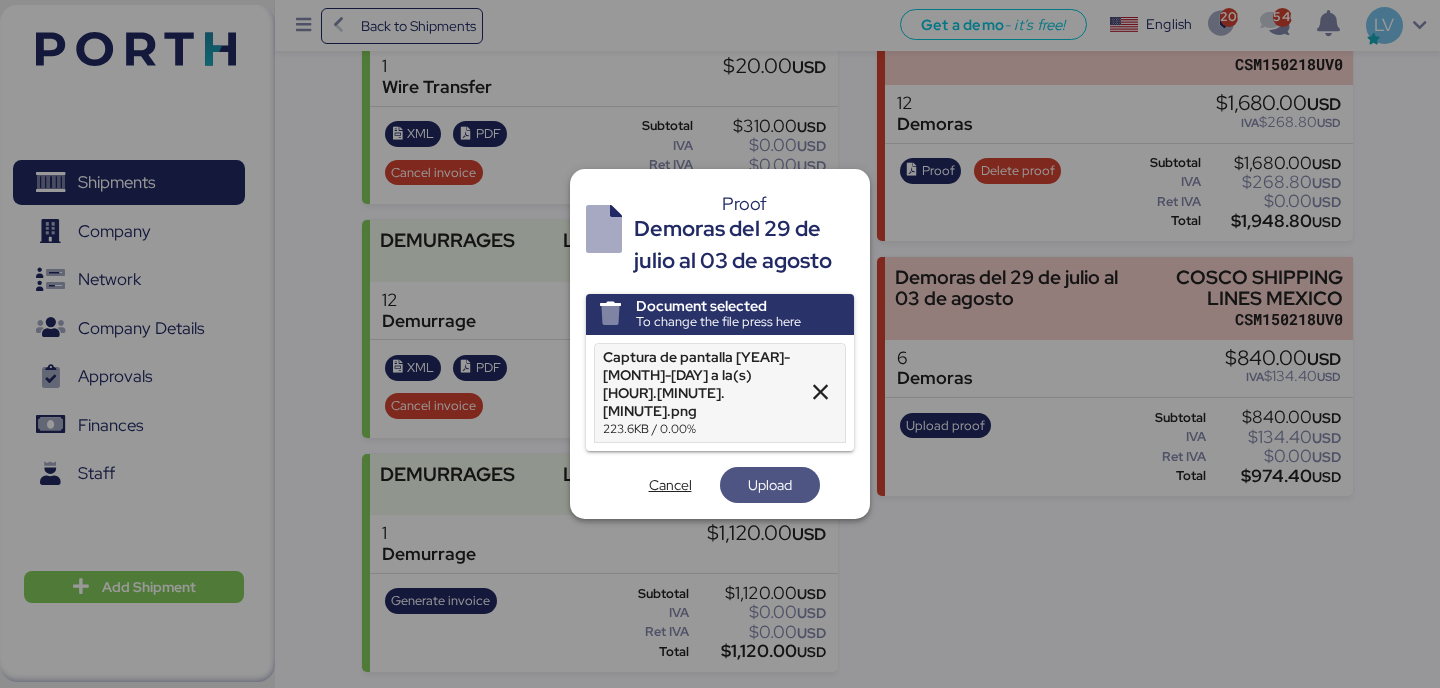 click on "Upload" at bounding box center (770, 485) 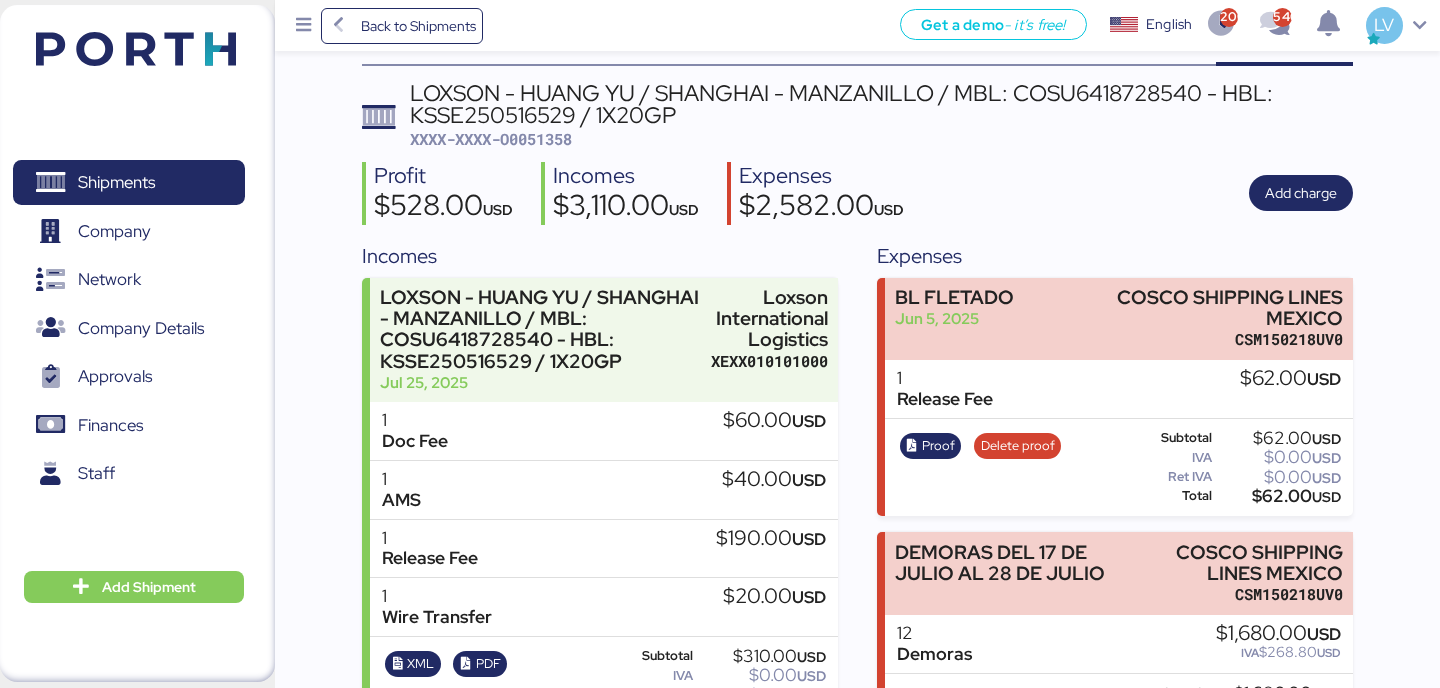 scroll, scrollTop: 0, scrollLeft: 0, axis: both 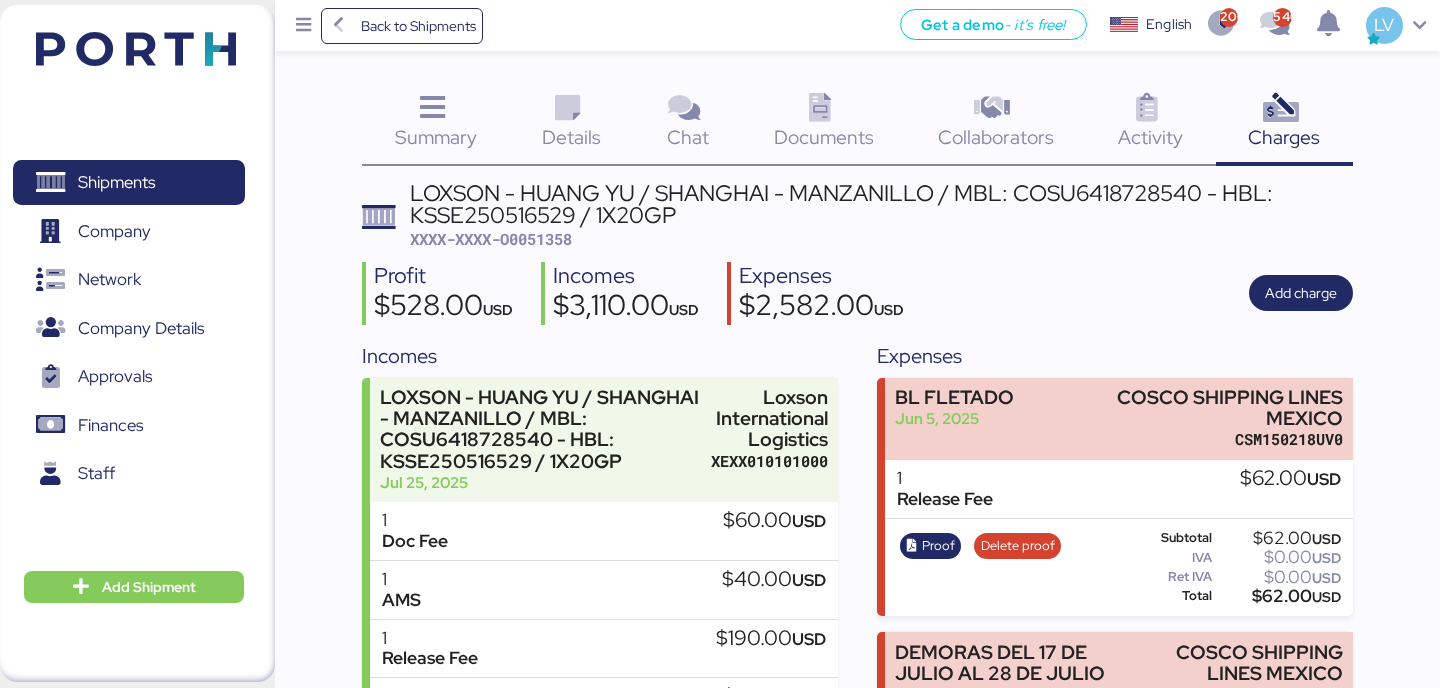 click on "LOXSON - HUANG YU / SHANGHAI - MANZANILLO / MBL: [FILENAME] - HBL: [FILENAME] / 1X20GP XXXX-XXXX-[NUMBER] Profit $528.00  USD Incomes $3,110.00  USD Expenses $2,582.00  USD Add charge Incomes LOXSON - HUANG YU / SHANGHAI - MANZANILLO / MBL: [FILENAME] - HBL: [FILENAME] / 1X20GP [MONTH] 25, [YEAR] Loxson International Logistics  [TAX_ID] 1  Doc Fee
$60.00  USD 1  AMS
$40.00  USD 1  Release Fee
$190.00  USD 1  Wire Transfer
$20.00  USD   XML   PDF Cancel invoice Subtotal
$310.00  USD IVA
$0.00  USD Ret IVA
$0.00  USD Total
$310.00  USD DEMURRAGES Loxson International Logistics  [TAX_ID] 12  Demurrage
$1,680.00  USD   XML   PDF Cancel invoice Subtotal
$1,680.00  USD IVA
$0.00  USD Ret IVA
$0.00  USD Total
$1,680.00  USD DEMURRAGES Loxson International Logistics  [TAX_ID] 1  Demurrage
$1,120.00  USD Generate invoice Subtotal
$1,120.00  USD IVA USD Ret IVA" at bounding box center [857, 742] 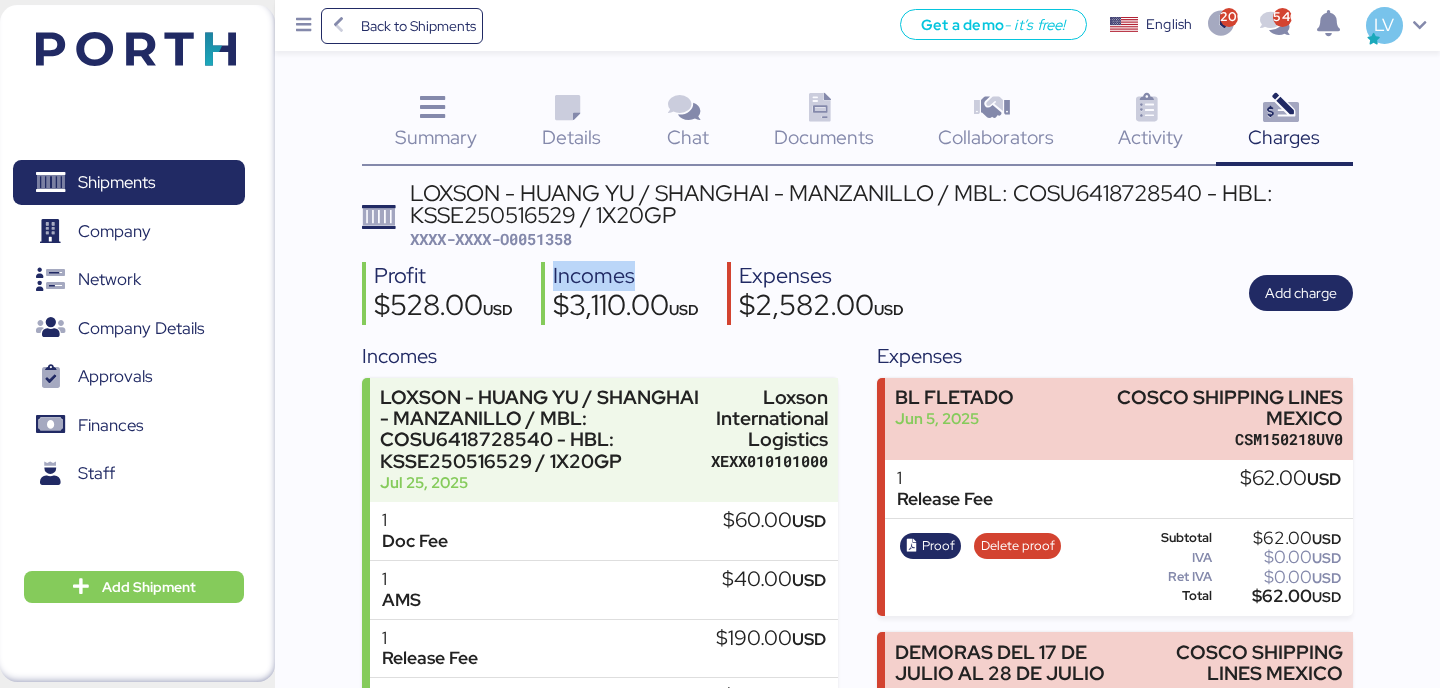 click on "LOXSON - HUANG YU / SHANGHAI - MANZANILLO / MBL: [FILENAME] - HBL: [FILENAME] / 1X20GP XXXX-XXXX-[NUMBER] Profit $528.00  USD Incomes $3,110.00  USD Expenses $2,582.00  USD Add charge Incomes LOXSON - HUANG YU / SHANGHAI - MANZANILLO / MBL: [FILENAME] - HBL: [FILENAME] / 1X20GP [MONTH] 25, [YEAR] Loxson International Logistics  [TAX_ID] 1  Doc Fee
$60.00  USD 1  AMS
$40.00  USD 1  Release Fee
$190.00  USD 1  Wire Transfer
$20.00  USD   XML   PDF Cancel invoice Subtotal
$310.00  USD IVA
$0.00  USD Ret IVA
$0.00  USD Total
$310.00  USD DEMURRAGES Loxson International Logistics  [TAX_ID] 12  Demurrage
$1,680.00  USD   XML   PDF Cancel invoice Subtotal
$1,680.00  USD IVA
$0.00  USD Ret IVA
$0.00  USD Total
$1,680.00  USD DEMURRAGES Loxson International Logistics  [TAX_ID] 1  Demurrage
$1,120.00  USD Generate invoice Subtotal
$1,120.00  USD IVA USD Ret IVA" at bounding box center (857, 742) 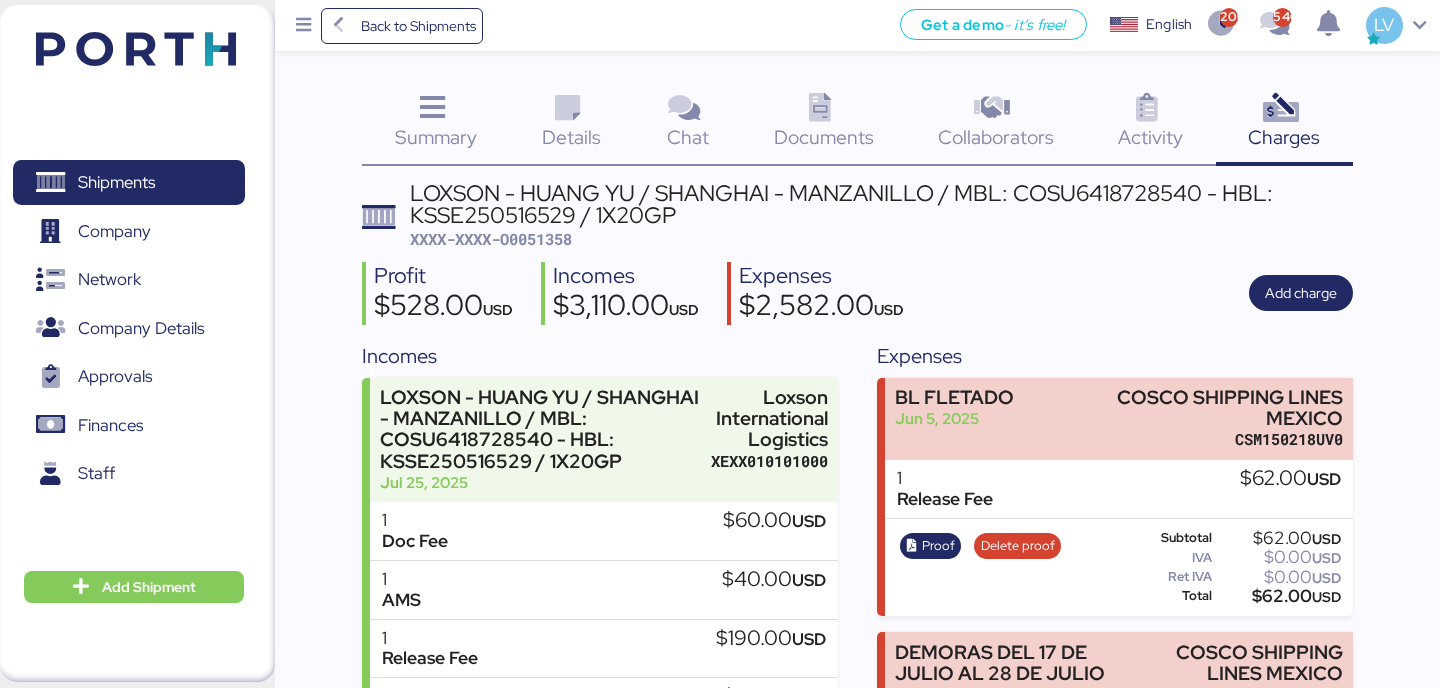click on "XXXX-XXXX-O0051358" at bounding box center [491, 239] 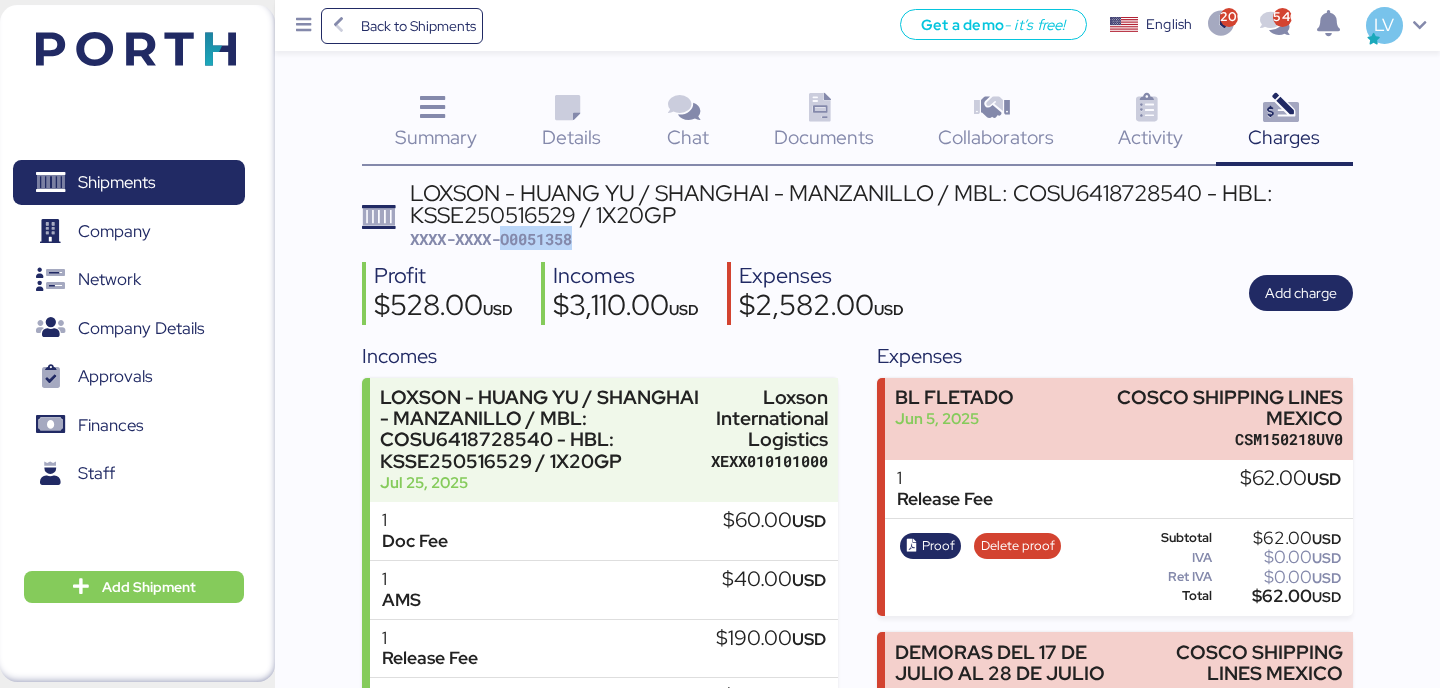 click on "XXXX-XXXX-O0051358" at bounding box center (491, 239) 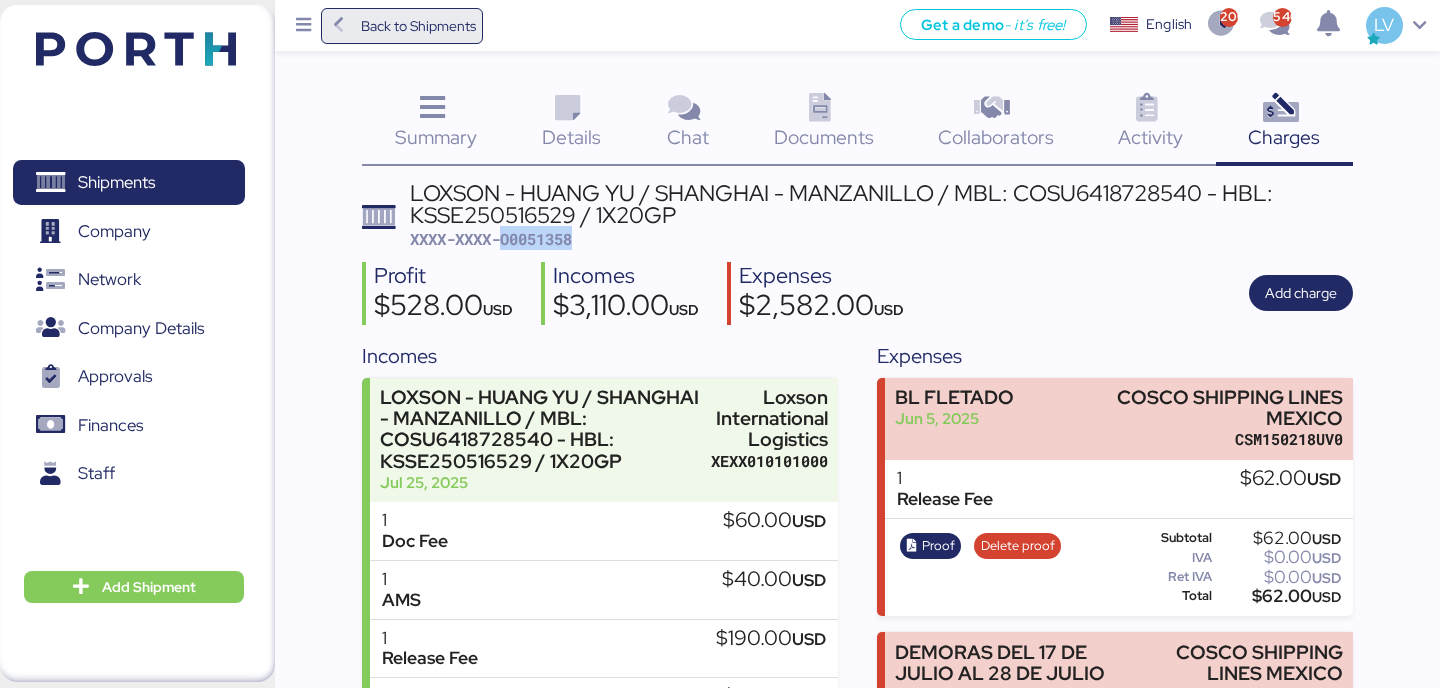 click on "Back to Shipments" at bounding box center (418, 26) 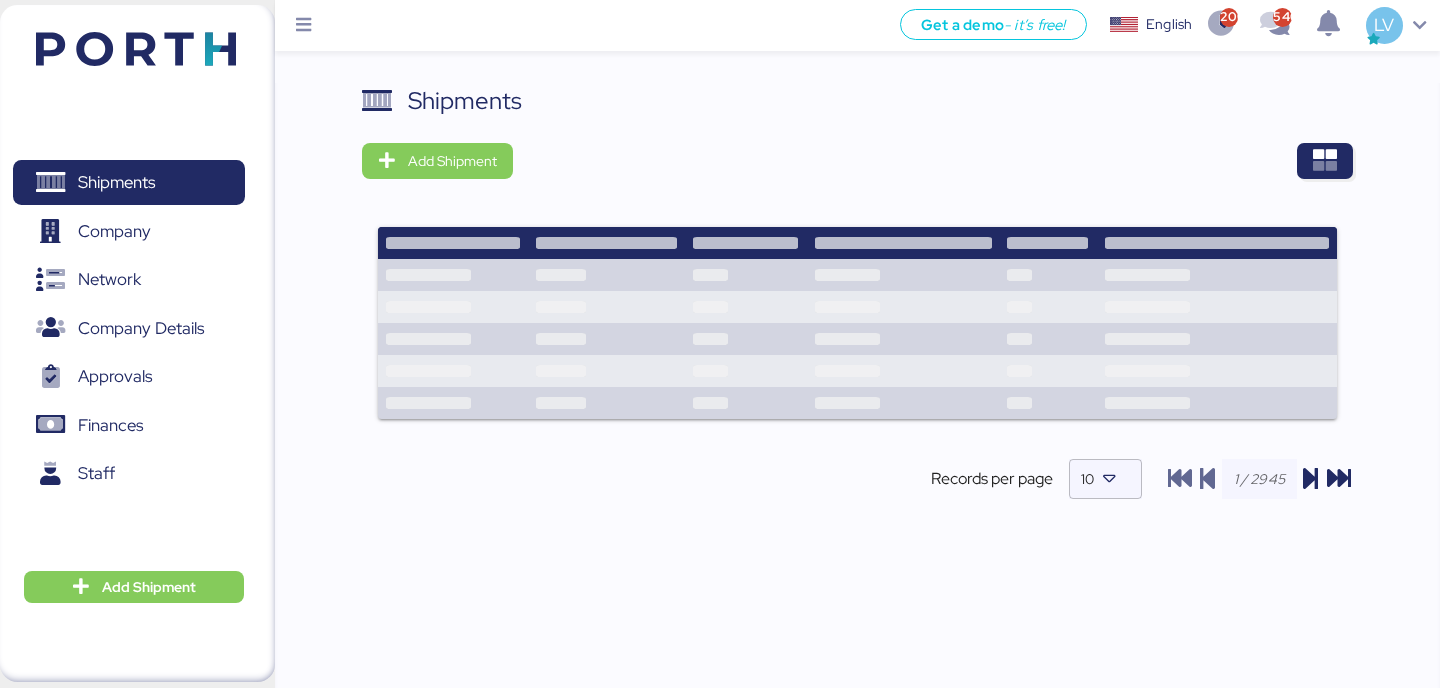 click on "Shipments   Add Shipment   Records per page 10" at bounding box center [857, 397] 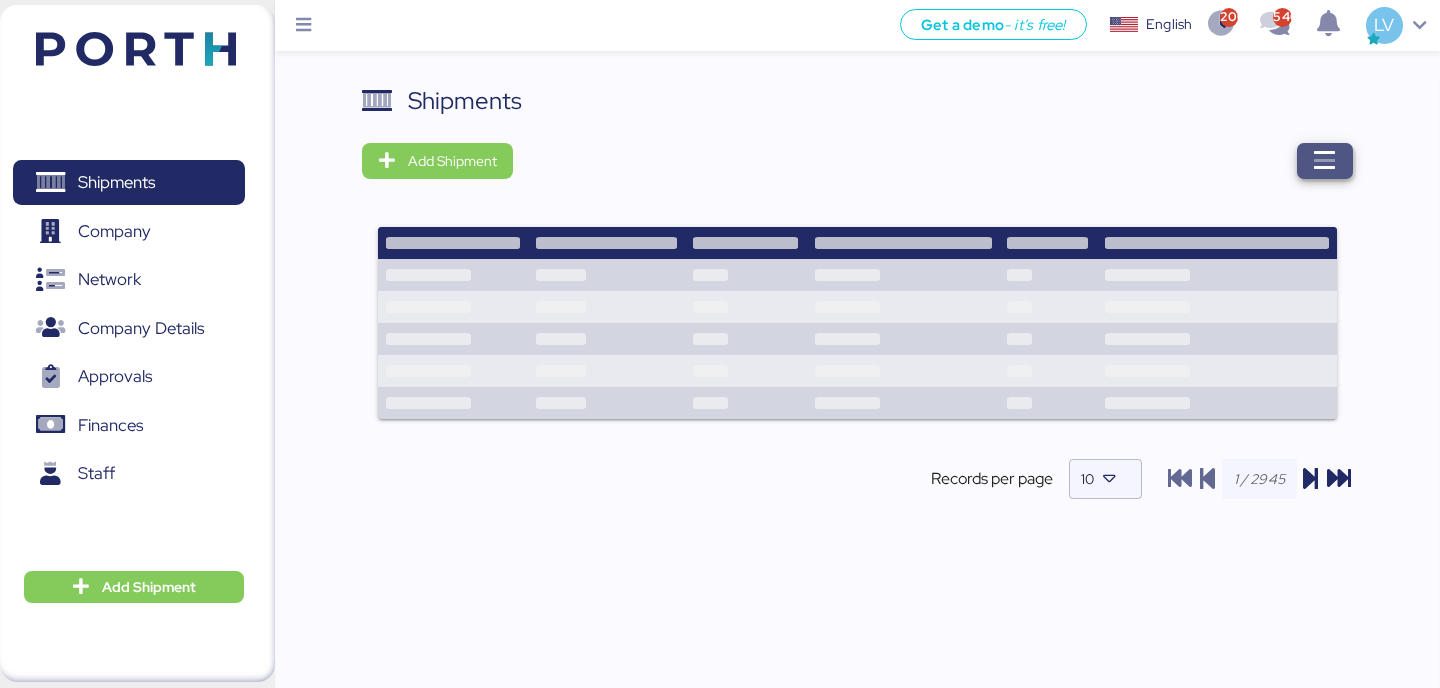 click at bounding box center (1325, 161) 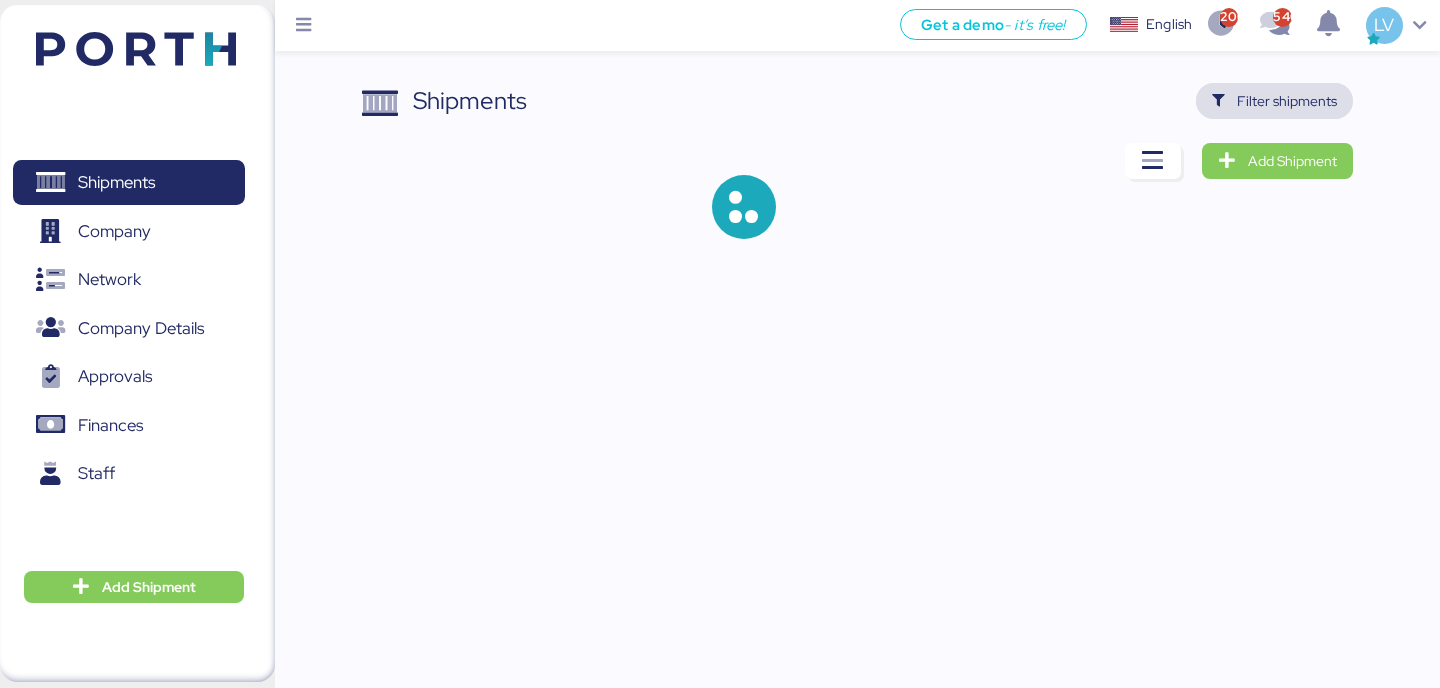 click on "Filter shipments" at bounding box center (1274, 101) 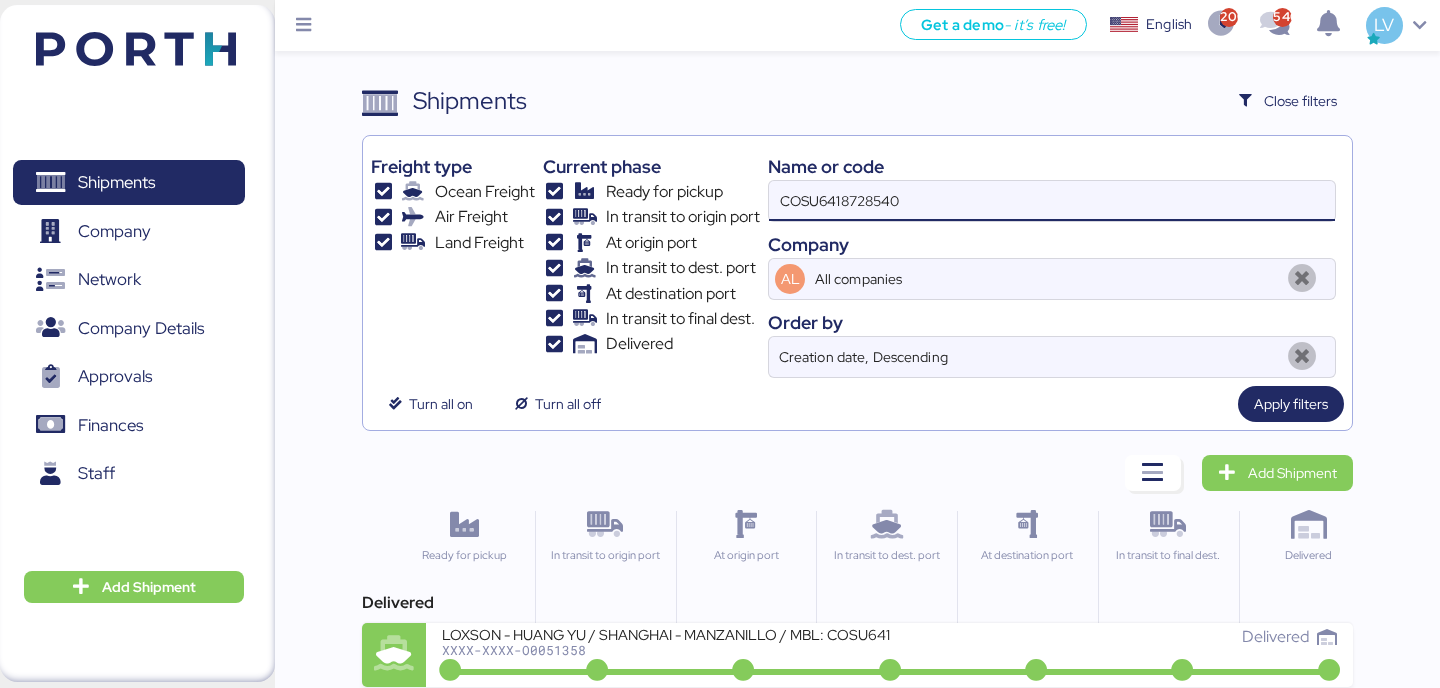 click on "COSU6418728540" at bounding box center [1052, 201] 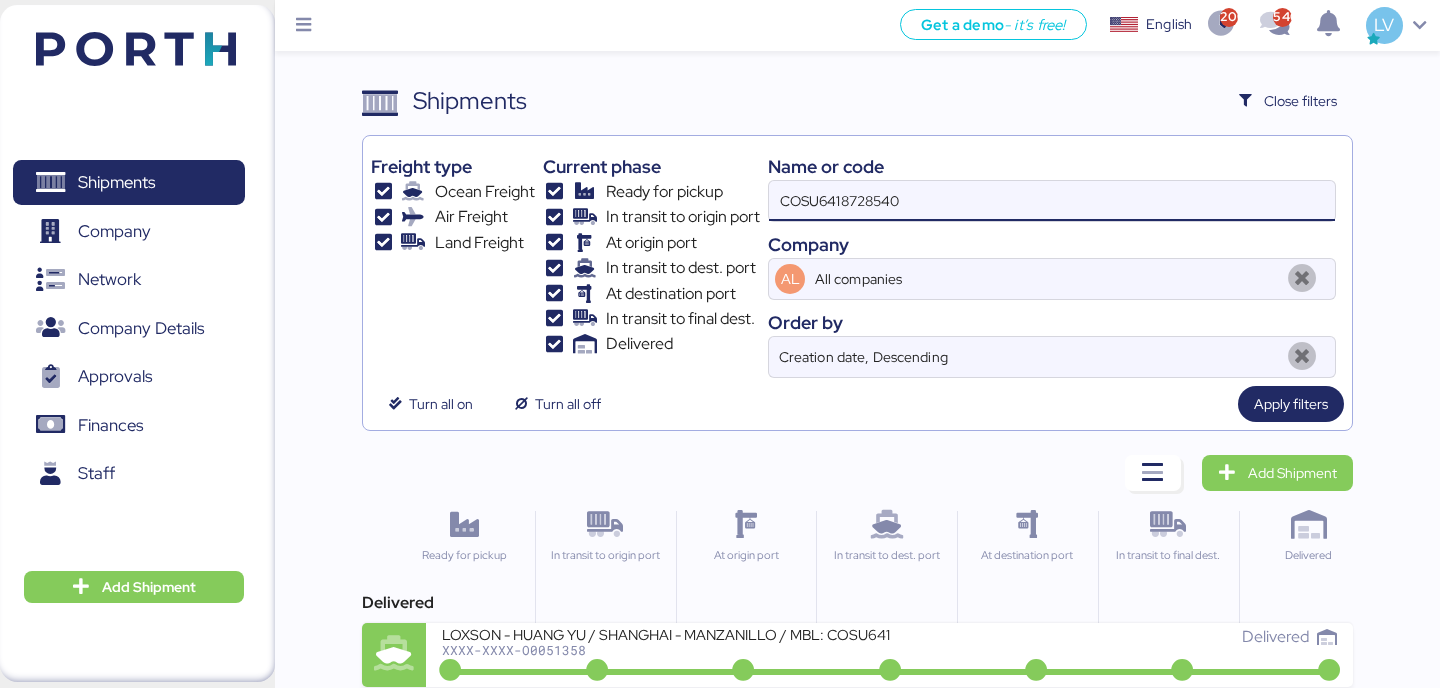 paste on "142502121753" 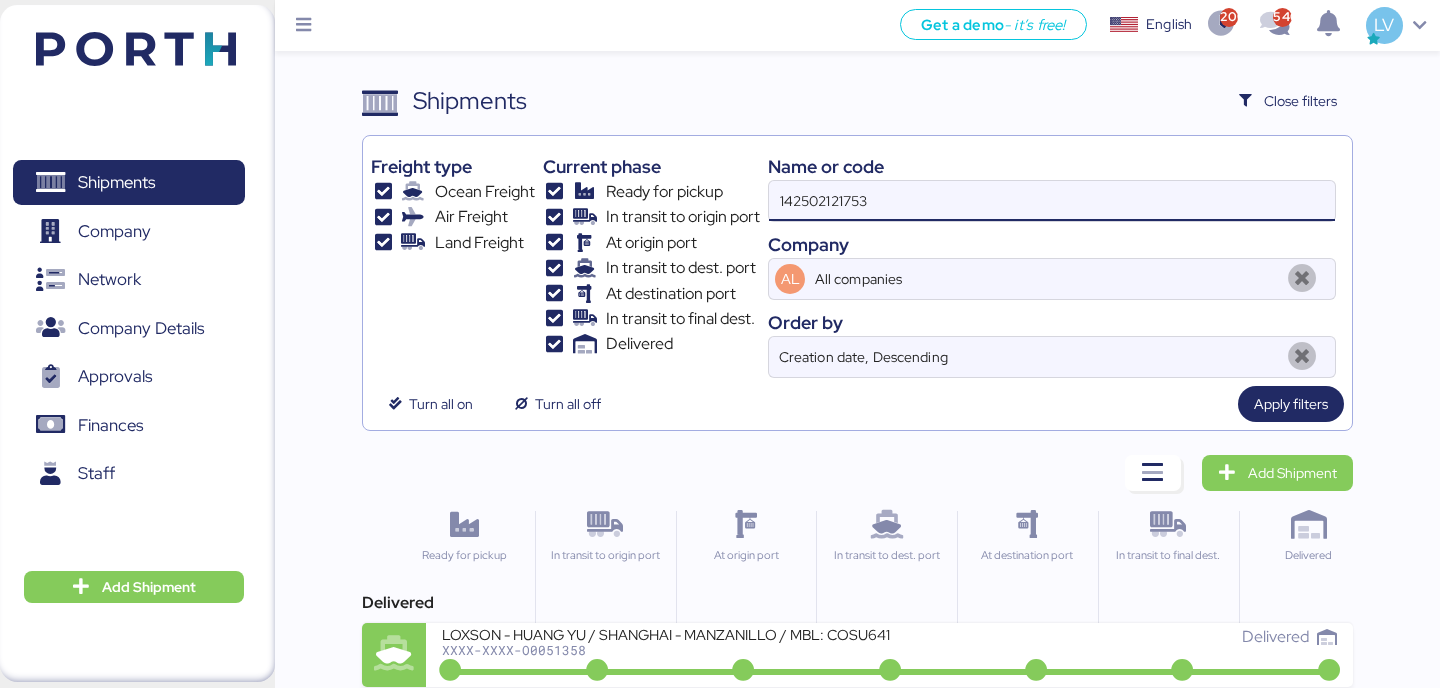 type on "142502121753" 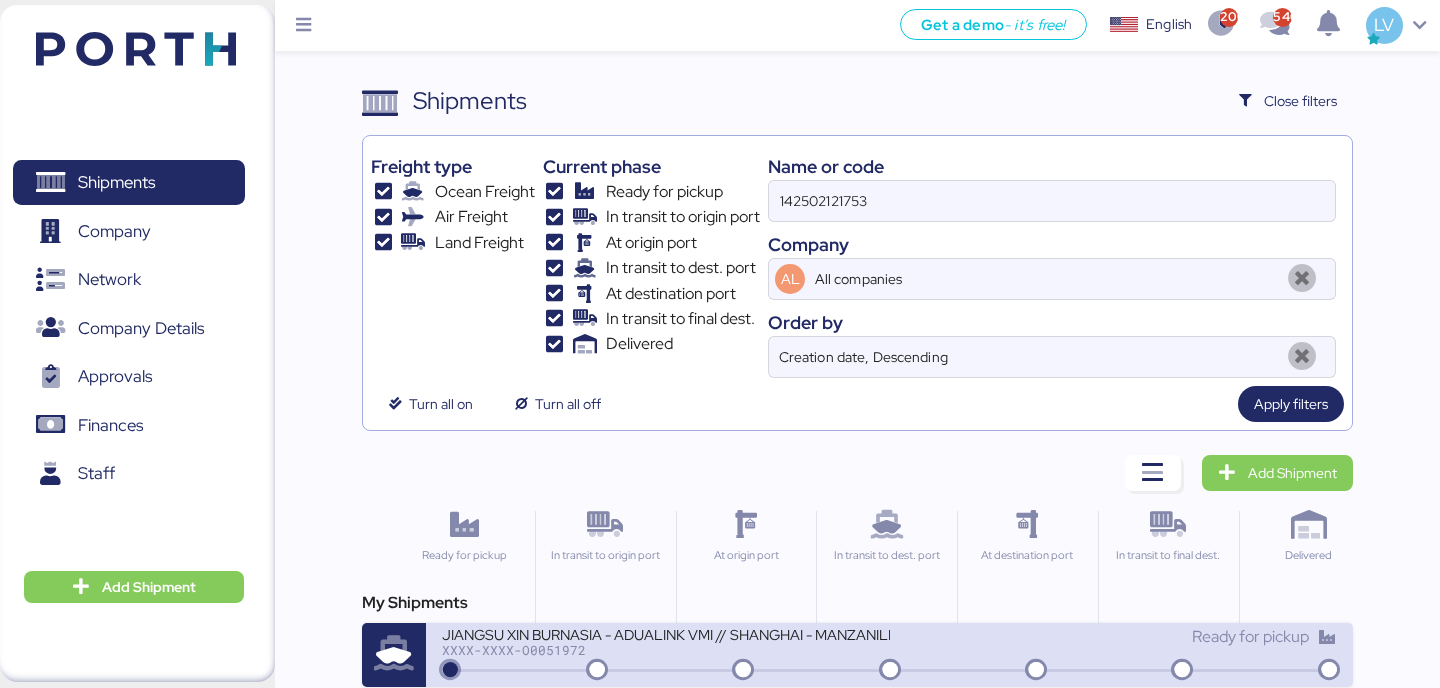 click on "XXXX-XXXX-O0051972" at bounding box center [665, 650] 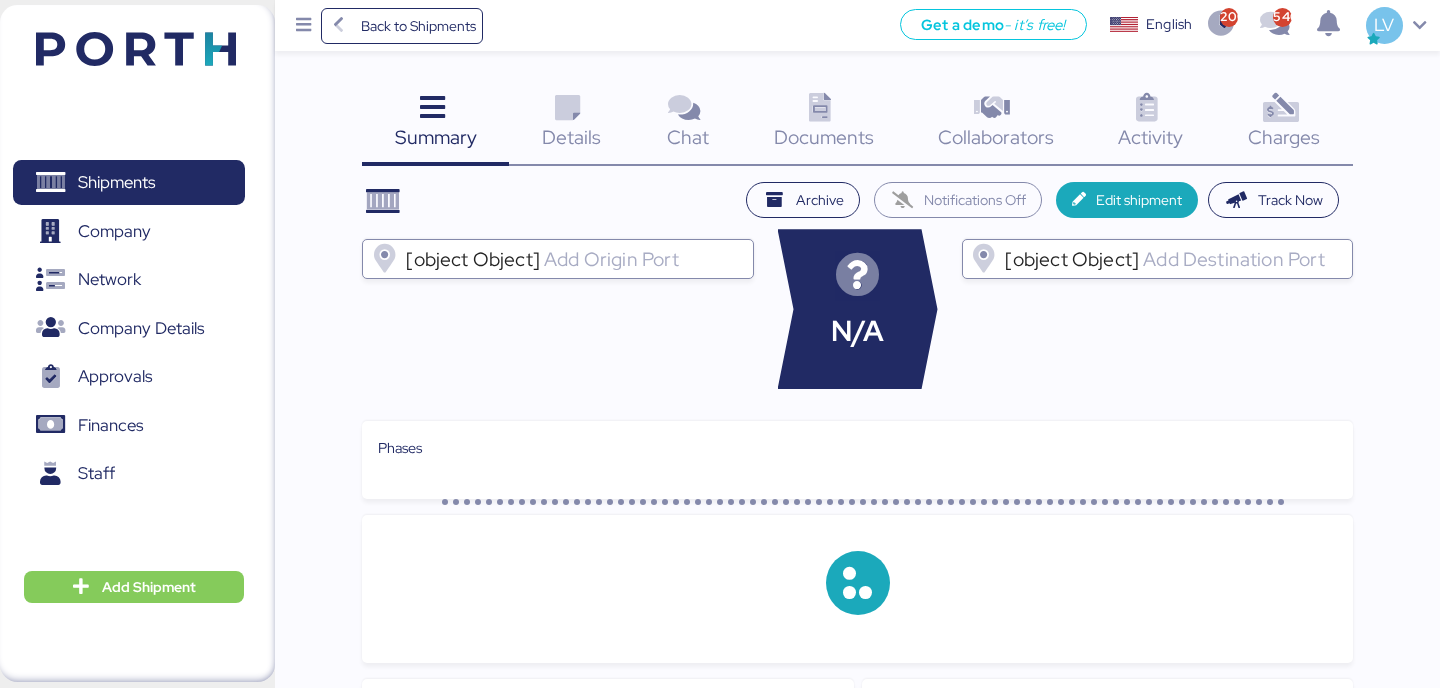 click at bounding box center [1280, 108] 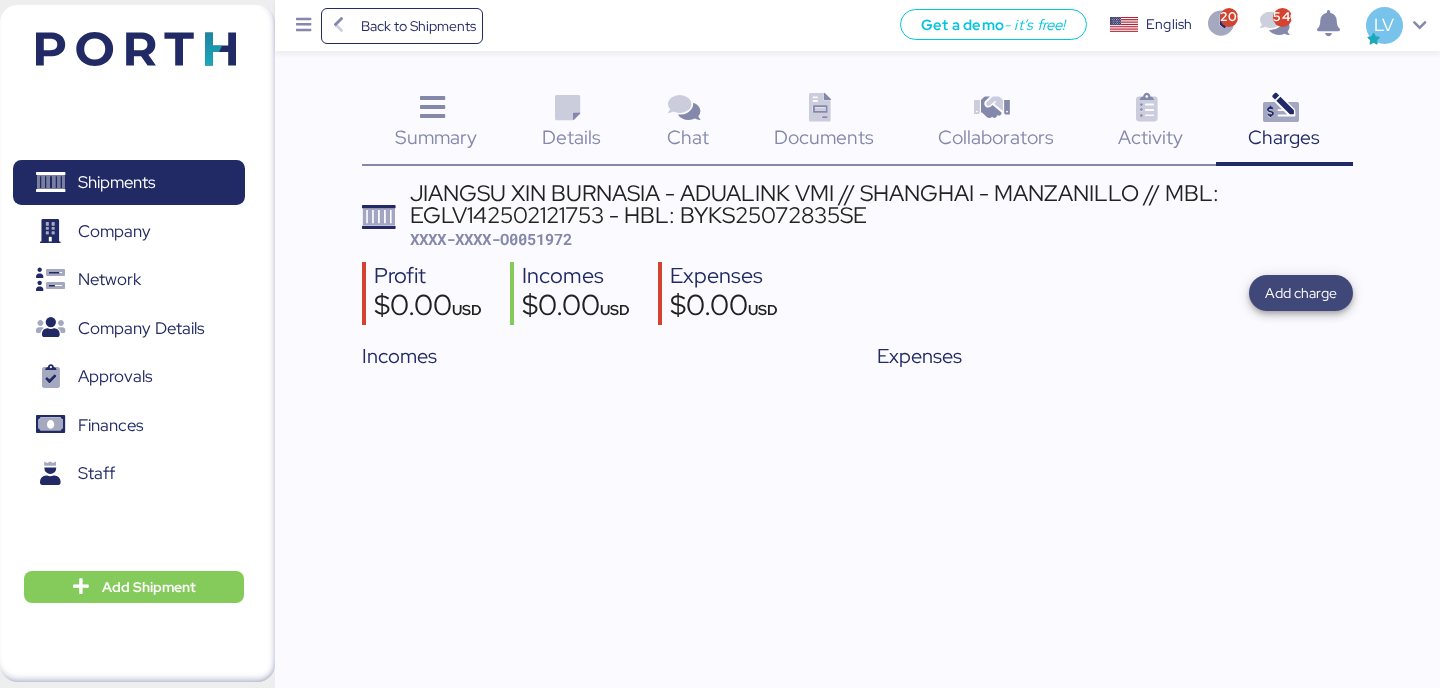 click on "Add charge" at bounding box center (1301, 293) 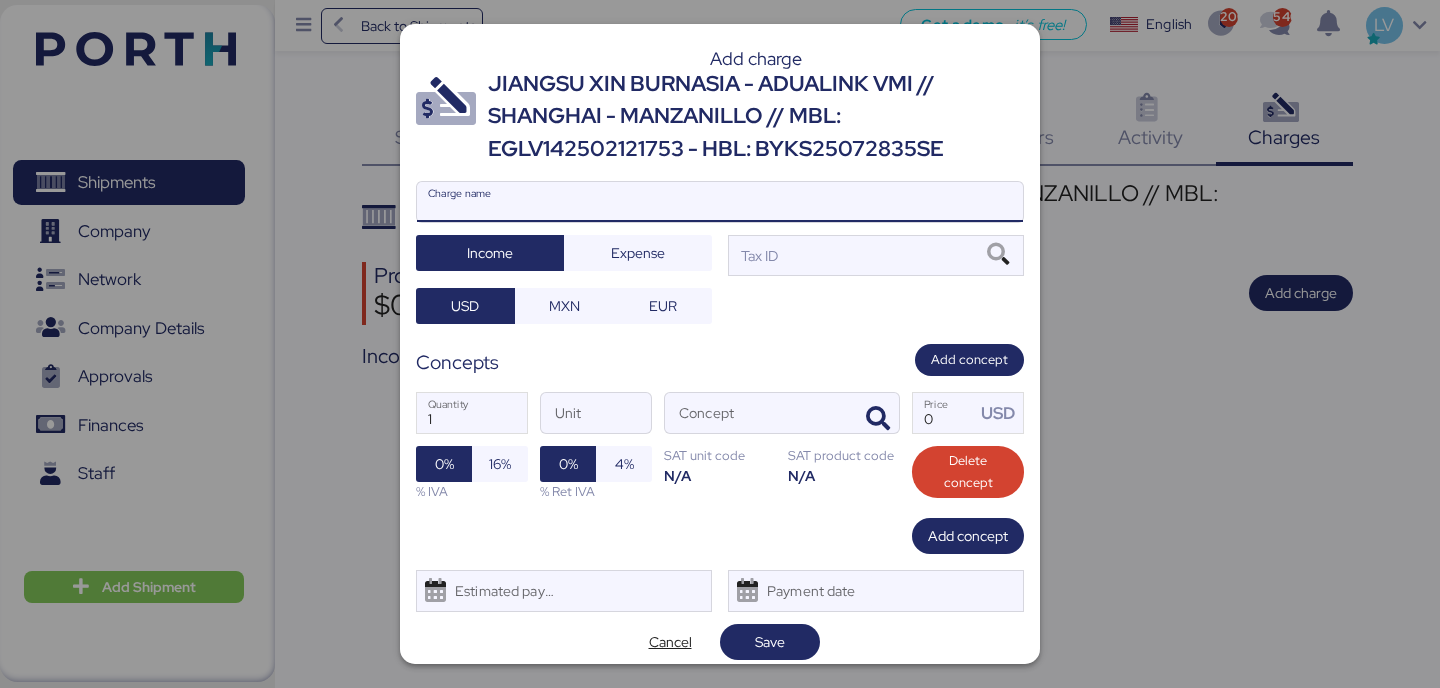 click on "Charge name" at bounding box center [720, 202] 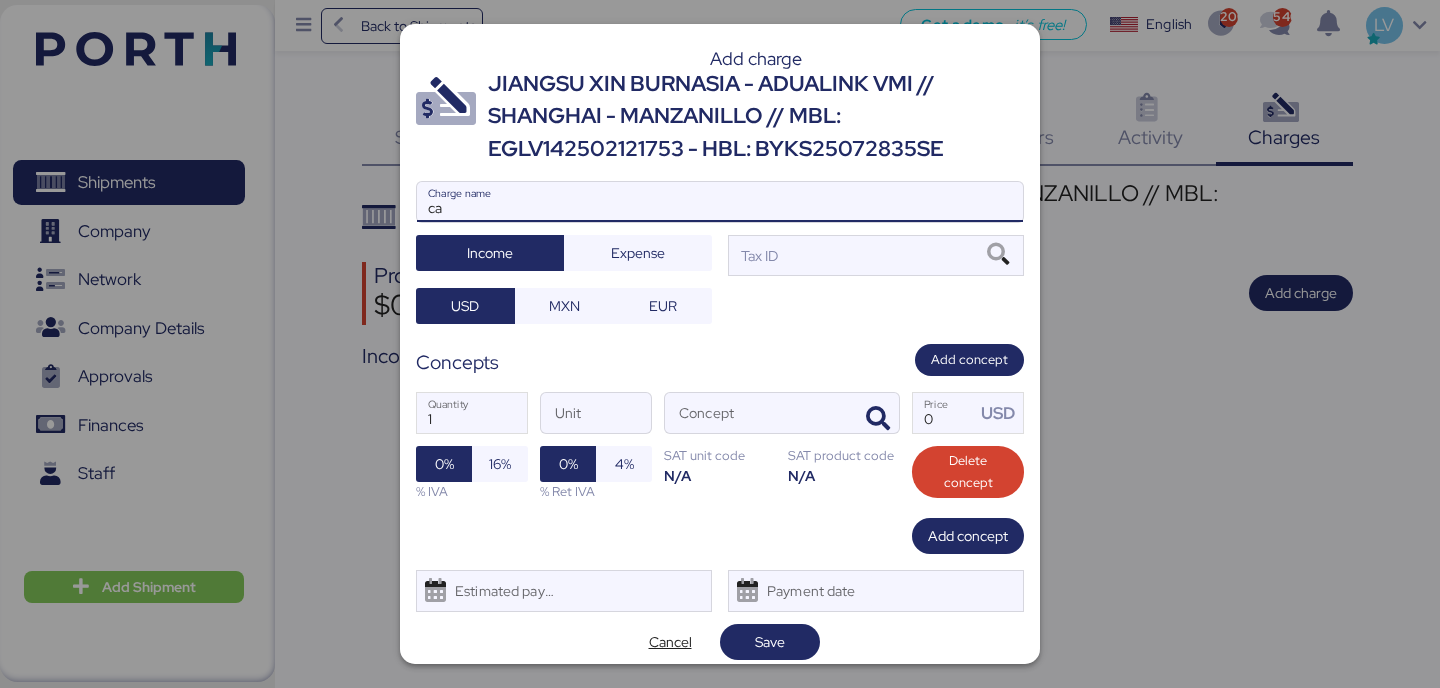 type on "c" 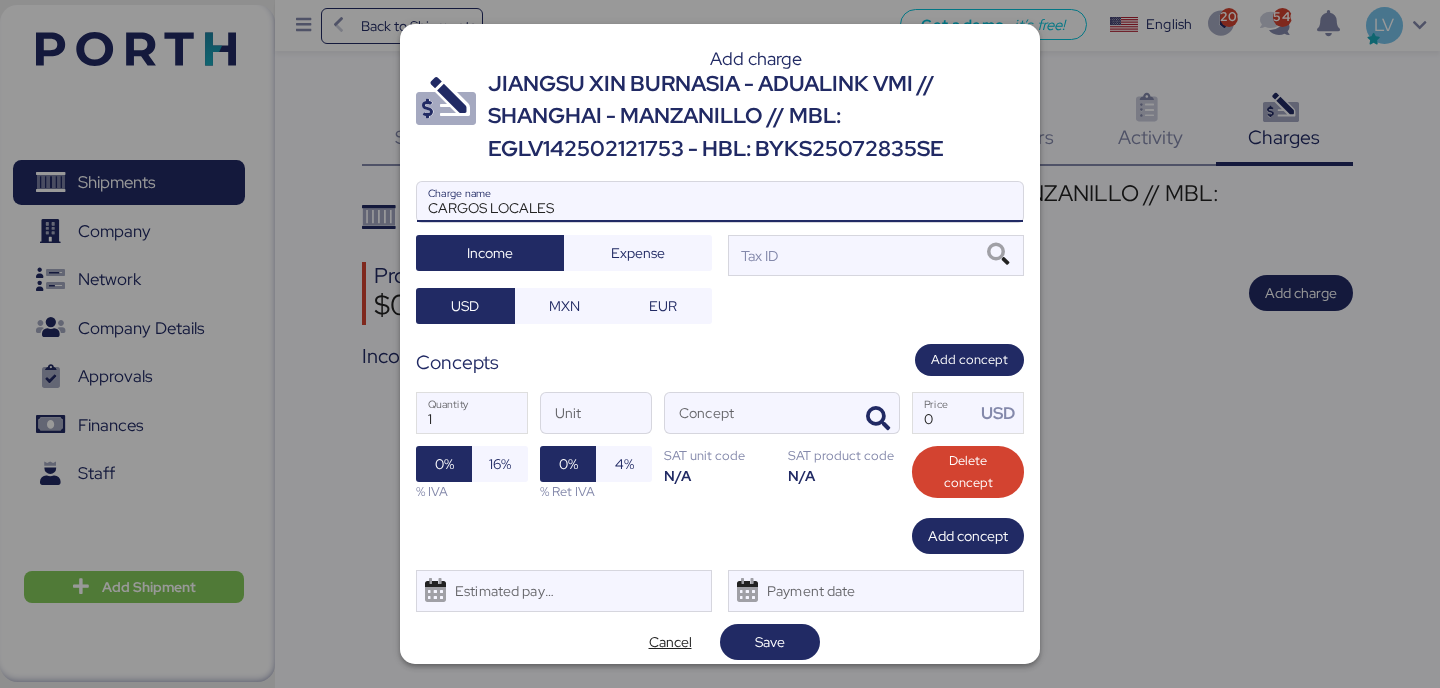 paste on "142502121753" 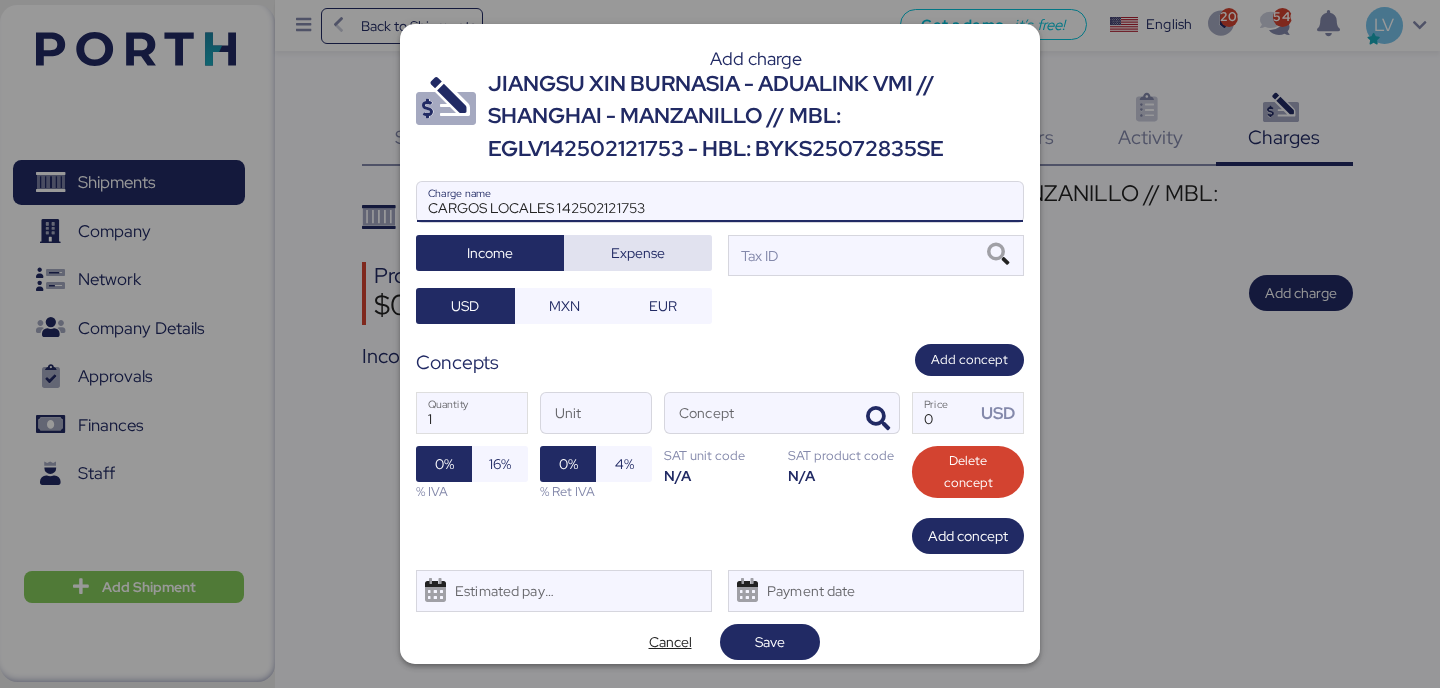 type on "CARGOS LOCALES 142502121753" 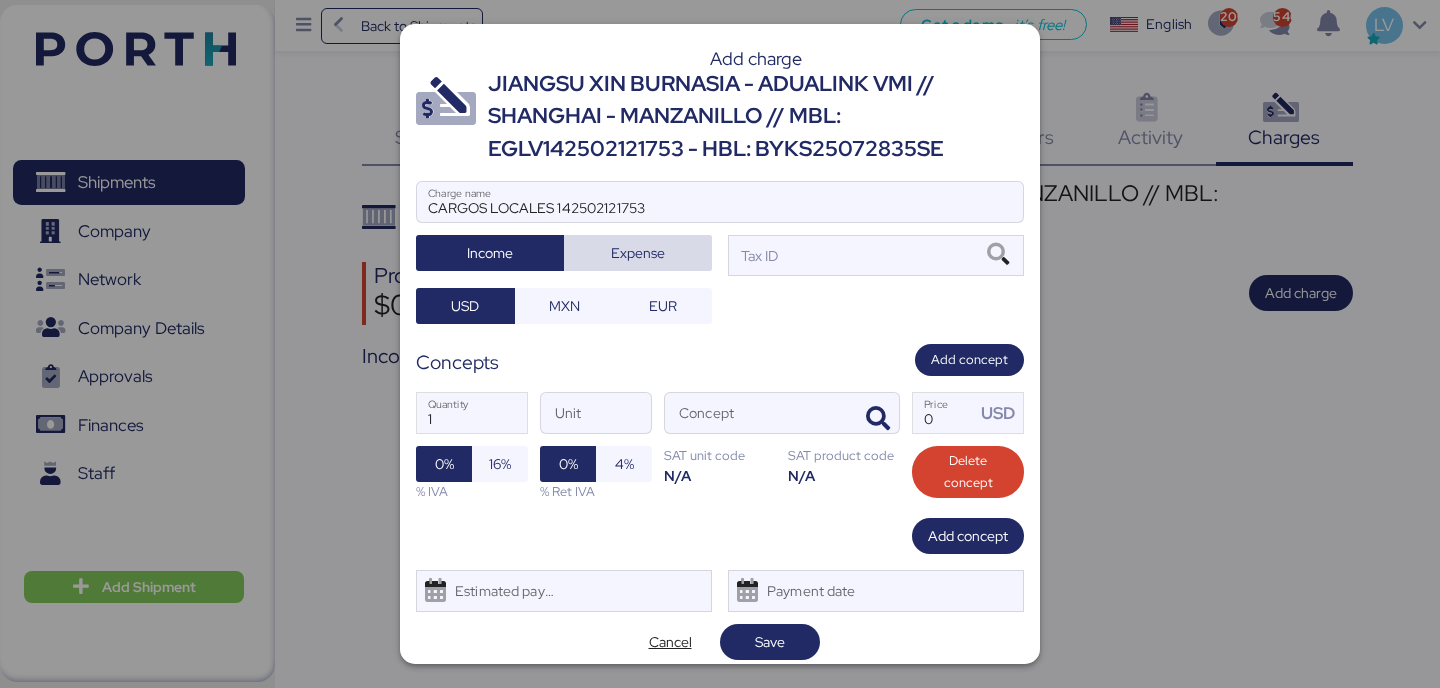 click on "Expense" at bounding box center (638, 253) 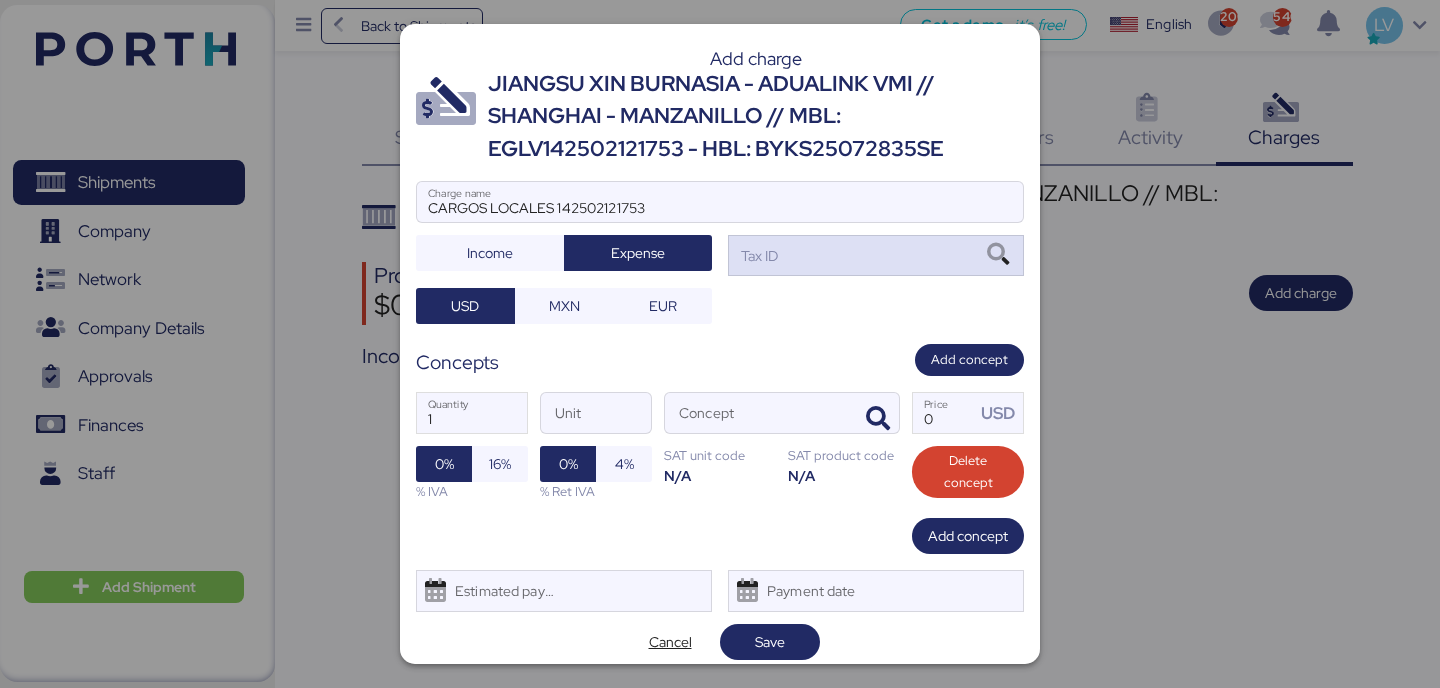 click on "Tax ID" at bounding box center [876, 255] 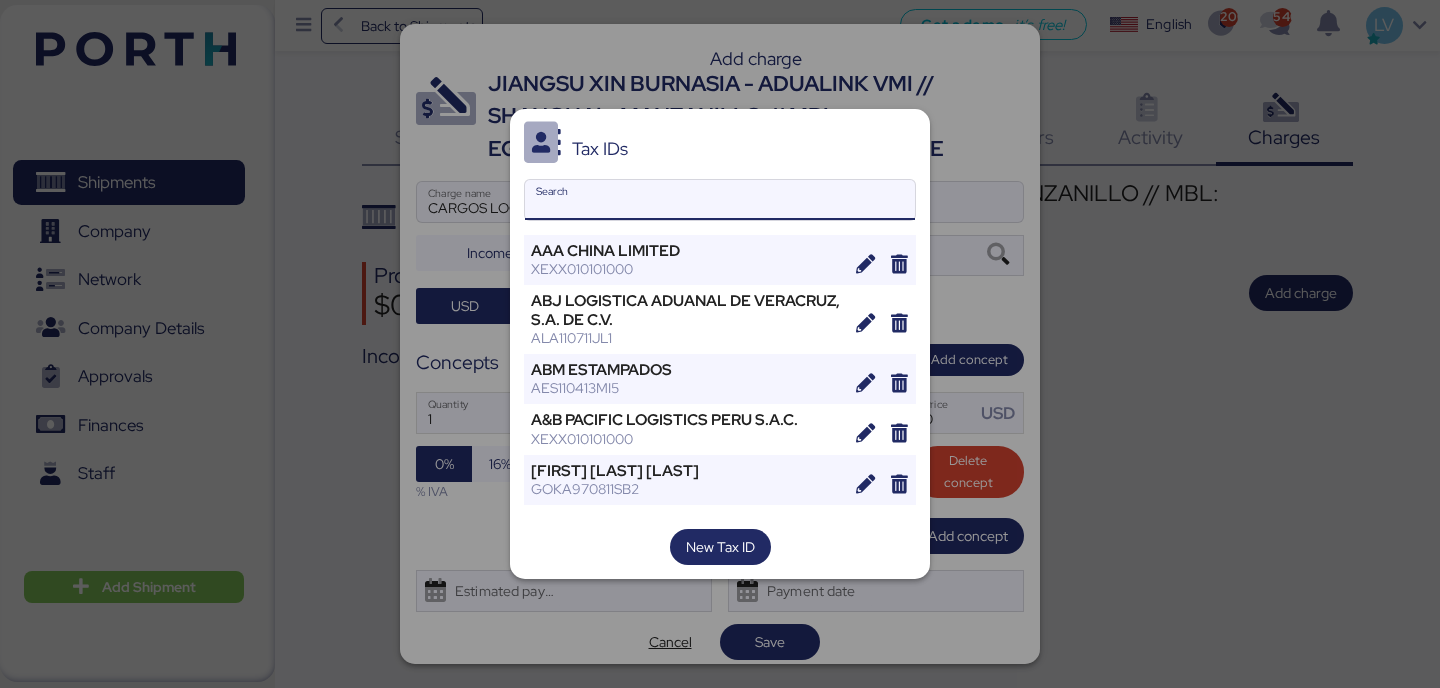 click on "Search" at bounding box center [720, 200] 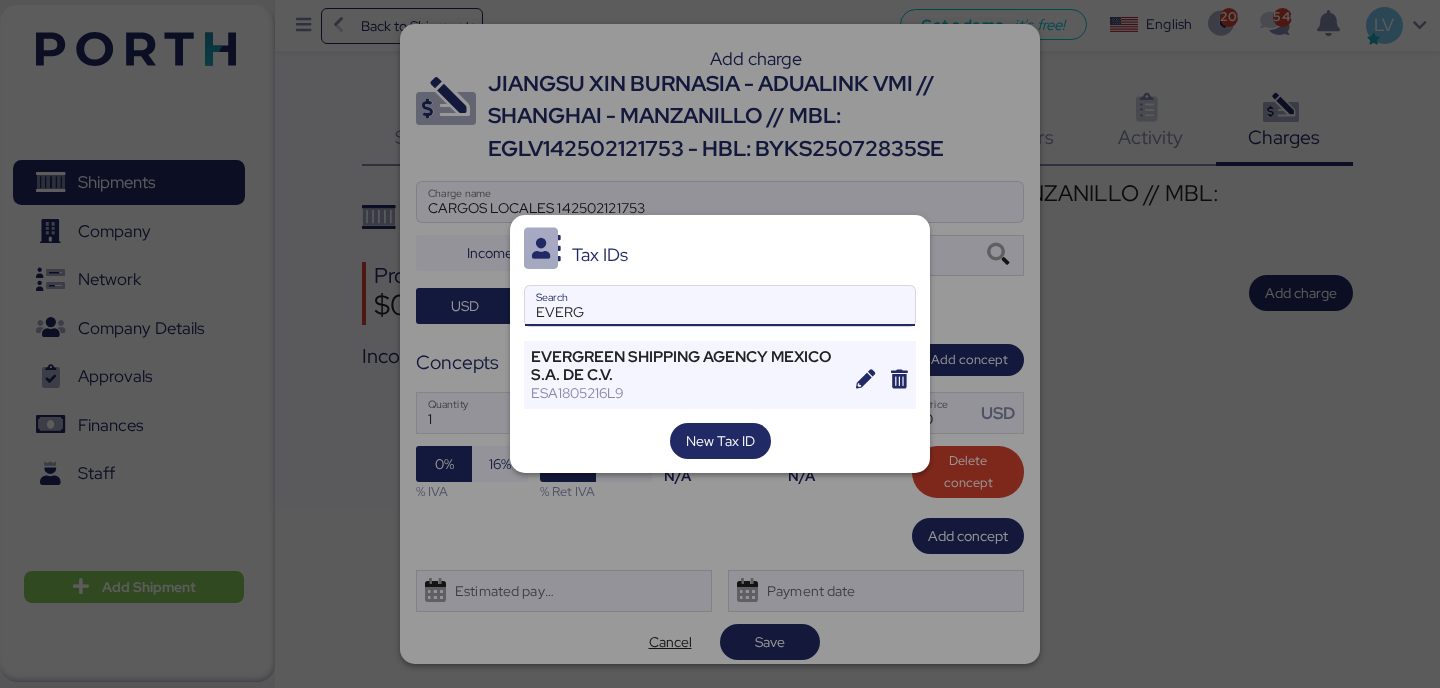 type on "EVERG" 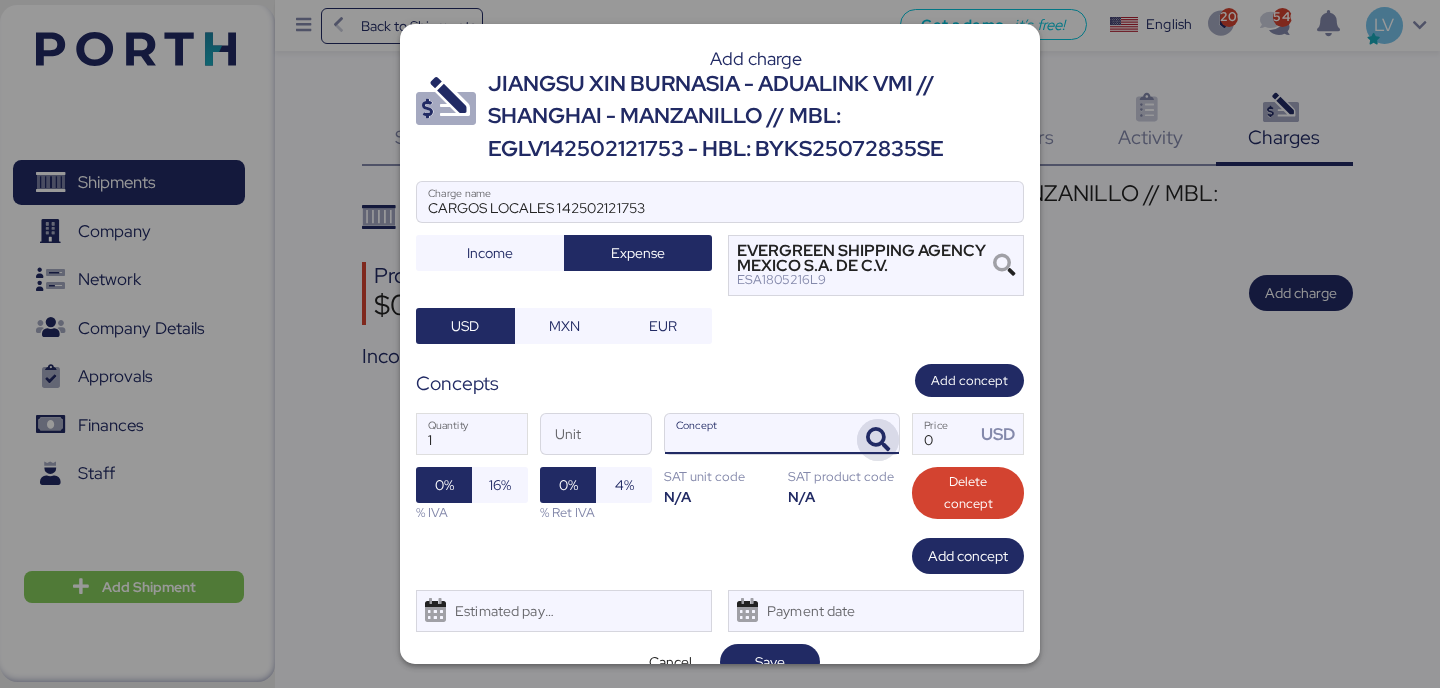 click at bounding box center (878, 440) 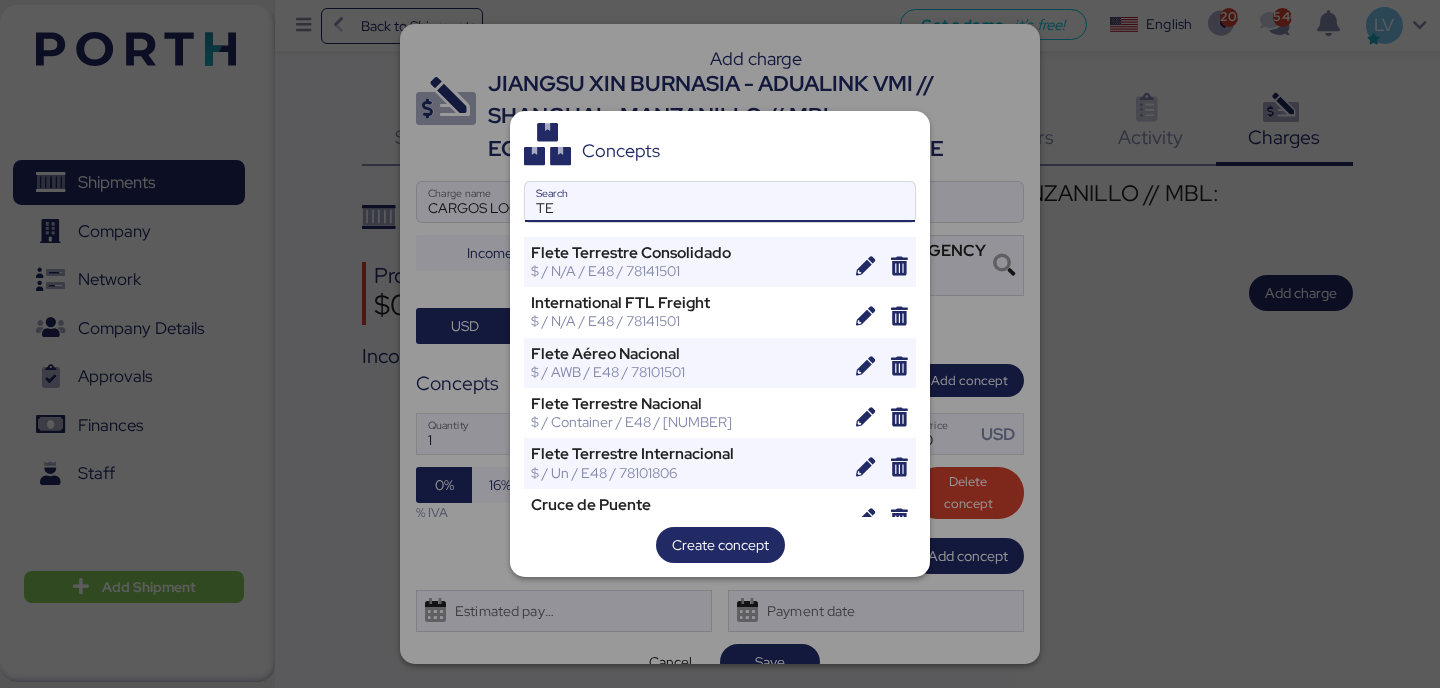 type on "T" 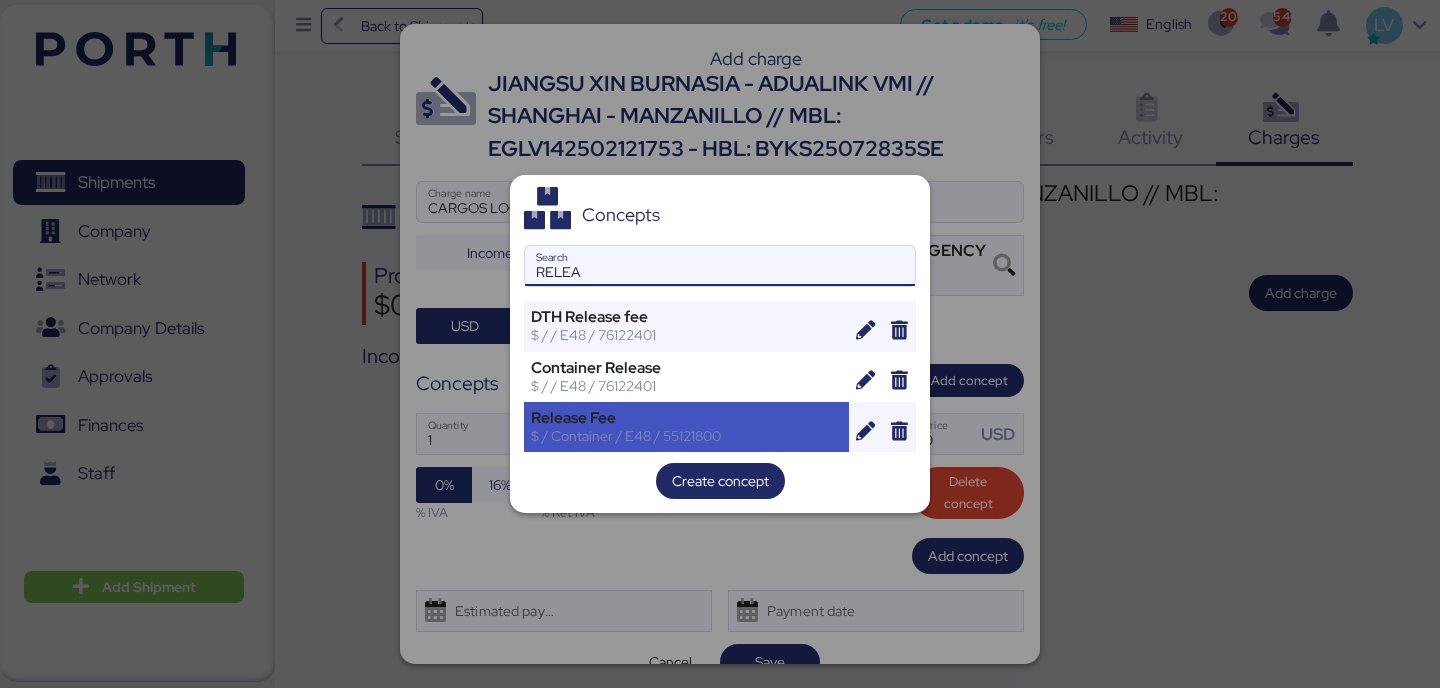 type on "RELEA" 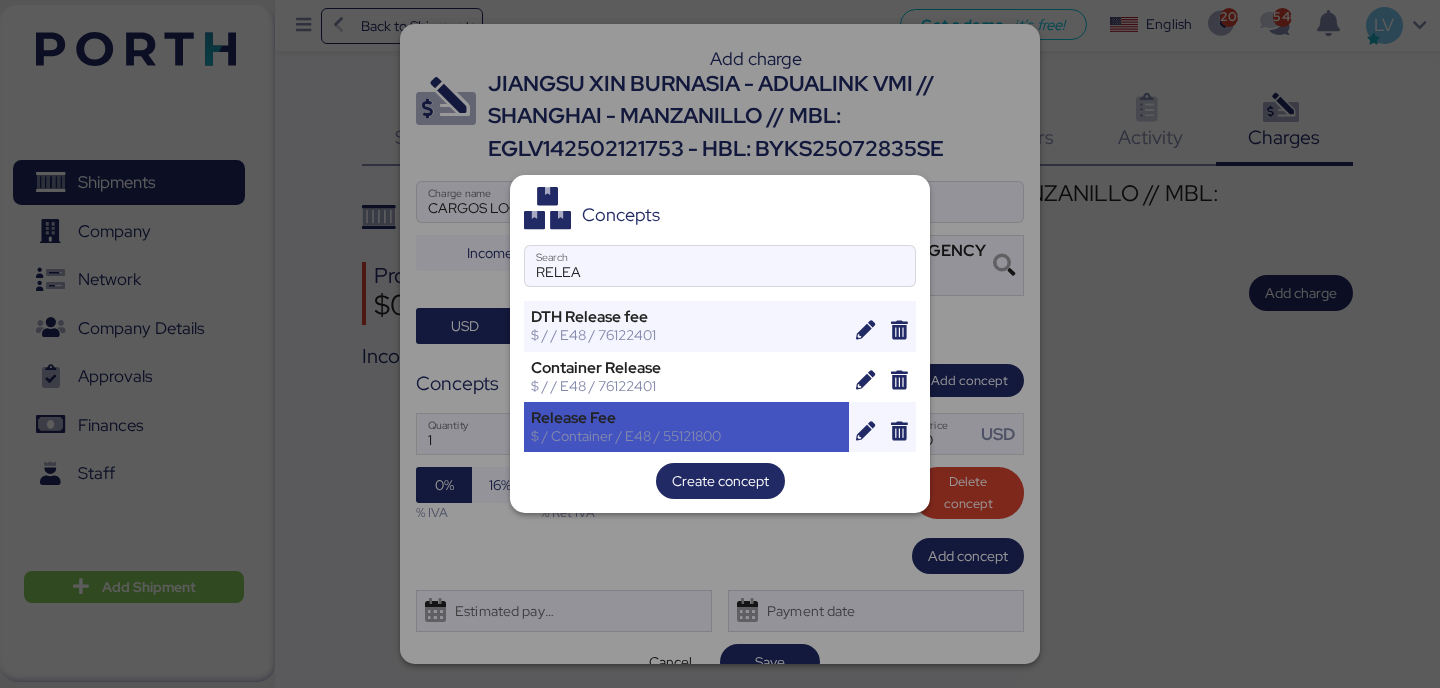 click on "Release Fee" at bounding box center (686, 418) 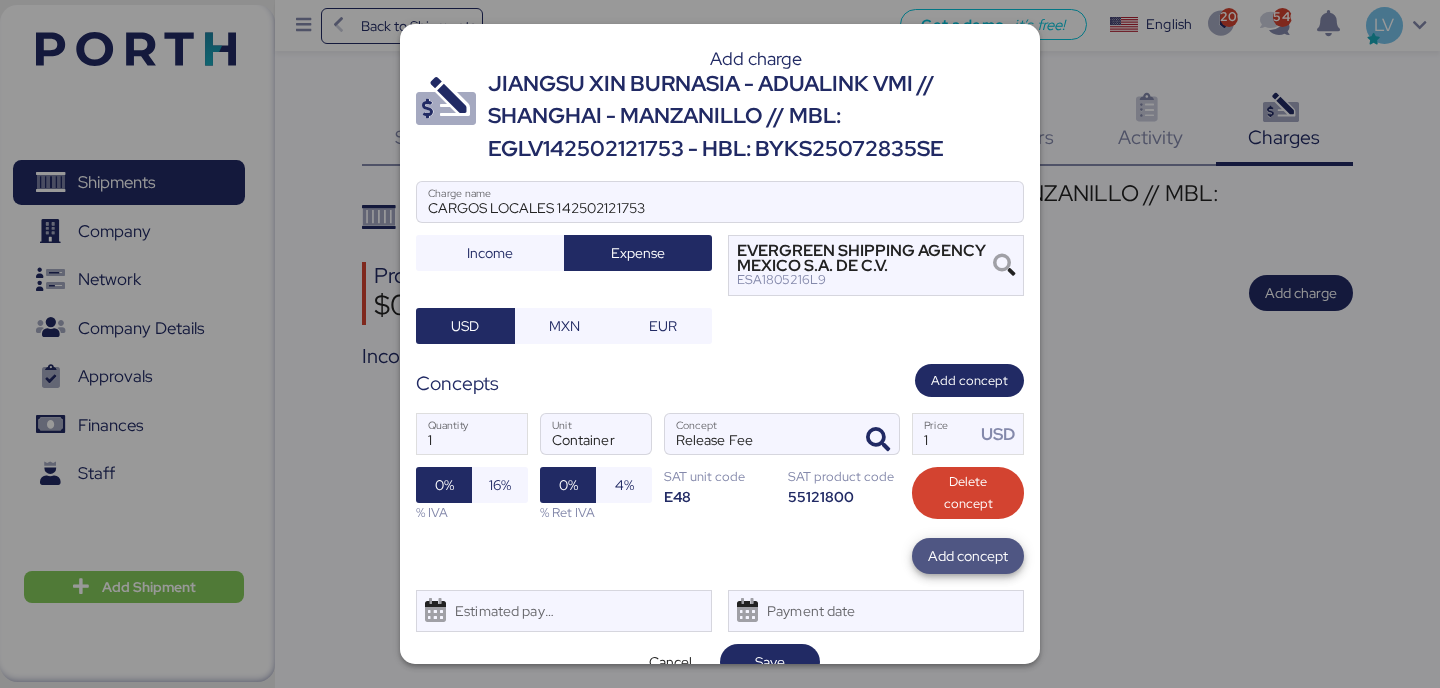 click on "Add concept" at bounding box center [968, 556] 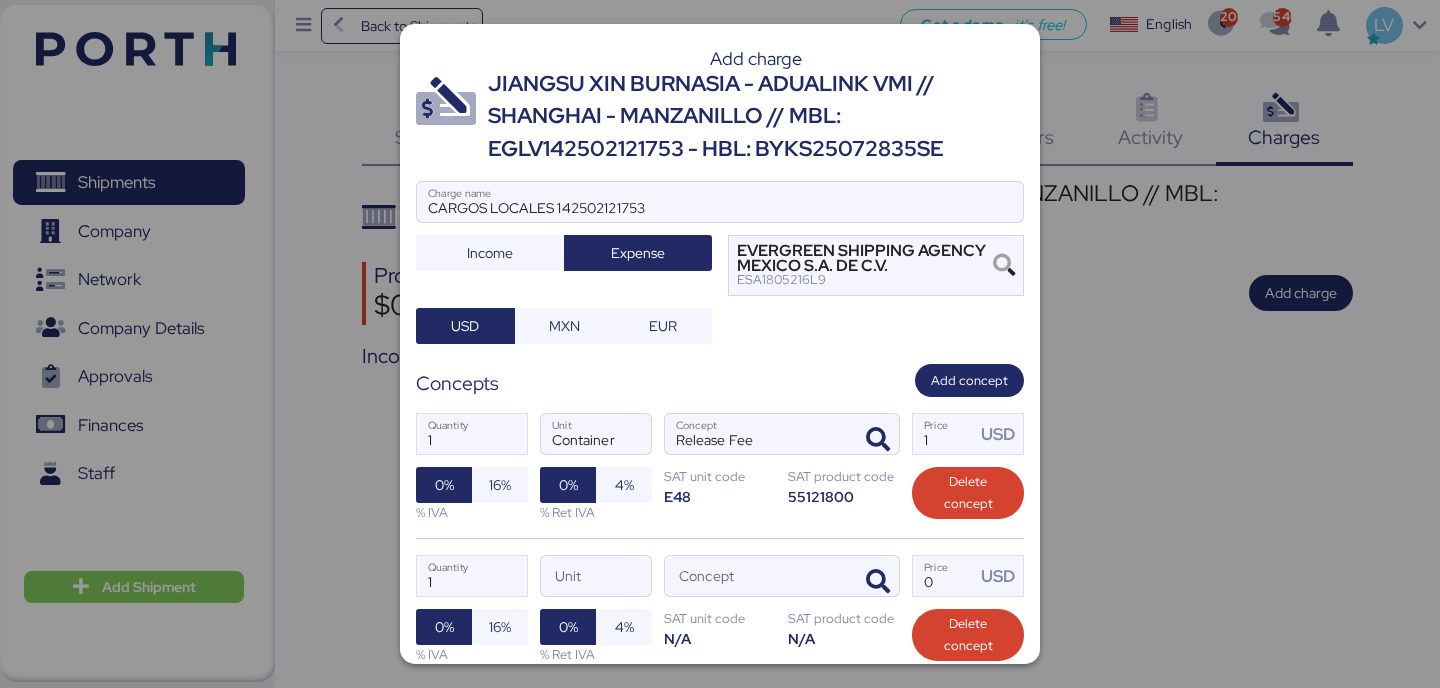 click on "1 Quantity Unit Concept   0 Price USD 0% 16% % IVA 0% 4% % Ret IVA SAT unit code N/A SAT product code N/A Delete concept" at bounding box center (720, 609) 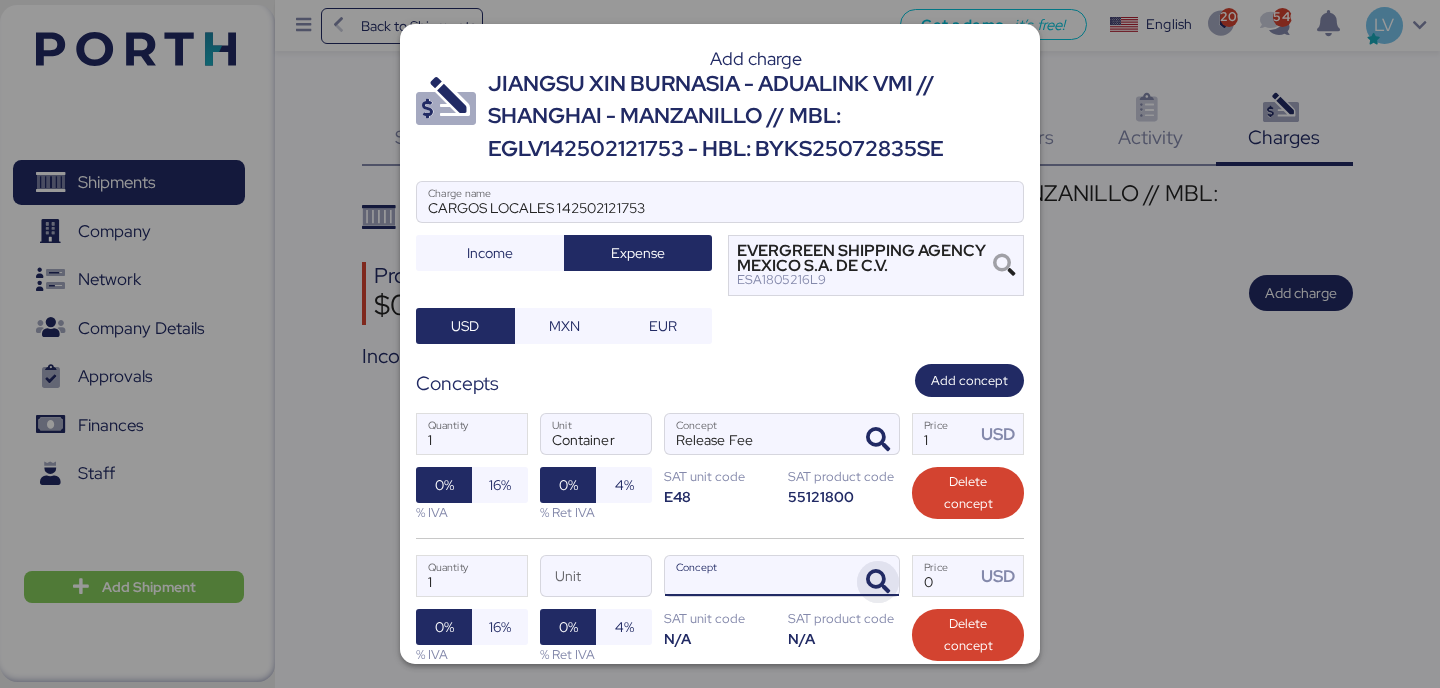 click at bounding box center [878, 582] 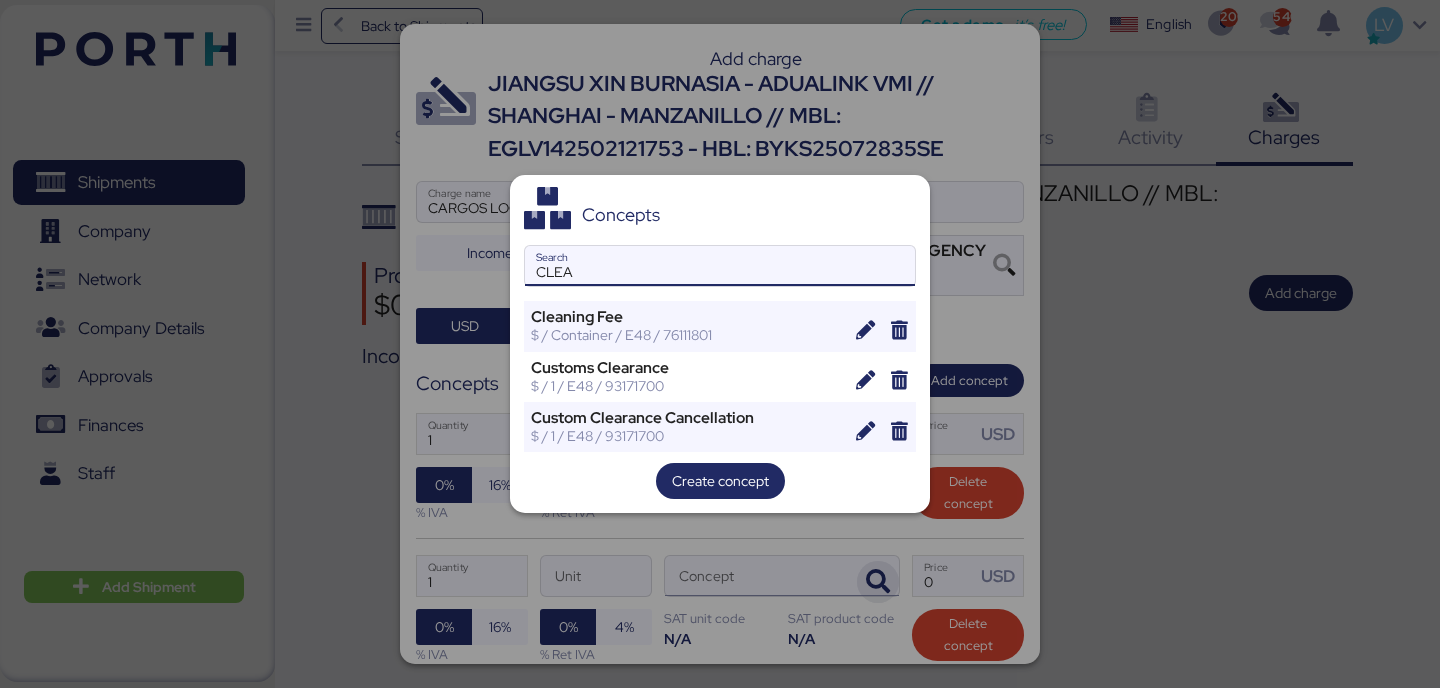 type on "CLEA" 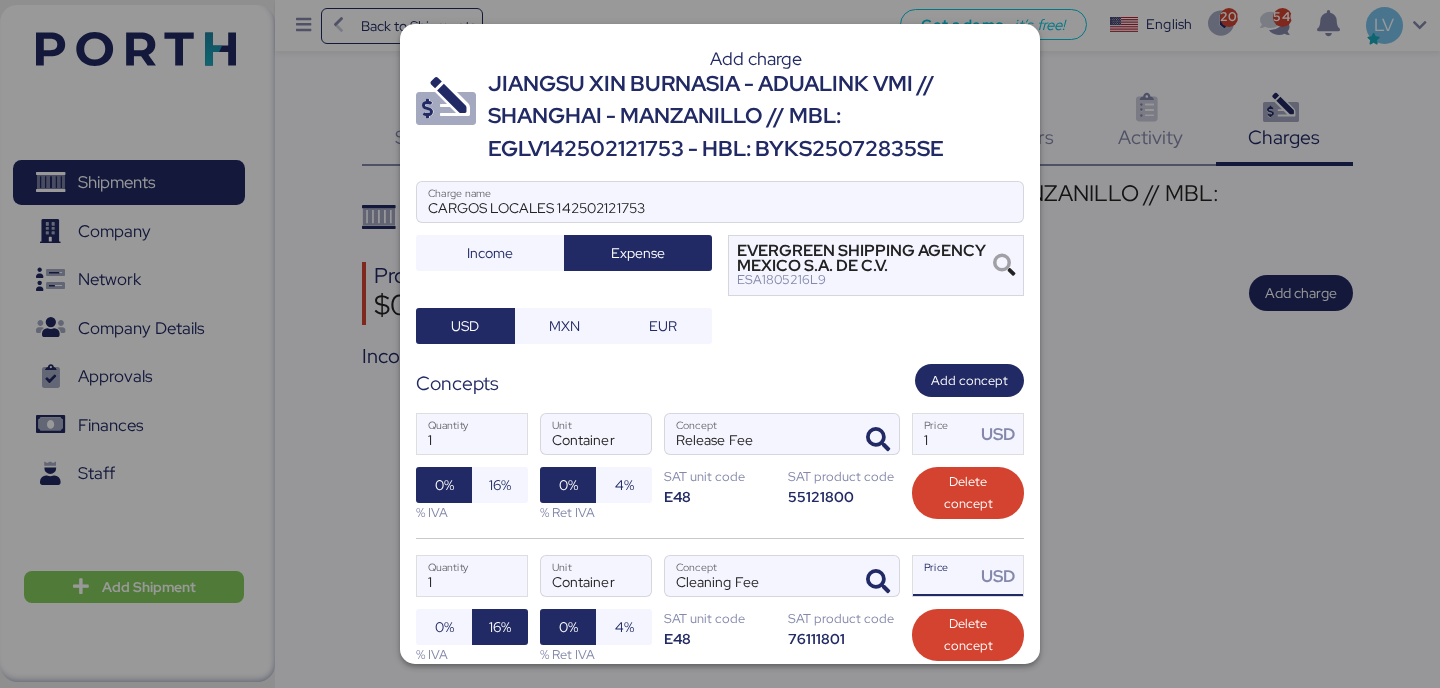 click on "1 Quantity Container Unit Cleaning Fee Concept   Price USD 0% 16% % IVA 0% 4% % Ret IVA SAT unit code E48 SAT product code 76111801 Delete concept" at bounding box center (720, 609) 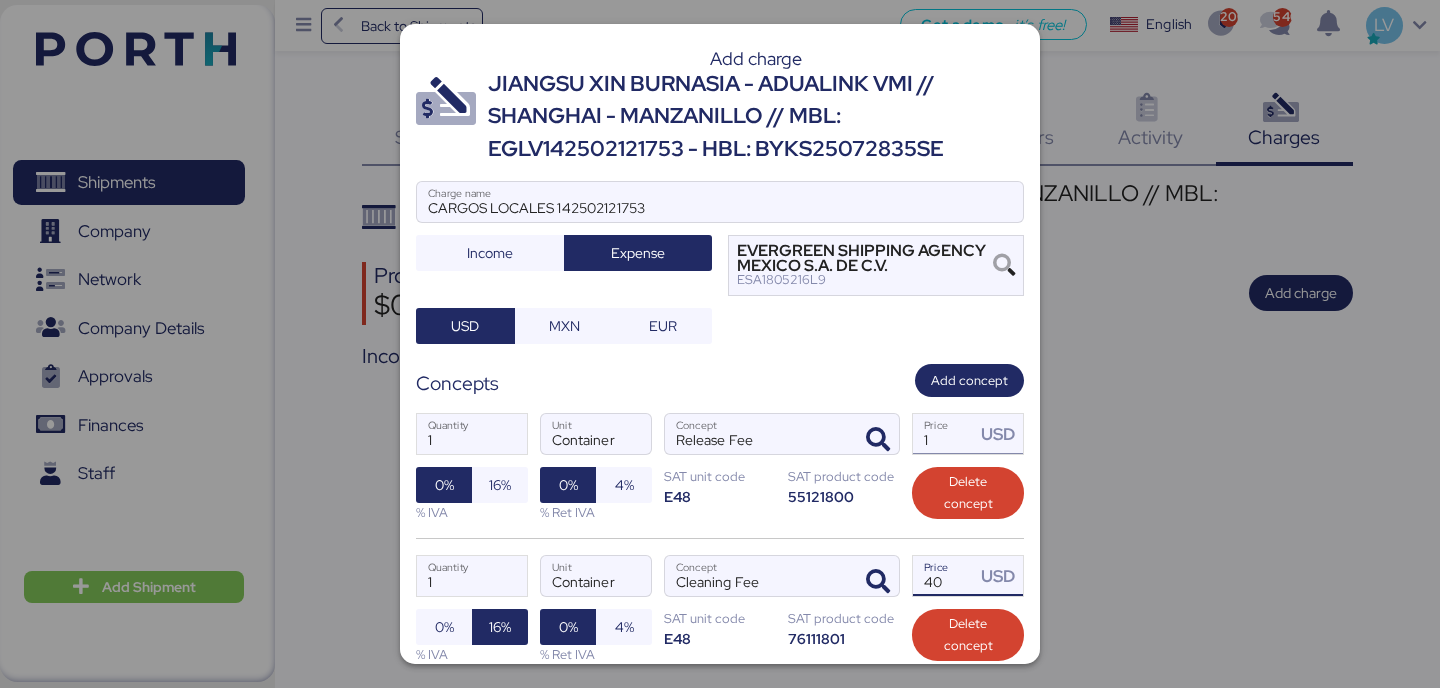 type on "40" 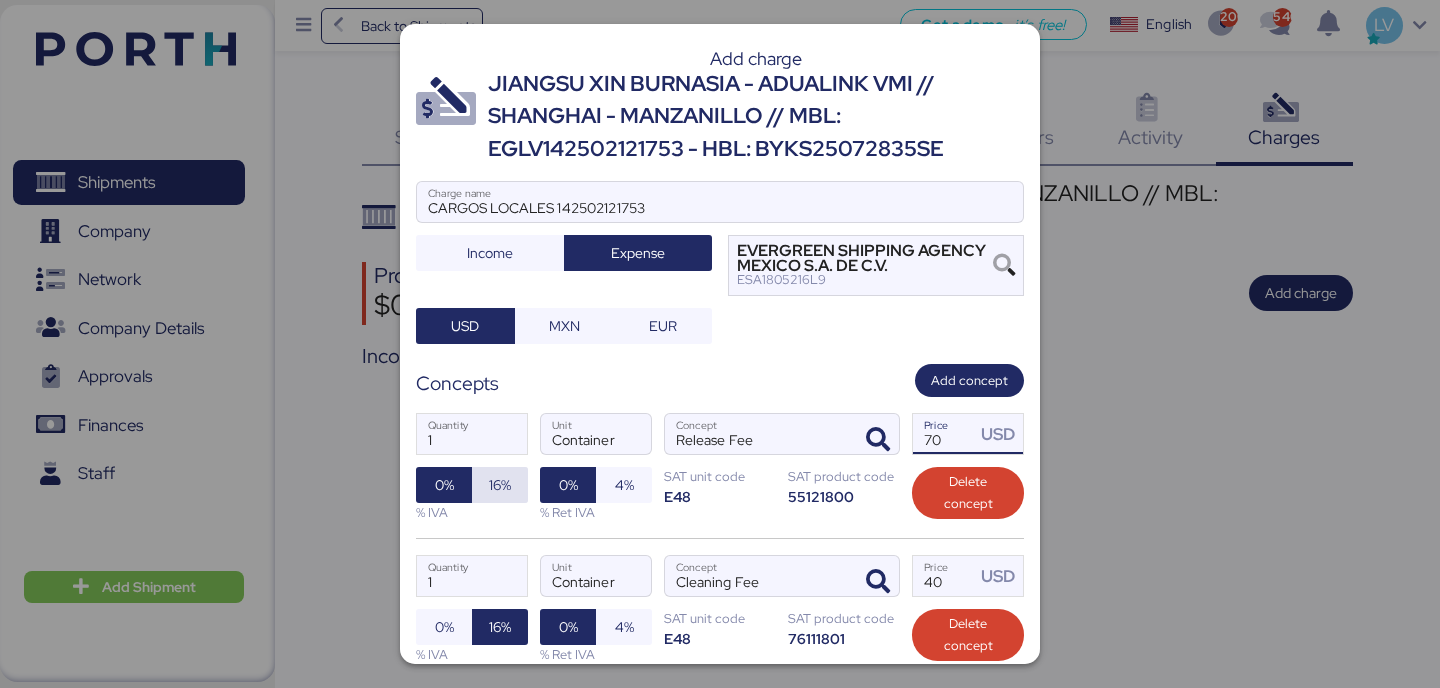 type on "70" 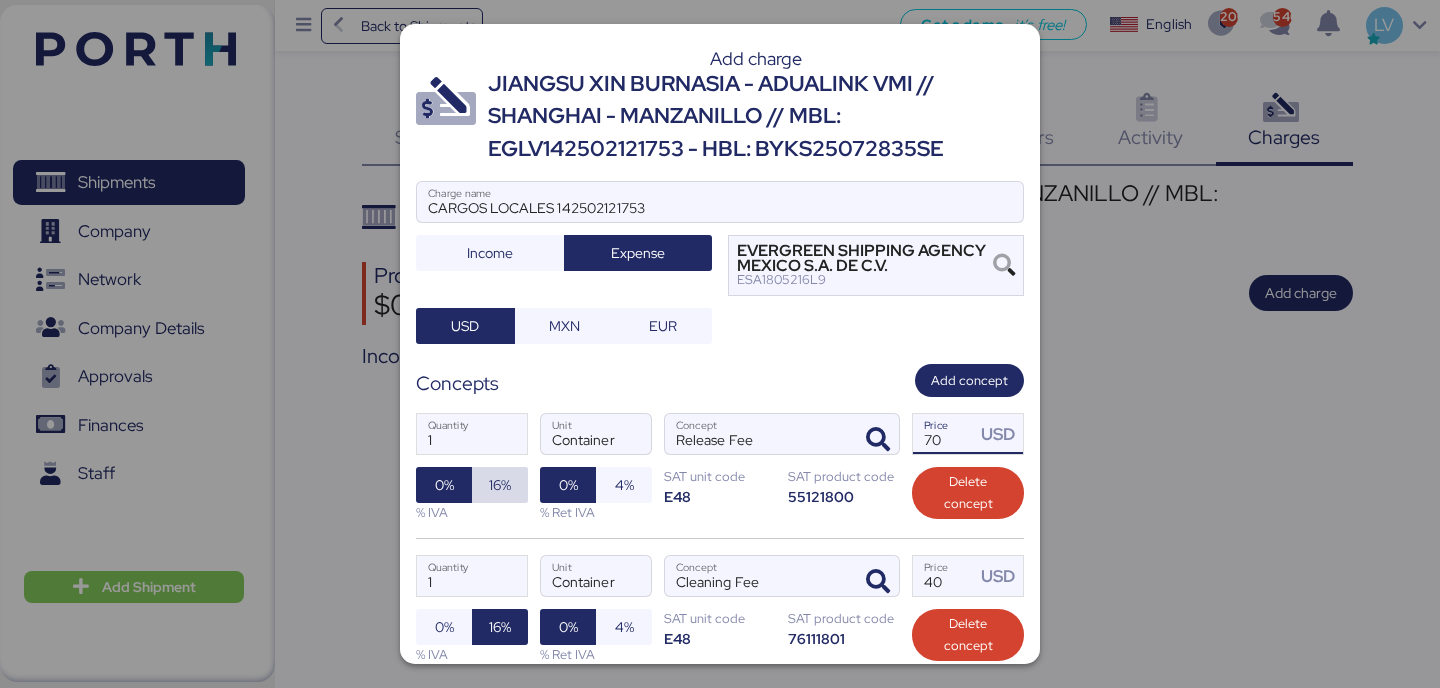 click on "16%" at bounding box center [500, 485] 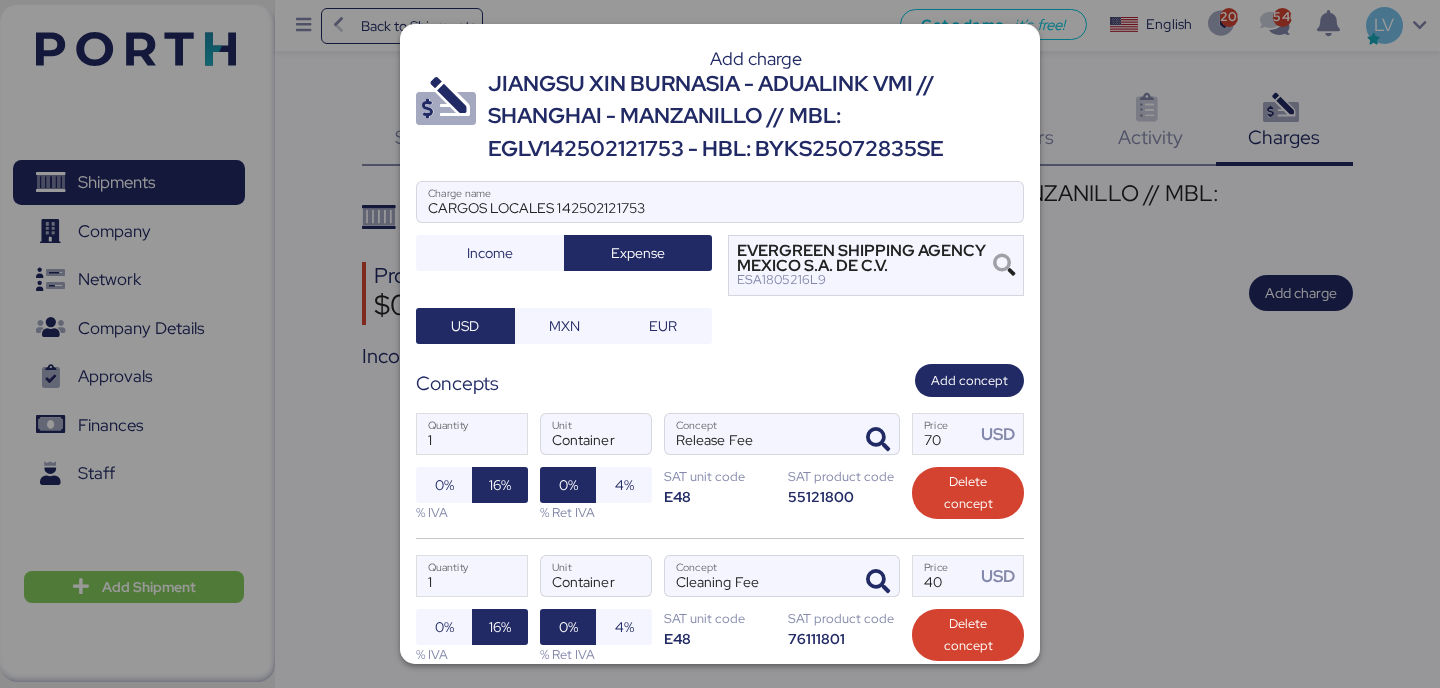 scroll, scrollTop: 174, scrollLeft: 0, axis: vertical 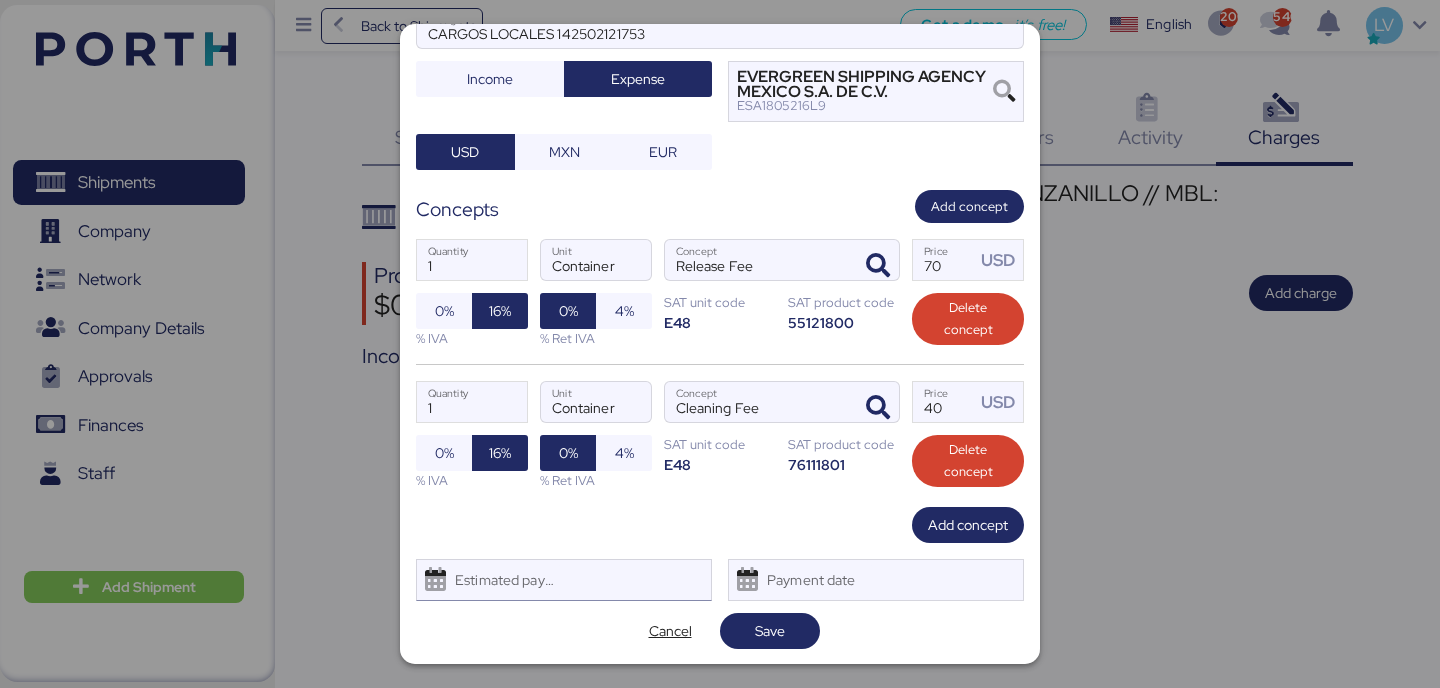 click on "Estimated payment date" at bounding box center (564, 580) 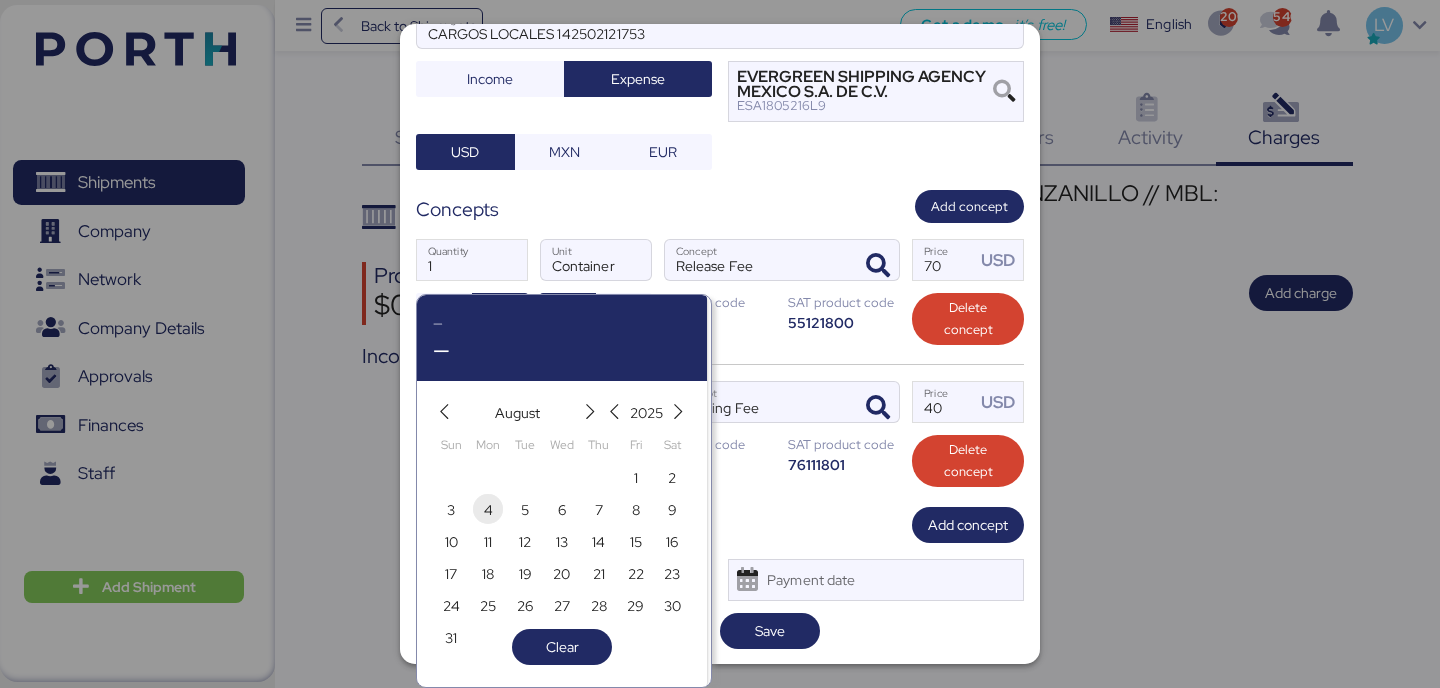 click on "4" at bounding box center (488, 510) 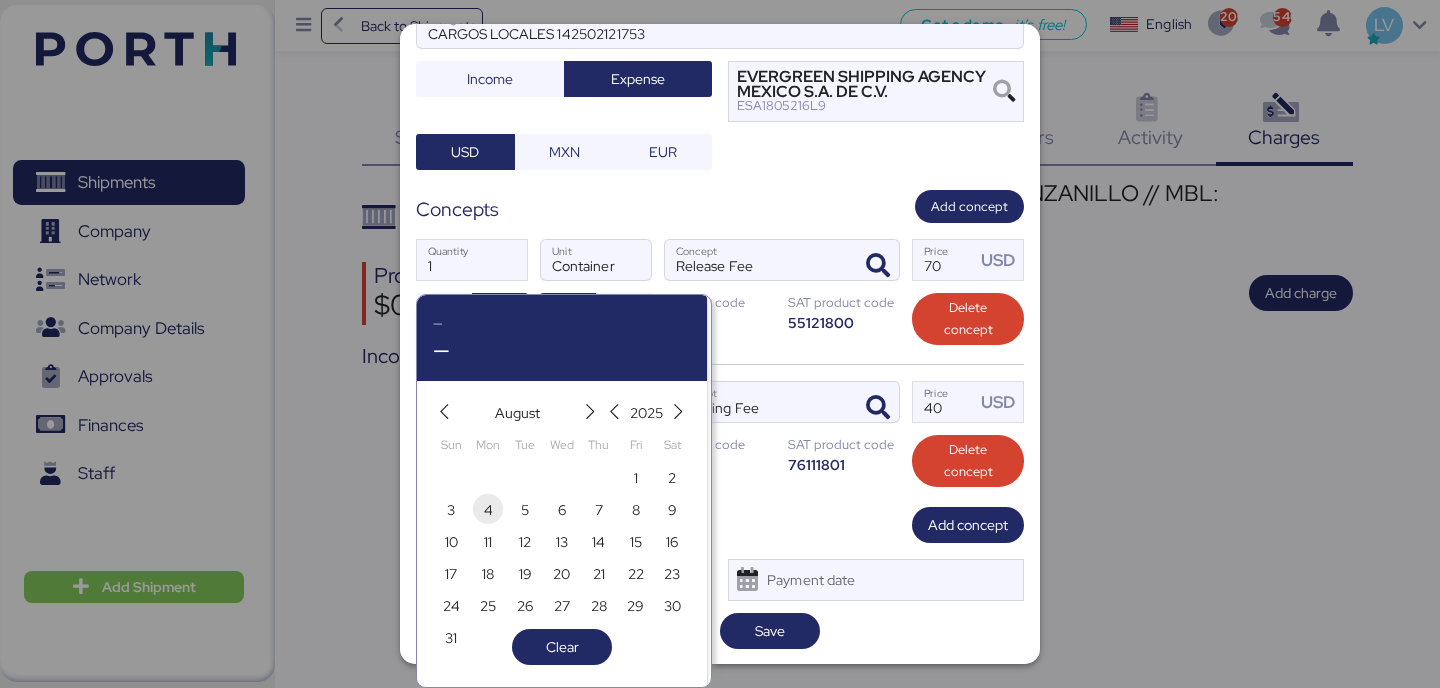 type on "Aug 4, 2025" 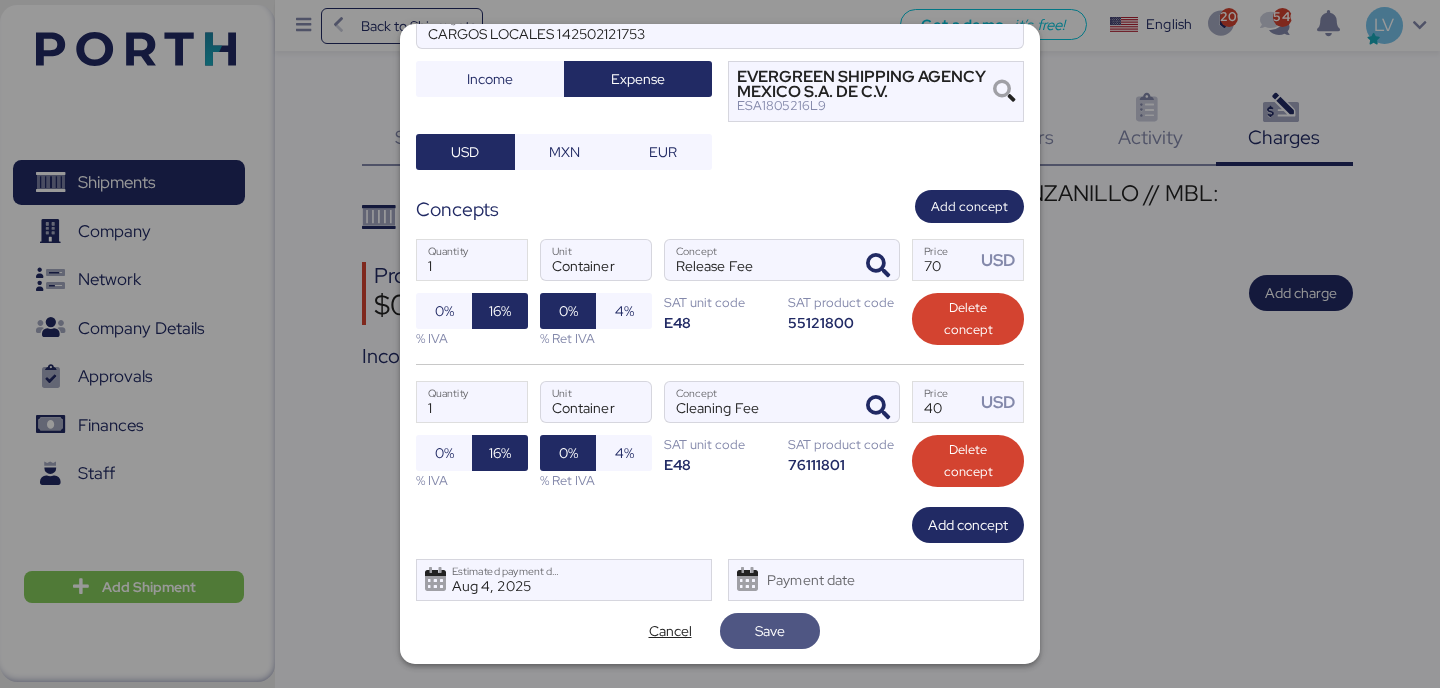click on "Save" at bounding box center (770, 631) 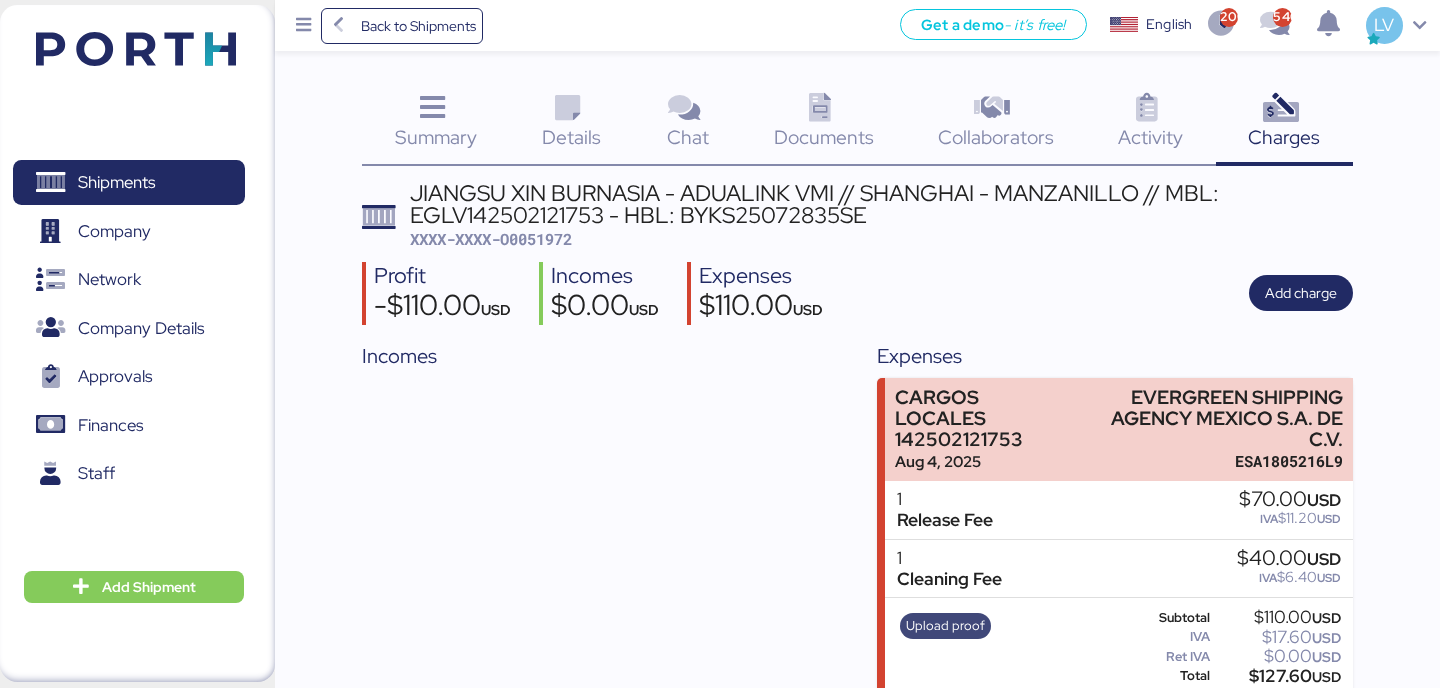 click on "Upload proof" at bounding box center [945, 626] 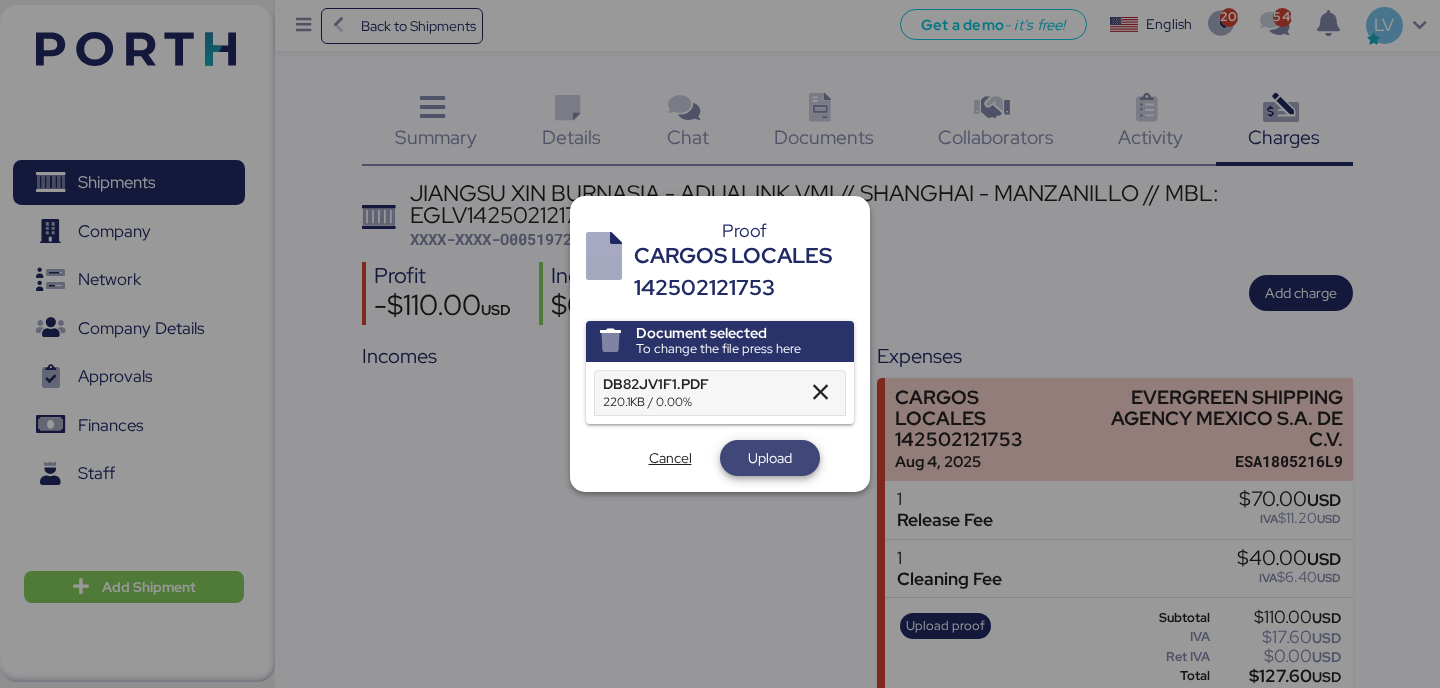 click on "Upload" at bounding box center [770, 458] 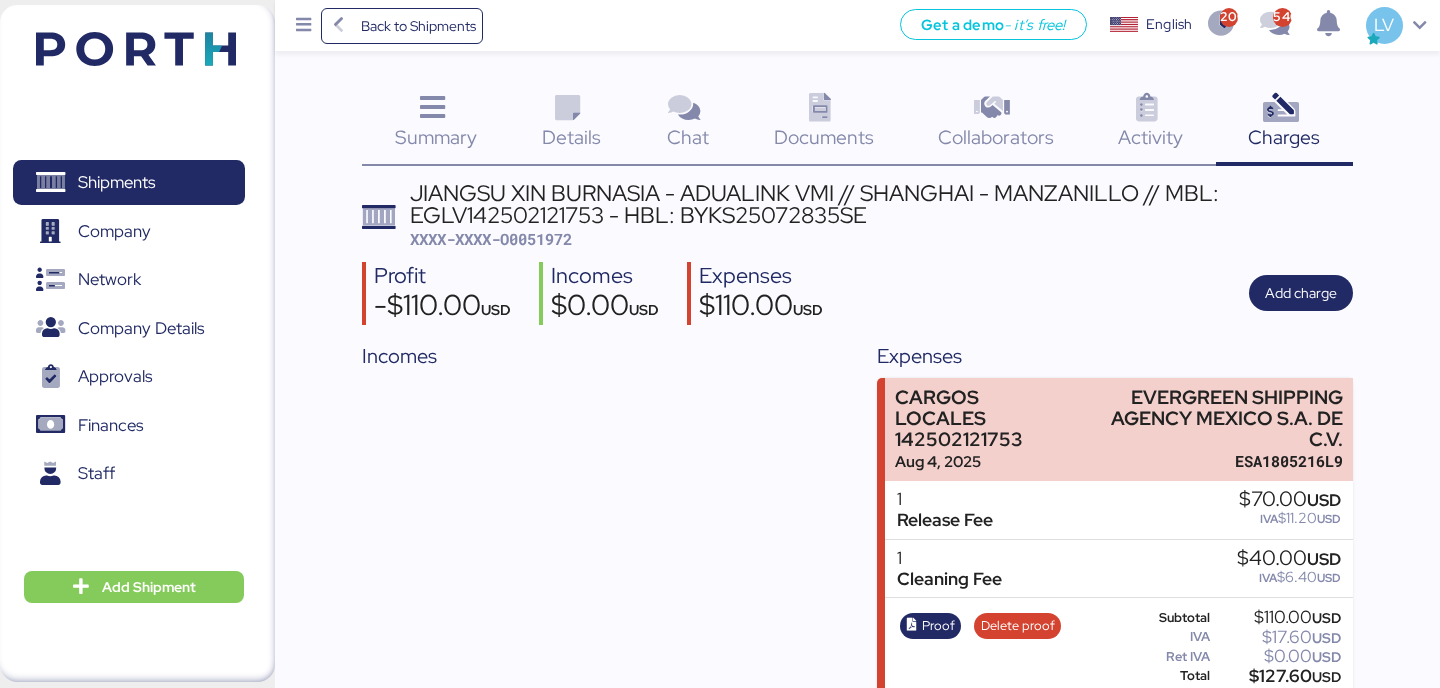 click on "XXXX-XXXX-O0051972" at bounding box center [491, 239] 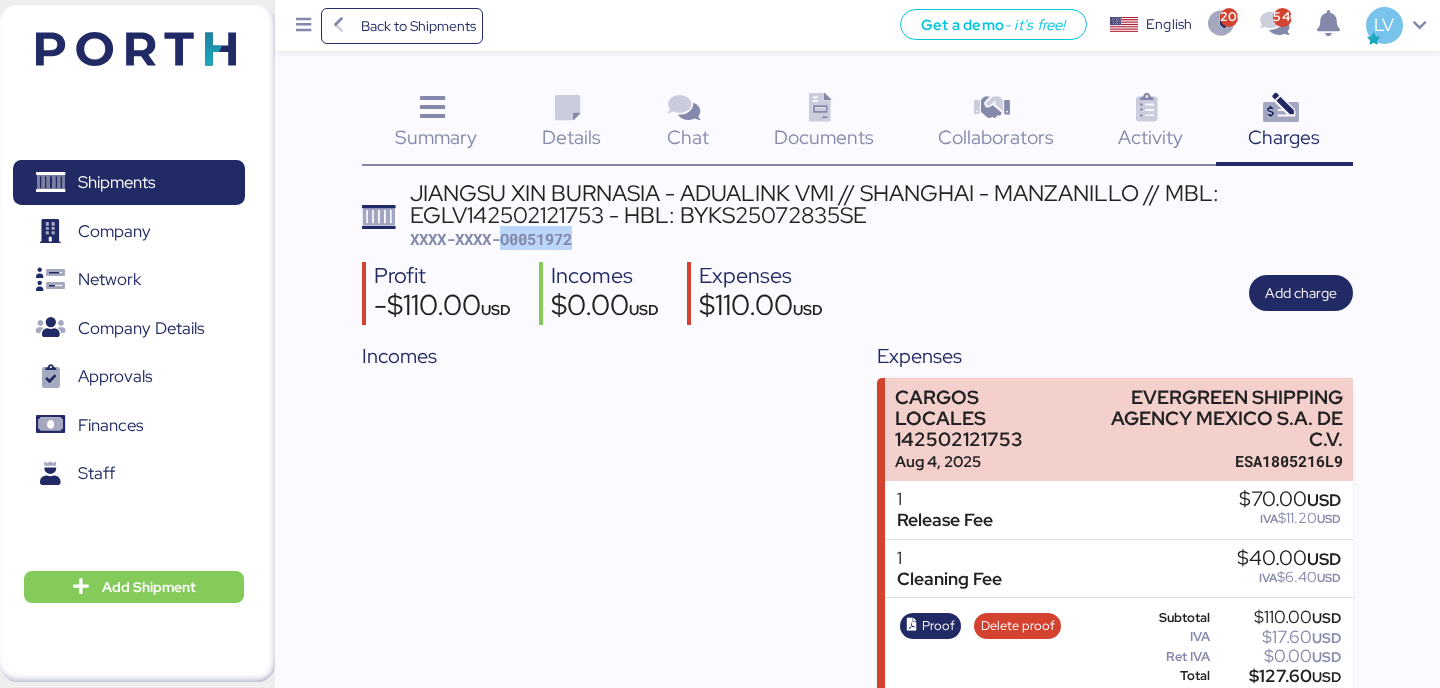 click on "XXXX-XXXX-O0051972" at bounding box center (491, 239) 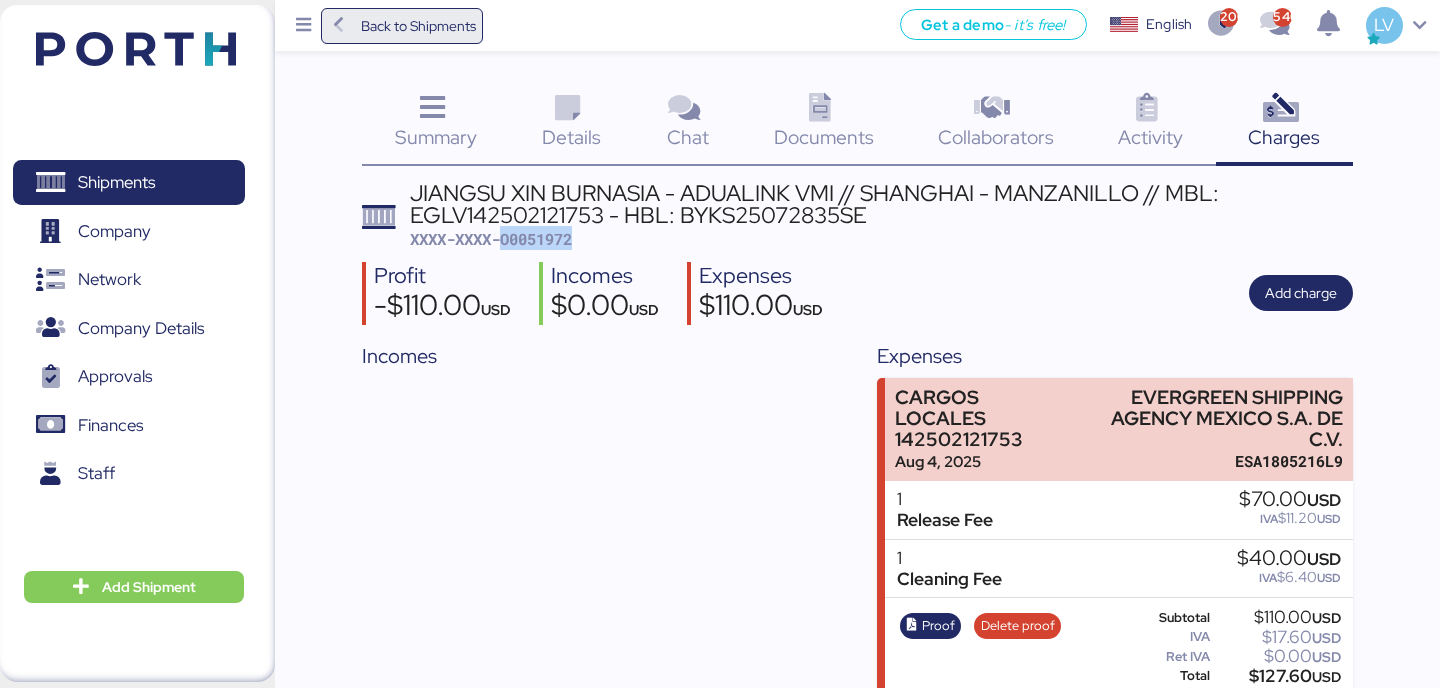 click on "Back to Shipments" at bounding box center (418, 26) 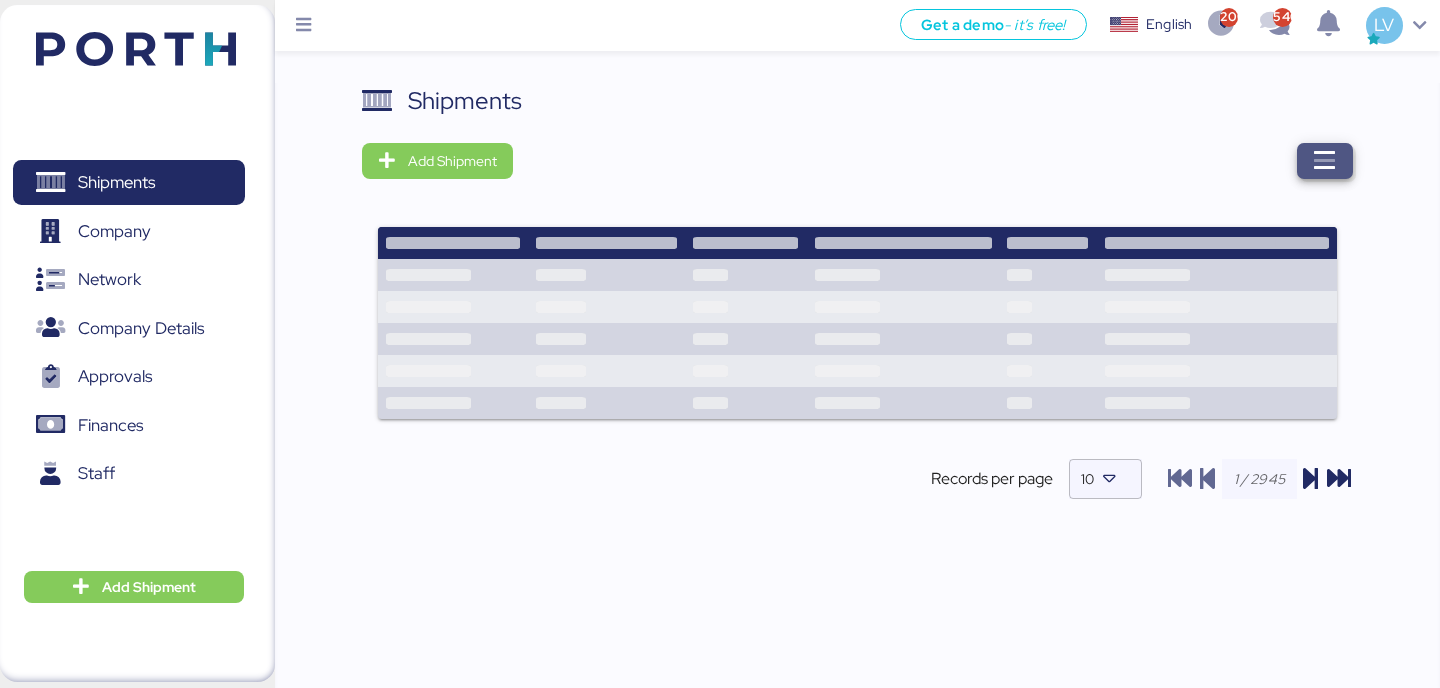 click at bounding box center (1325, 161) 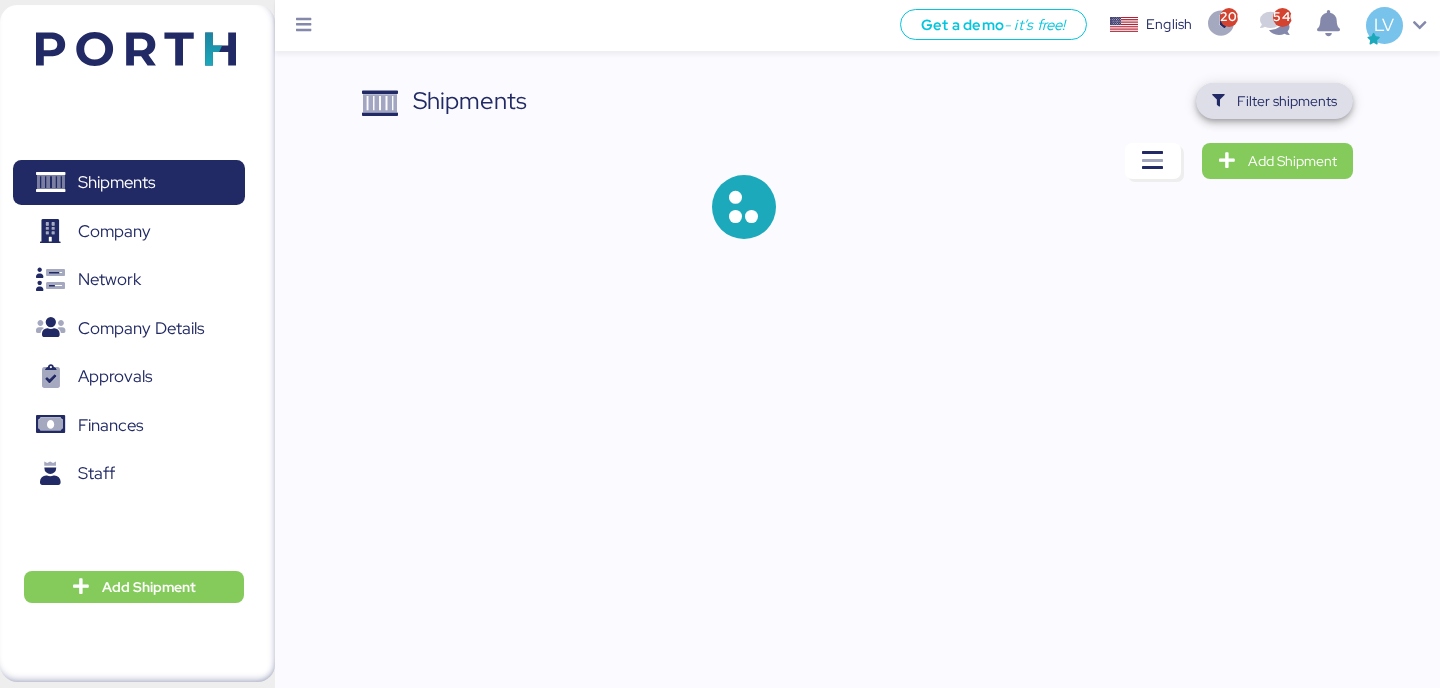 click on "Filter shipments" at bounding box center (1287, 101) 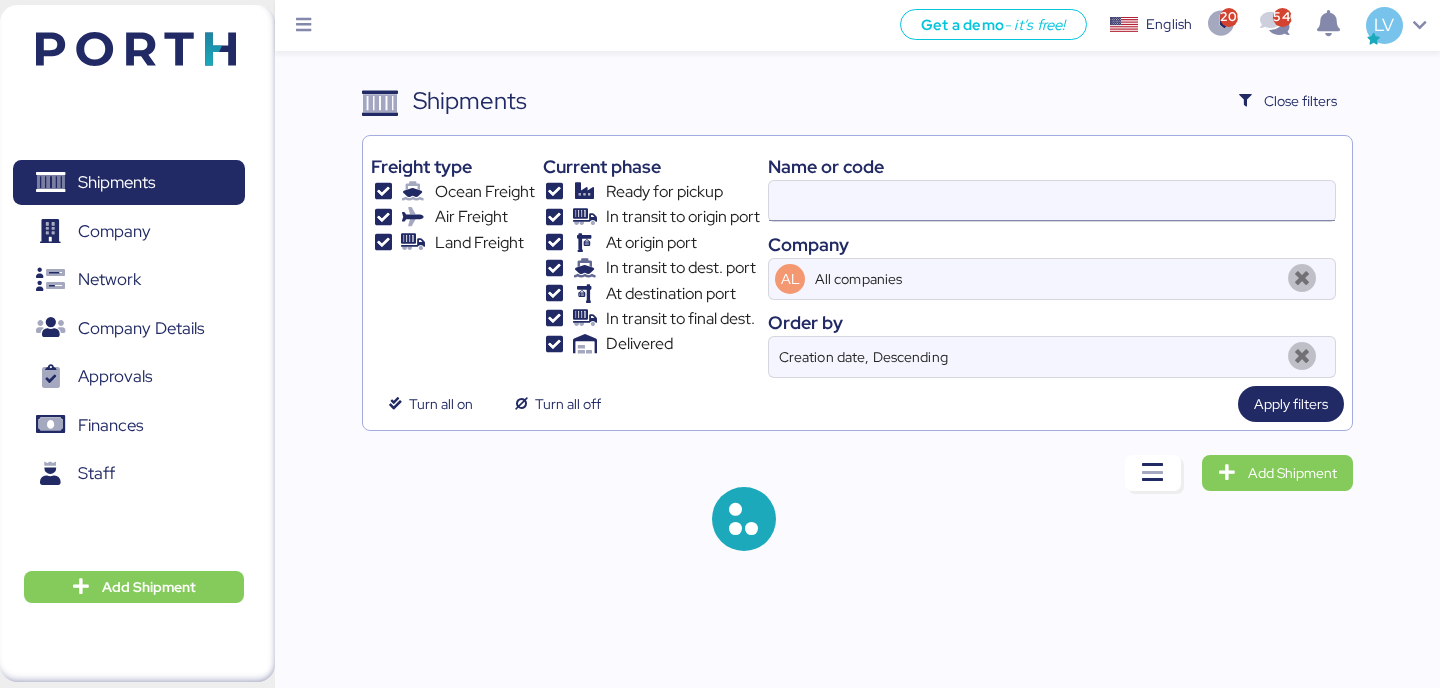 click at bounding box center [1052, 201] 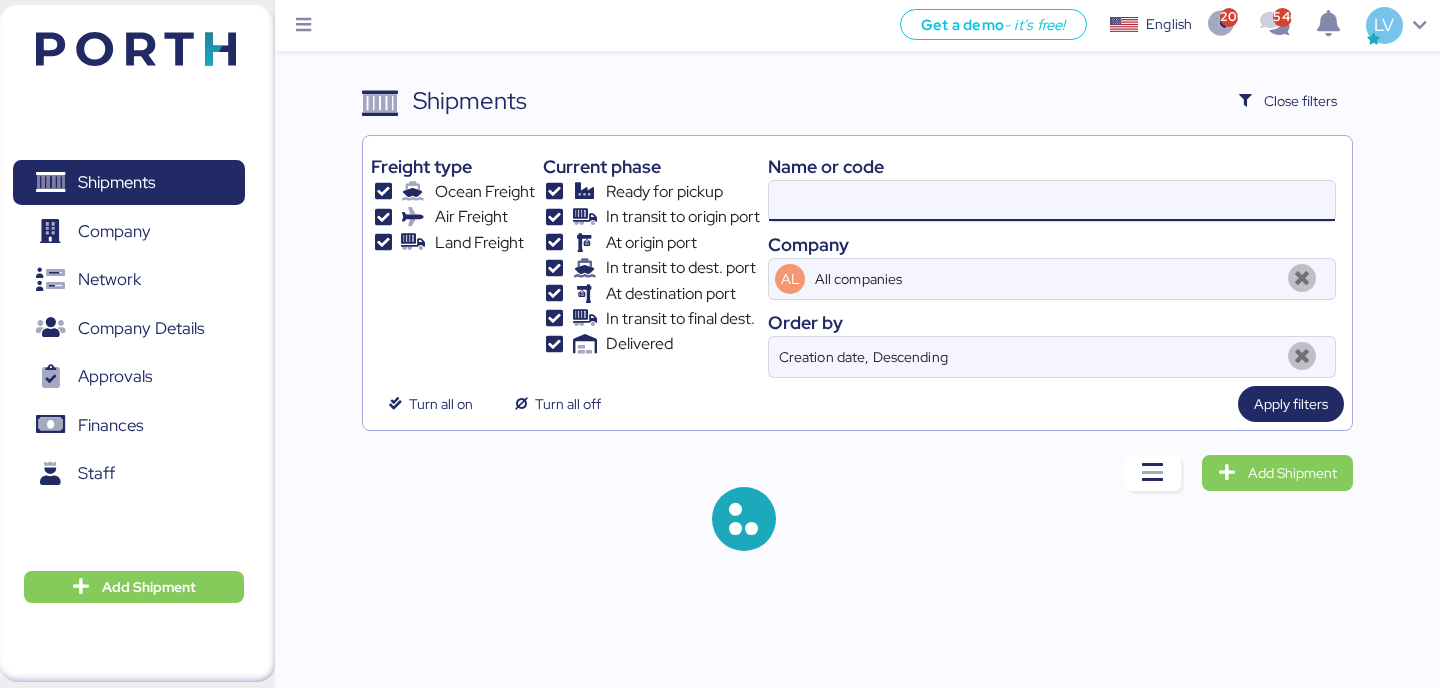 click at bounding box center (1052, 201) 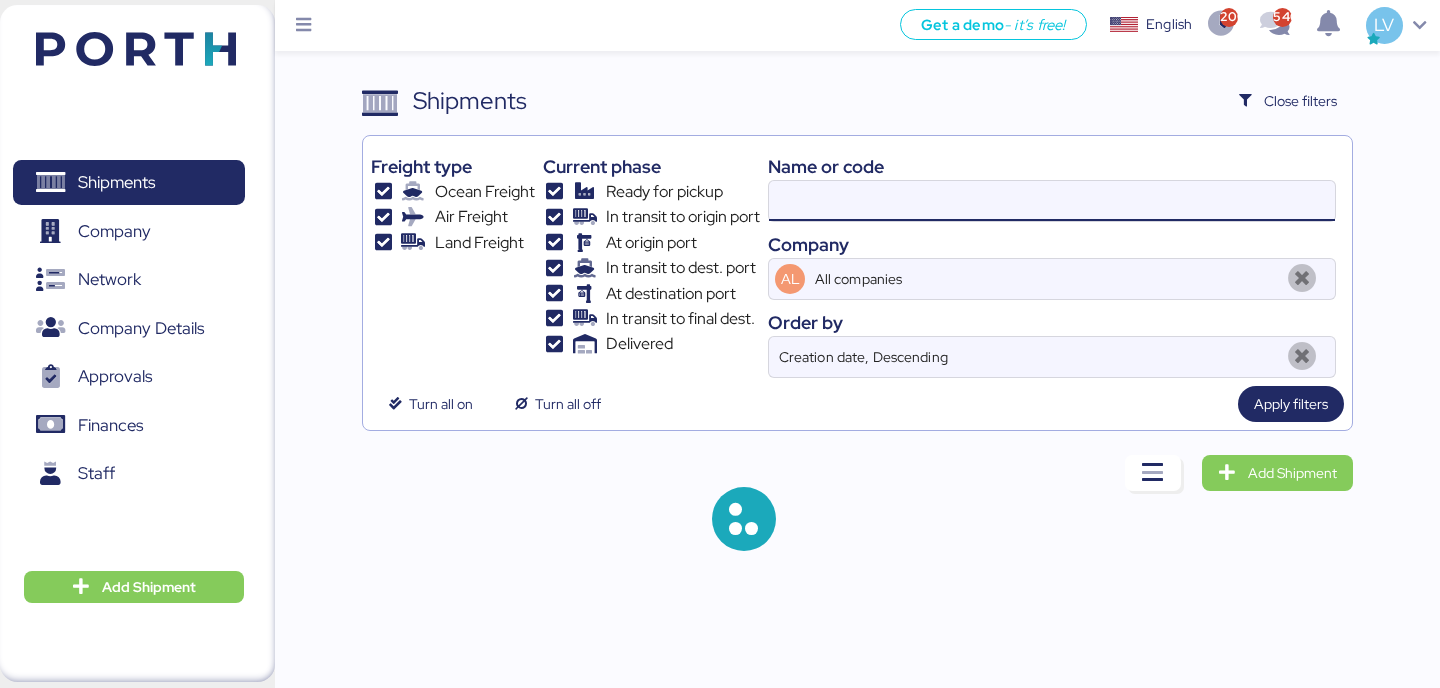 paste on "[NUMBER]" 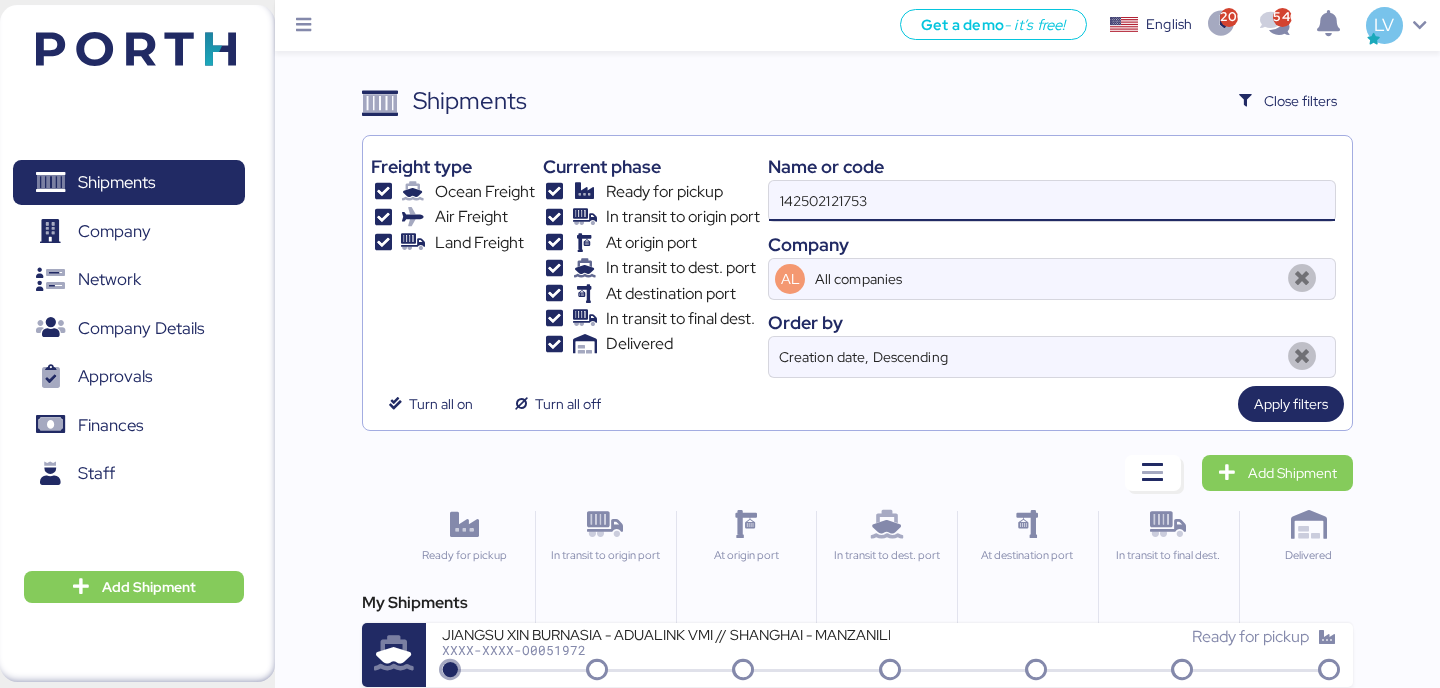 click on "142502121753" at bounding box center (1052, 201) 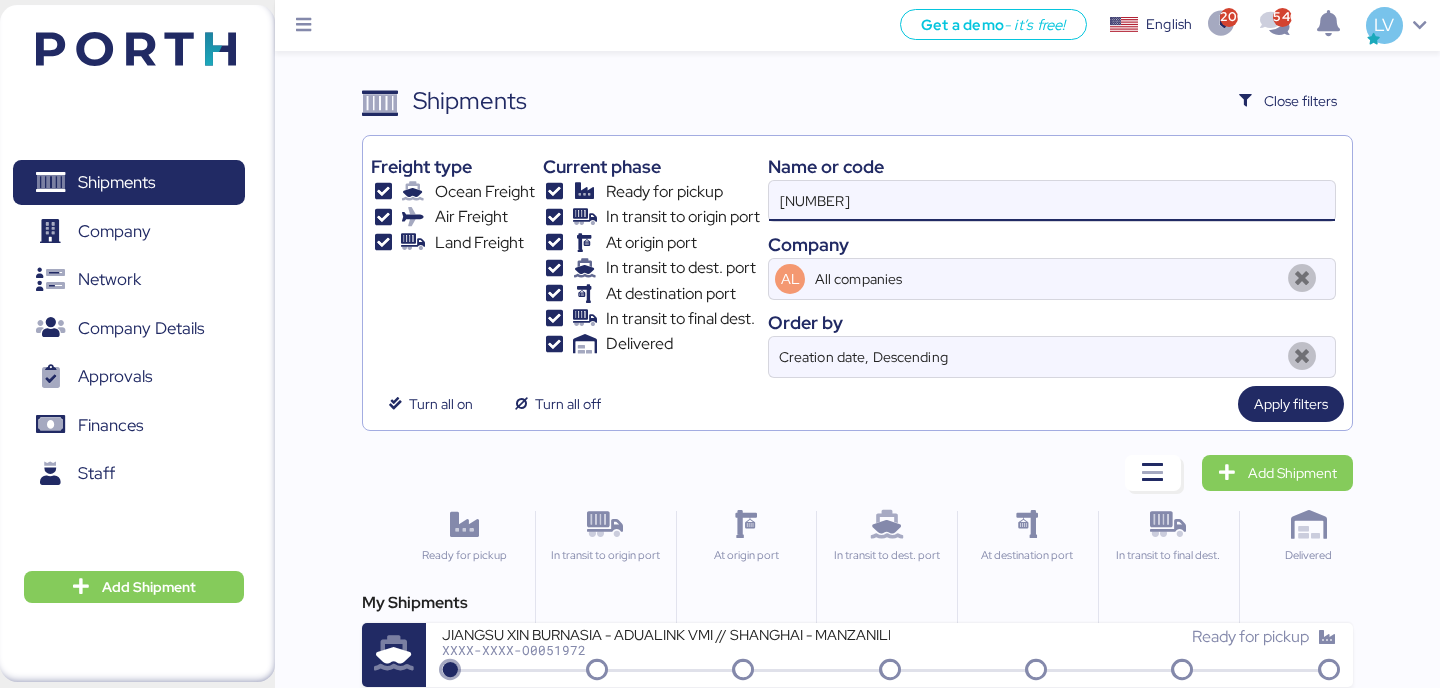 type on "[NUMBER]" 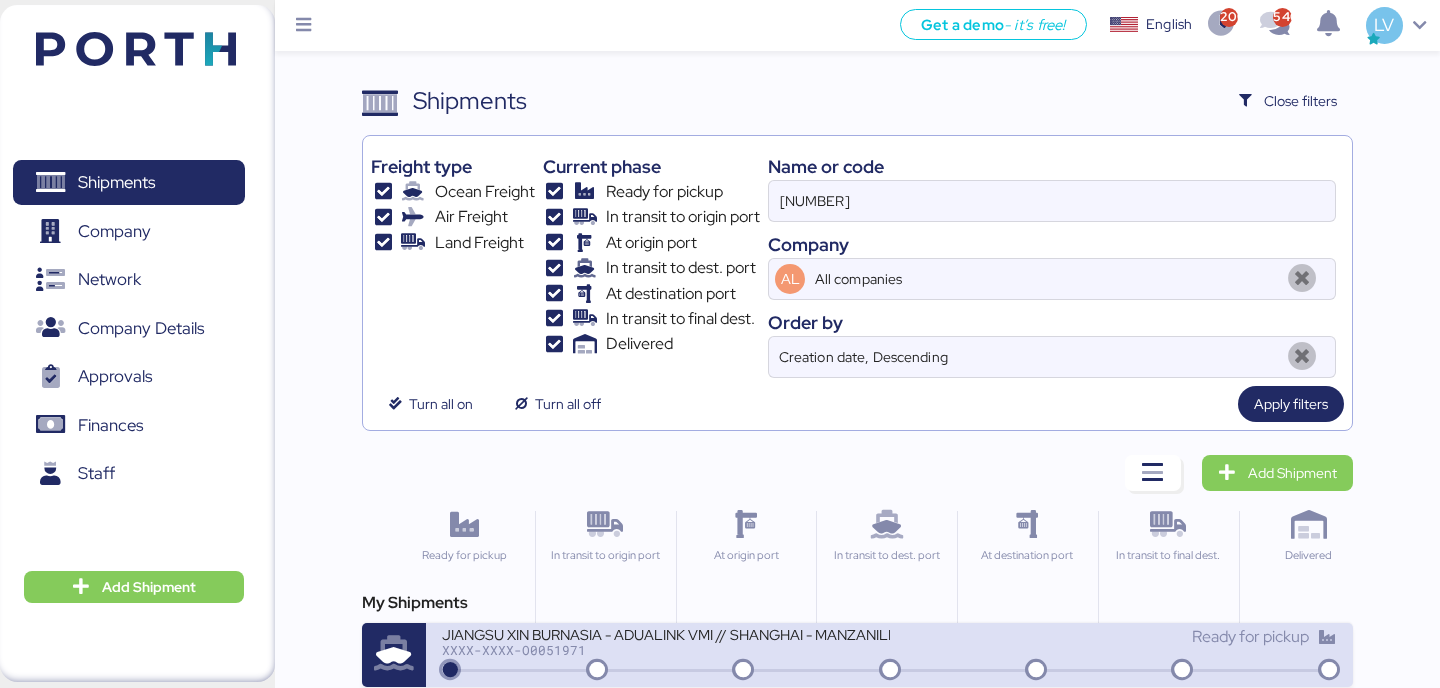 click on "XXXX-XXXX-O0051971" at bounding box center [665, 650] 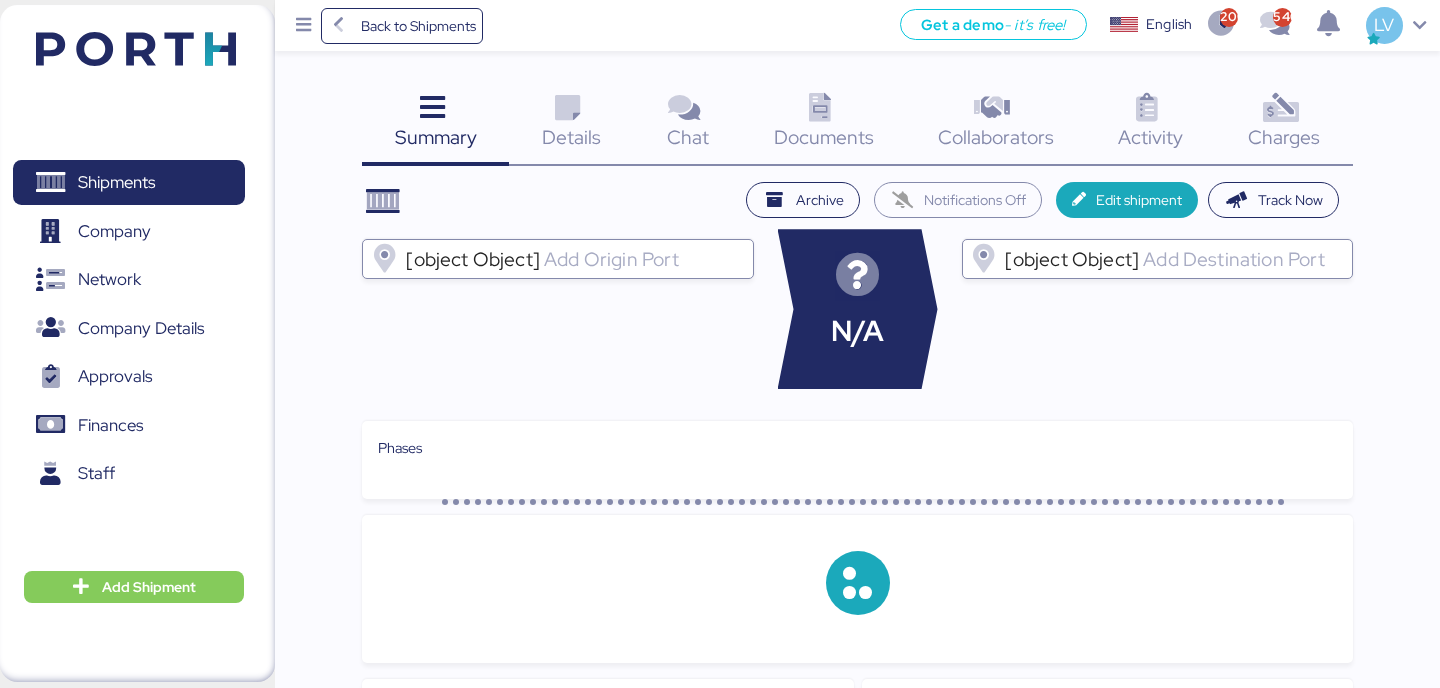 click at bounding box center [1280, 108] 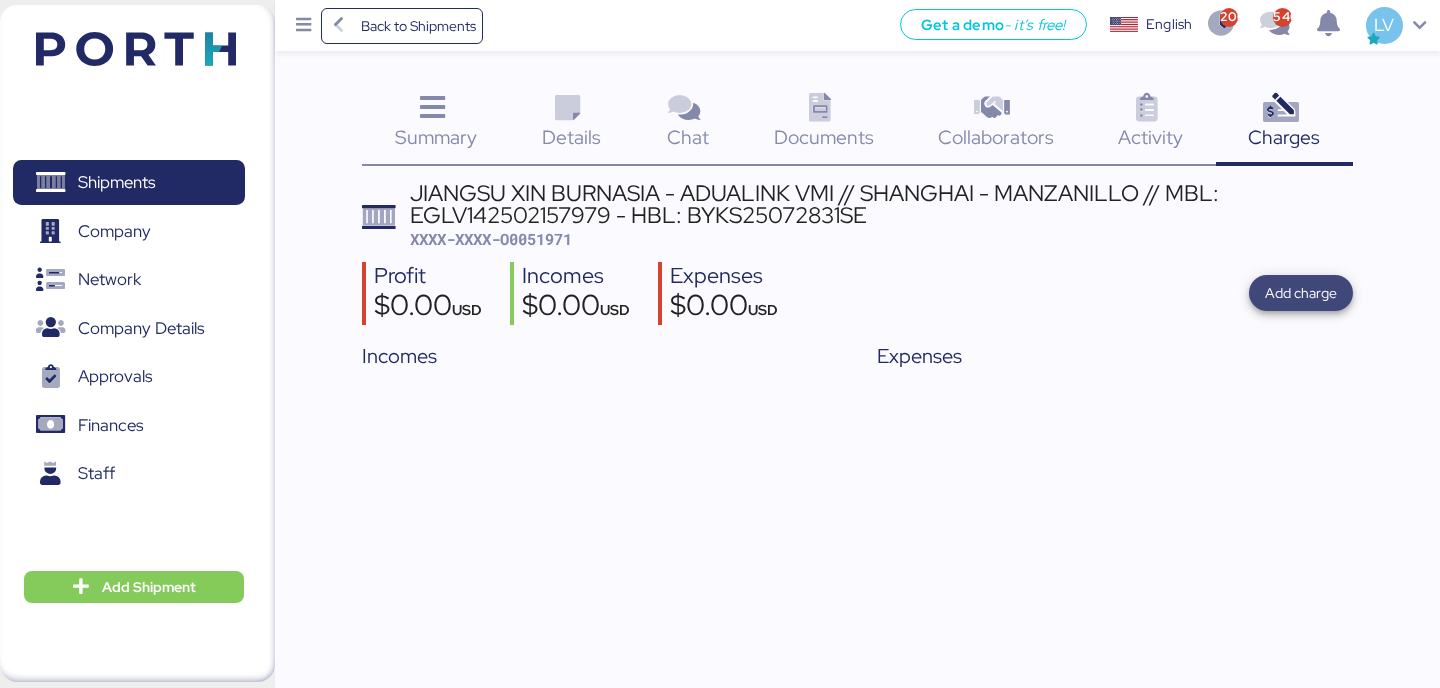 click on "Add charge" at bounding box center (1301, 293) 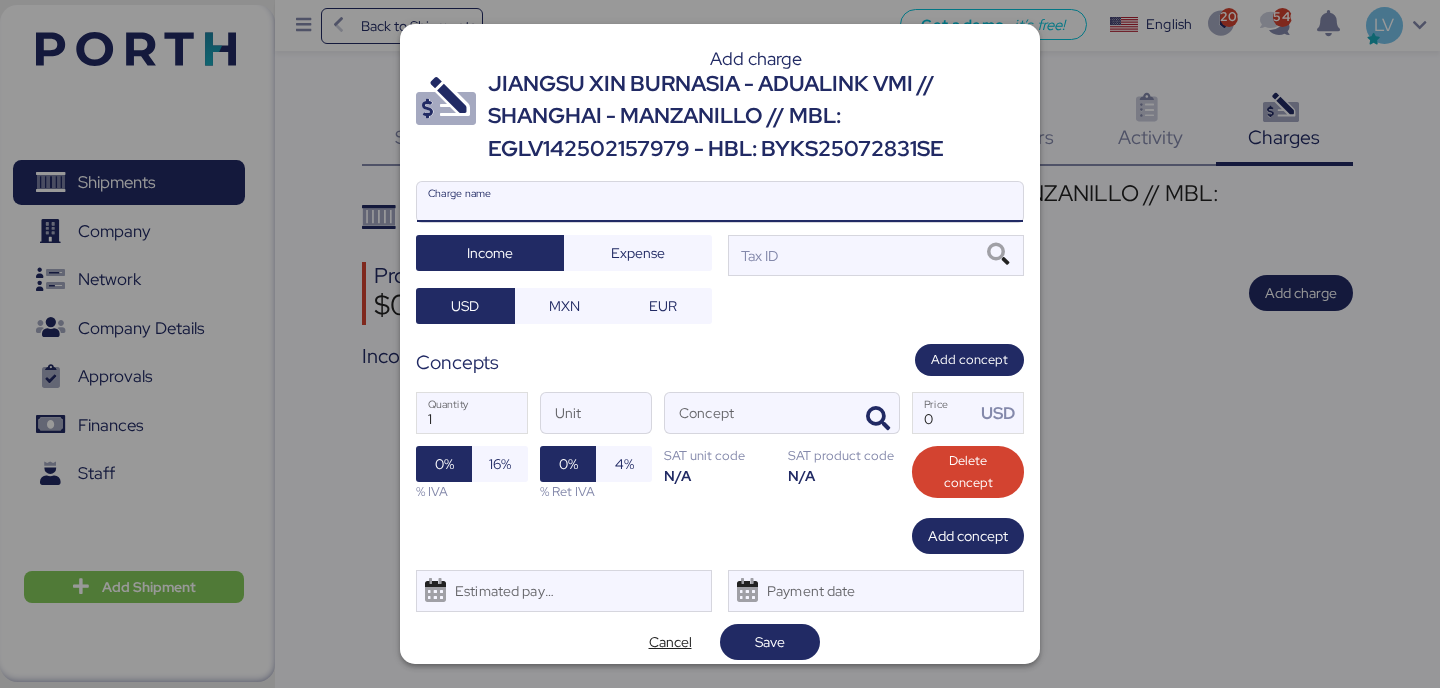 click on "Charge name" at bounding box center [720, 202] 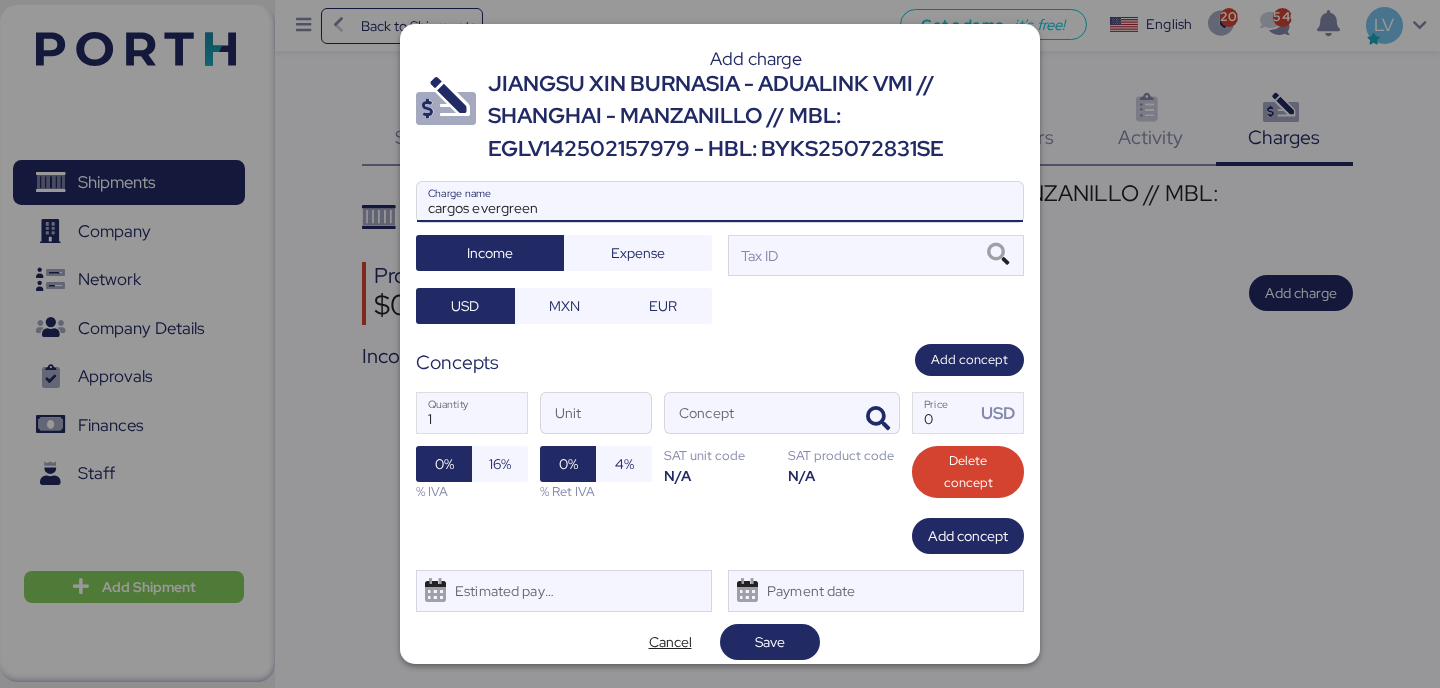 type on "cargos evergreen" 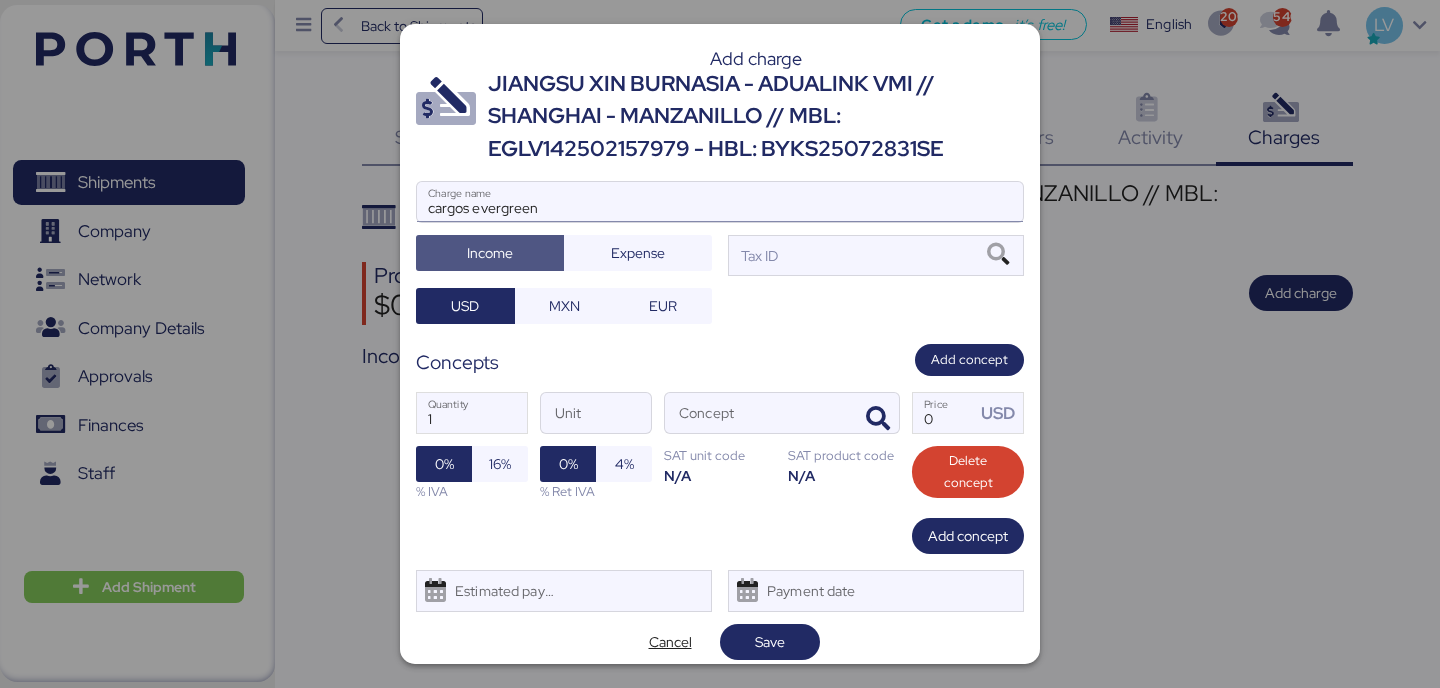 type 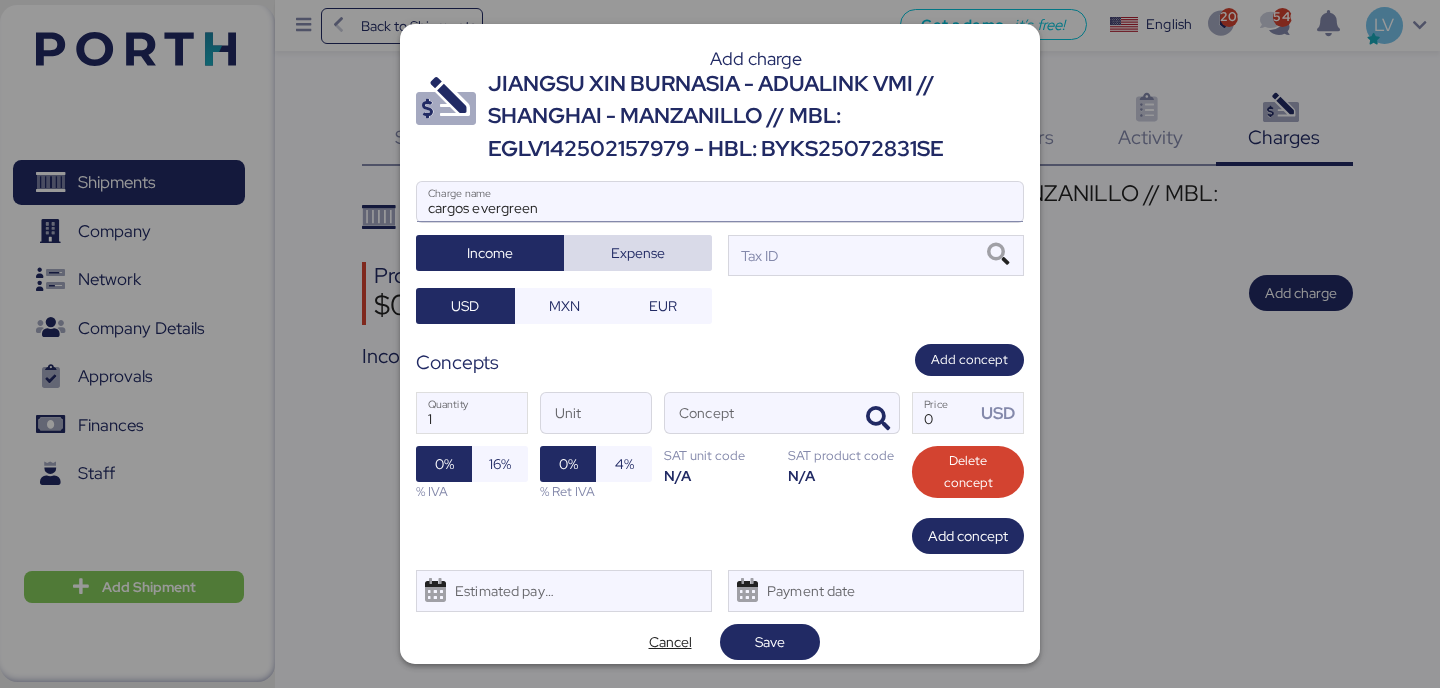 type 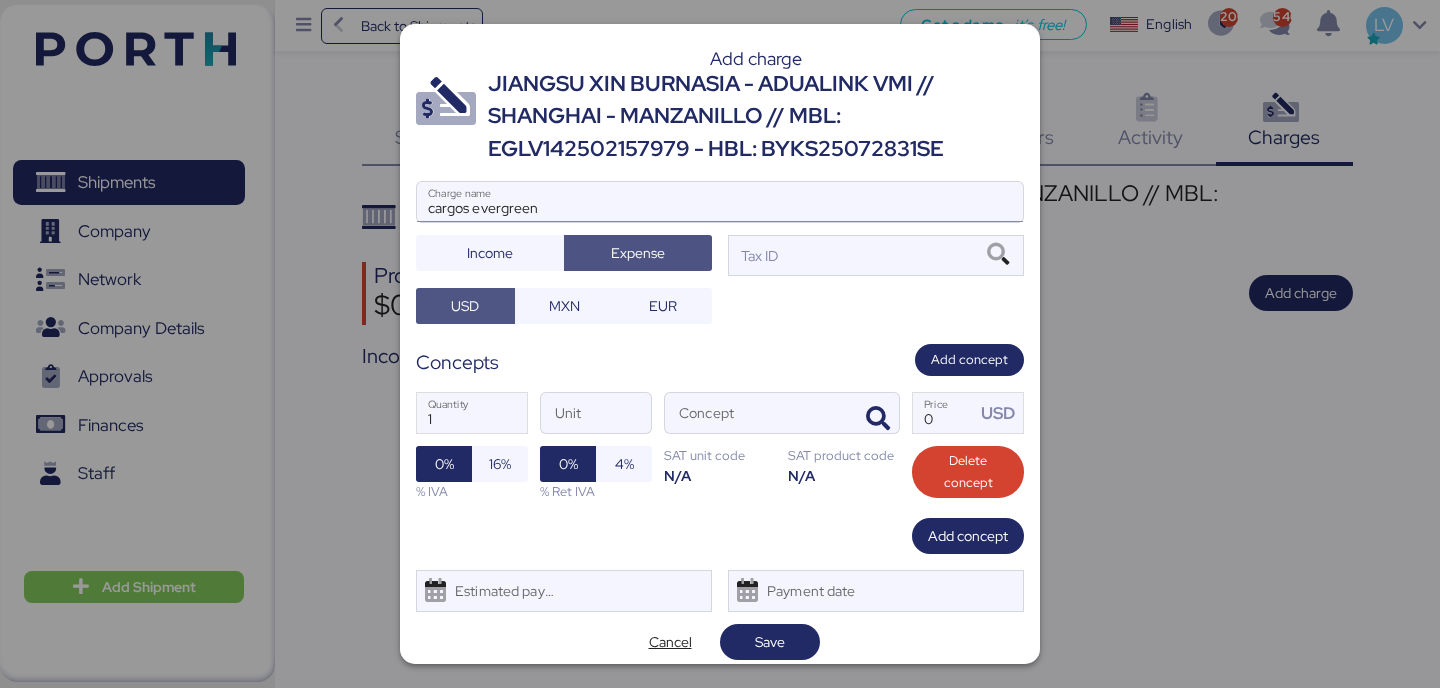 type 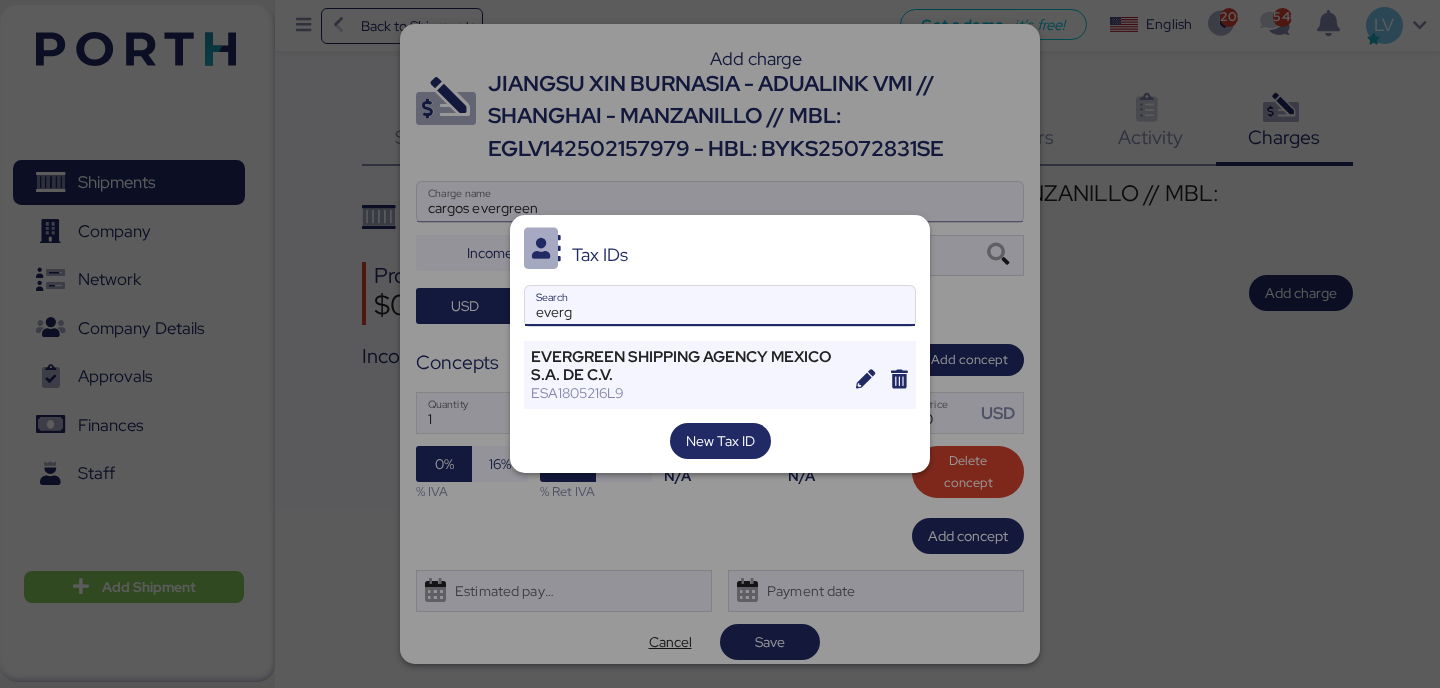 type on "everg" 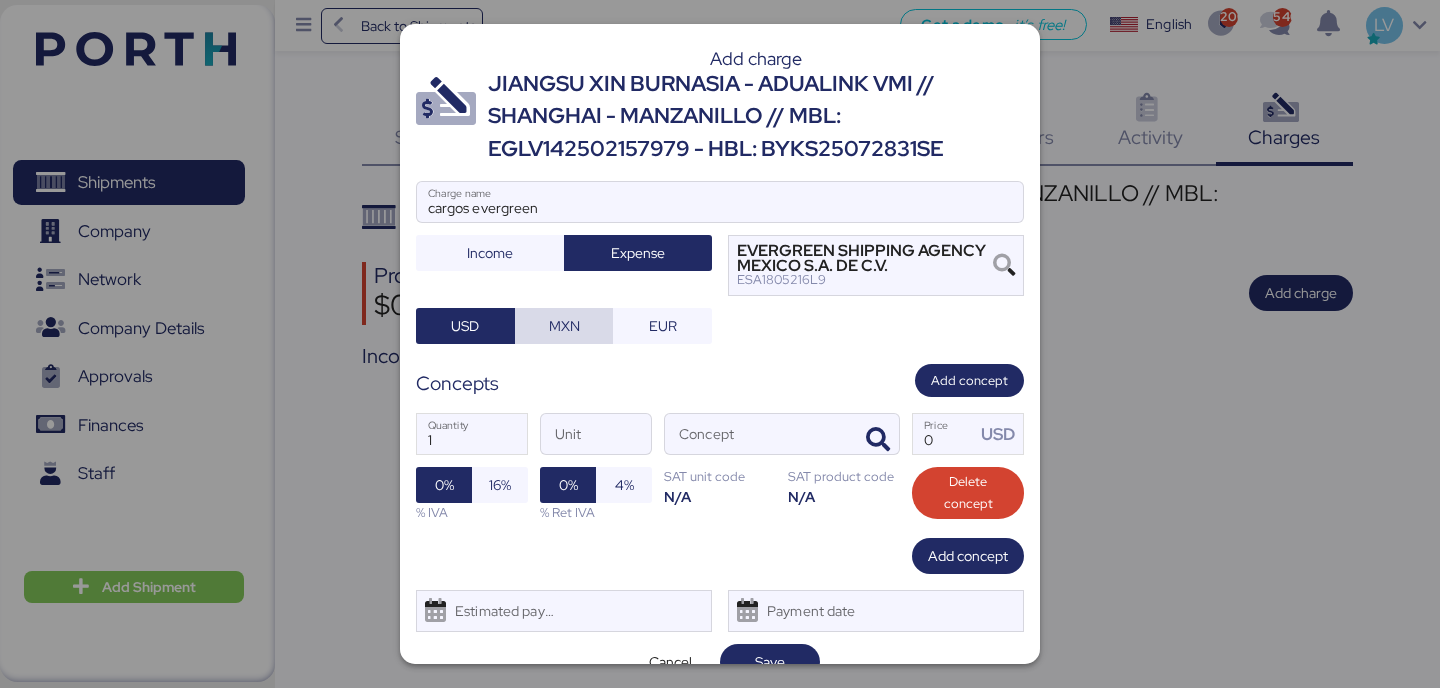 click on "MXN" at bounding box center [564, 326] 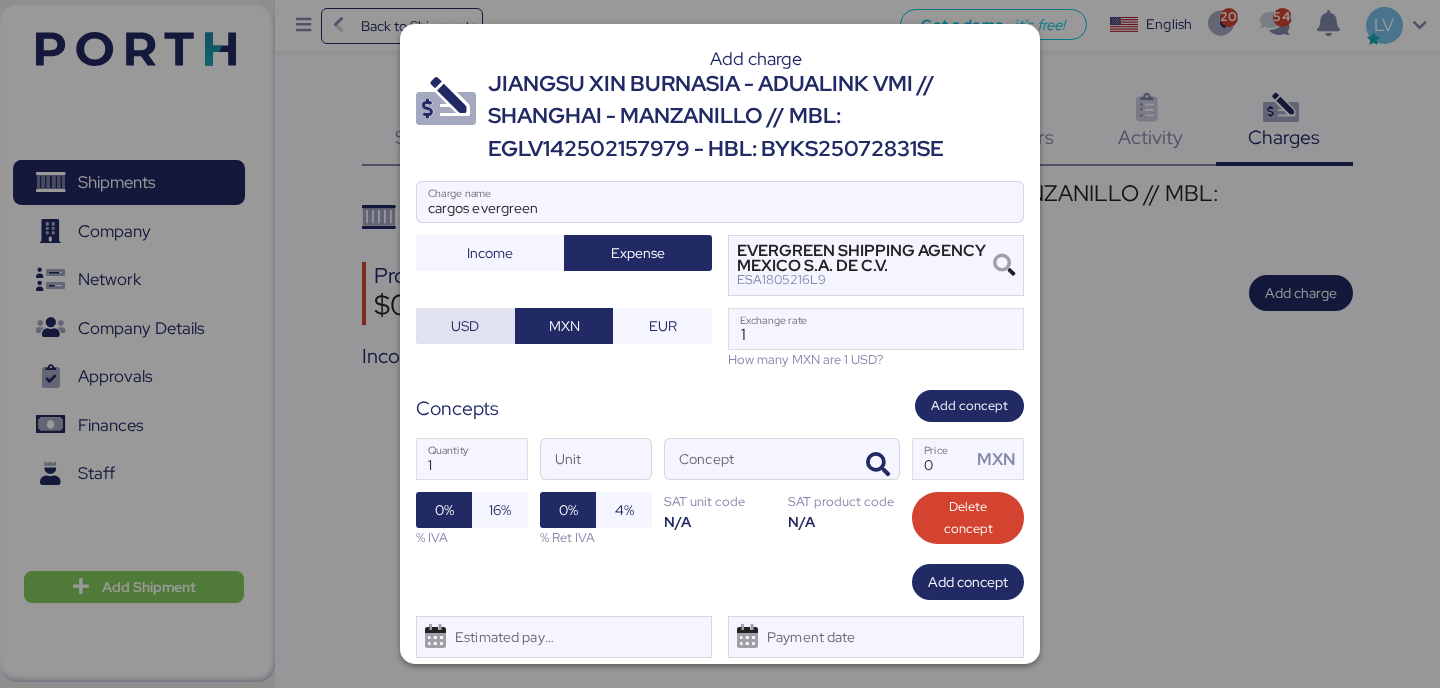 click on "USD" at bounding box center (465, 326) 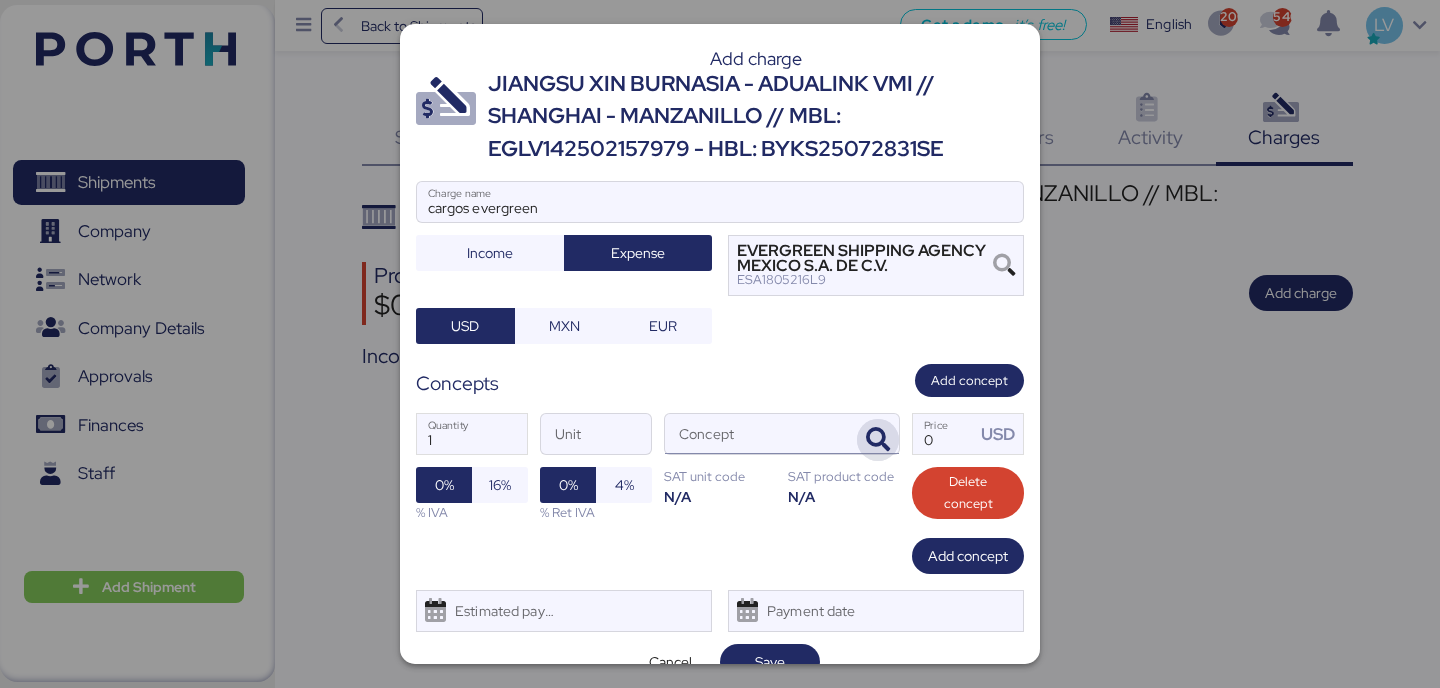 click at bounding box center [878, 440] 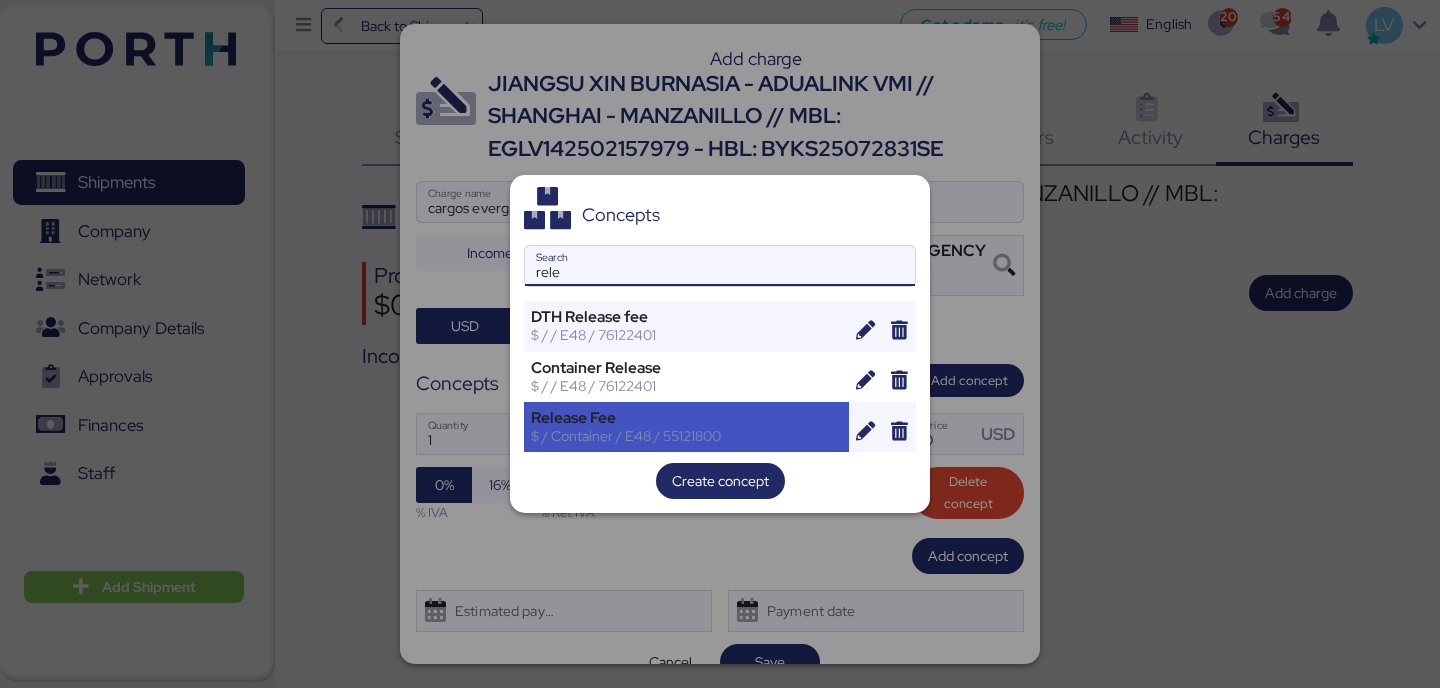 type on "rele" 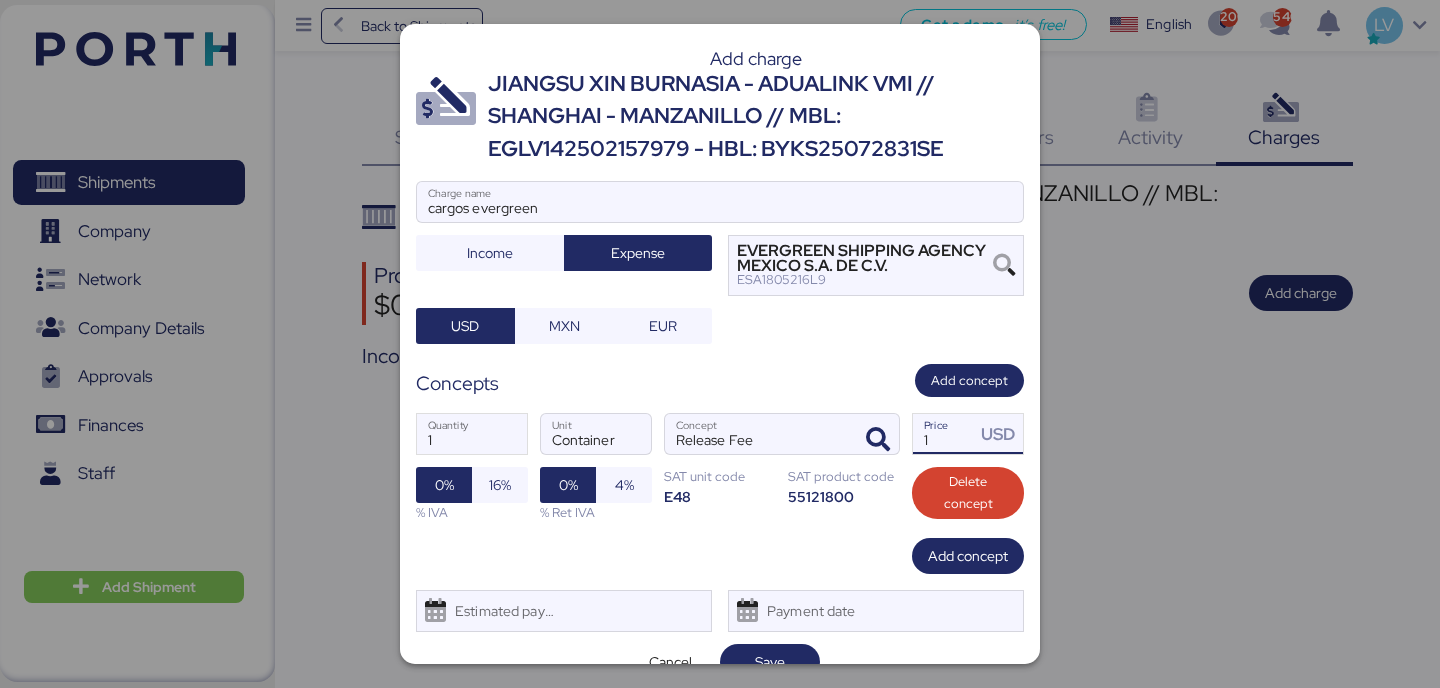 click on "1" at bounding box center [944, 434] 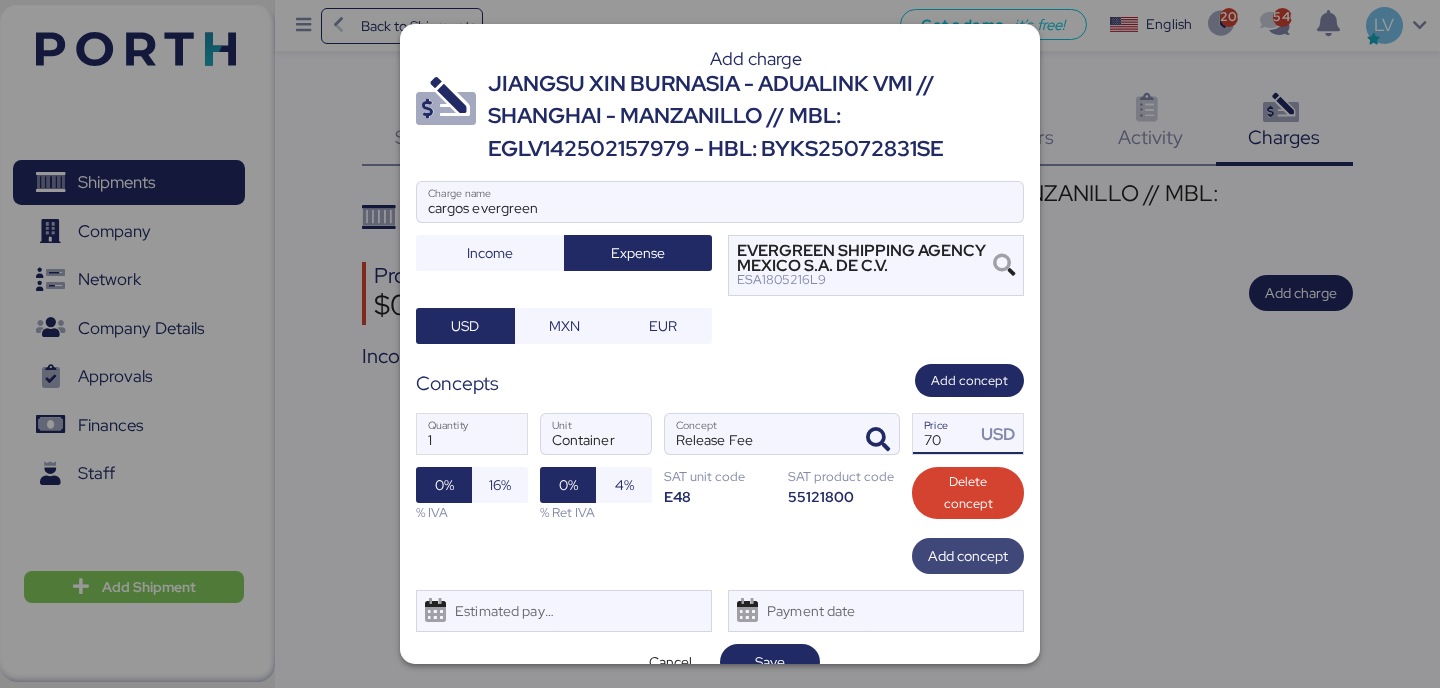 type on "70" 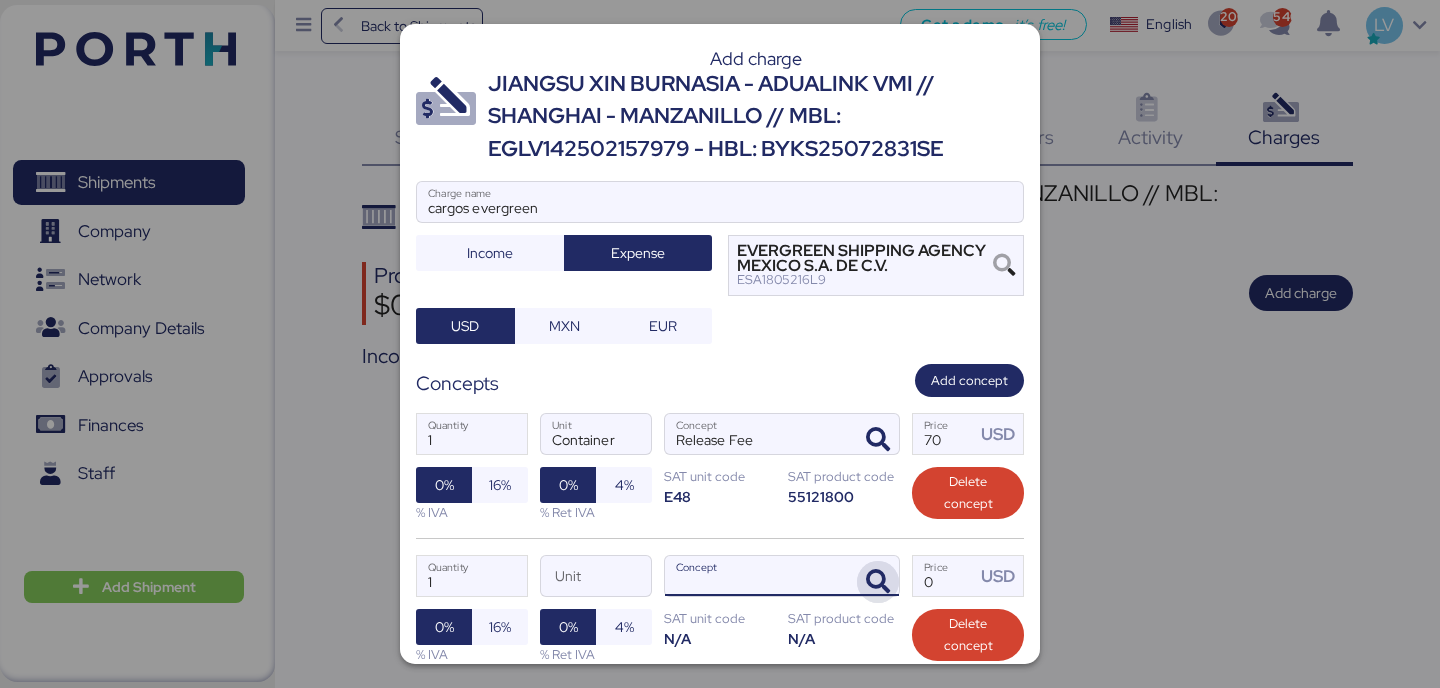 click at bounding box center [878, 582] 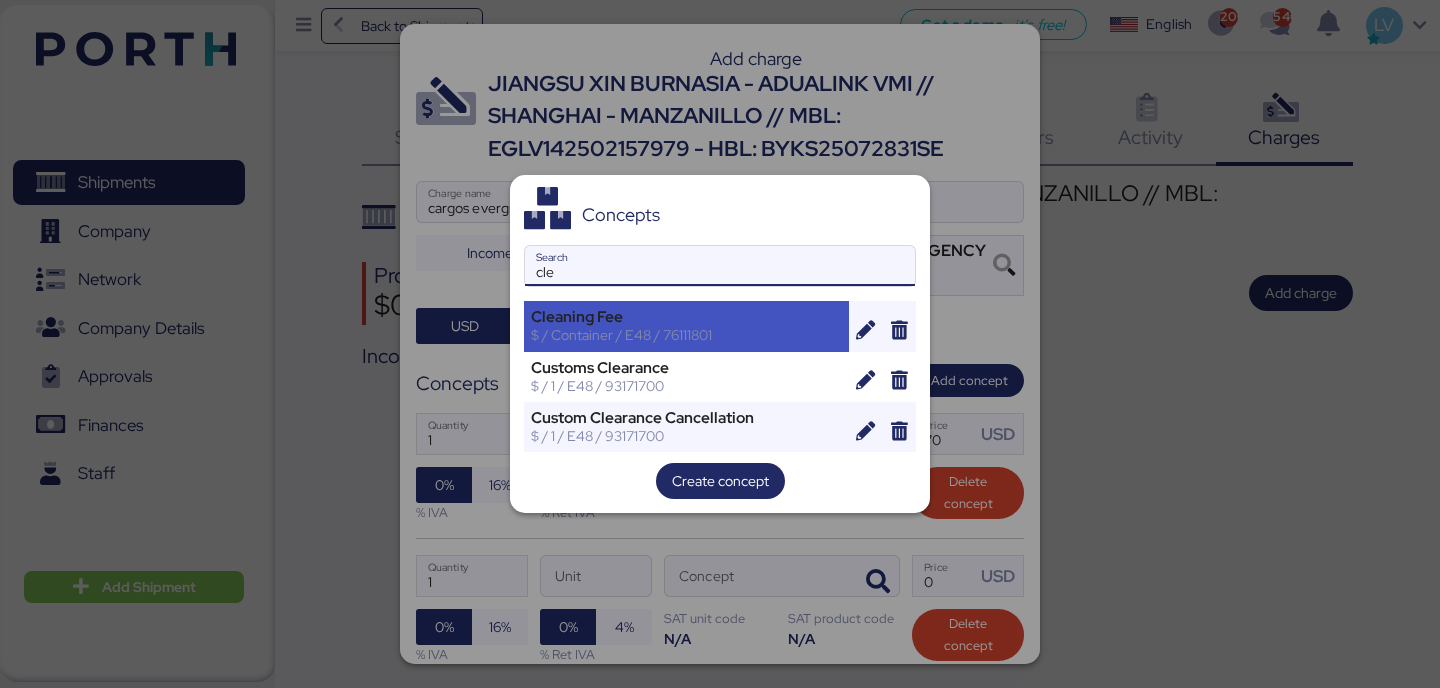 type on "cle" 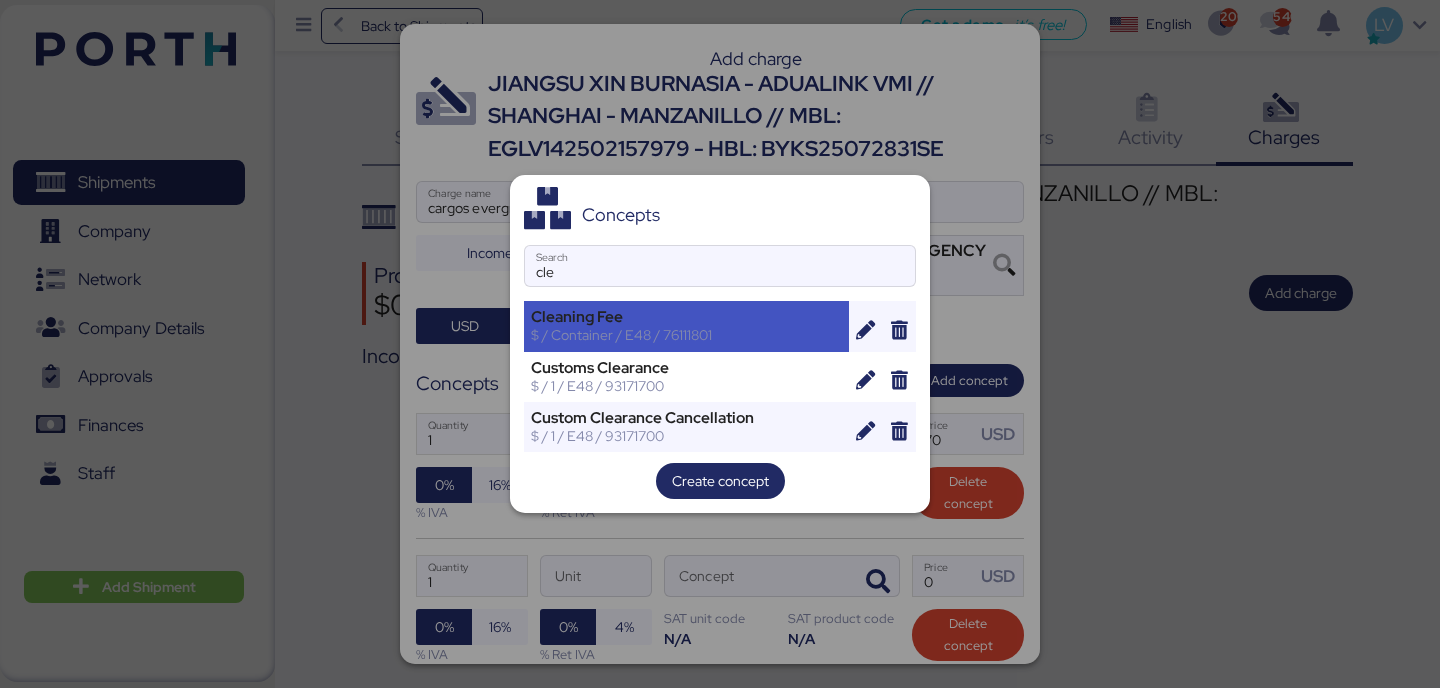 click on "$ / Container /
E48 / 76111801" at bounding box center (686, 335) 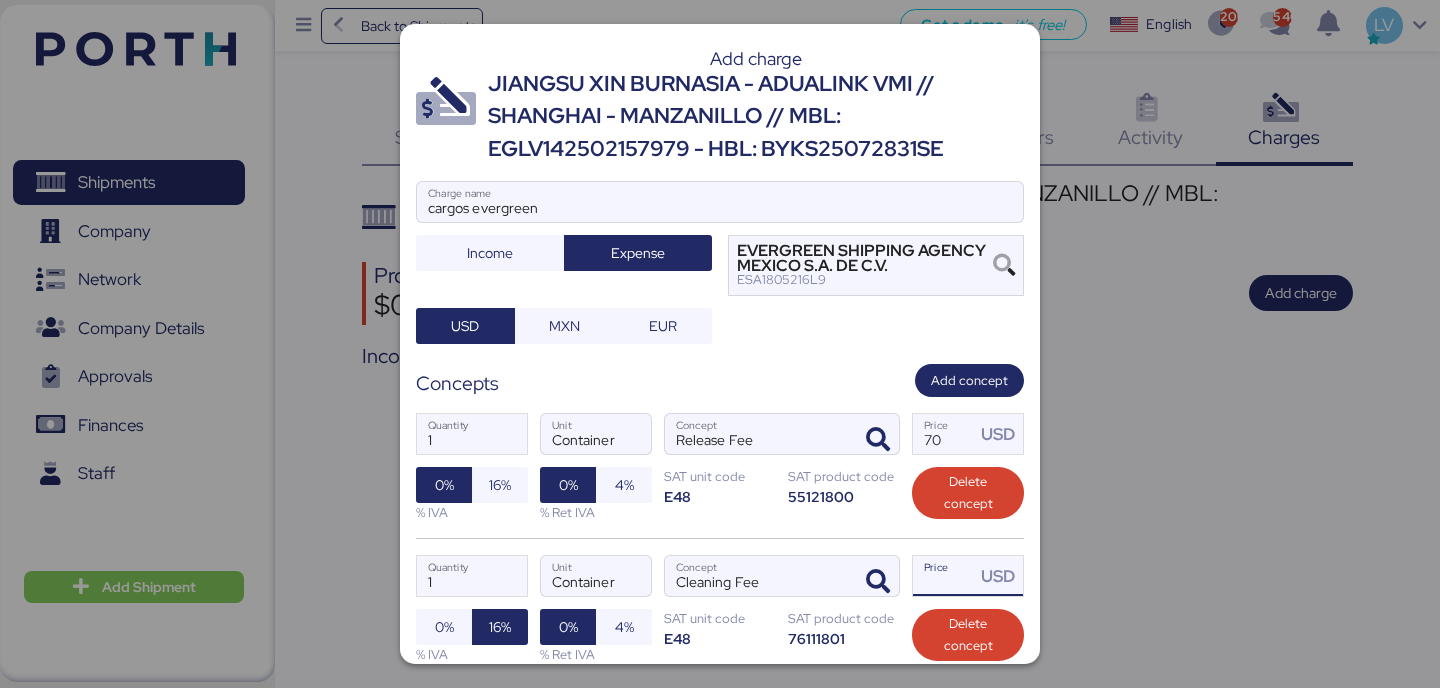 click on "Price USD" at bounding box center (944, 576) 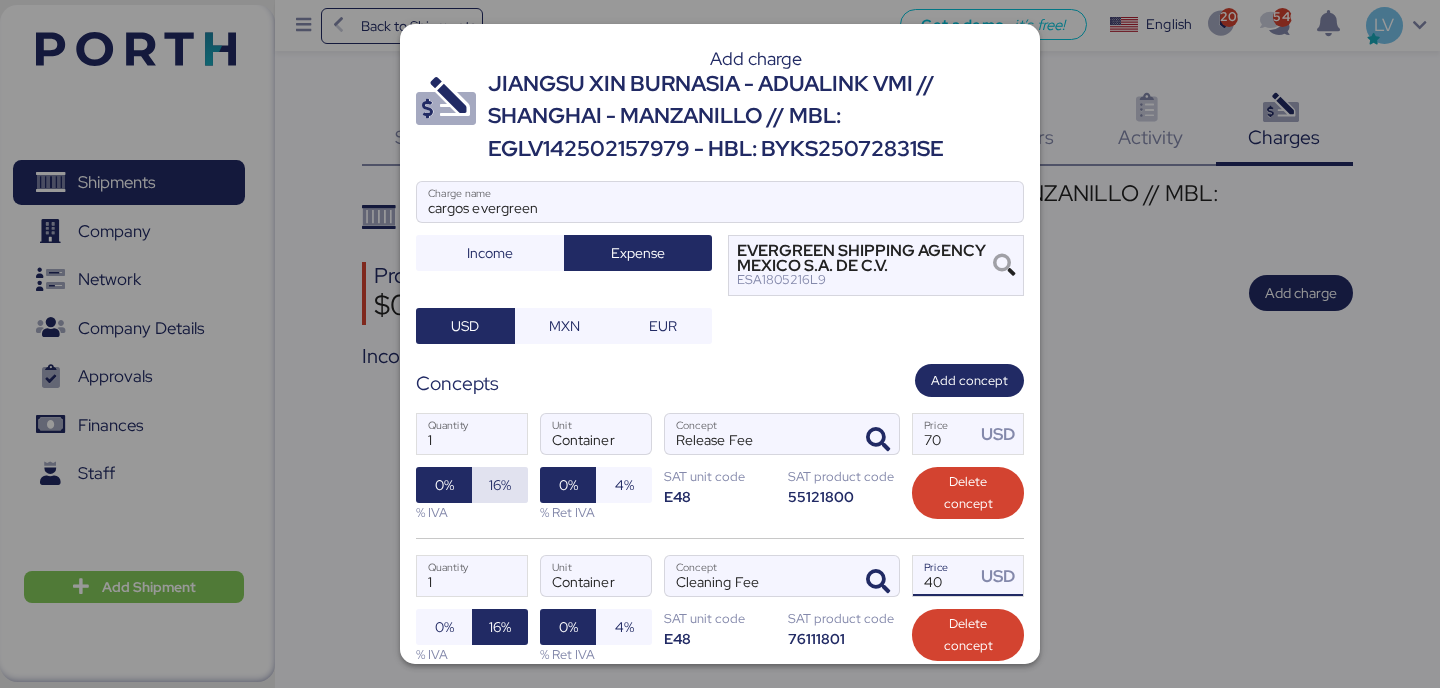 type on "40" 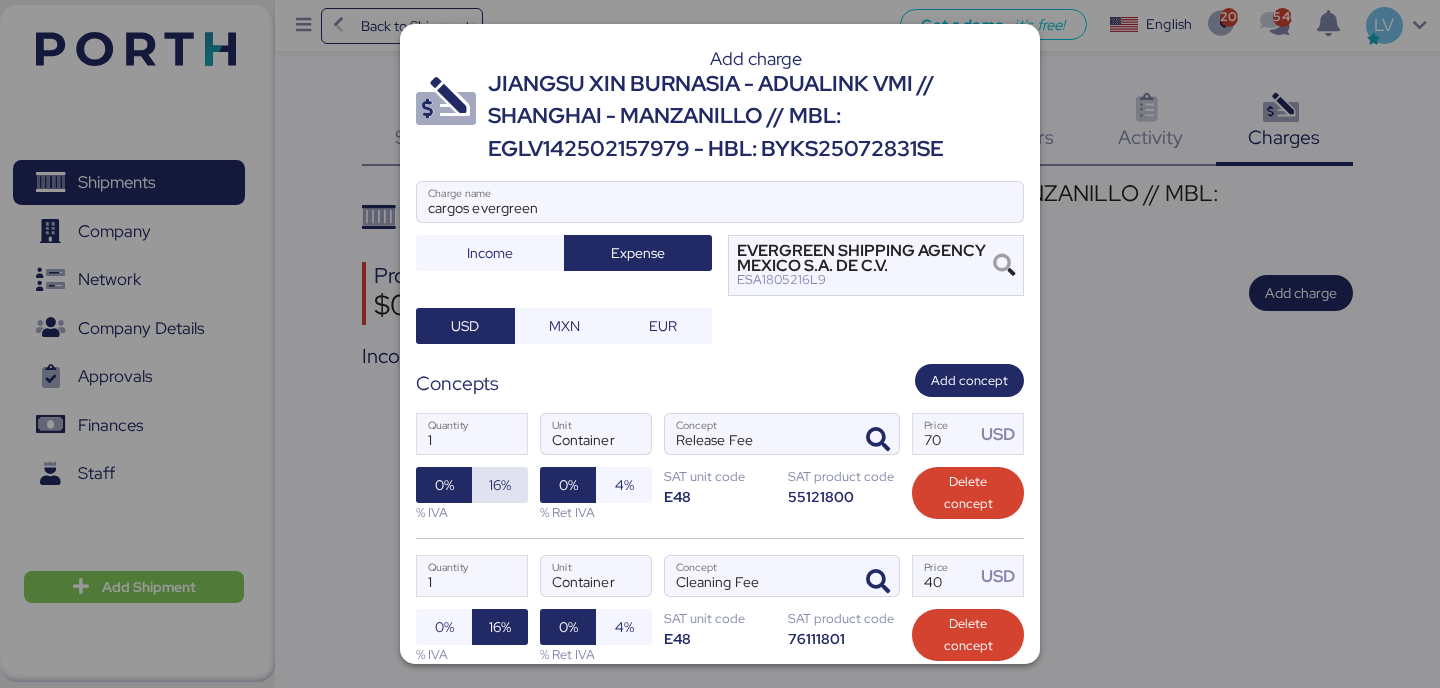 click on "16%" at bounding box center (500, 485) 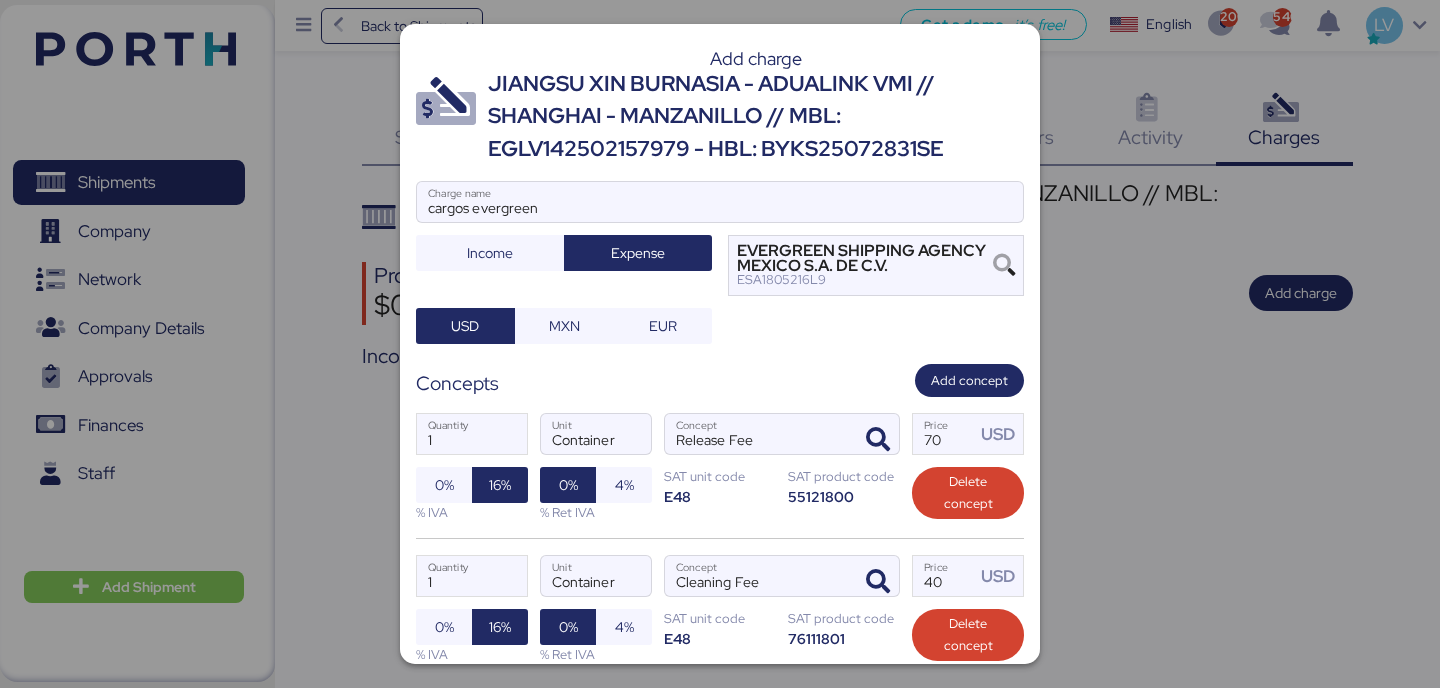 click on "1 Quantity Container Unit Release Fee Concept   70 Price USD 0% 16% % IVA 0% 4% % Ret IVA SAT unit code E48 SAT product code 55121800 Delete concept" at bounding box center [720, 467] 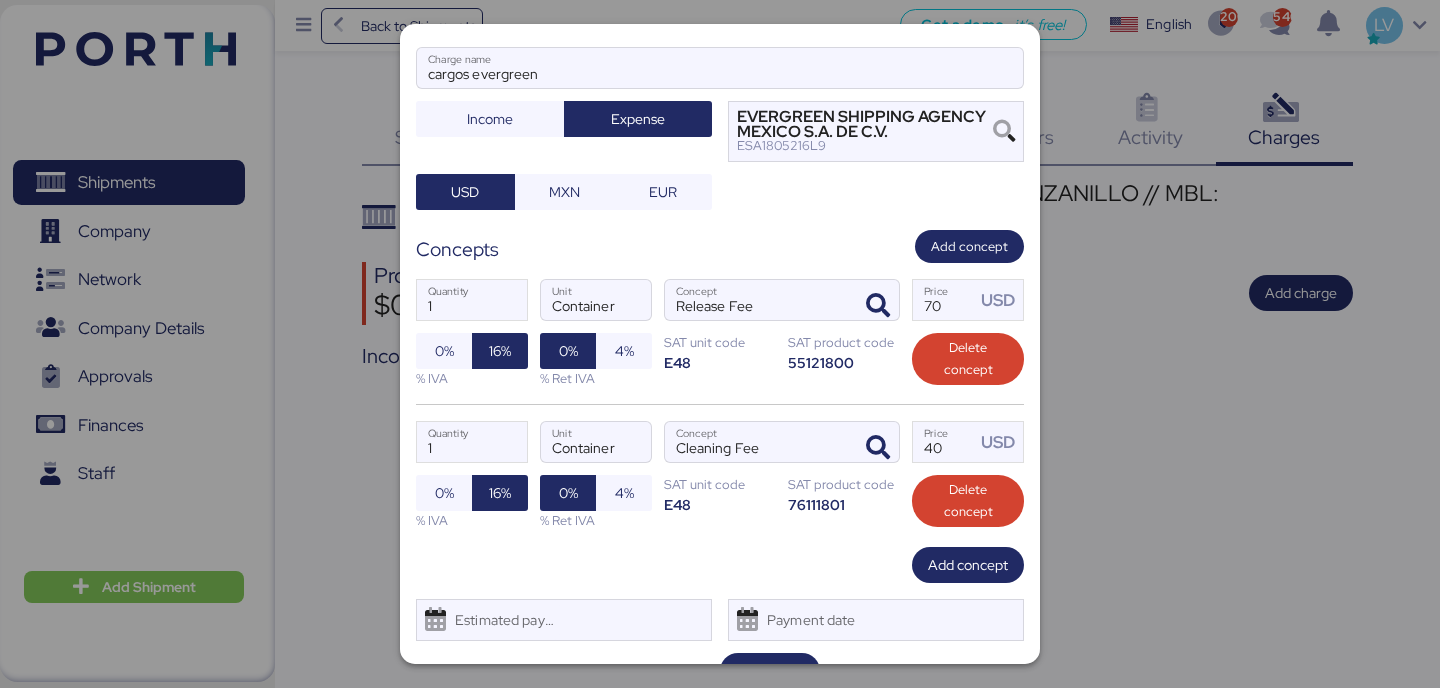scroll, scrollTop: 174, scrollLeft: 0, axis: vertical 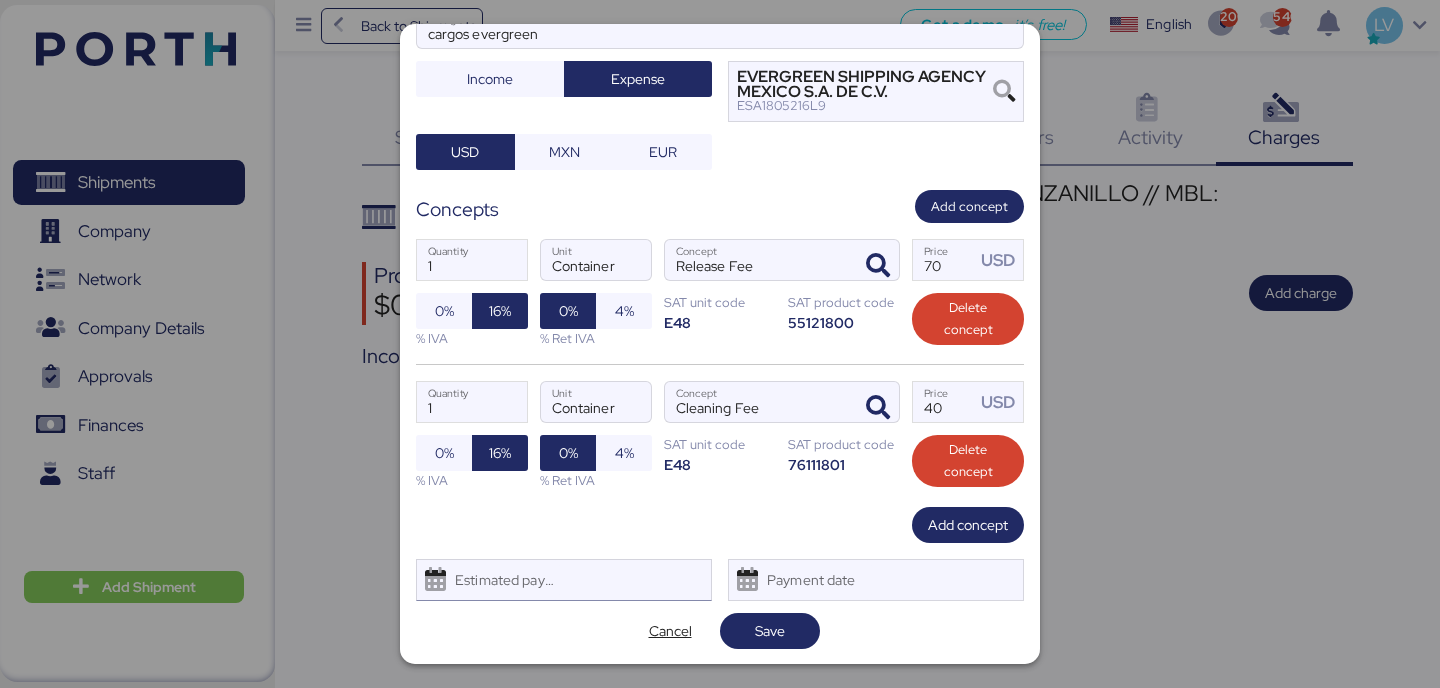 click on "Estimated payment date" at bounding box center [500, 580] 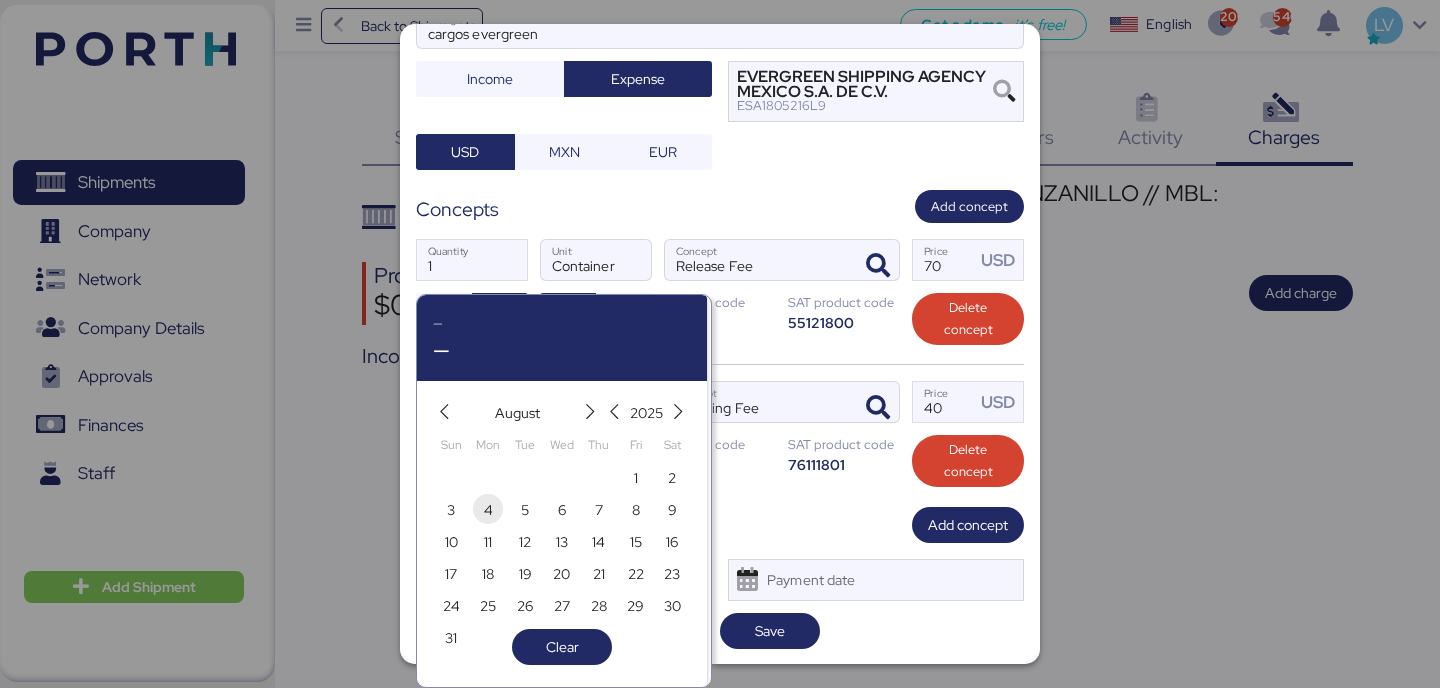 click on "4" at bounding box center (488, 510) 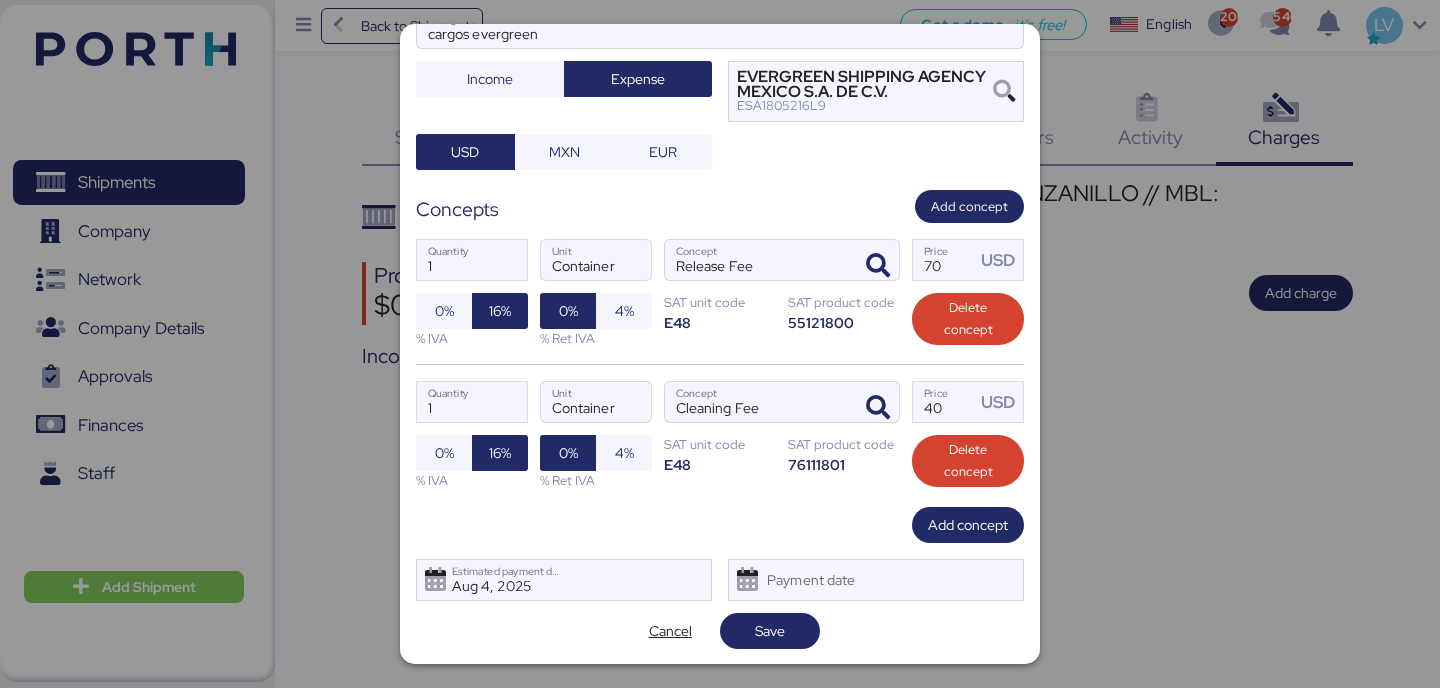click on "Add charge JIANGSU XIN BURNASIA - ADUALINK VMI // SHANGHAI - MANZANILLO // MBL: [FILENAME] - HBL: [FILENAME] cargos evergreen Charge name Income Expense EVERGREEN SHIPPING AGENCY MEXICO S.A. DE C.V. [TAX_ID]   USD MXN EUR Concepts Add concept 1 Quantity Container Unit Release Fee Concept   70 Price USD 0% 16% % IVA 0% 4% % Ret IVA SAT unit code E48 SAT product code 55121800 Delete concept 1 Quantity Container Unit Cleaning Fee Concept   40 Price USD 0% 16% % IVA 0% 4% % Ret IVA SAT unit code E48 SAT product code 76111801 Delete concept Add concept   [MONTH] 4, [YEAR] Estimated payment date   Payment date Cancel Save" at bounding box center [720, 344] 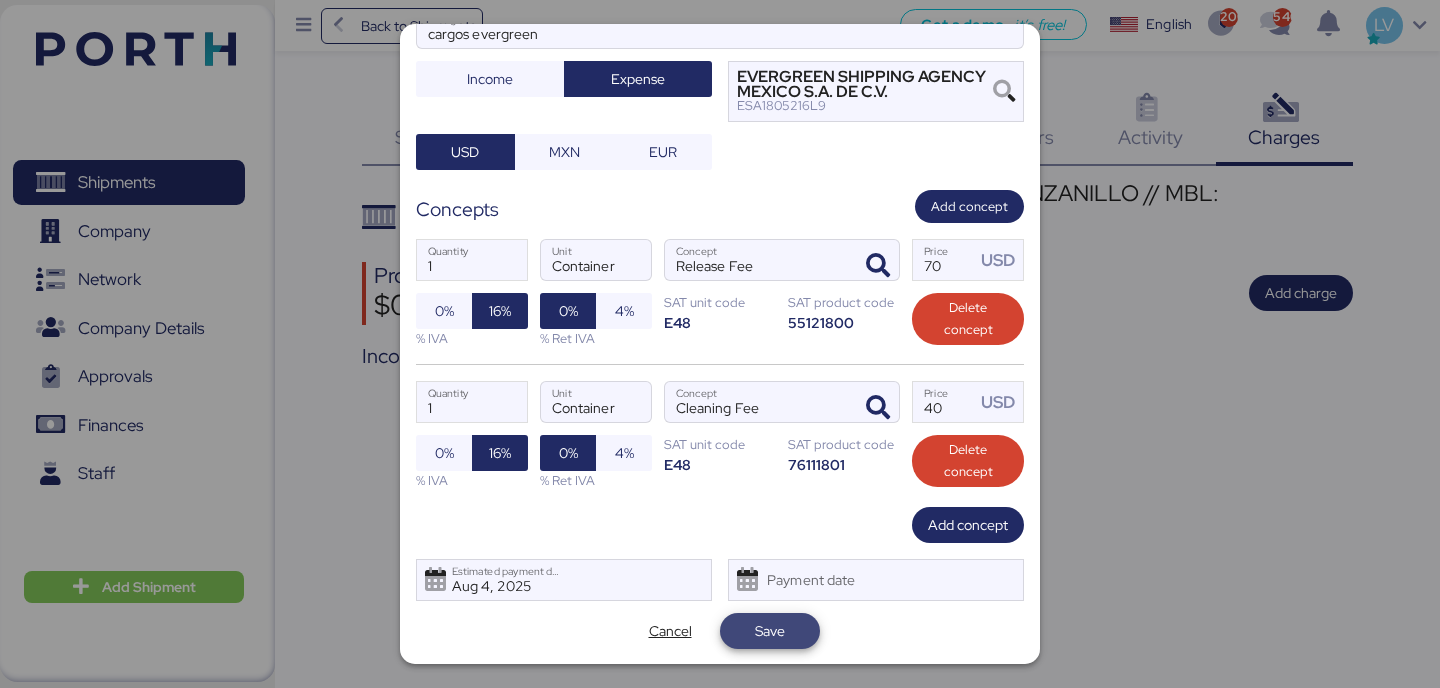 click on "Save" at bounding box center [770, 631] 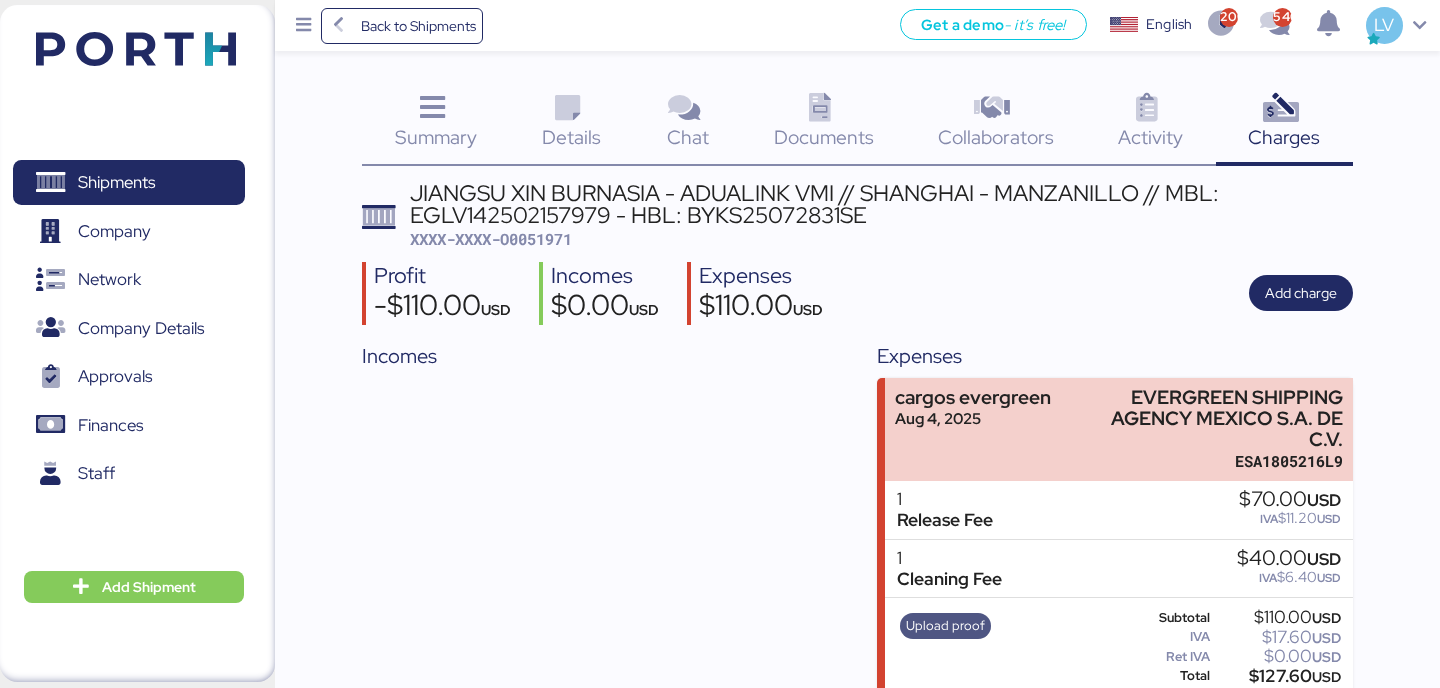 click on "Upload proof" at bounding box center [945, 626] 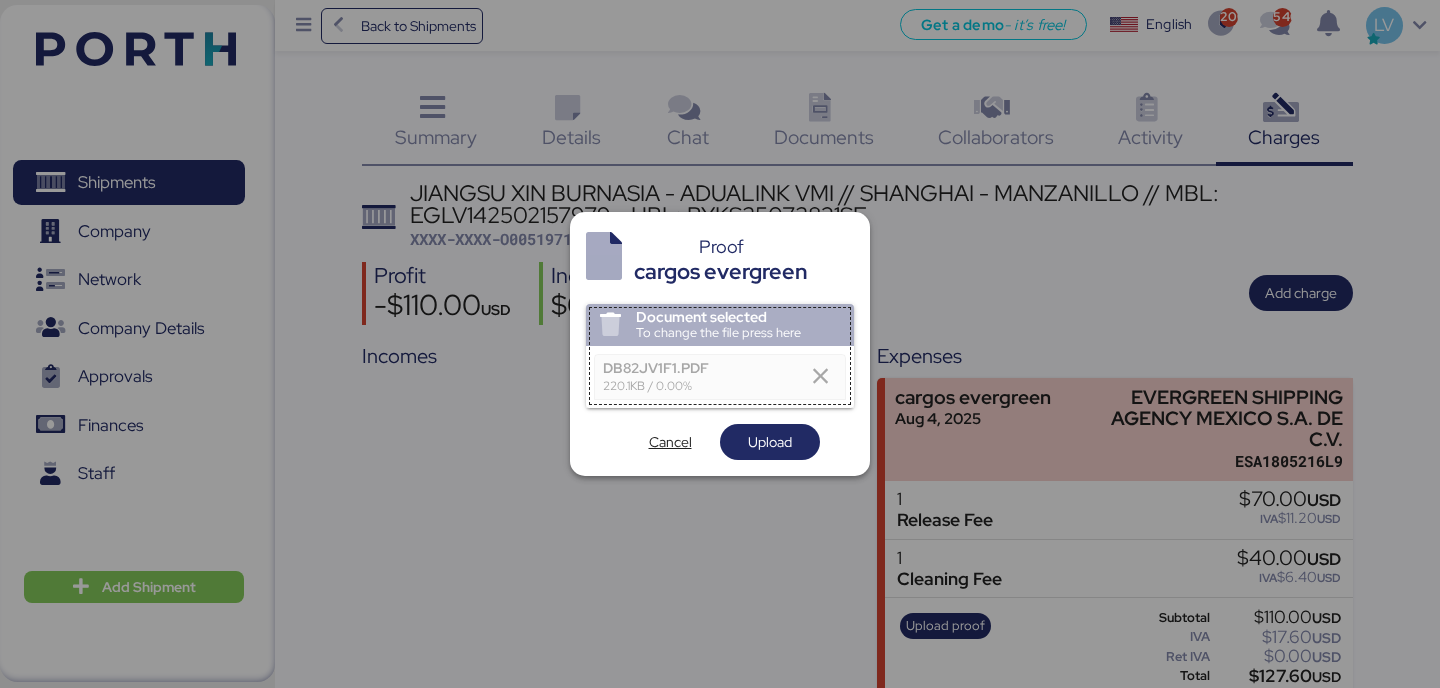 click on "Proof cargos evergreen   Document selected To change the file press here DB82JV1F1.PDF 220.1KB / 0.00%   Cancel Upload" at bounding box center (720, 344) 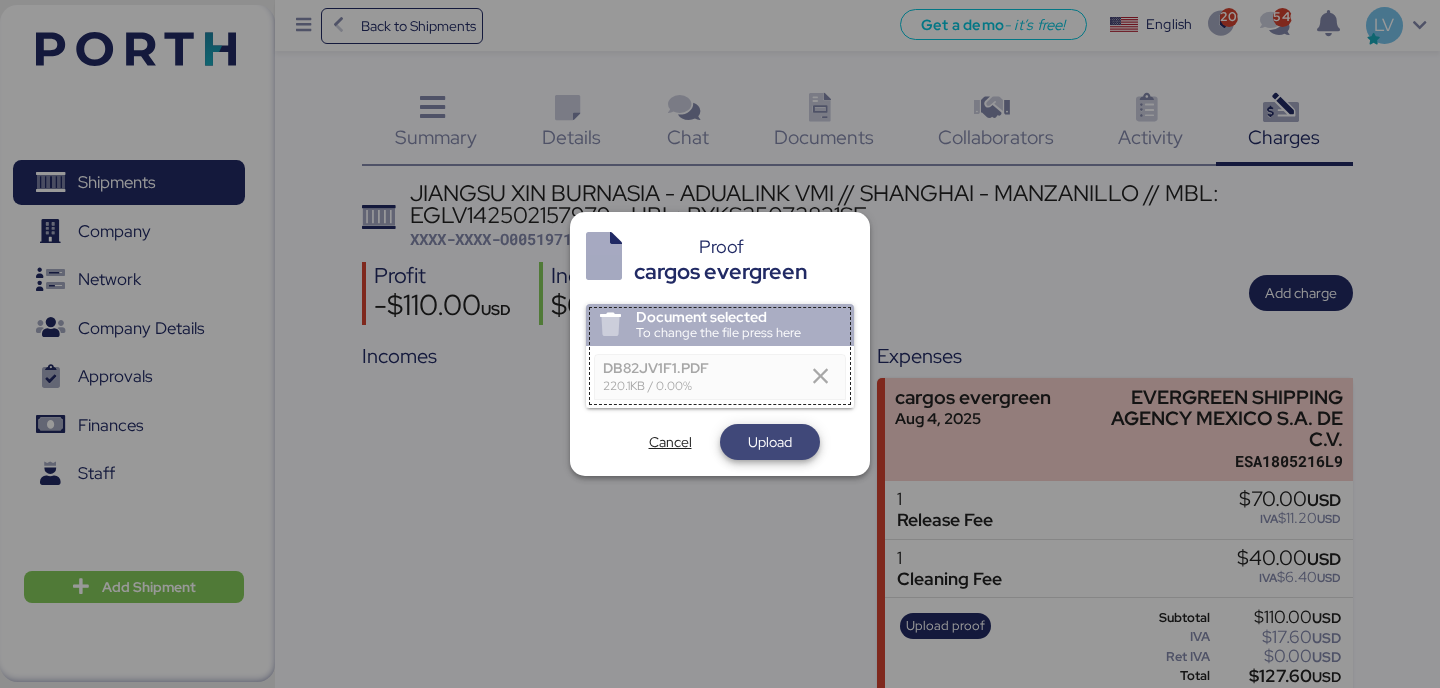 click on "Upload" at bounding box center [770, 442] 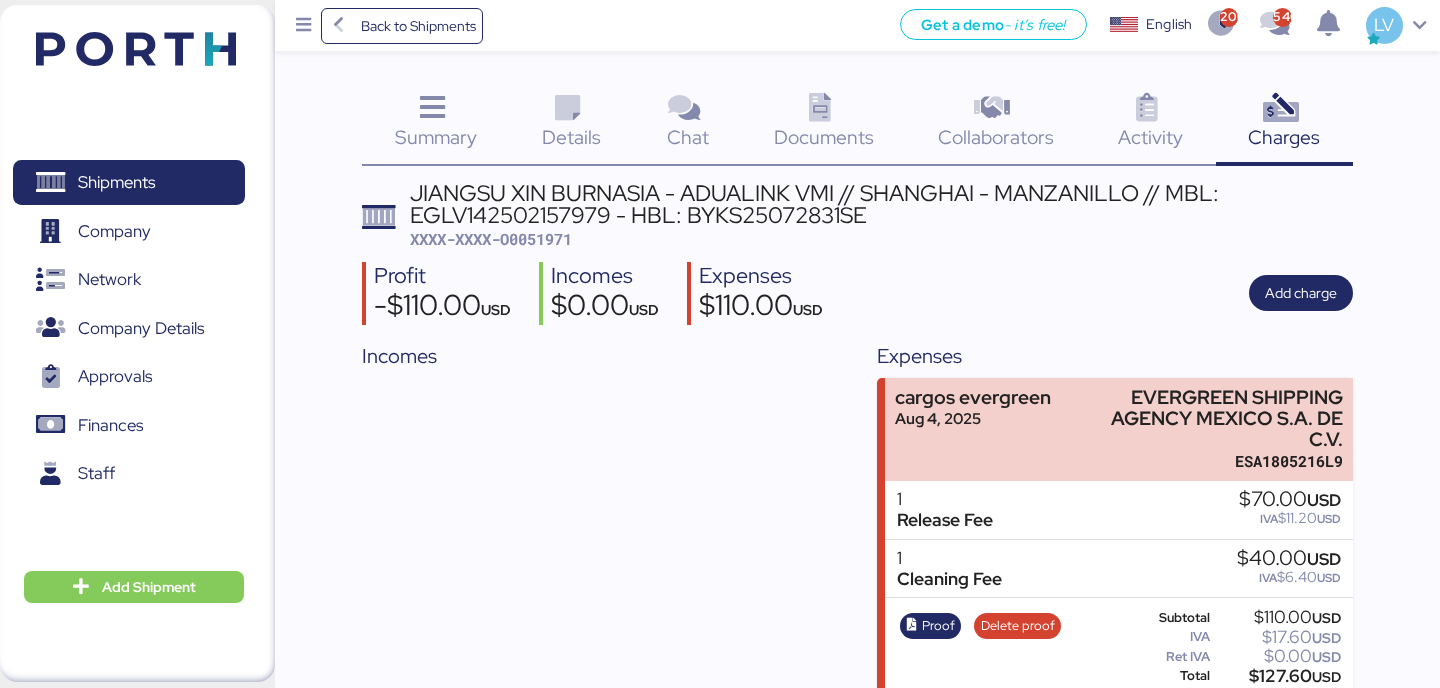 click on "XXXX-XXXX-O0051971" at bounding box center (491, 239) 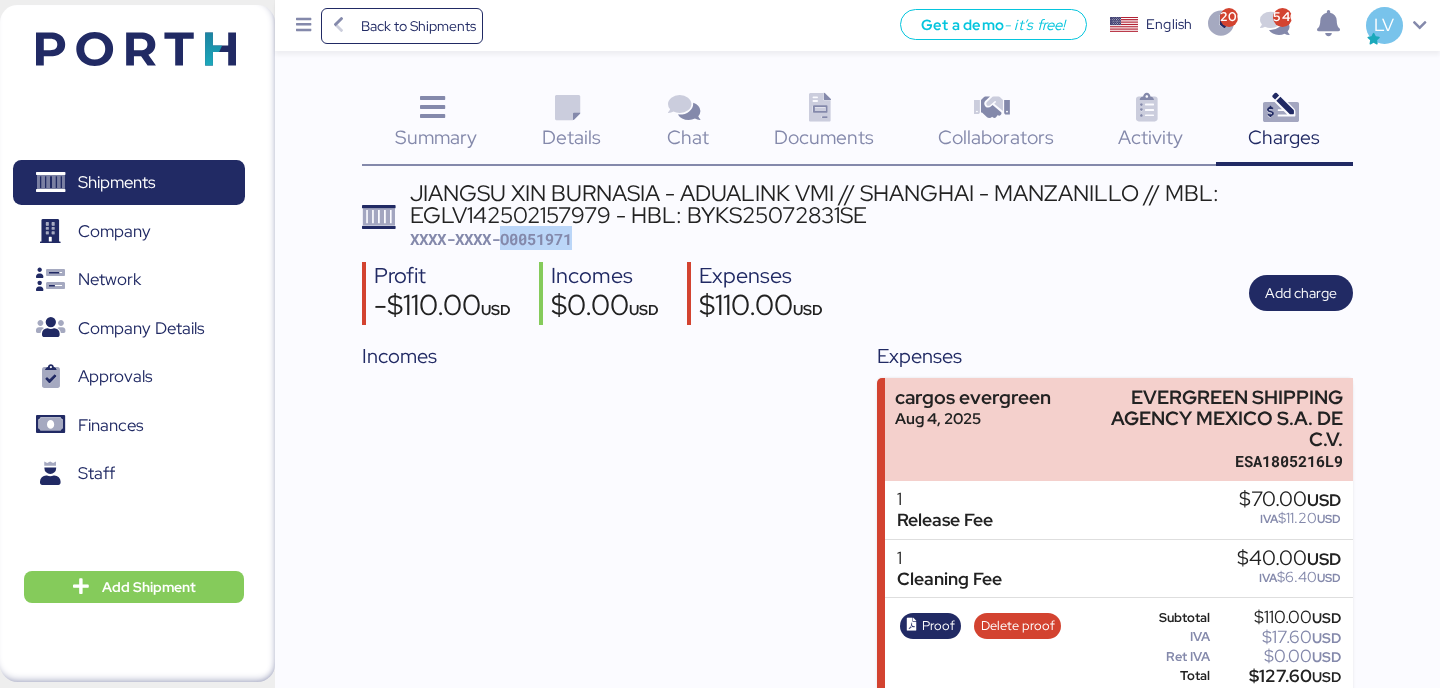click on "XXXX-XXXX-O0051971" at bounding box center (491, 239) 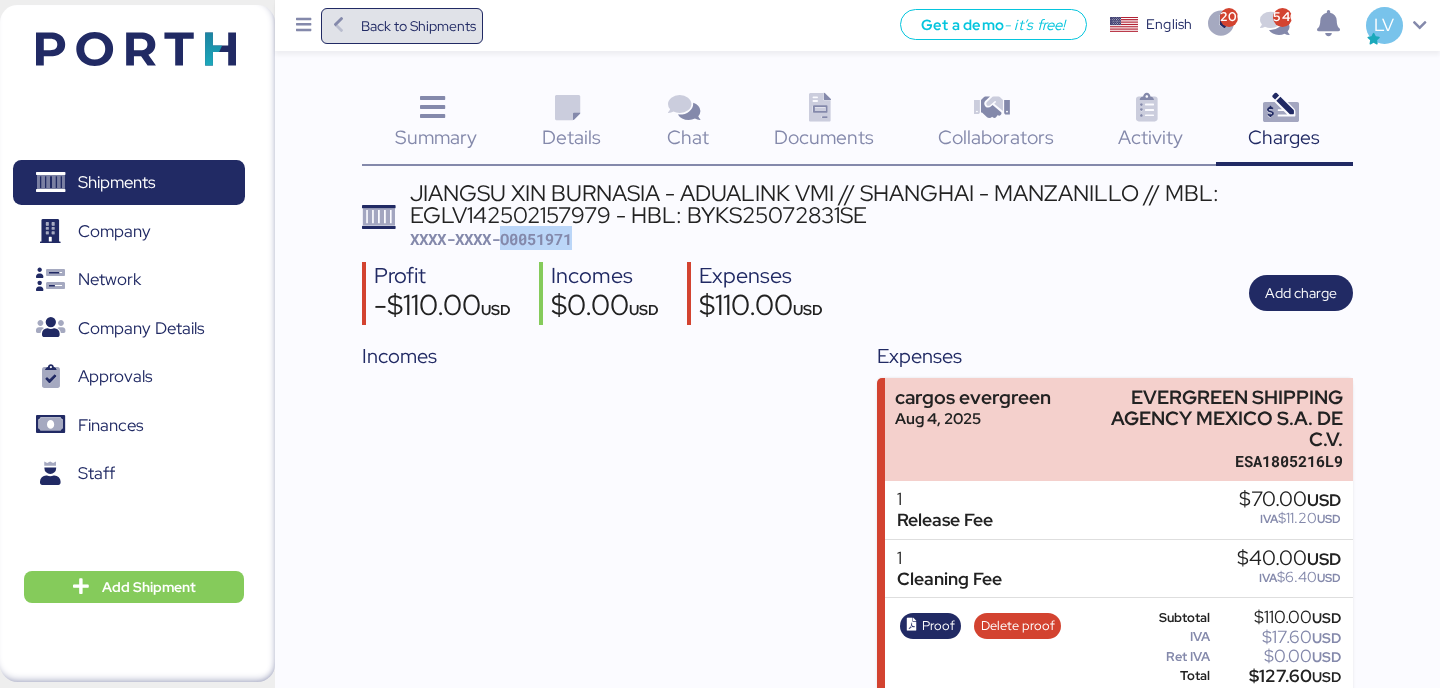 click on "Back to Shipments" at bounding box center (418, 26) 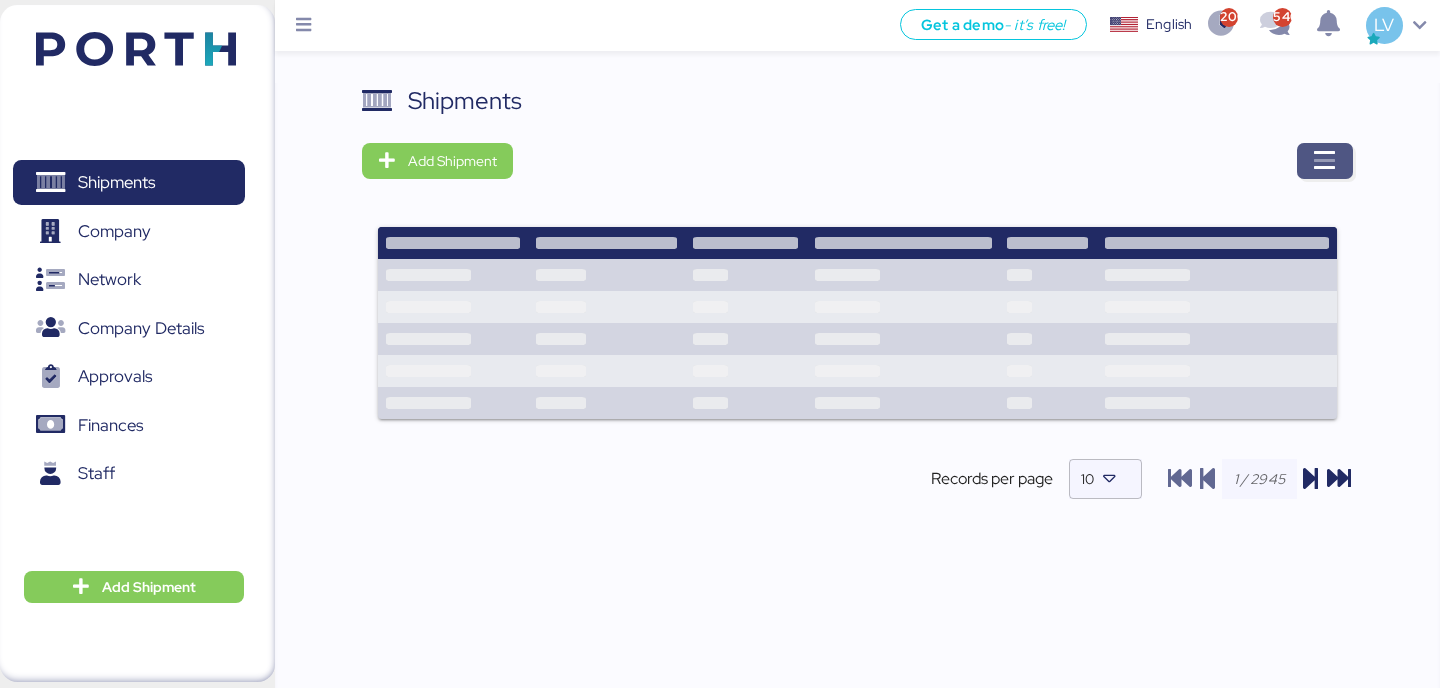click at bounding box center [1325, 161] 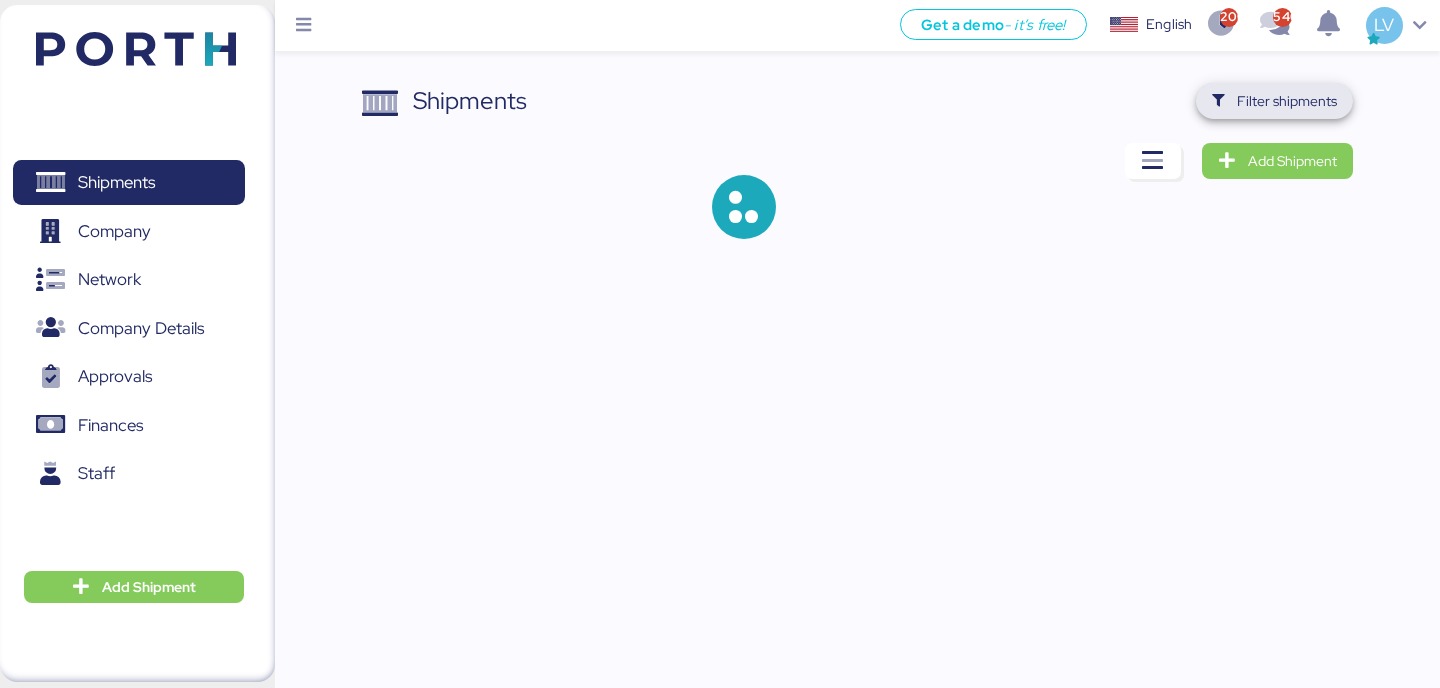 click on "Filter shipments" at bounding box center [1287, 101] 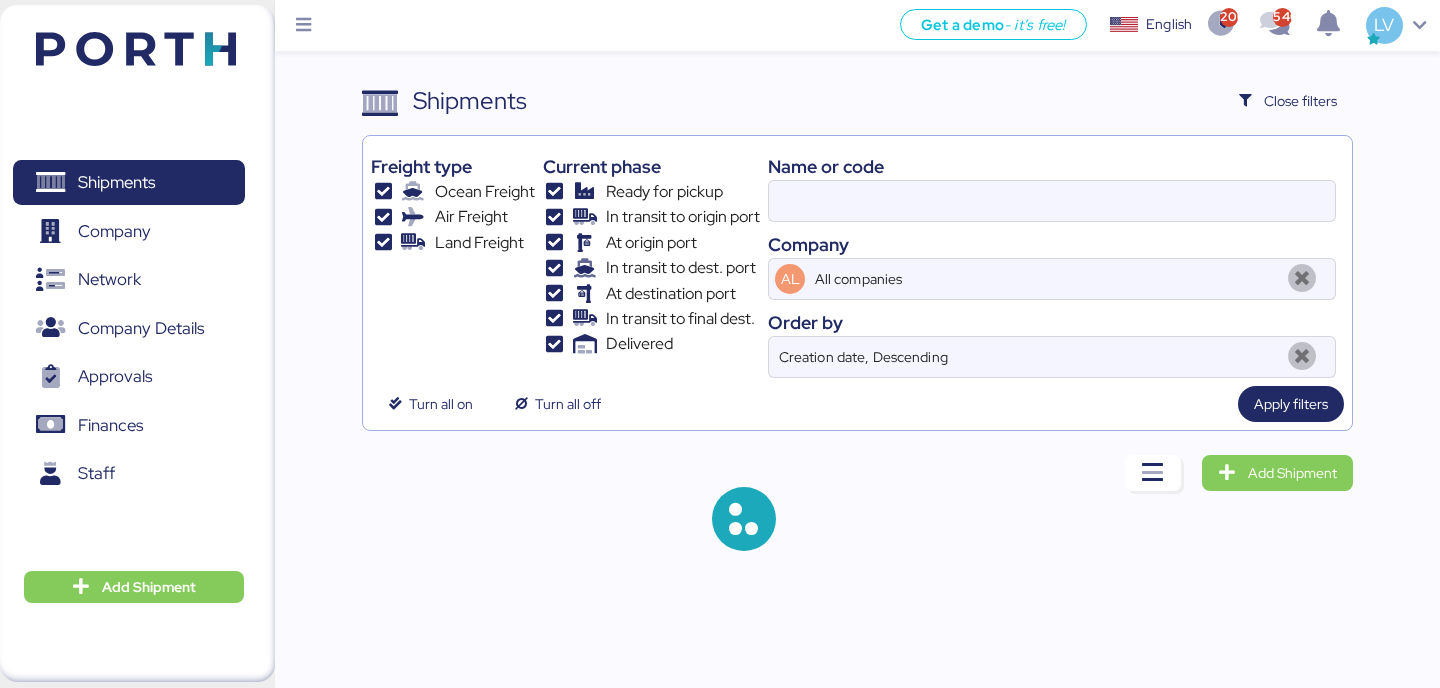 click on "Name or code" at bounding box center [1052, 166] 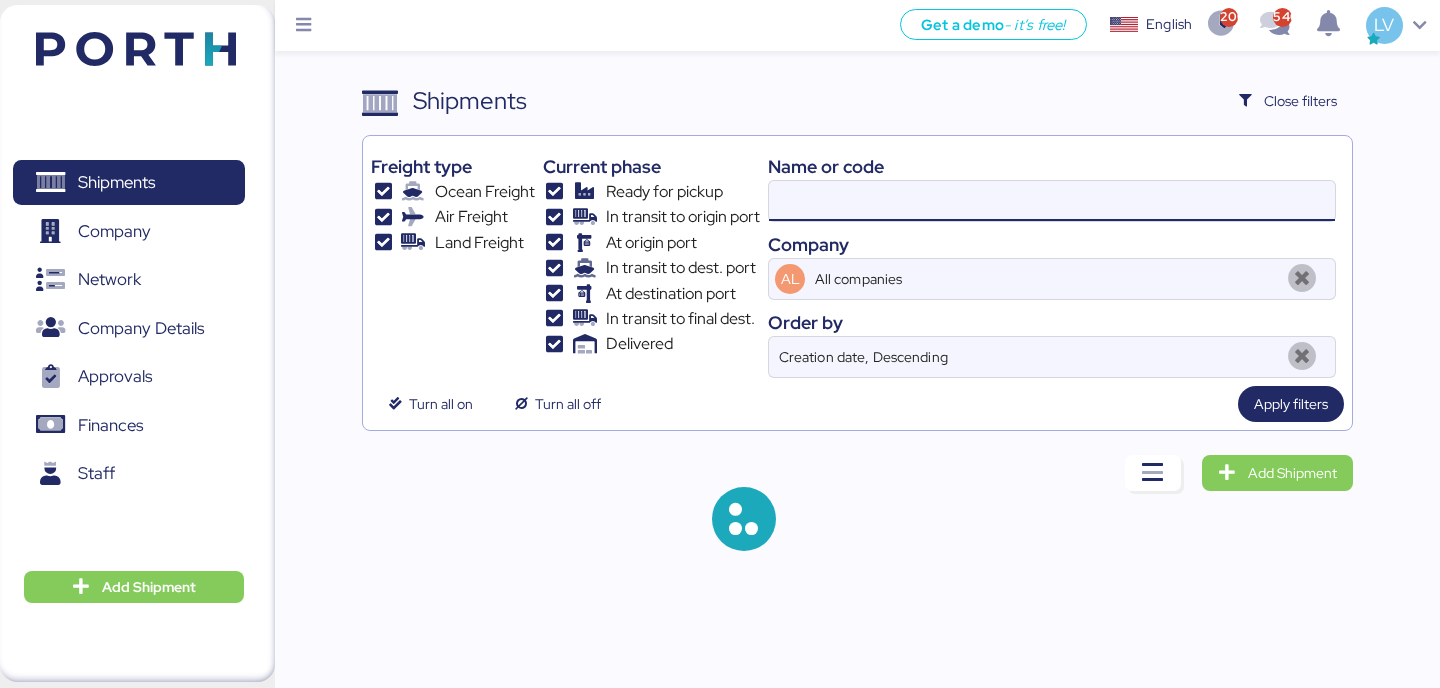 click at bounding box center (1052, 201) 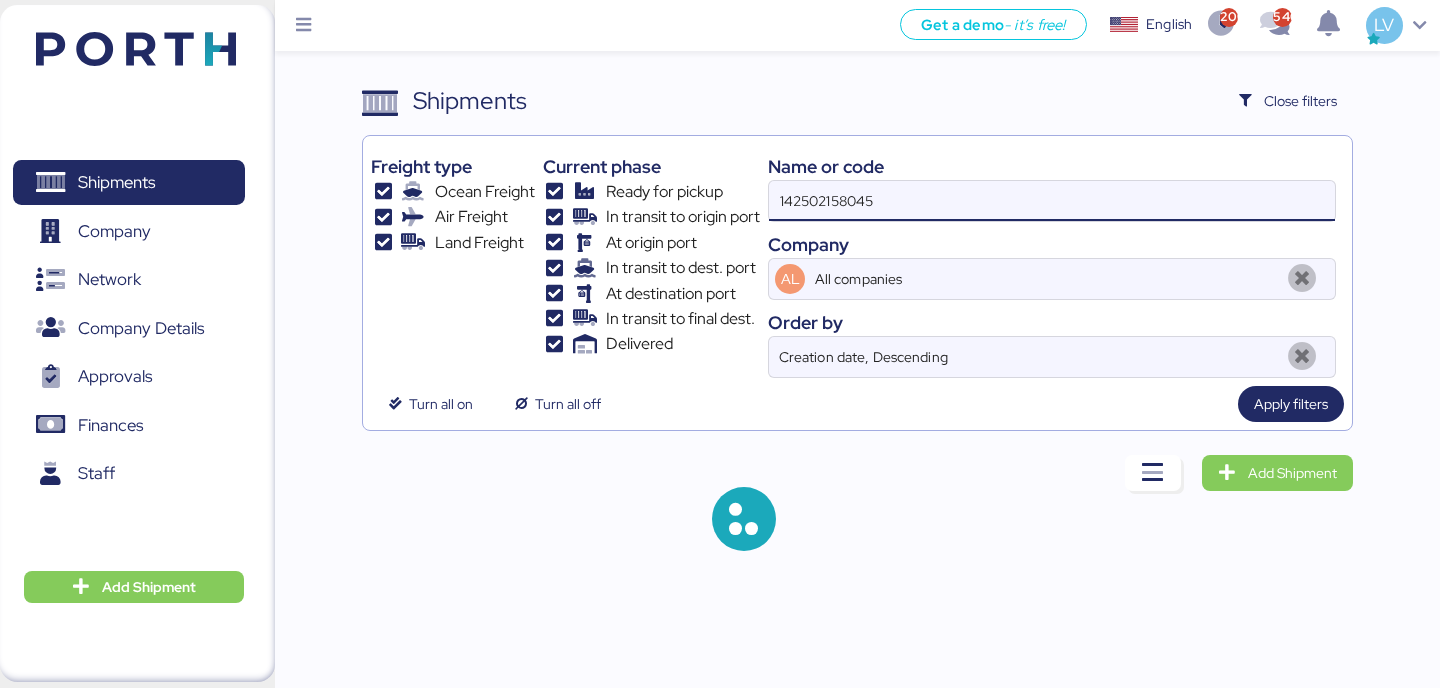 type on "142502158045" 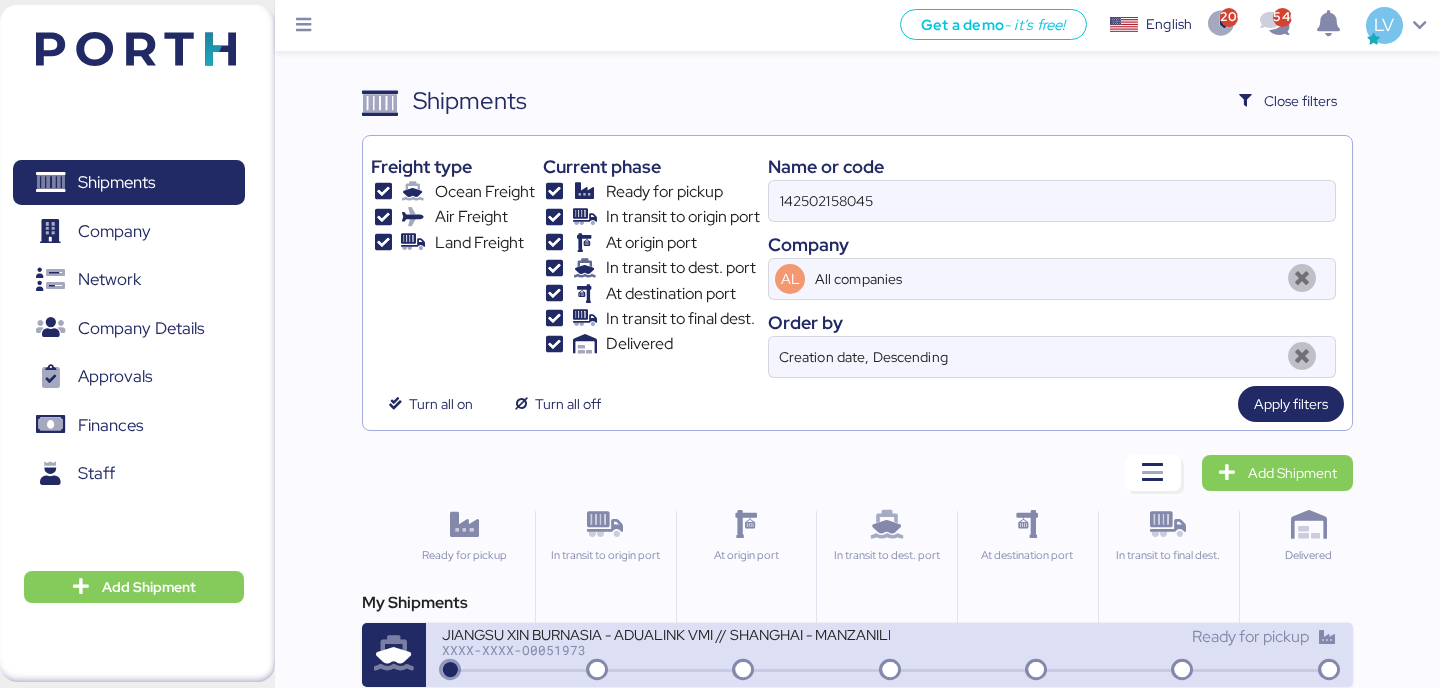 click on "JIANGSU XIN BURNASIA - ADUALINK VMI // SHANGHAI - MANZANILLO // MBL: [FILENAME] - HBL: [FILENAME]" at bounding box center [665, 633] 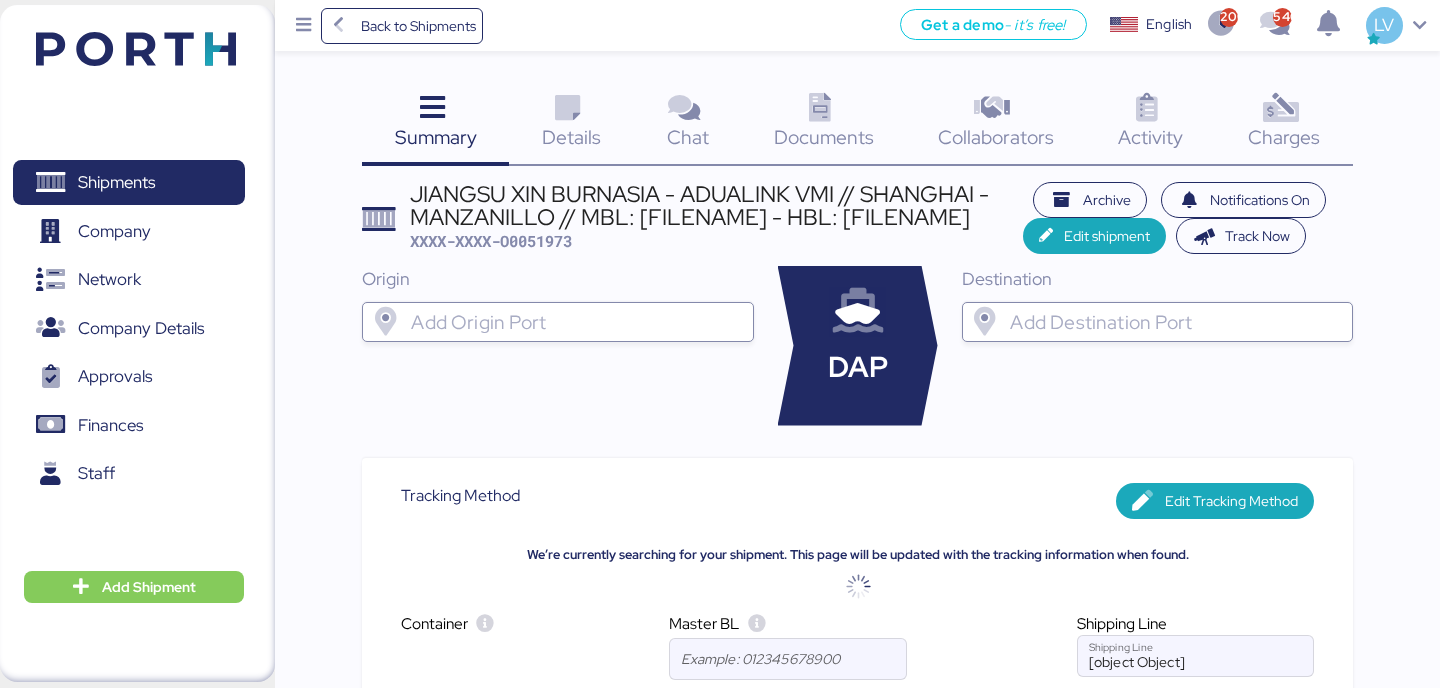 click at bounding box center (1280, 108) 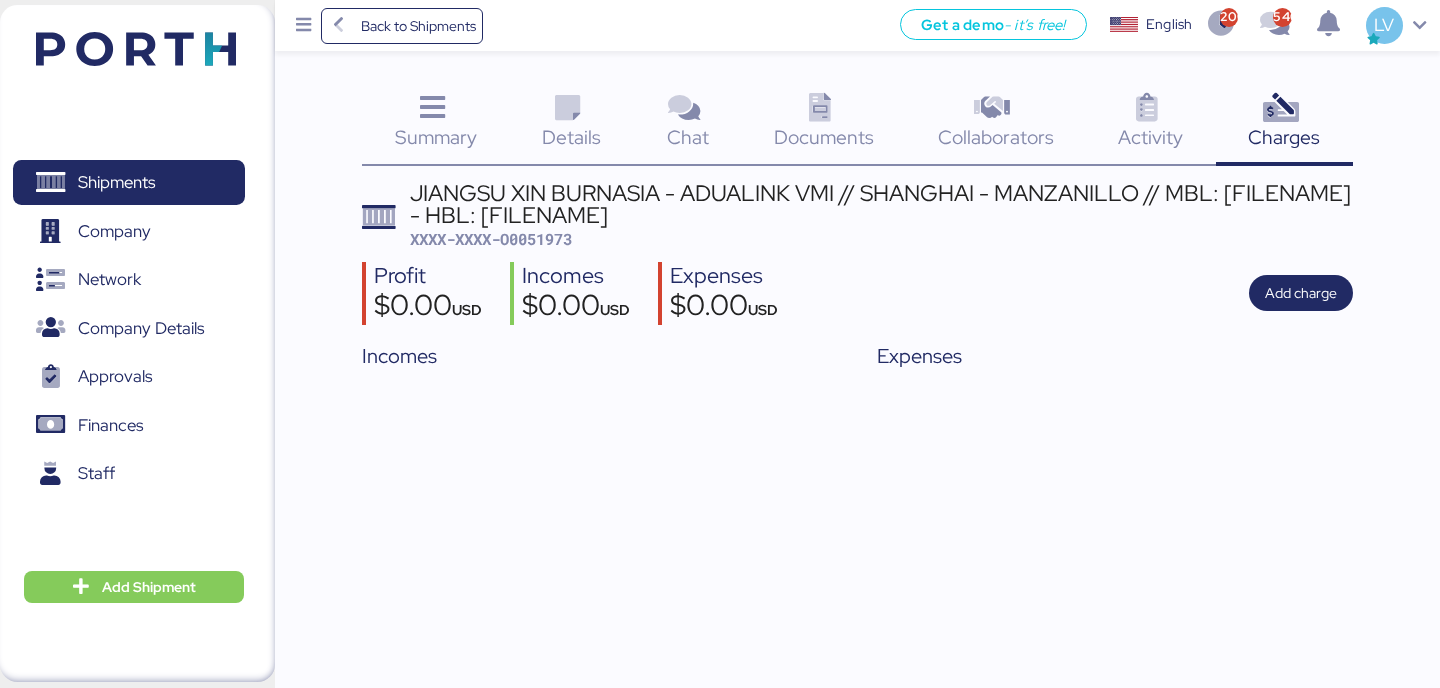 click on "XXXX-XXXX-O0051973" at bounding box center [491, 239] 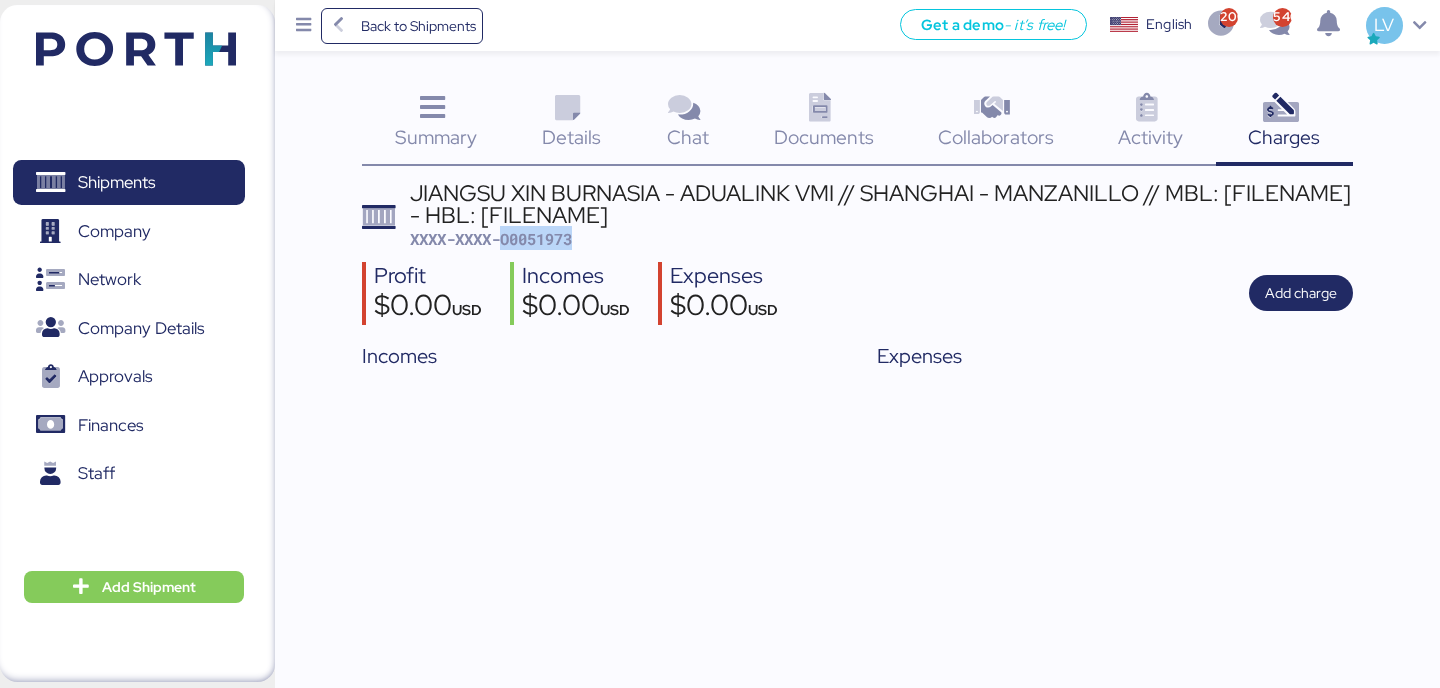 click on "XXXX-XXXX-O0051973" at bounding box center (491, 239) 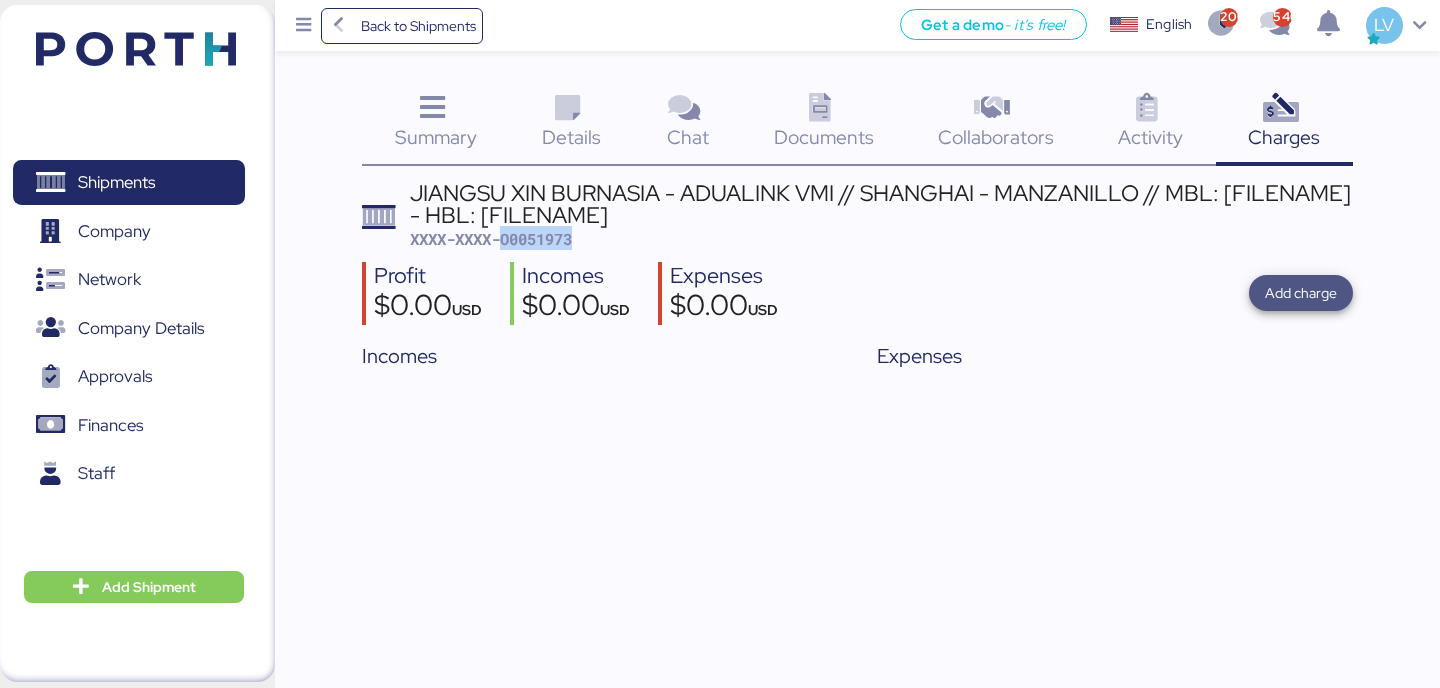 click on "Add charge" at bounding box center [1301, 293] 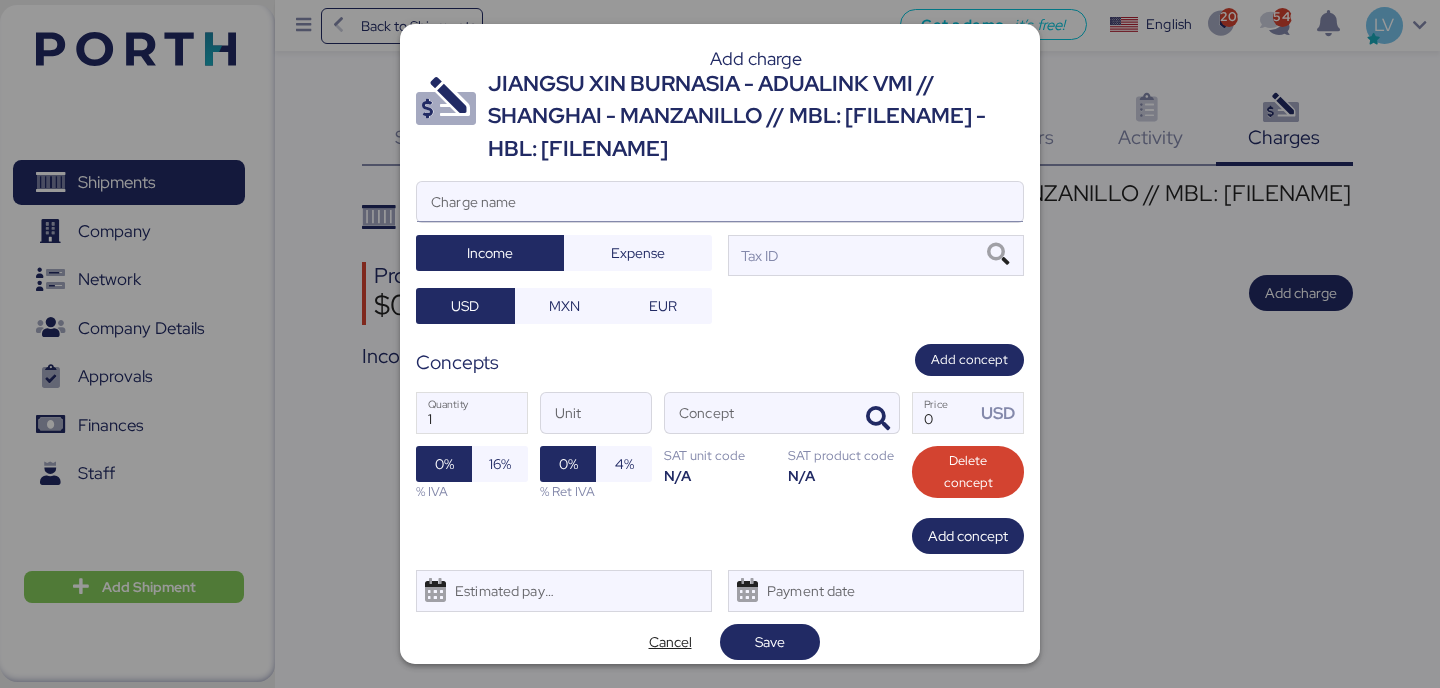 click on "Charge name" at bounding box center (720, 202) 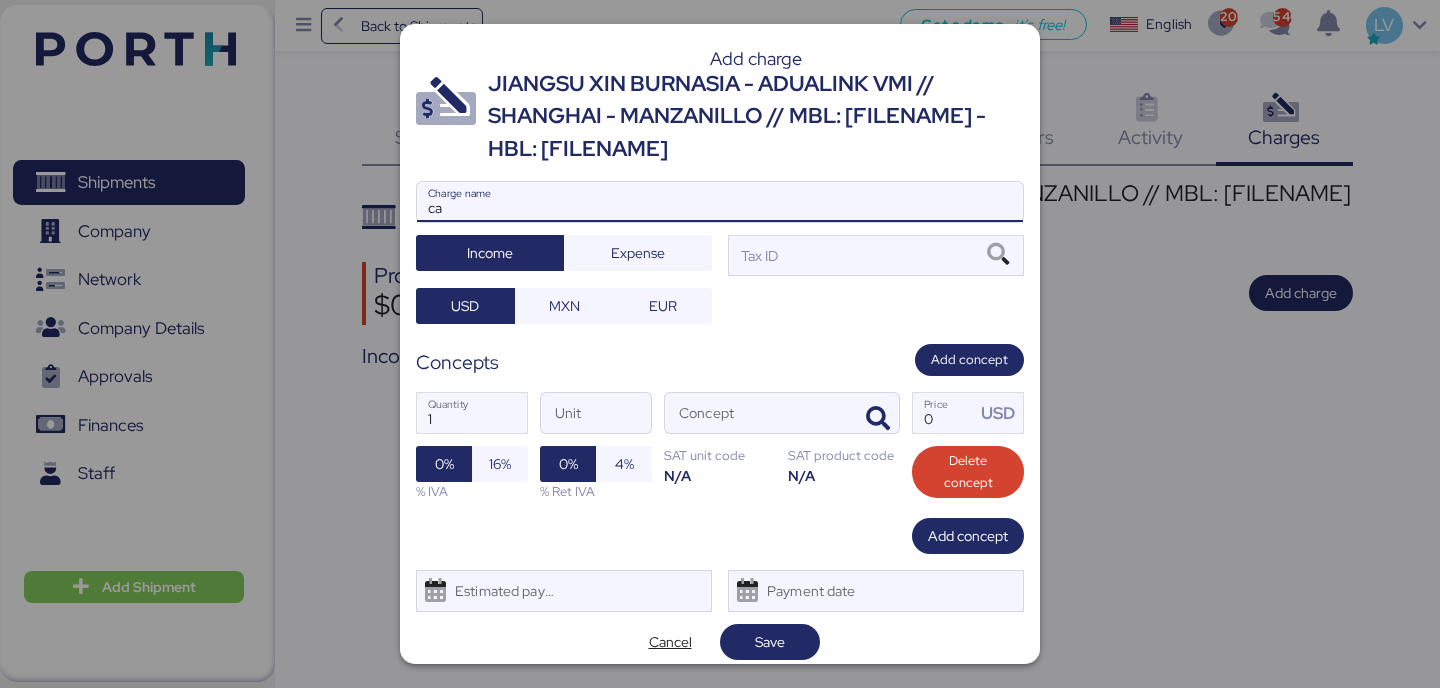 type on "c" 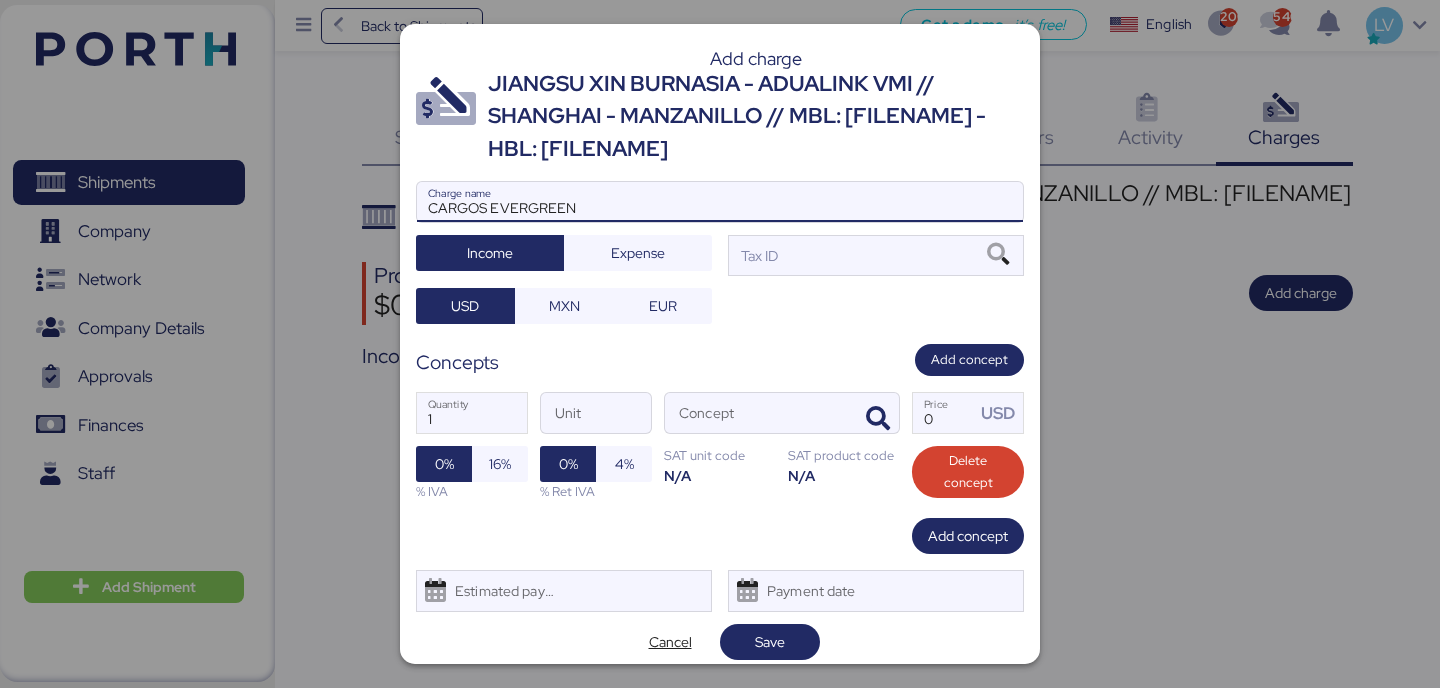 type on "CARGOS EVERGREEN" 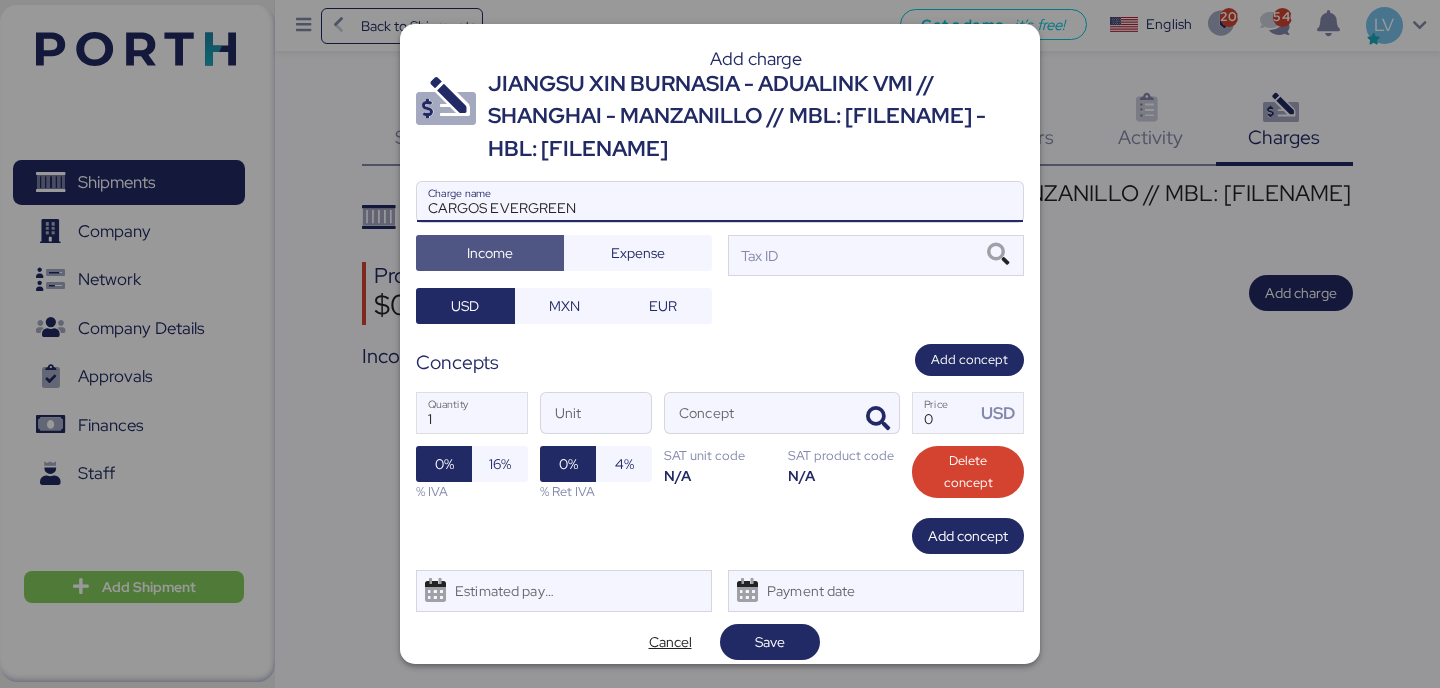 type 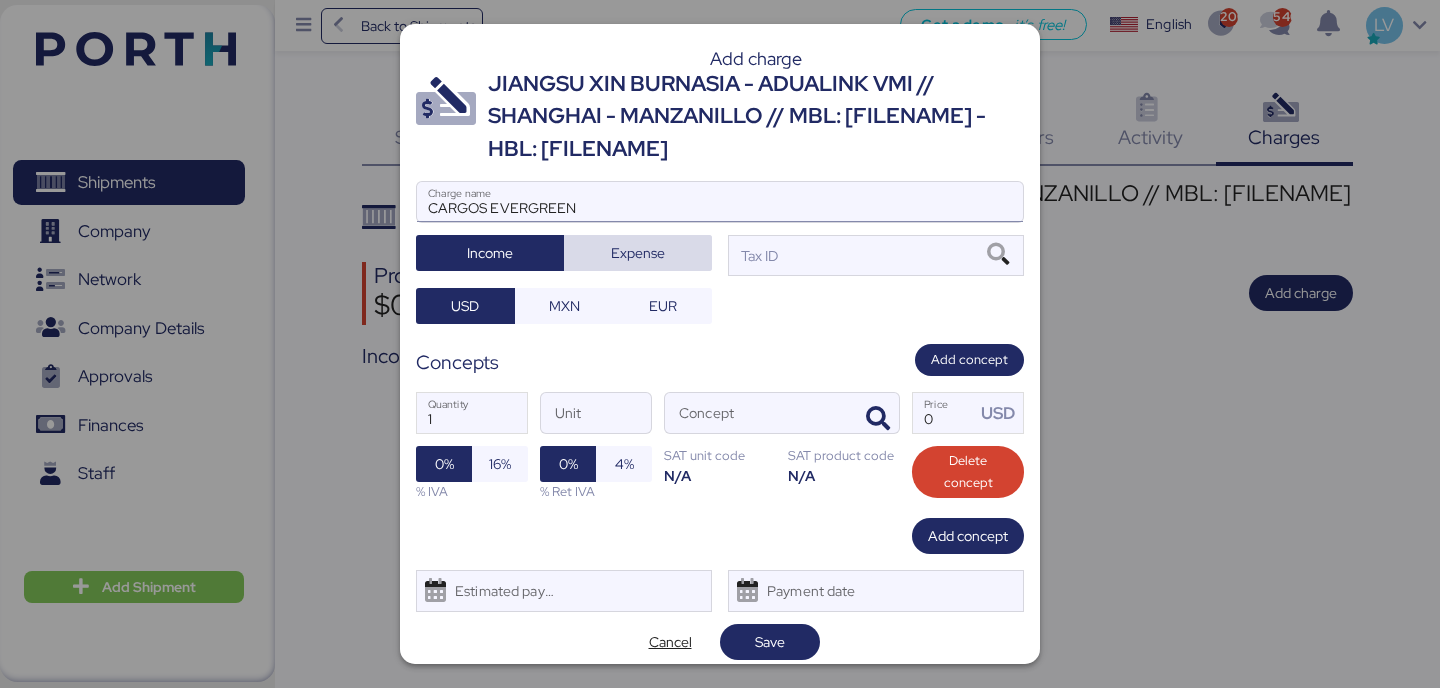 type 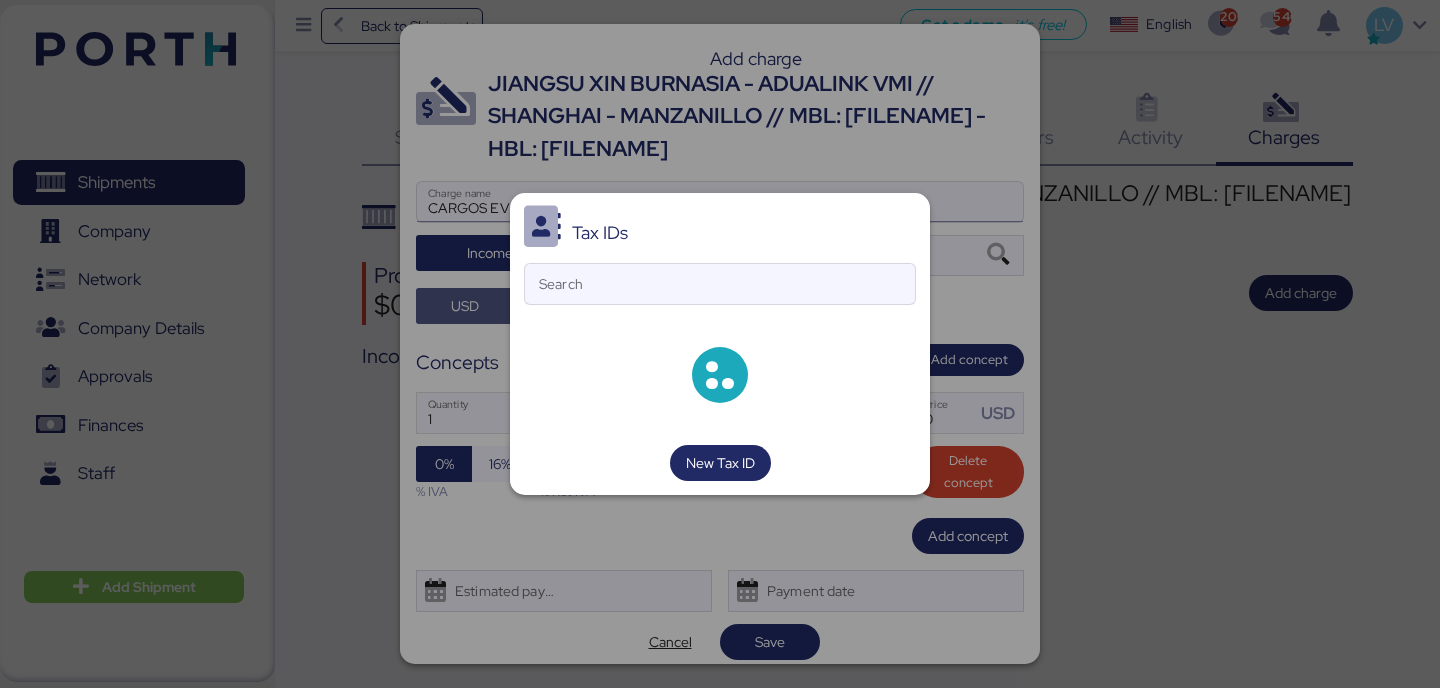 type 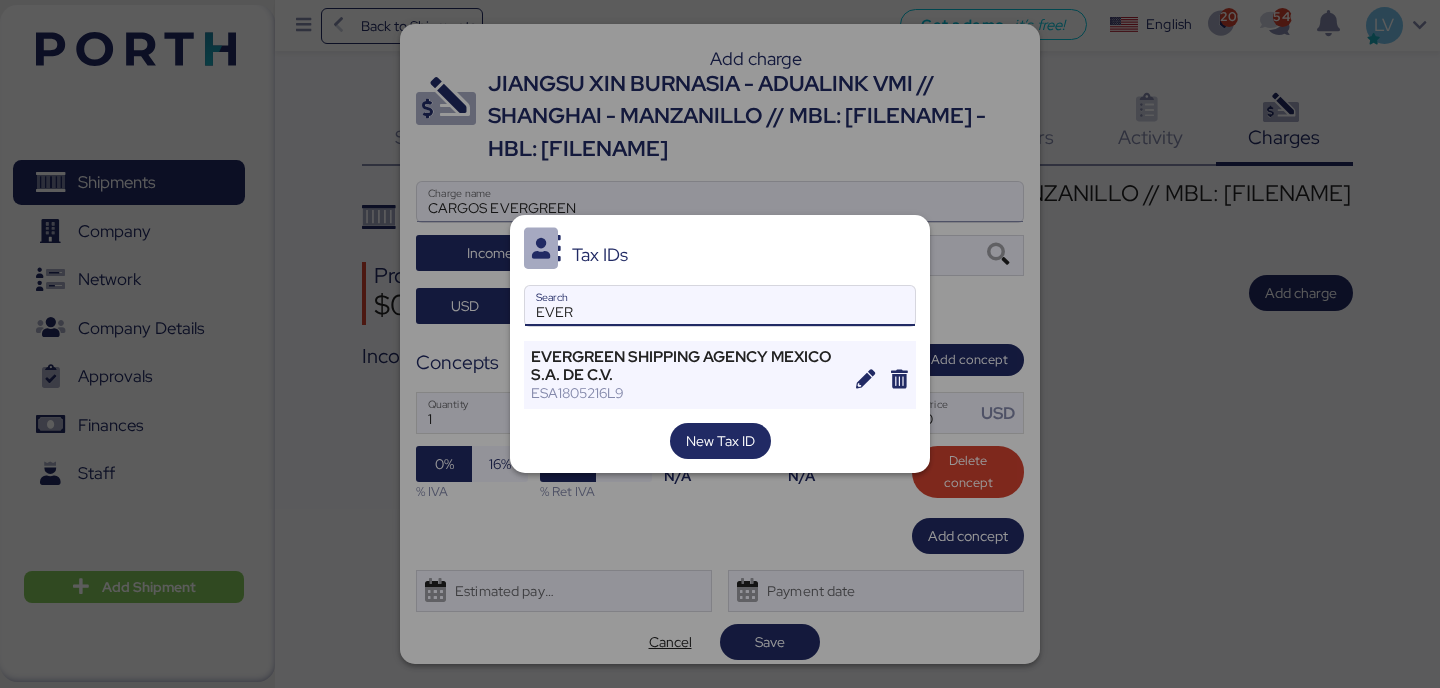 type on "EVER" 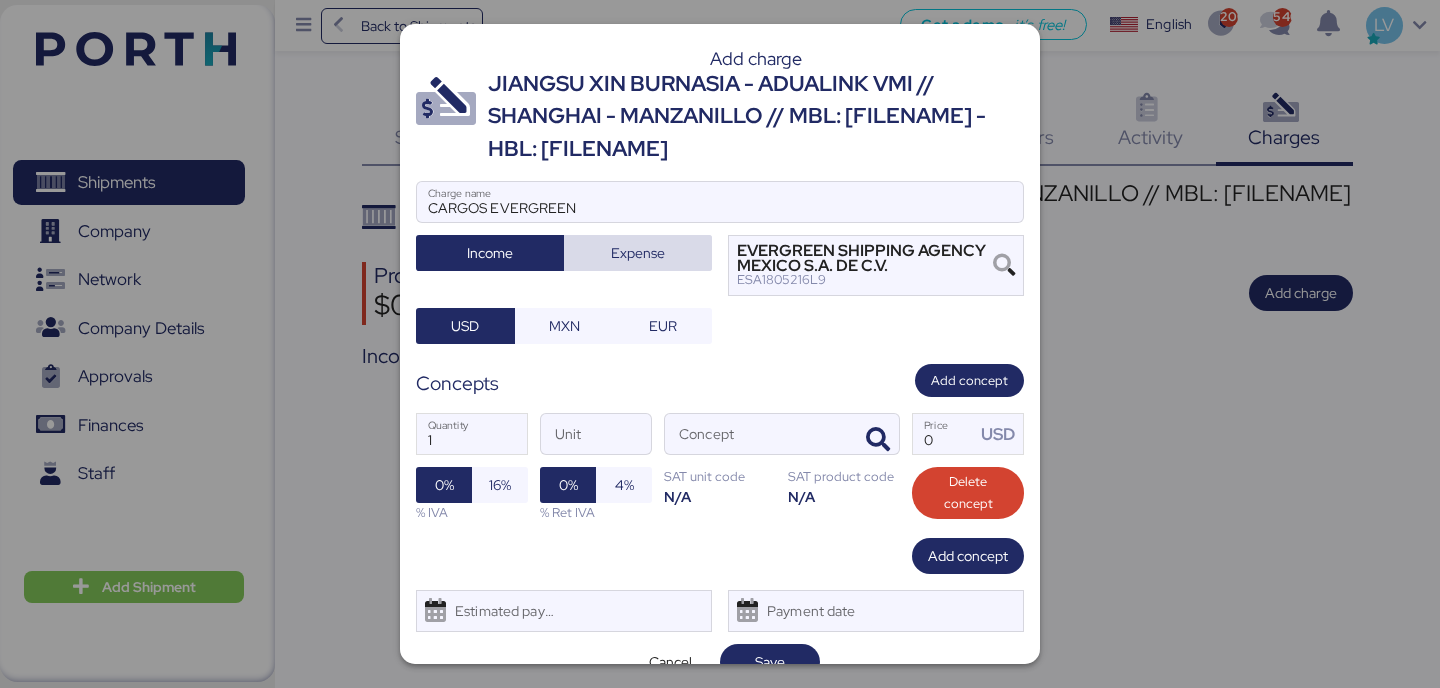 click on "Expense" at bounding box center [638, 253] 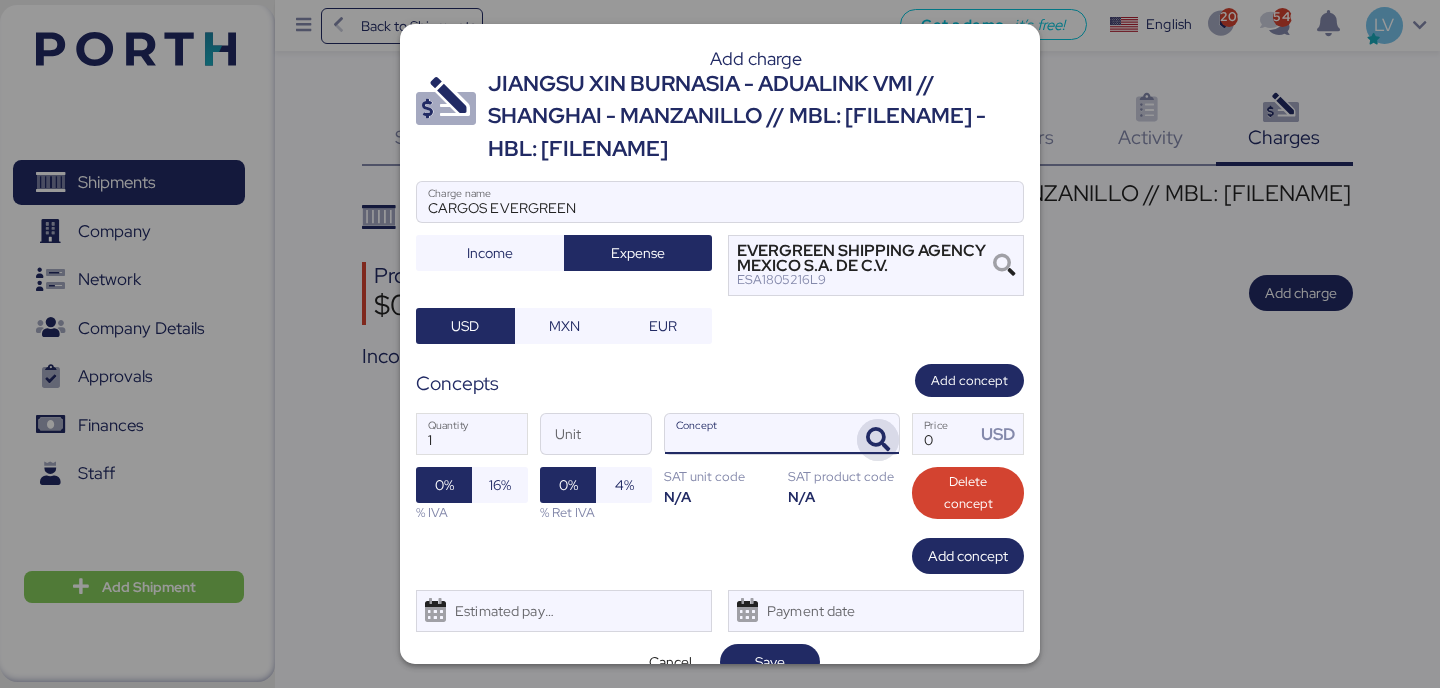 click at bounding box center (878, 440) 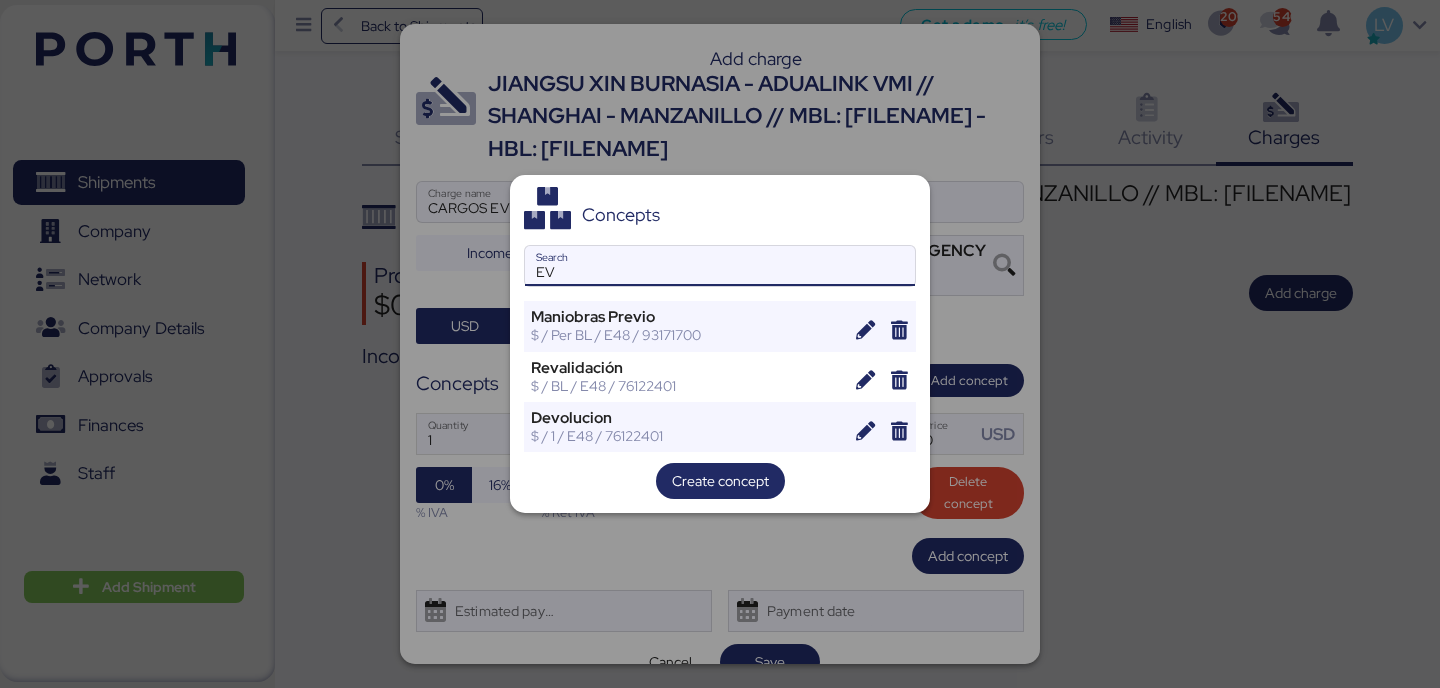 type on "E" 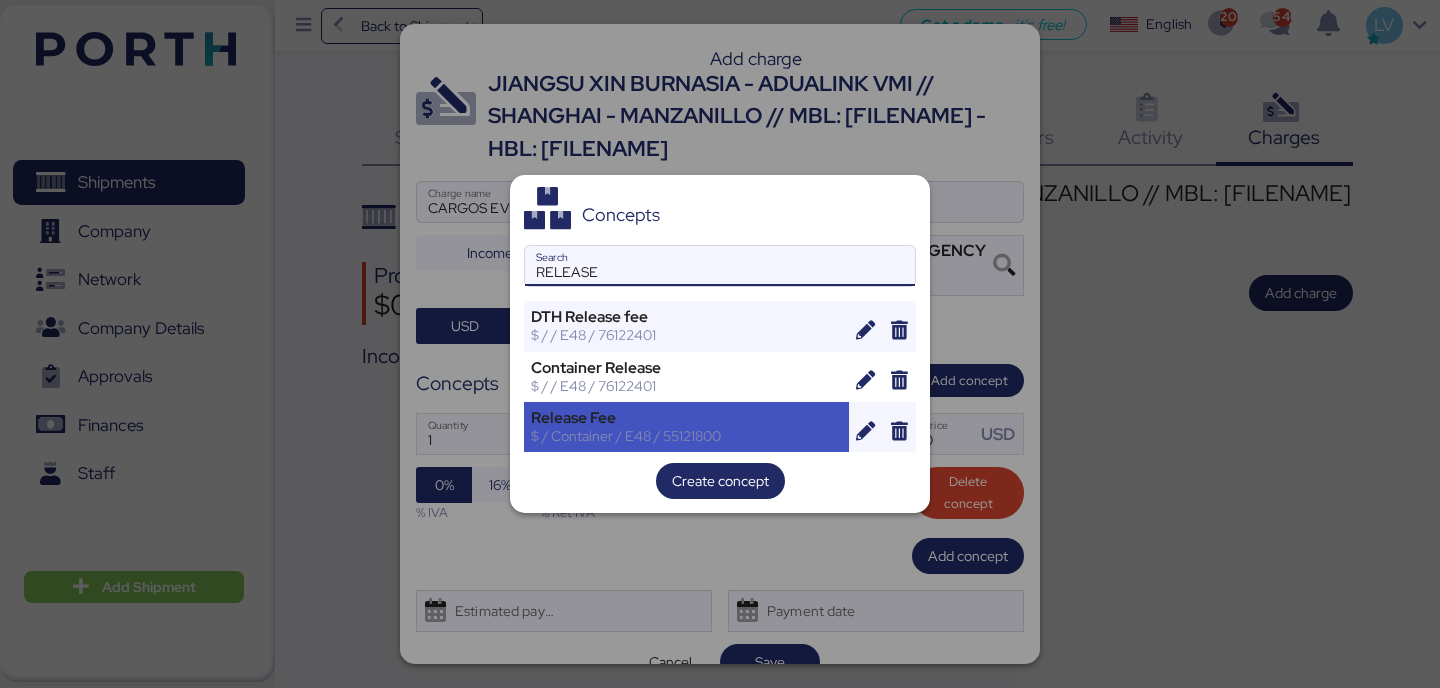 type on "RELEASE" 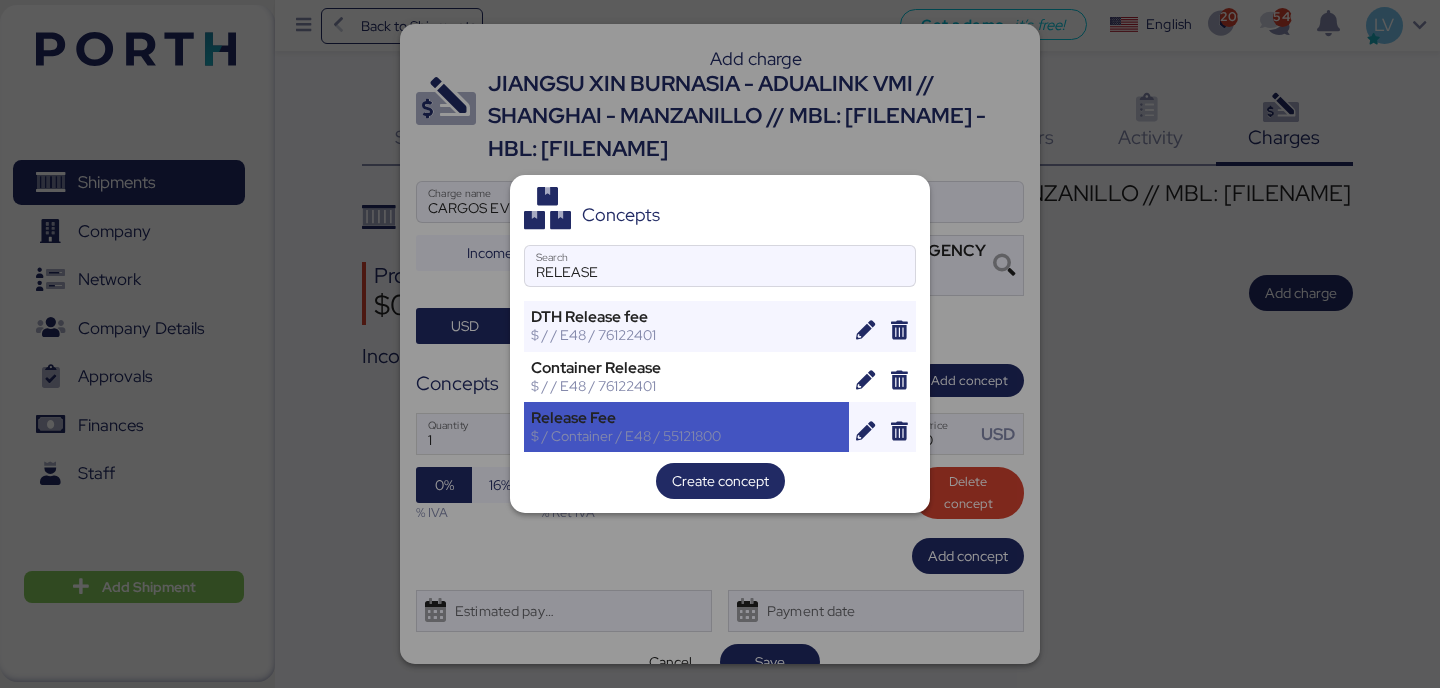 click on "Release Fee" at bounding box center [686, 418] 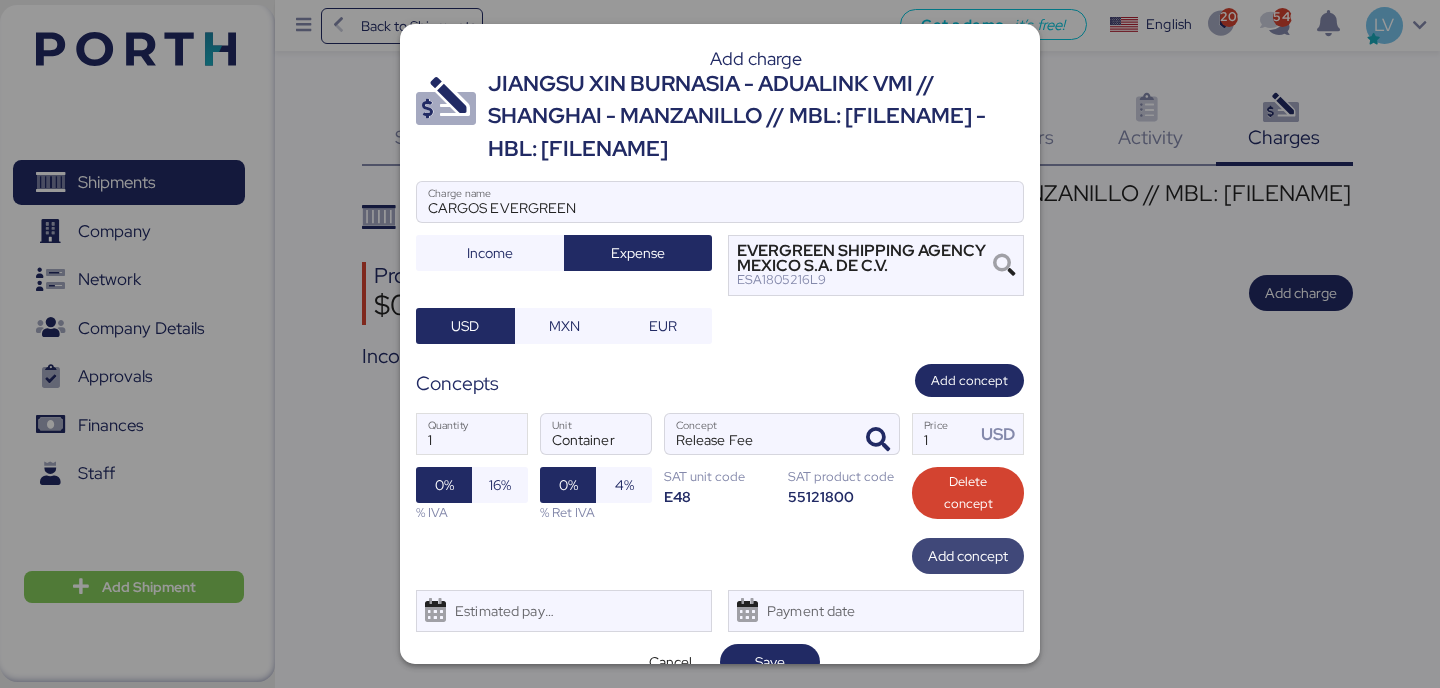click on "Add concept" at bounding box center (968, 556) 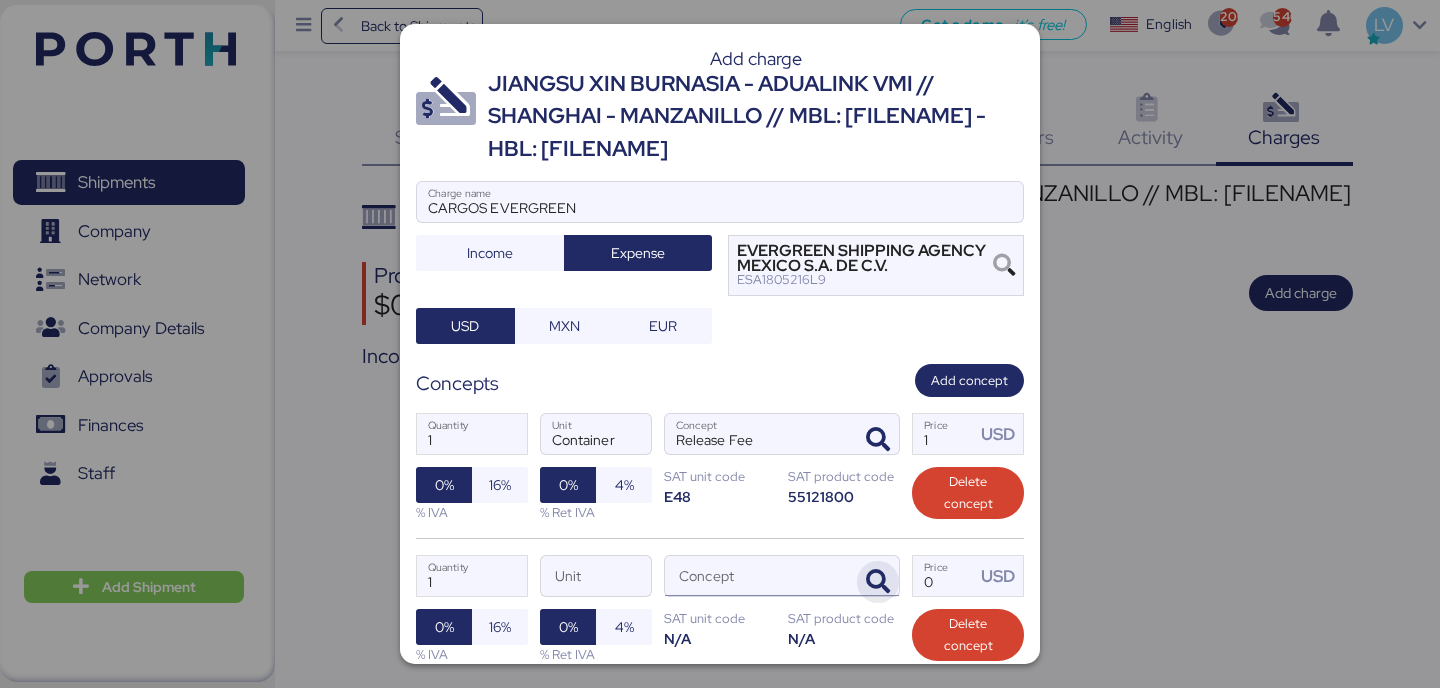 click at bounding box center [878, 582] 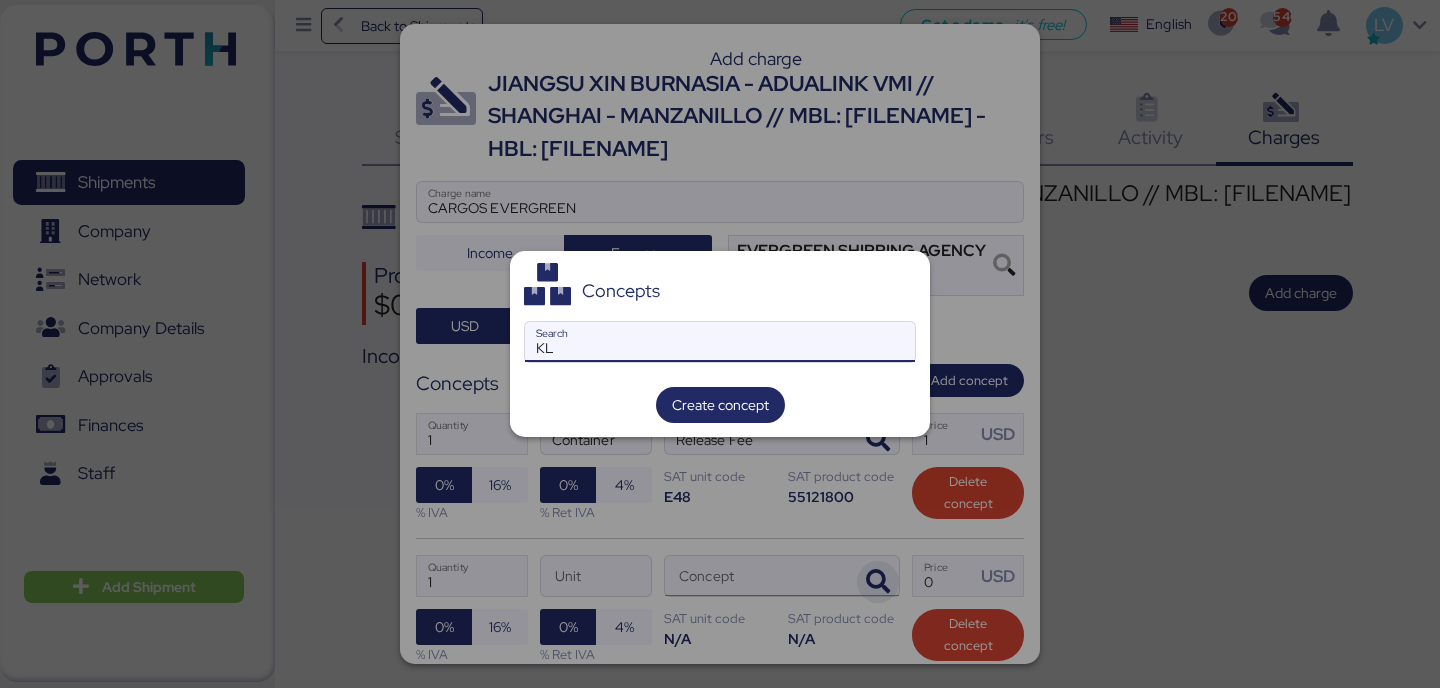 type on "K" 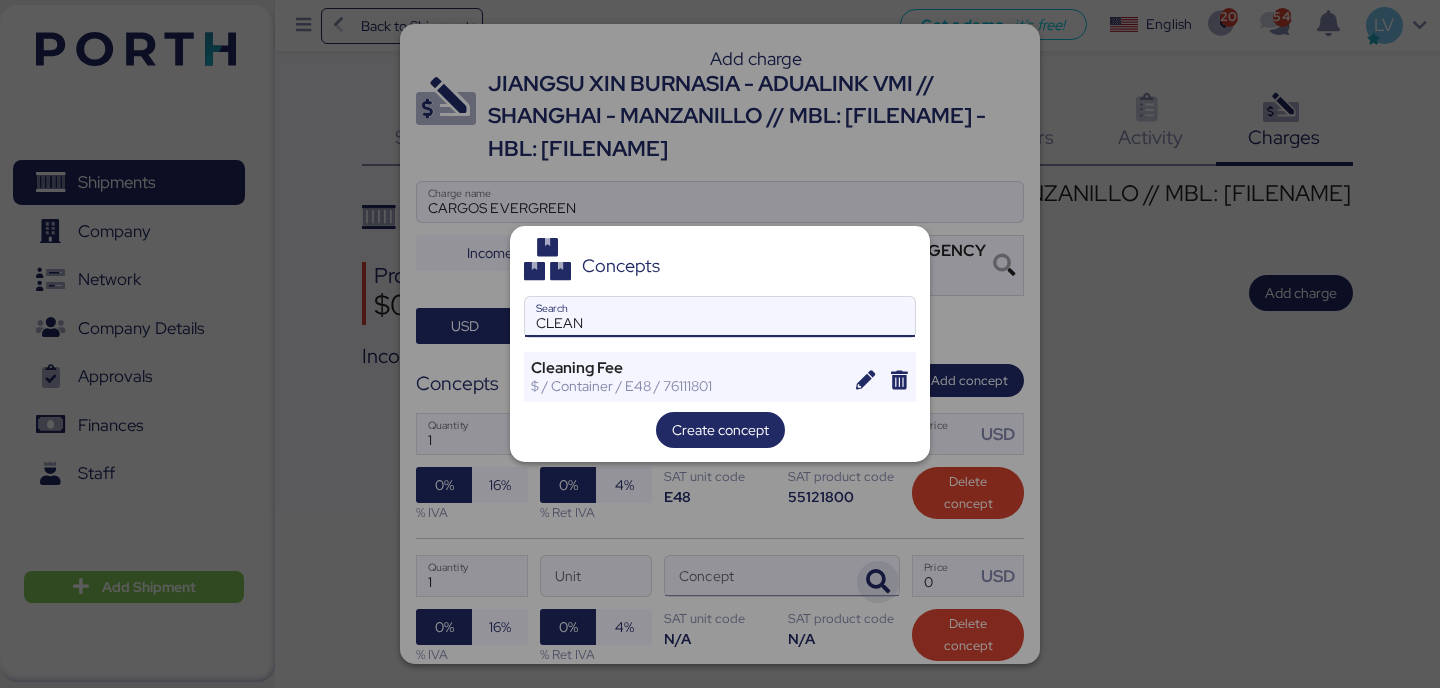 type on "CLEAN" 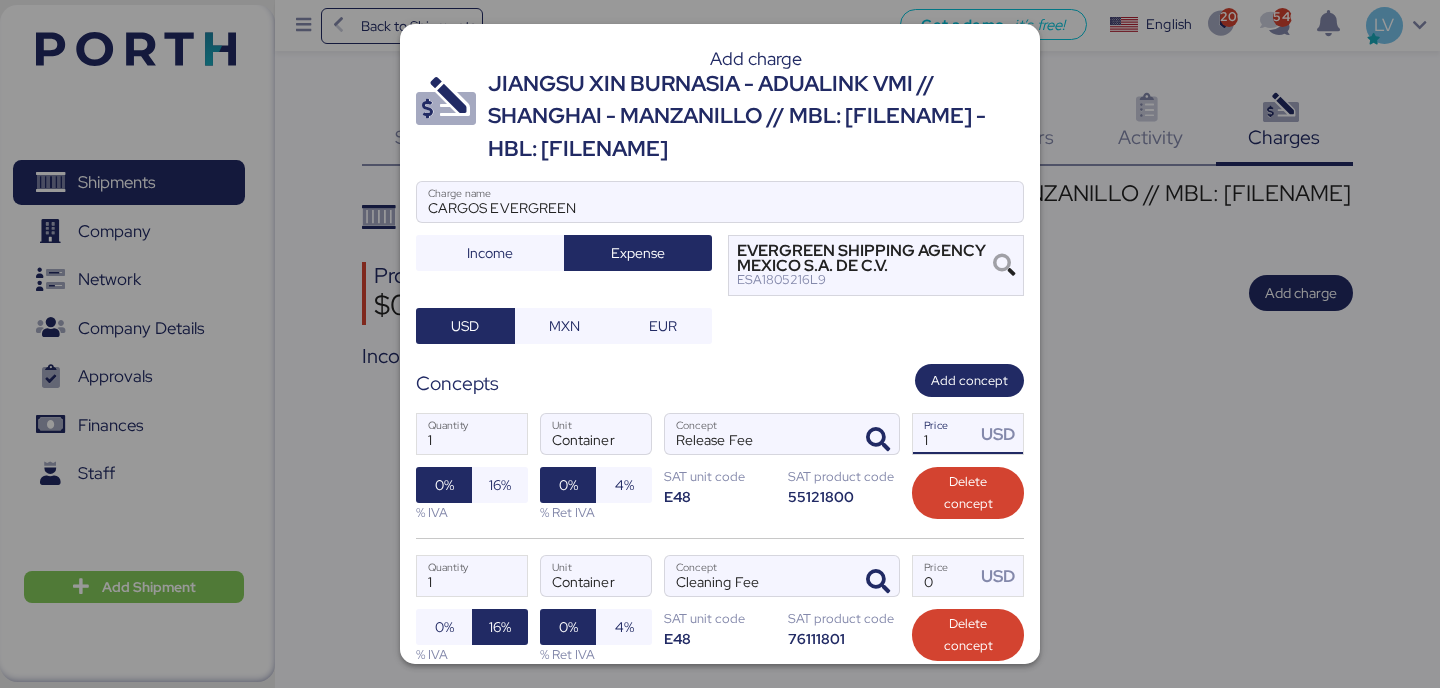 click on "1" at bounding box center [944, 434] 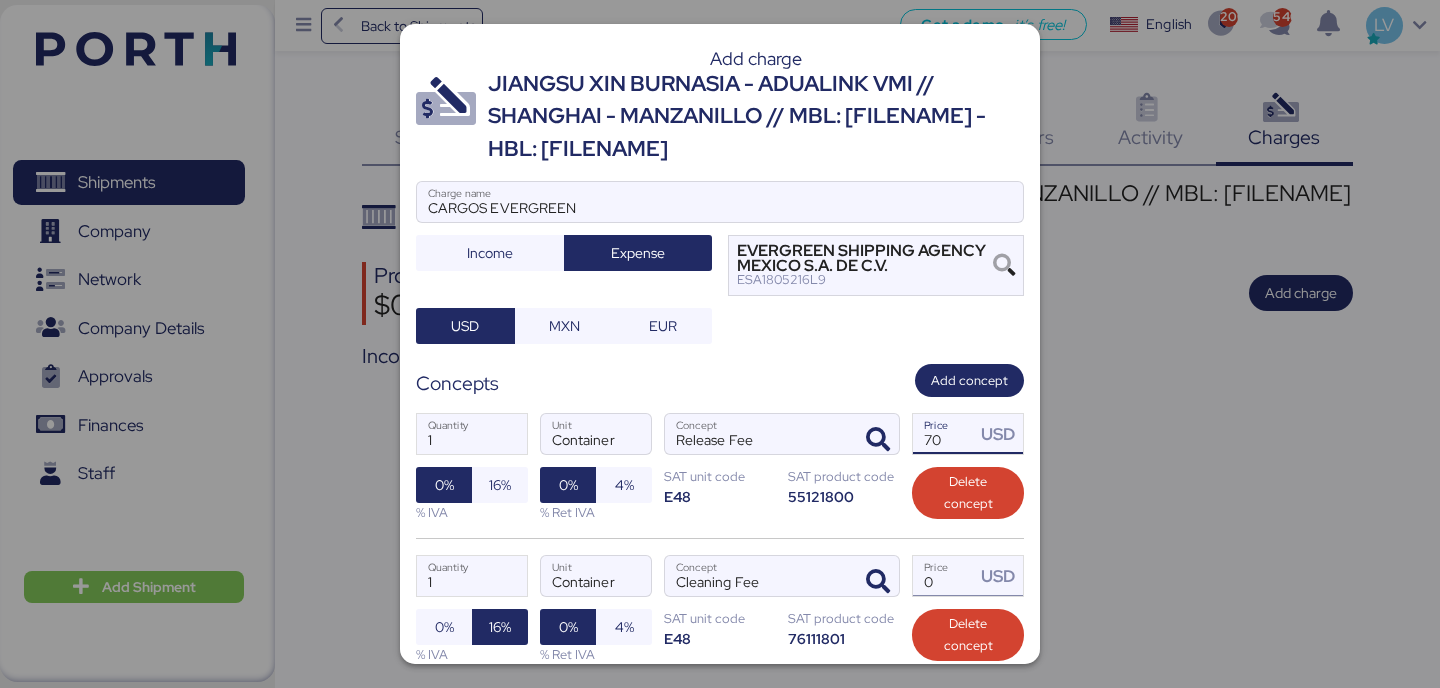 type on "70" 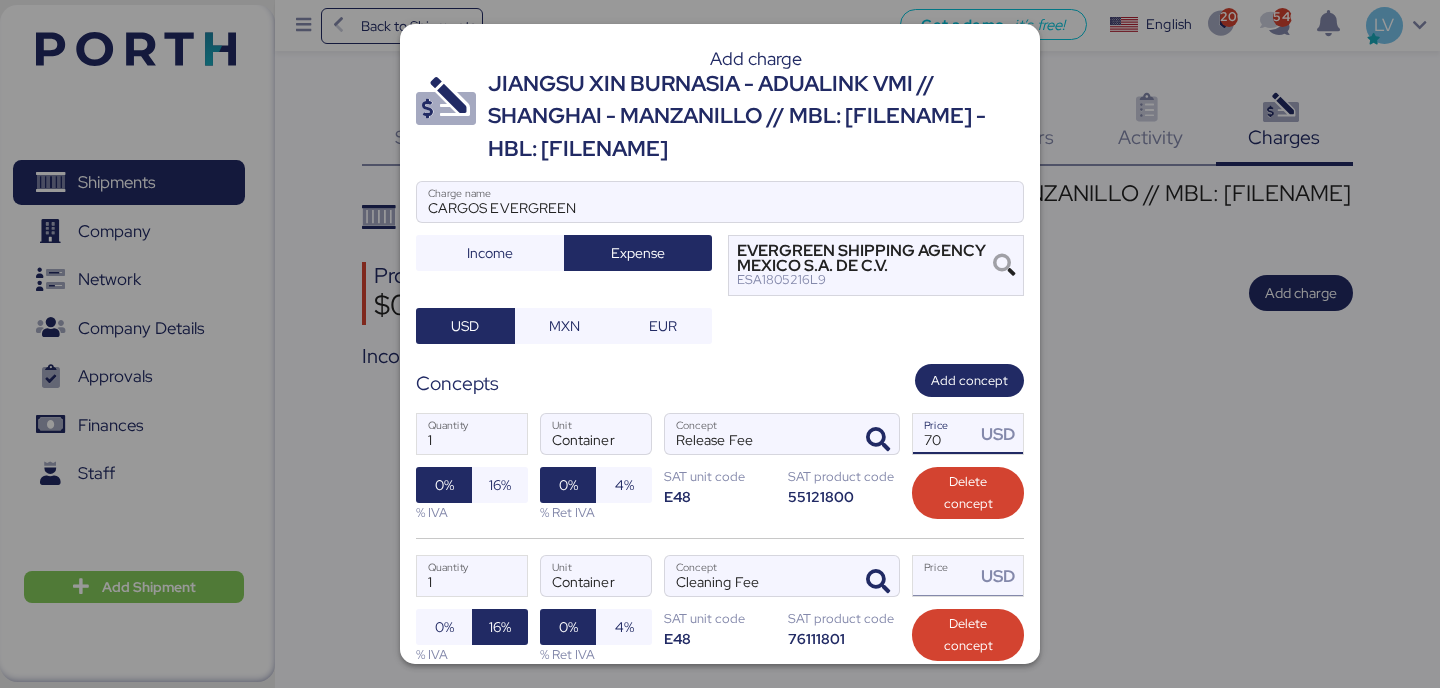click on "Price USD" at bounding box center (944, 576) 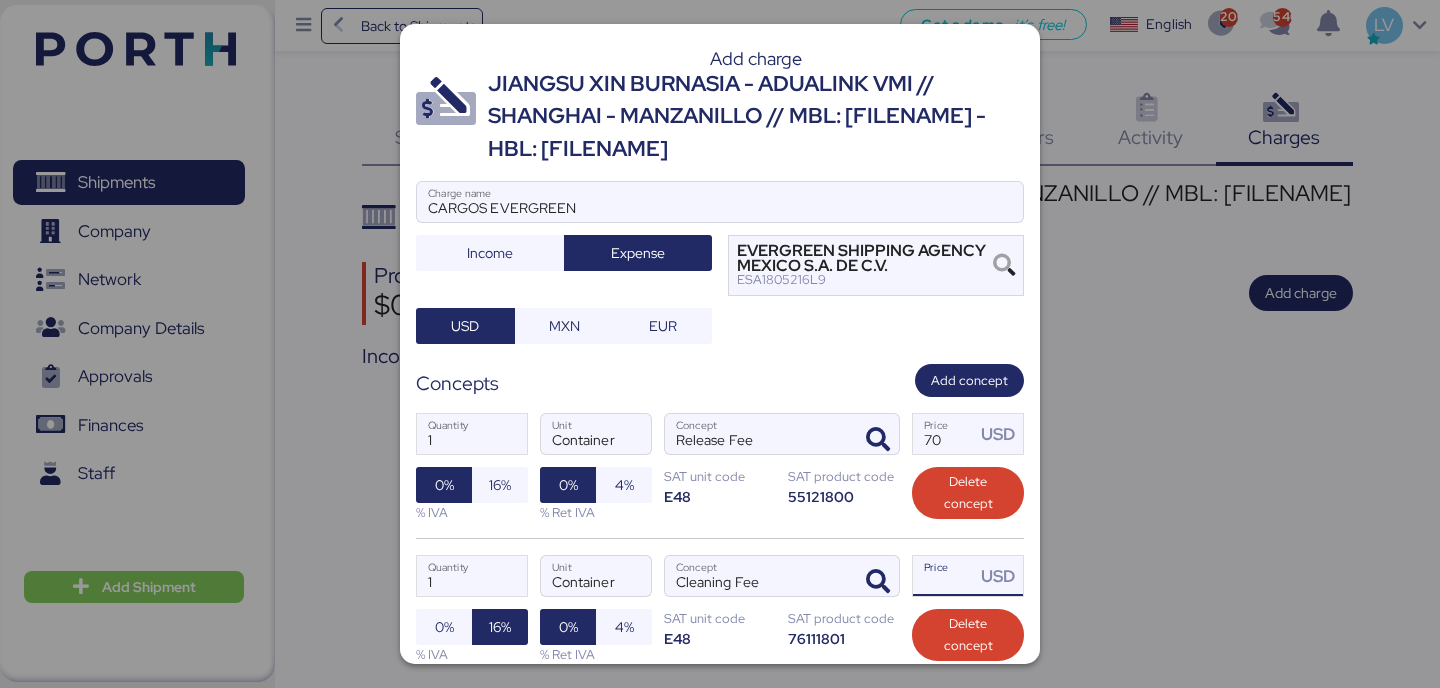 click on "Price USD" at bounding box center [944, 576] 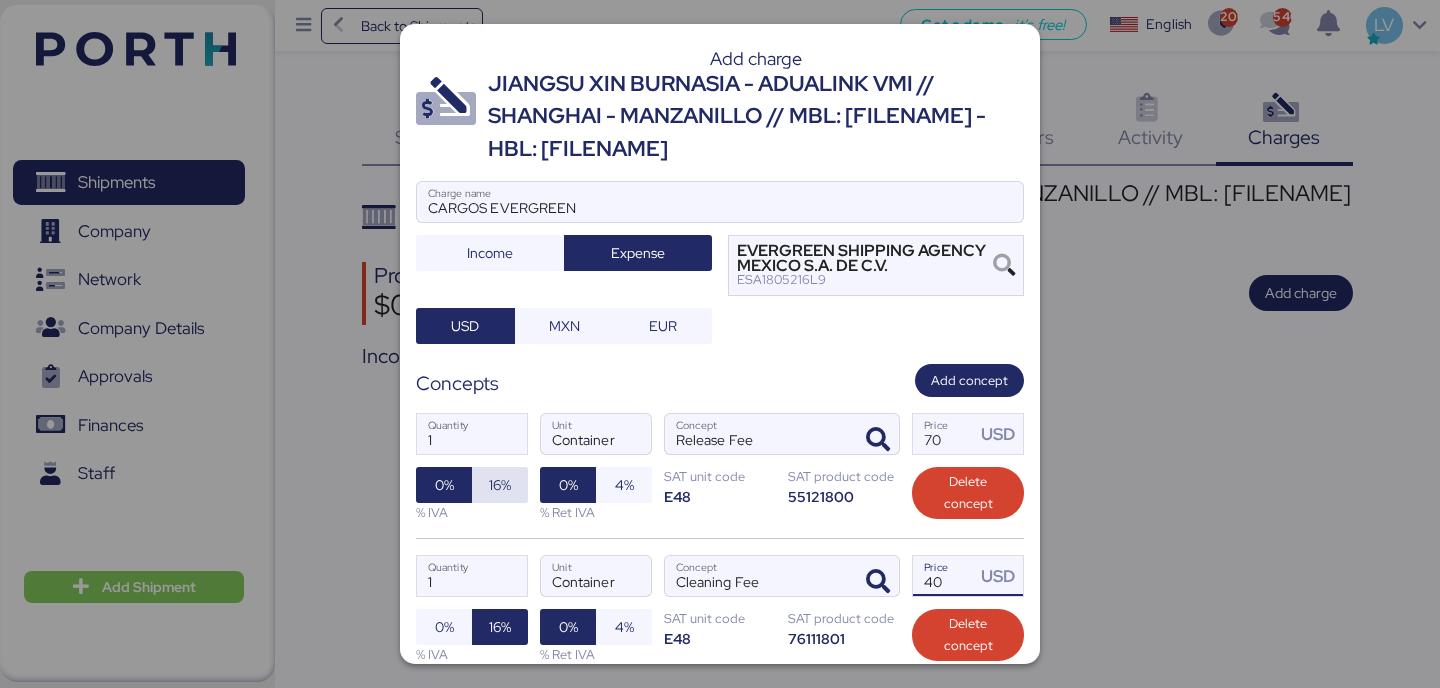 type on "40" 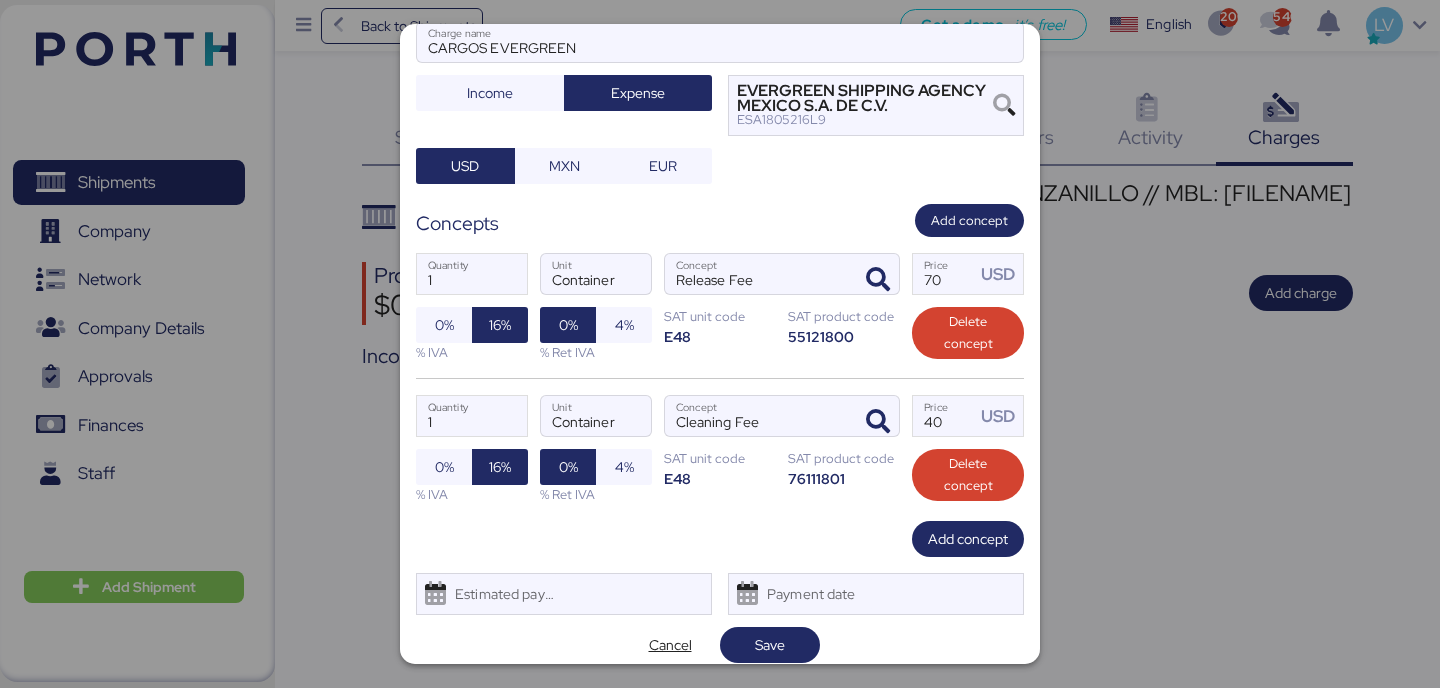 scroll, scrollTop: 174, scrollLeft: 0, axis: vertical 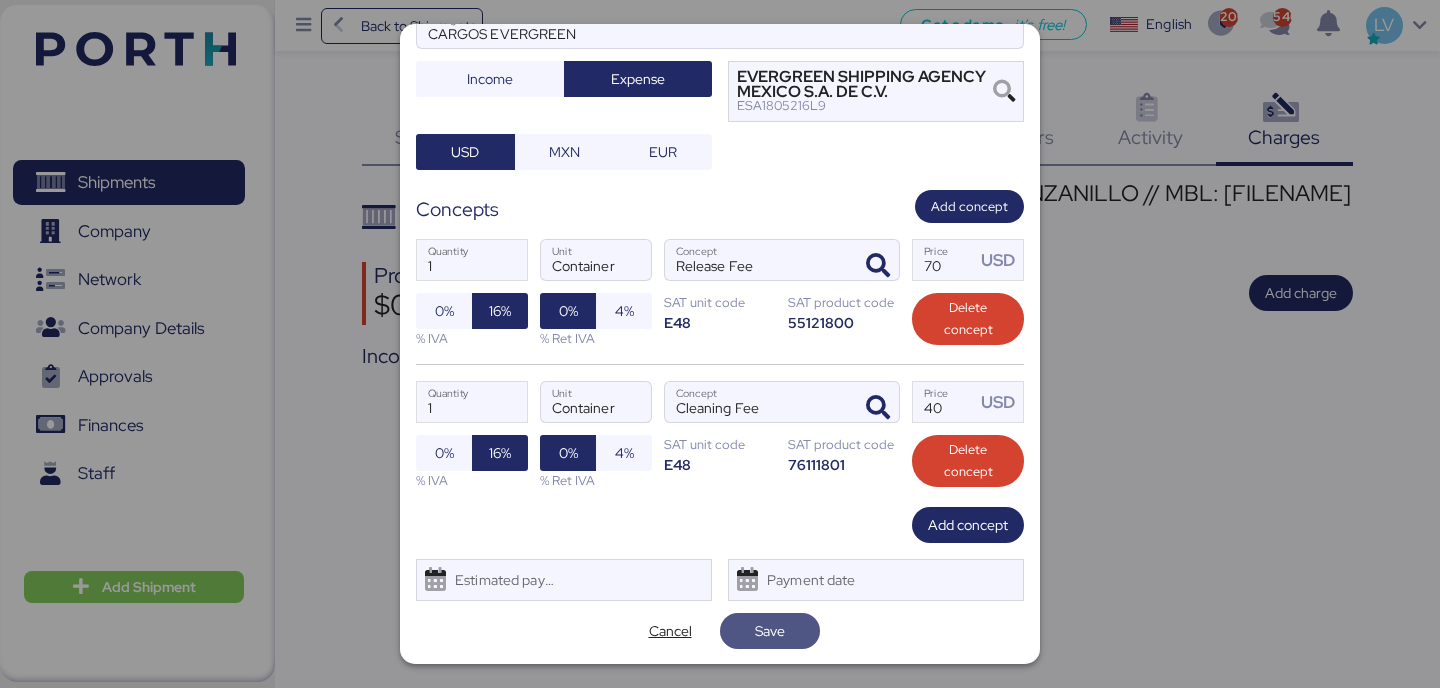 click on "Save" at bounding box center (770, 631) 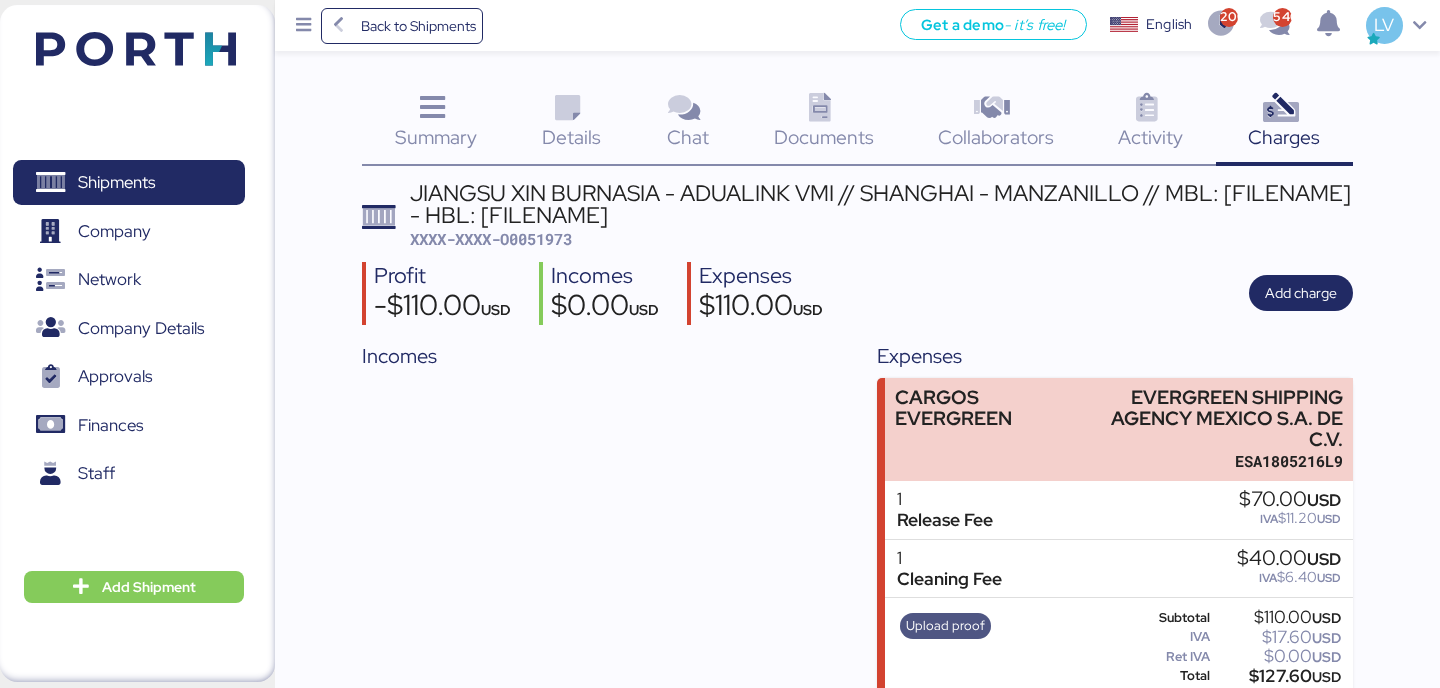 click on "Upload proof" at bounding box center [945, 626] 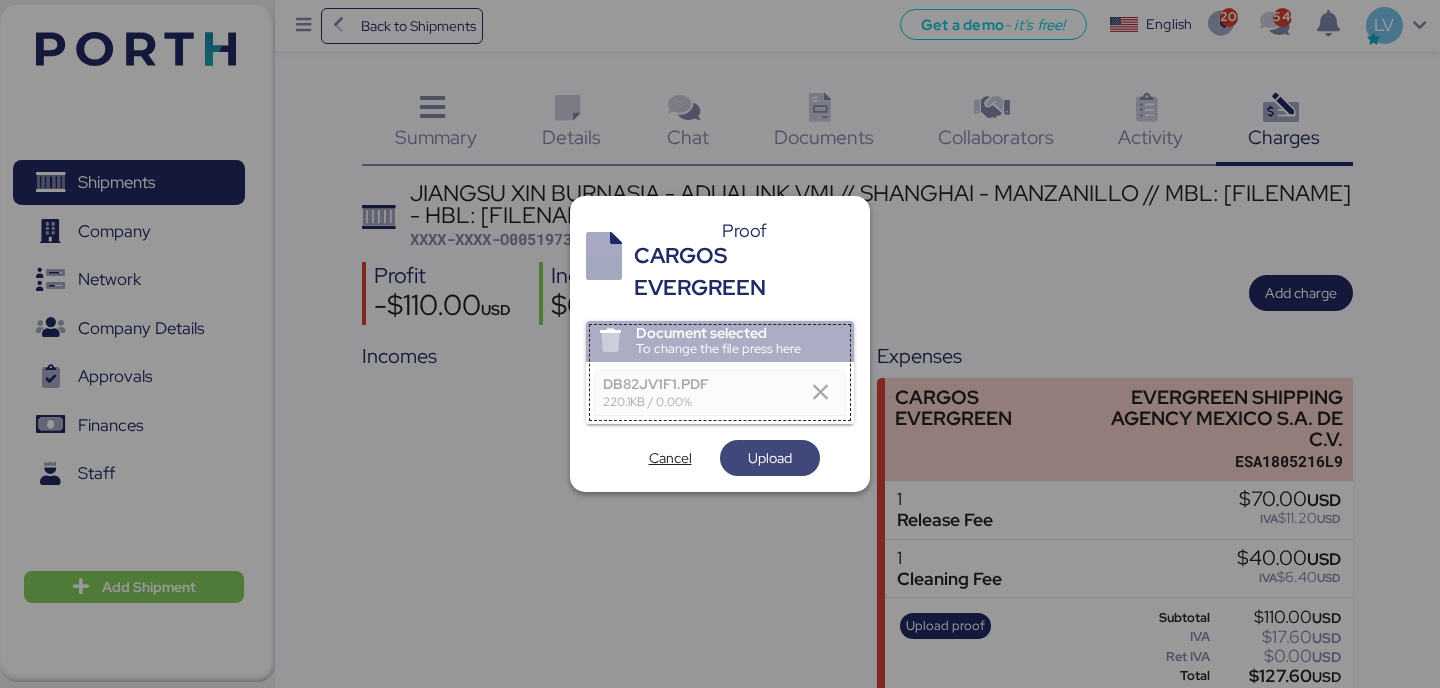 click on "Upload" at bounding box center [770, 458] 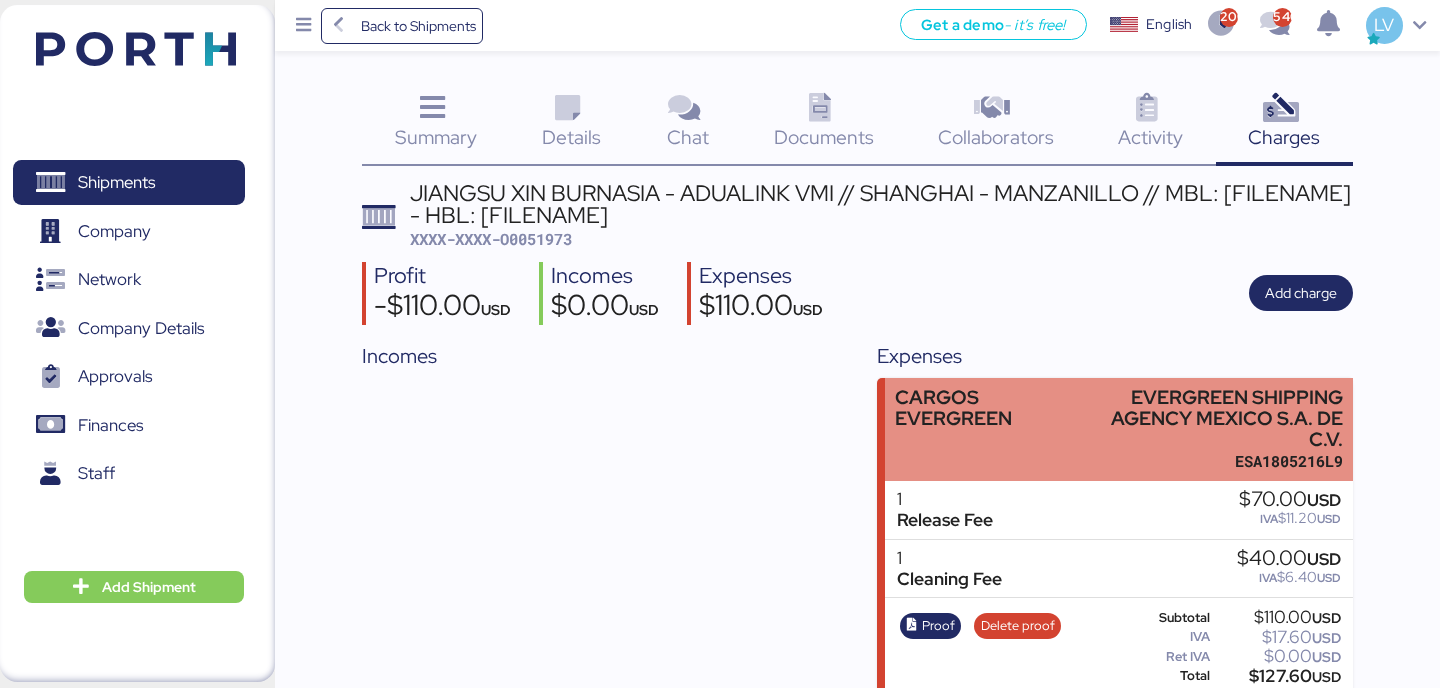 click on "CARGOS EVERGREEN" at bounding box center (980, 408) 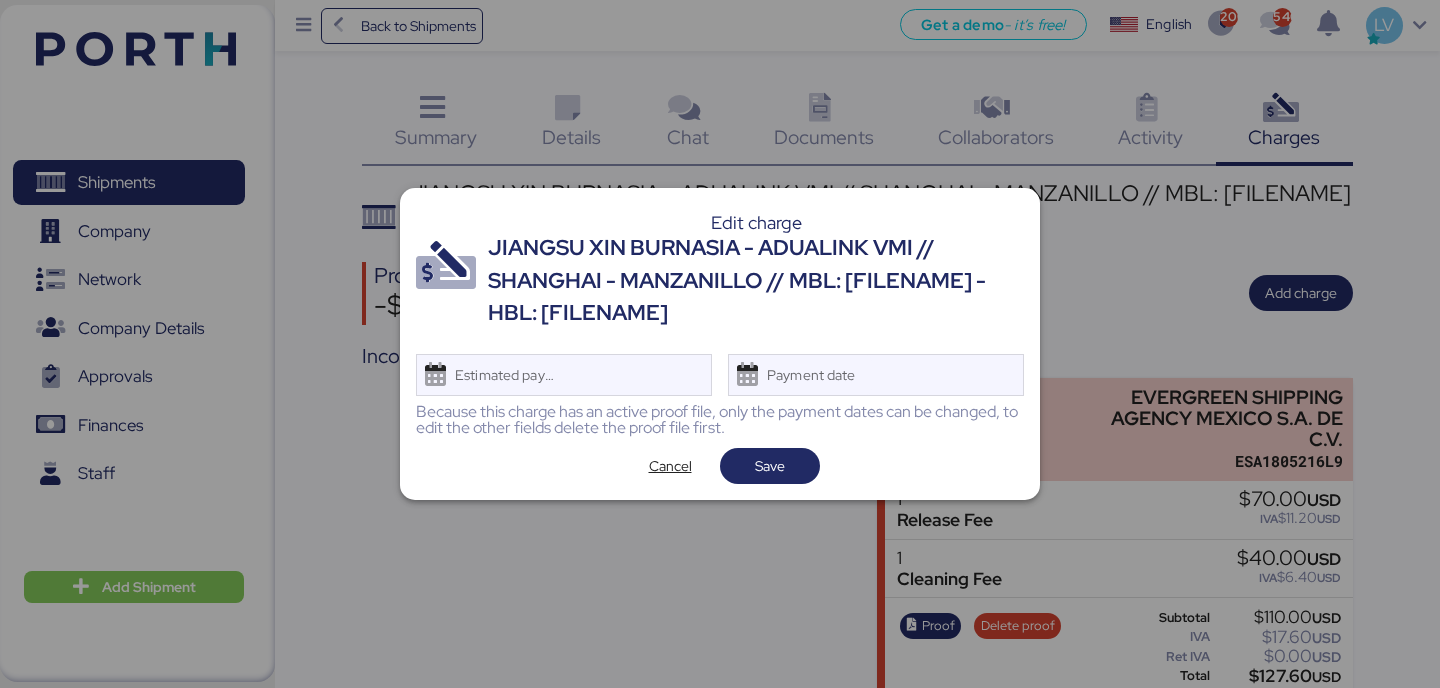 click on "Edit charge JIANGSU XIN BURNASIA - ADUALINK VMI // SHANGHAI - MANZANILLO // MBL: EGLV142502158045 - HBL: BYKS25072833SE   Estimated payment date   Payment date Because this charge has an active proof file, only the payment dates can be changed, to edit the other fields delete the proof file first. Cancel Save" at bounding box center (720, 343) 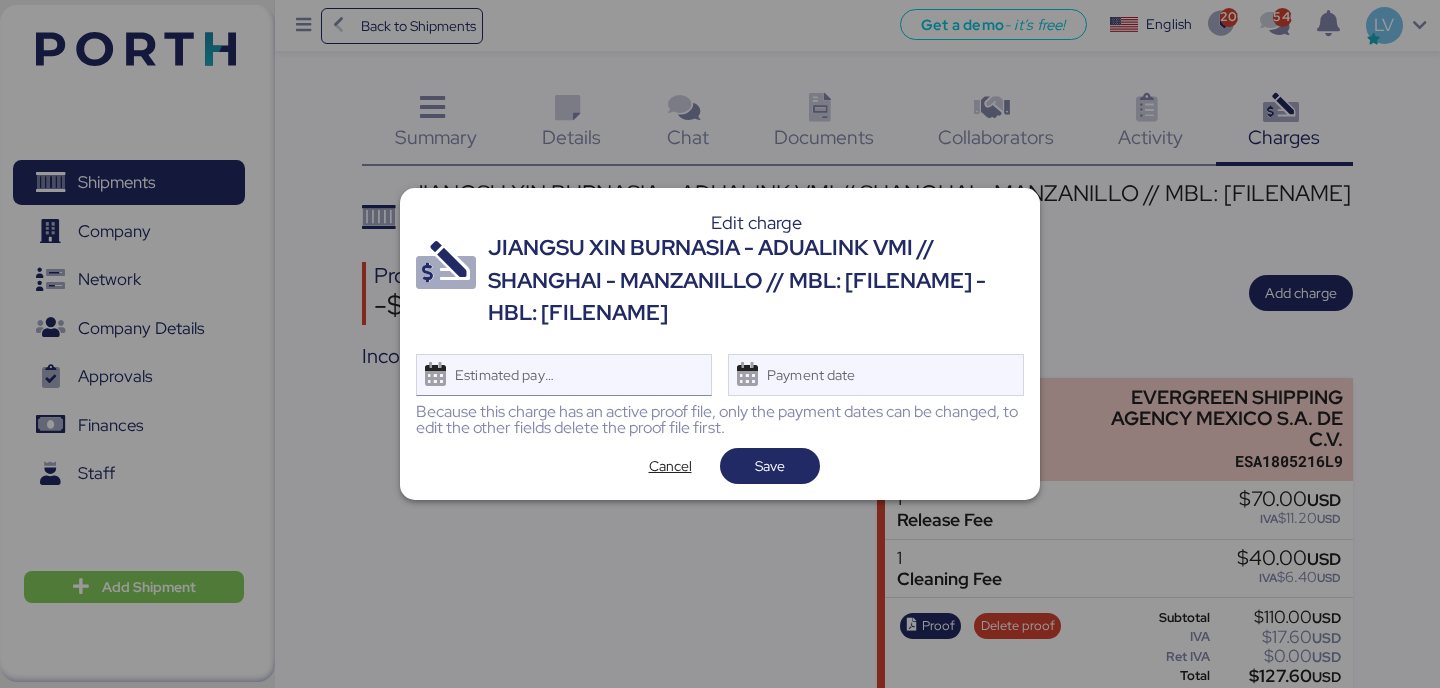 click on "Estimated payment date" at bounding box center [564, 375] 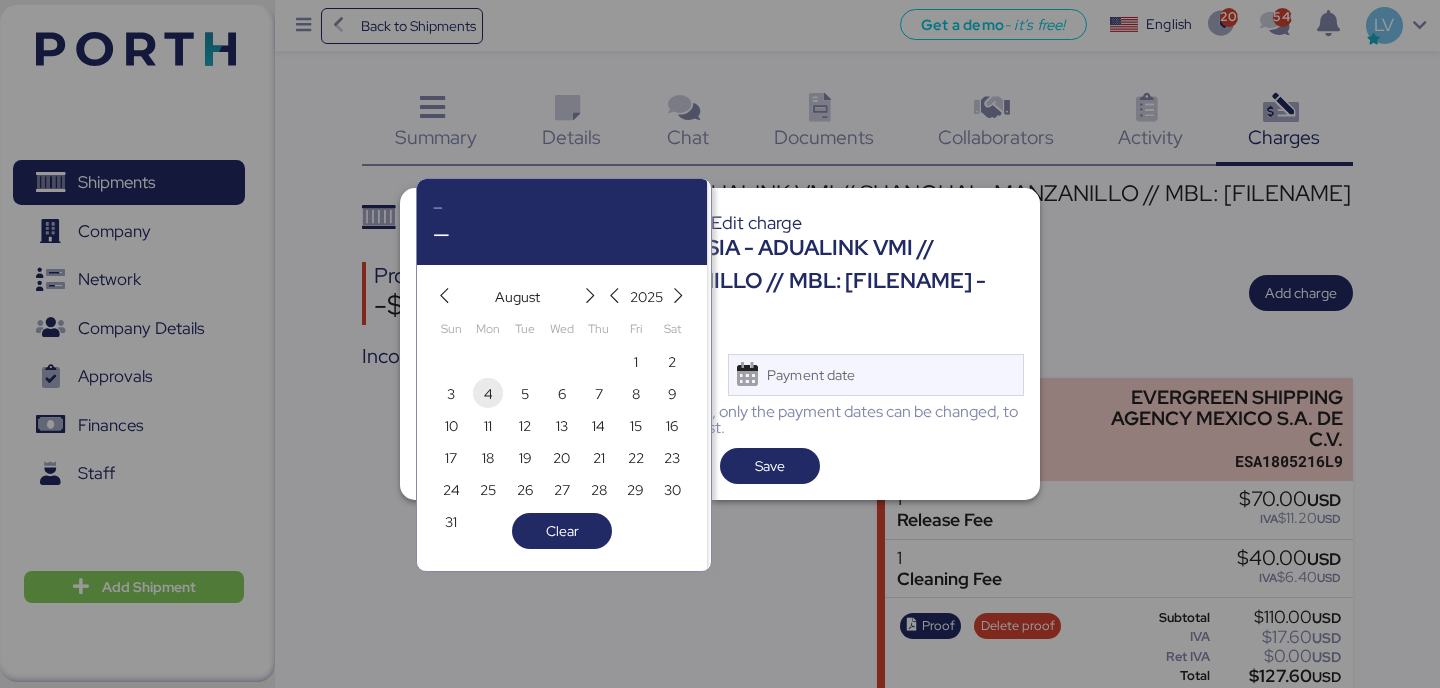 click on "4" at bounding box center (488, 394) 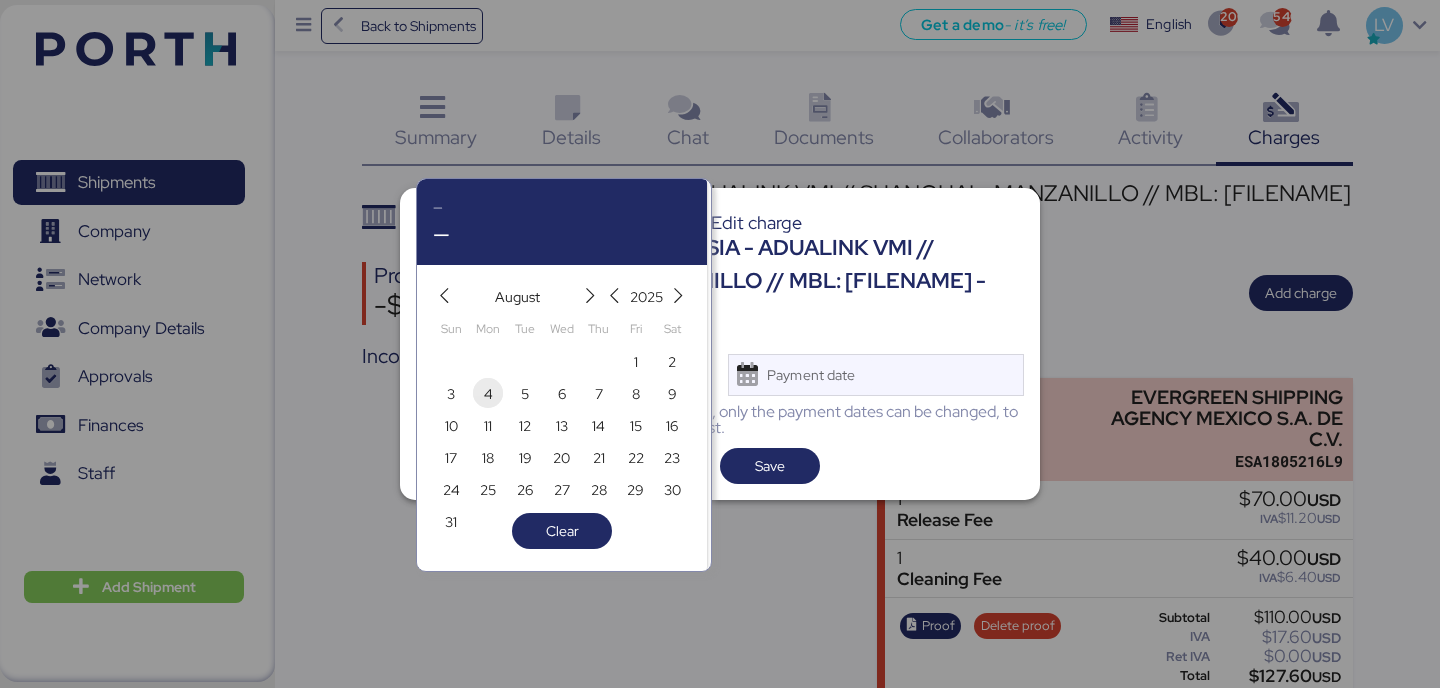 type on "Aug 4, 2025" 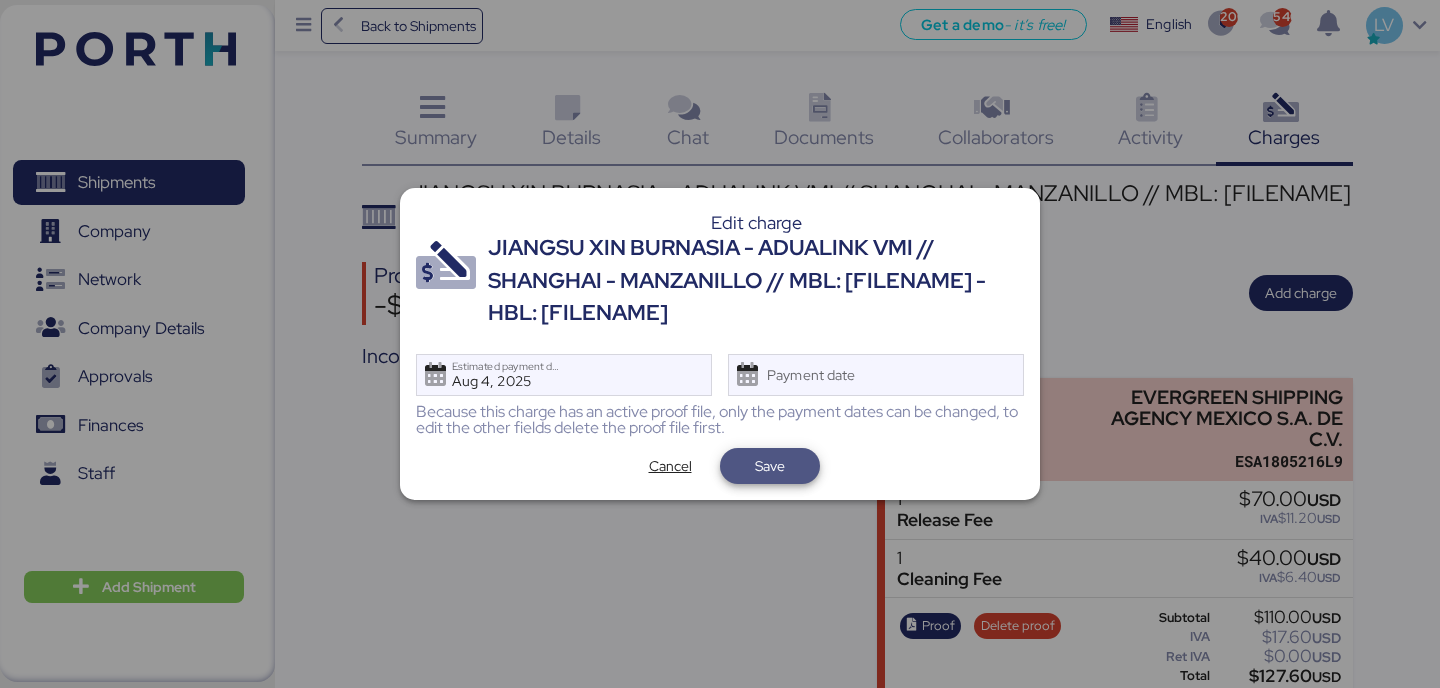click on "Save" at bounding box center (770, 466) 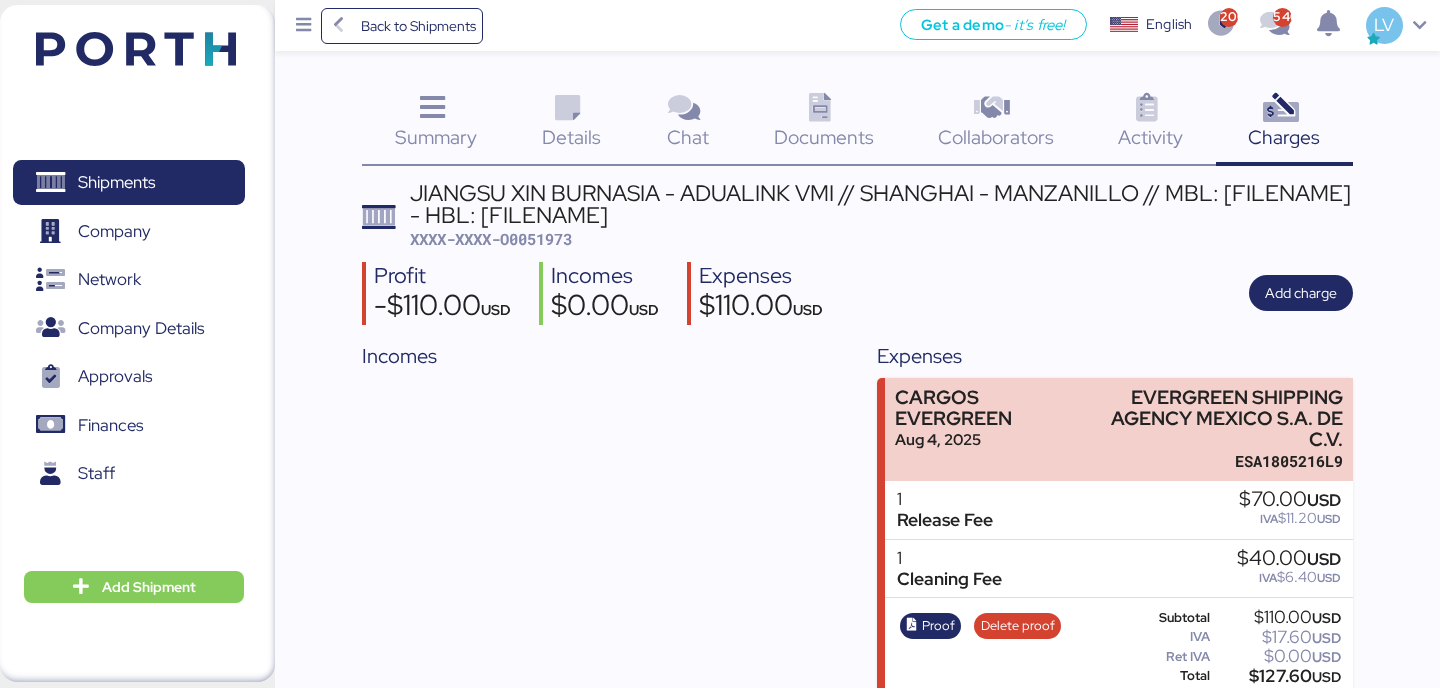 click on "XXXX-XXXX-O0051973" at bounding box center [491, 239] 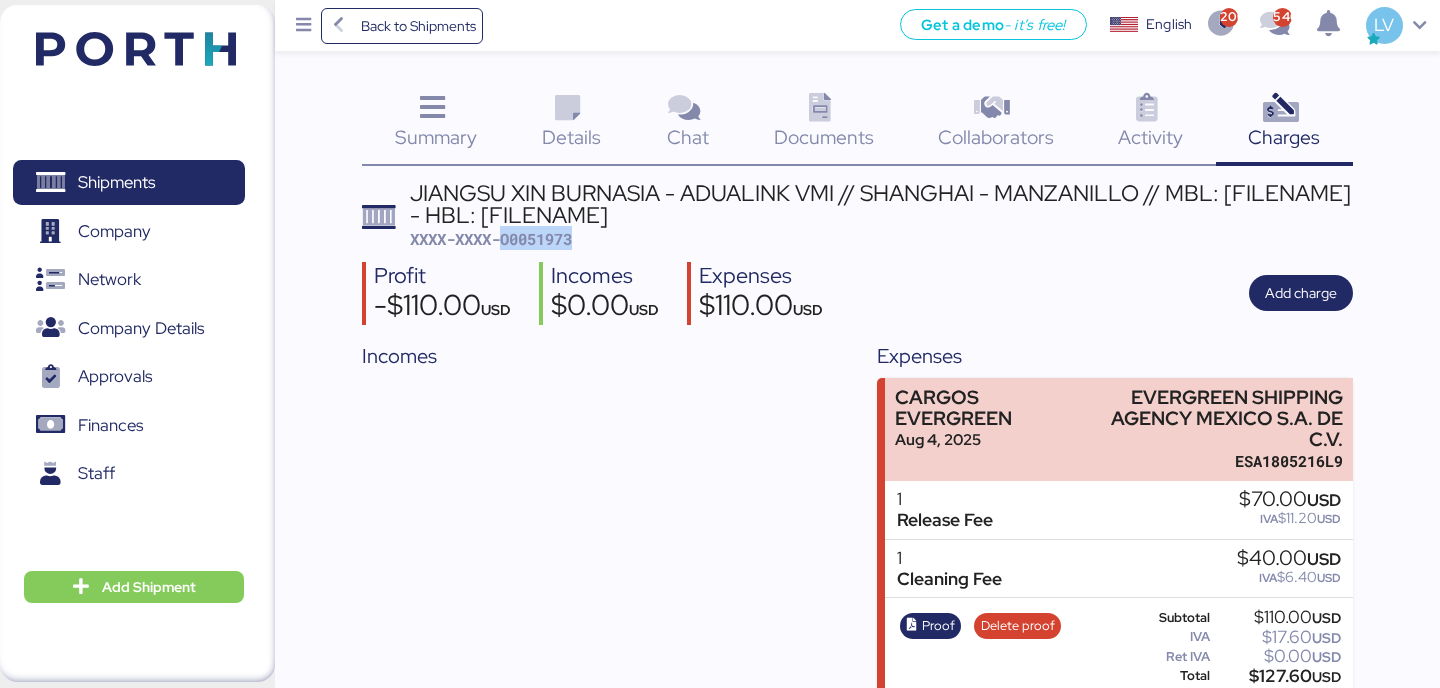 click on "XXXX-XXXX-O0051973" at bounding box center (491, 239) 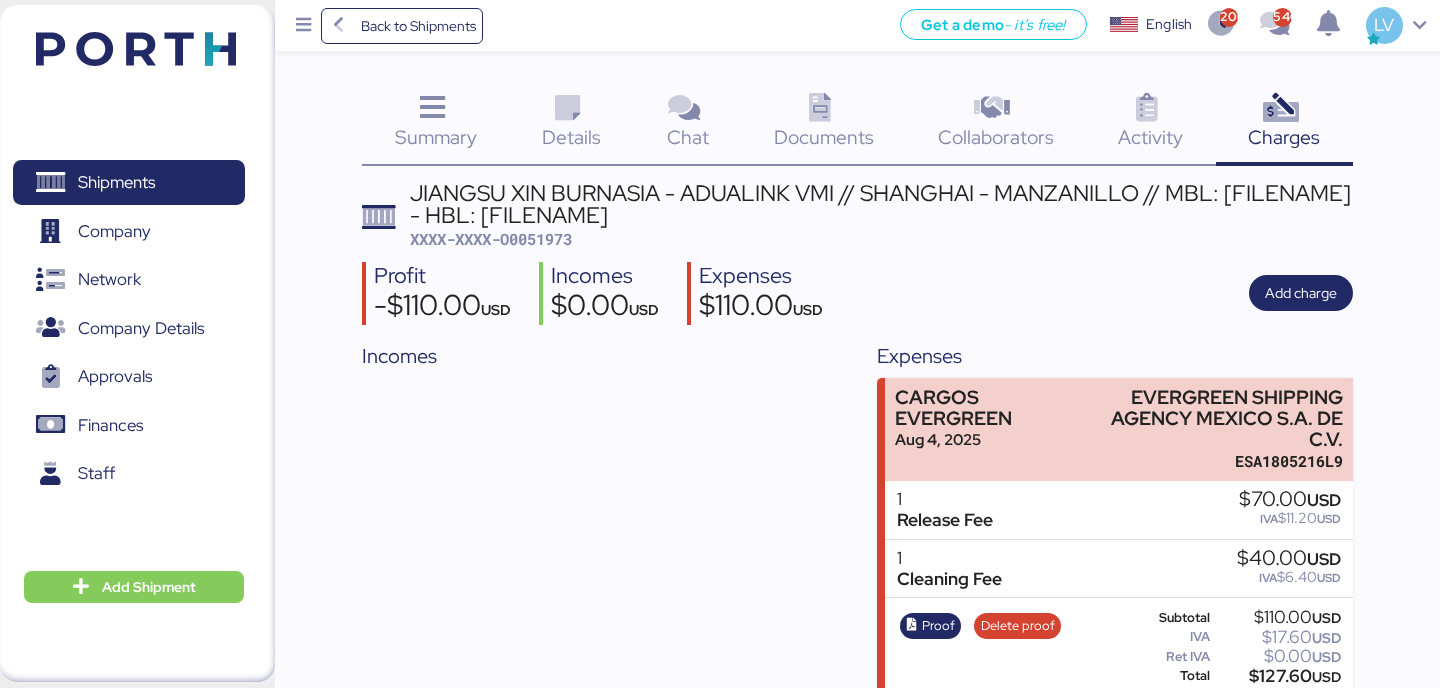 click on "Get a demo  - it’s free! Get a demo  English Inglés English   2001   540     LV" at bounding box center (961, 25) 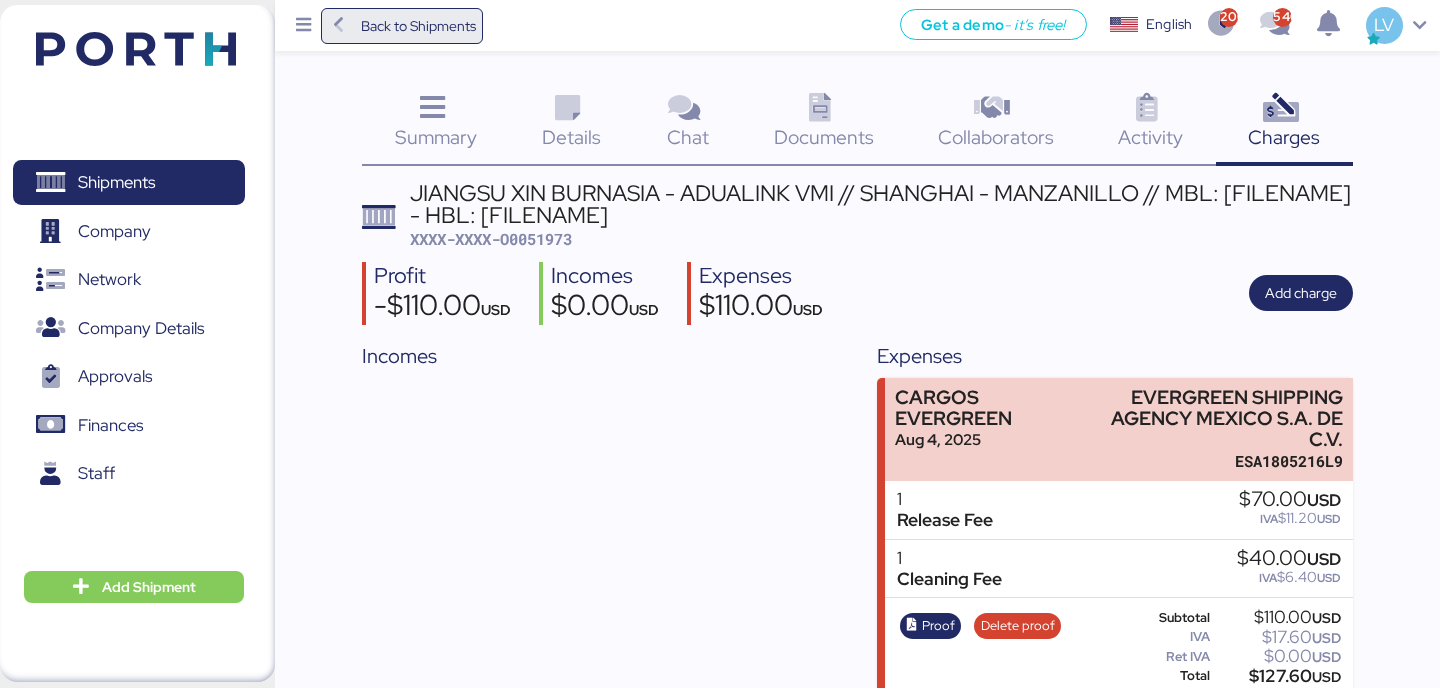 click on "Back to Shipments" at bounding box center (418, 26) 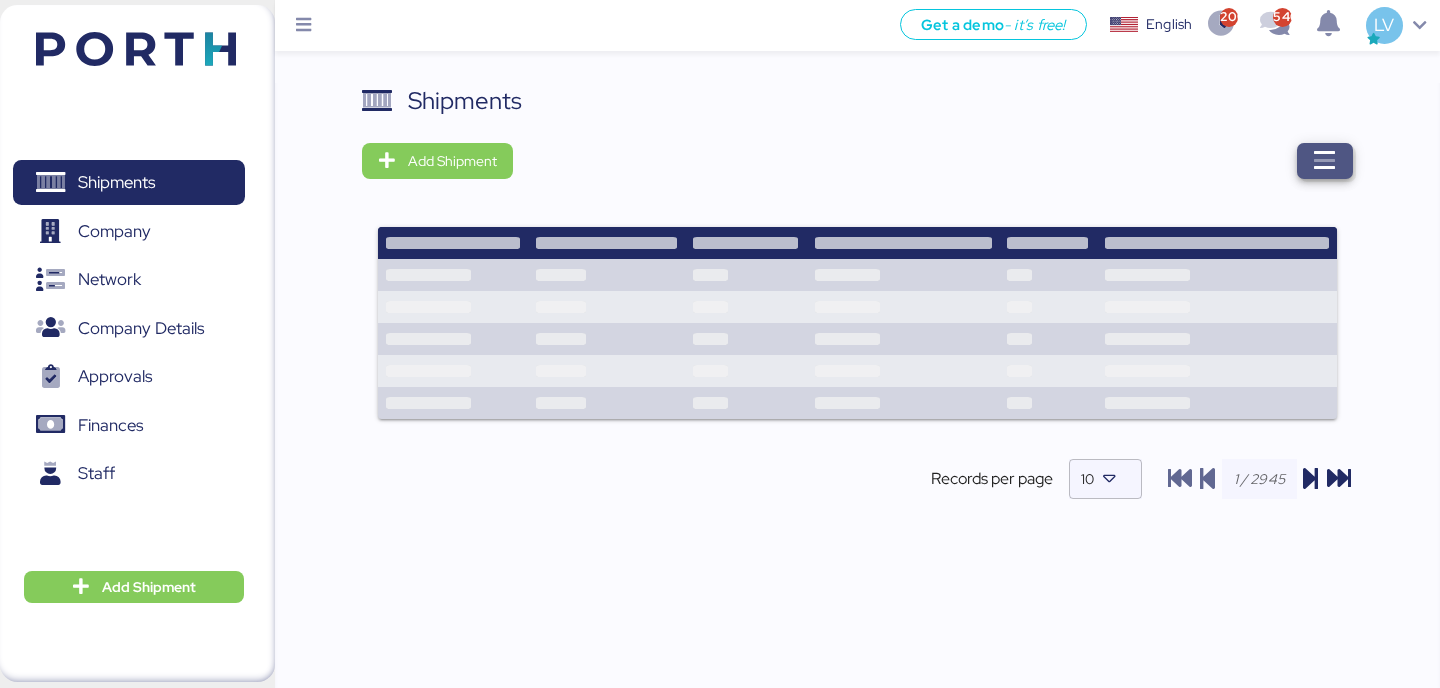 click at bounding box center [1325, 161] 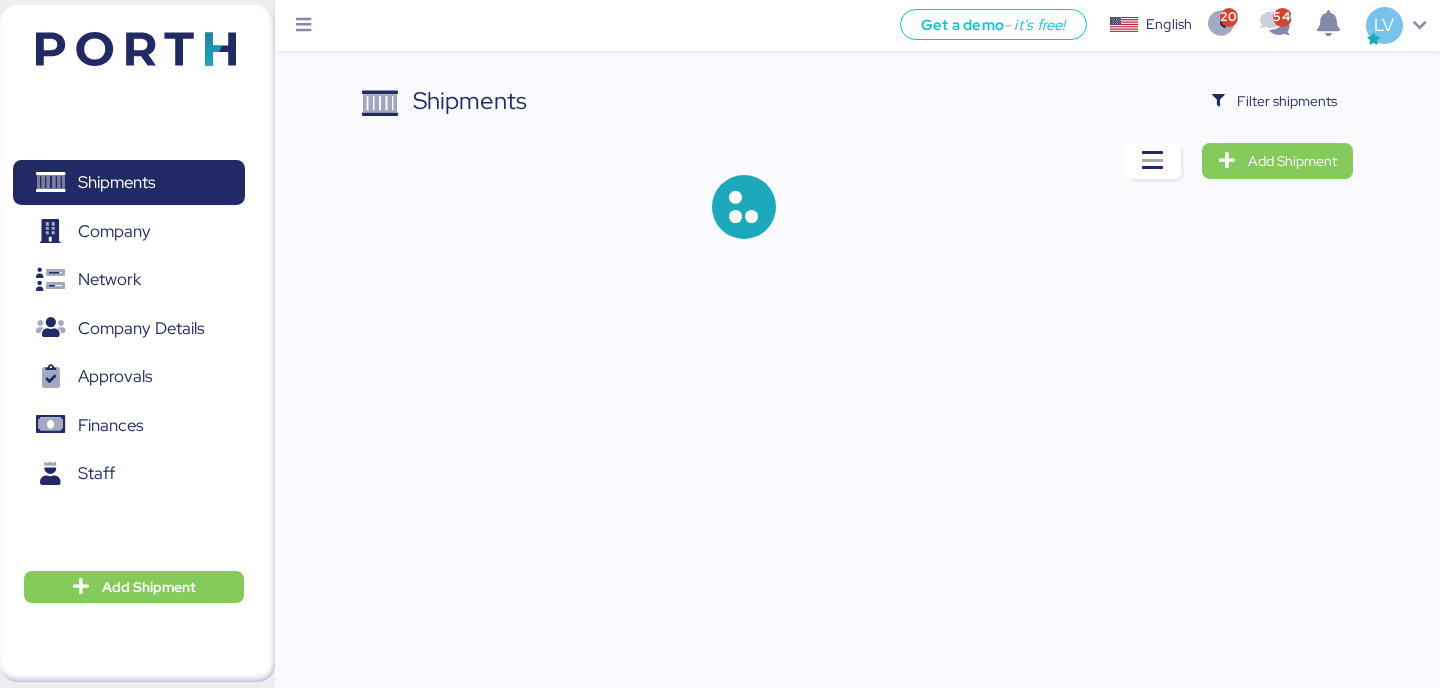 click on "Shipments   Filter shipments     Add Shipment" at bounding box center [857, 177] 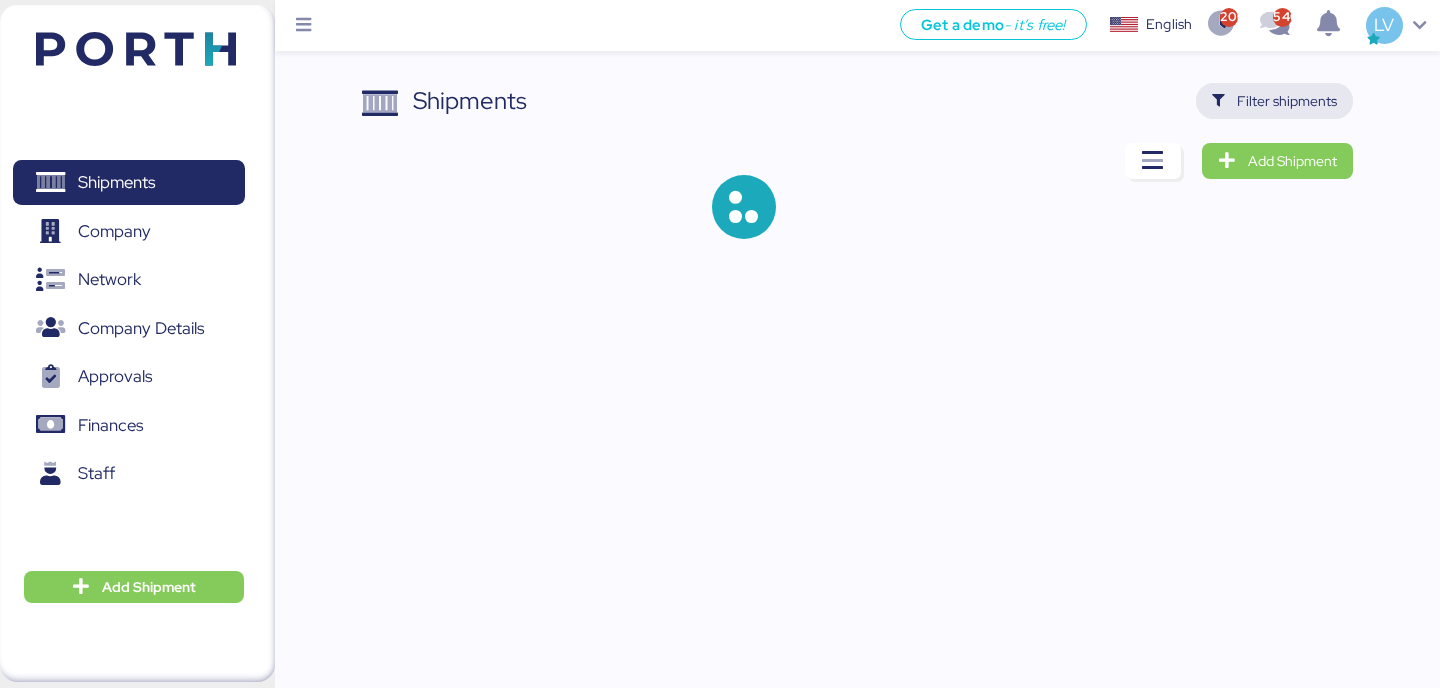 click on "Filter shipments" at bounding box center [1287, 101] 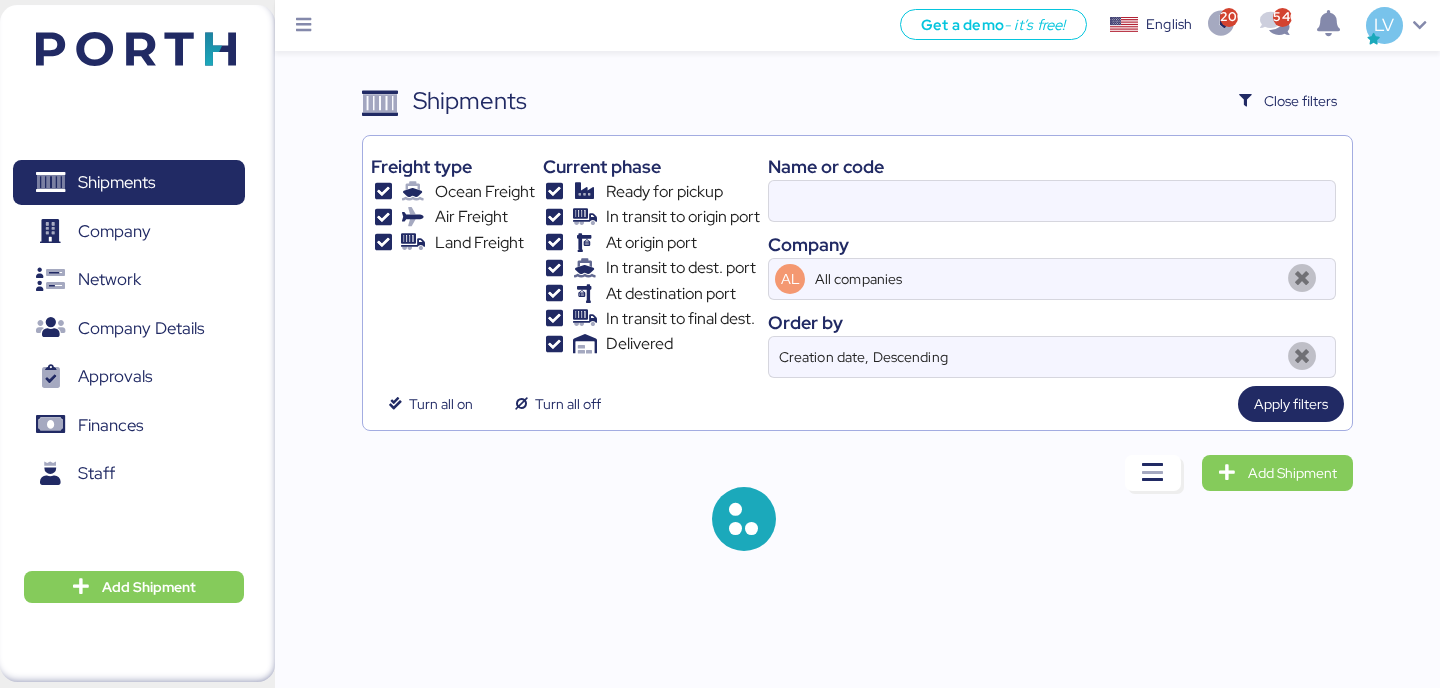 click on "Name or code Company AL All companies   Order by Creation date, Descending" at bounding box center (1052, 261) 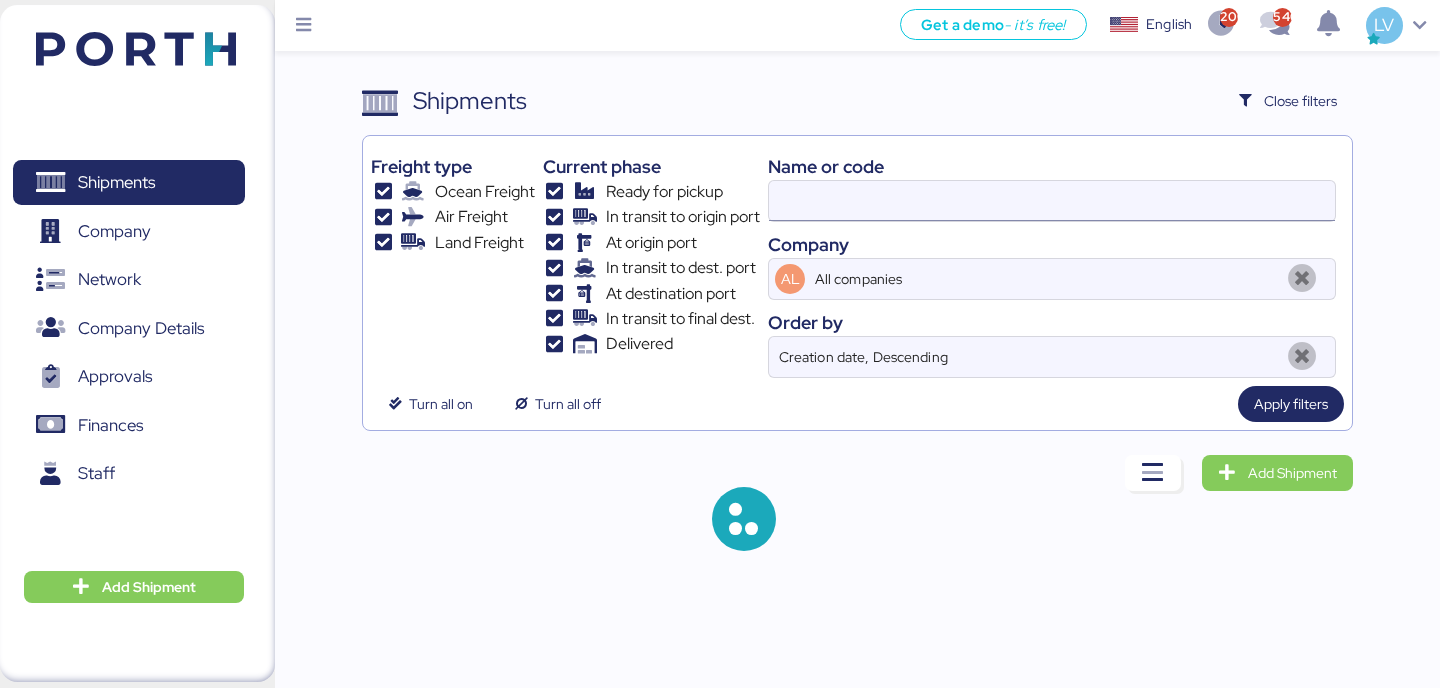click at bounding box center [1052, 201] 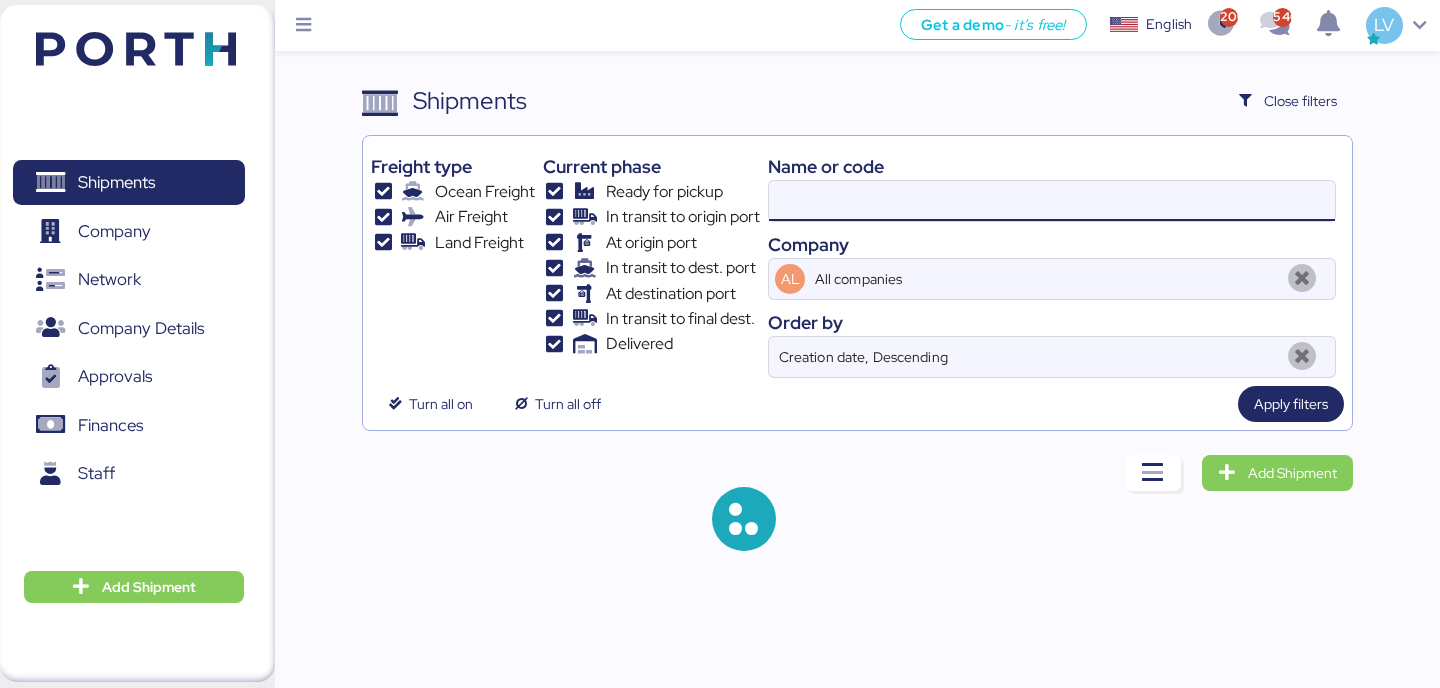 paste on "454510027178" 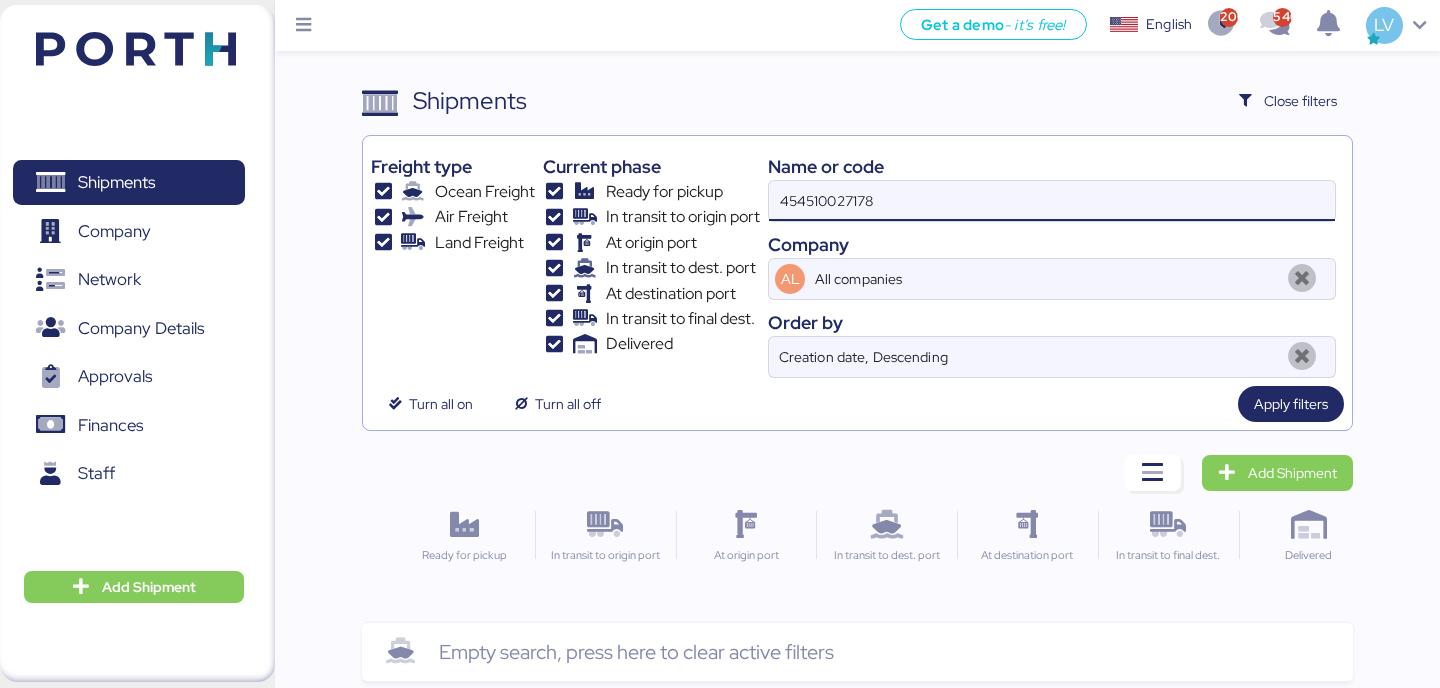 click on "454510027178" at bounding box center [1052, 201] 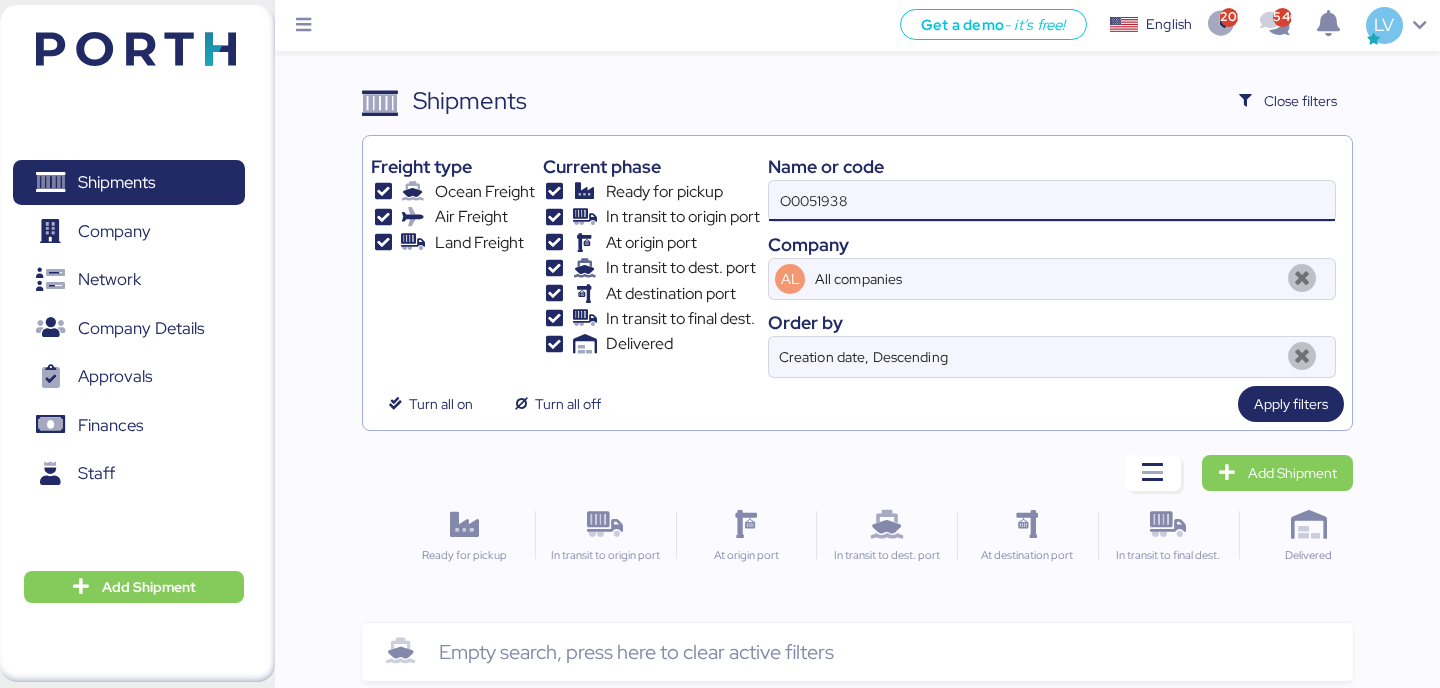type on "O0051938" 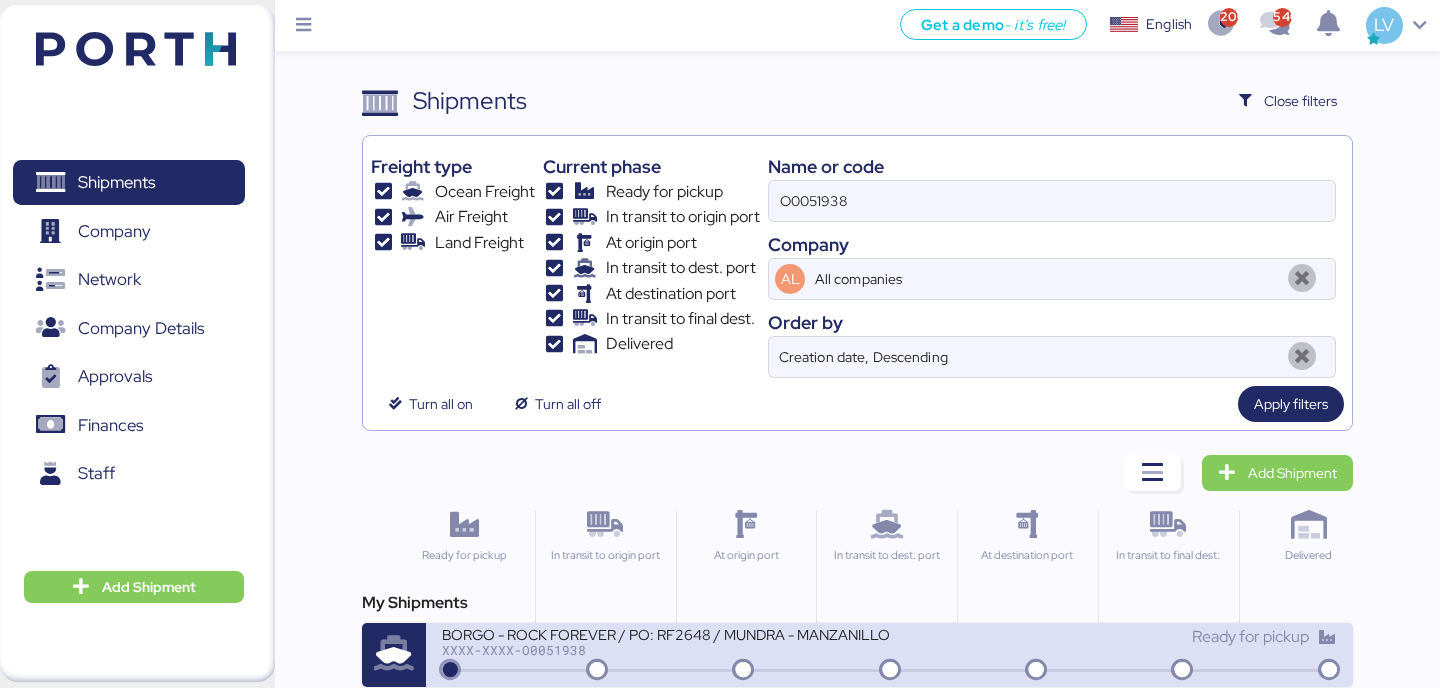 click on "BORGO - ROCK FOREVER / PO: RF2648 / MUNDRA - MANZANILLO / 1x20 / TARJUL XXXX-XXXX-[NUMBER]" at bounding box center (665, 646) 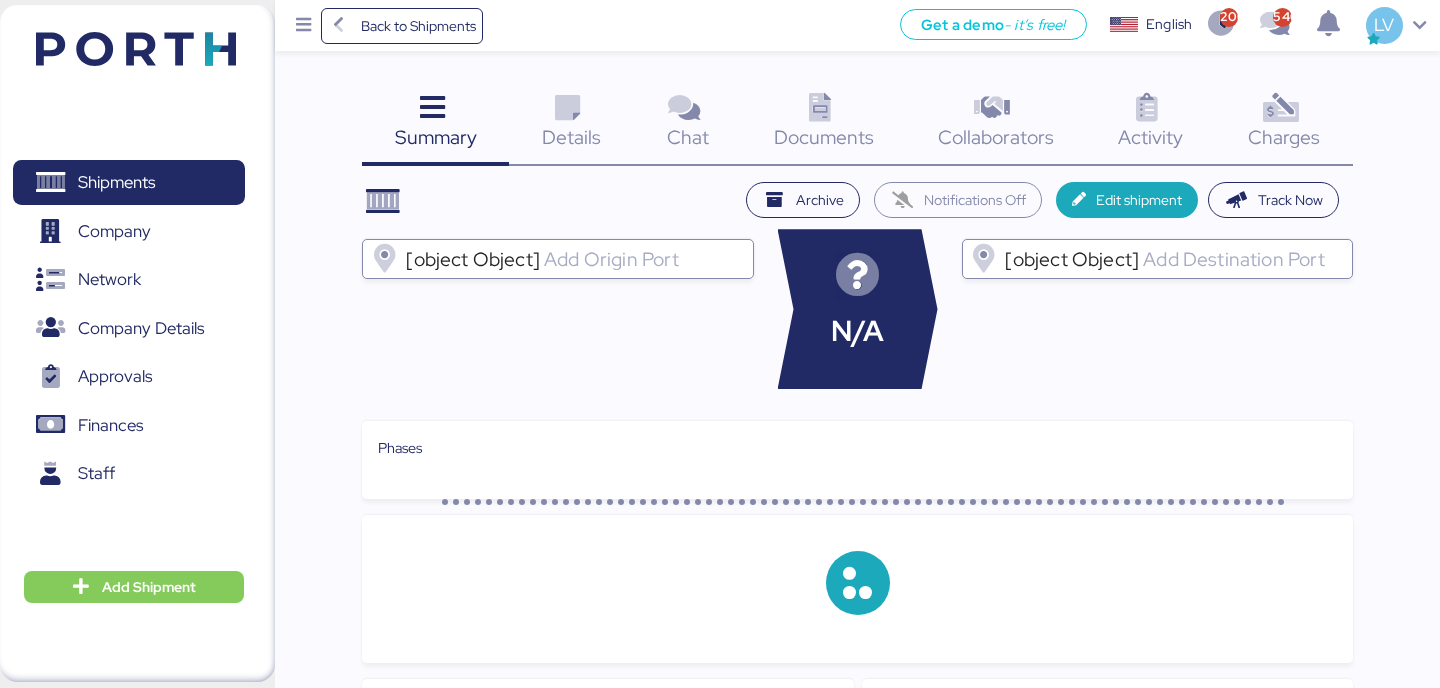 click on "Summary 0   Details 0   Chat 0   Documents 0   Collaborators 0   Activity 0   Charges 0" at bounding box center (857, 124) 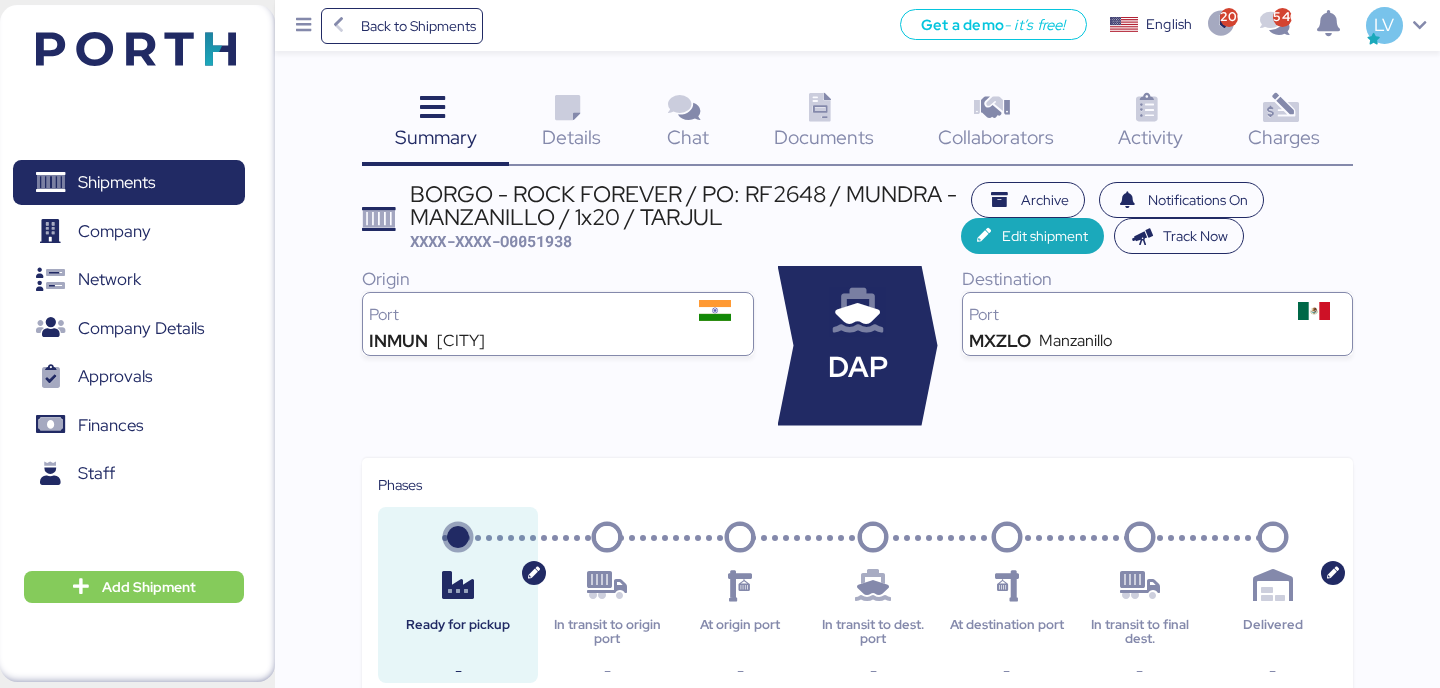 click on "Charges 0" at bounding box center (1284, 124) 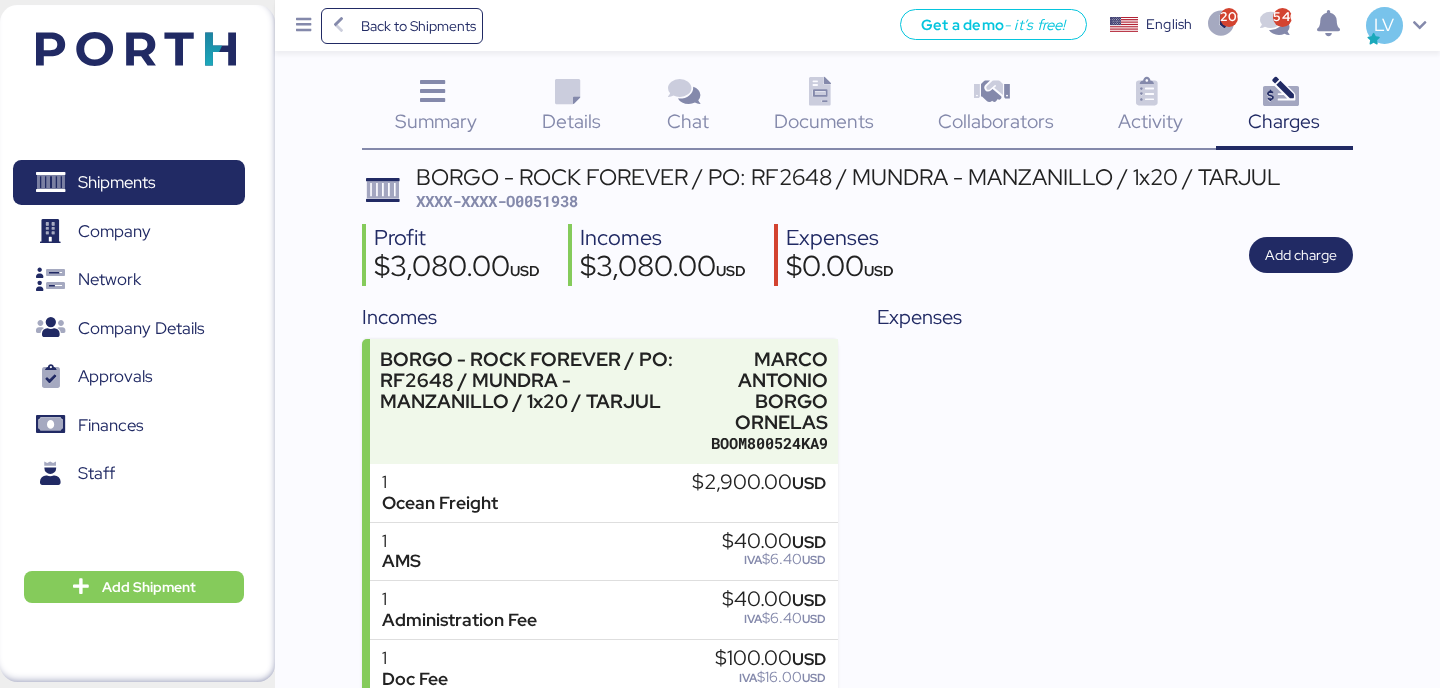 scroll, scrollTop: 0, scrollLeft: 0, axis: both 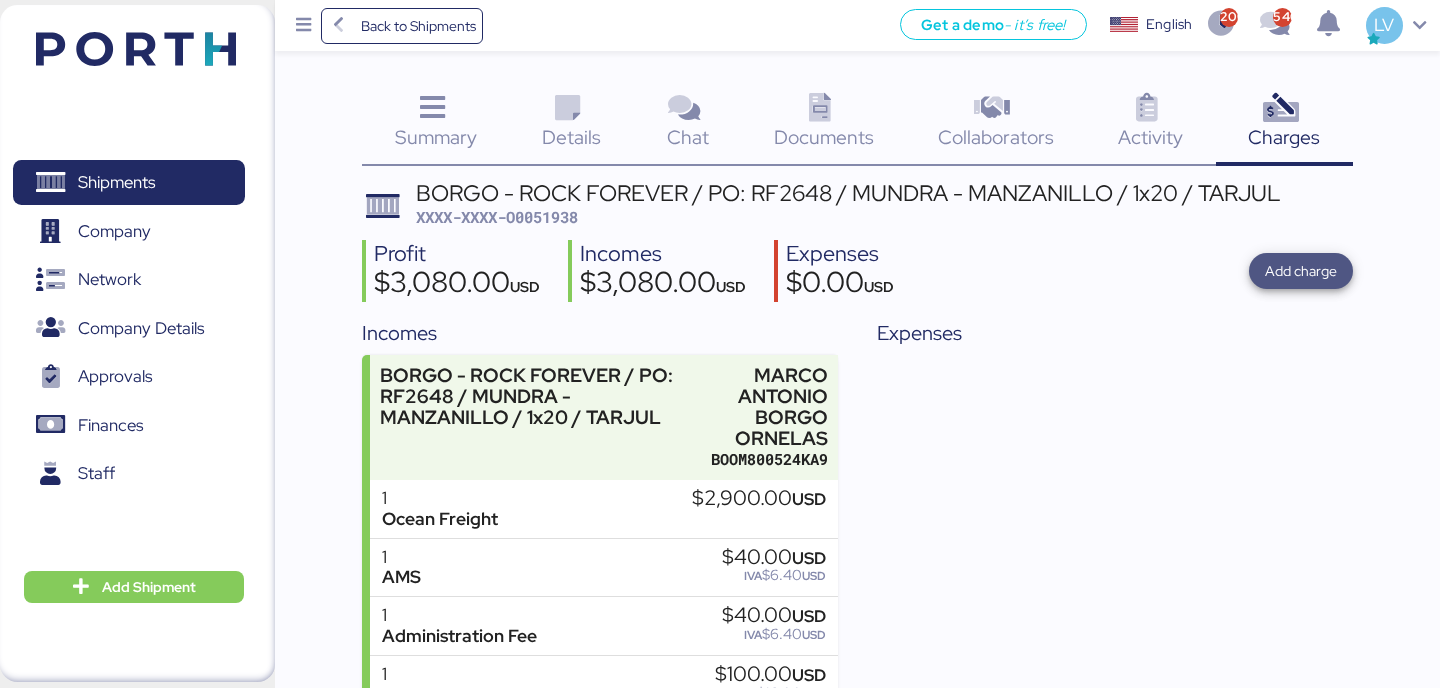 click on "Add charge" at bounding box center [1301, 271] 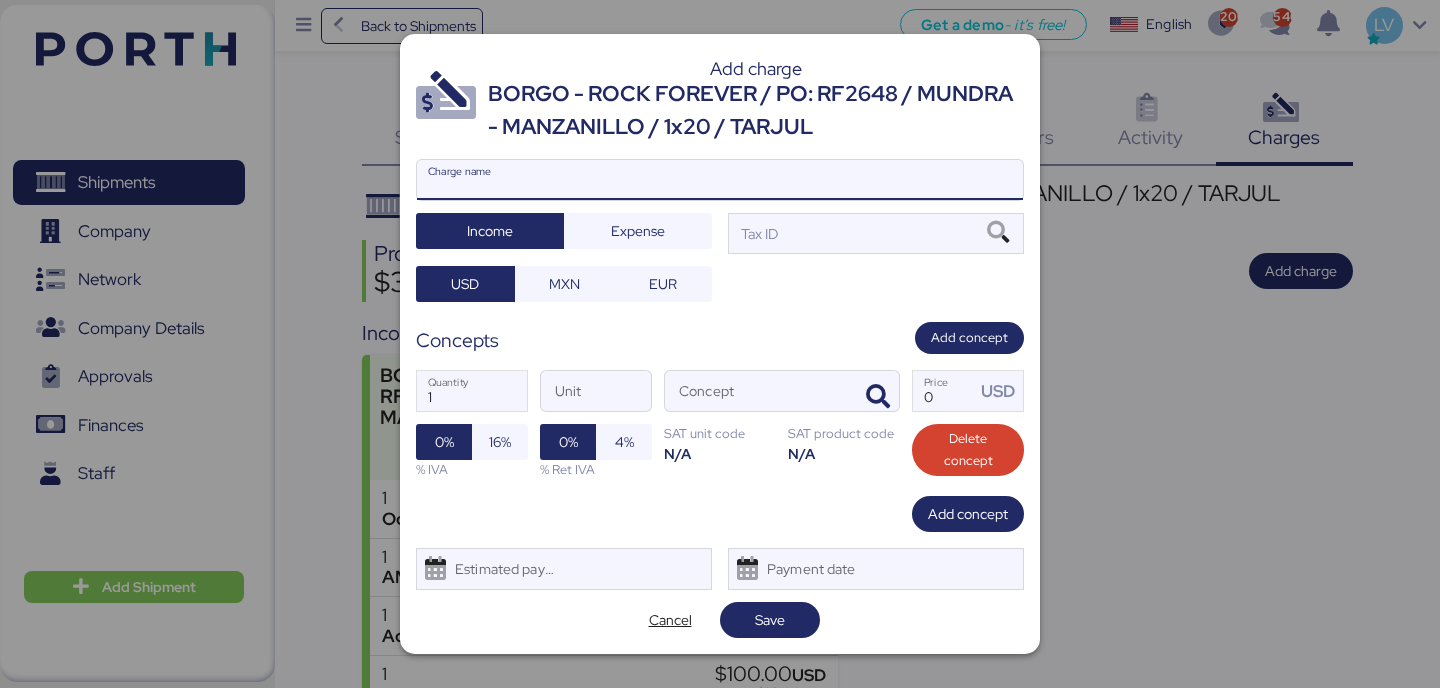 click on "Charge name" at bounding box center (720, 180) 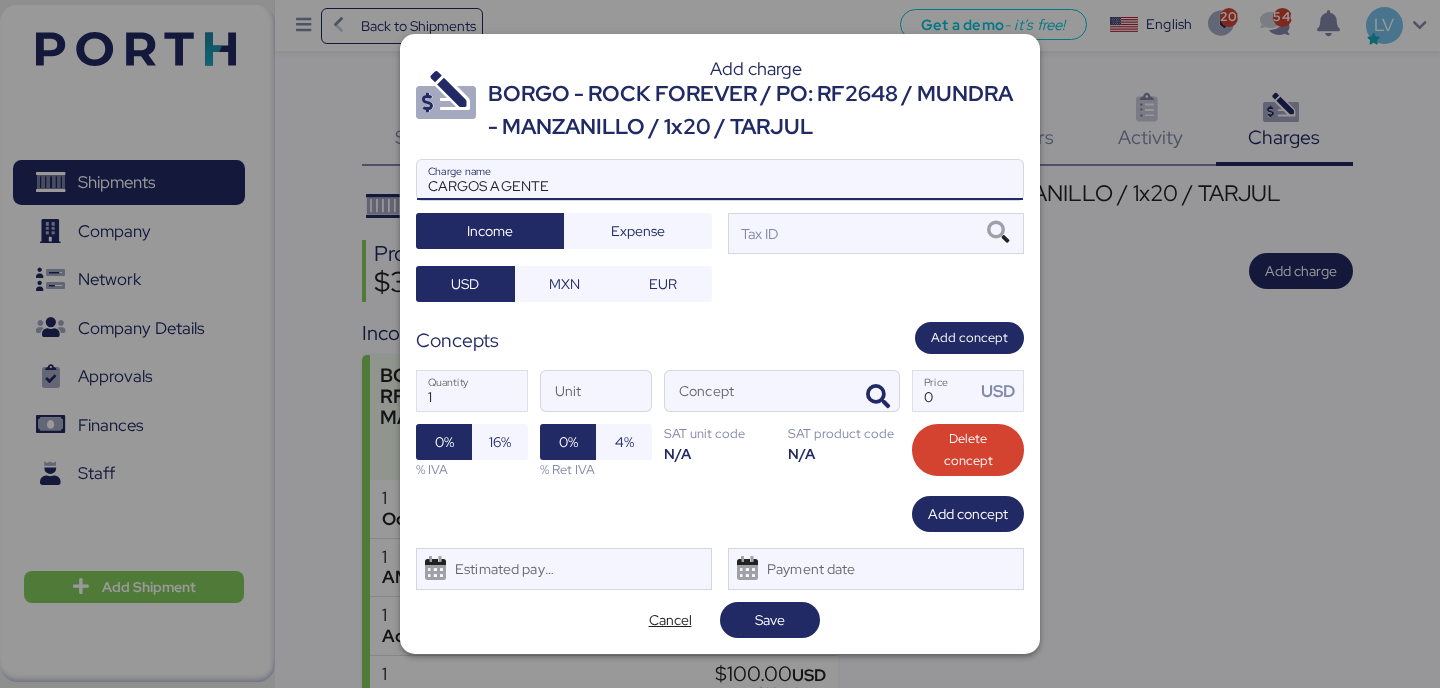 type on "CARGOS AGENTE" 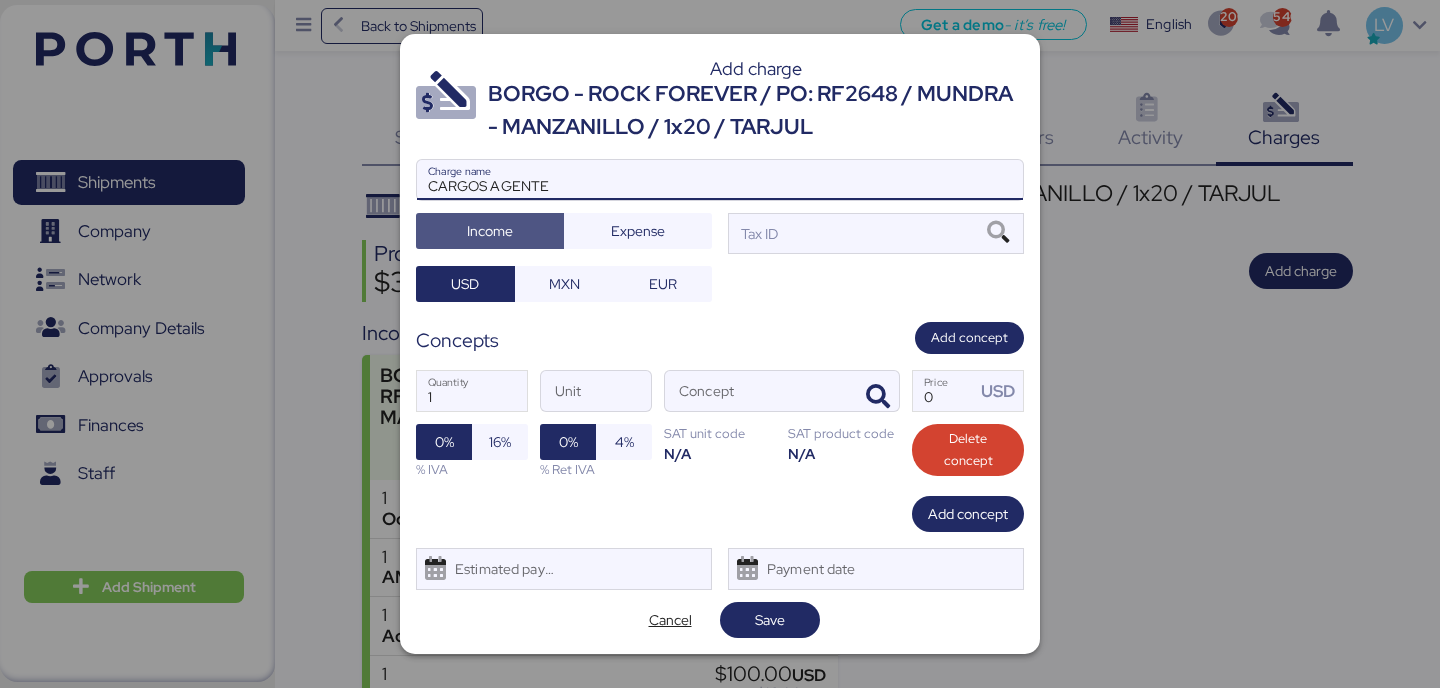 type 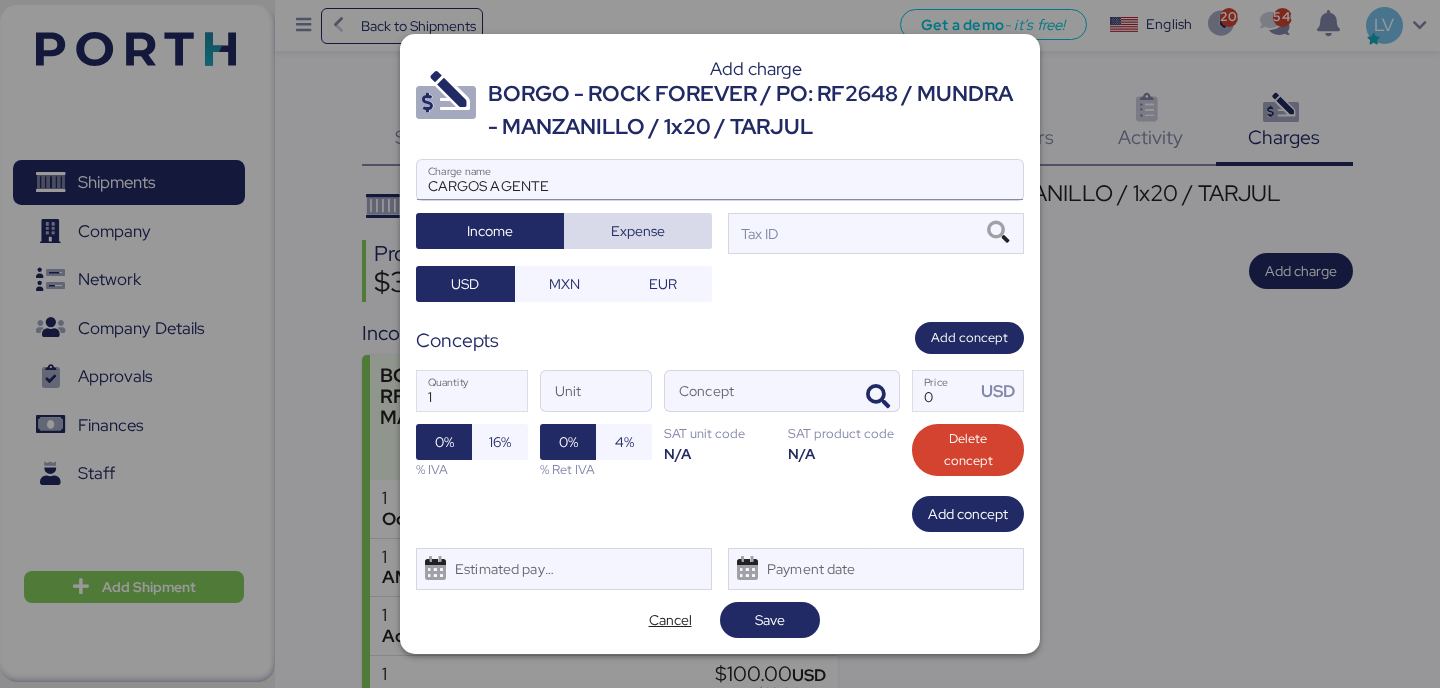 type 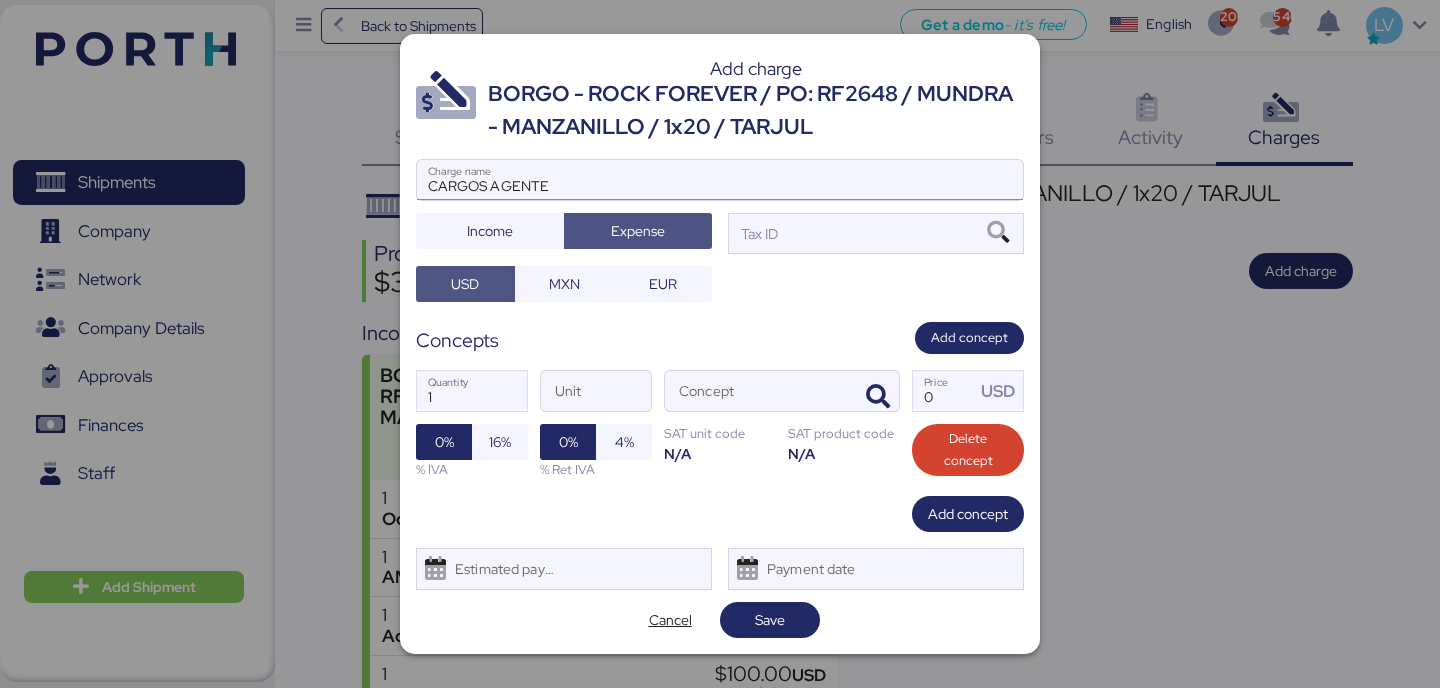type 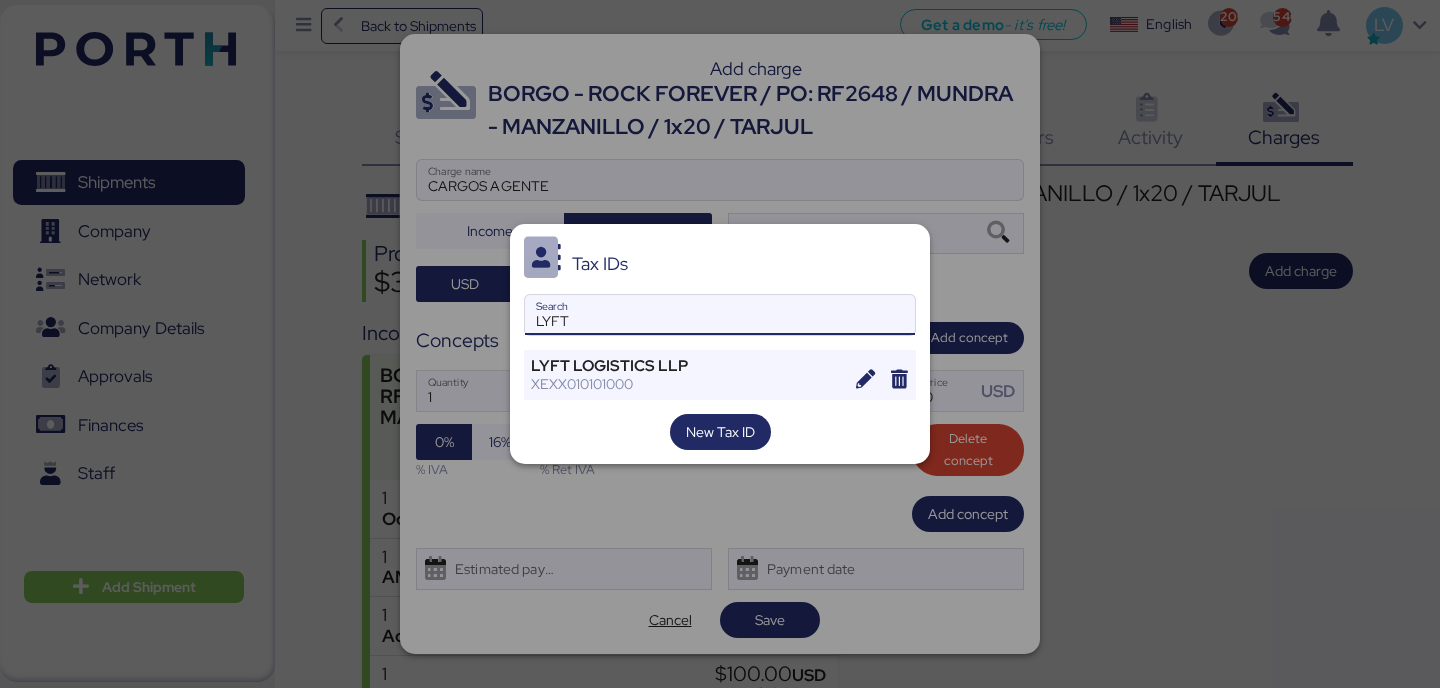 type on "LYFT" 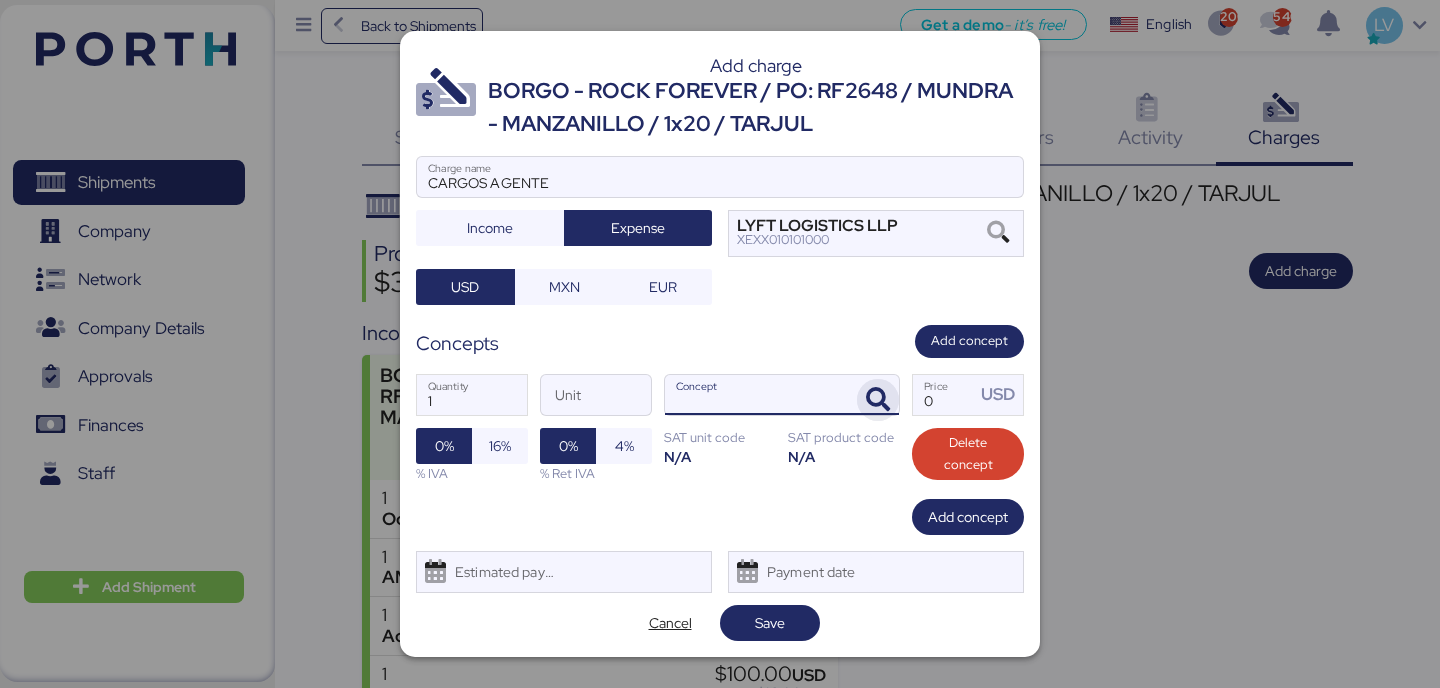 click at bounding box center [878, 400] 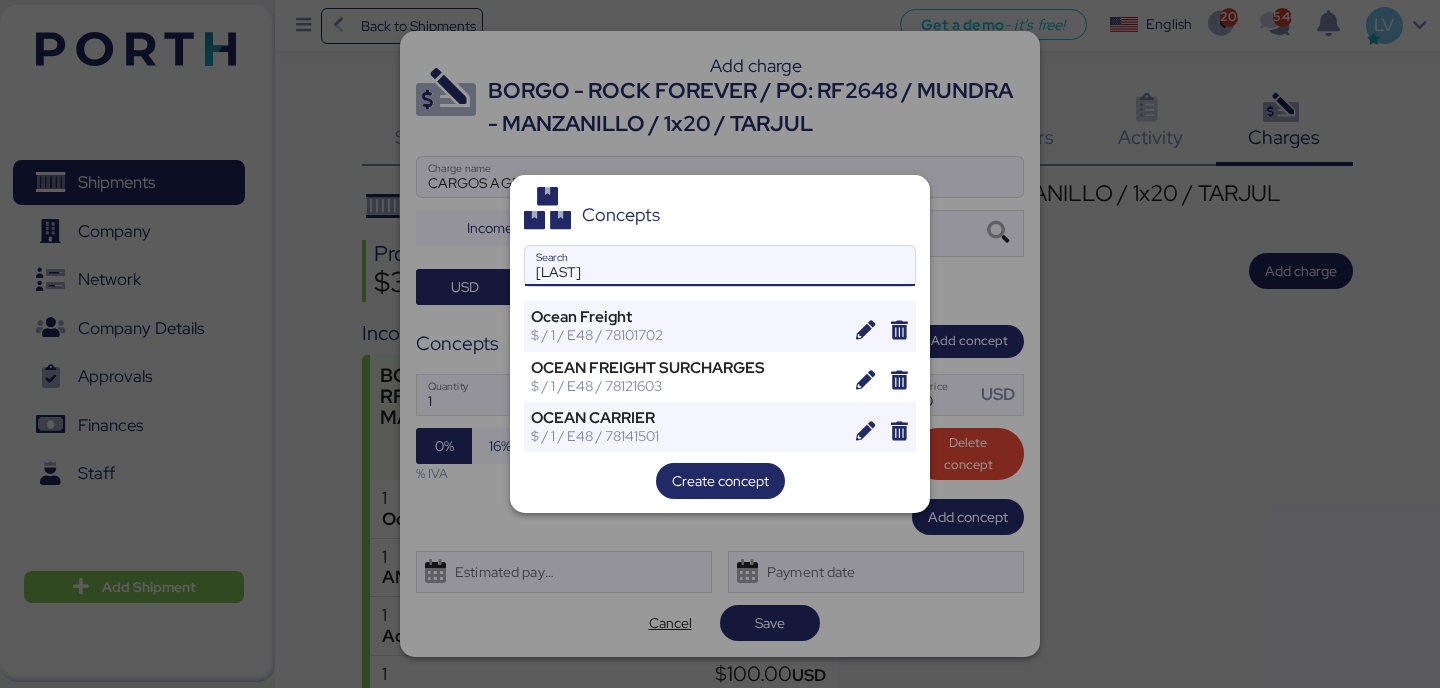 type on "[LAST]" 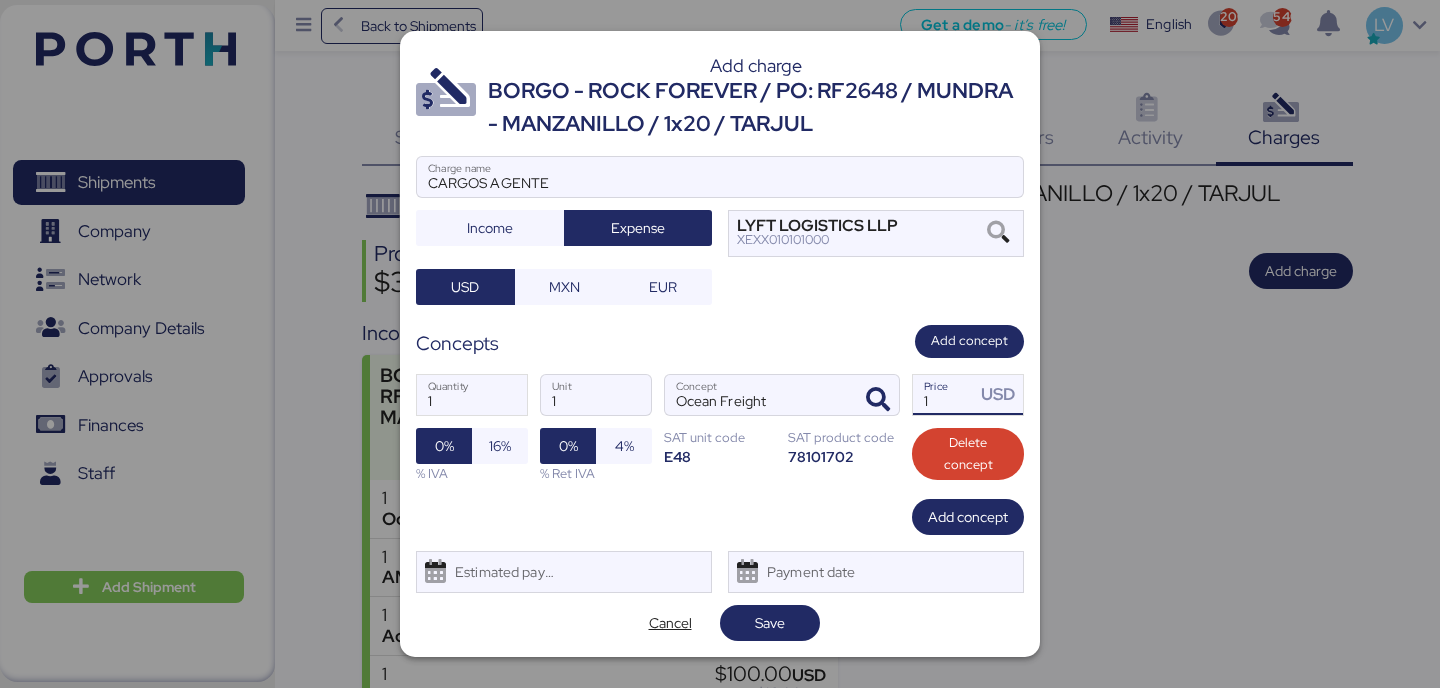 click on "1" at bounding box center (944, 395) 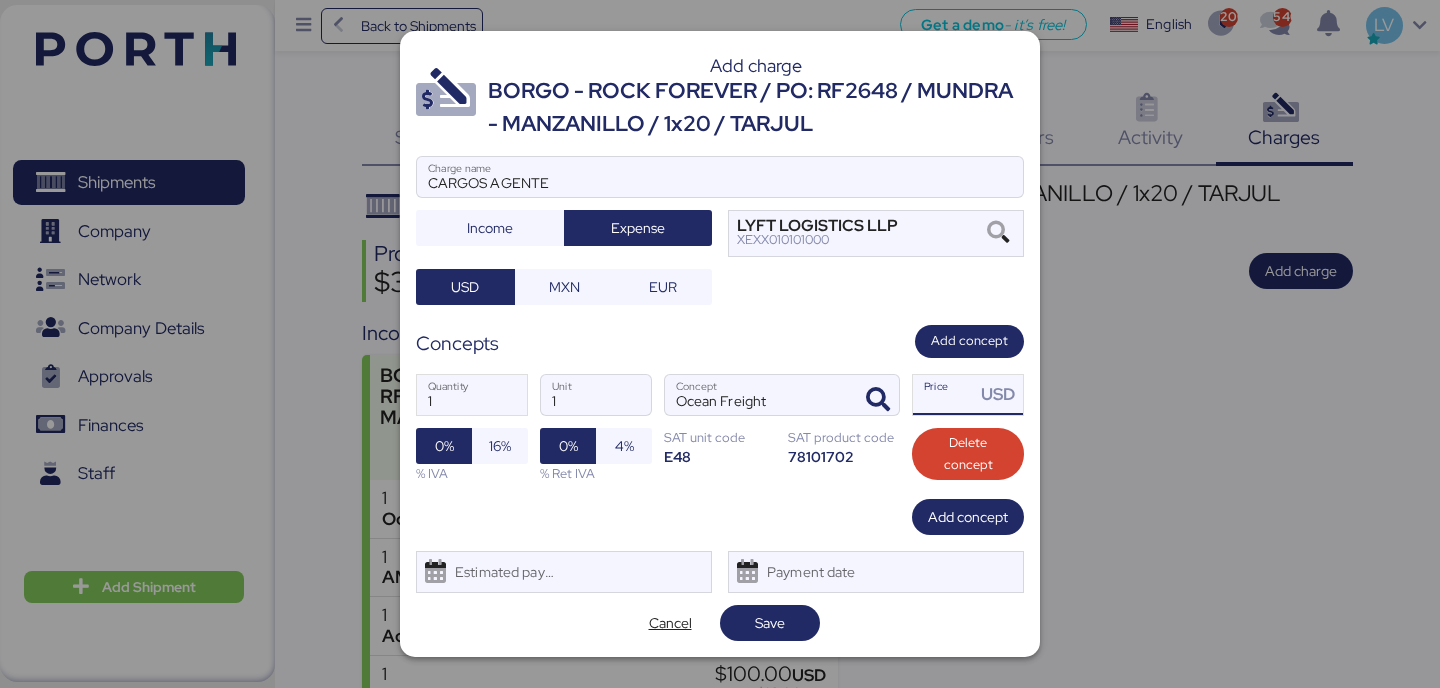 type on "5" 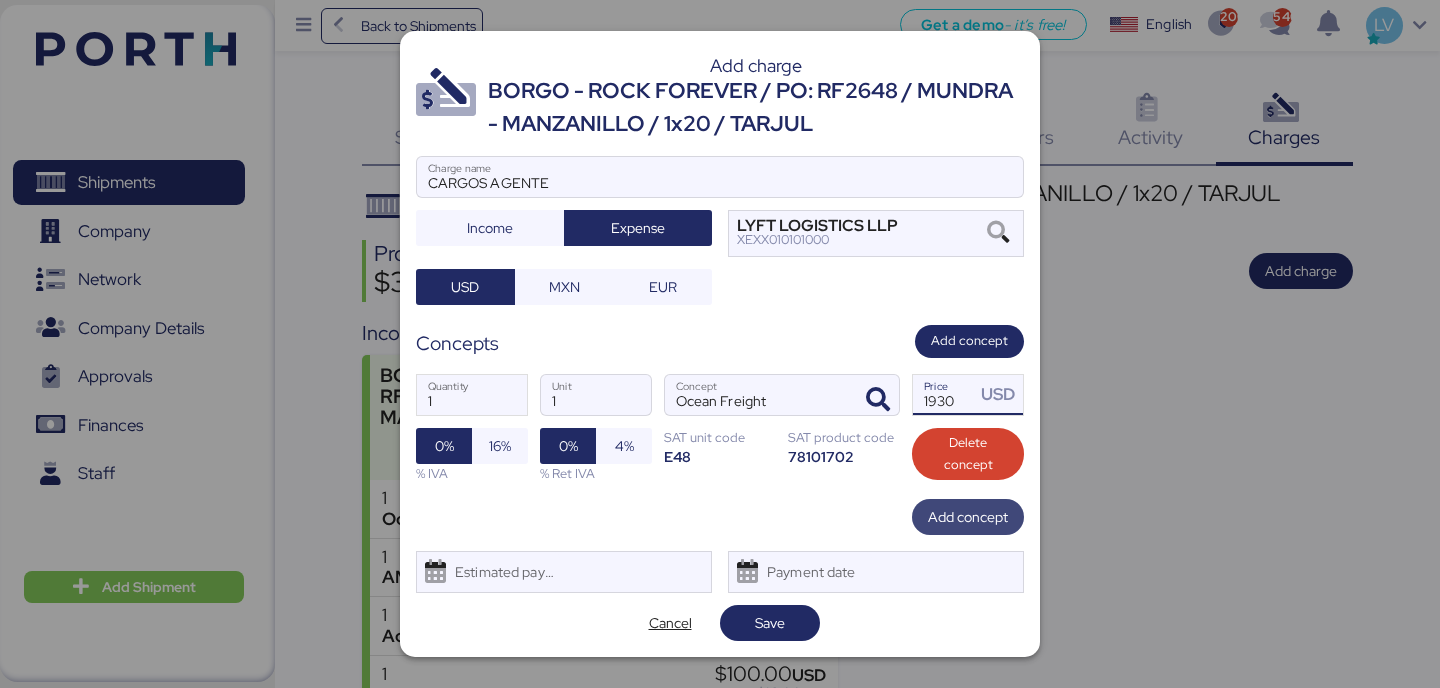 type on "1930" 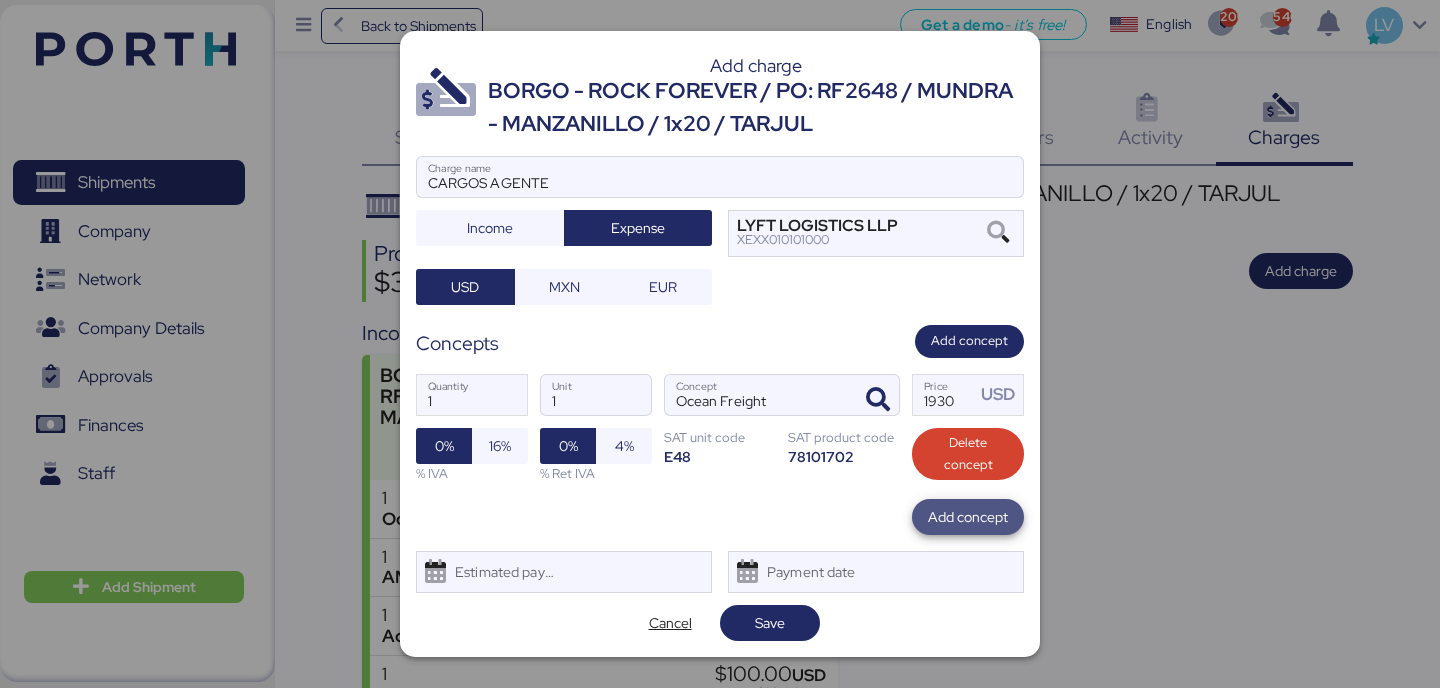 click on "Add concept" at bounding box center [968, 517] 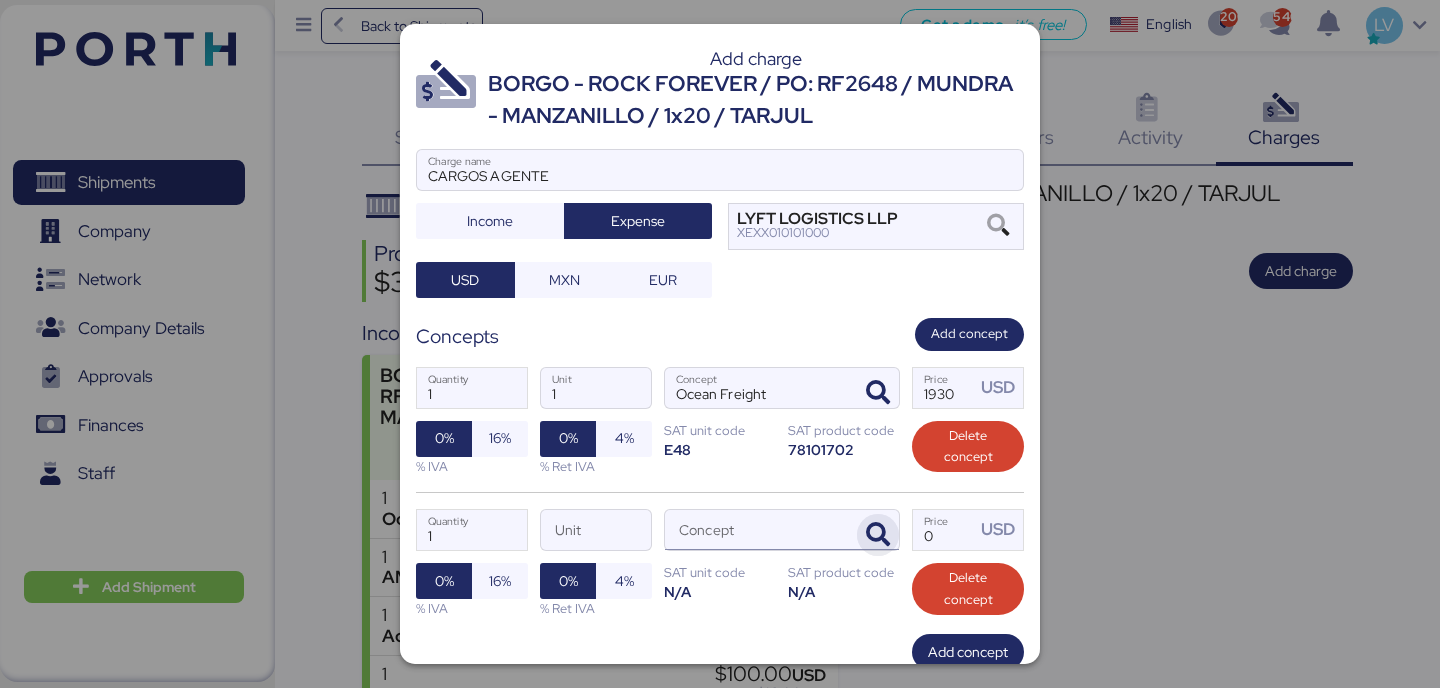 click at bounding box center (878, 535) 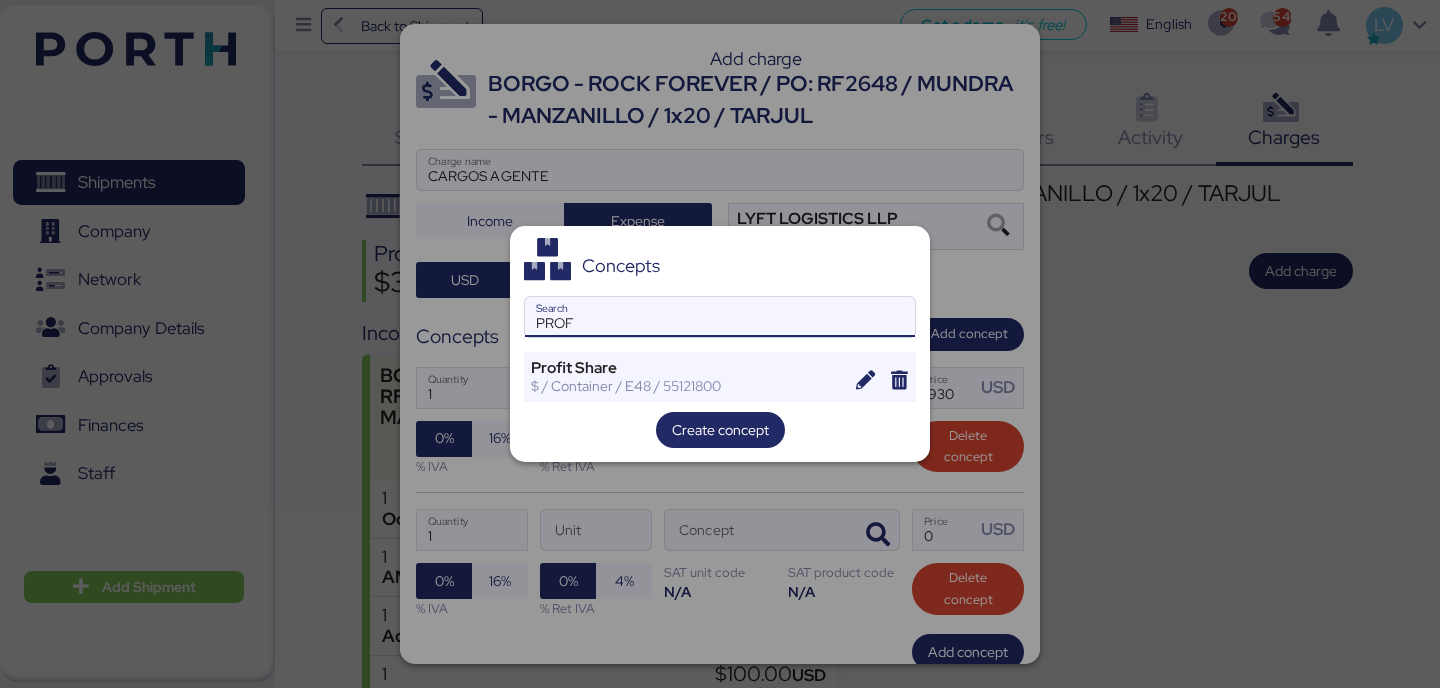 type on "PROF" 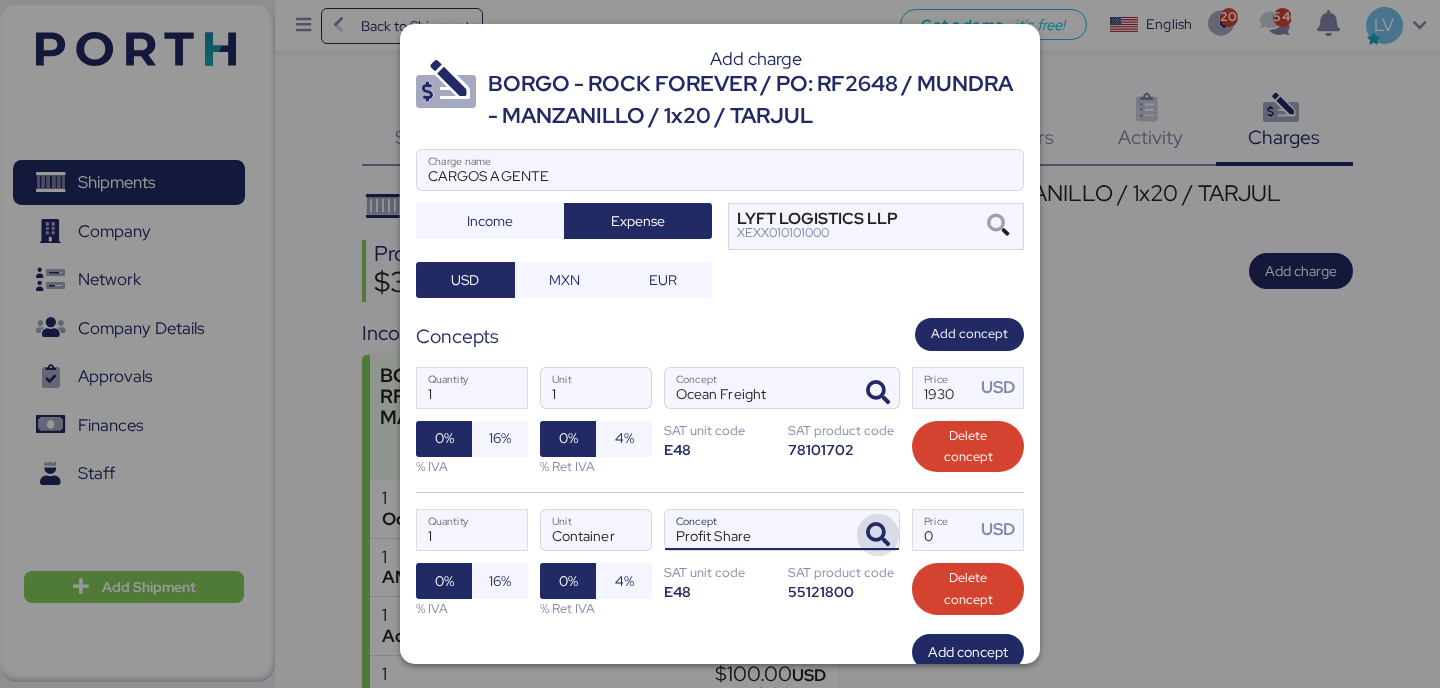 click at bounding box center [878, 535] 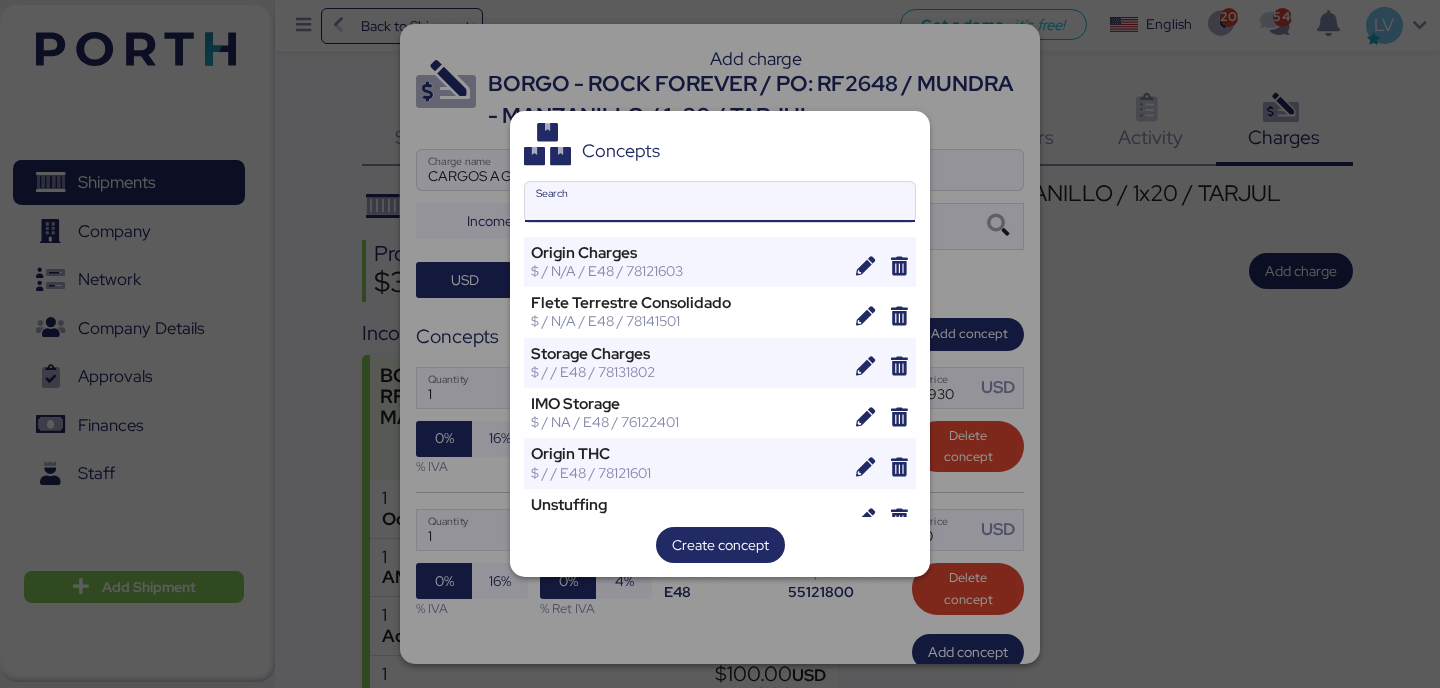 click on "Search" at bounding box center [720, 202] 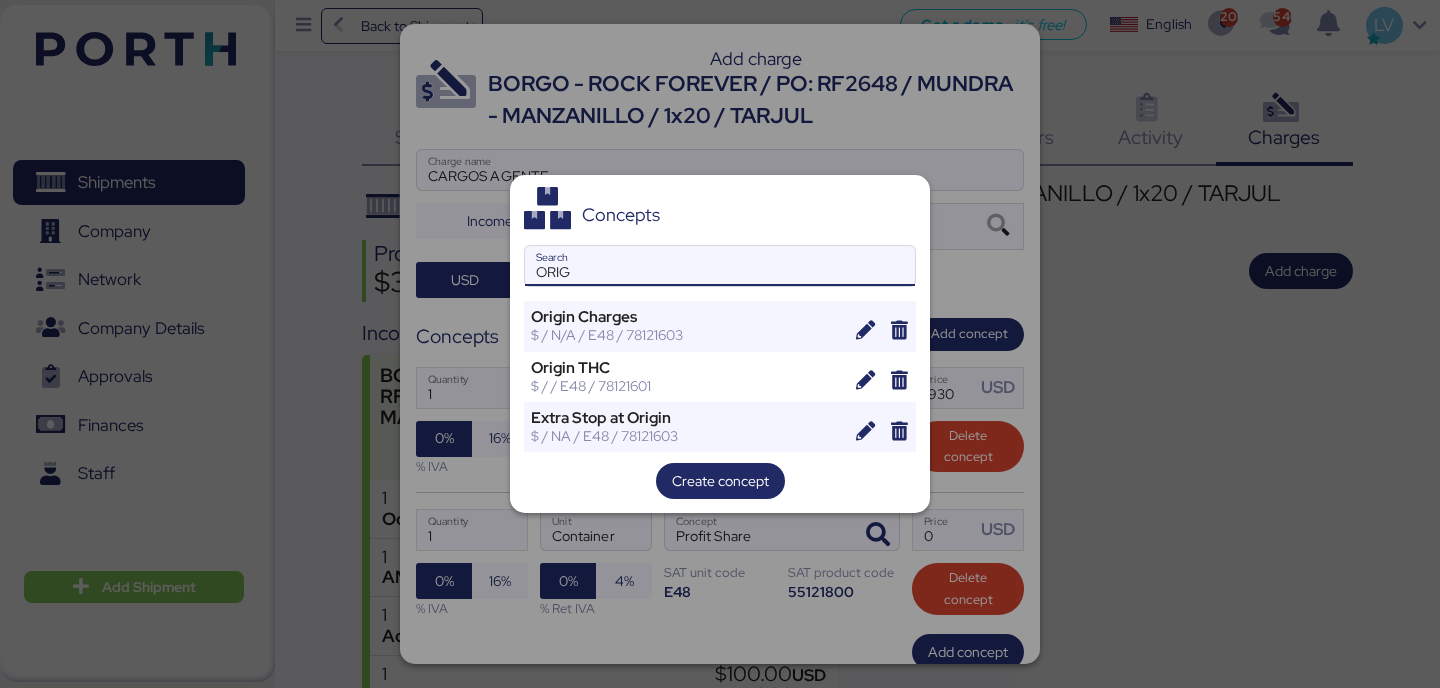 type on "ORIG" 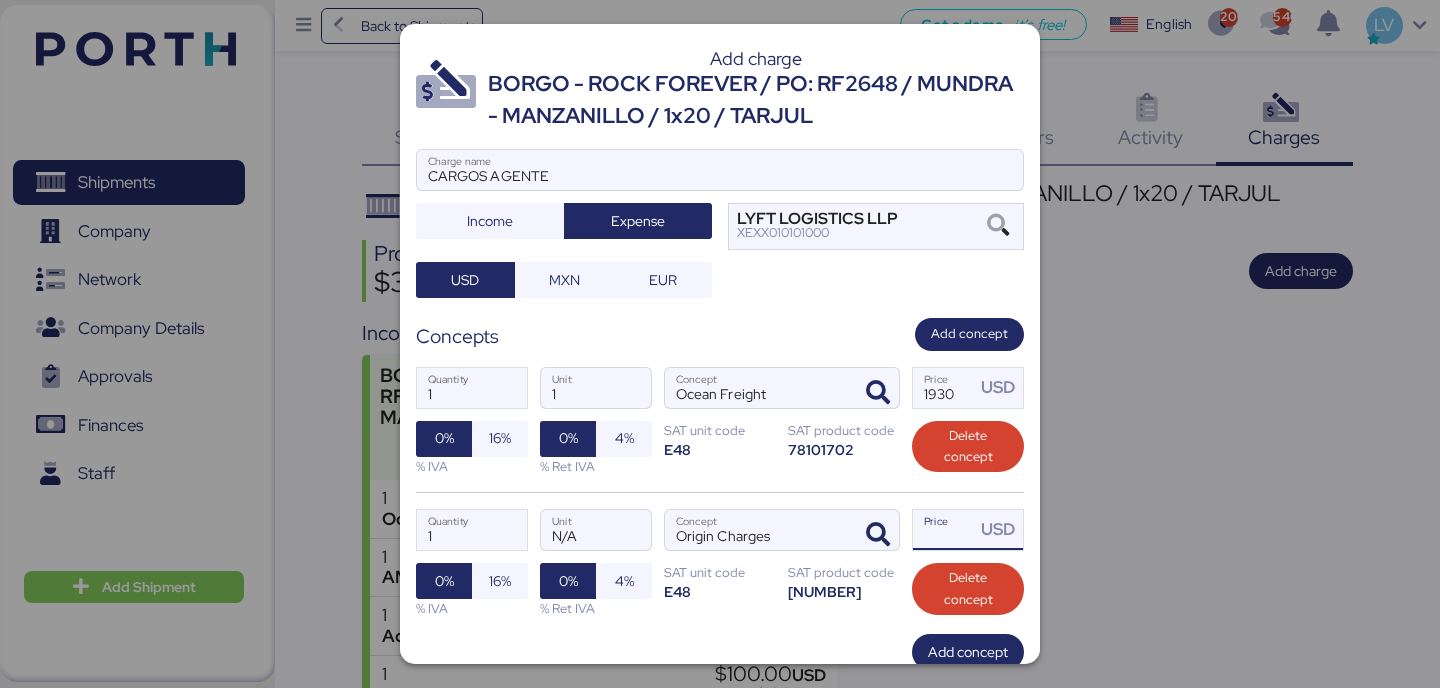 click on "Price USD" at bounding box center [944, 530] 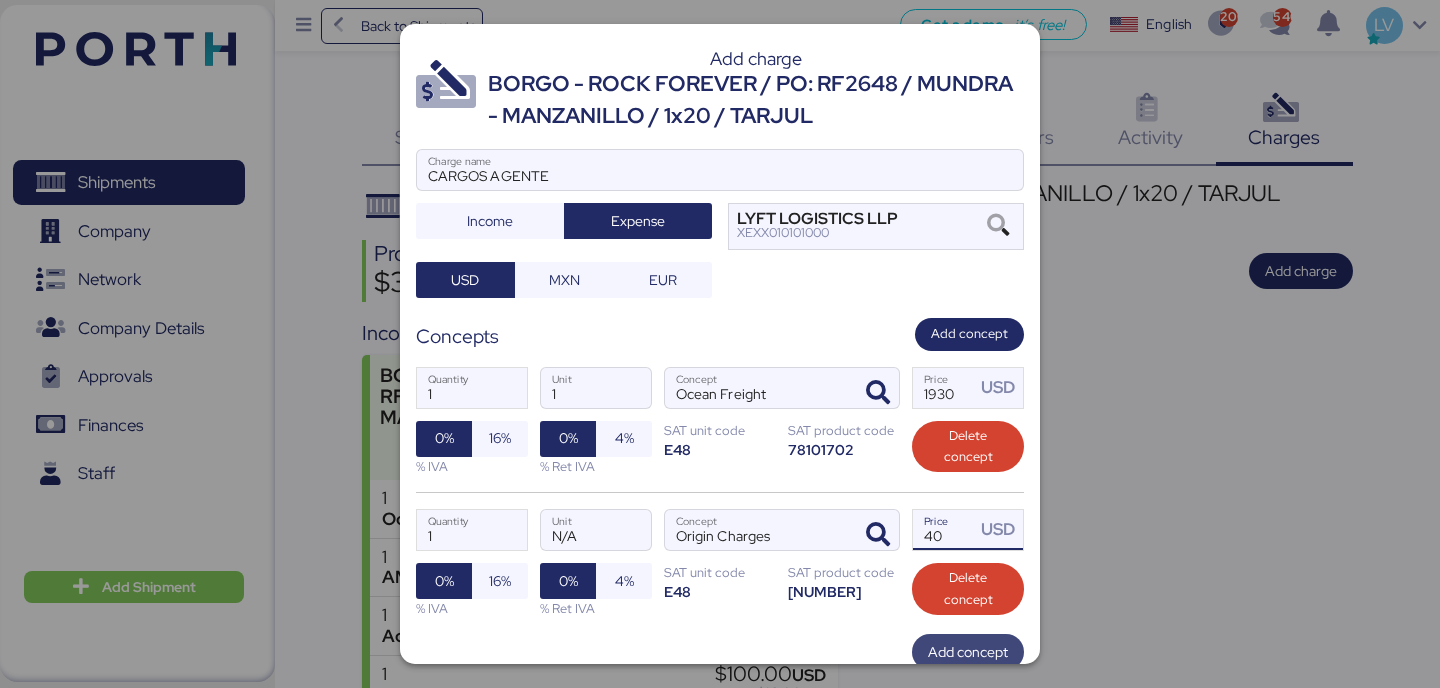 type on "40" 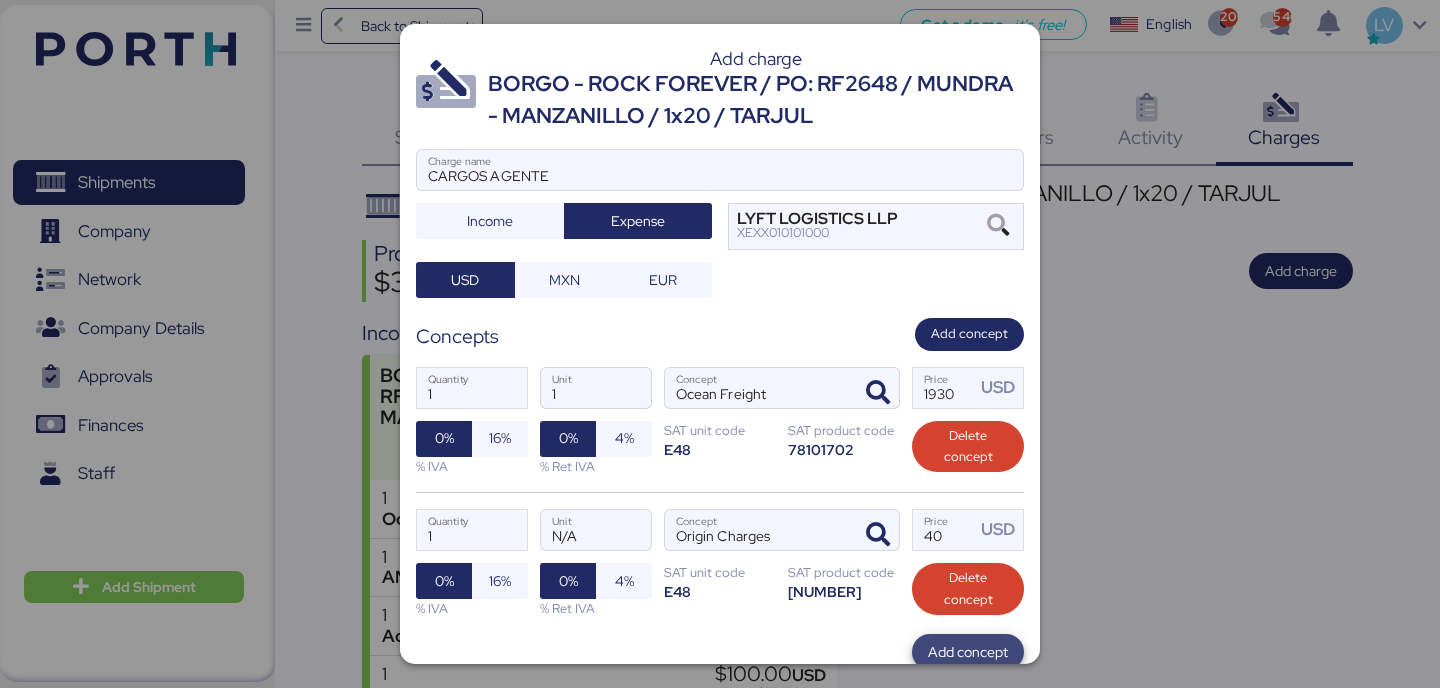 click on "Add concept" at bounding box center (968, 652) 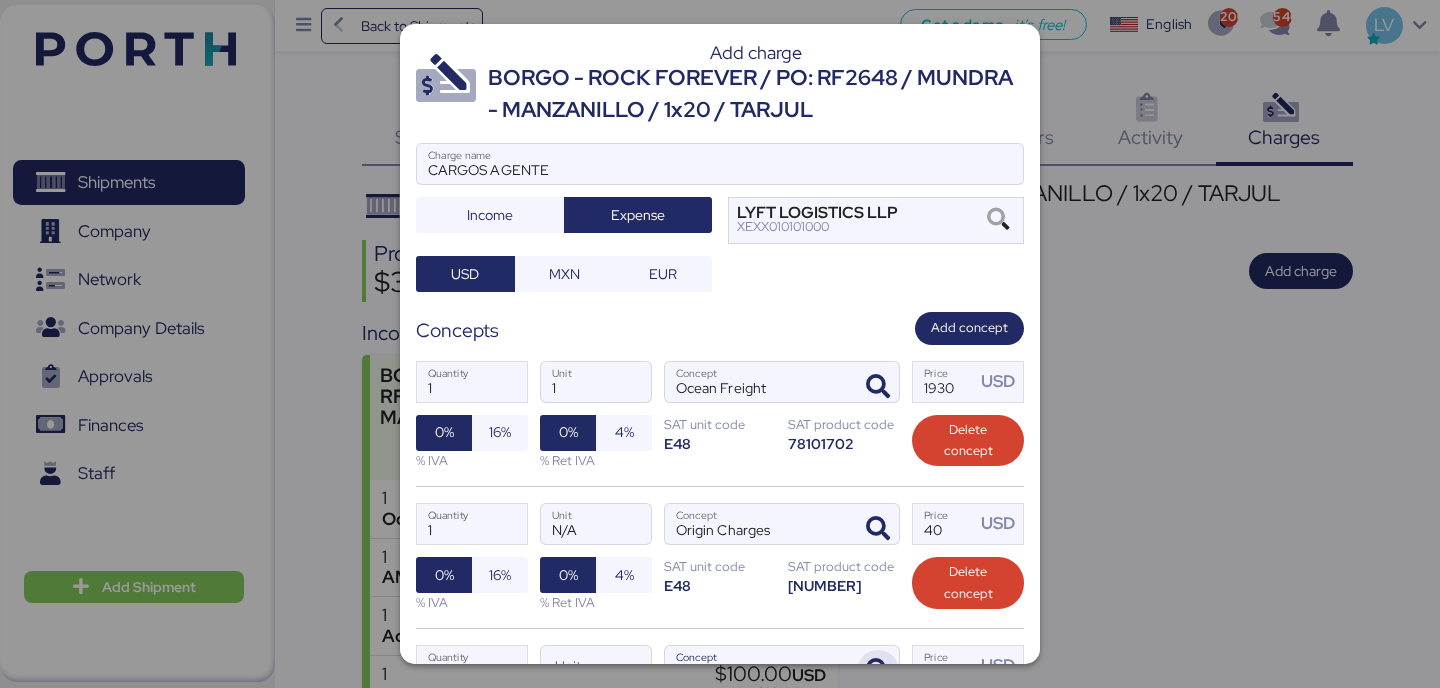 click at bounding box center (878, 671) 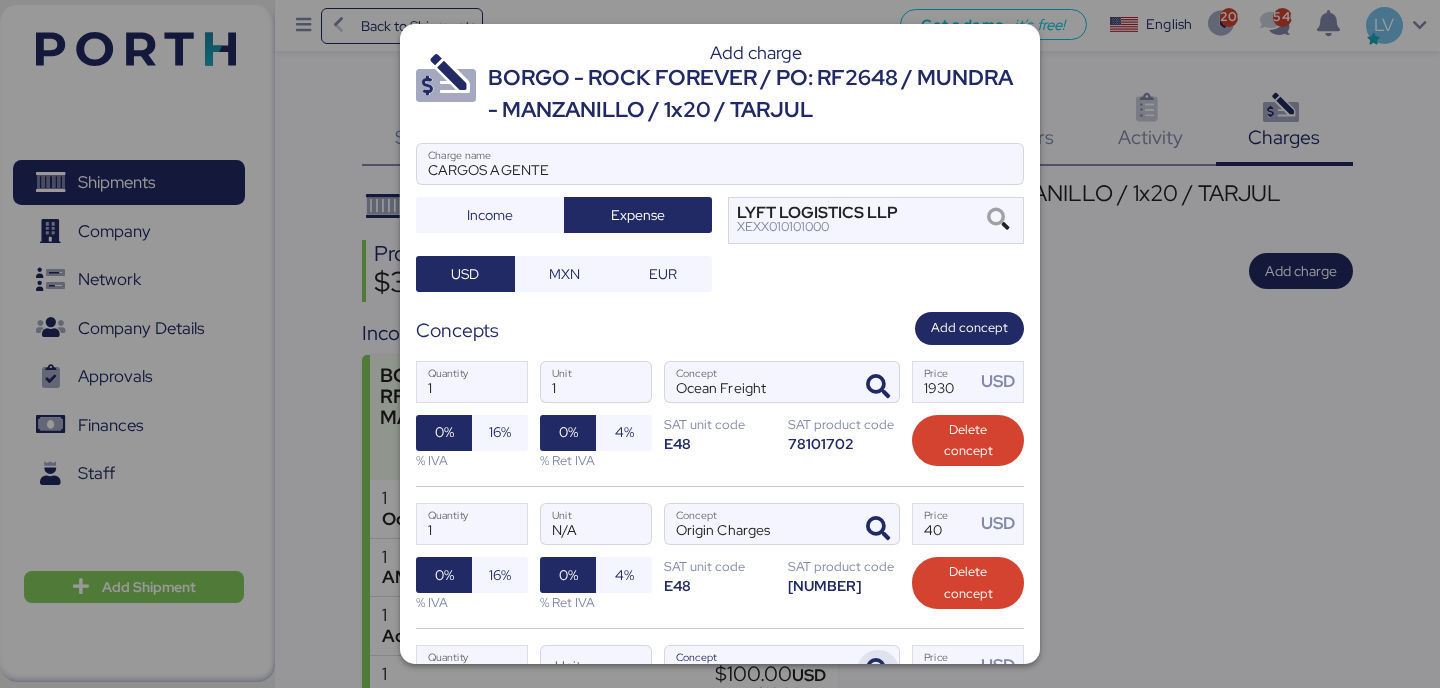 scroll, scrollTop: 34, scrollLeft: 0, axis: vertical 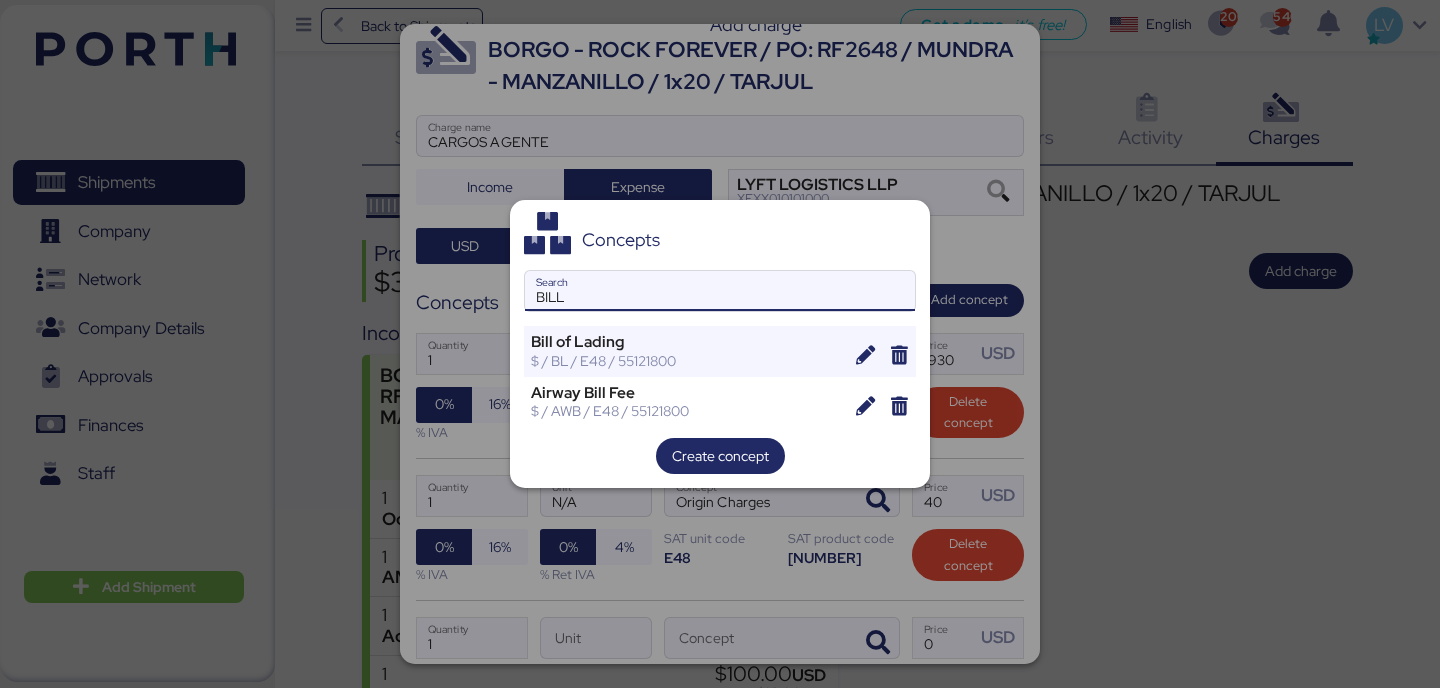 type on "BILL" 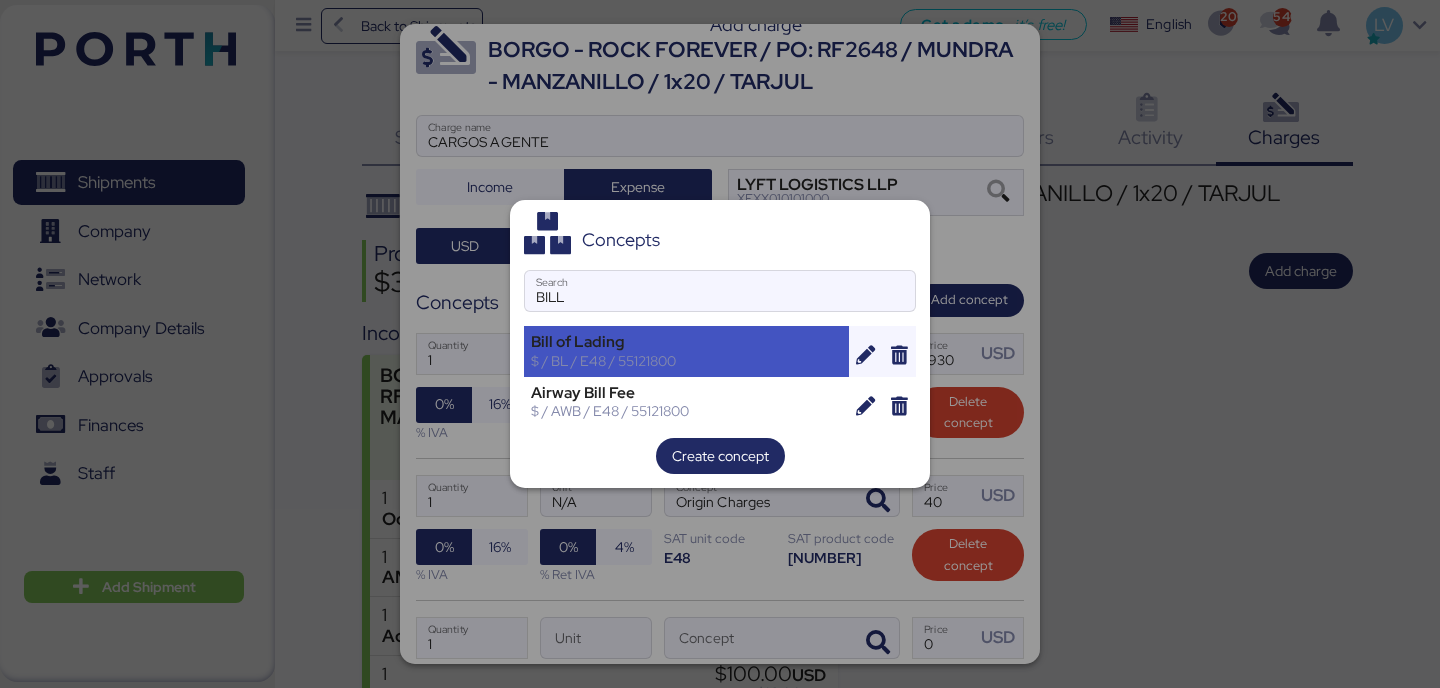 click on "$ / BL /
E48 / 55121800" at bounding box center (686, 361) 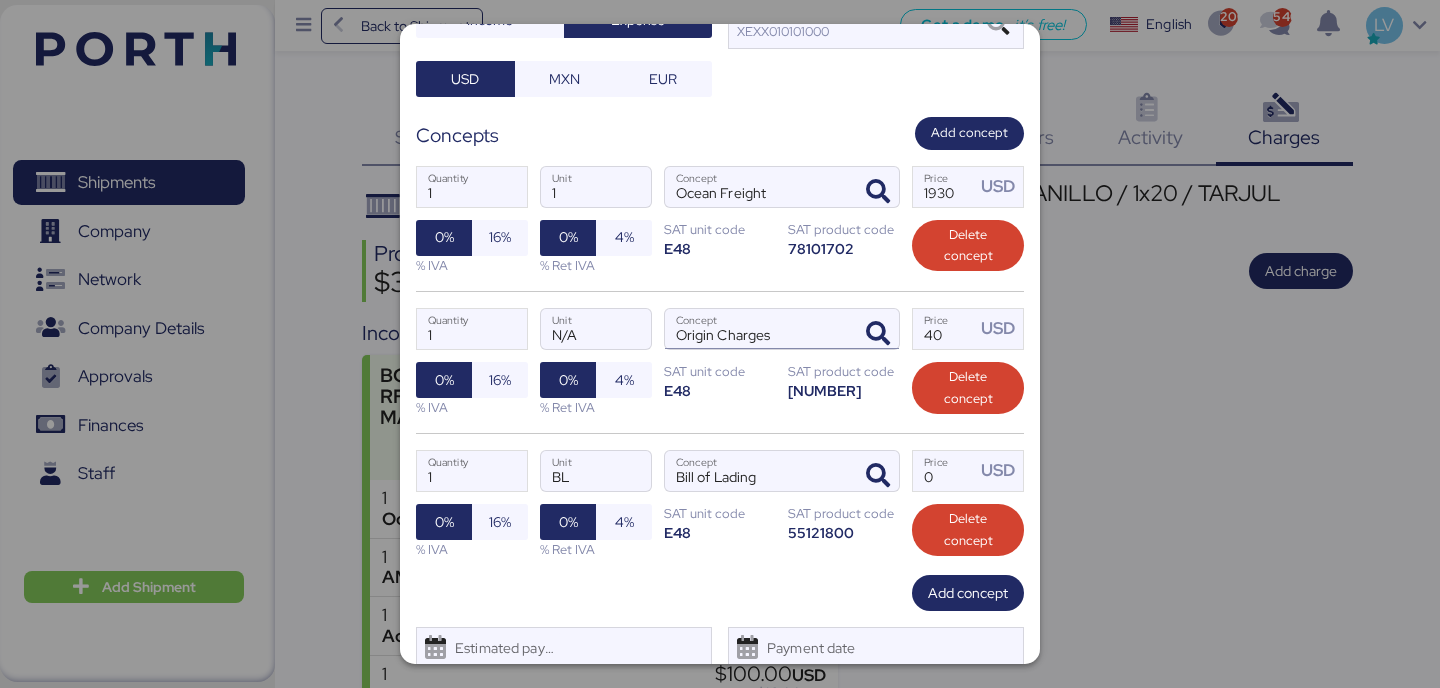 scroll, scrollTop: 270, scrollLeft: 0, axis: vertical 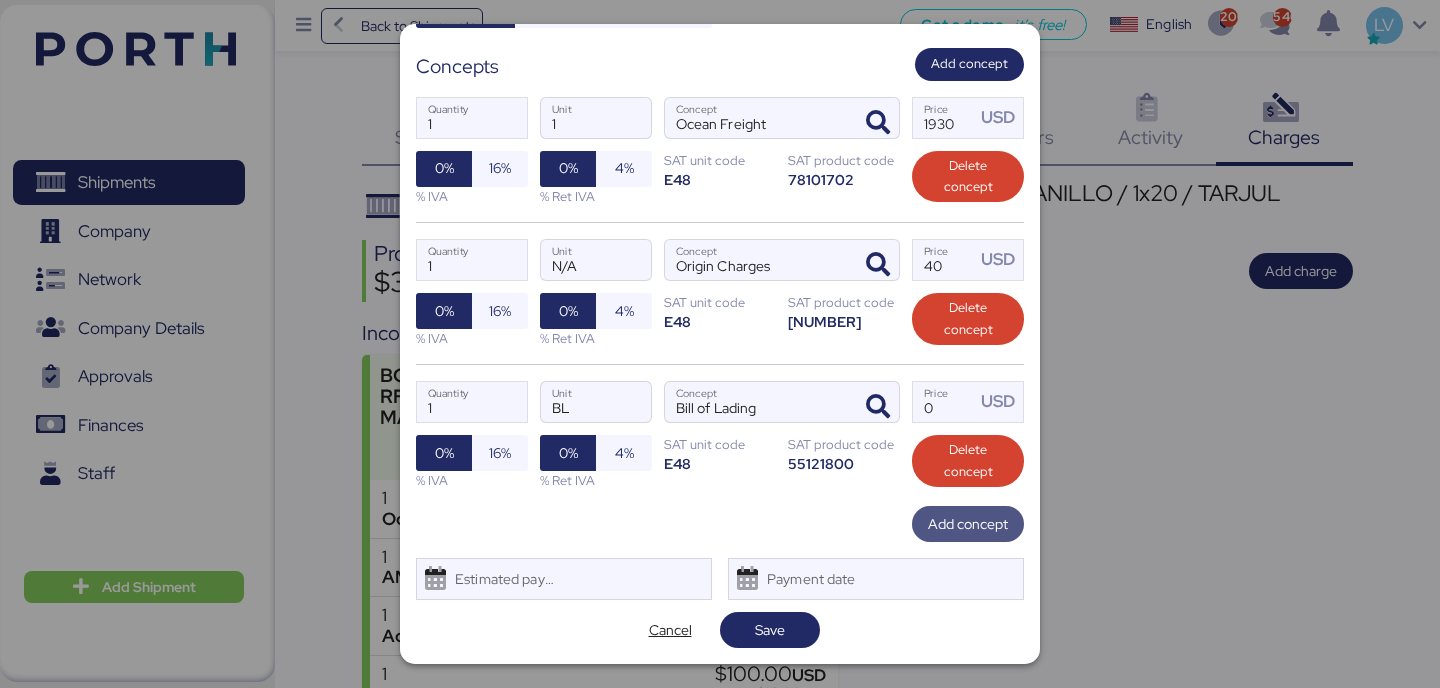 click on "Add concept" at bounding box center (968, 524) 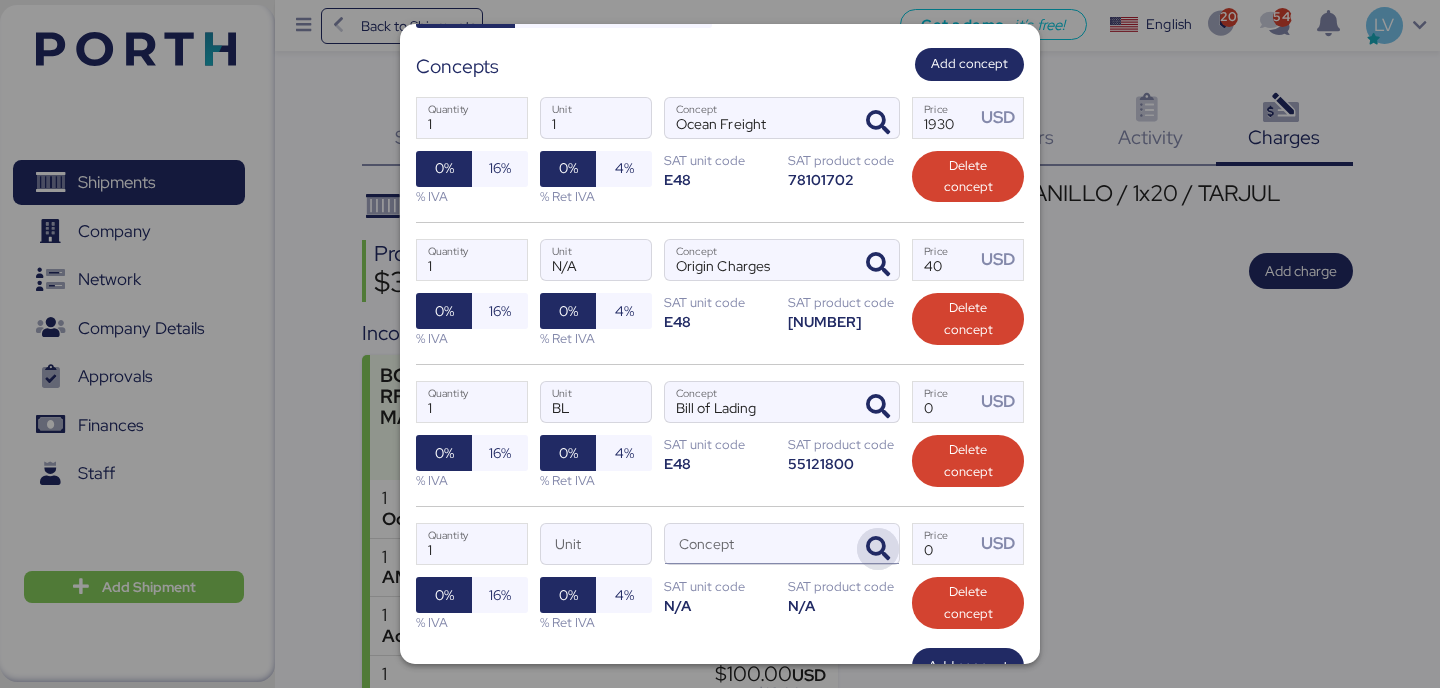 click at bounding box center [878, 549] 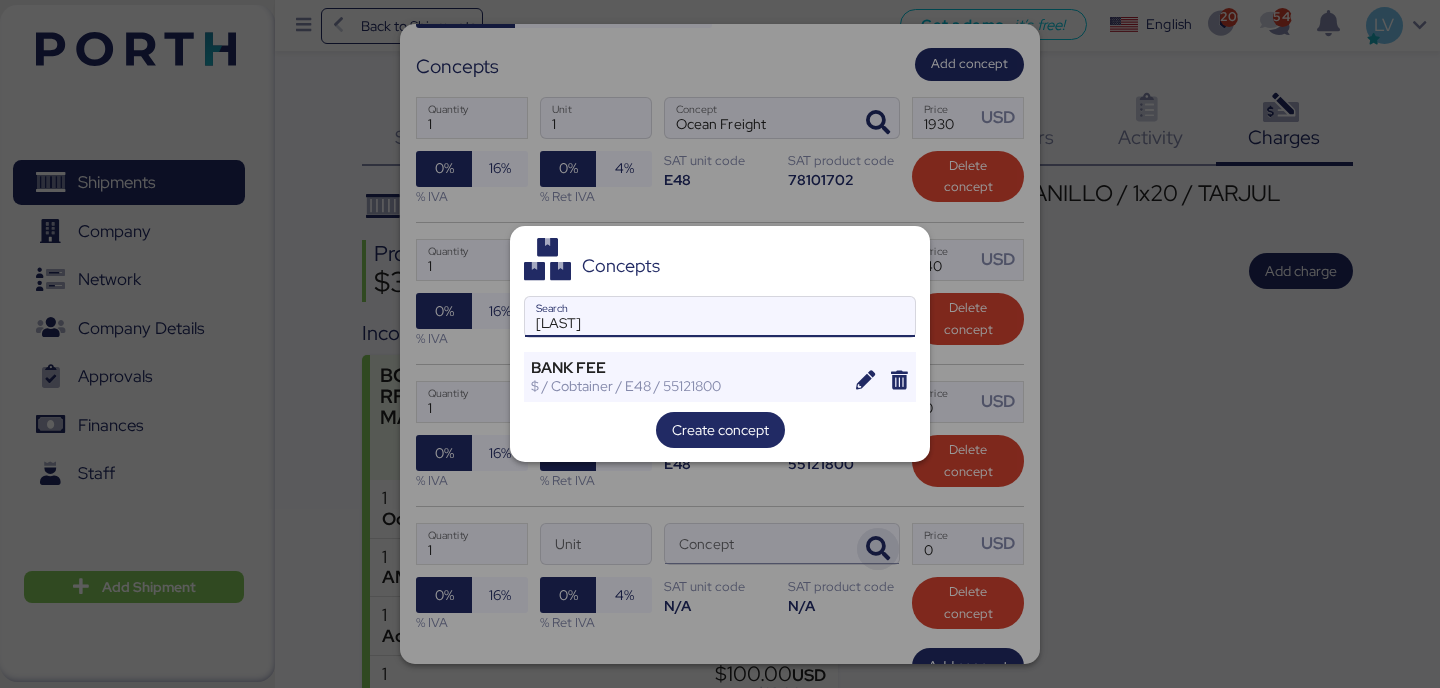 type on "[LAST]" 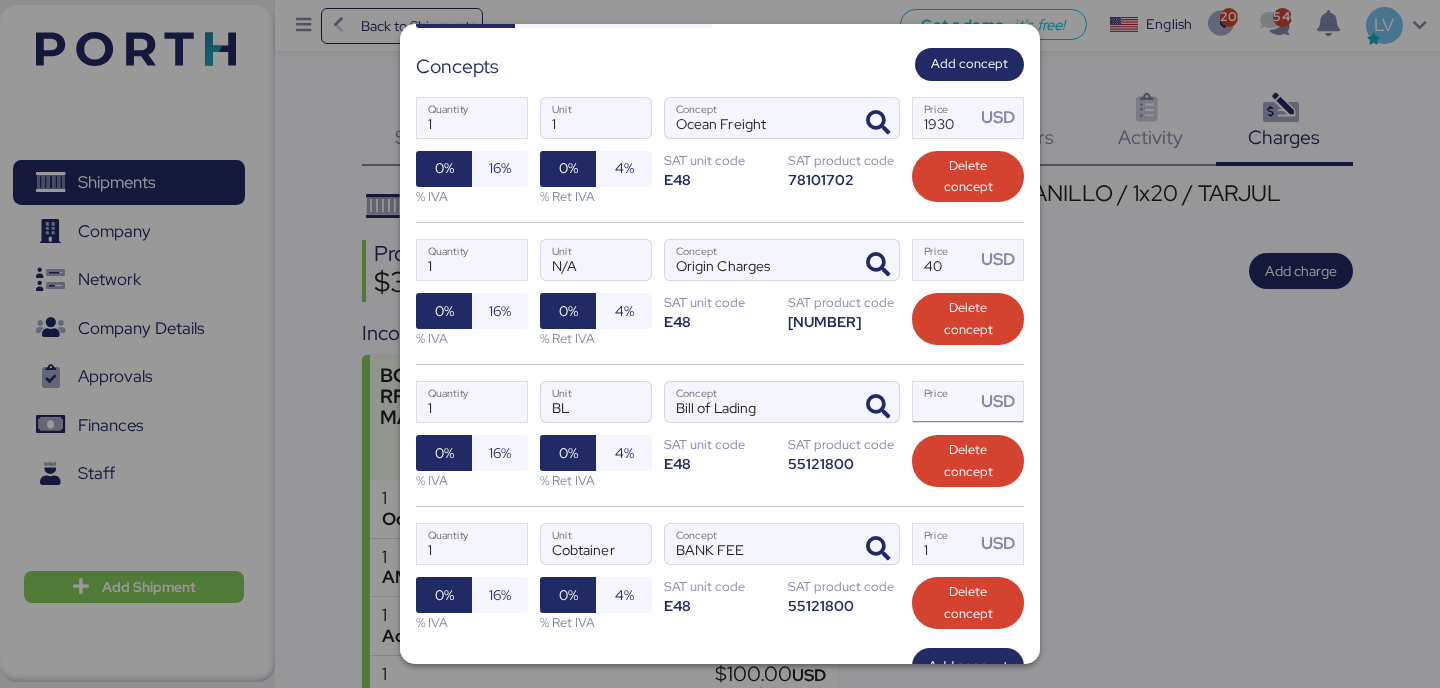 click on "Price USD" at bounding box center (944, 402) 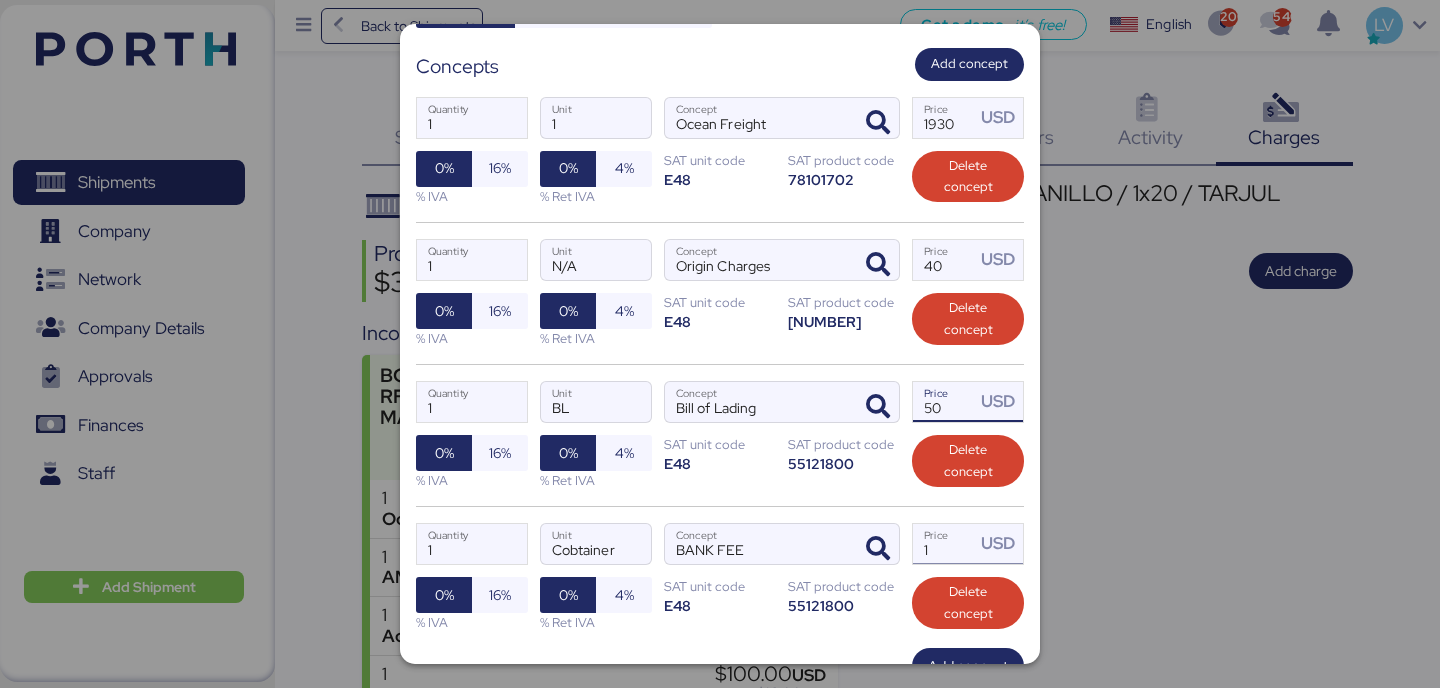 type on "50" 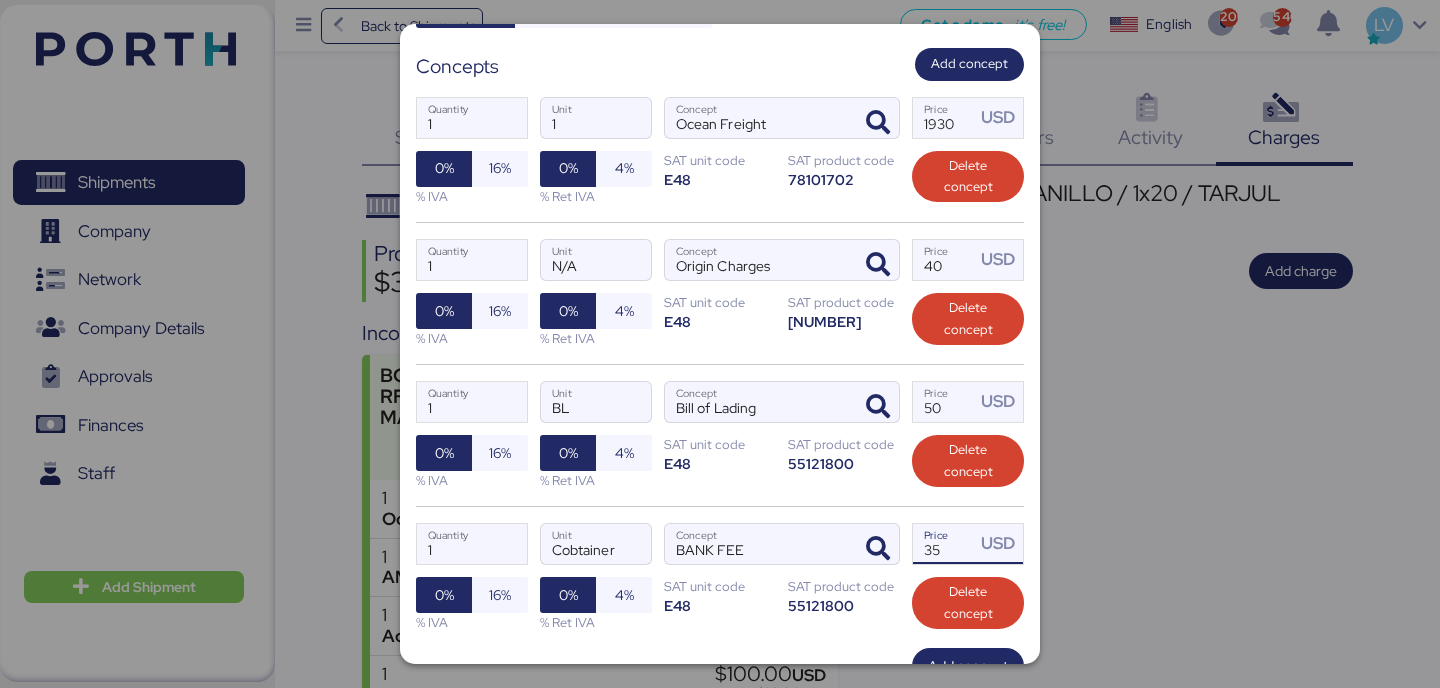 type on "35" 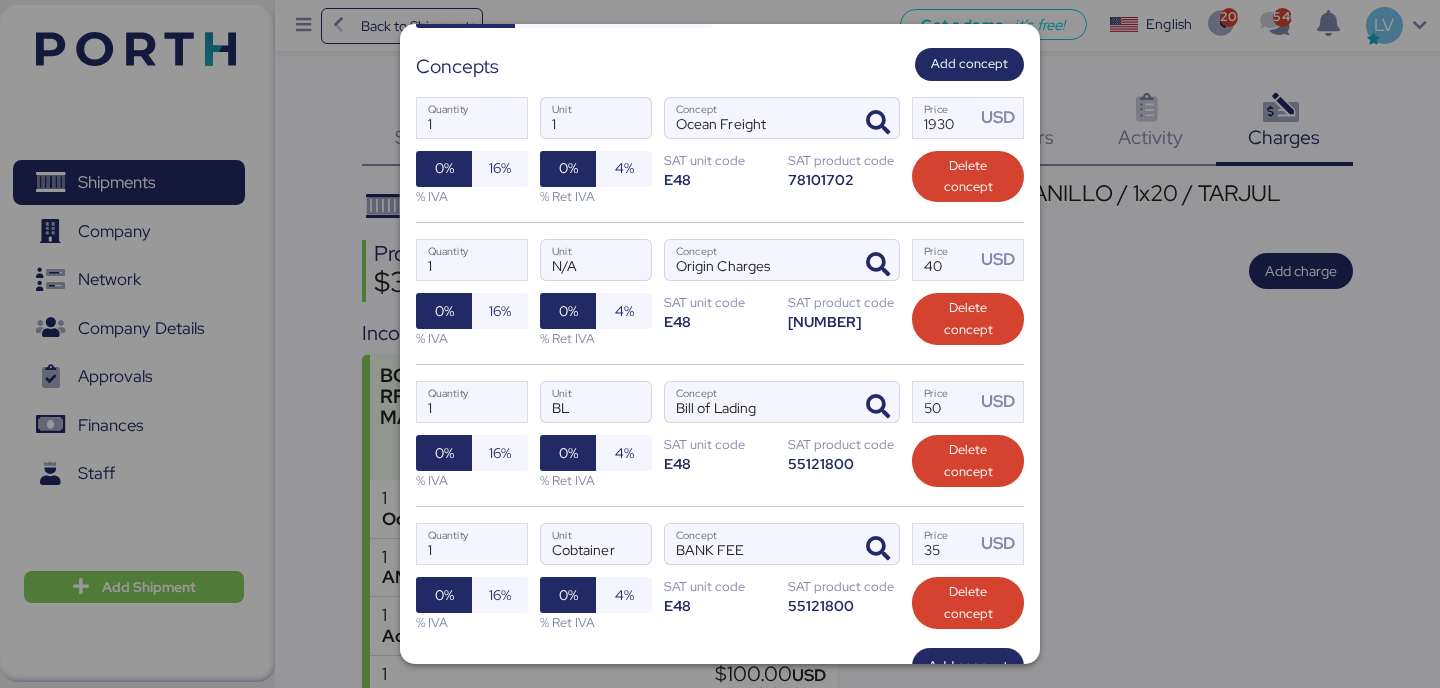 scroll, scrollTop: 412, scrollLeft: 0, axis: vertical 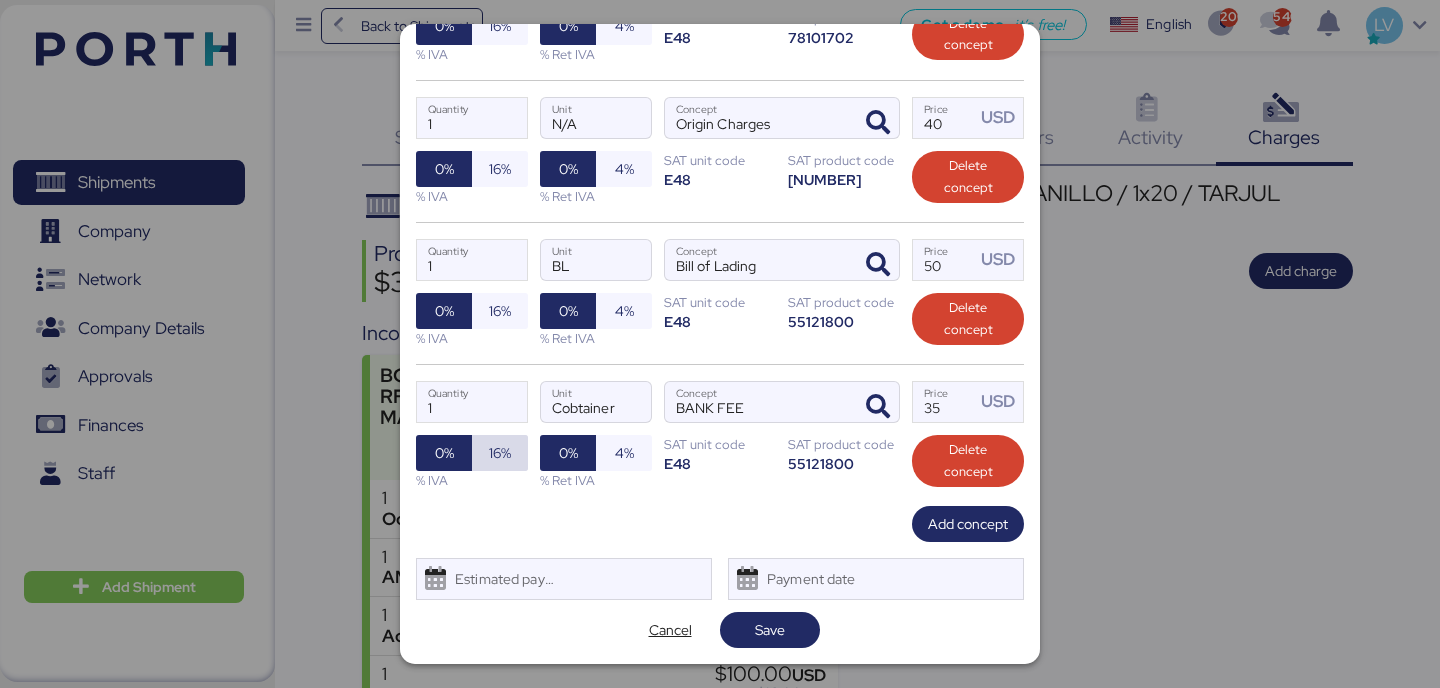 click on "16%" at bounding box center [500, 453] 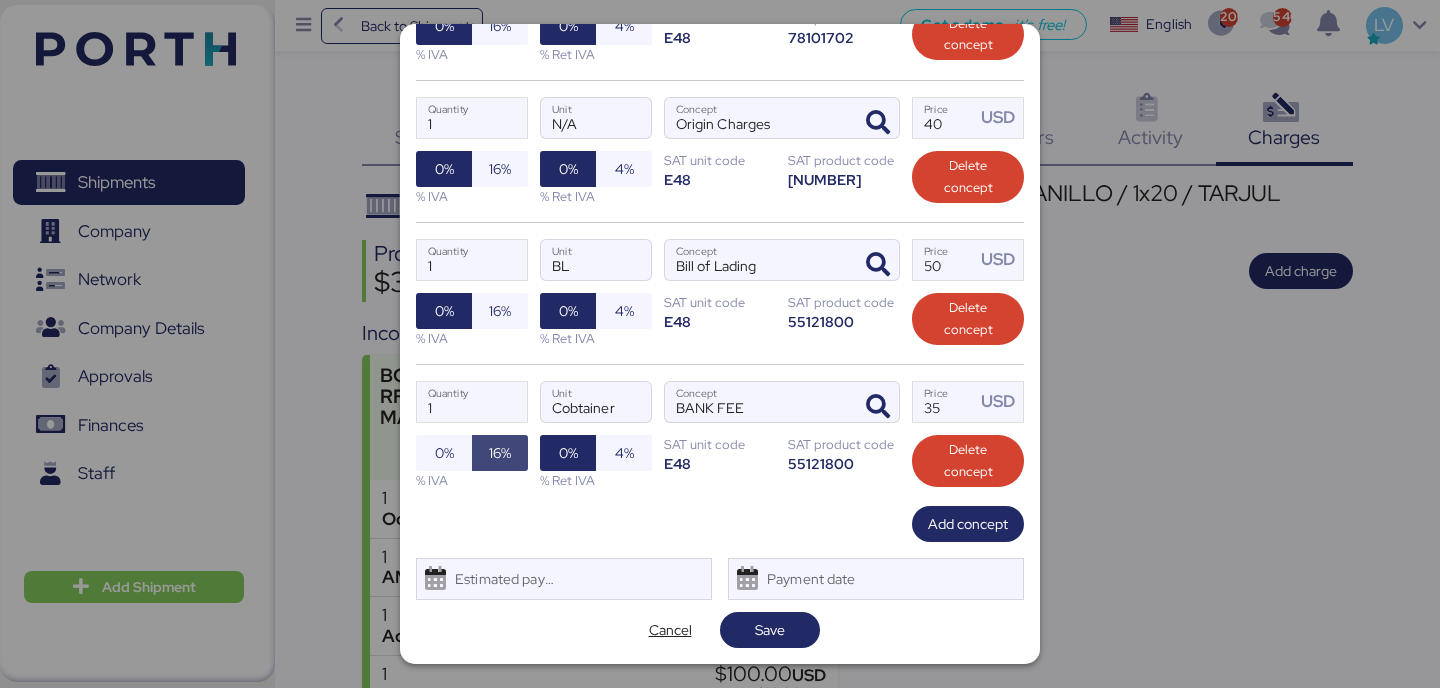 click on "16%" at bounding box center [500, 453] 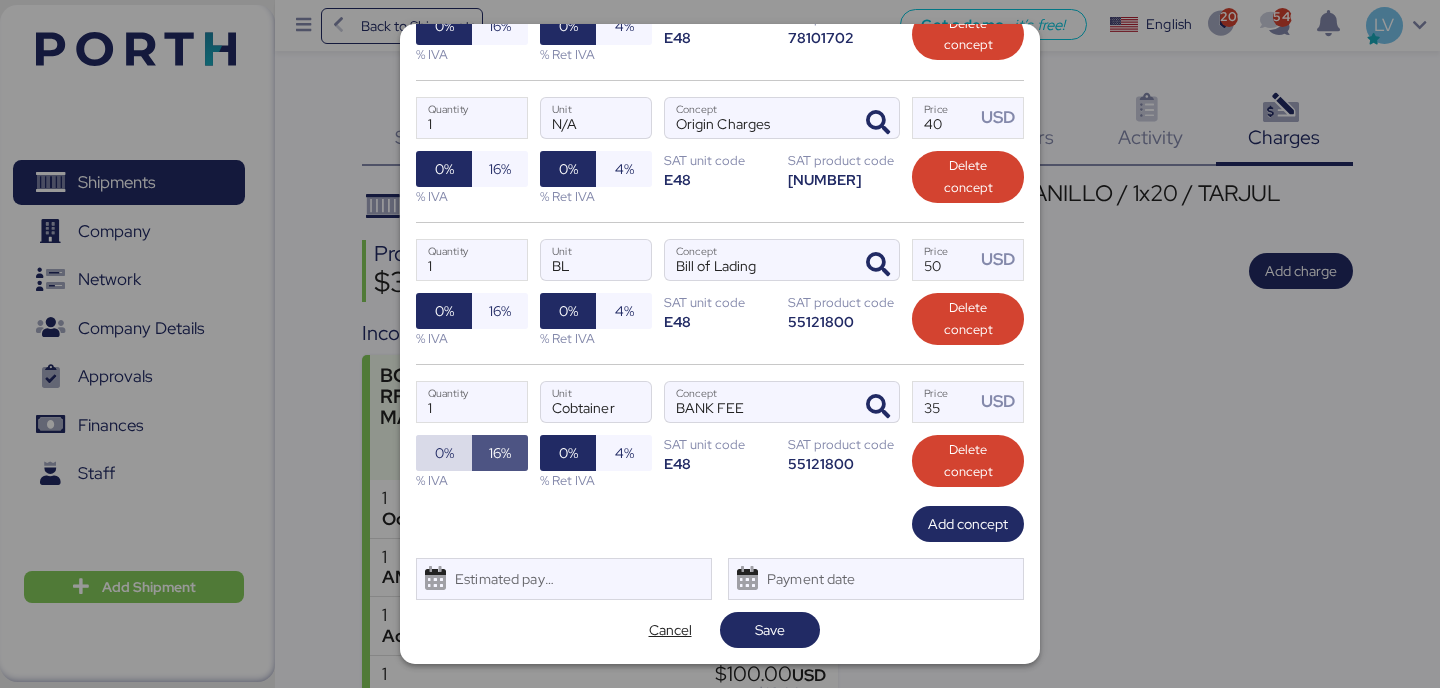 click on "0%" at bounding box center (444, 453) 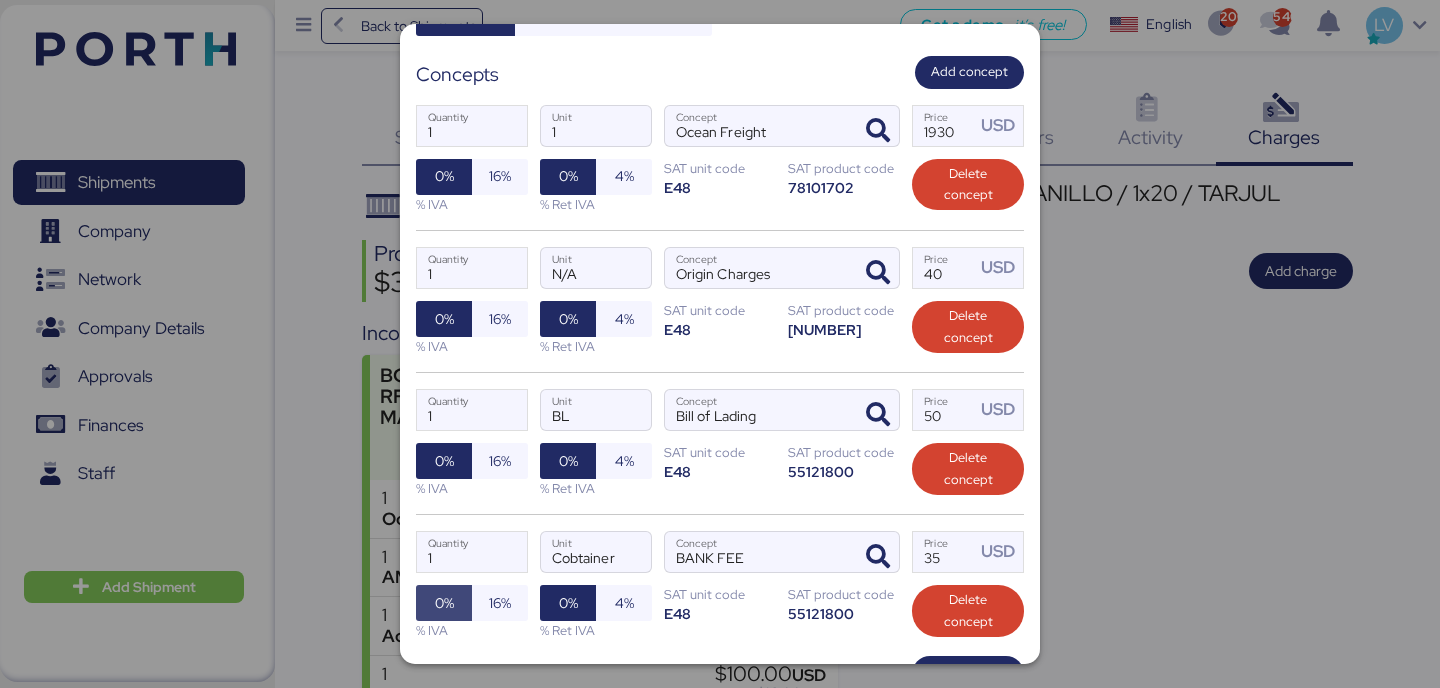 scroll, scrollTop: 412, scrollLeft: 0, axis: vertical 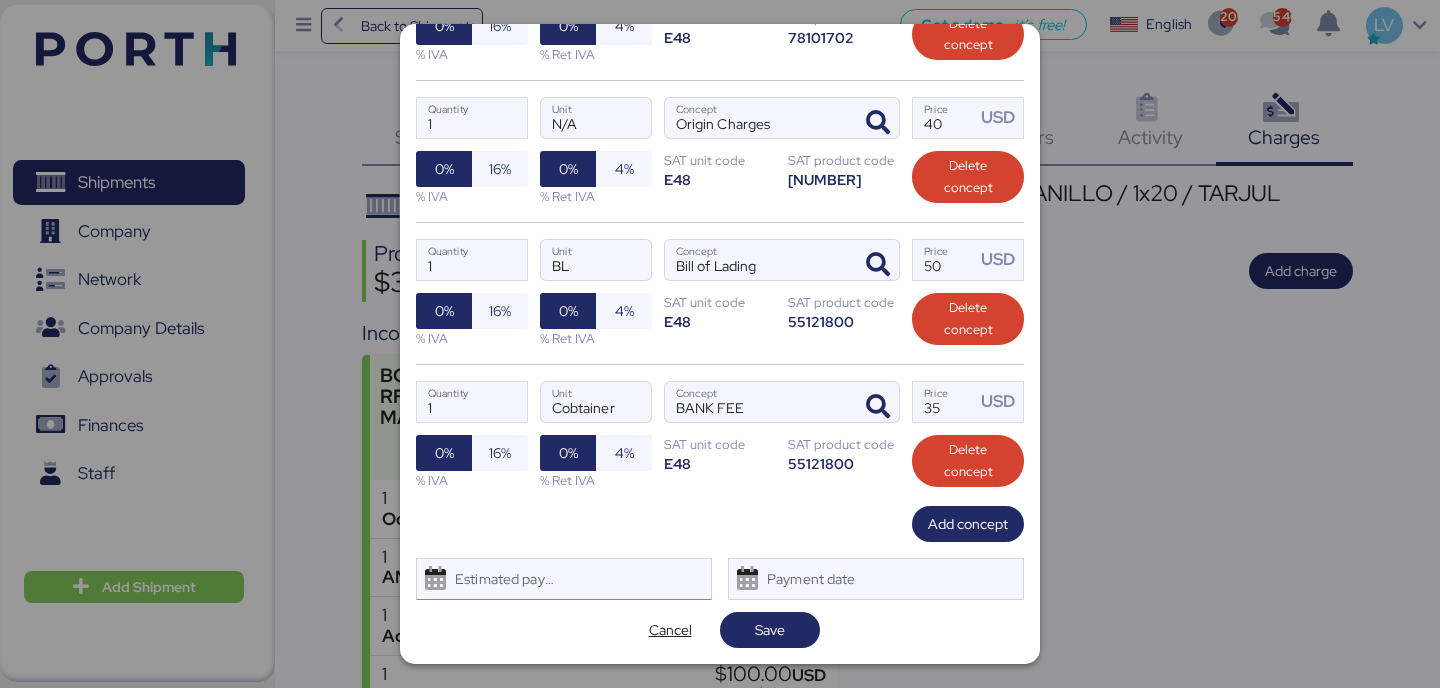 click on "Estimated payment date" at bounding box center (500, 579) 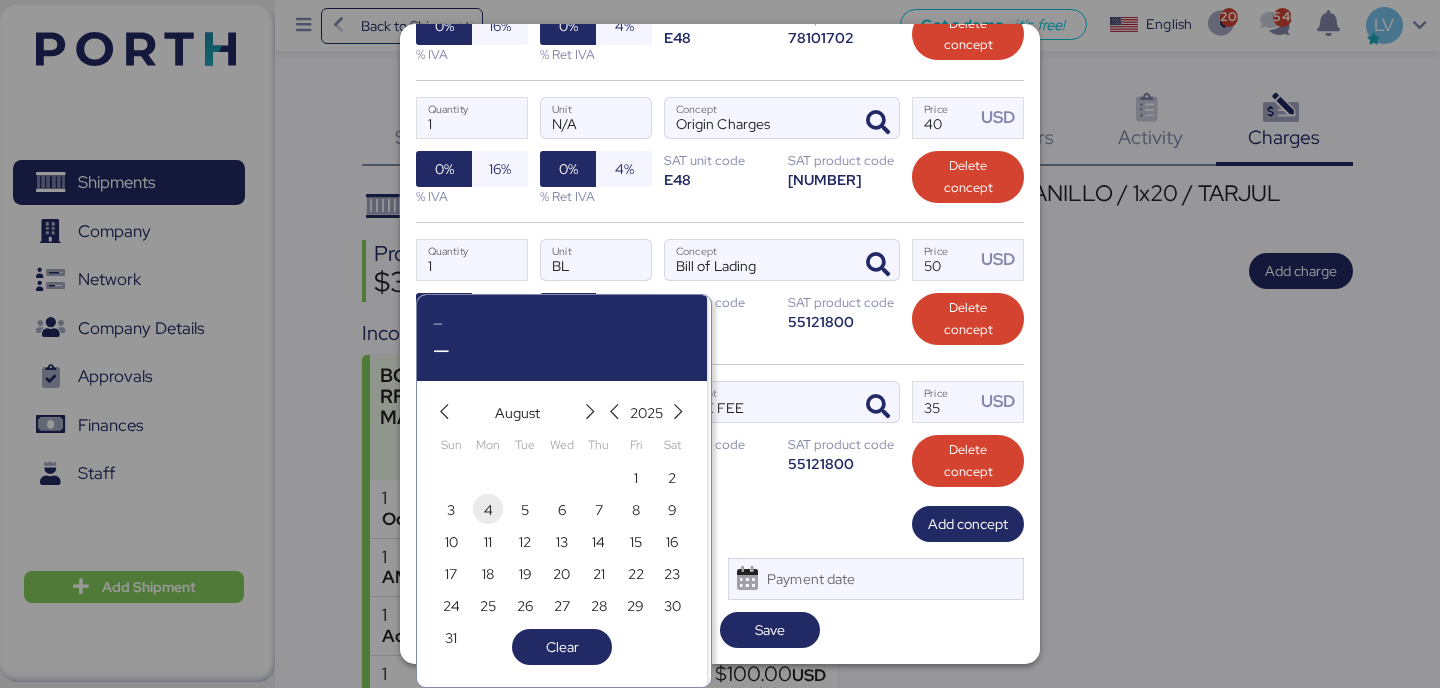 click on "4" at bounding box center (488, 509) 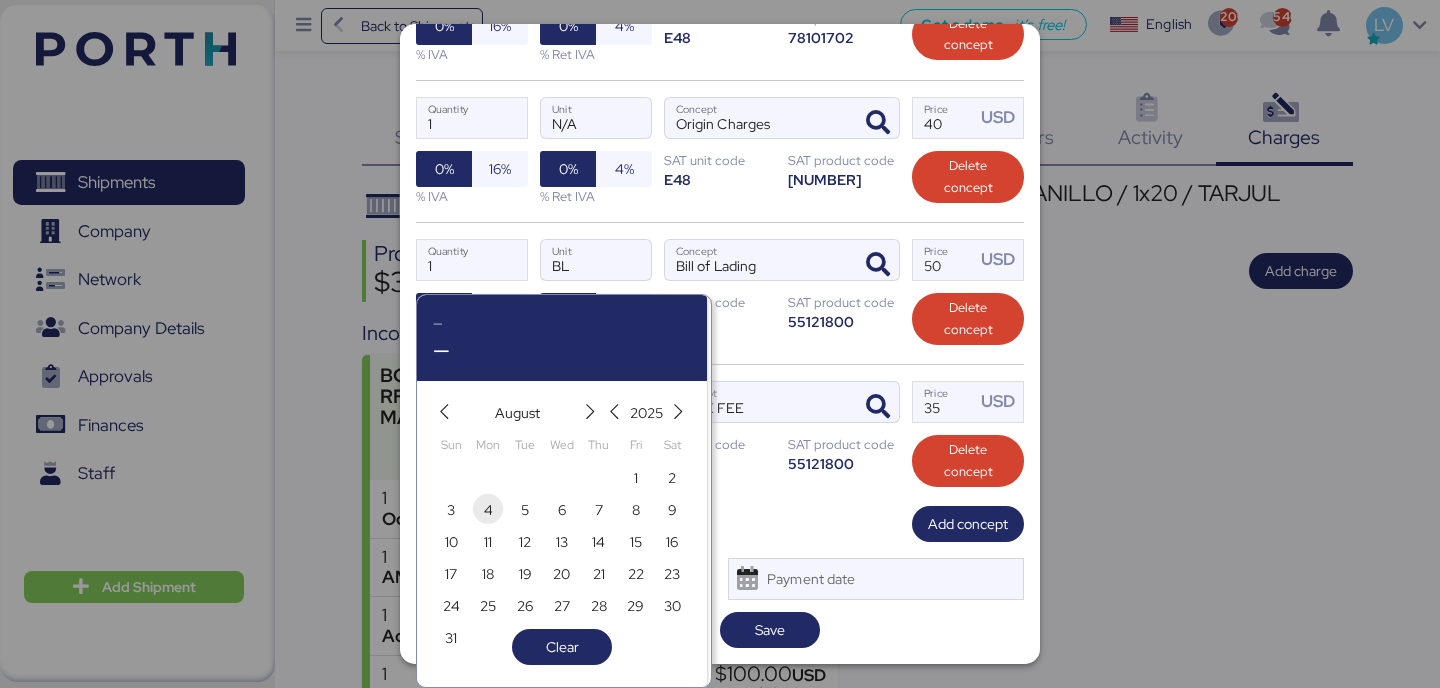 type on "Aug 4, 2025" 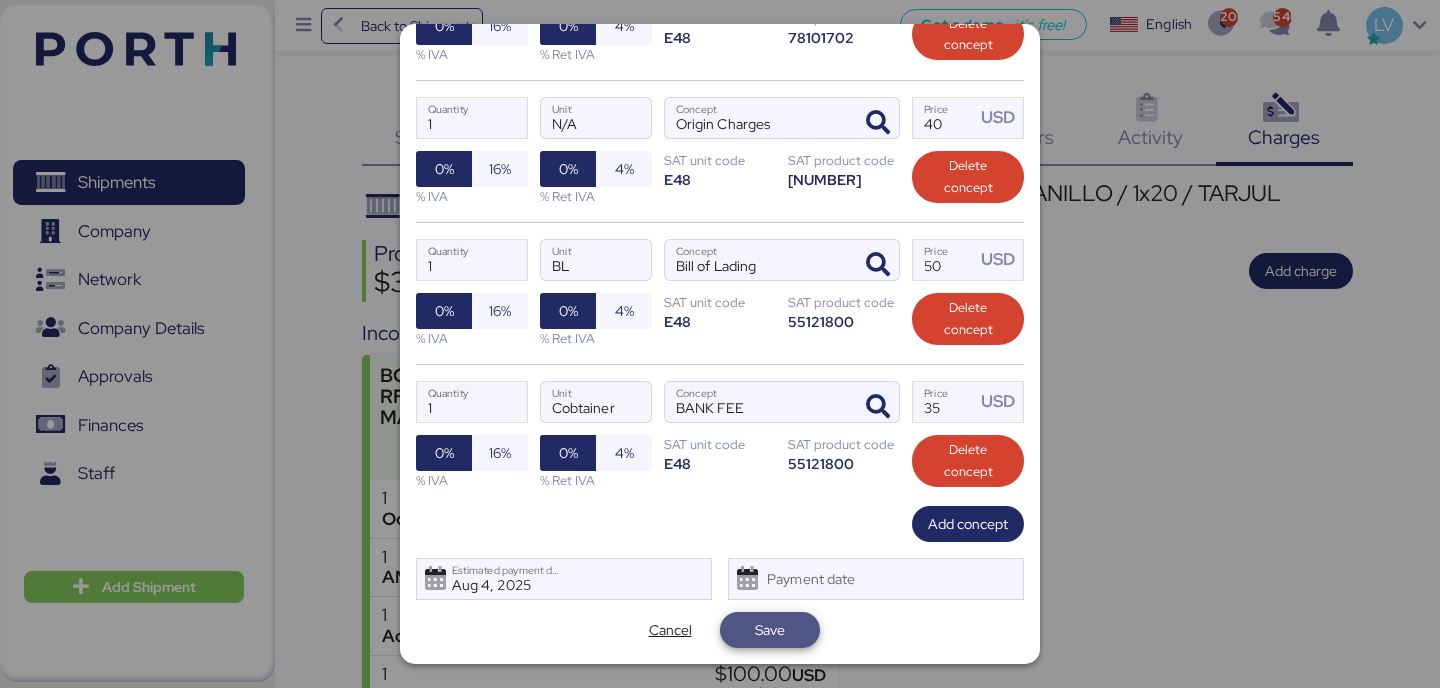 click on "Save" at bounding box center (770, 630) 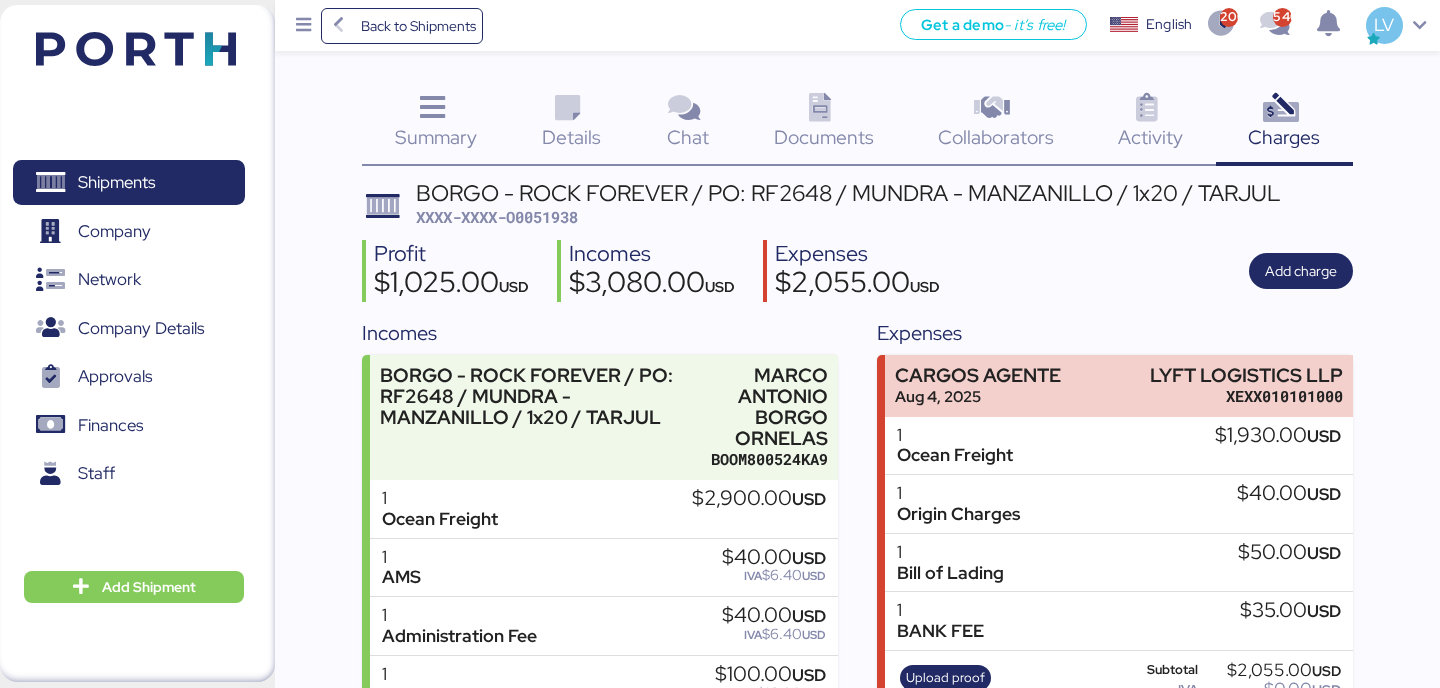 scroll, scrollTop: 140, scrollLeft: 0, axis: vertical 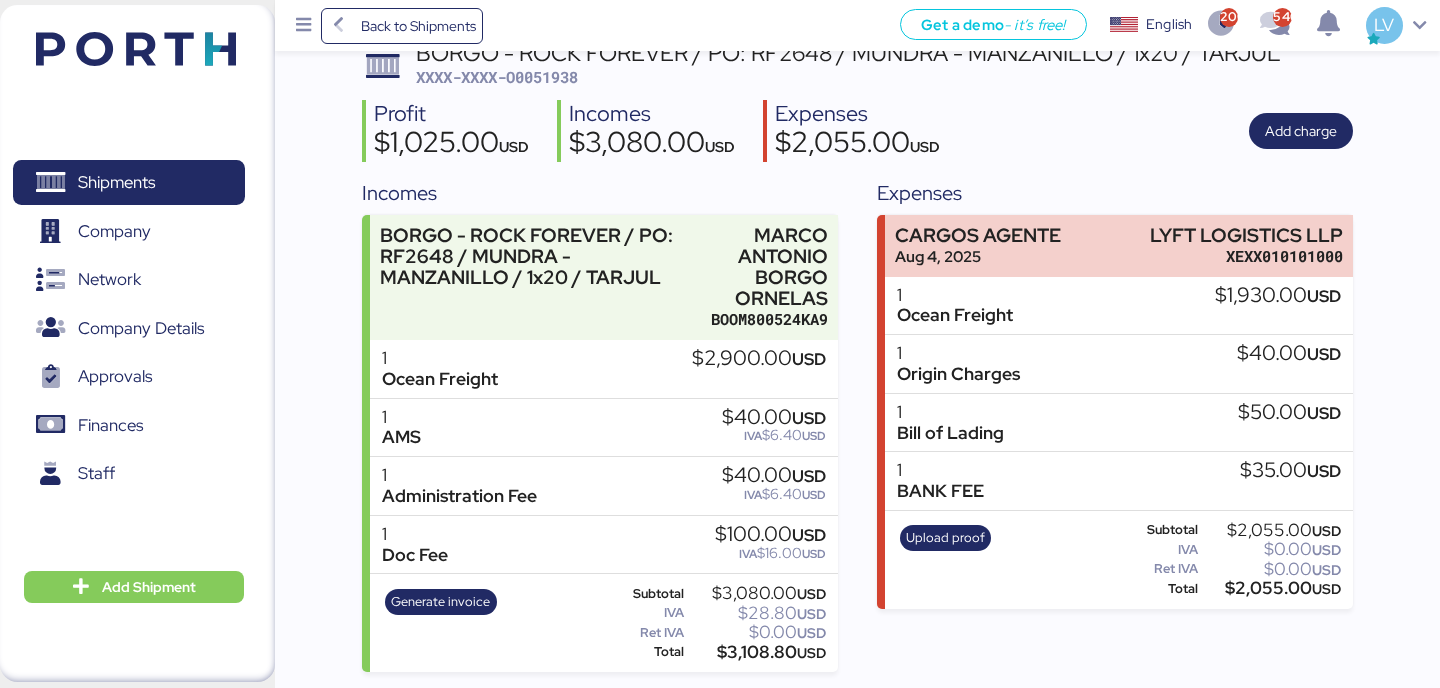 click on "Upload proof Subtotal
$2,055.00  USD IVA
$0.00  USD Ret IVA
$0.00  USD Total
$2,055.00  USD" at bounding box center [1118, 560] 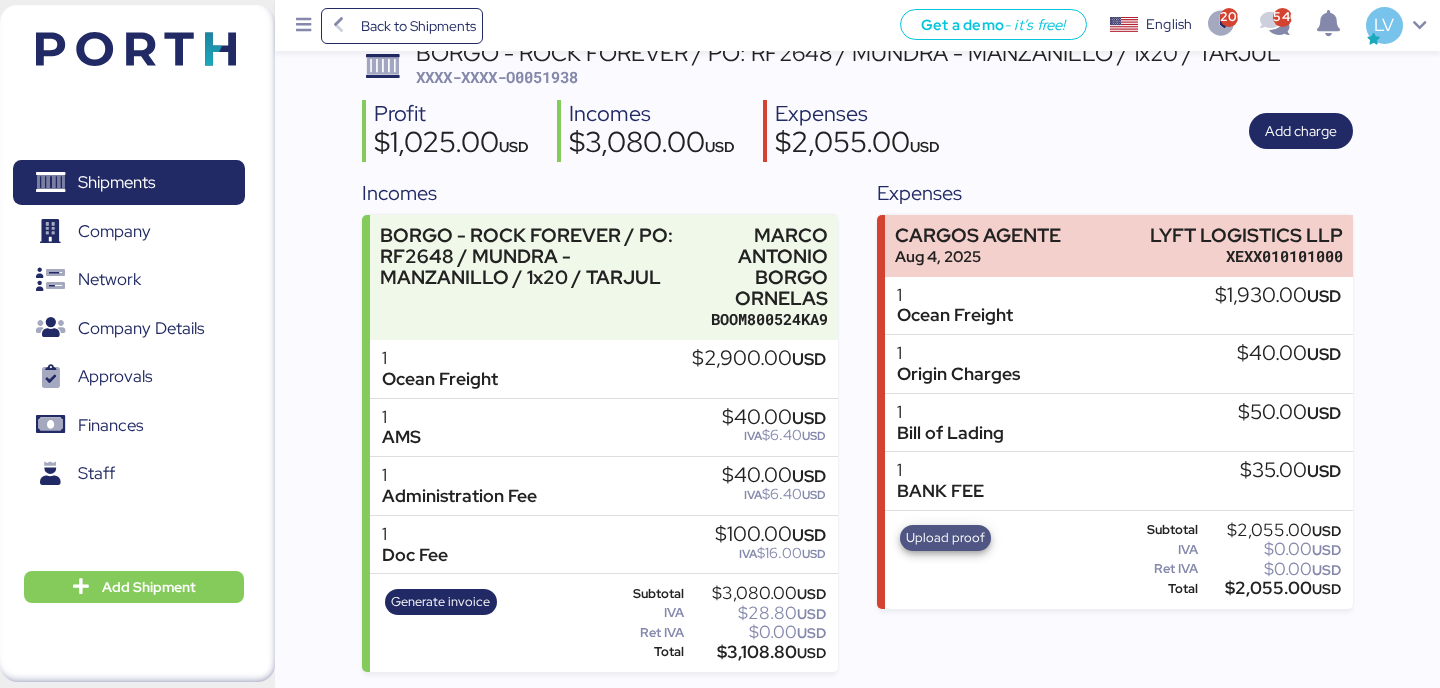 click on "Upload proof" at bounding box center [945, 538] 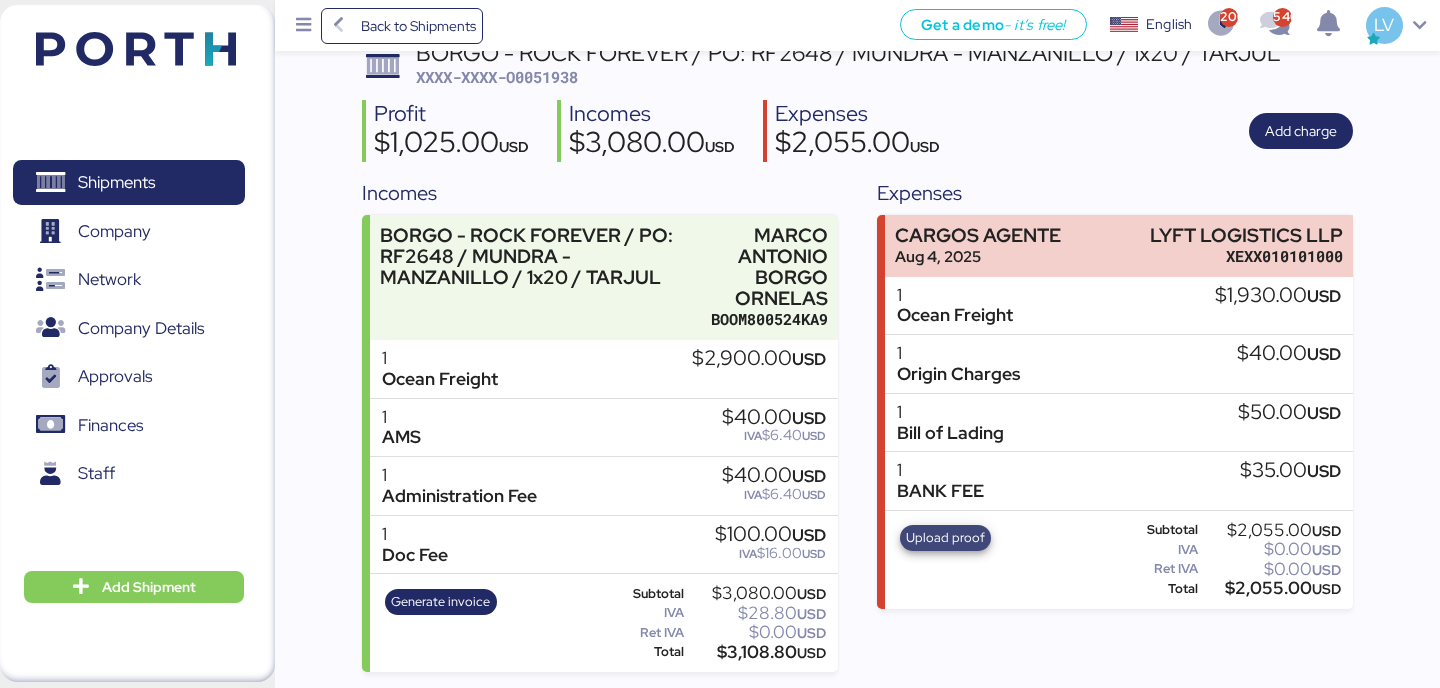 scroll, scrollTop: 0, scrollLeft: 0, axis: both 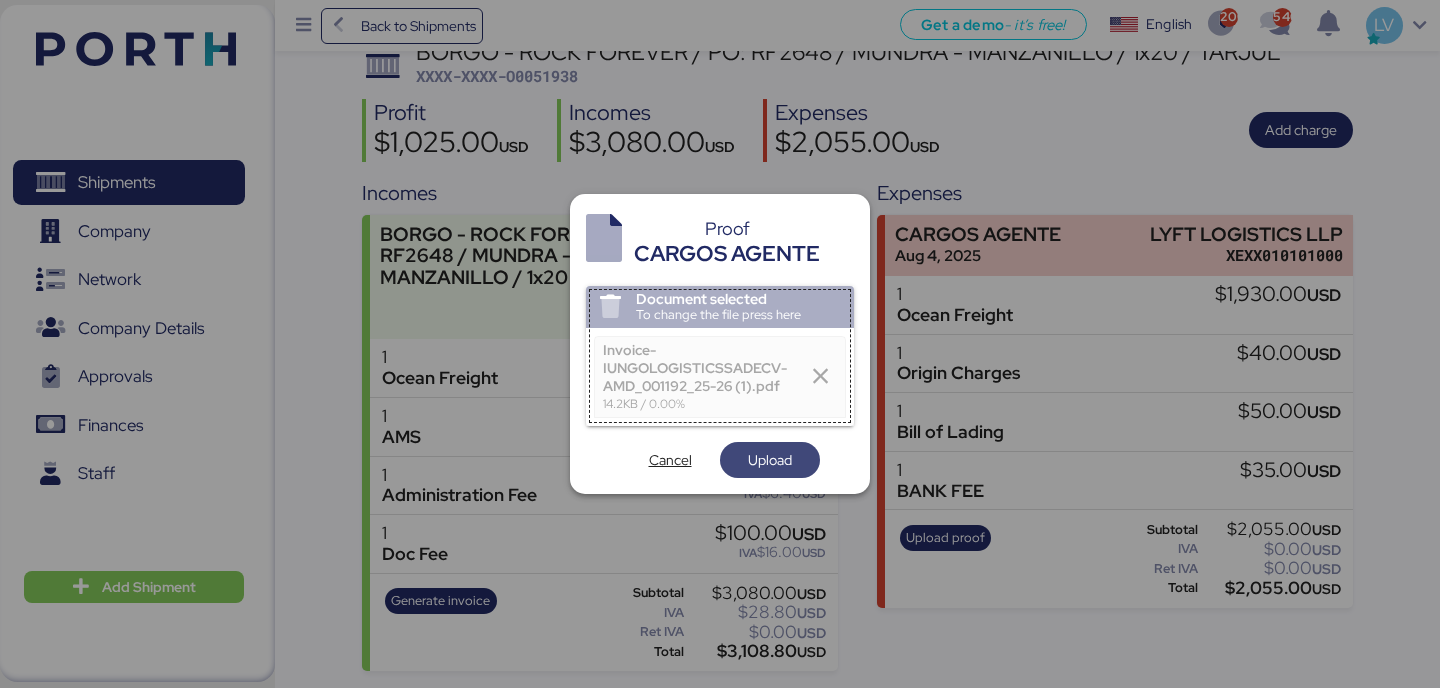 click on "Upload" at bounding box center (770, 460) 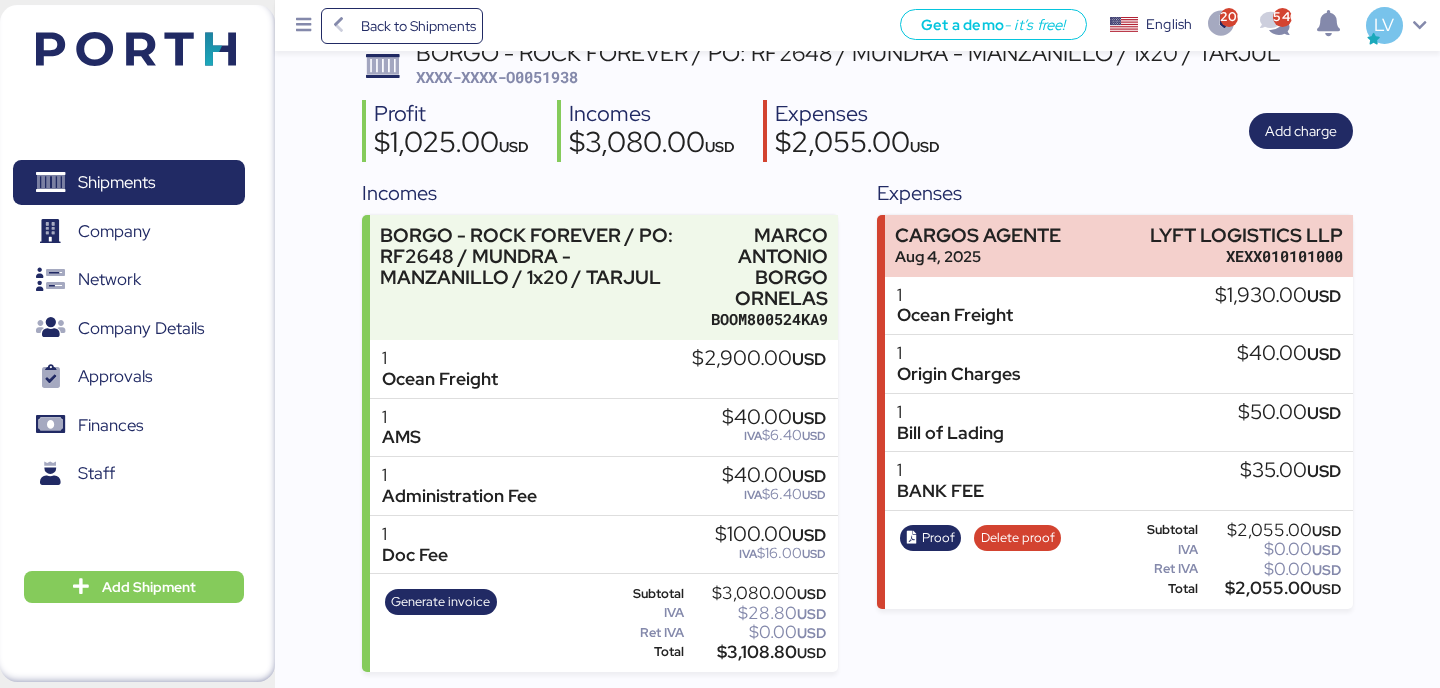 scroll, scrollTop: 0, scrollLeft: 0, axis: both 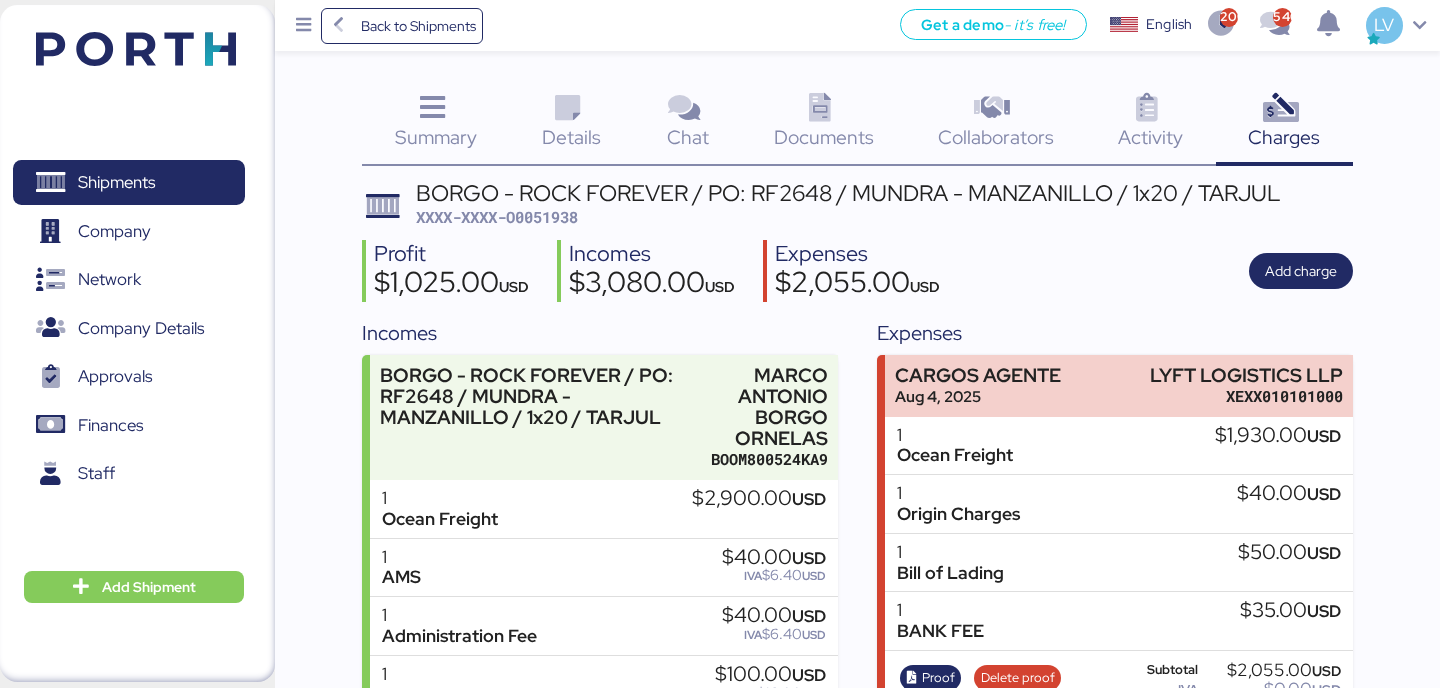 click on "XXXX-XXXX-O0051938" at bounding box center (497, 217) 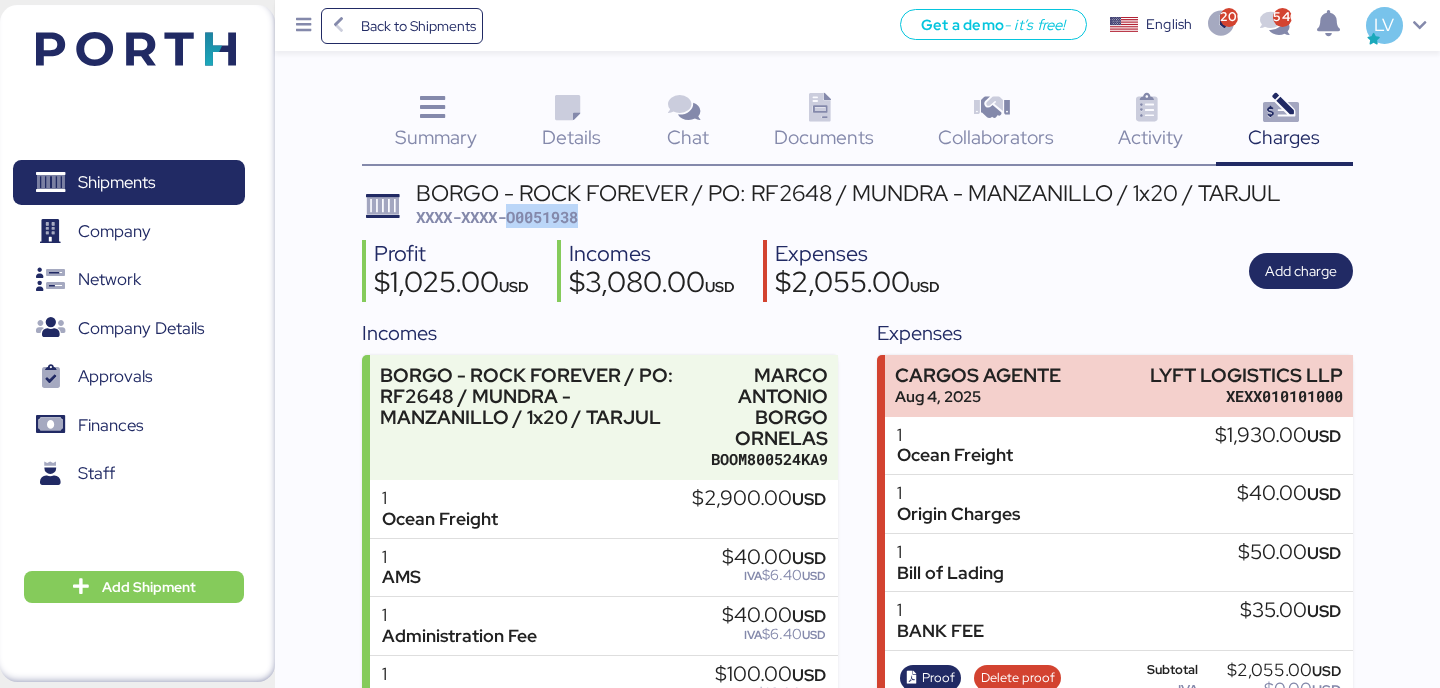 click on "XXXX-XXXX-O0051938" at bounding box center (497, 217) 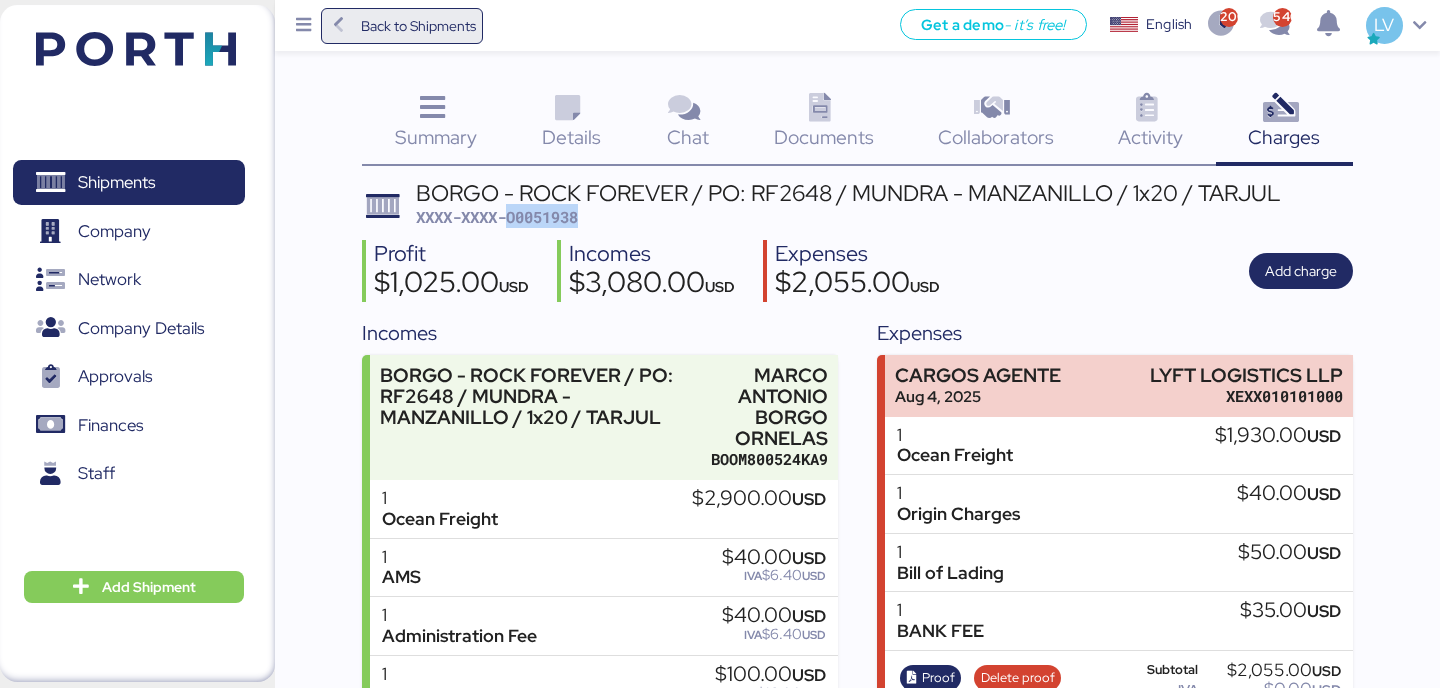 click on "Back to Shipments" at bounding box center (402, 26) 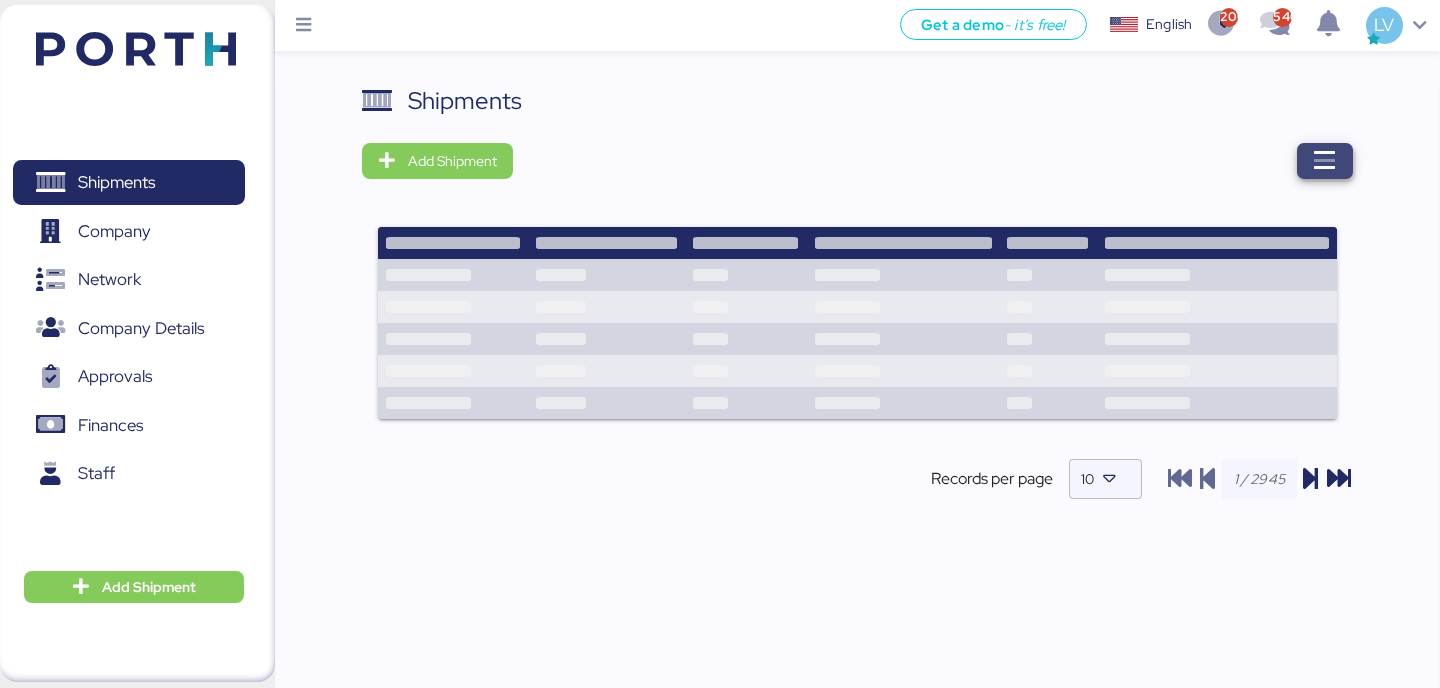 click at bounding box center [1325, 161] 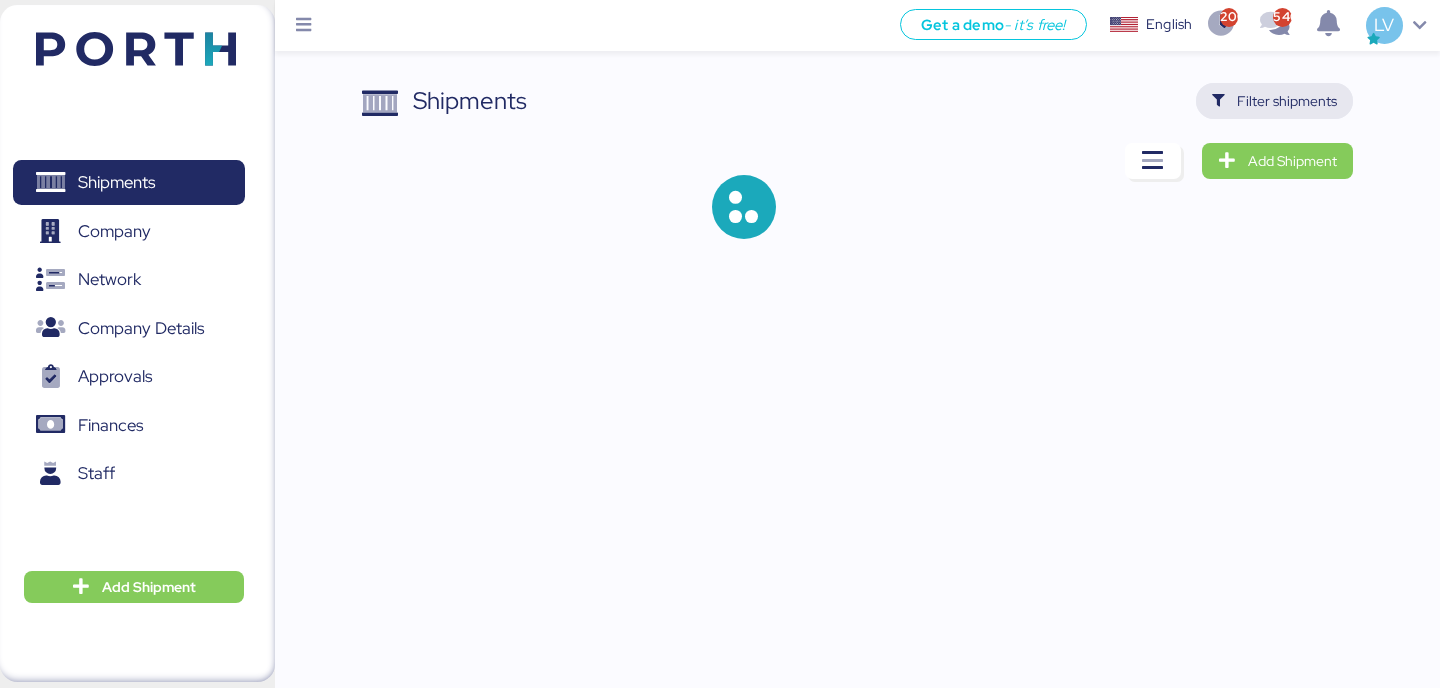 click on "Filter shipments" at bounding box center (1287, 101) 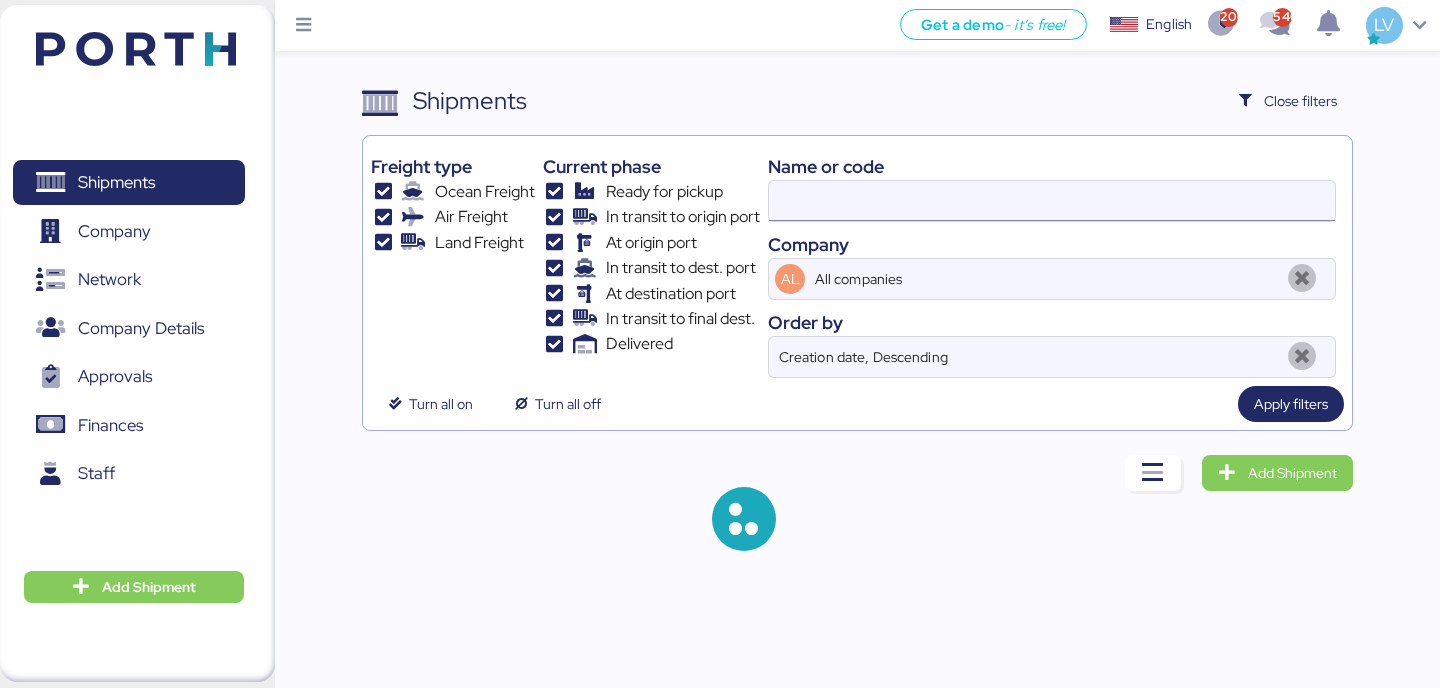 click at bounding box center (1052, 201) 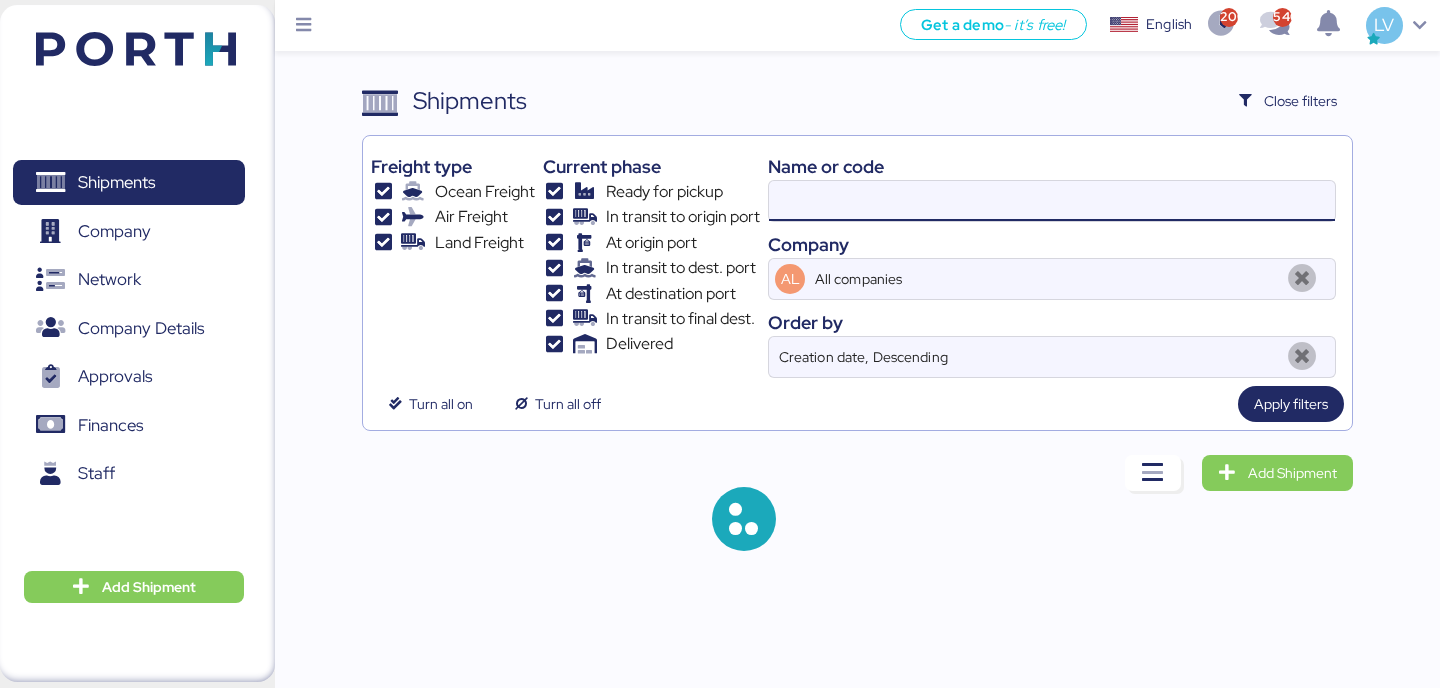 click at bounding box center (1052, 201) 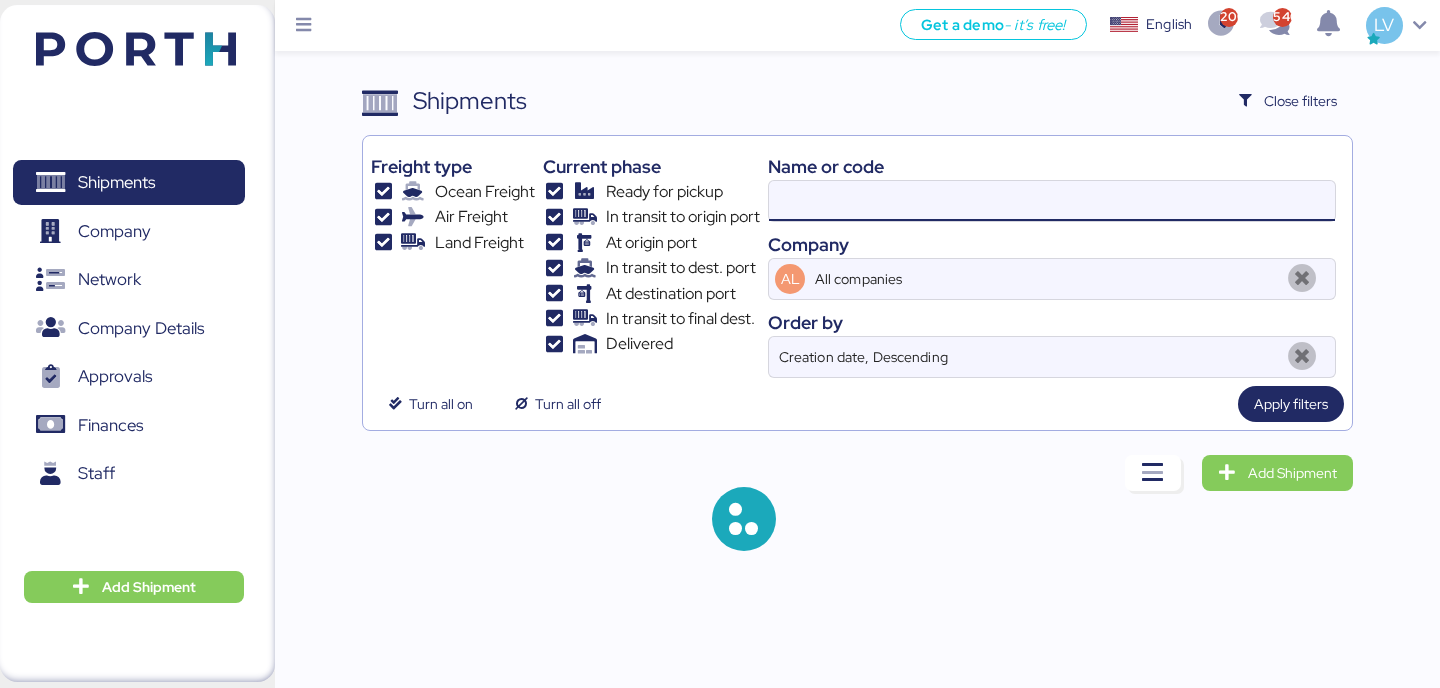 click at bounding box center [1052, 201] 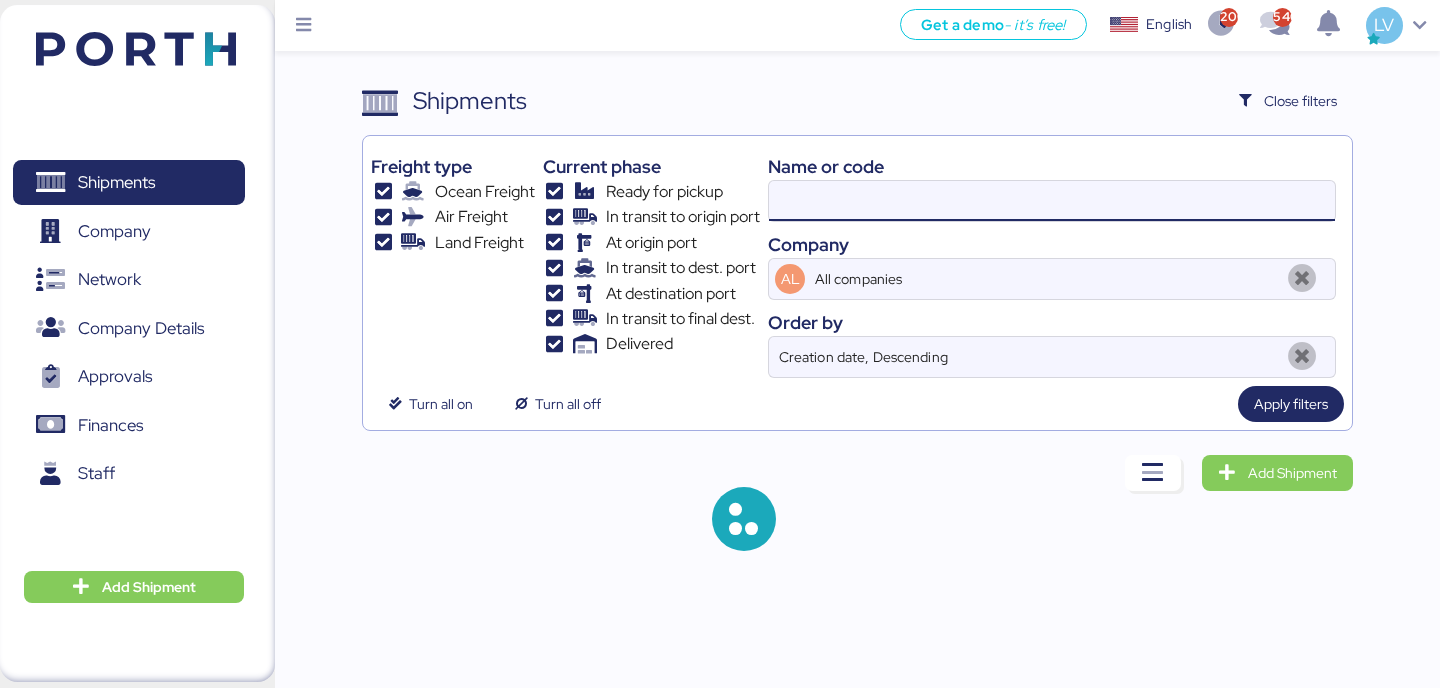 paste on "CHN2276665" 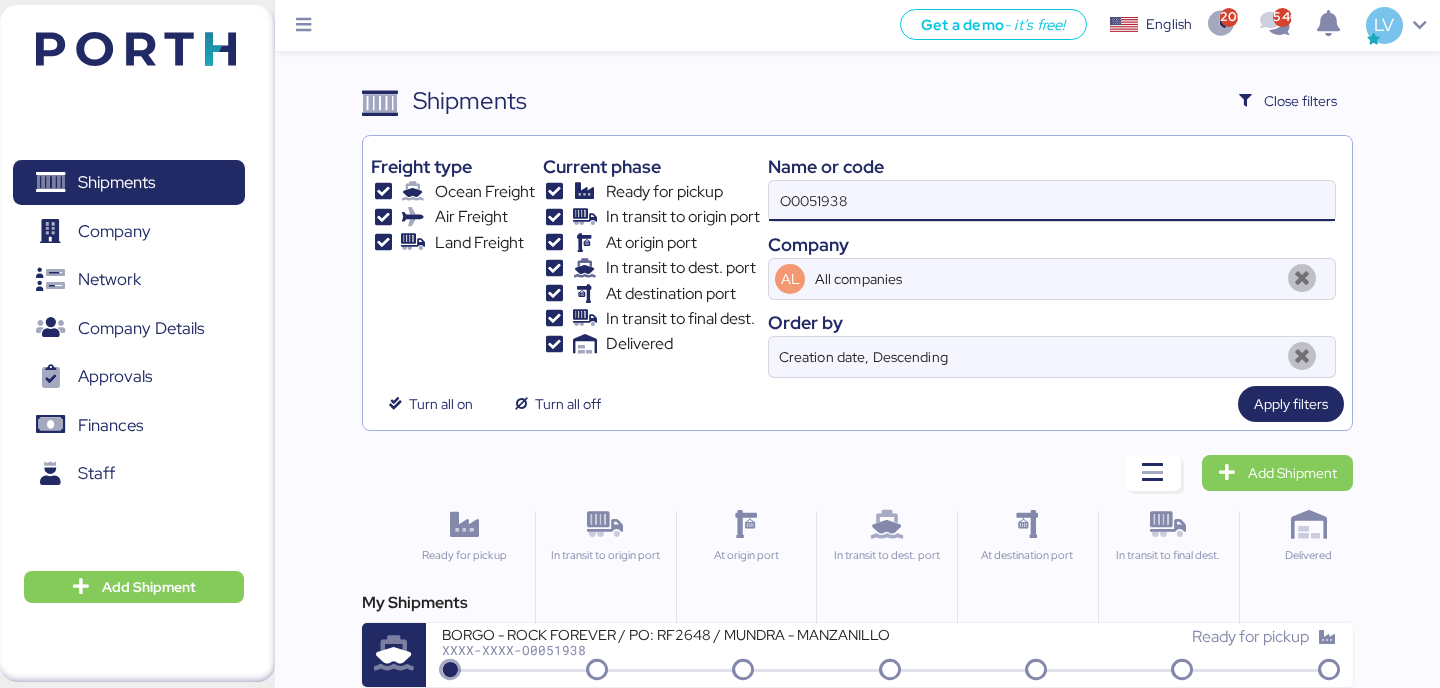 click on "O0051938" at bounding box center (1052, 201) 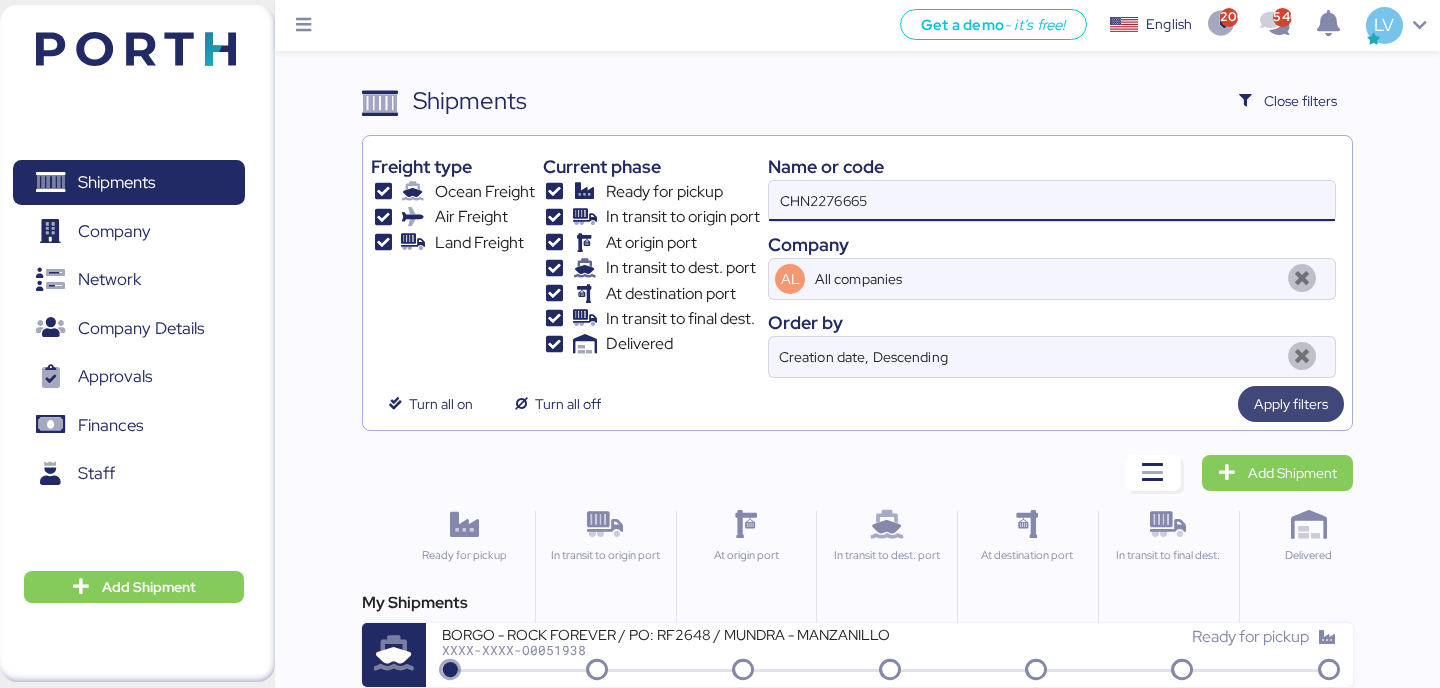 click on "Apply filters" at bounding box center [1291, 404] 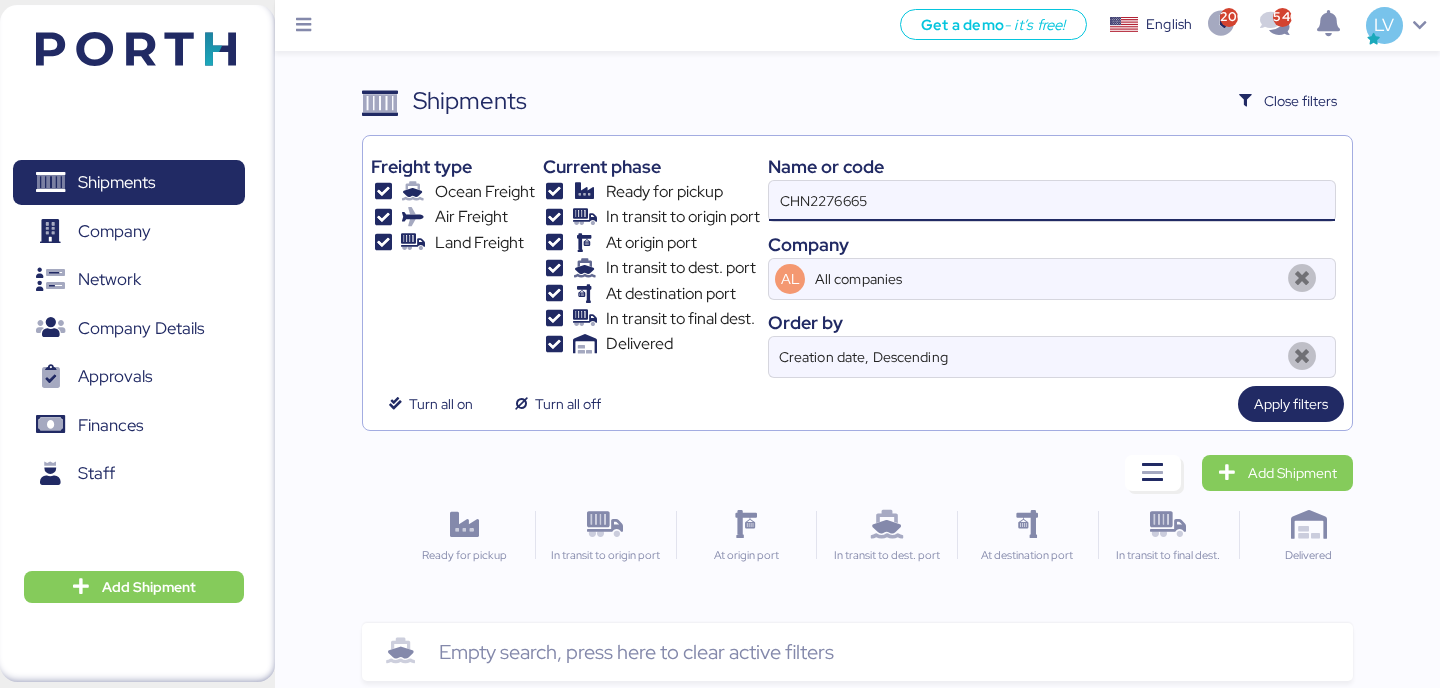 click on "CHN2276665" at bounding box center [1052, 201] 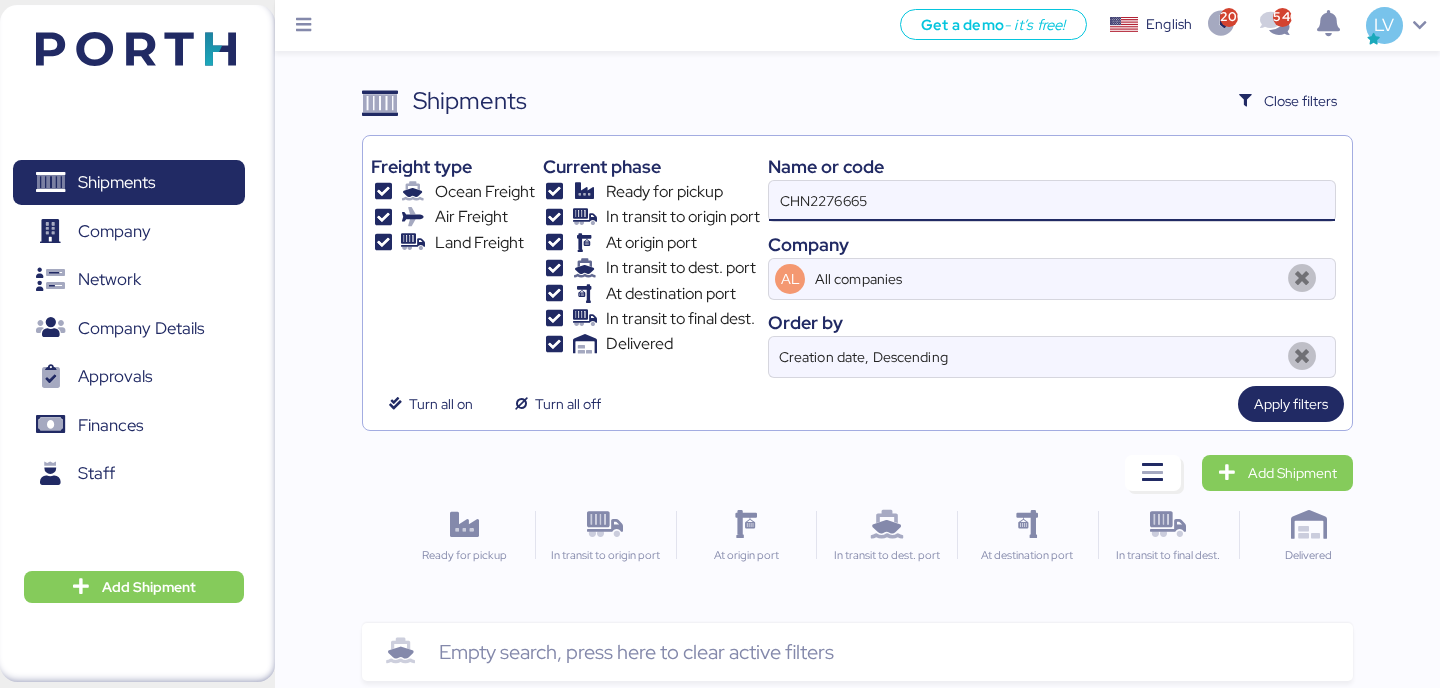click on "Name or code" at bounding box center (1052, 166) 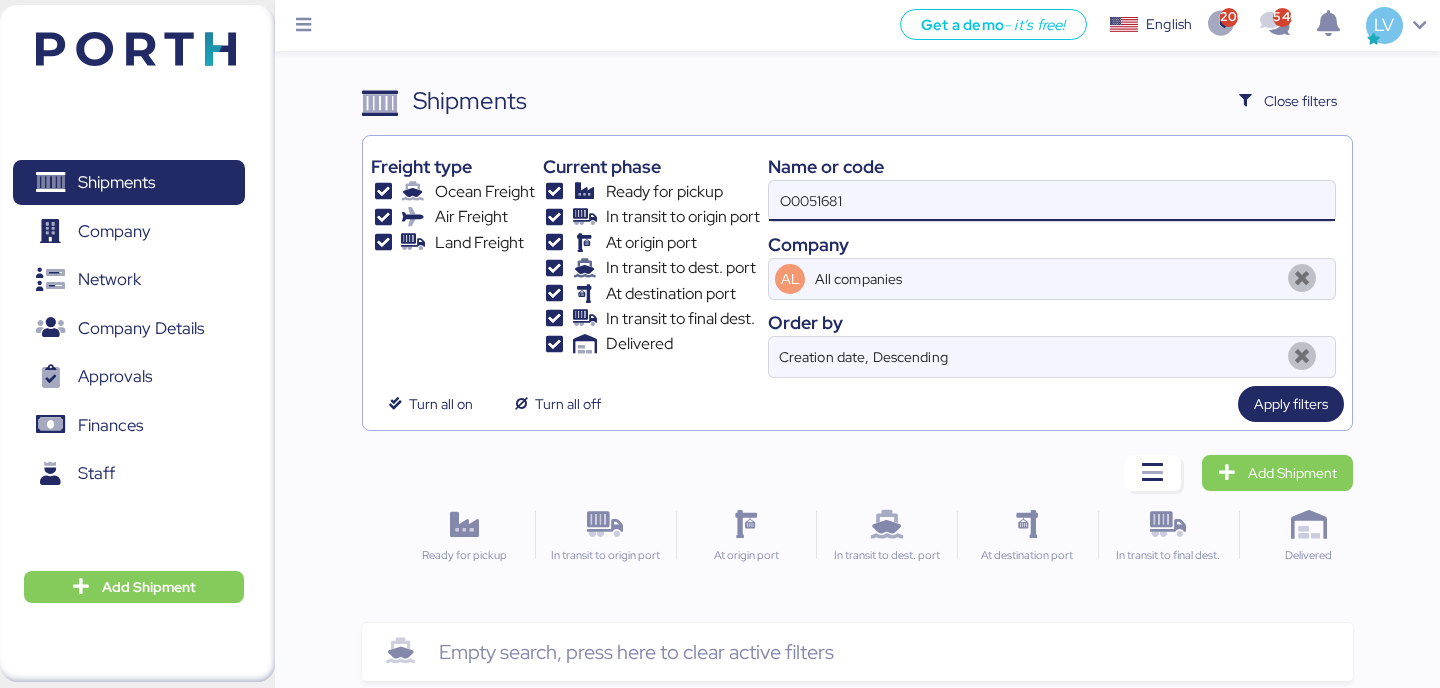 type on "O0051681" 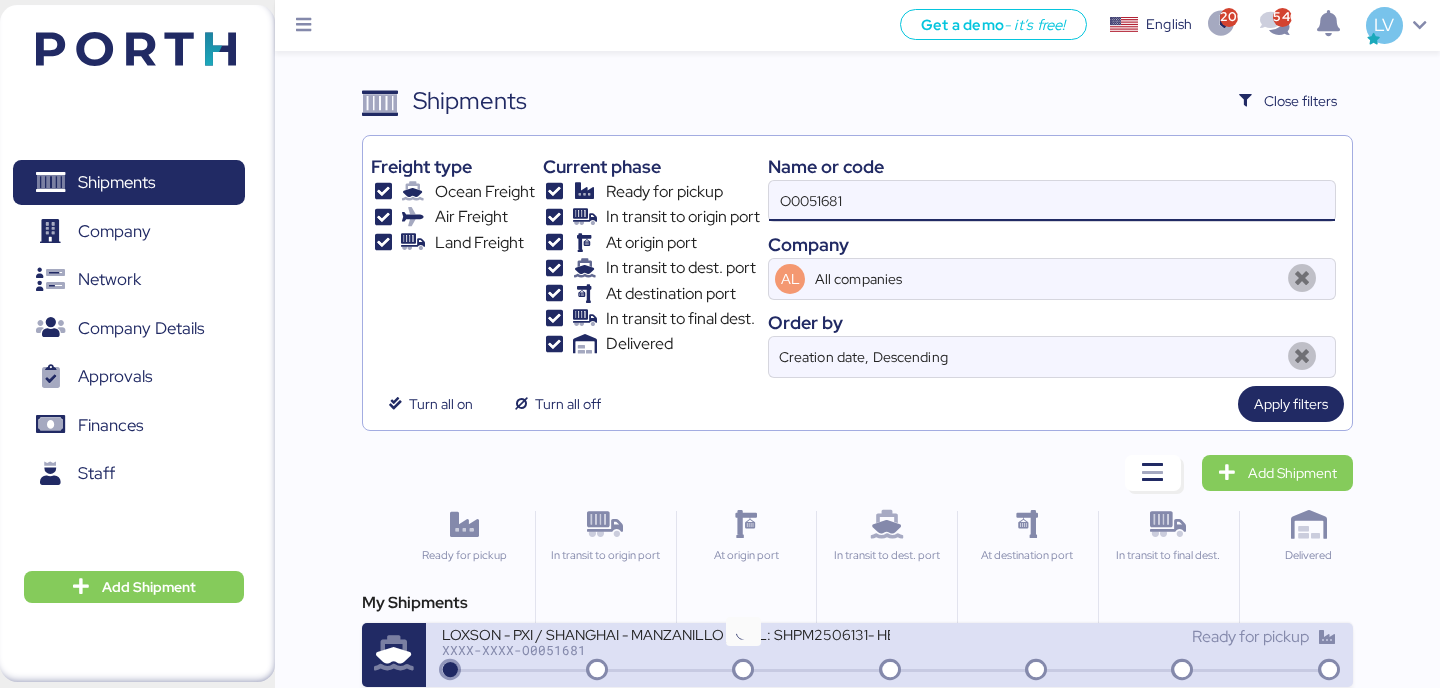 click at bounding box center [743, 671] 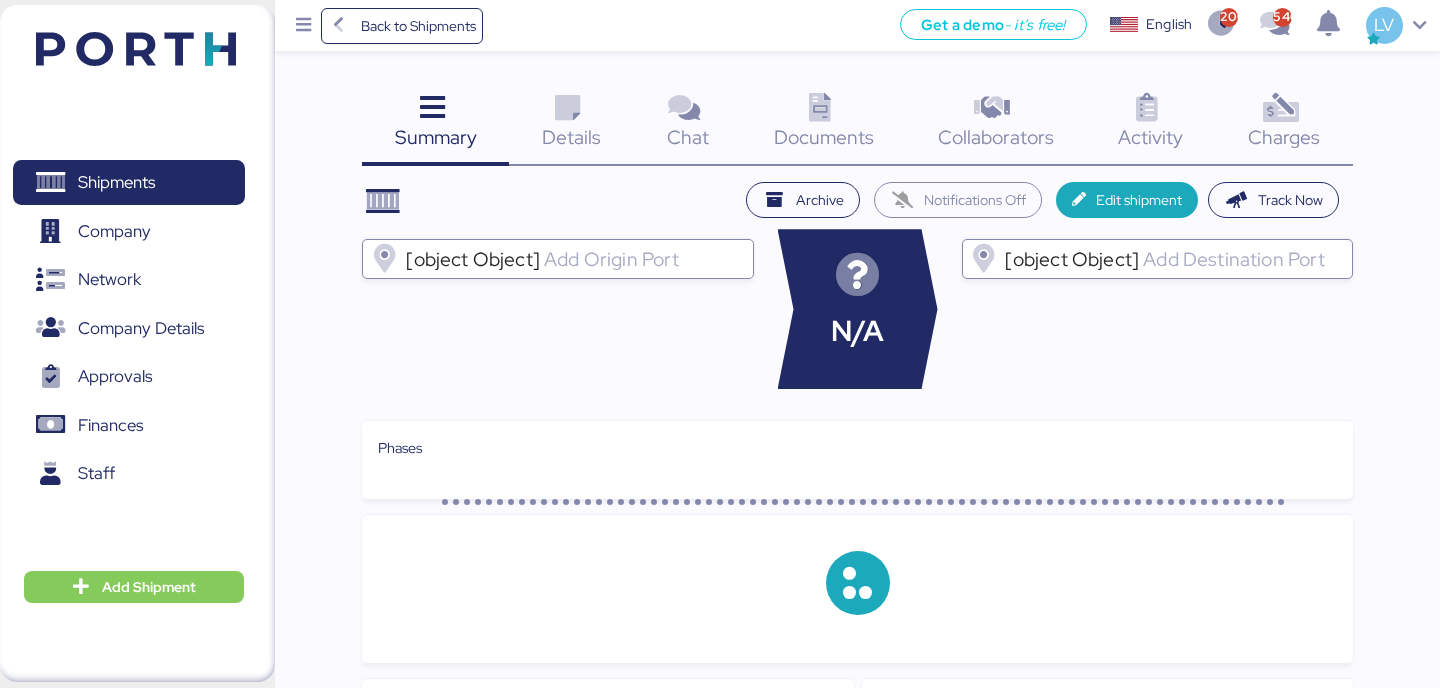 drag, startPoint x: 1273, startPoint y: 139, endPoint x: 1284, endPoint y: 109, distance: 31.95309 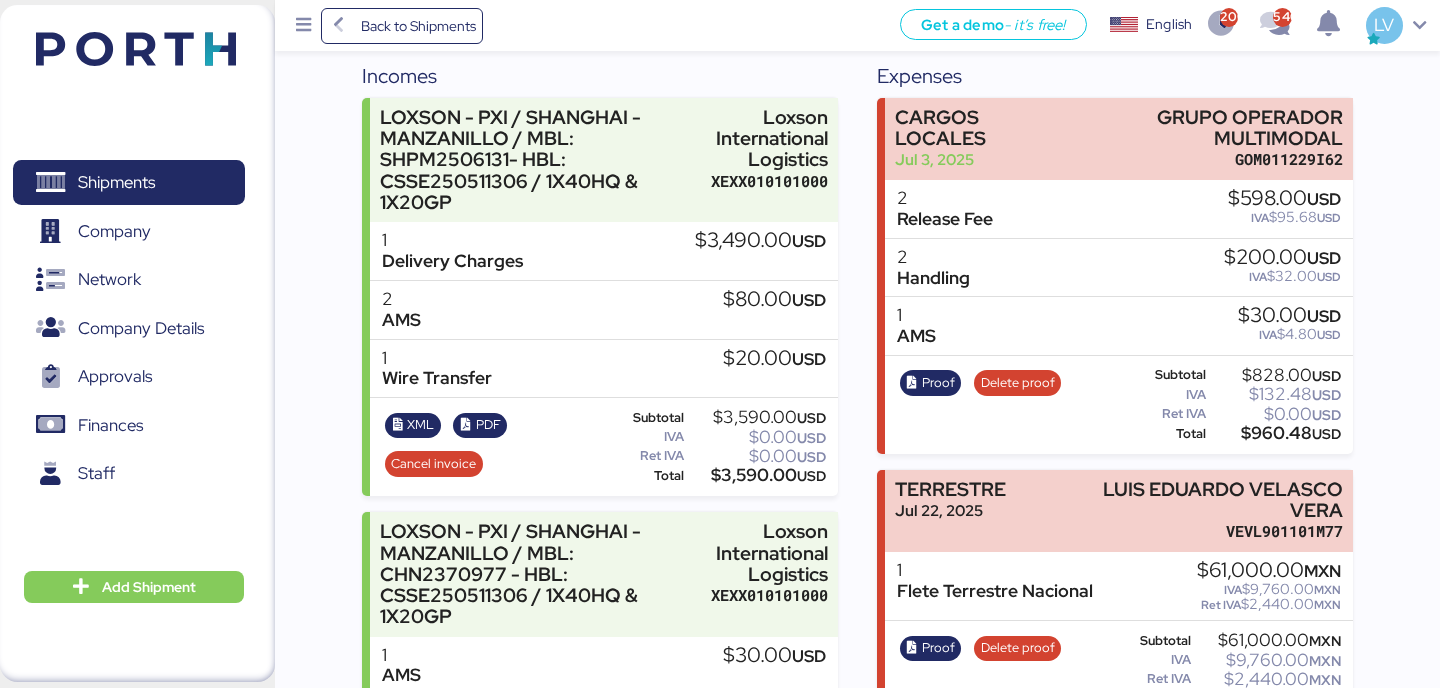 scroll, scrollTop: 0, scrollLeft: 0, axis: both 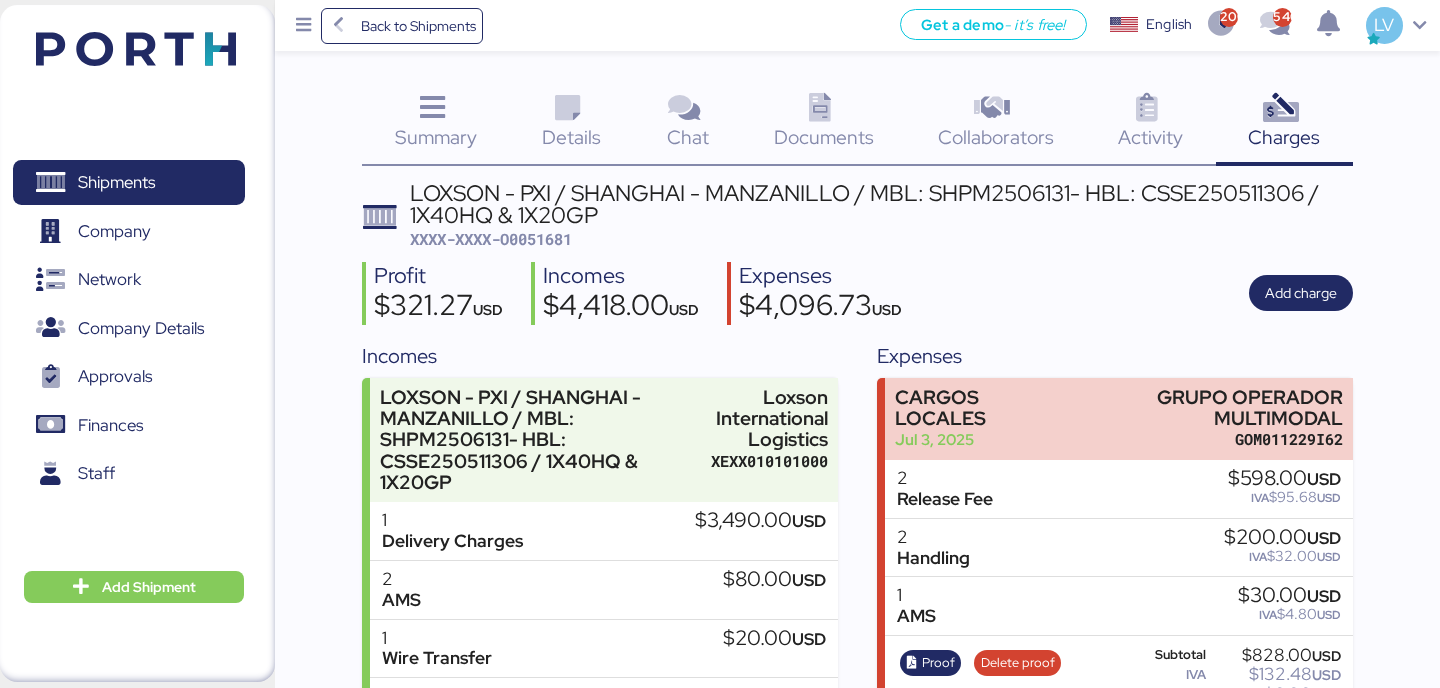 click on "Documents 0" at bounding box center (824, 124) 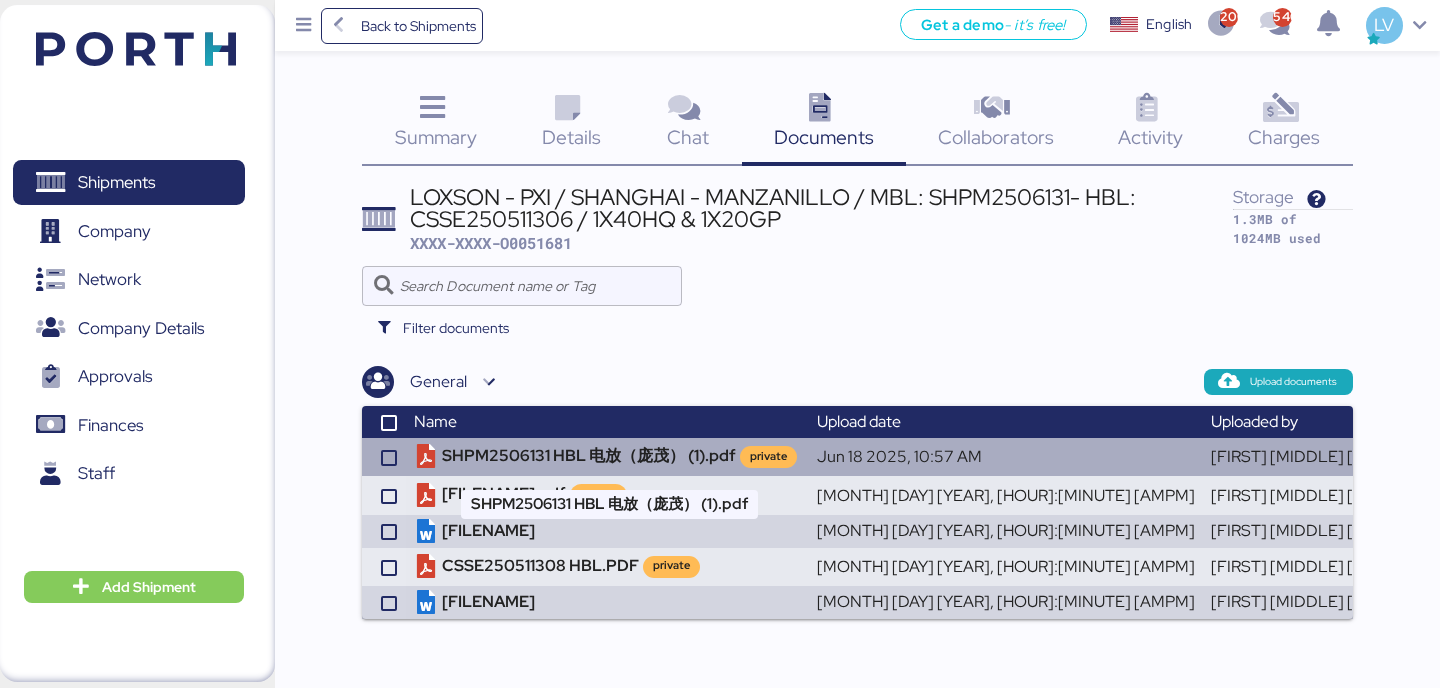 click on "private" at bounding box center (768, 457) 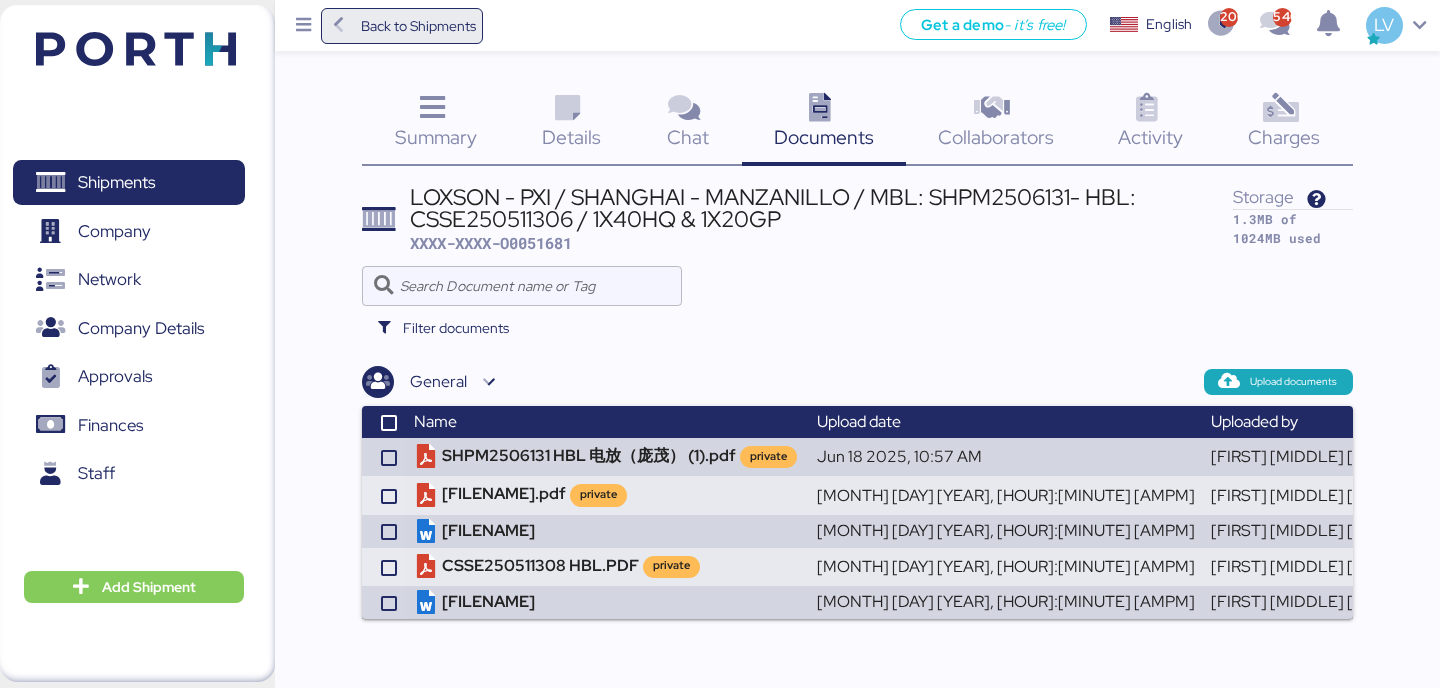 click on "Back to Shipments" at bounding box center [418, 26] 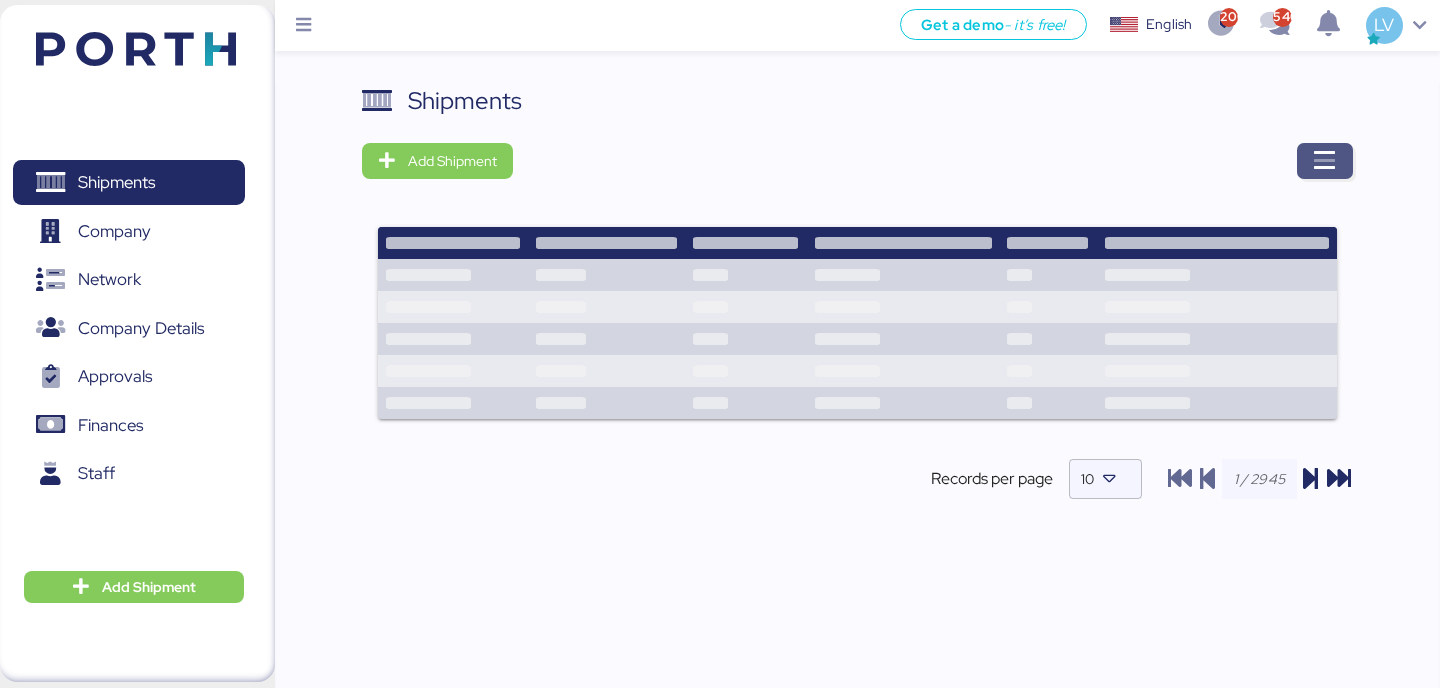 click at bounding box center [1325, 161] 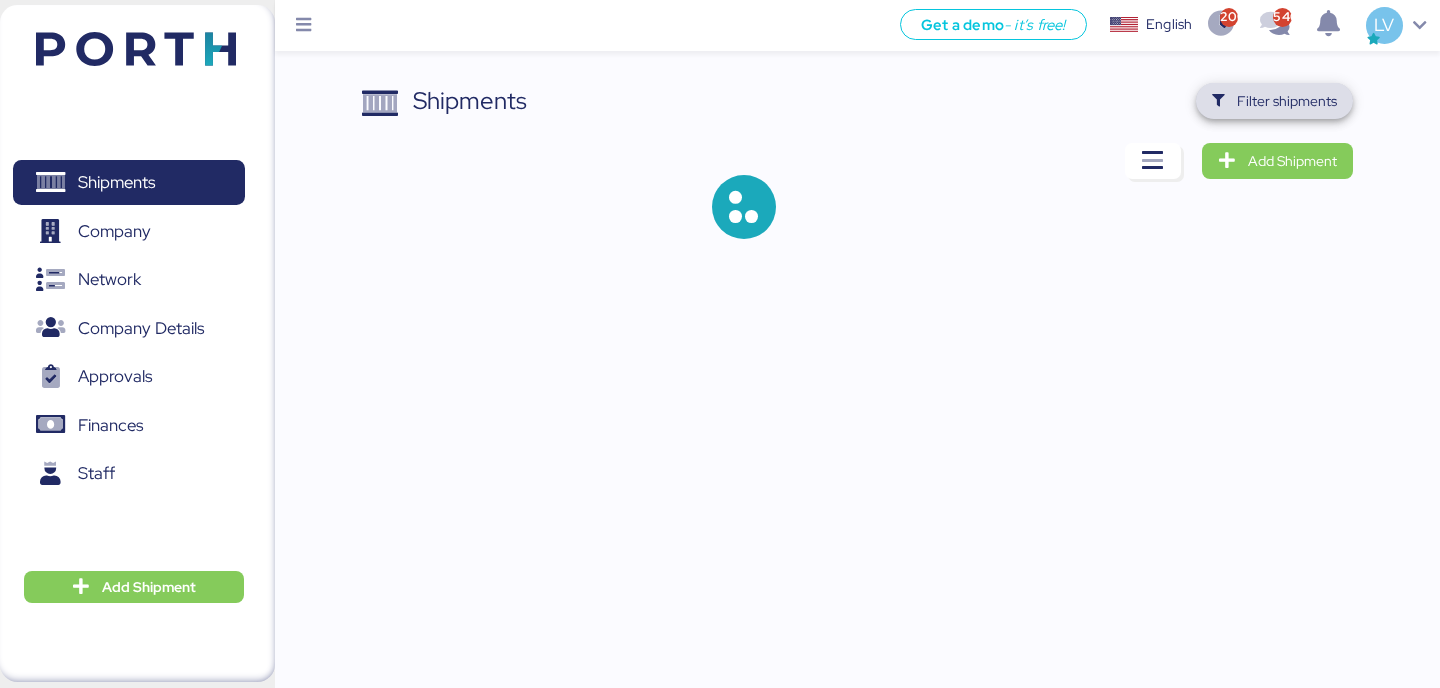 click on "Filter shipments" at bounding box center (1287, 101) 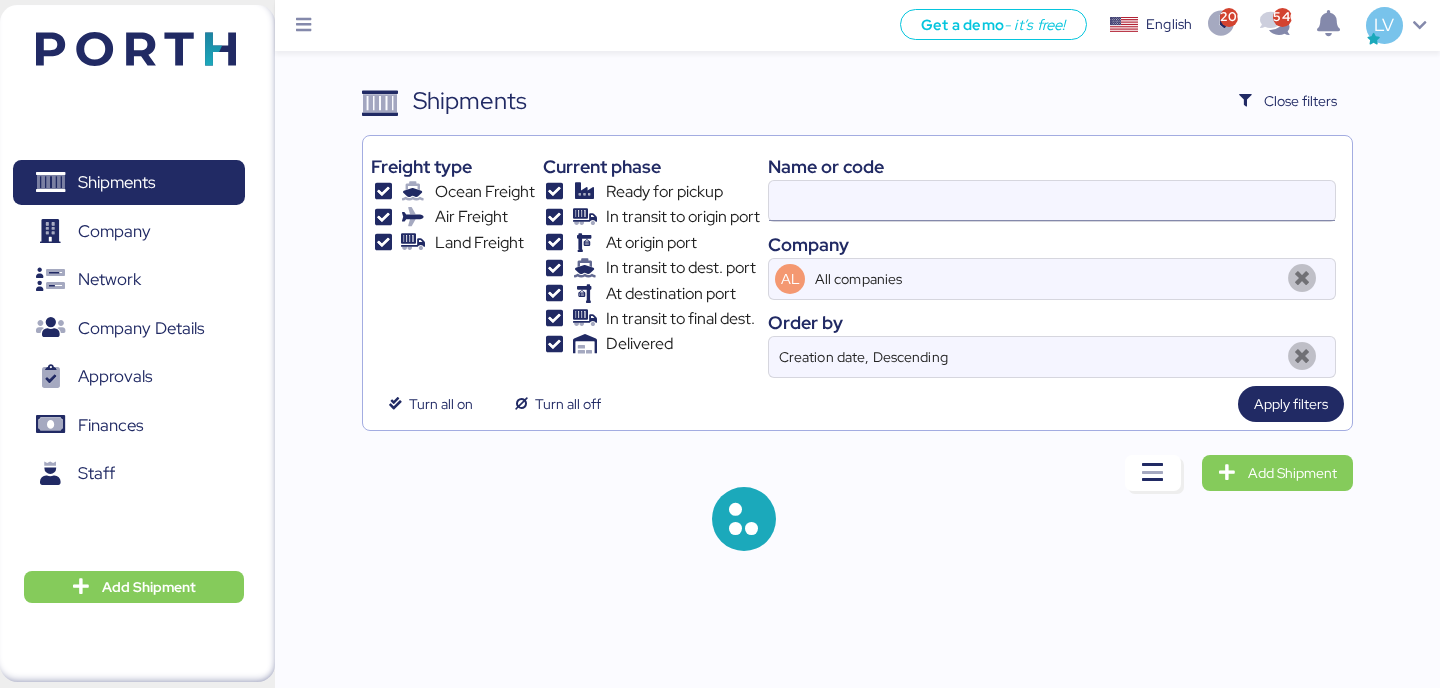 click at bounding box center (1052, 201) 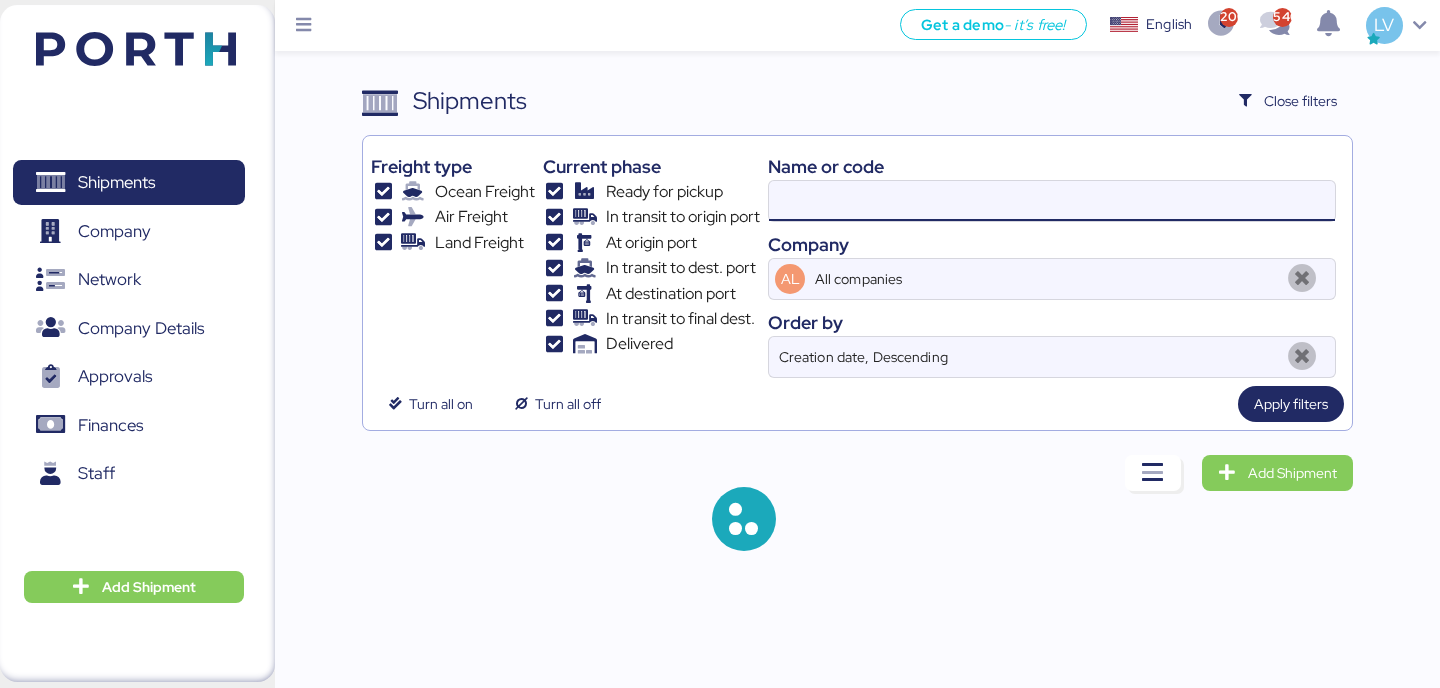 click at bounding box center [1052, 201] 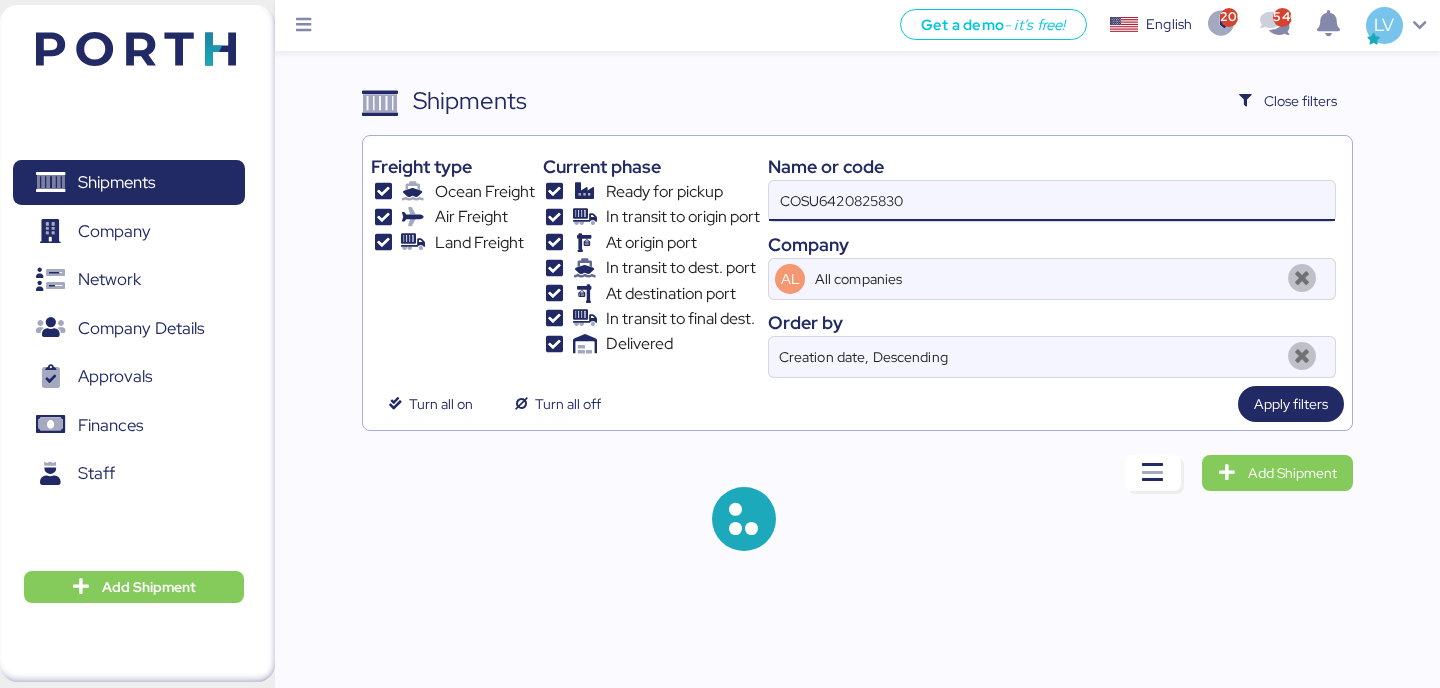type on "COSU6420825830" 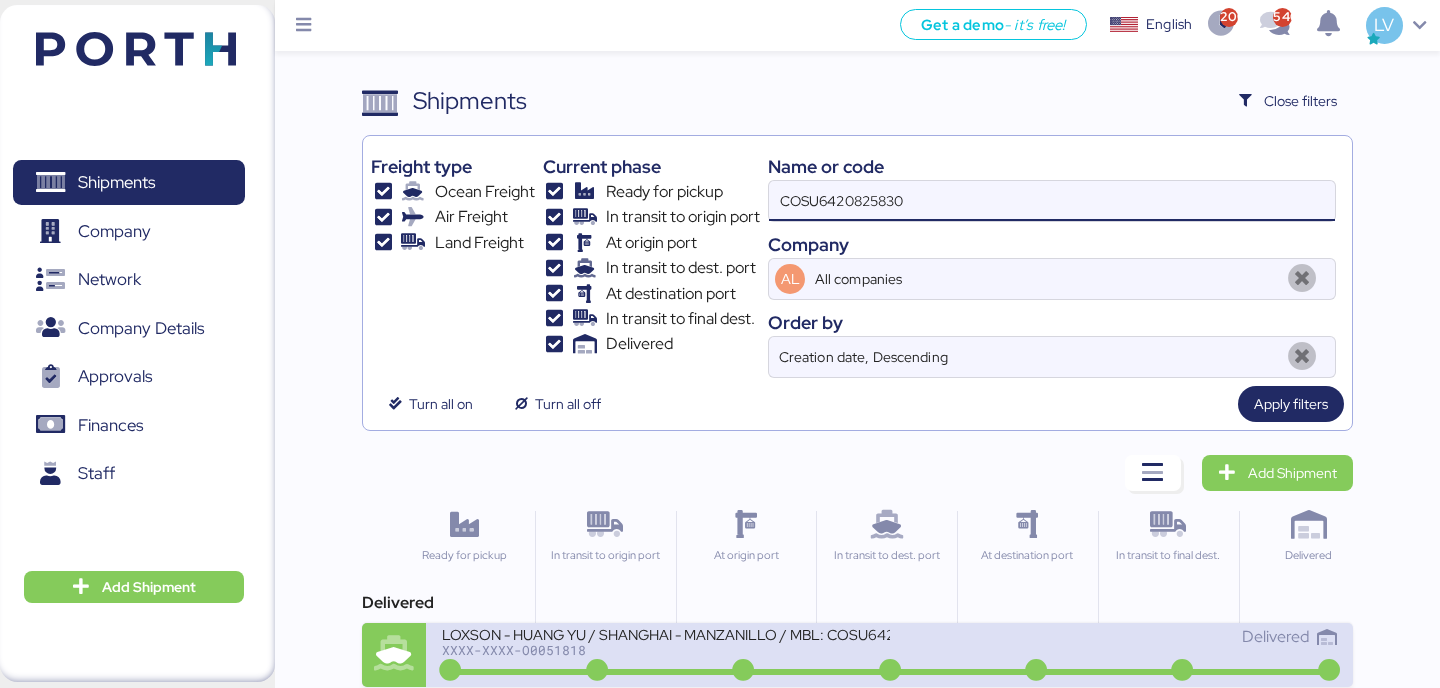 click on "XXXX-XXXX-O0051818" at bounding box center [665, 650] 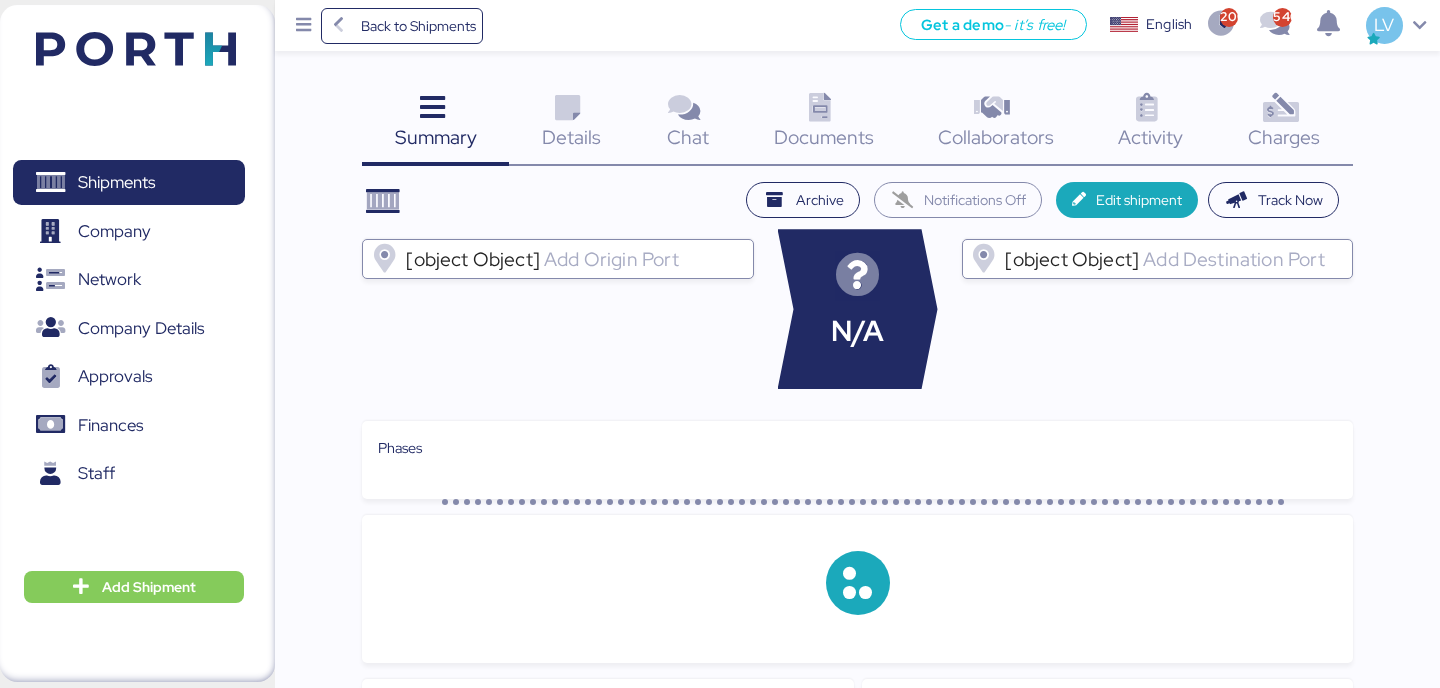 click at bounding box center (1280, 108) 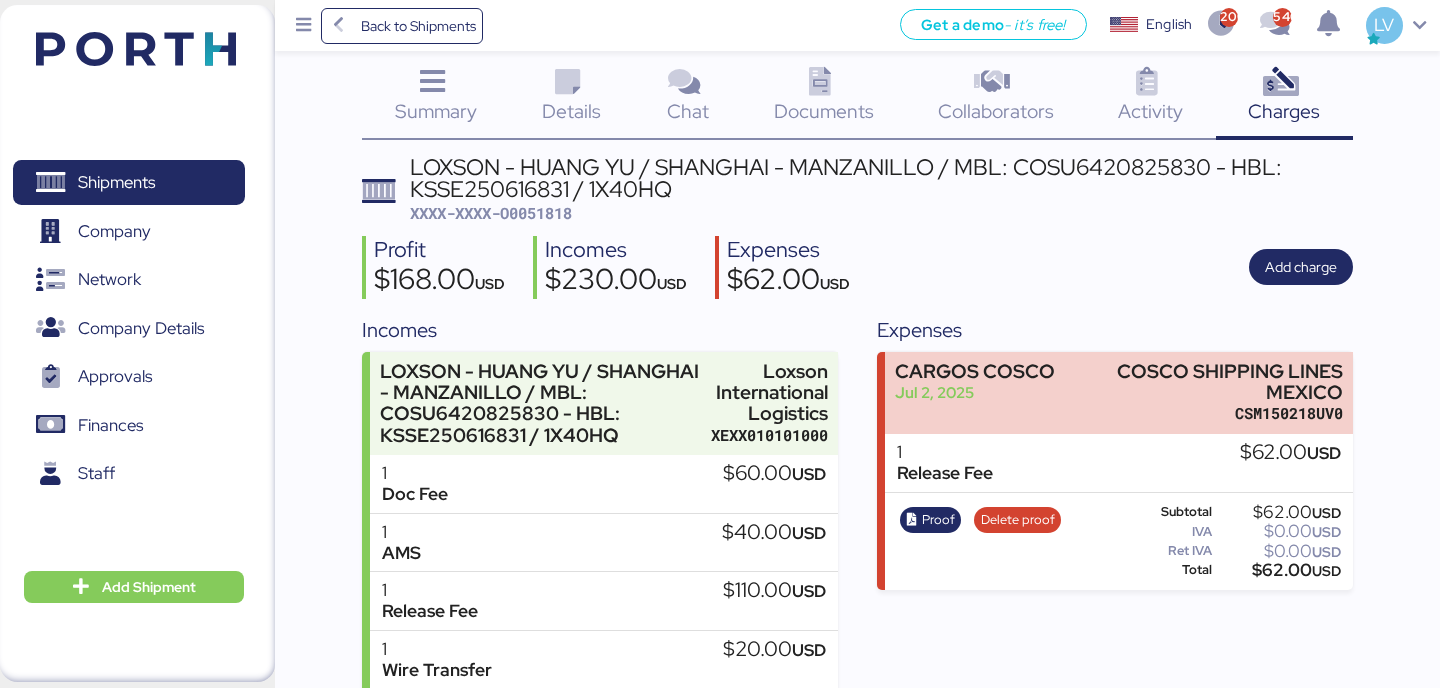 scroll, scrollTop: 0, scrollLeft: 0, axis: both 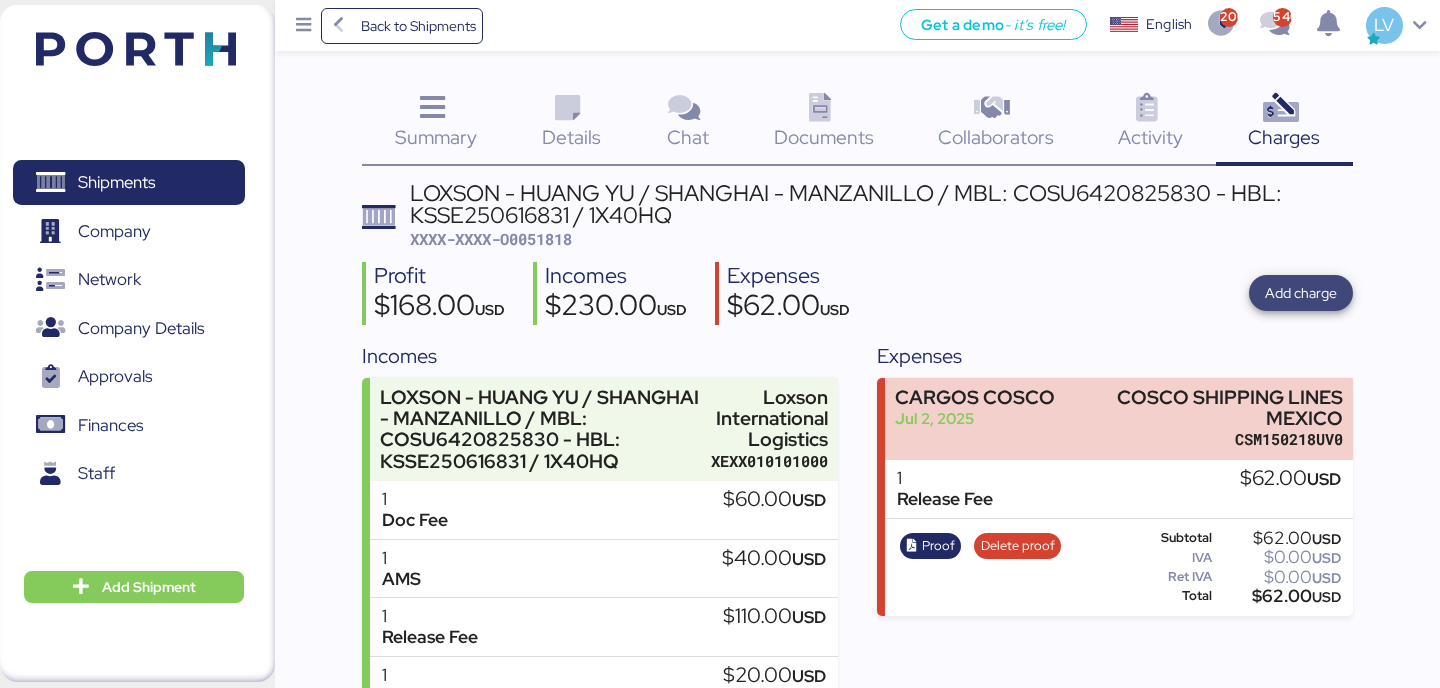 click on "Add charge" at bounding box center (1301, 293) 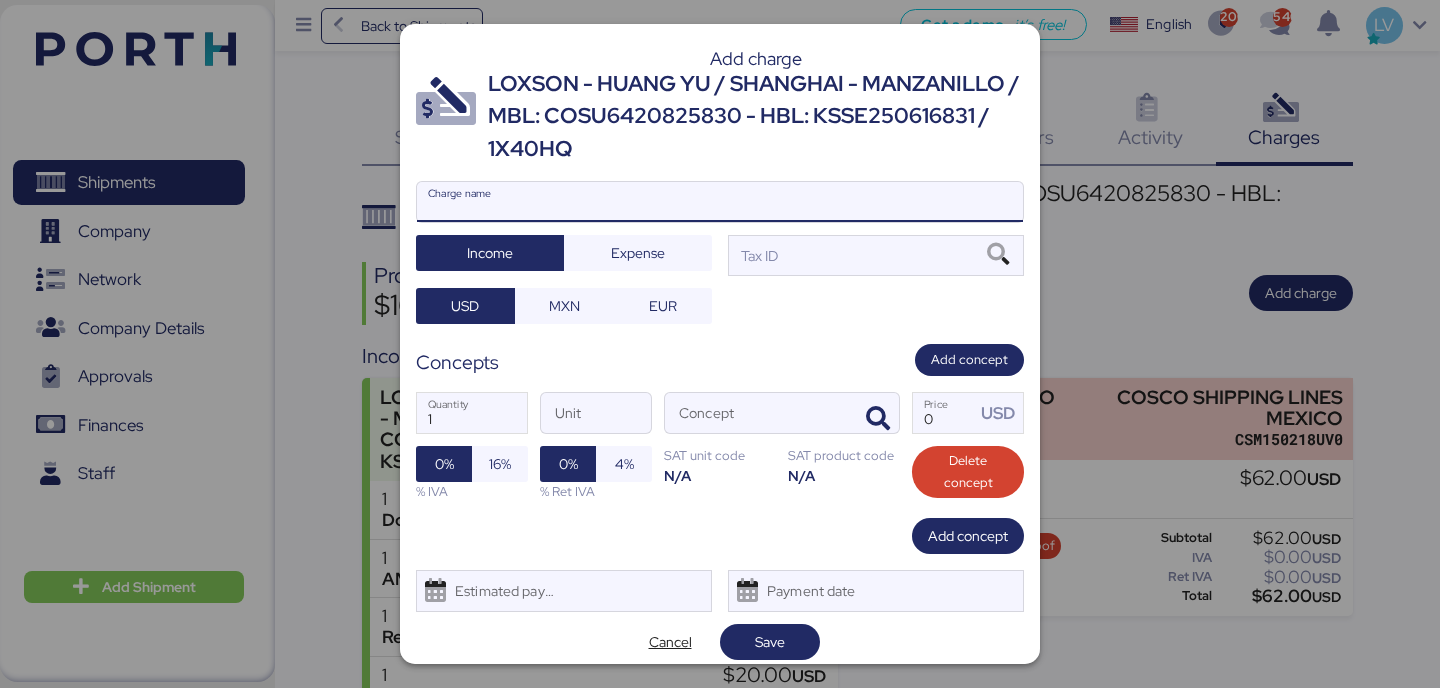 click on "Charge name" at bounding box center (720, 202) 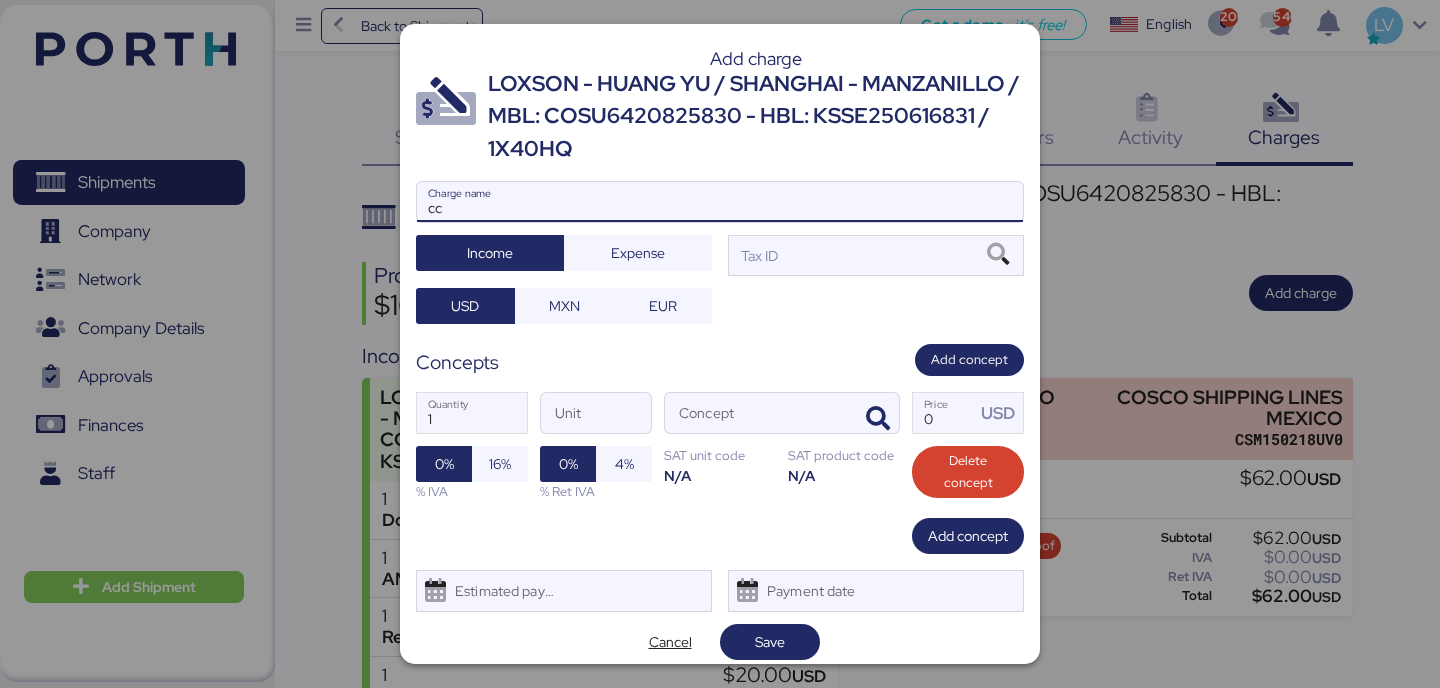 type on "c" 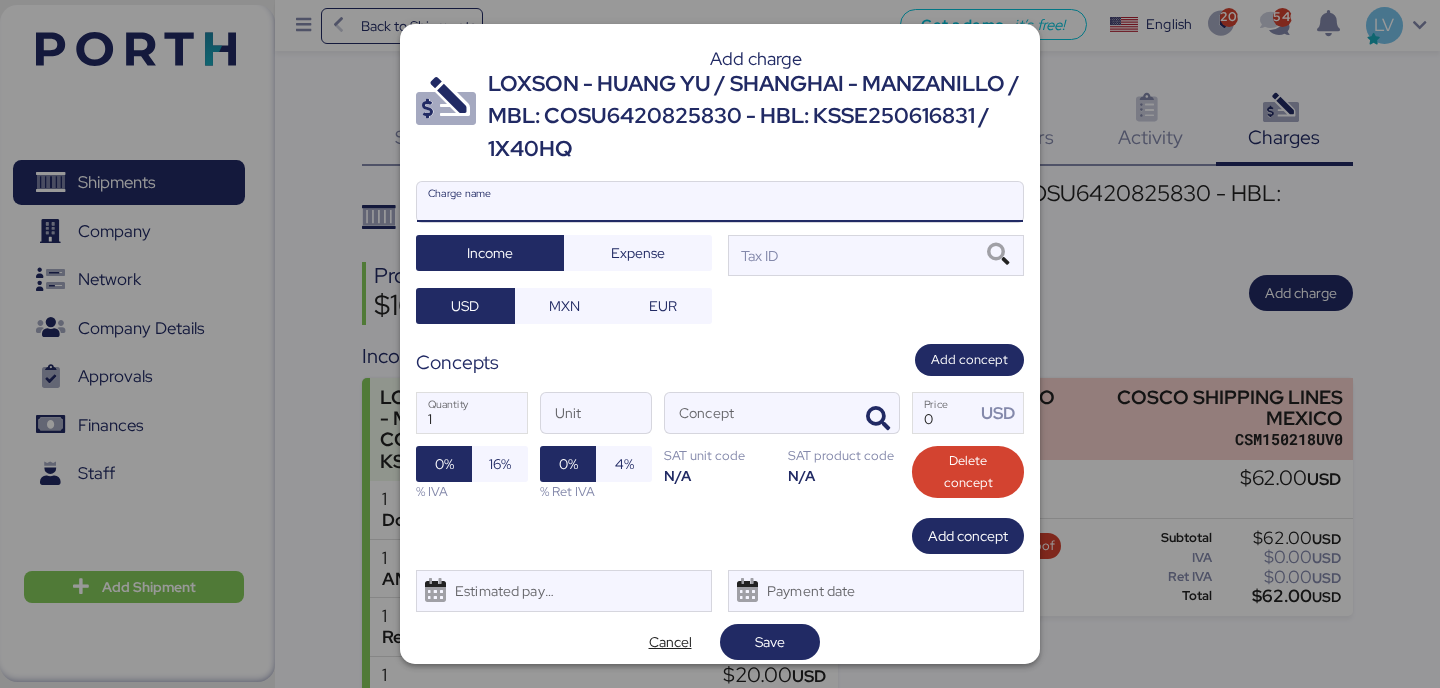type on "O" 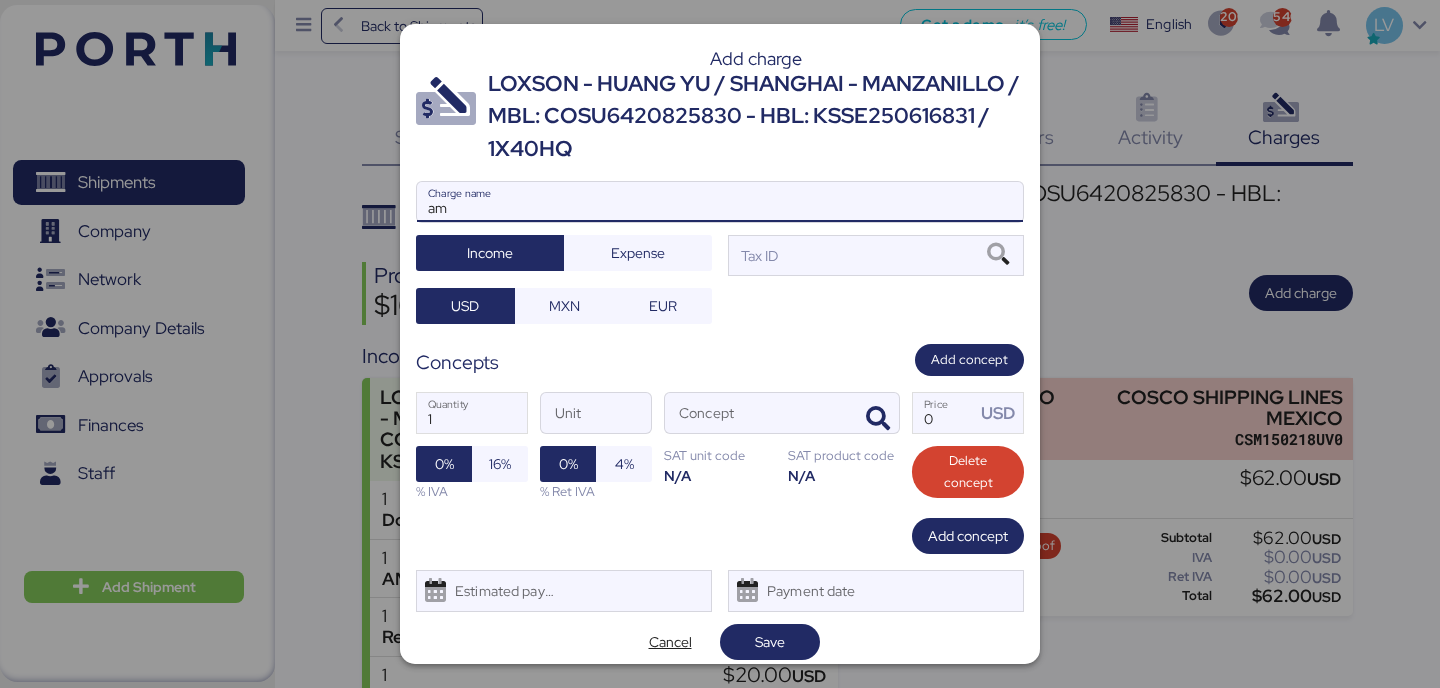 type on "a" 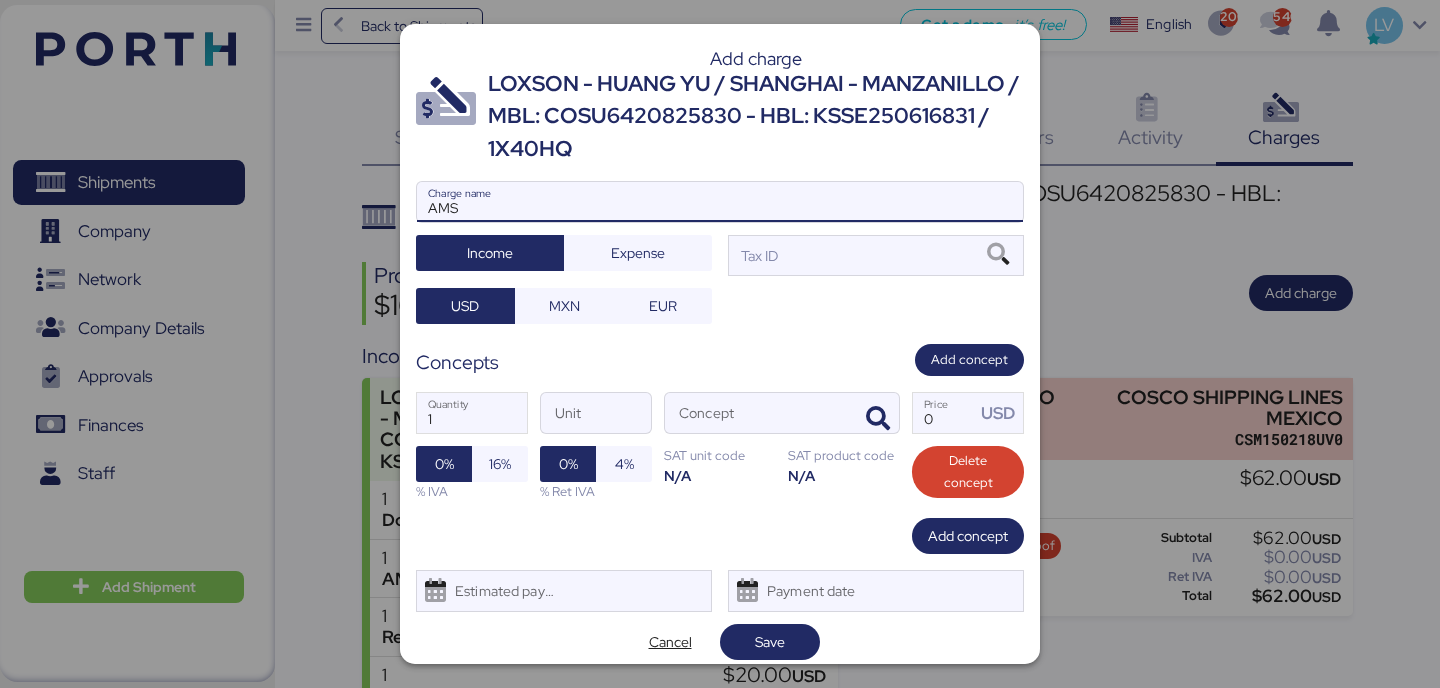 type on "AMS" 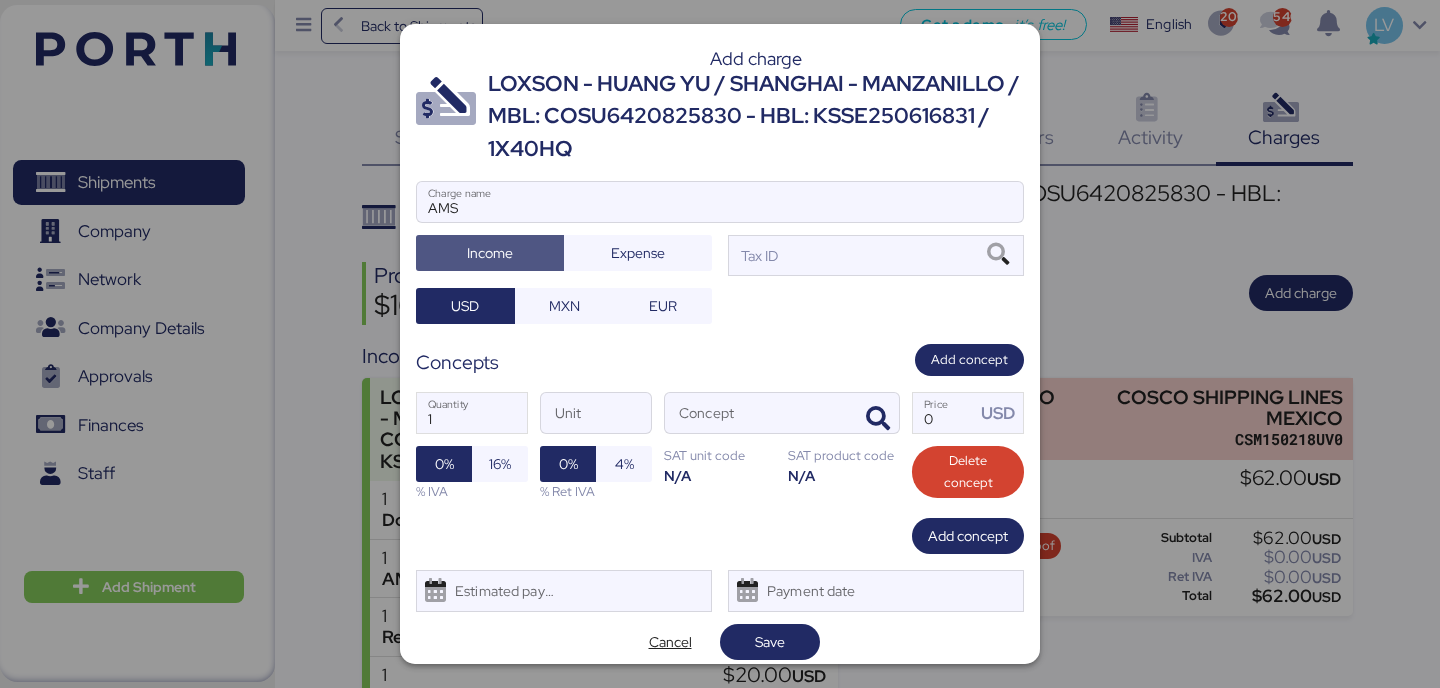 type 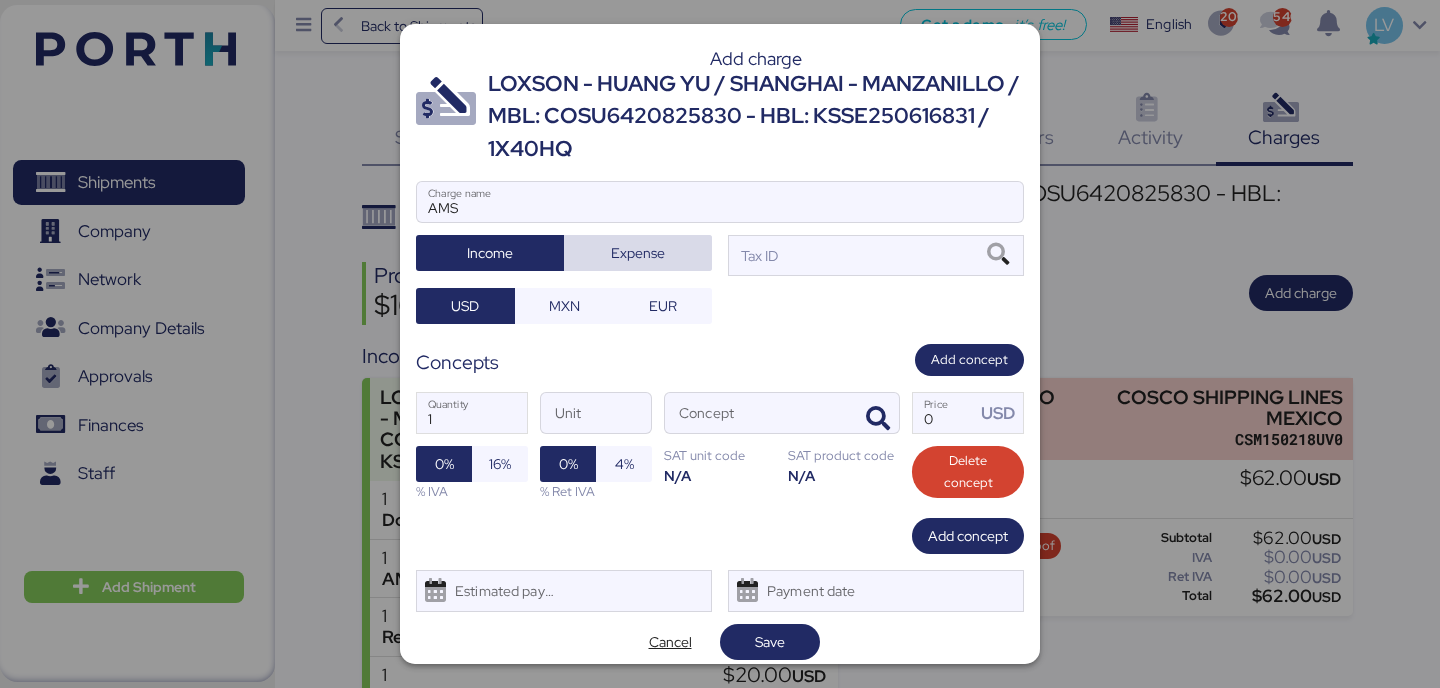 type 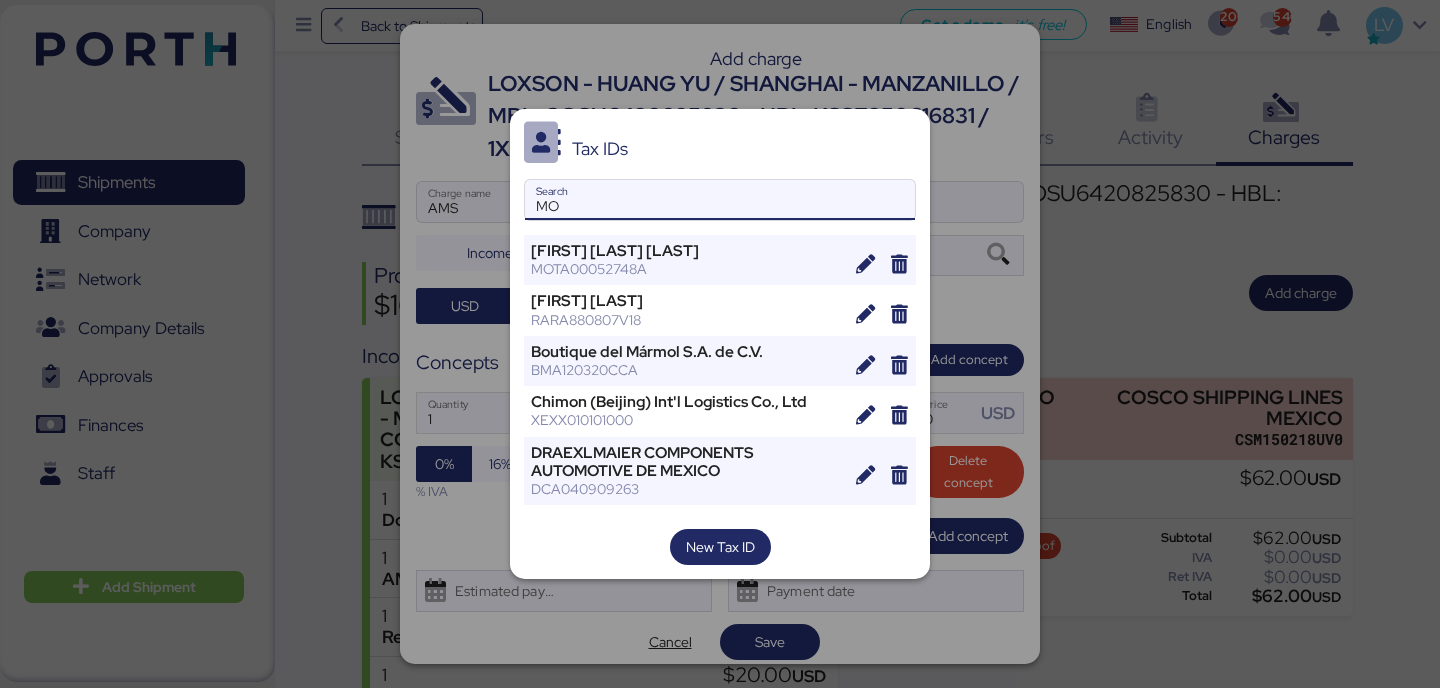 type on "M" 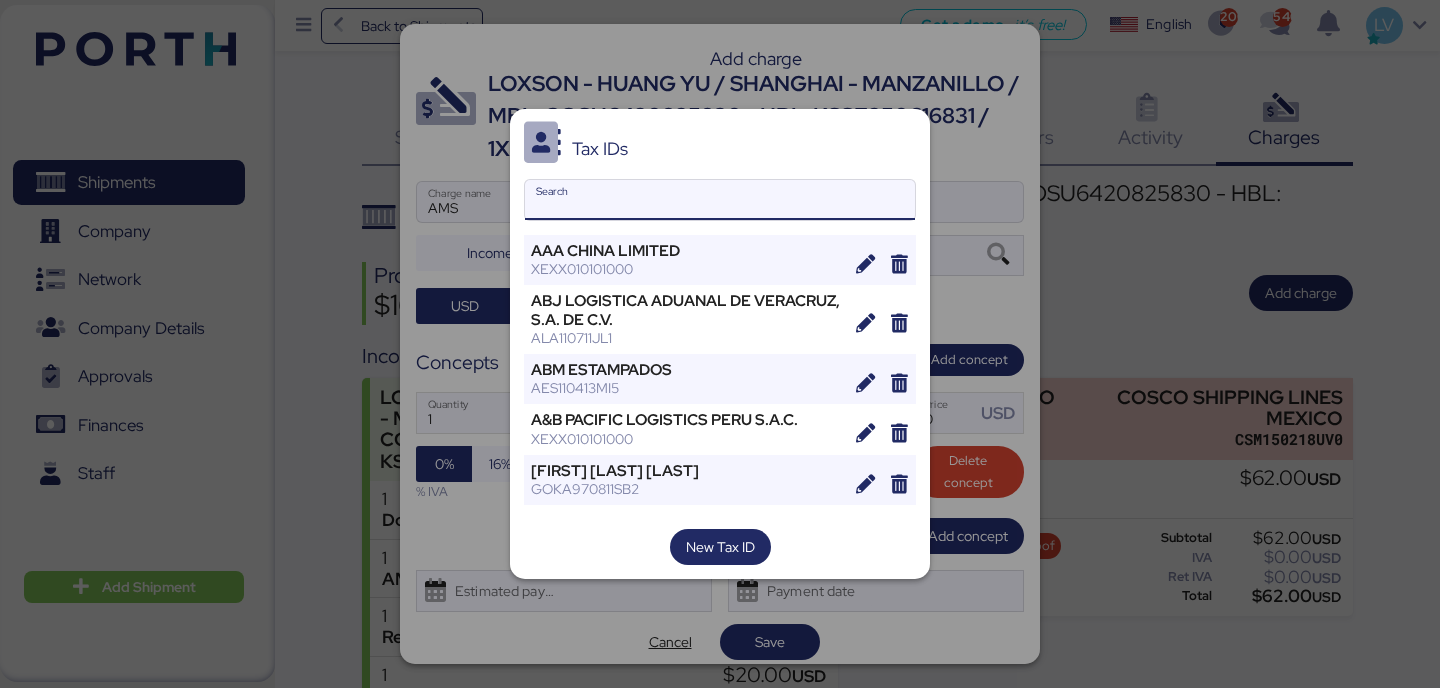 type on "A" 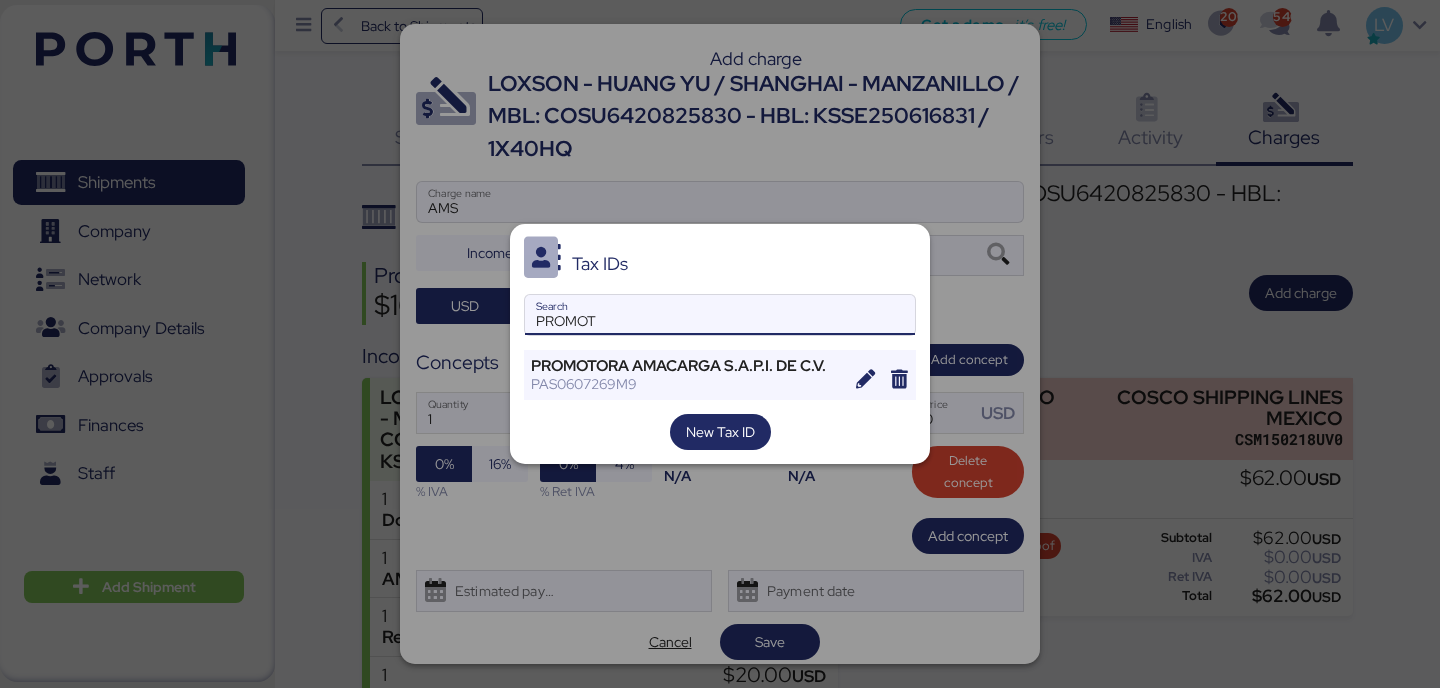 type on "PROMOT" 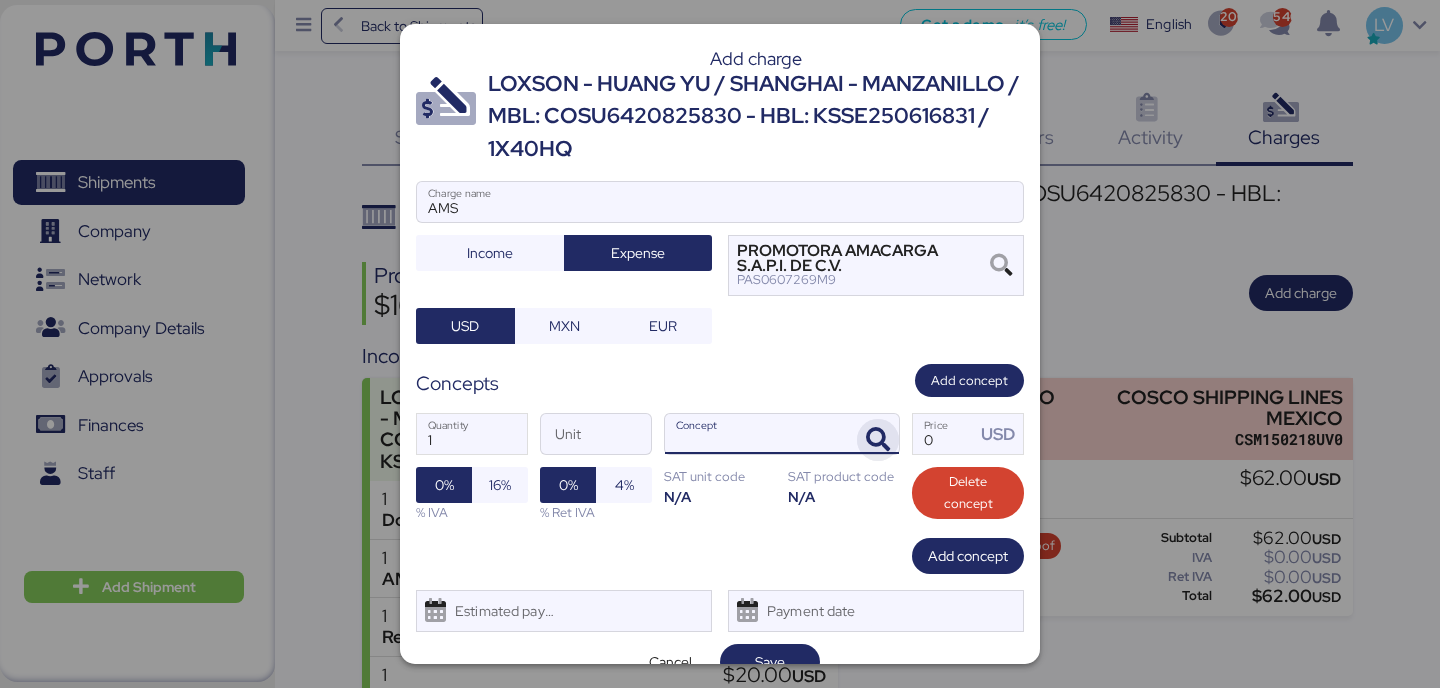 click at bounding box center [878, 440] 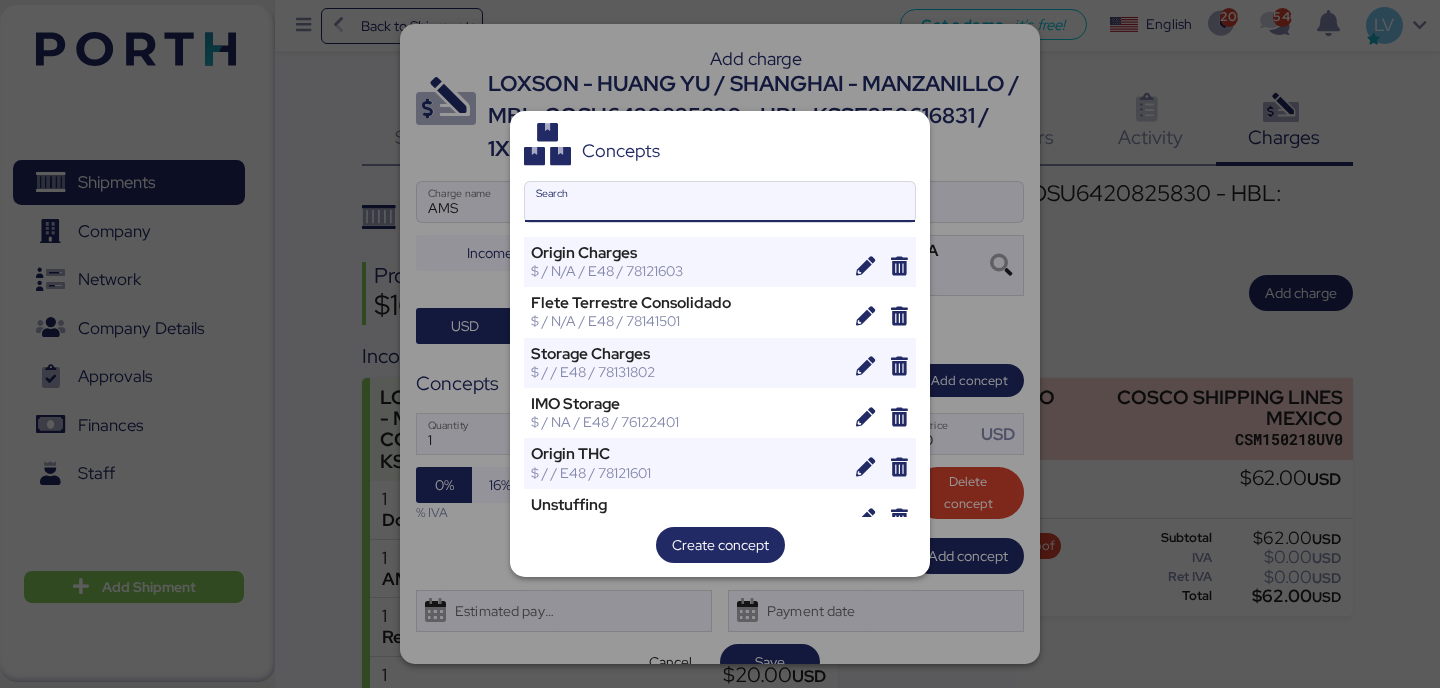 click on "Search" at bounding box center (720, 202) 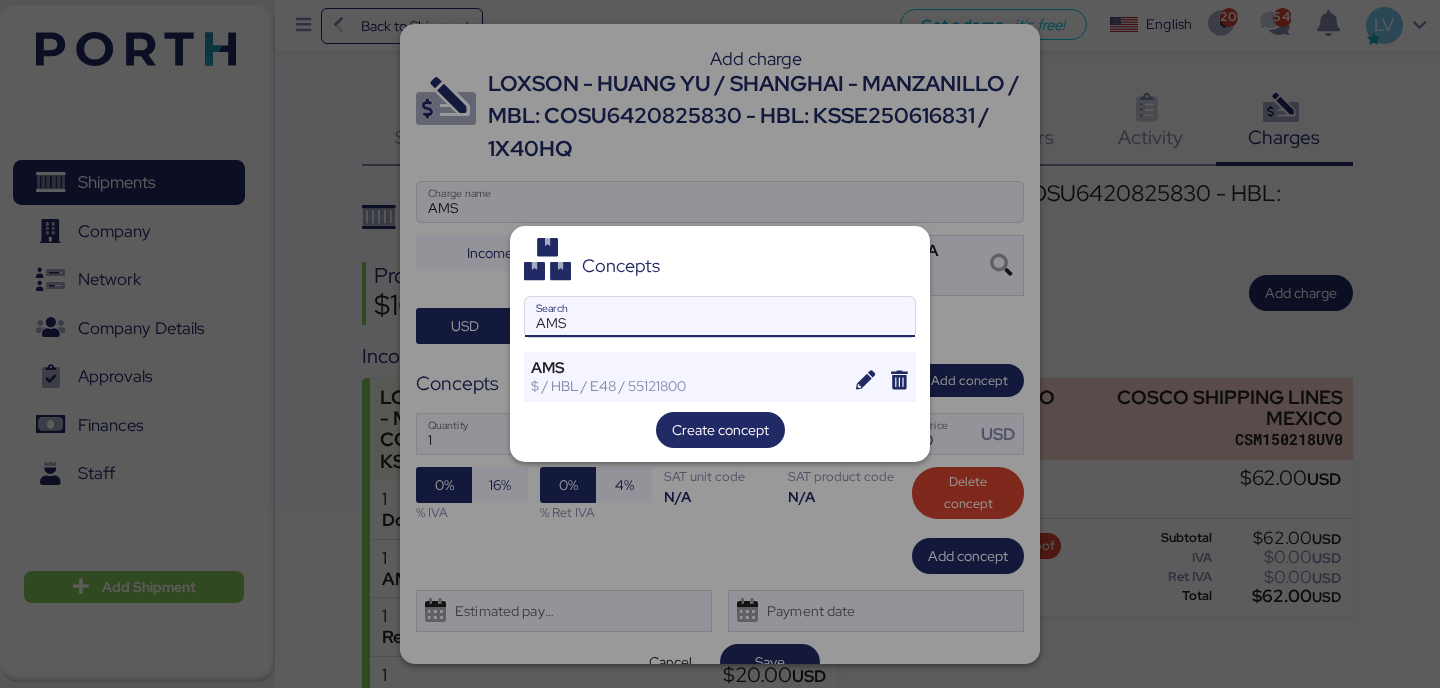 type on "AMS" 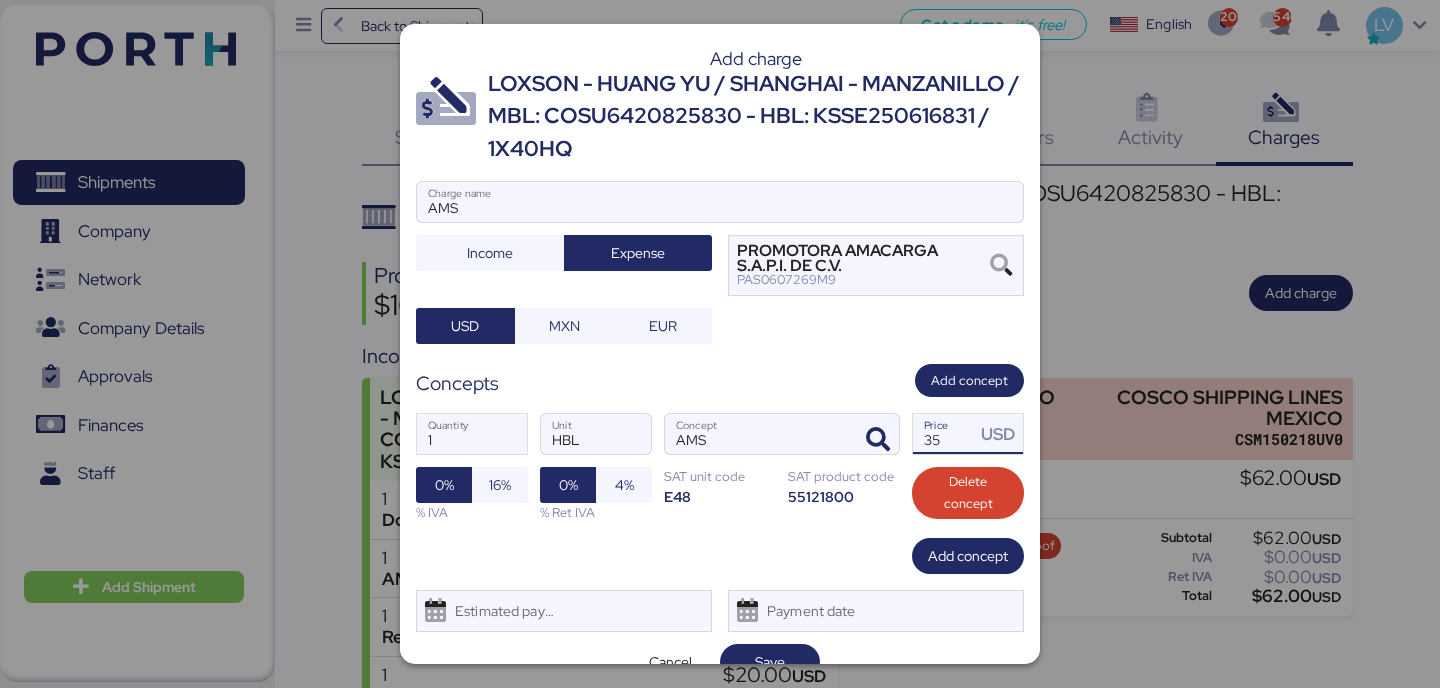 click on "35" at bounding box center (944, 434) 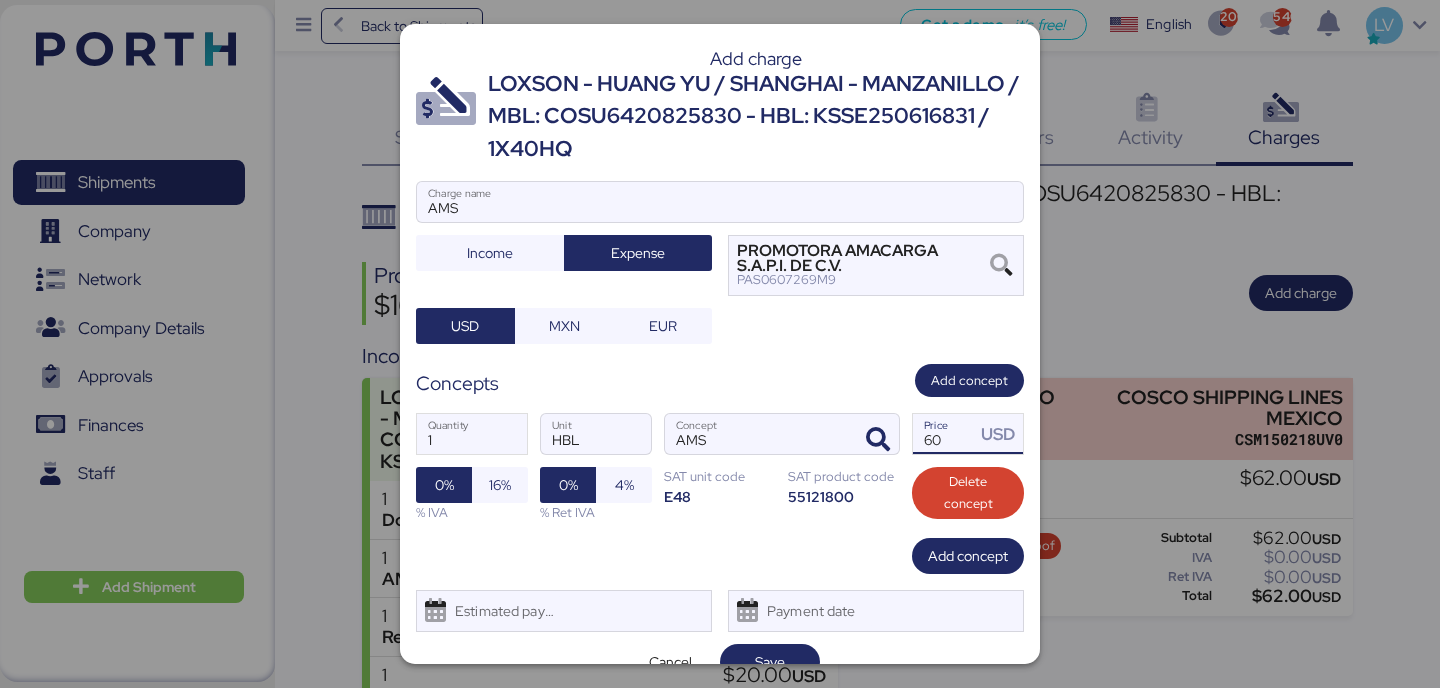 type on "60" 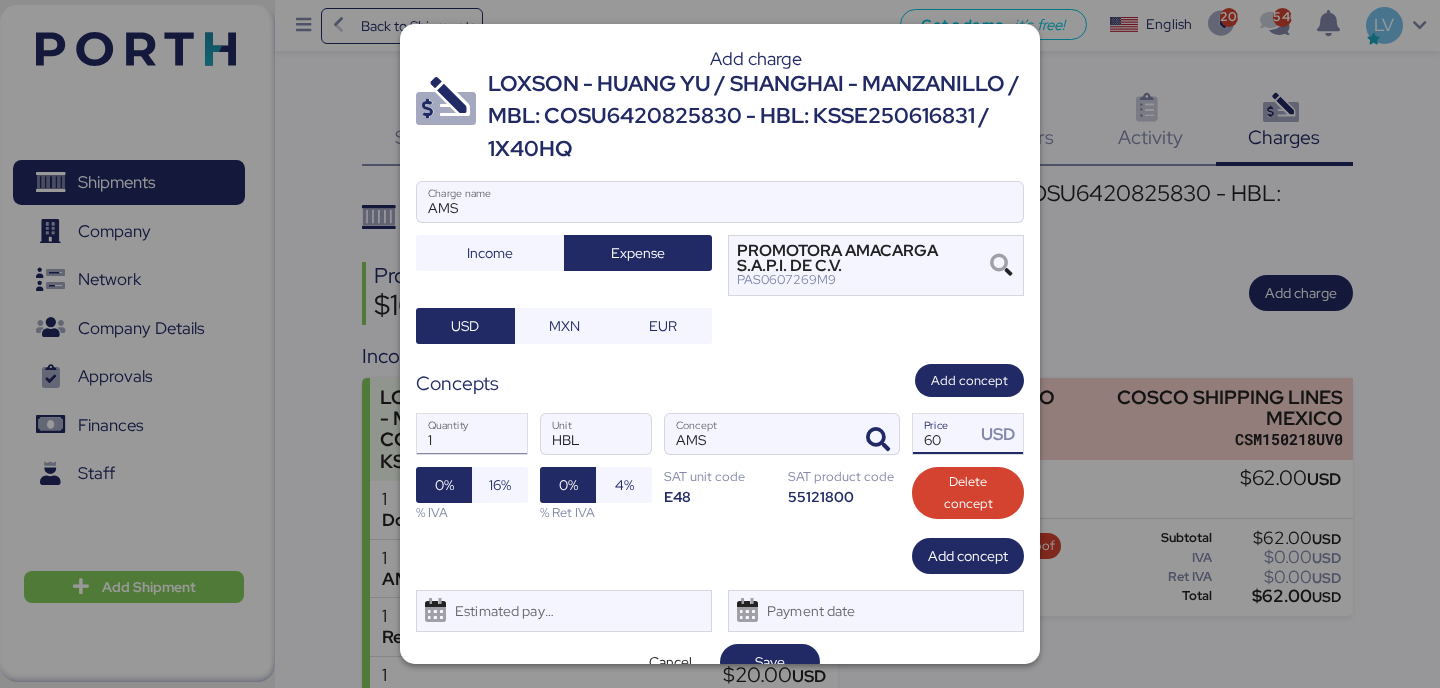 click on "1" at bounding box center (472, 434) 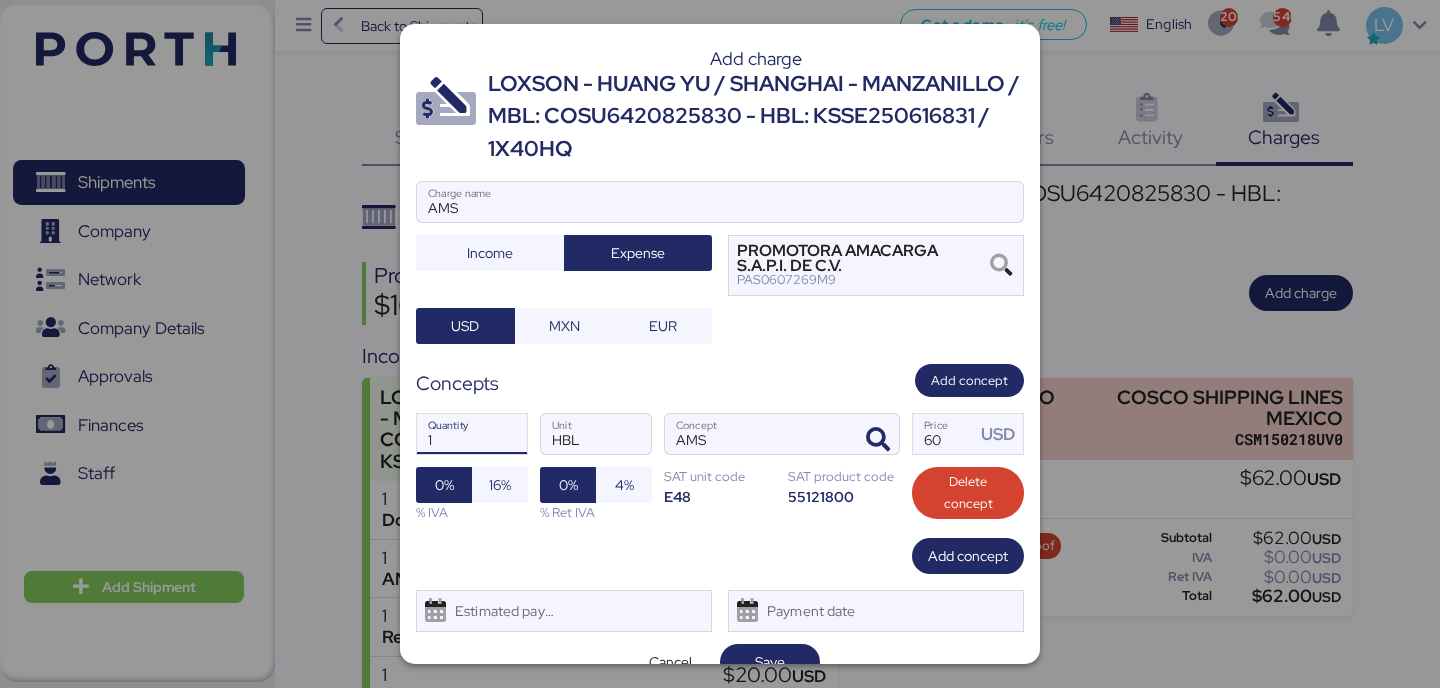 click on "1 Quantity HBL Unit AMS Concept   60 Price USD 0% 16% % IVA 0% 4% % Ret IVA SAT unit code E48 SAT product code 55121800 Delete concept" at bounding box center [720, 467] 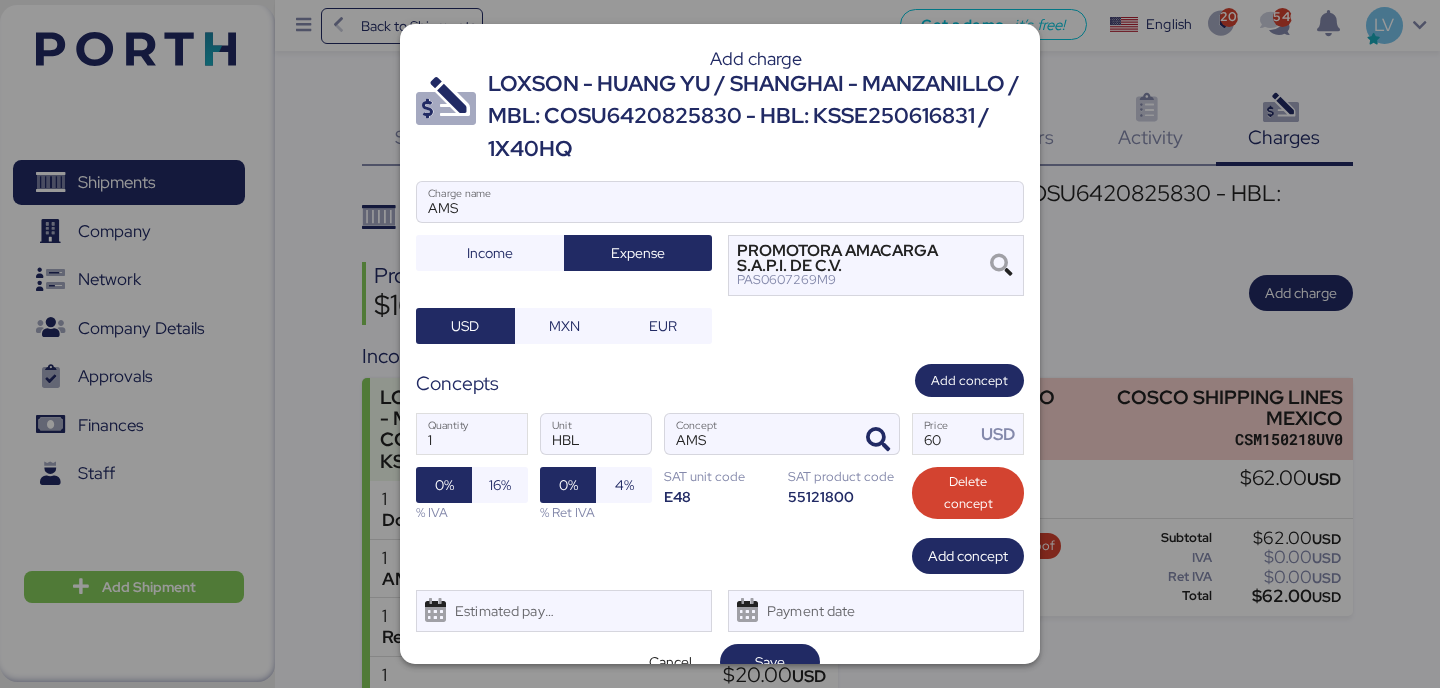 scroll, scrollTop: 32, scrollLeft: 0, axis: vertical 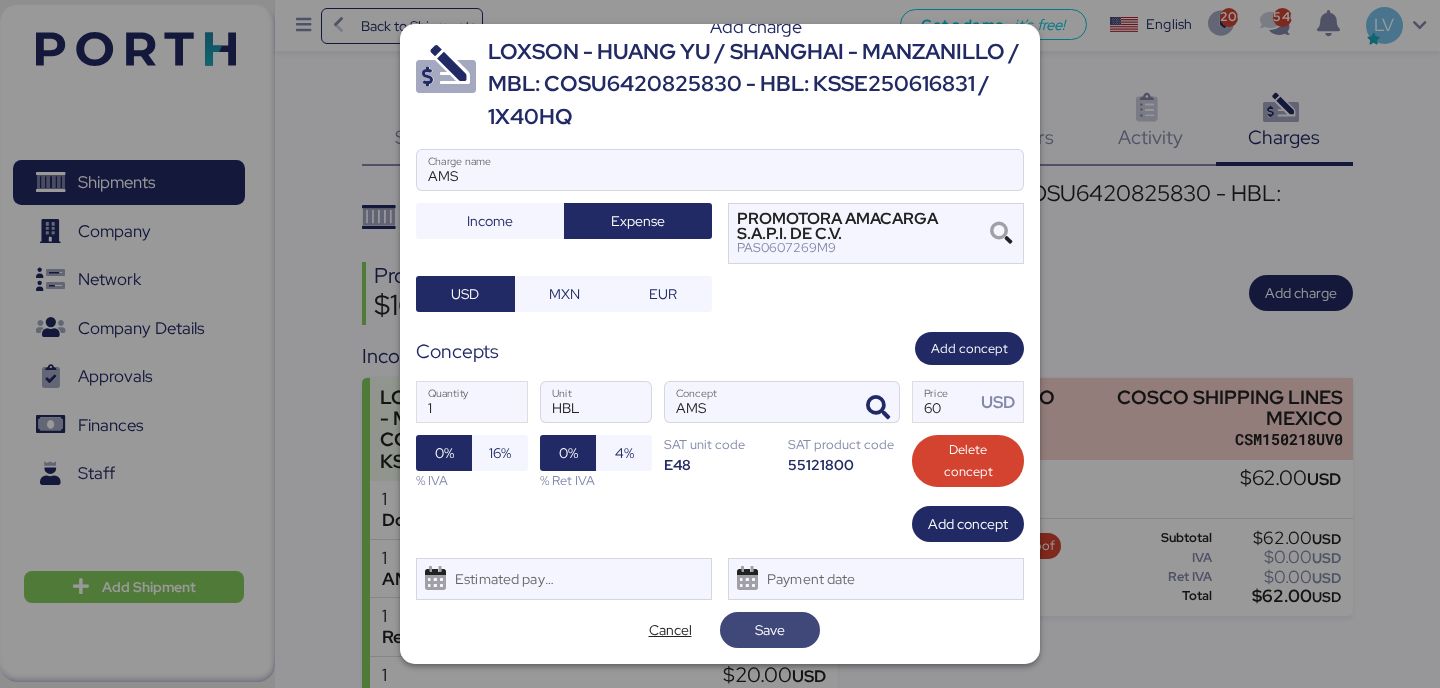 click on "Save" at bounding box center [770, 630] 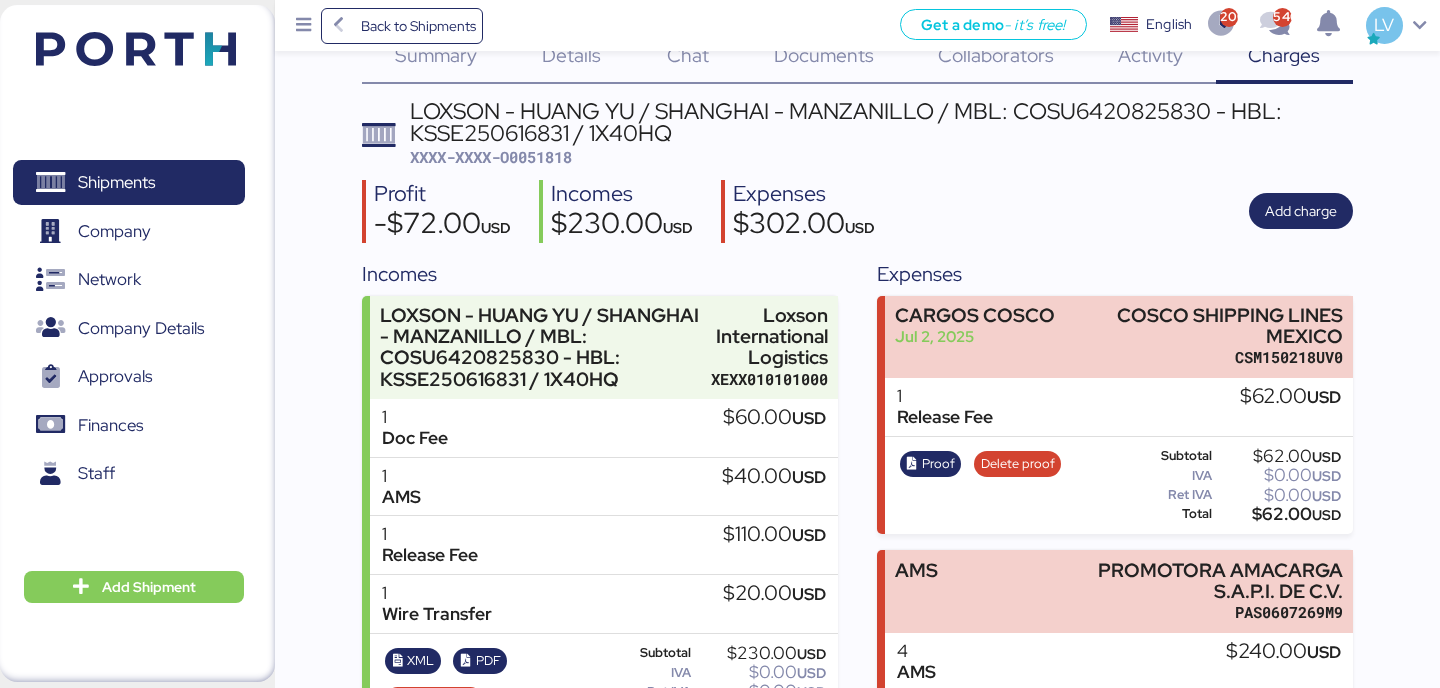 scroll, scrollTop: 199, scrollLeft: 0, axis: vertical 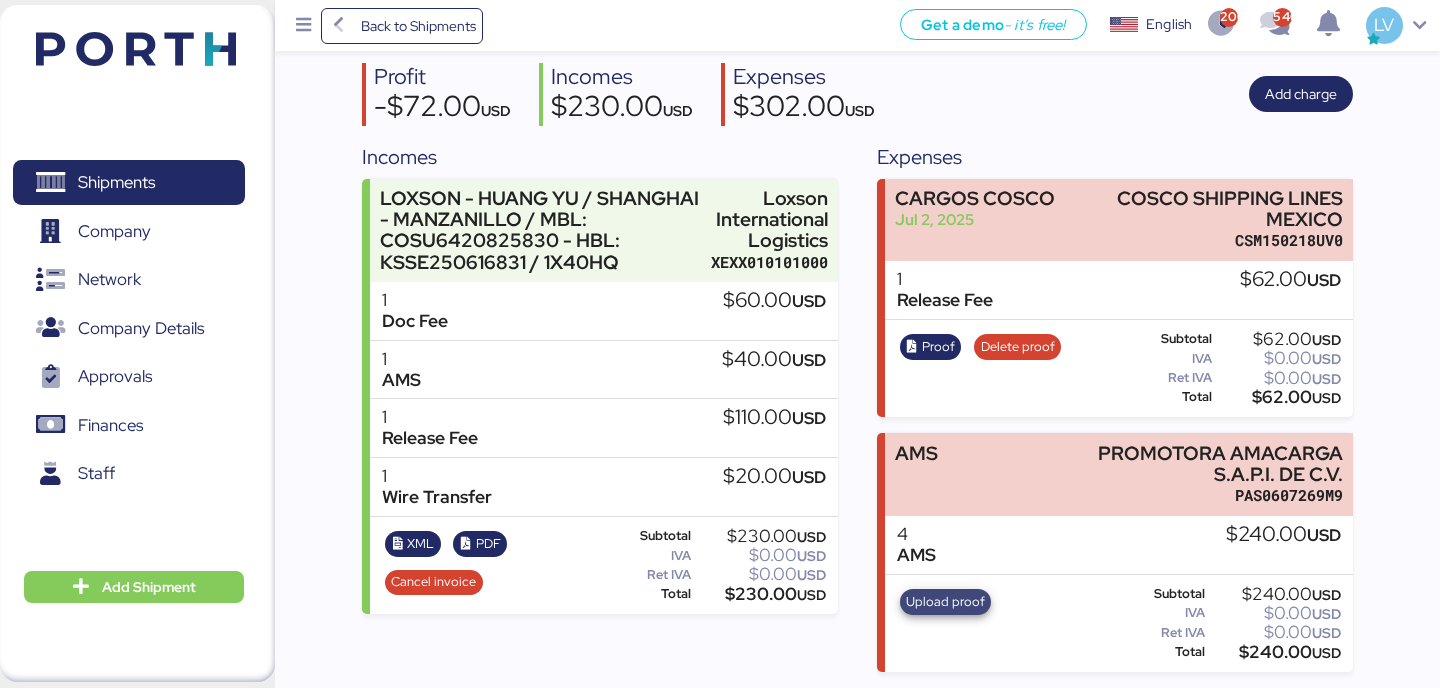 click on "Upload proof" at bounding box center [946, 602] 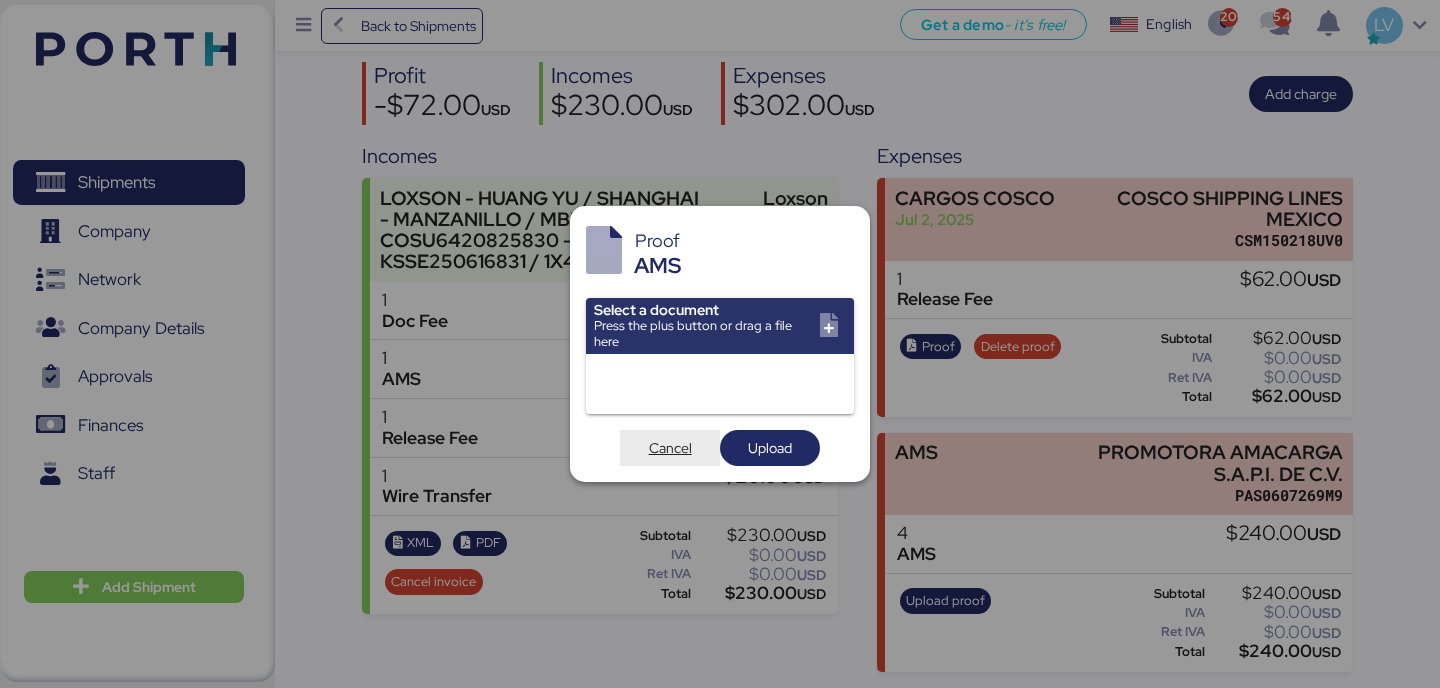 click on "Cancel" at bounding box center (670, 448) 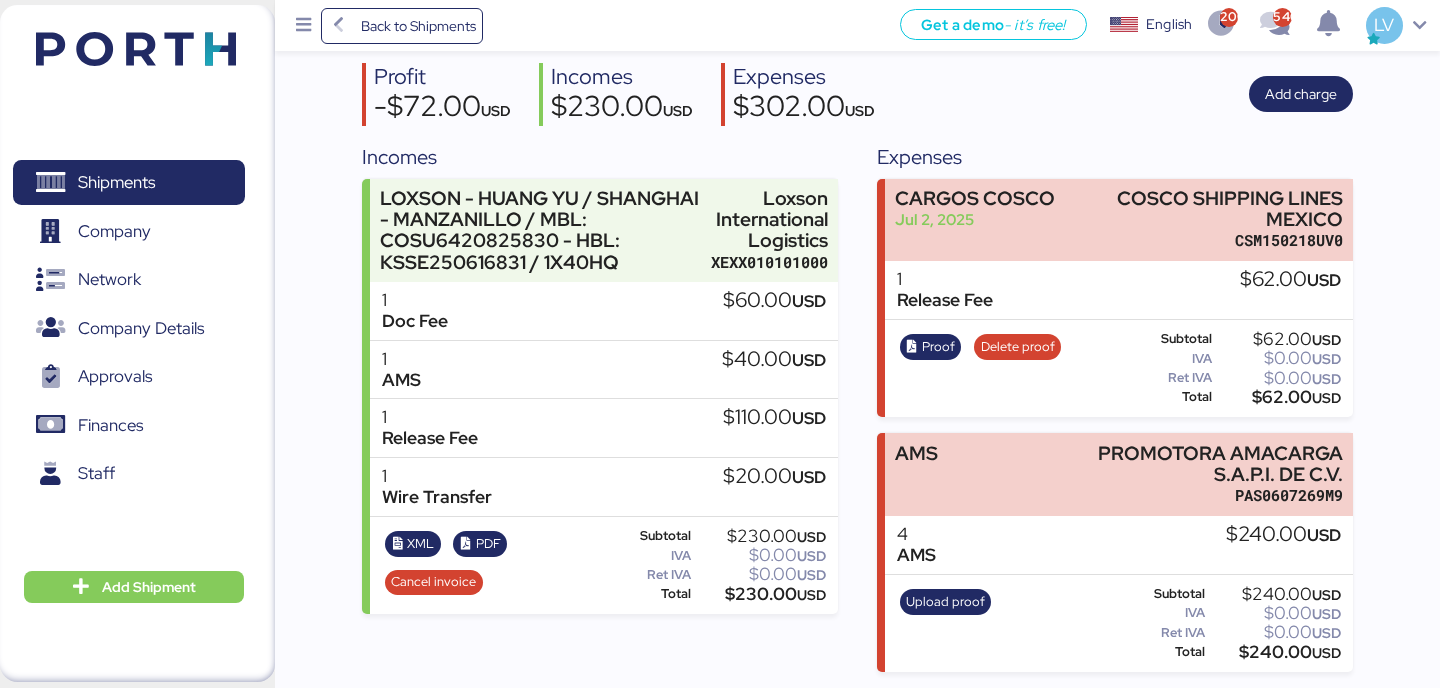 click on "Back to Shipments Get a demo  - it’s free! Get a demo  English Inglés English   2001   540     LV" at bounding box center [857, 25] 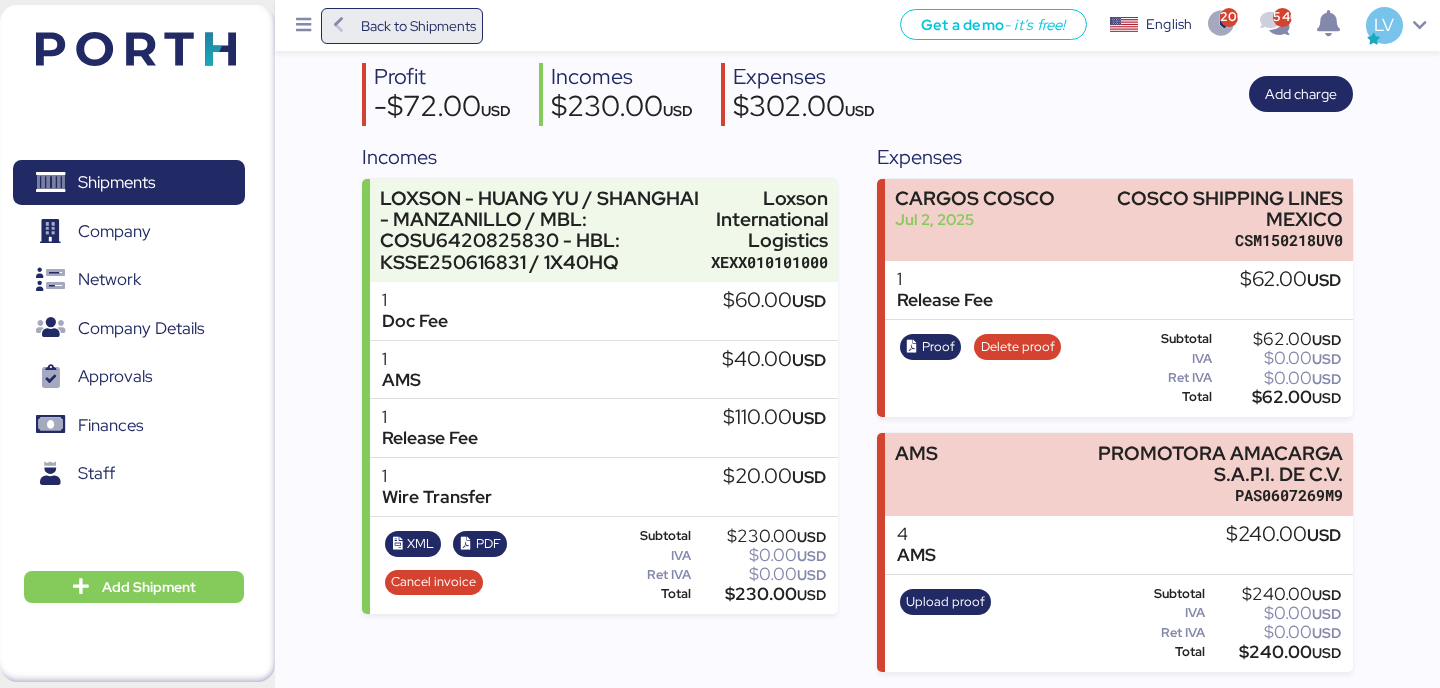 click on "Back to Shipments" at bounding box center [418, 26] 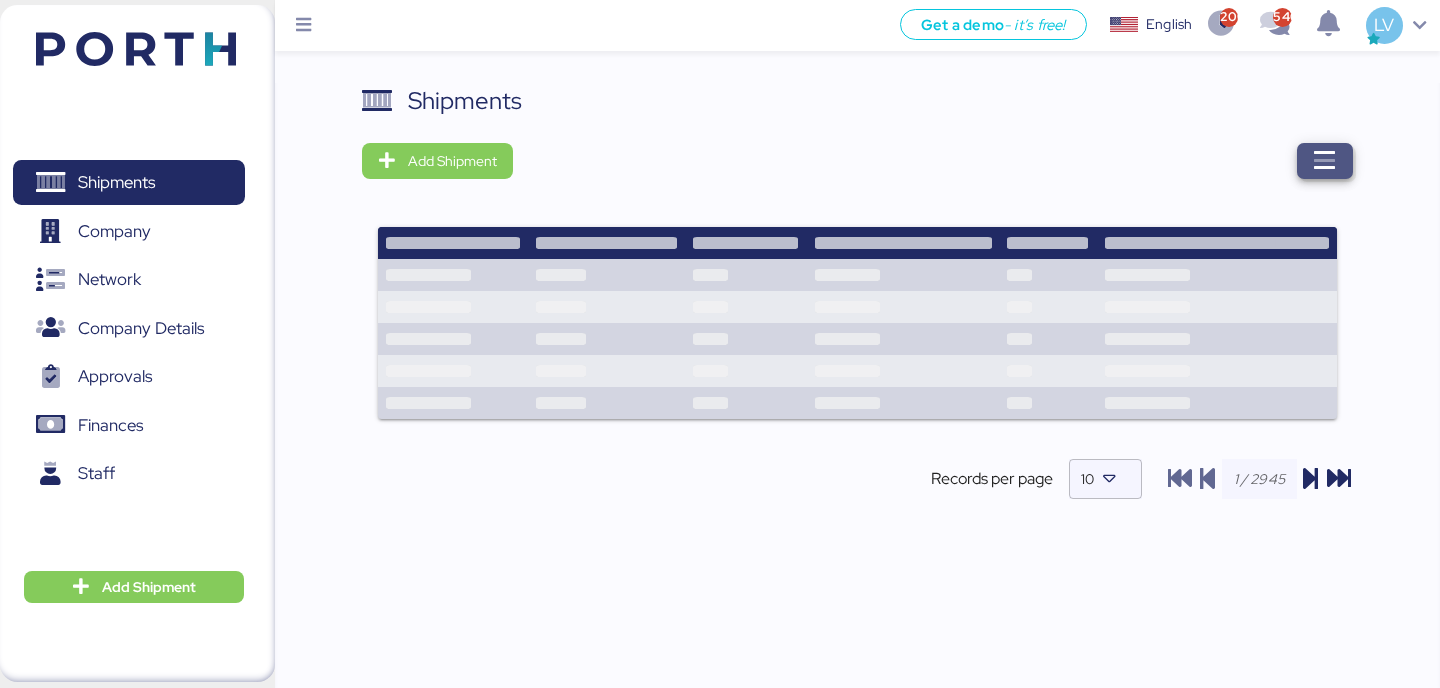 click at bounding box center [1325, 161] 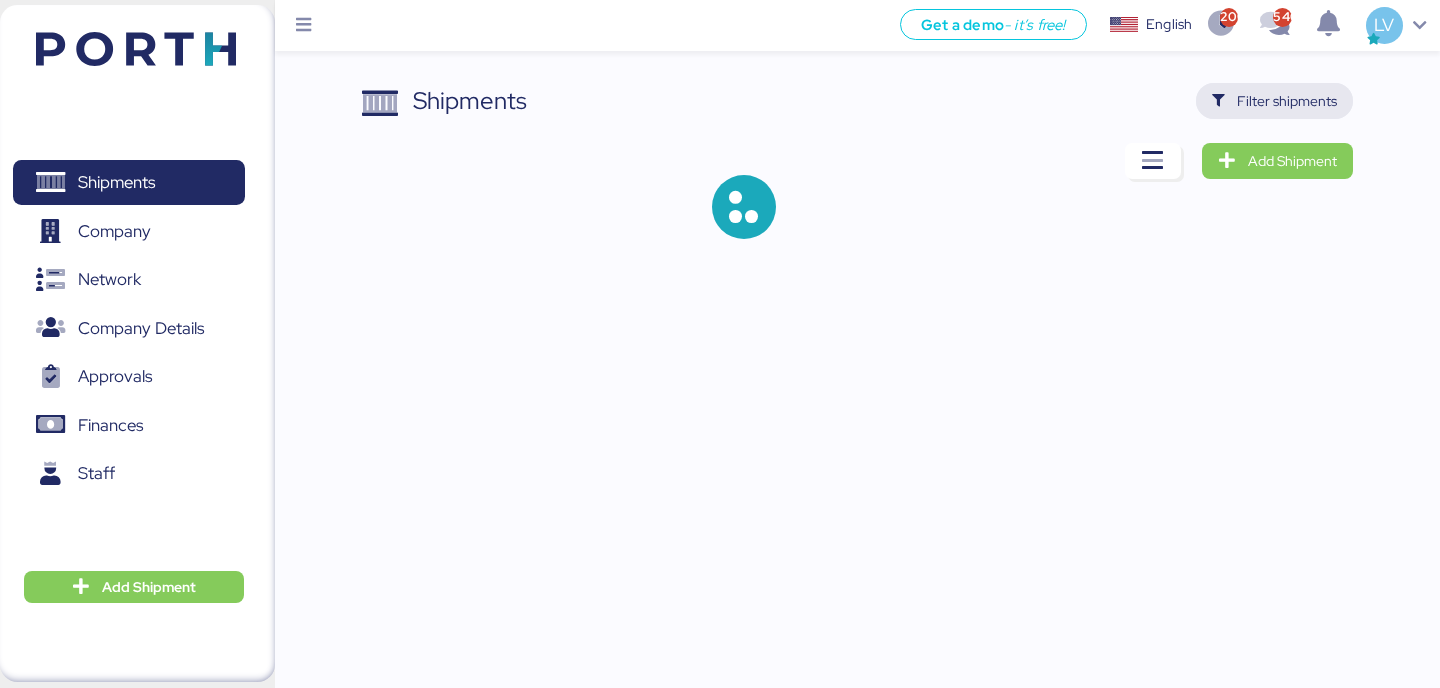 click on "Filter shipments" at bounding box center [1274, 101] 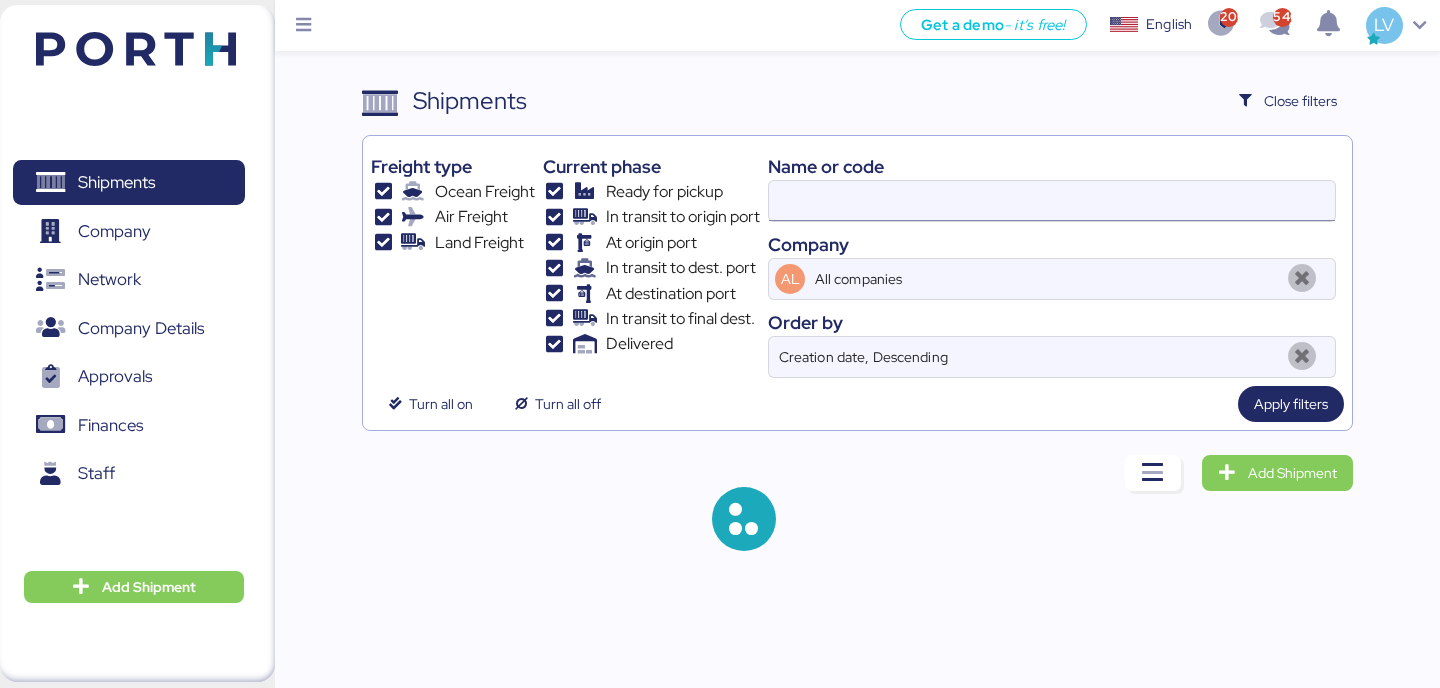click at bounding box center (1052, 201) 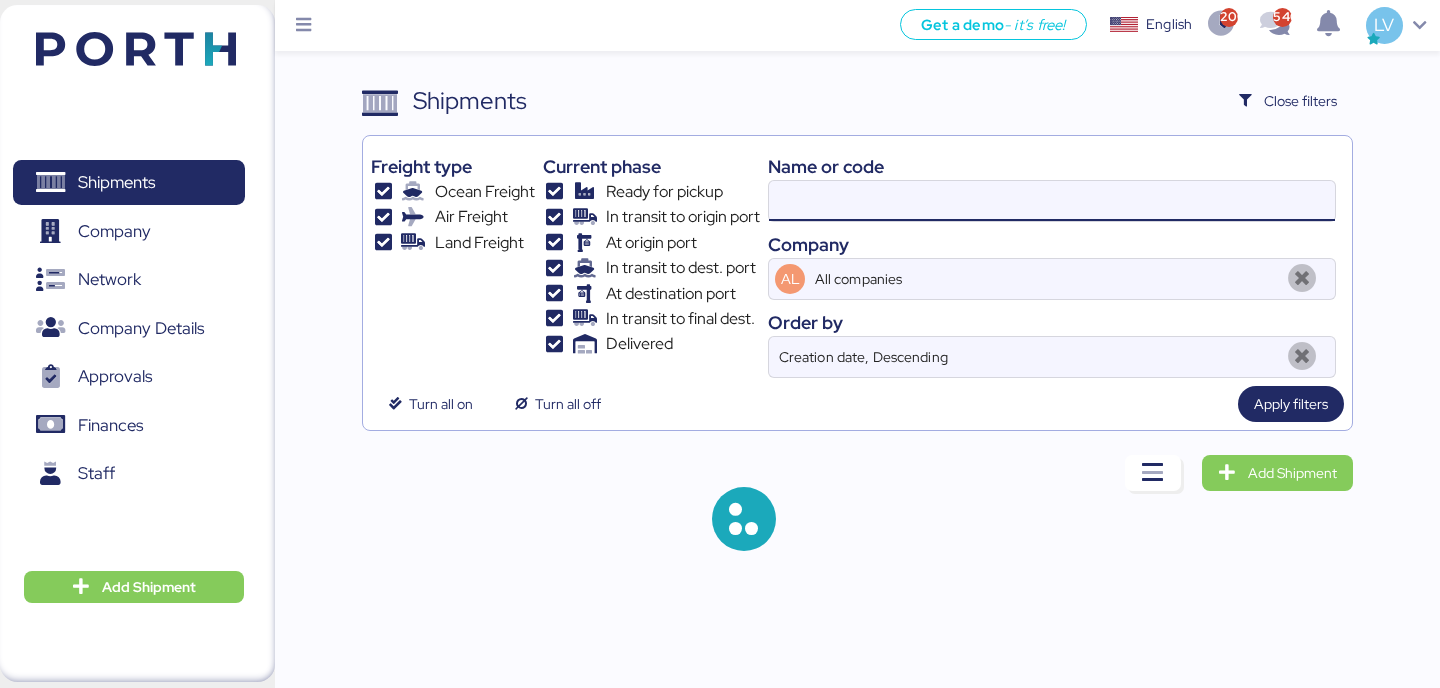 click at bounding box center [1052, 201] 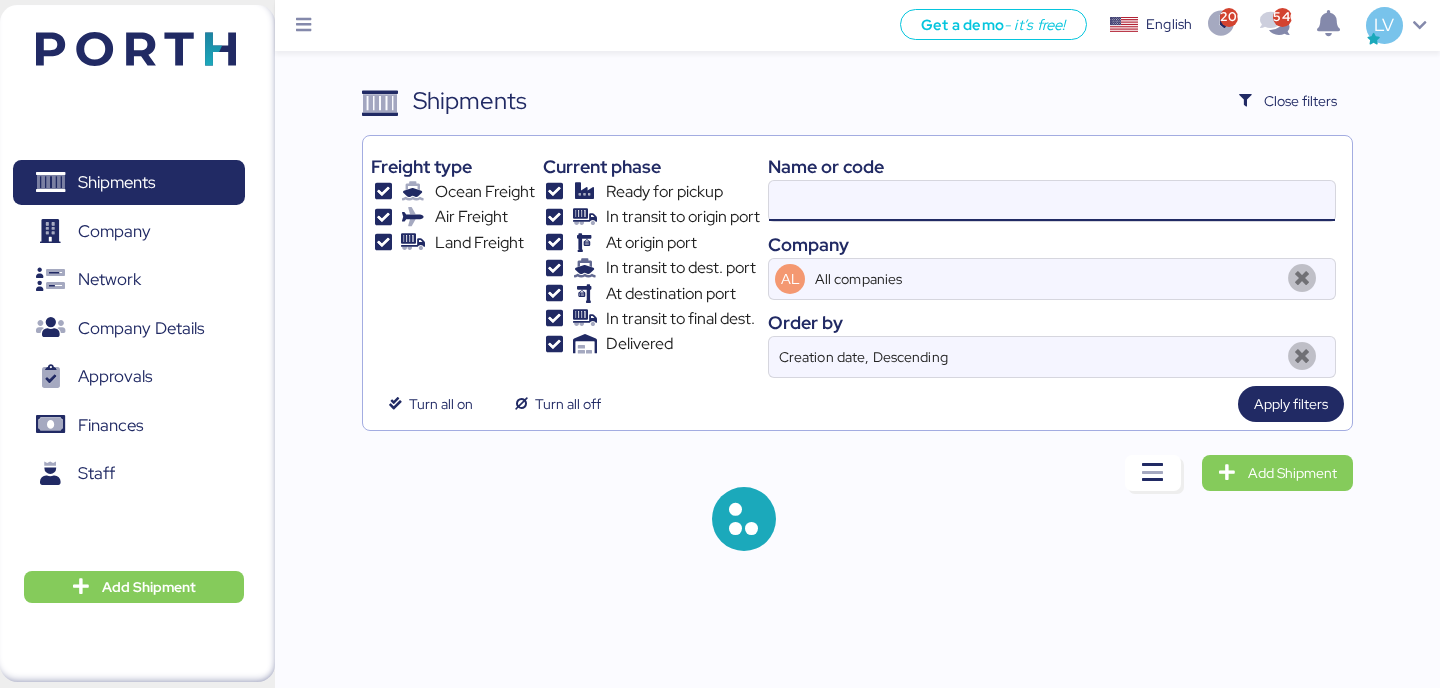 paste on "SHSE50925300" 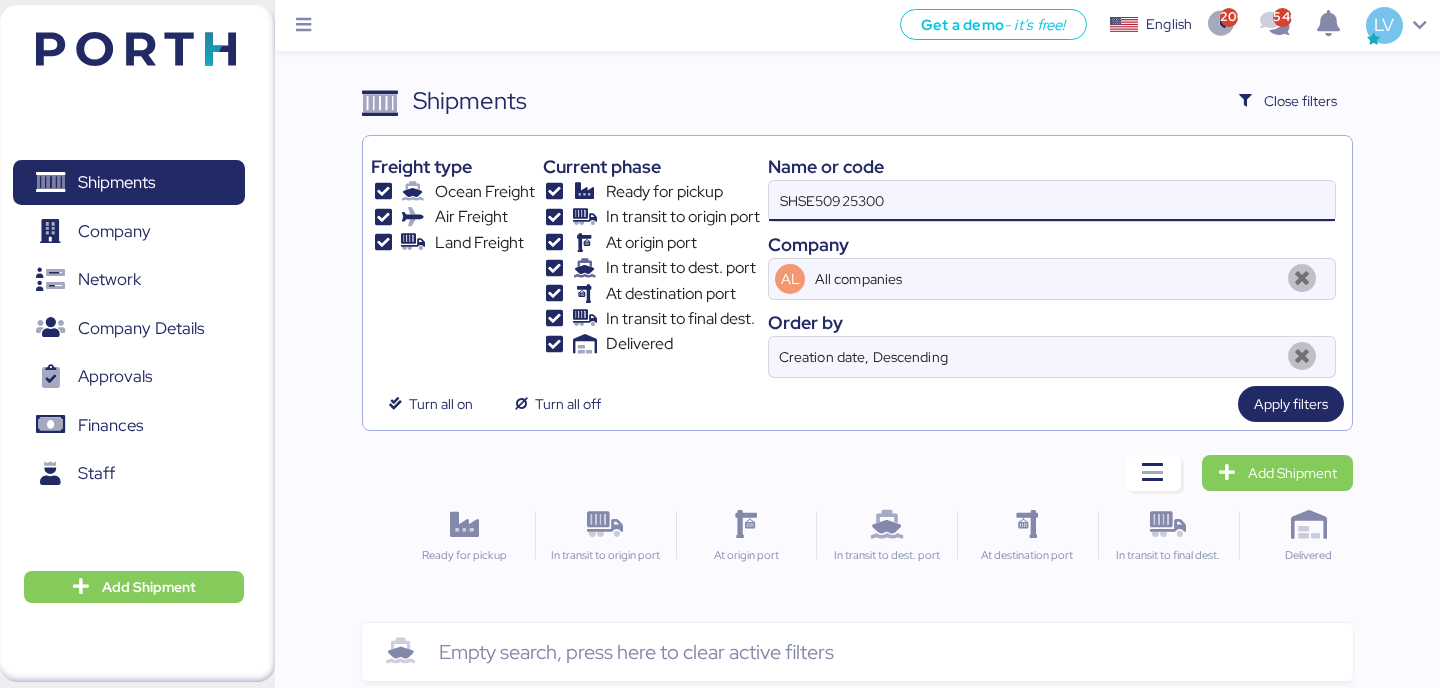 type on "SHSE50925300" 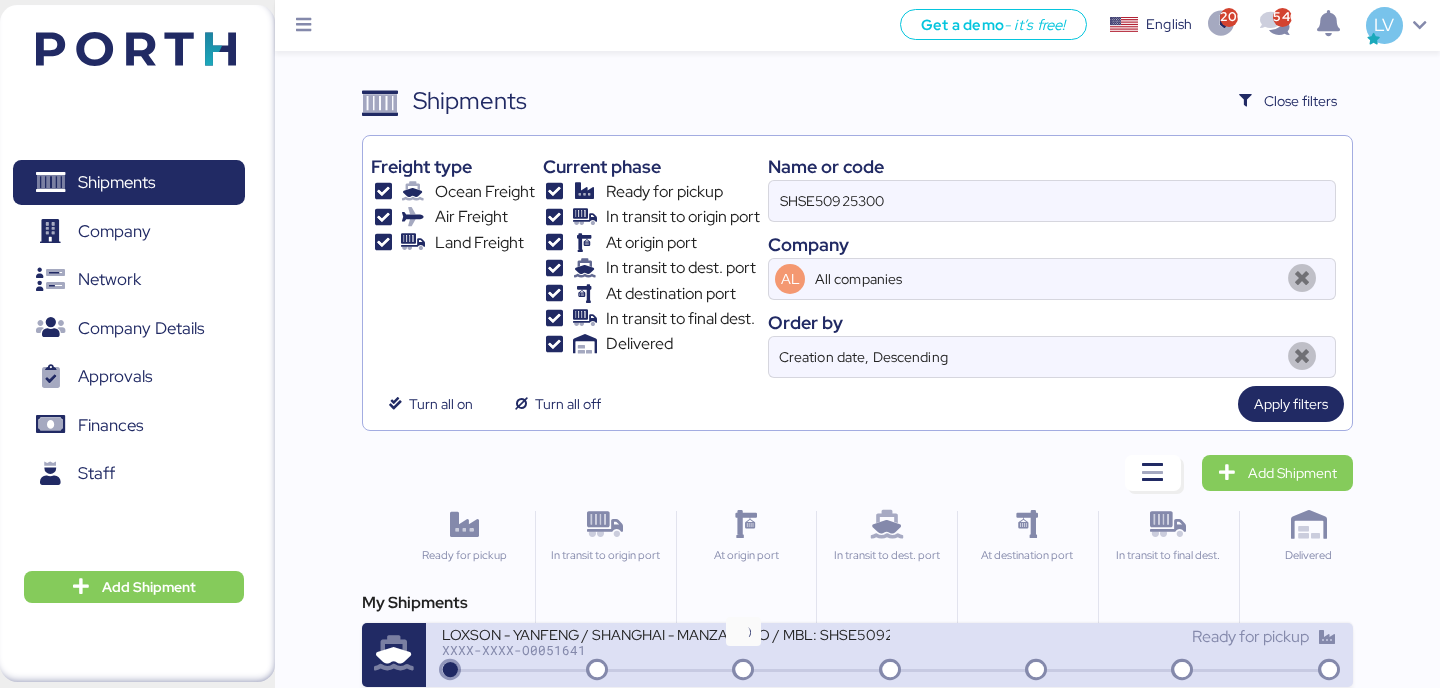 click at bounding box center [743, 671] 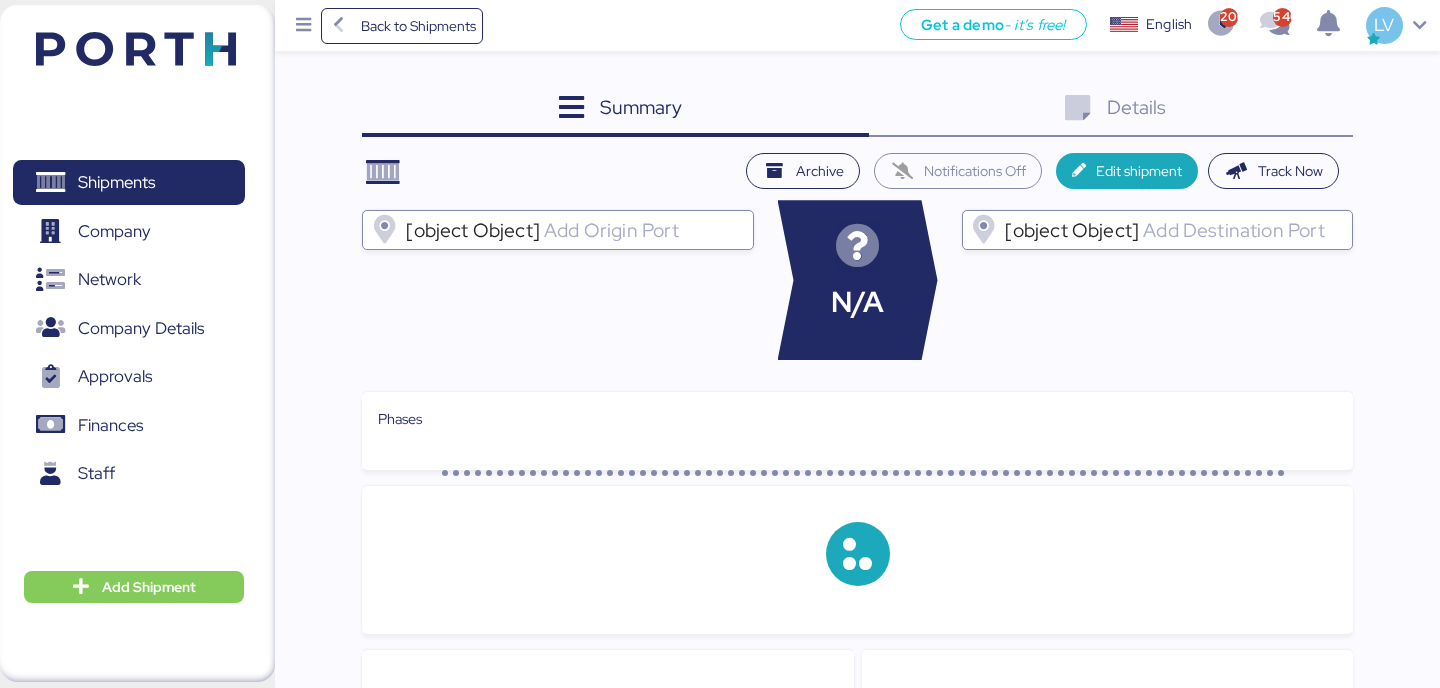 click on "Summary 0   Details 0     Archive   Notifications Off   Edit shipment   Track Now   [object Object]   N/A   [object Object] Phases Documents   Name
延锋墨西哥报关用0617-更新.xlsx
CSSE250609253 HBL 样本.rtf
private
Activity
The information has not been found
Messages" at bounding box center (720, 582) 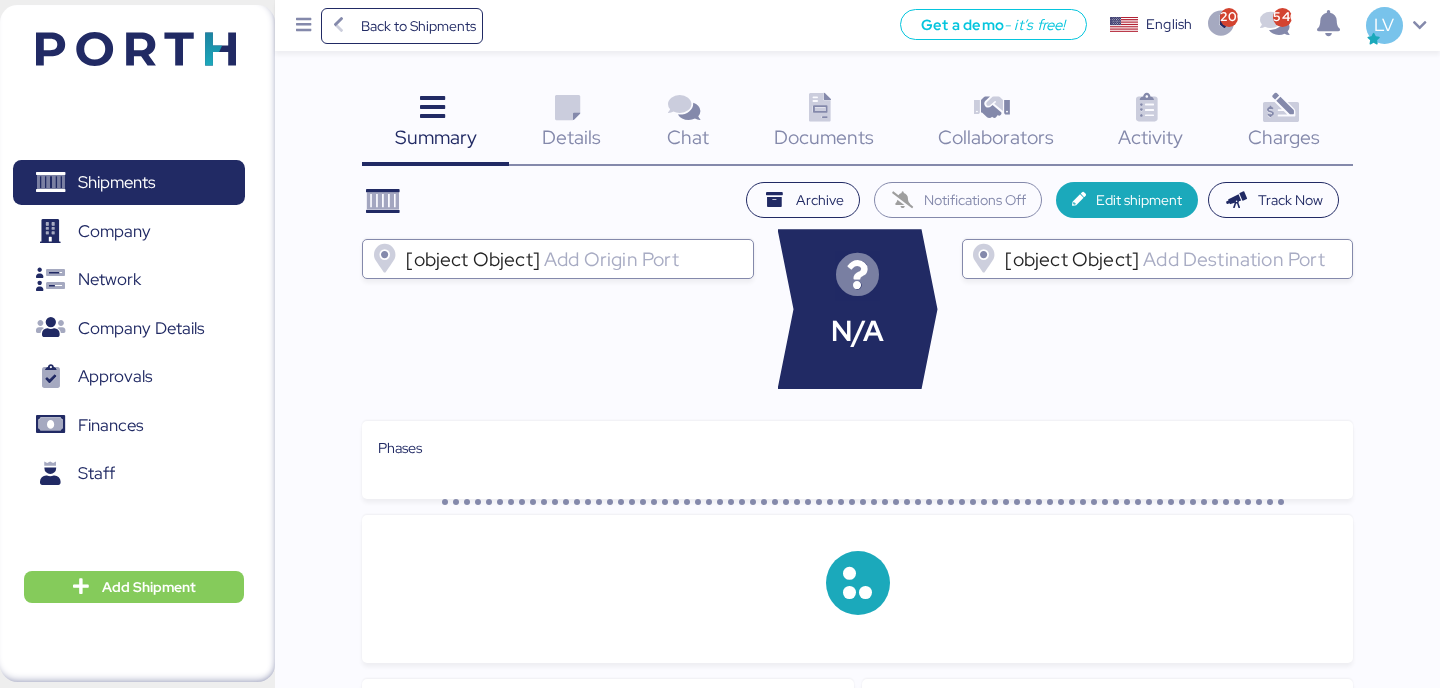 click on "Charges 0" at bounding box center (1284, 124) 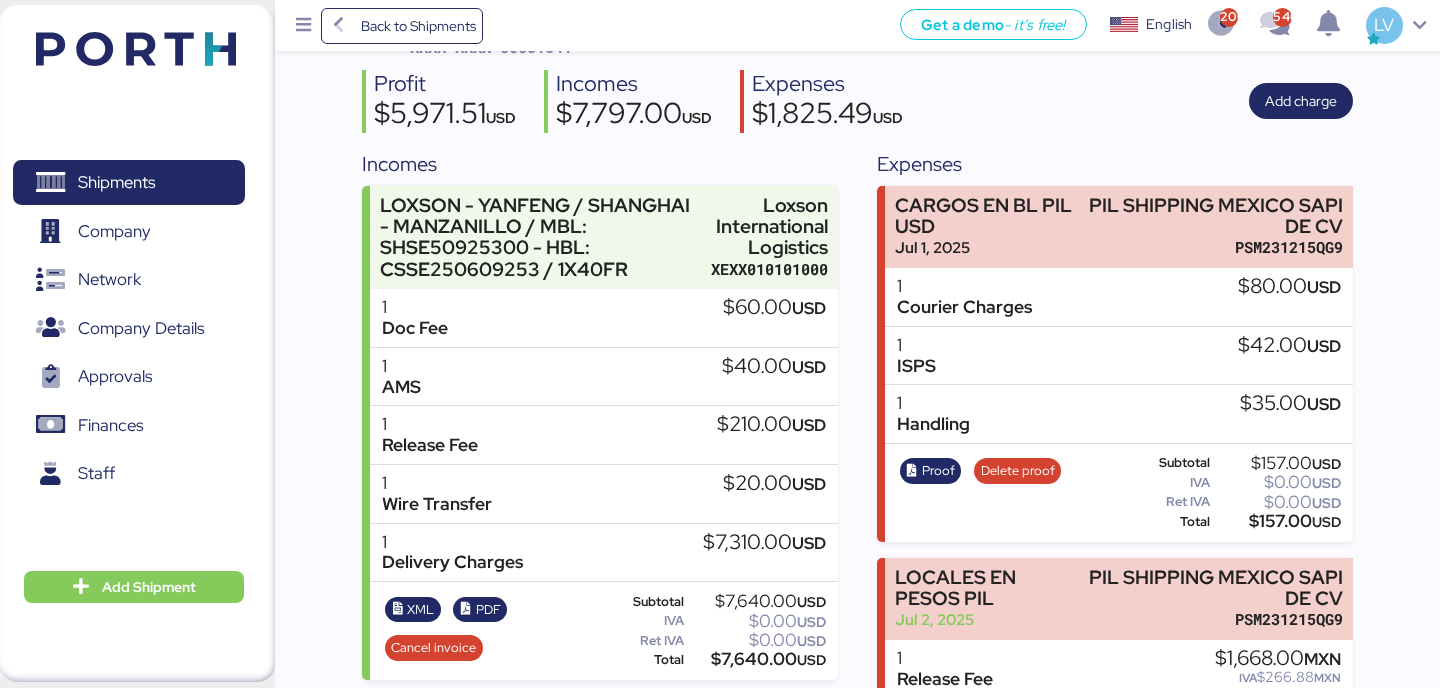 scroll, scrollTop: 0, scrollLeft: 0, axis: both 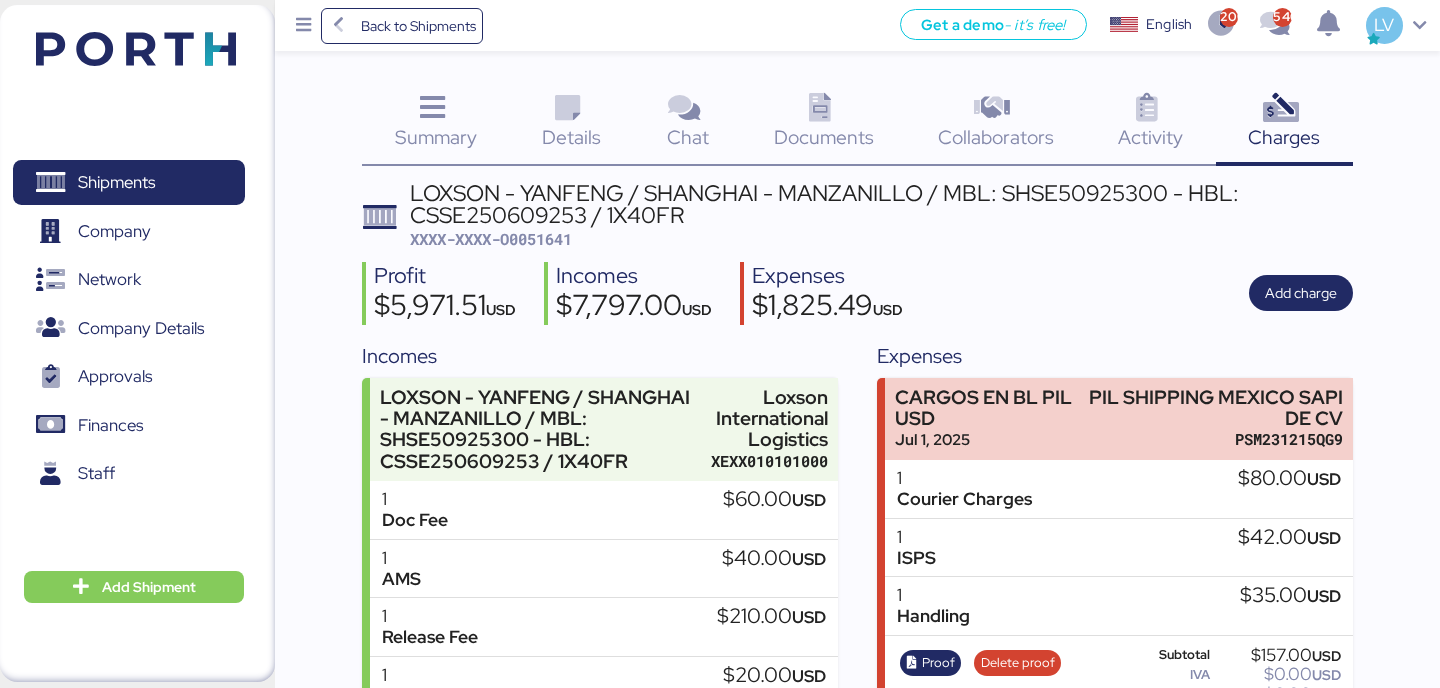 click on "Documents" at bounding box center [824, 137] 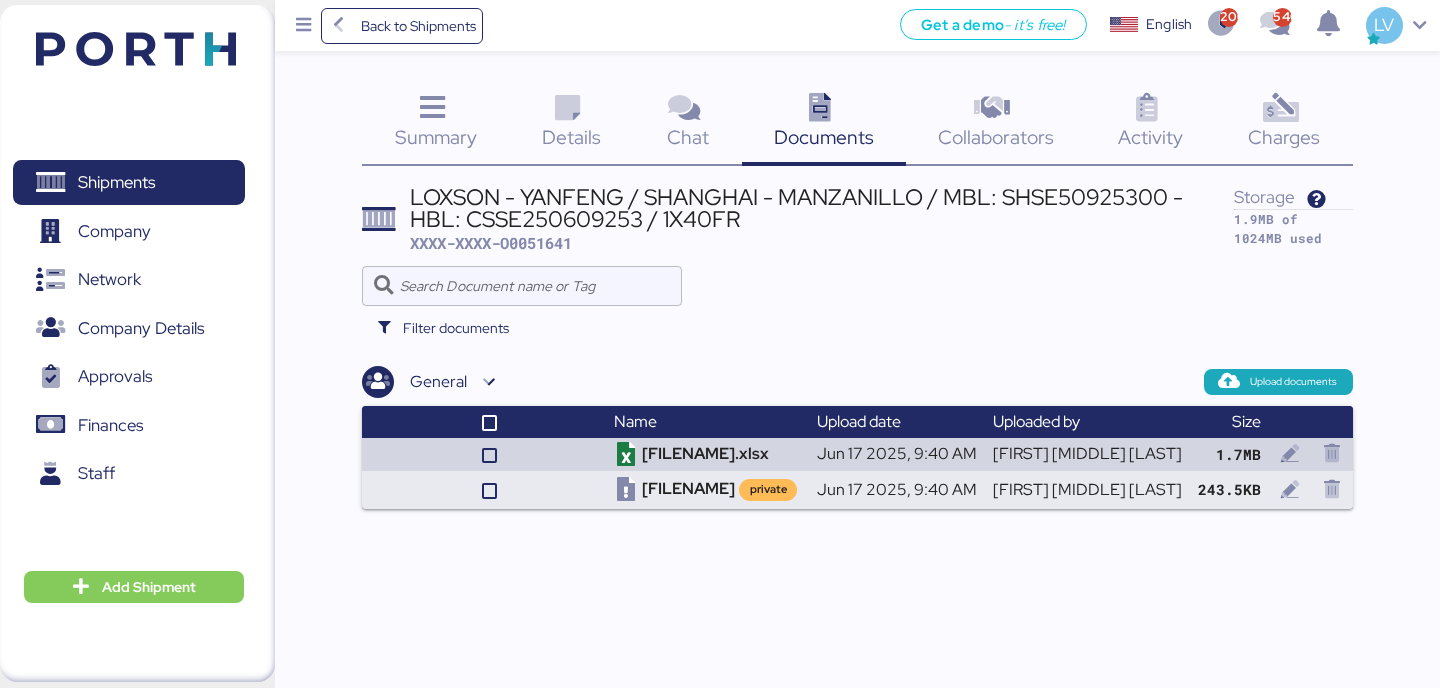 click on "Charges" at bounding box center [1284, 137] 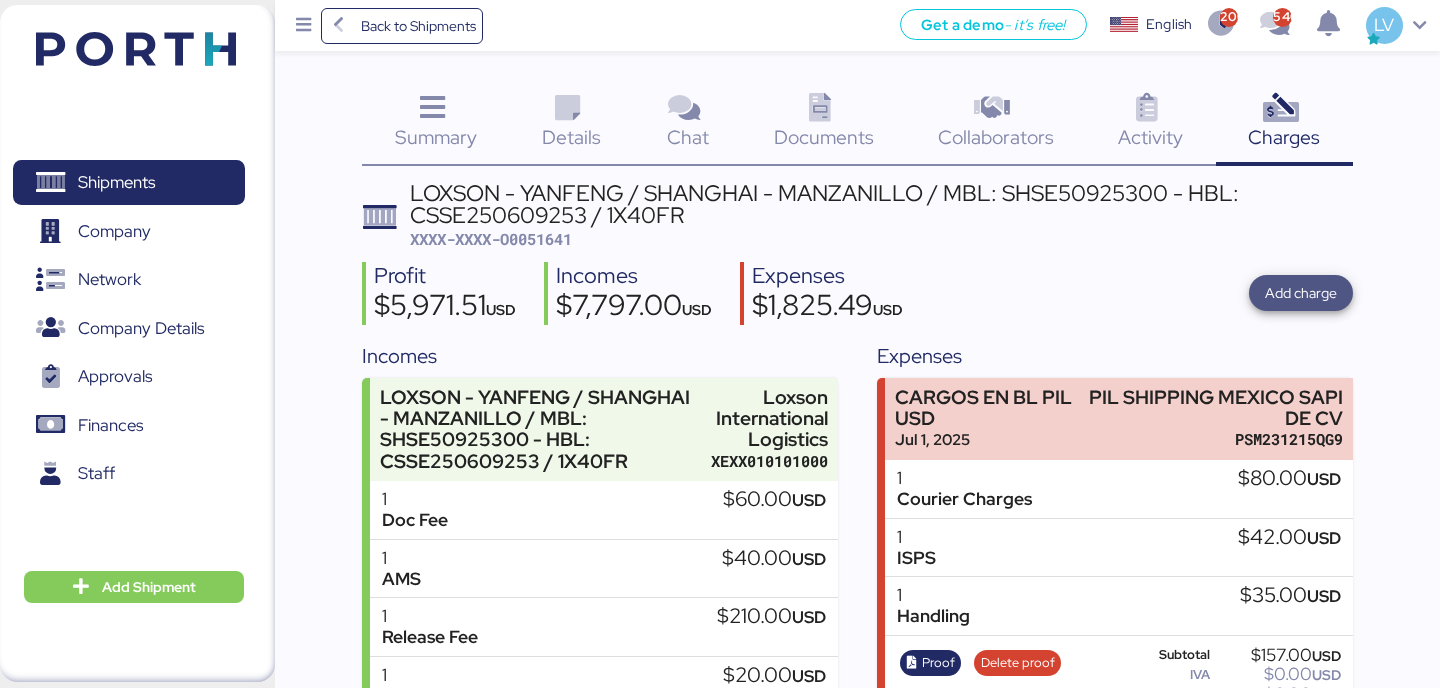 click on "Add charge" at bounding box center (1301, 293) 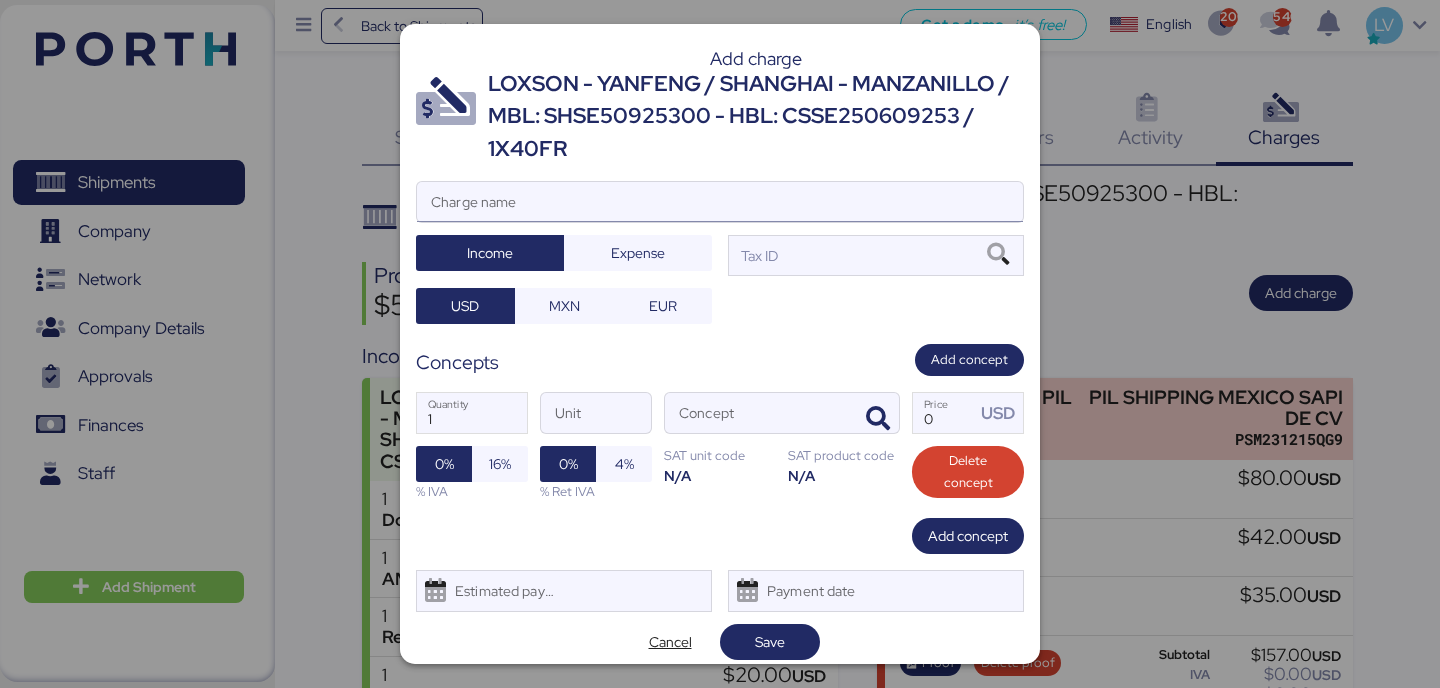 click on "Charge name" at bounding box center (720, 202) 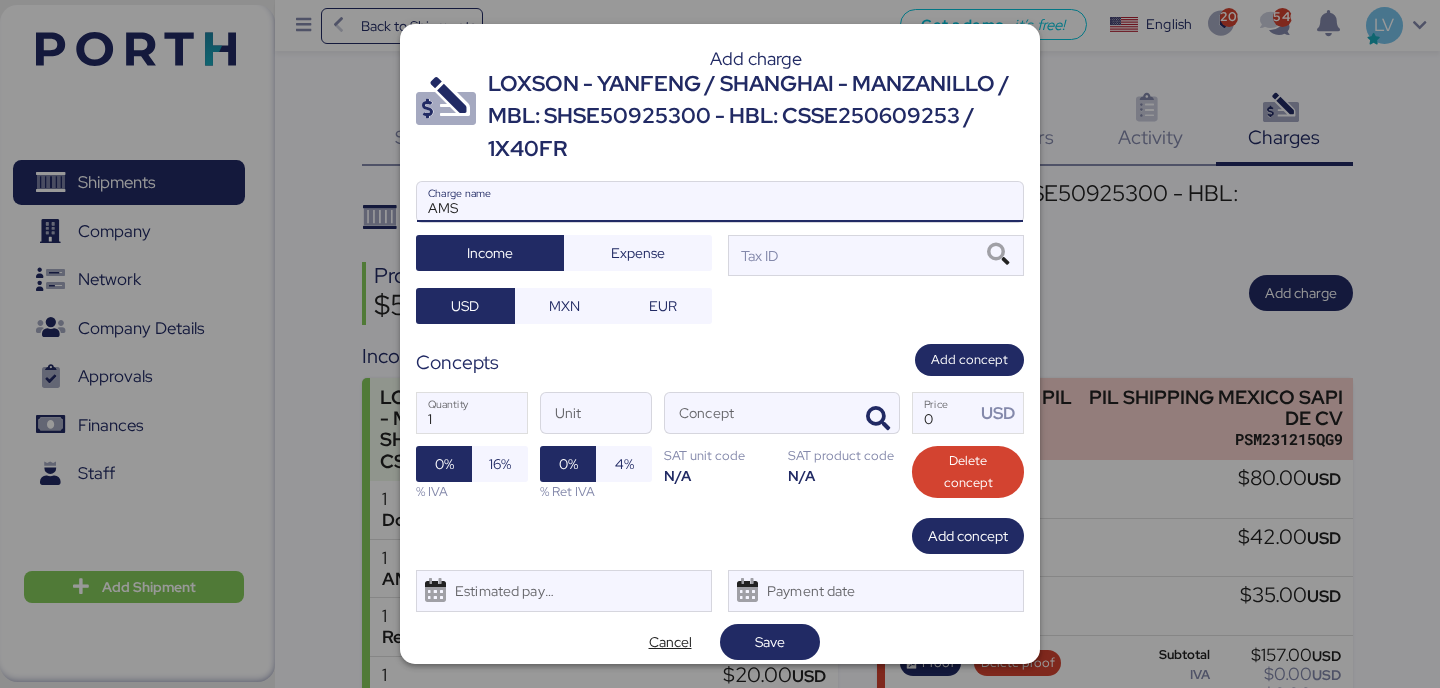 type on "AMS" 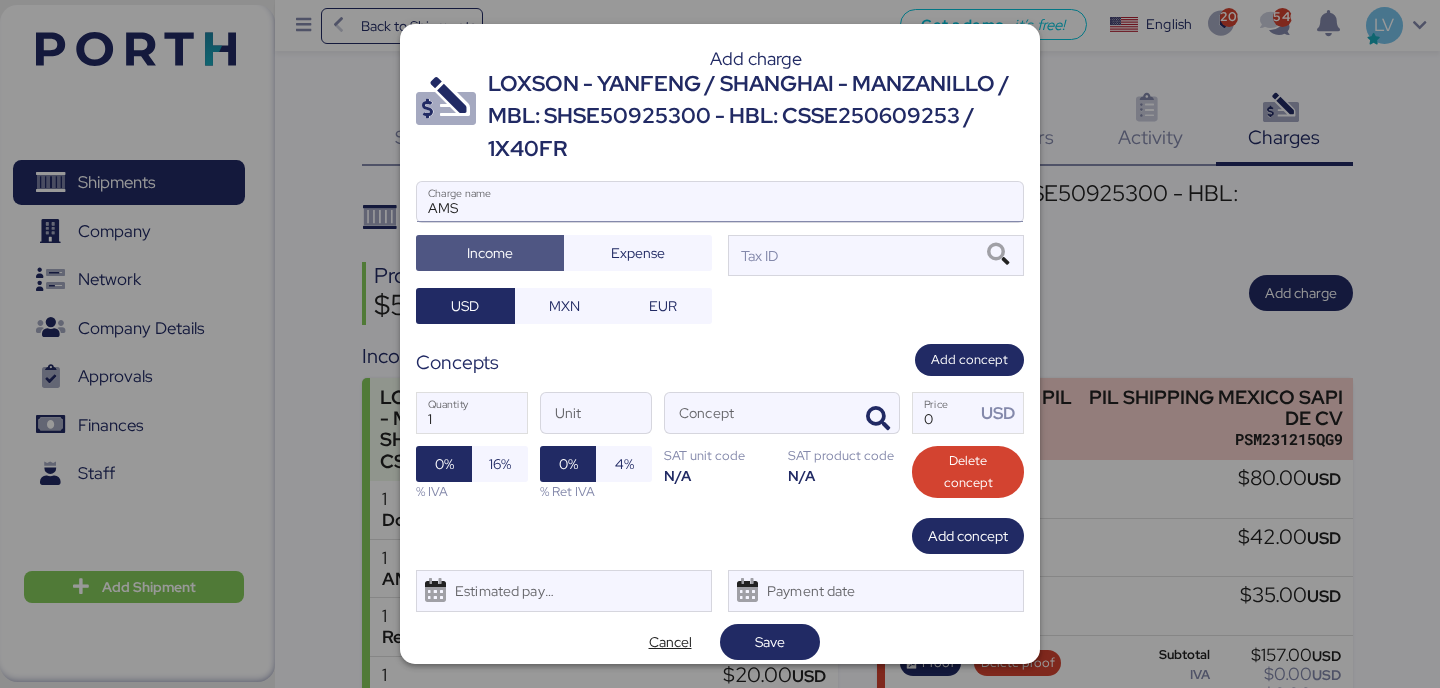 type 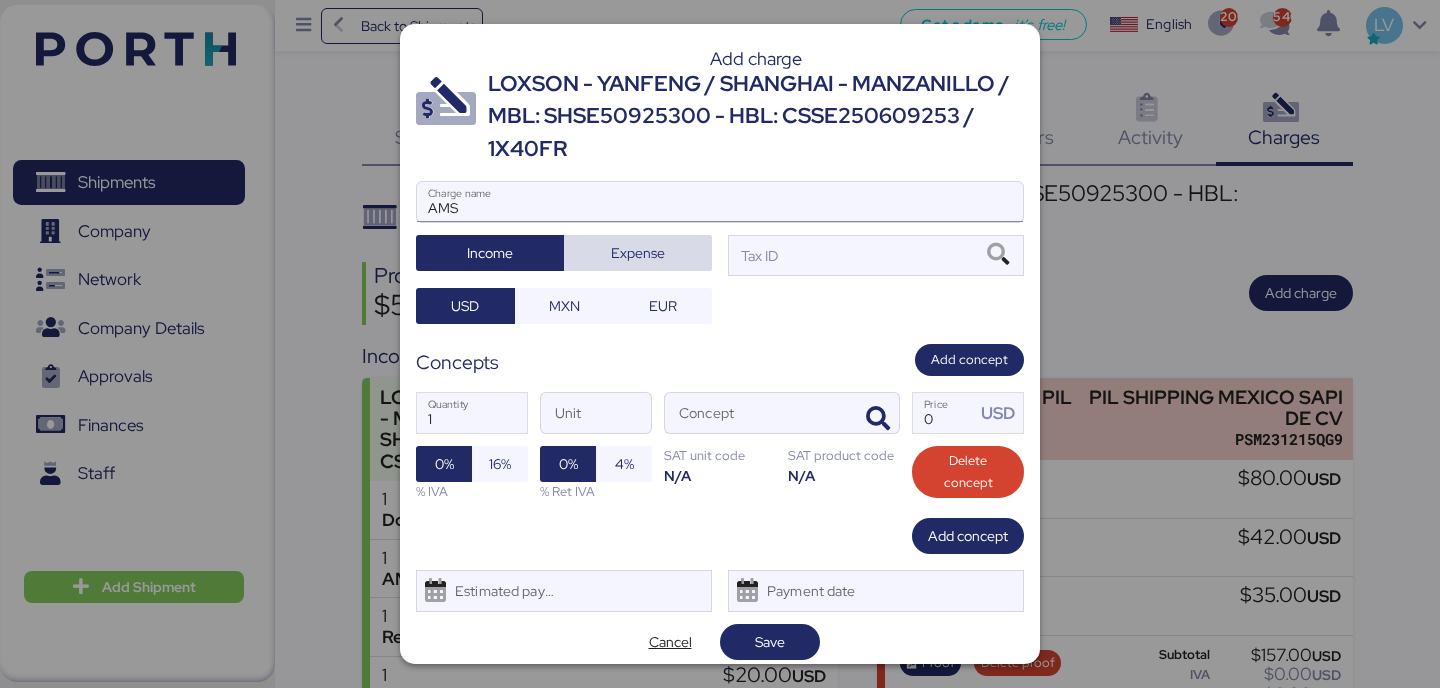 type 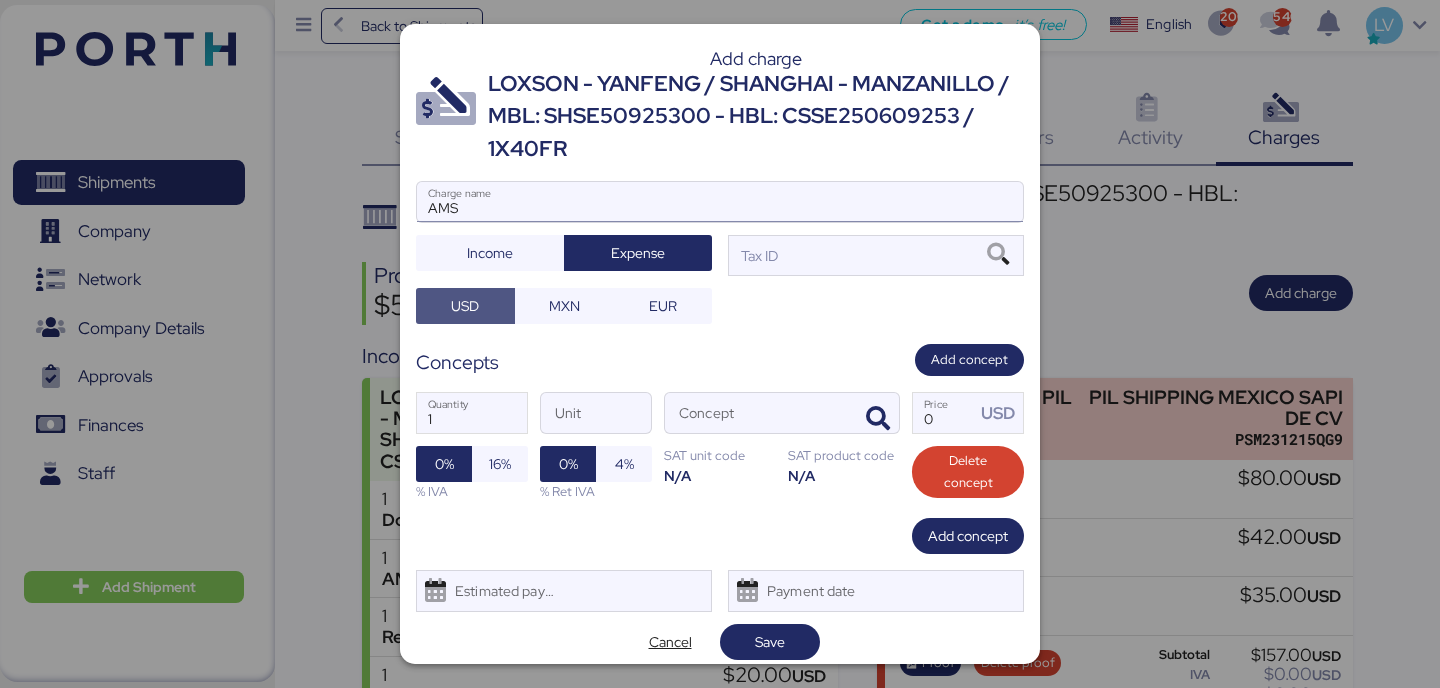 type 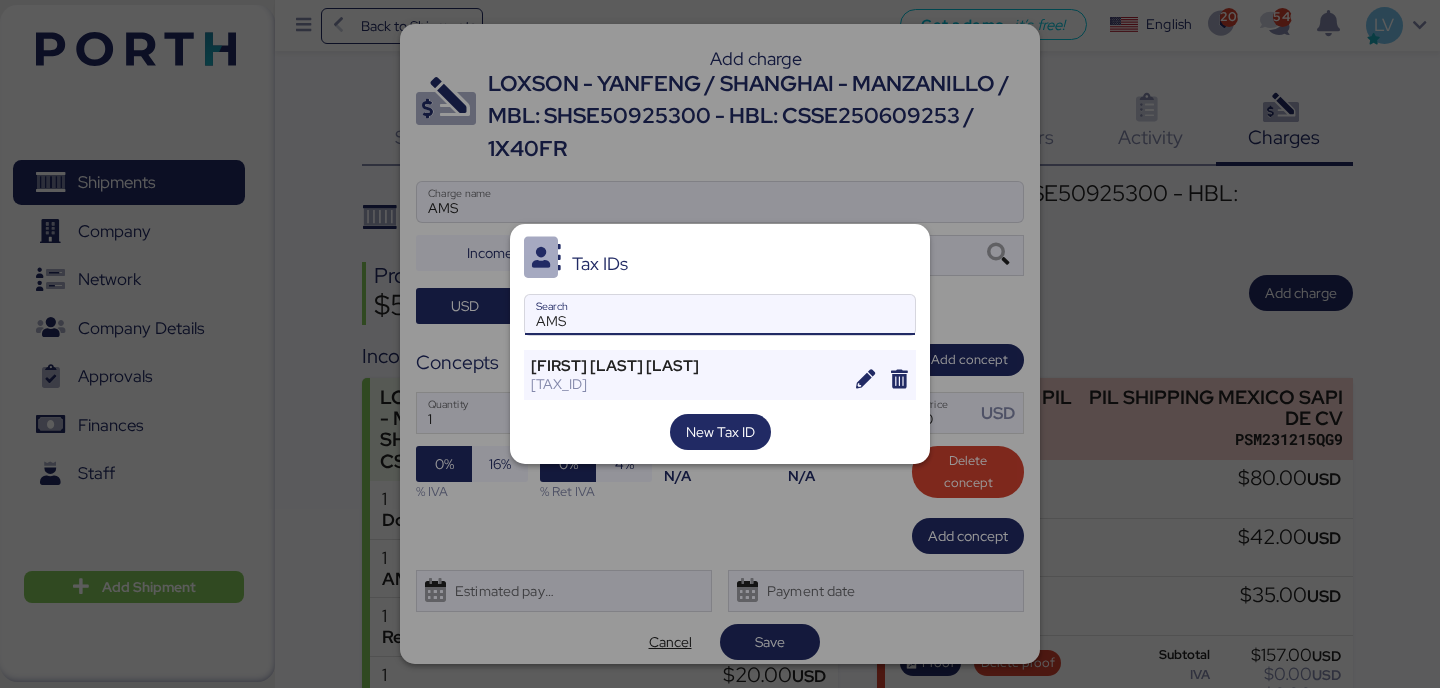 click on "AMS" at bounding box center [720, 315] 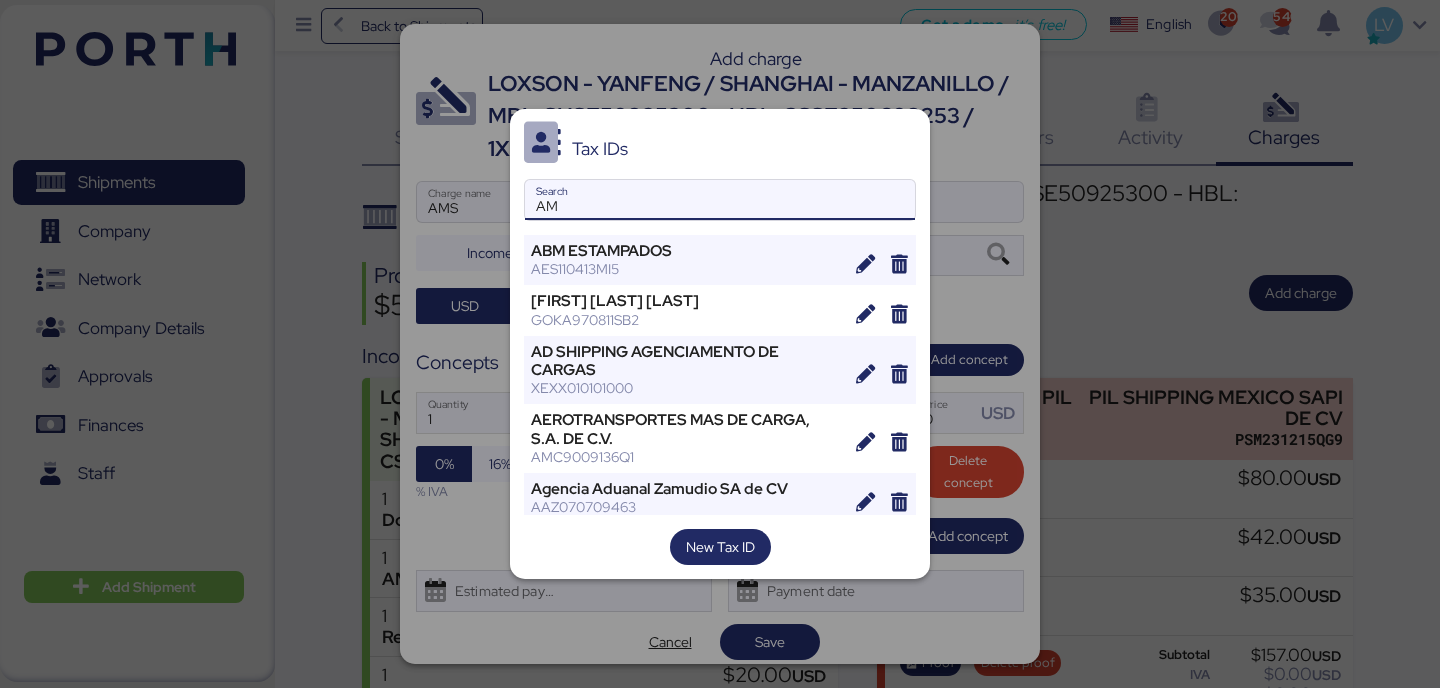 type on "A" 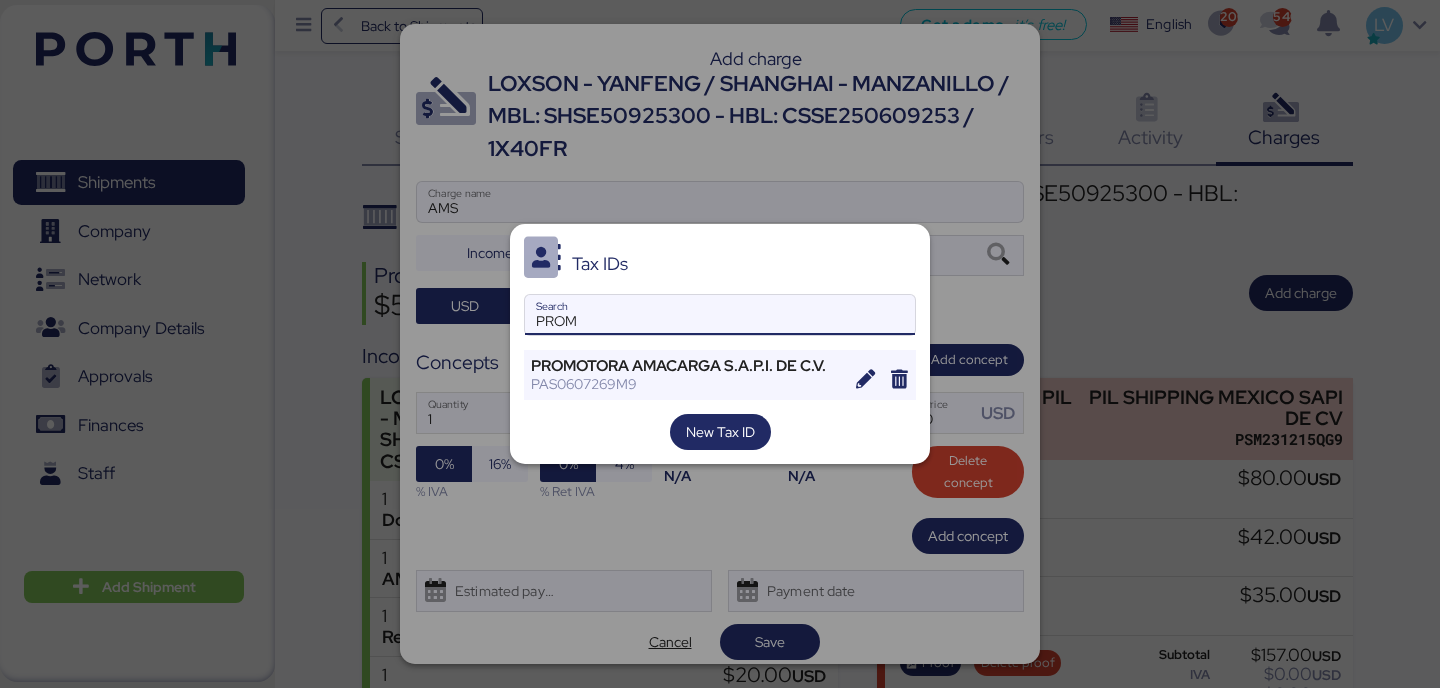 type on "PROM" 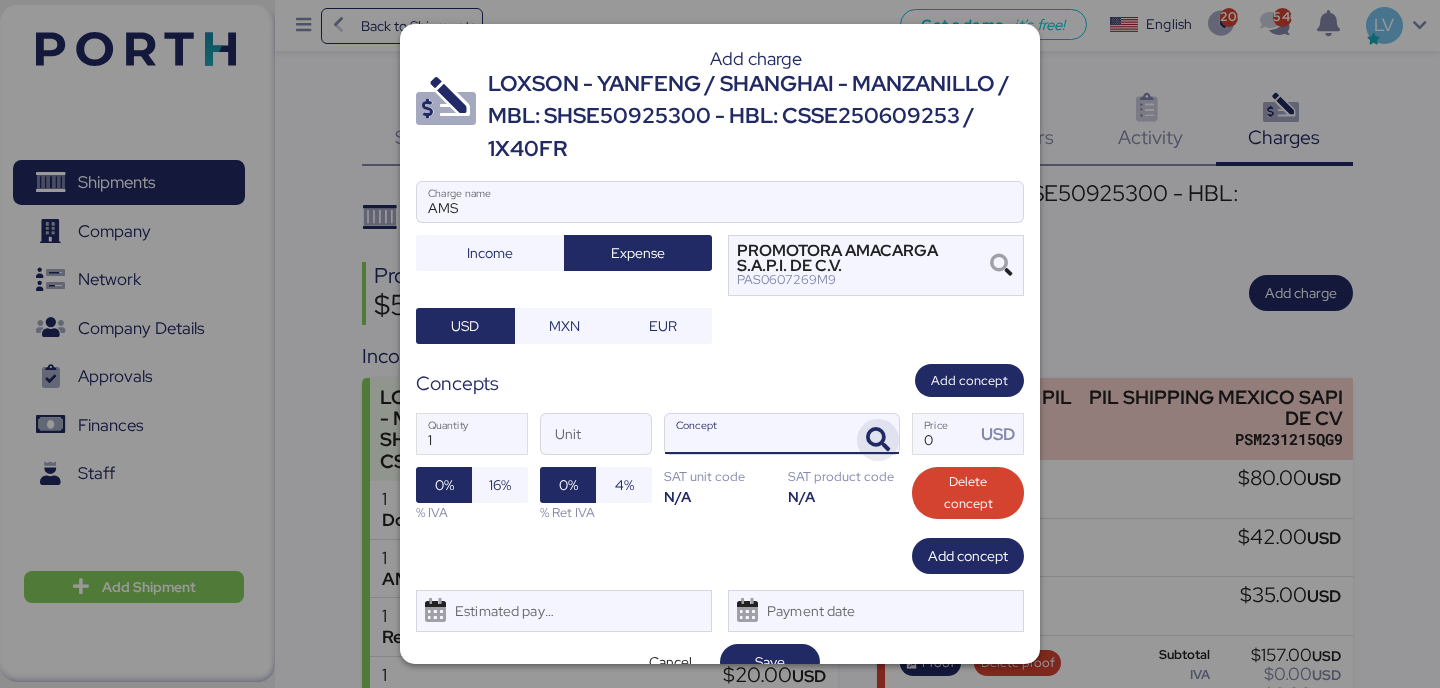 click at bounding box center (878, 440) 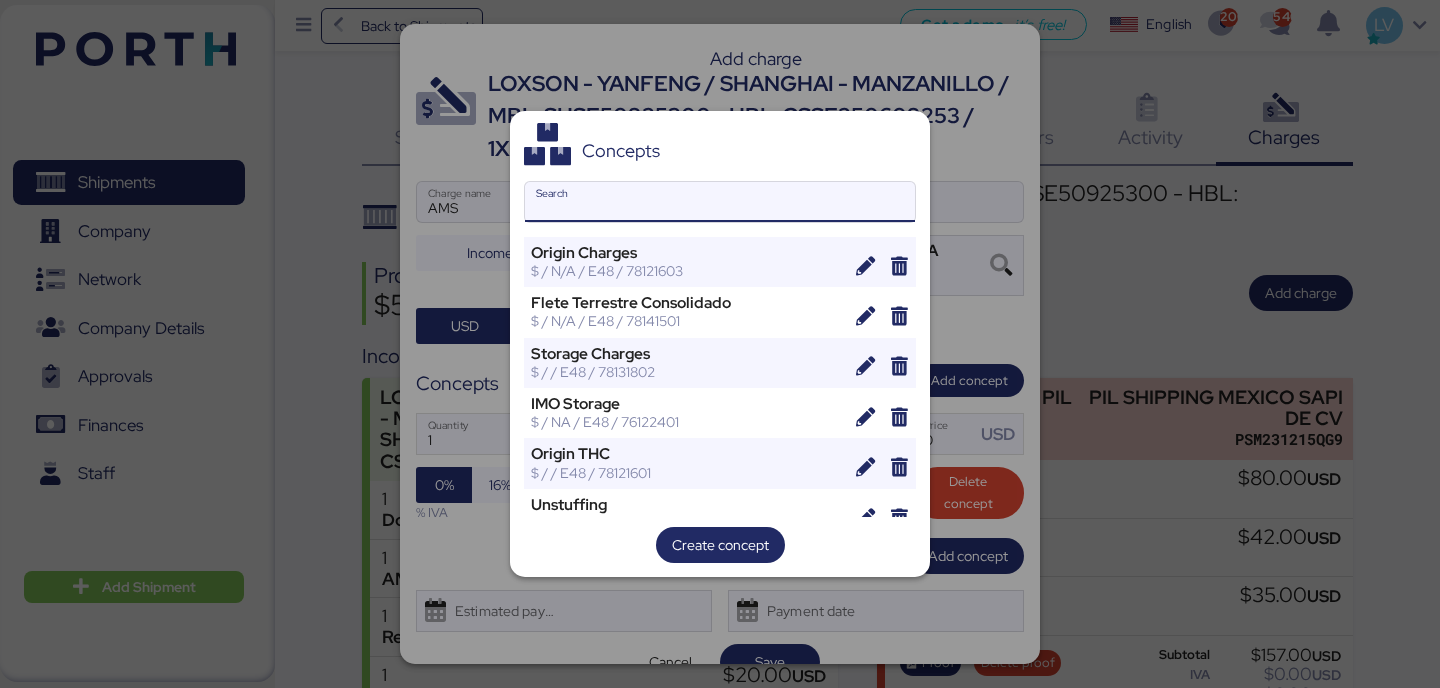 click on "Search" at bounding box center (720, 202) 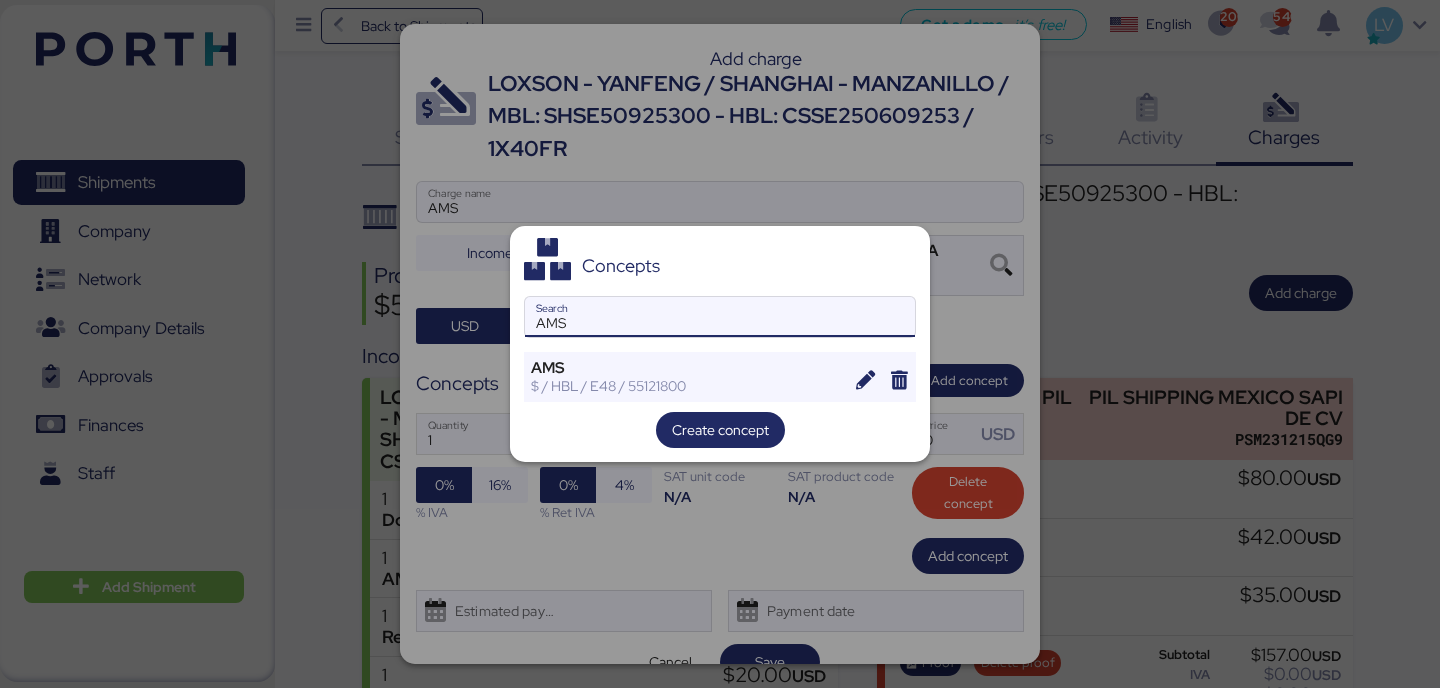 type on "AMS" 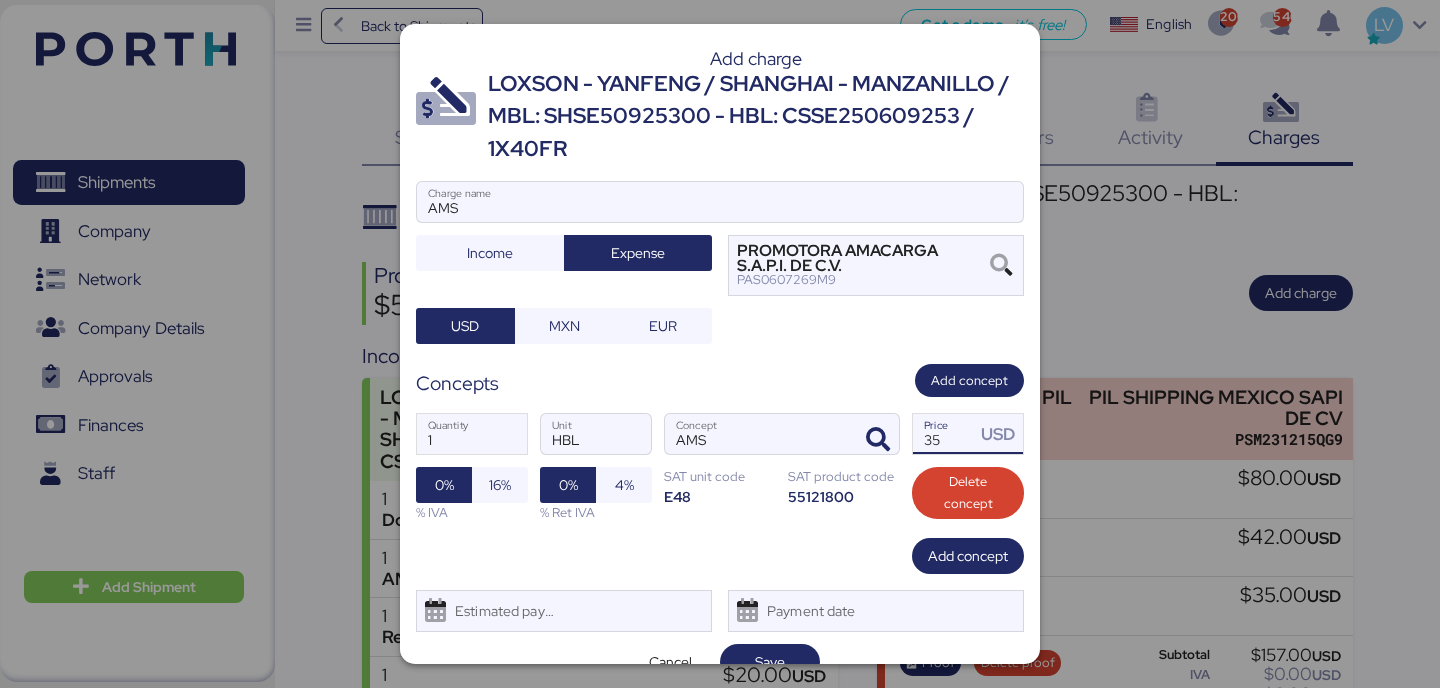 click on "35" at bounding box center (944, 434) 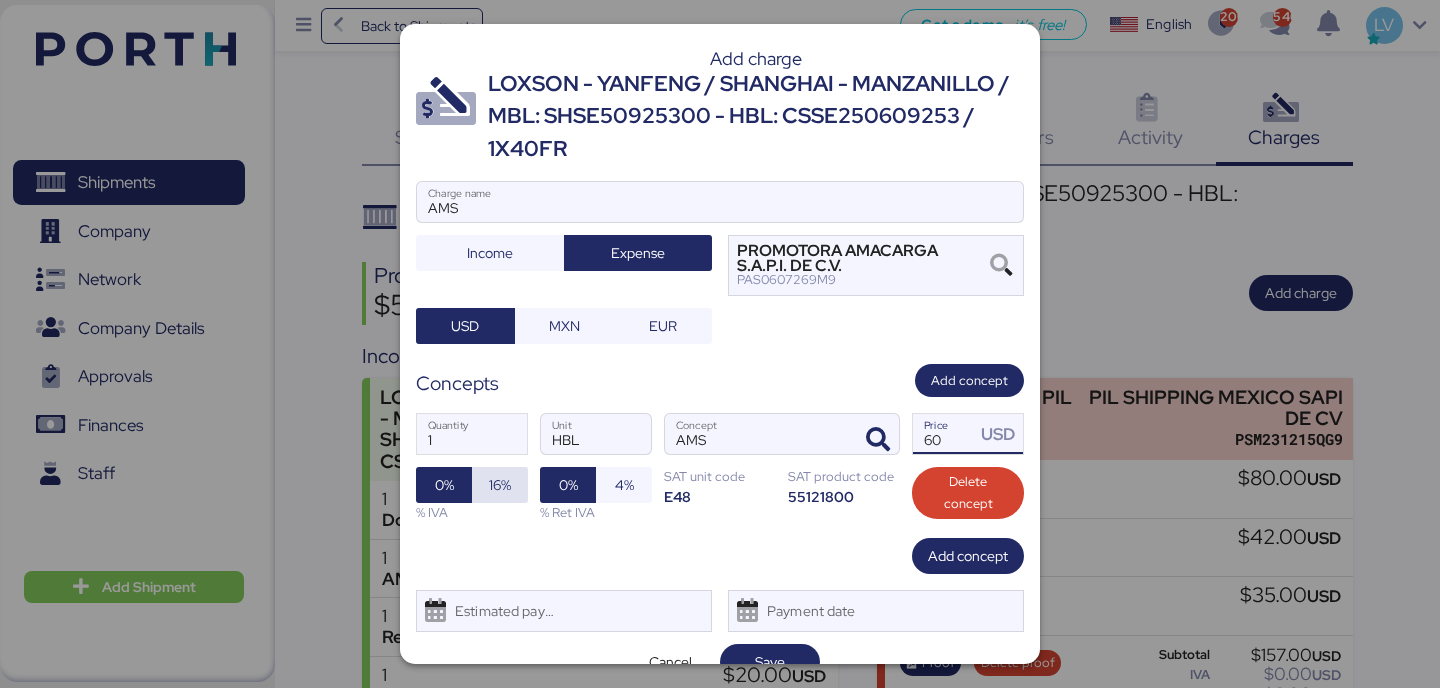 type on "60" 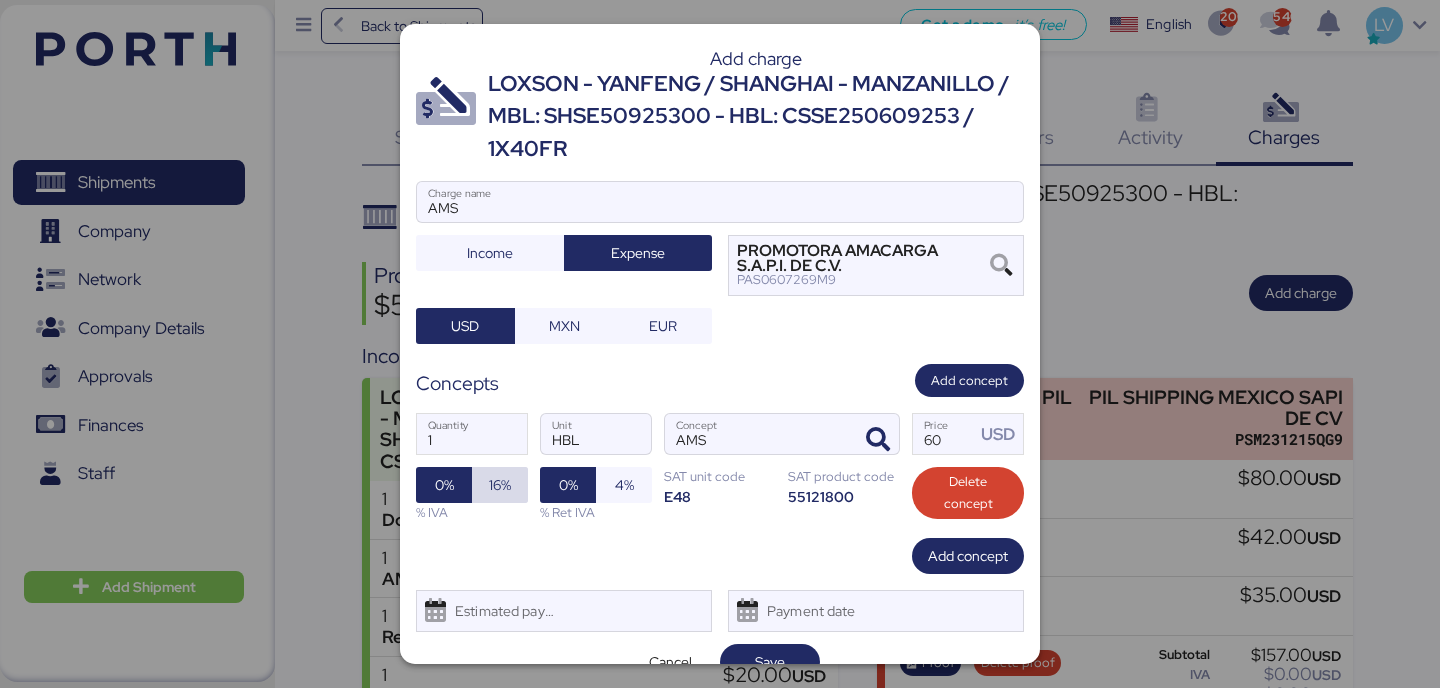 click on "16%" at bounding box center [500, 485] 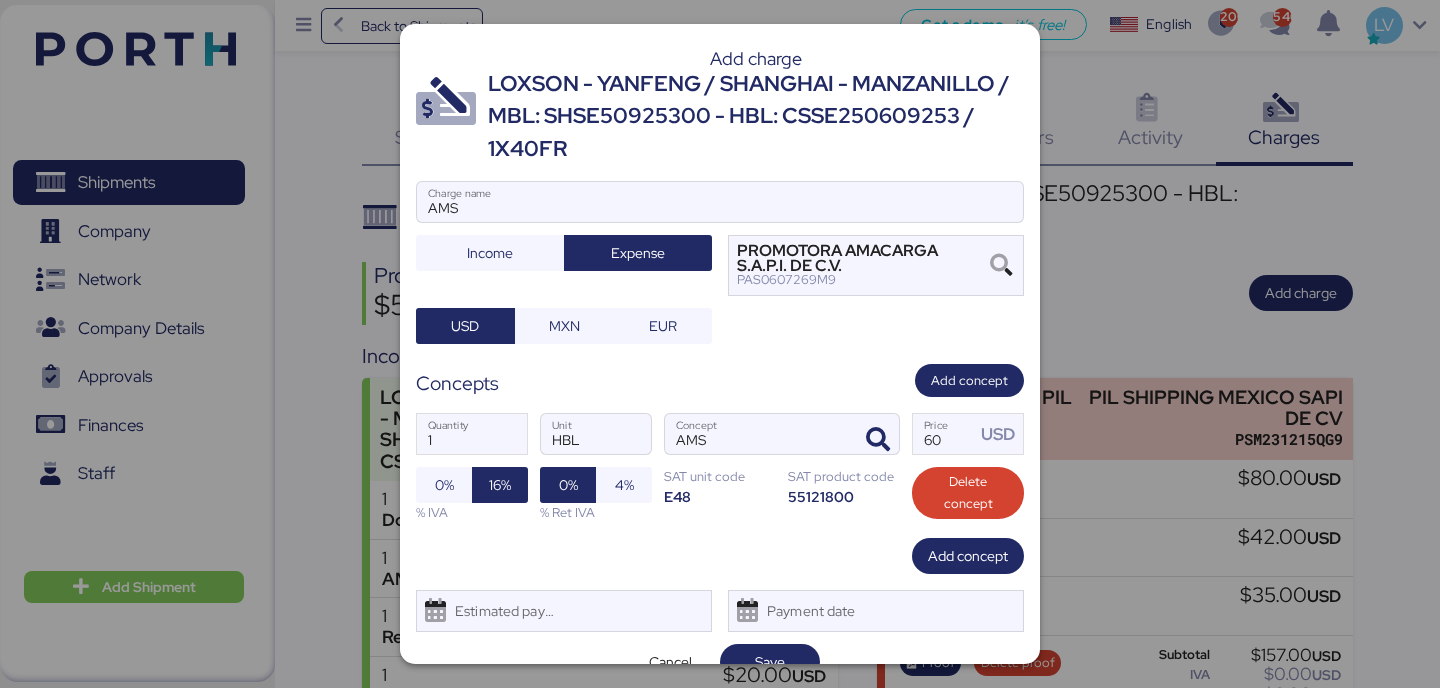 scroll, scrollTop: 32, scrollLeft: 0, axis: vertical 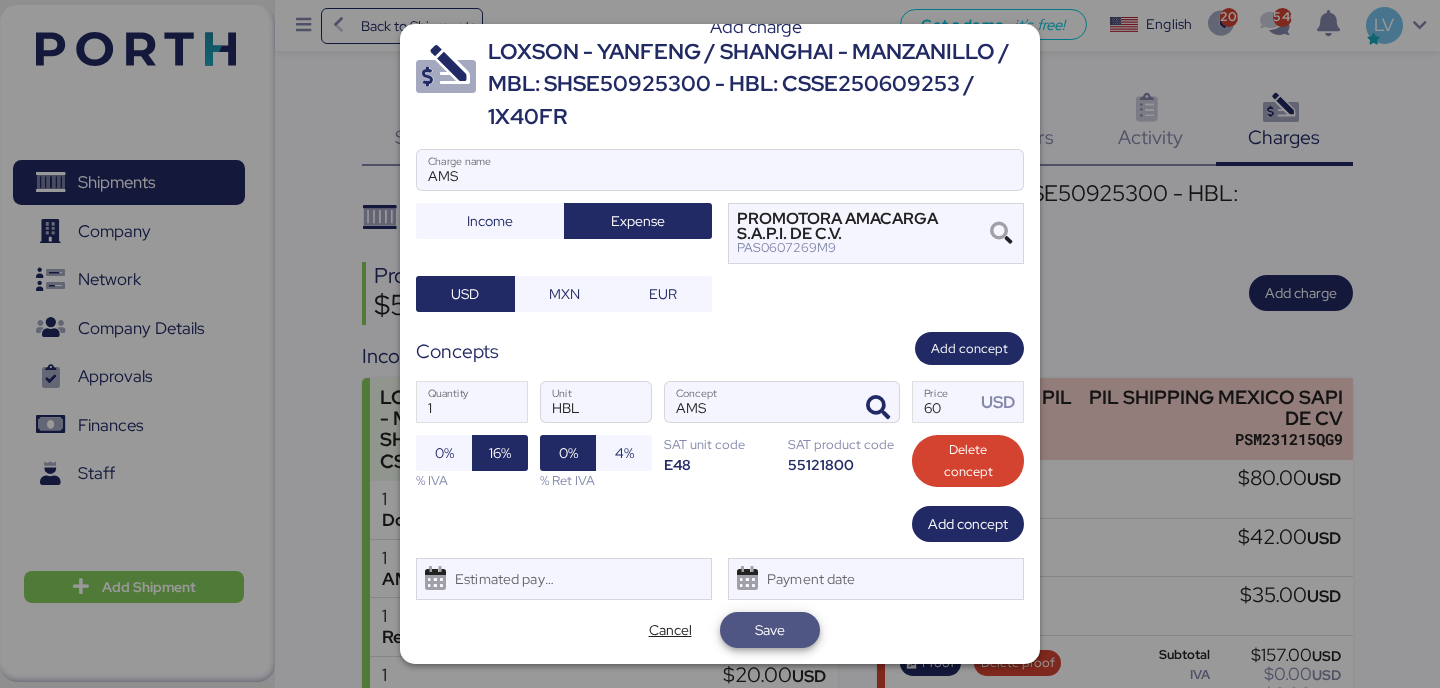 click on "Save" at bounding box center (770, 630) 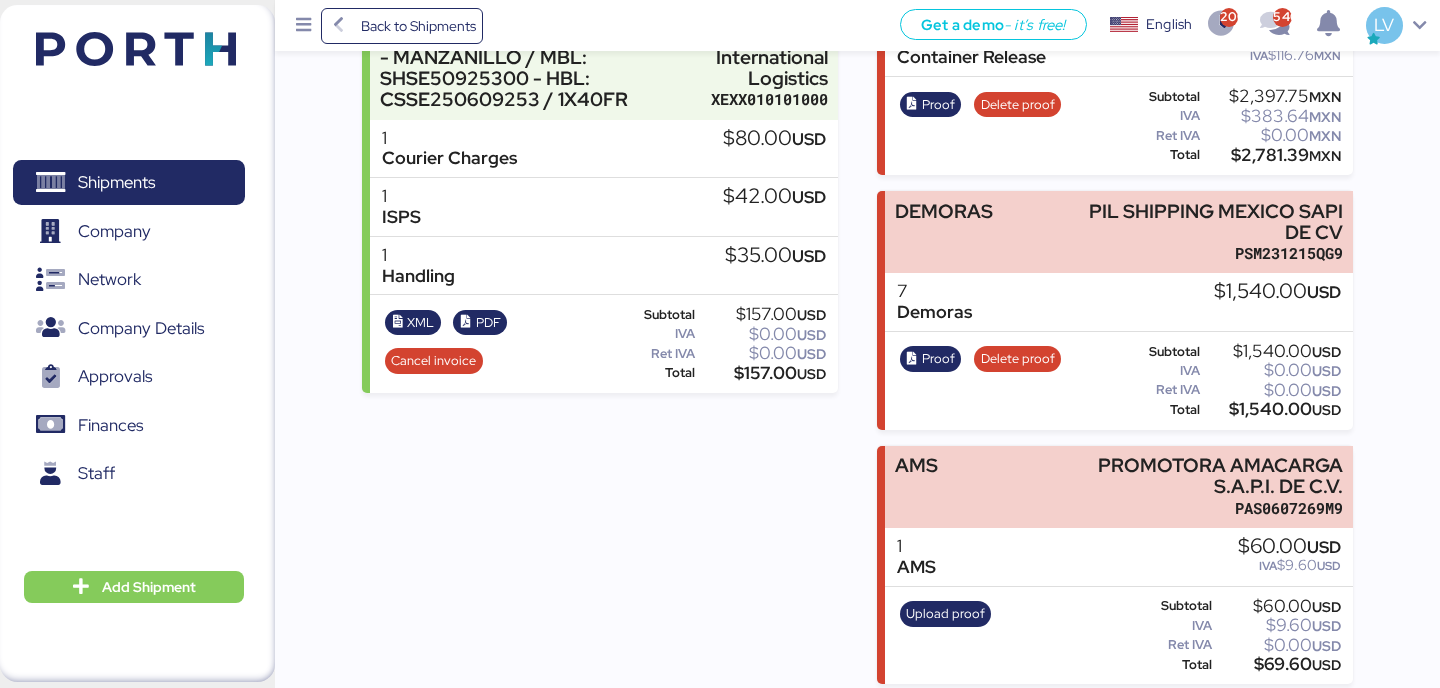 scroll, scrollTop: 885, scrollLeft: 0, axis: vertical 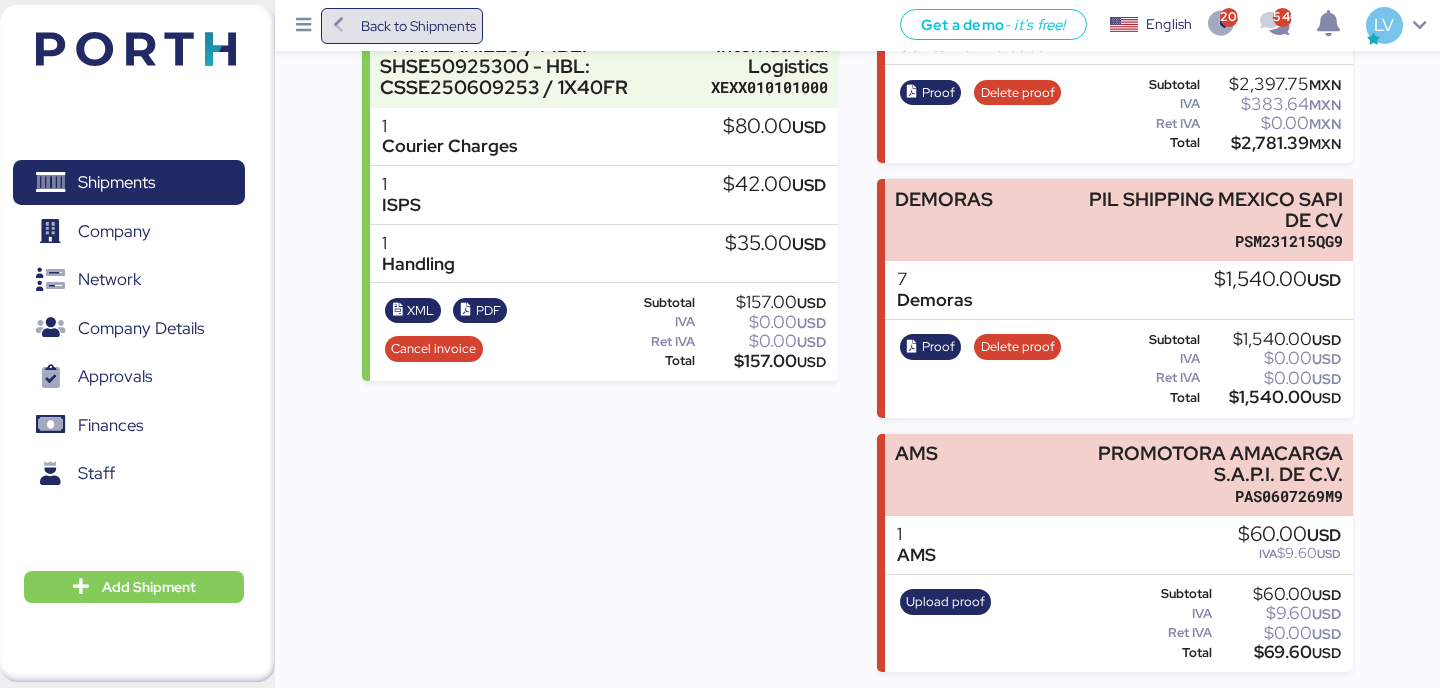 click on "Back to Shipments" at bounding box center [402, 26] 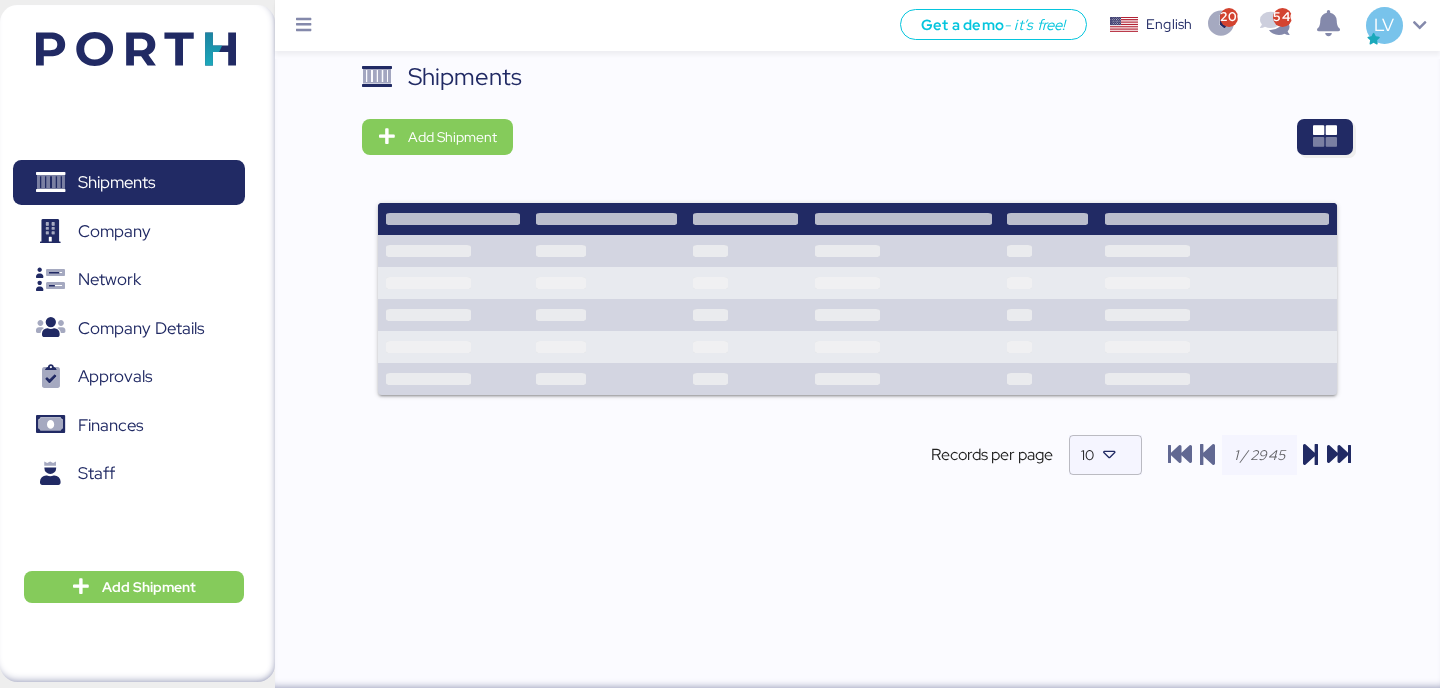 scroll, scrollTop: 0, scrollLeft: 0, axis: both 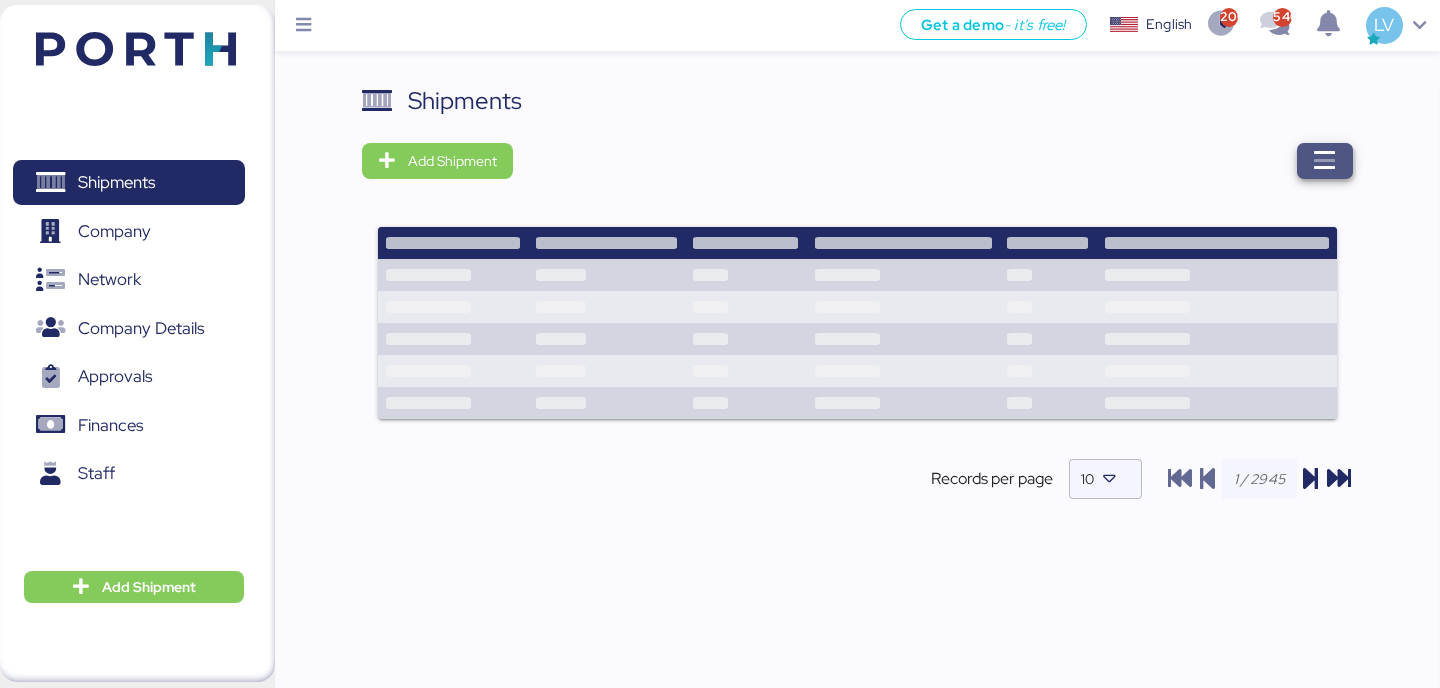 click at bounding box center (1325, 161) 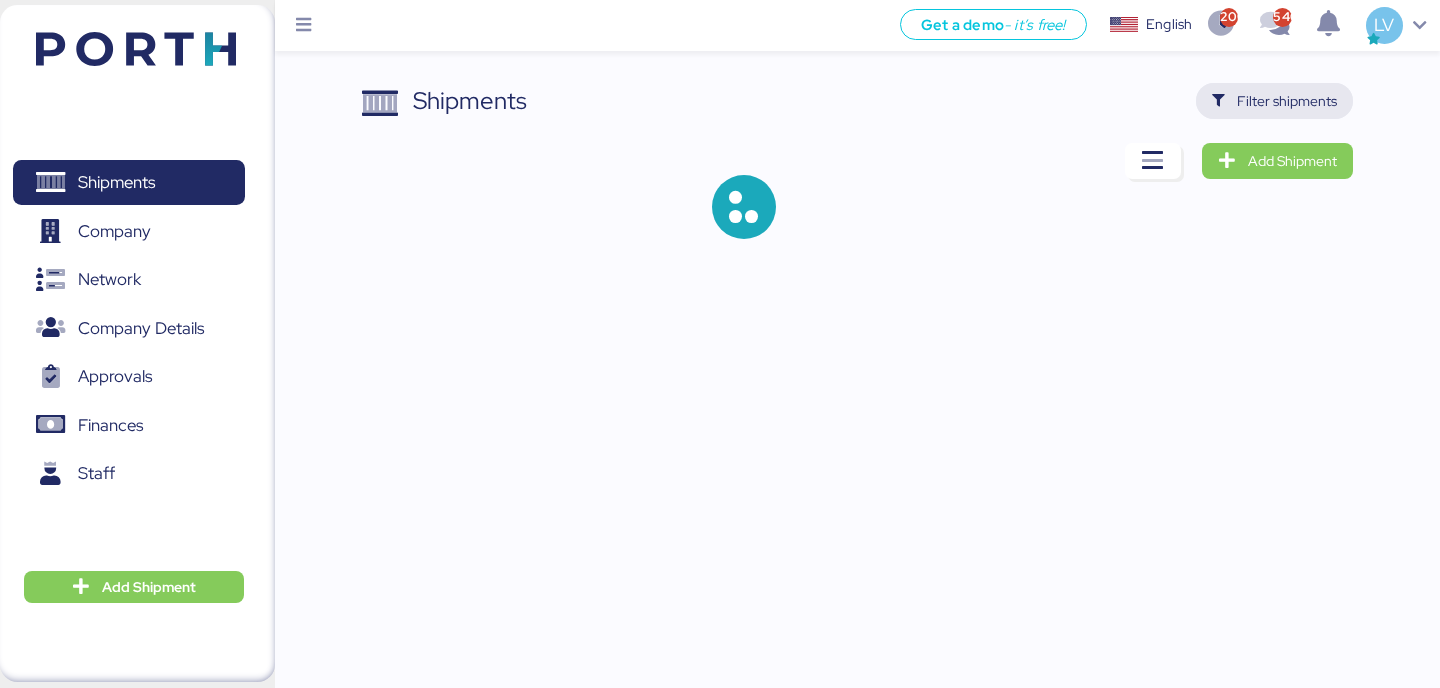 click on "Filter shipments" at bounding box center (1287, 101) 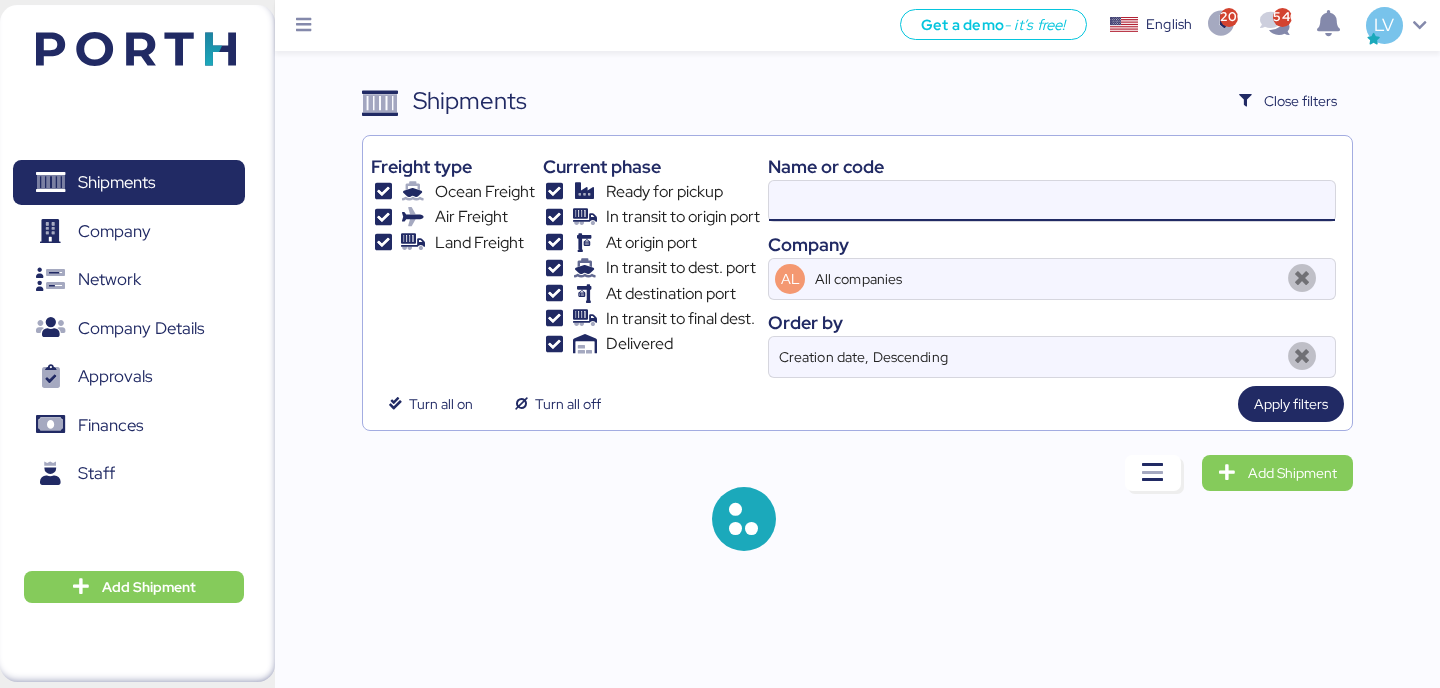 click at bounding box center (1052, 201) 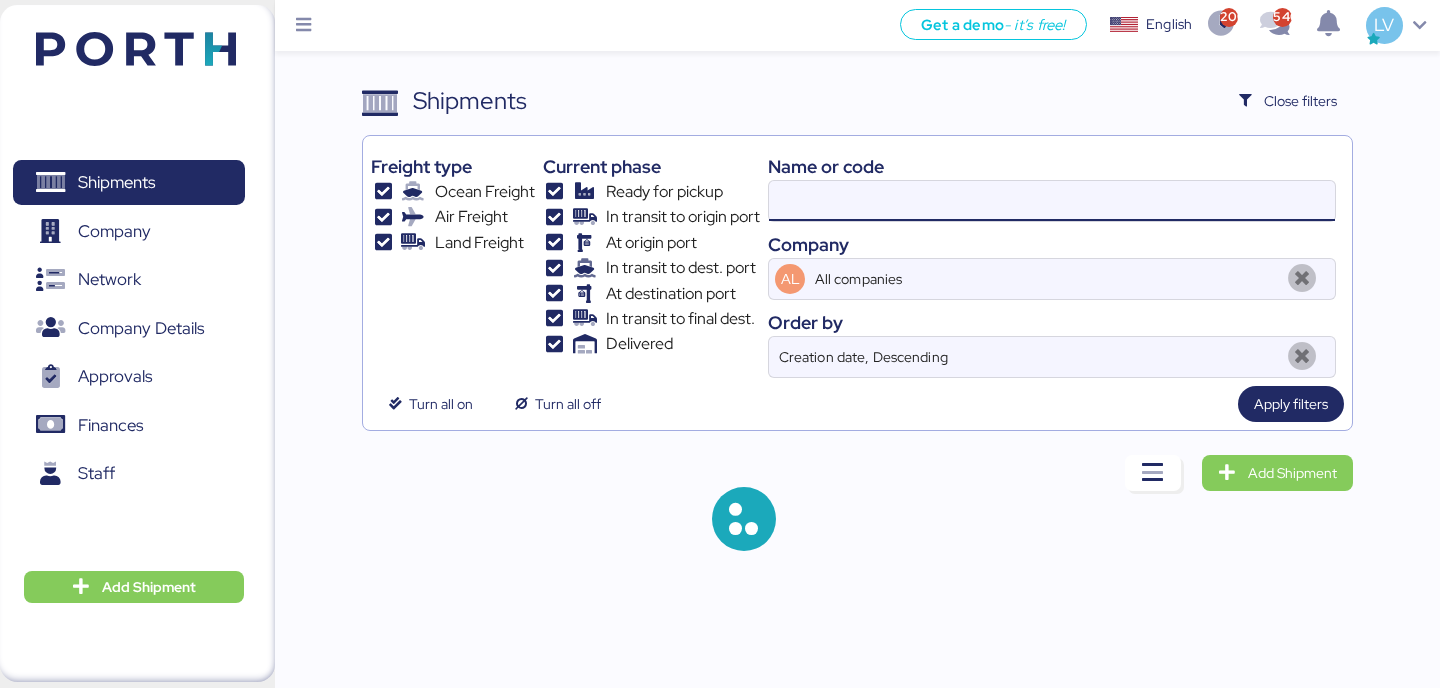 click at bounding box center (1052, 201) 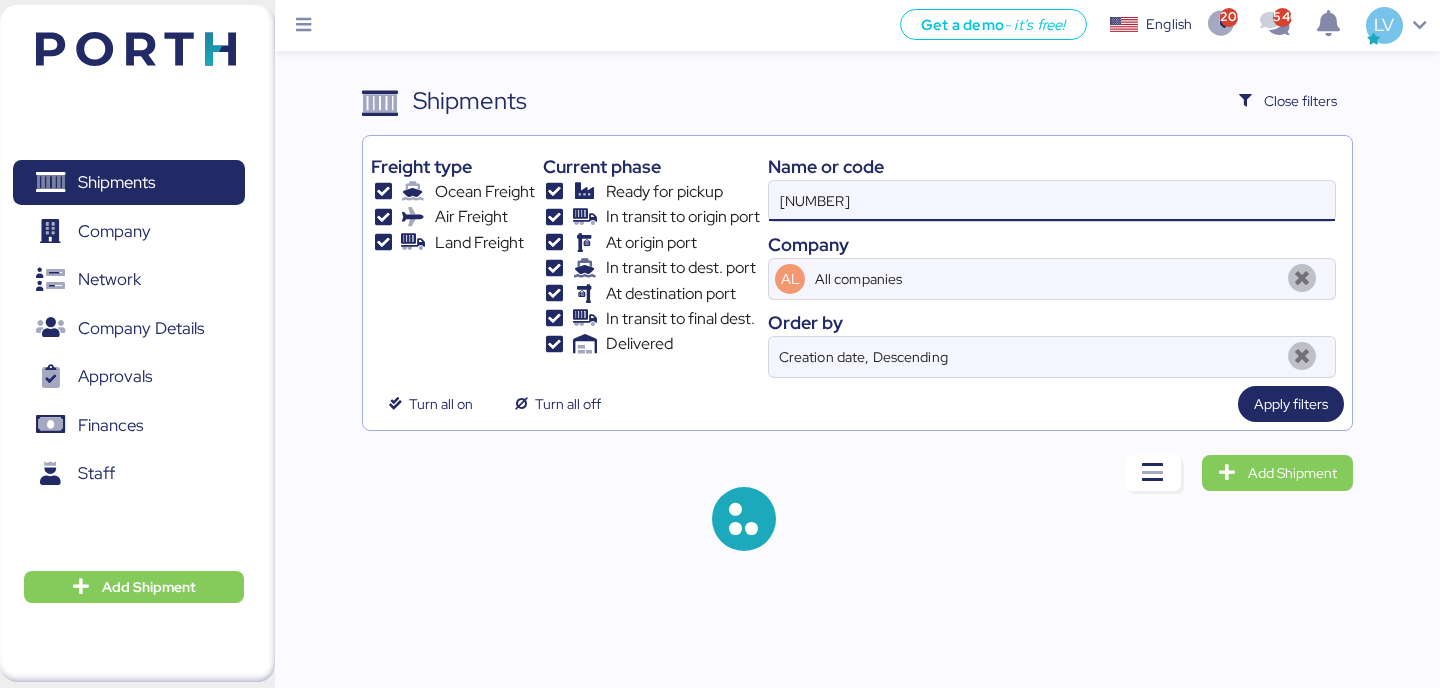 type on "[NUMBER]" 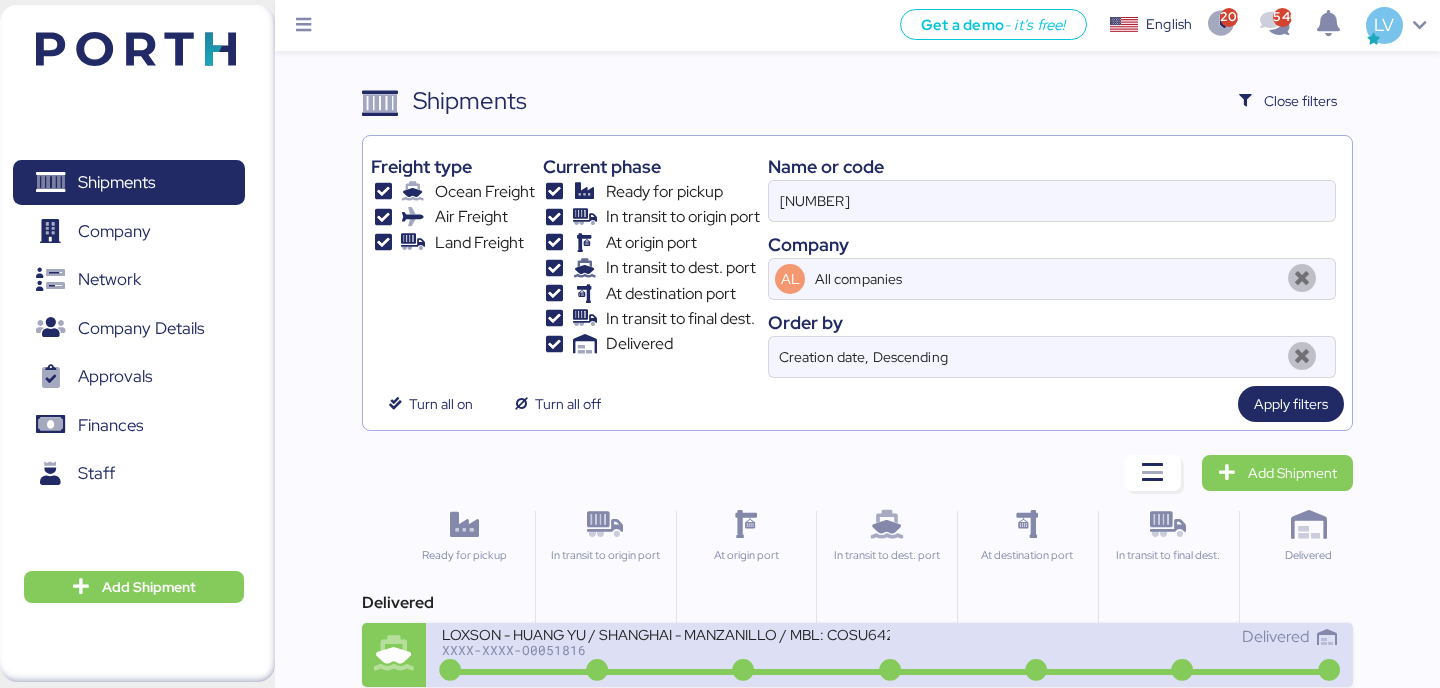 click on "XXXX-XXXX-O0051816" at bounding box center [665, 650] 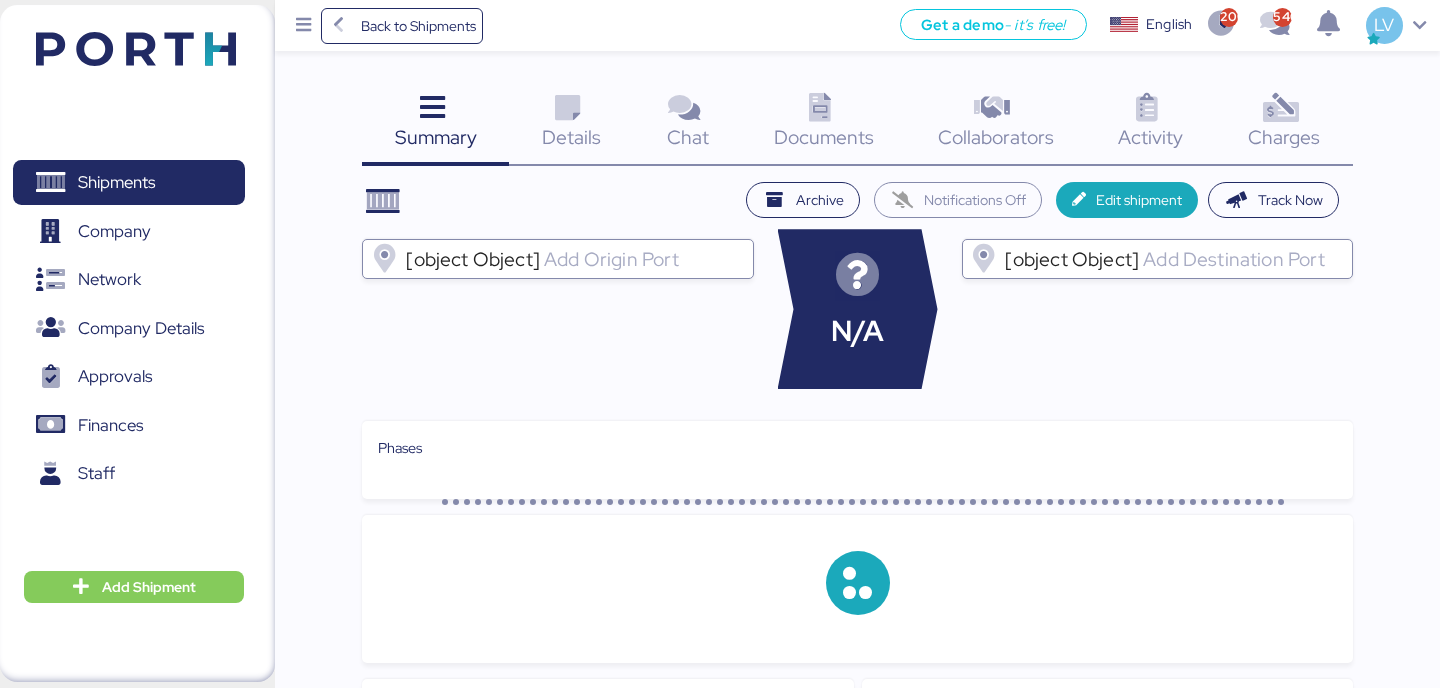 click at bounding box center (1280, 108) 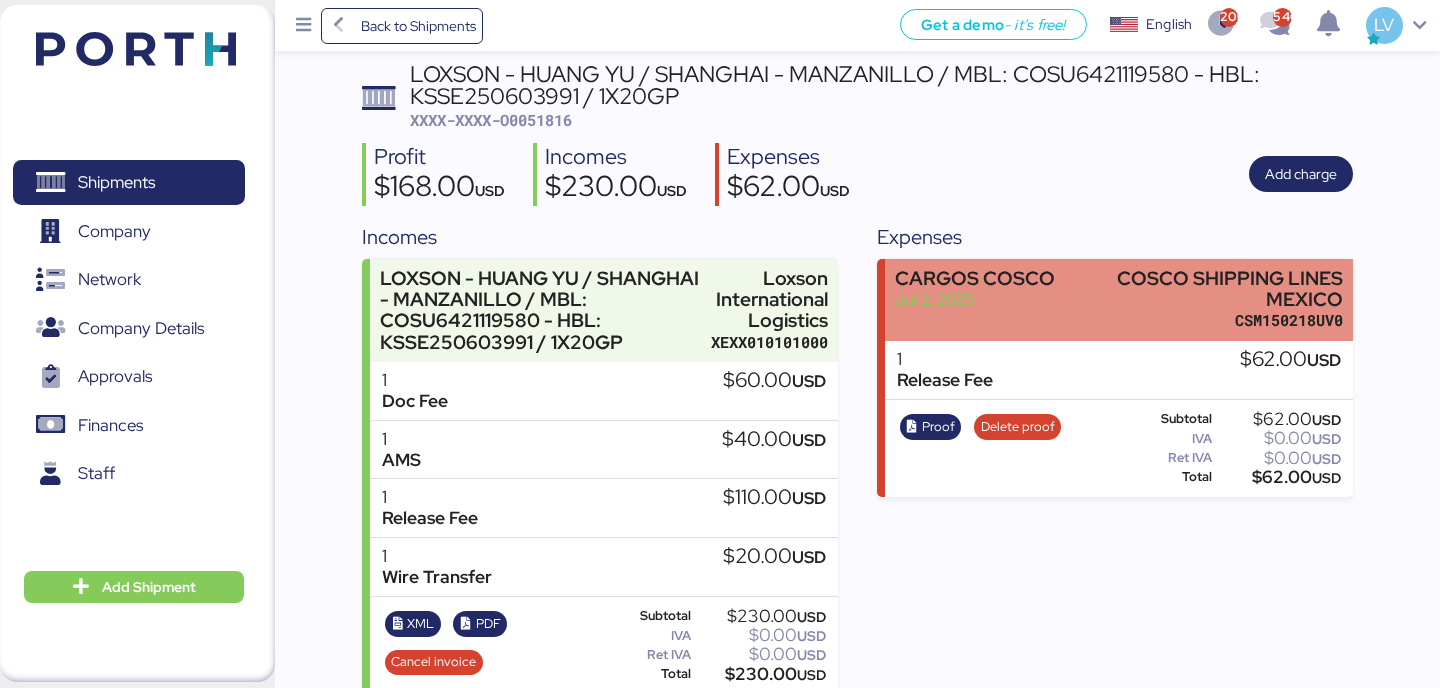 scroll, scrollTop: 141, scrollLeft: 0, axis: vertical 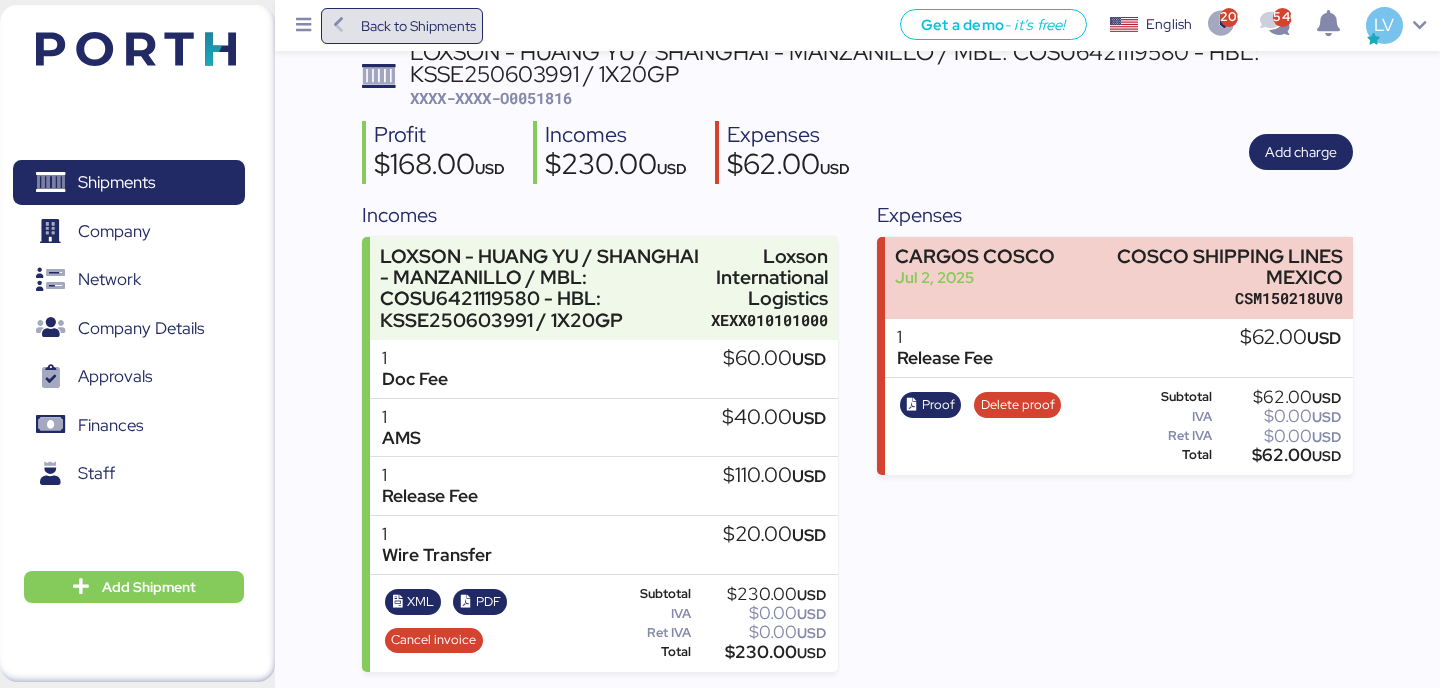 click on "Back to Shipments" at bounding box center [402, 26] 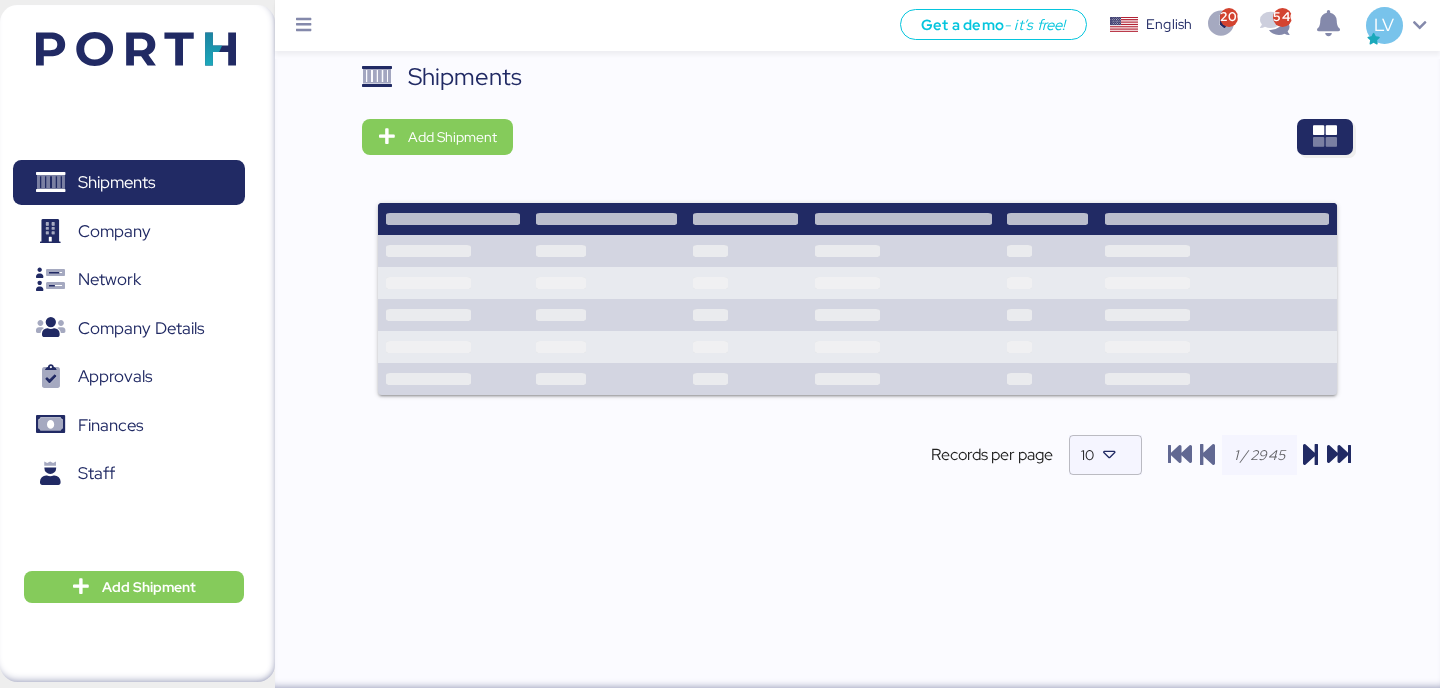 scroll, scrollTop: 0, scrollLeft: 0, axis: both 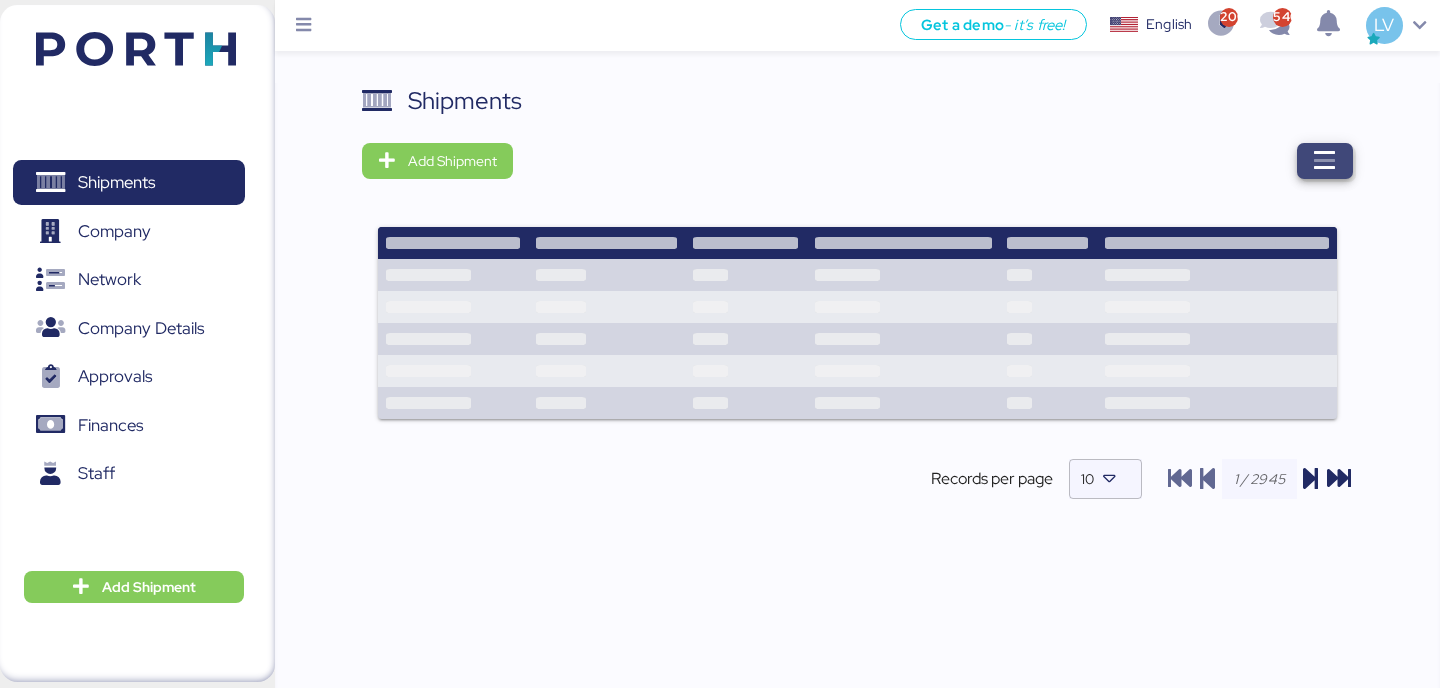 click at bounding box center (1325, 161) 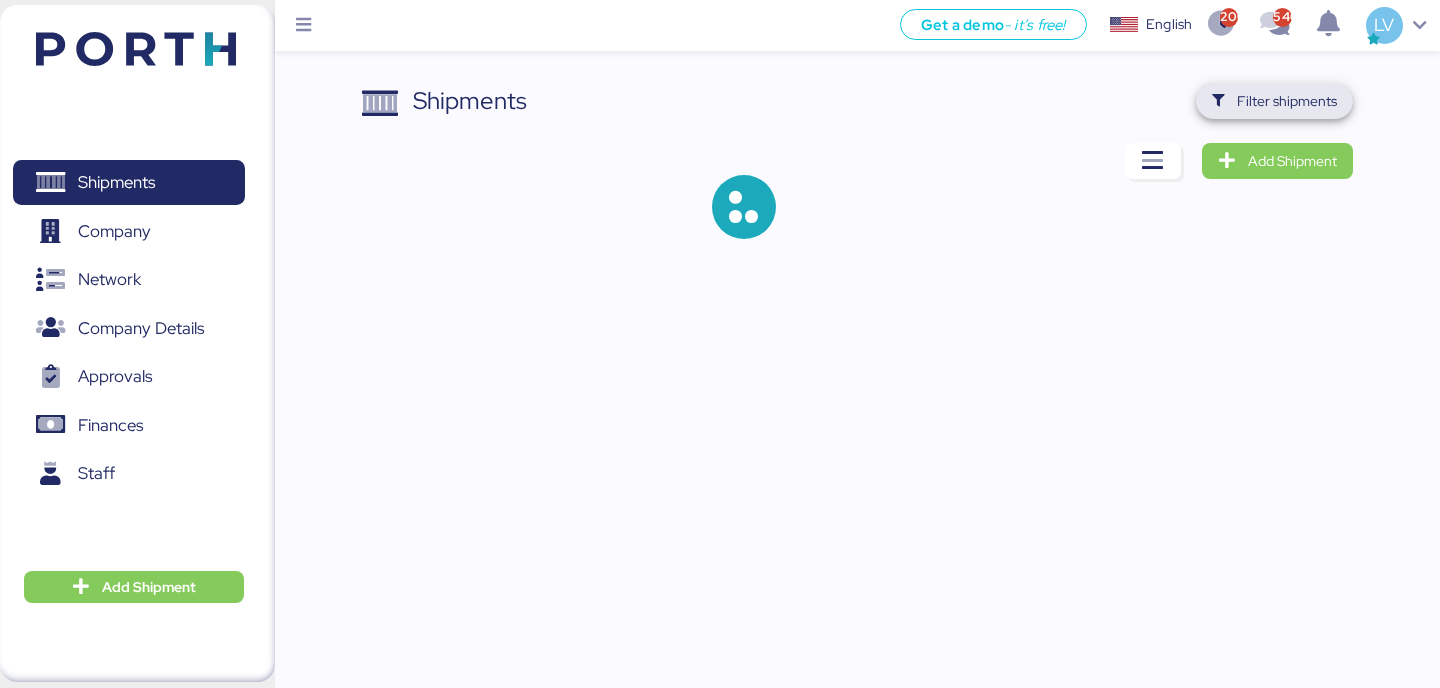 click on "Filter shipments" at bounding box center [1274, 101] 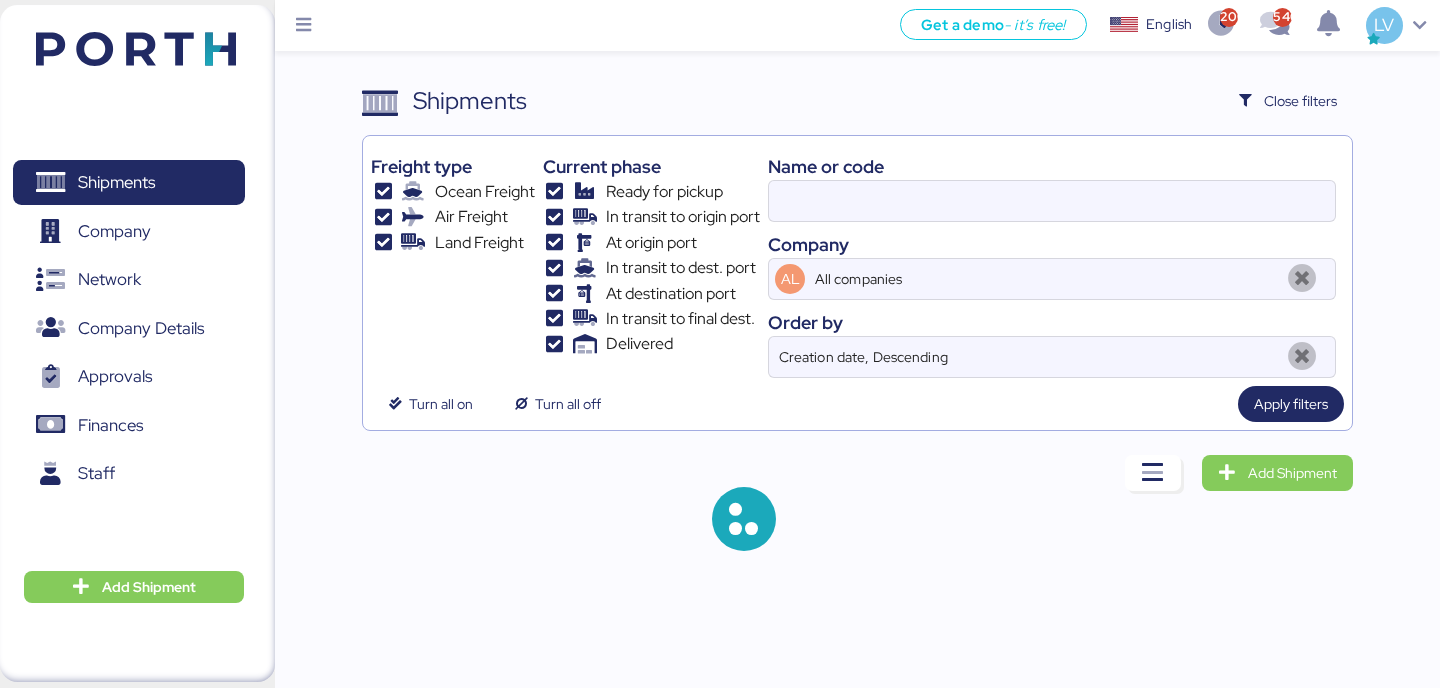 click on "Company" at bounding box center [1052, 244] 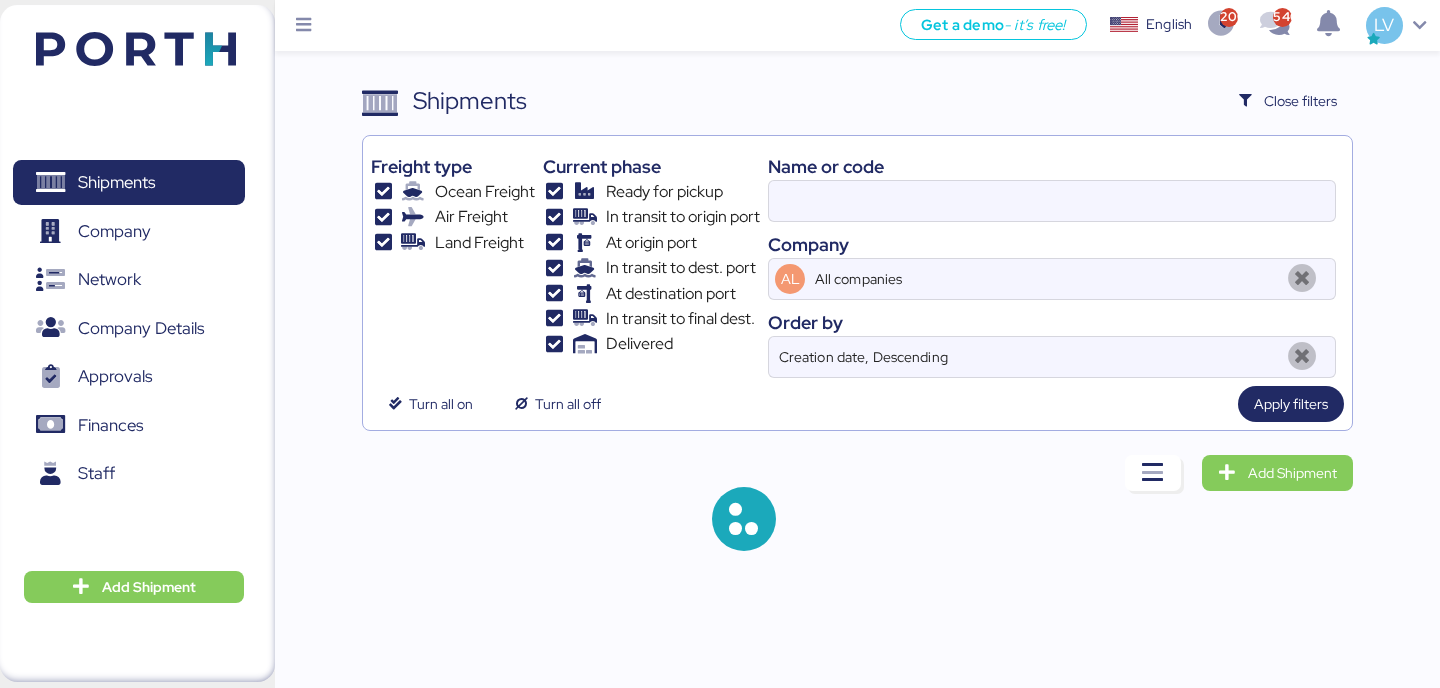 click on "Company" at bounding box center (1052, 244) 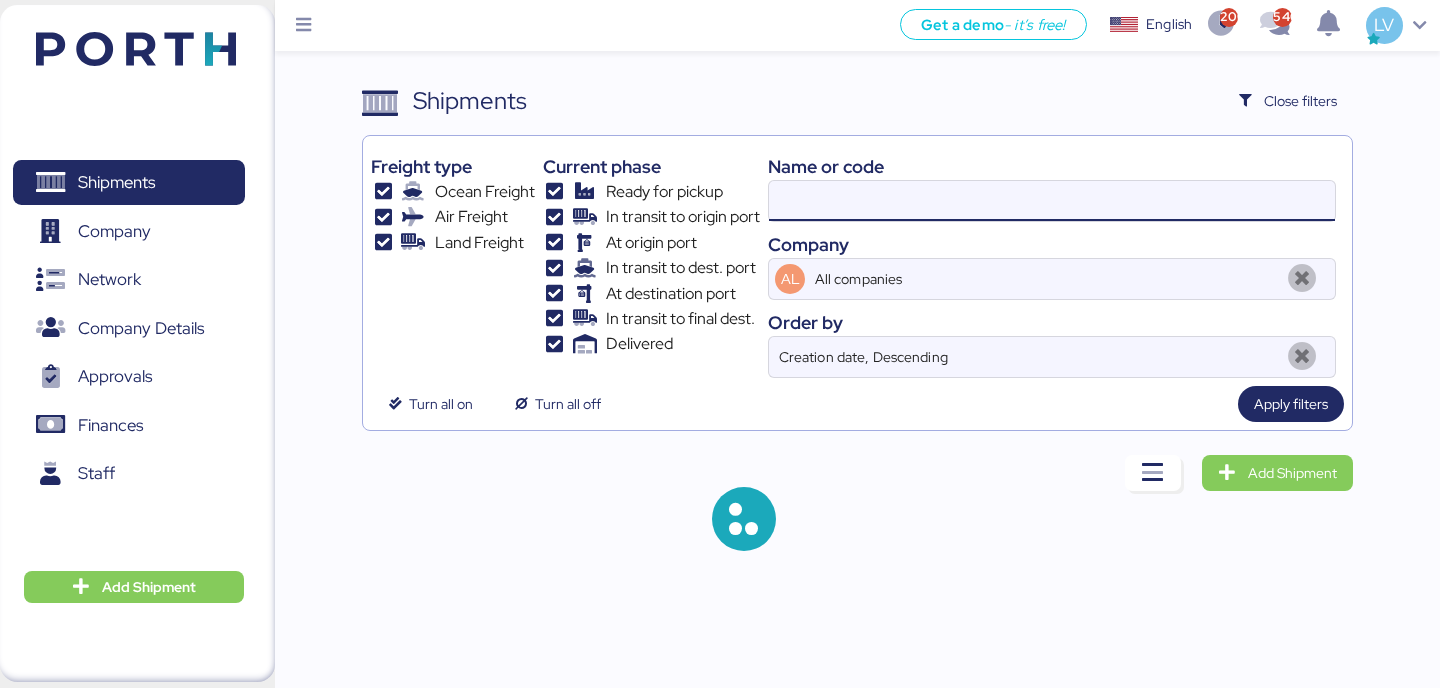 click at bounding box center (1052, 201) 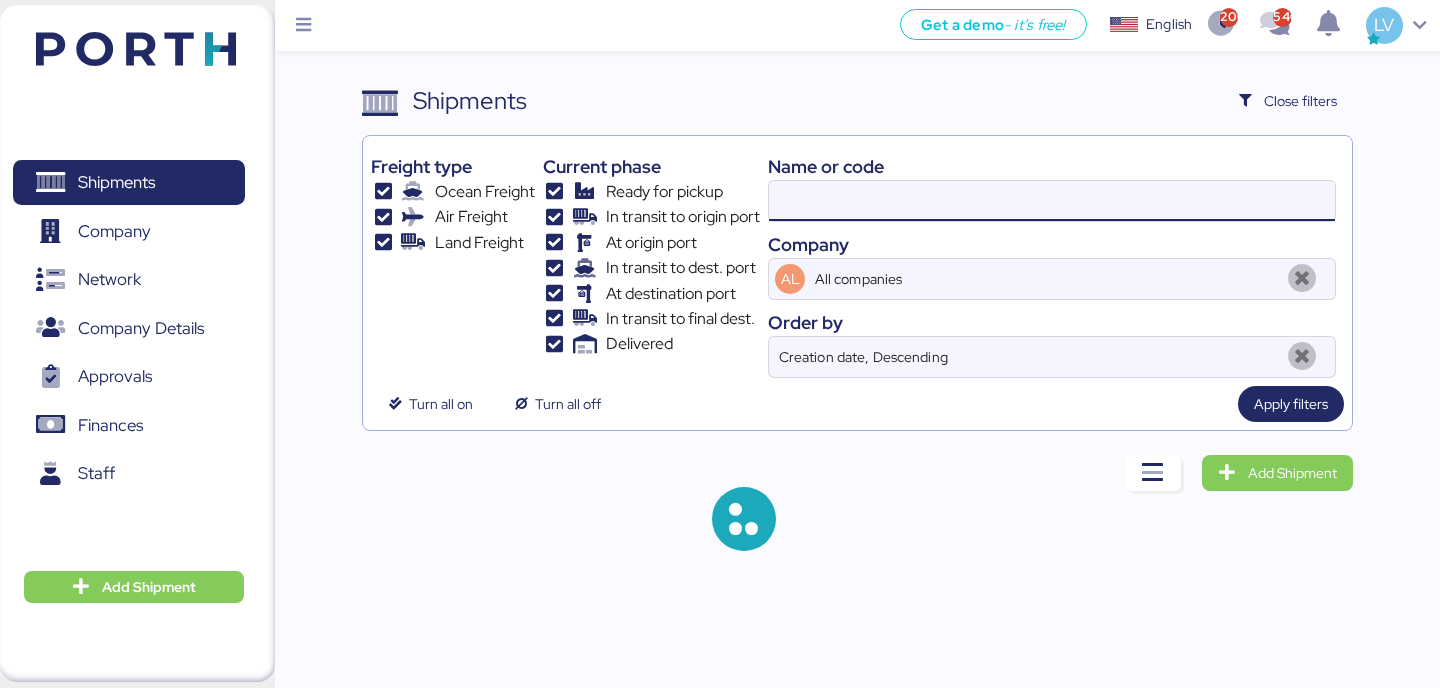 click at bounding box center (1052, 201) 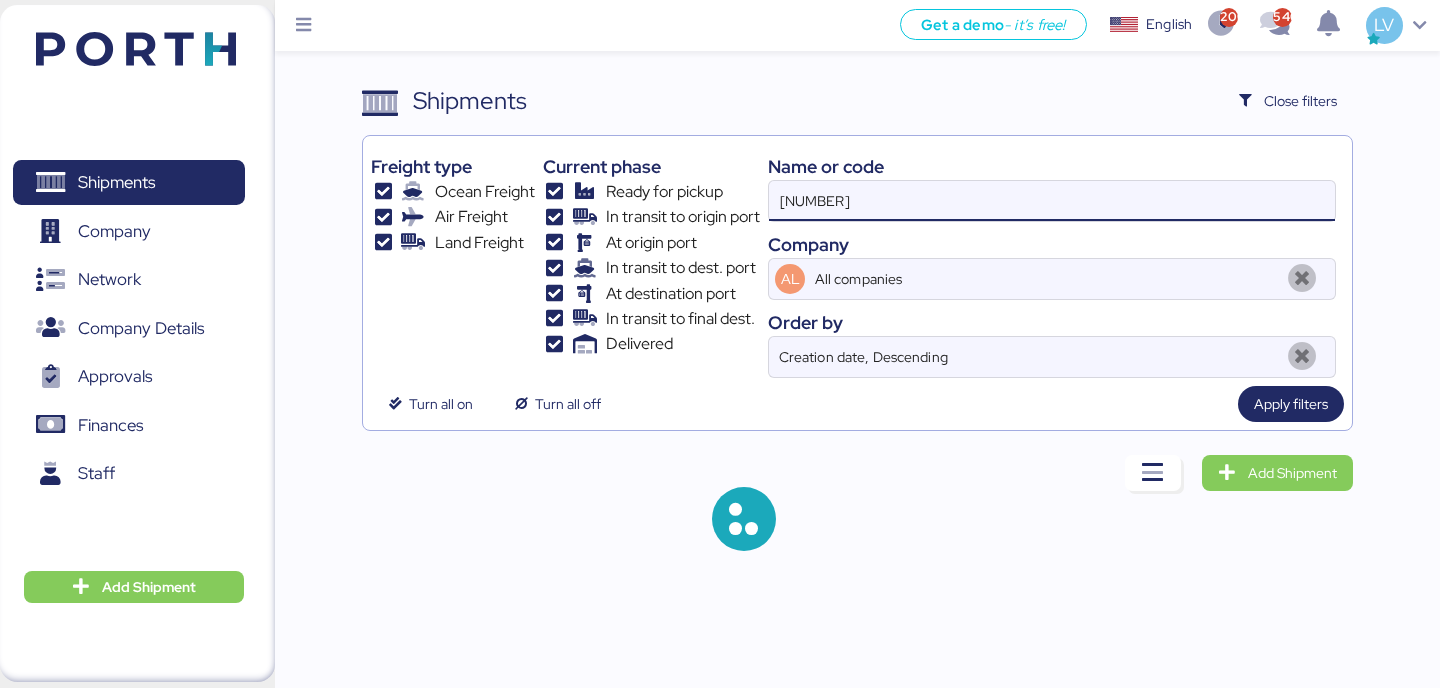 scroll, scrollTop: 0, scrollLeft: 0, axis: both 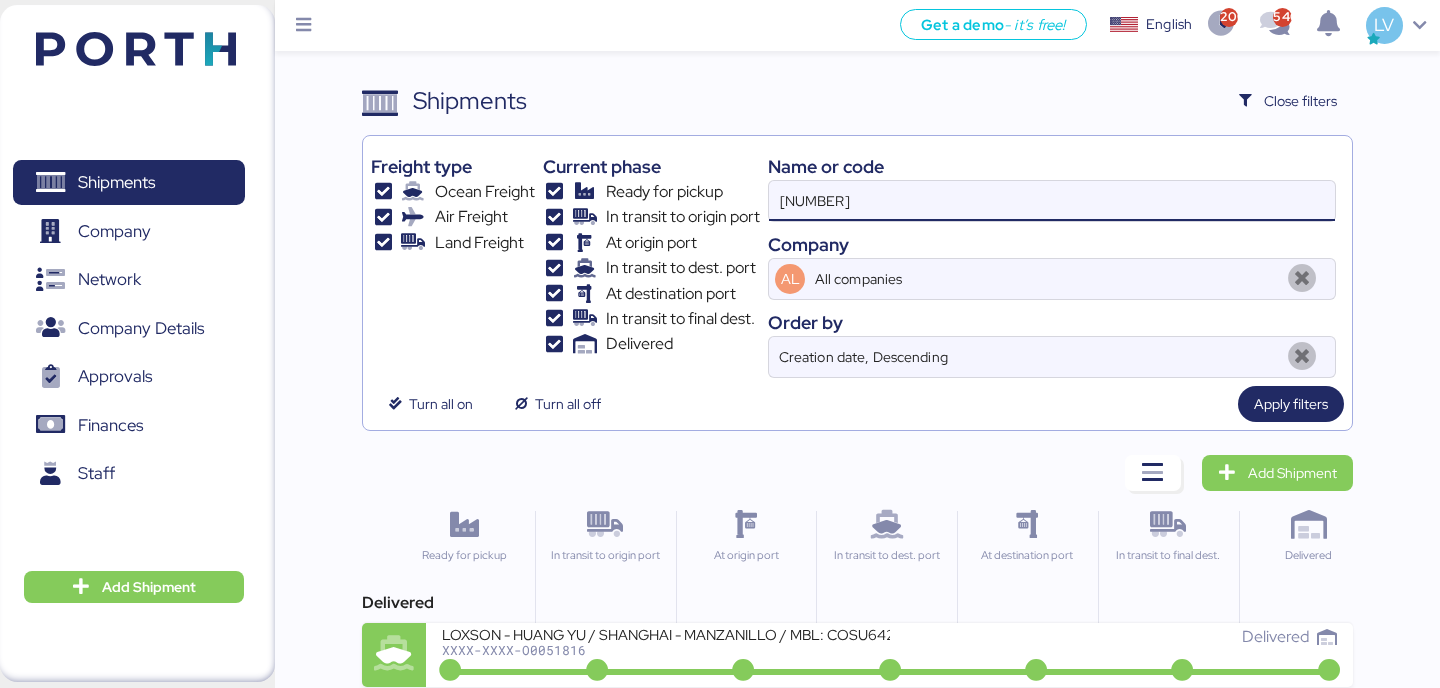 type on "[NUMBER]" 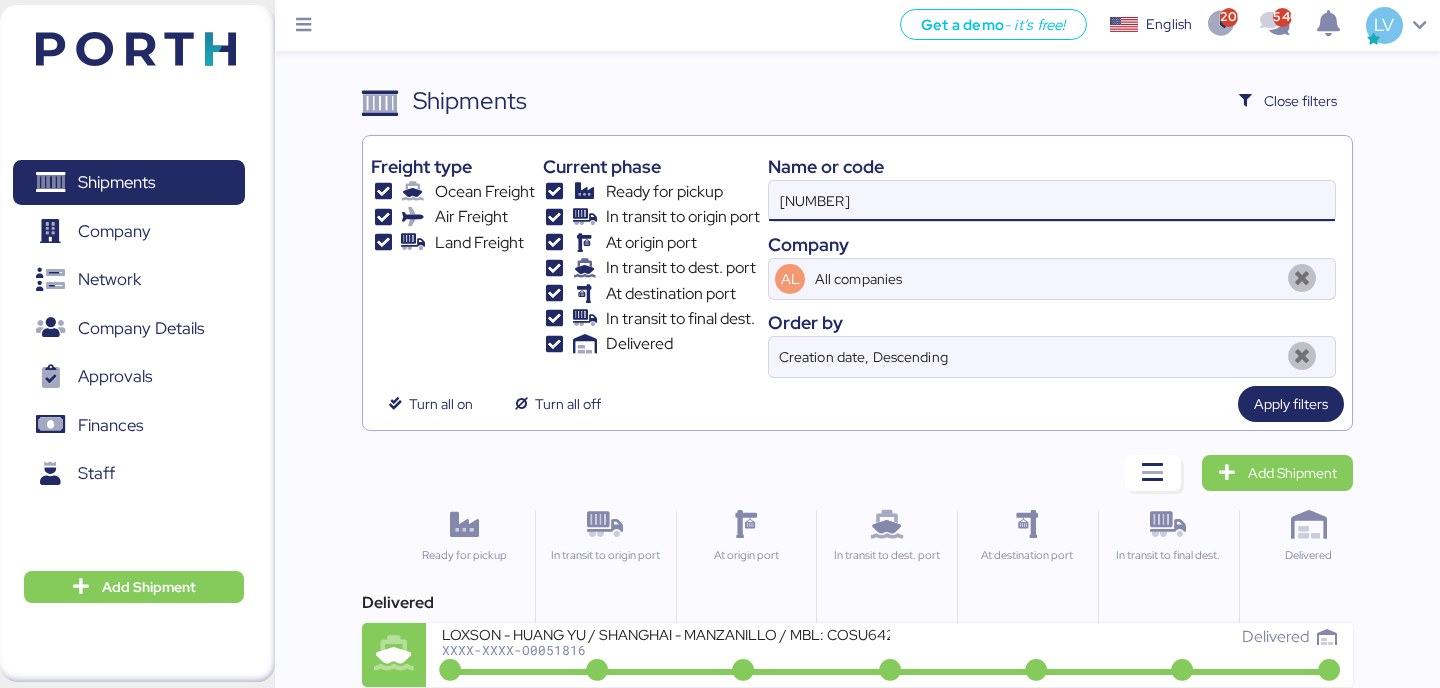 click on "[NUMBER]" at bounding box center (1052, 201) 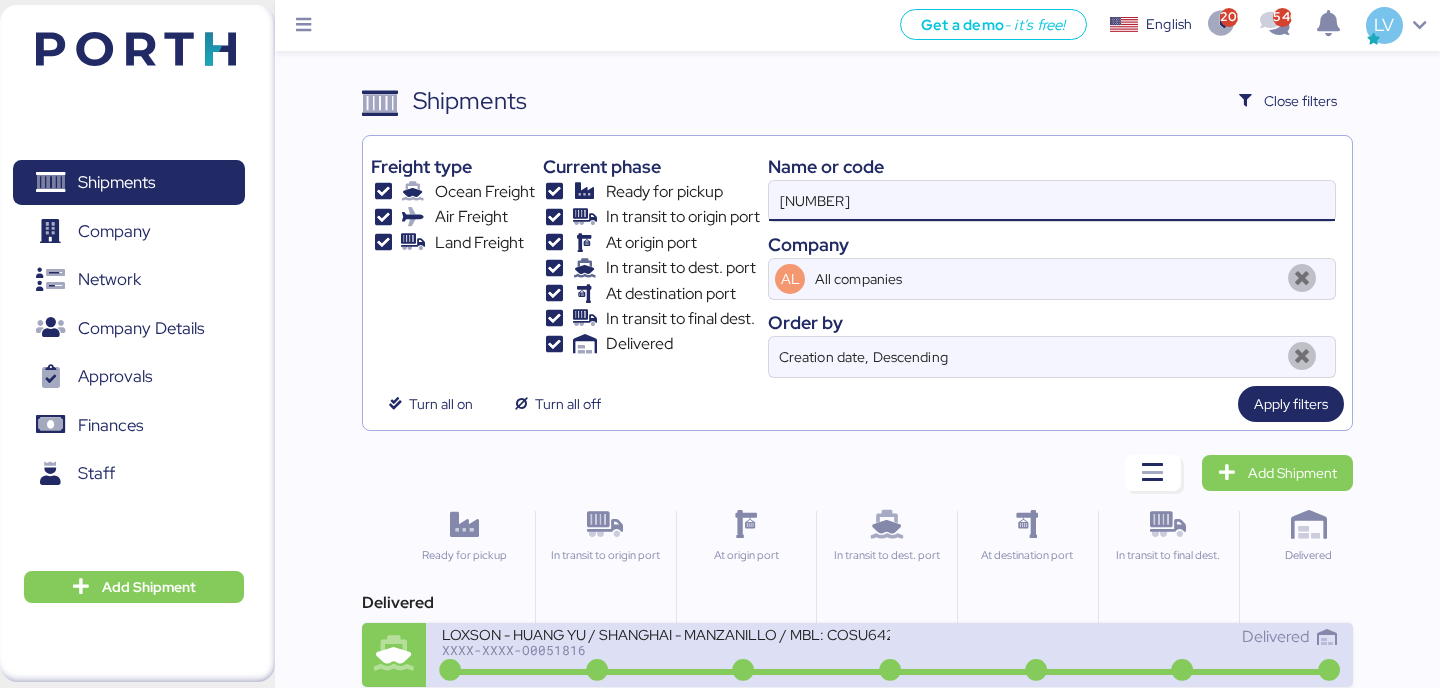 click on "XXXX-XXXX-O0051816" at bounding box center [665, 650] 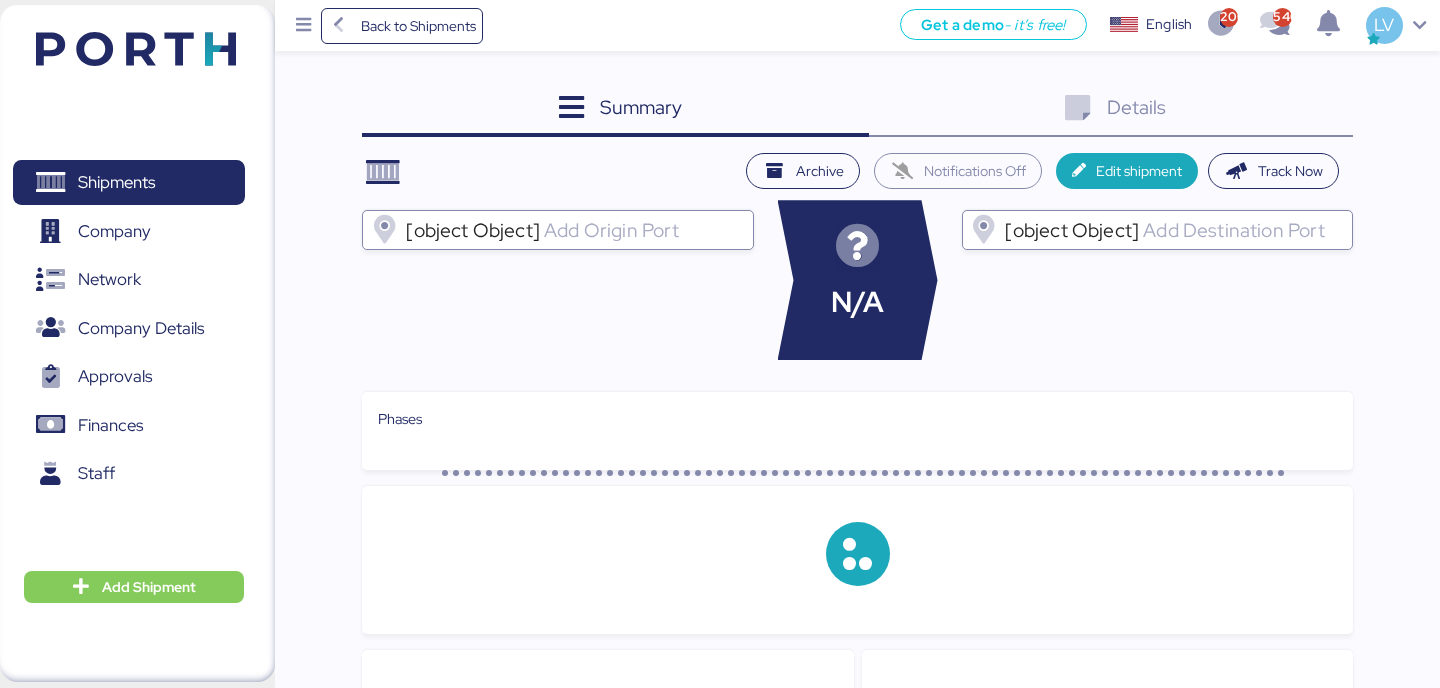 click on "Details 0" at bounding box center (1111, 110) 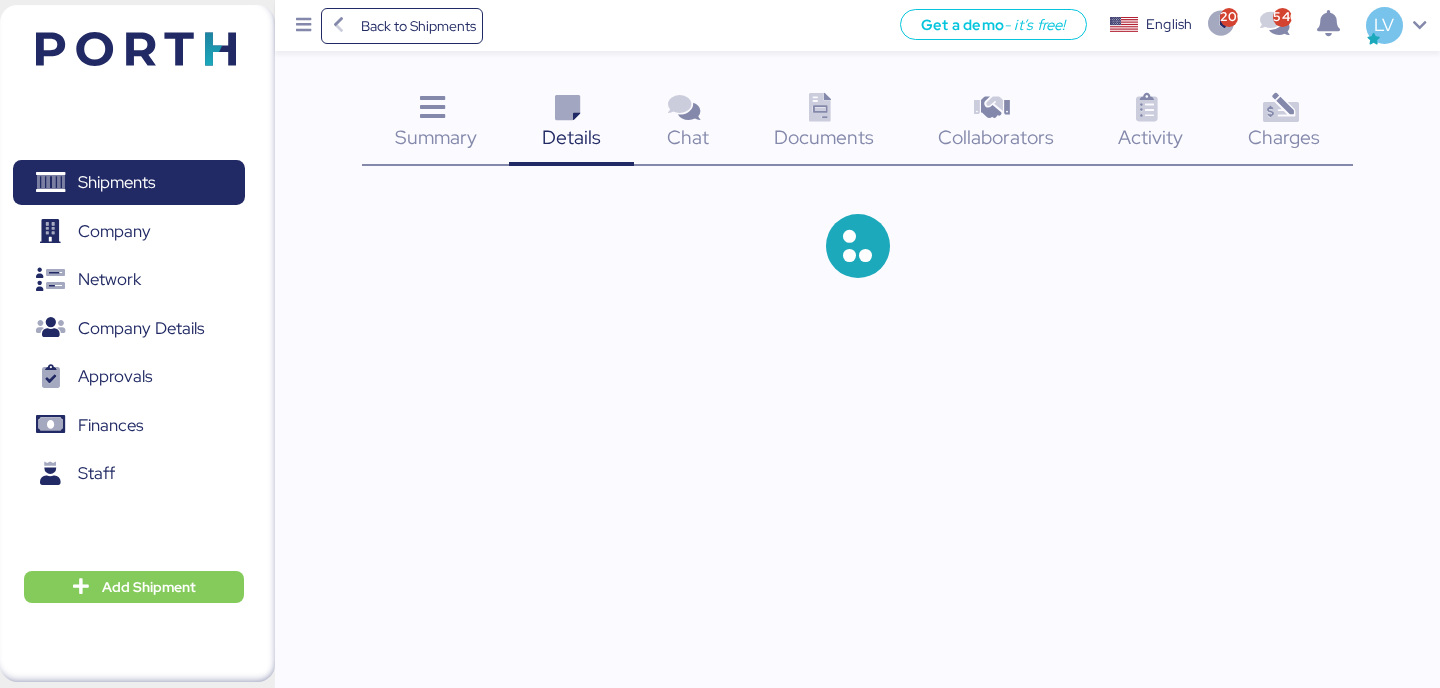 click at bounding box center [1280, 108] 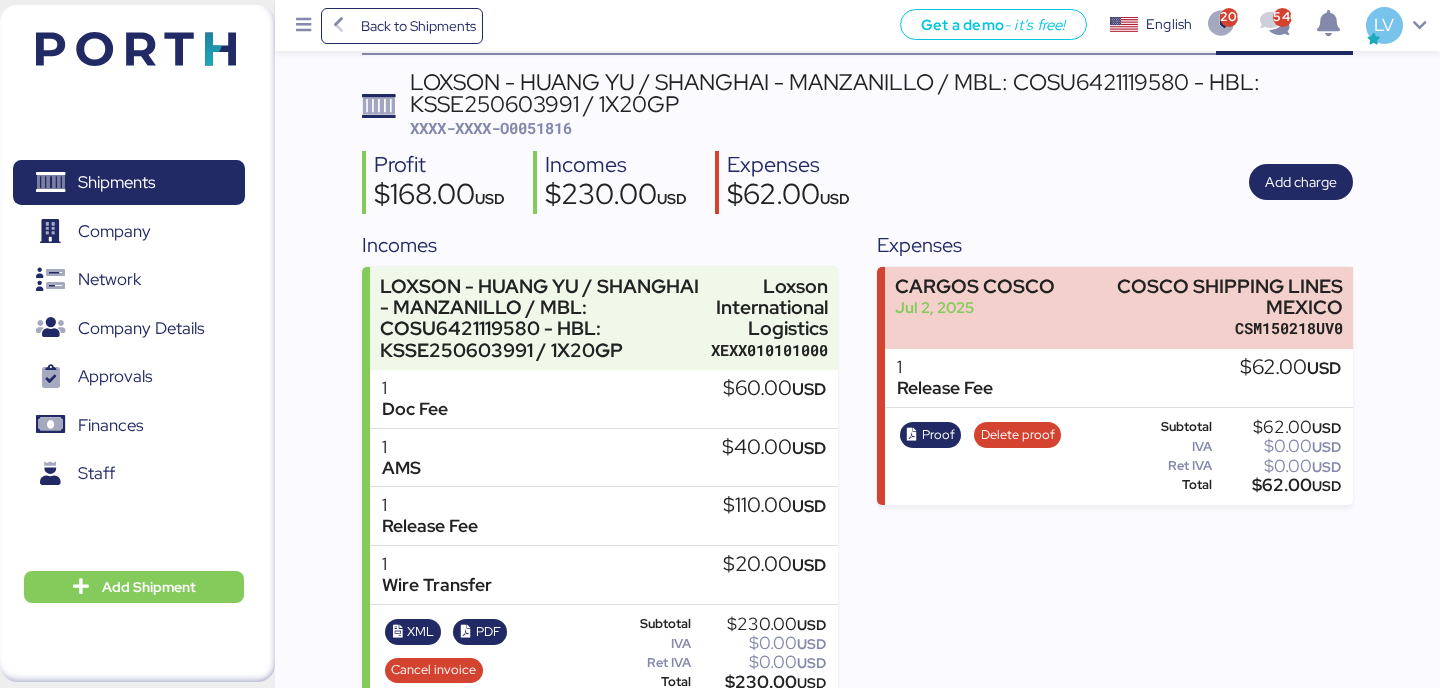scroll, scrollTop: 141, scrollLeft: 0, axis: vertical 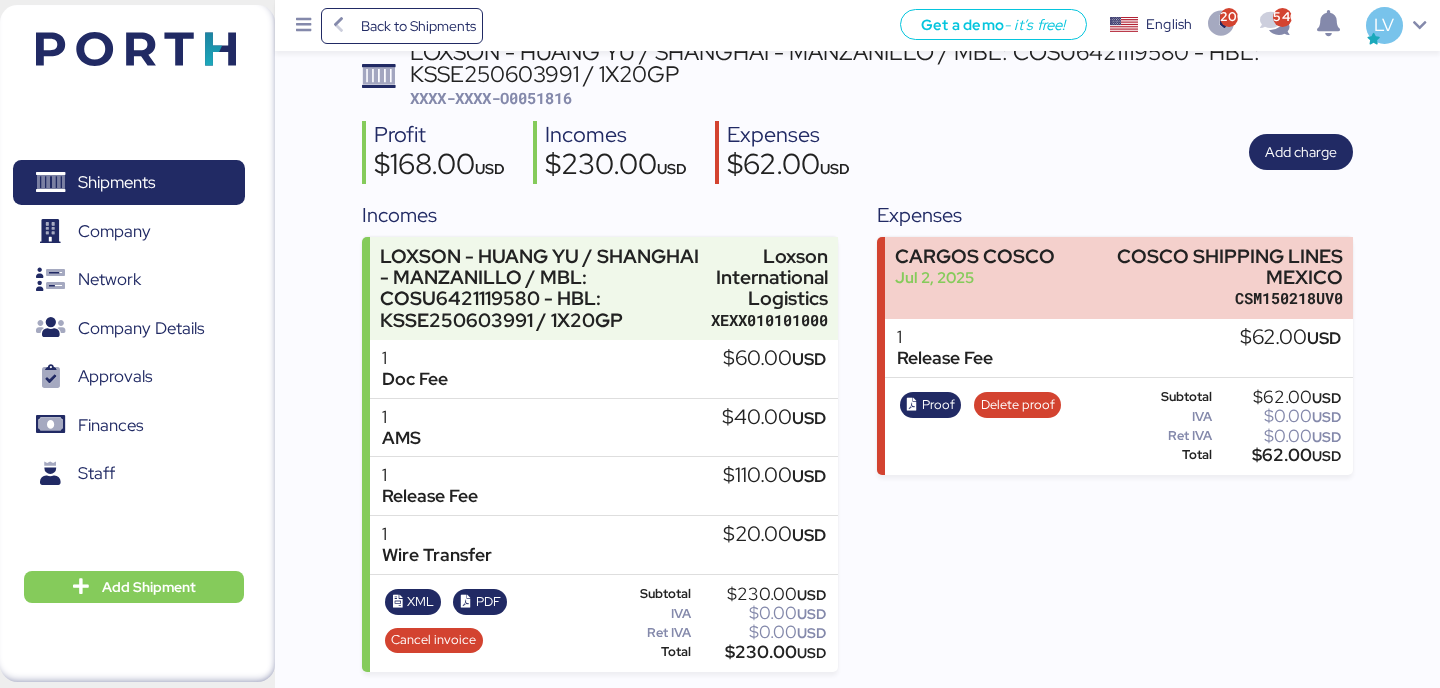 click on "LOXSON - HUANG YU / SHANGHAI - MANZANILLO / MBL: [FILENAME] - HBL: [FILENAME] / 1X20GP XXXX-XXXX-[NUMBER] Profit $168.00  USD Incomes $230.00  USD Expenses $62.00  USD Add charge Incomes LOXSON - HUANG YU / SHANGHAI - MANZANILLO / MBL: [FILENAME] - HBL: [FILENAME] / 1X20GP Loxson International Logistics  [TAX_ID] 1  Doc Fee
$60.00  USD 1  AMS
$40.00  USD 1  Release Fee
$110.00  USD 1  Wire Transfer
$20.00  USD   XML   PDF Cancel invoice Subtotal
$230.00  USD IVA
$0.00  USD Ret IVA
$0.00  USD Total
$230.00  USD Expenses CARGOS COSCO [MONTH] 2, [YEAR] COSCO SHIPPING LINES MEXICO [TAX_ID] 1  Release Fee
$62.00  USD   Proof Delete proof Subtotal
$62.00  USD IVA
$0.00  USD Ret IVA
$0.00  USD Total
$62.00  USD" at bounding box center [857, 357] 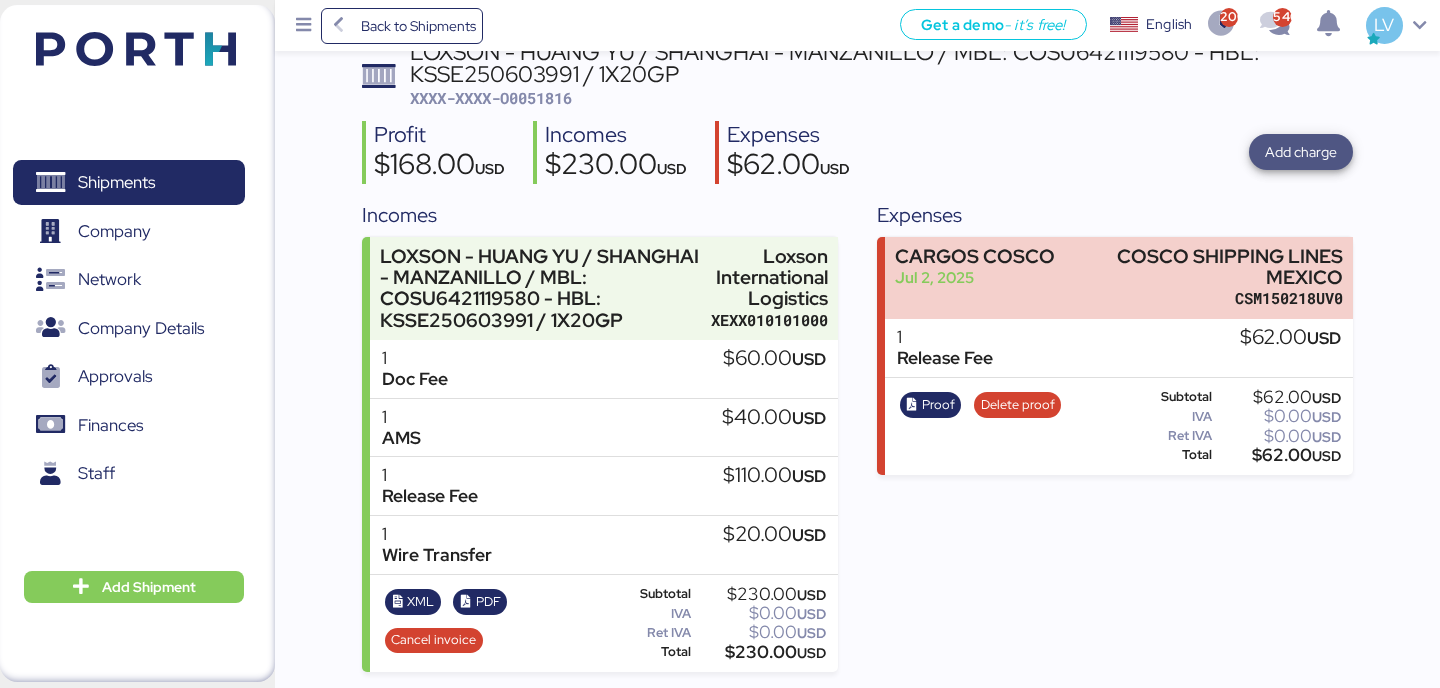click on "Add charge" at bounding box center (1301, 152) 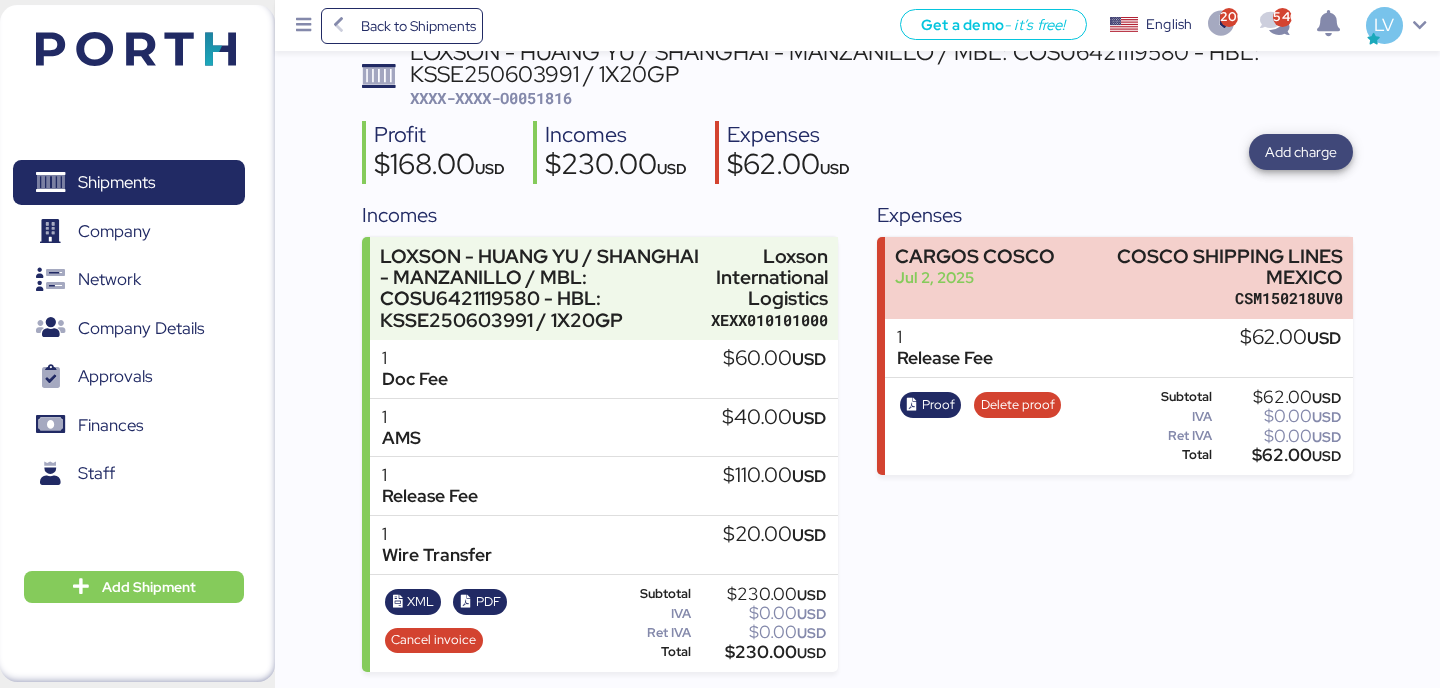 scroll, scrollTop: 0, scrollLeft: 0, axis: both 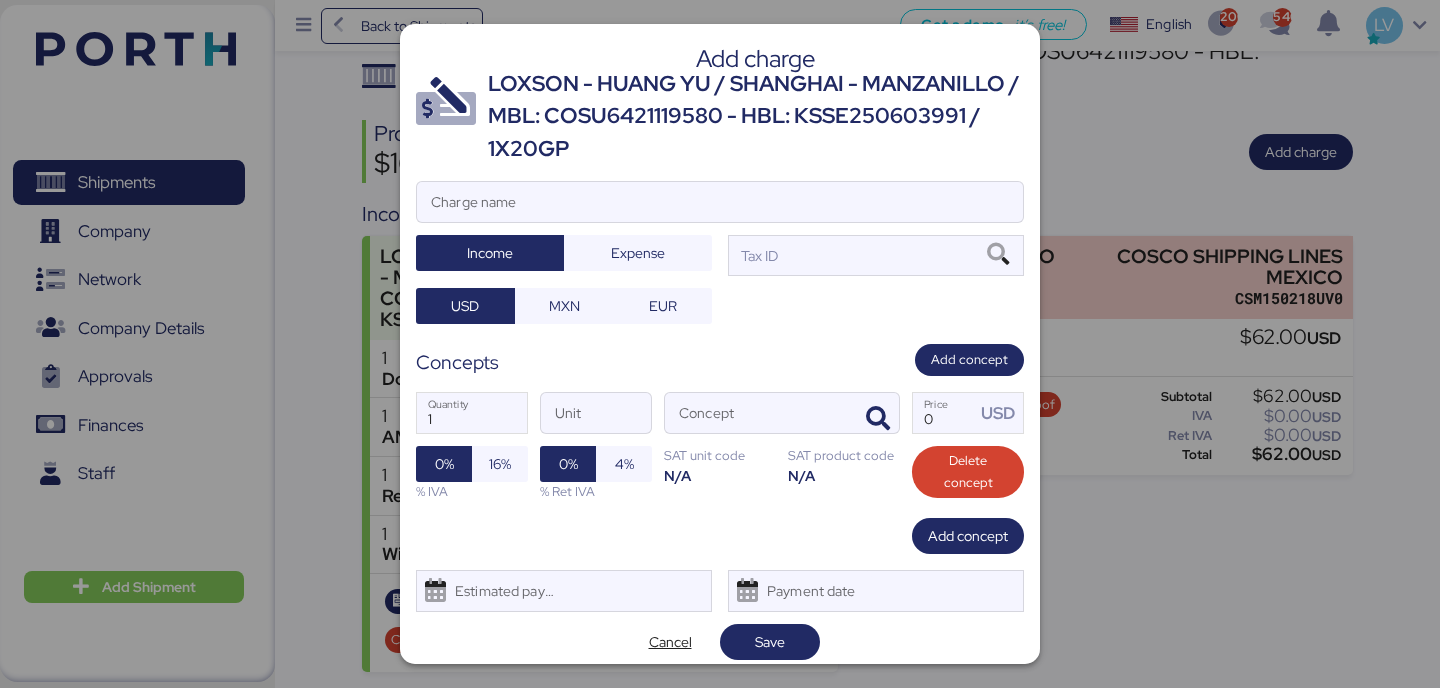 click on "Add charge LOXSON - HUANG YU / SHANGHAI - MANZANILLO / MBL: COSU6421119580 - HBL: KSSE250603991 / 1X20GP Charge name Income Expense Tax ID   USD MXN EUR Concepts Add concept 1 Quantity Unit Concept   0 Price USD 0% 16% % IVA 0% 4% % Ret IVA SAT unit code N/A SAT product code N/A Delete concept Add concept   Estimated payment date   Payment date Cancel Save" at bounding box center (720, 344) 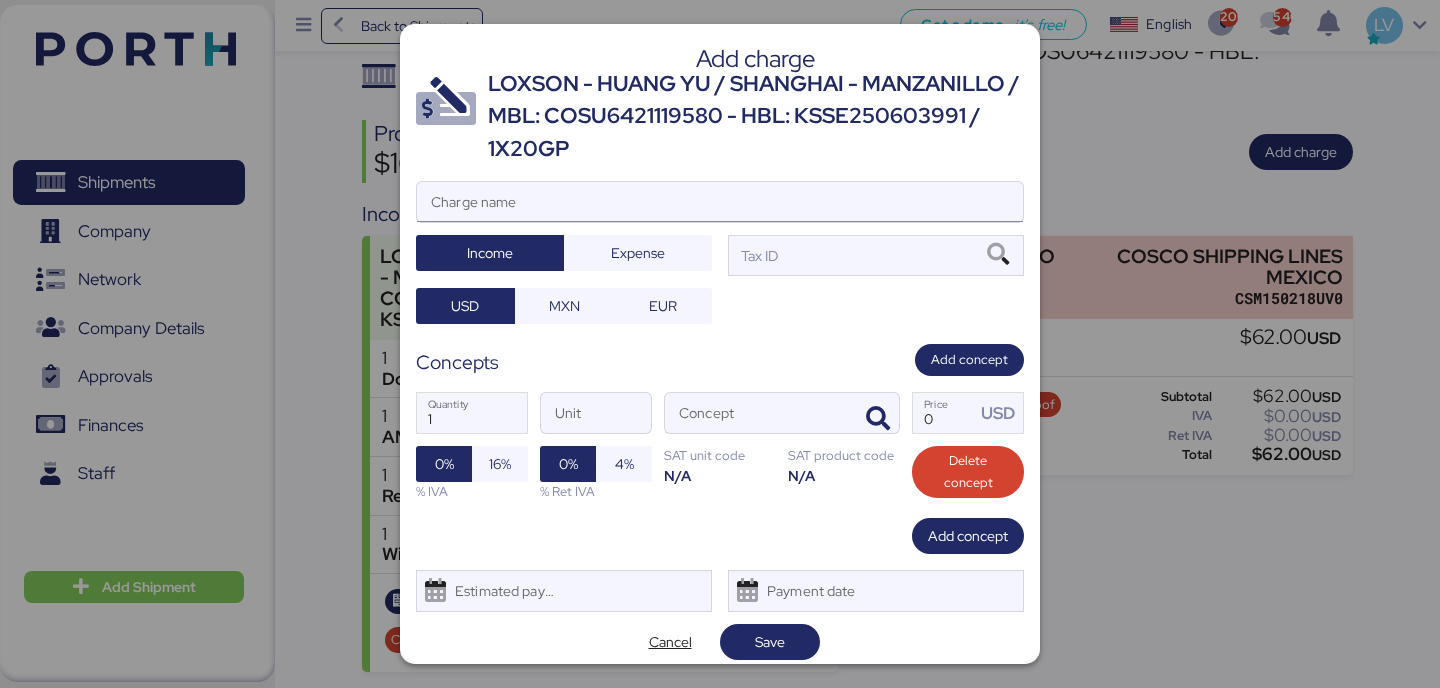 click on "Charge name" at bounding box center (720, 202) 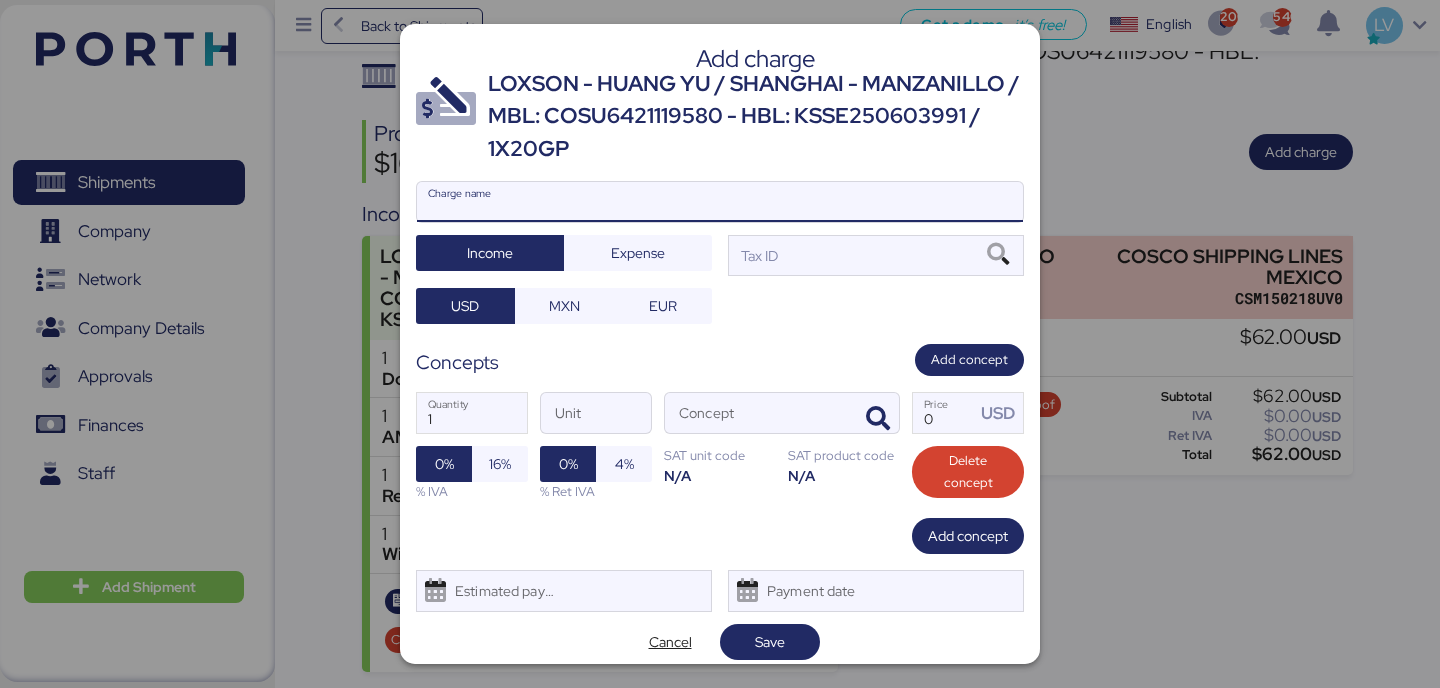 click on "Charge name" at bounding box center [720, 202] 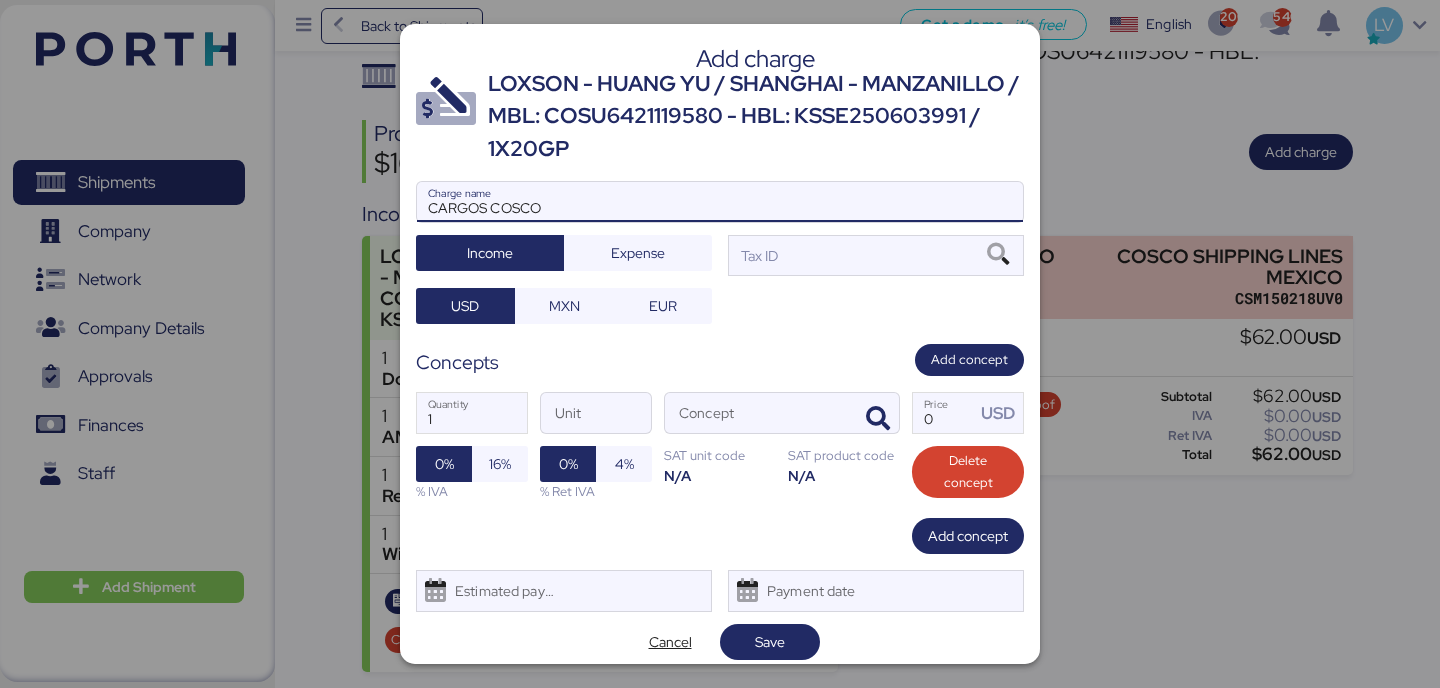 click on "CARGOS COSCO" at bounding box center (720, 202) 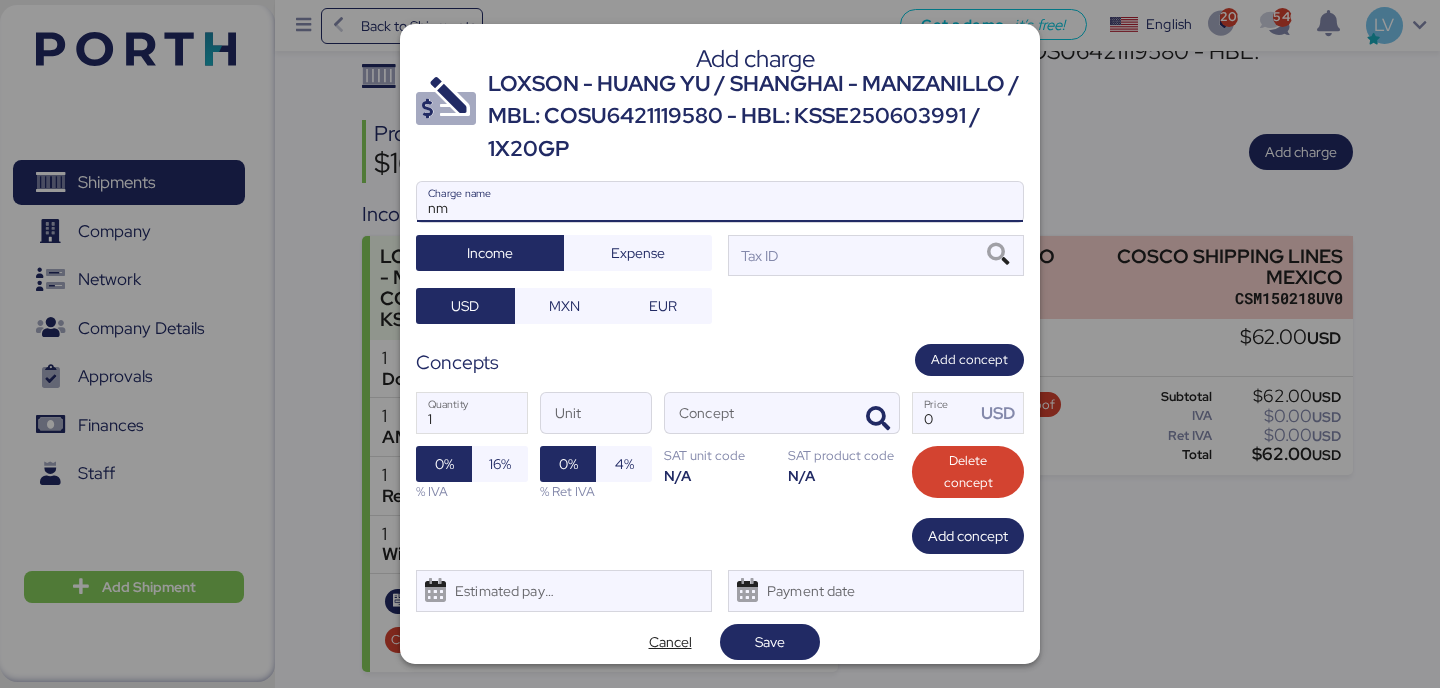 type on "n" 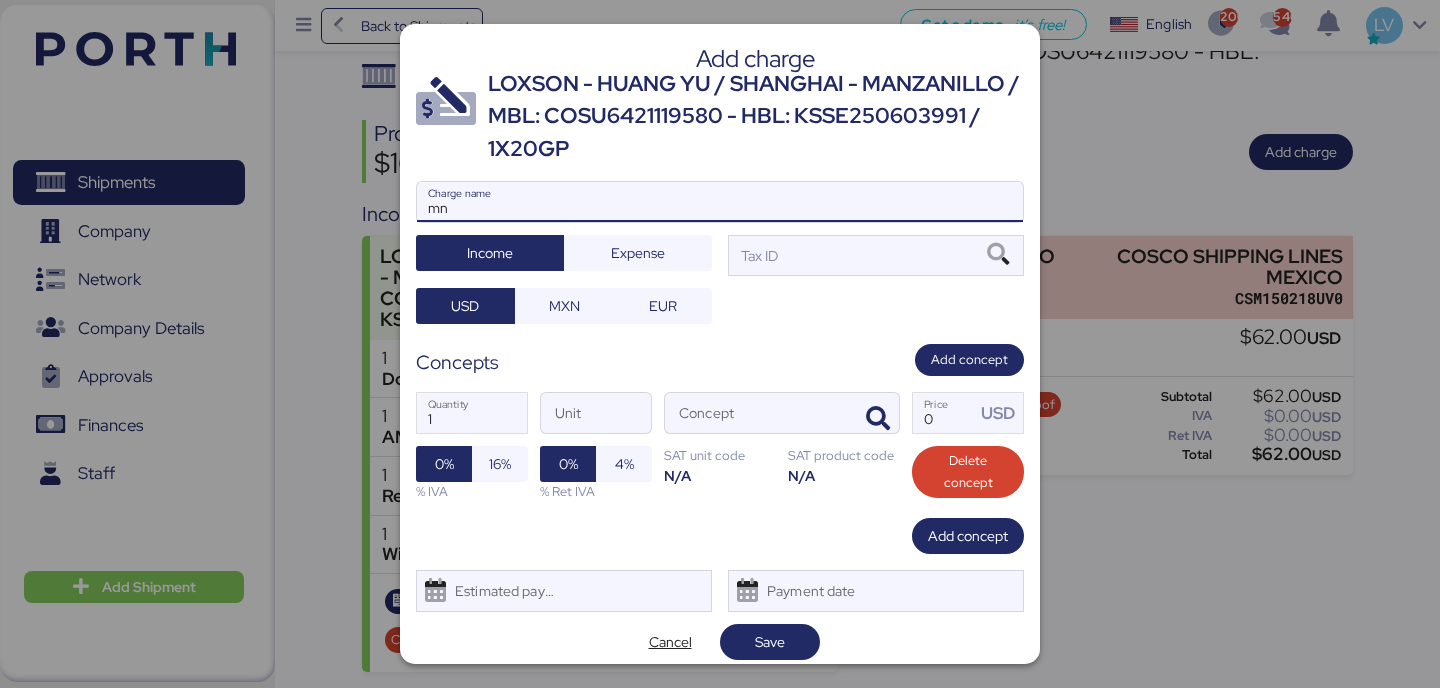 type on "m" 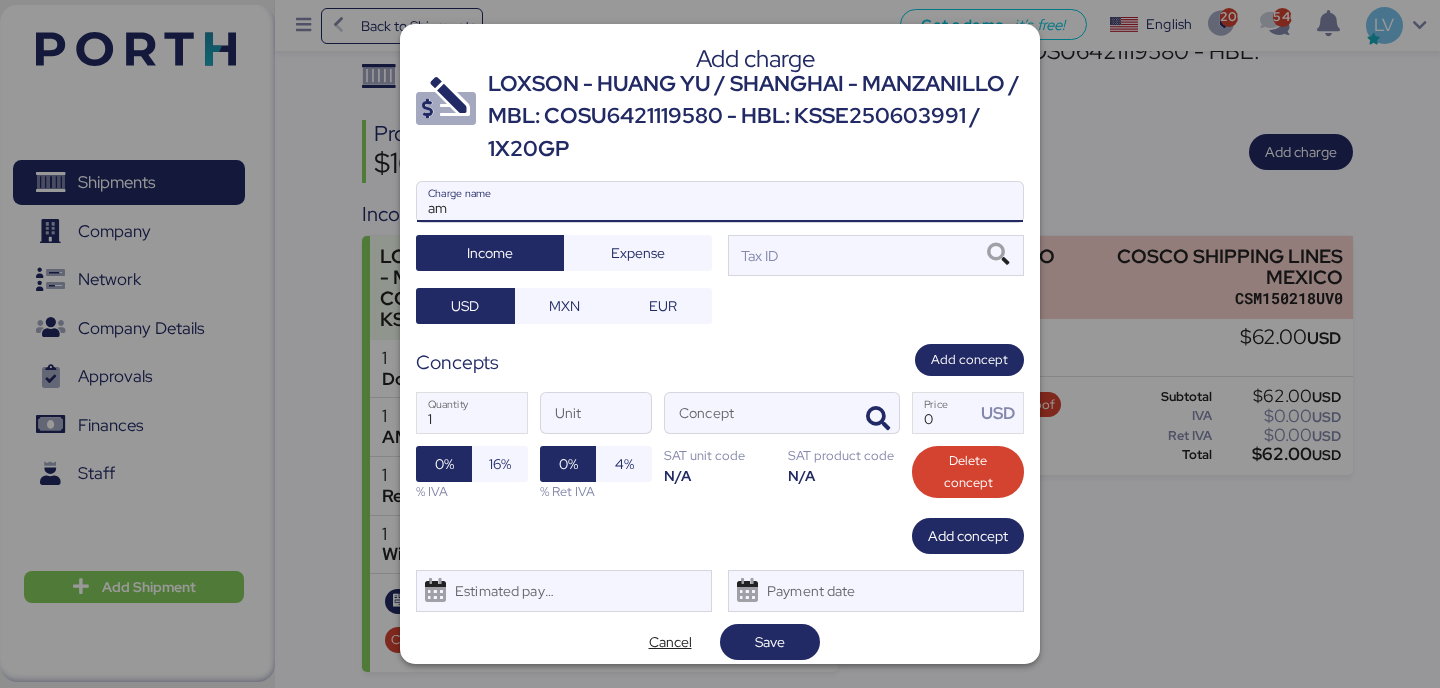 type on "a" 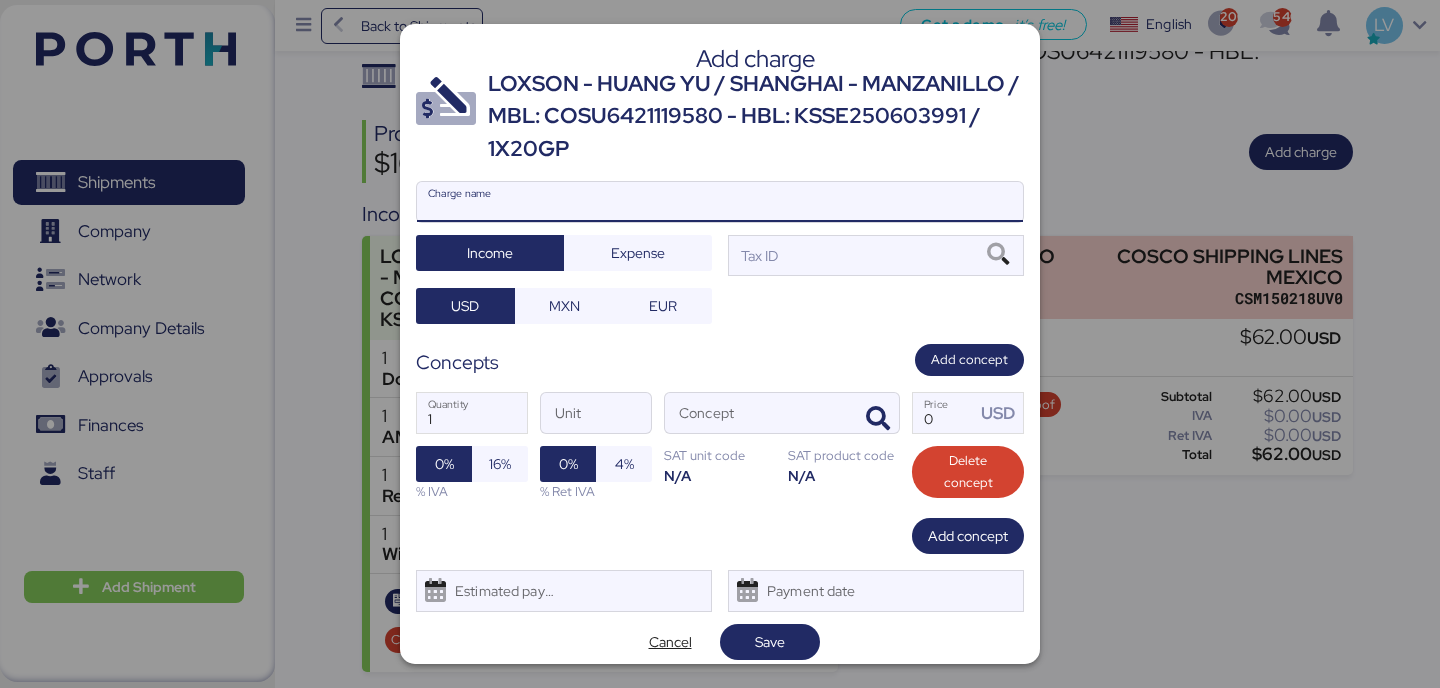 type on "M" 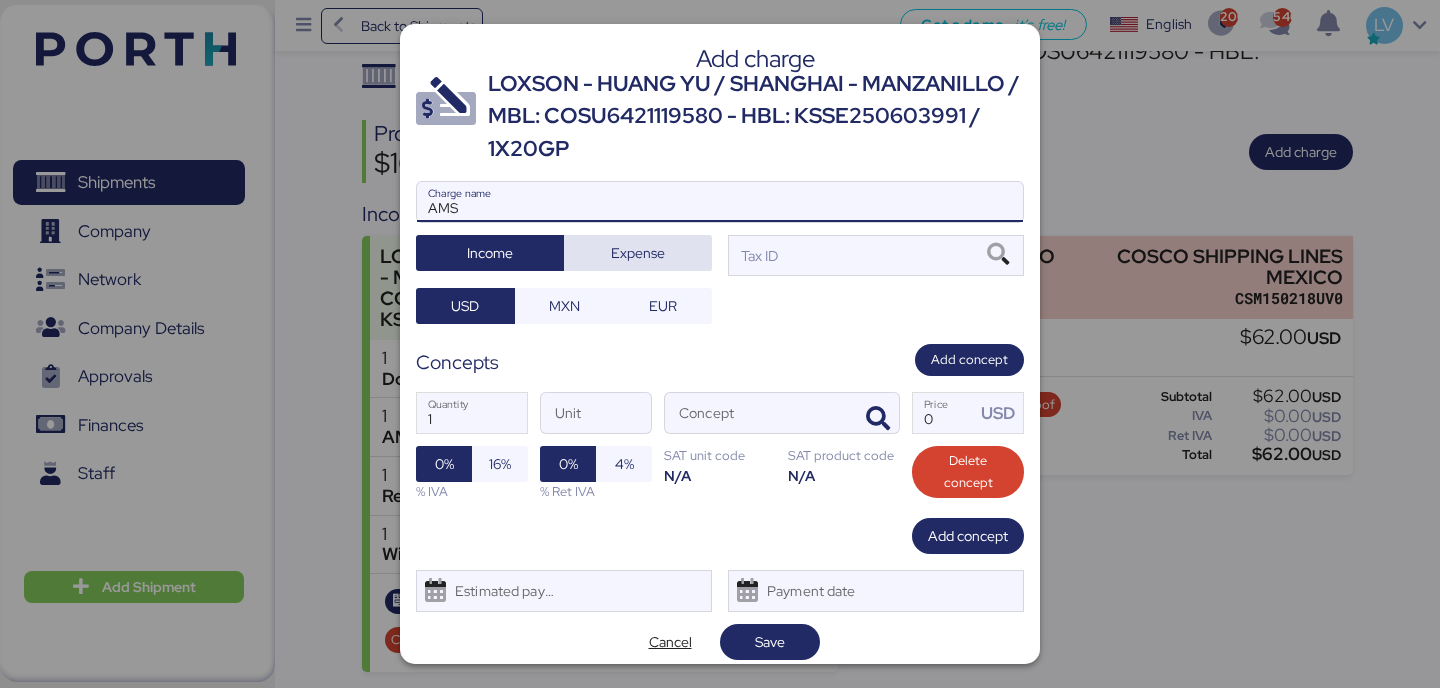 type on "AMS" 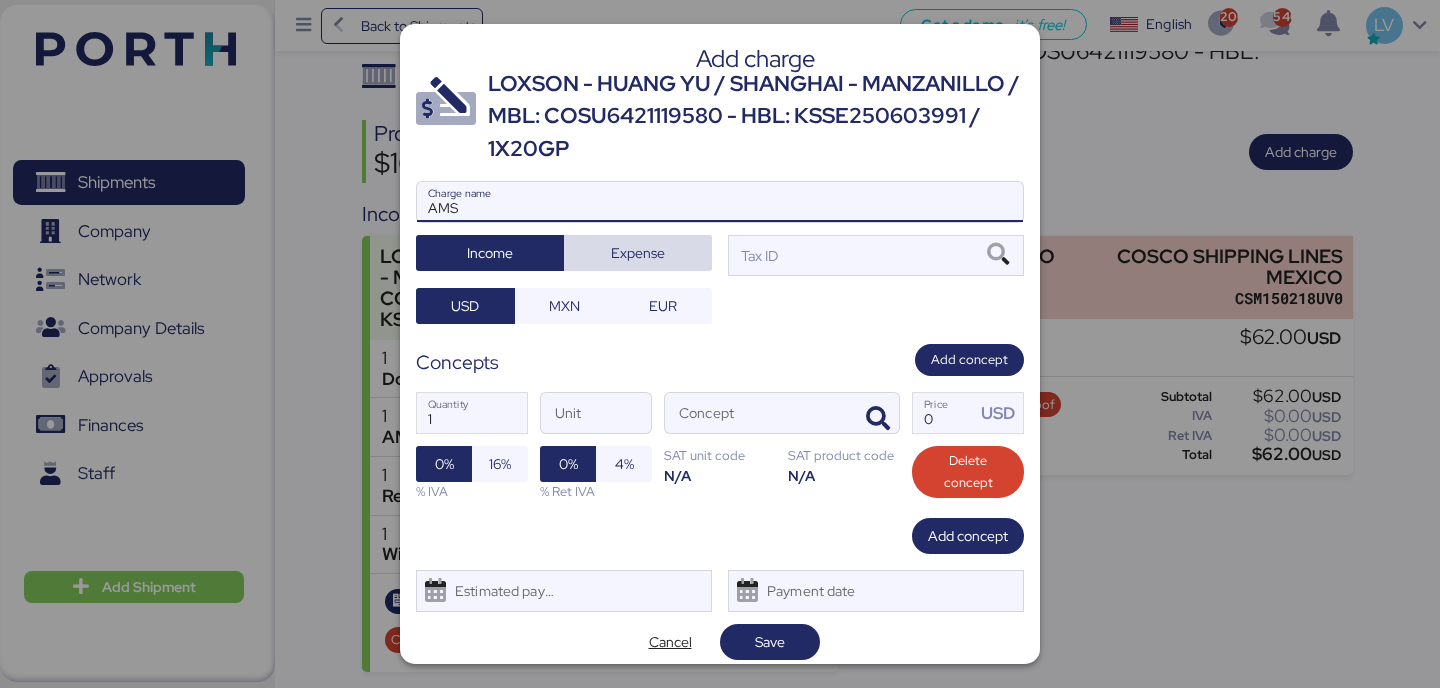 click on "Expense" at bounding box center [638, 253] 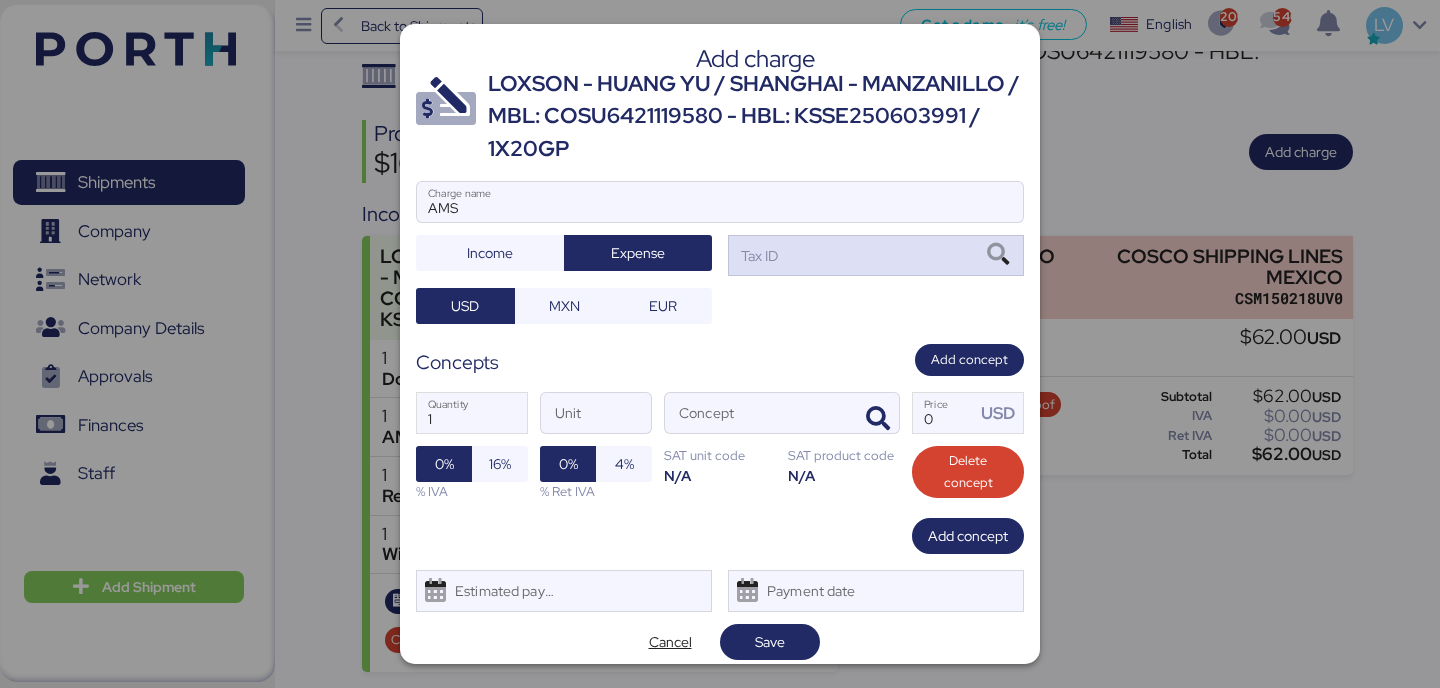 click on "Tax ID" at bounding box center [757, 256] 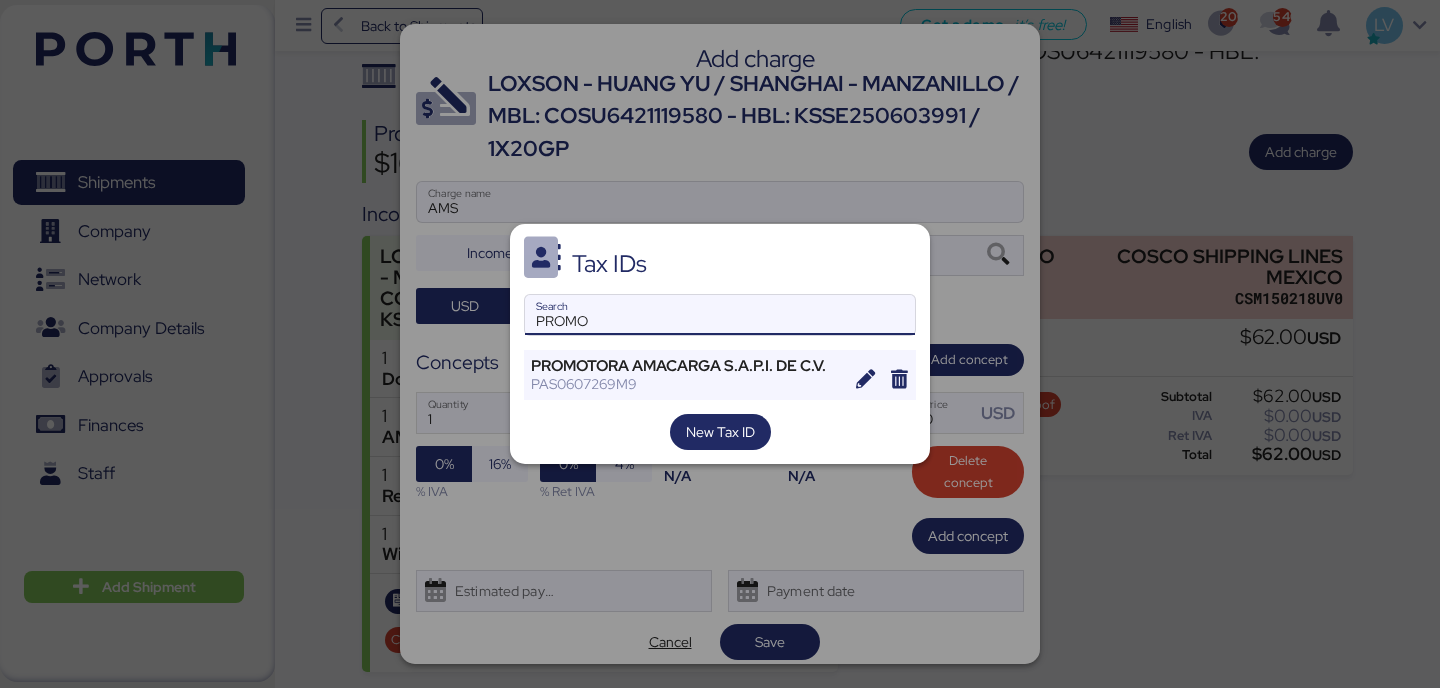 type on "PROMO" 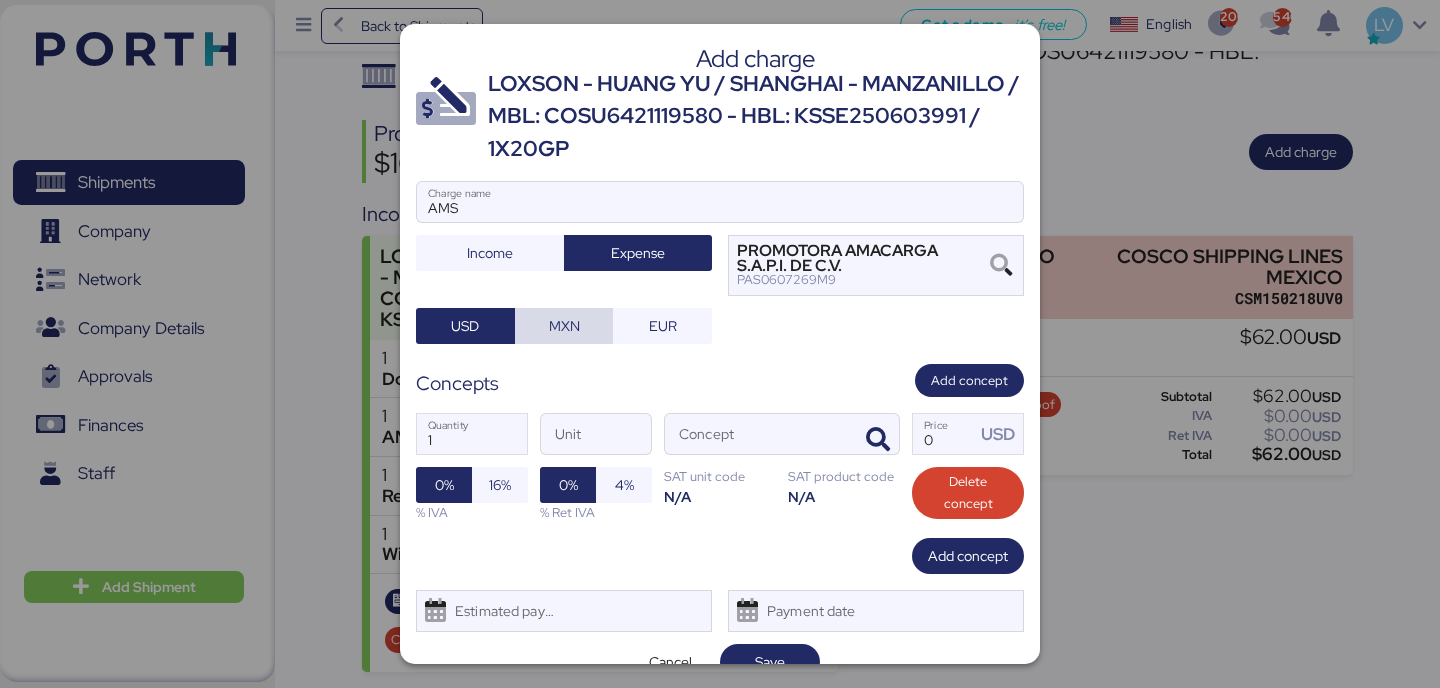 click on "MXN" at bounding box center [564, 326] 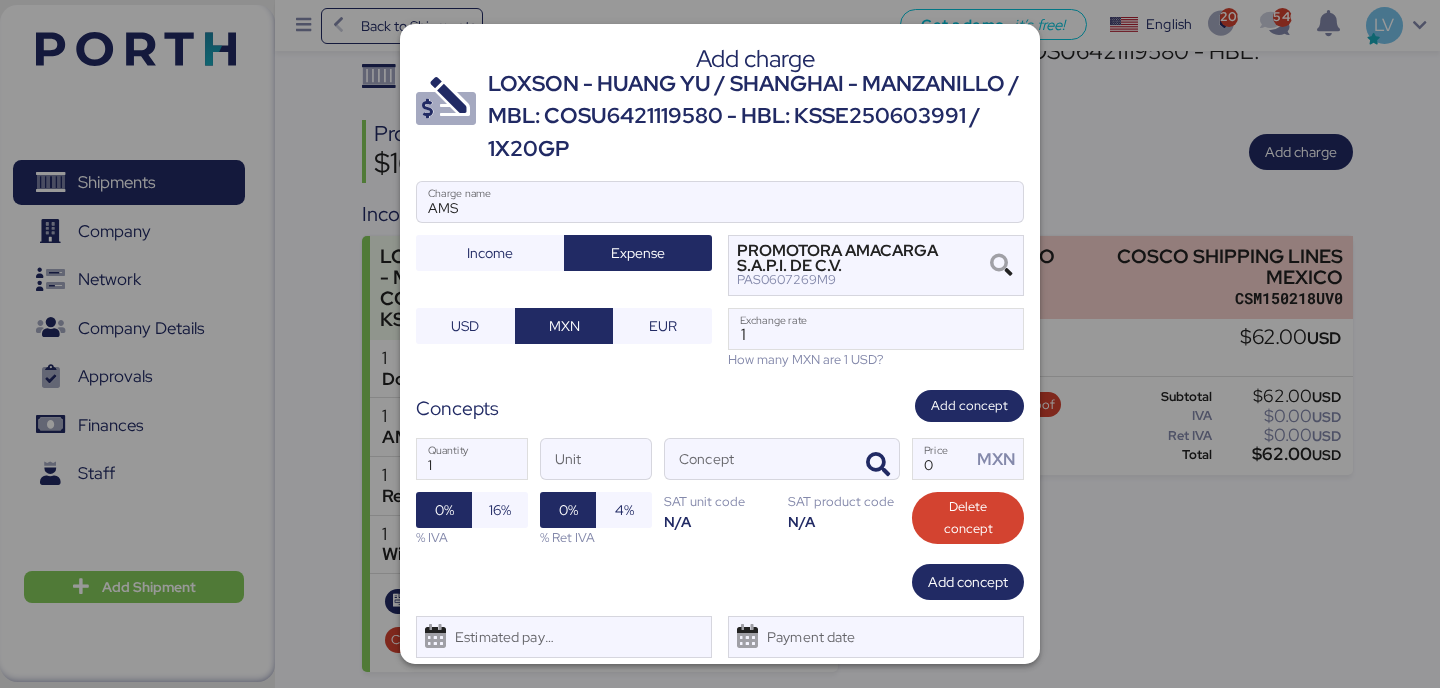click on "How many
MXN
are 1 USD?" at bounding box center [876, 359] 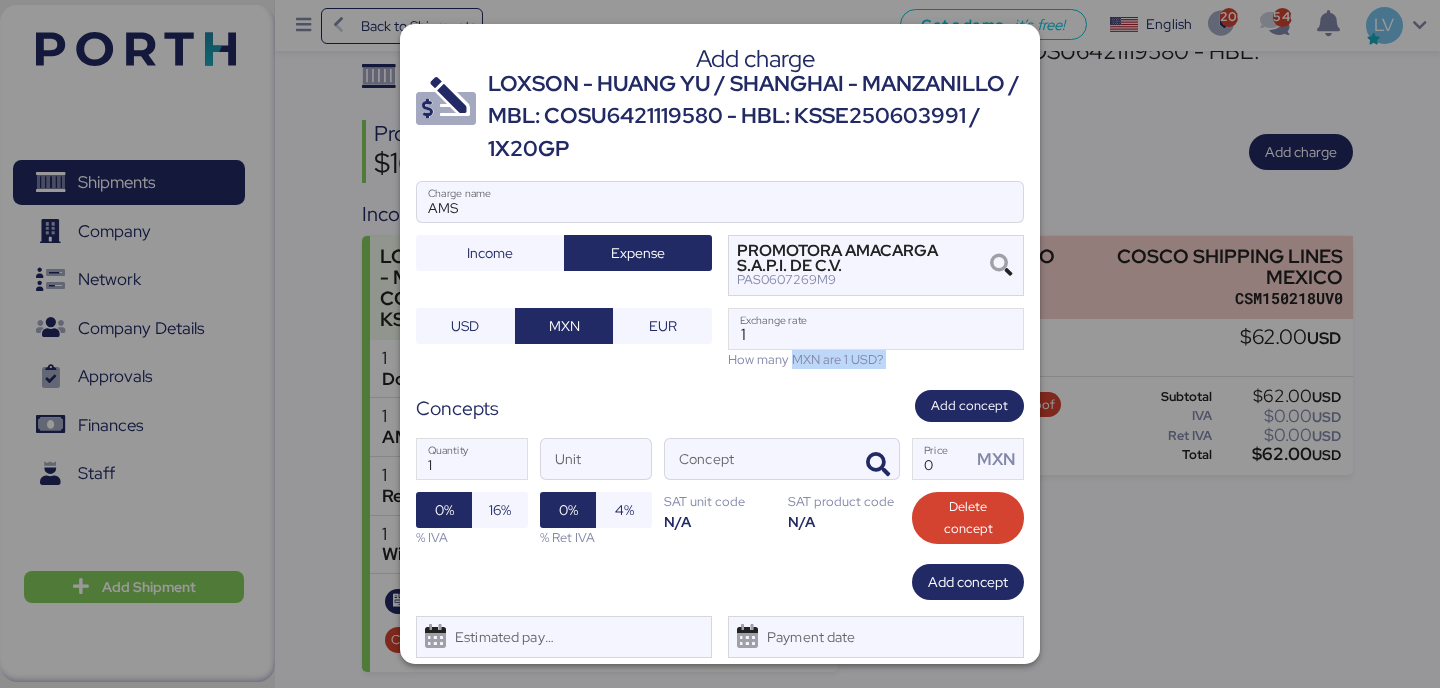 click on "How many
MXN
are 1 USD?" at bounding box center (876, 359) 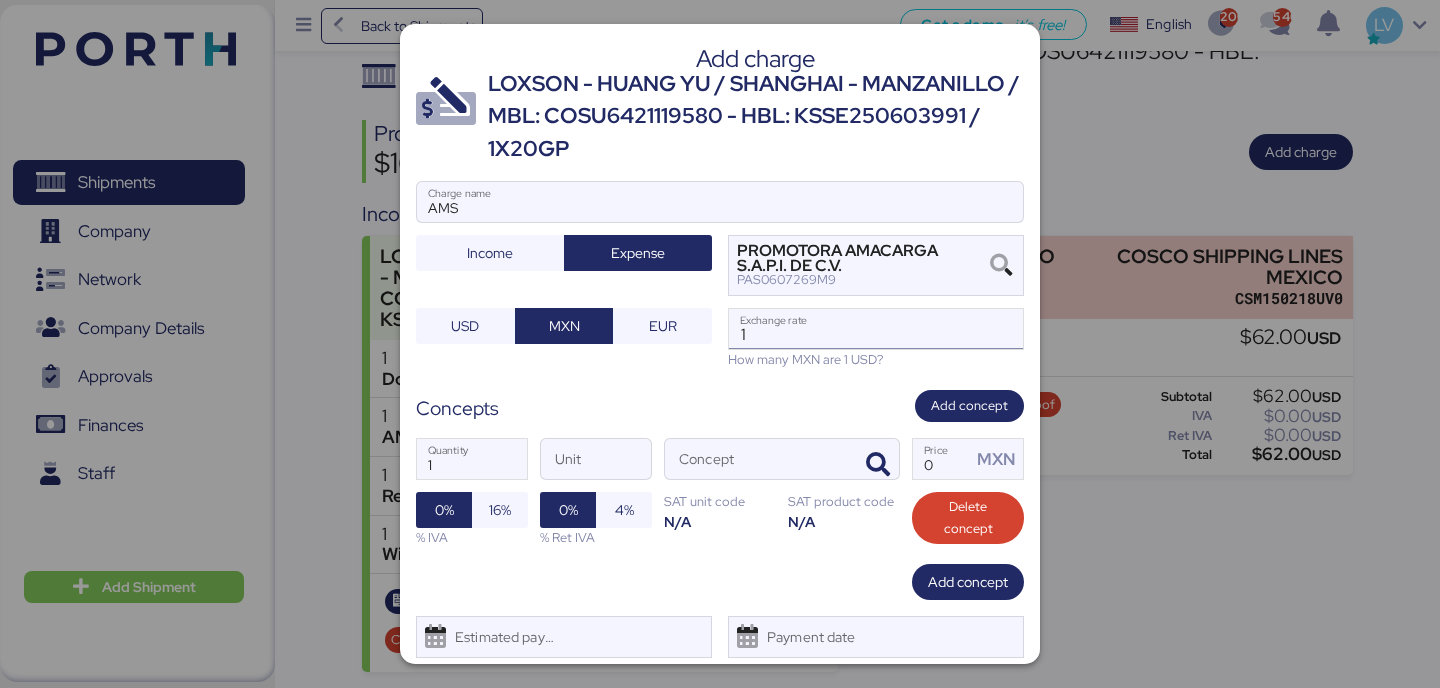 click on "1" at bounding box center [876, 329] 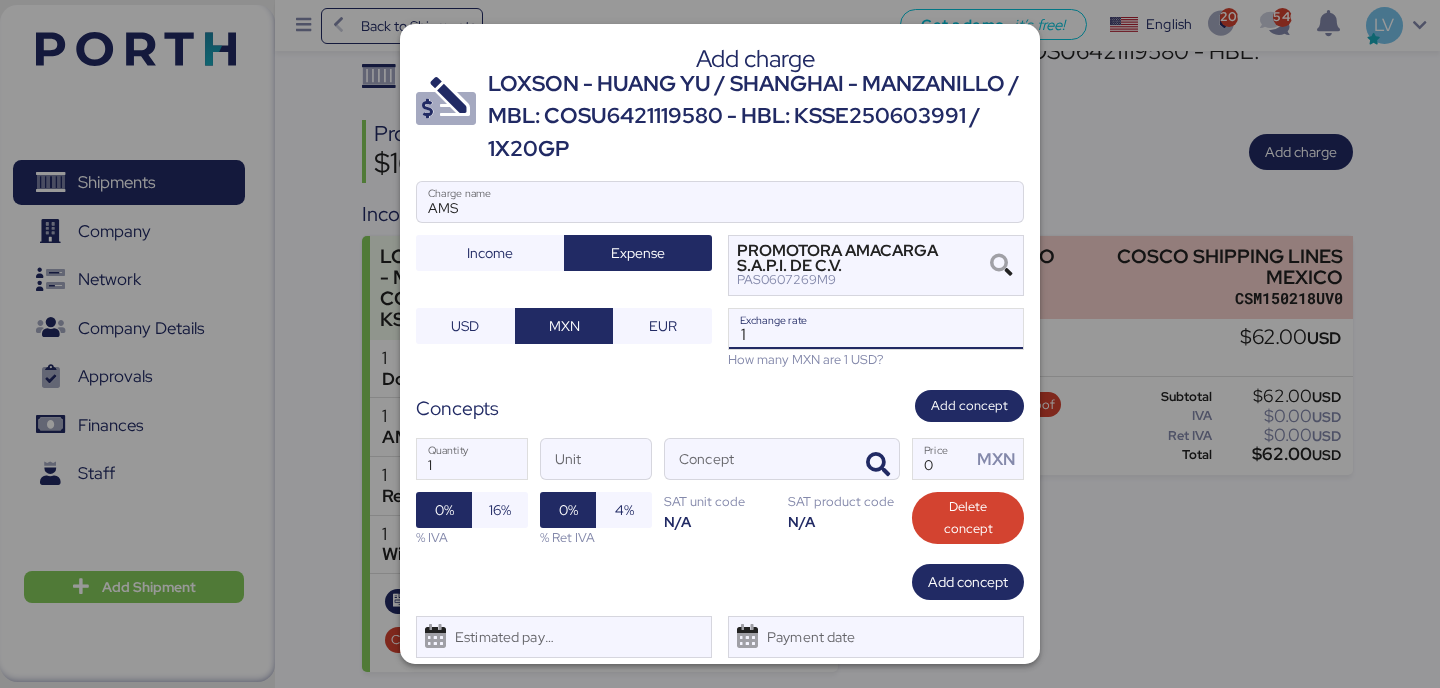 click on "1" at bounding box center (876, 329) 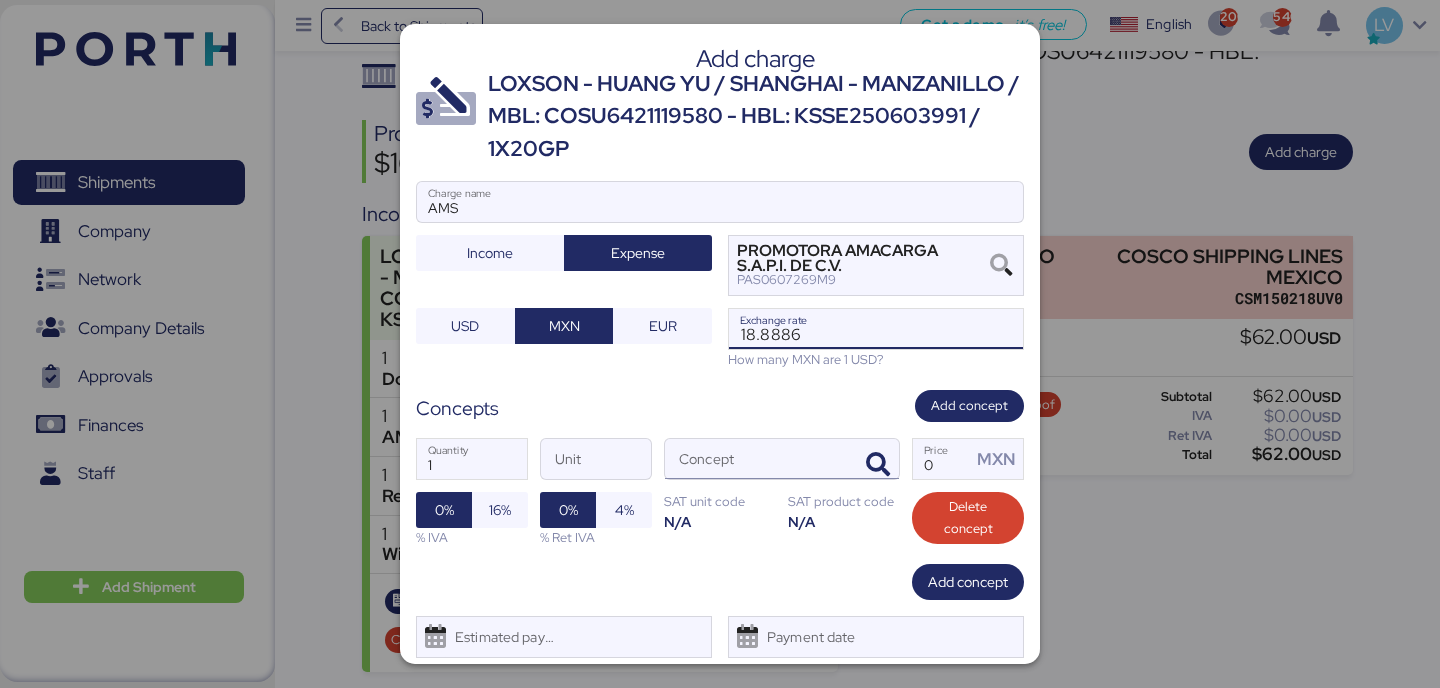 type on "18.8886" 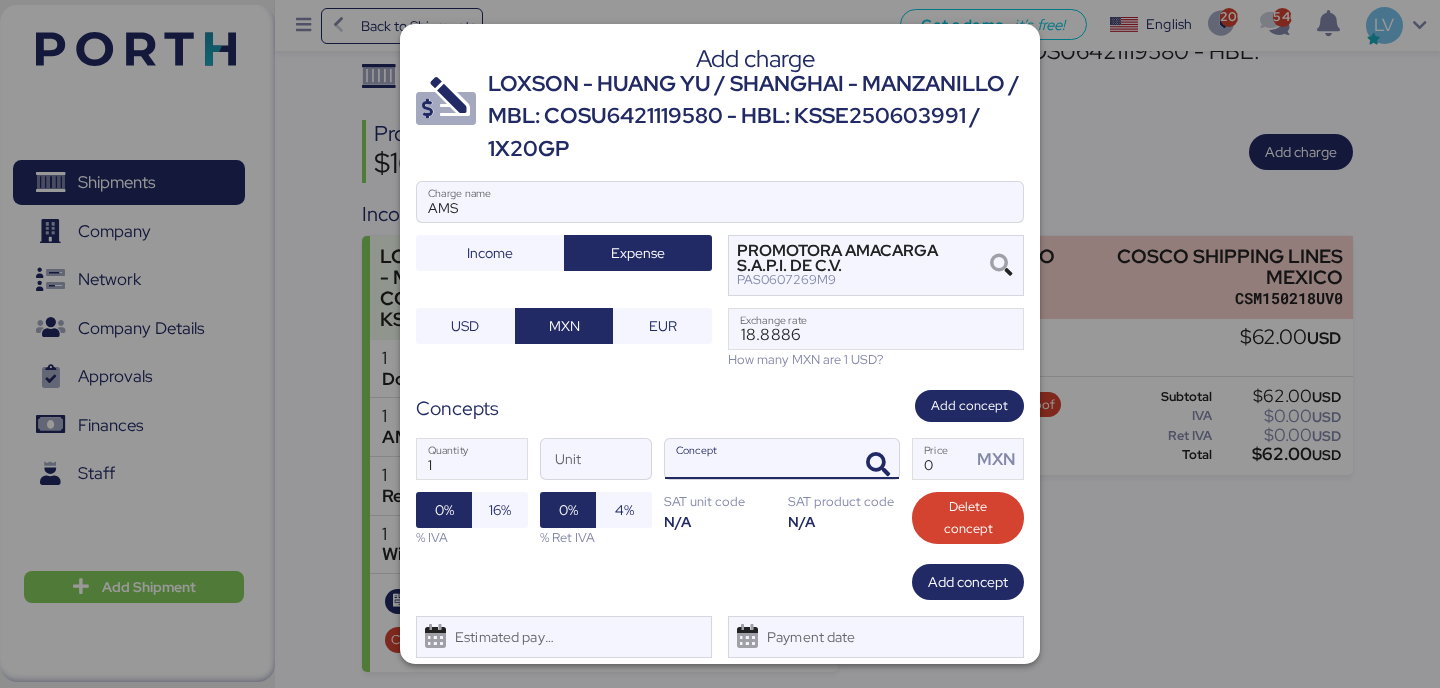 click on "Concept" at bounding box center [758, 459] 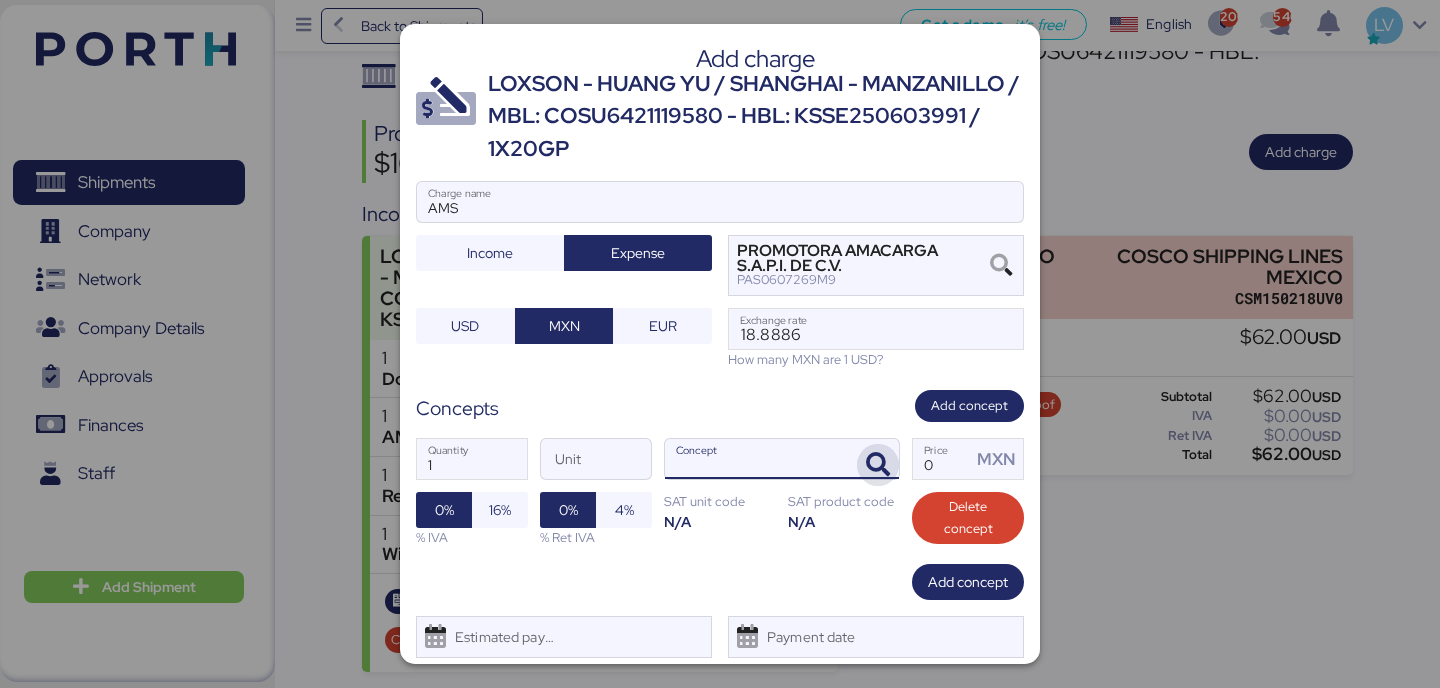 click at bounding box center (878, 465) 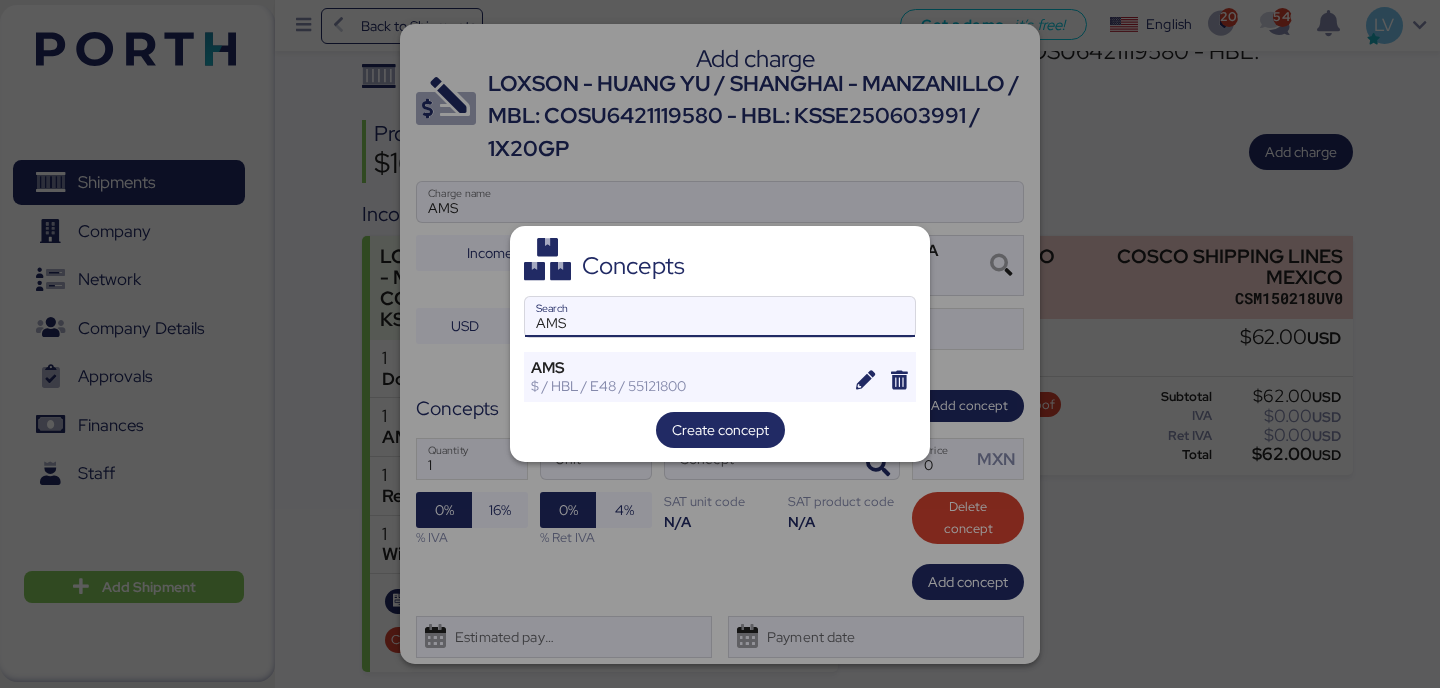 type on "AMS" 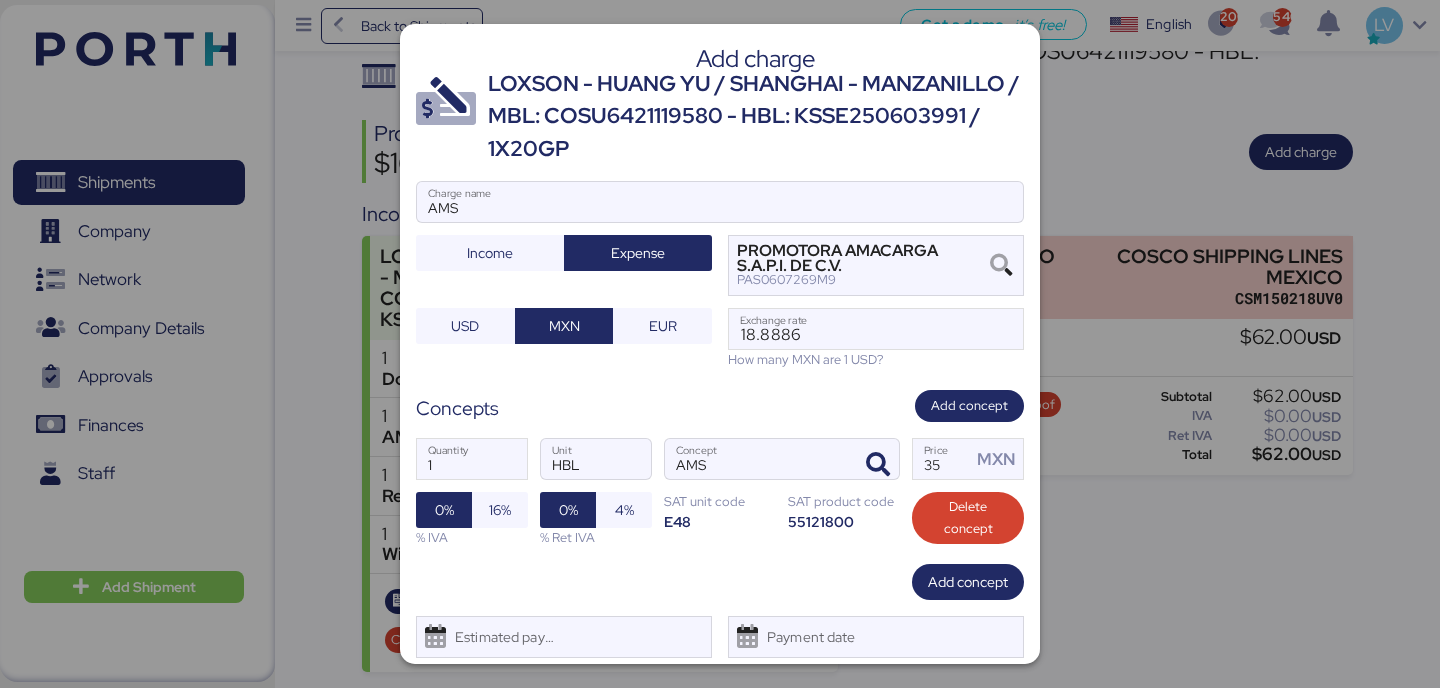 click on "1 Quantity HBL Unit AMS Concept   35 Price MXN 0% 16% % IVA 0% 4% % Ret IVA SAT unit code E48 SAT product code 55121800 Delete concept" at bounding box center [720, 492] 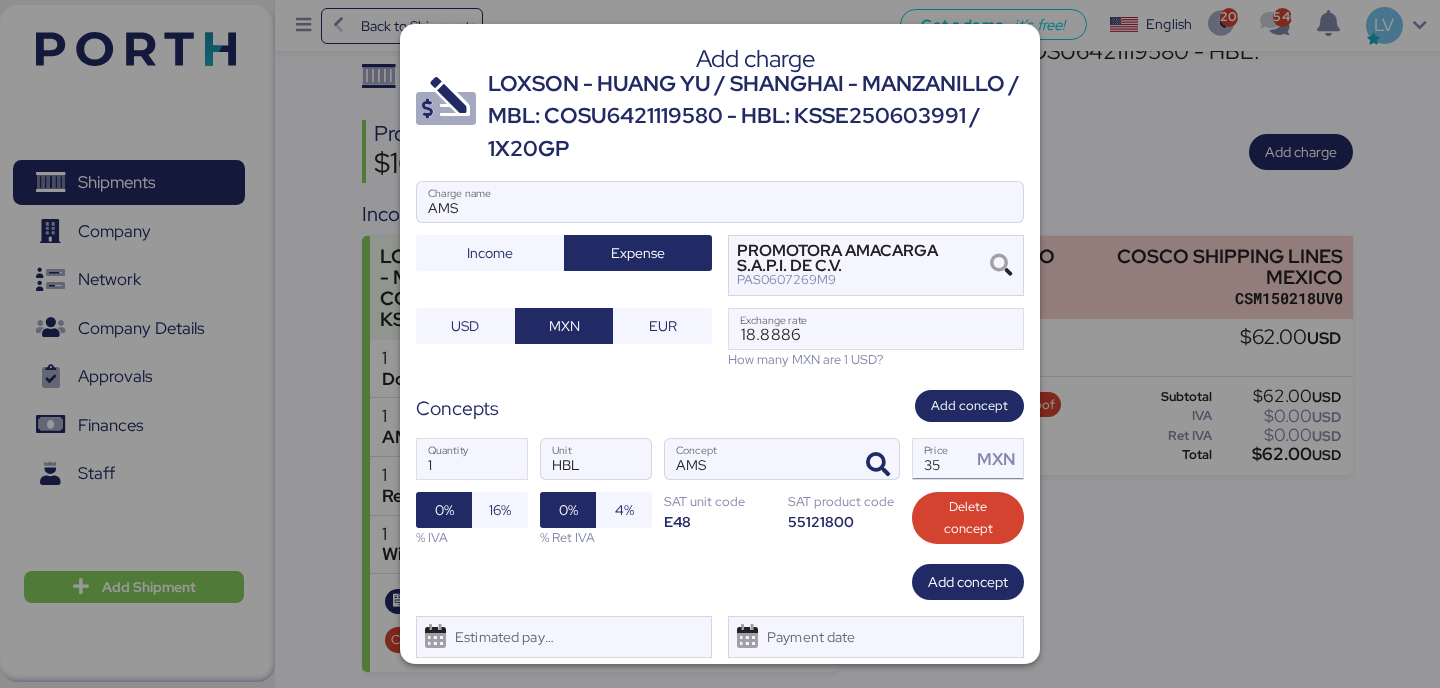 click on "35" at bounding box center (942, 459) 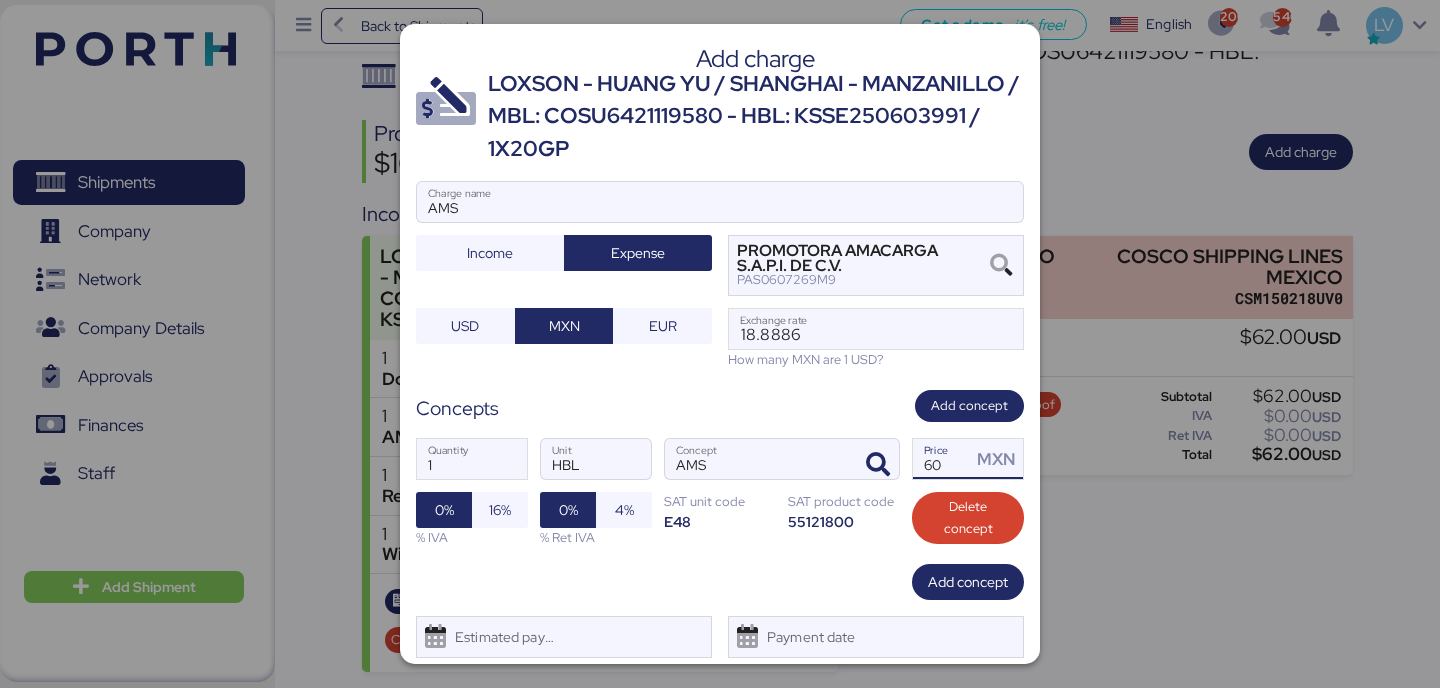 type on "60" 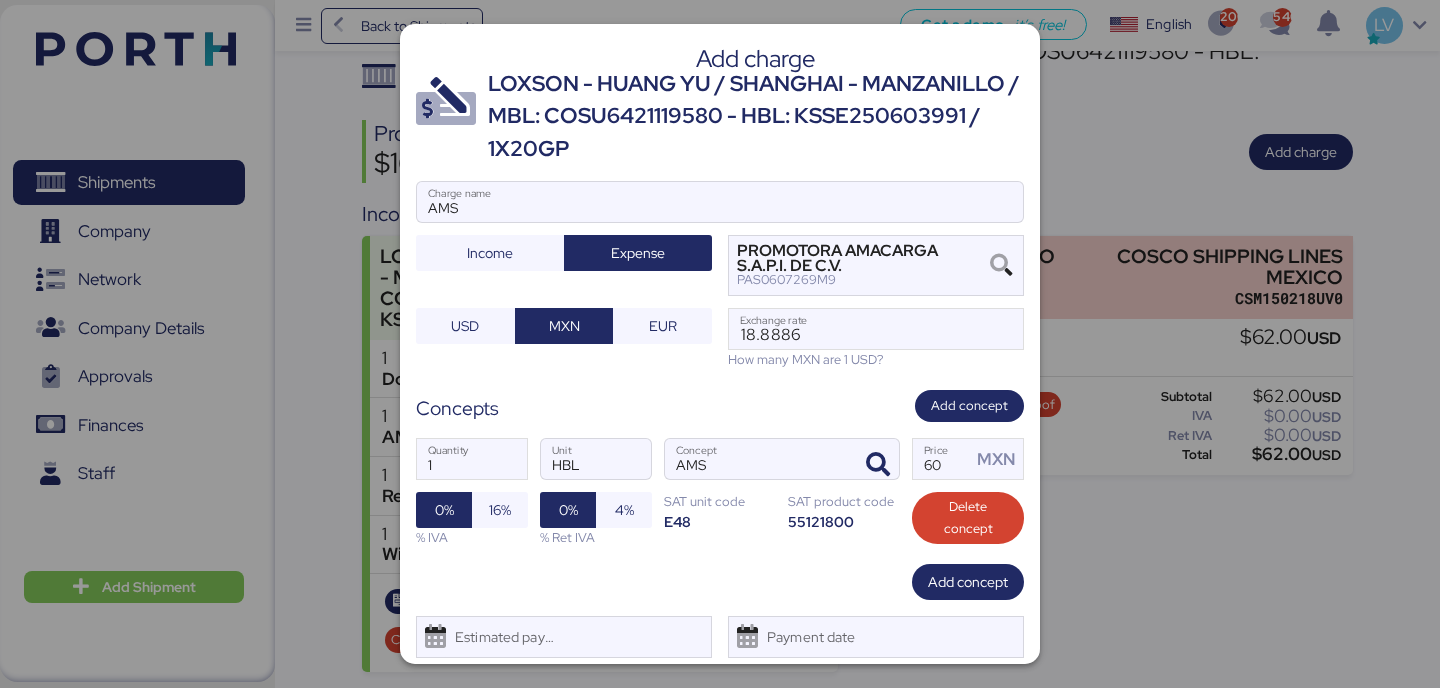click on "Add concept" at bounding box center [720, 582] 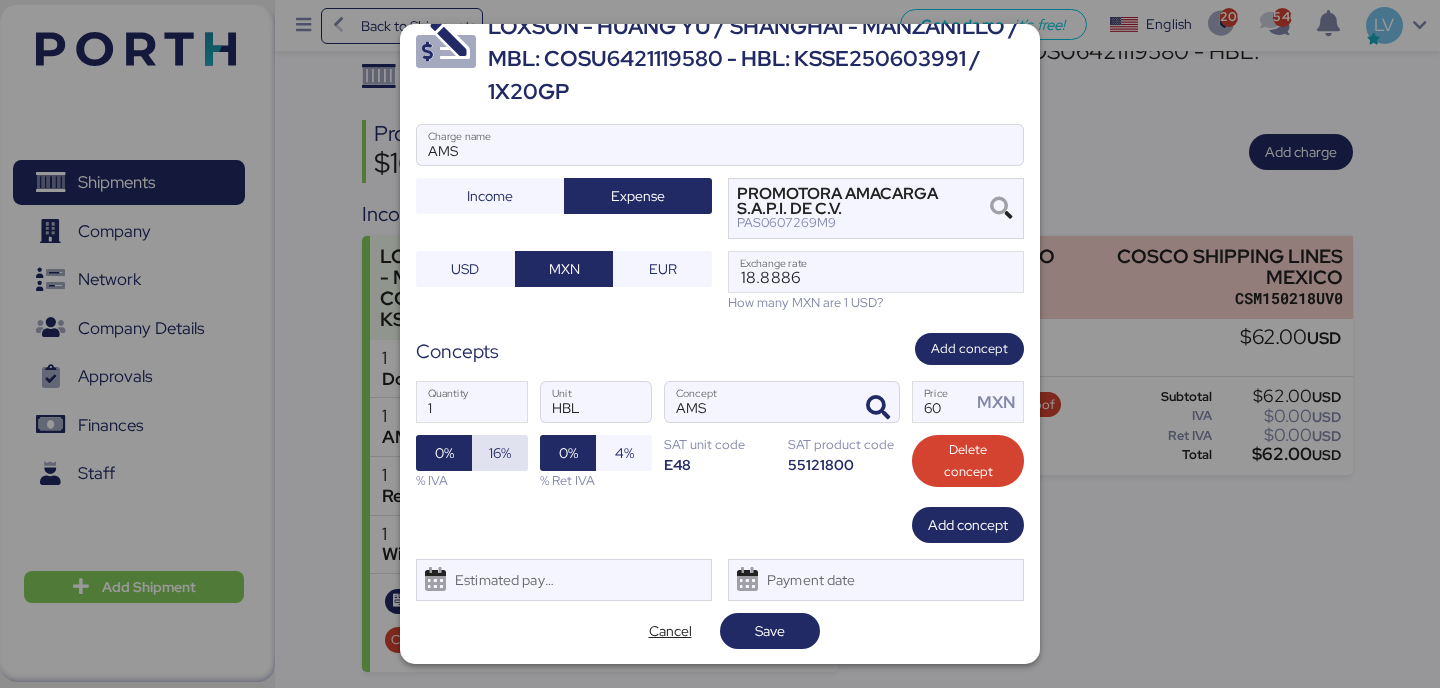 click on "16%" at bounding box center [500, 453] 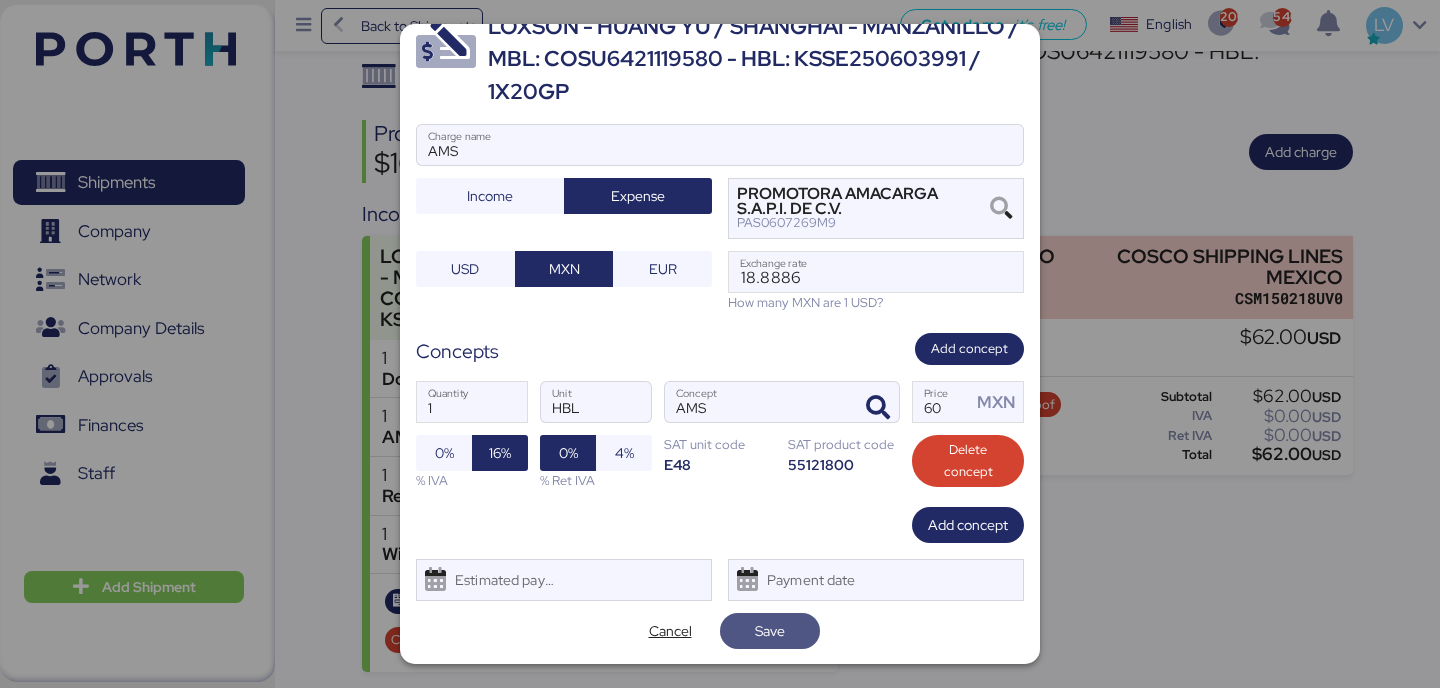 click on "Save" at bounding box center [770, 631] 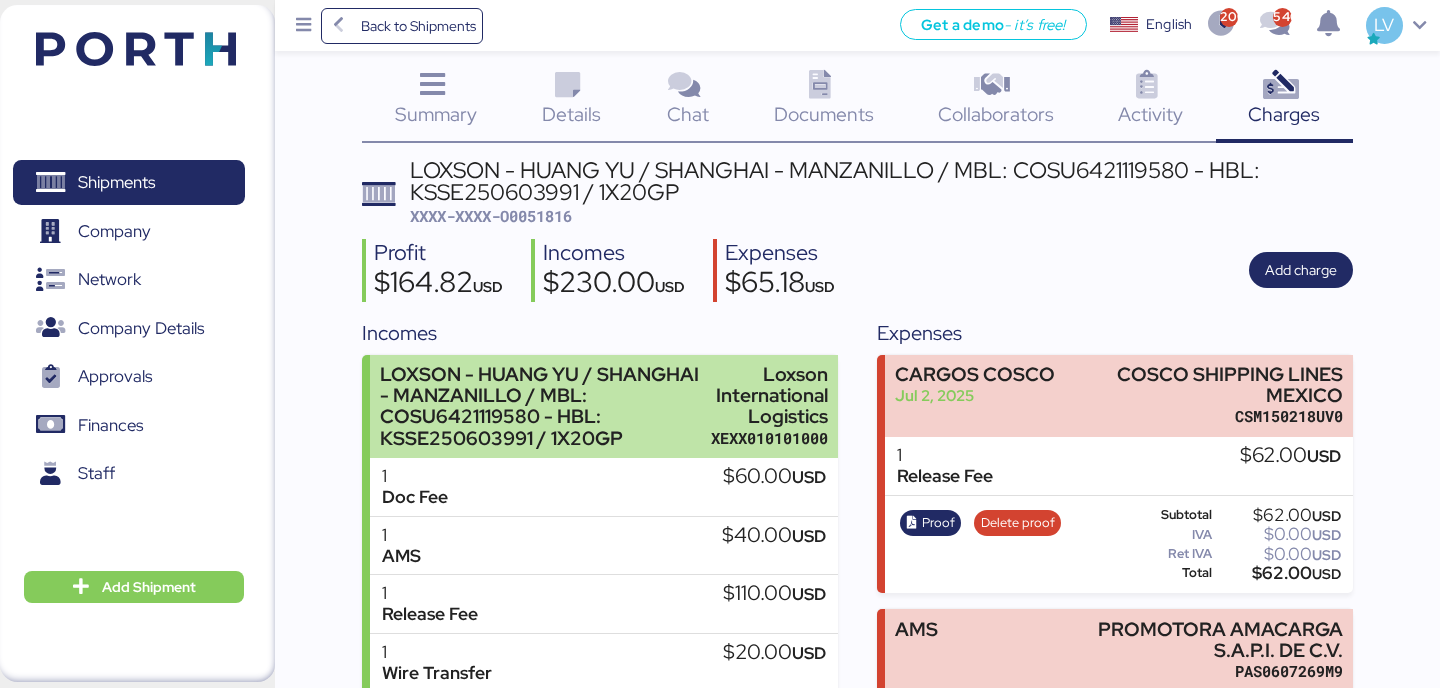 scroll, scrollTop: 0, scrollLeft: 0, axis: both 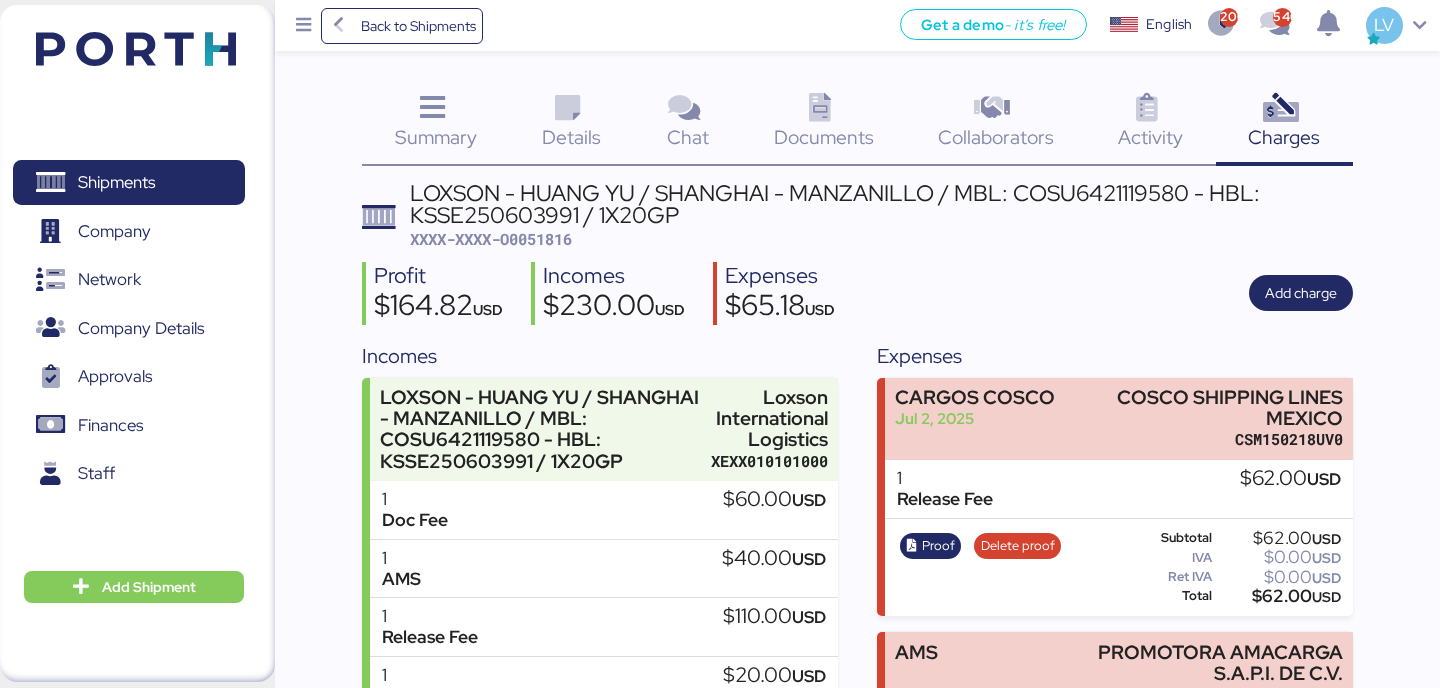 click on "Documents" at bounding box center [824, 137] 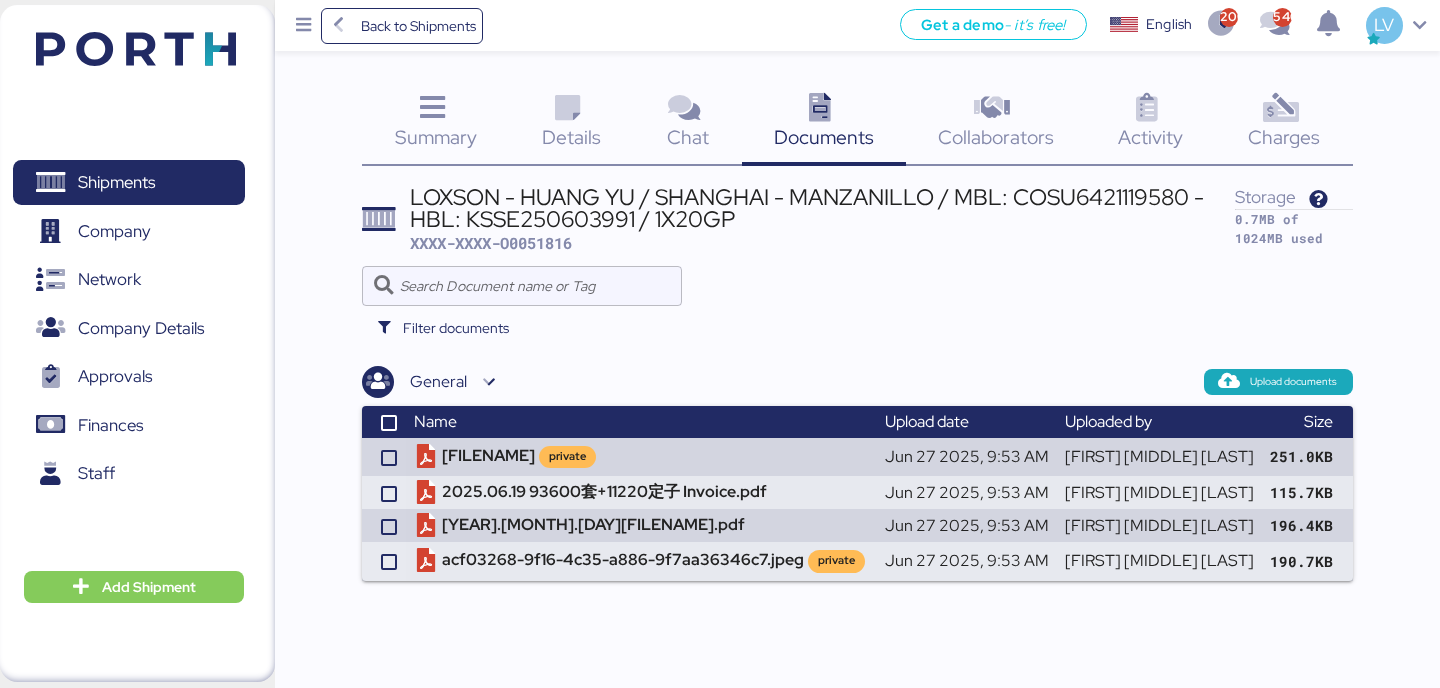 click on "Charges" at bounding box center [1284, 137] 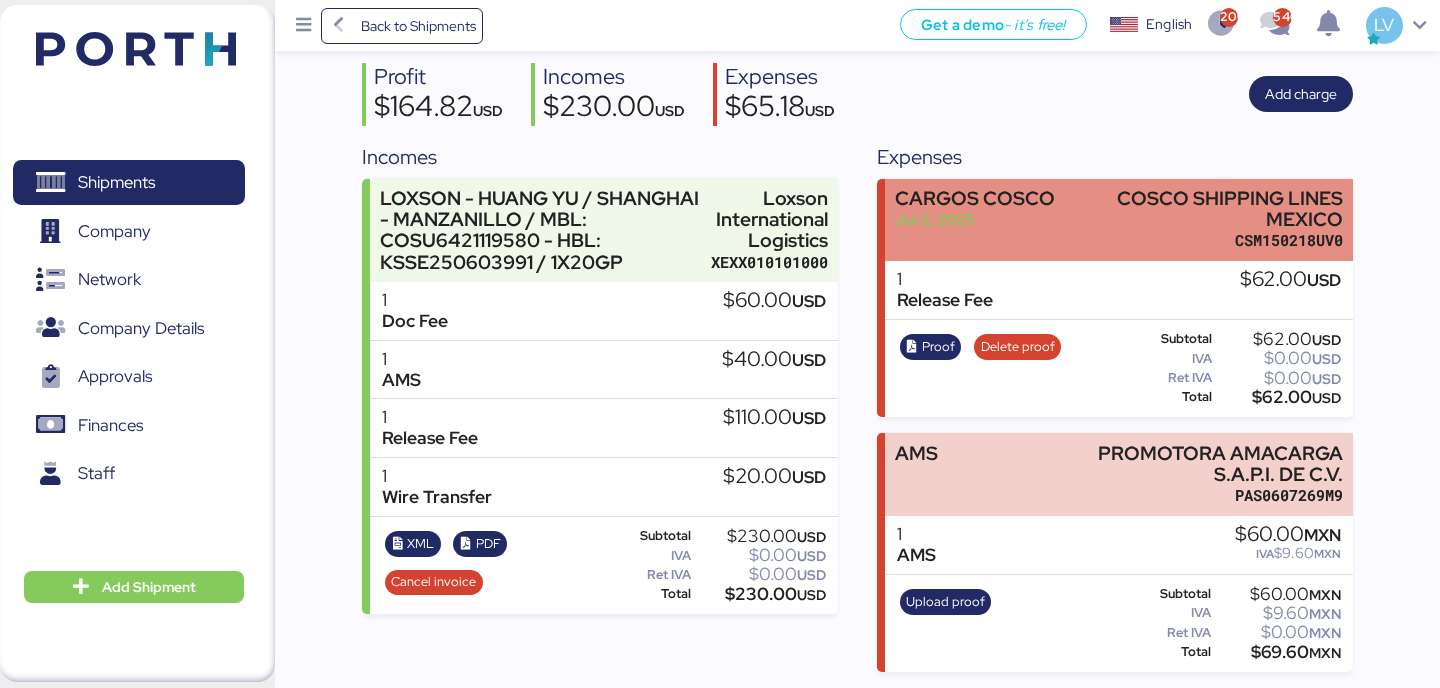 scroll, scrollTop: 0, scrollLeft: 0, axis: both 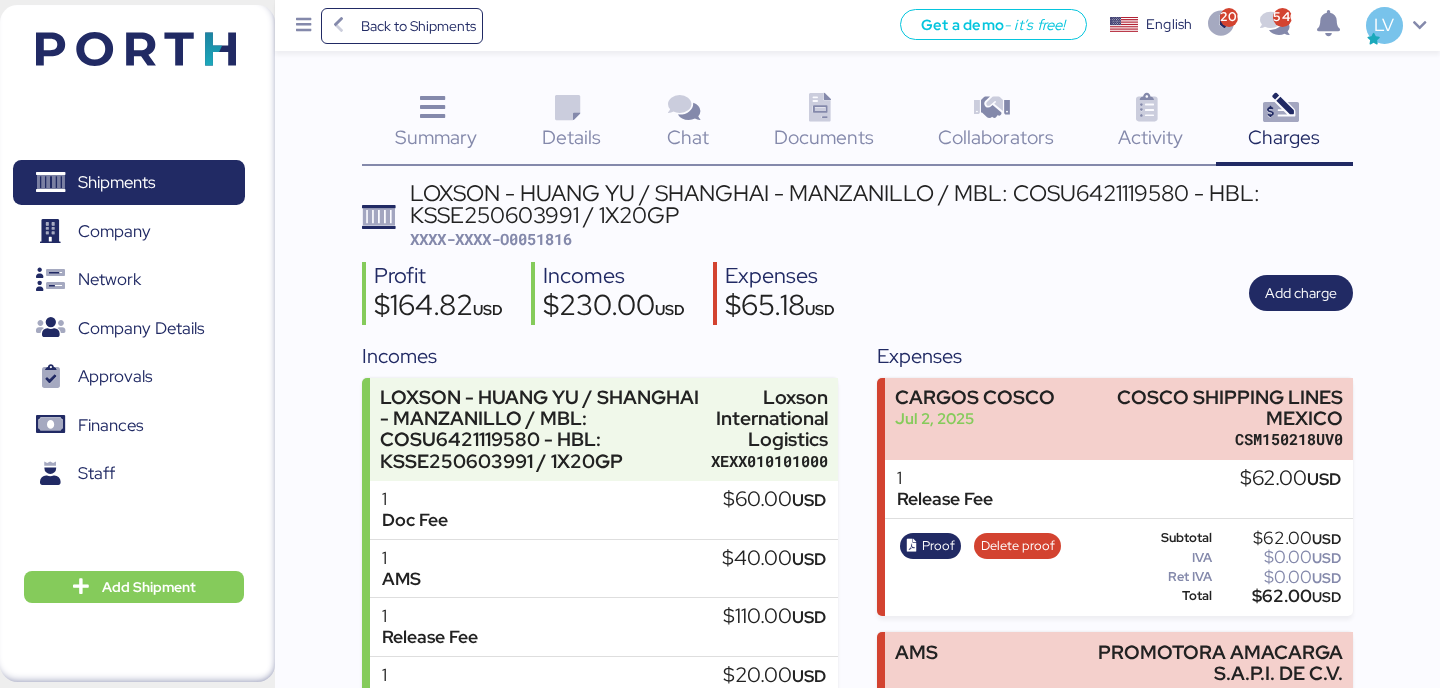 click on "Documents" at bounding box center [824, 137] 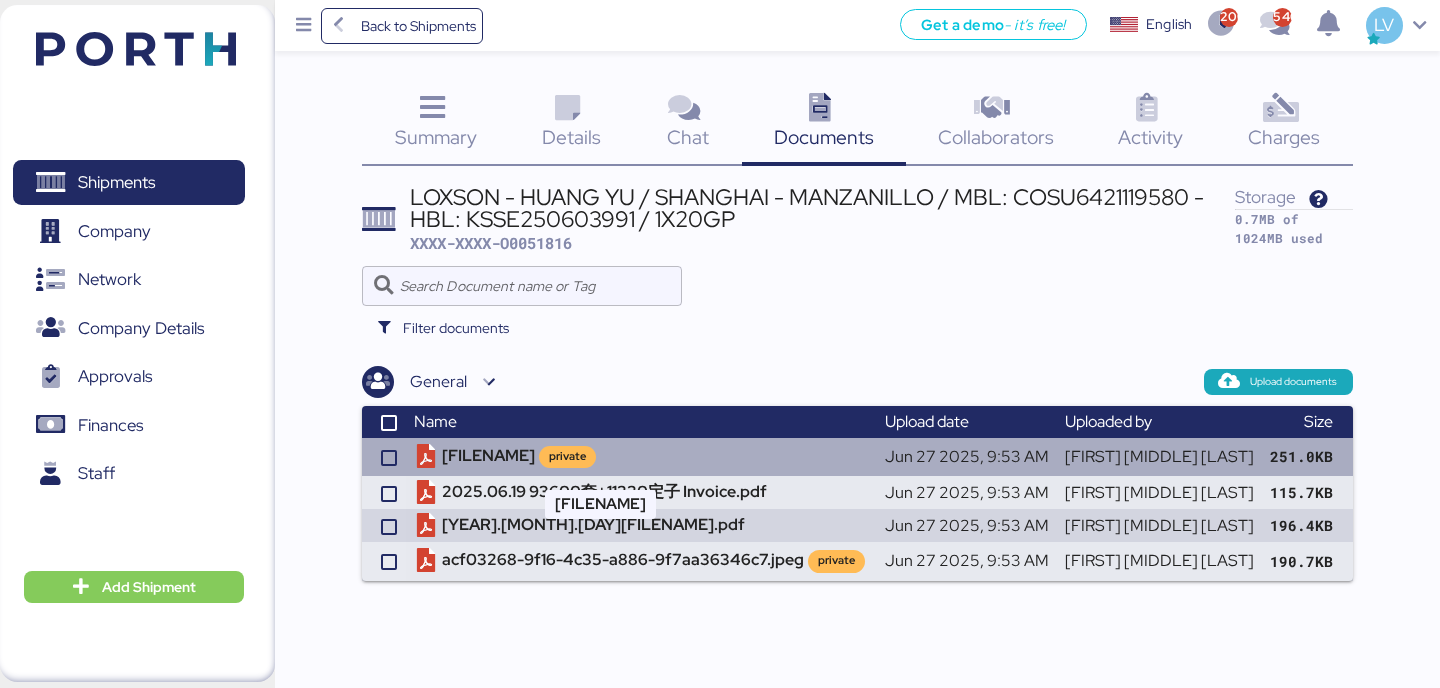 click on "private" at bounding box center (567, 457) 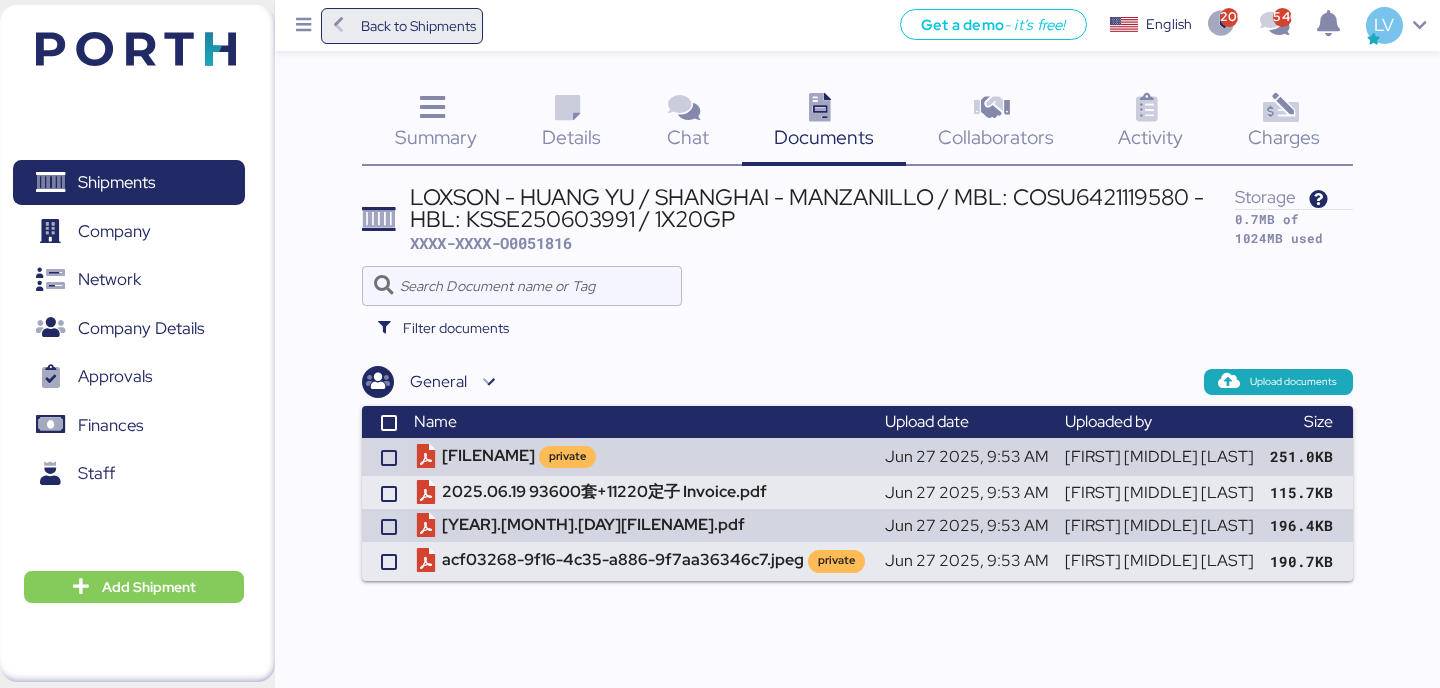 click on "Back to Shipments" at bounding box center [418, 26] 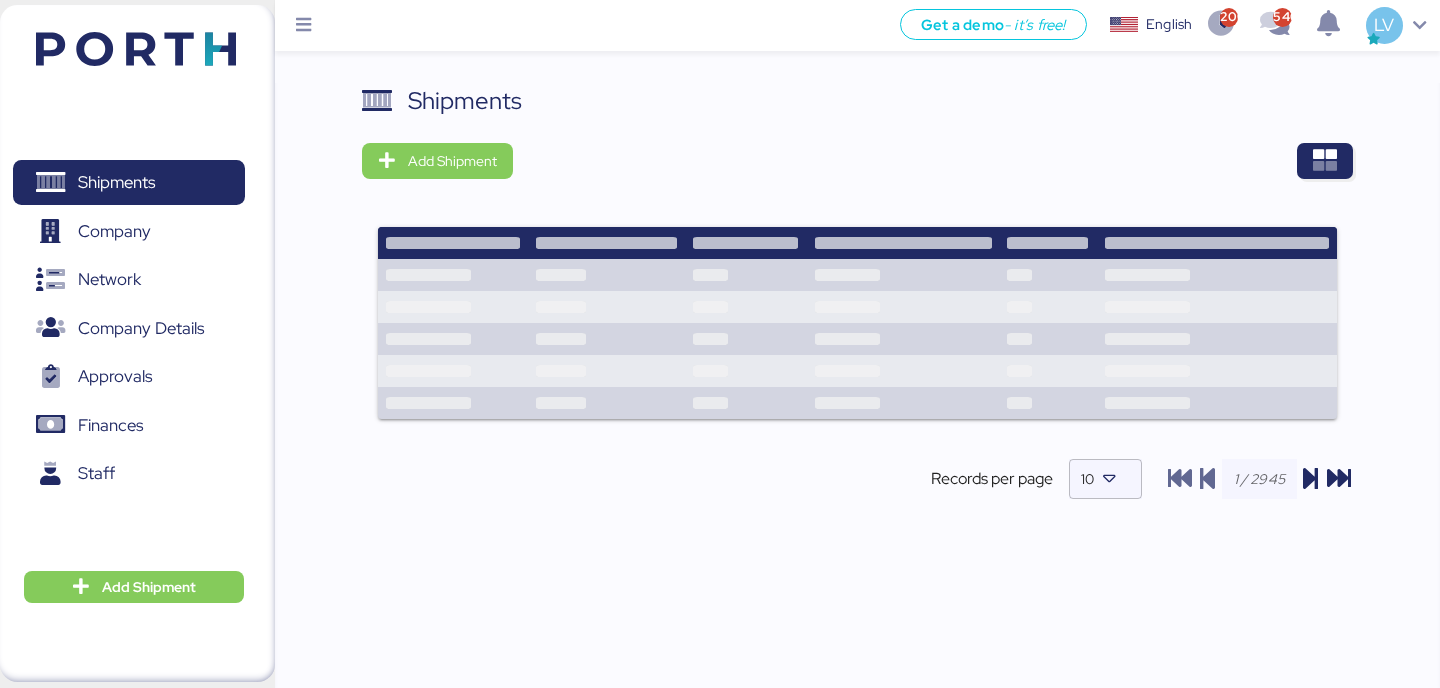 click on "Shipments   Add Shipment   Shipment Name LOXSON - ALMACENADORA ACCEL / SHANGHAI - MANZANILLO / MBL: COSU6425492540 - HBL: SZML2507030C / 2X40HQ Ready for pickup At destination port Delivered Shipment Name LOXSON - ALMACENADORA ACCEL / SHANGHAI - MANZANILLO / MBL: COSU6424746700 - HBL: CSSE250709722 / 4X40HQ Ready for pickup At destination port Delivered Shipment Name Ningbo Dingwang // NYX Mexico // 1x20OT // Ningbo - Manzanillo // MBL: 143550599348 - HBL: GYSE2506214 - BKG: 143550599348 Ready for pickup At destination port Delivered Shipment Name JIANGSU XIN BURNASIA - ADUALINK VMI // 1x40HQ // SHANGHAI - MANZANILLO / HBL: BYKS25073366SE / MBL: 142502374694 / BKG: 142502374694 Ready for pickup At destination port Delivered Shipment Name JIANGSU XIN BURNASIA - ADUALINK VMI // 1x40HQ // SHANGHAI - MANZANILLO / HBL: BYKS25073043SE / MBL: 142502277397 / BKG: 142502277397 Ready for pickup At destination port Delivered Shipment Name Ready for pickup At destination port Delivered Shipment Name Ready for pickup 10" at bounding box center (857, 308) 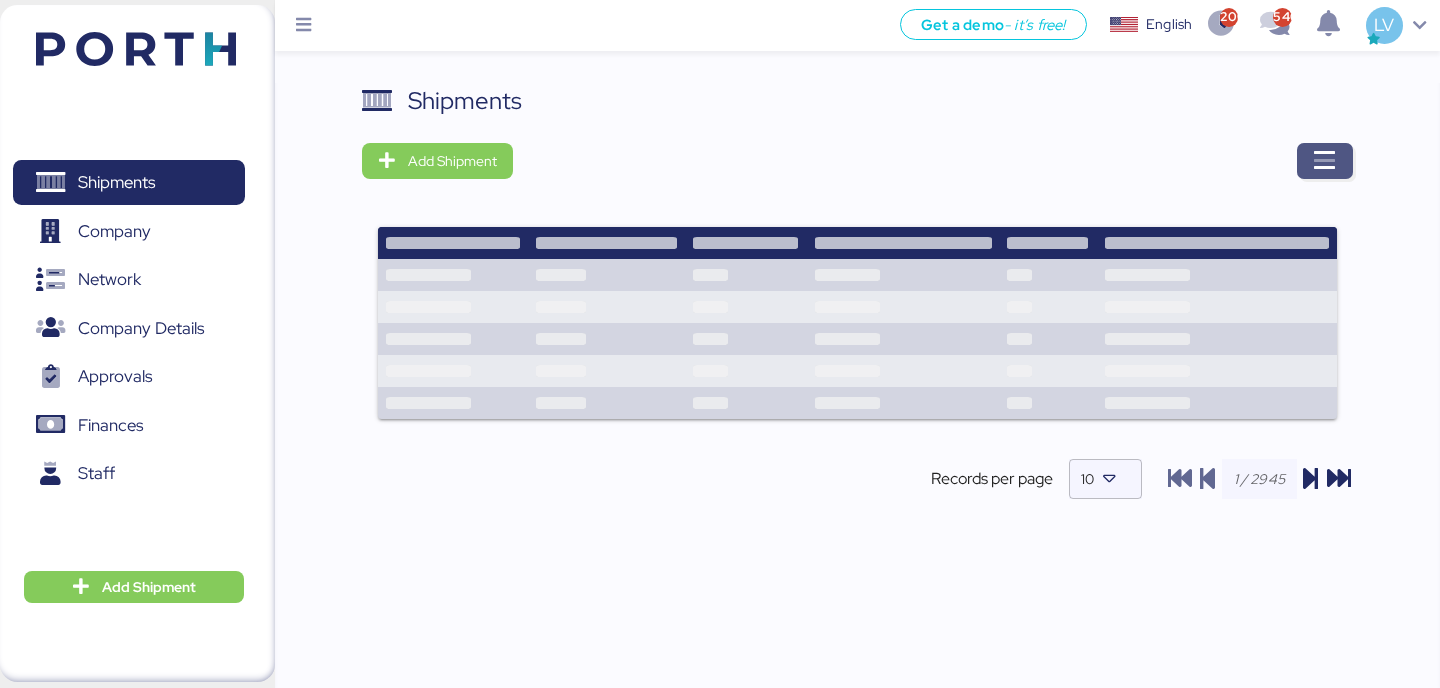 click at bounding box center (1325, 161) 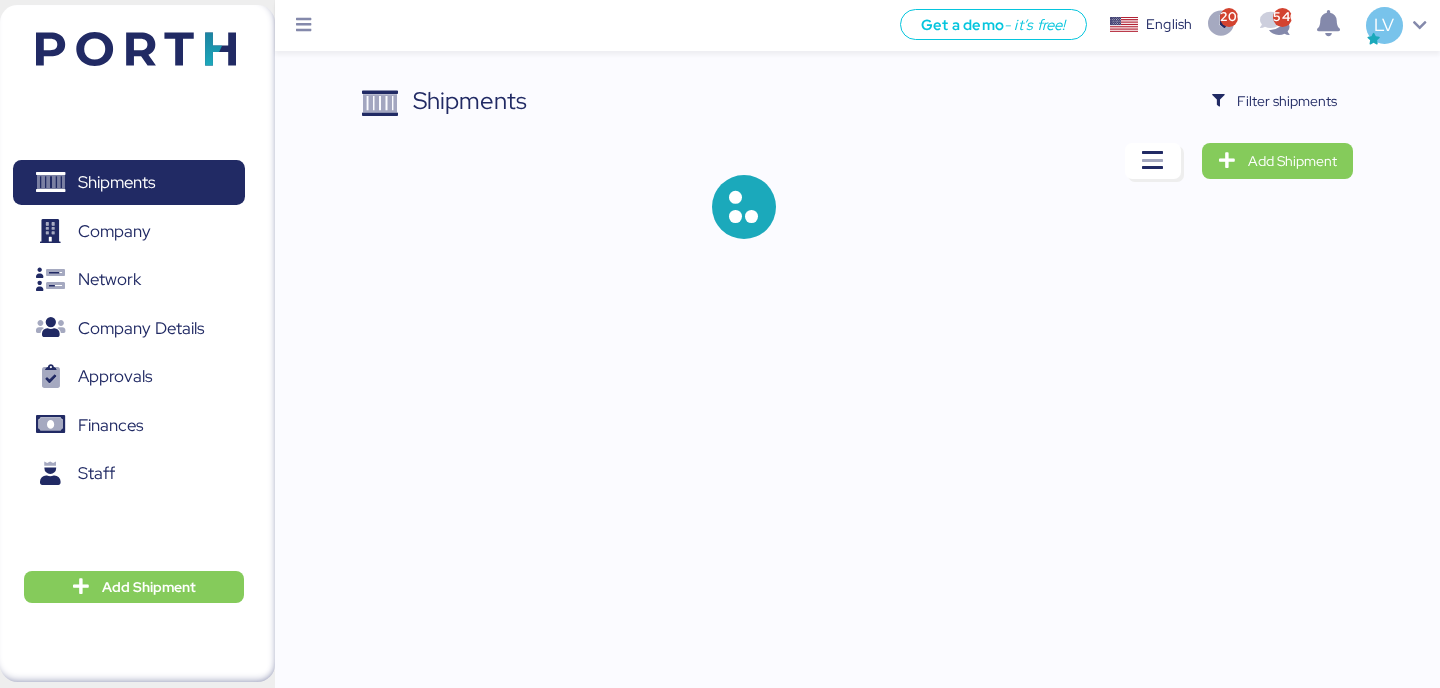 click on "Shipments   Filter shipments     Add Shipment" at bounding box center (857, 177) 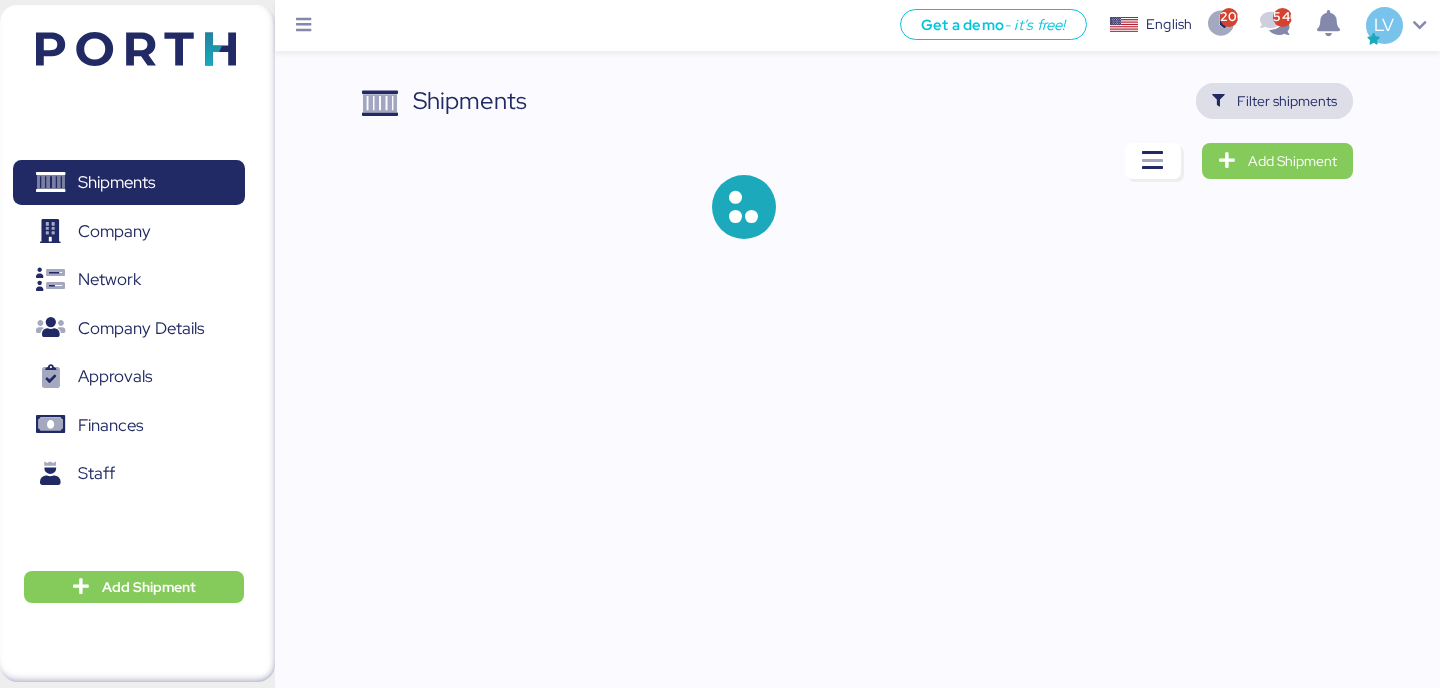 click on "Filter shipments" at bounding box center (1287, 101) 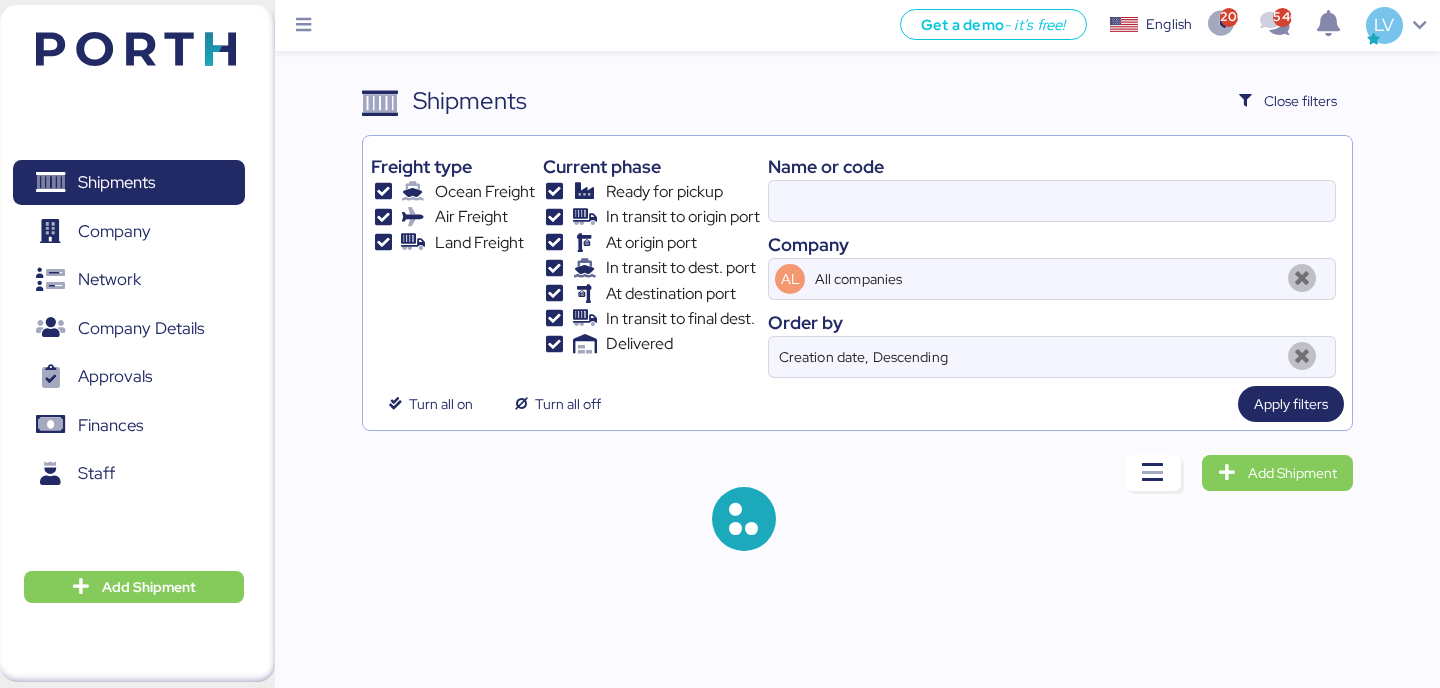 click at bounding box center (1052, 201) 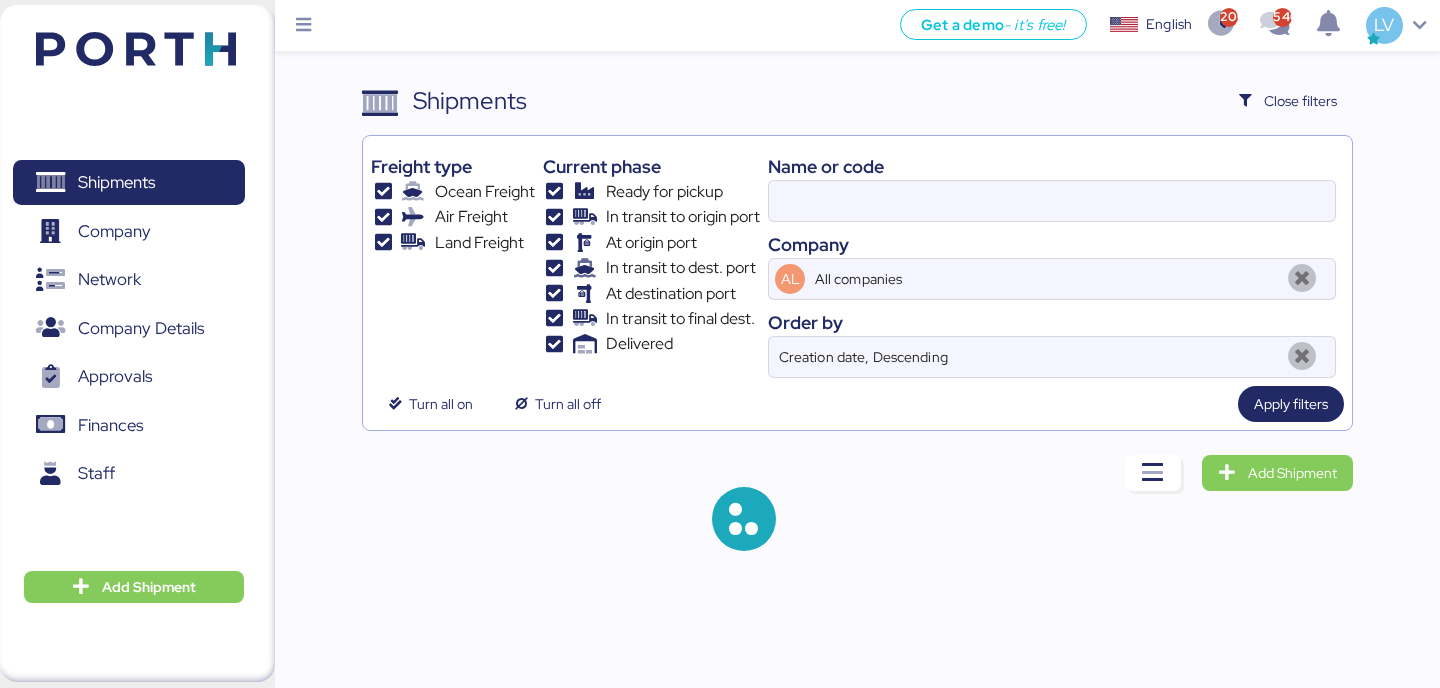 click at bounding box center (1052, 201) 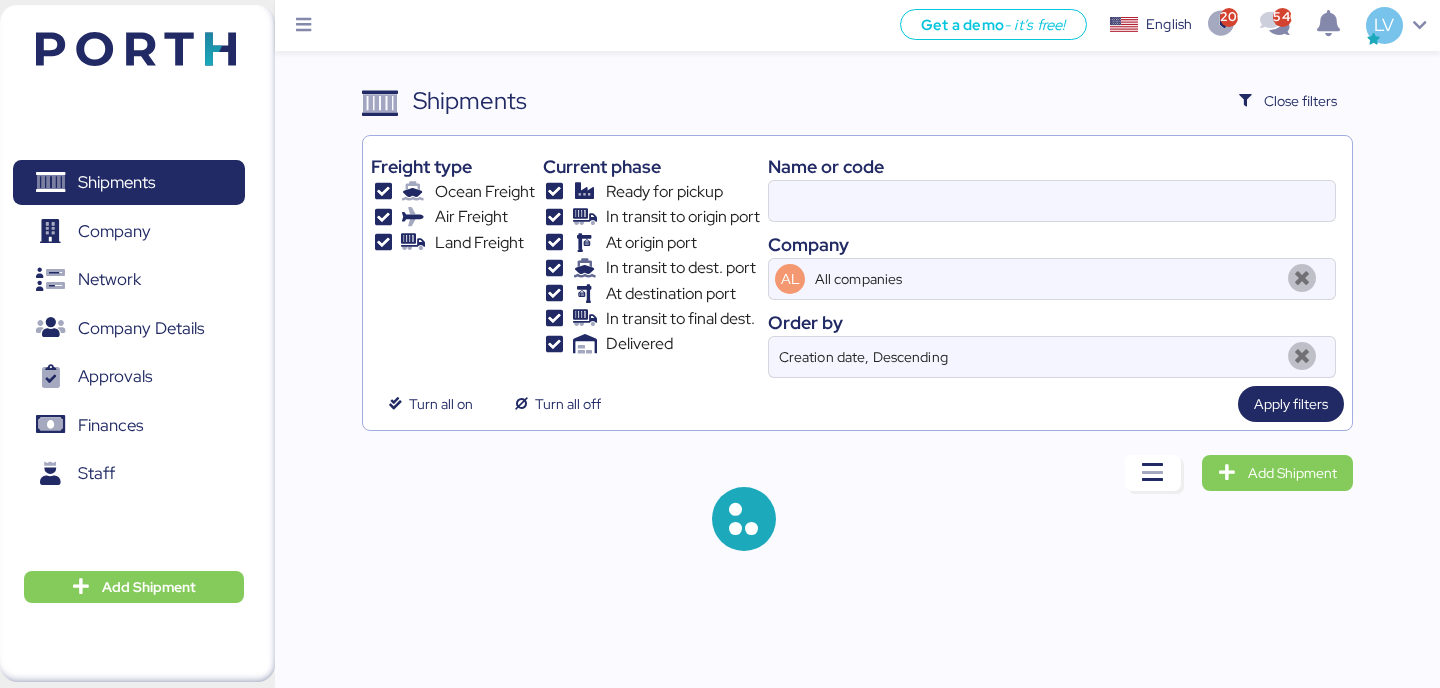 click at bounding box center (1052, 201) 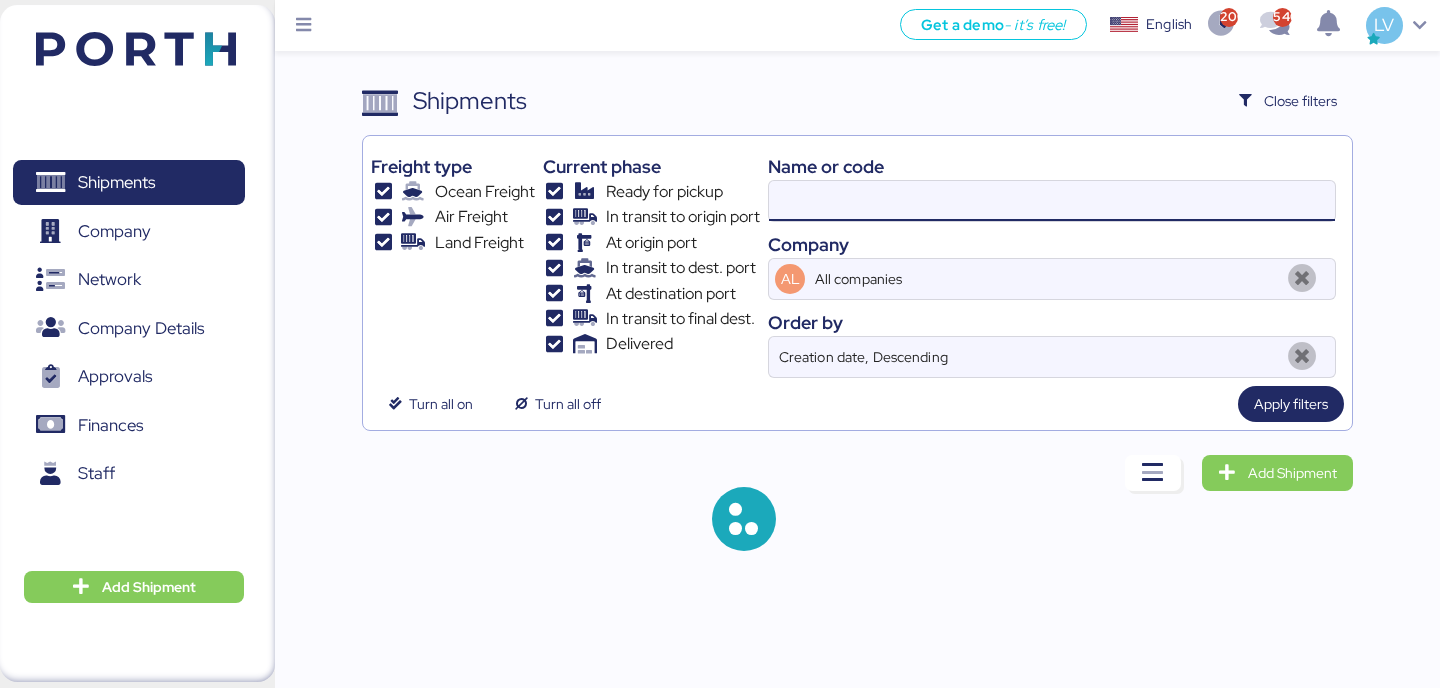 click at bounding box center (1052, 201) 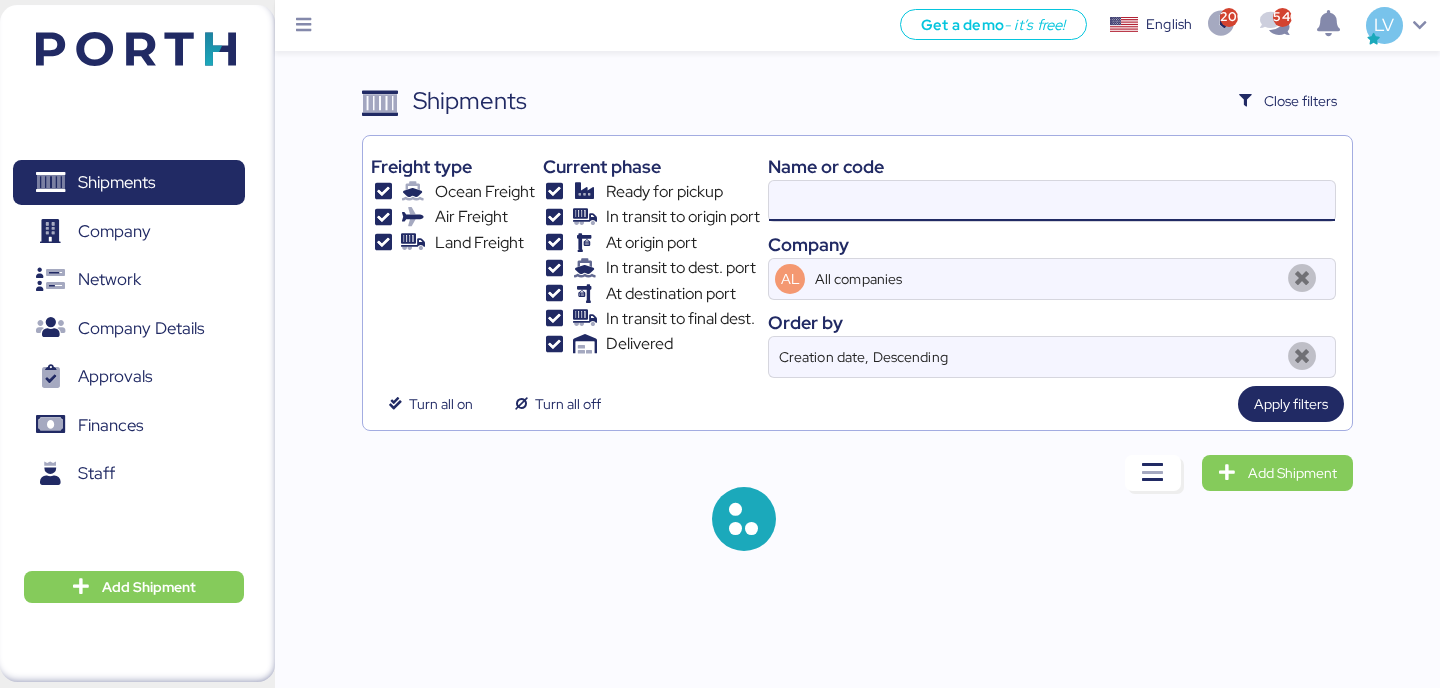 click at bounding box center [1052, 201] 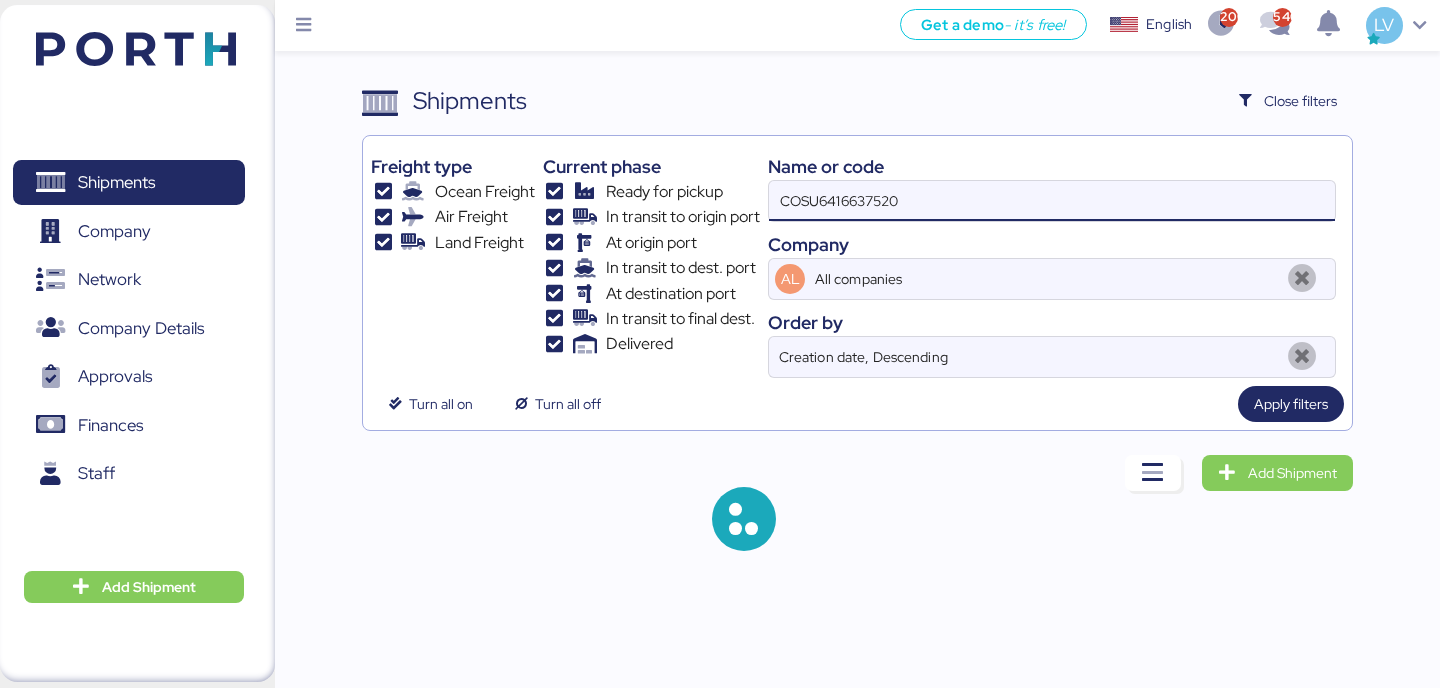 type on "COSU6416637520" 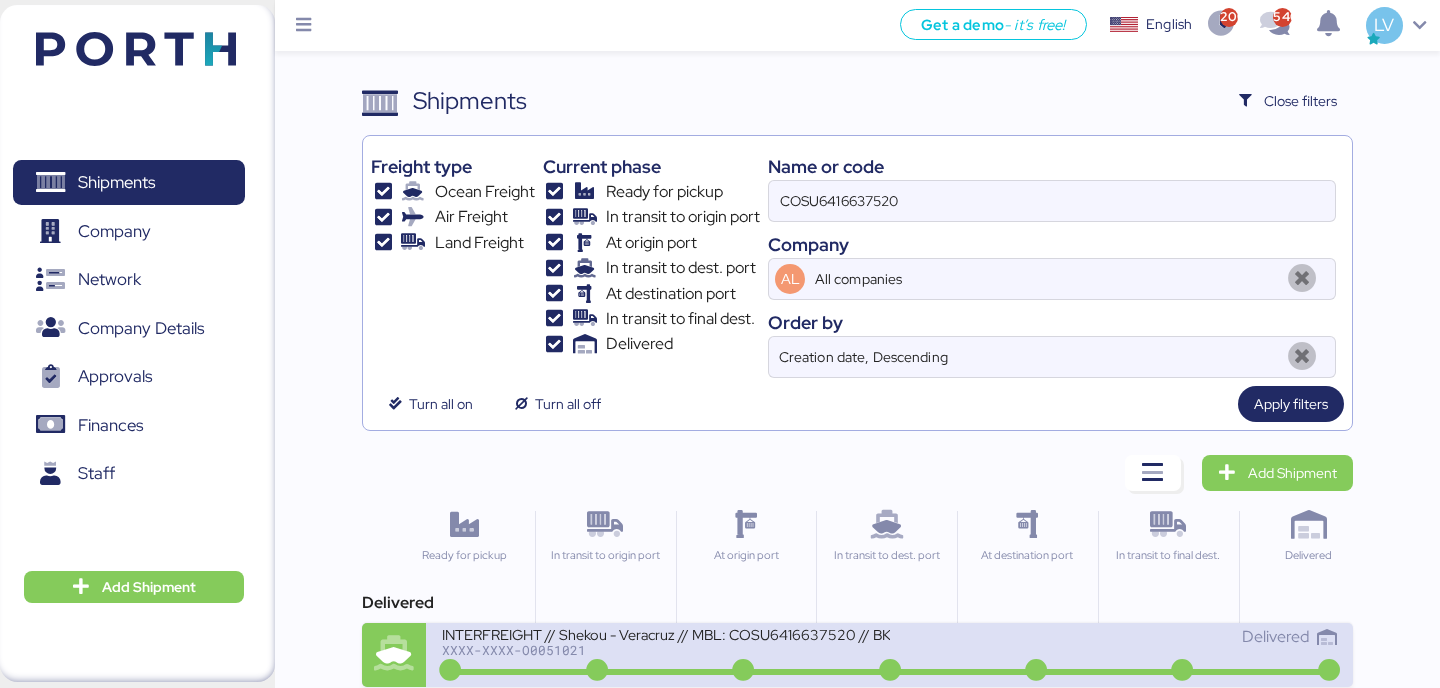 click on "XXXX-XXXX-O0051021" at bounding box center [665, 650] 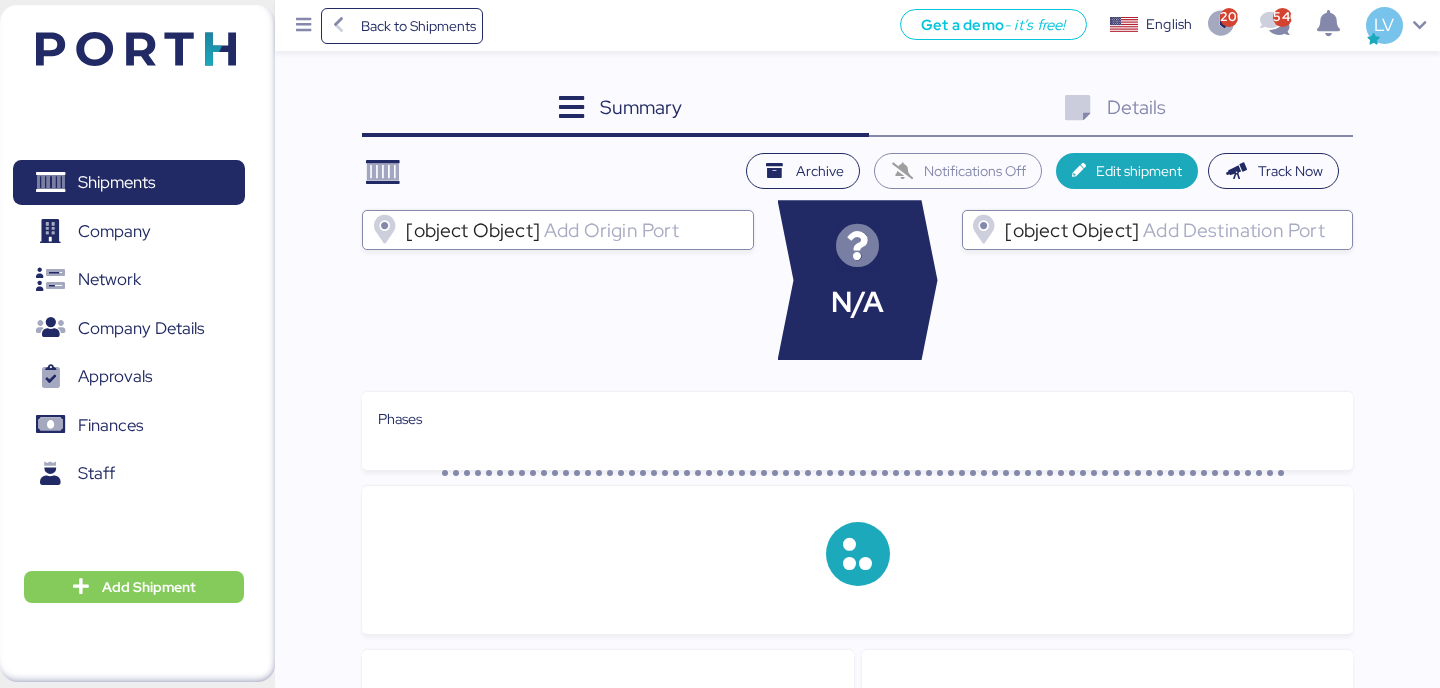 click on "Details 0" at bounding box center [1111, 110] 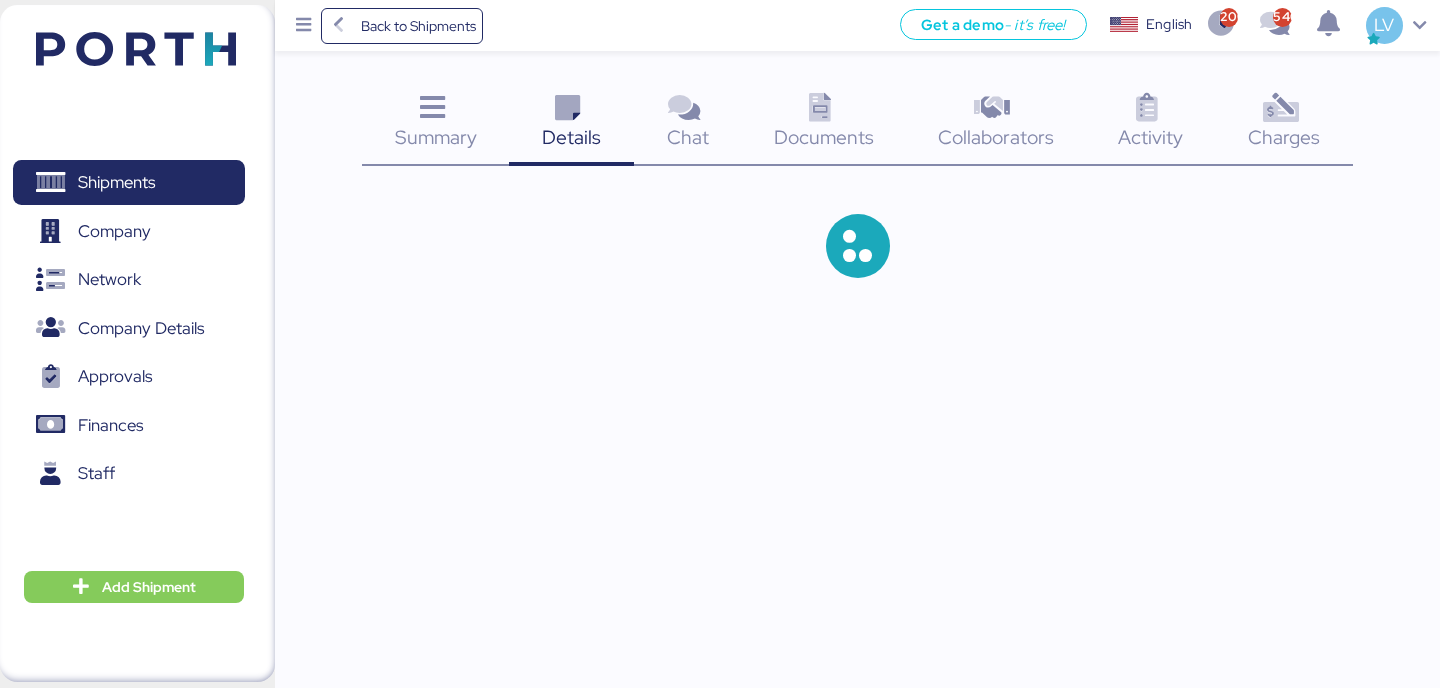 click on "Charges" at bounding box center [1284, 137] 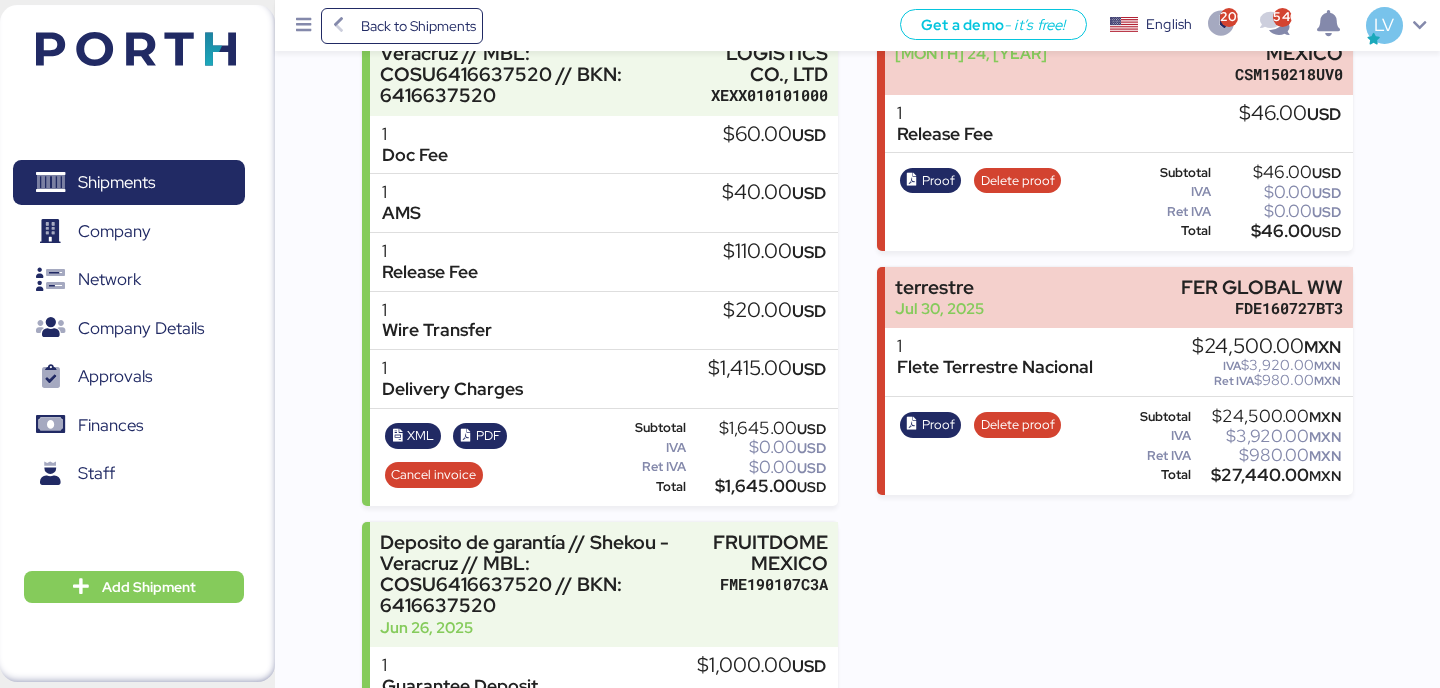 scroll, scrollTop: 0, scrollLeft: 0, axis: both 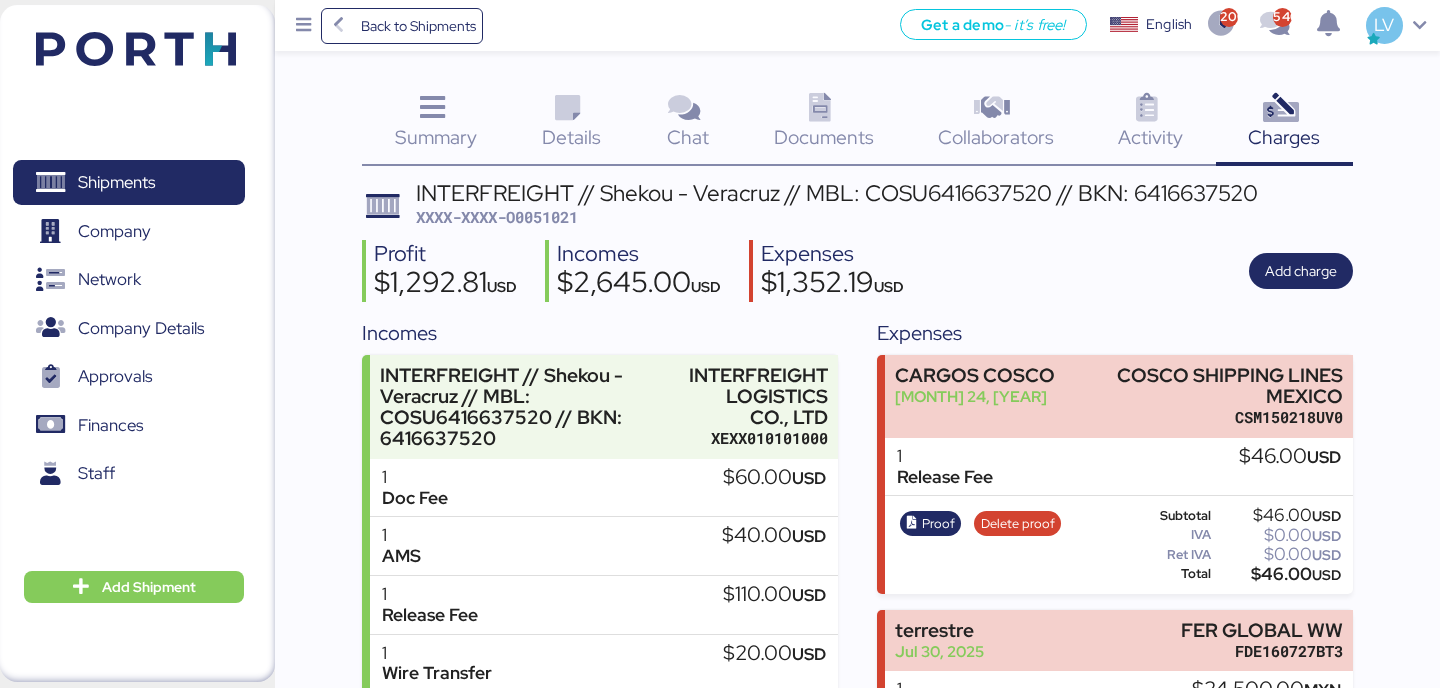 click on "Add charge" at bounding box center [1301, 271] 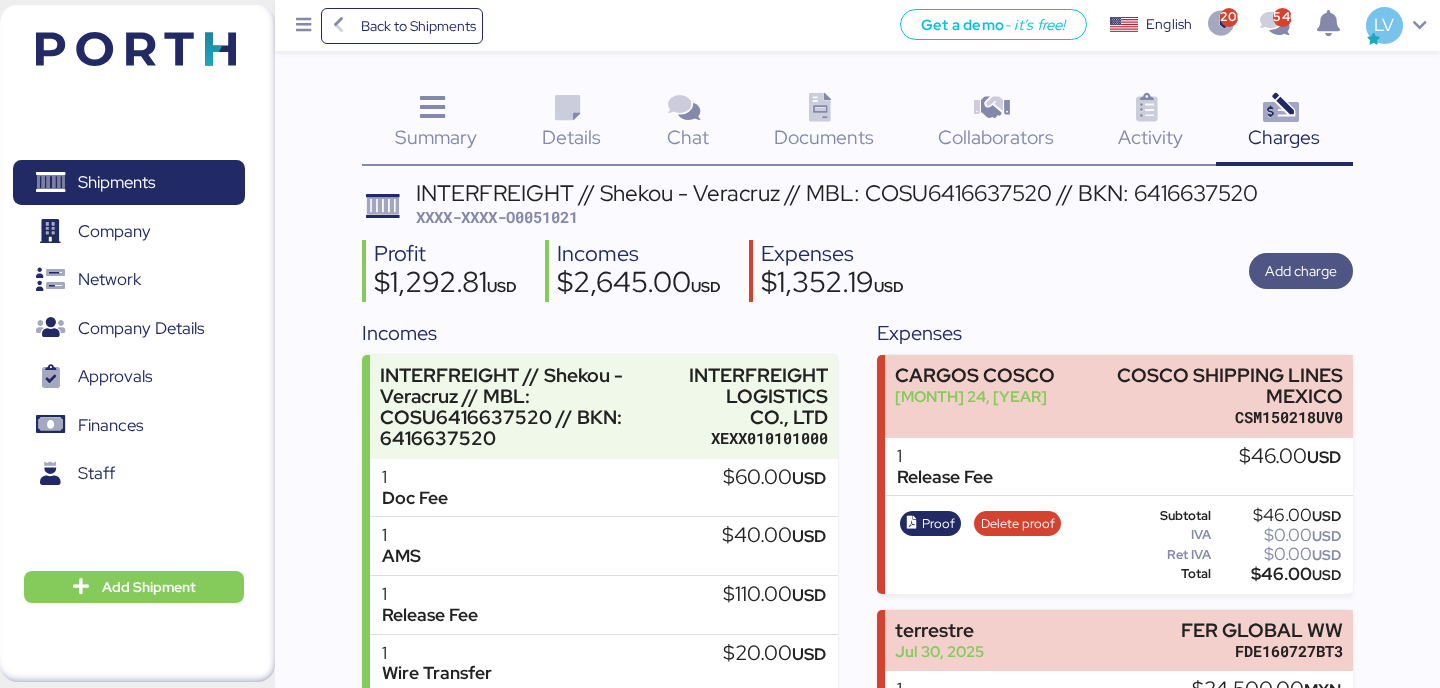 click on "Add charge" at bounding box center [1301, 271] 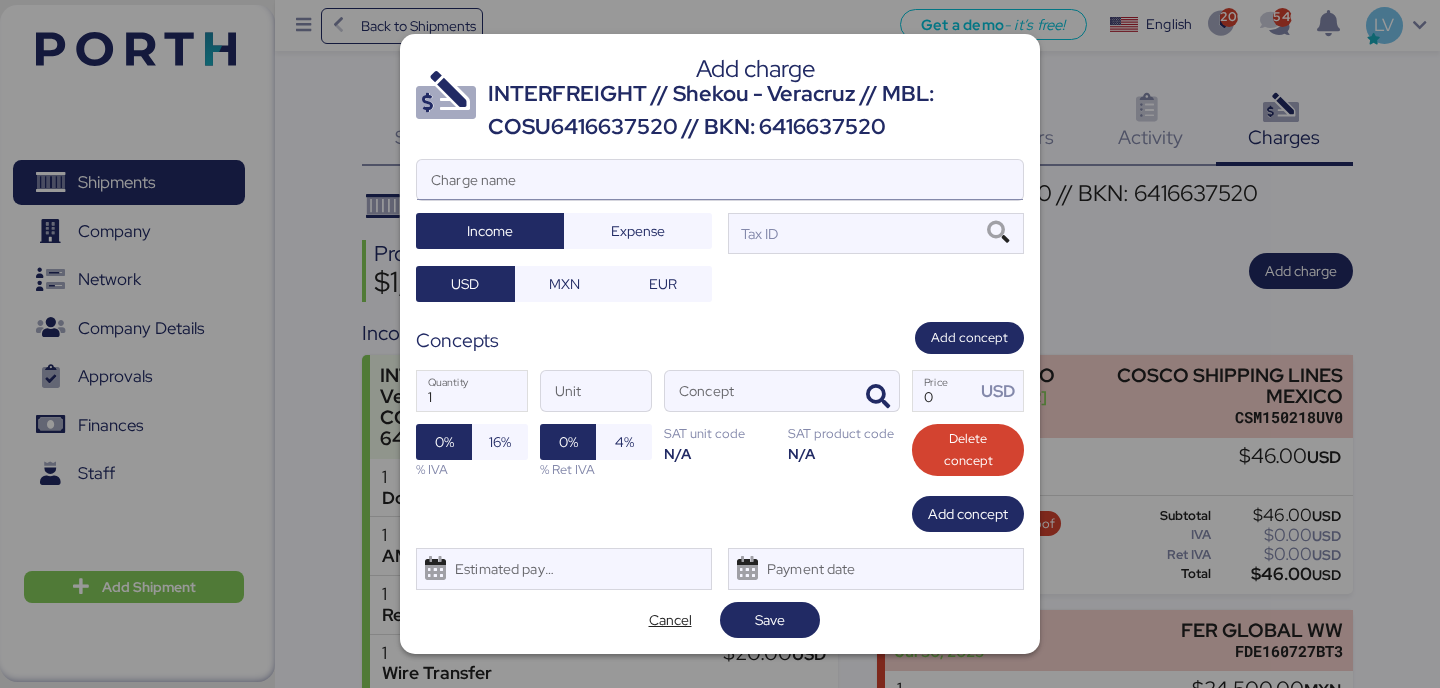 click on "Charge name" at bounding box center [720, 180] 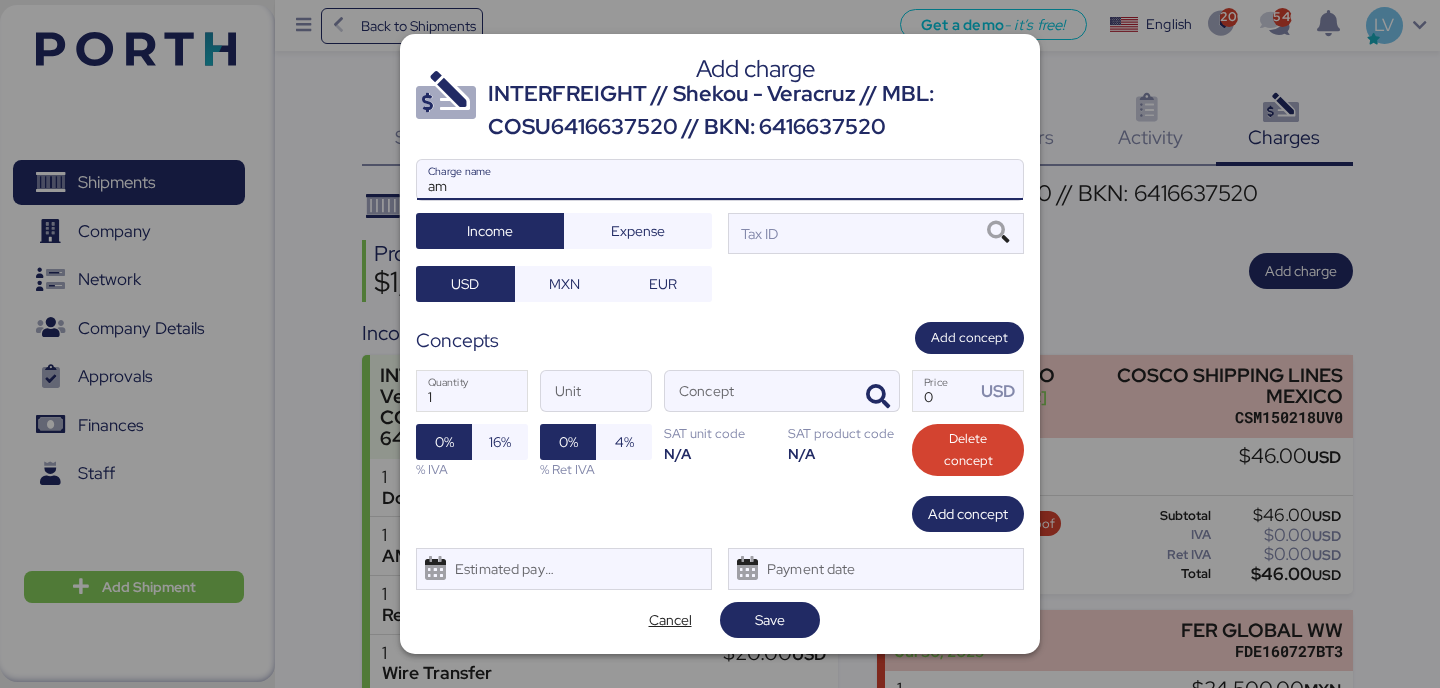 type on "a" 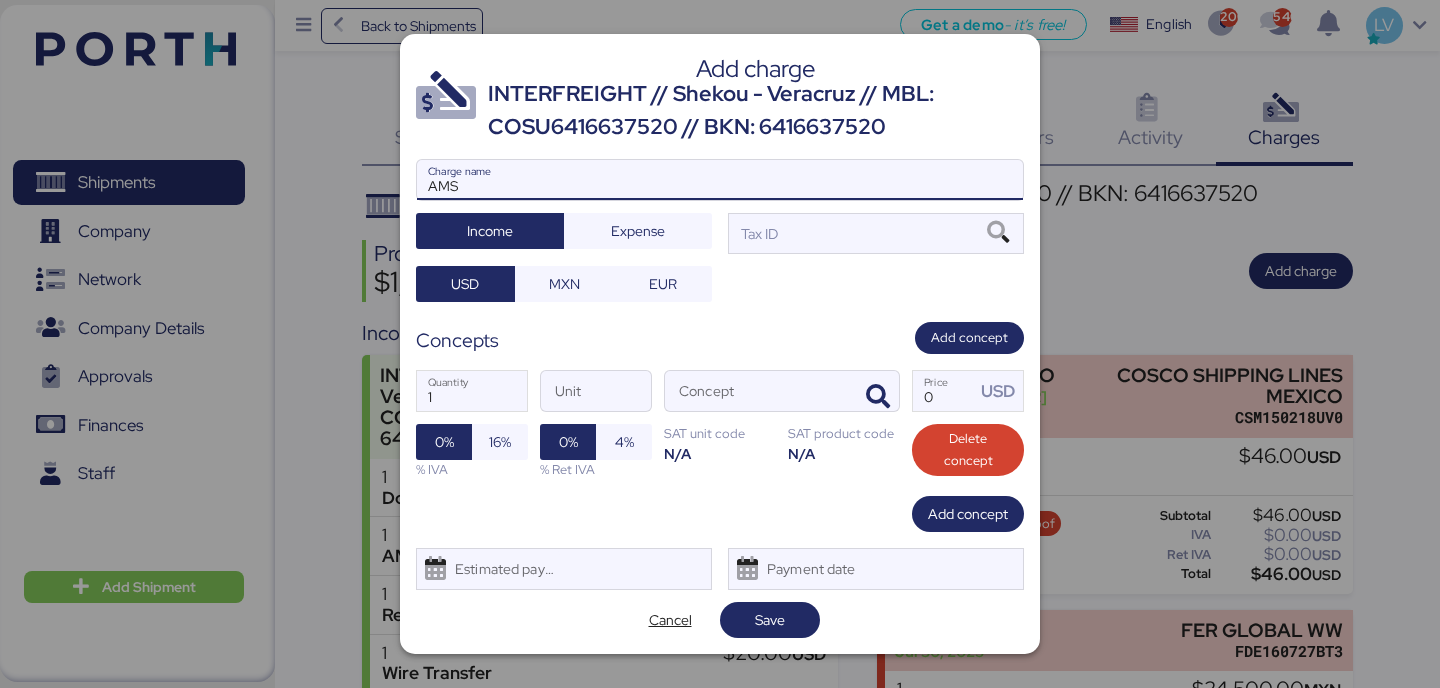 type on "AMS" 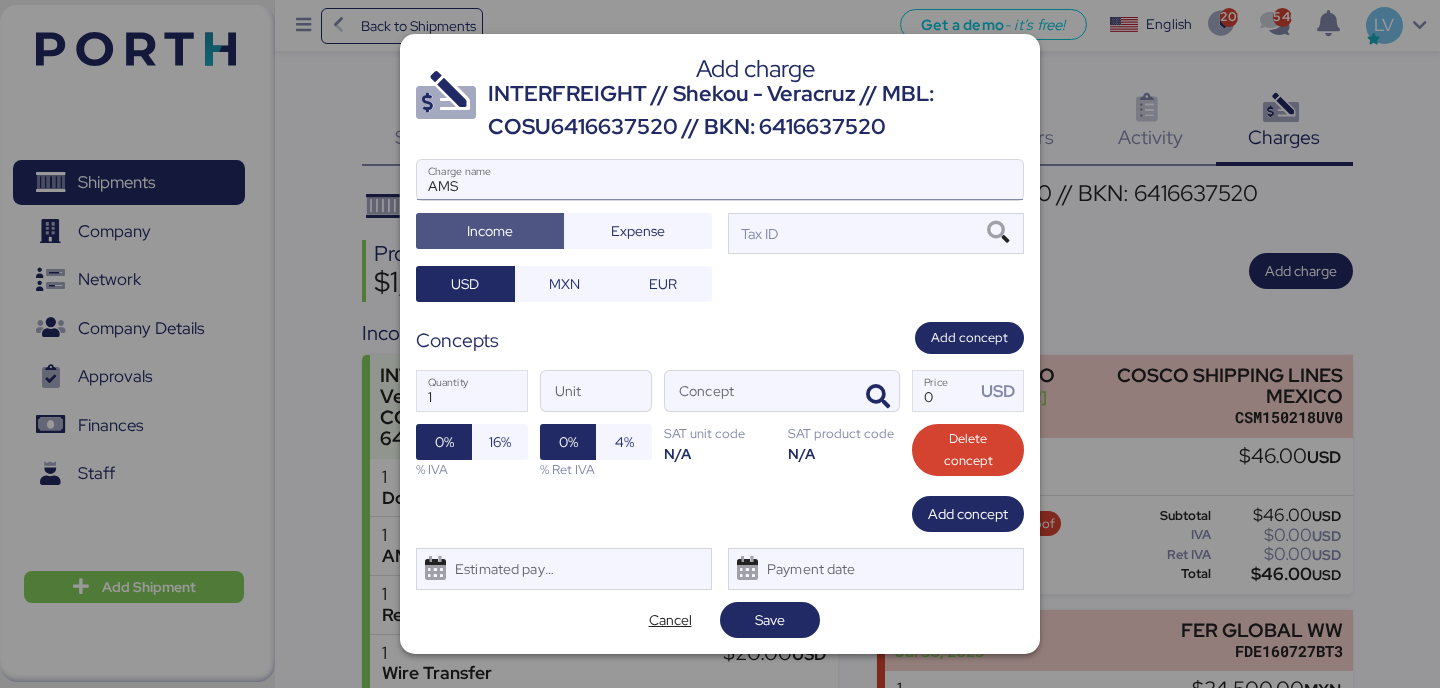 type 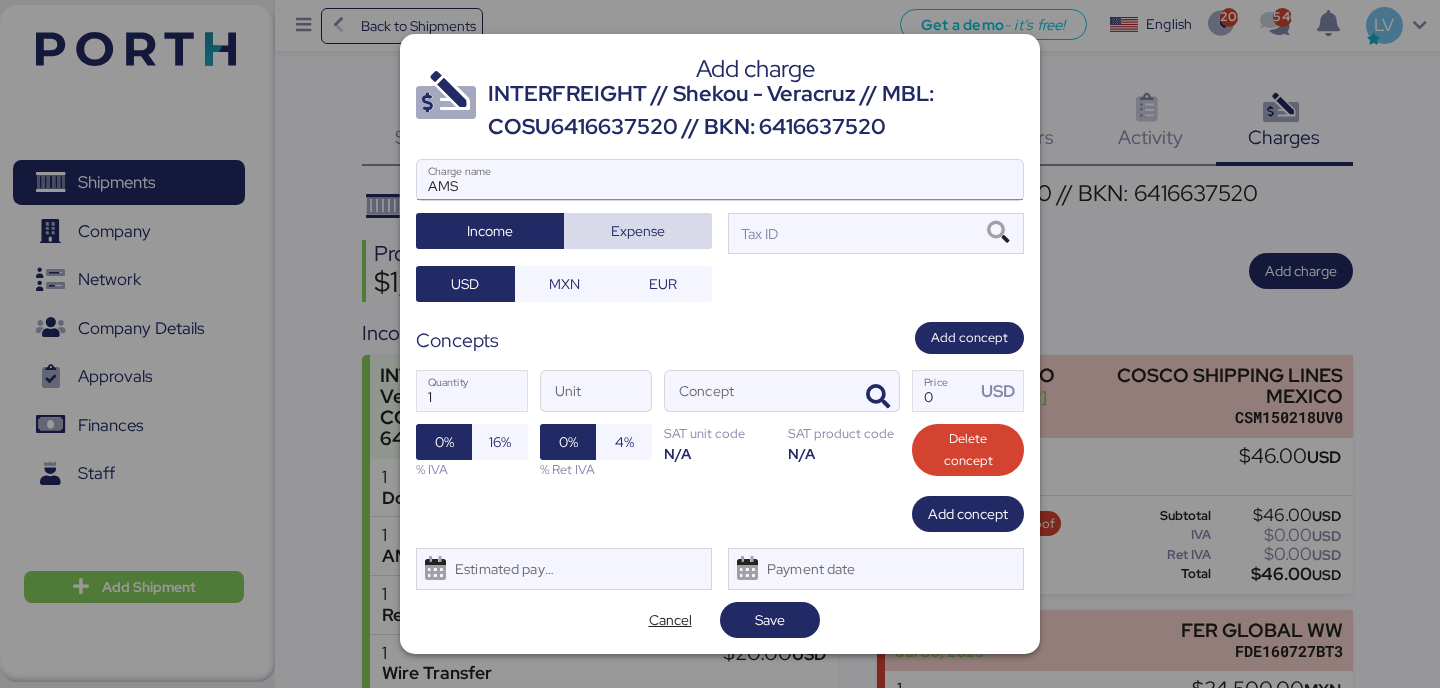 type 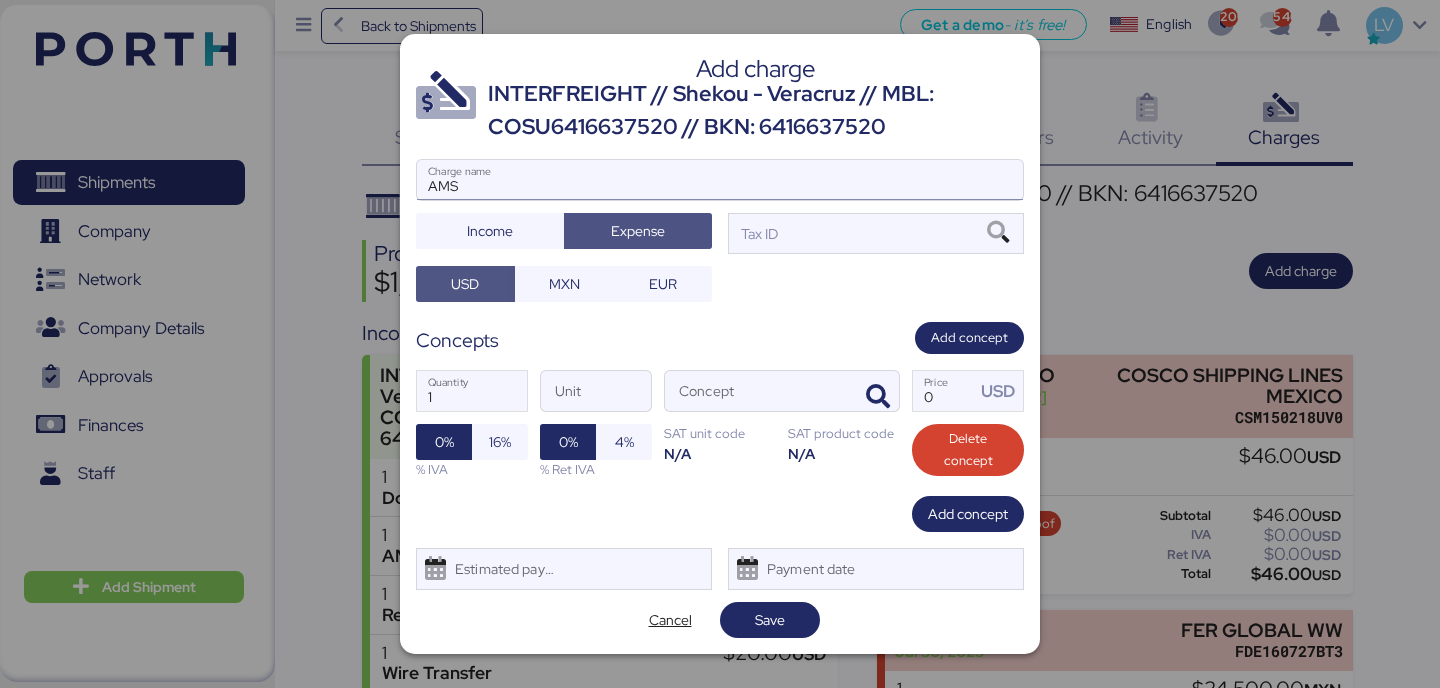 type 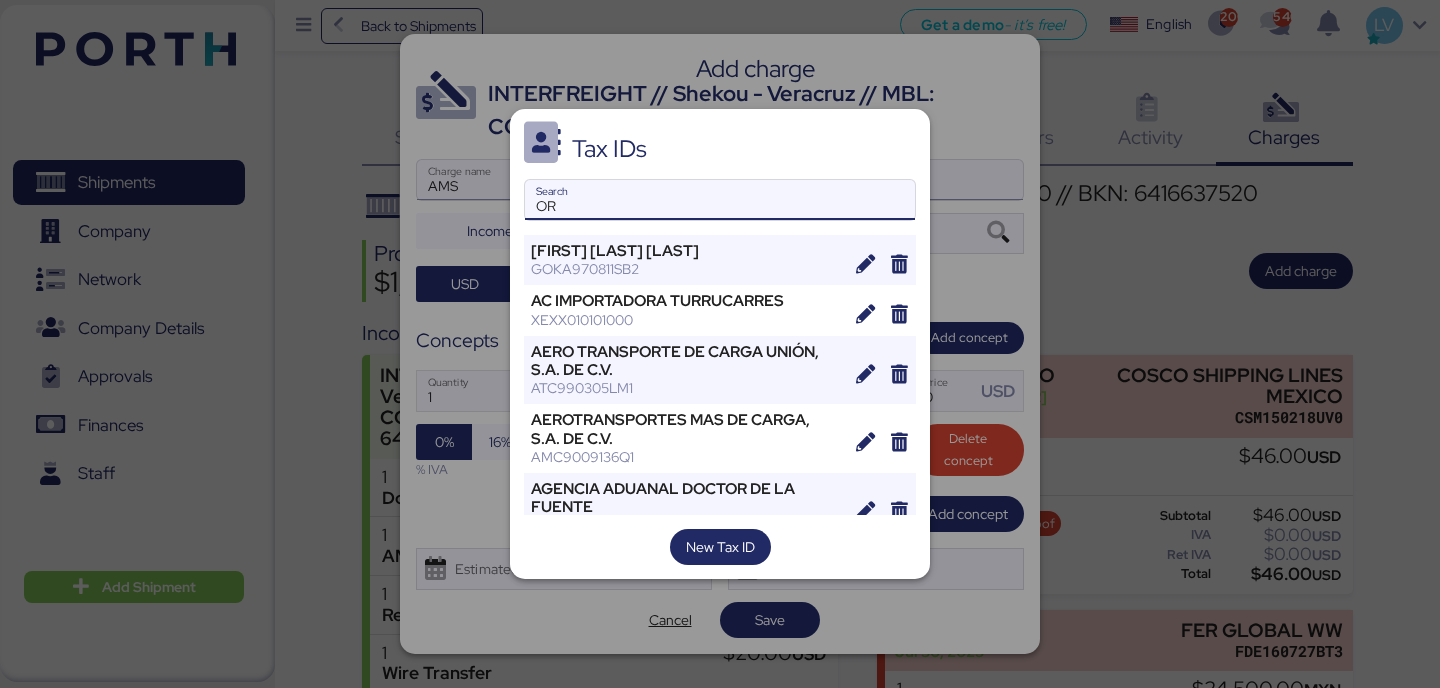 type on "O" 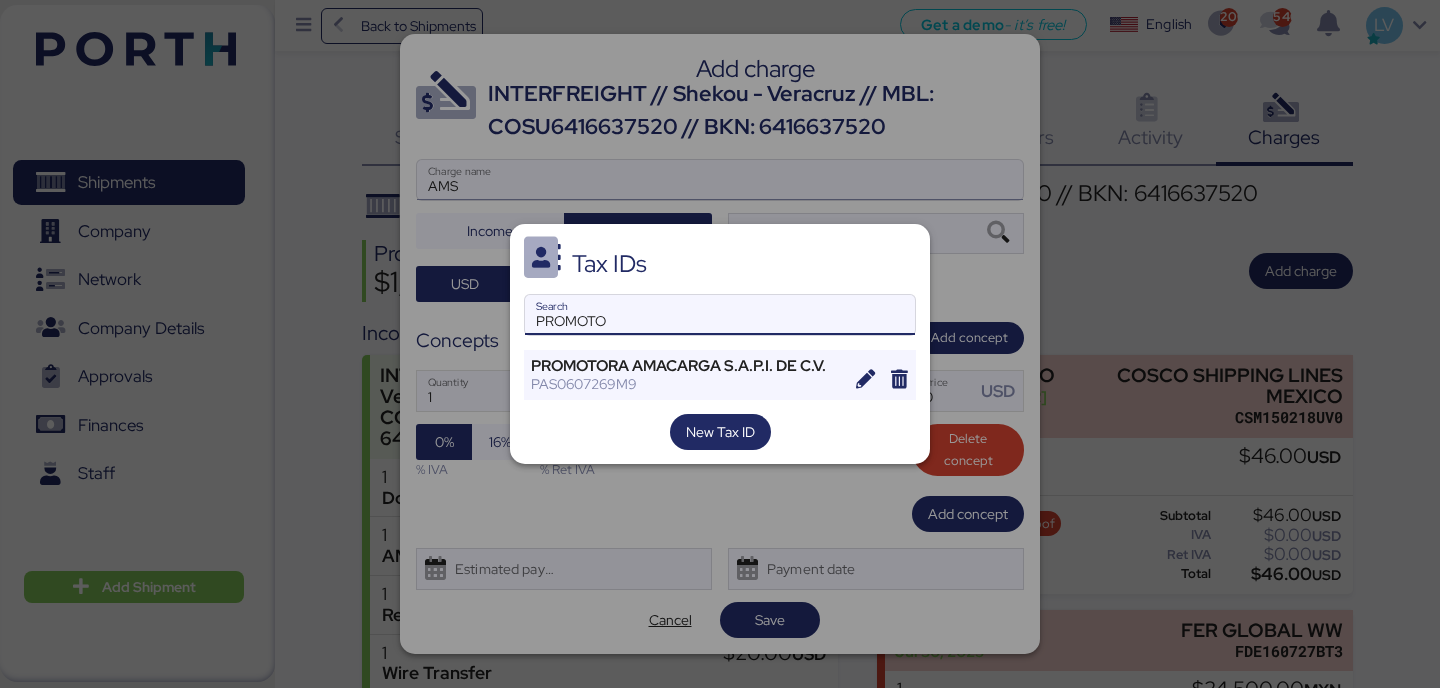 type on "PROMOTO" 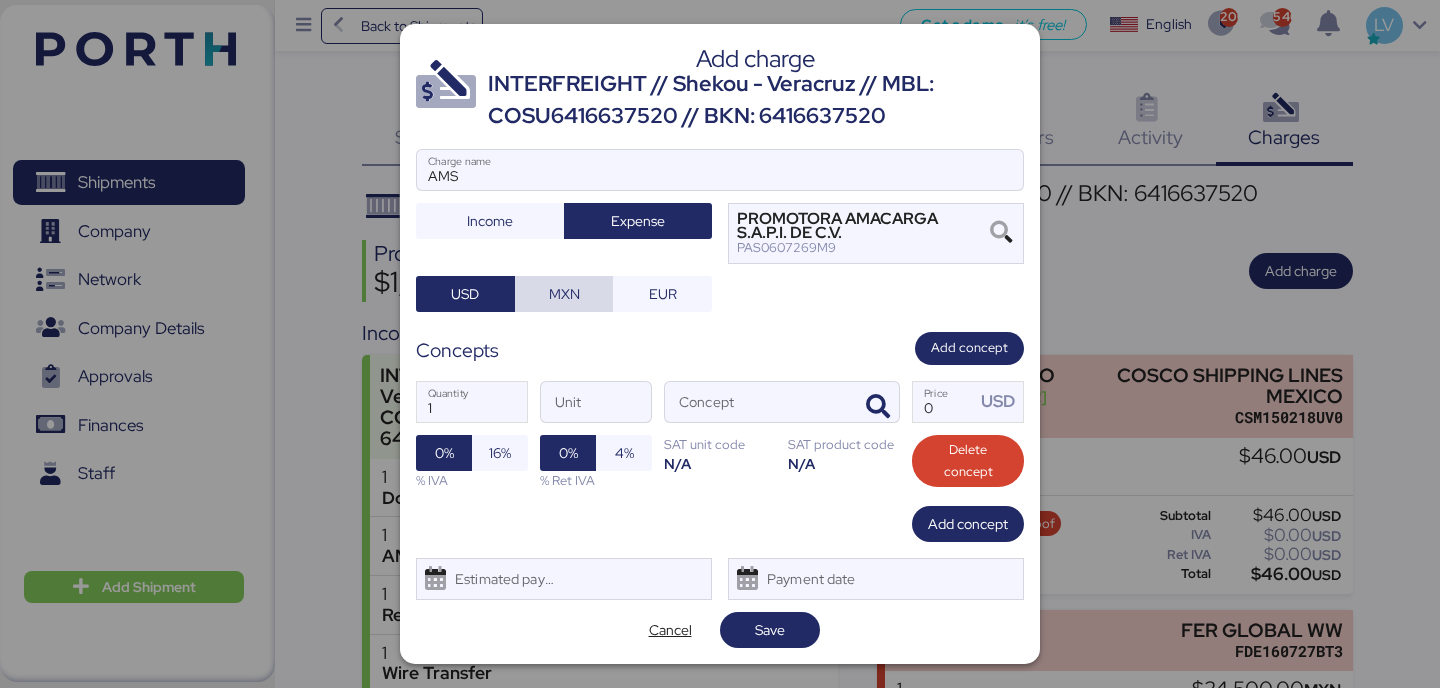 click on "MXN" at bounding box center [564, 294] 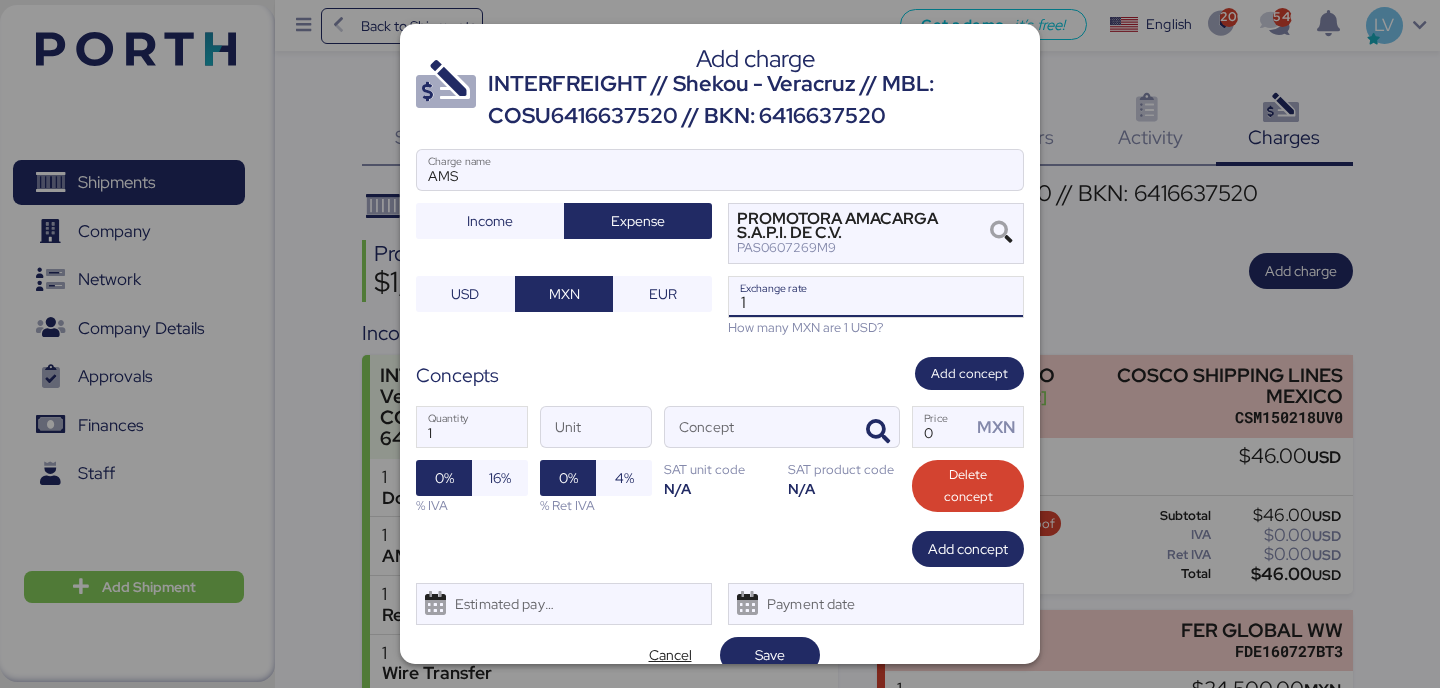 click on "1" at bounding box center [876, 297] 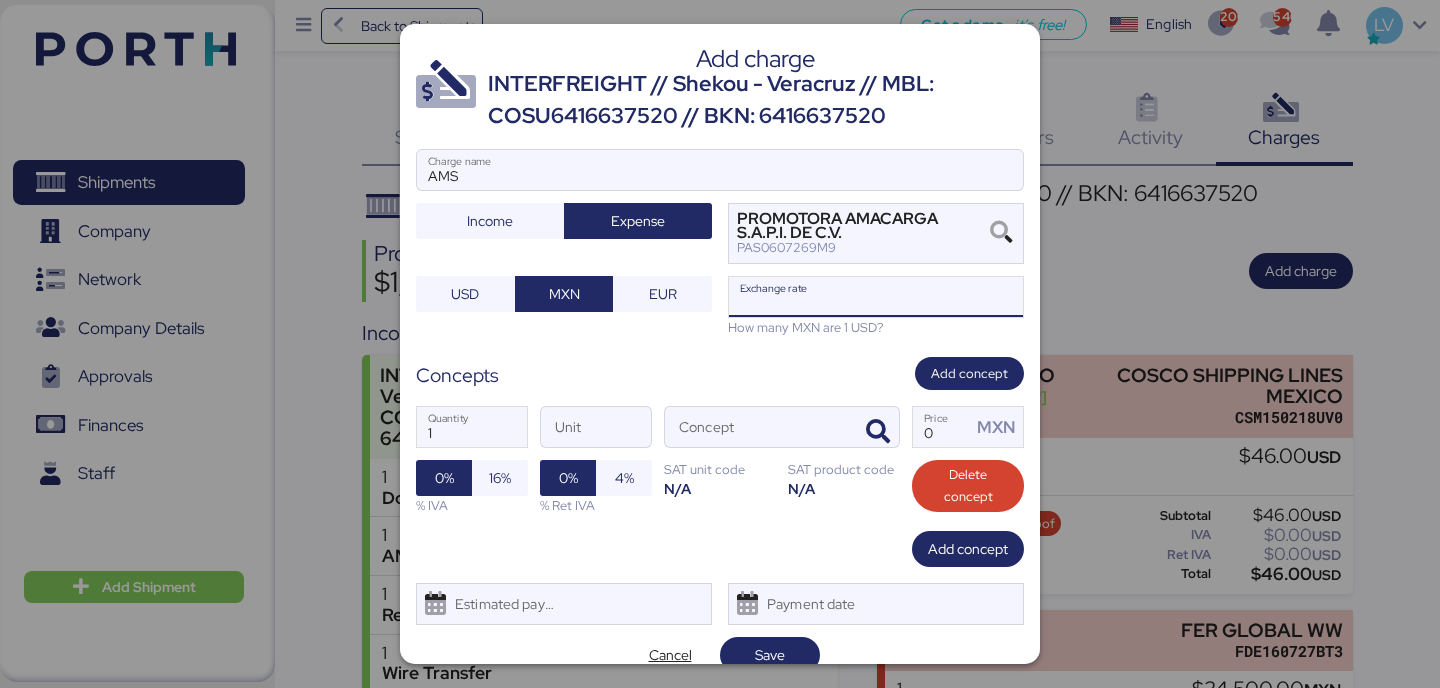 paste on "18.8886" 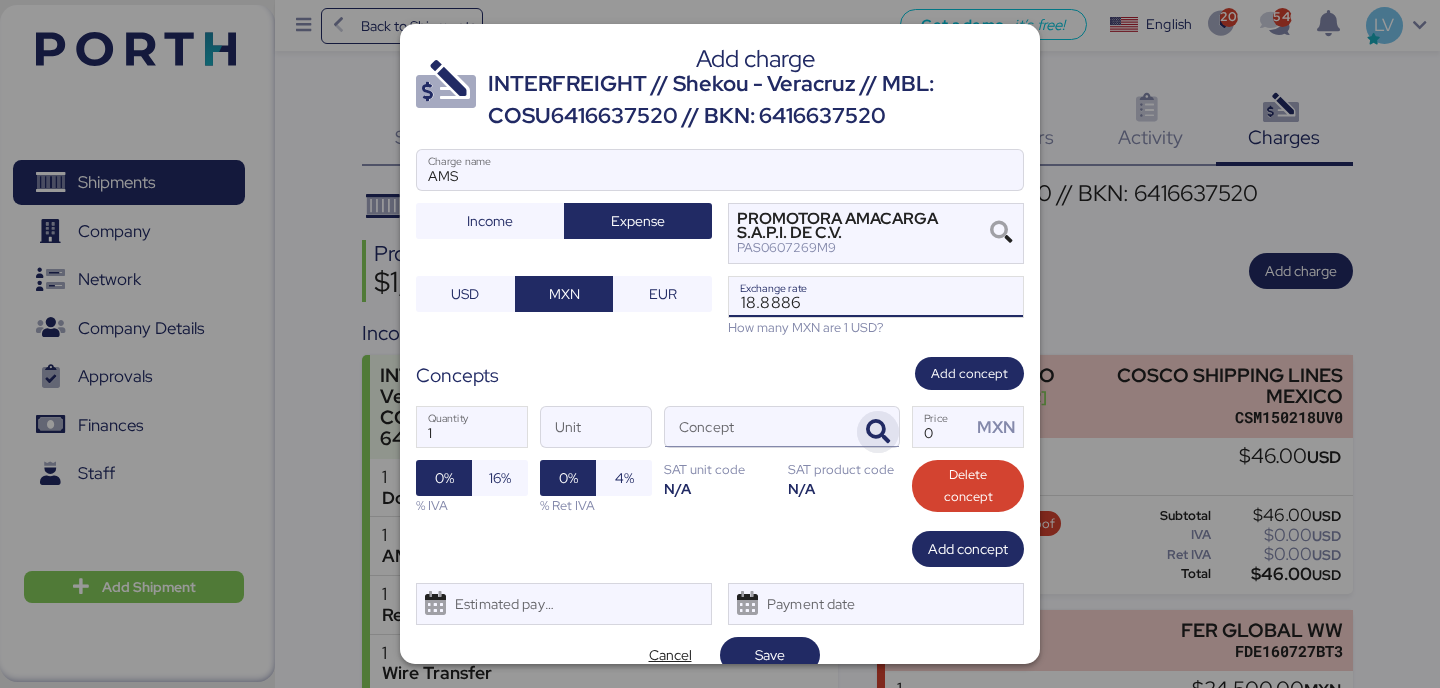 type on "18.8886" 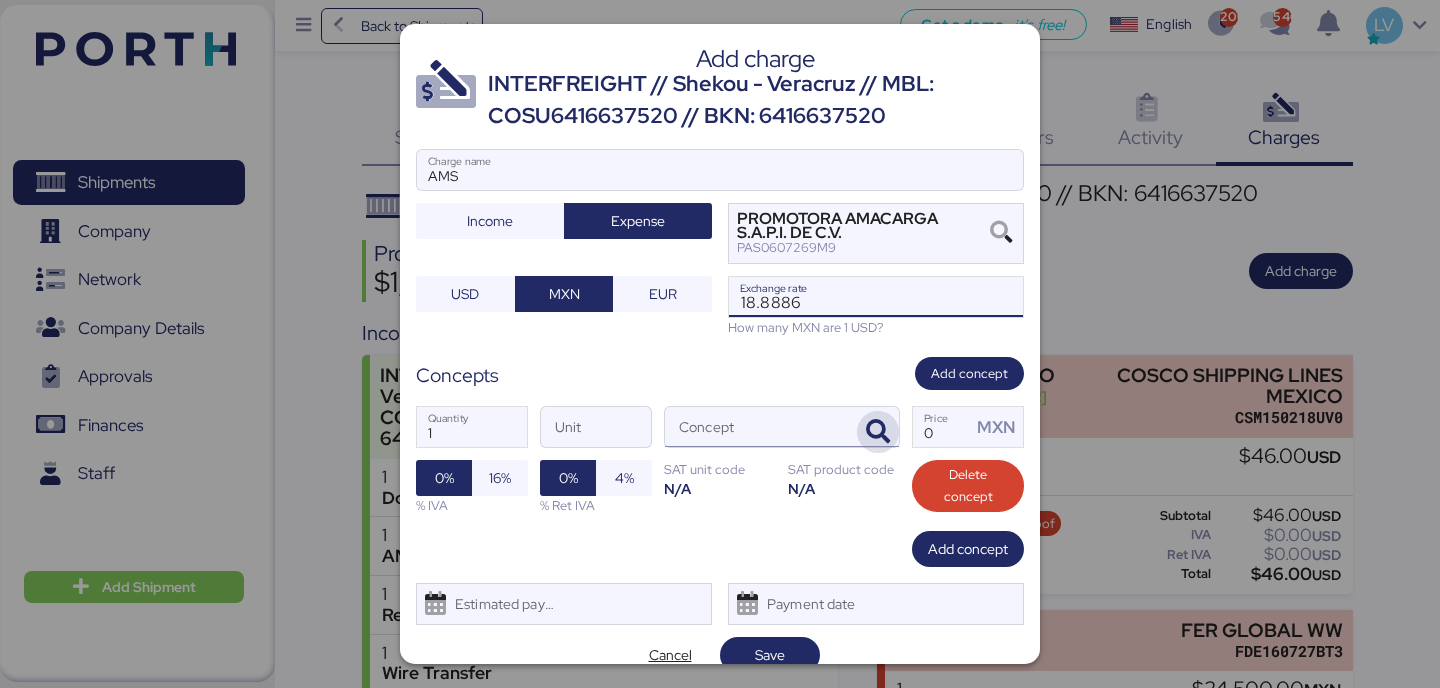 click at bounding box center (878, 432) 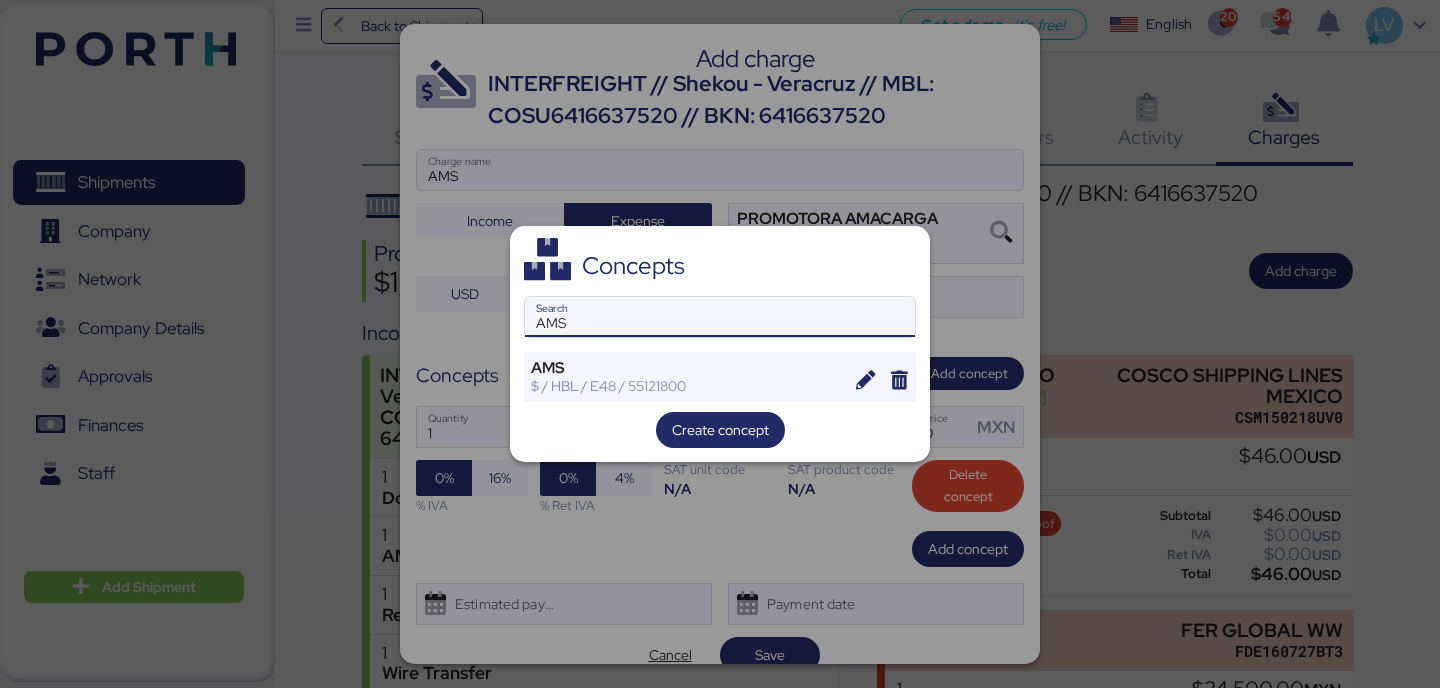 type on "AMS" 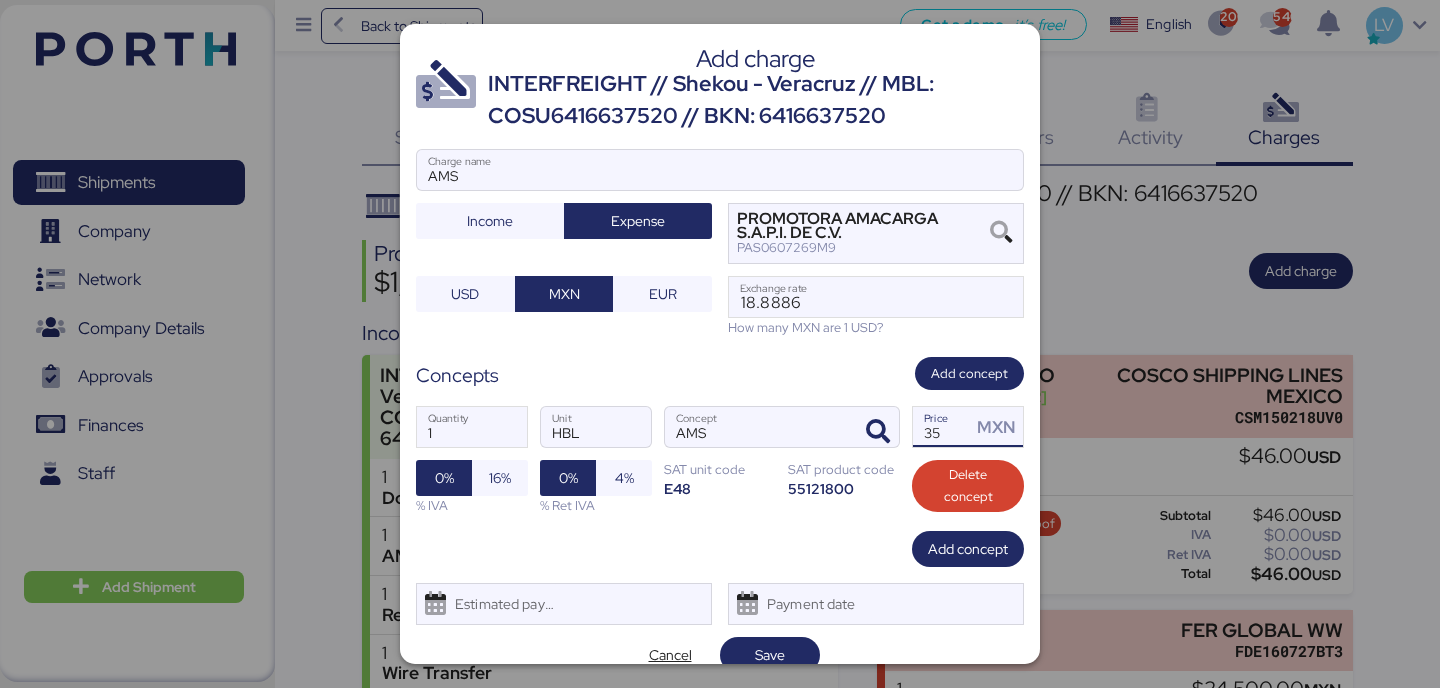 click on "35" at bounding box center (942, 427) 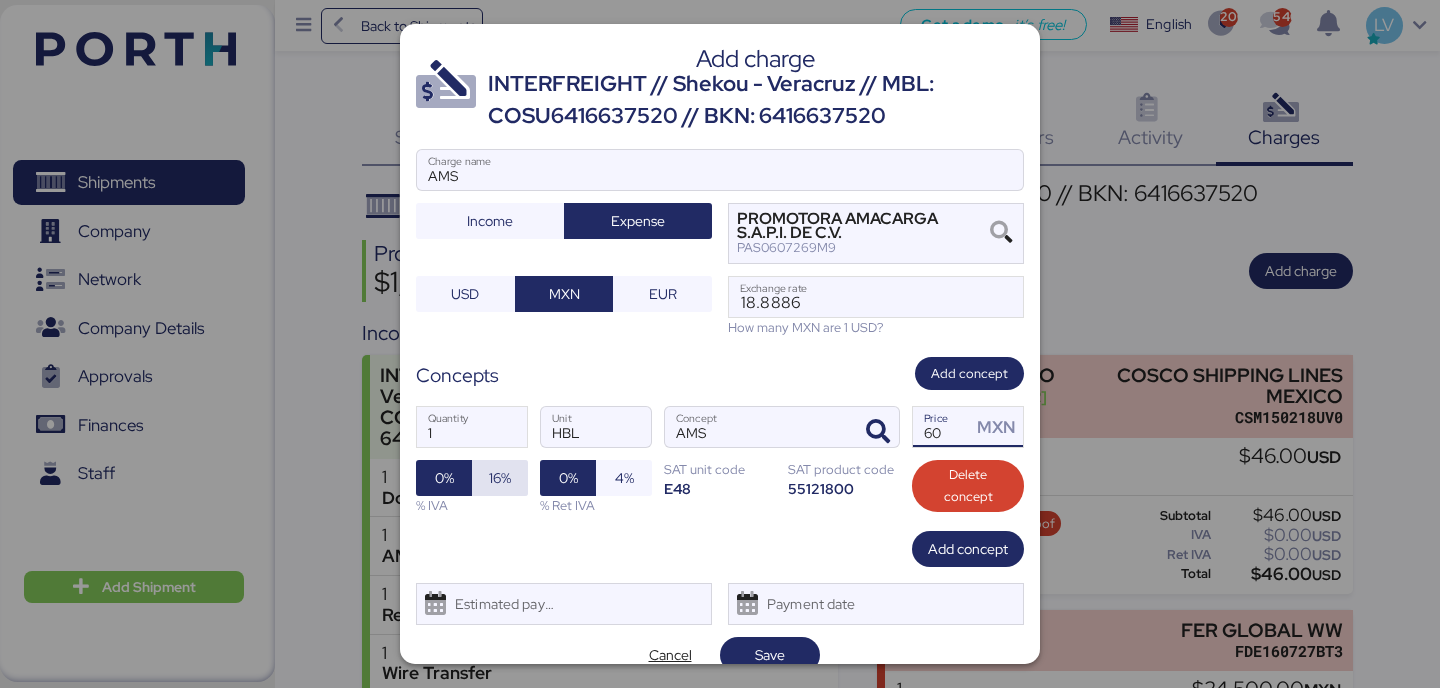 type on "60" 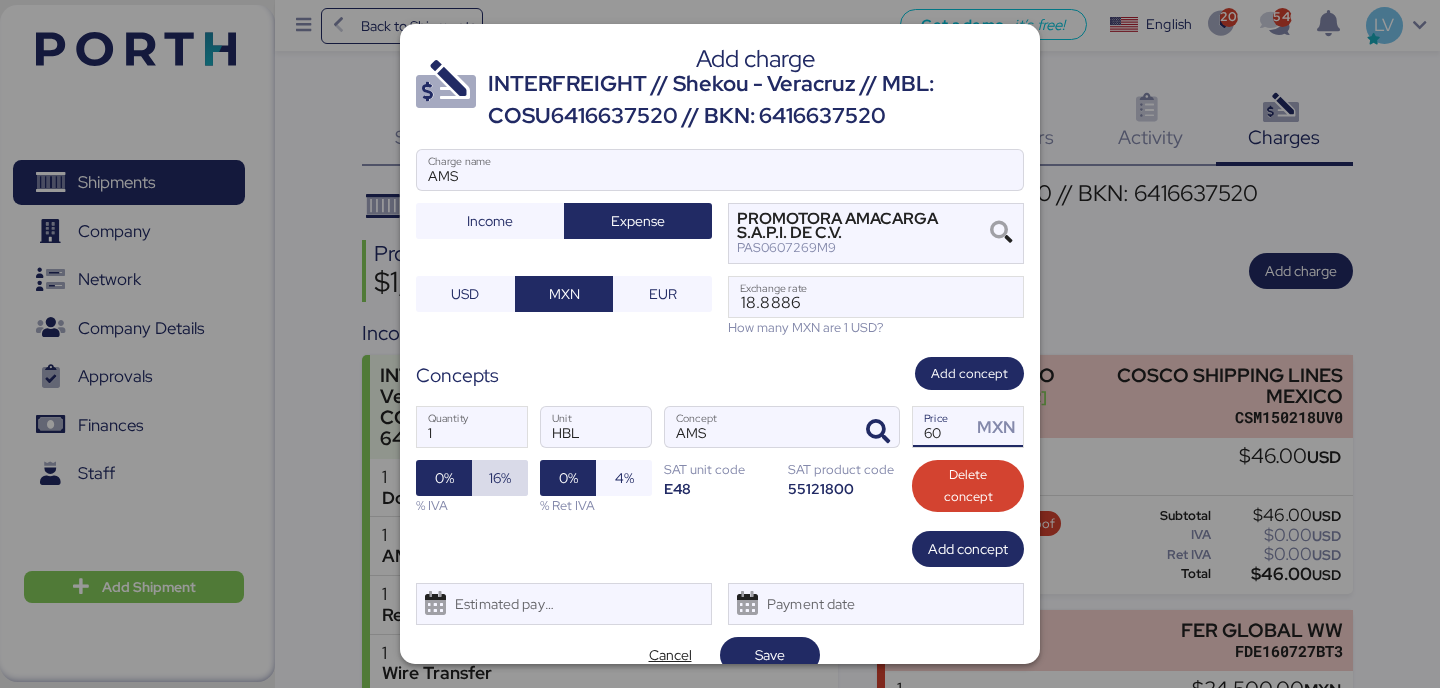 click on "16%" at bounding box center [500, 478] 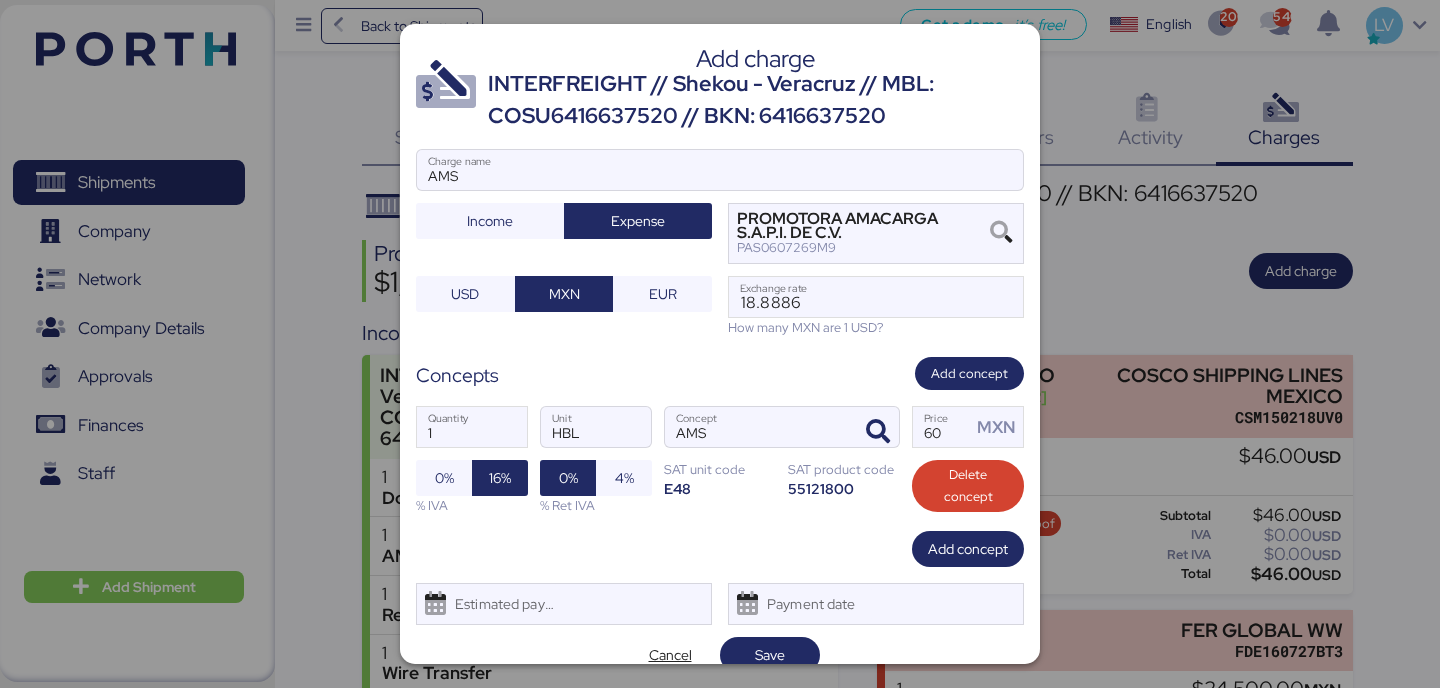 click at bounding box center (720, 344) 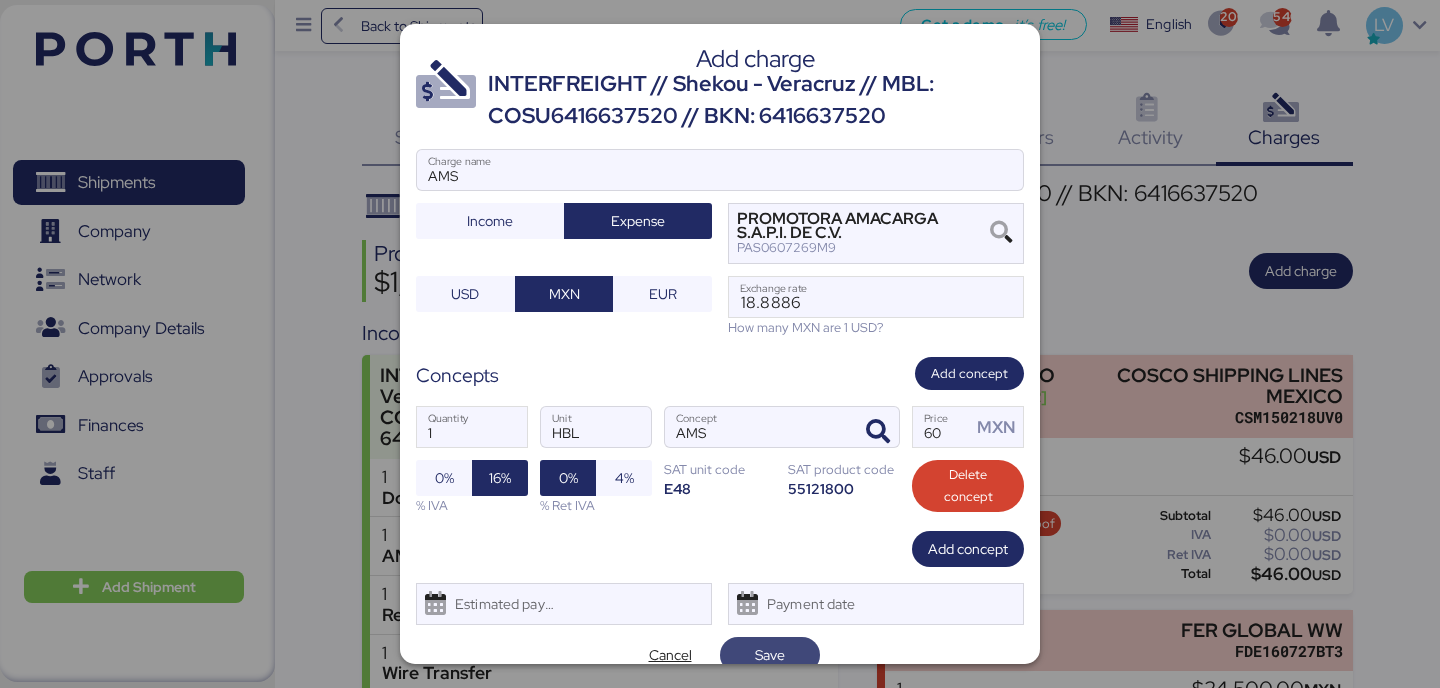 click on "Save" at bounding box center [770, 655] 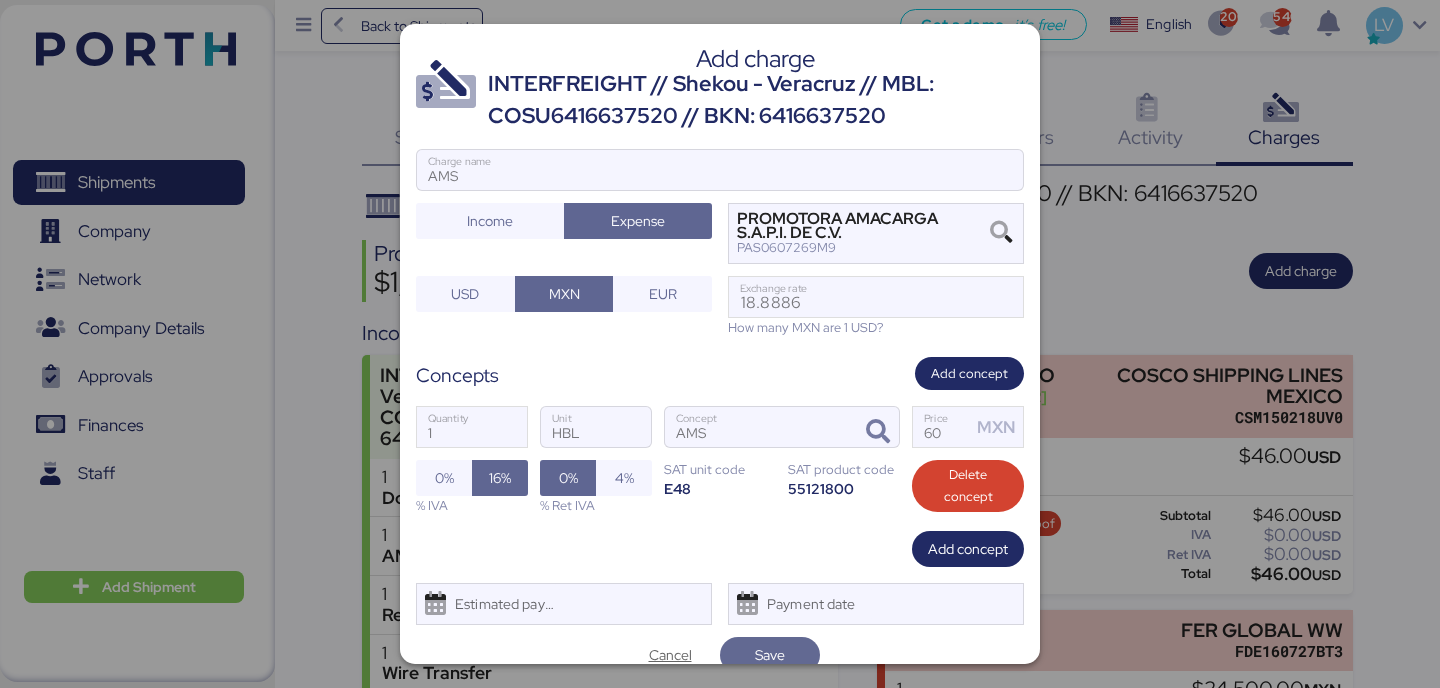 scroll, scrollTop: 9, scrollLeft: 0, axis: vertical 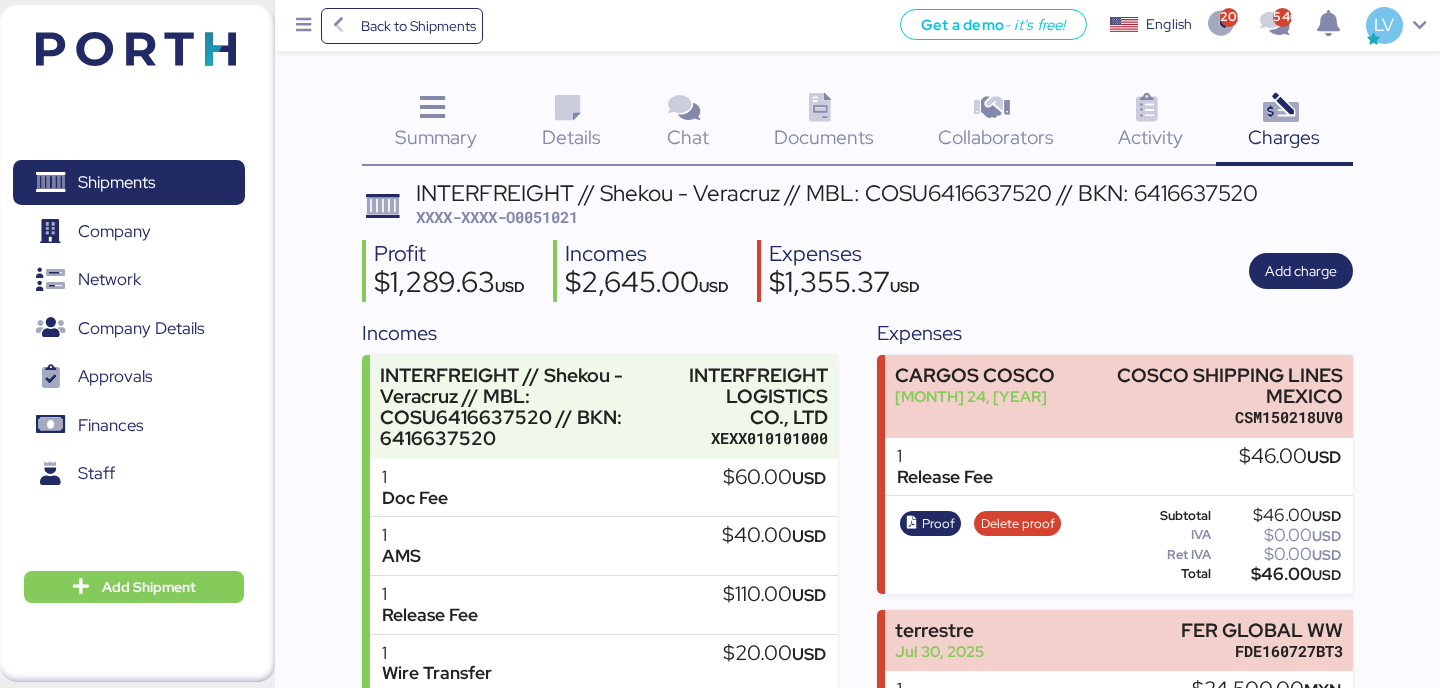 click at bounding box center (136, 49) 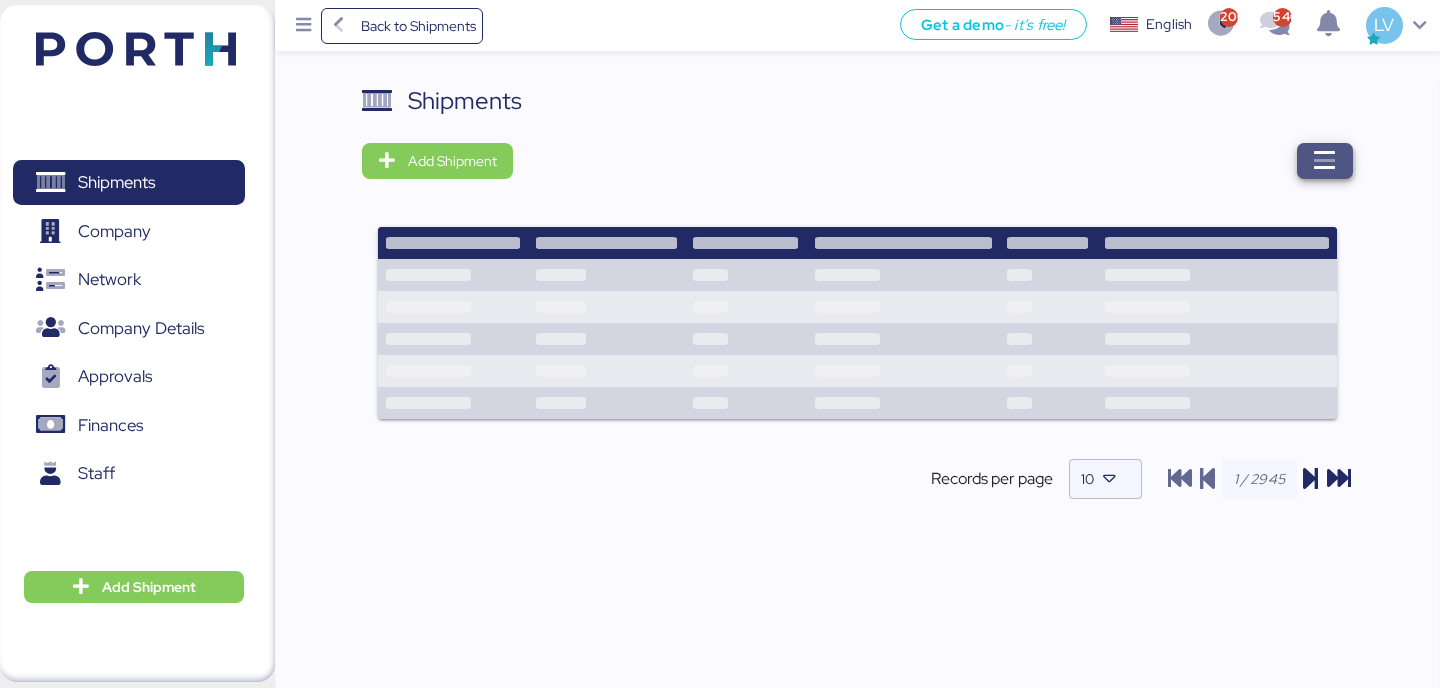 click at bounding box center [1325, 161] 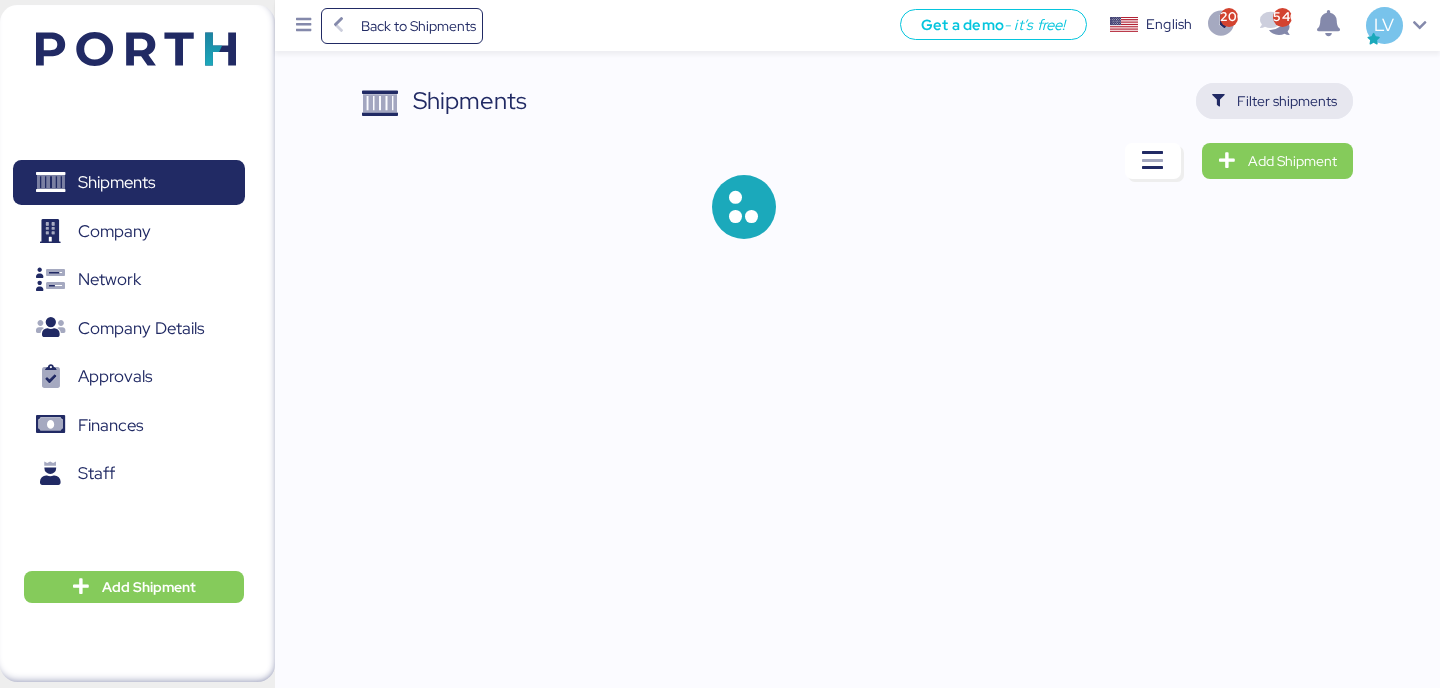 click on "Filter shipments" at bounding box center [1287, 101] 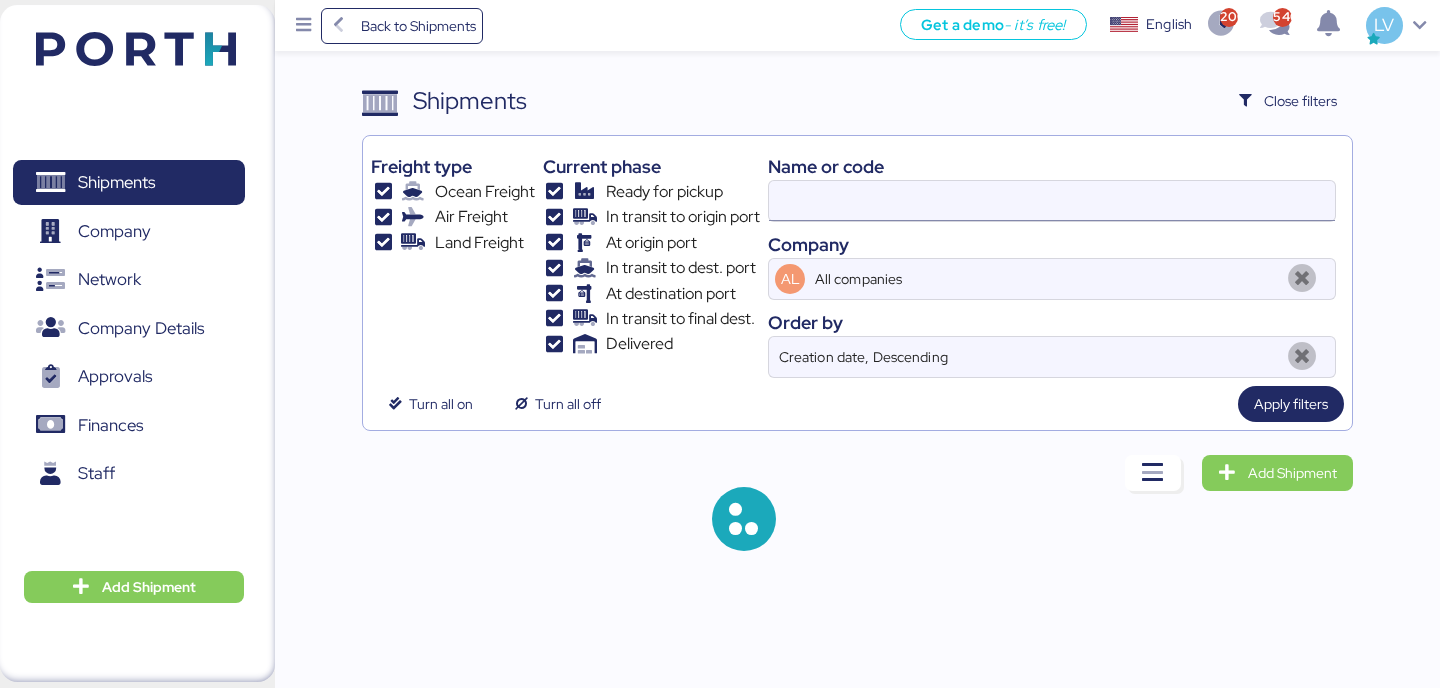 click at bounding box center (1052, 201) 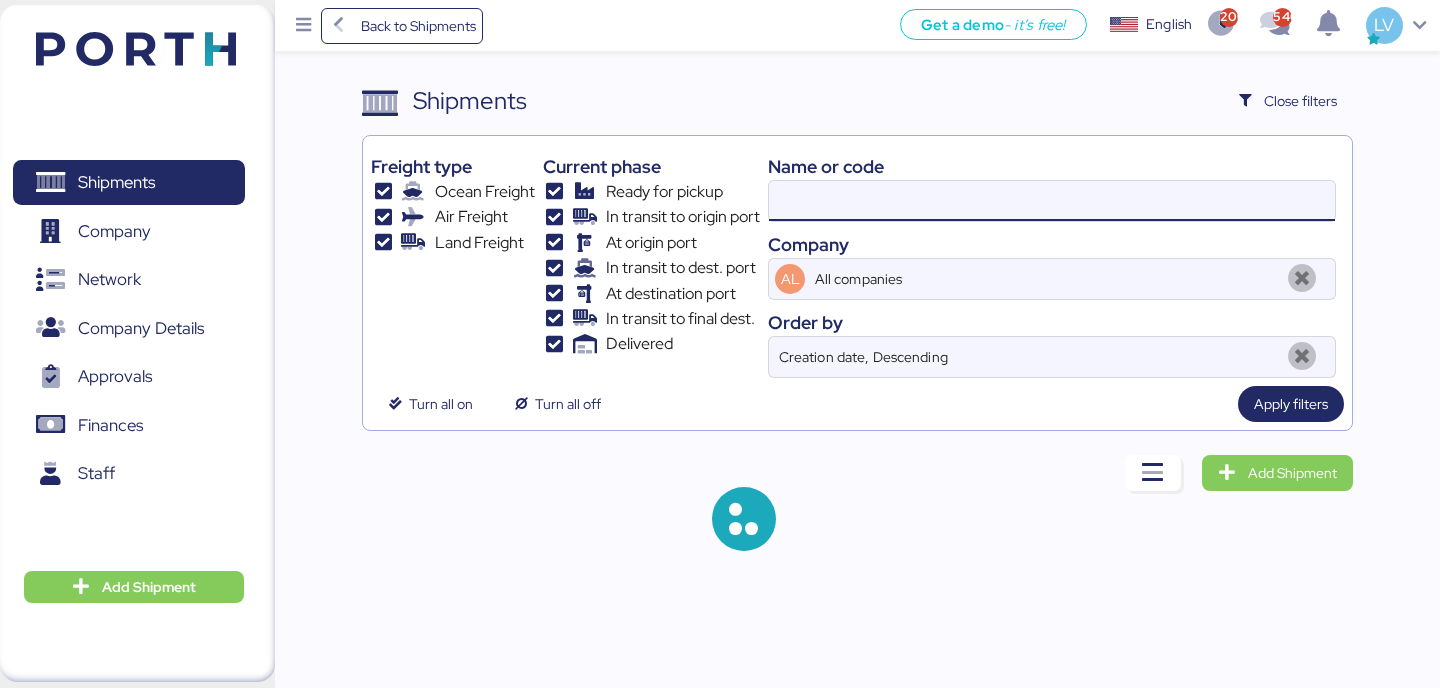 click at bounding box center (1052, 201) 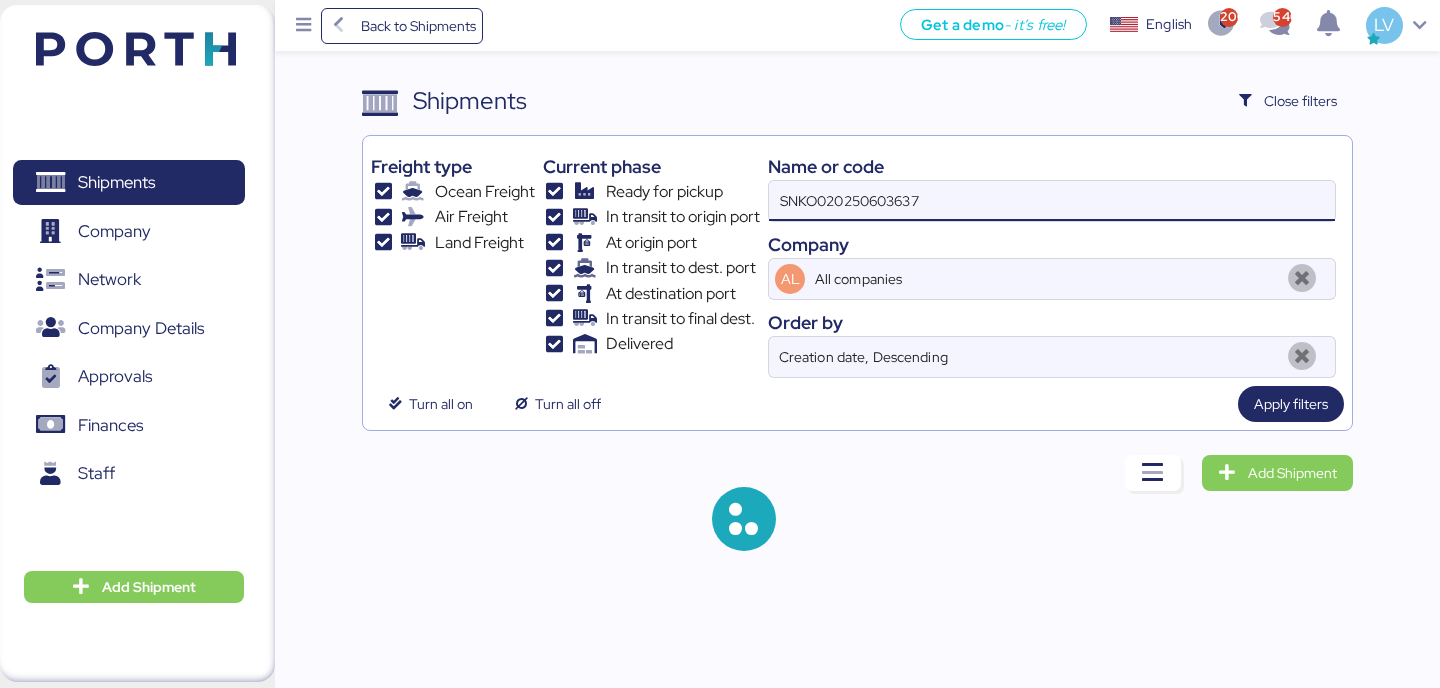 type on "SNKO020250603637" 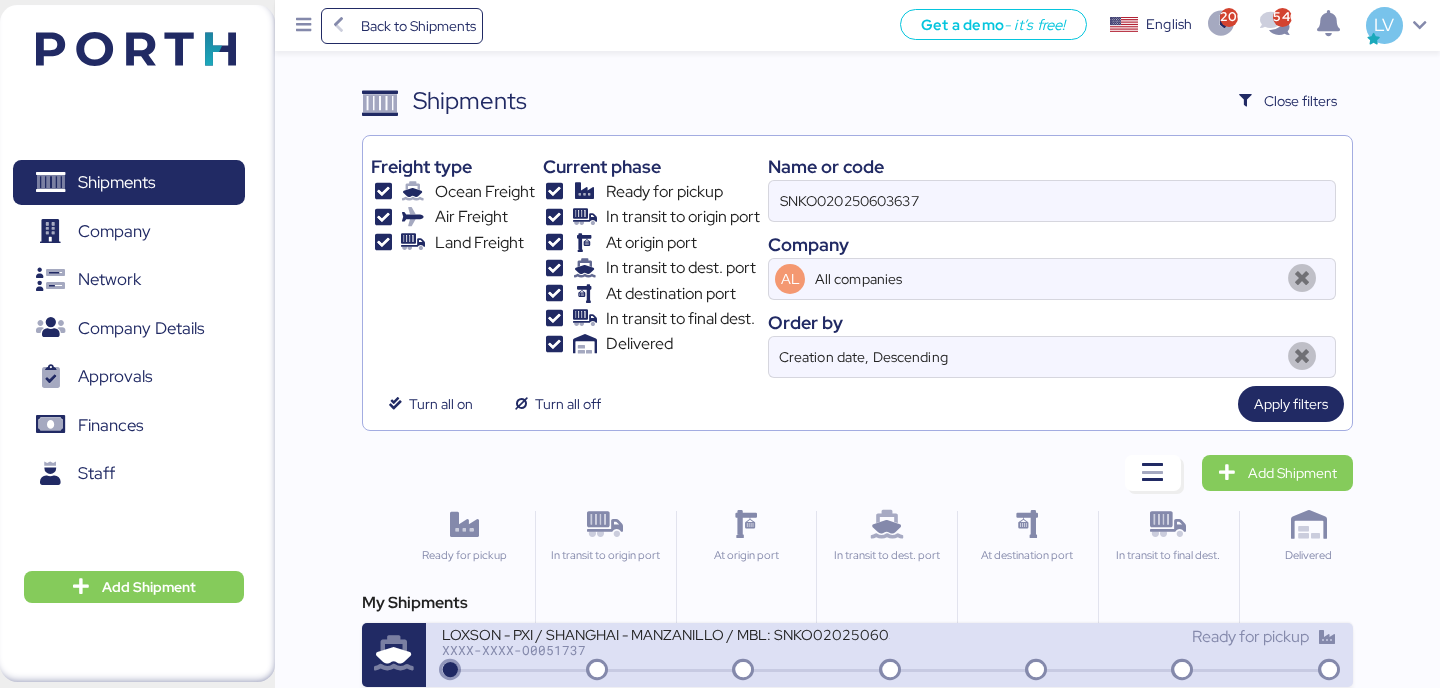 click on "Ready for pickup" at bounding box center [1113, 646] 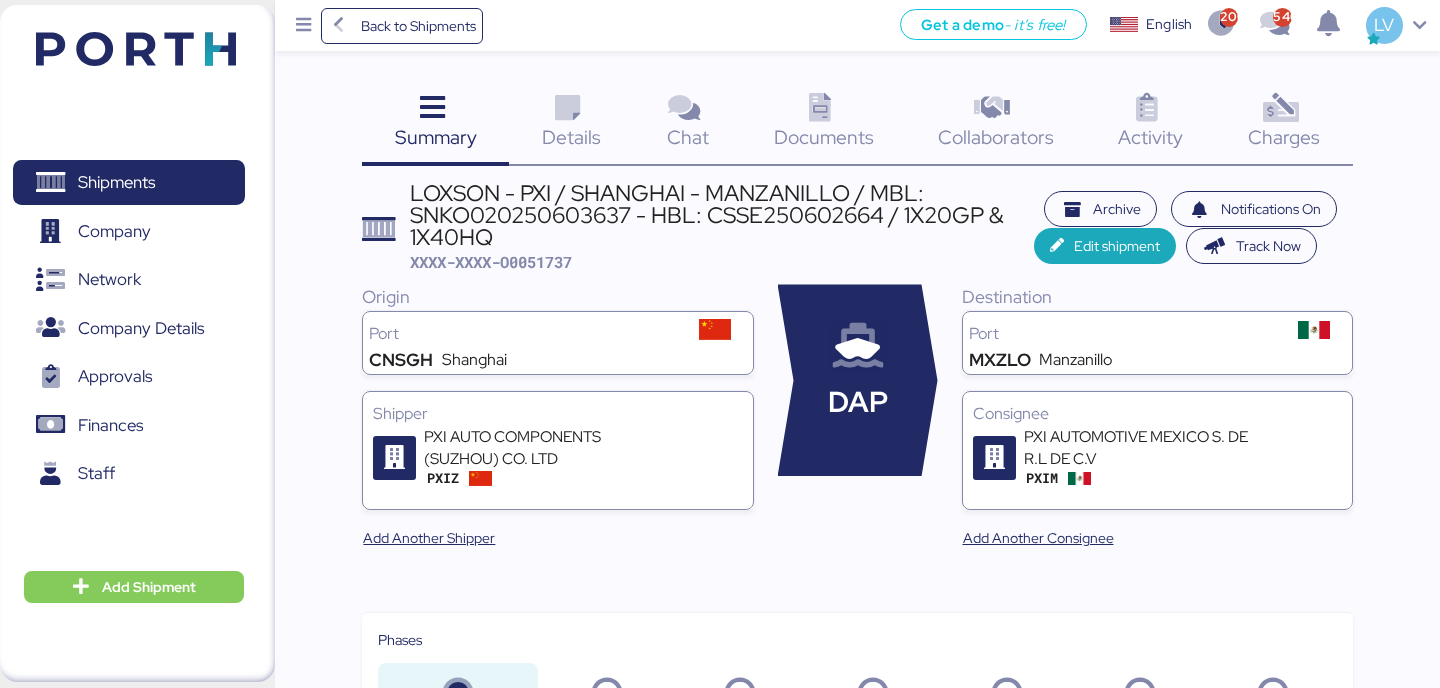 click on "Charges" at bounding box center (1284, 137) 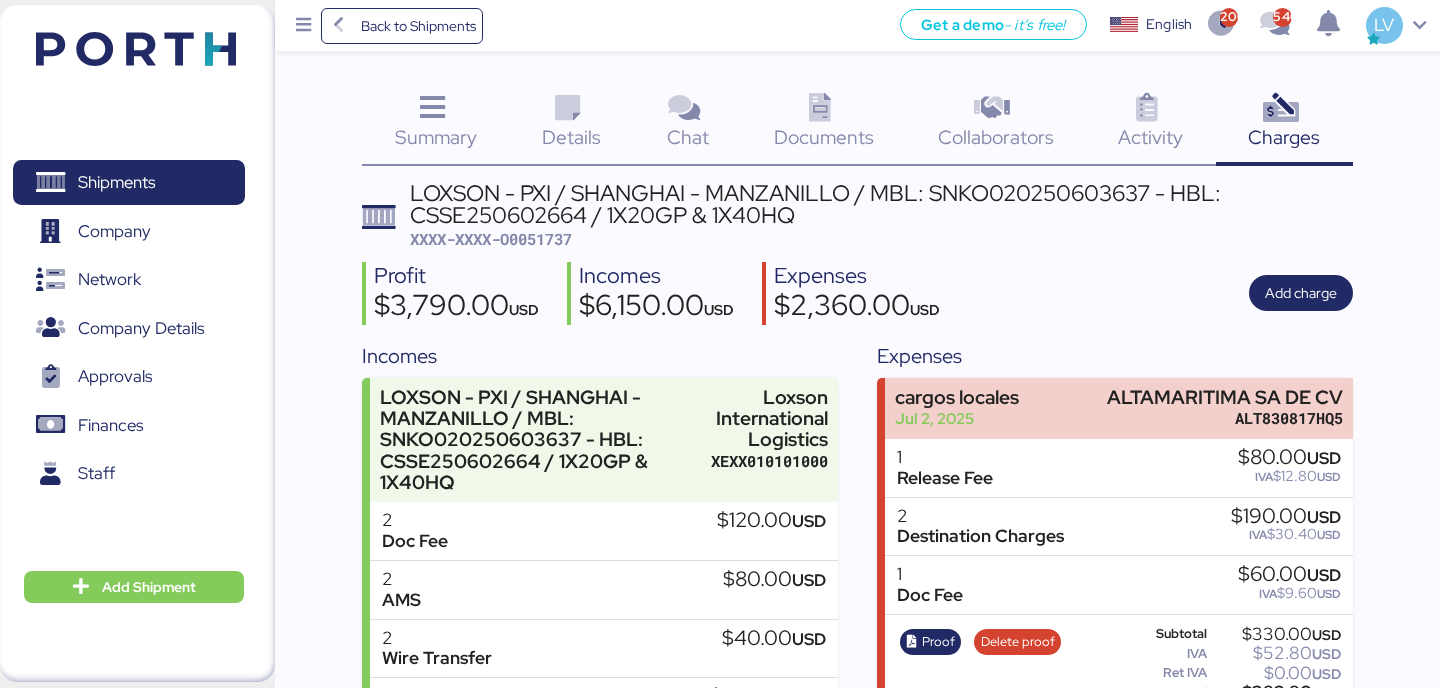 click on "Documents" at bounding box center (824, 137) 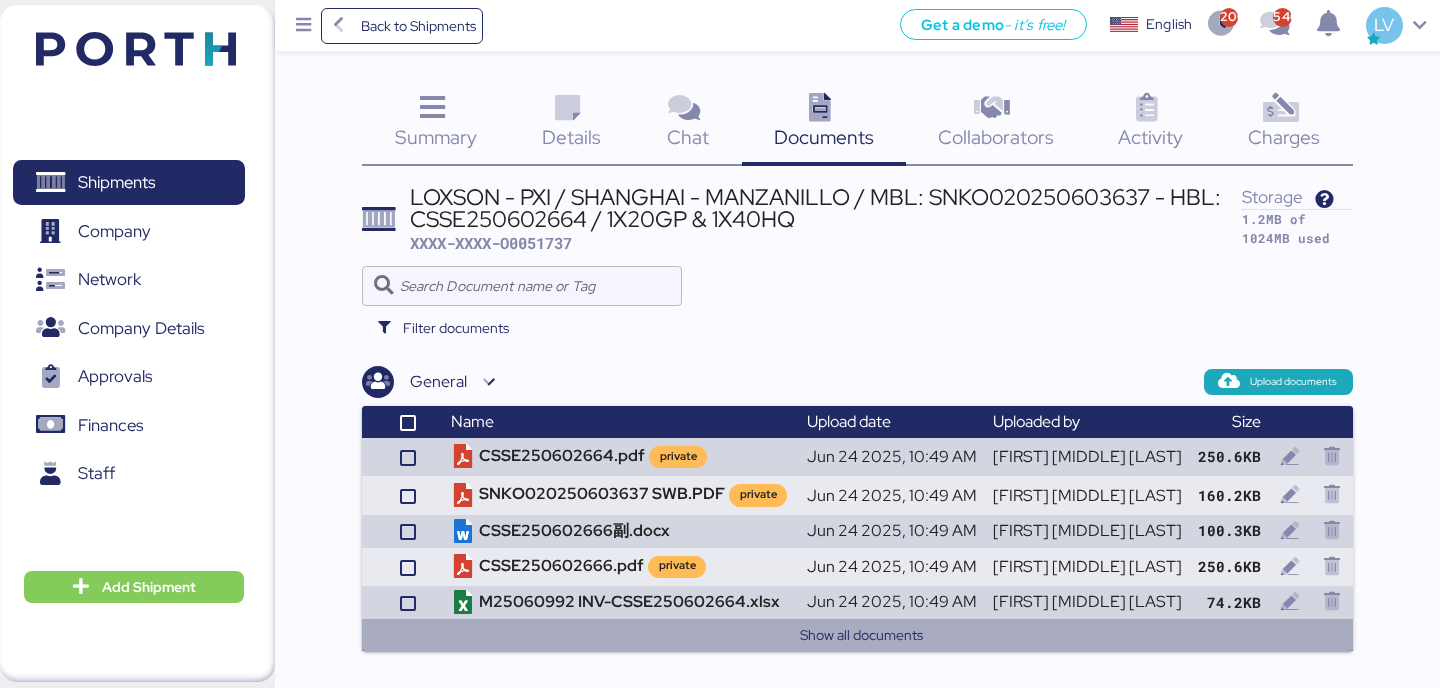 click on "Show all documents" at bounding box center [861, 635] 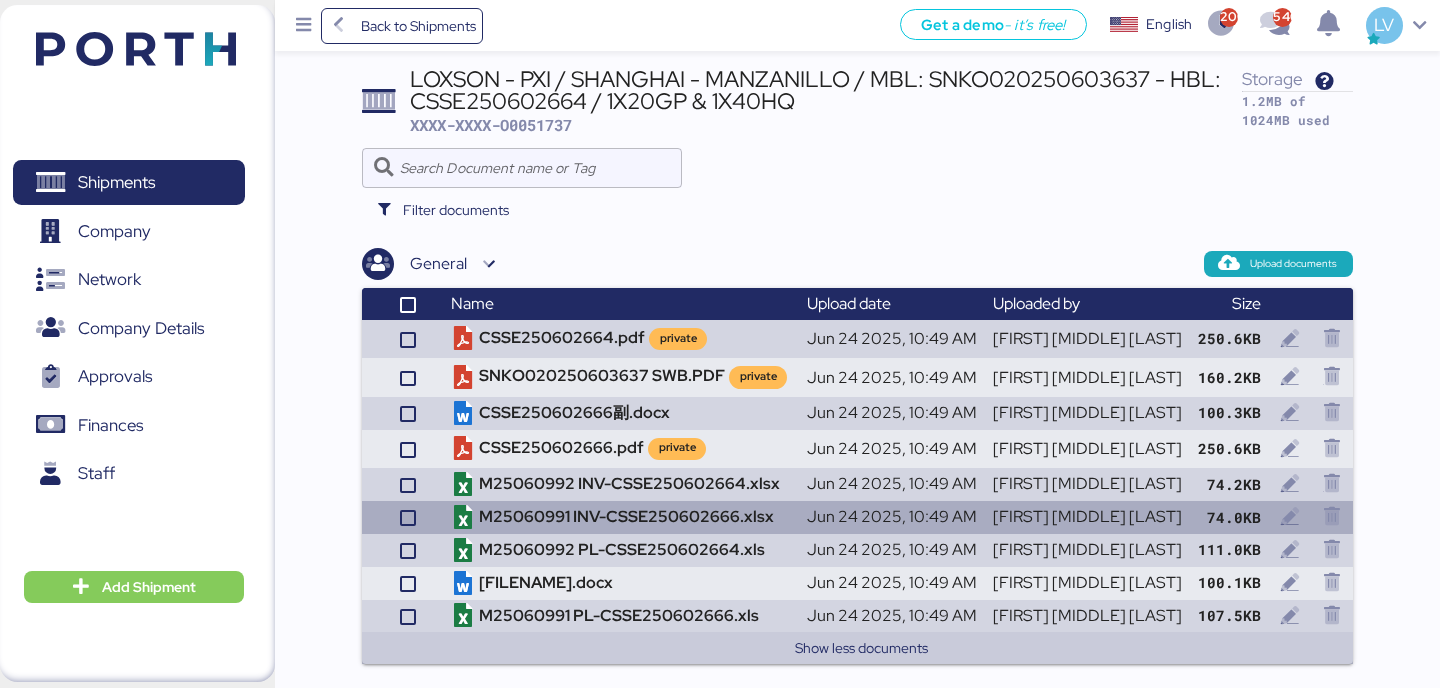 scroll, scrollTop: 0, scrollLeft: 0, axis: both 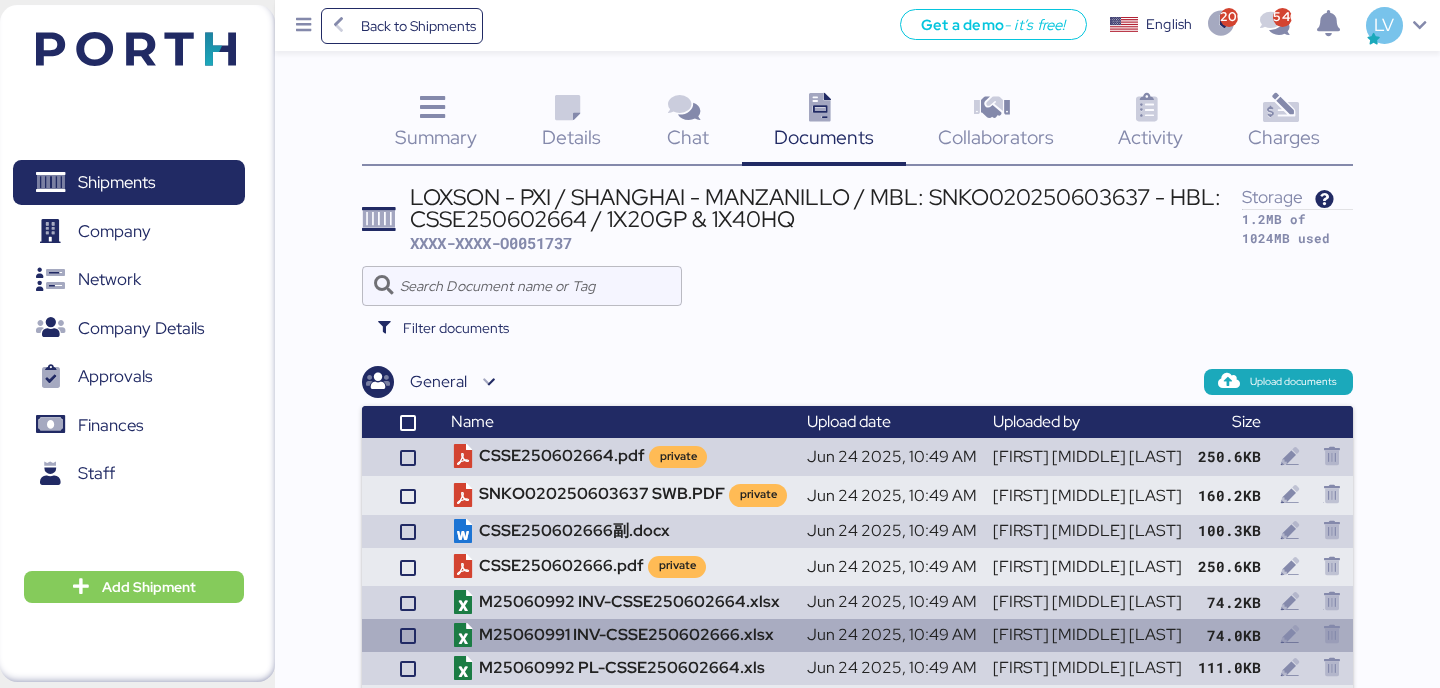 click on "Charges 0" at bounding box center (1284, 124) 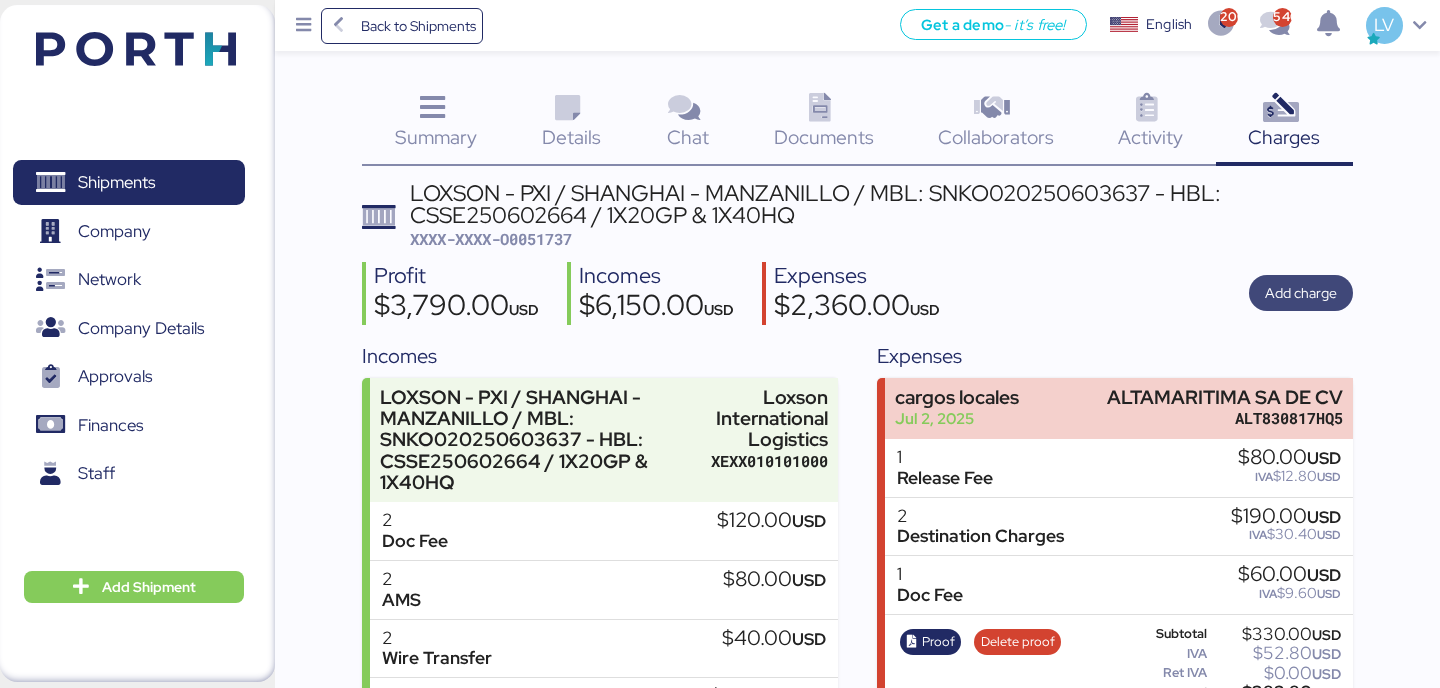 click on "Add charge" at bounding box center (1301, 293) 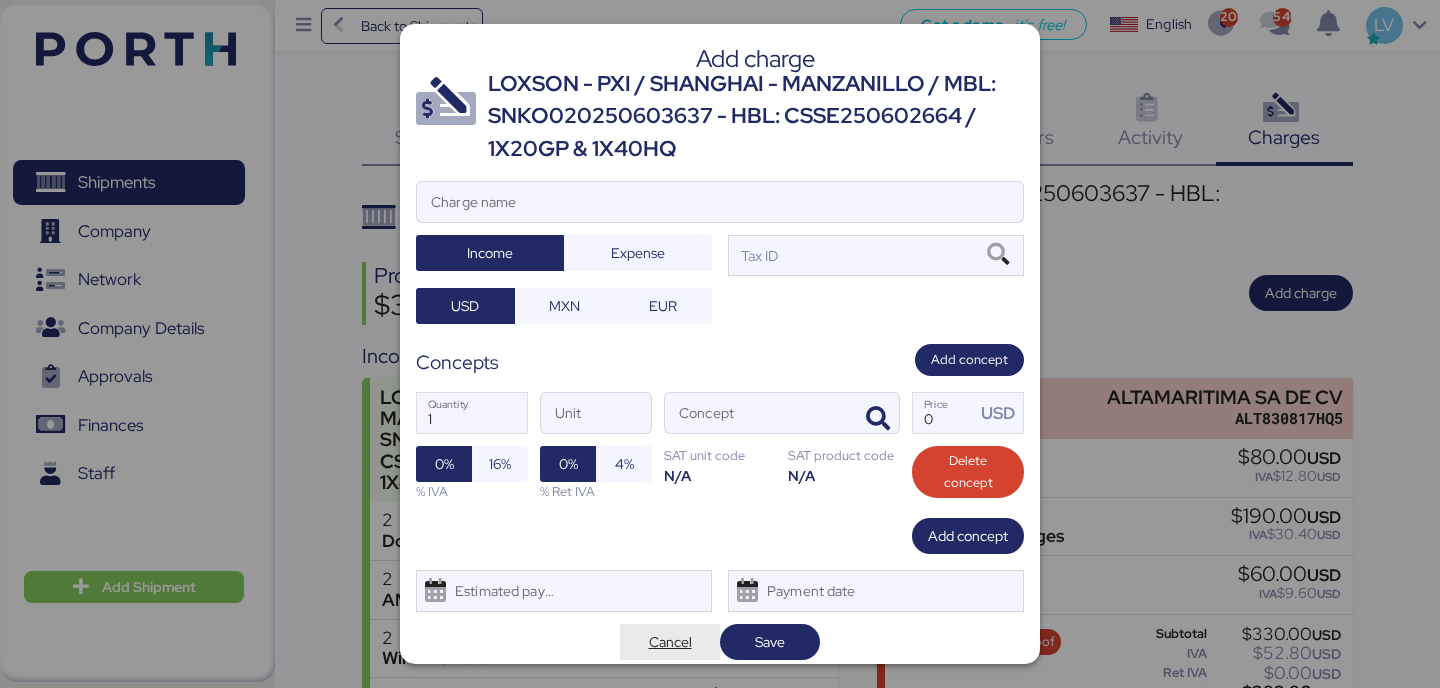click on "Cancel" at bounding box center (670, 642) 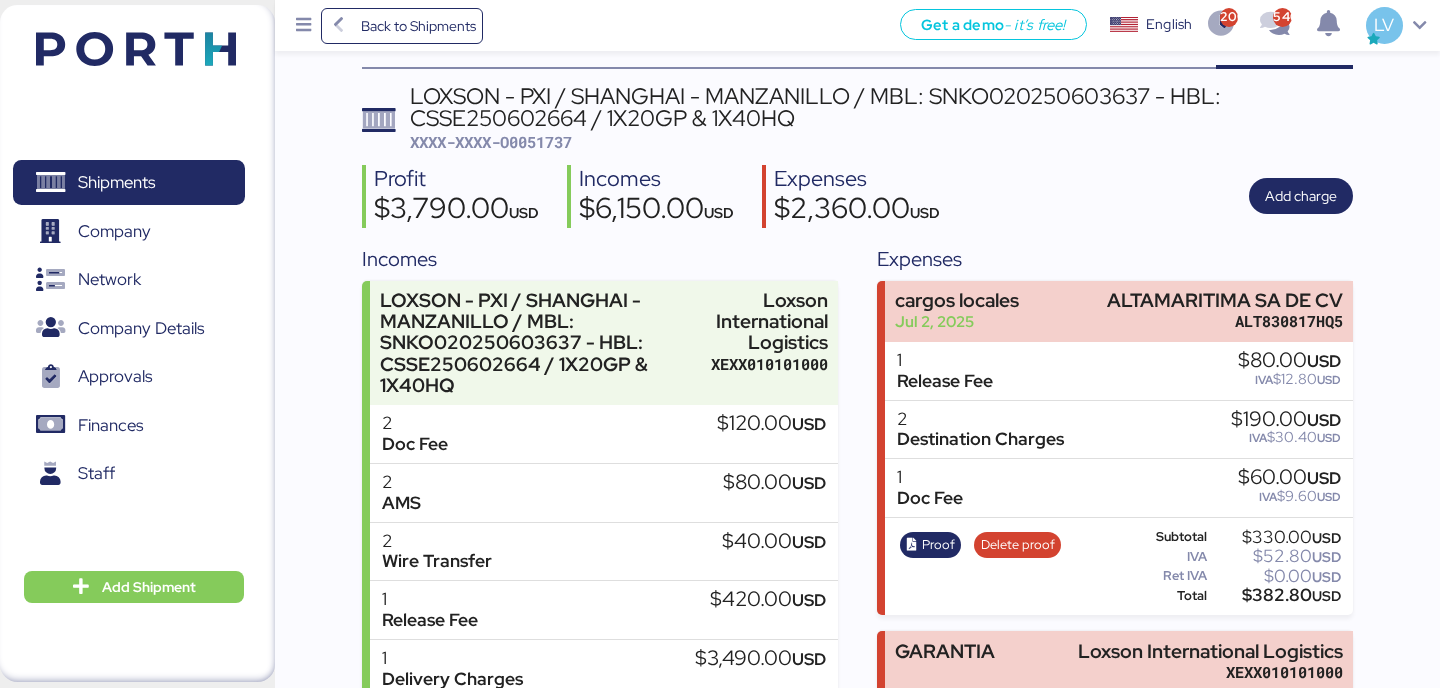 scroll, scrollTop: 0, scrollLeft: 0, axis: both 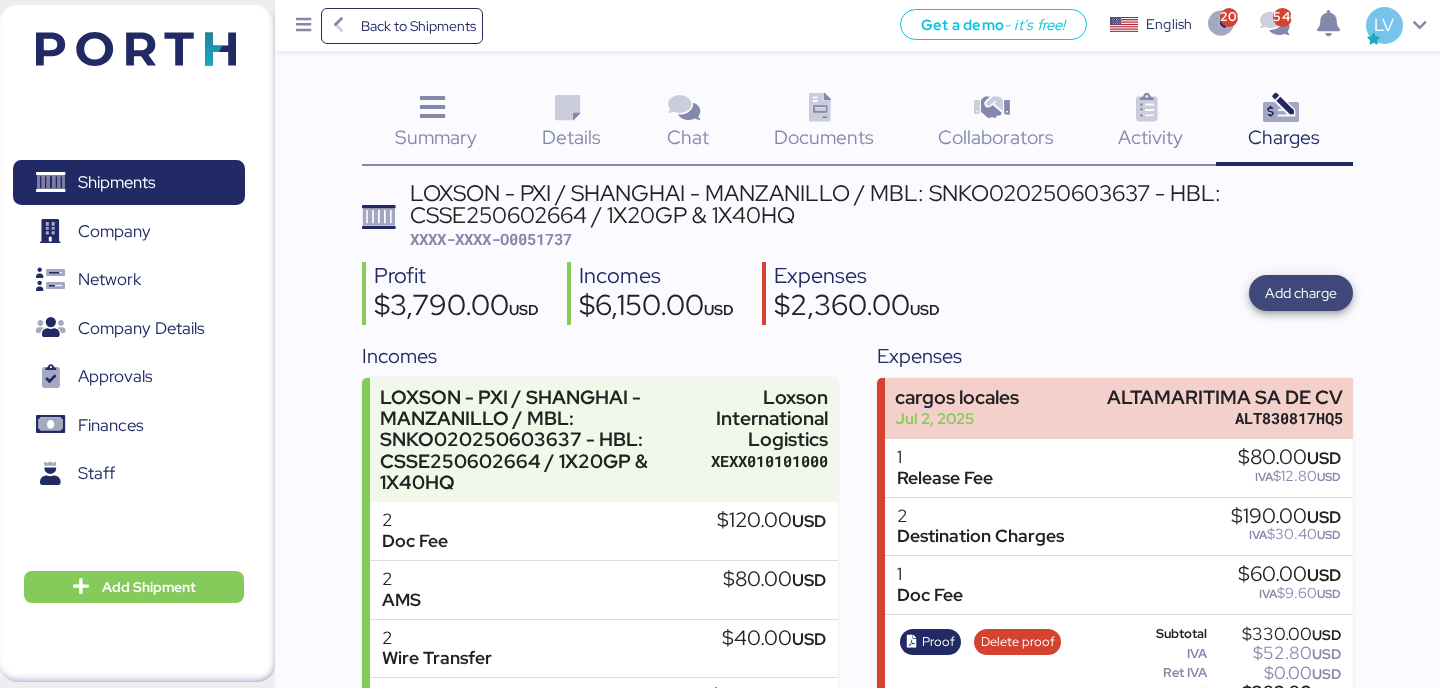 click on "Add charge" at bounding box center [1301, 293] 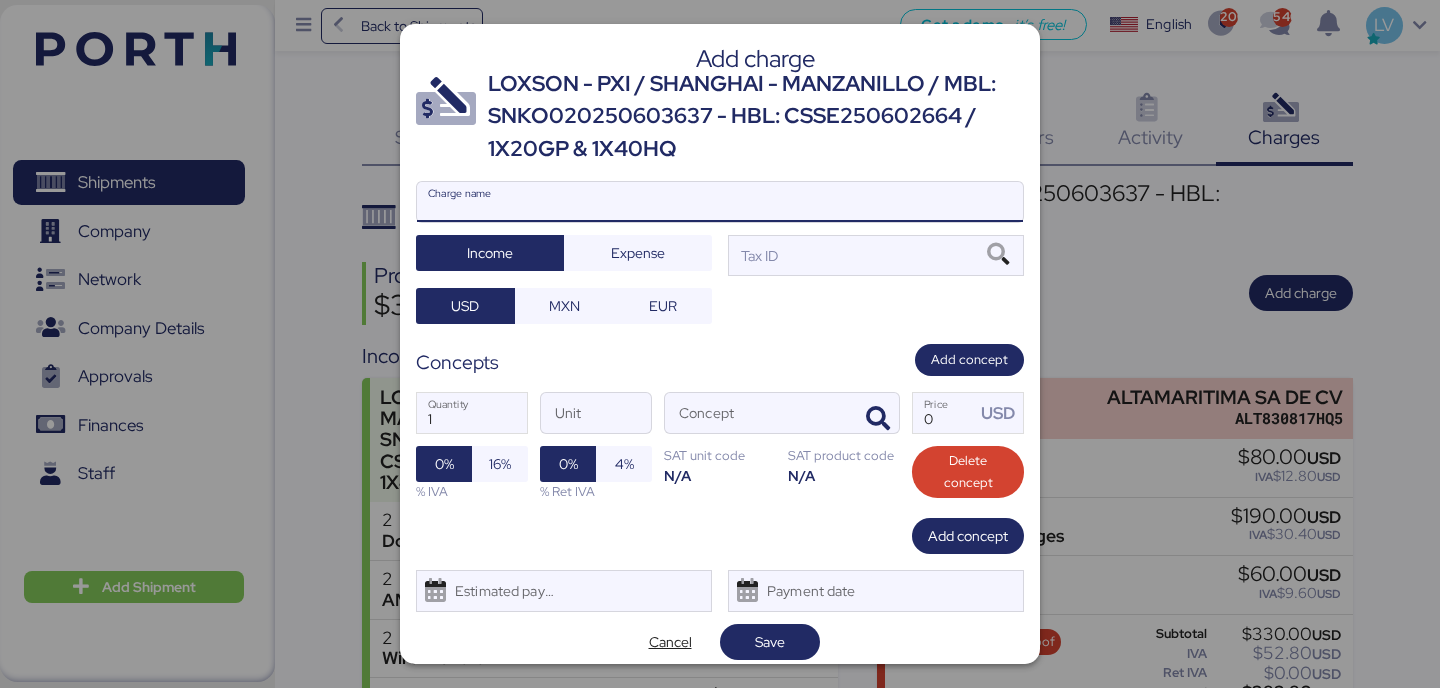 click on "Charge name" at bounding box center [720, 202] 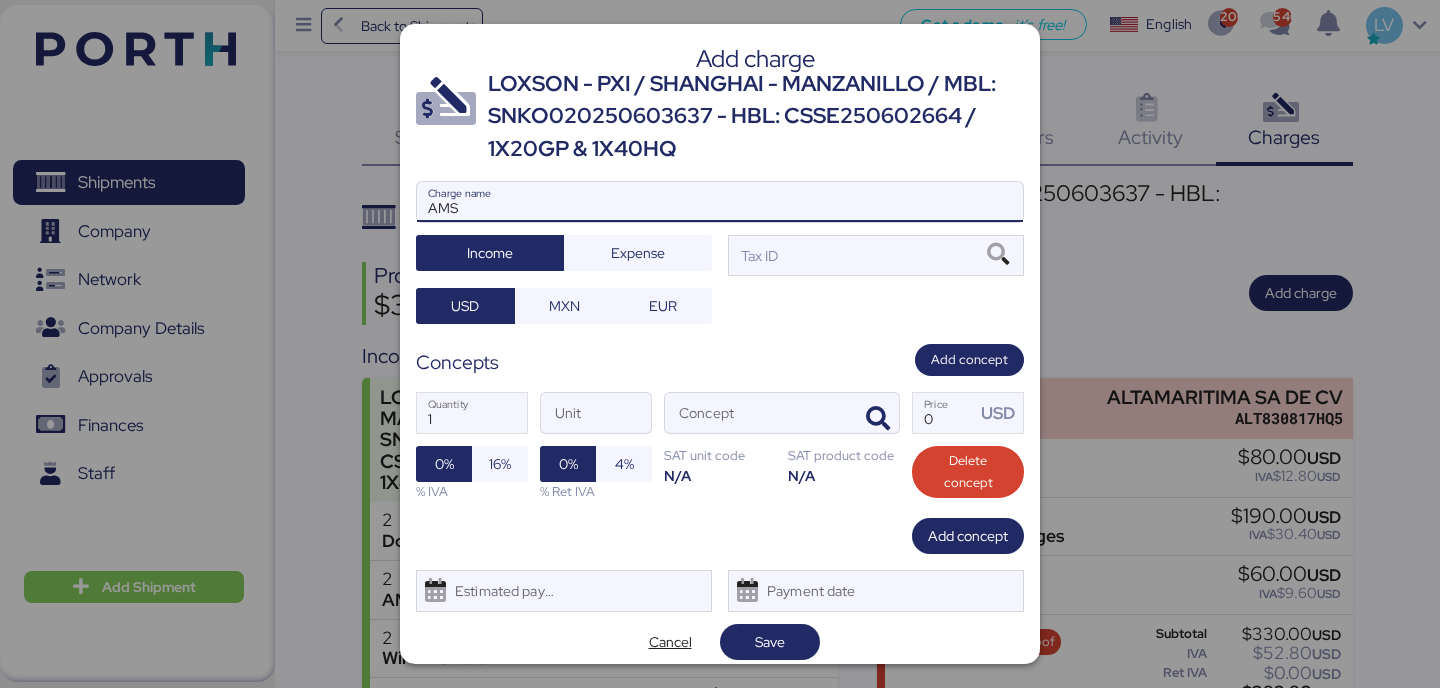 type on "AMS" 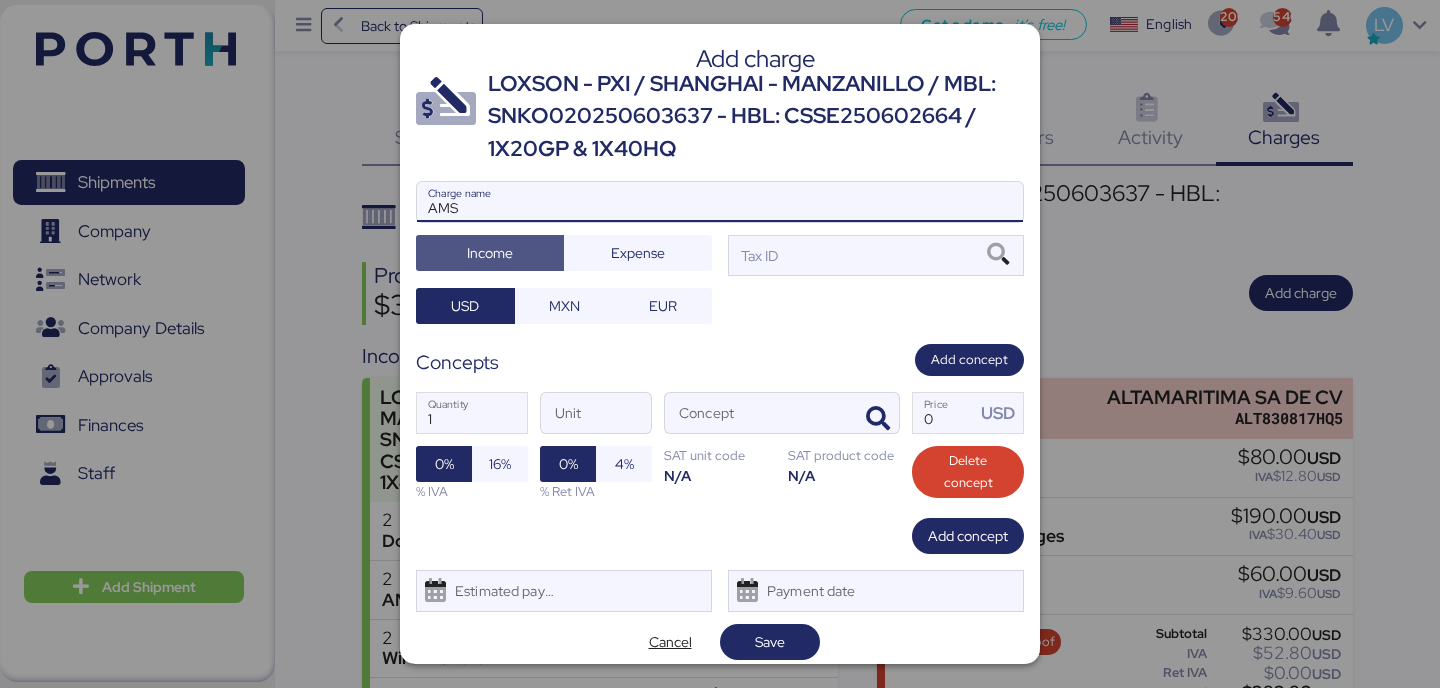type 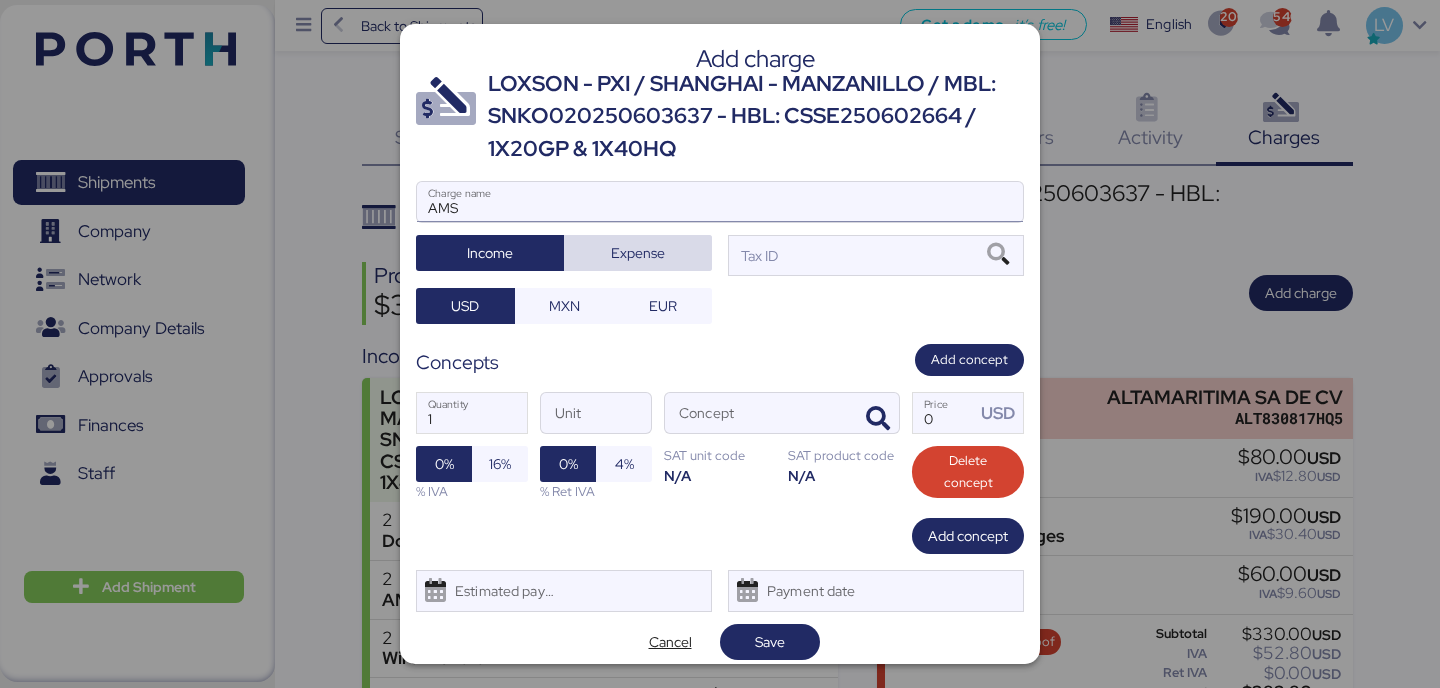 type 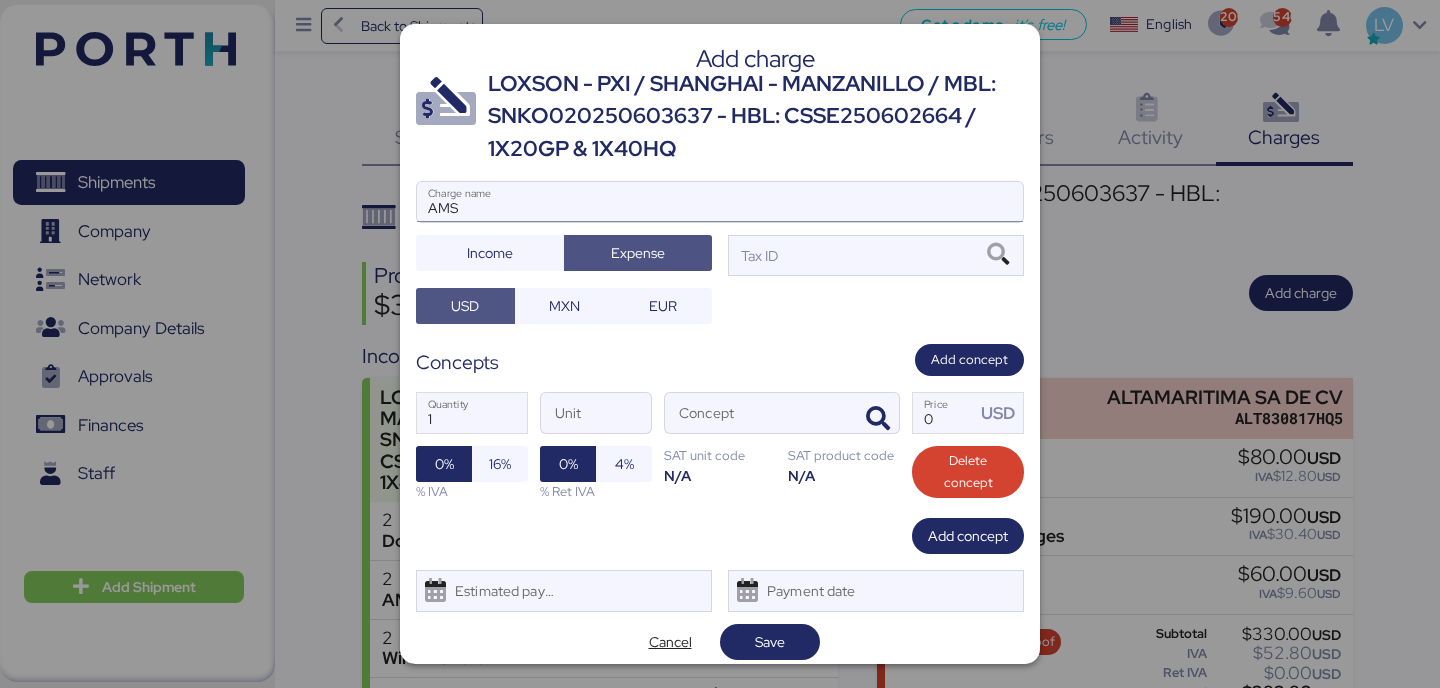 type 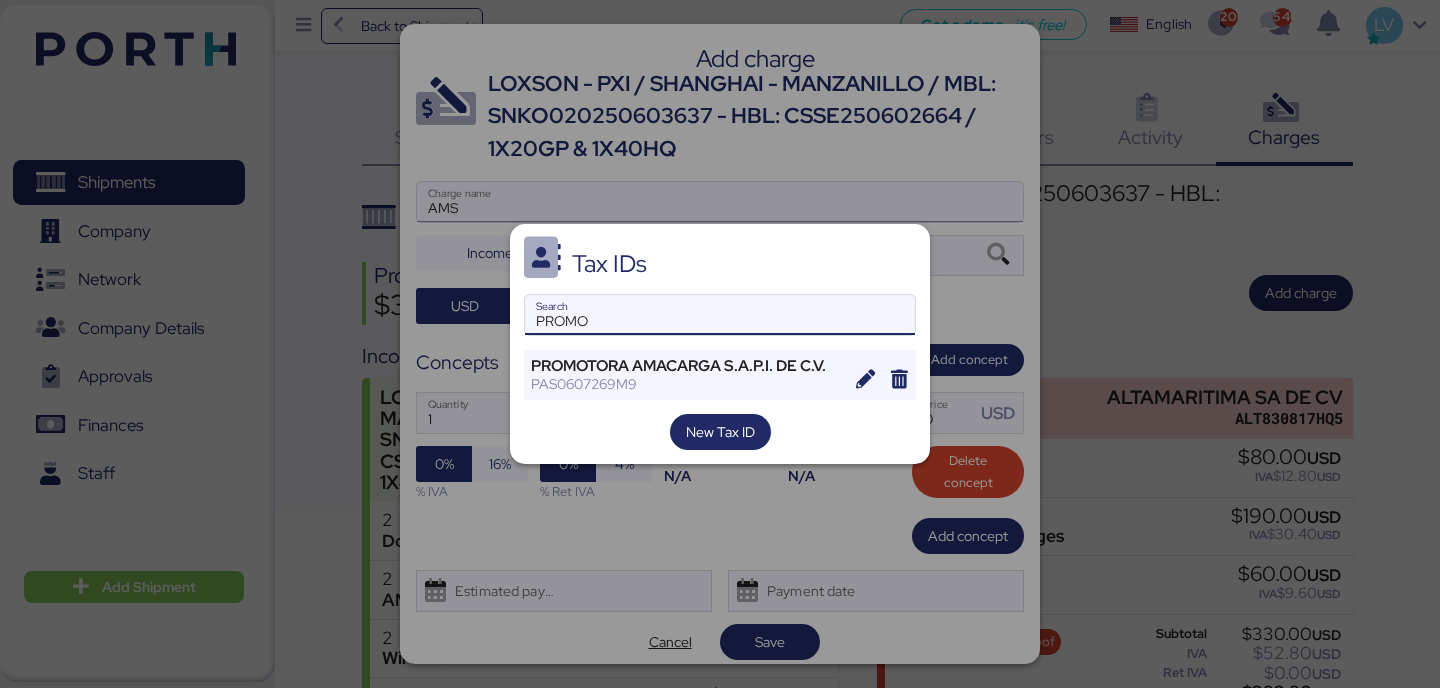 type on "PROMO" 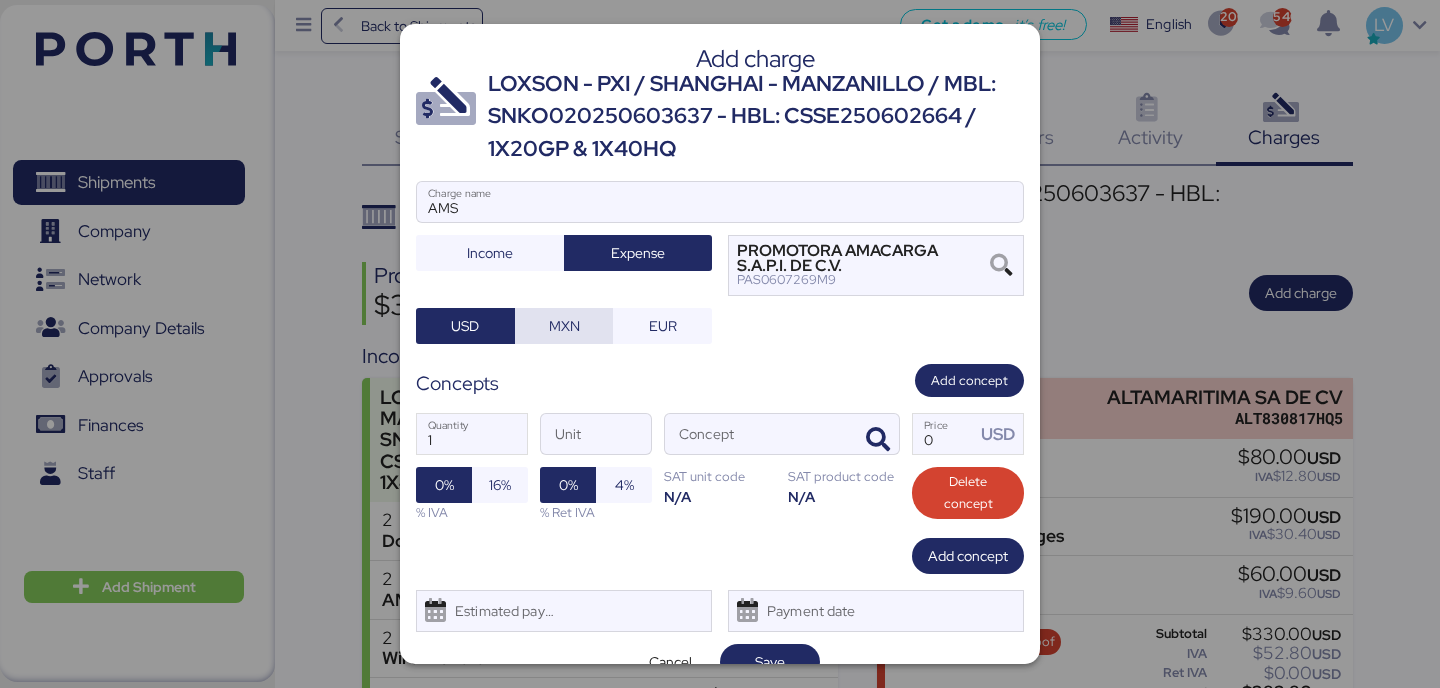 click on "MXN" at bounding box center [564, 326] 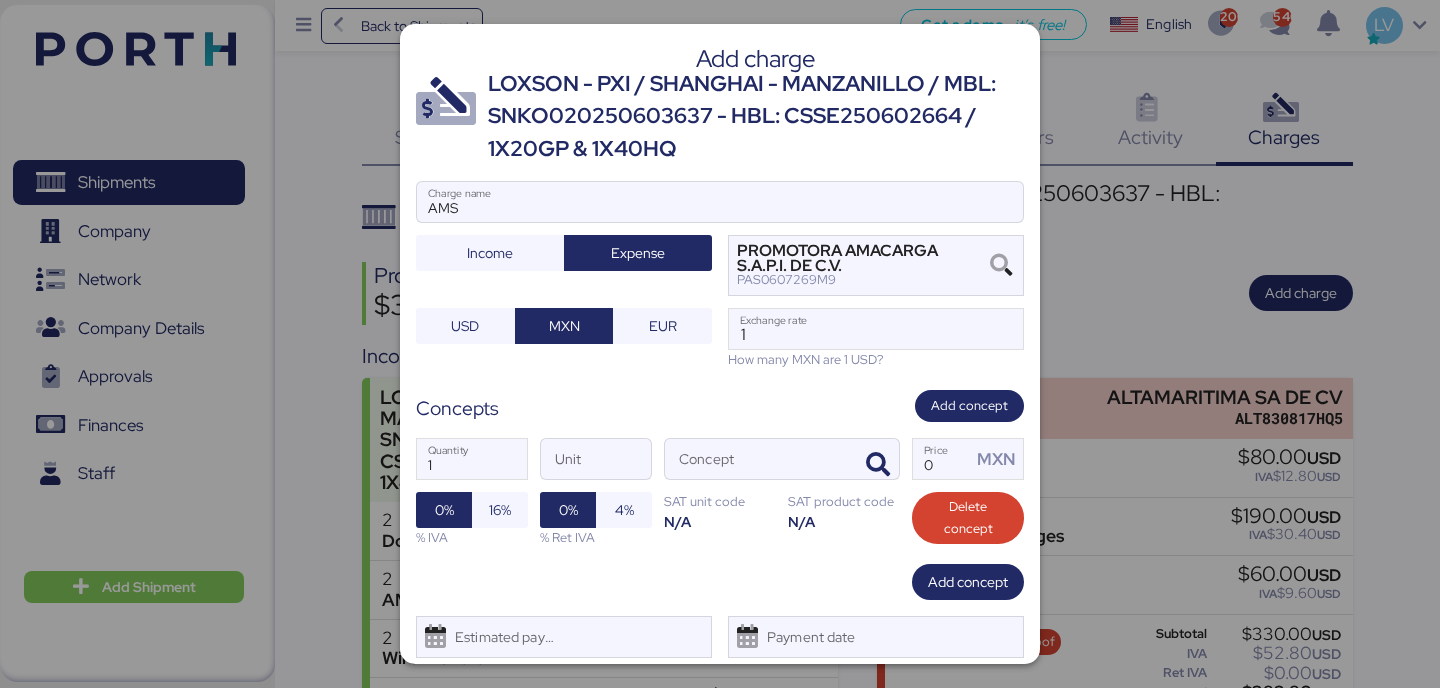 click on "1 Quantity Unit Concept   0 Price MXN 0% 16% % IVA 0% 4% % Ret IVA SAT unit code N/A SAT product code N/A Delete concept" at bounding box center (720, 492) 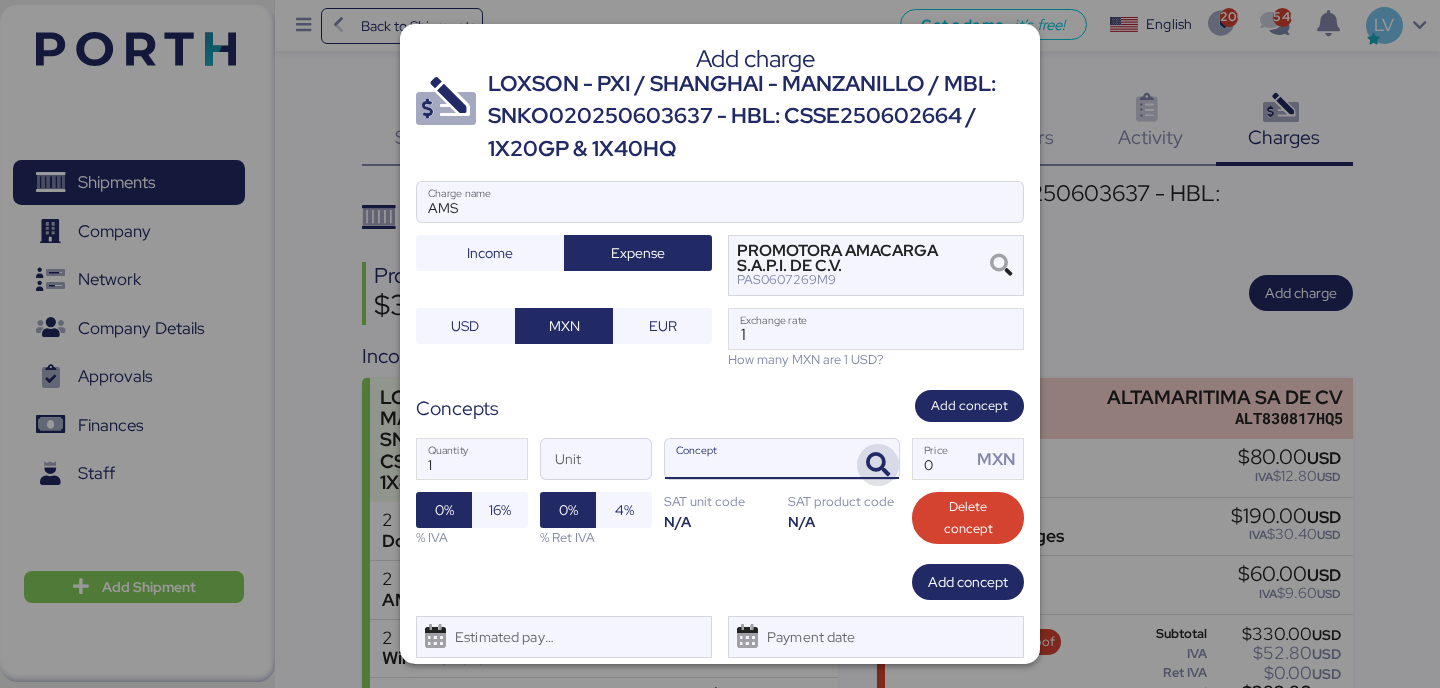 click at bounding box center [878, 465] 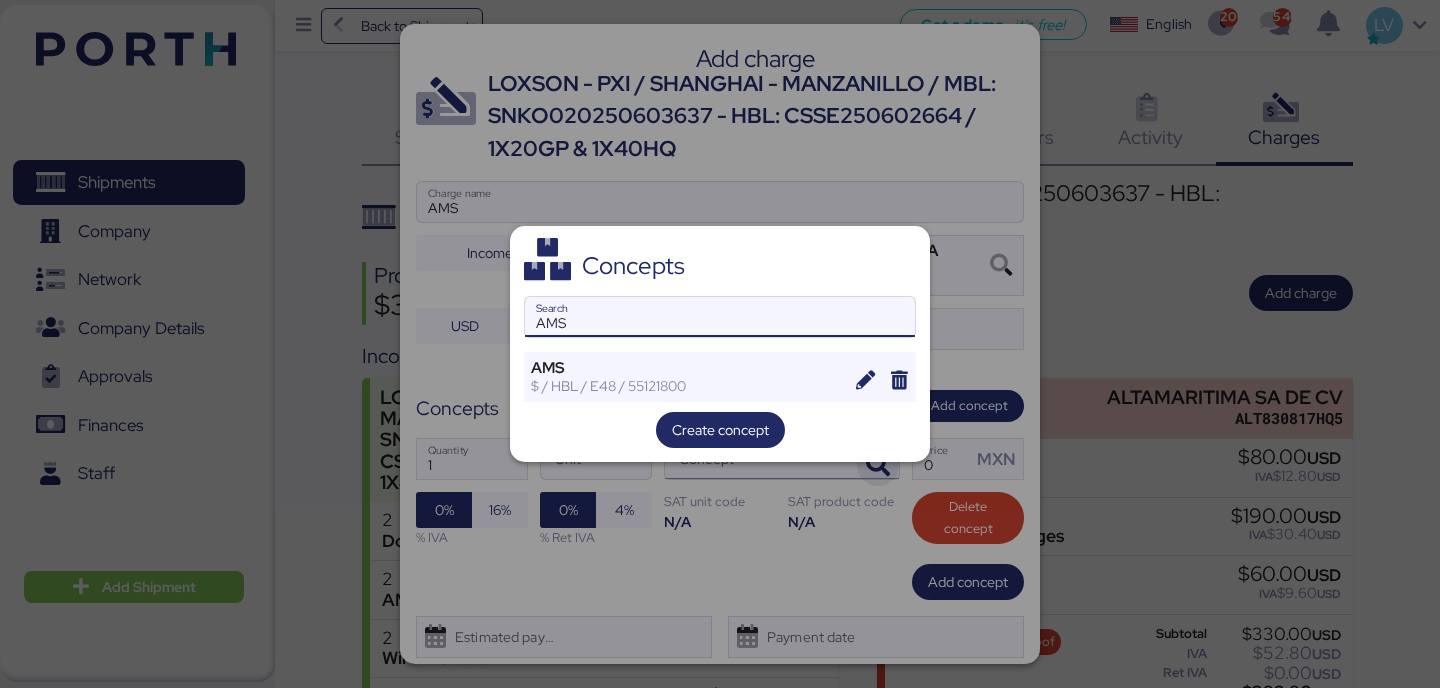 type on "AMS" 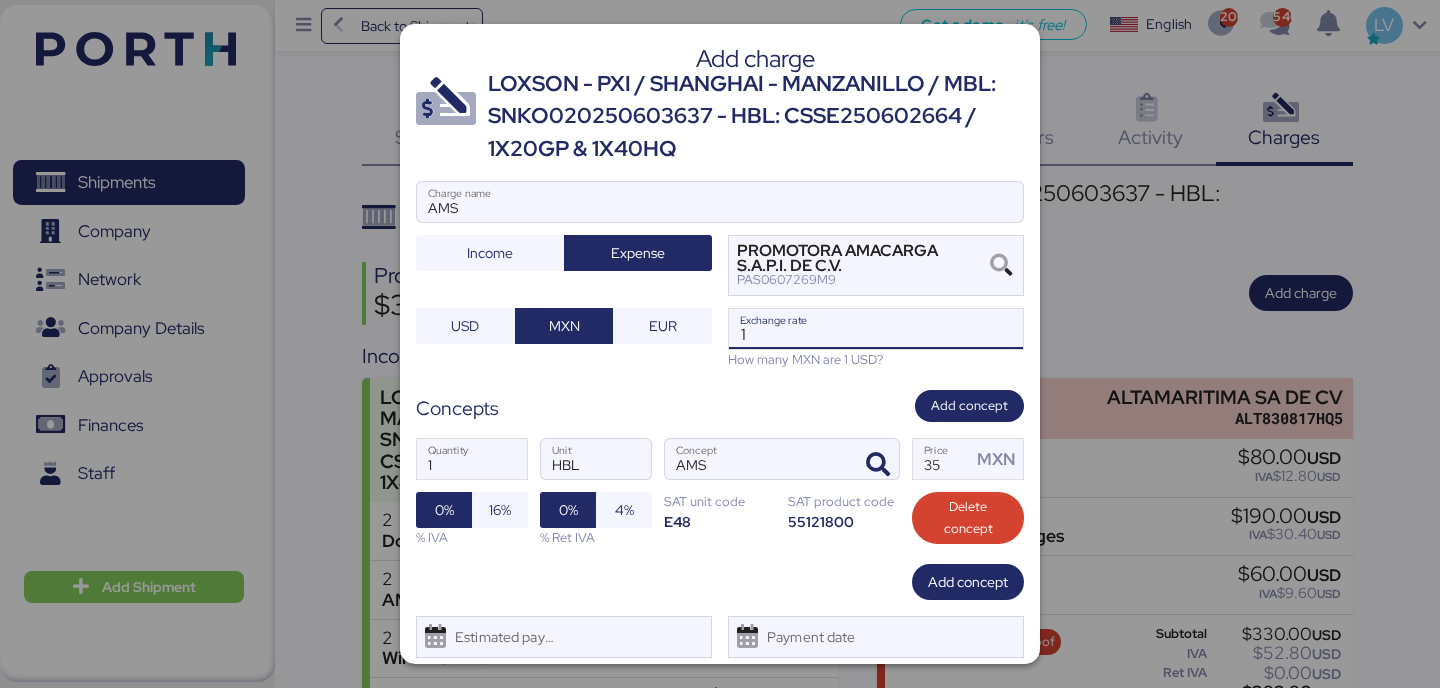 click on "1" at bounding box center [876, 329] 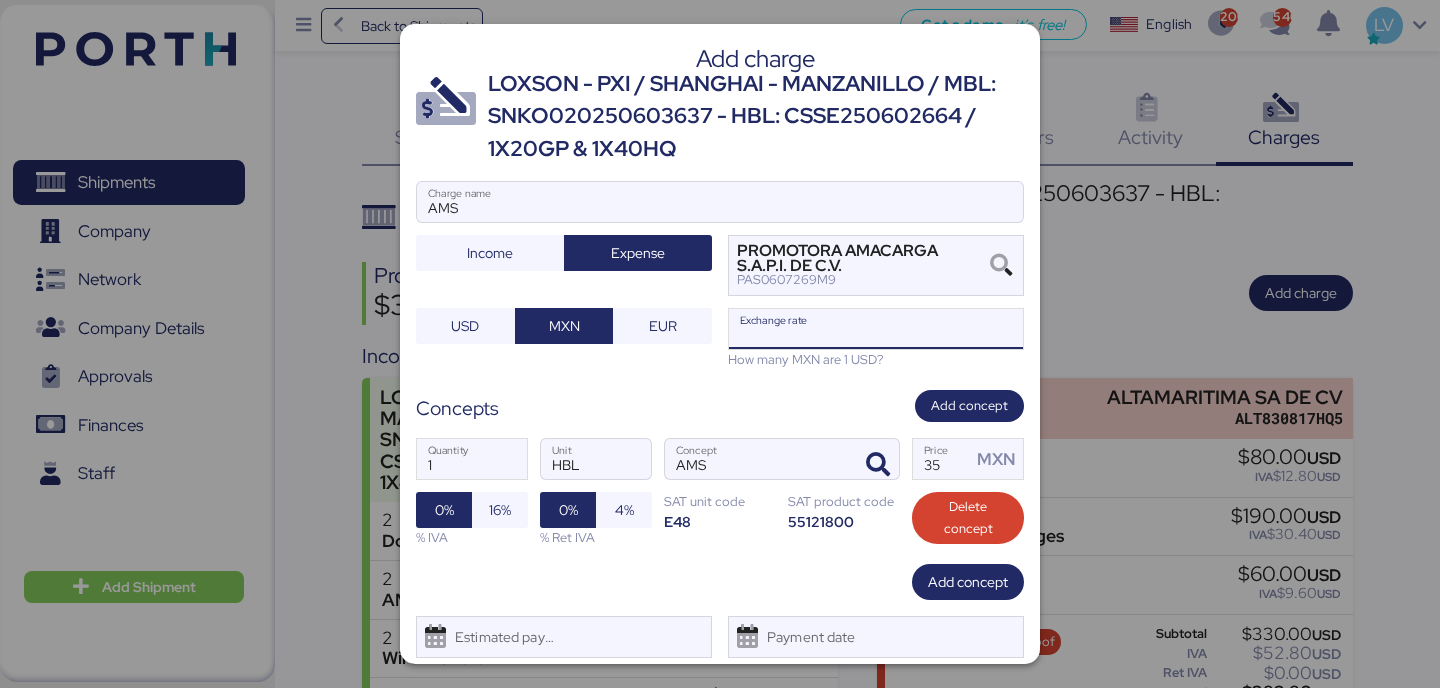 paste on "18.8886" 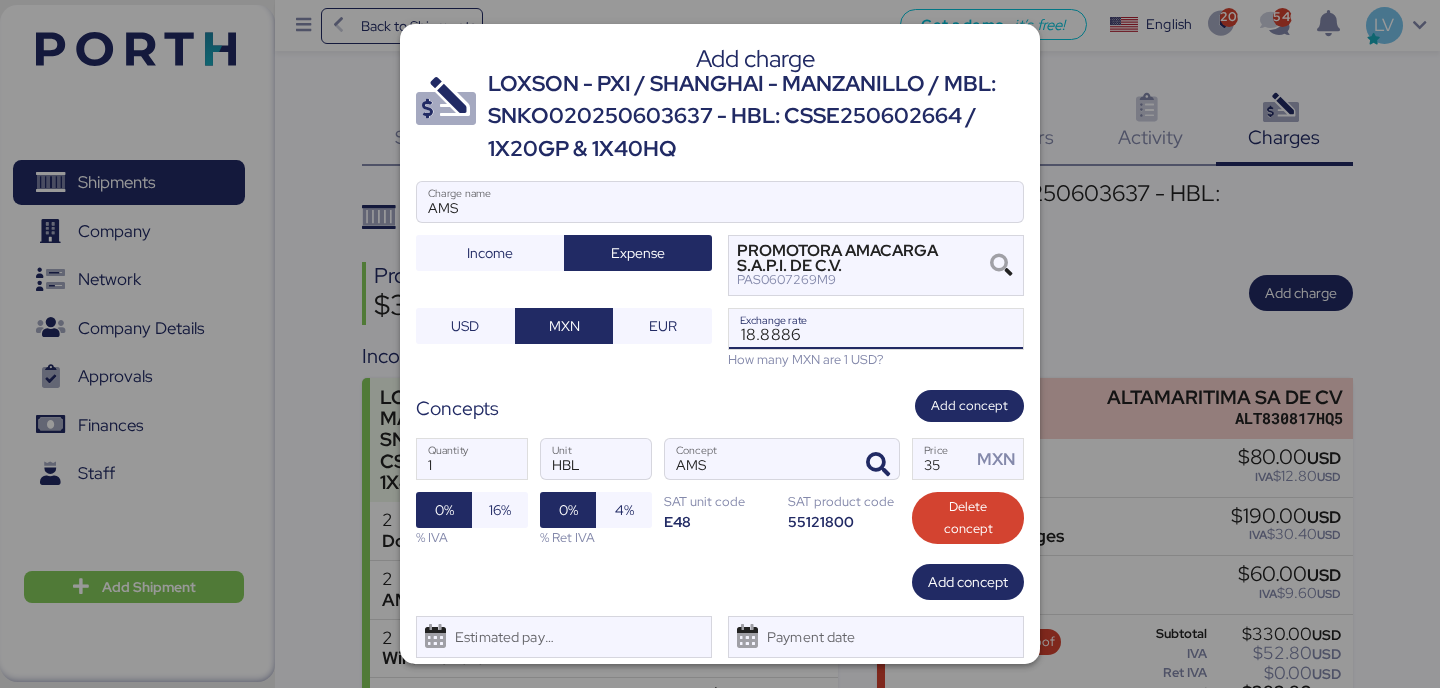 scroll, scrollTop: 57, scrollLeft: 0, axis: vertical 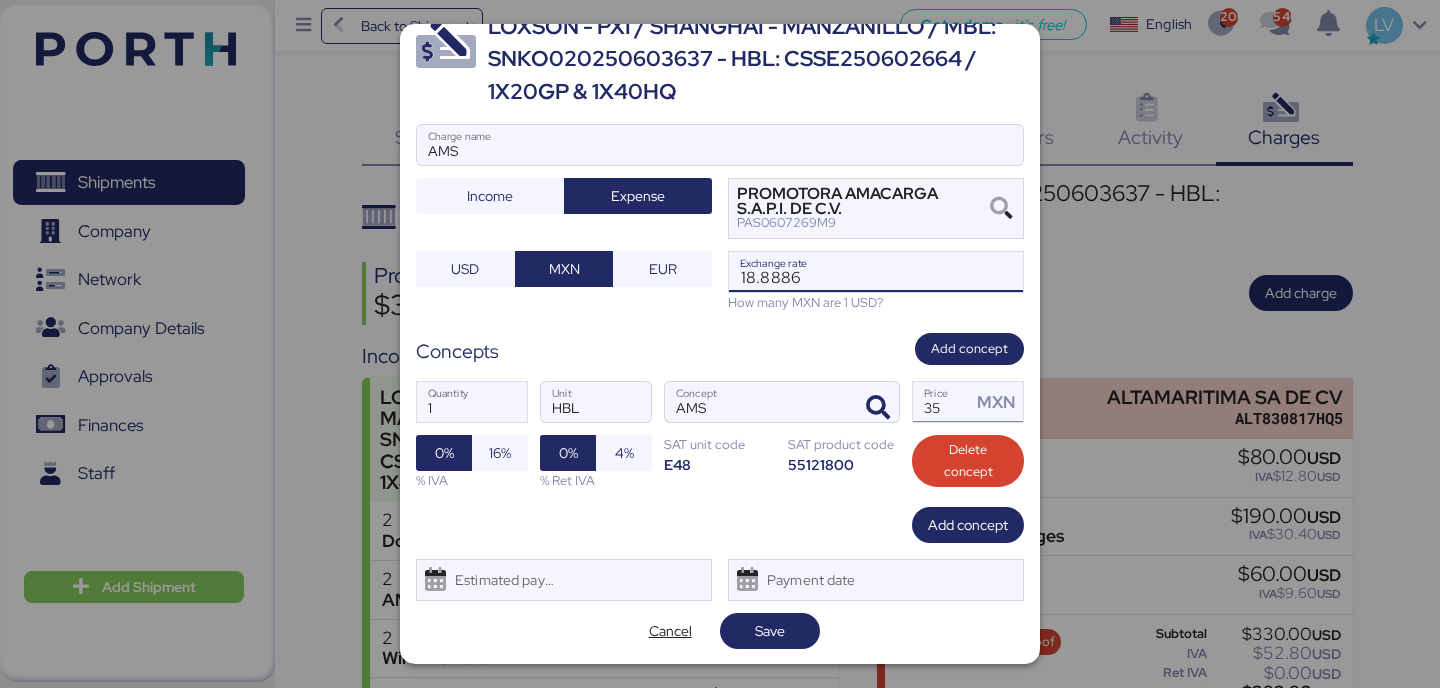 type on "18.8886" 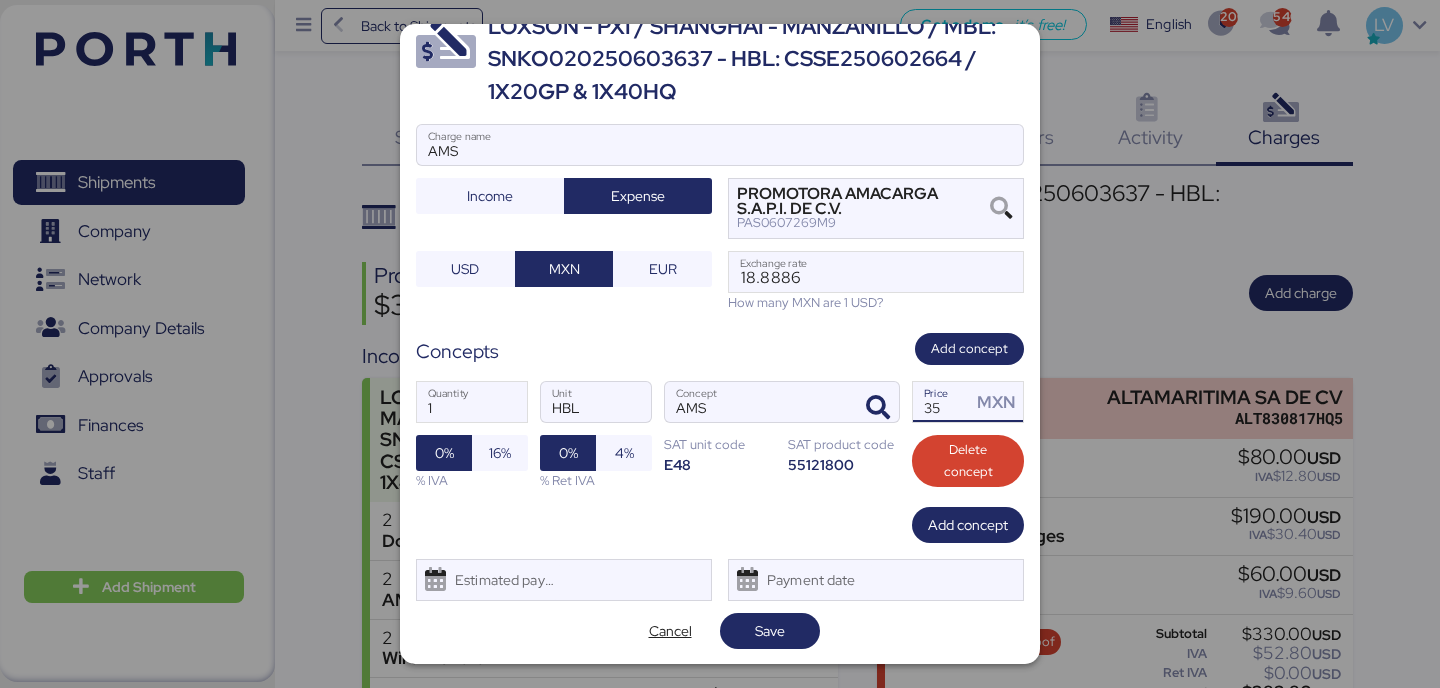 click on "35" at bounding box center [942, 402] 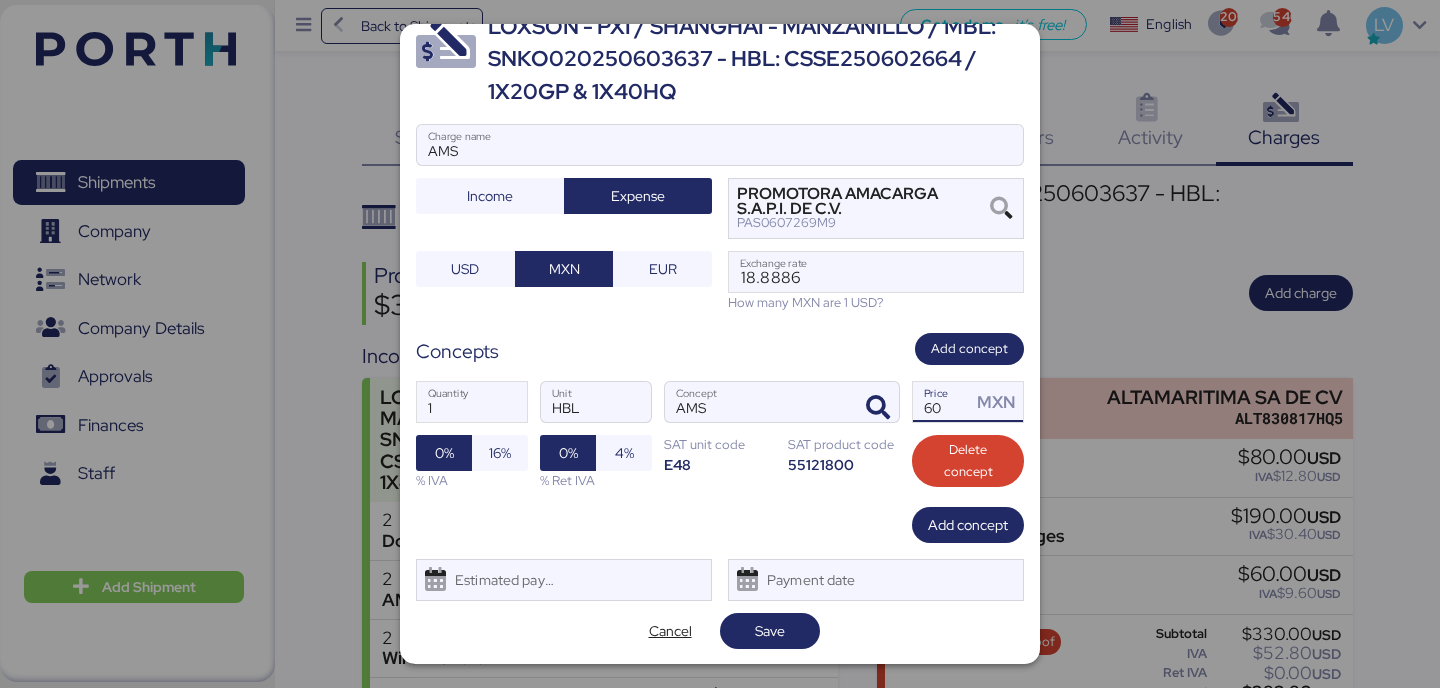 type on "60" 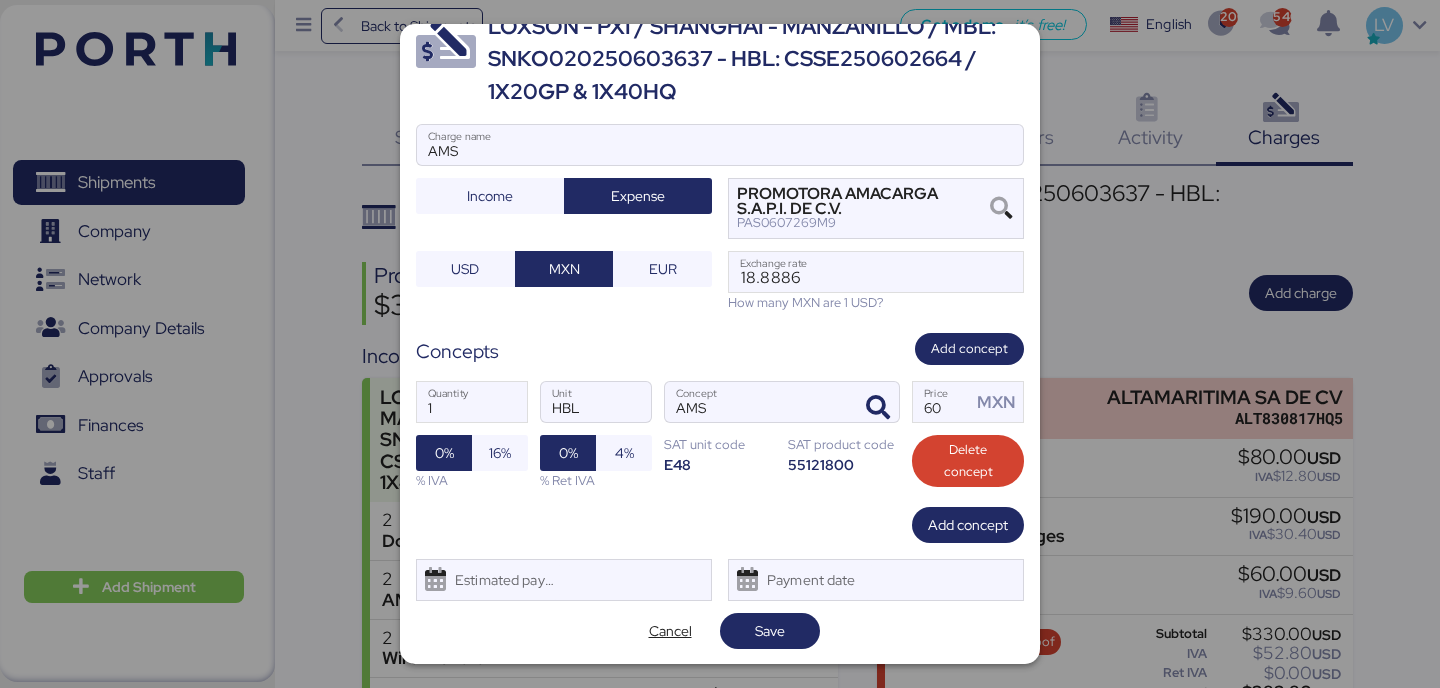 click on "1 Quantity HBL Unit AMS Concept   60 Price MXN 0% 16% % IVA 0% 4% % Ret IVA SAT unit code E48 SAT product code 55121800 Delete concept" at bounding box center (720, 435) 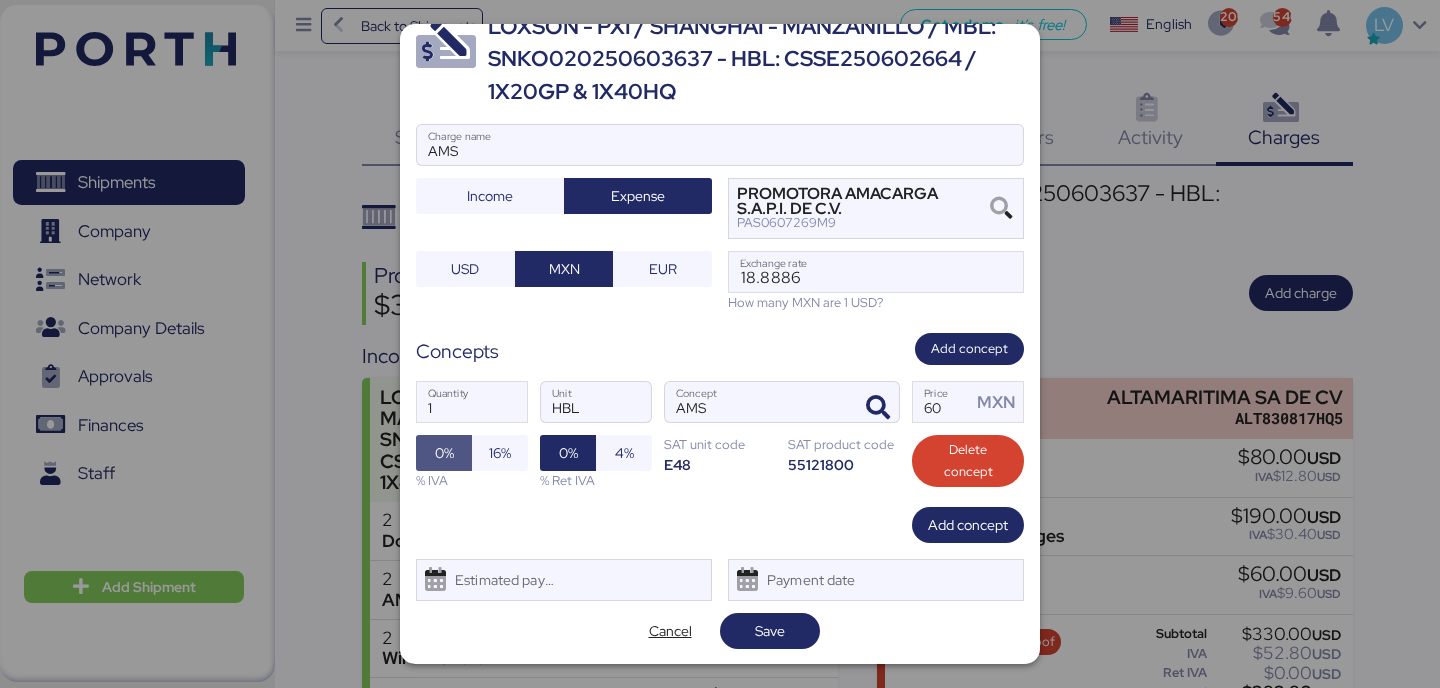 click on "0%" at bounding box center (444, 453) 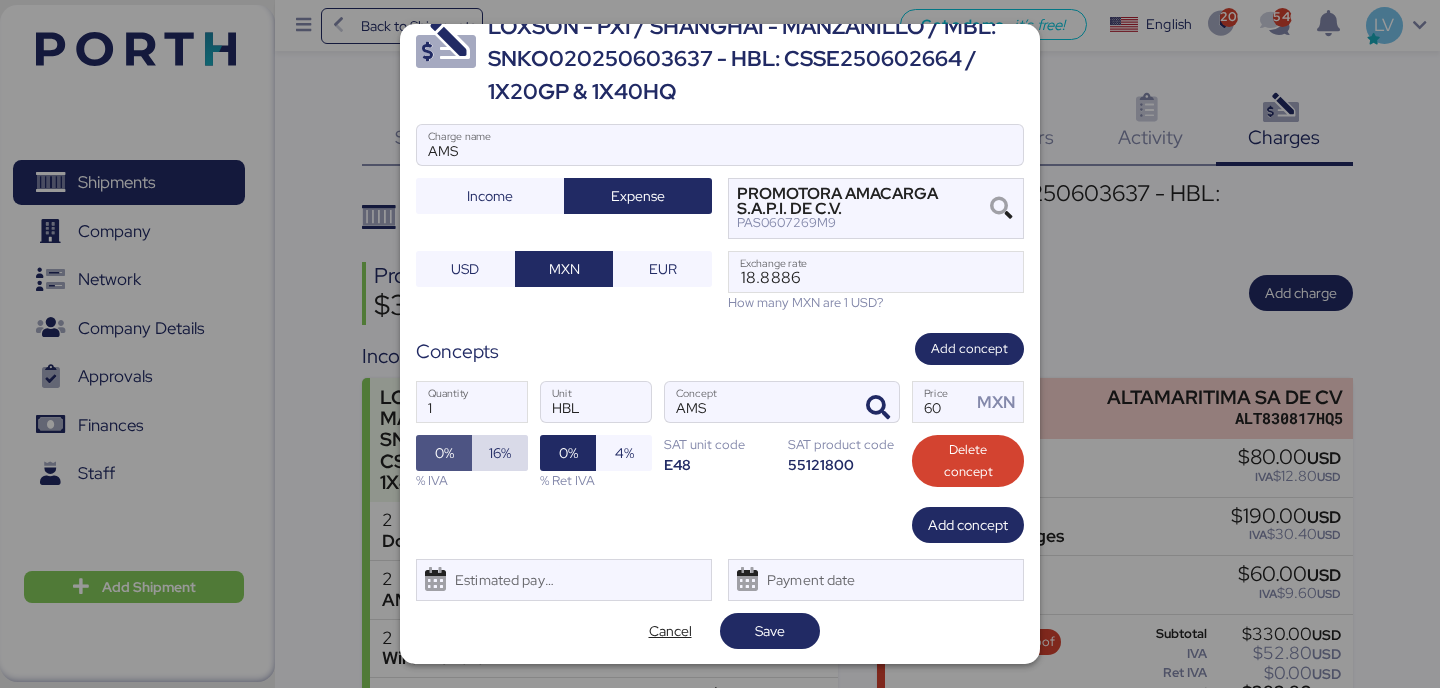 click on "16%" at bounding box center [500, 453] 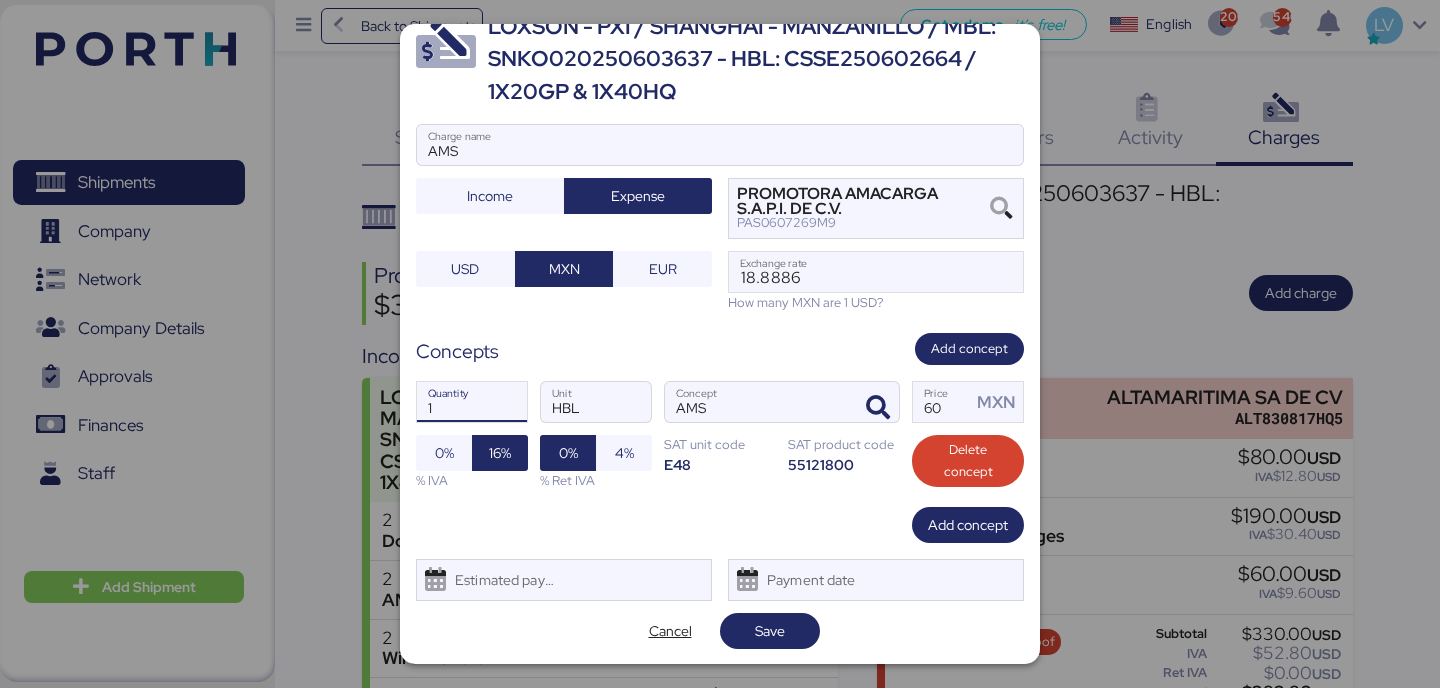 click on "1" at bounding box center [472, 402] 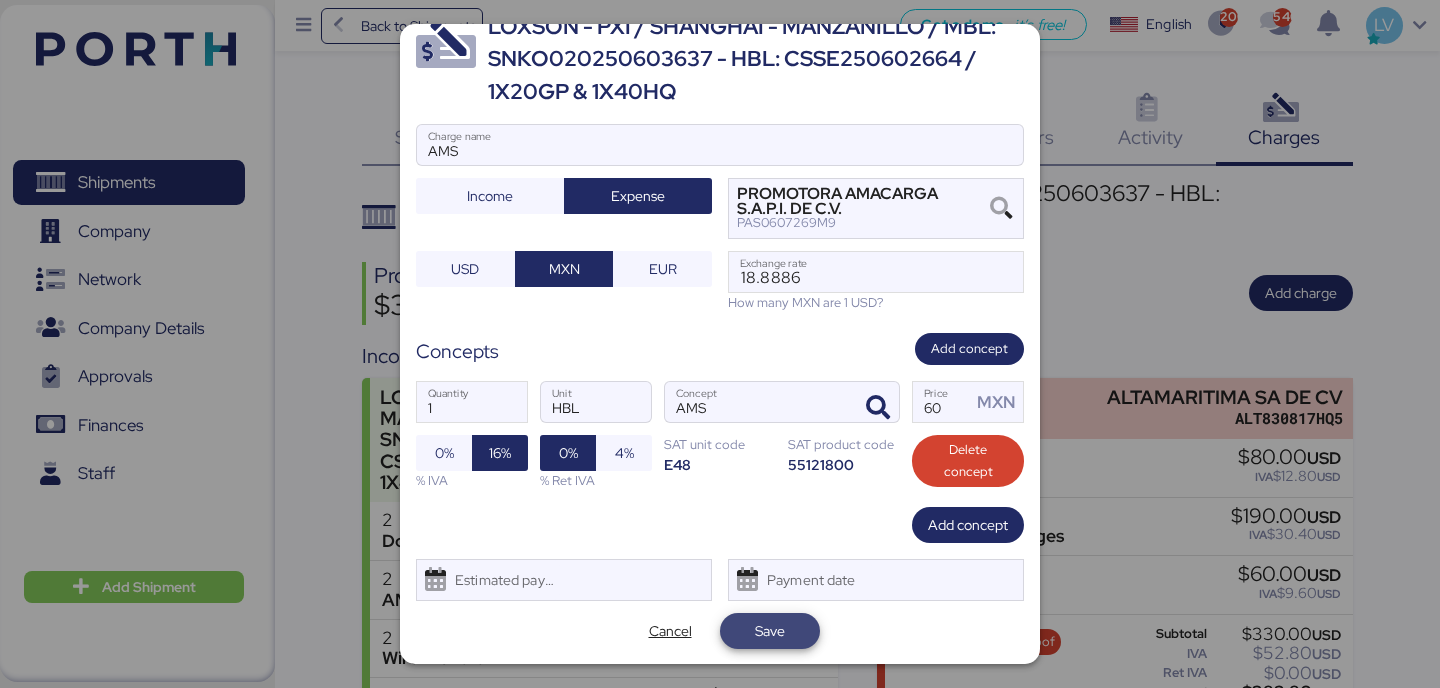 click on "Save" at bounding box center [770, 631] 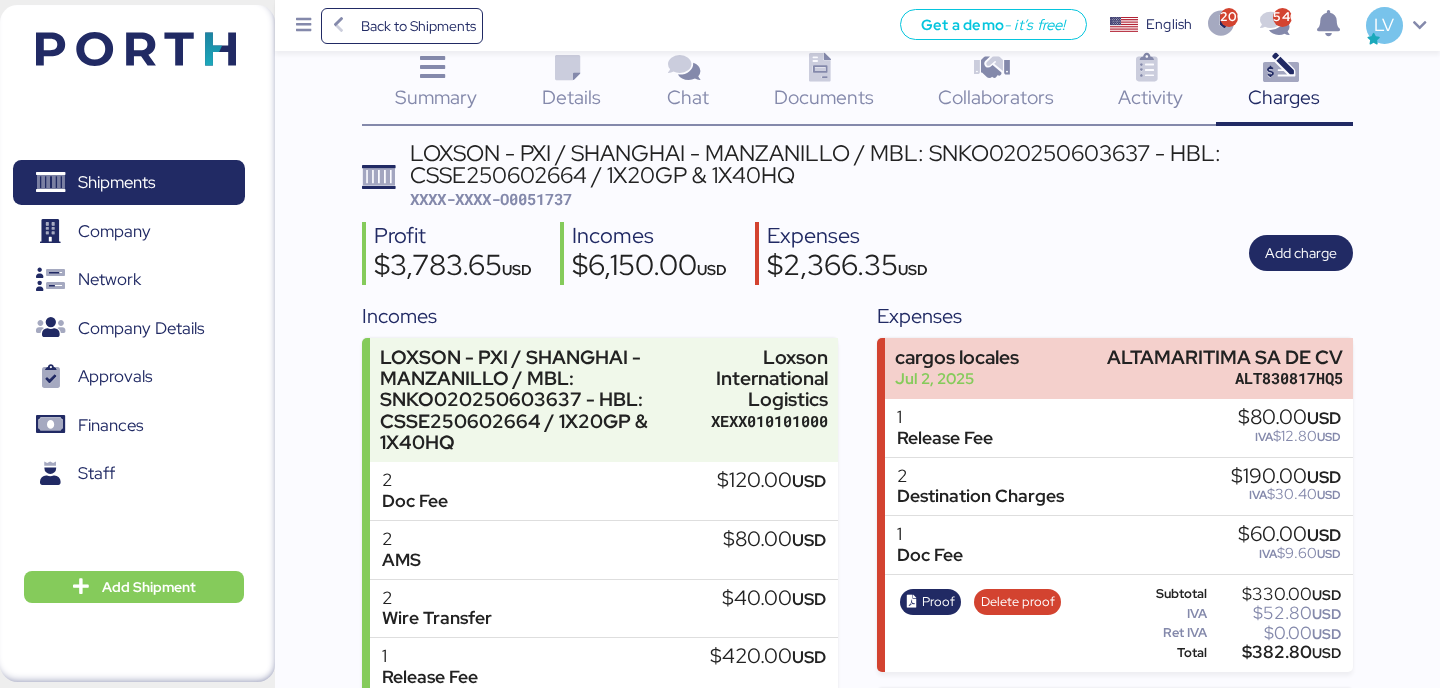 scroll, scrollTop: 0, scrollLeft: 0, axis: both 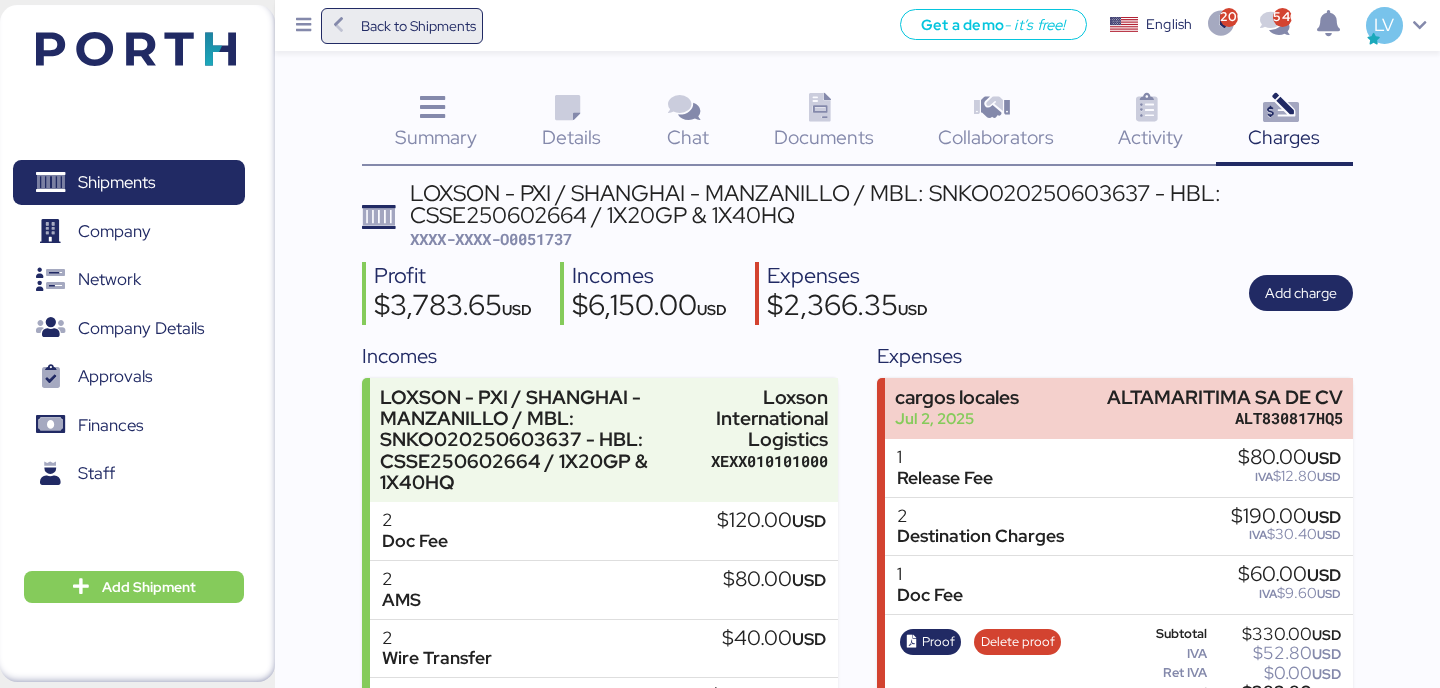 click on "Back to Shipments" at bounding box center (418, 26) 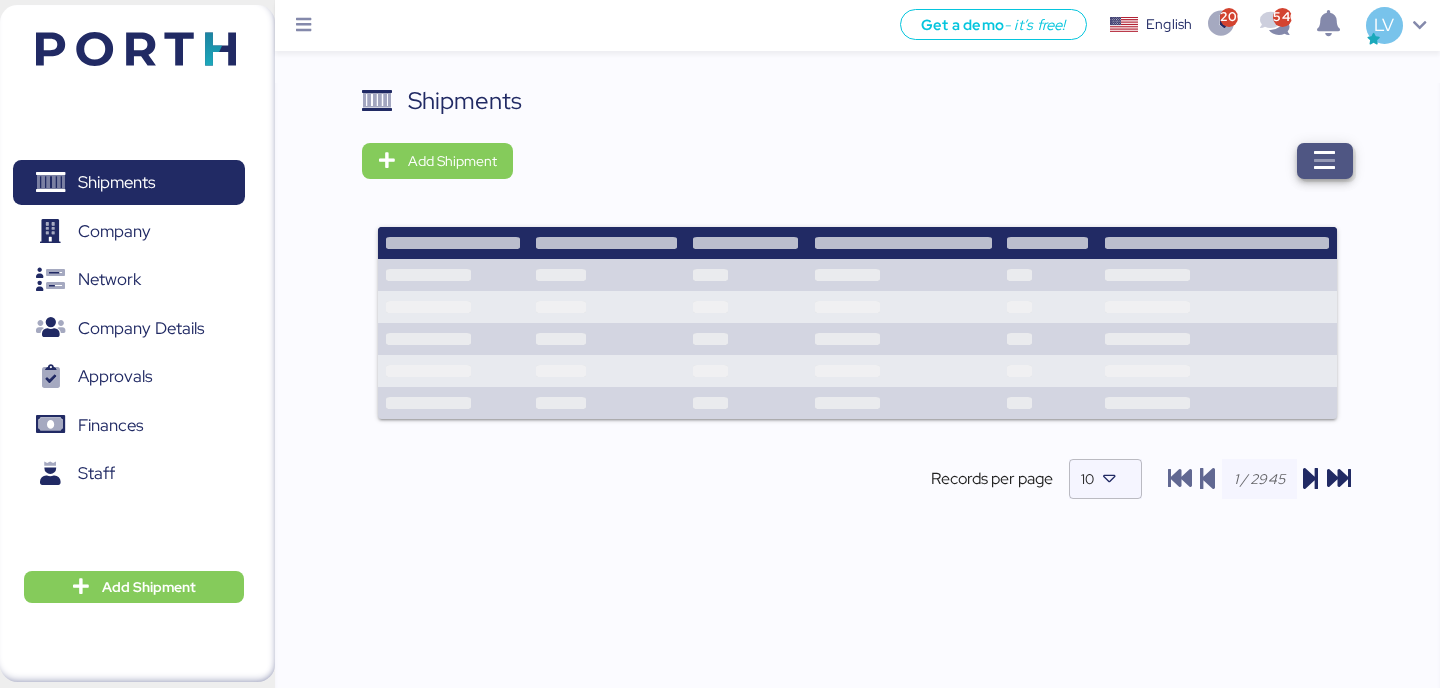 click at bounding box center (1325, 161) 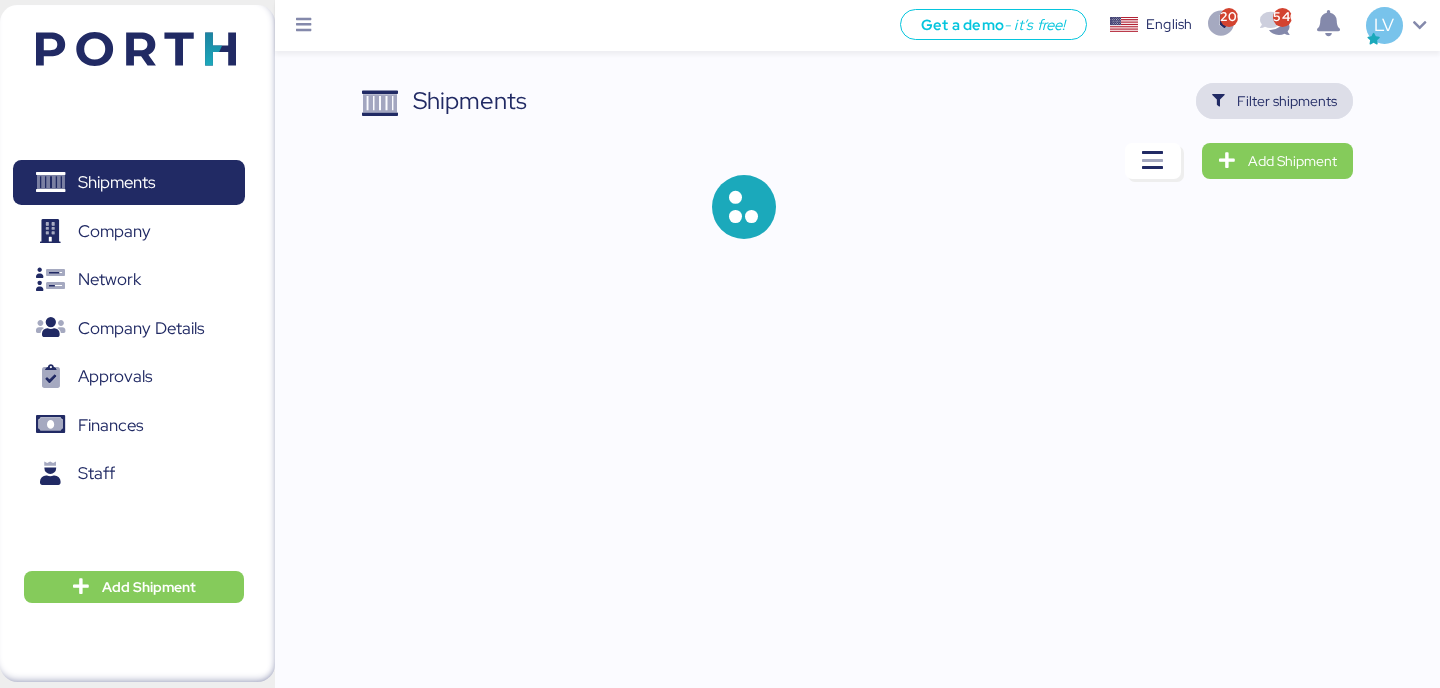 click on "Filter shipments" at bounding box center (1287, 101) 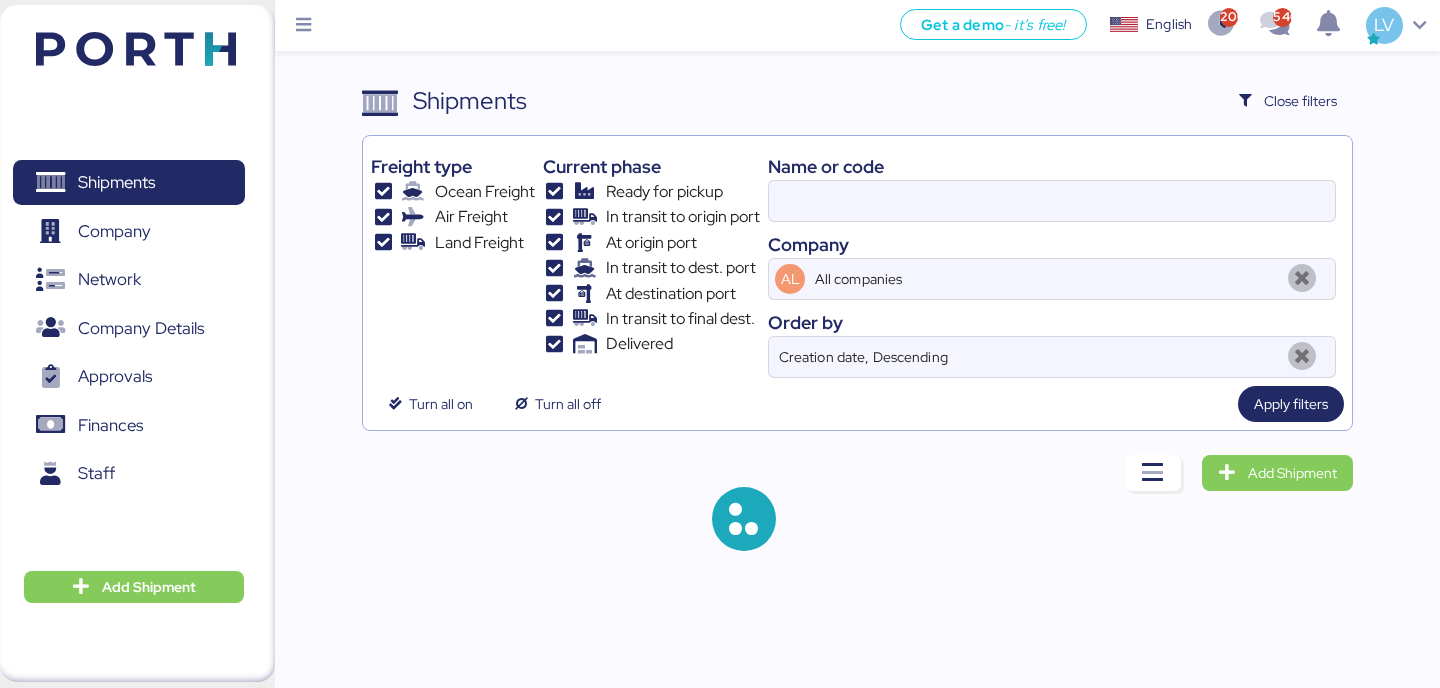 click on "Name or code" at bounding box center (1052, 166) 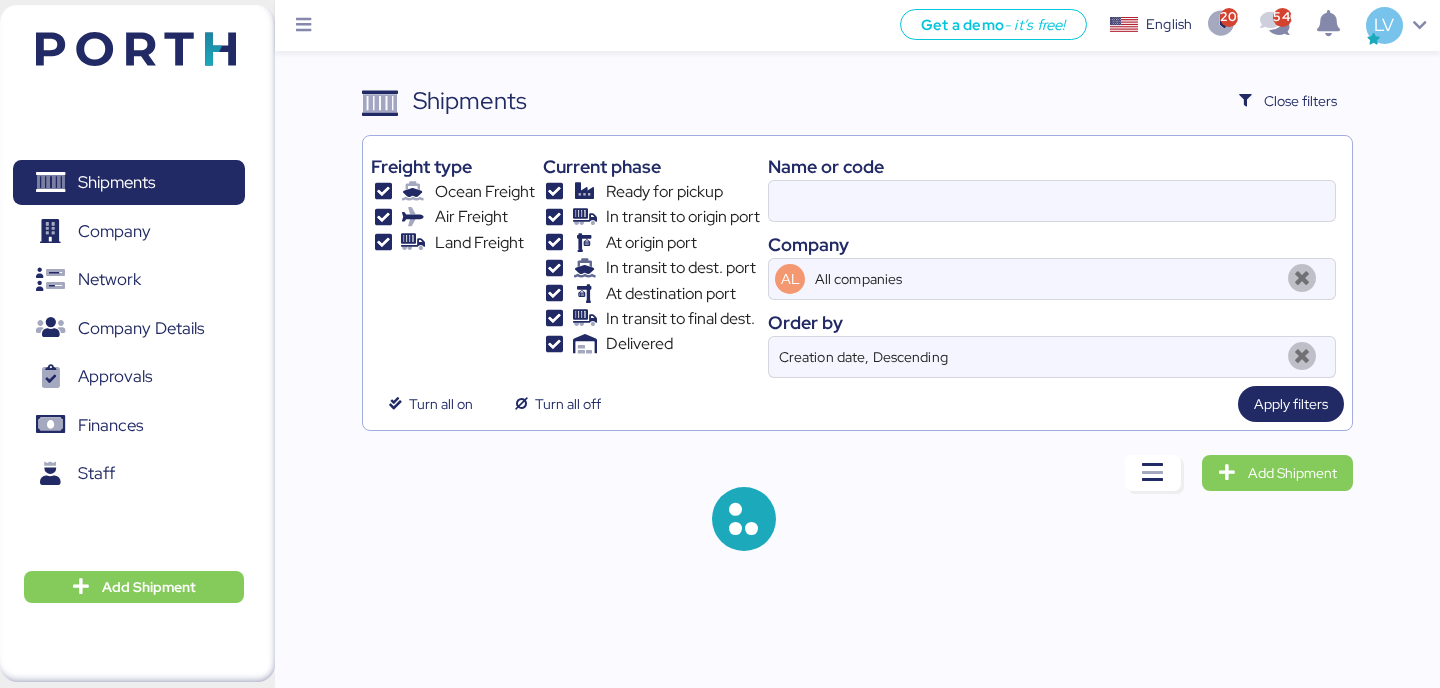 click on "Name or code" at bounding box center [1052, 166] 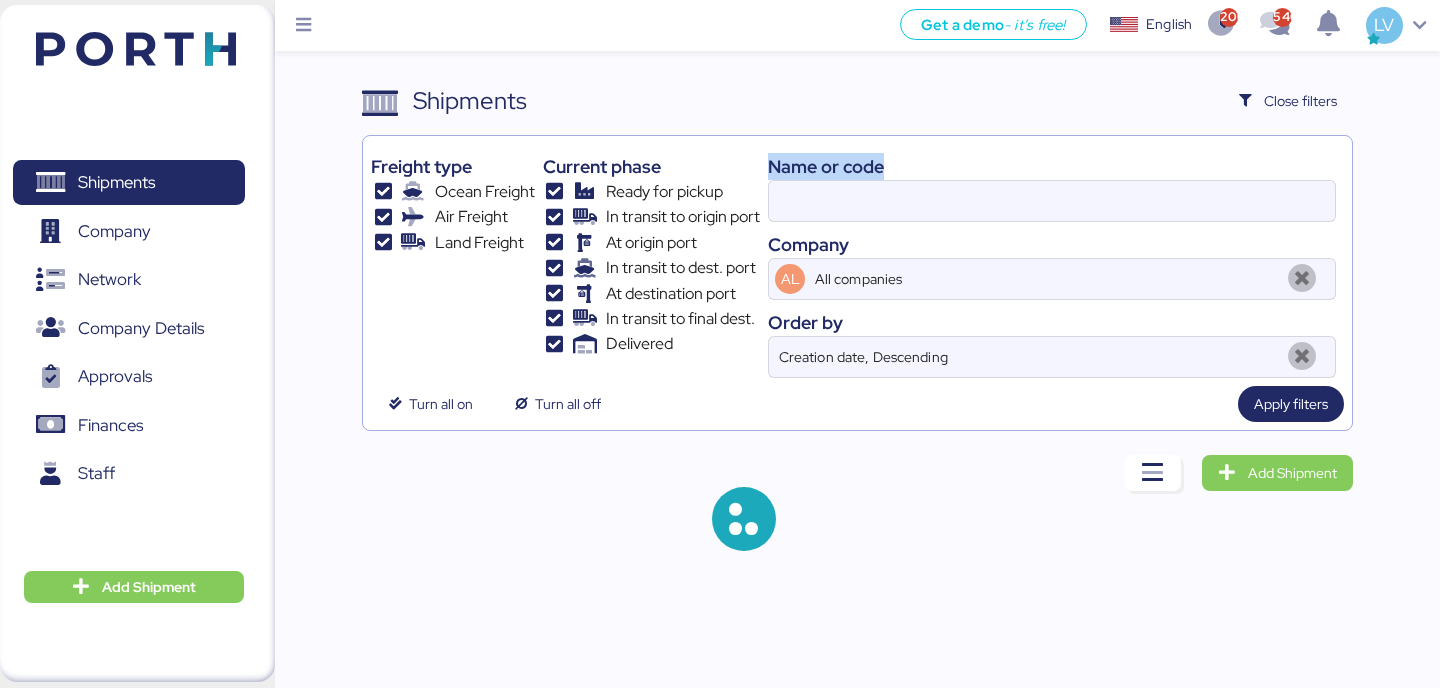 click on "Name or code" at bounding box center [1052, 166] 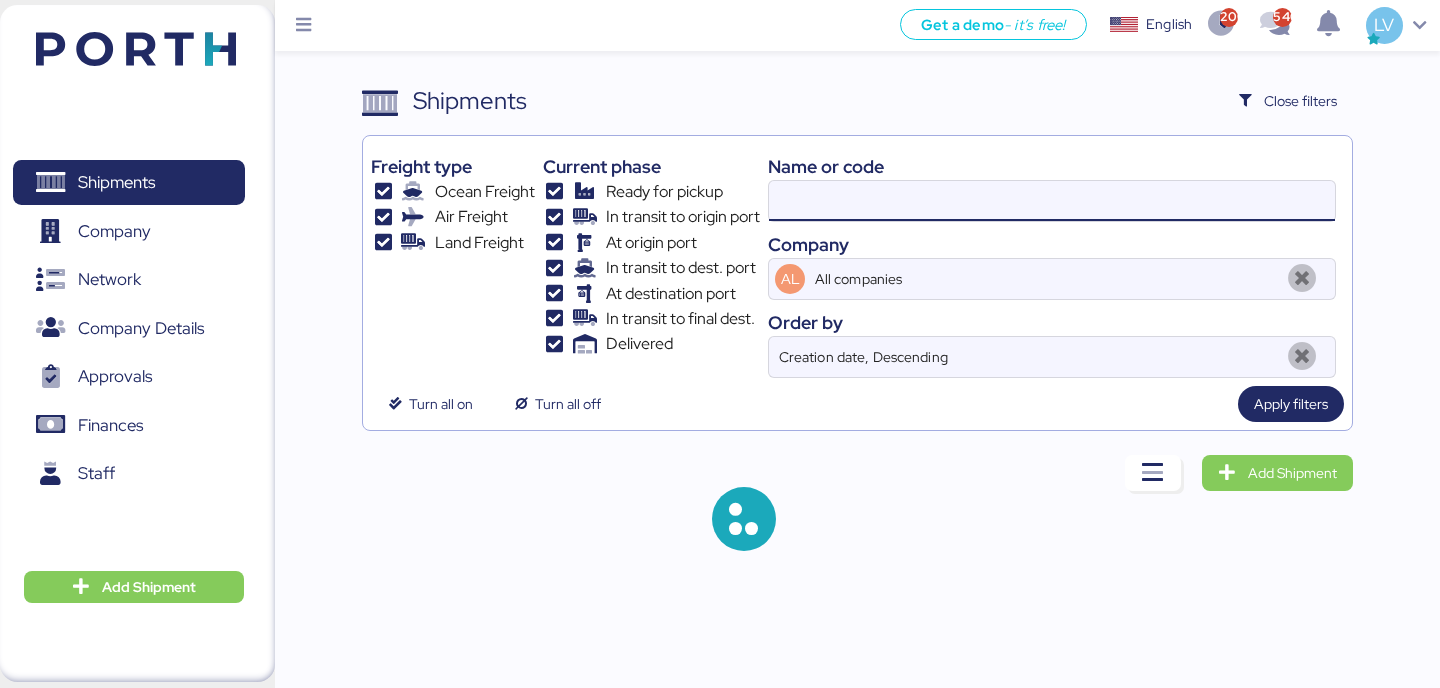 click at bounding box center (1052, 201) 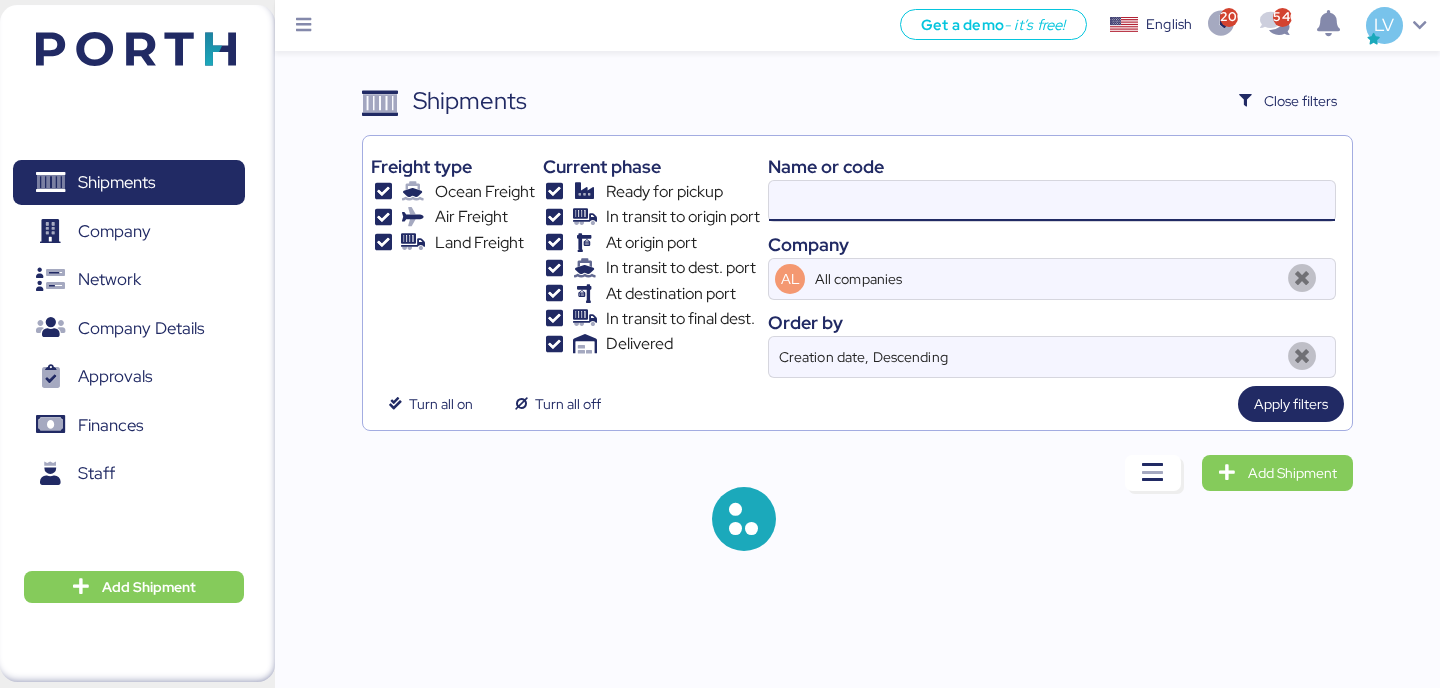 click at bounding box center (1052, 201) 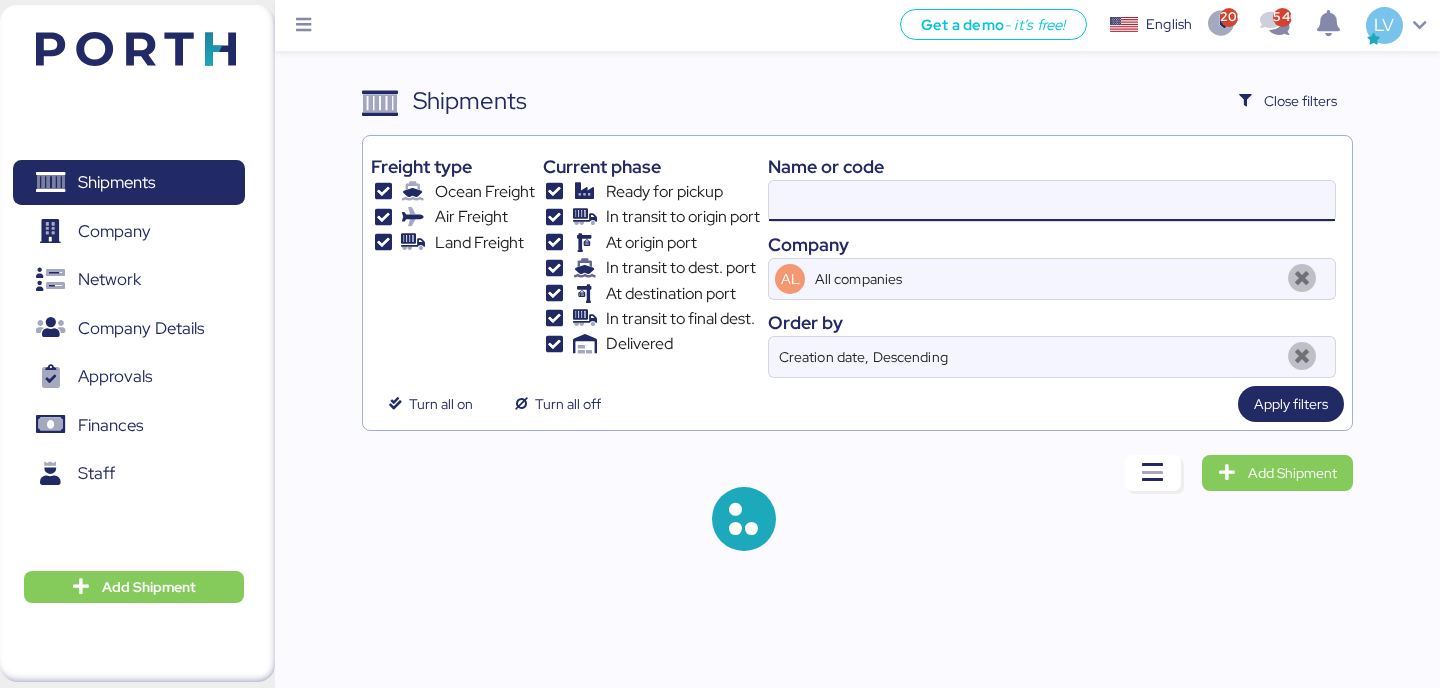 click at bounding box center [1052, 201] 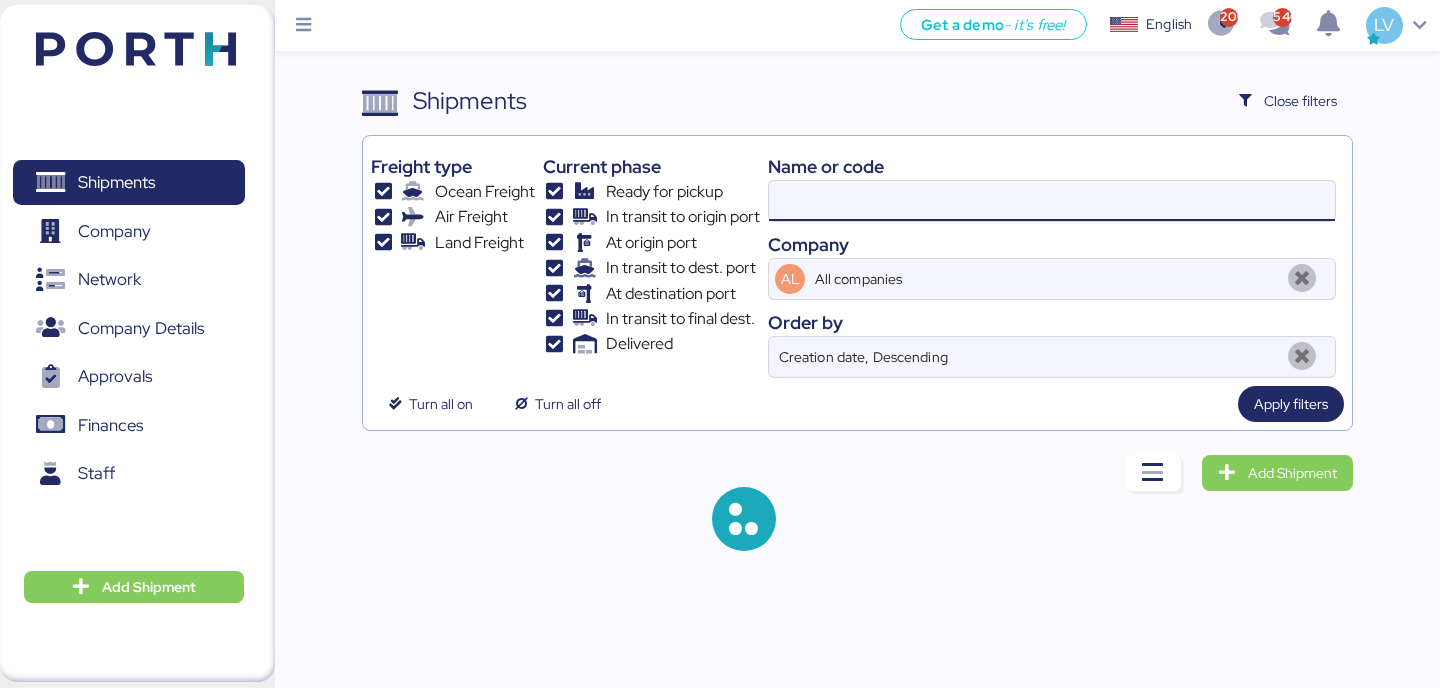paste on "COSU6416459730" 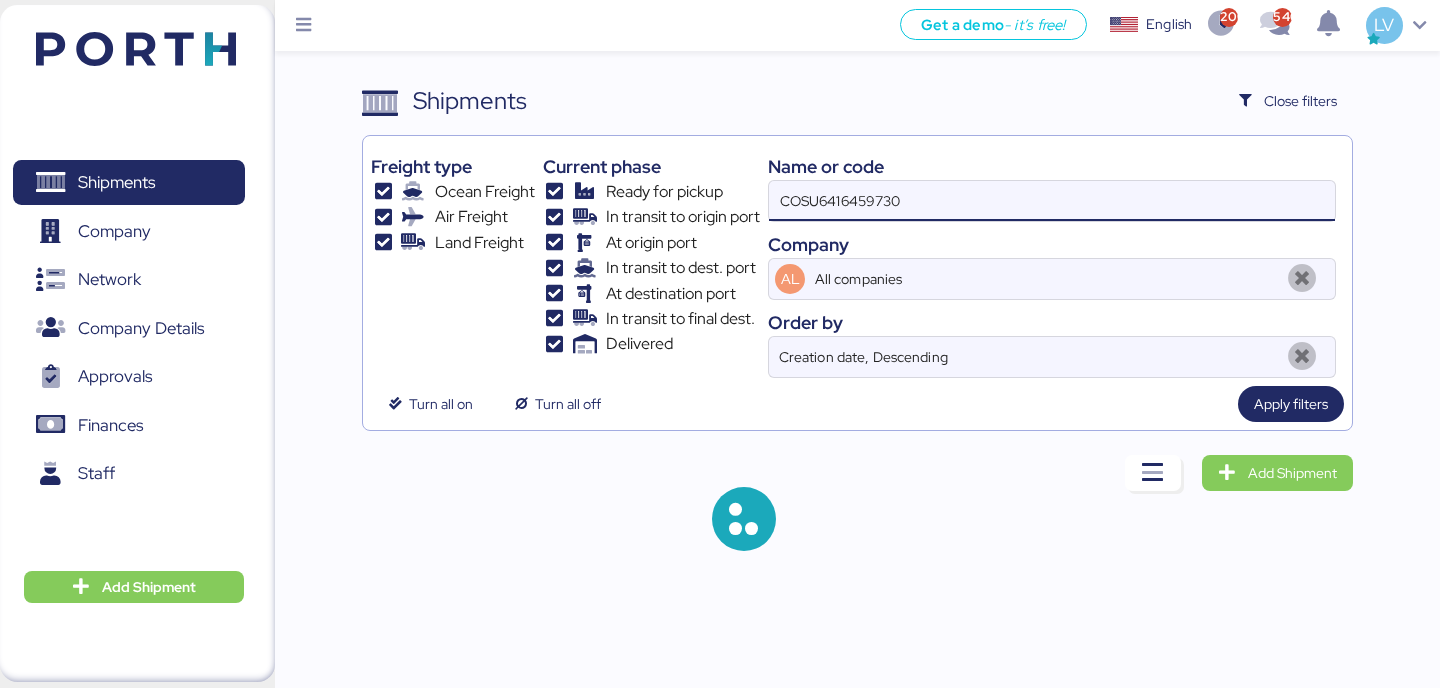 type on "COSU6416459730" 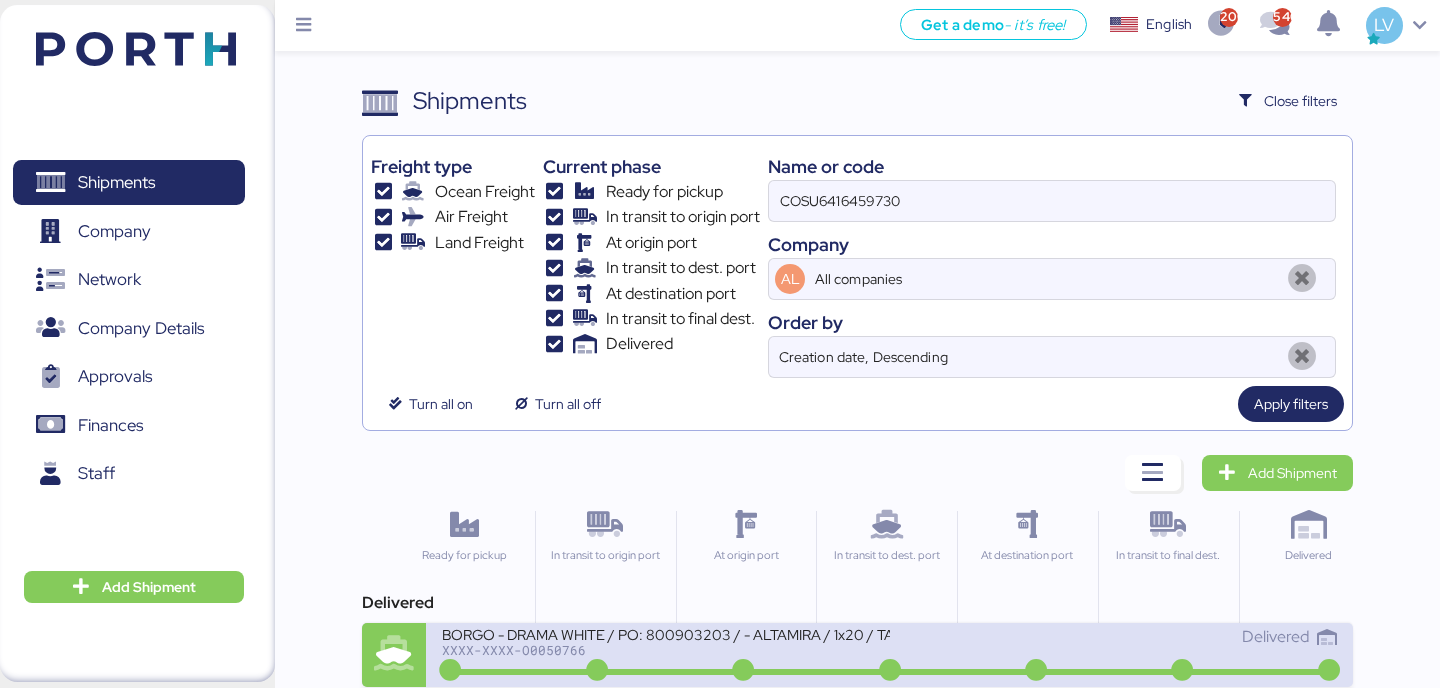 click on "XXXX-XXXX-O0050766" at bounding box center (665, 650) 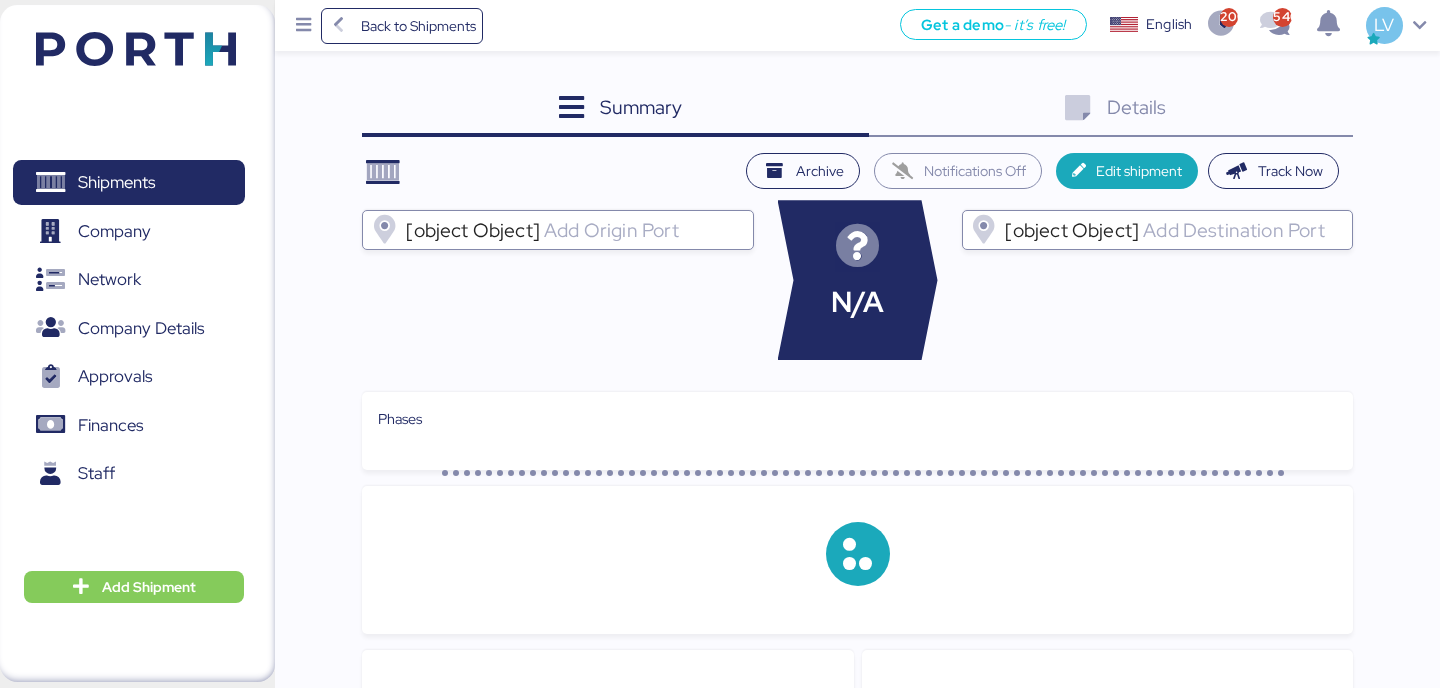 click on "Details 0" at bounding box center [1111, 110] 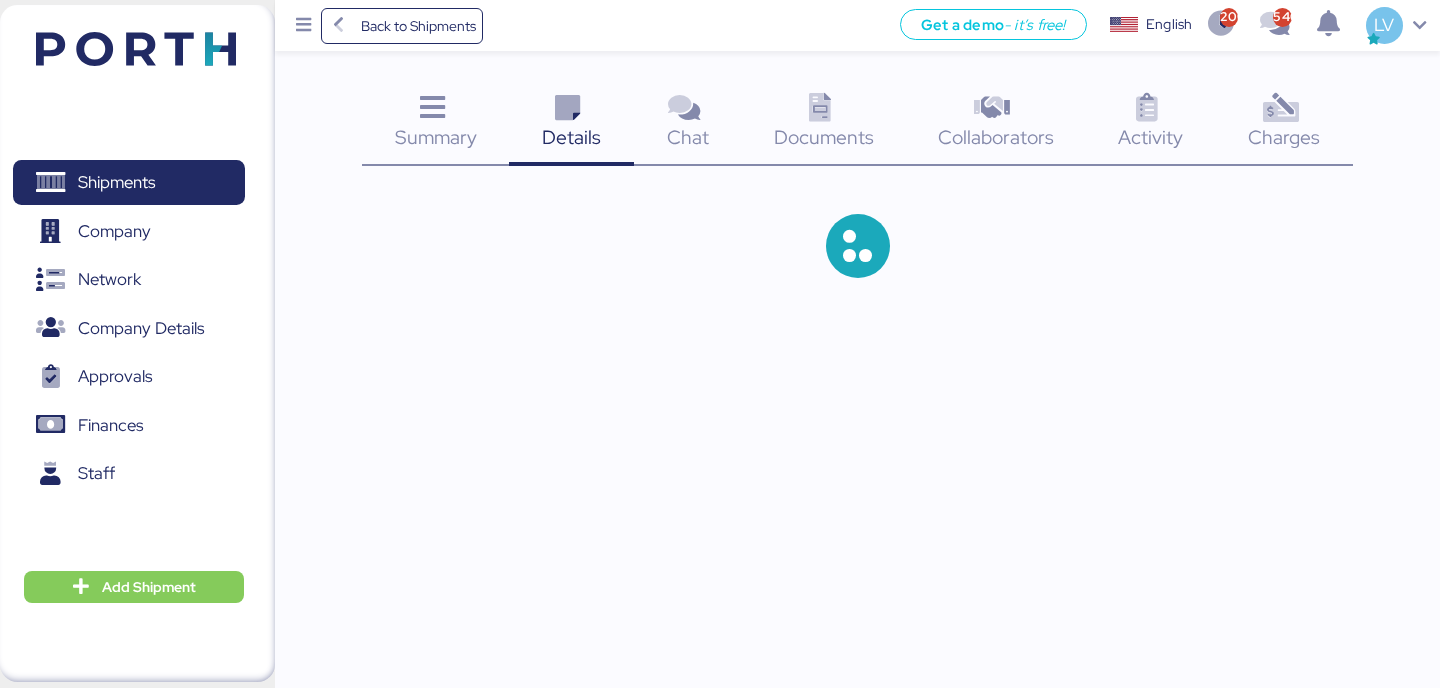 click on "Charges 0" at bounding box center (1284, 124) 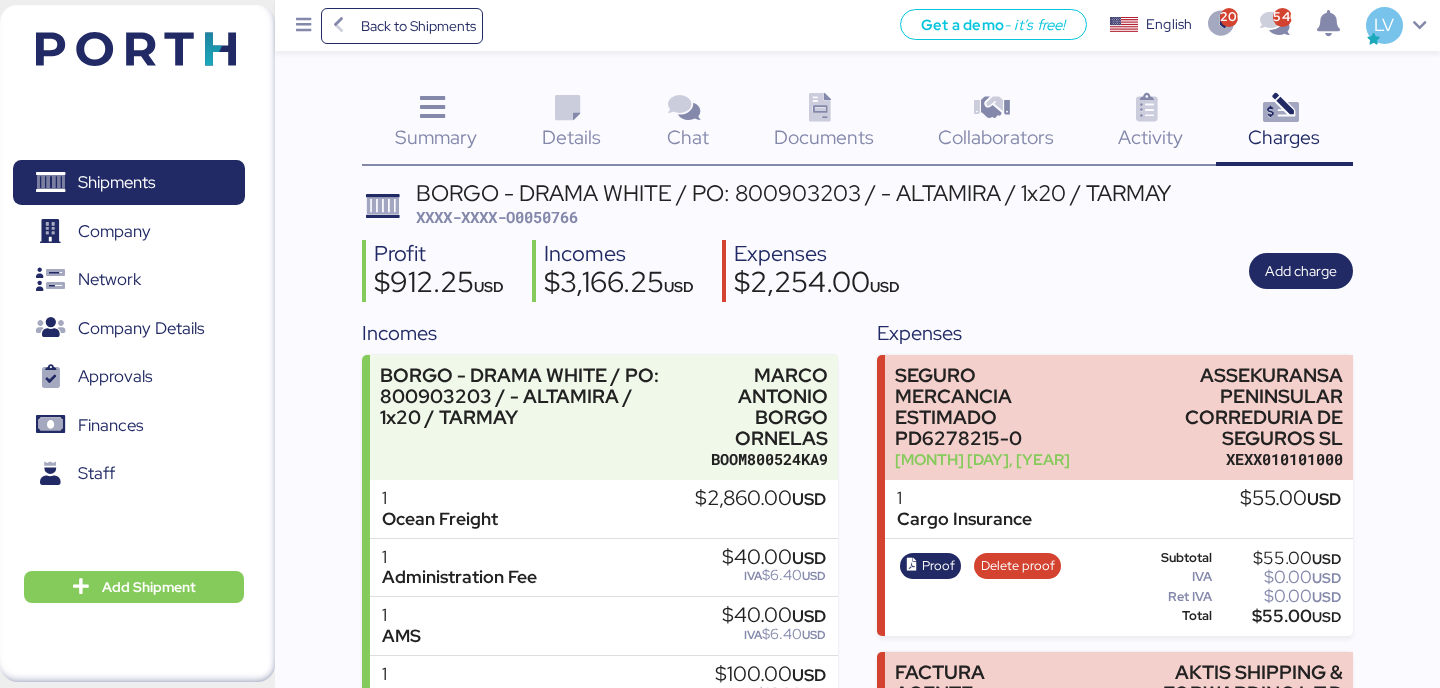 click at bounding box center (1280, 108) 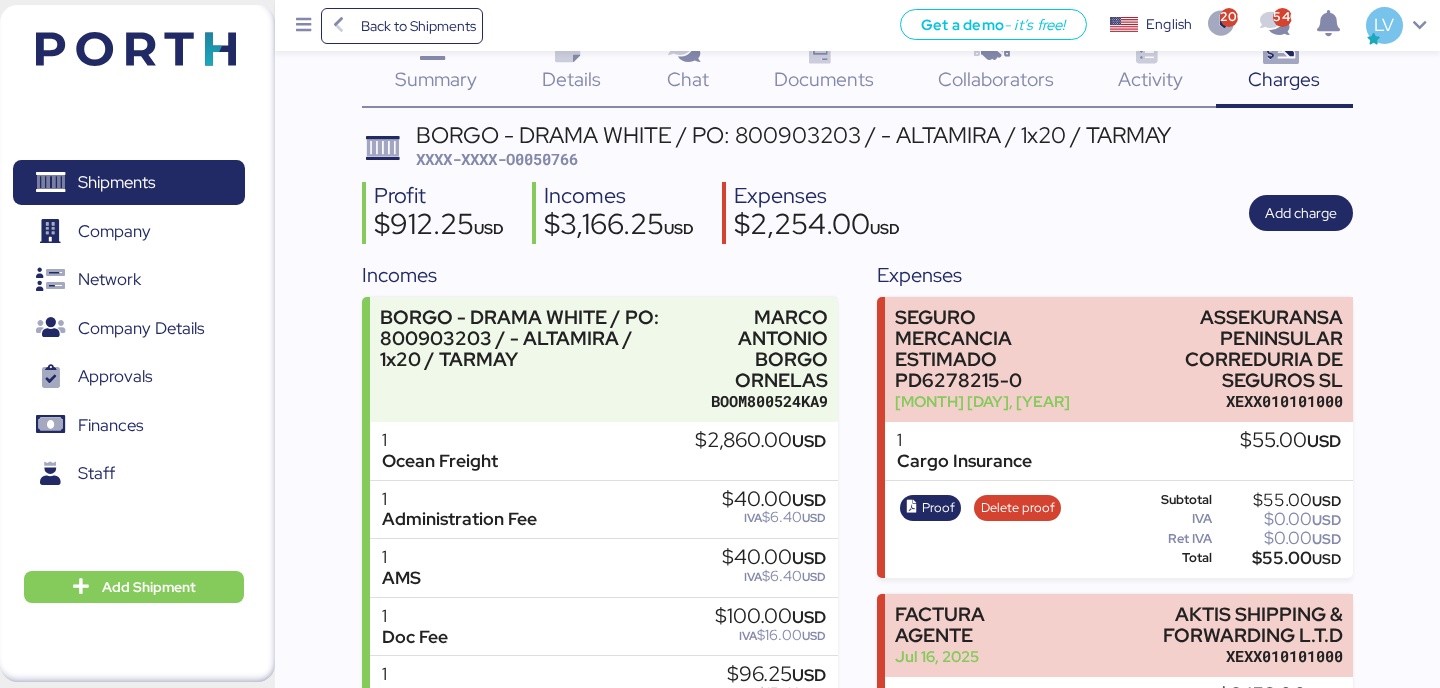 scroll, scrollTop: 0, scrollLeft: 0, axis: both 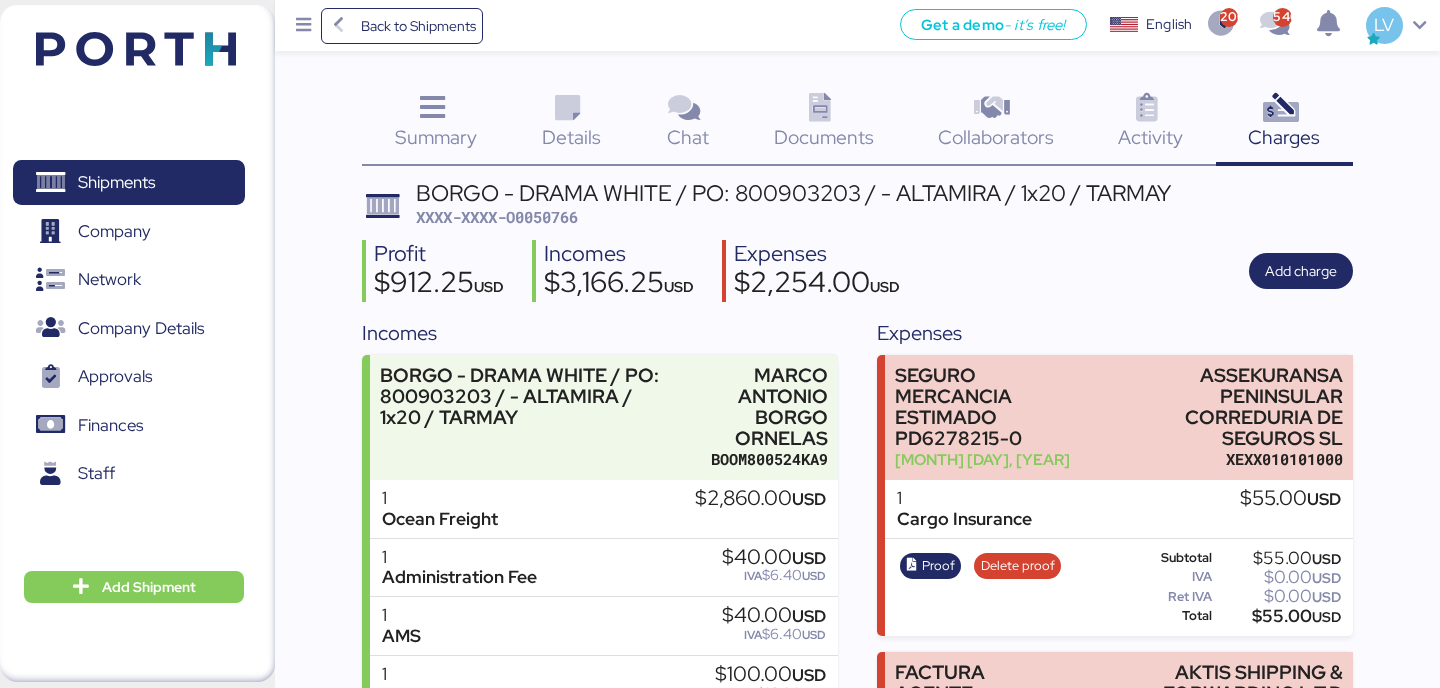click at bounding box center [820, 108] 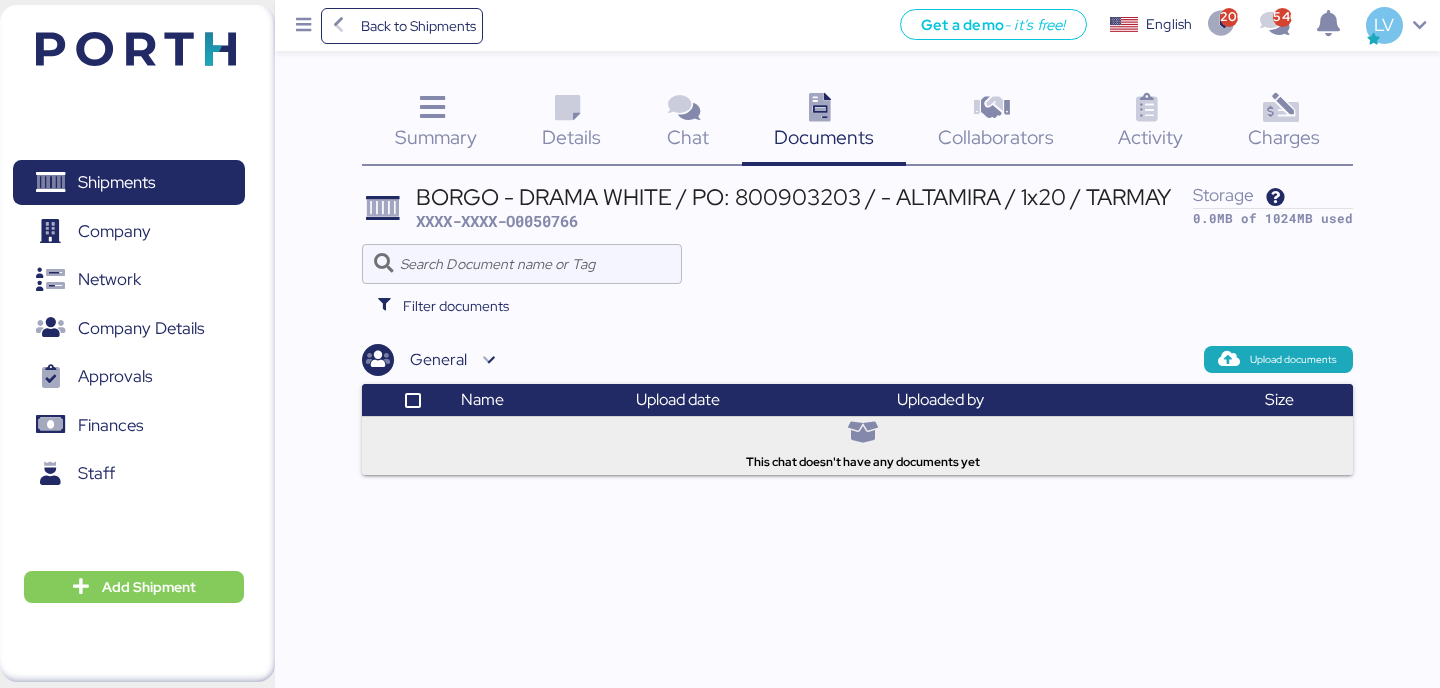 click on "Charges 0" at bounding box center (1284, 124) 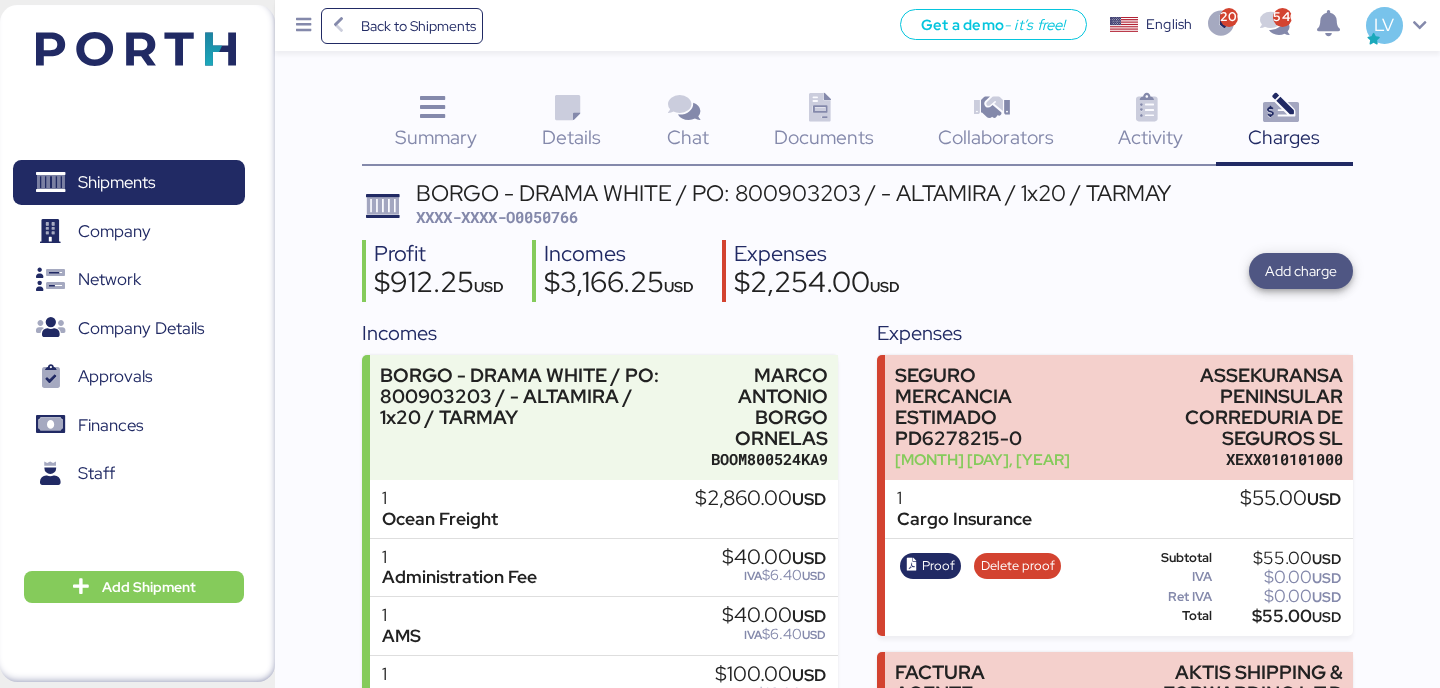click on "Add charge" at bounding box center [1301, 271] 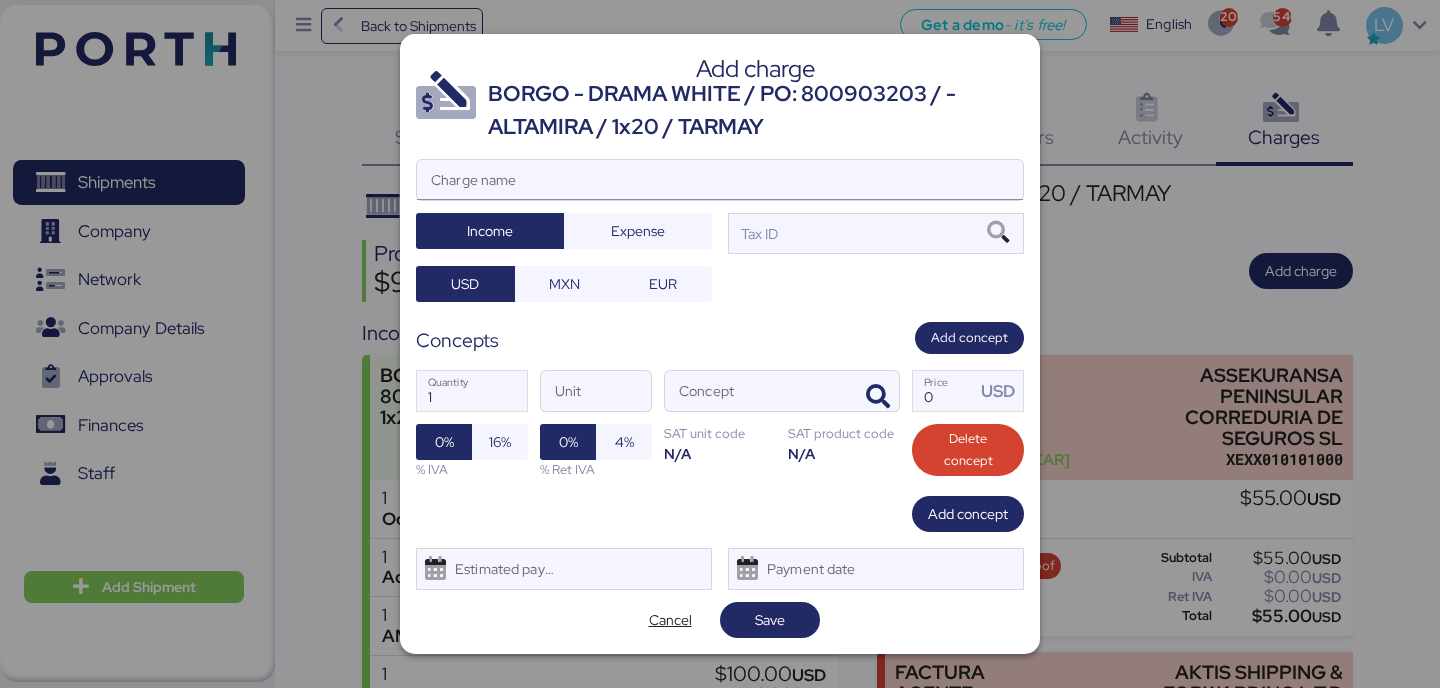 click on "Charge name" at bounding box center [720, 180] 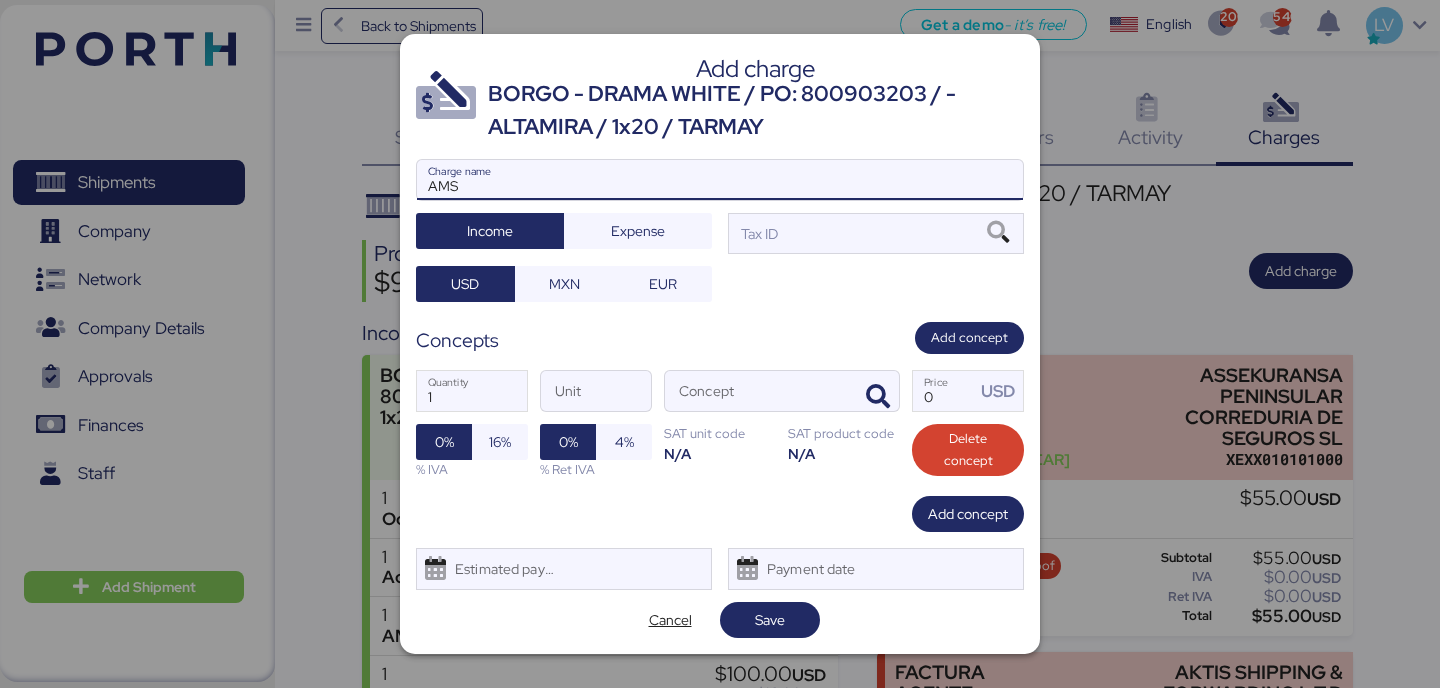 type on "AMS" 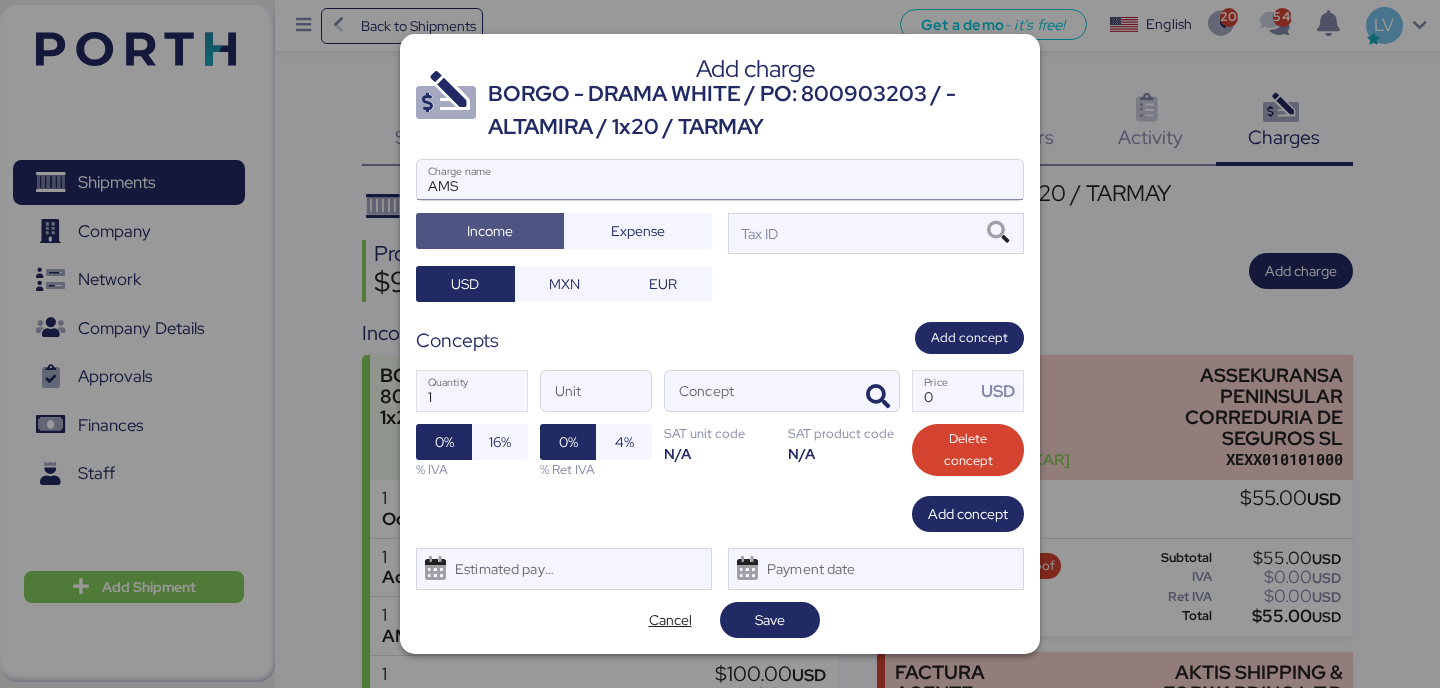type 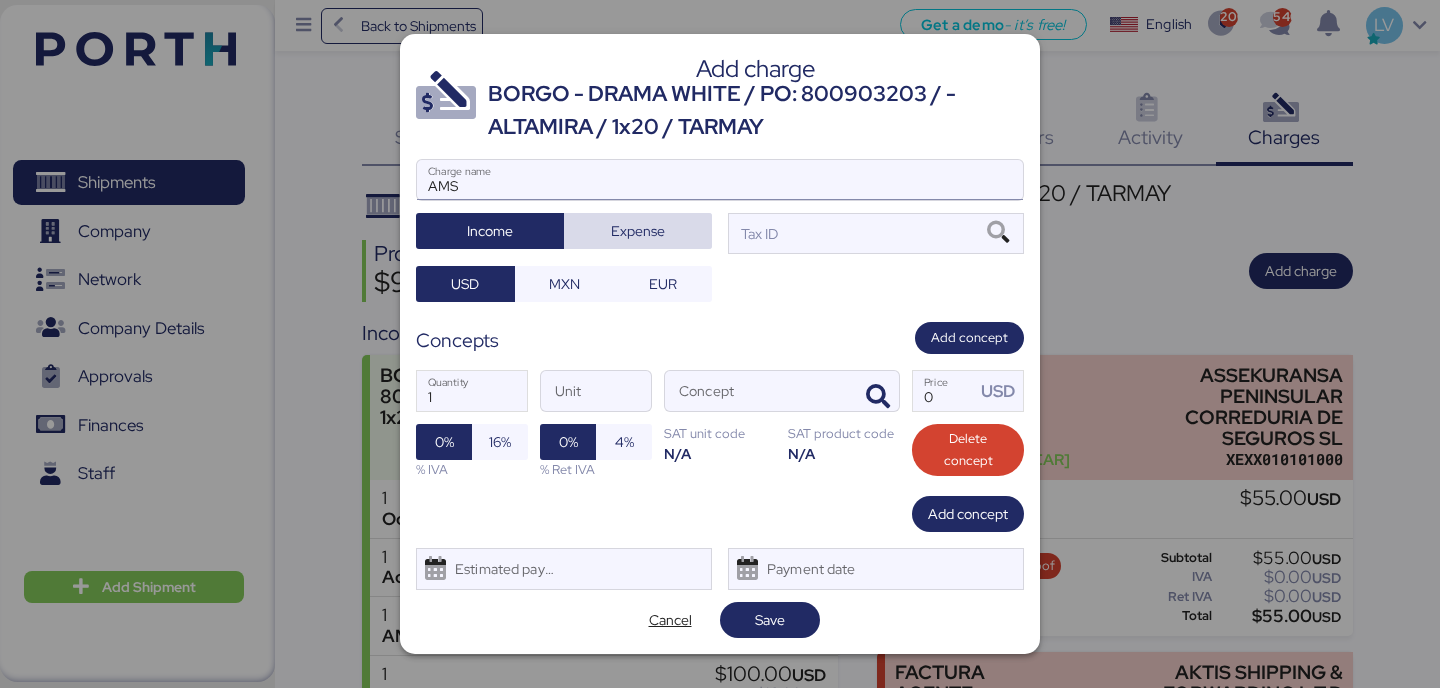 type 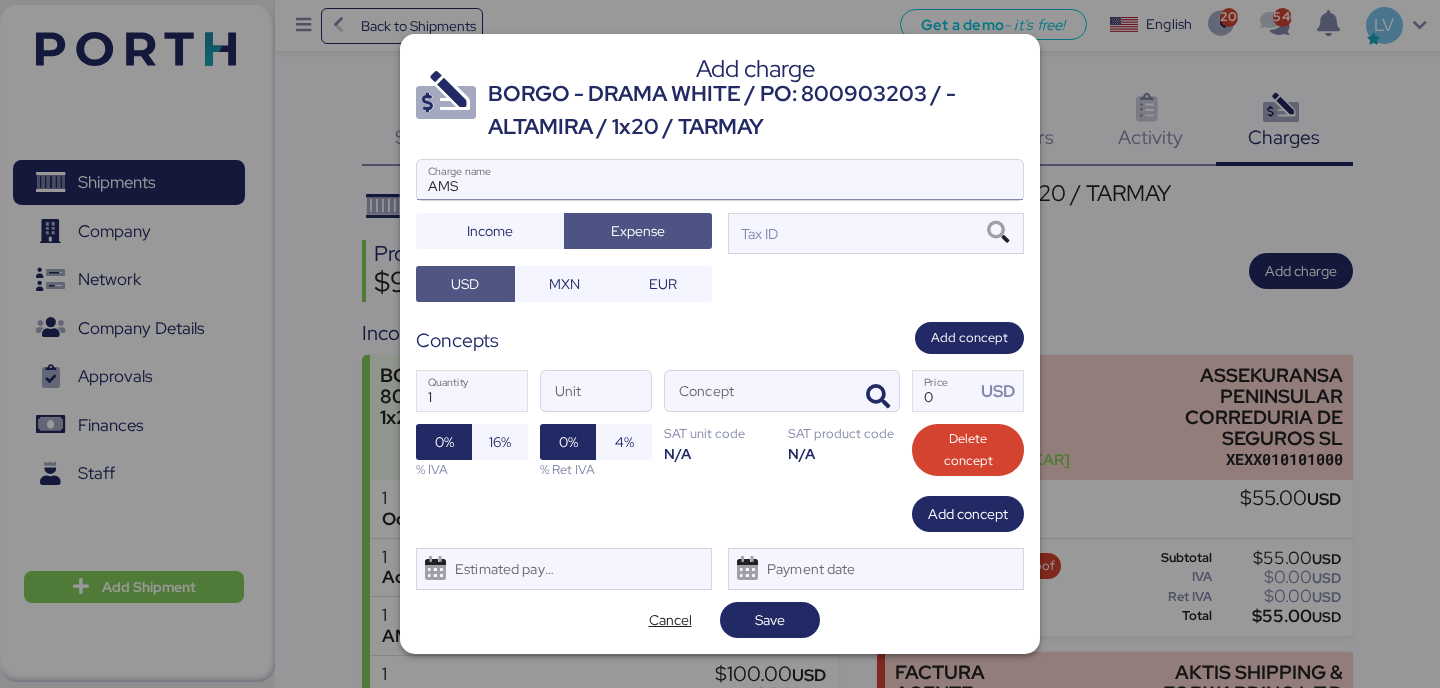 type 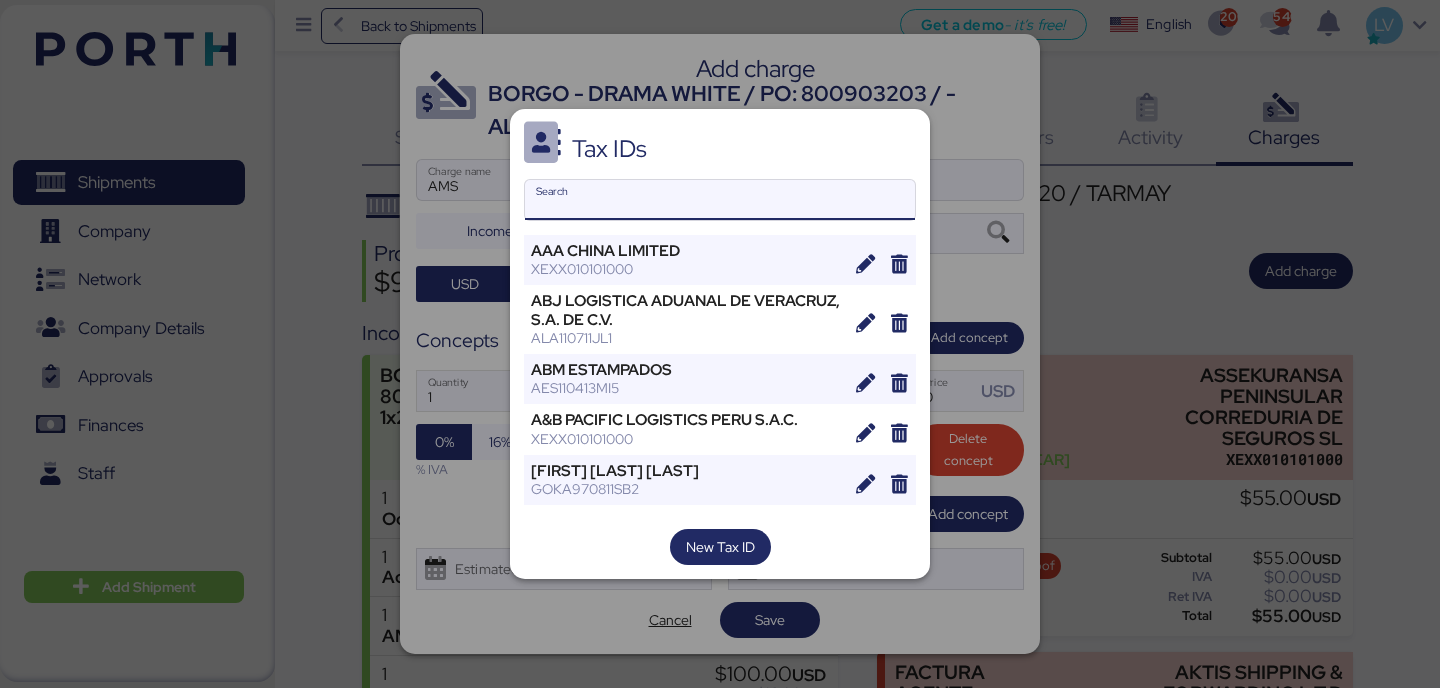 click on "Search" at bounding box center (720, 200) 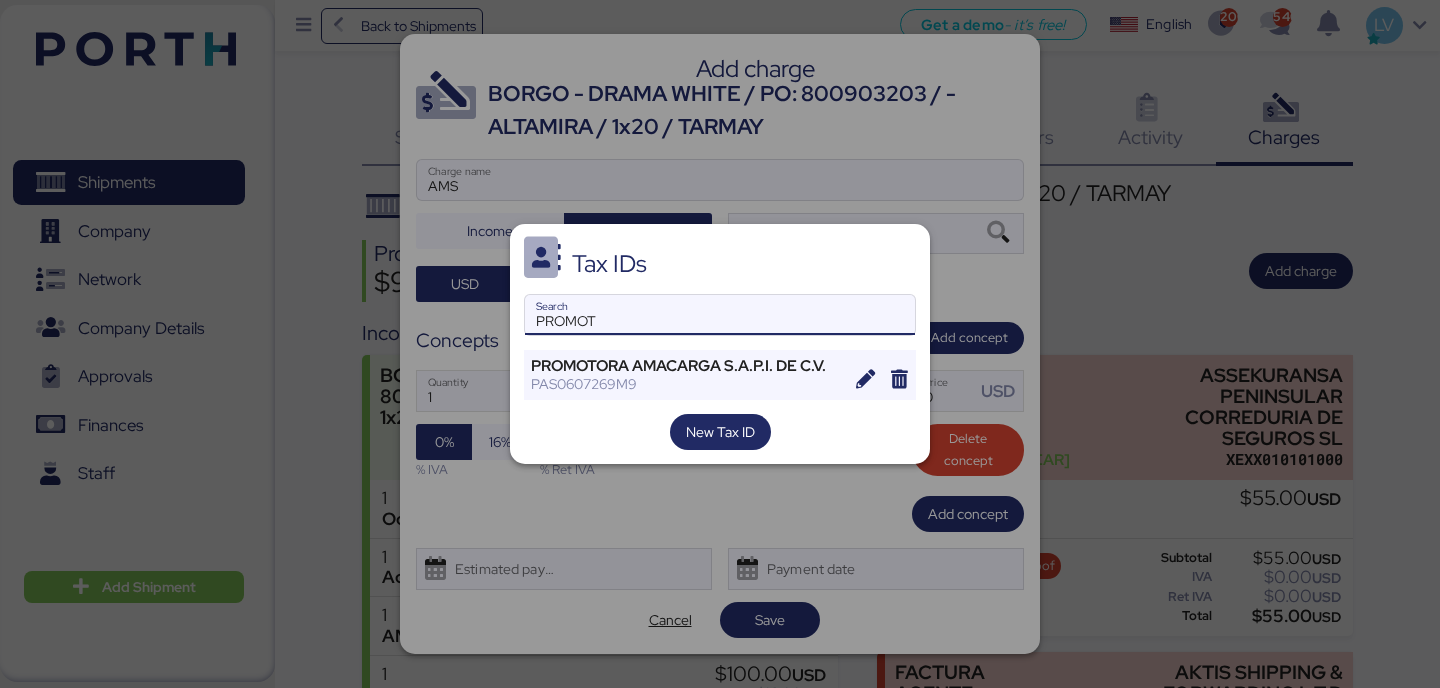 type on "PROMOT" 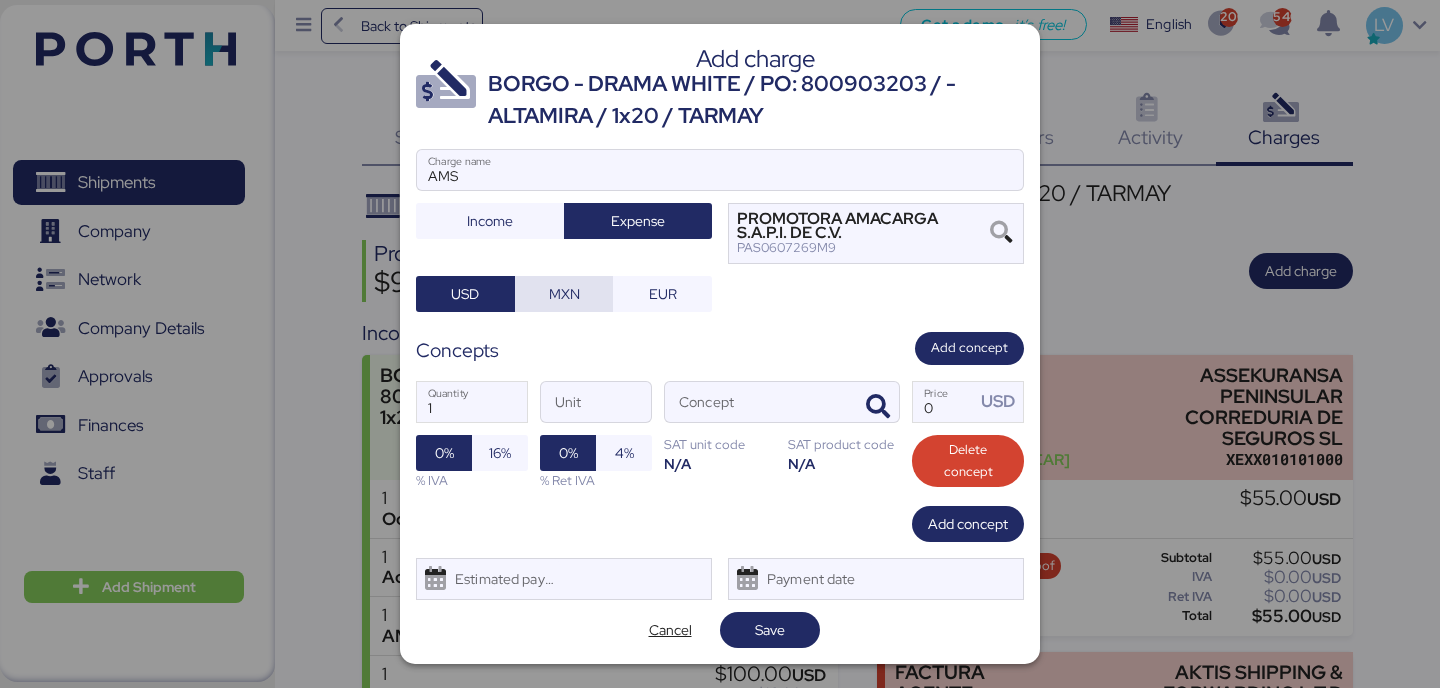 click on "MXN" at bounding box center [564, 294] 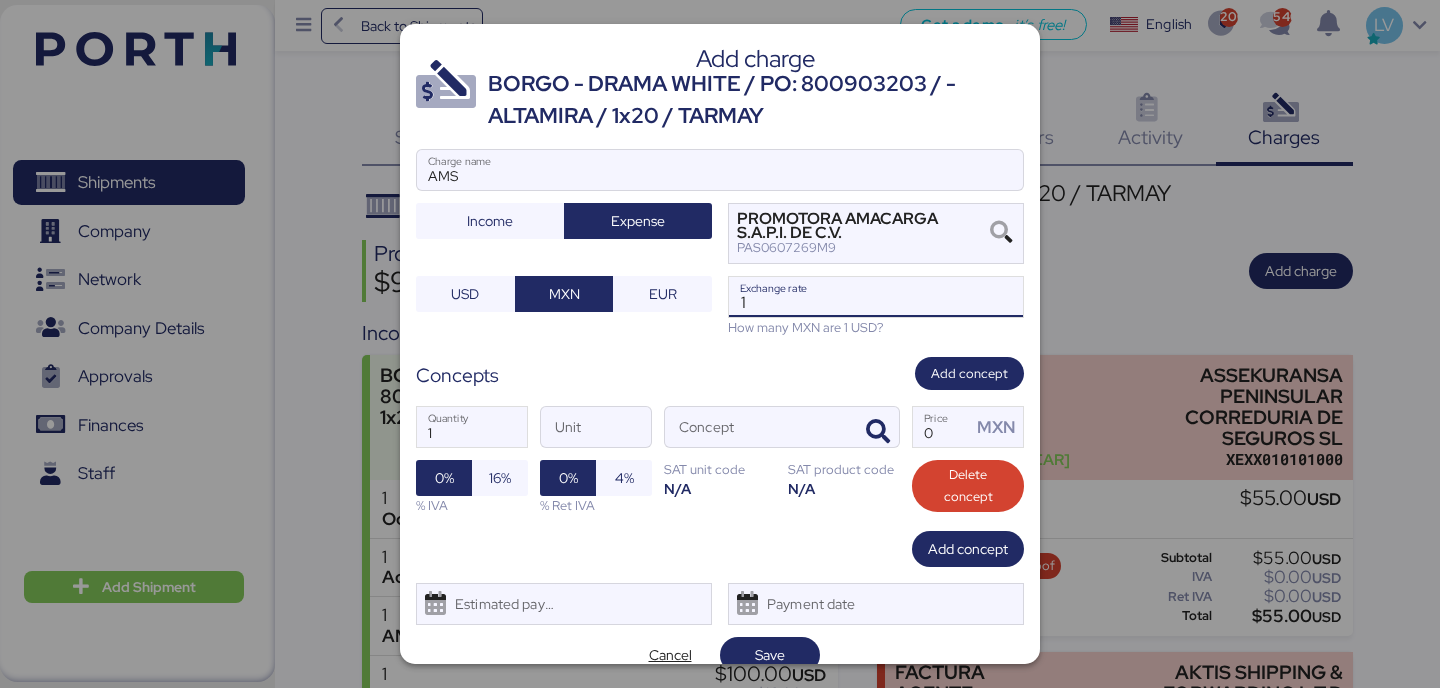 click on "1" at bounding box center [876, 297] 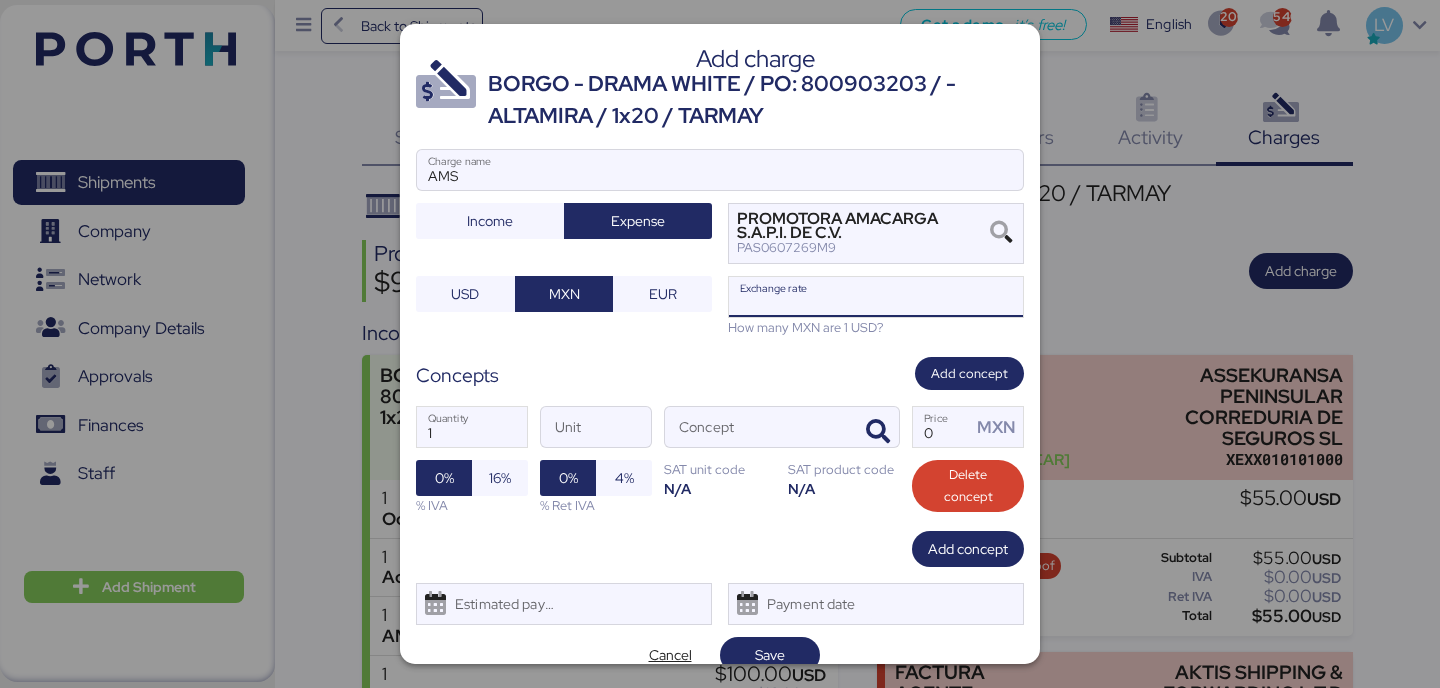 paste on "18.8886" 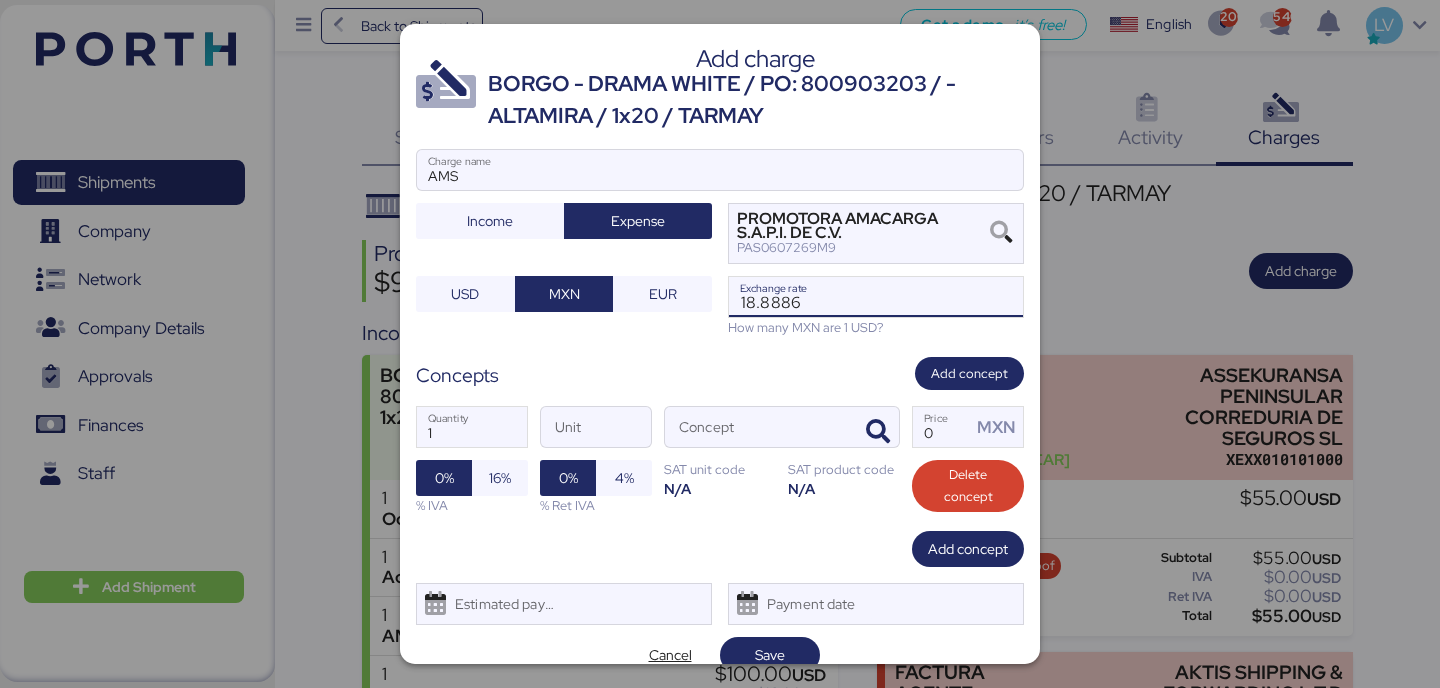 type on "18.8886" 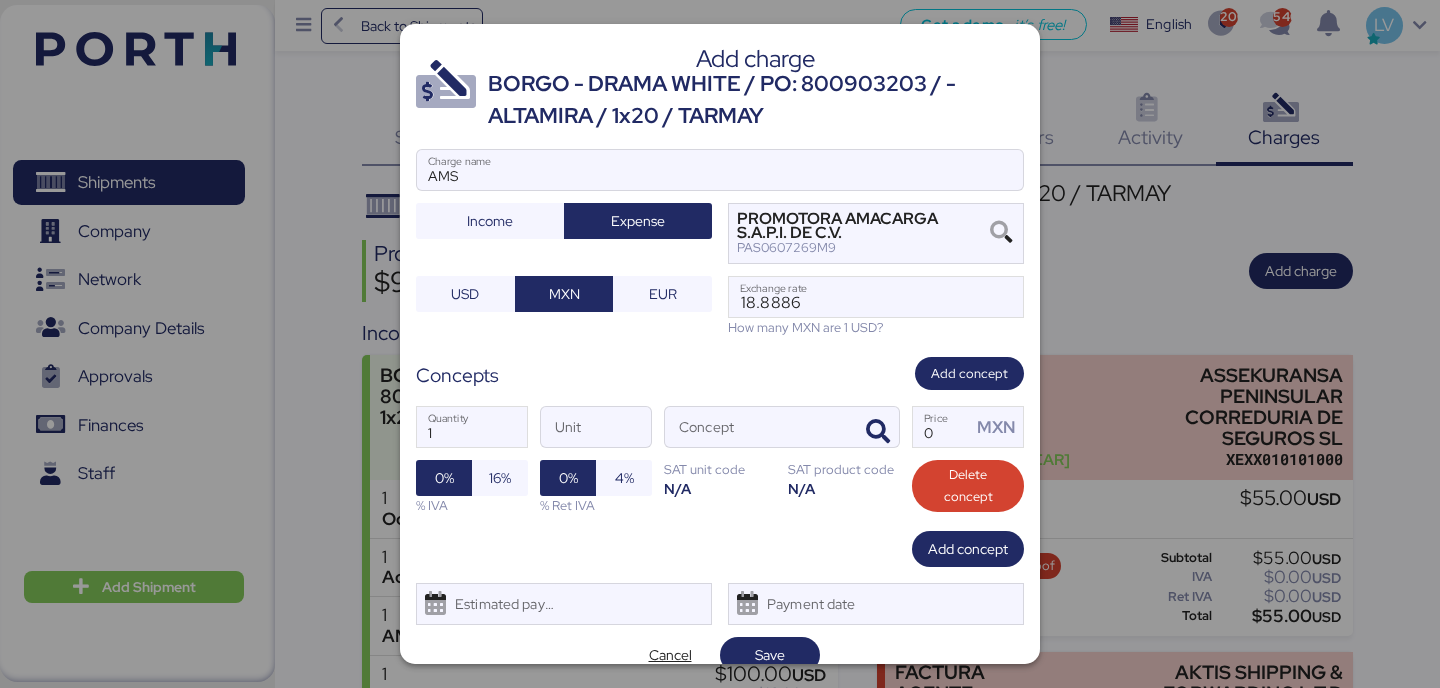 click on "Add charge BORGO - DRAMA WHITE / PO: 800903203 / - ALTAMIRA / 1x20 / TARMAY AMS Charge name Income Expense PROMOTORA AMACARGA S.A.P.I. DE C.V. [TAX_ID]   USD MXN EUR 18.8886 Exchange rate
How many
MXN
are 1 USD?
Concepts Add concept 1 Quantity Unit Concept   0 Price MXN 0% 16% % IVA 0% 4% % Ret IVA SAT unit code N/A SAT product code N/A Delete concept Add concept   Estimated payment date   Payment date Cancel Save" at bounding box center [720, 344] 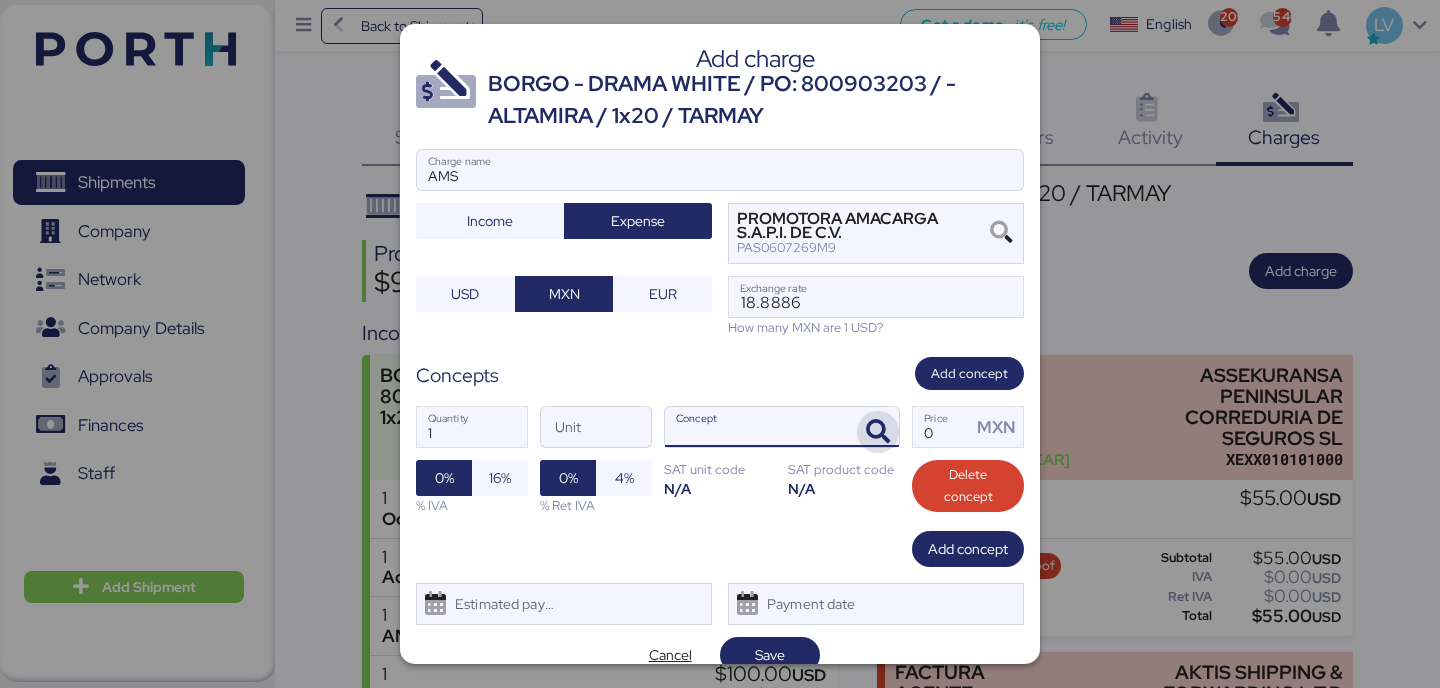 click at bounding box center [878, 432] 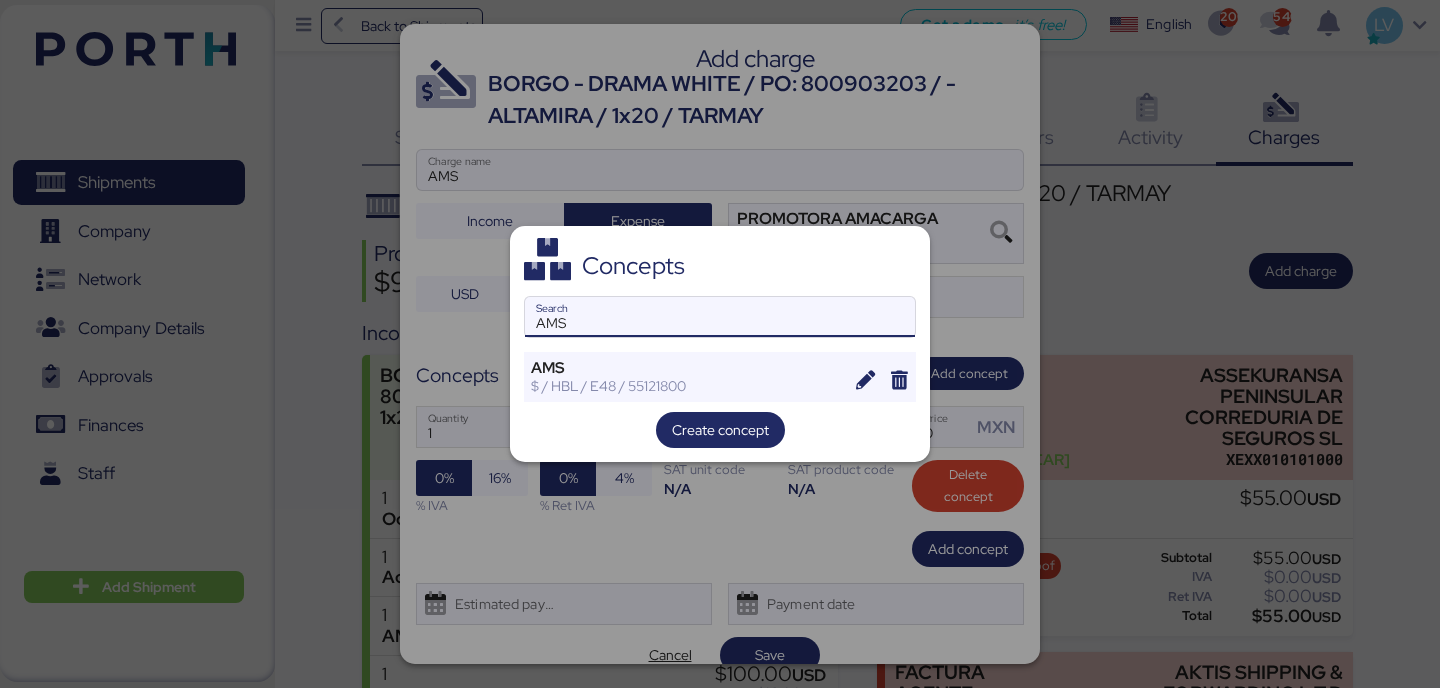 type on "AMS" 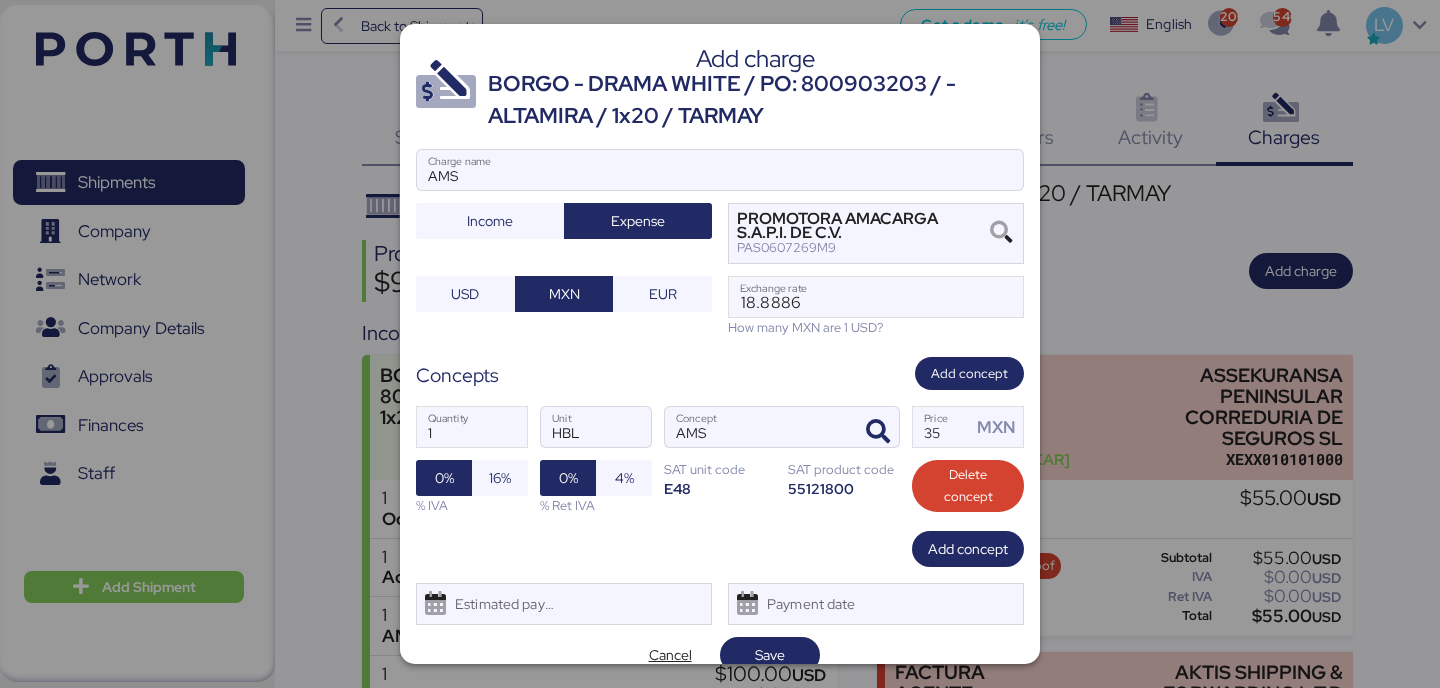 click on "1 Quantity HBL Unit AMS Concept   35 Price MXN 0% 16% % IVA 0% 4% % Ret IVA SAT unit code E48 SAT product code 55121800 Delete concept" at bounding box center (720, 460) 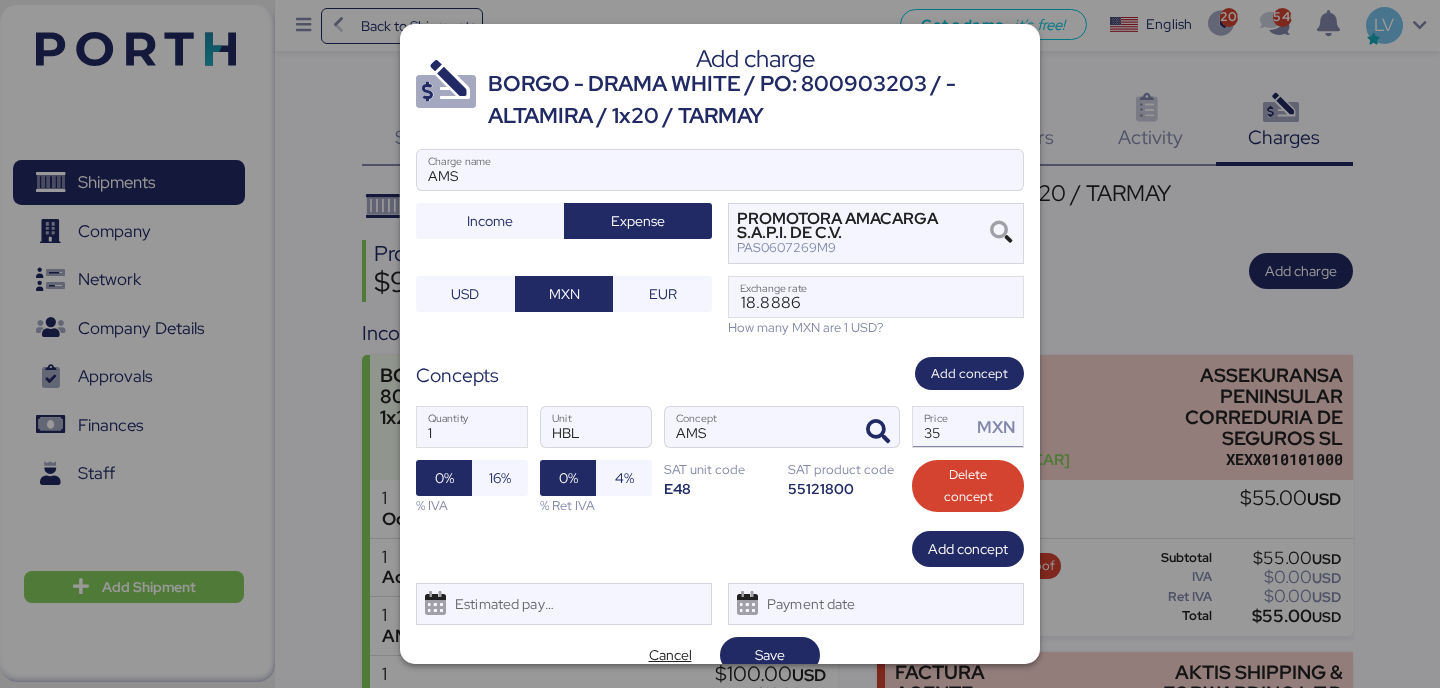click on "35" at bounding box center (942, 427) 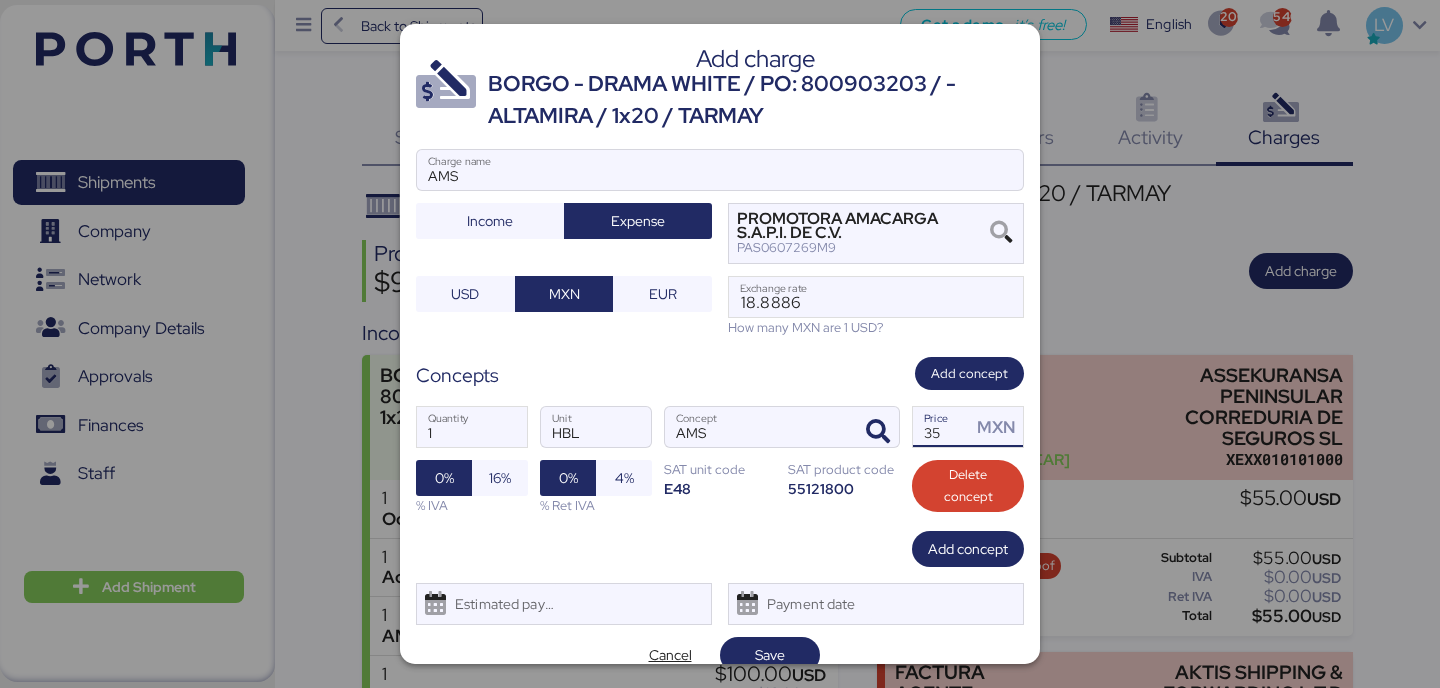 click on "35" at bounding box center [942, 427] 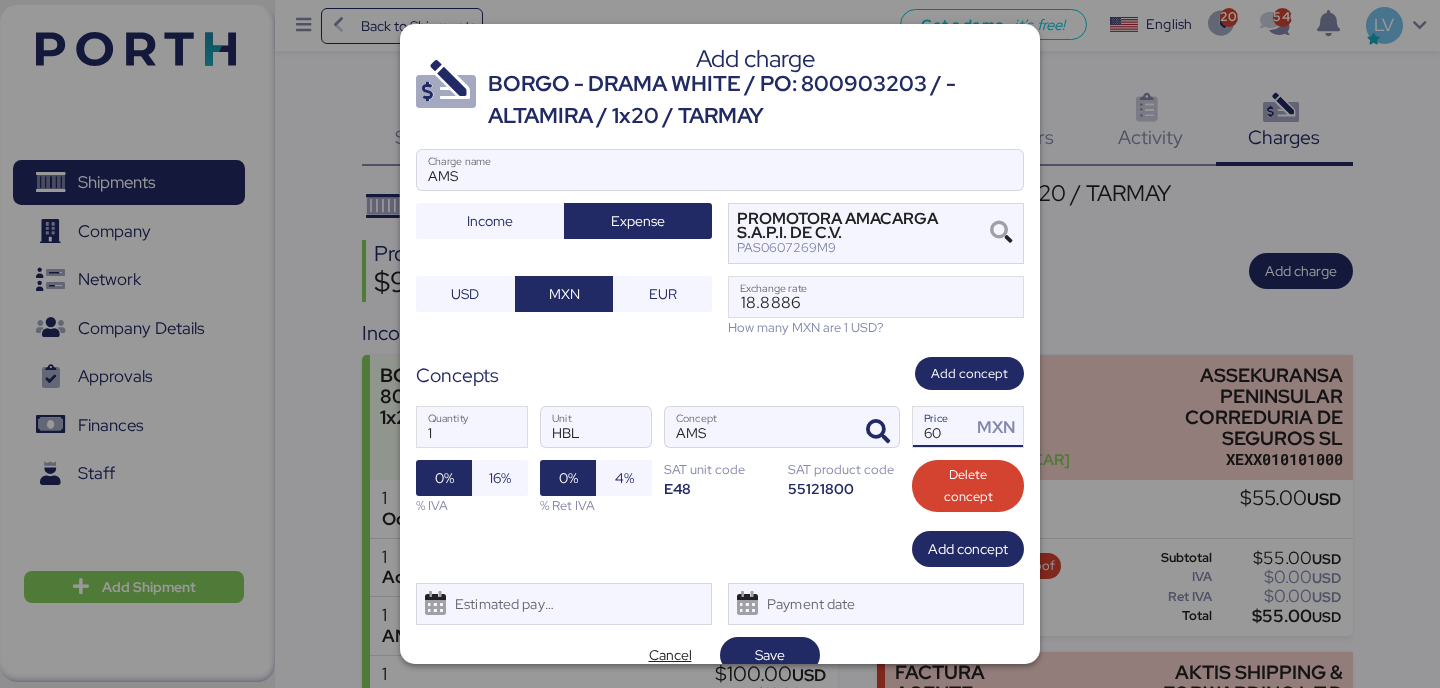 type on "60" 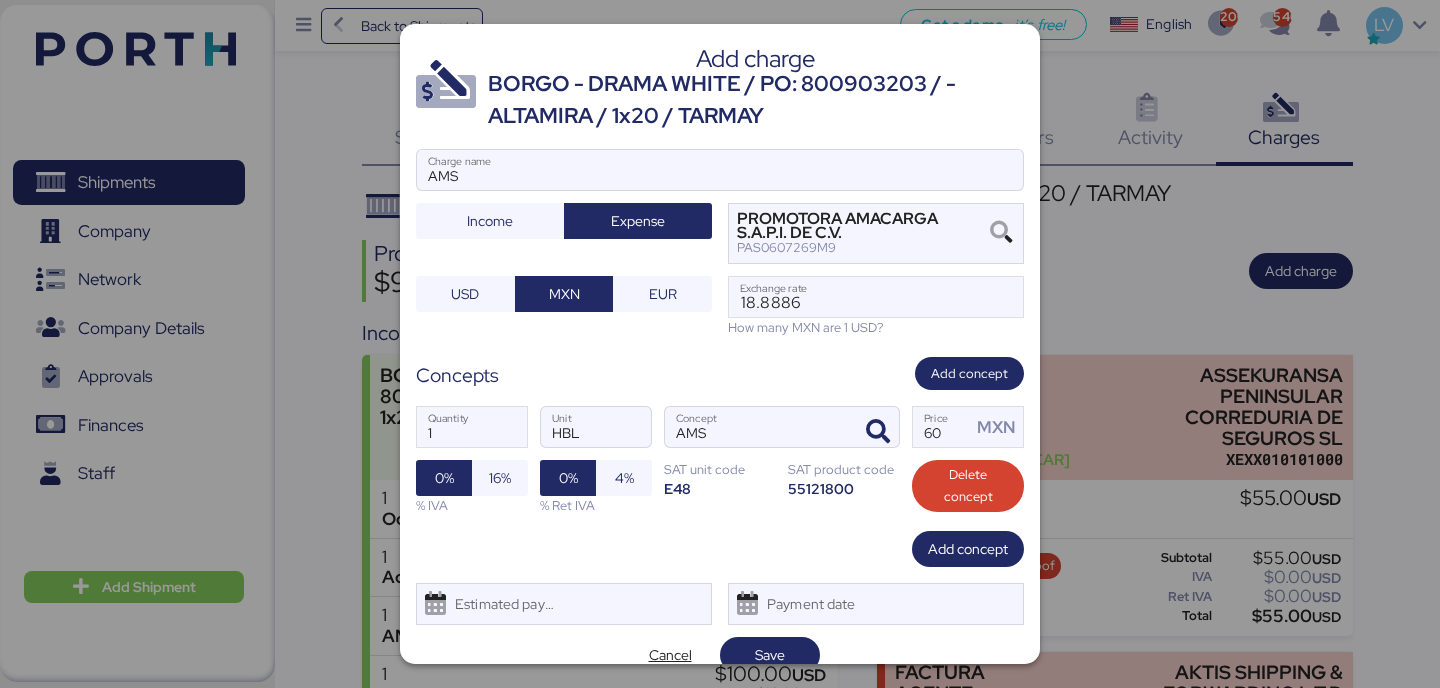 click on "1 Quantity HBL Unit AMS Concept   60 Price MXN 0% 16% % IVA 0% 4% % Ret IVA SAT unit code E48 SAT product code 55121800 Delete concept" at bounding box center [720, 460] 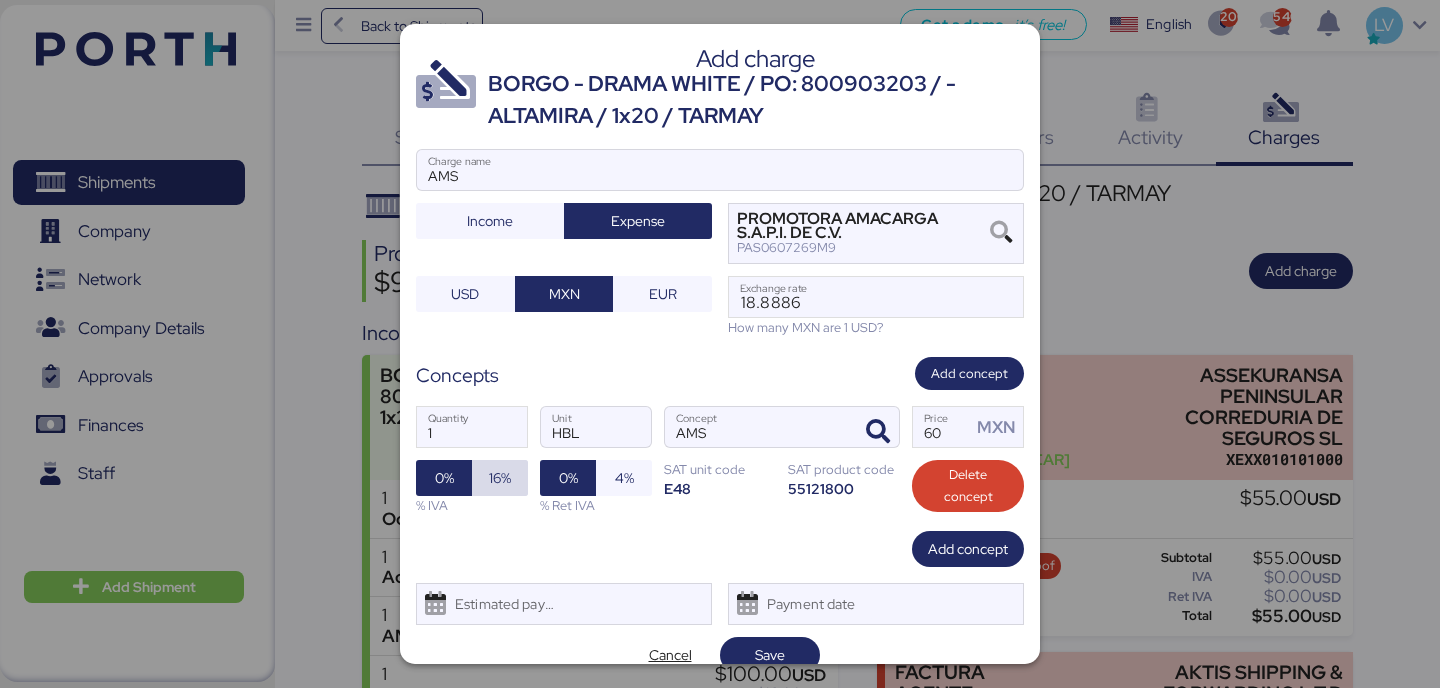 click on "16%" at bounding box center [500, 478] 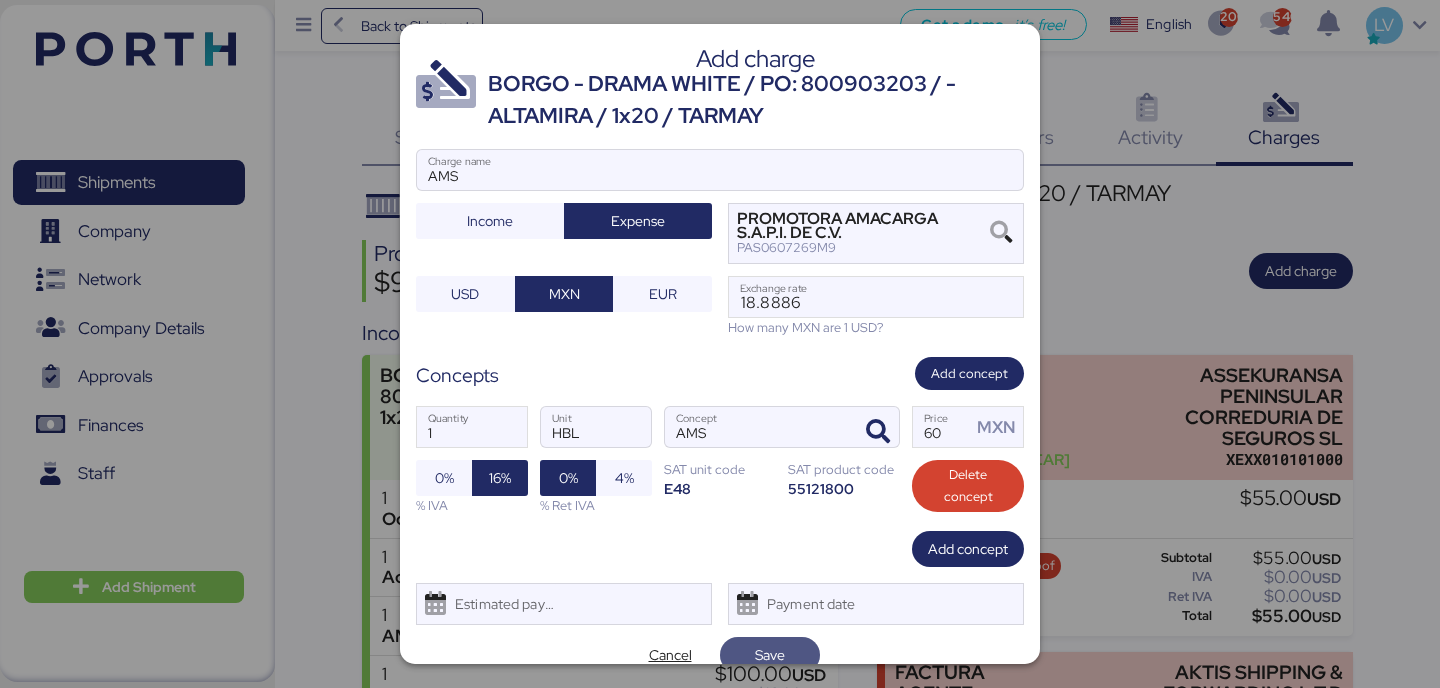click on "Save" at bounding box center (770, 655) 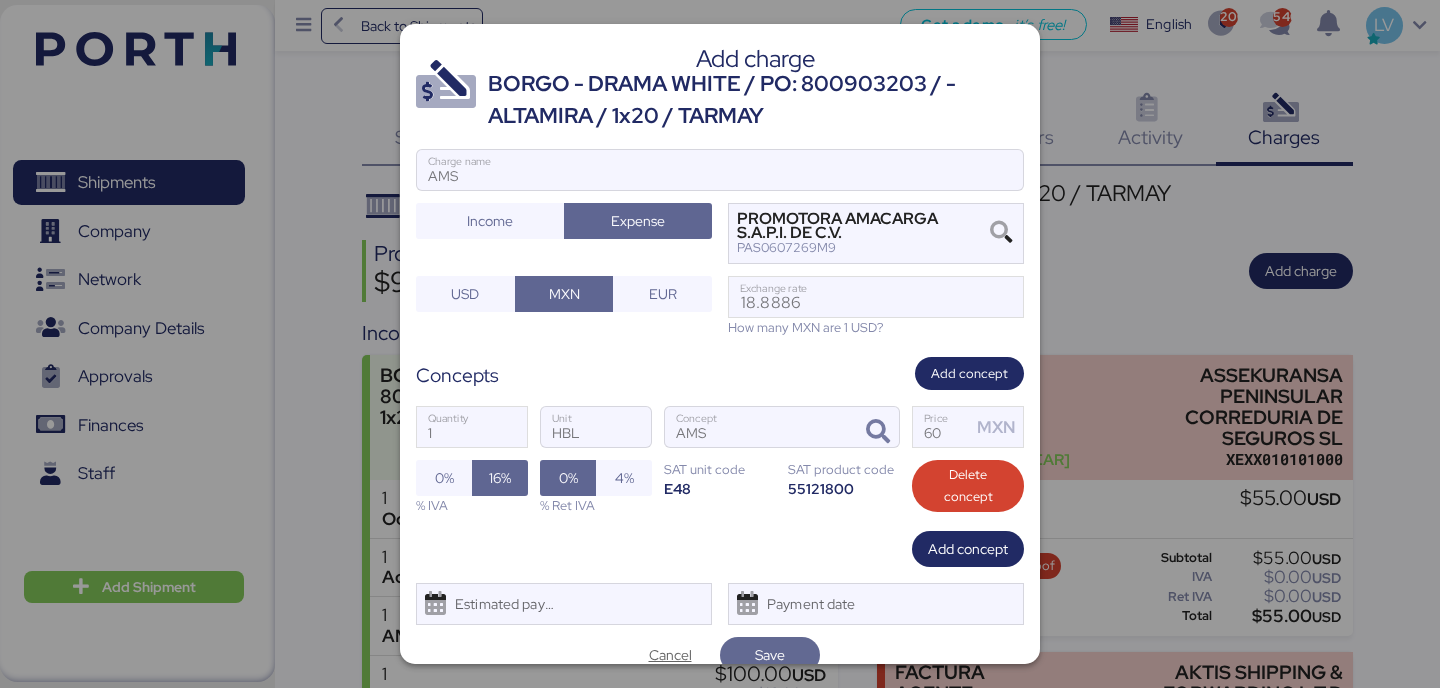 scroll, scrollTop: 9, scrollLeft: 0, axis: vertical 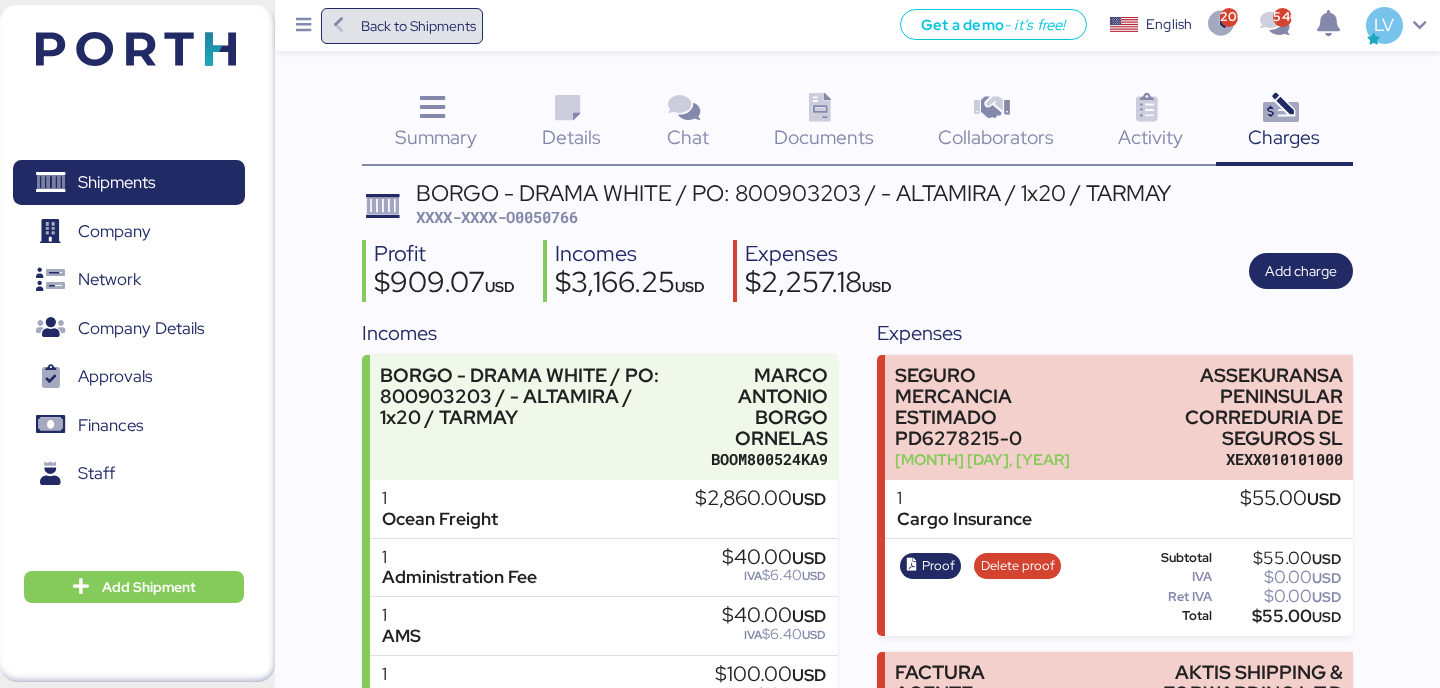 click on "Back to Shipments" at bounding box center [402, 26] 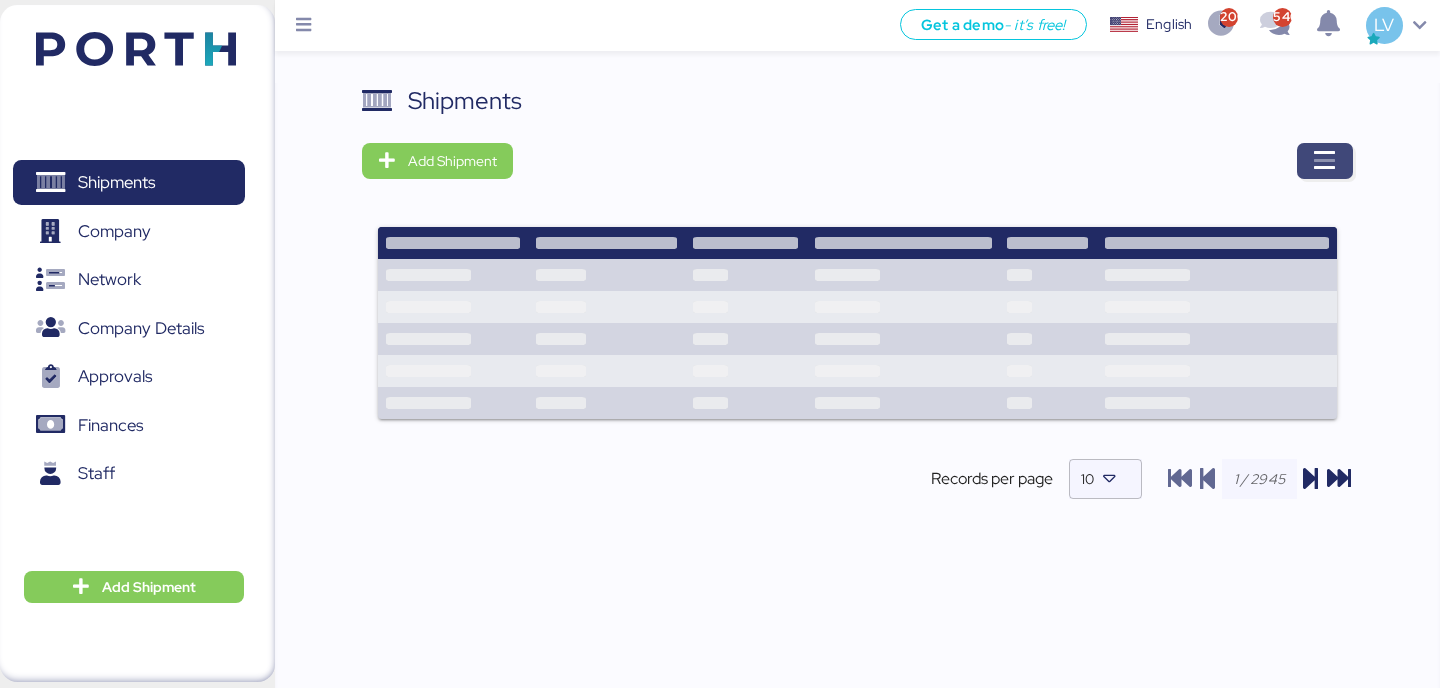 click at bounding box center (1325, 161) 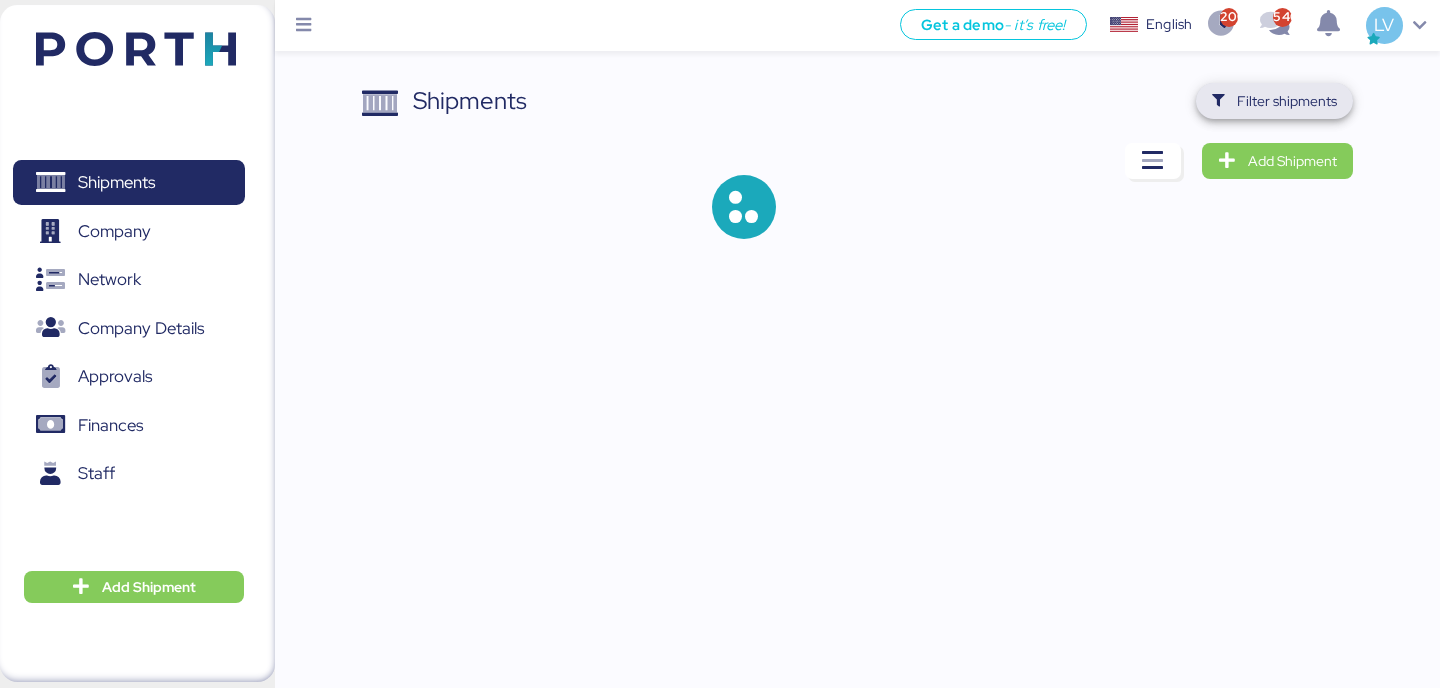 click on "Filter shipments" at bounding box center [1287, 101] 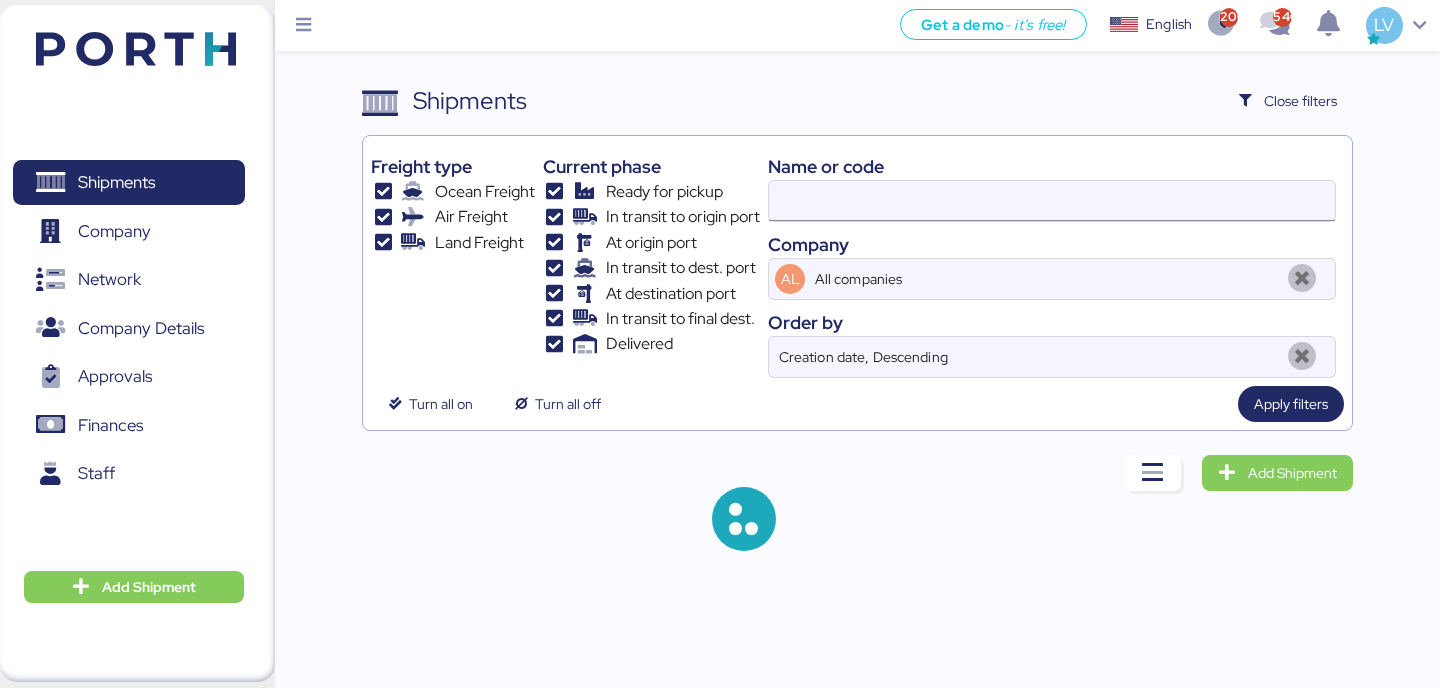 click at bounding box center (1052, 201) 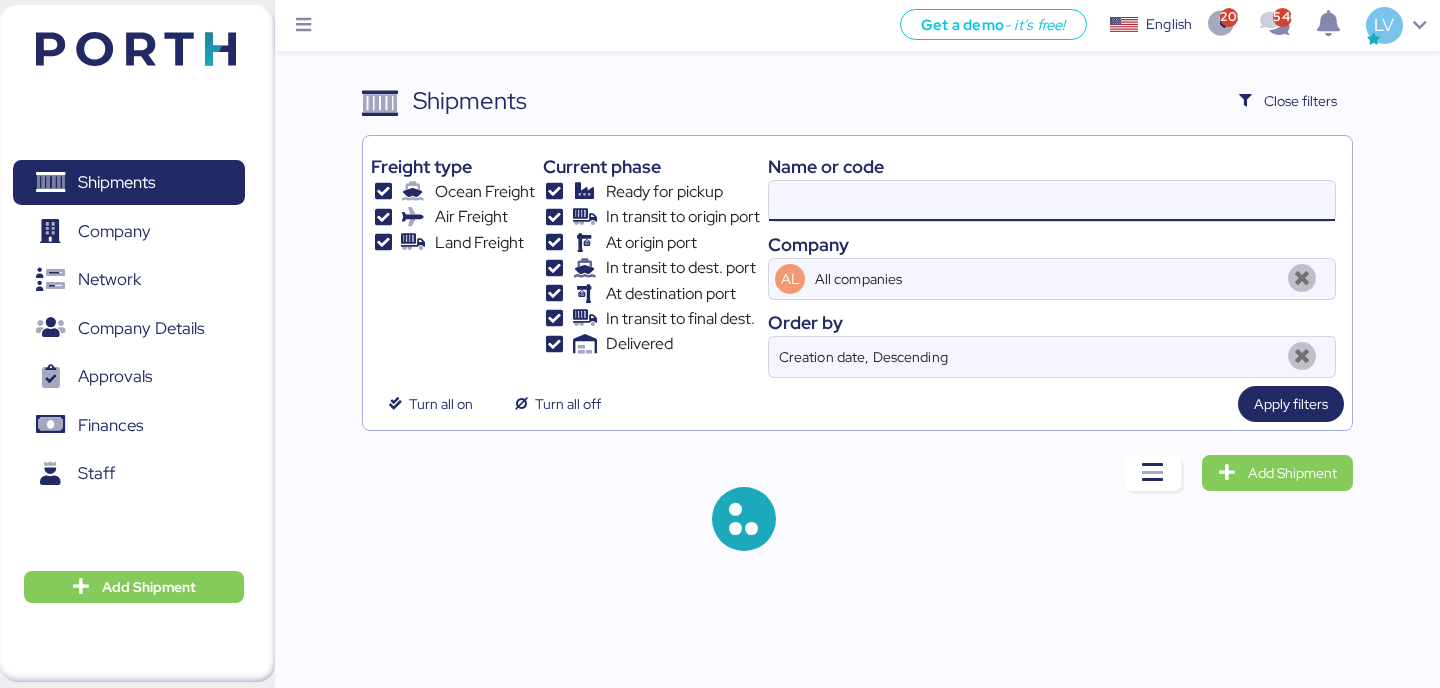 click at bounding box center (1052, 201) 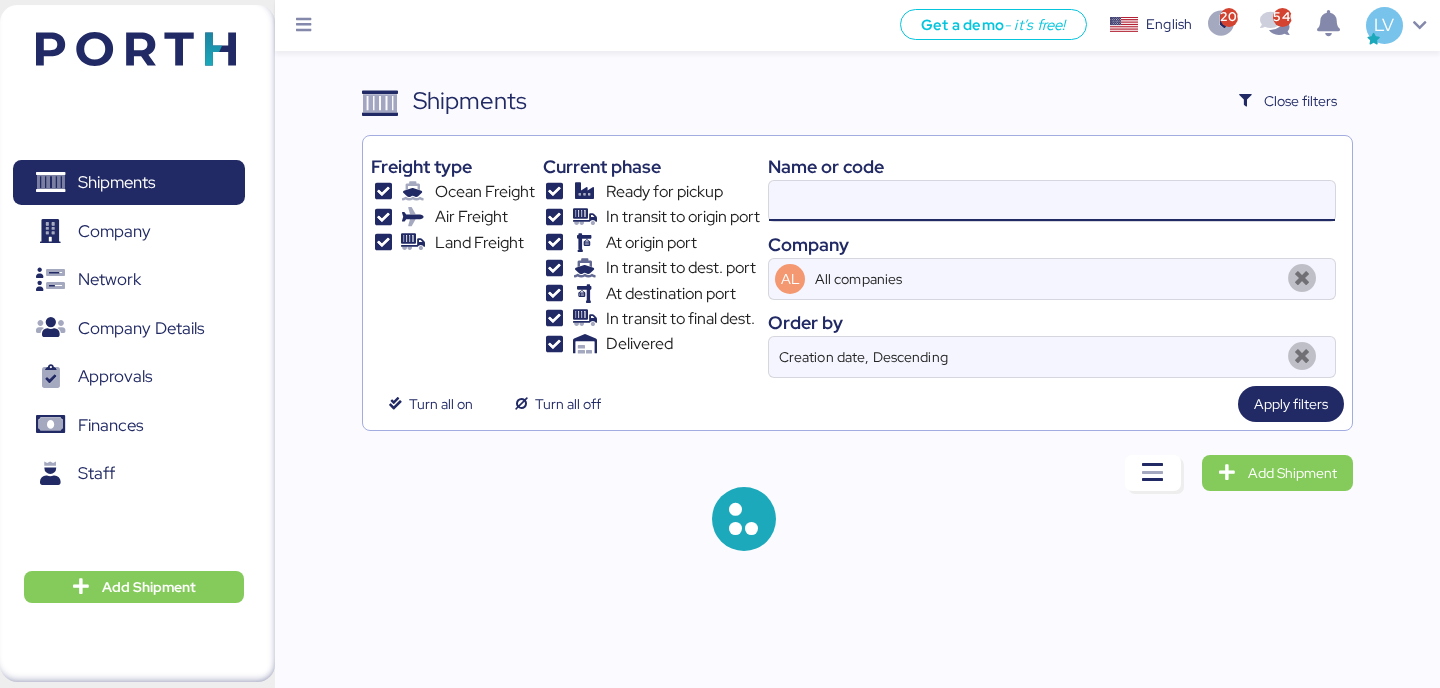paste on "ZIMUSNH21165957" 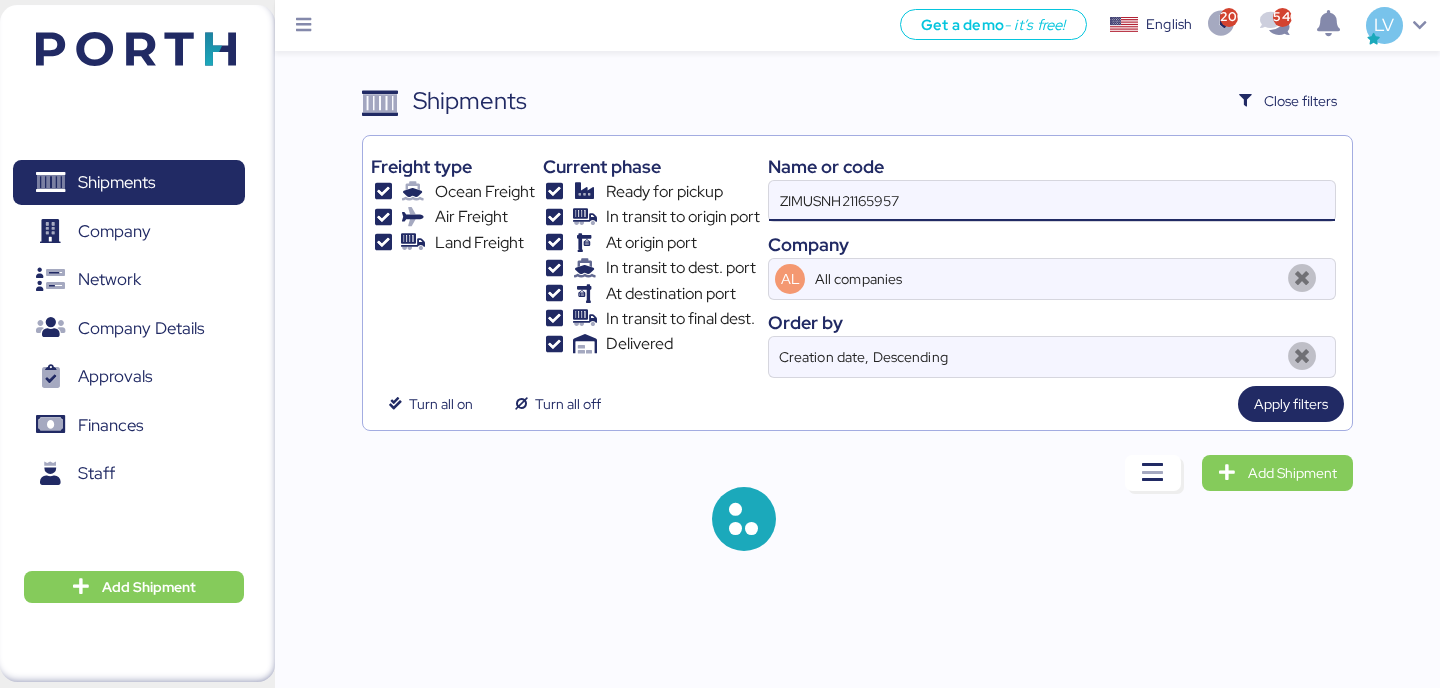 type on "ZIMUSNH21165957" 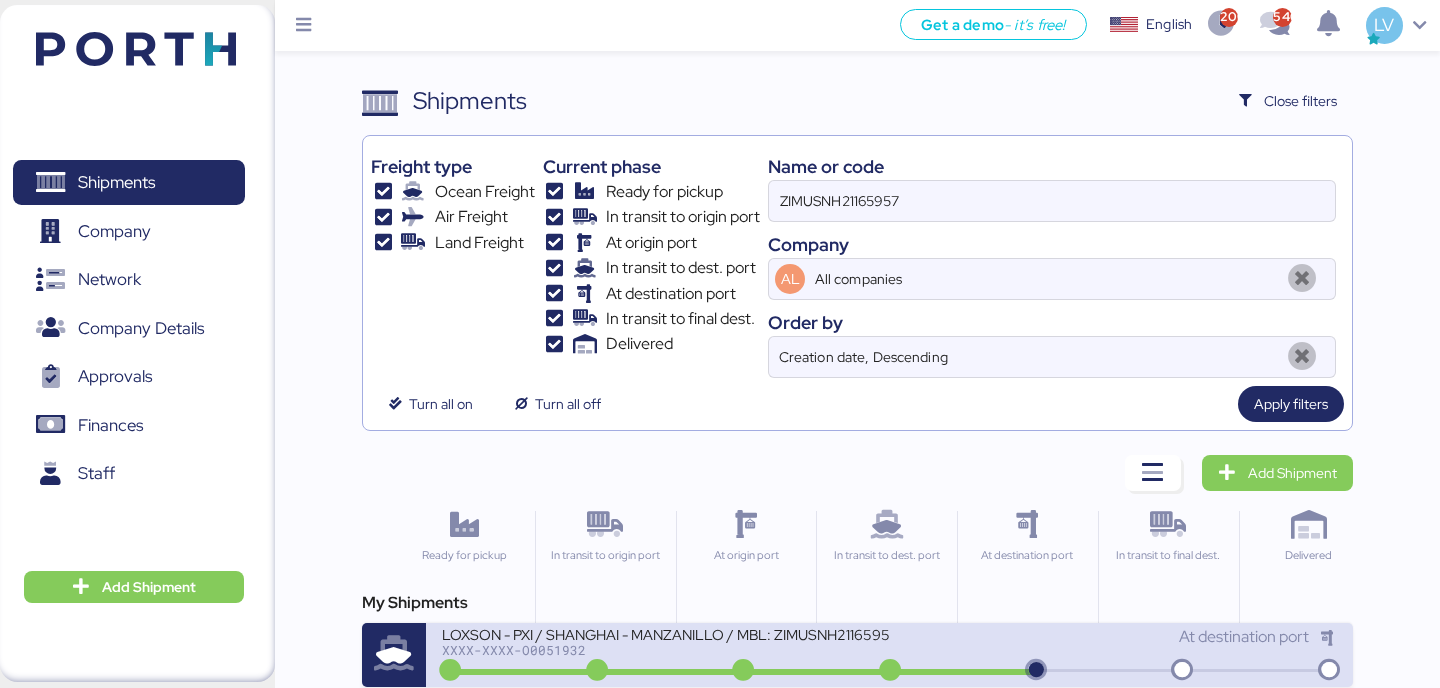 click on "LOXSON - PXI / SHANGHAI - MANZANILLO / MBL: ZIMUSNH21165957 - HBL: CSSE250612193 / 1X40HQ" at bounding box center (665, 633) 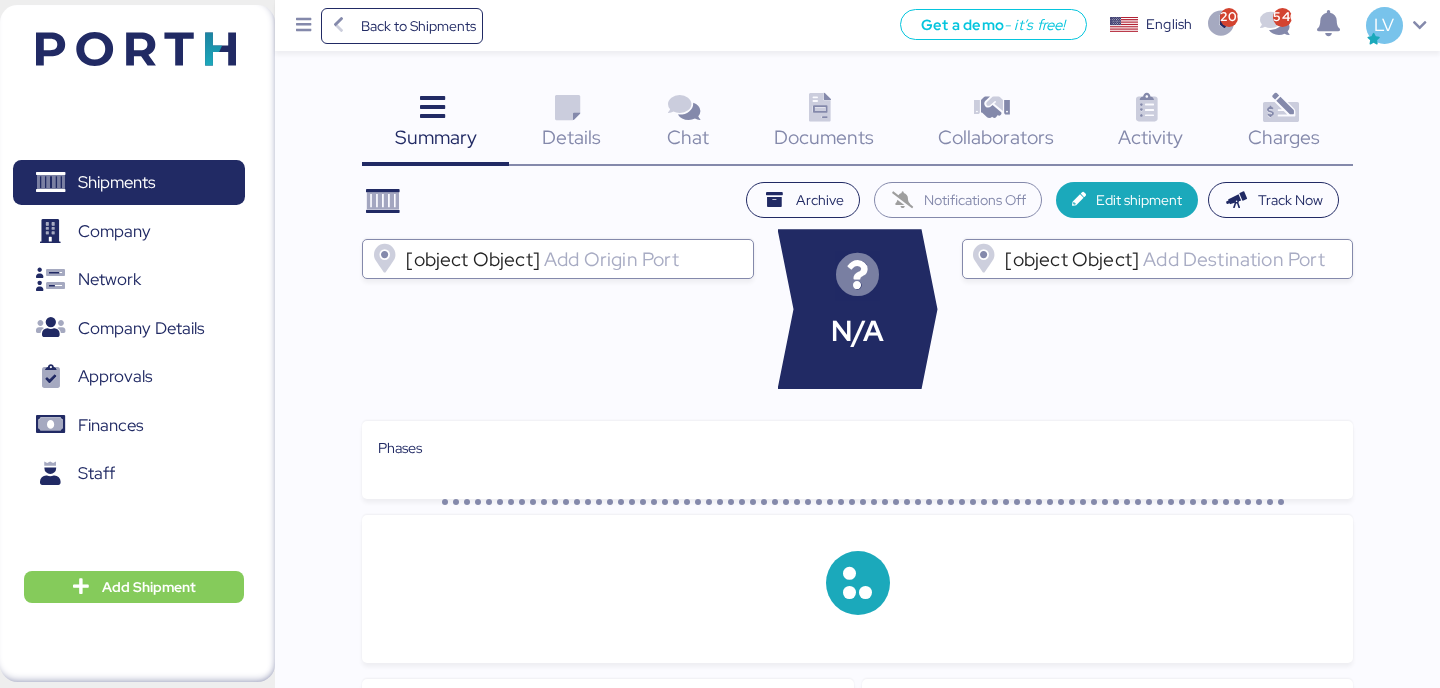 click on "Charges 0" at bounding box center (1284, 124) 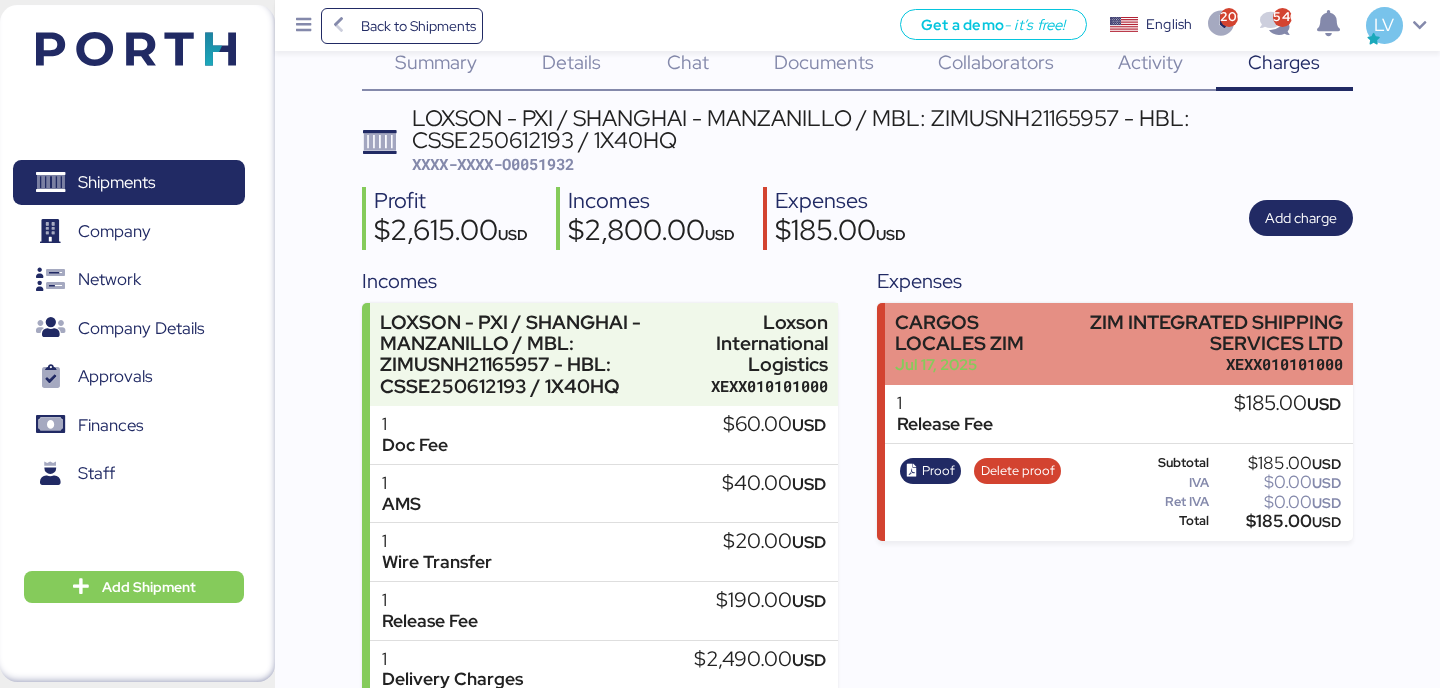 scroll, scrollTop: 0, scrollLeft: 0, axis: both 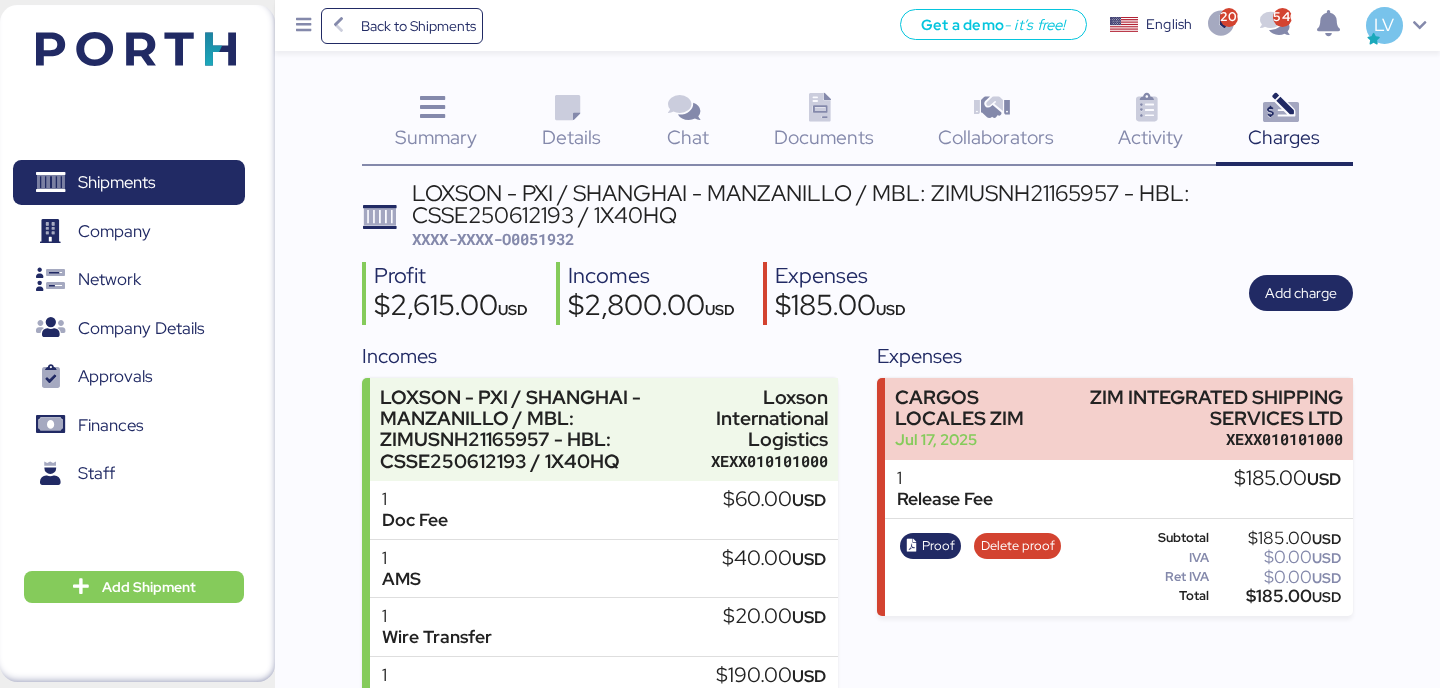 click at bounding box center [820, 108] 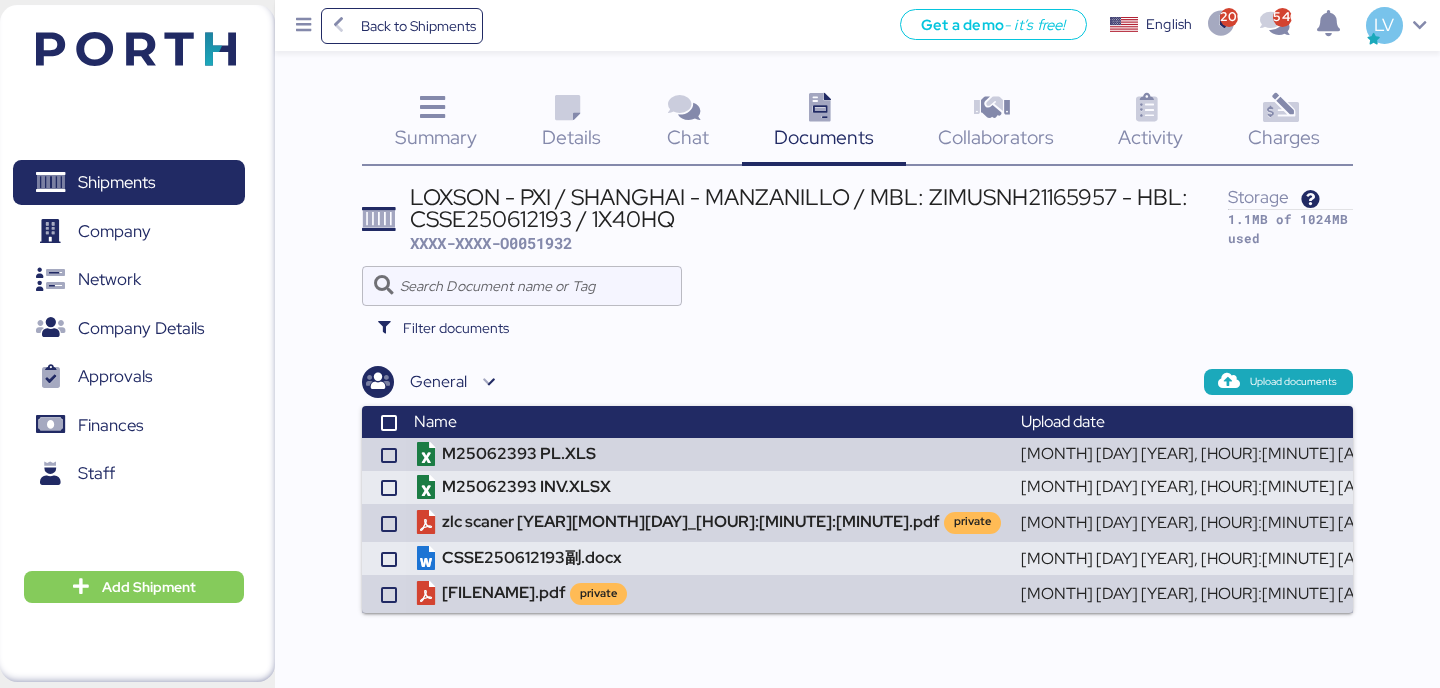 click on "Charges" at bounding box center [1284, 137] 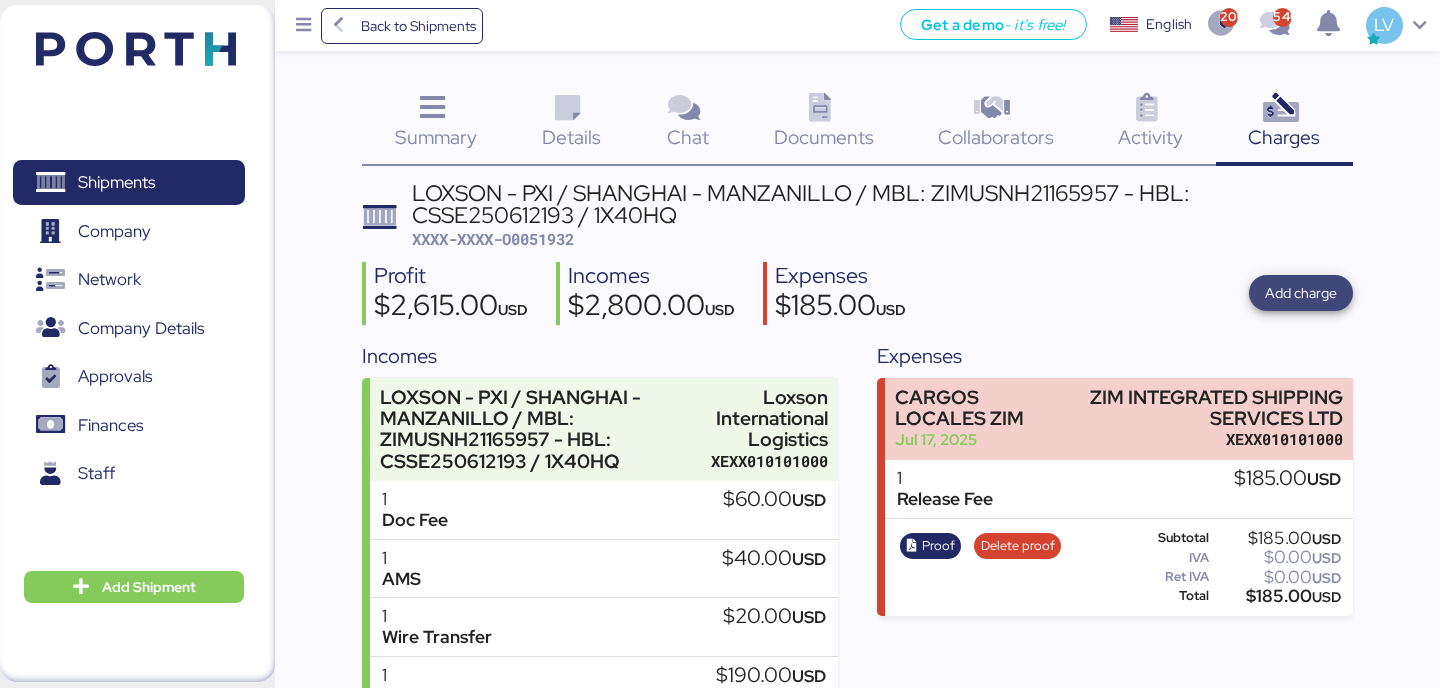 click on "Add charge" at bounding box center [1301, 293] 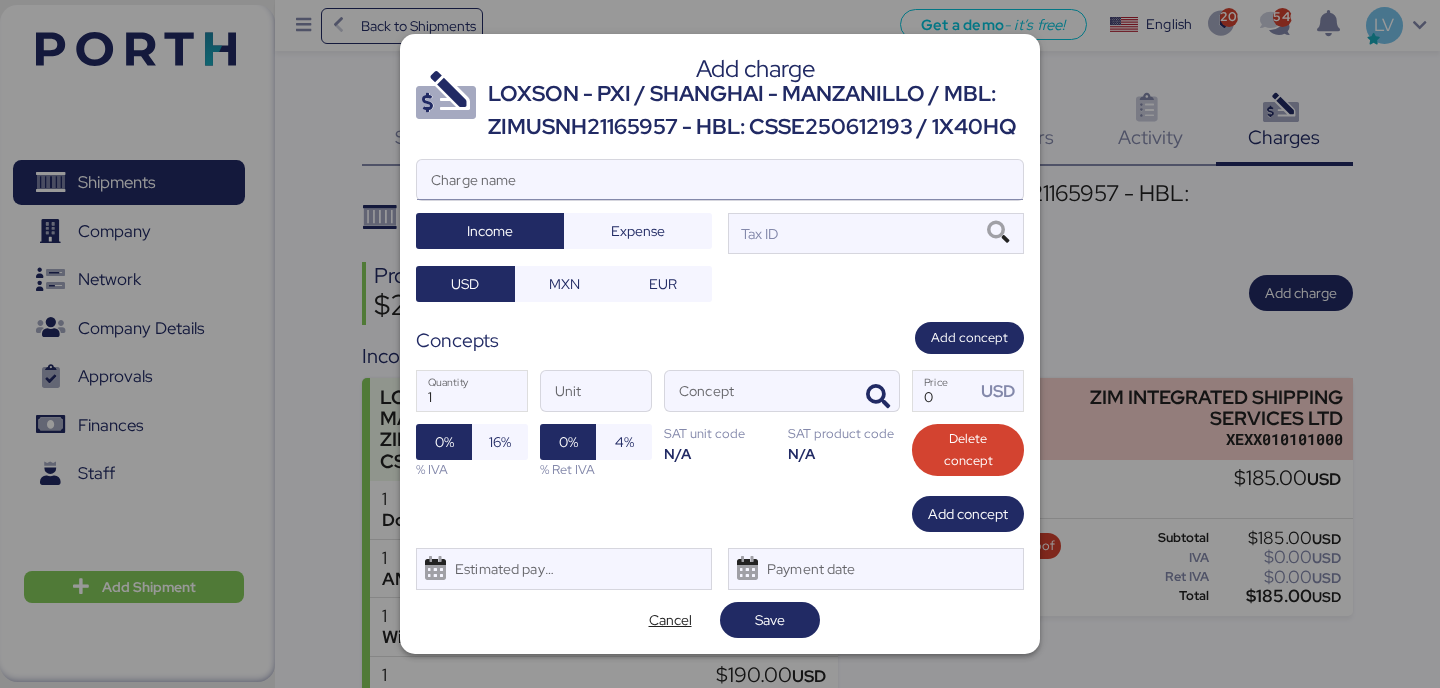 click on "Charge name" at bounding box center [720, 180] 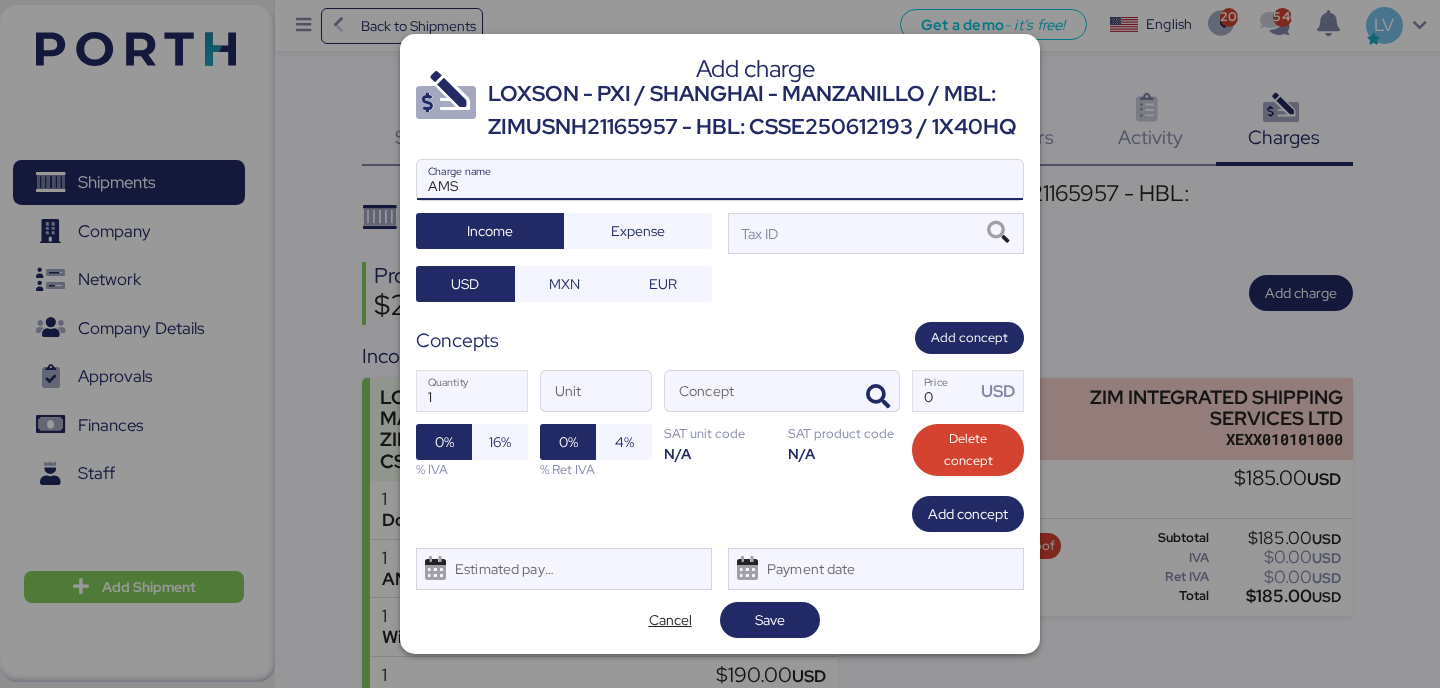 type on "AMS" 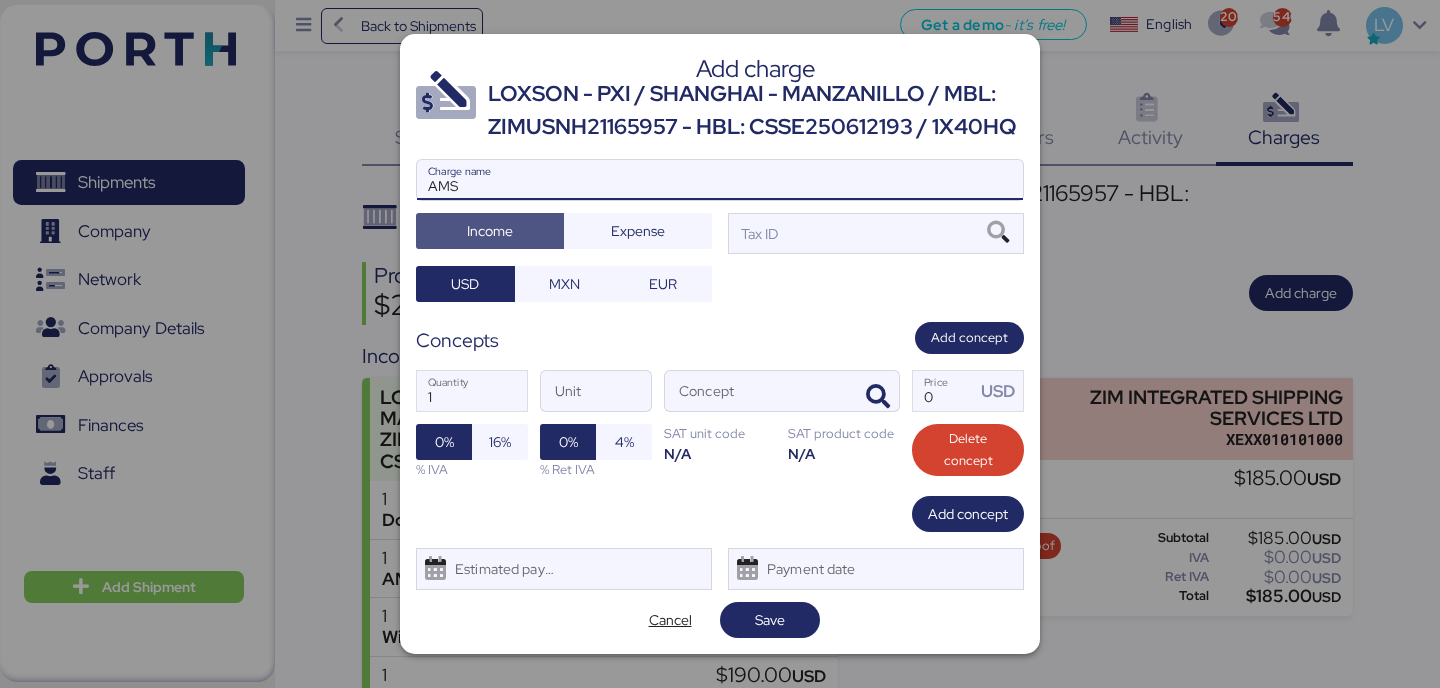 type 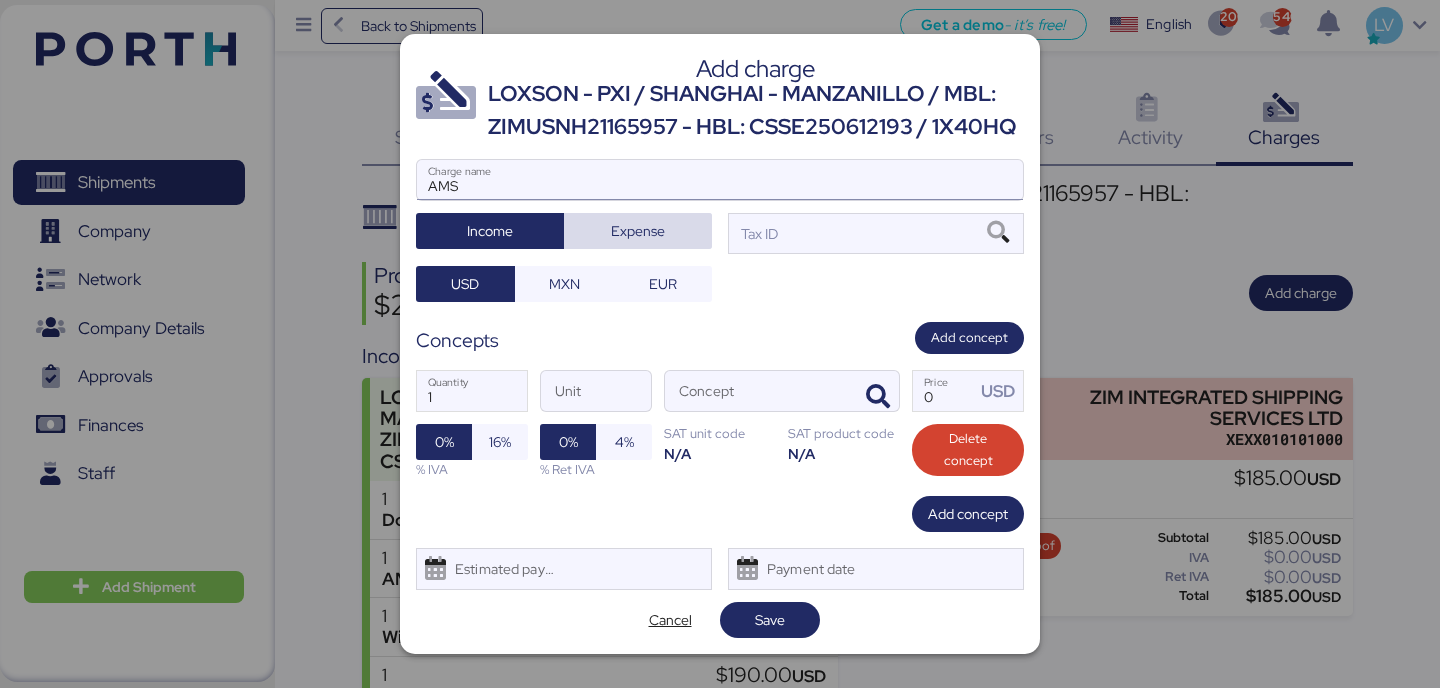 type 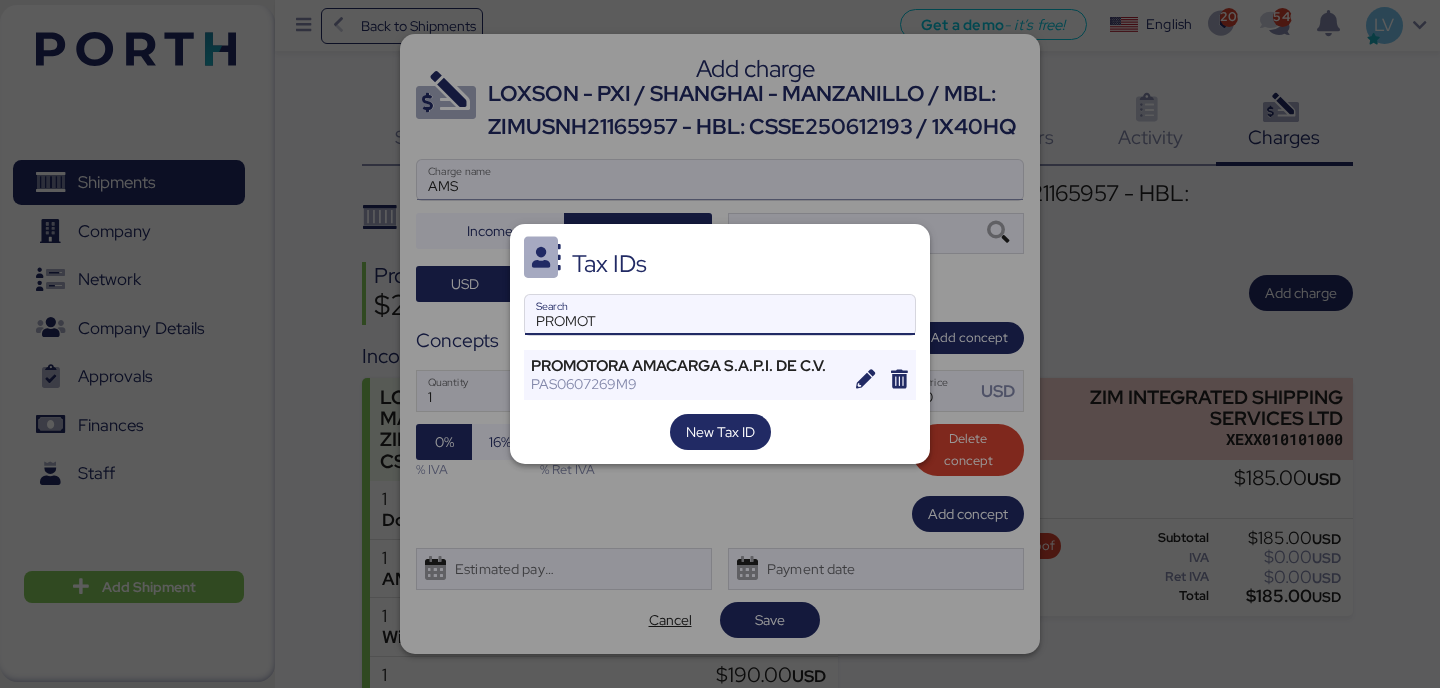 type on "PROMOT" 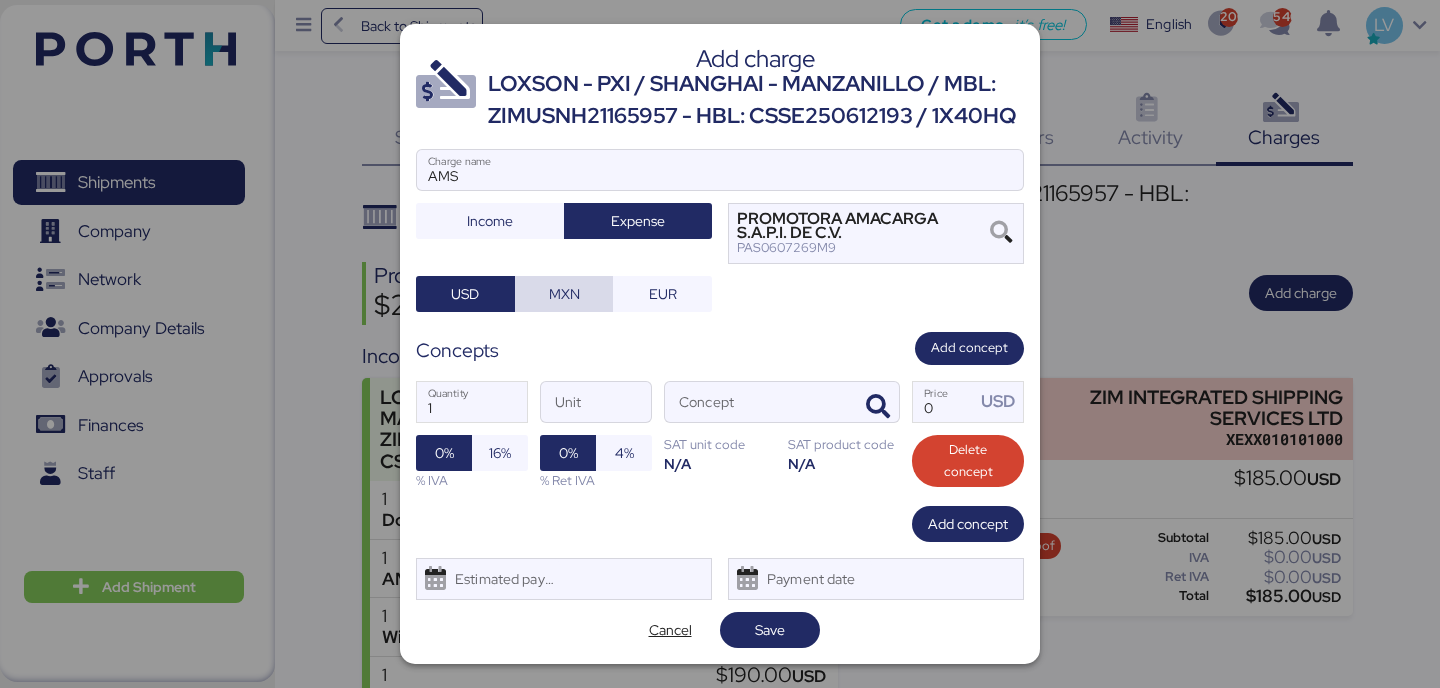 click on "MXN" at bounding box center (564, 294) 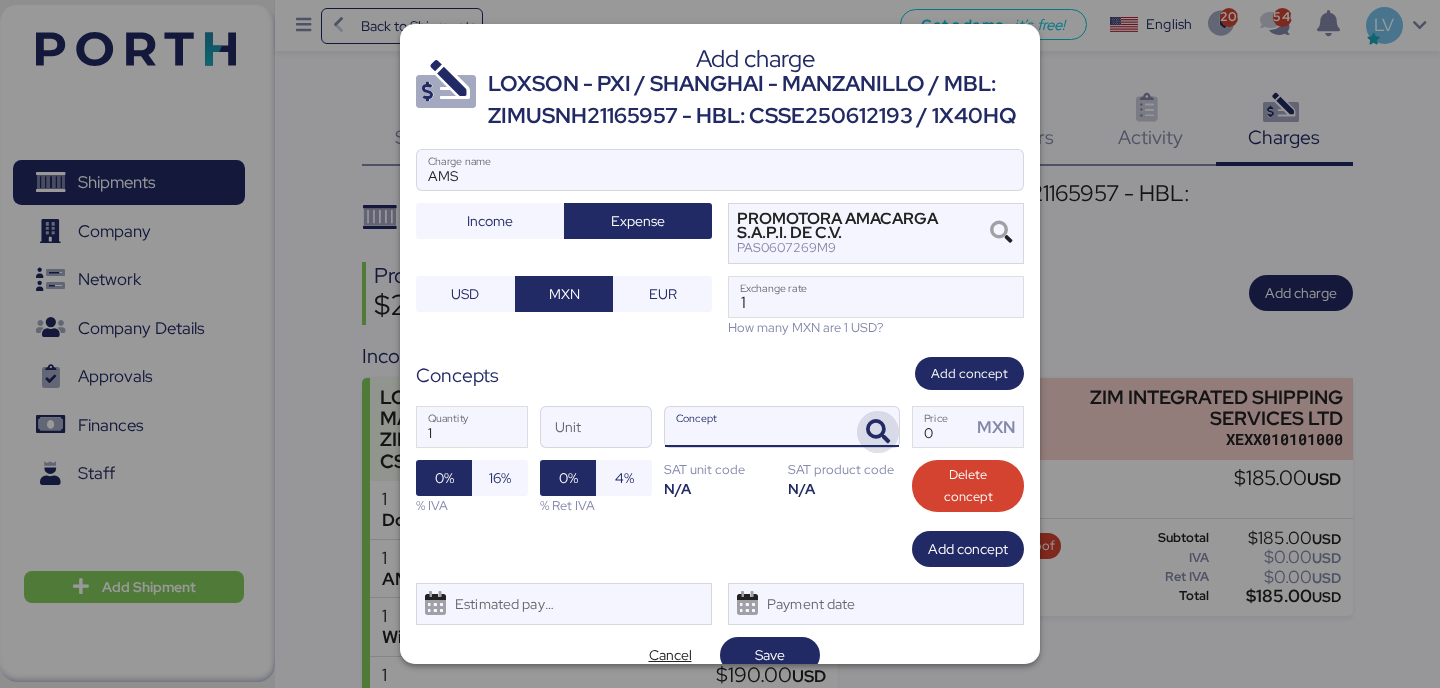 click at bounding box center [878, 432] 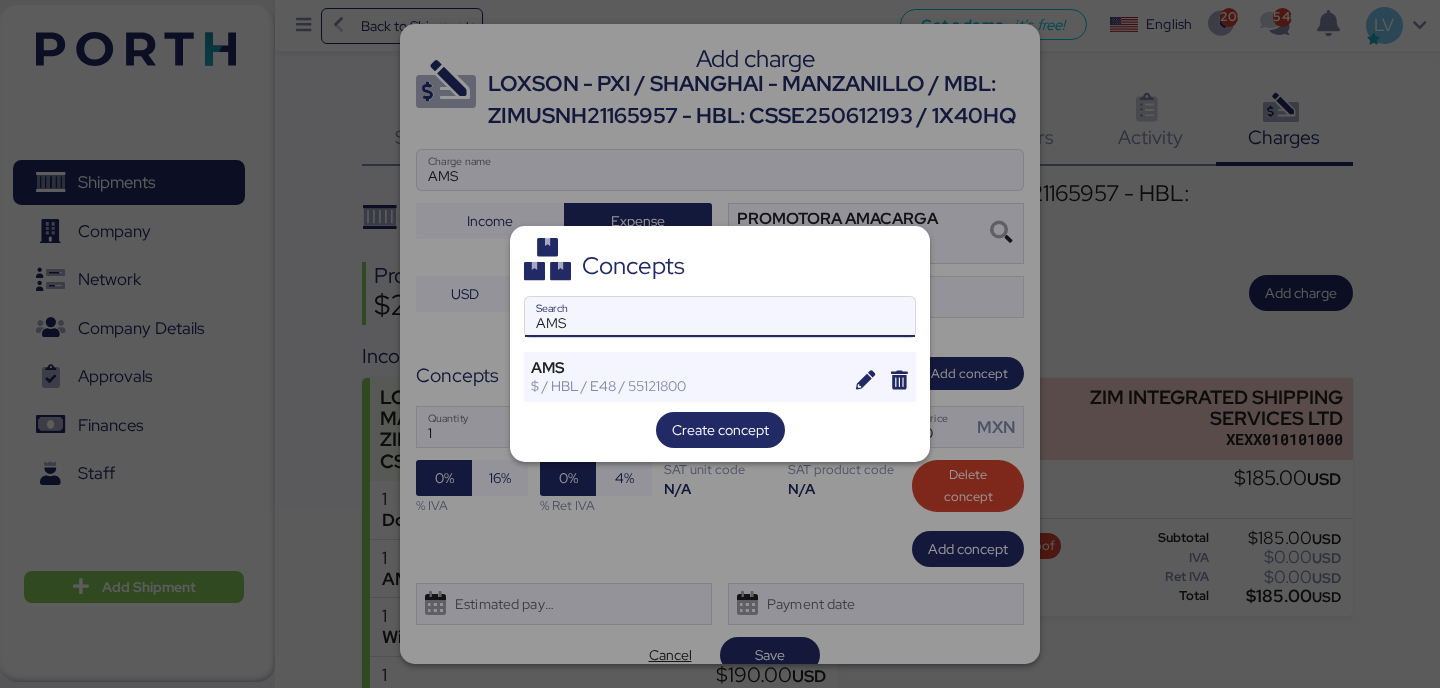 type on "AMS" 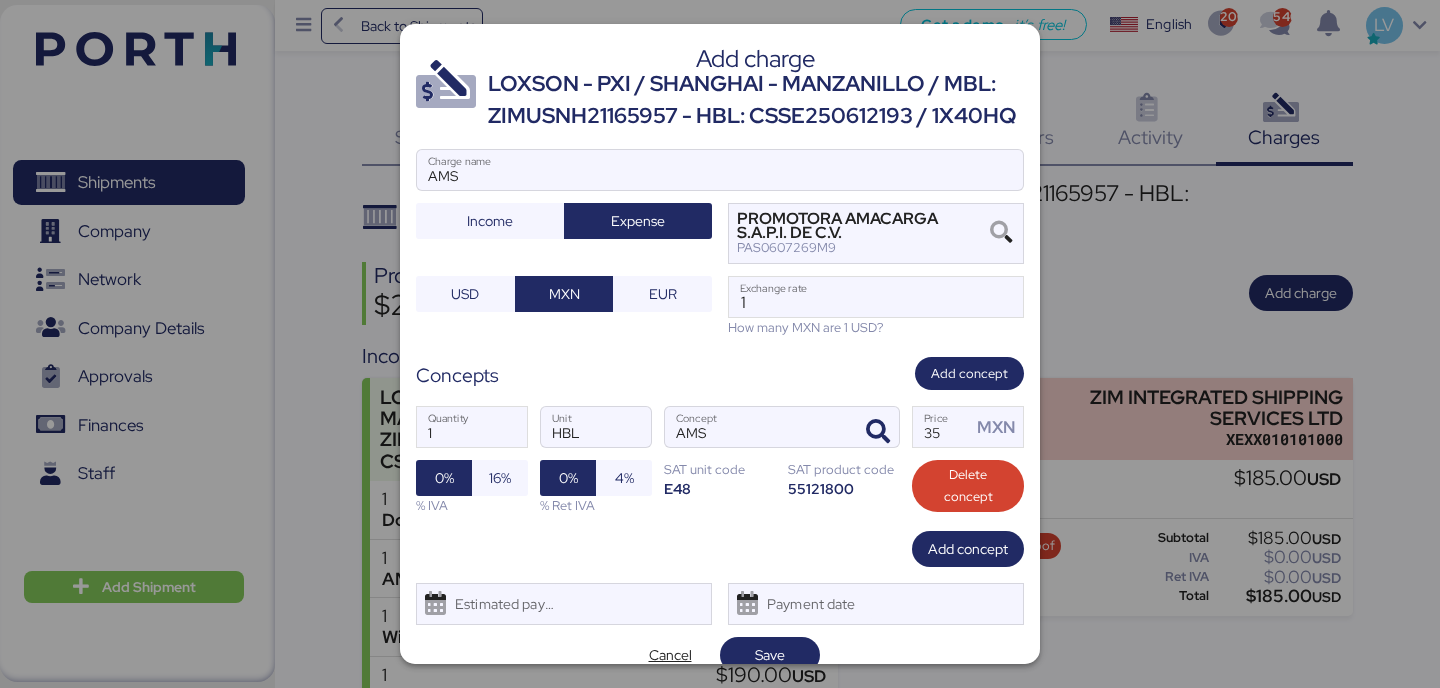 click on "How many
MXN
are 1 USD?" at bounding box center (876, 327) 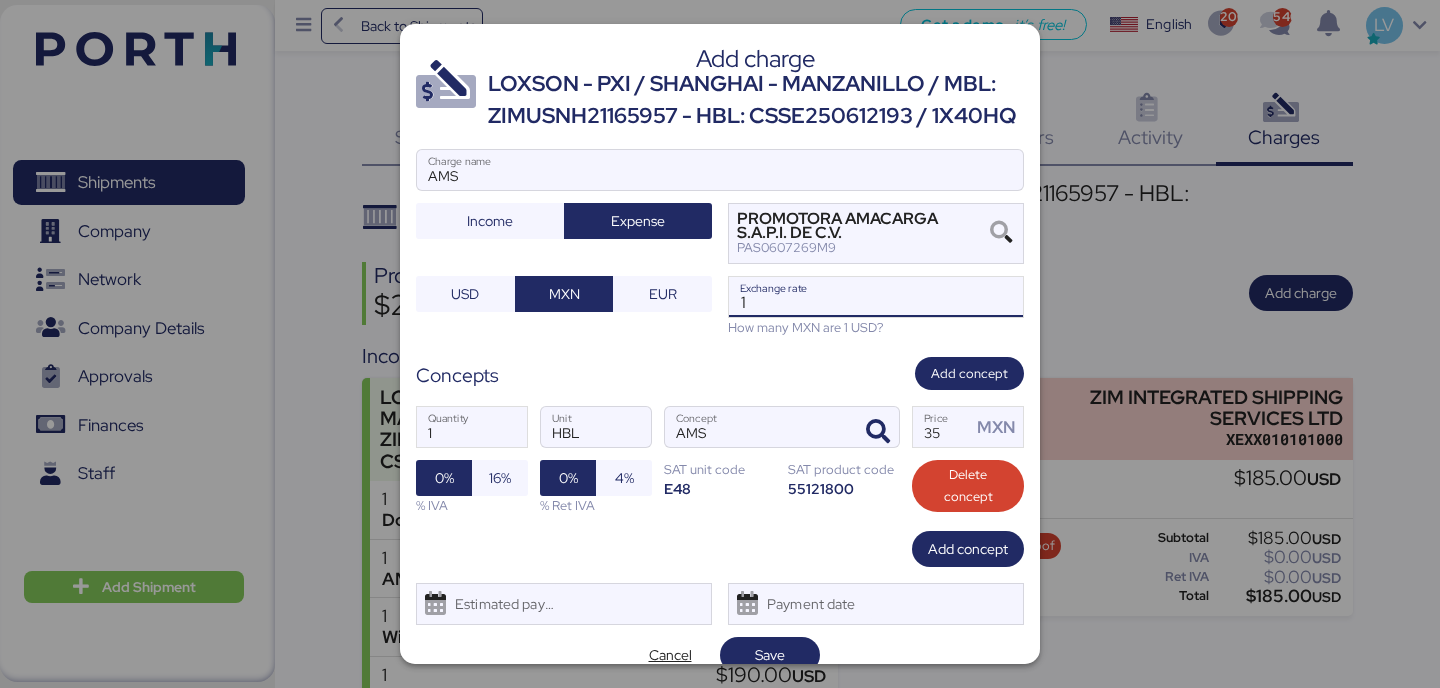 click on "1" at bounding box center (876, 297) 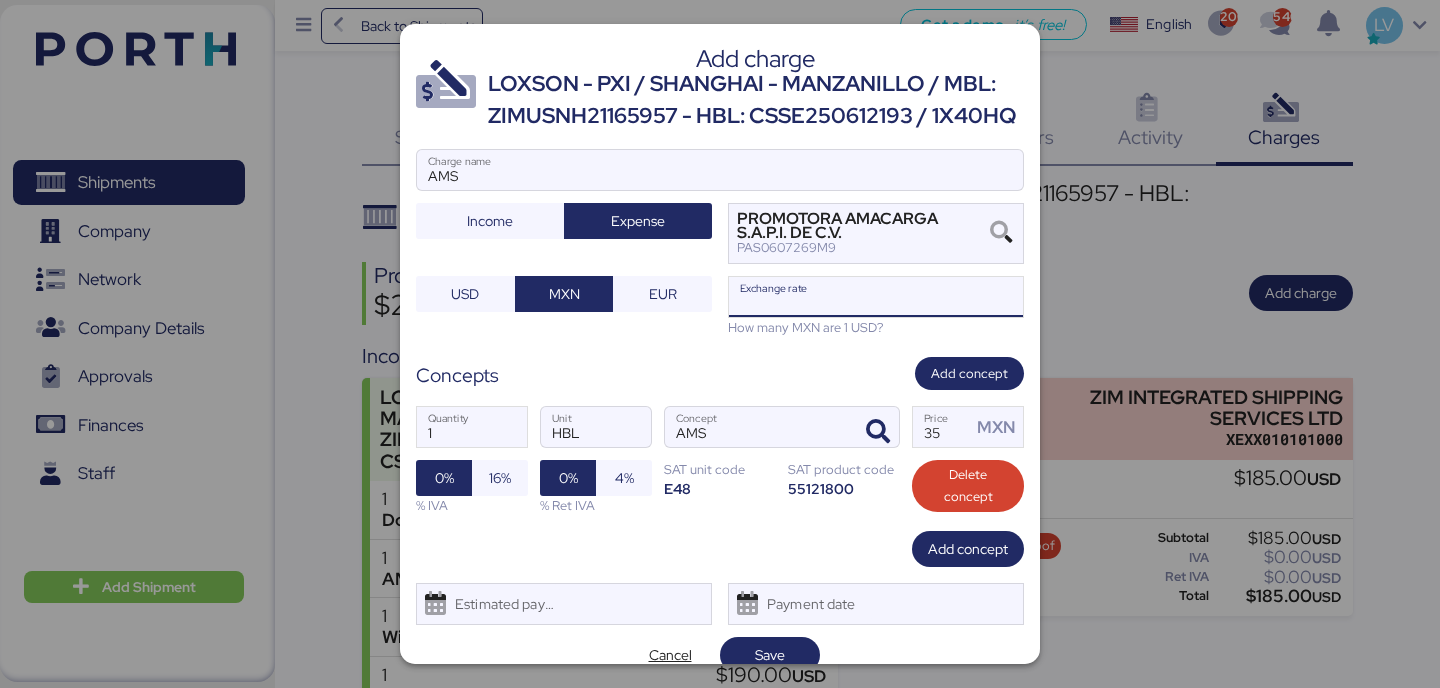 paste on "18.8886" 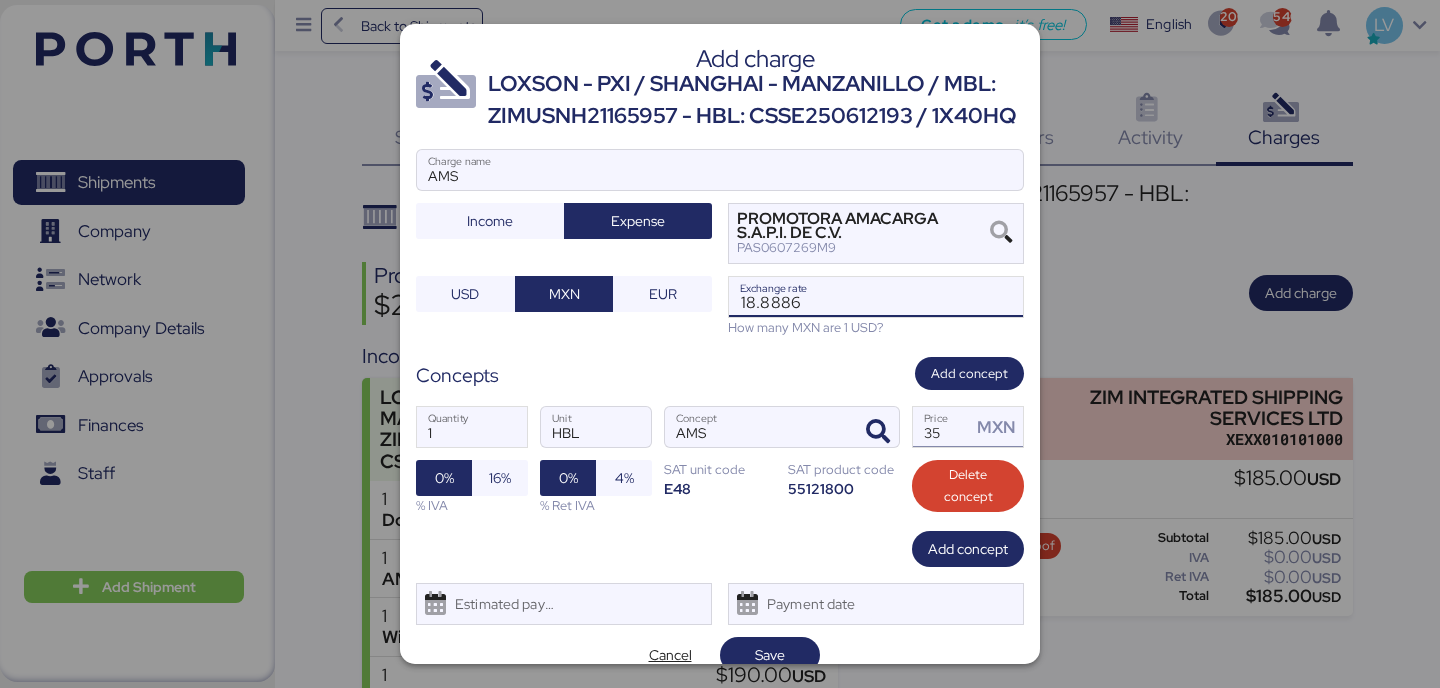 type on "18.8886" 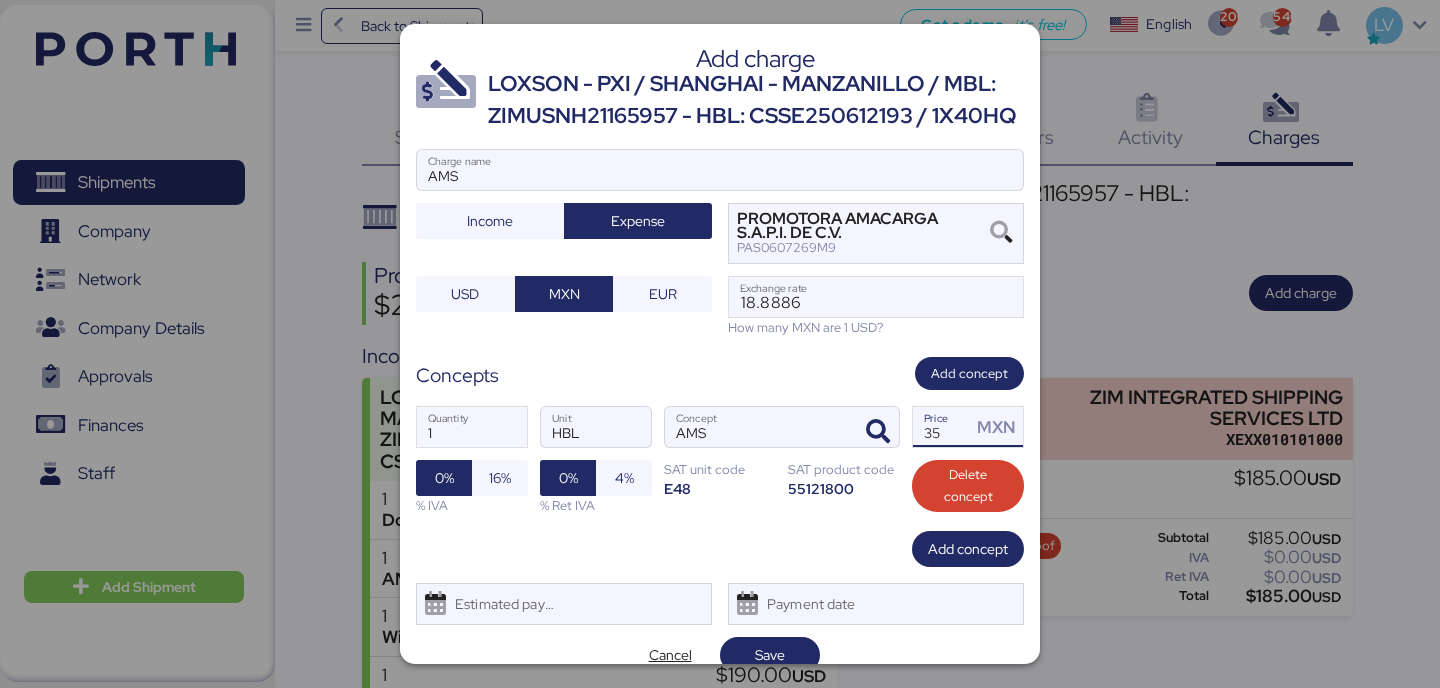 click on "35" at bounding box center [942, 427] 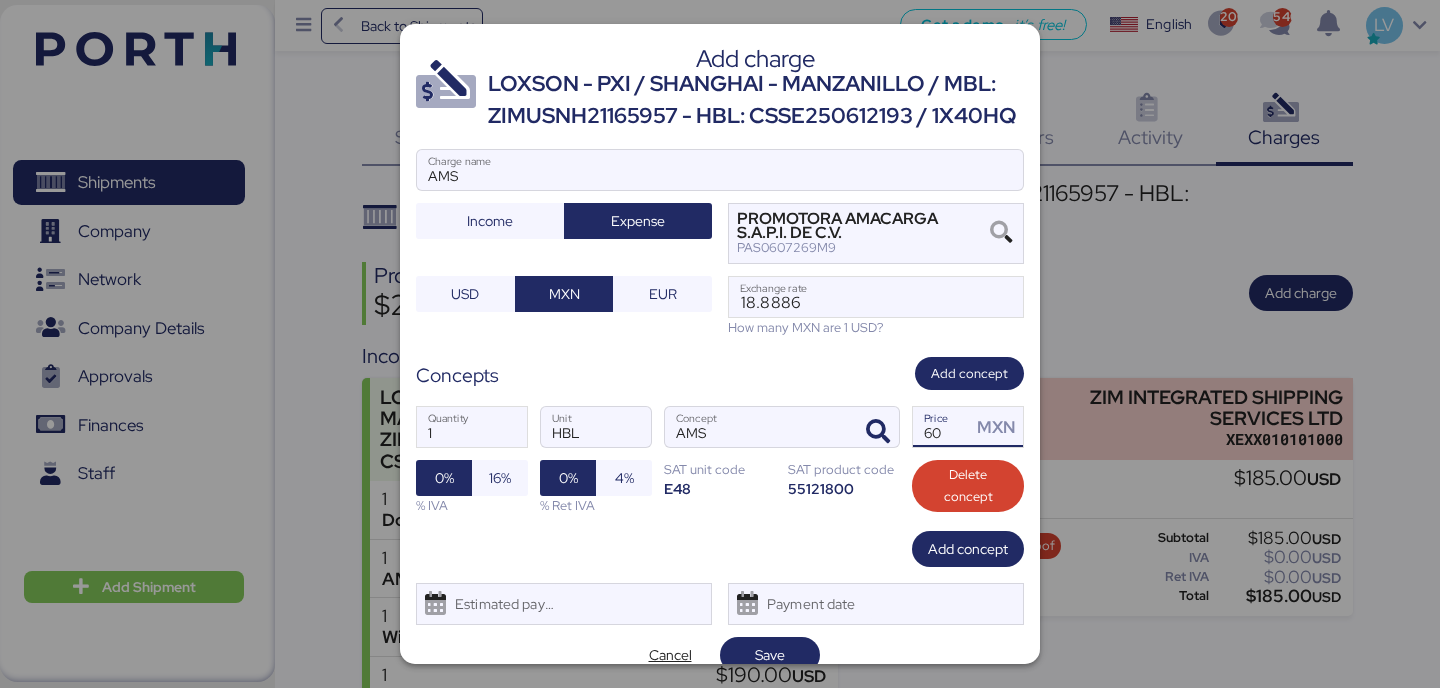 type on "60" 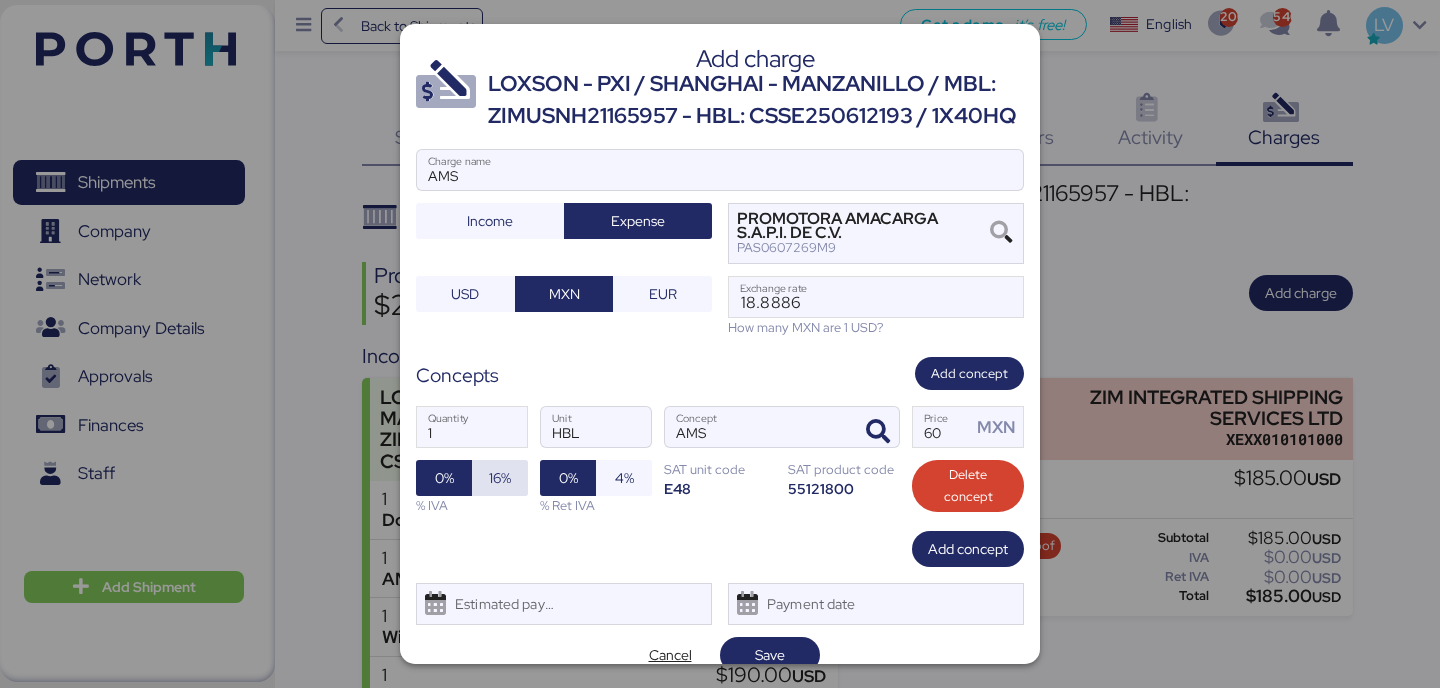 click on "16%" at bounding box center (500, 478) 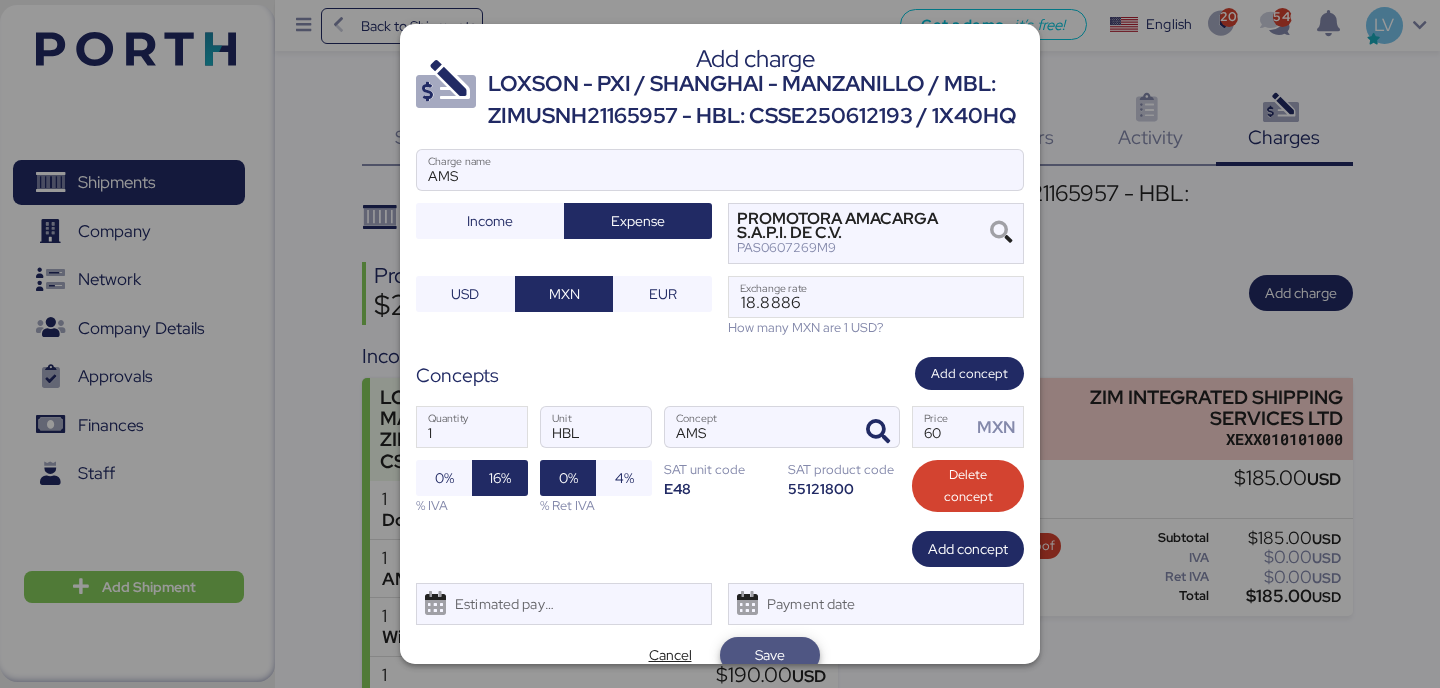 click on "Save" at bounding box center (770, 655) 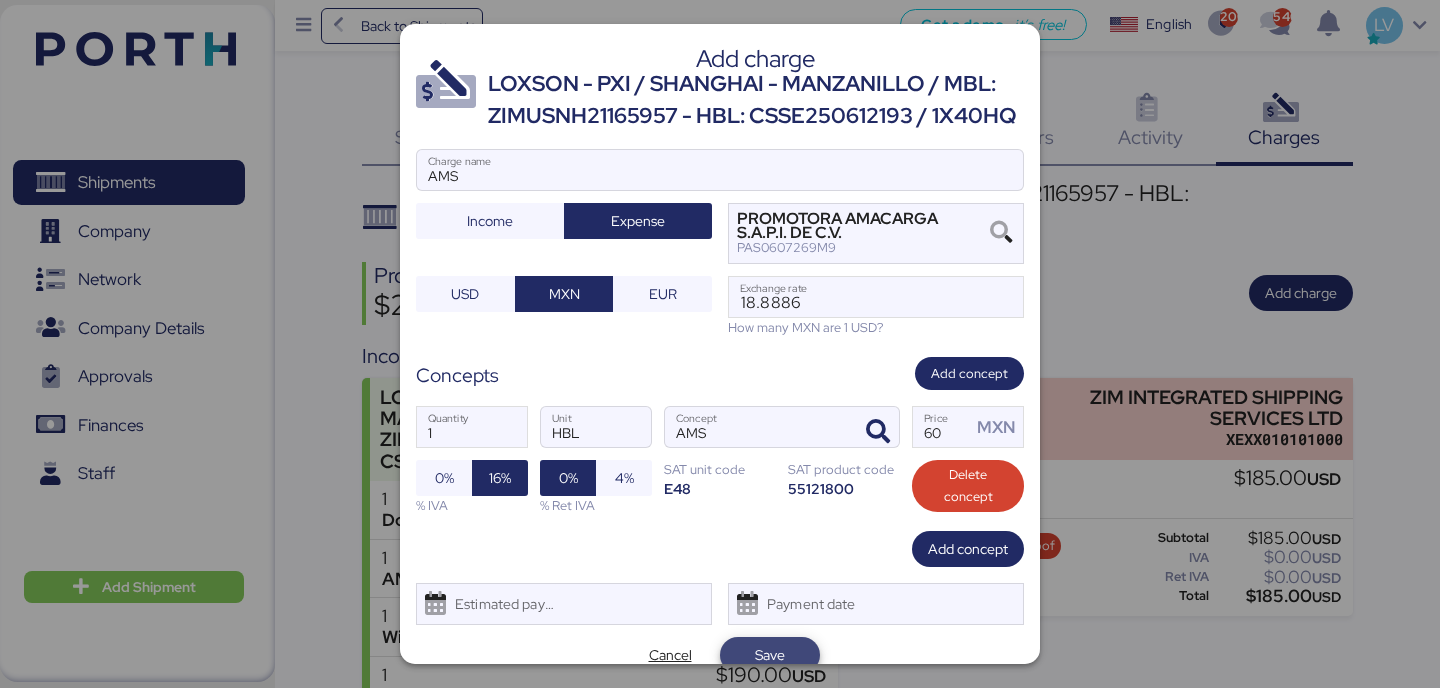 scroll, scrollTop: 9, scrollLeft: 0, axis: vertical 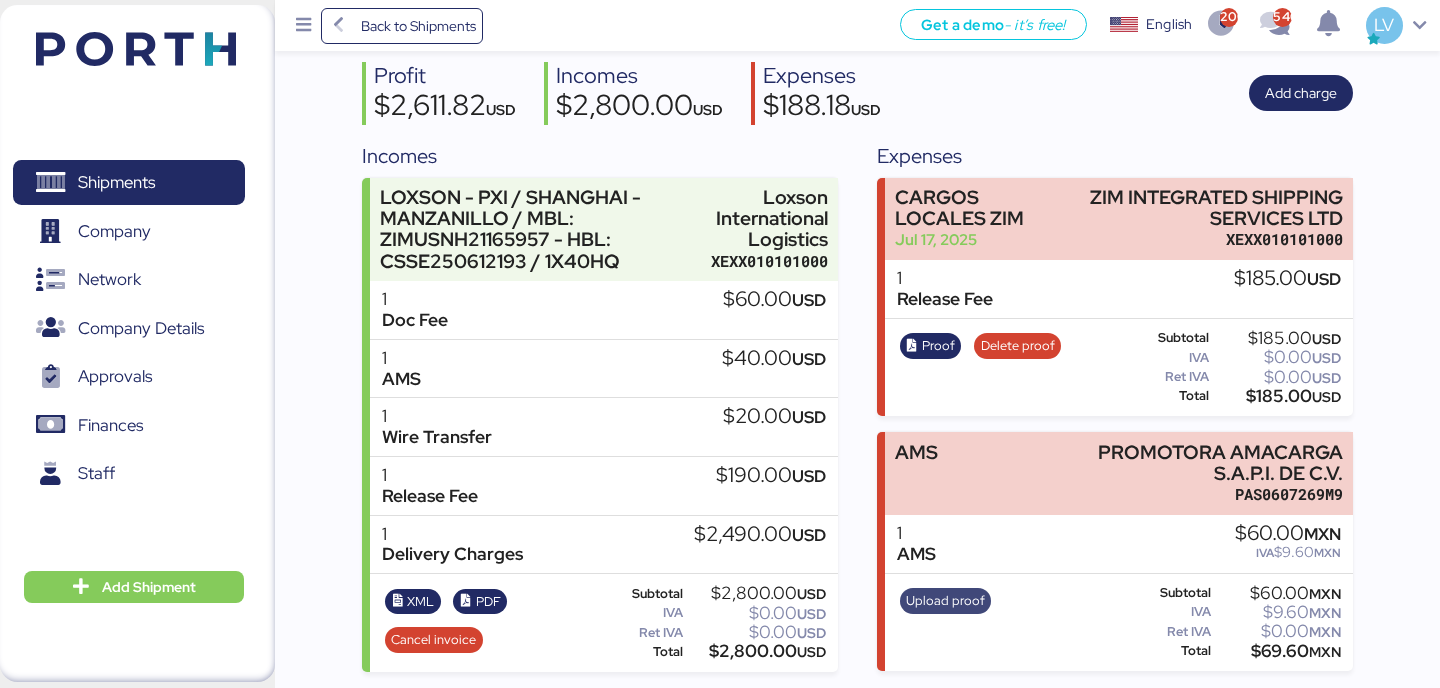 click on "Upload proof" at bounding box center [945, 601] 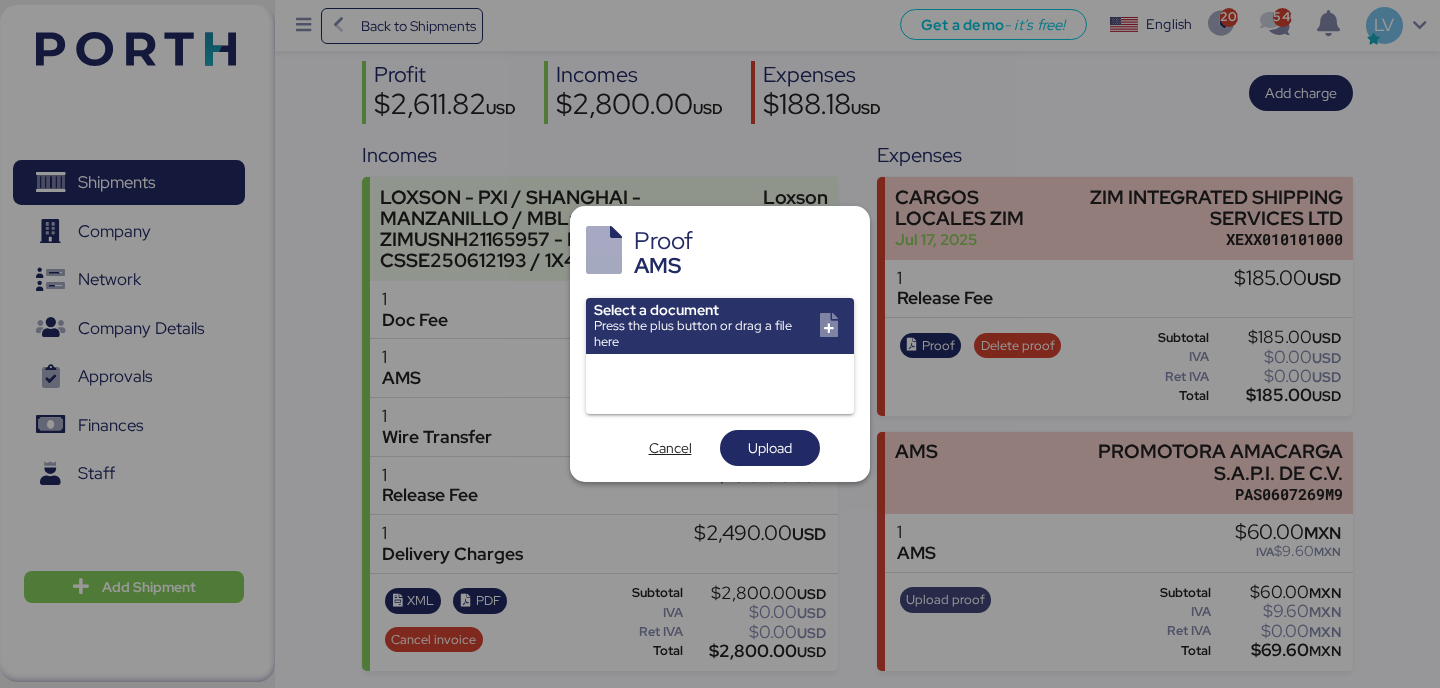 scroll, scrollTop: 0, scrollLeft: 0, axis: both 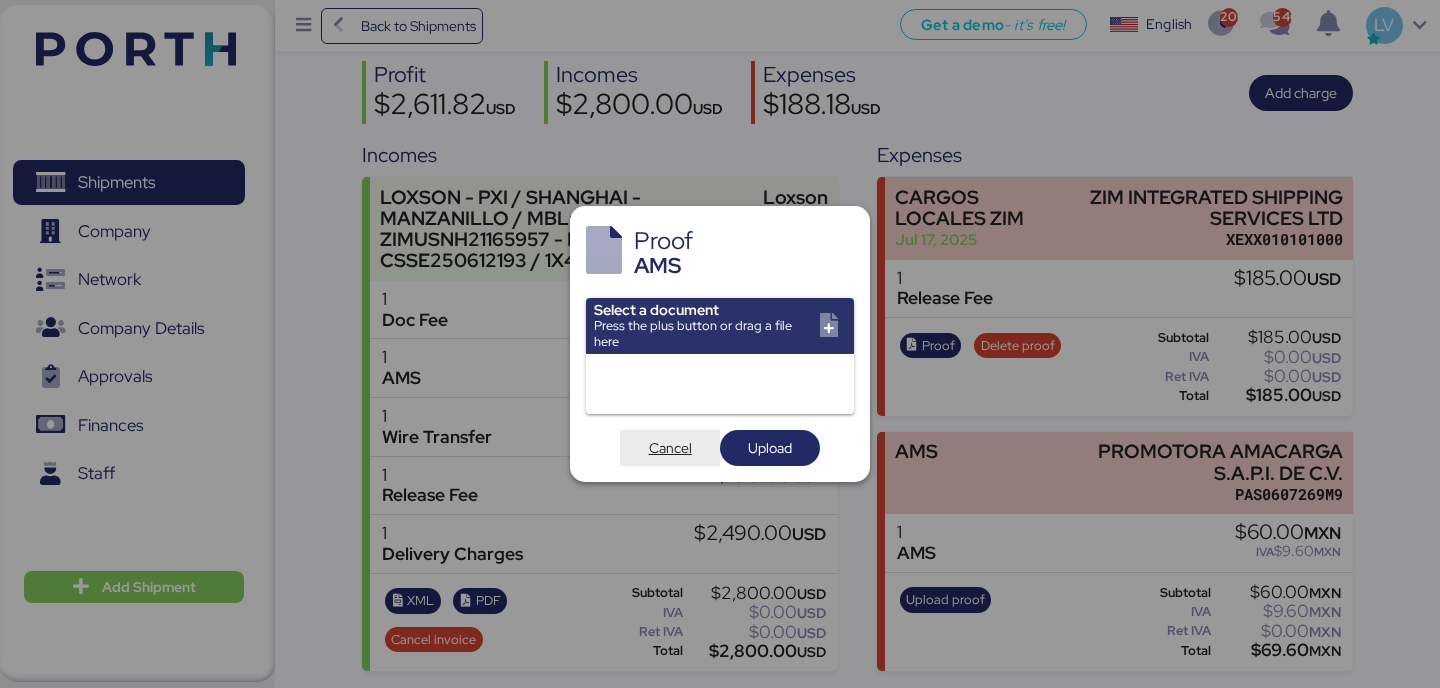 click on "Cancel" at bounding box center (670, 448) 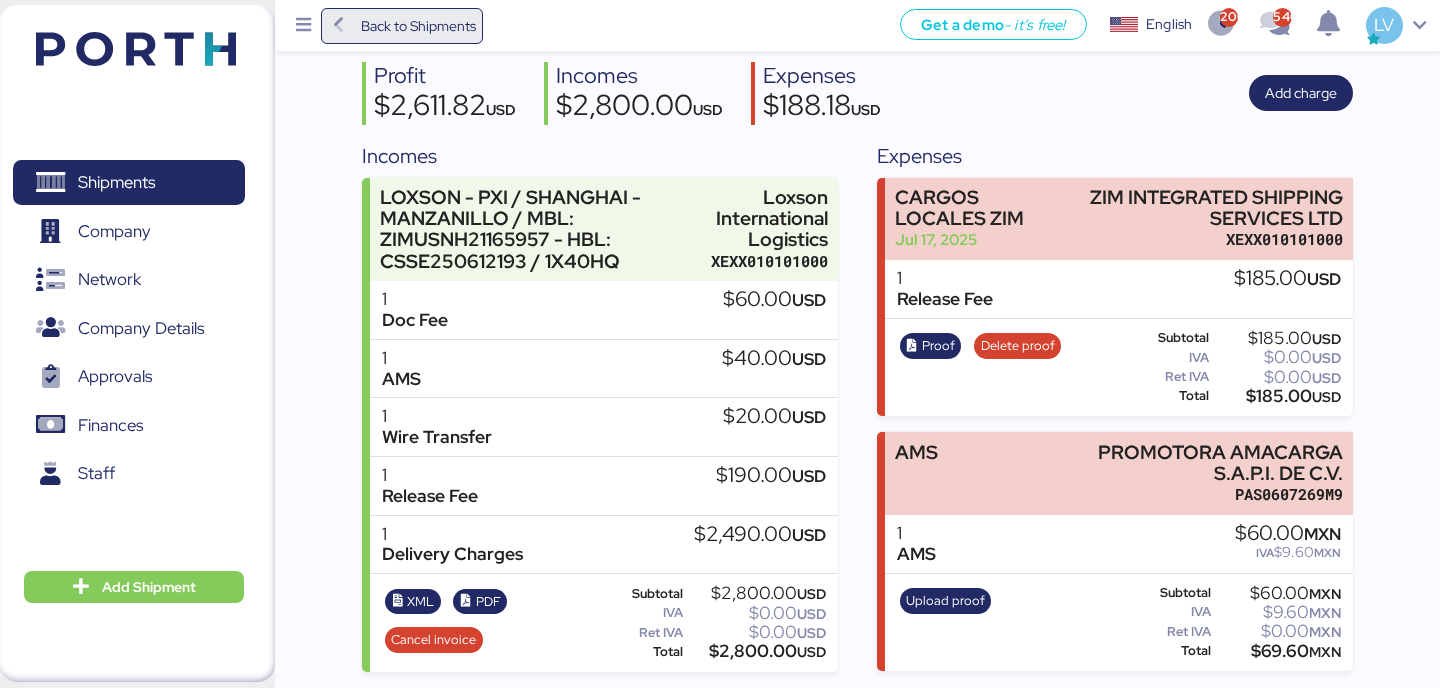 click on "Back to Shipments" at bounding box center [418, 26] 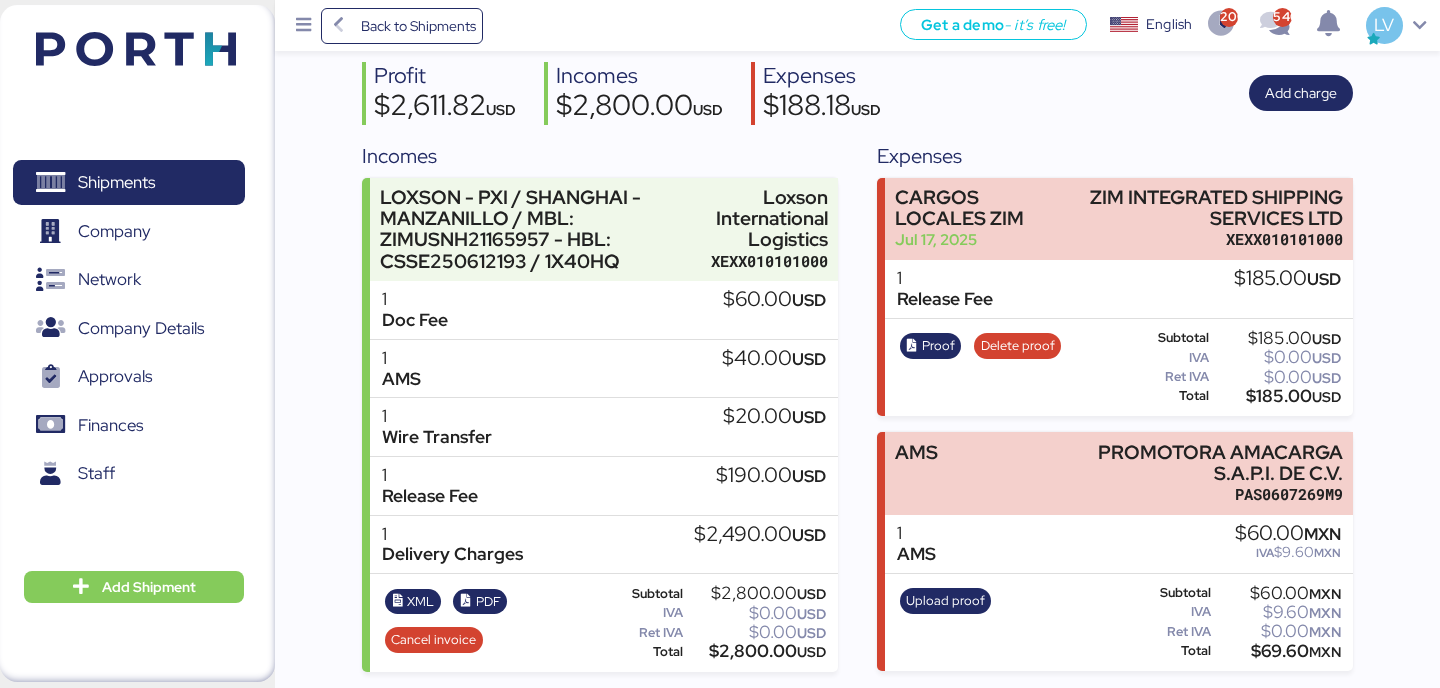 scroll, scrollTop: 0, scrollLeft: 0, axis: both 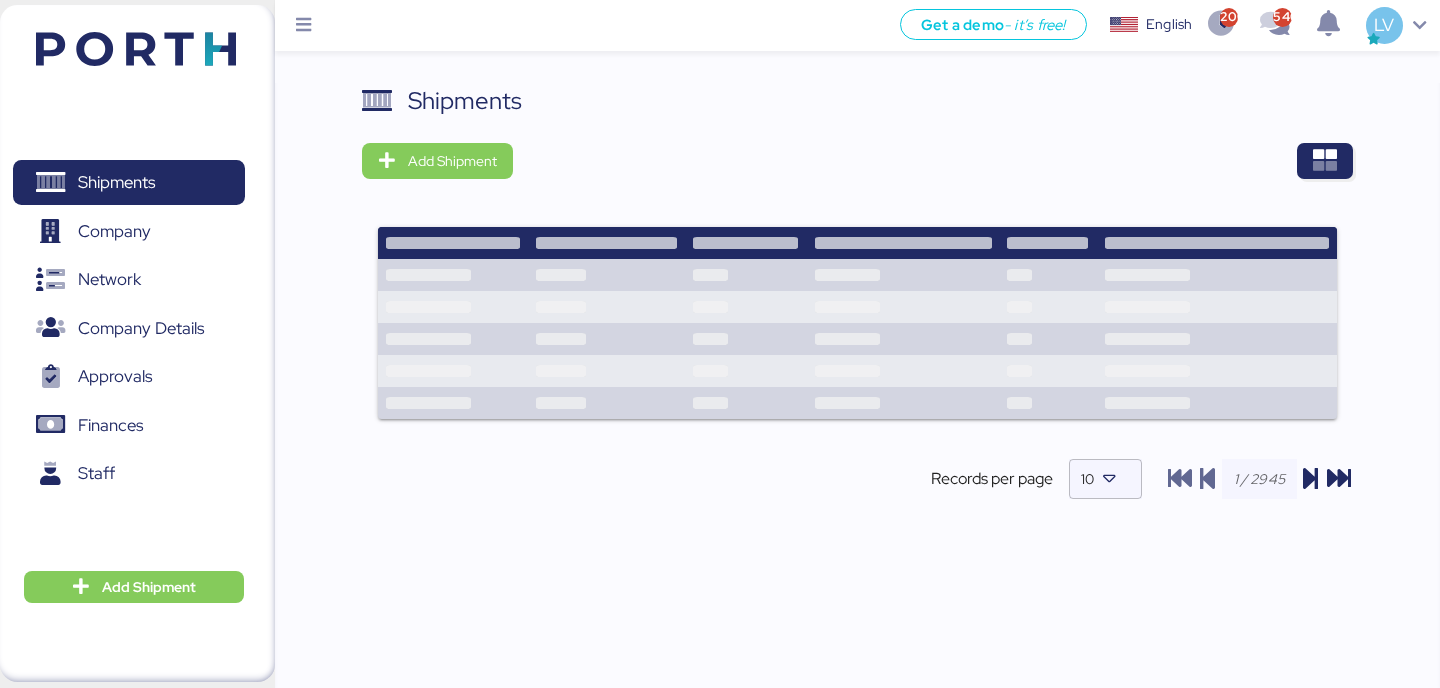 click on "Shipments   Add Shipment   Shipment Name LOXSON - ALMACENADORA ACCEL / SHANGHAI - MANZANILLO / MBL: COSU6425492540 - HBL: SZML2507030C / 2X40HQ Ready for pickup At destination port Delivered Shipment Name LOXSON - ALMACENADORA ACCEL / SHANGHAI - MANZANILLO / MBL: COSU6424746700 - HBL: CSSE250709722 / 4X40HQ Ready for pickup At destination port Delivered Shipment Name Ningbo Dingwang // NYX Mexico // 1x20OT // Ningbo - Manzanillo // MBL: 143550599348 - HBL: GYSE2506214 - BKG: 143550599348 Ready for pickup At destination port Delivered Shipment Name JIANGSU XIN BURNASIA - ADUALINK VMI // 1x40HQ // SHANGHAI - MANZANILLO / HBL: BYKS25073366SE / MBL: 142502374694 / BKG: 142502374694 Ready for pickup At destination port Delivered Shipment Name JIANGSU XIN BURNASIA - ADUALINK VMI // 1x40HQ // SHANGHAI - MANZANILLO / HBL: BYKS25073043SE / MBL: 142502277397 / BKG: 142502277397 Ready for pickup At destination port Delivered Shipment Name Ready for pickup At destination port Delivered Shipment Name Ready for pickup 10" at bounding box center [857, 308] 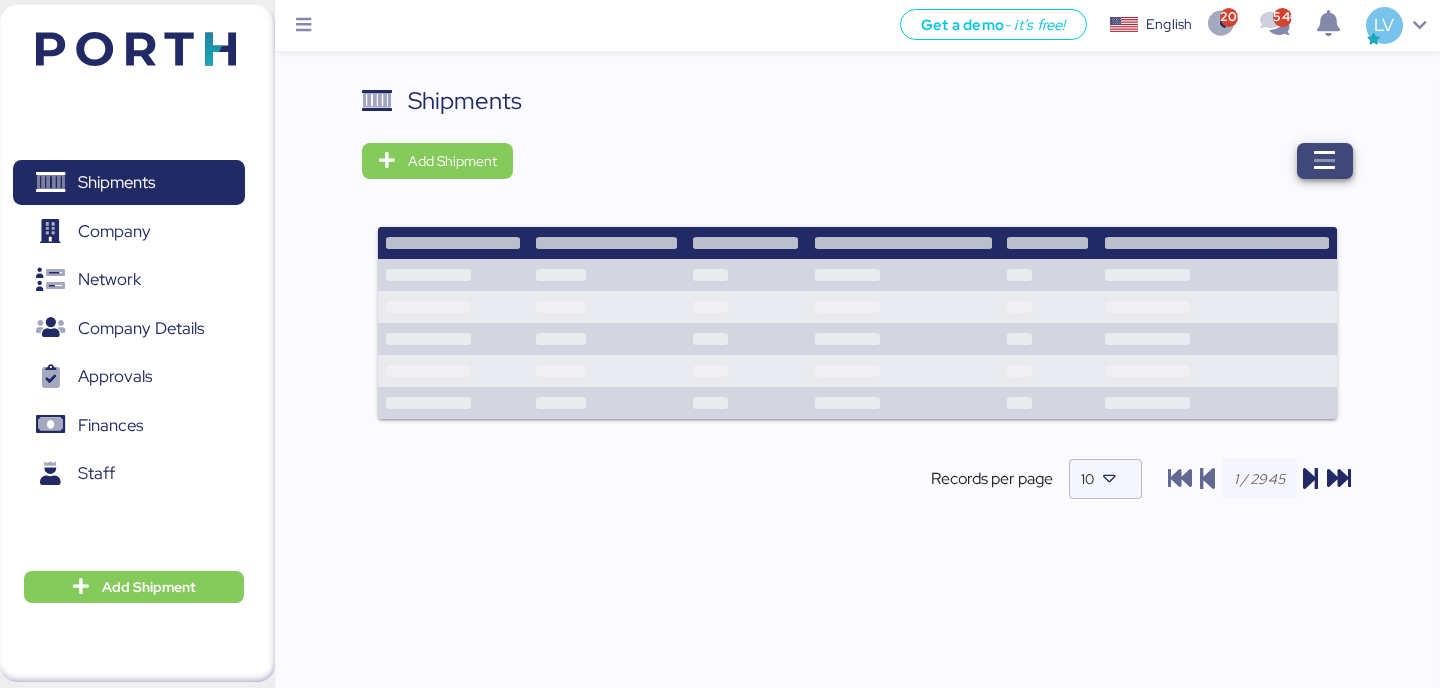 click at bounding box center [1325, 161] 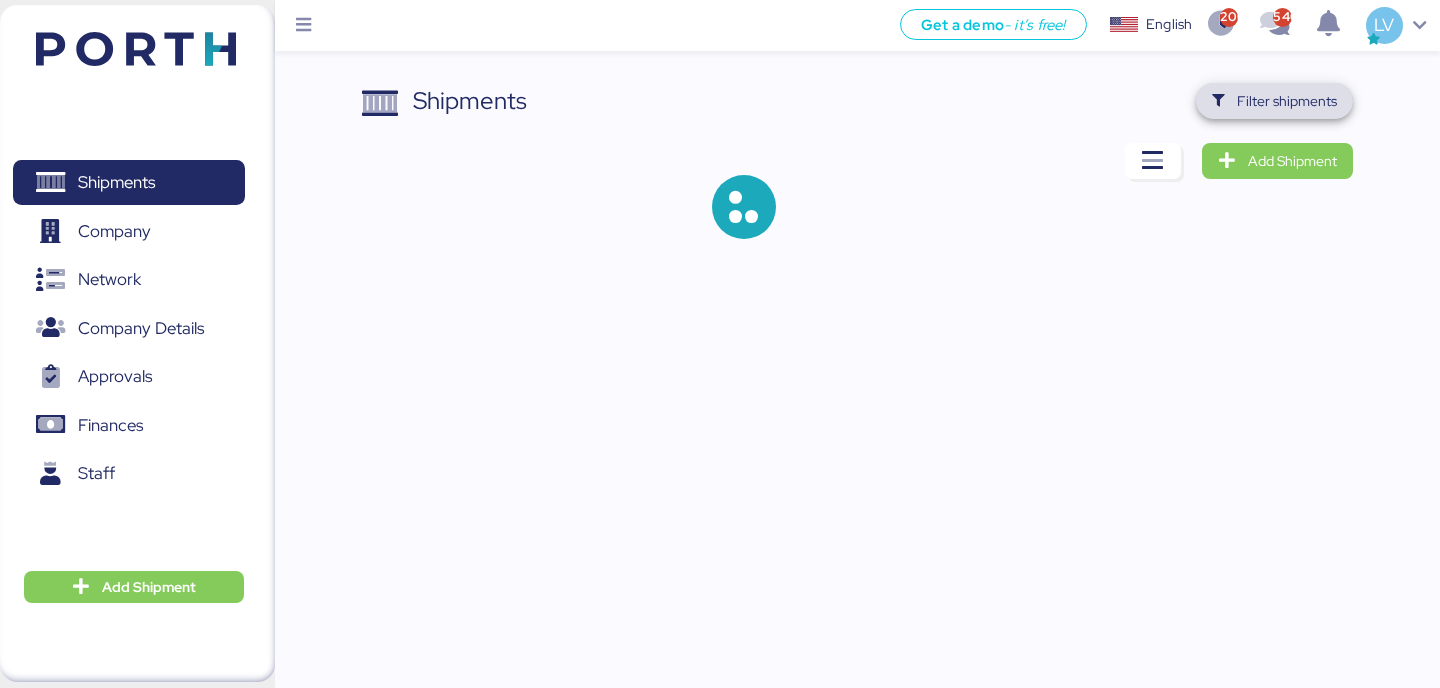 click on "Filter shipments" at bounding box center (1274, 101) 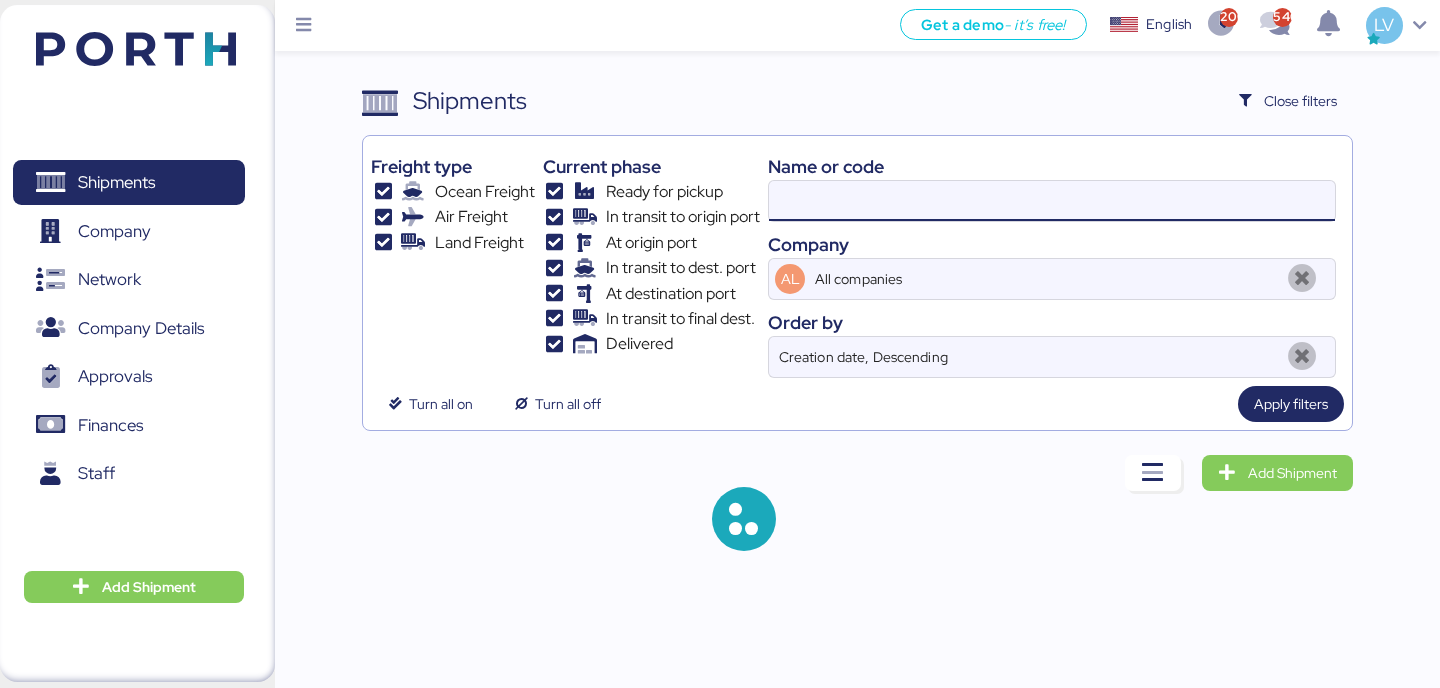 click at bounding box center [1052, 201] 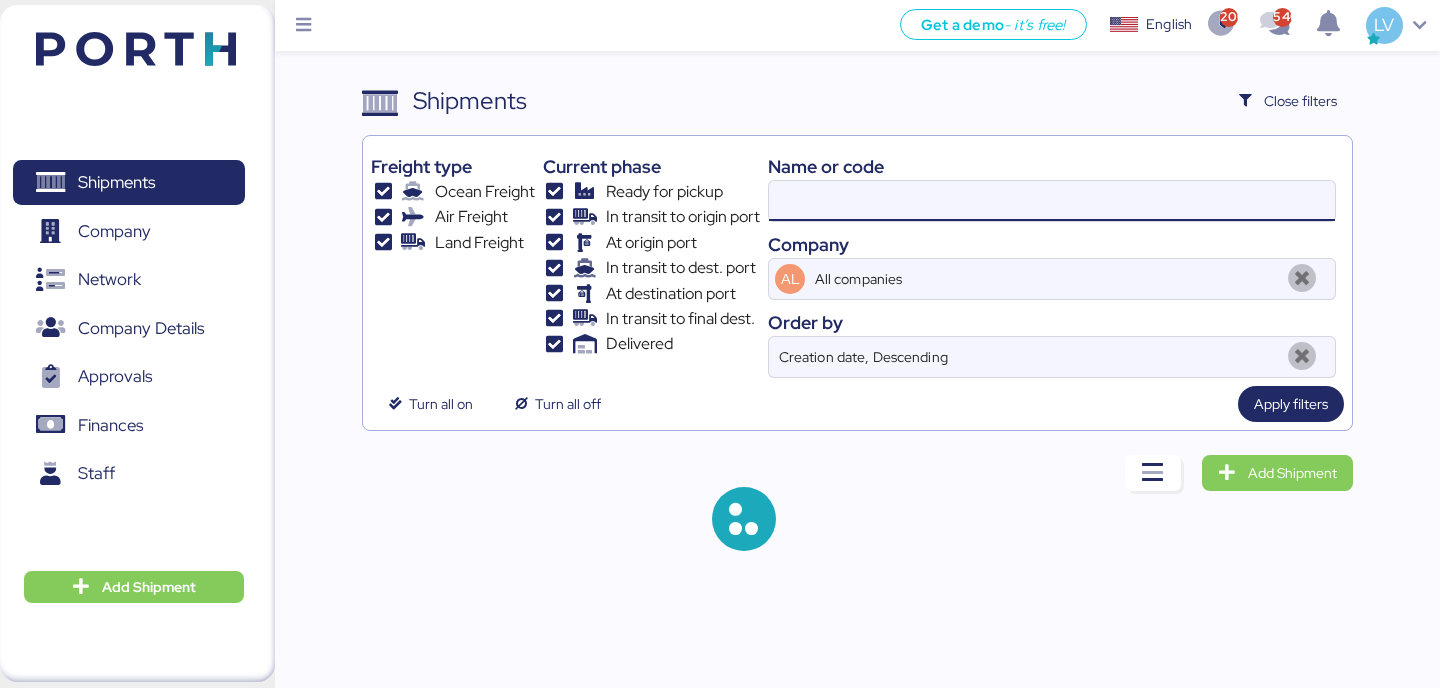 click at bounding box center (1052, 201) 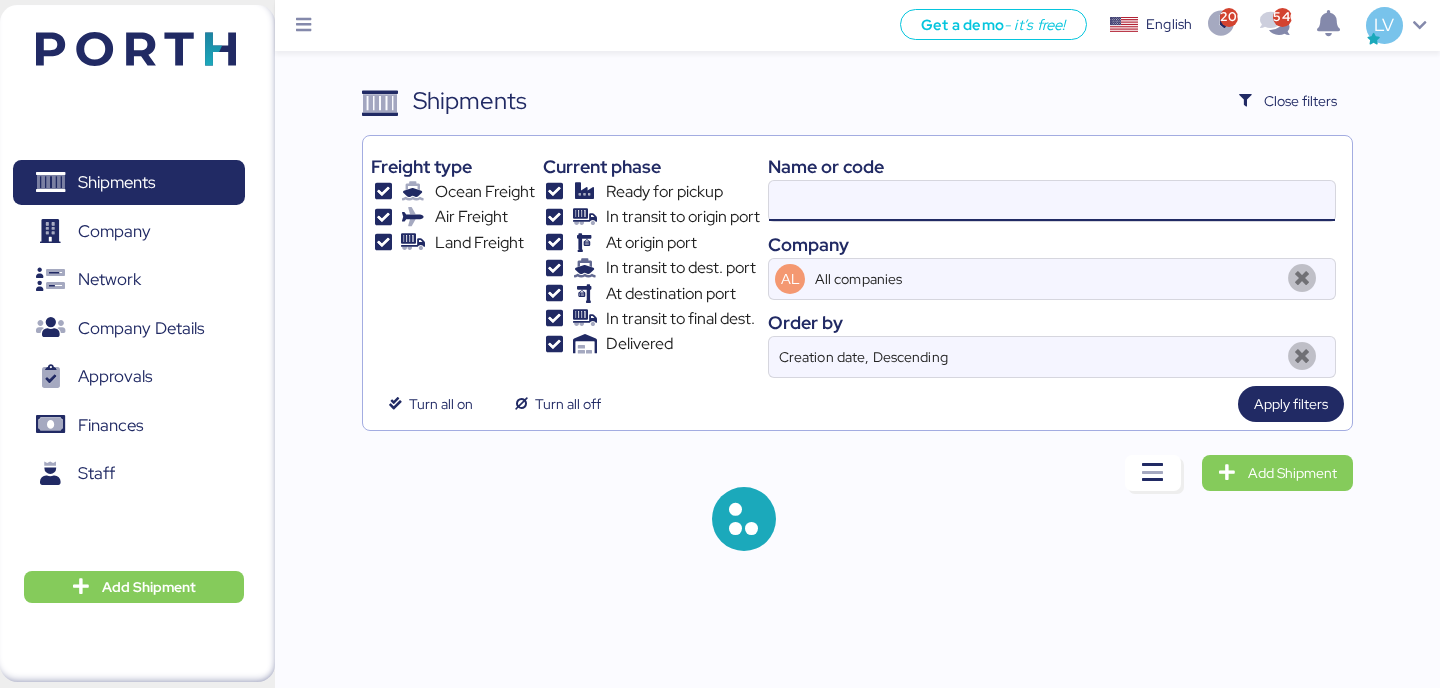 paste on "[NUMBER]" 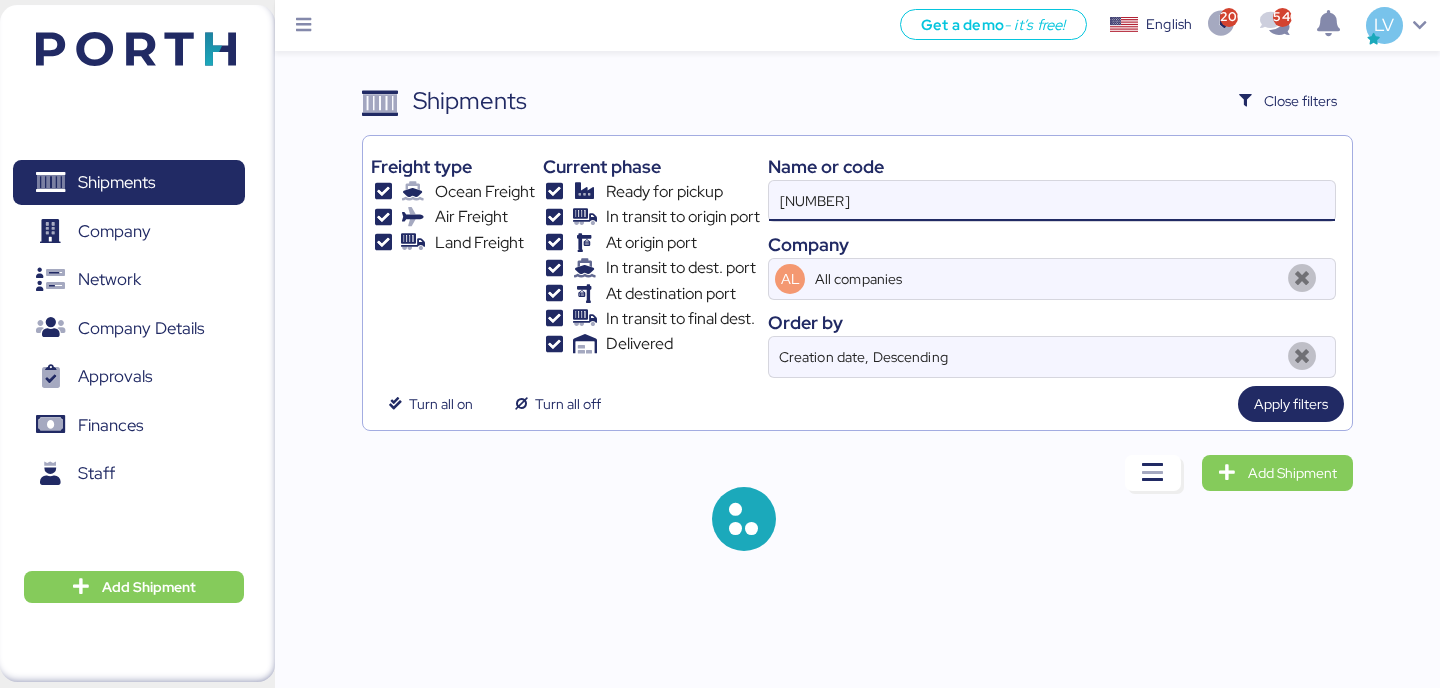 type on "[NUMBER]" 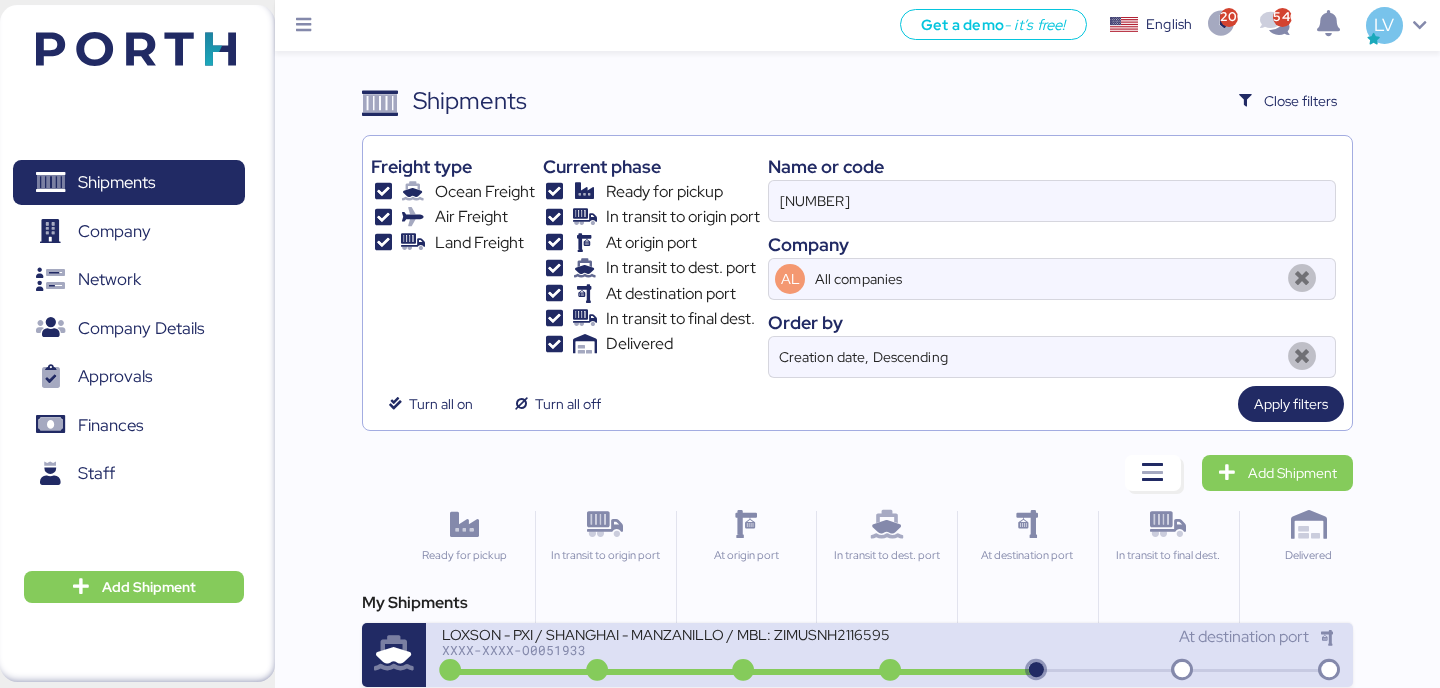 click on "LOXSON - PXI / SHANGHAI - MANZANILLO / MBL: ZIMUSNH21165956 - HBL: CSSE250612189 / 1X40HQ & 1X20GP" at bounding box center (665, 633) 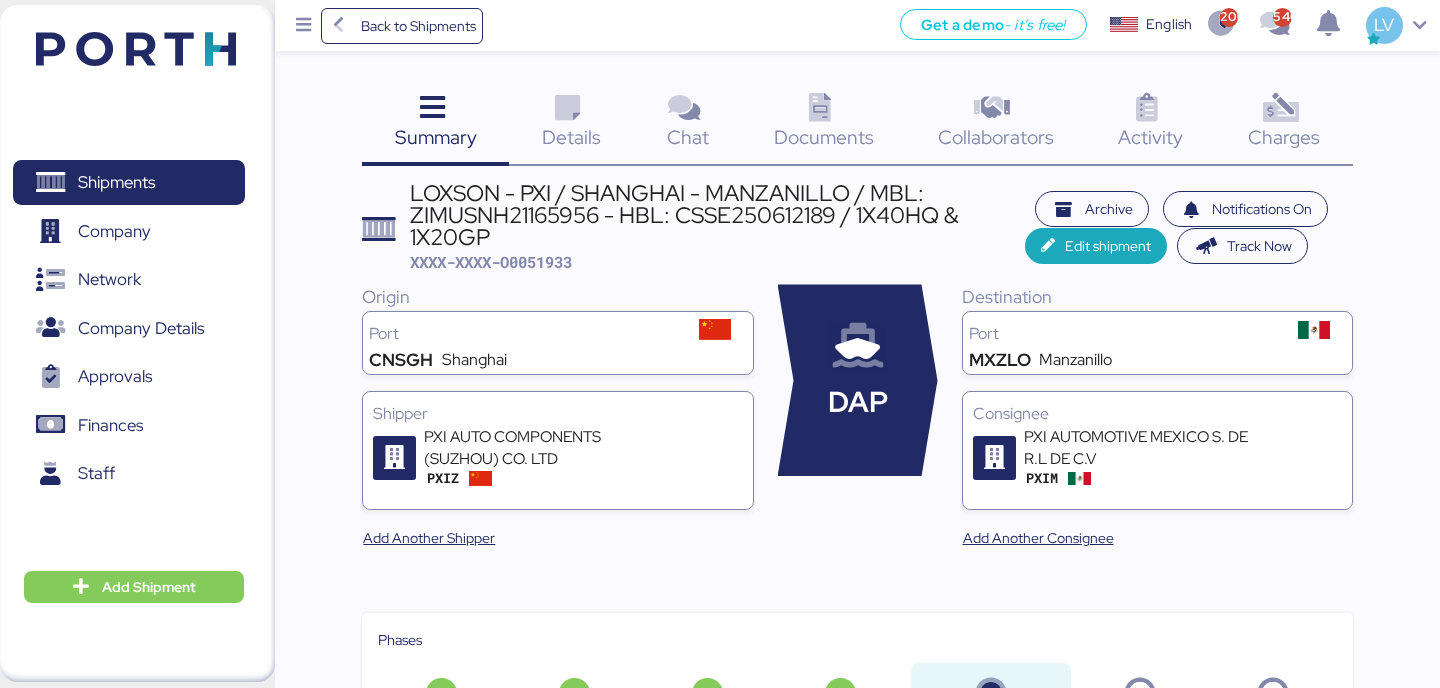 click at bounding box center (1280, 108) 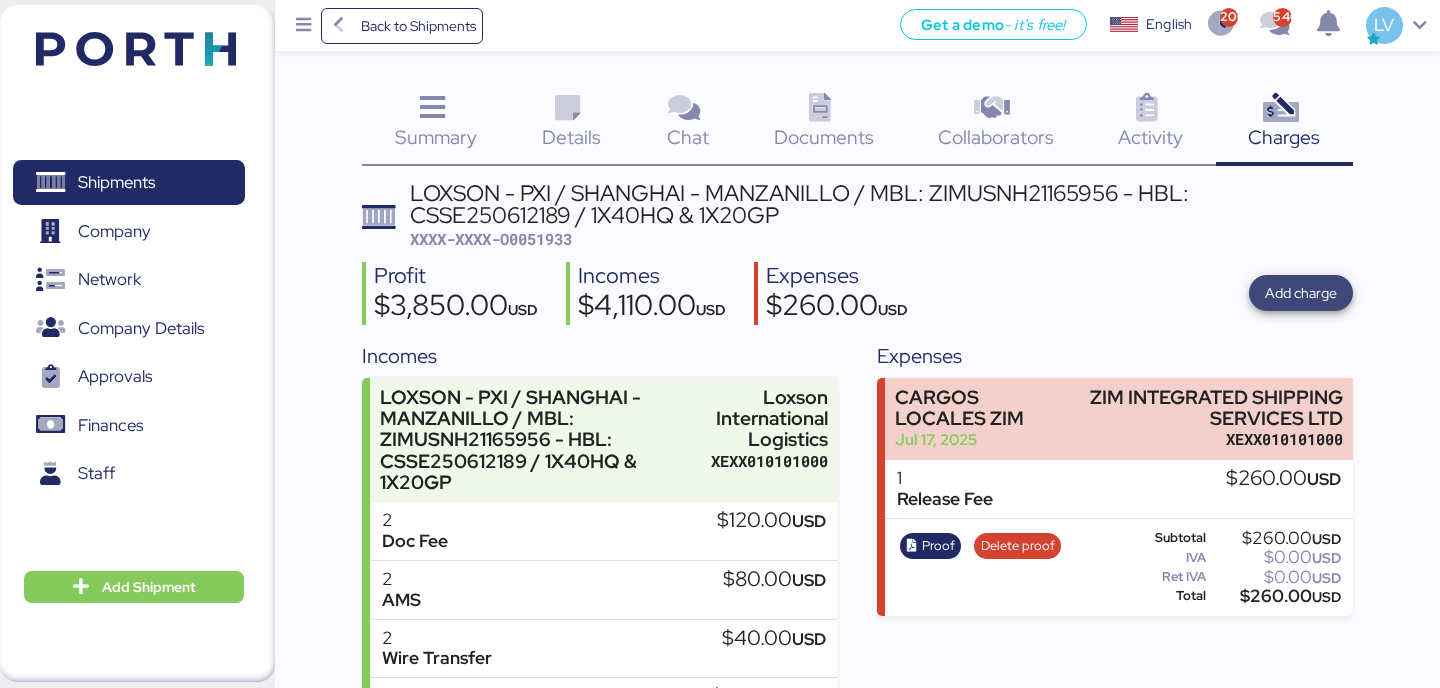 click on "Add charge" at bounding box center (1301, 293) 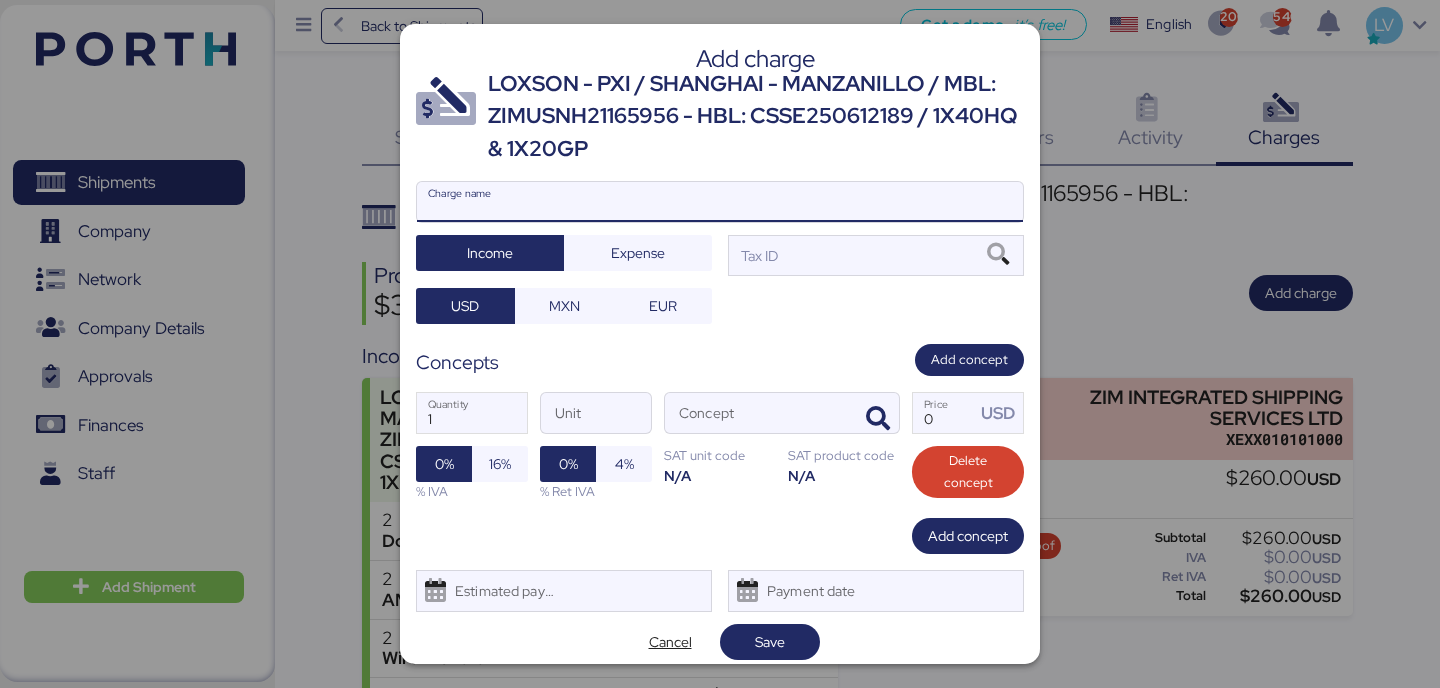 click on "Charge name" at bounding box center (720, 202) 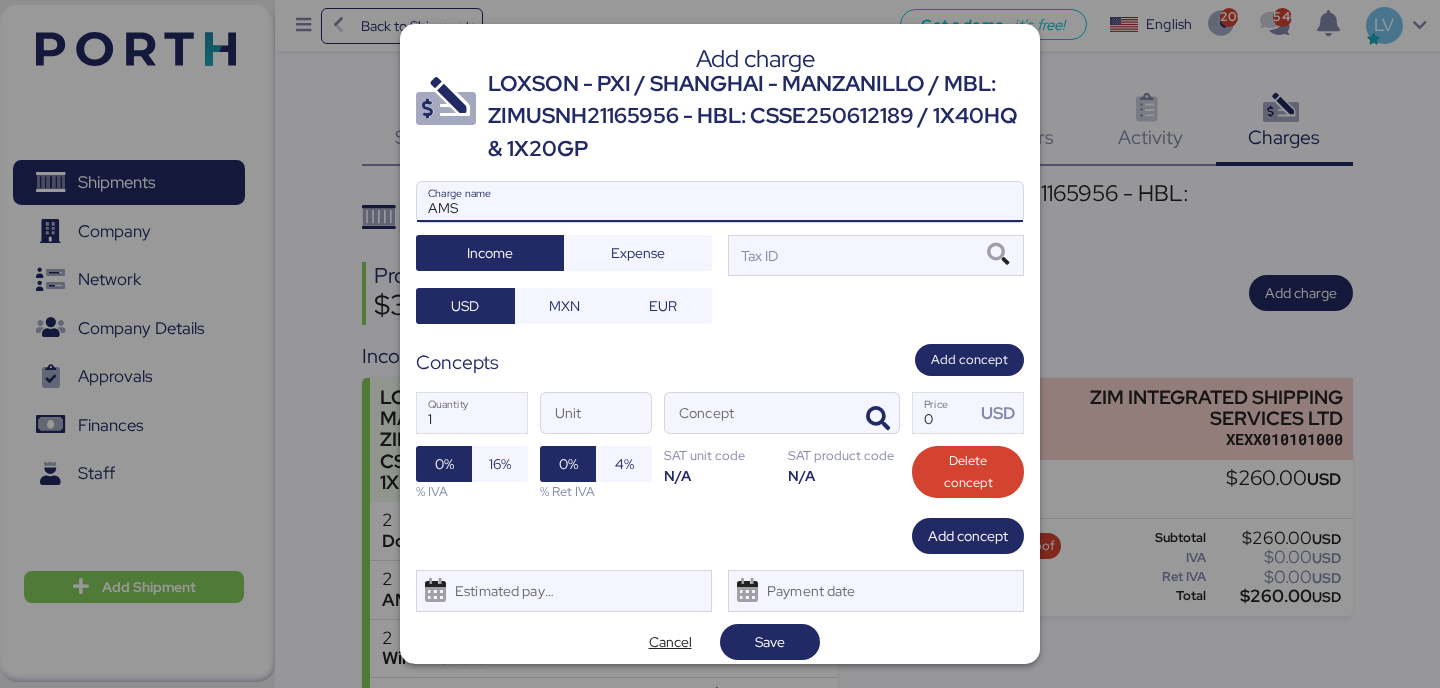 type on "AMS" 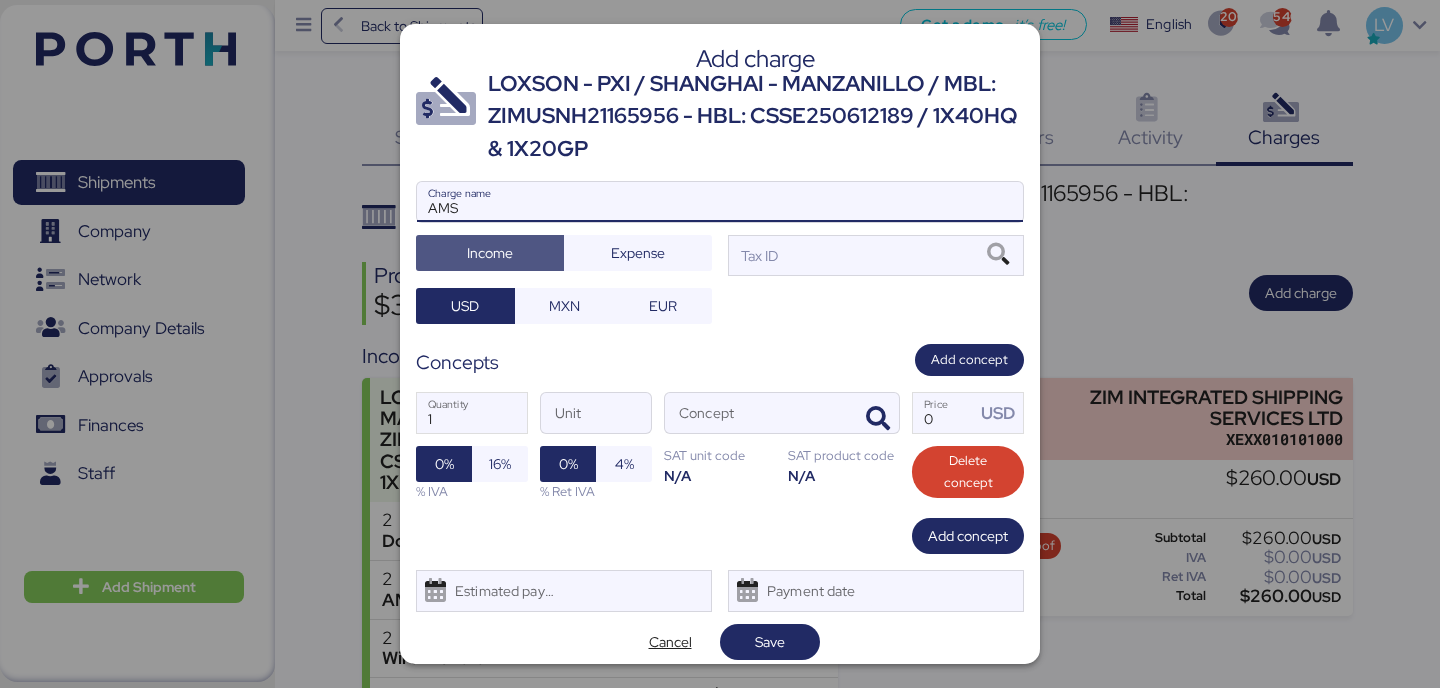 type 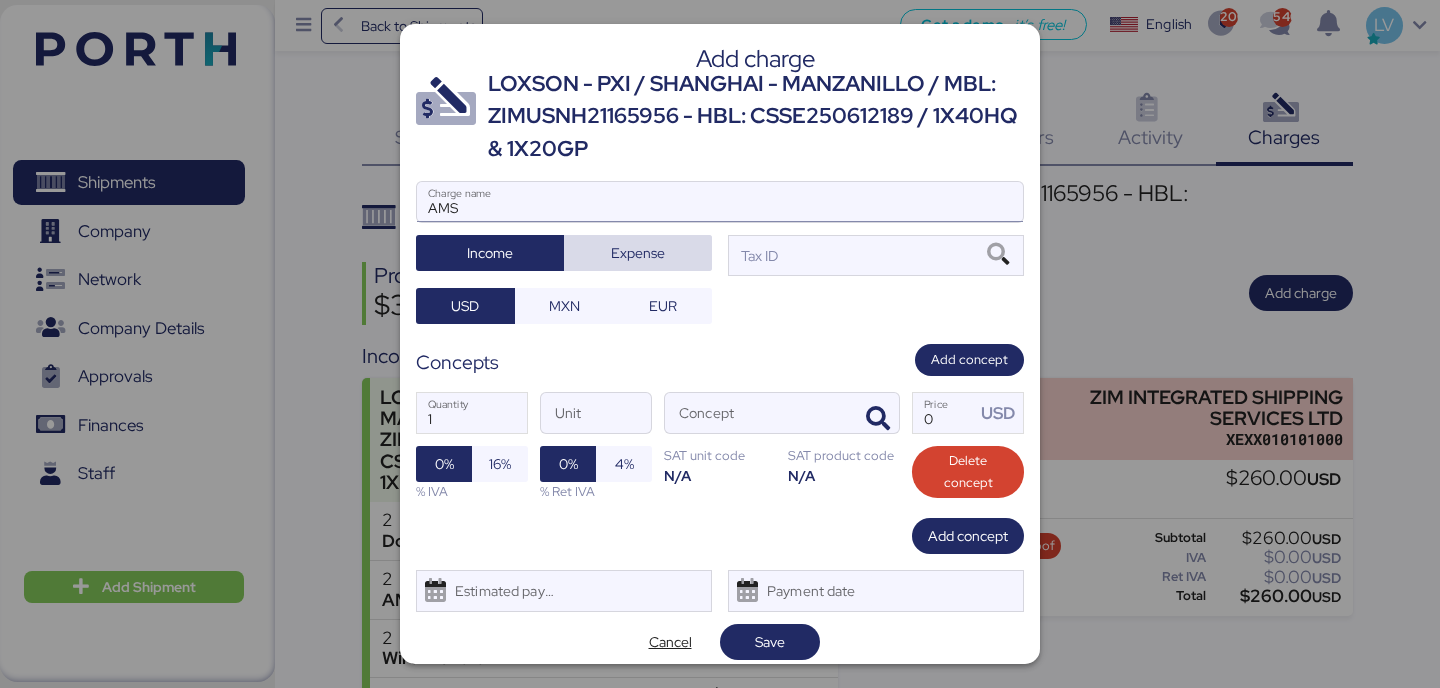 type 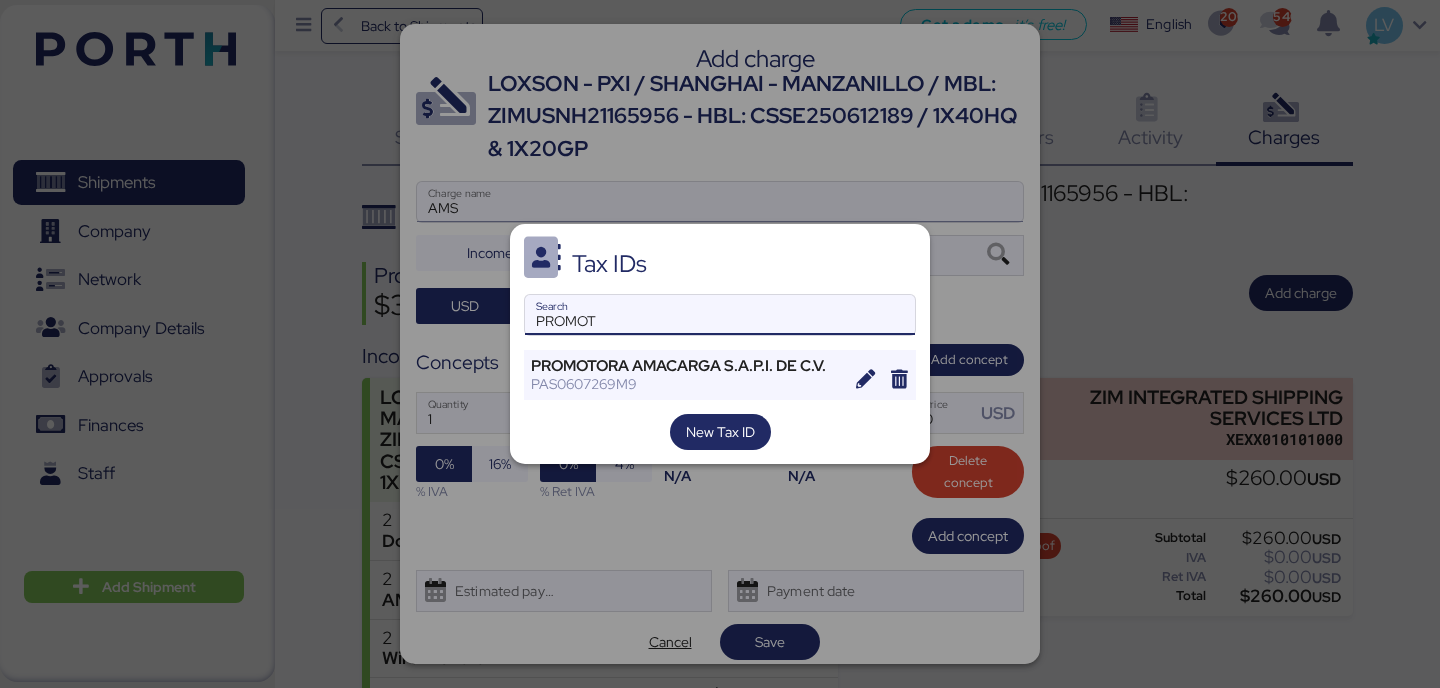 type on "PROMOT" 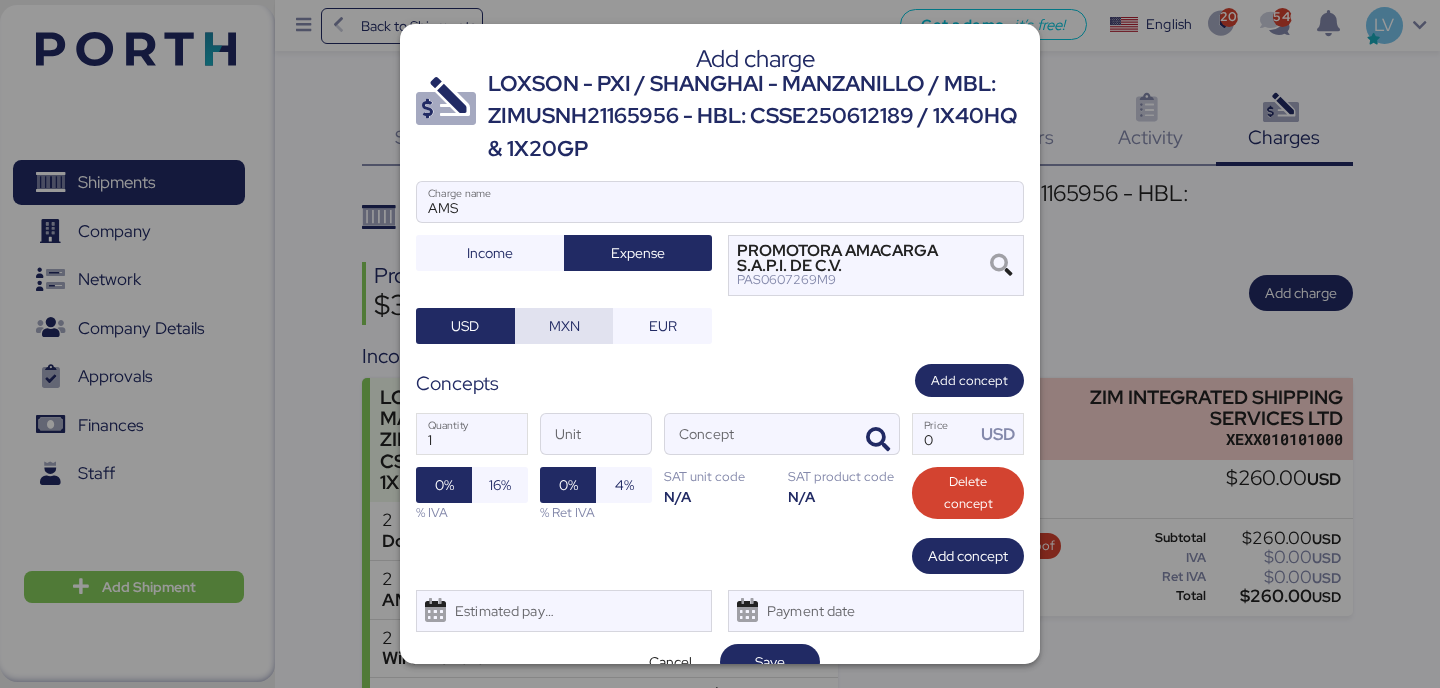 click on "MXN" at bounding box center [564, 326] 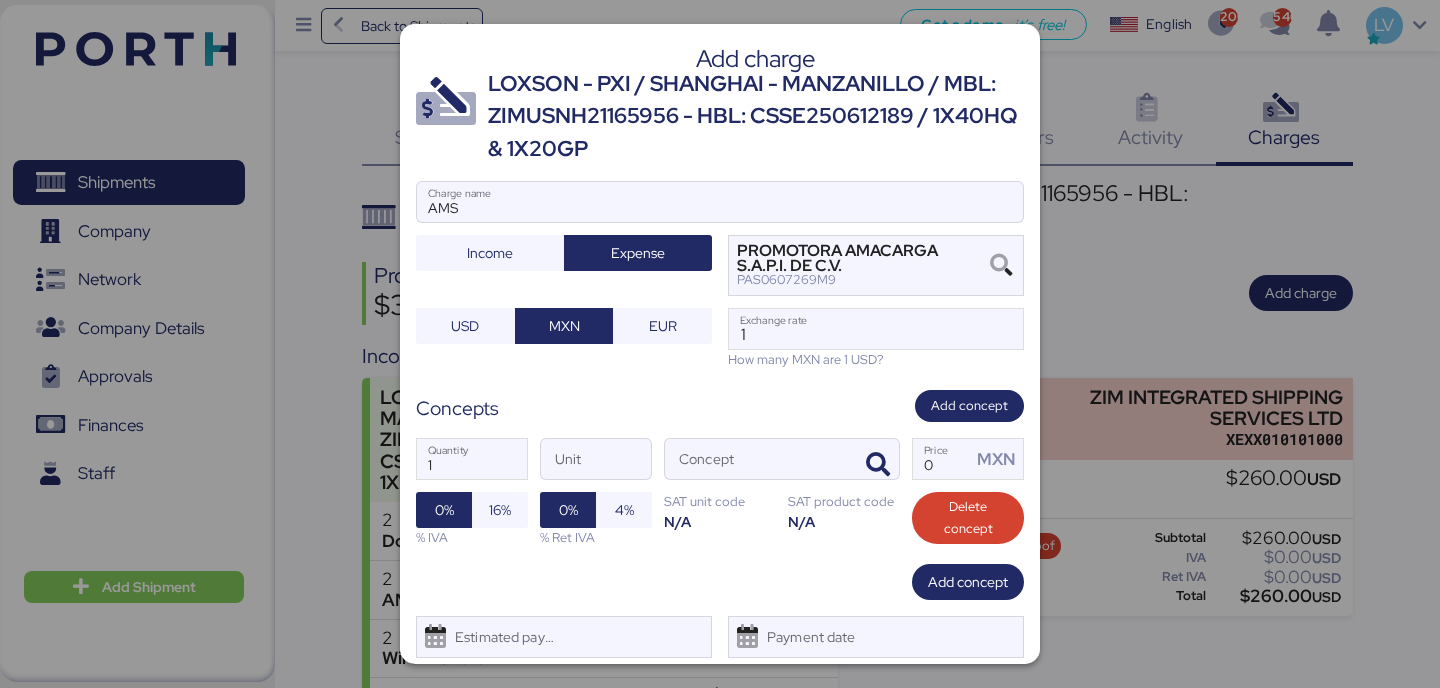 click on "How many
MXN
are 1 USD?" at bounding box center [876, 359] 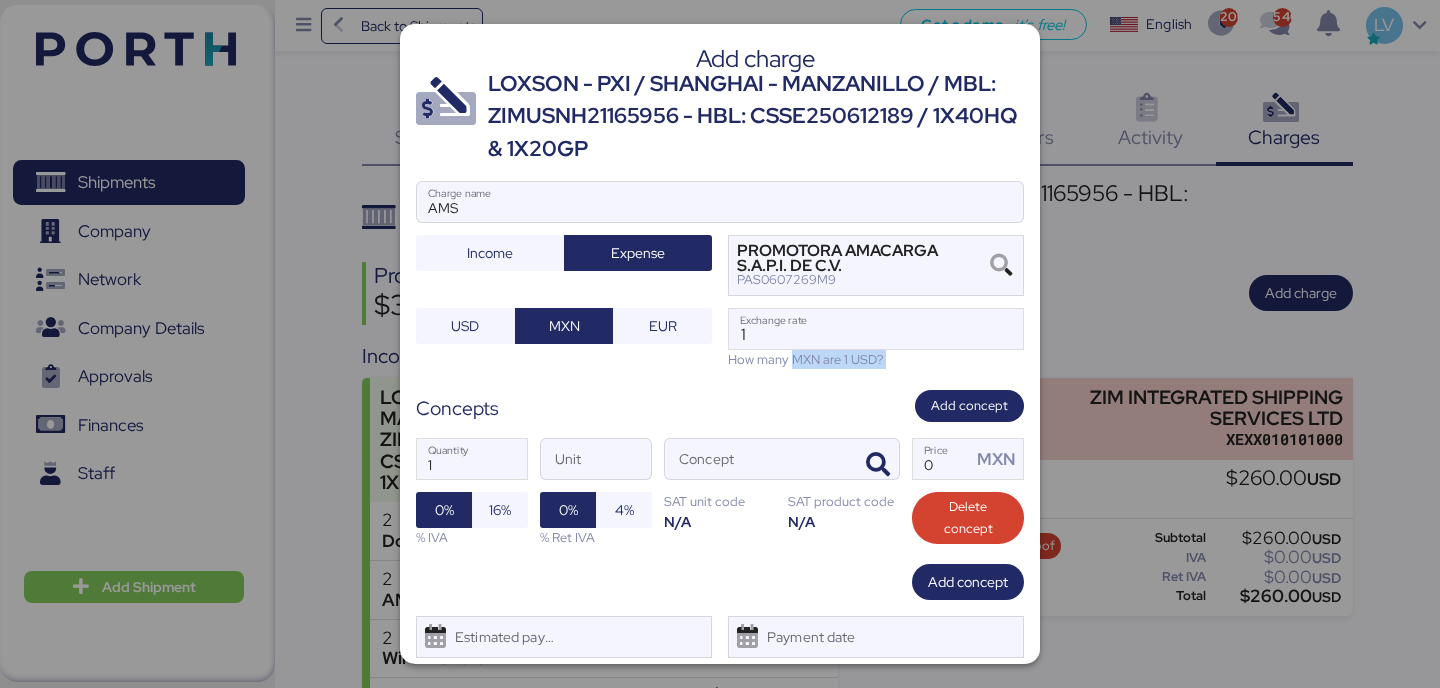 click on "How many
MXN
are 1 USD?" at bounding box center [876, 359] 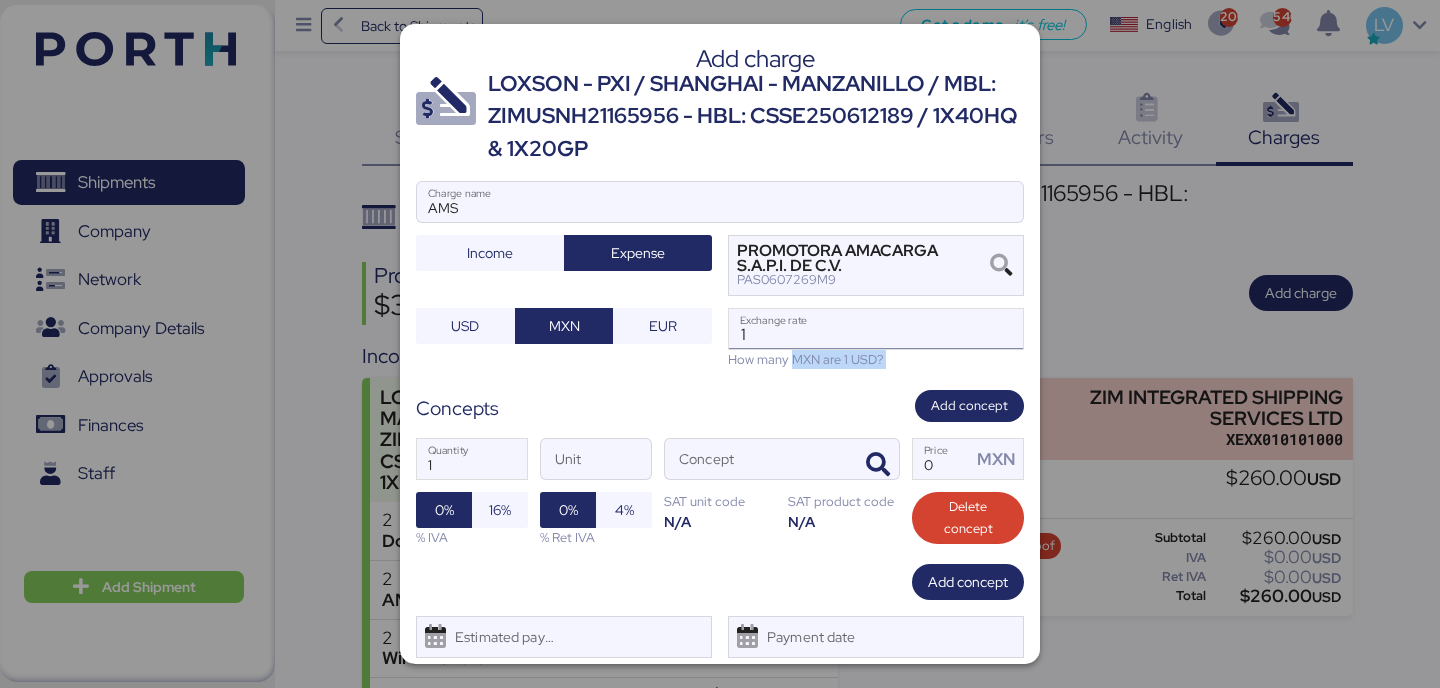 click on "How many
MXN
are 1 USD?" at bounding box center [876, 359] 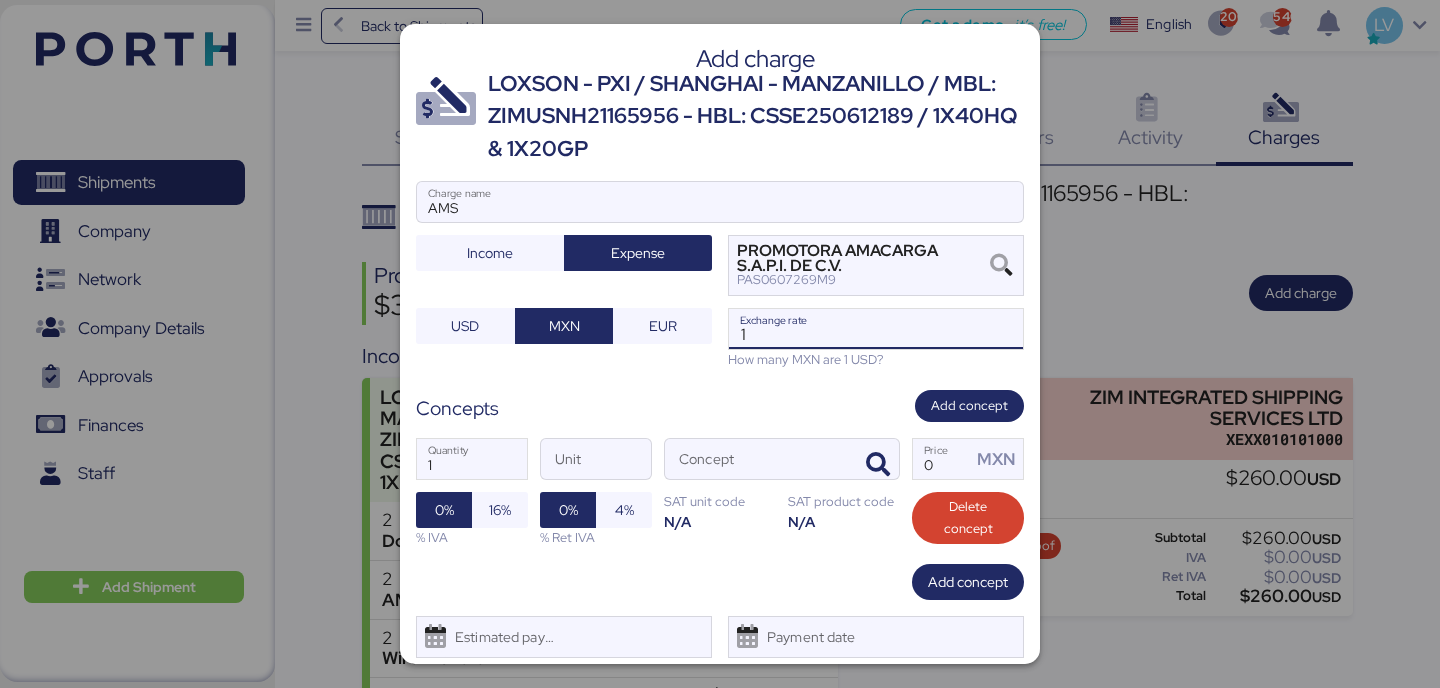 click on "1" at bounding box center [876, 329] 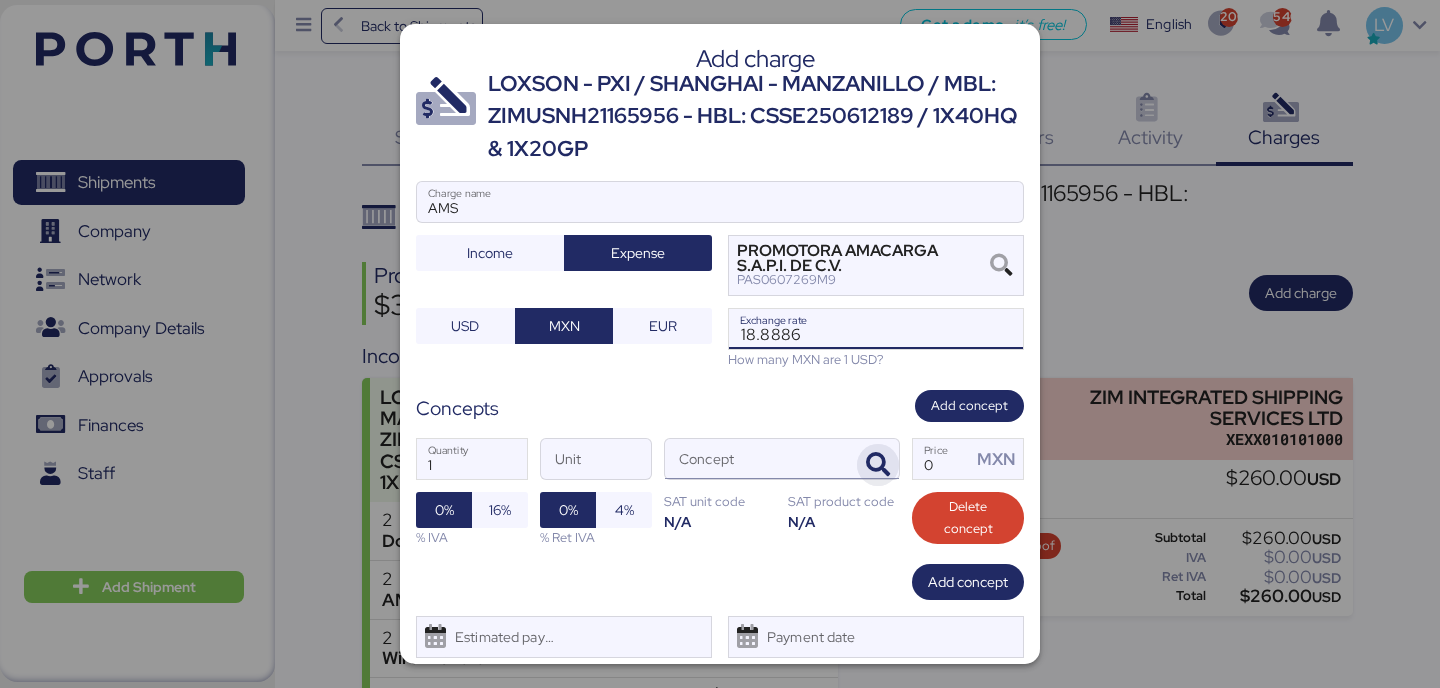 type on "18.8886" 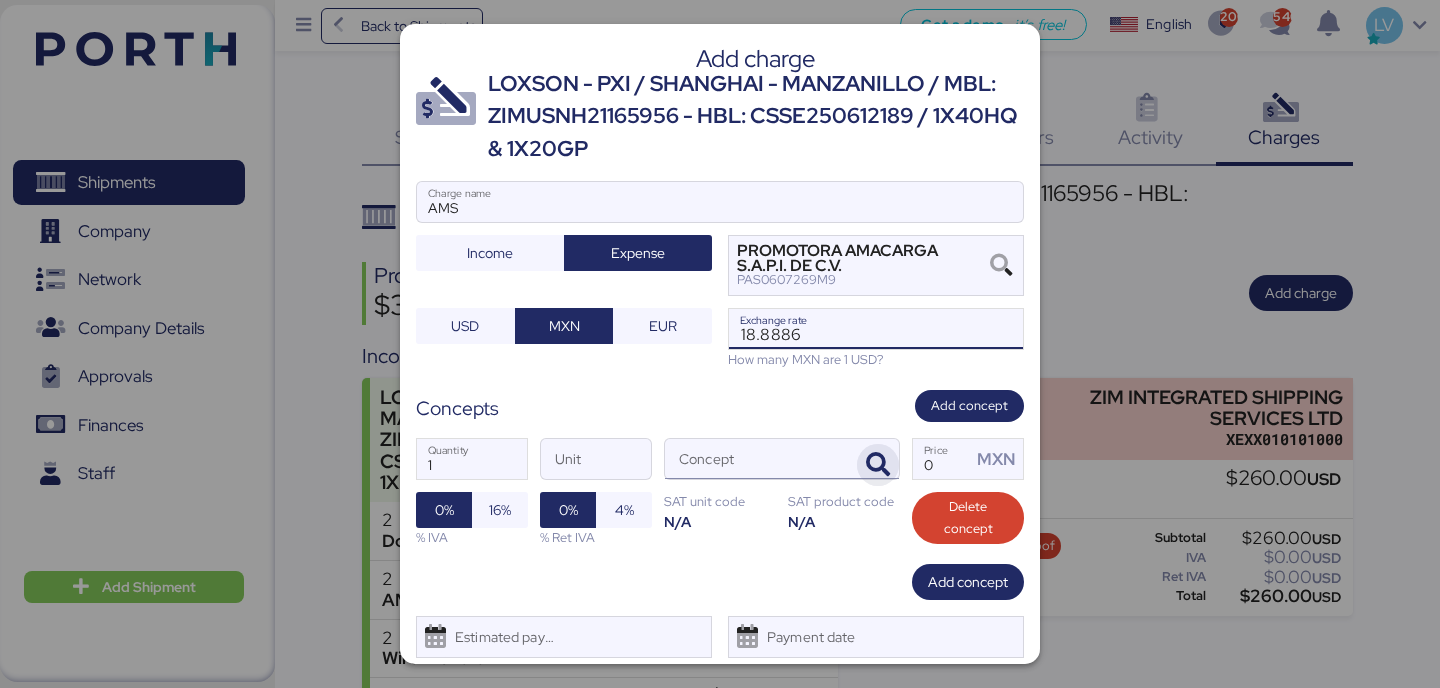 click at bounding box center [878, 465] 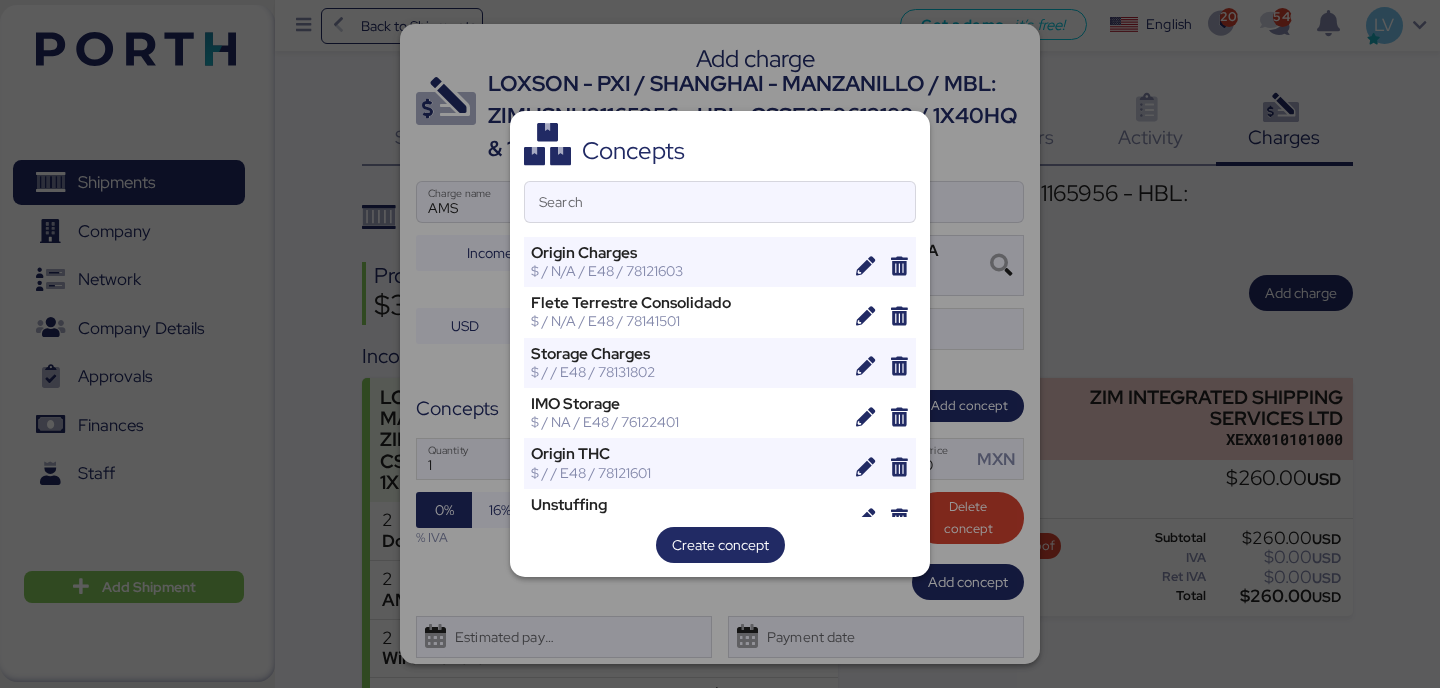 click on "Concepts Search Origin Charges
$ / N/A /
E48 / 78121603
Flete Terrestre Consolidado
$ / N/A /
E48 / 78141501
Storage Charges
$ /  /
E48 / 78131802
IMO Storage
$ / NA /
E48 / 76122401
Origin THC
$ /  /
E48 / 78121601
Unstuffing
$ / T/CBM /
E48 / 78131802
Transfer Fee
$ / T/CBM /
E48 / 78141501
IMO Surcharge
$ / N/A /
E48 / 76122401
International FTL Freight
$ / N/A /
E48 / 78141501
Low Sulphur Surchase
$ /  /
E48 / 76122401
Demoras
$ /  /
E48 / 76122401
Container Premium
$ /  /
E48 / 76111801
Security Fee     Marinefuel Recovery" at bounding box center (720, 344) 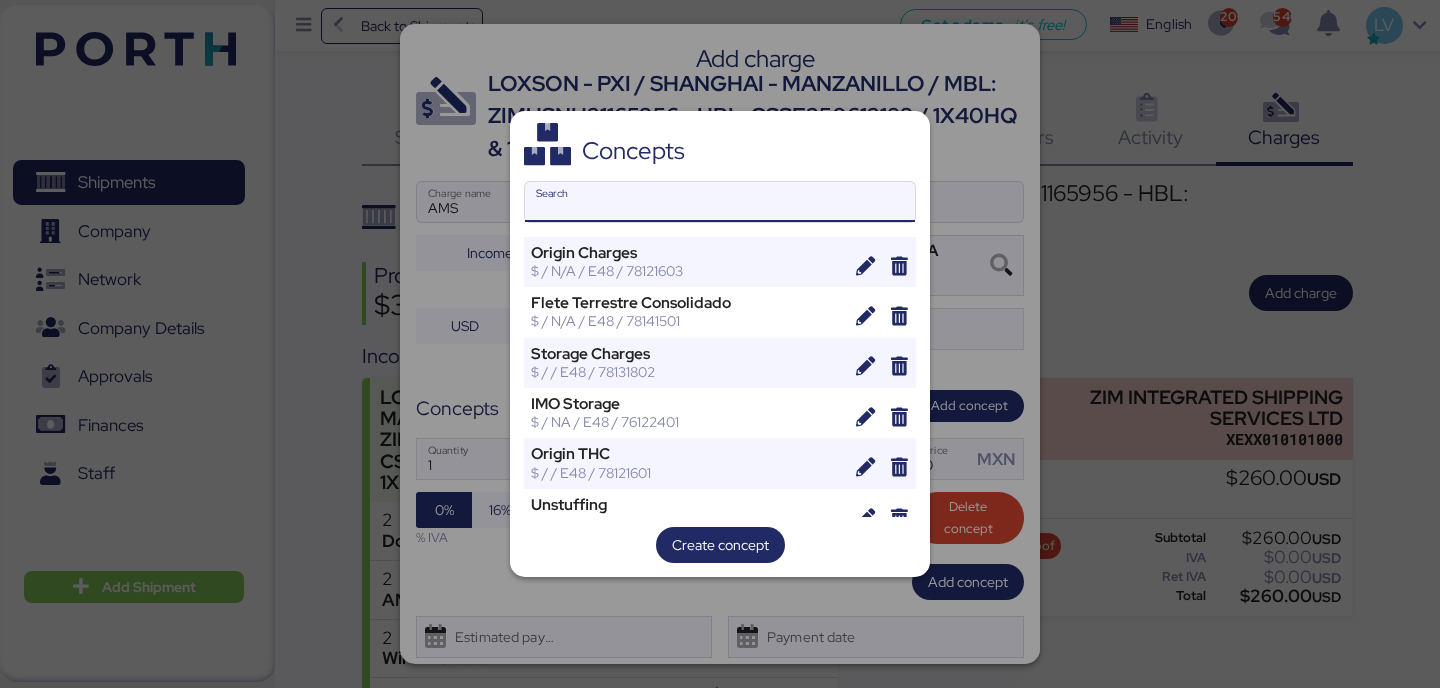 click on "Search" at bounding box center (720, 202) 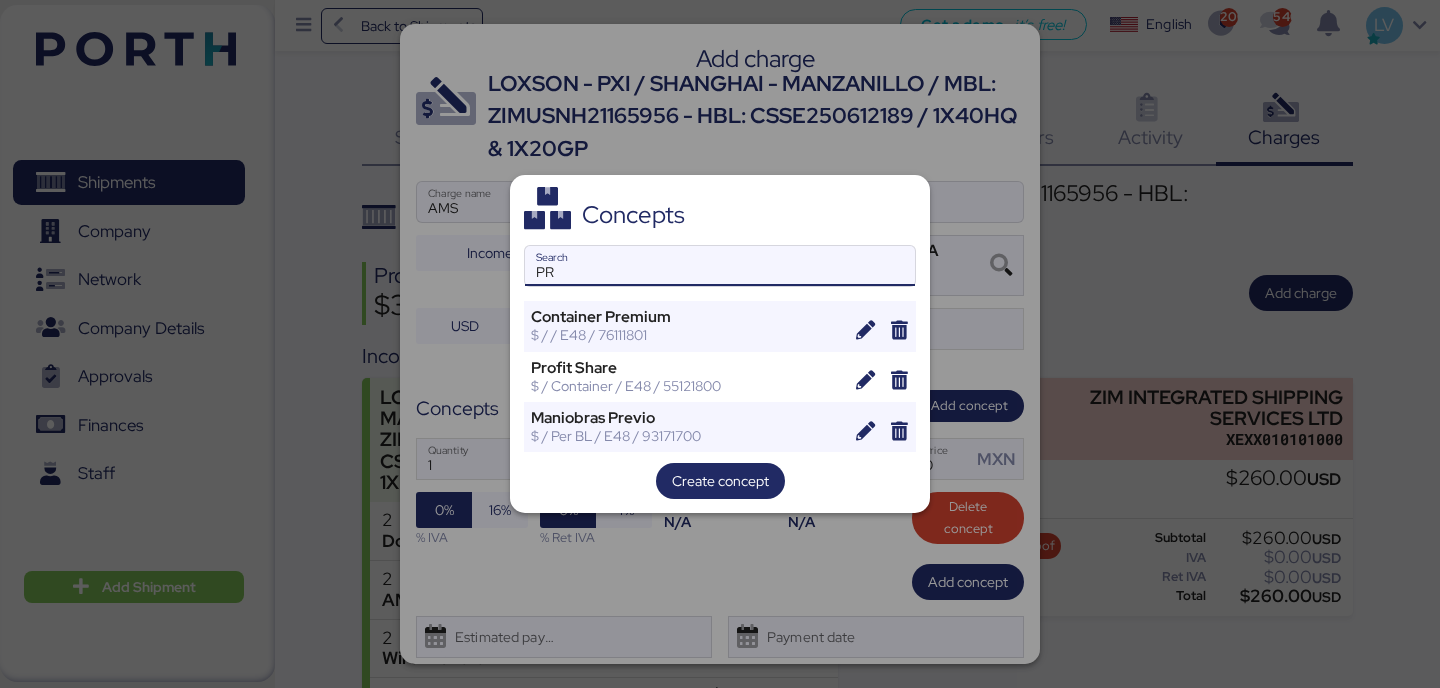 type on "P" 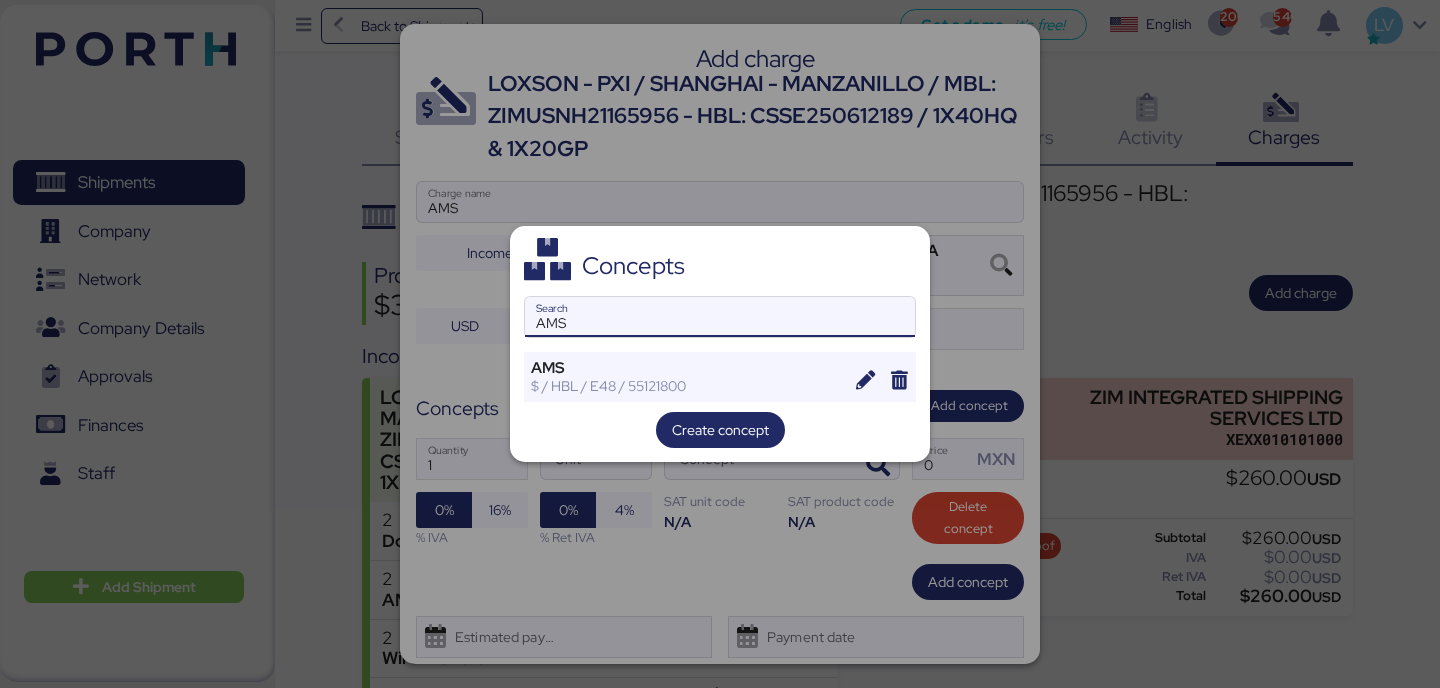 type on "AMS" 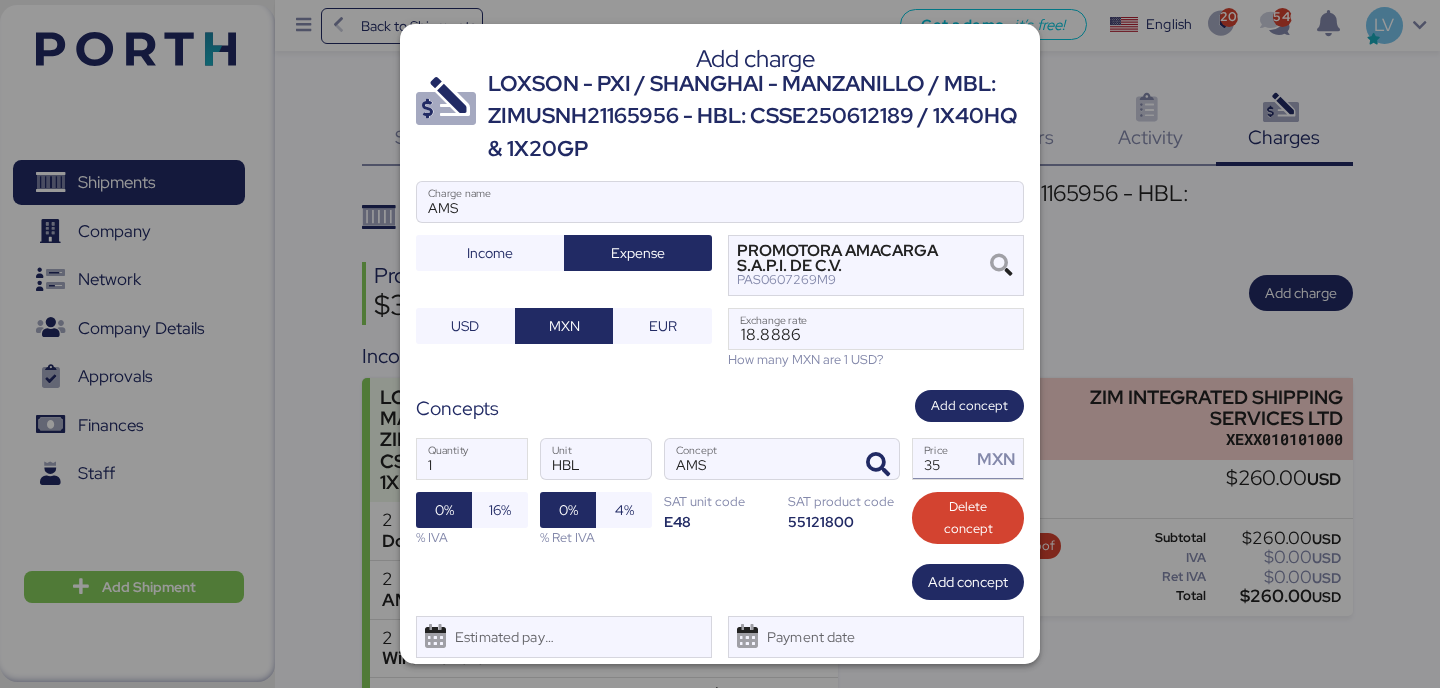 click on "35" at bounding box center (942, 459) 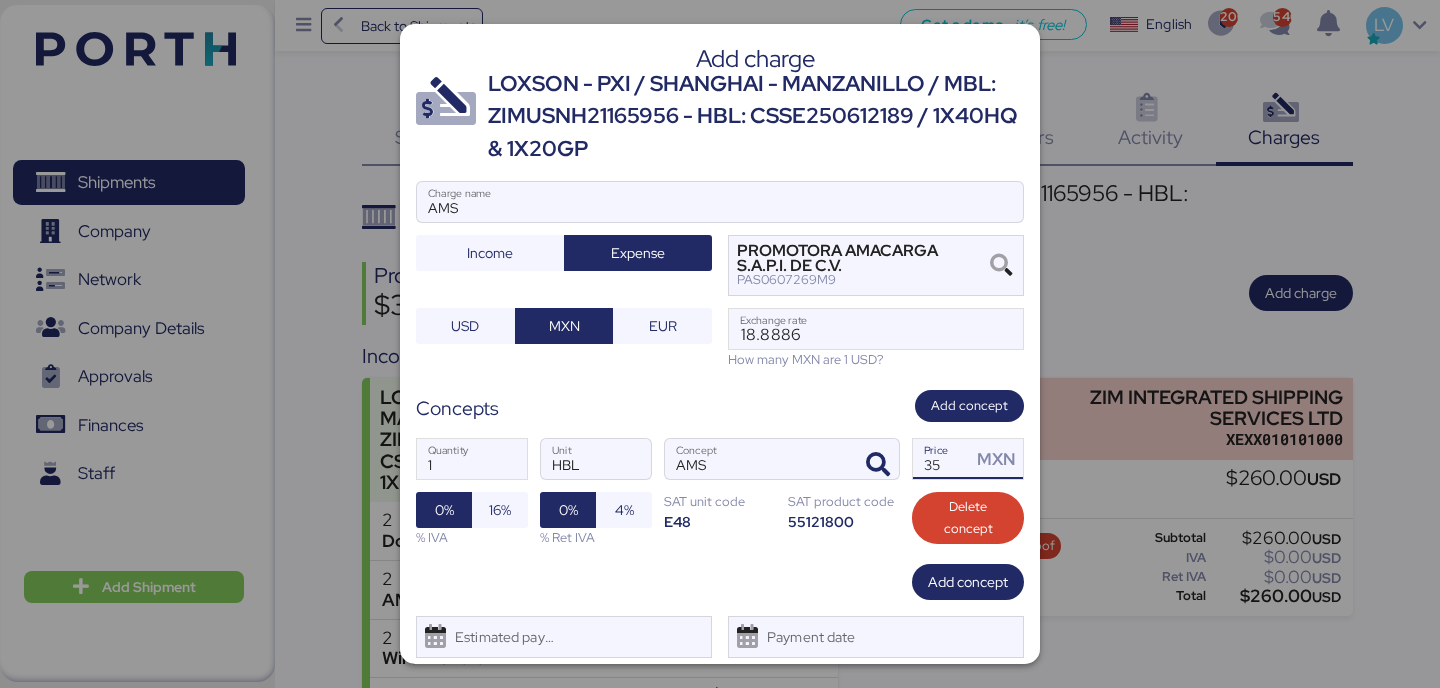 click on "35" at bounding box center (942, 459) 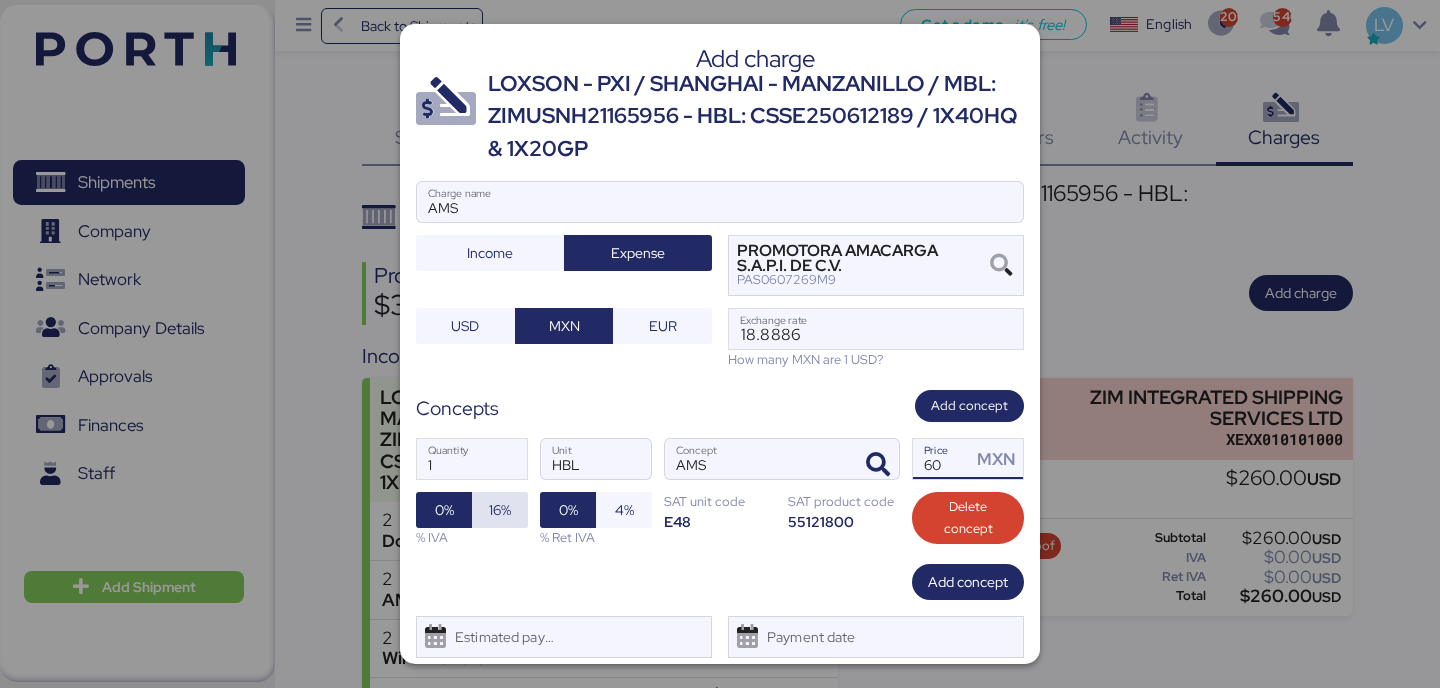type on "60" 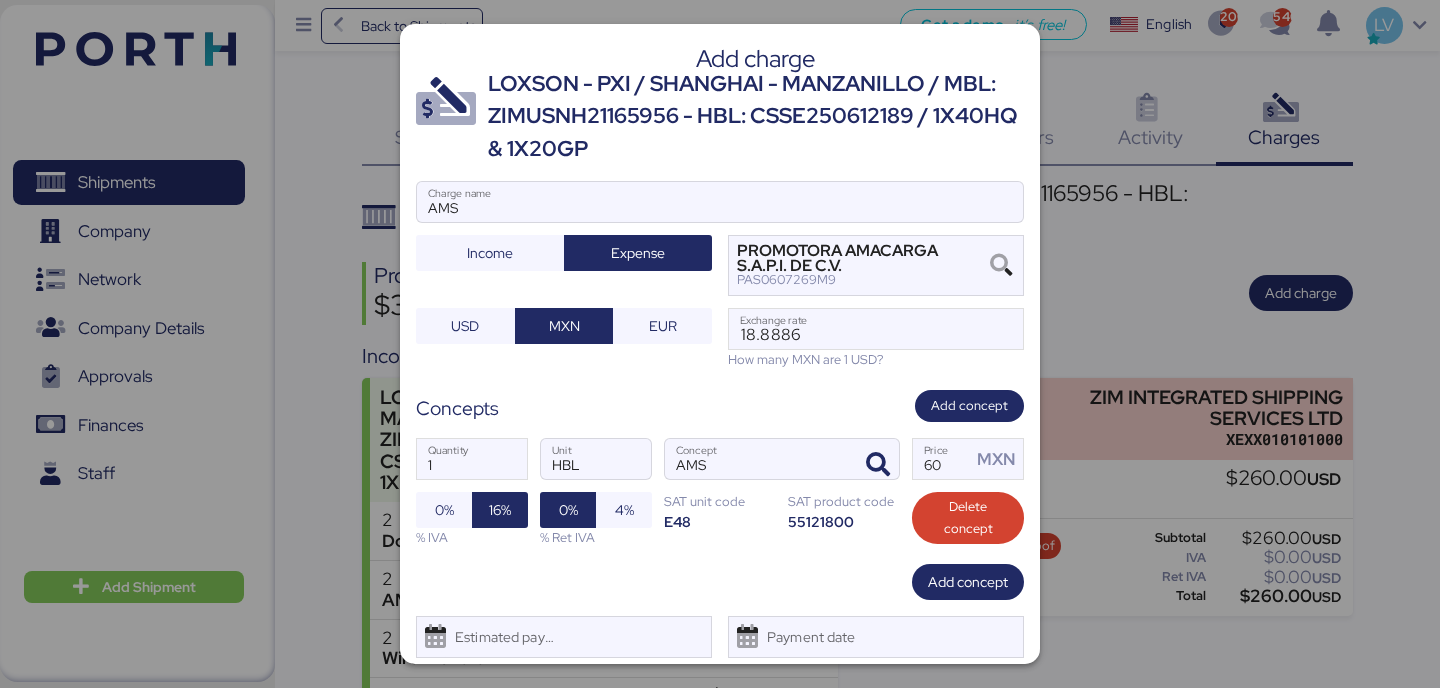 click on "% Ret IVA" at bounding box center [596, 537] 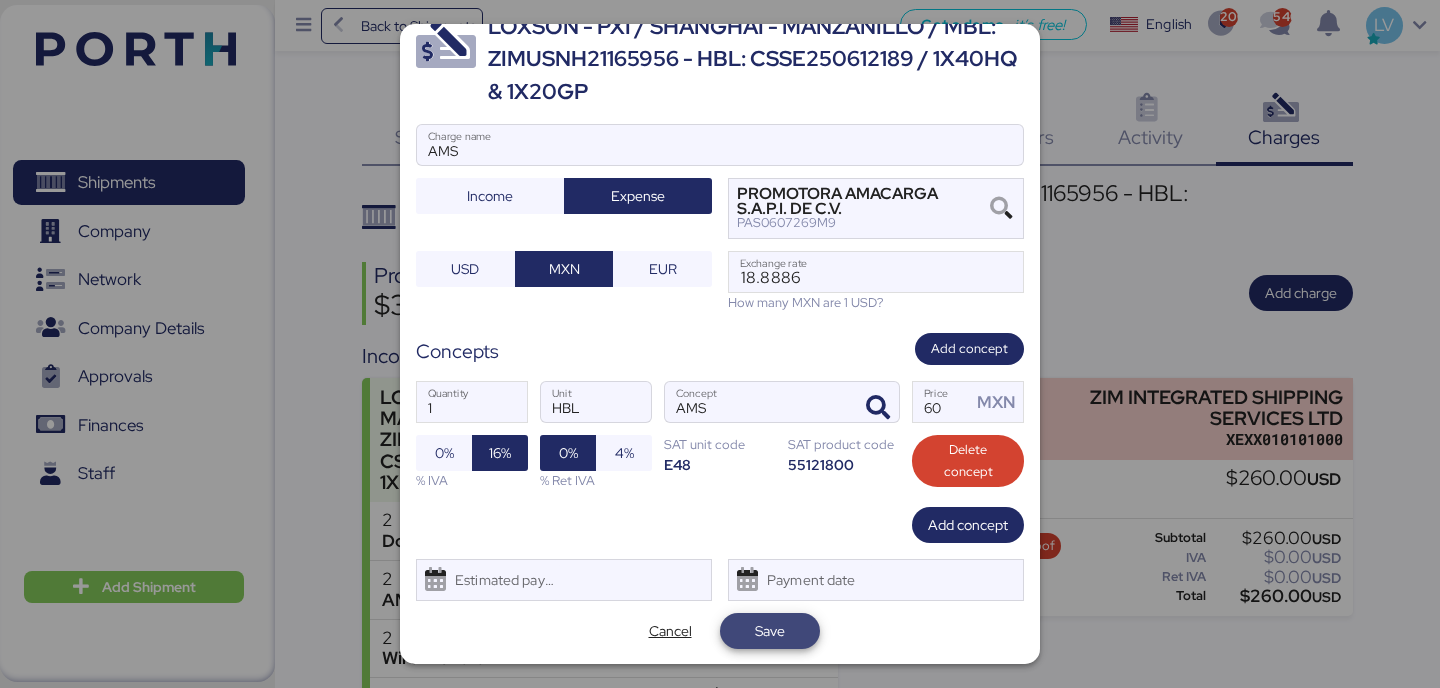 click on "Save" at bounding box center (770, 631) 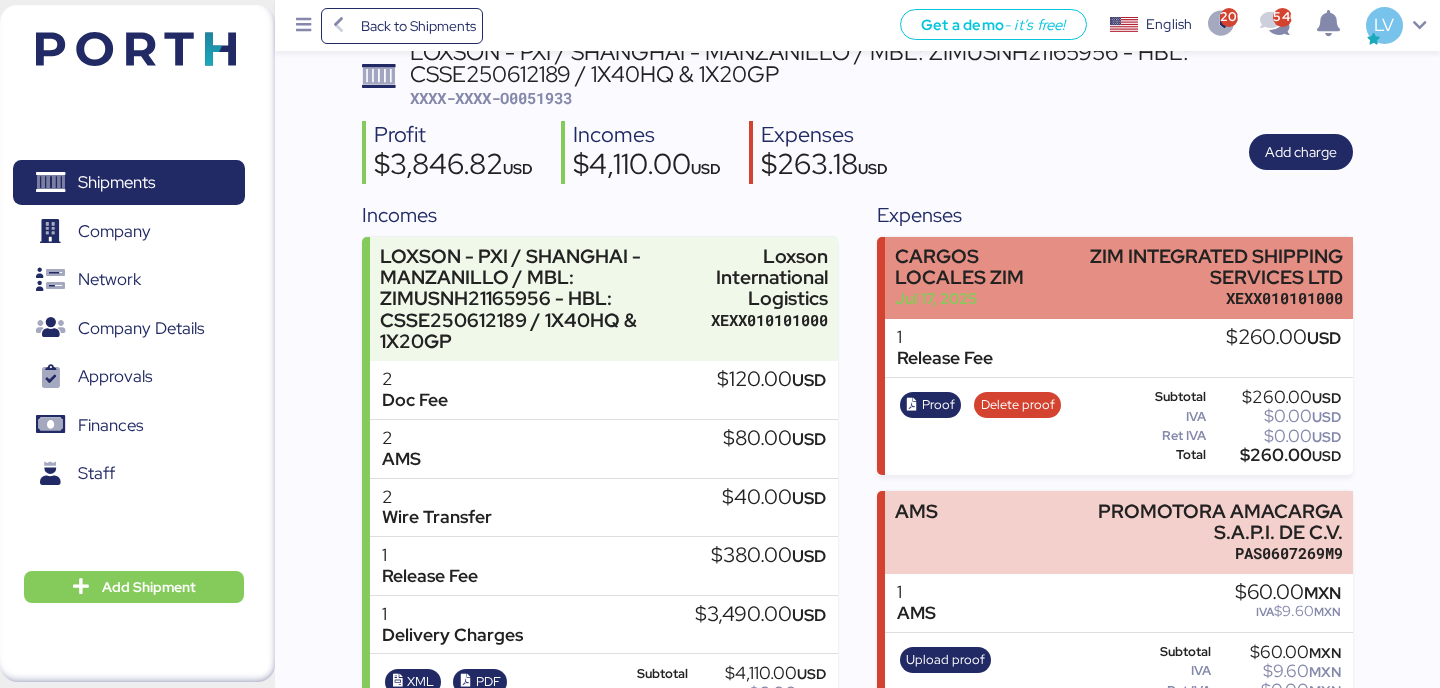 scroll, scrollTop: 0, scrollLeft: 0, axis: both 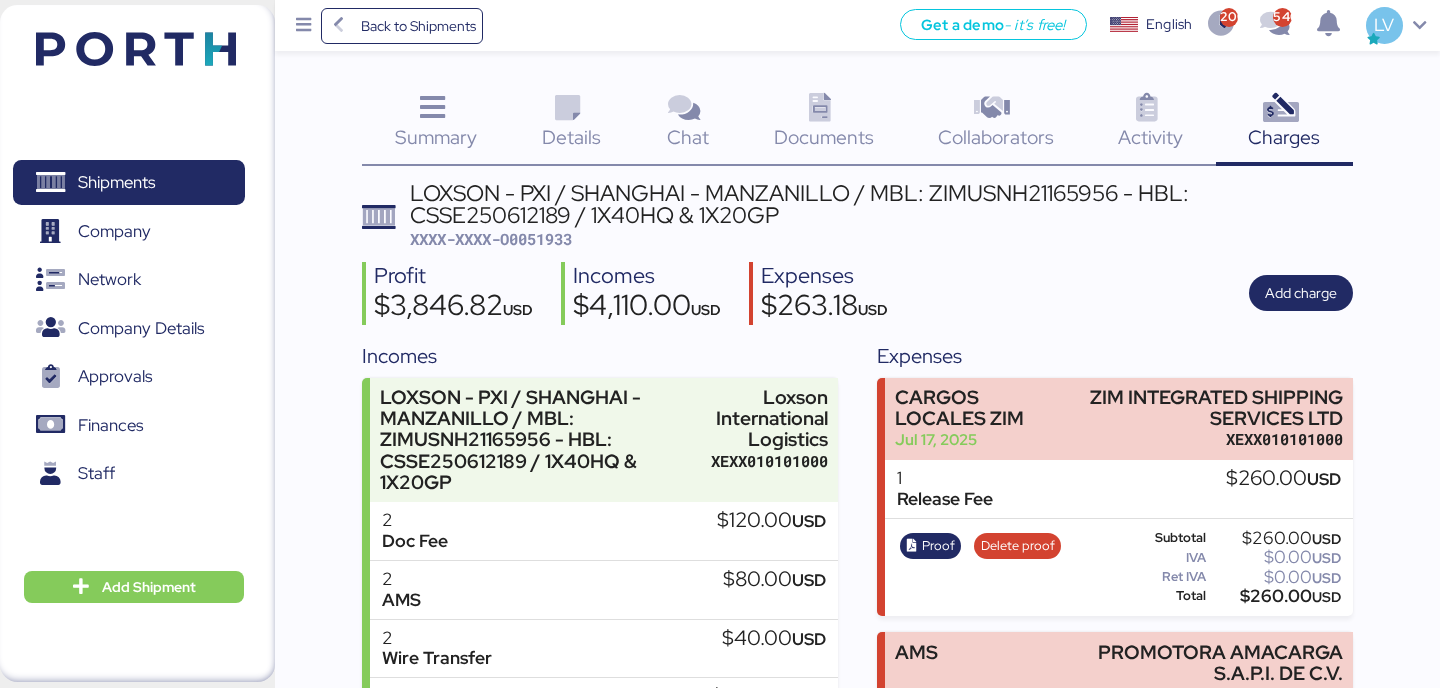 click on "Get a demo  - it’s free! Get a demo  English Inglés English   2001   540     LV" at bounding box center [961, 25] 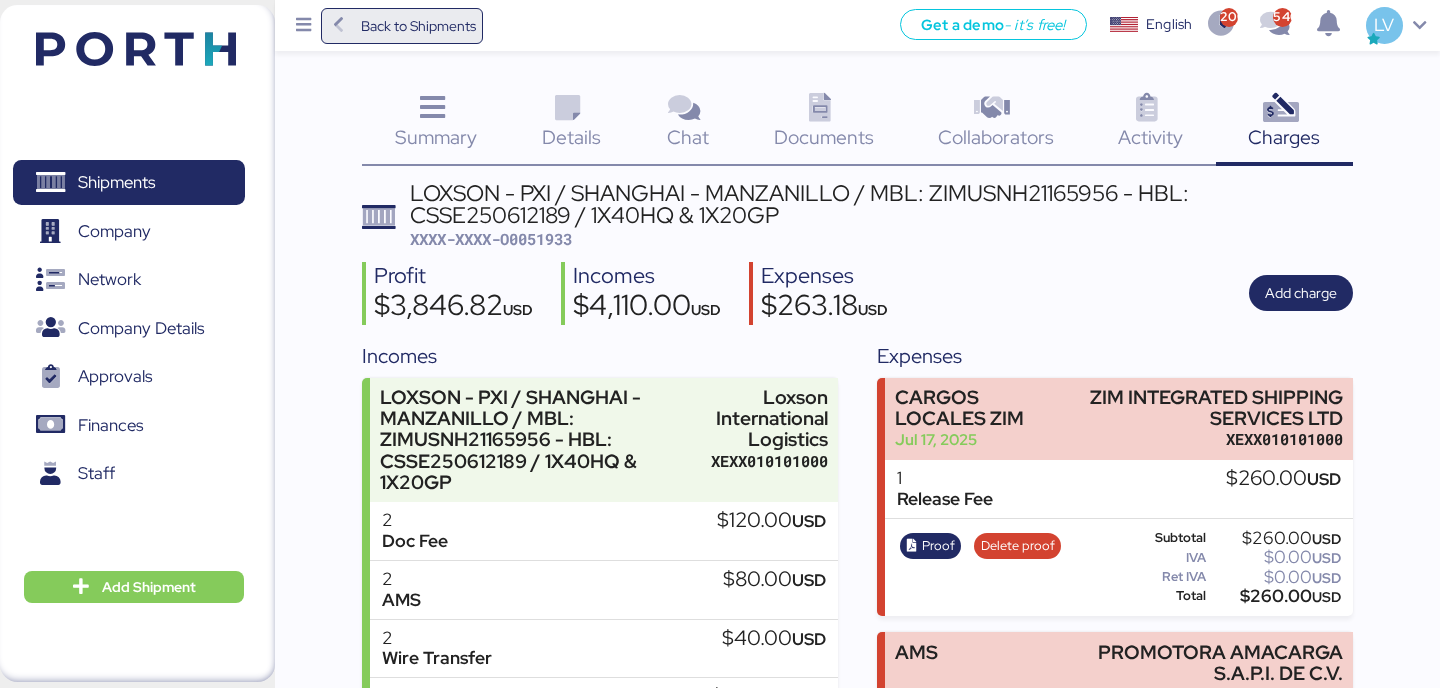 click on "Back to Shipments" at bounding box center [418, 26] 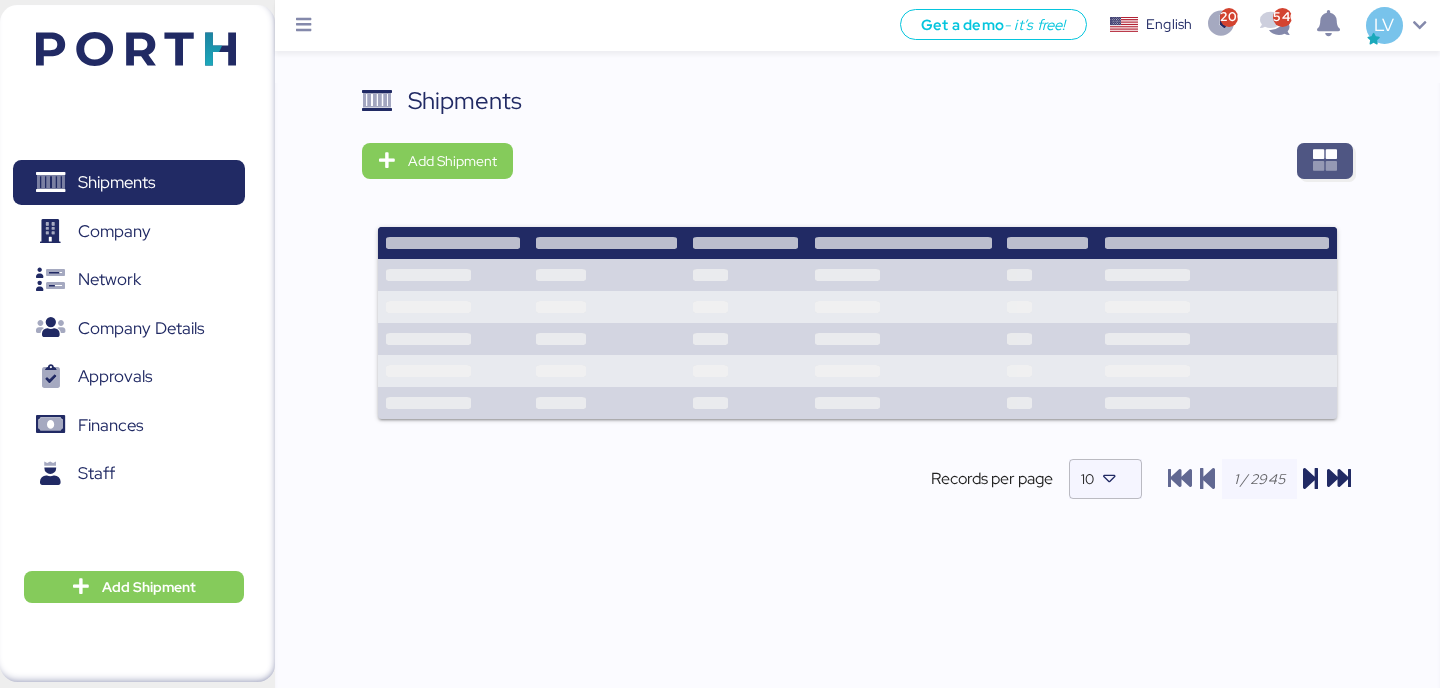 click at bounding box center [1325, 161] 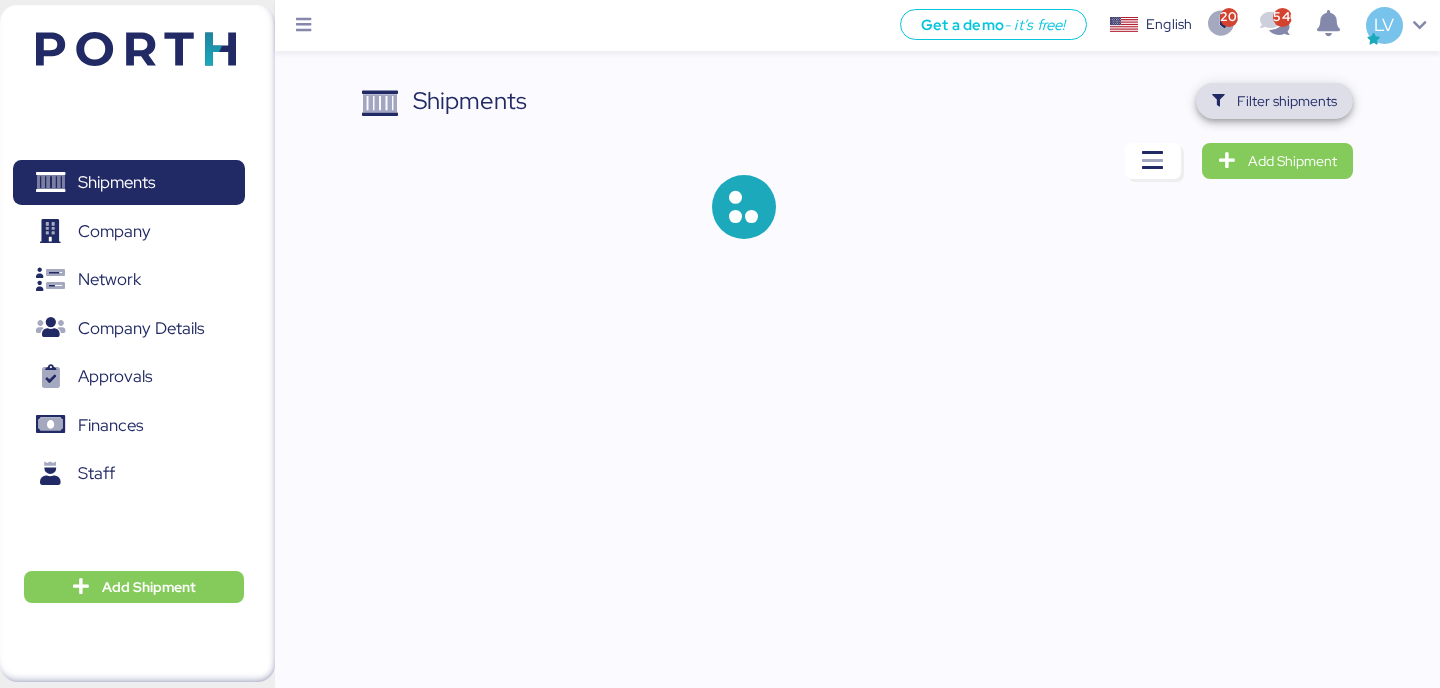 click on "Filter shipments" at bounding box center (1274, 101) 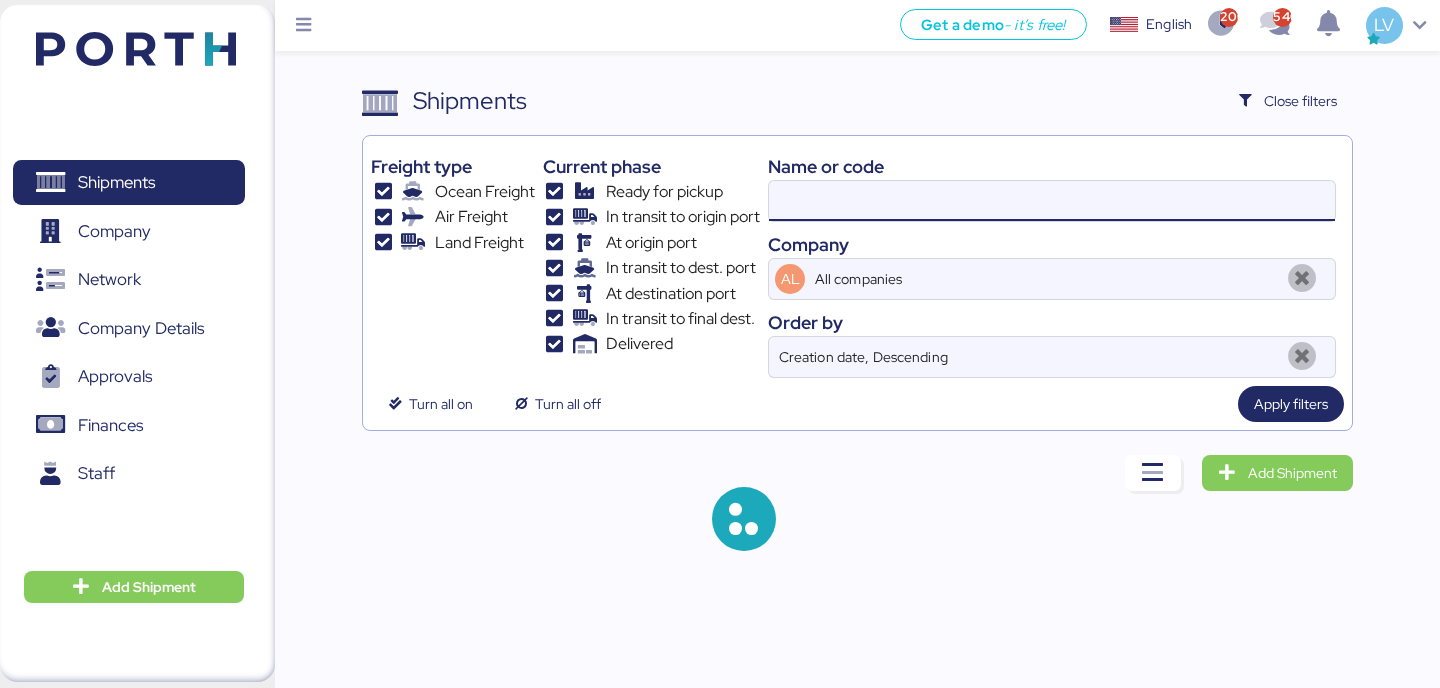 click at bounding box center (1052, 201) 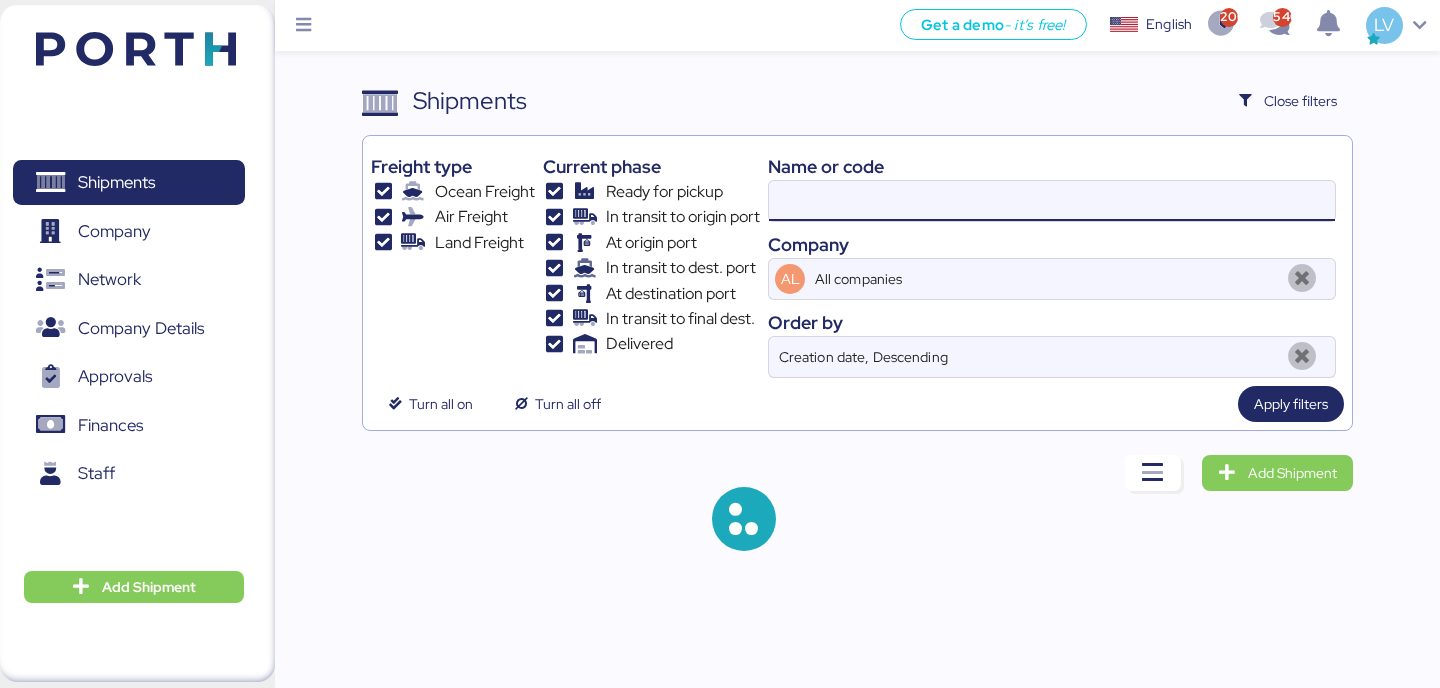 click at bounding box center [1052, 201] 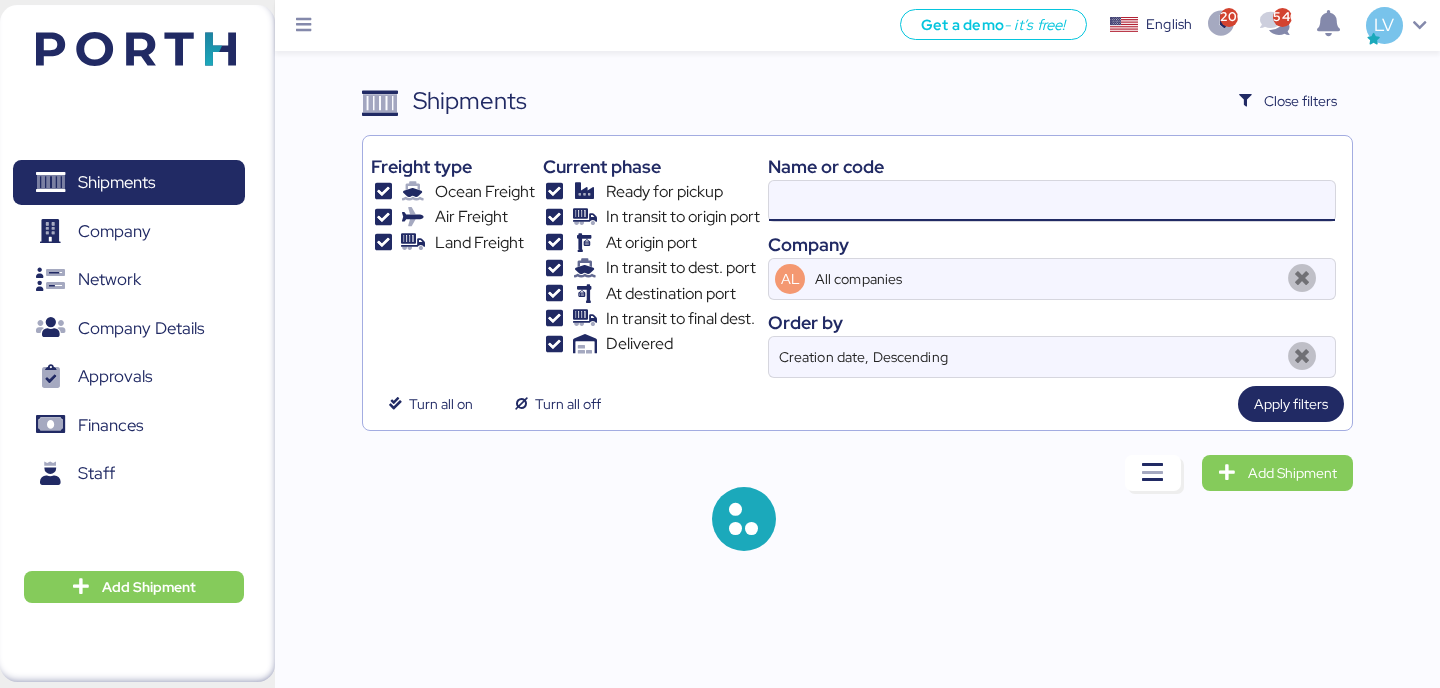 paste on "SSZ1638175" 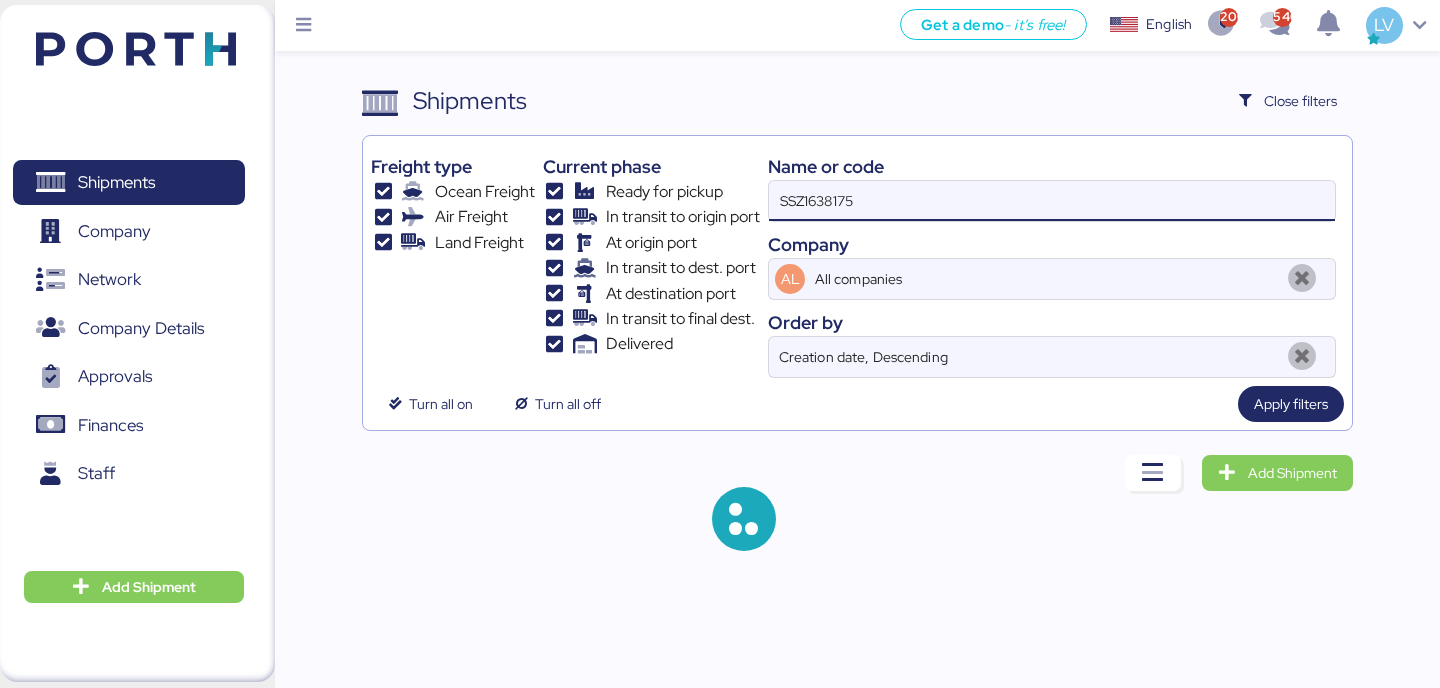 type on "SSZ1638175" 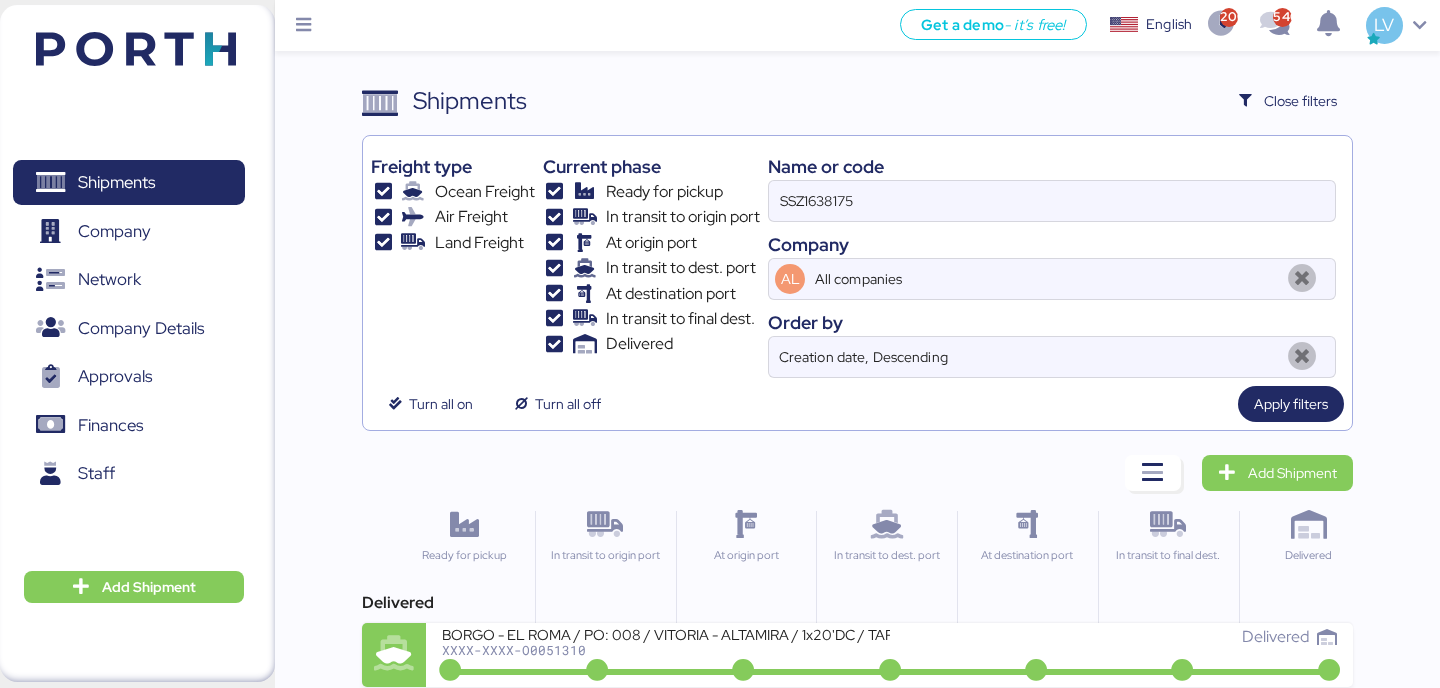 click on "In transit to origin port" at bounding box center (605, 583) 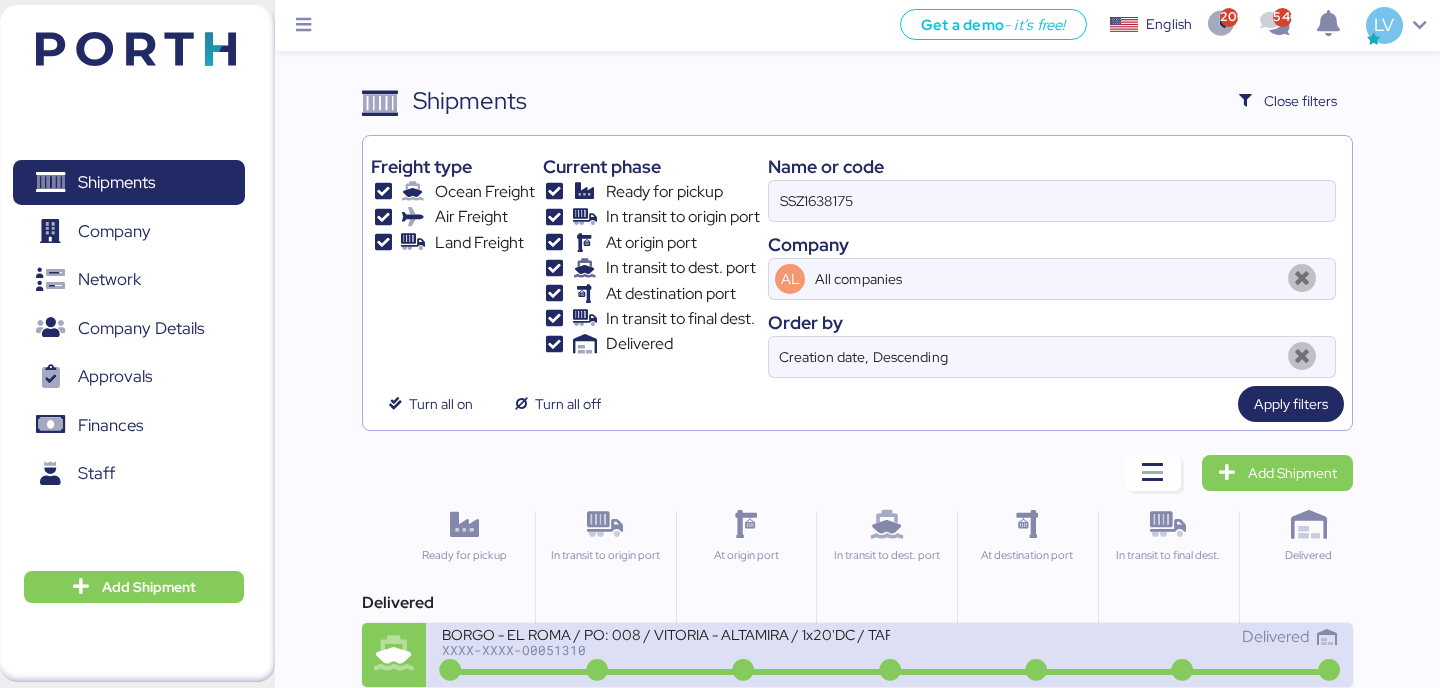 click on "BORGO - EL ROMA / PO: 008 / VITORIA - ALTAMIRA / 1x20'DC / TARJUN" at bounding box center [665, 633] 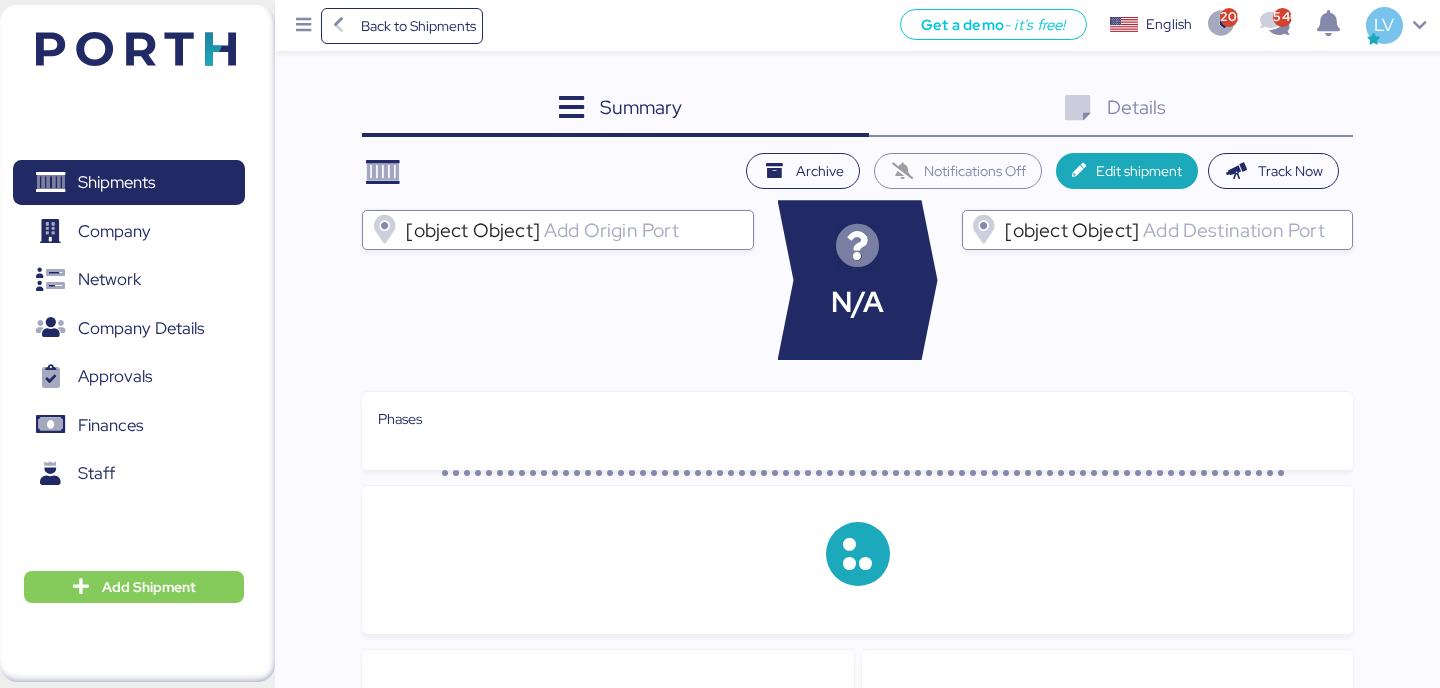 click on "Details 0" at bounding box center (1111, 110) 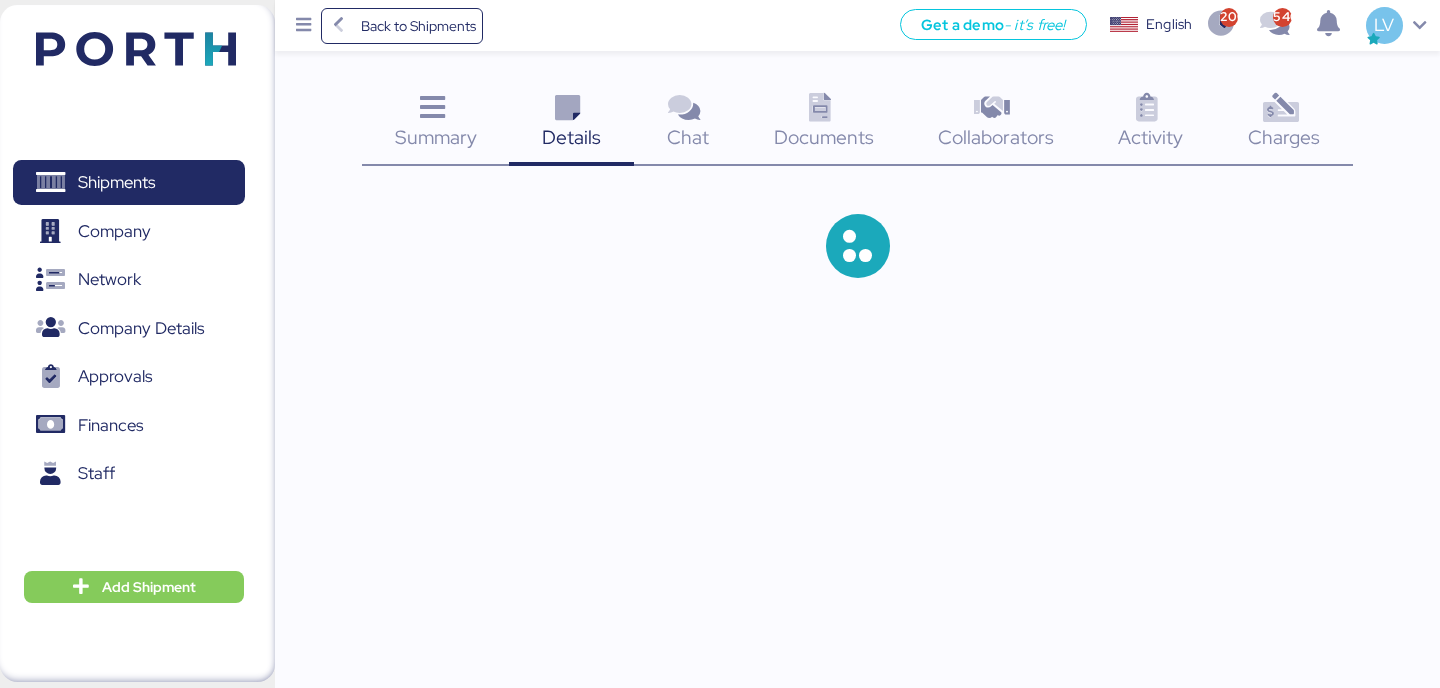 click at bounding box center [1280, 108] 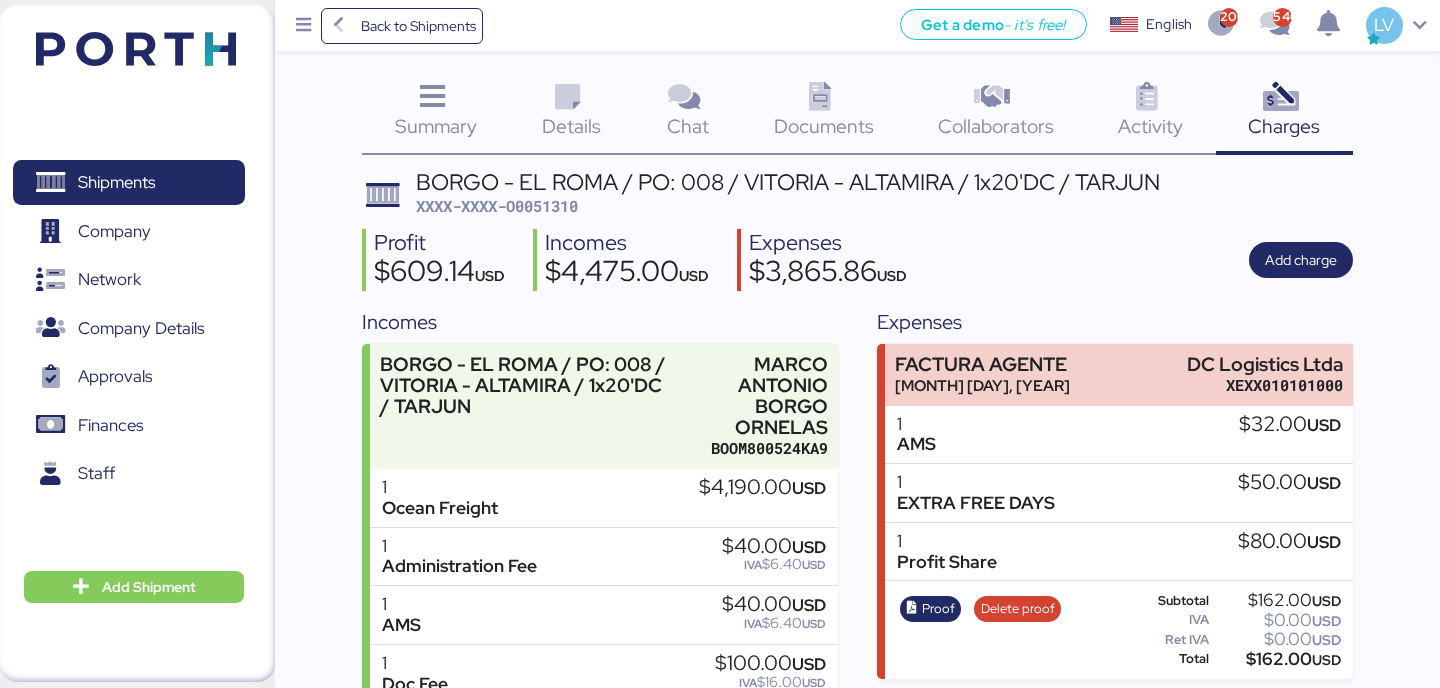 scroll, scrollTop: 0, scrollLeft: 0, axis: both 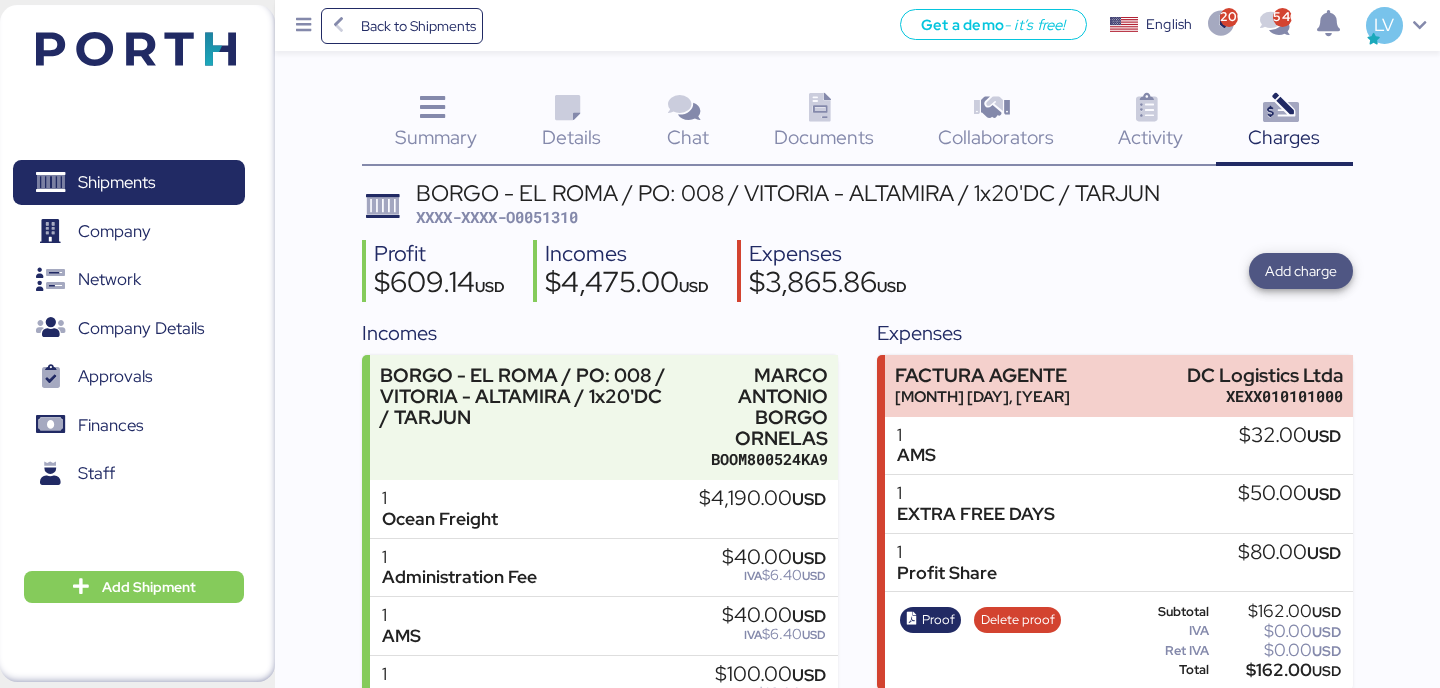 click on "Add charge" at bounding box center (1301, 271) 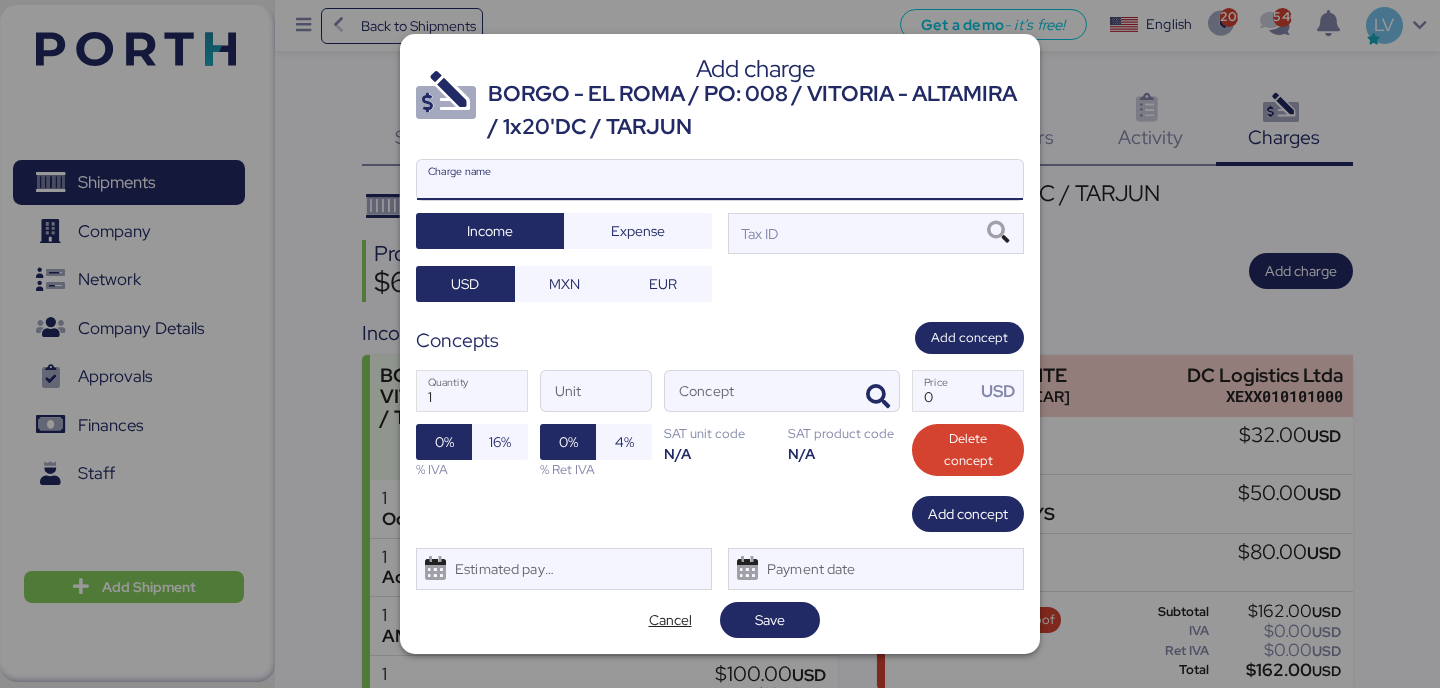 click on "Charge name" at bounding box center (720, 180) 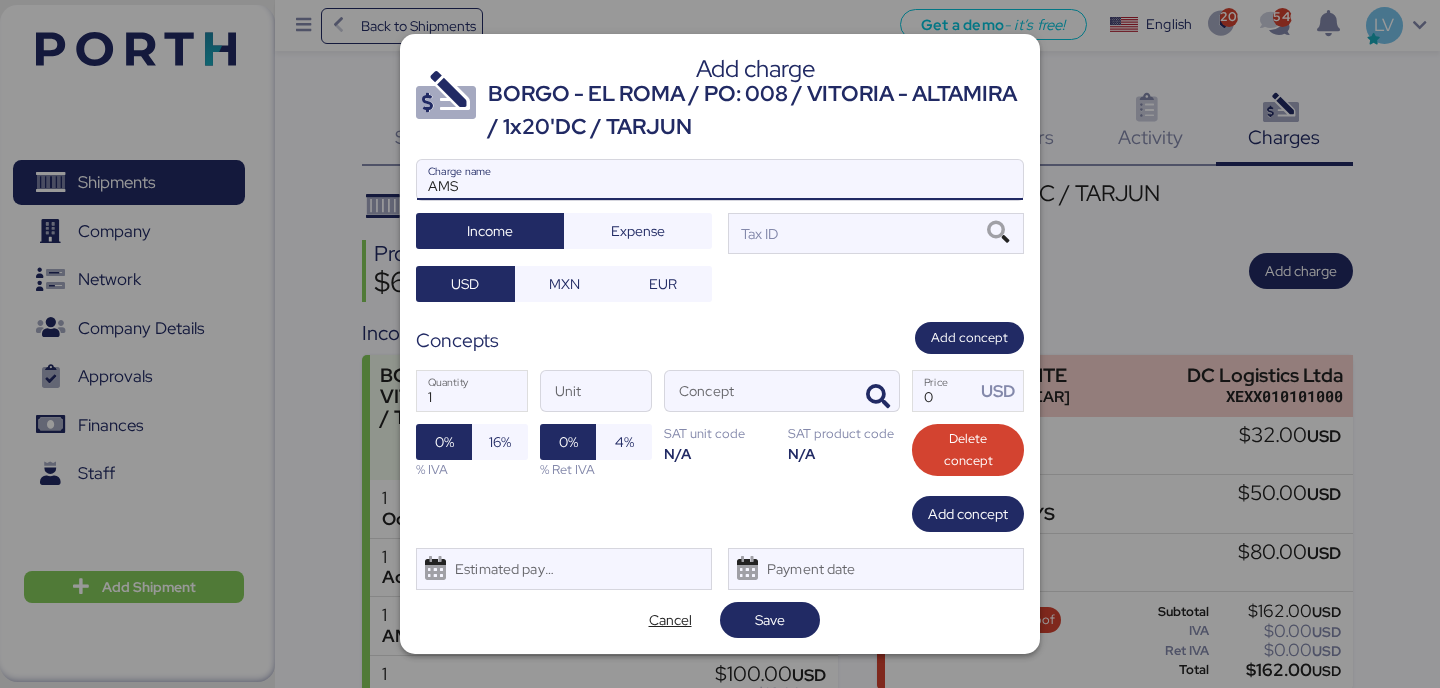 type on "AMS" 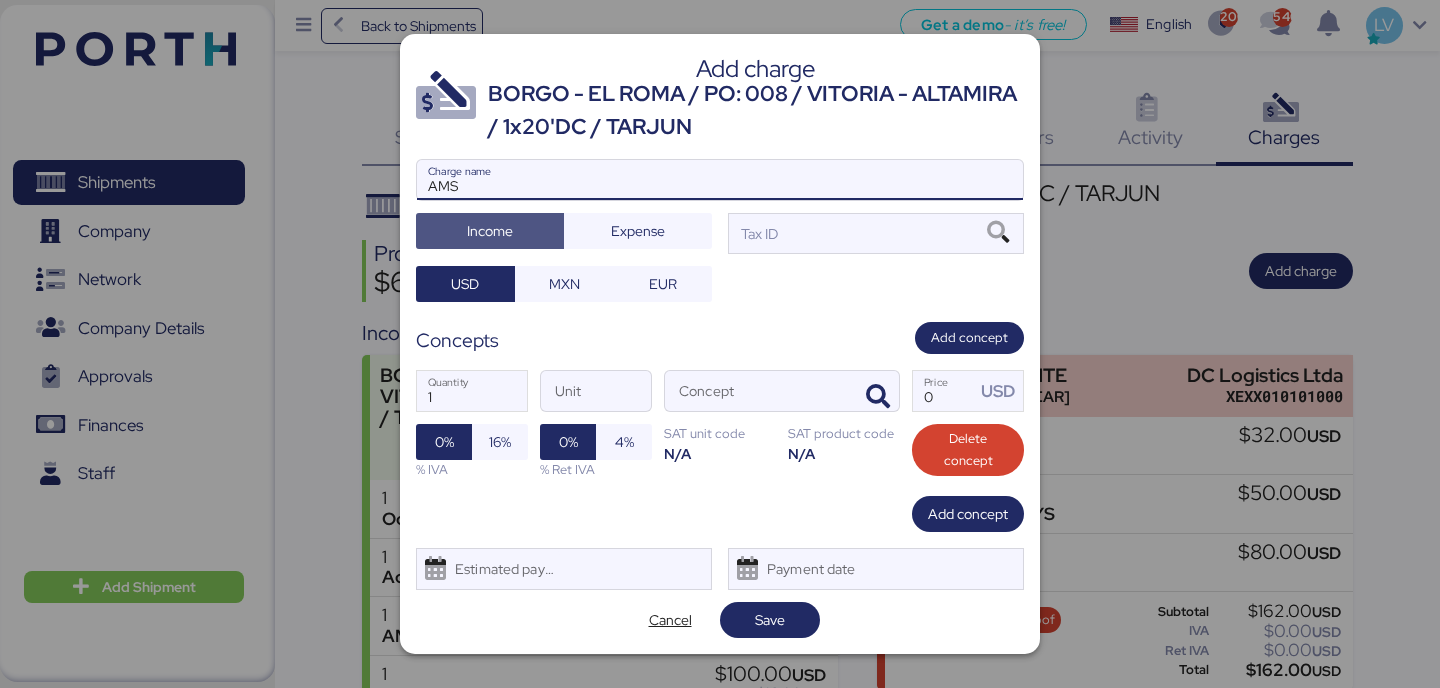 type 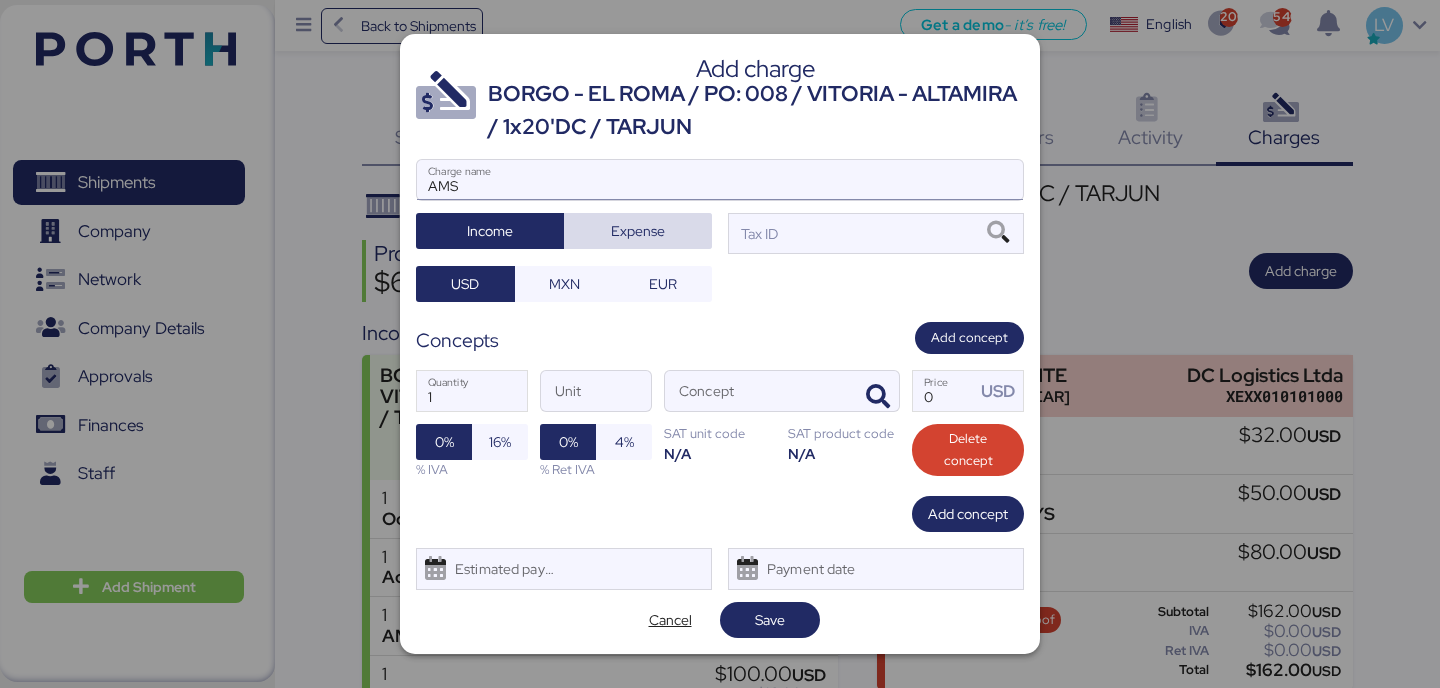 type 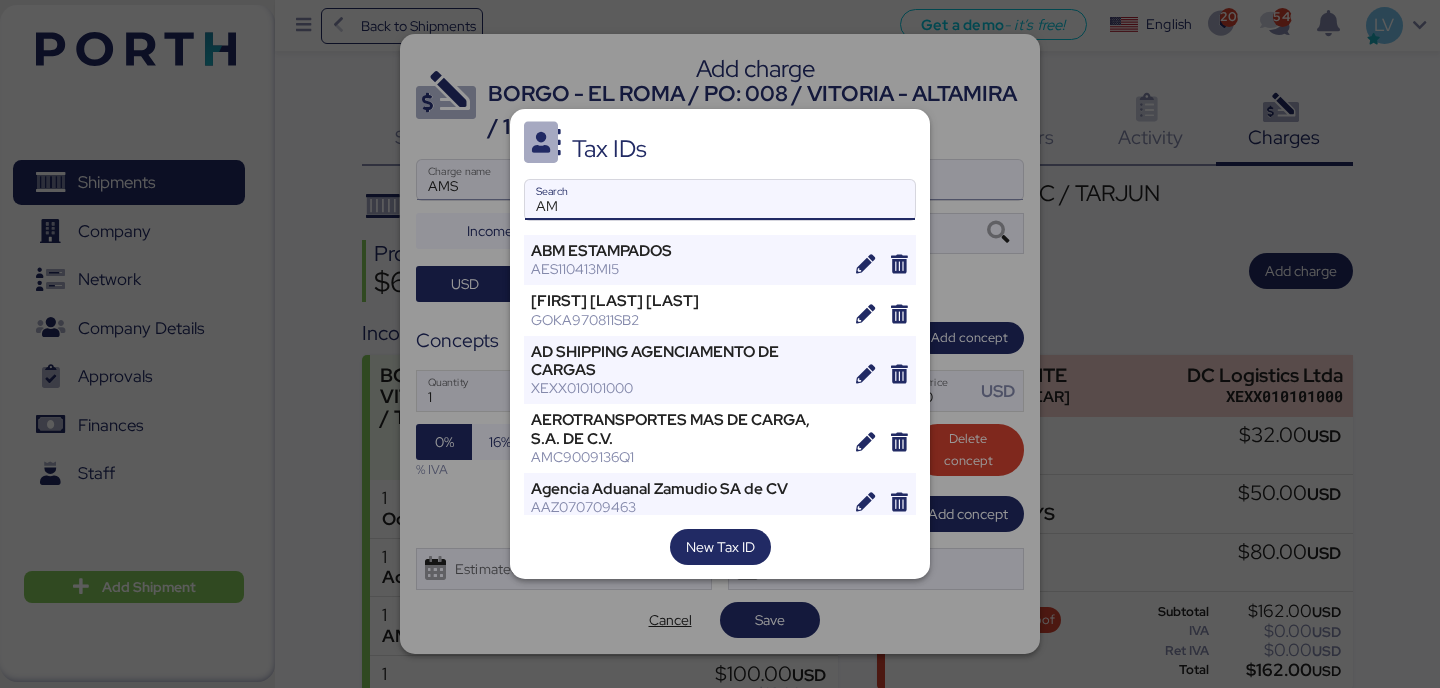 type on "A" 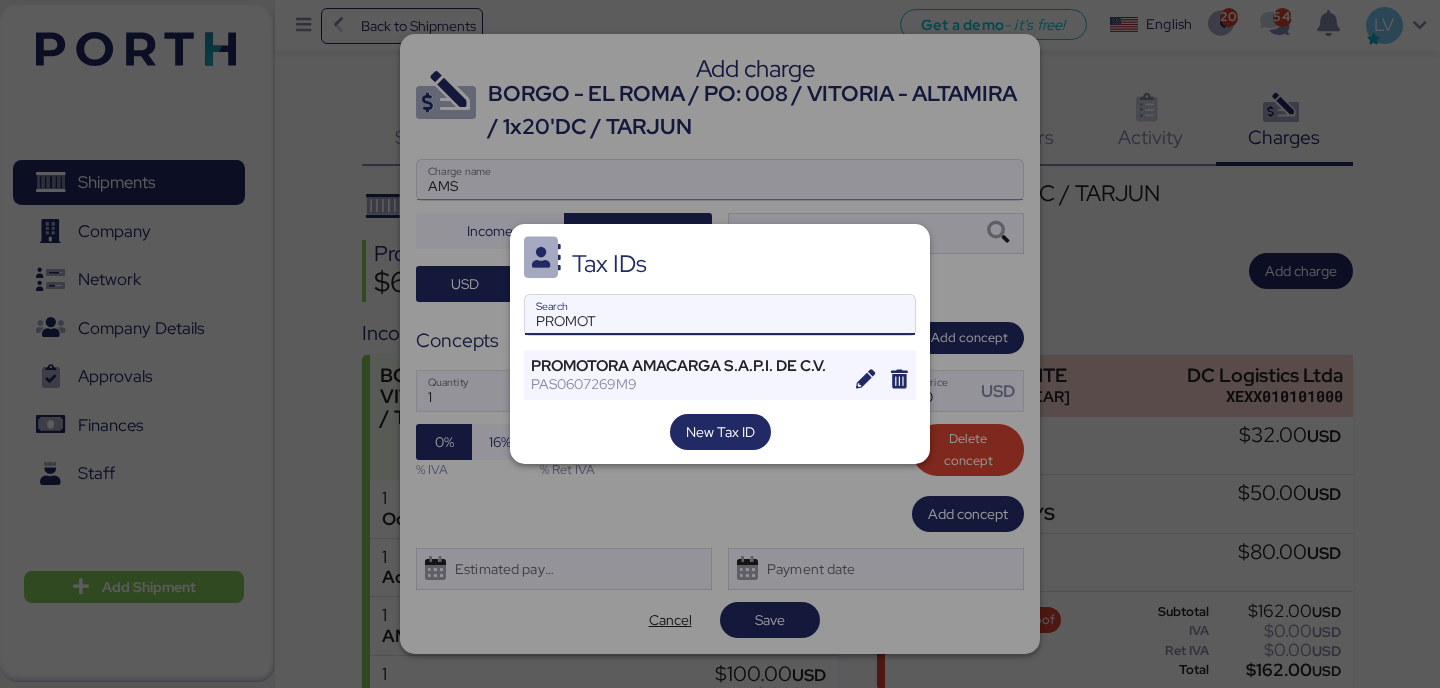 type on "PROMOT" 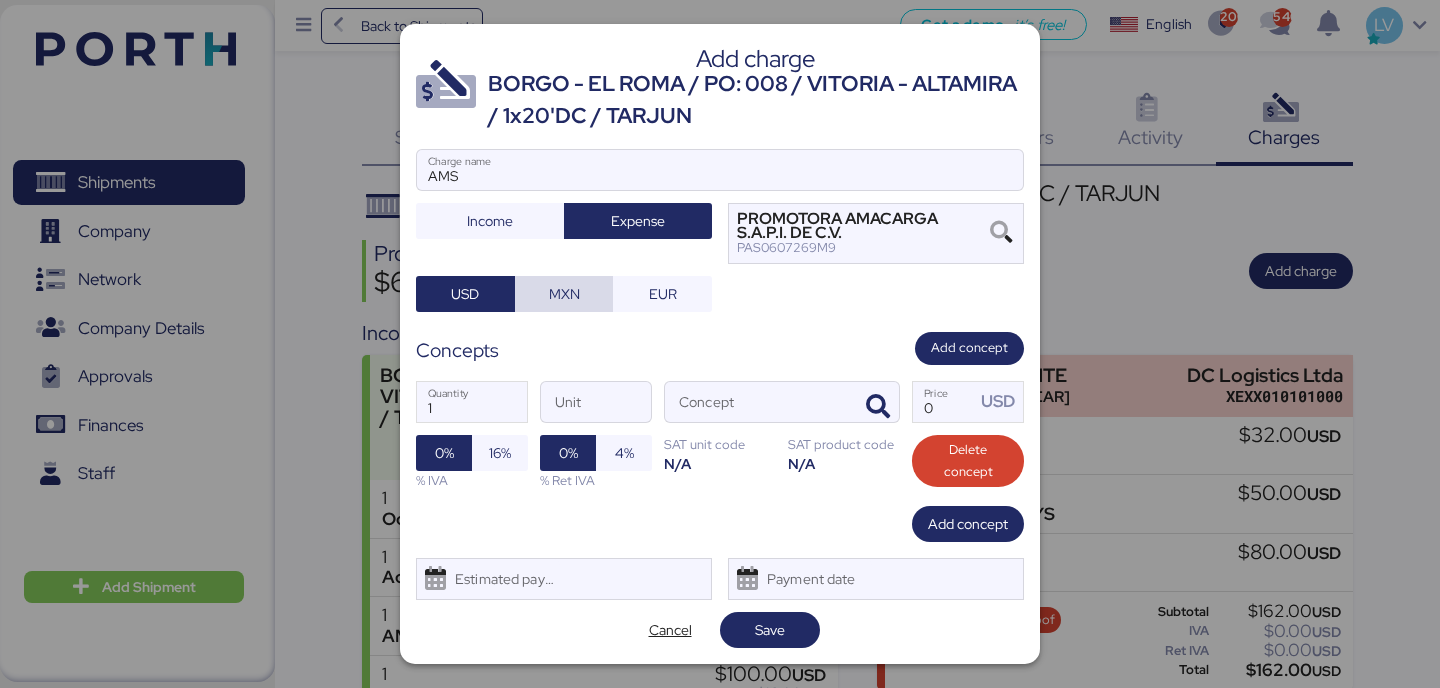 click on "MXN" at bounding box center (564, 294) 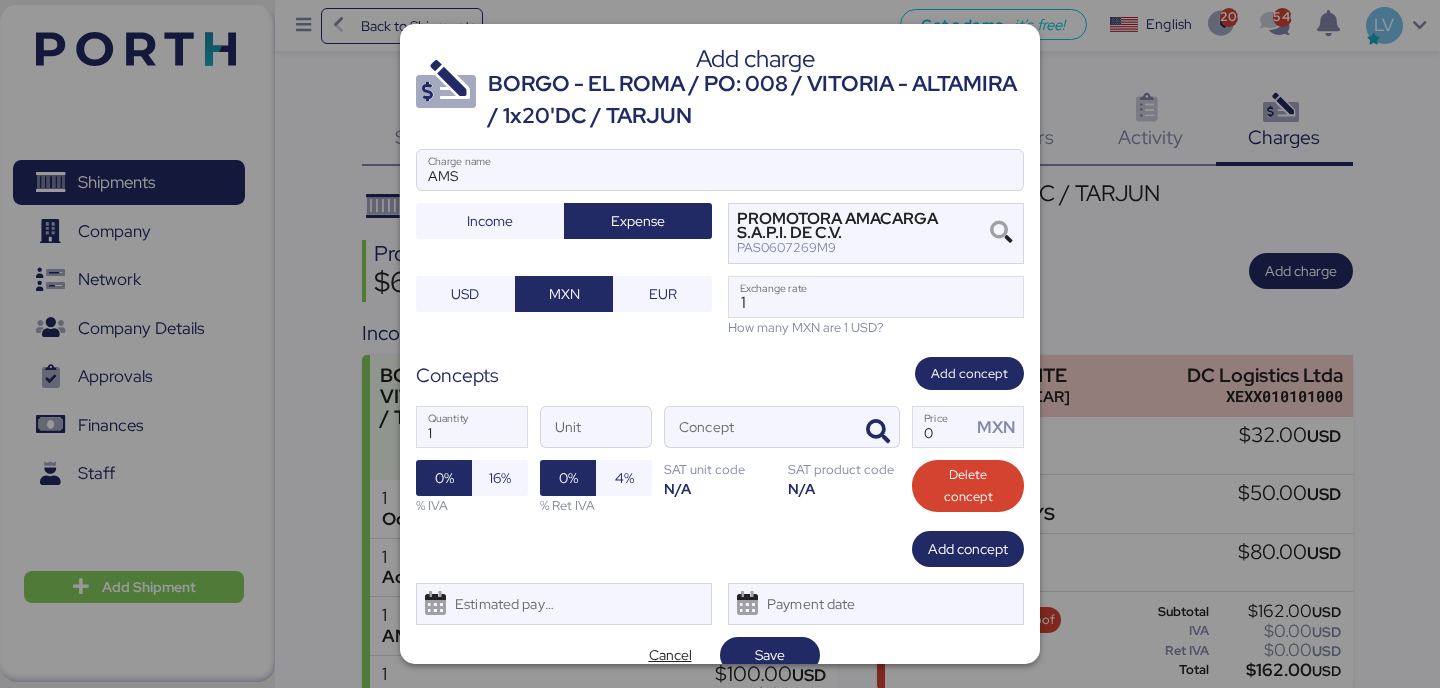 click on "How many
MXN
are 1 USD?" at bounding box center (876, 327) 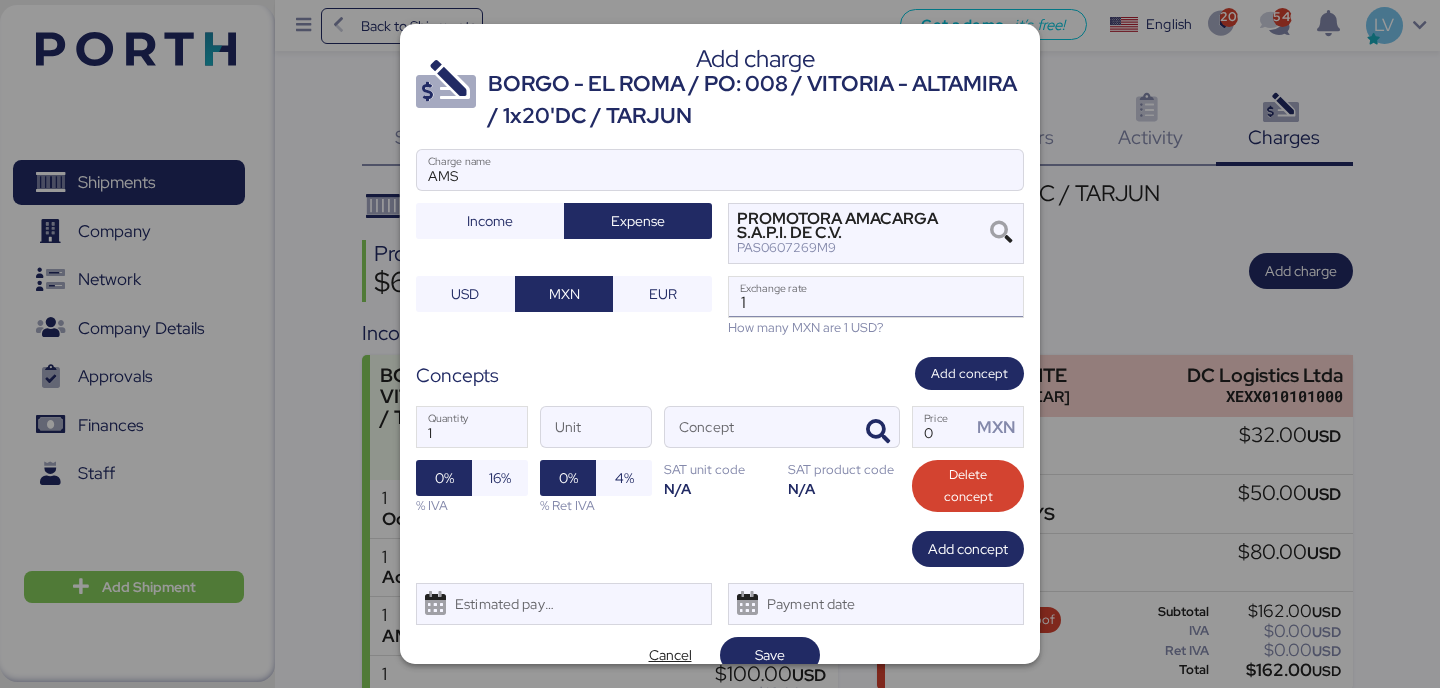 click on "1" at bounding box center [876, 297] 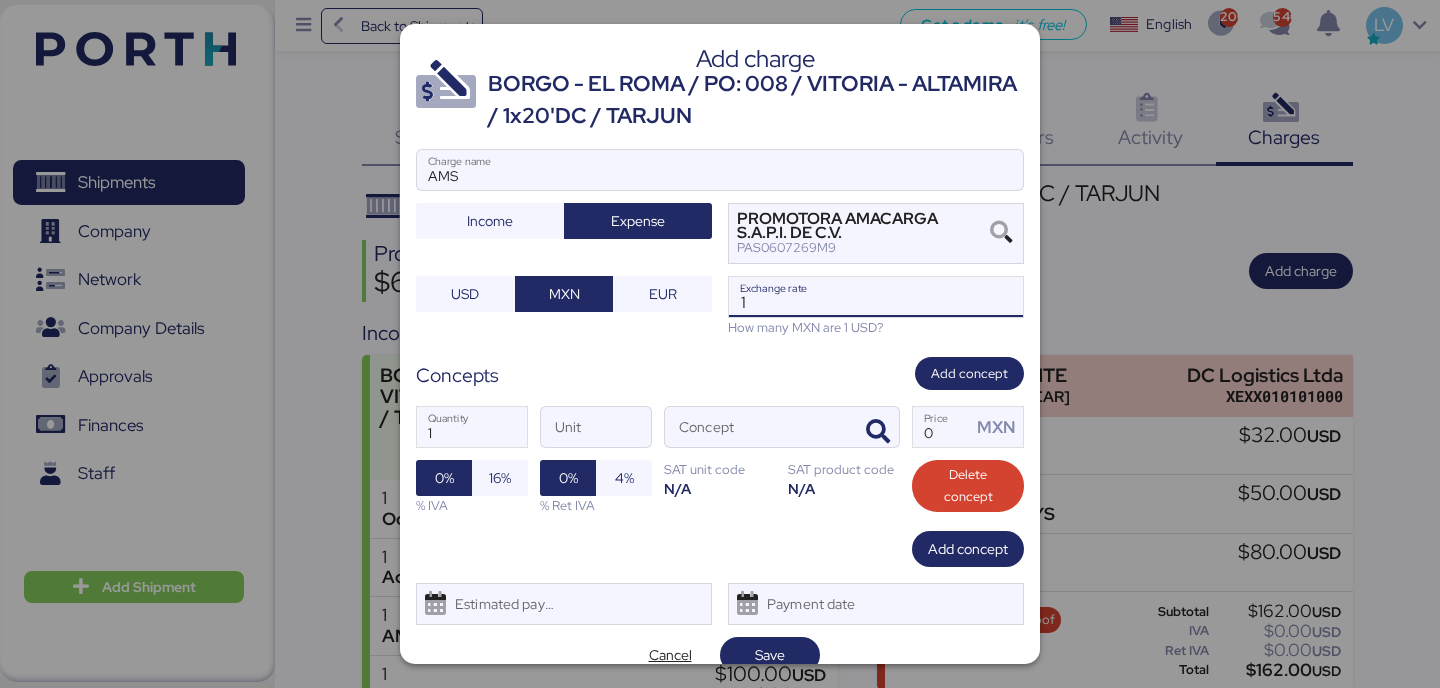 click on "1" at bounding box center (876, 297) 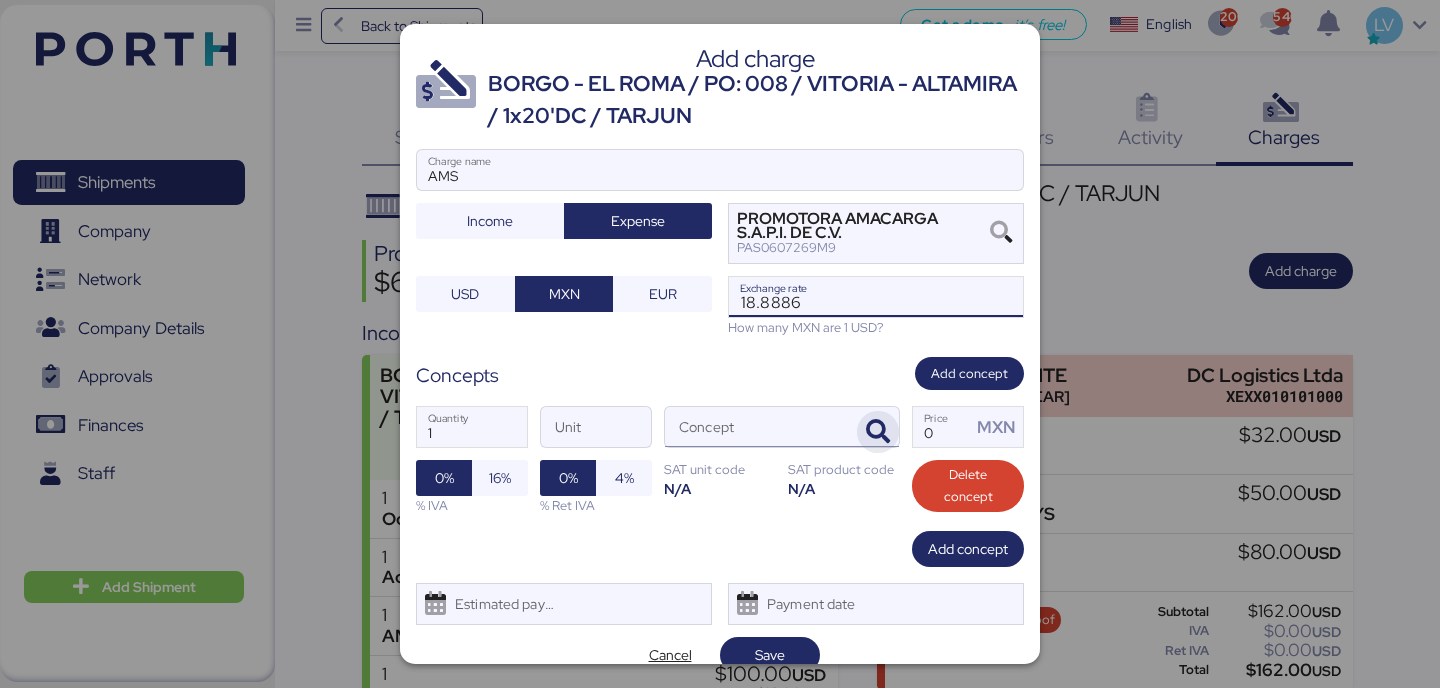 type on "18.8886" 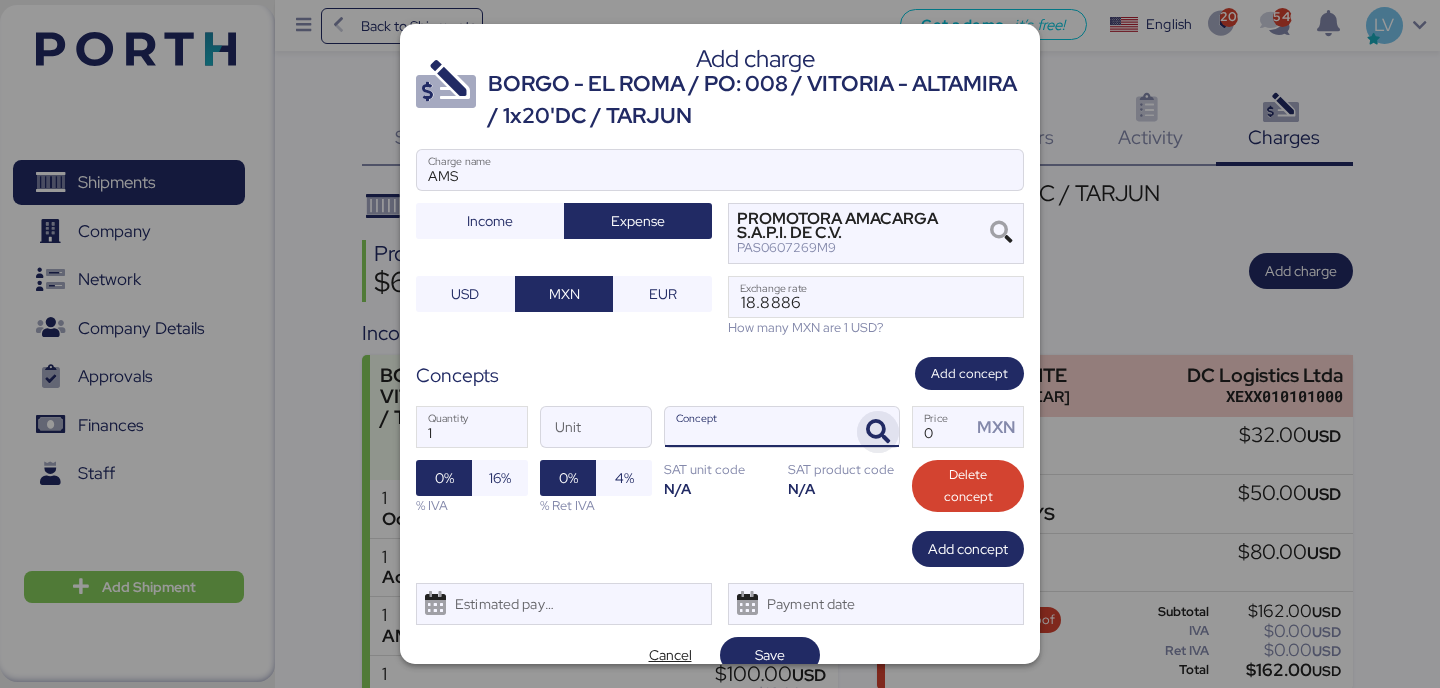 click at bounding box center (878, 432) 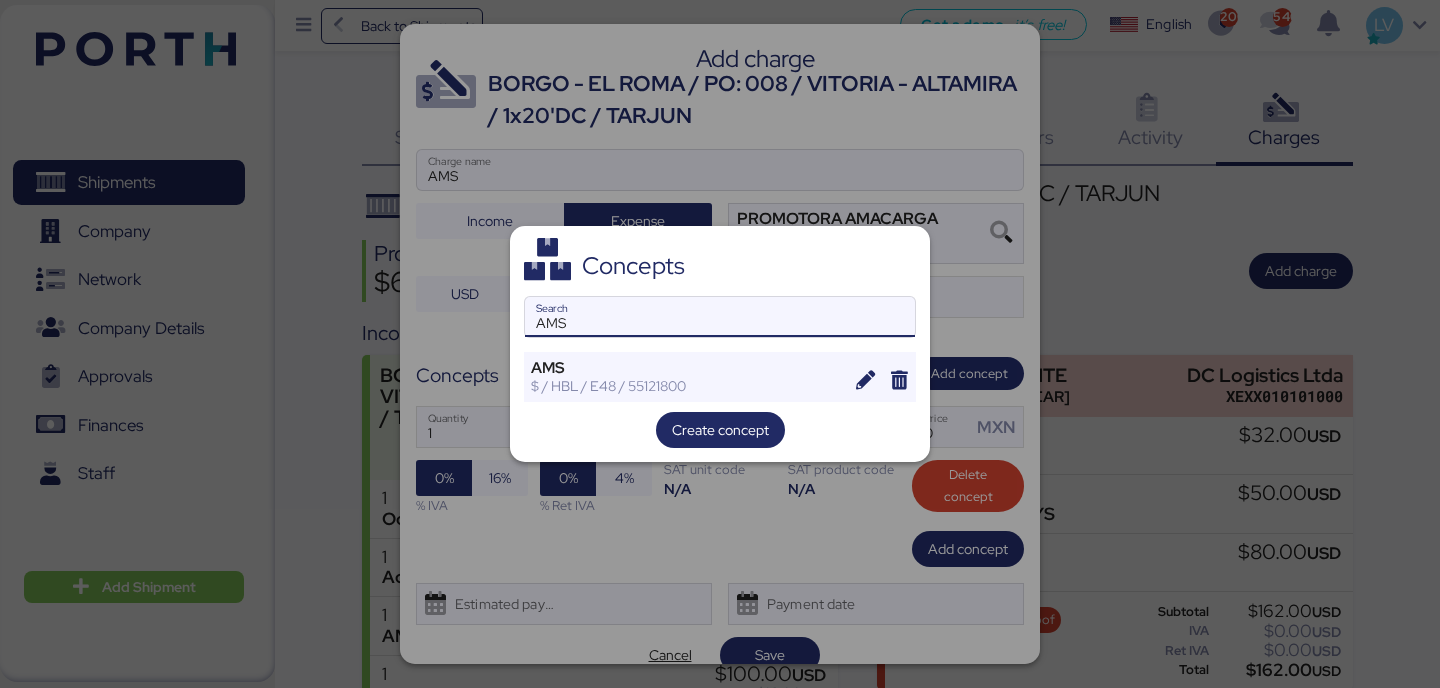 type on "AMS" 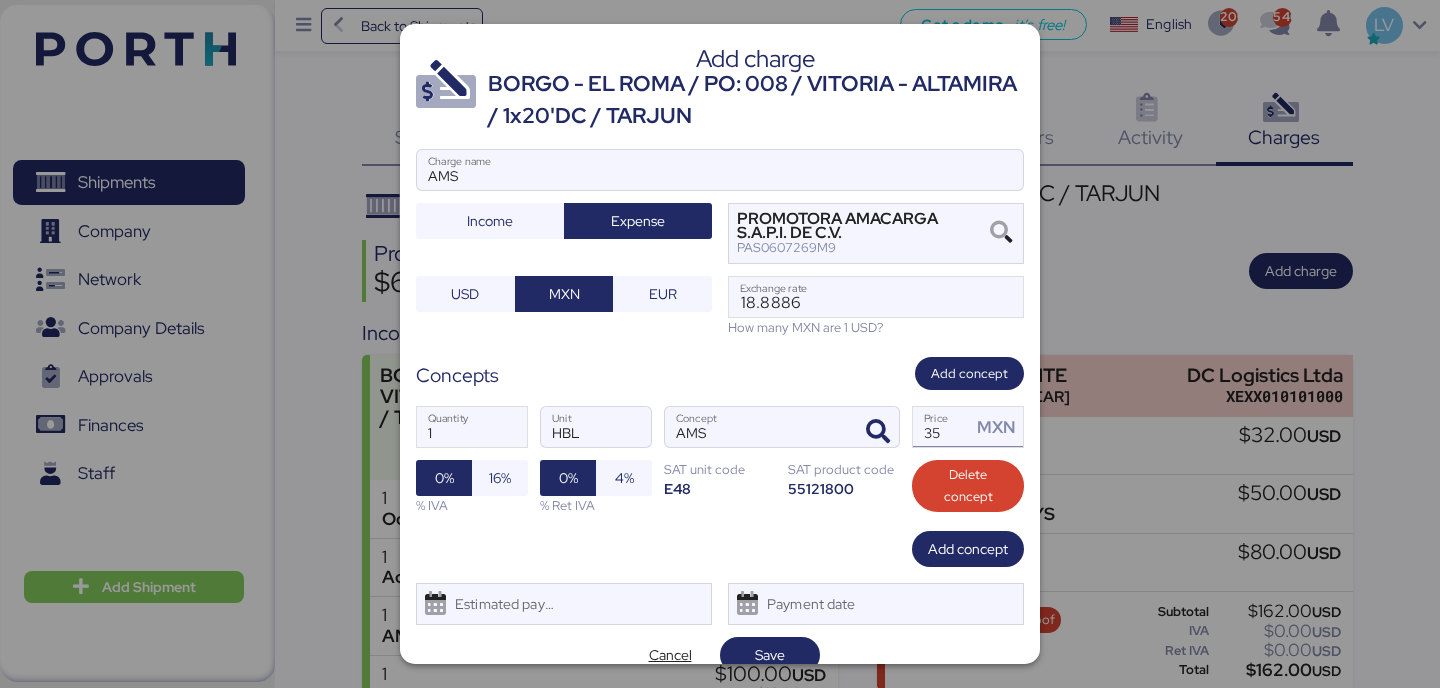 click on "35" at bounding box center (942, 427) 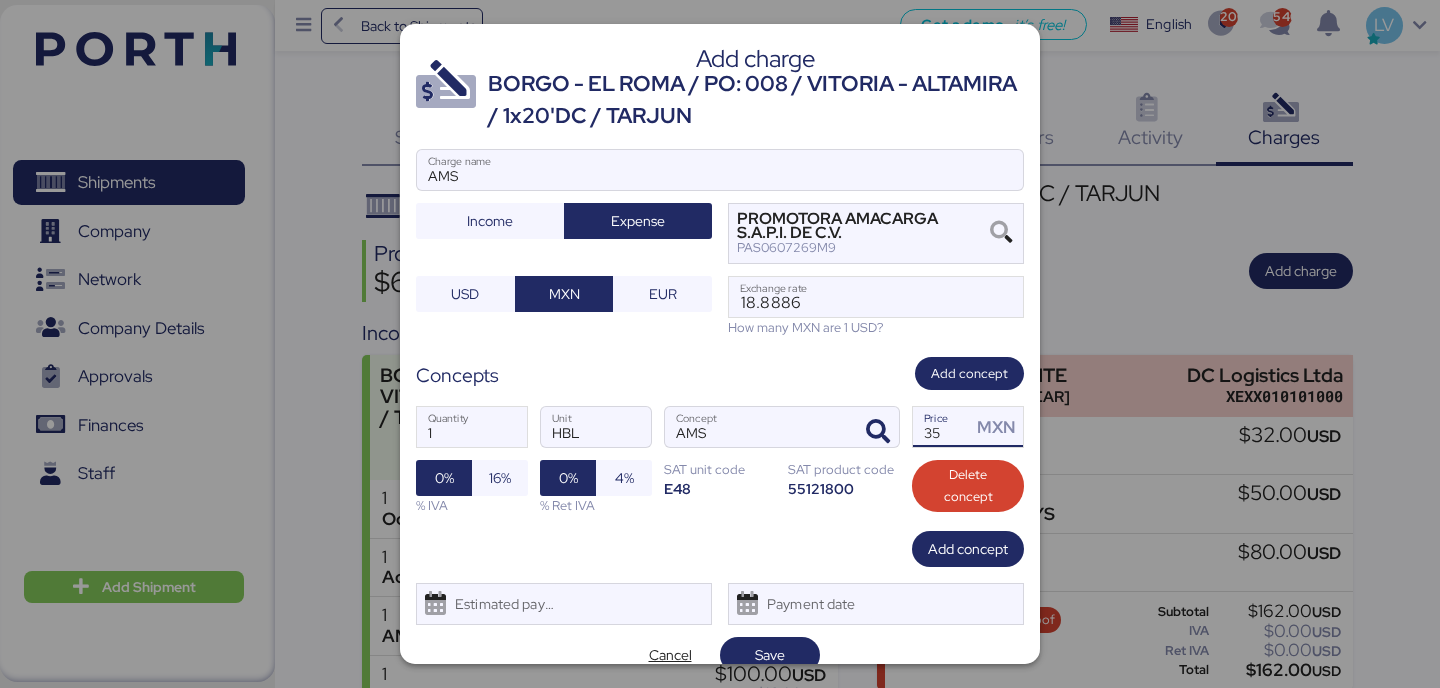 click on "35" at bounding box center (942, 427) 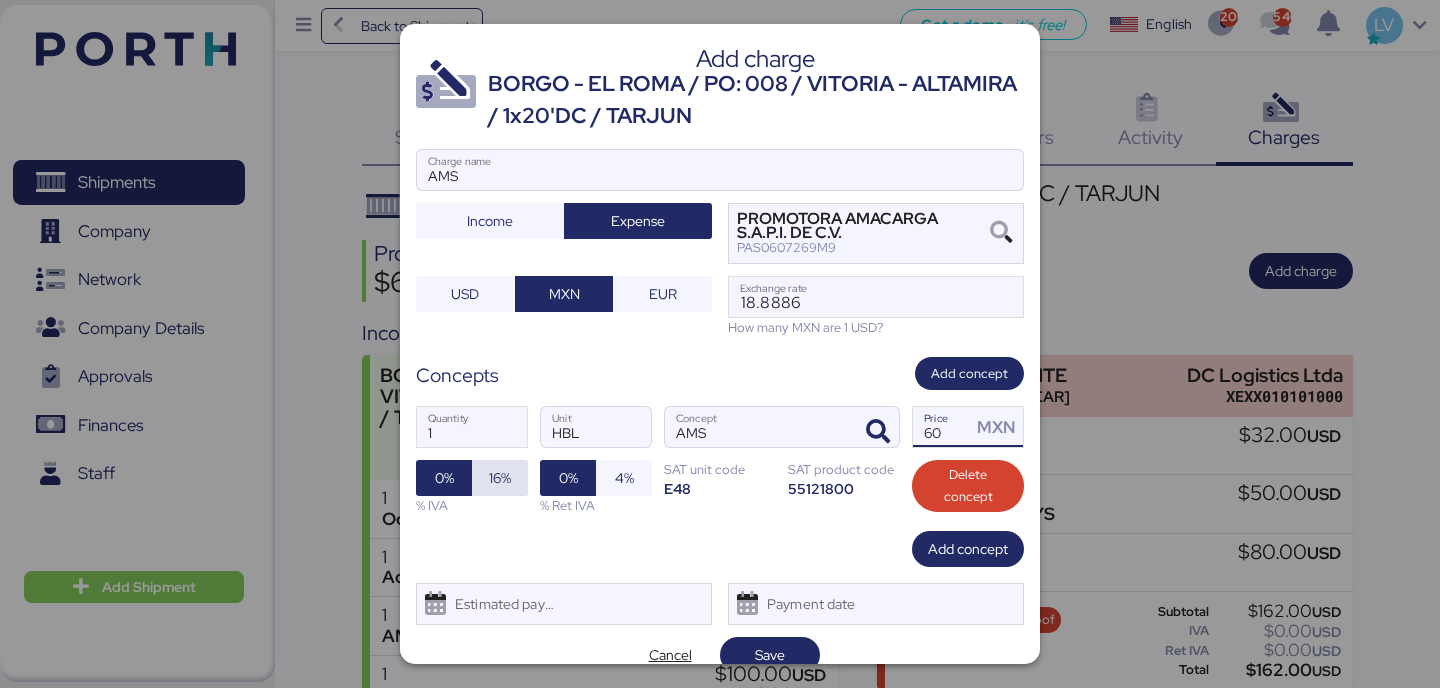 type on "60" 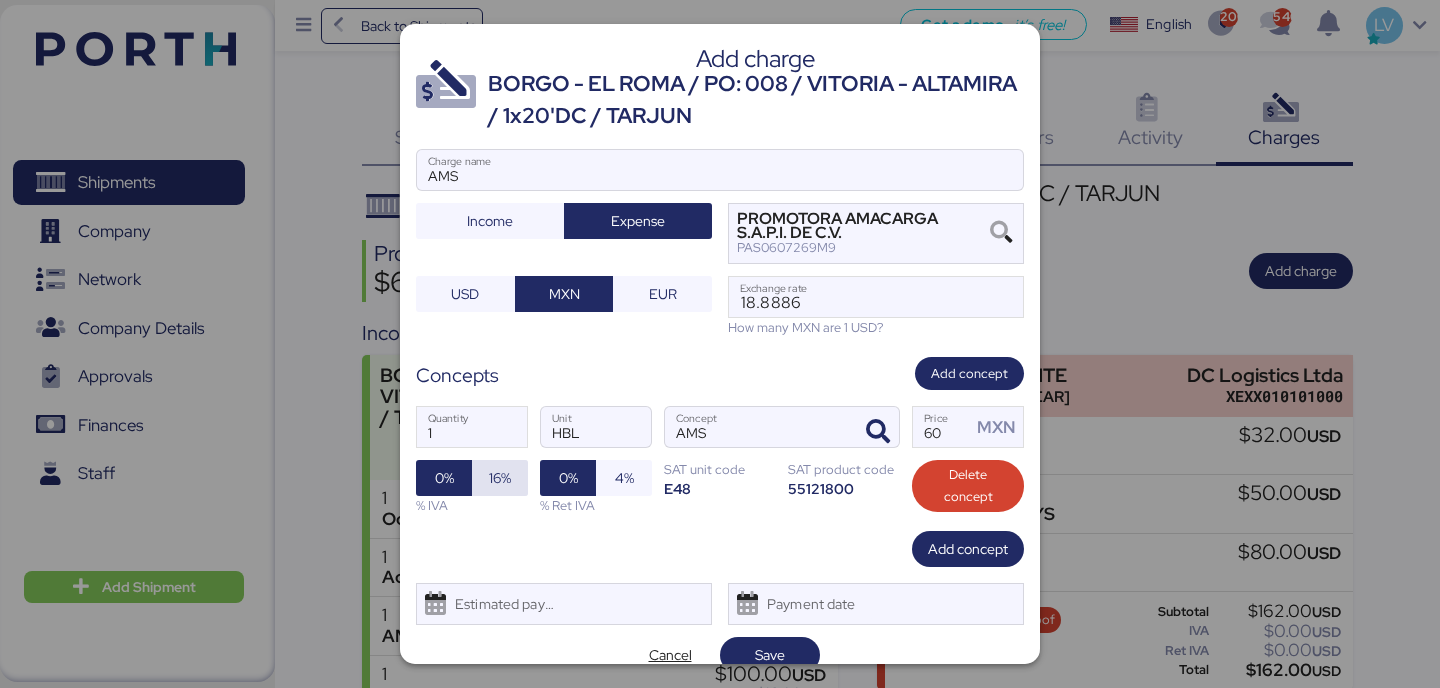 click on "16%" at bounding box center (500, 478) 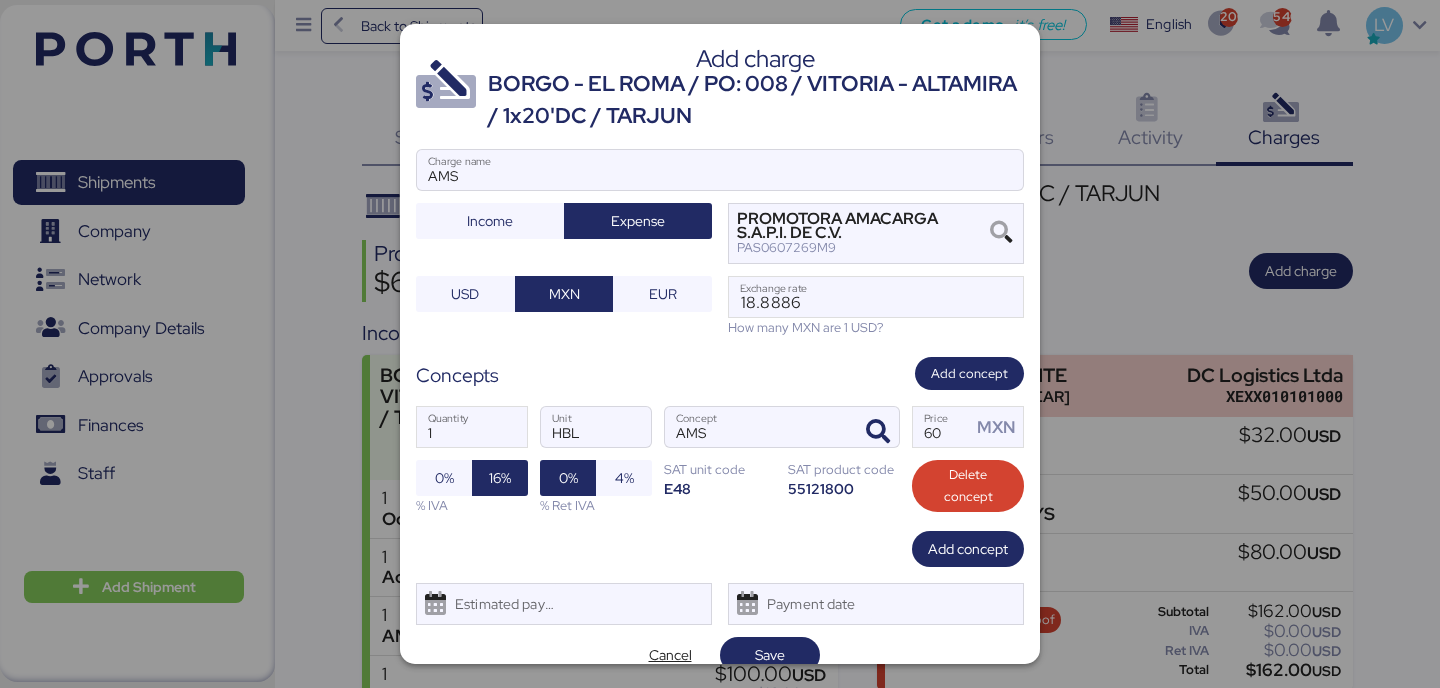 click at bounding box center (720, 344) 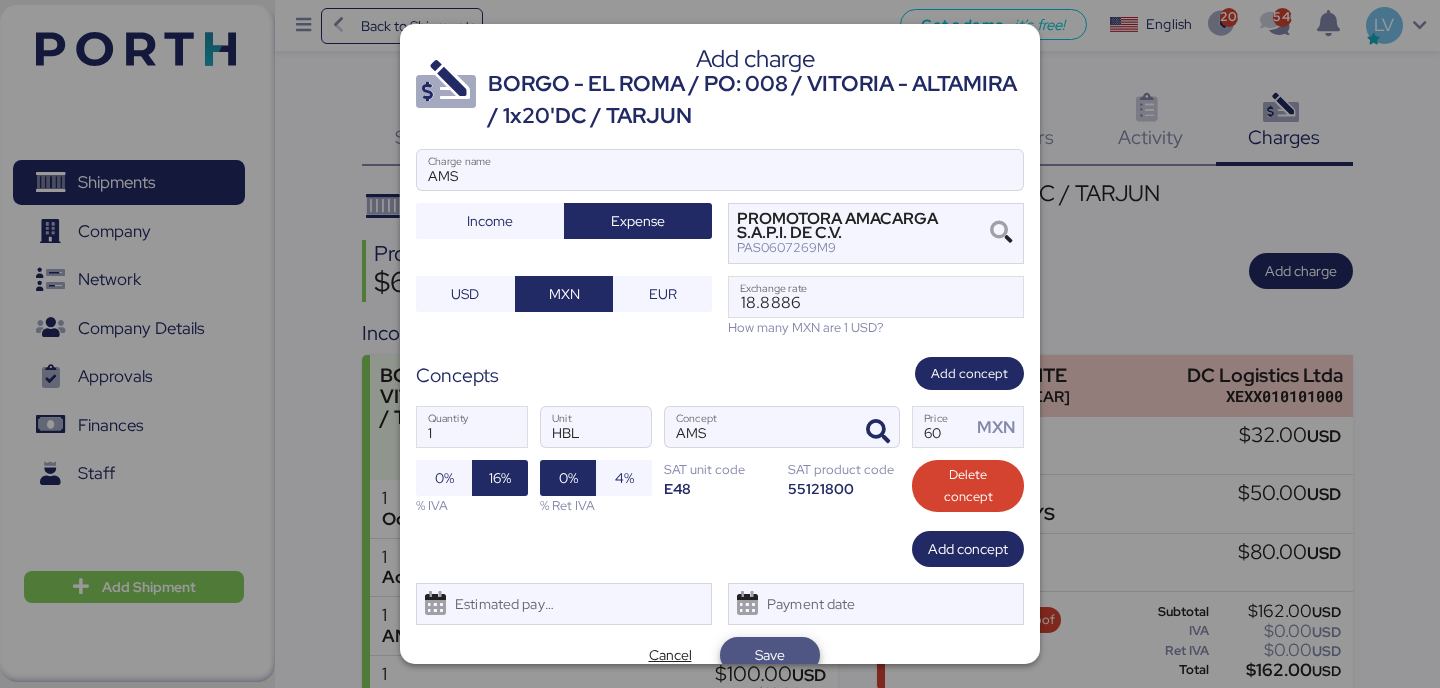 click on "Save" at bounding box center (770, 655) 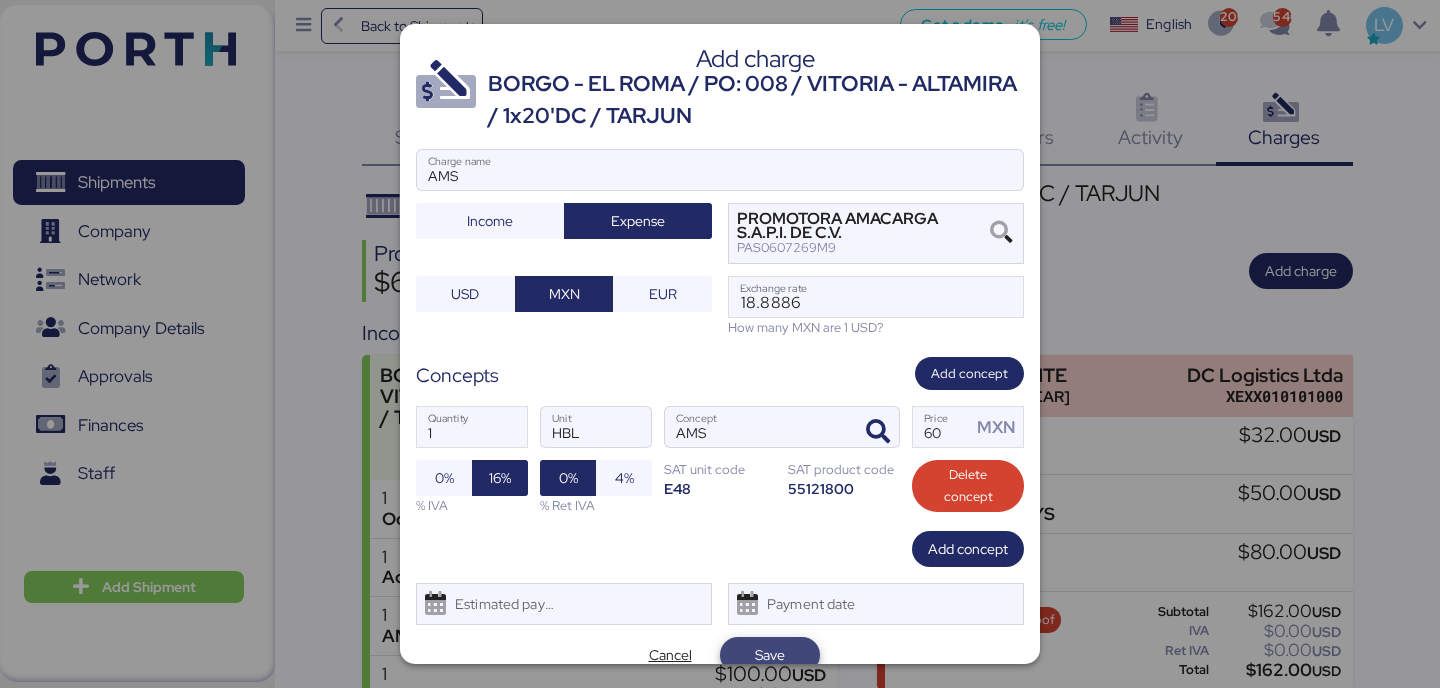 scroll, scrollTop: 9, scrollLeft: 0, axis: vertical 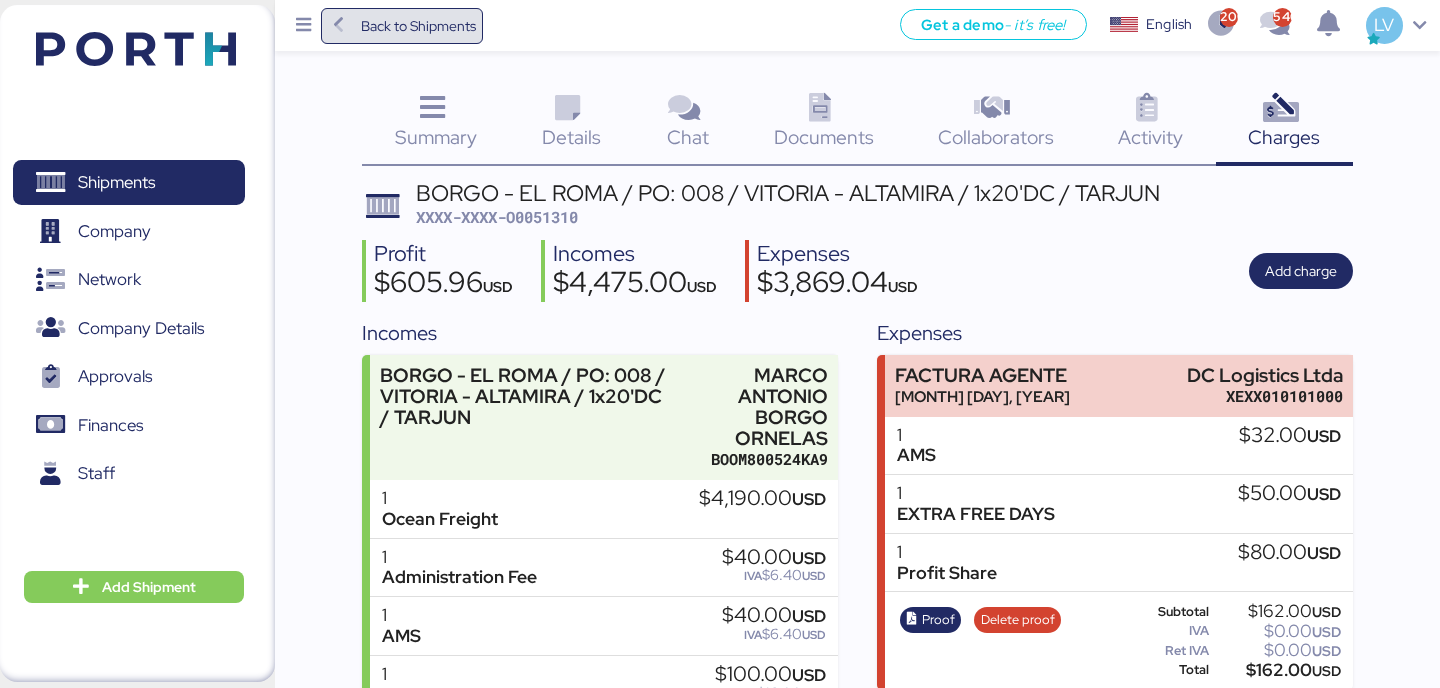 click on "Back to Shipments" at bounding box center (402, 26) 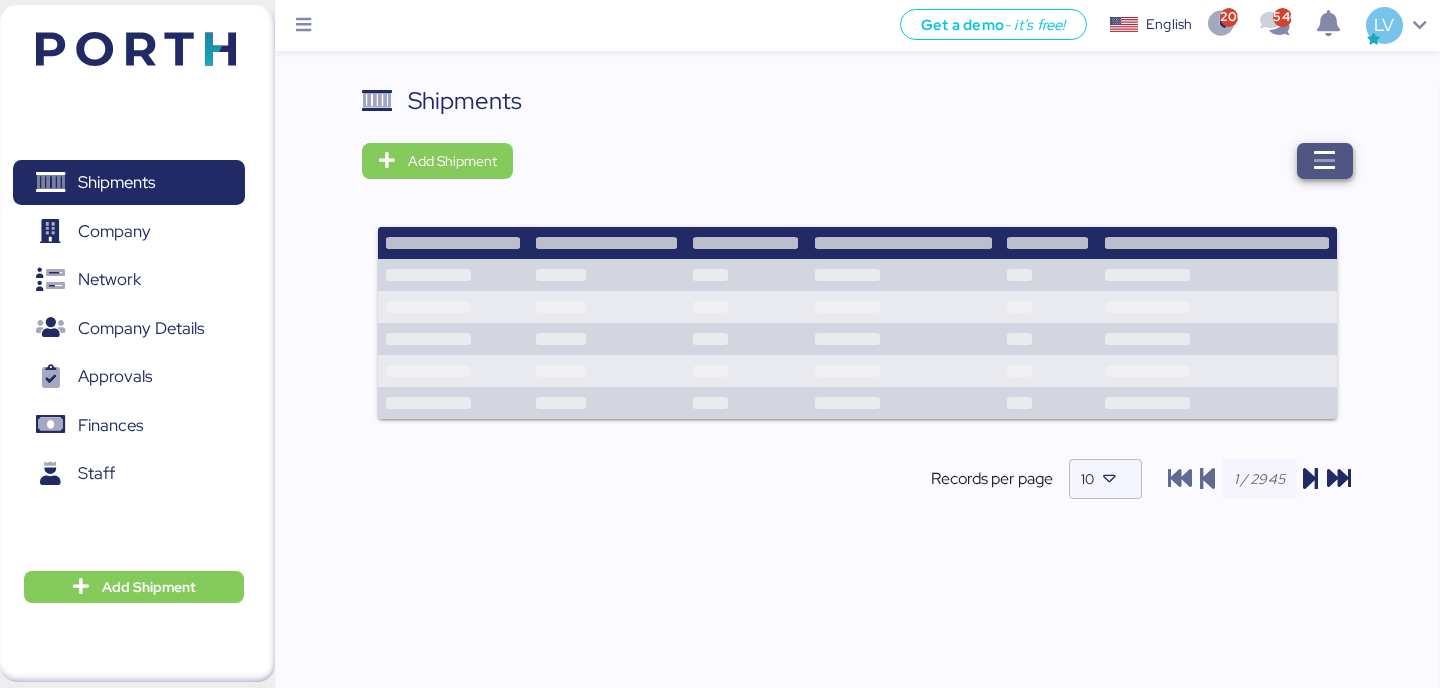 click at bounding box center [1325, 161] 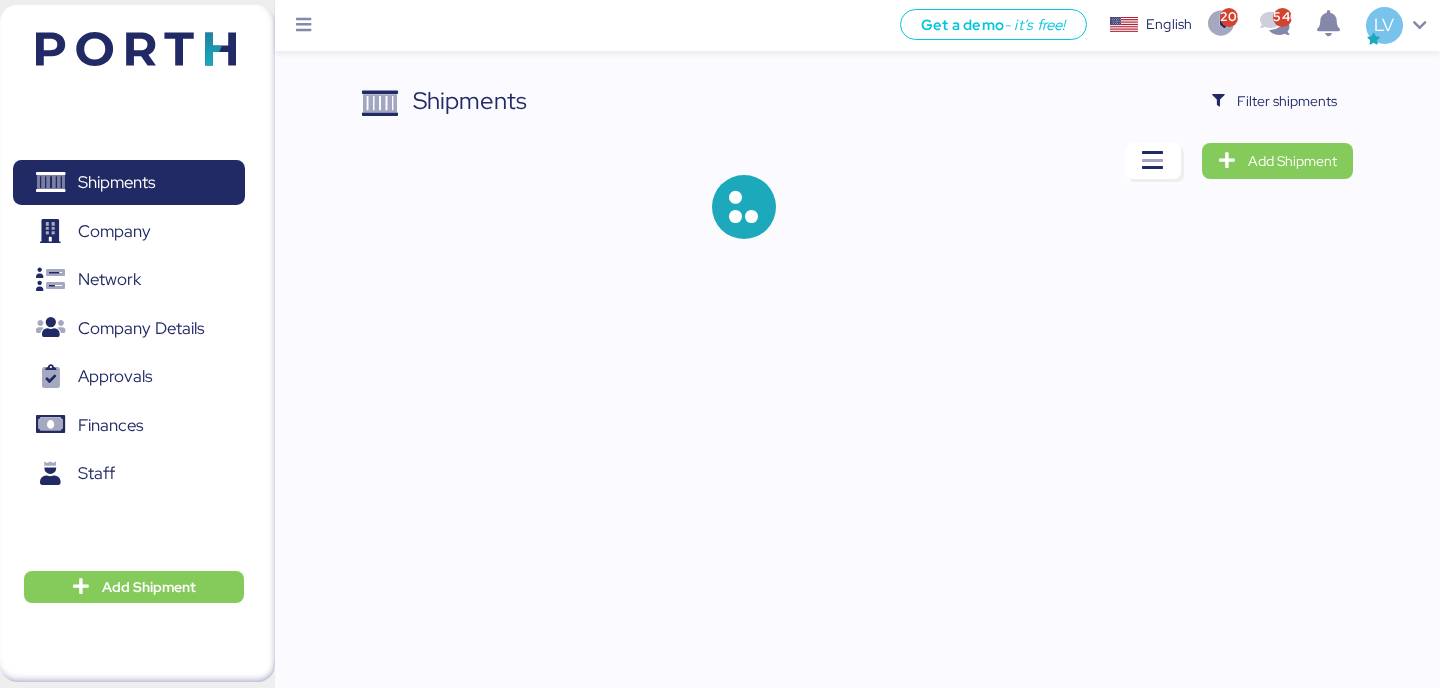 click on "Shipments   Filter shipments     Add Shipment" at bounding box center (720, 135) 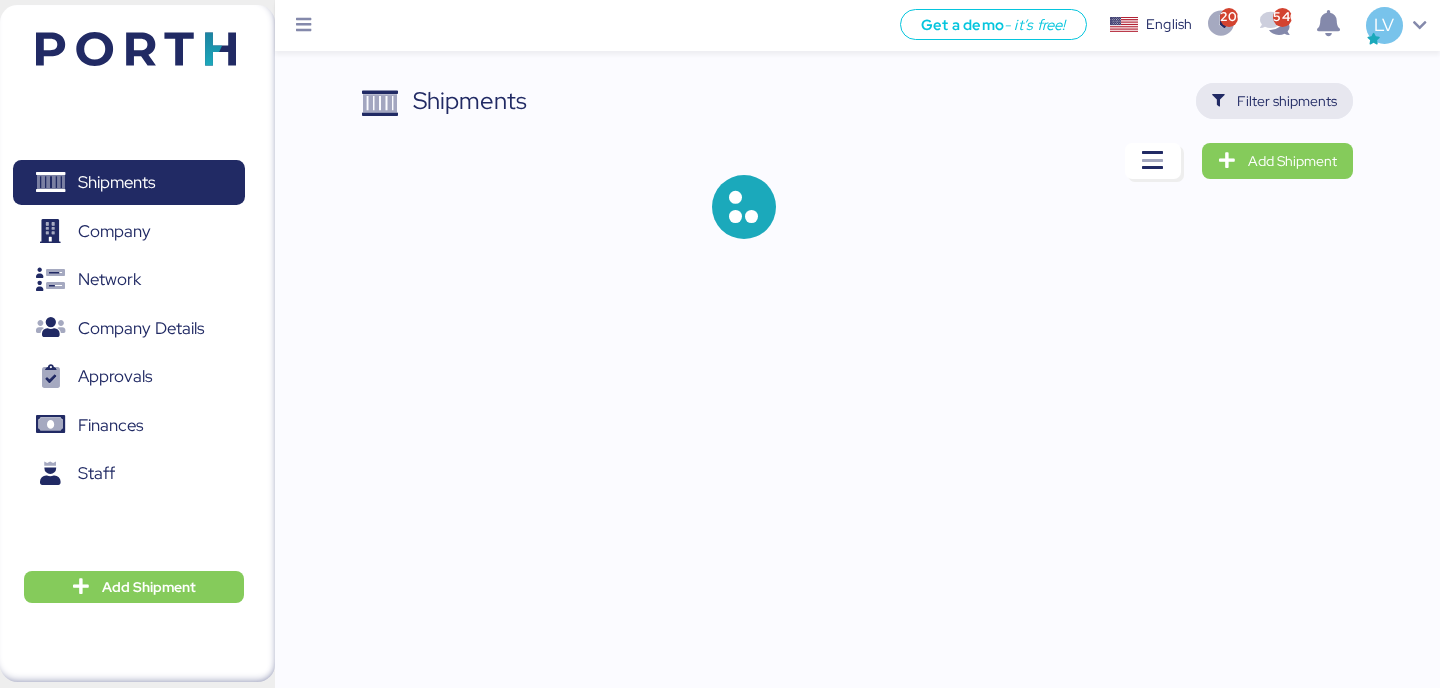 click on "Filter shipments" at bounding box center [1287, 101] 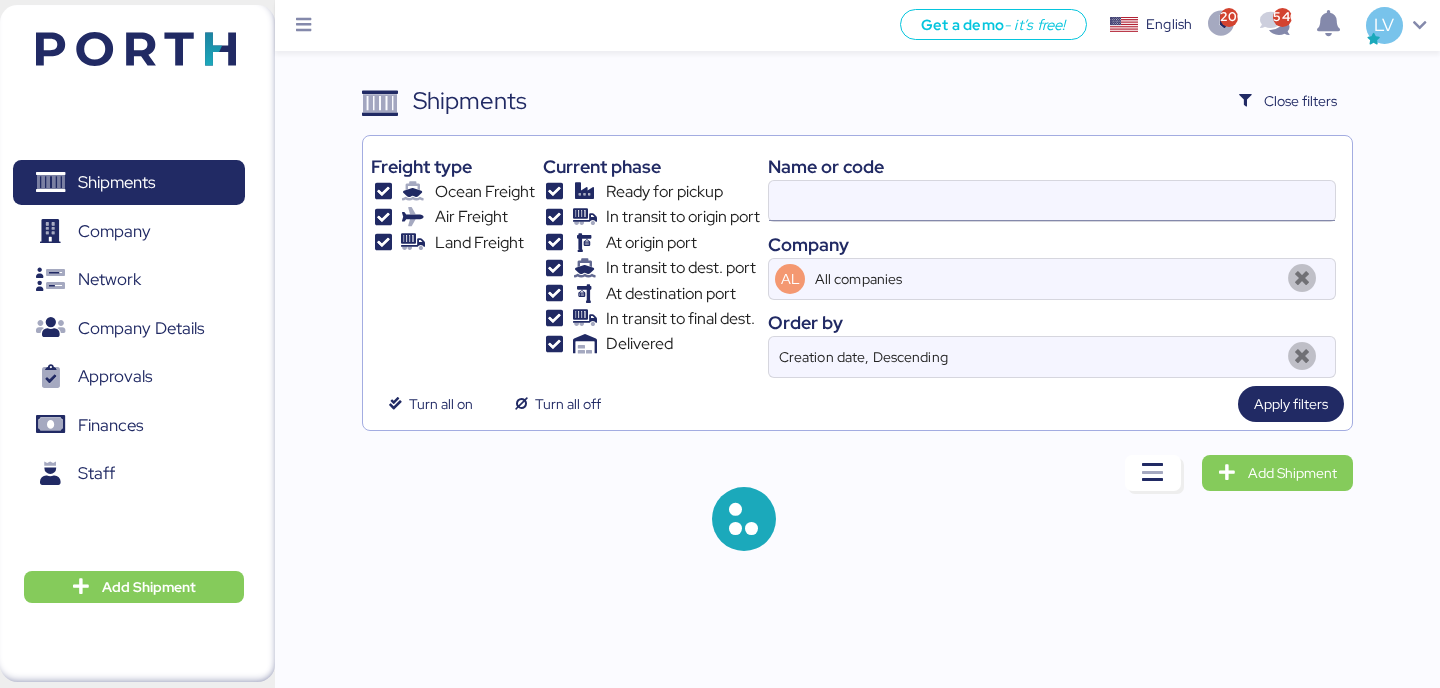 click at bounding box center (1052, 201) 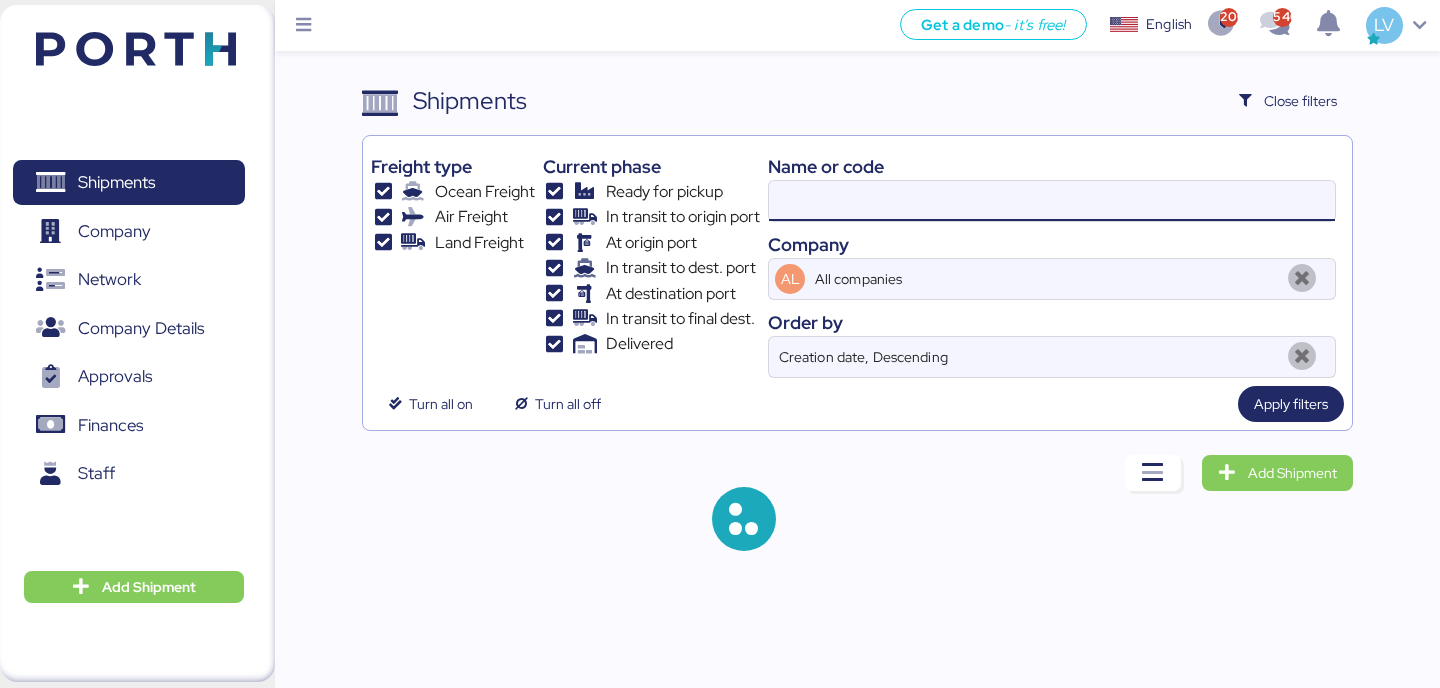 click at bounding box center (1052, 201) 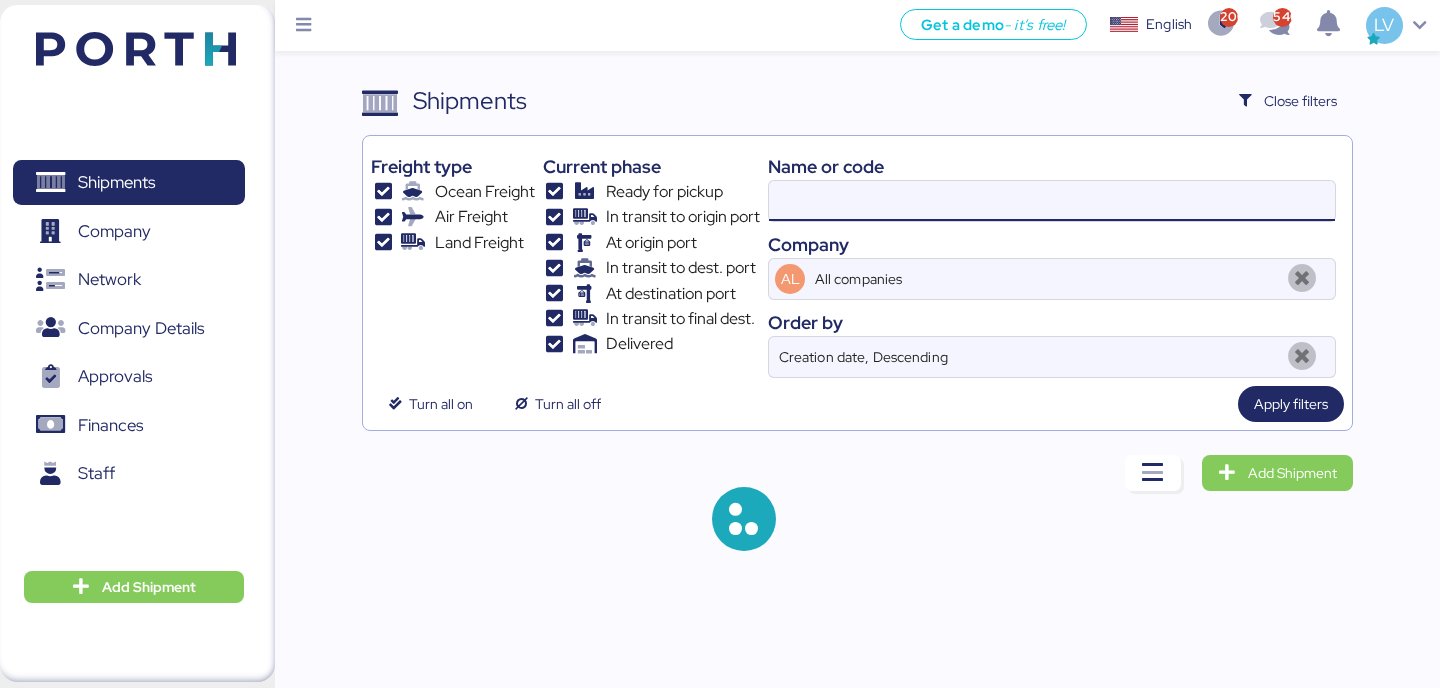 paste on "SSZ1635150" 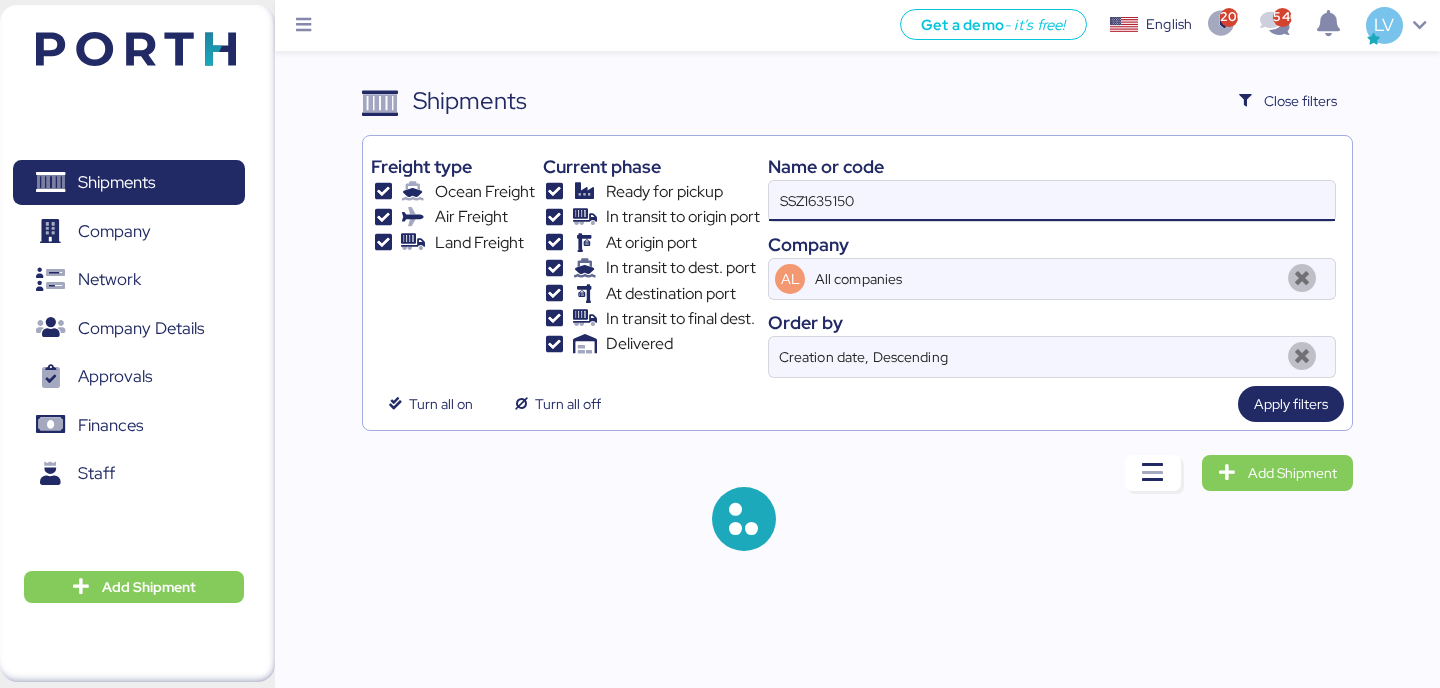 type on "SSZ1635150" 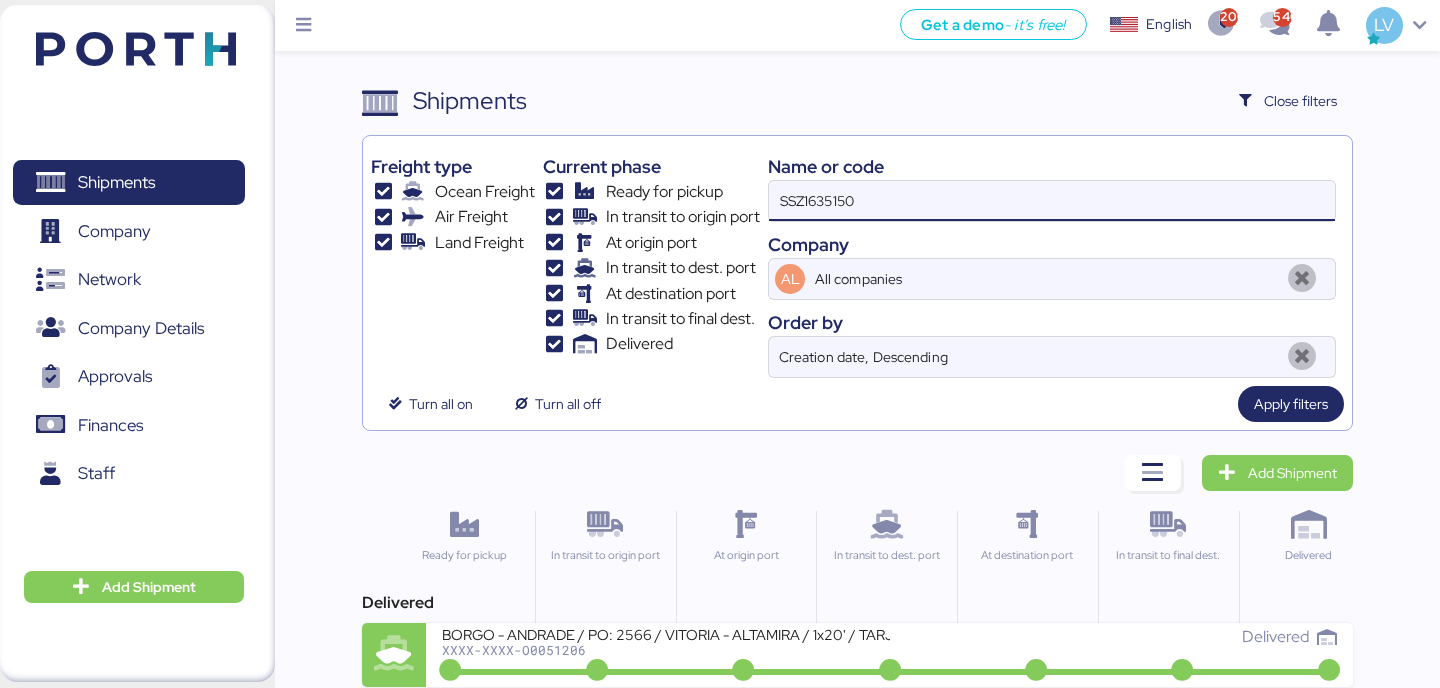 click on "Freight type   Ocean Freight   Air Freight   Land Freight Current phase   Ready for pickup   In transit to origin port   At origin port   In transit to dest. port   At destination port   In transit to final dest.   Delivered Name or code SSZ1635150 Company AL All companies   Order by Creation date, Descending     Turn all on   Turn all off Apply filters" at bounding box center (857, 283) 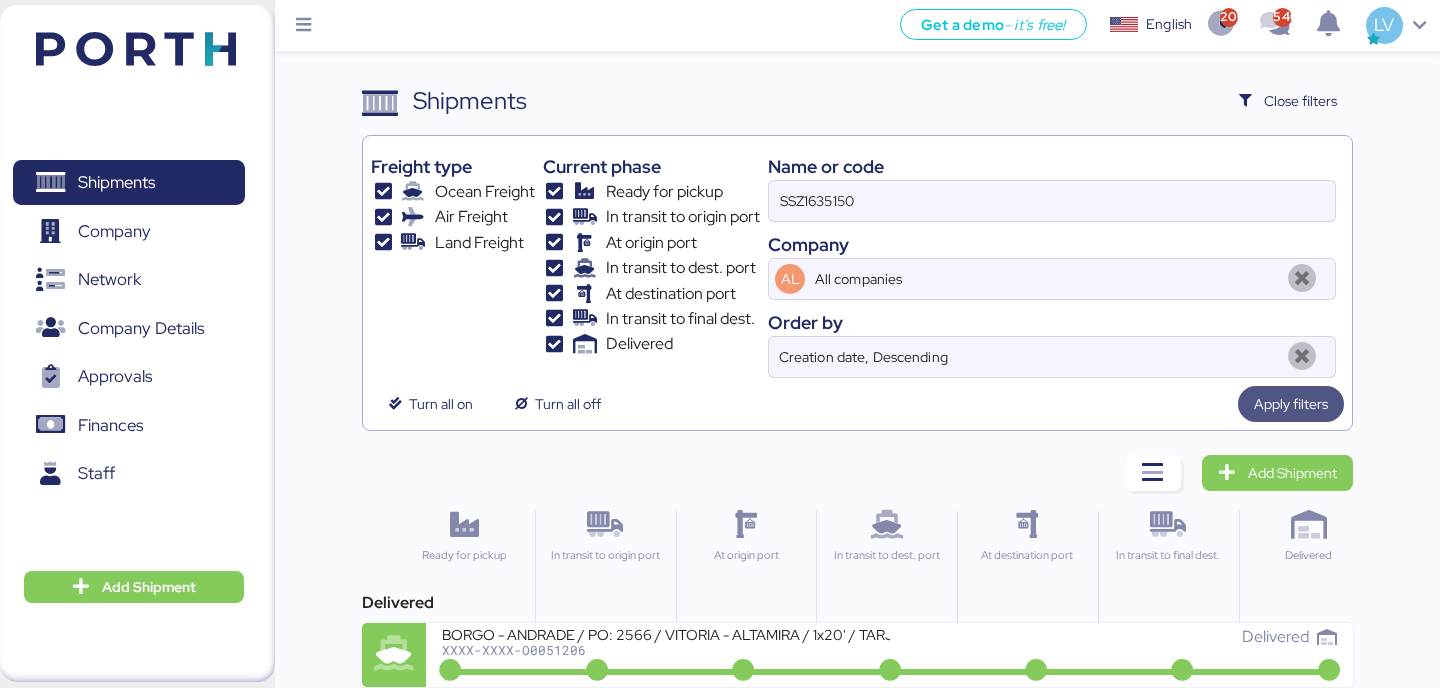 click on "Apply filters" at bounding box center (1291, 404) 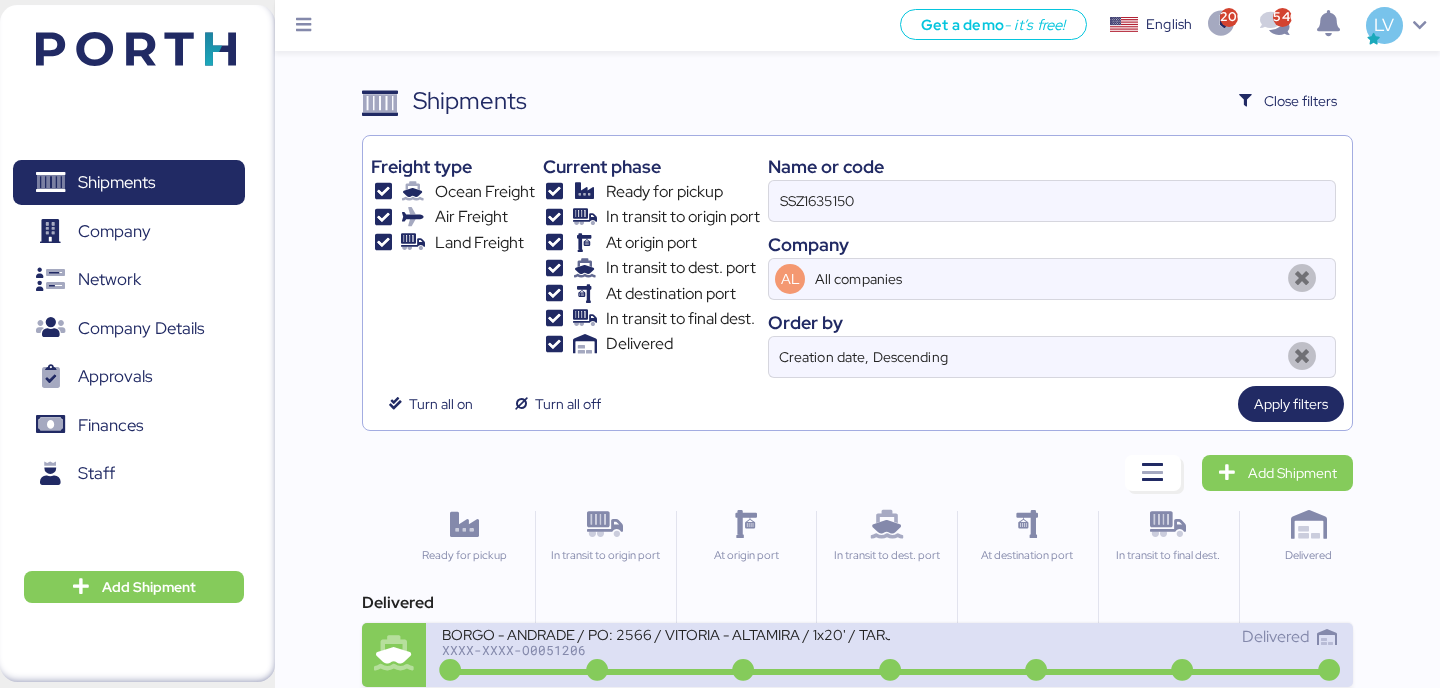 click on "BORGO - ANDRADE / PO: 2566 / VITORIA - ALTAMIRA / 1x20' / TARJUN XXXX-XXXX-O0051206 Delivered" at bounding box center [889, 655] 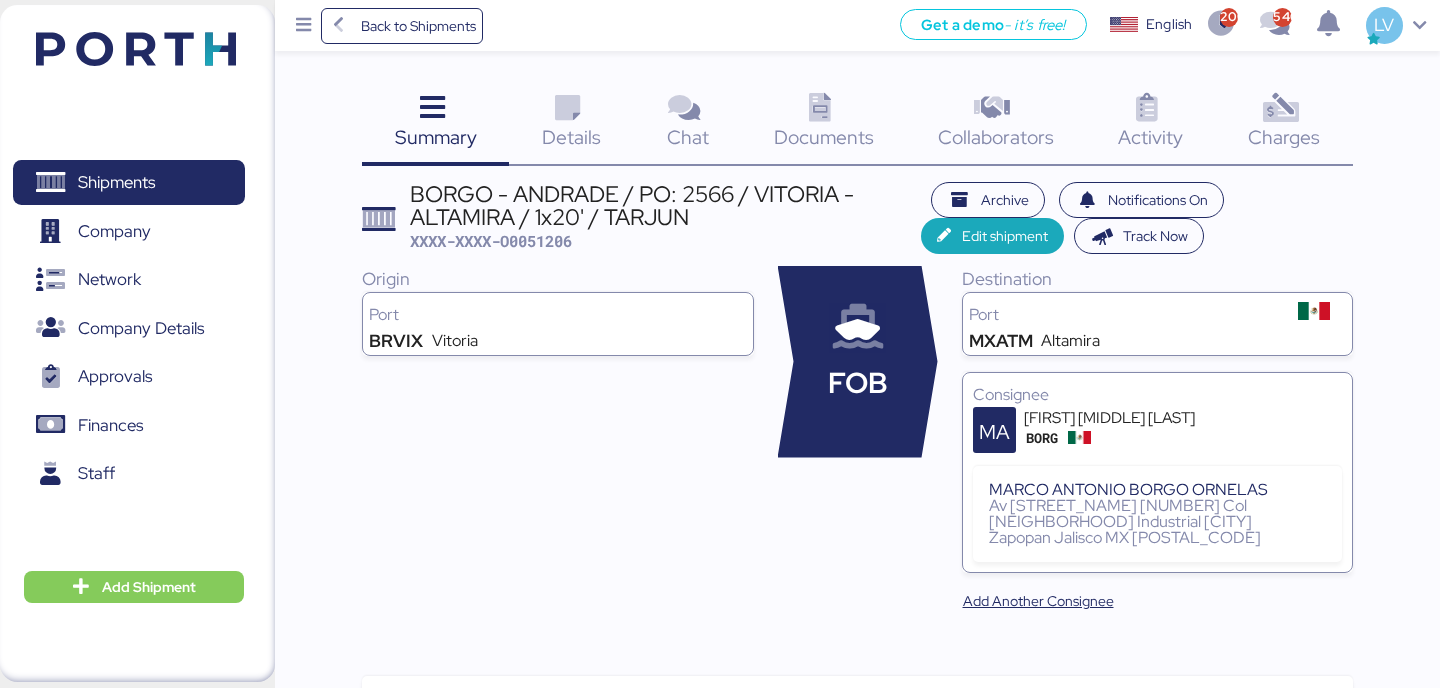 click on "Charges" at bounding box center [1284, 137] 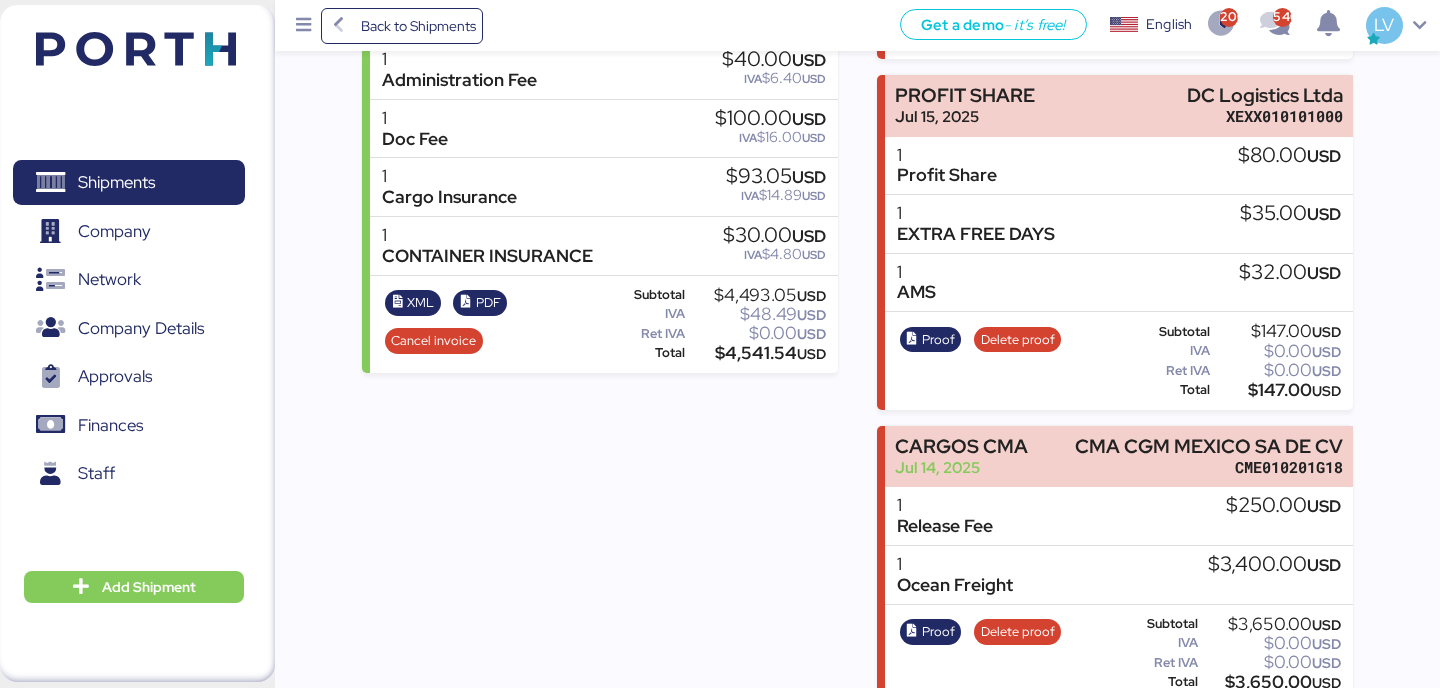 scroll, scrollTop: 0, scrollLeft: 0, axis: both 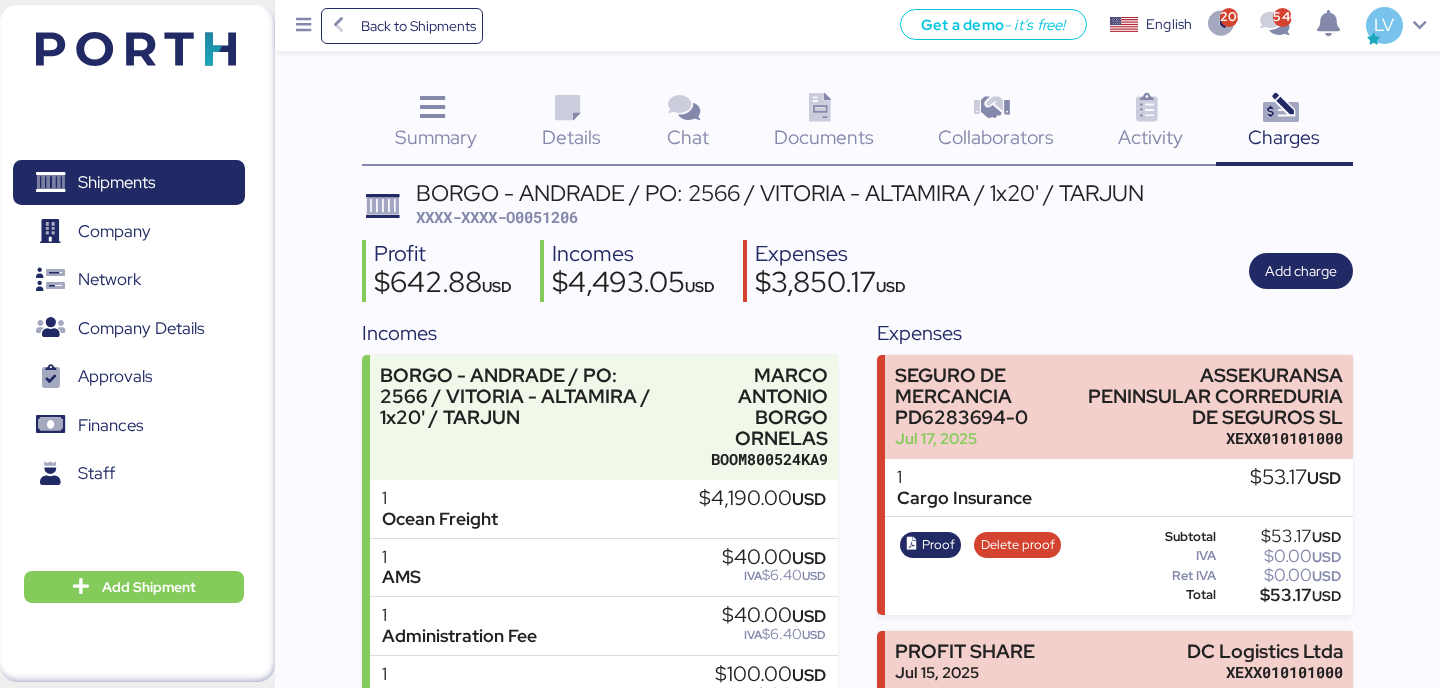click on "Profit $642.88  USD Incomes $4,493.05  USD Expenses $3,850.17  USD Add charge" at bounding box center [857, 271] 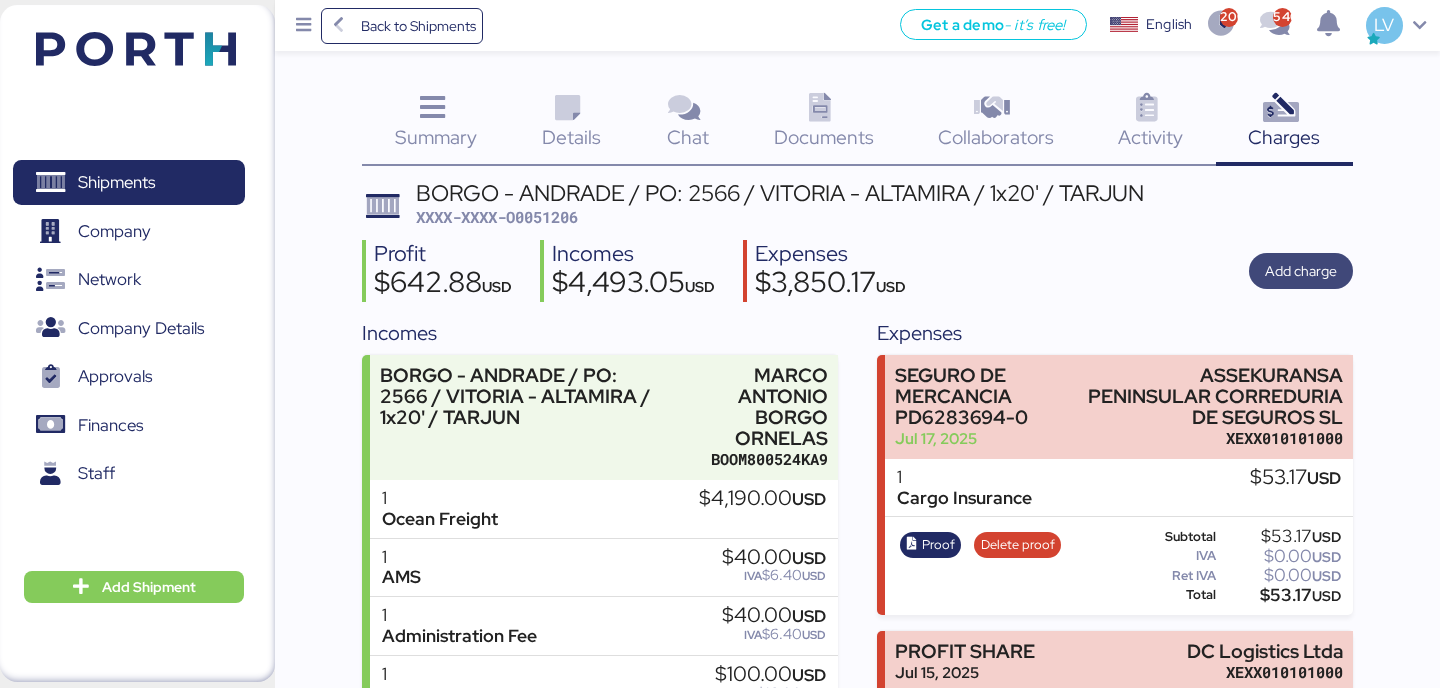 click on "Add charge" at bounding box center [1301, 271] 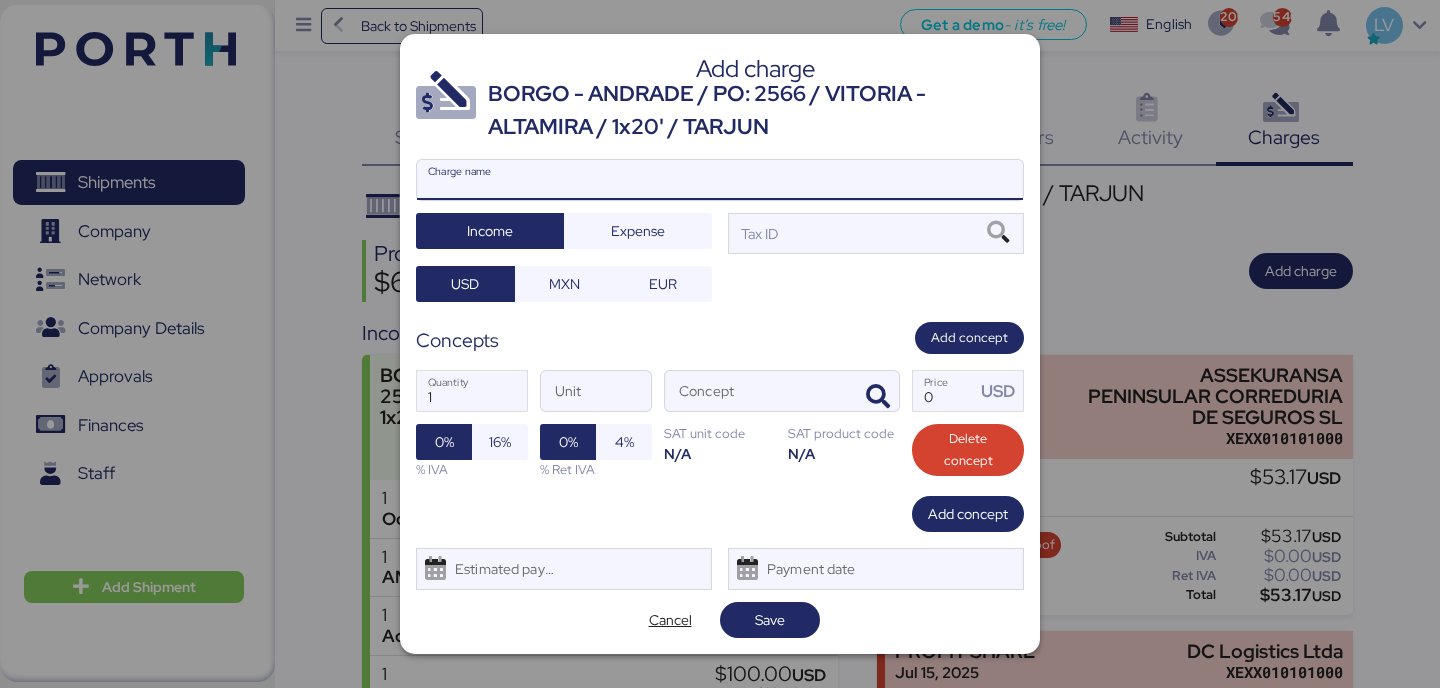click on "Charge name" at bounding box center (720, 180) 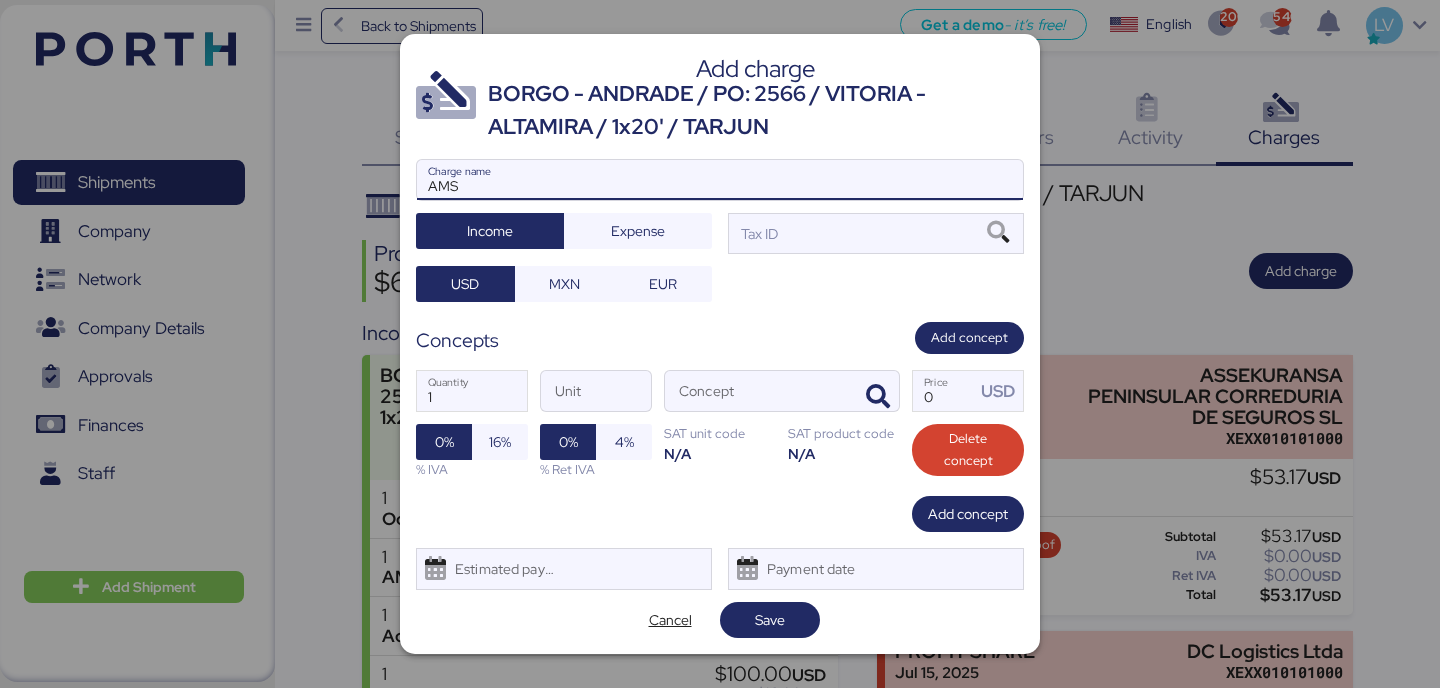 type on "AMS" 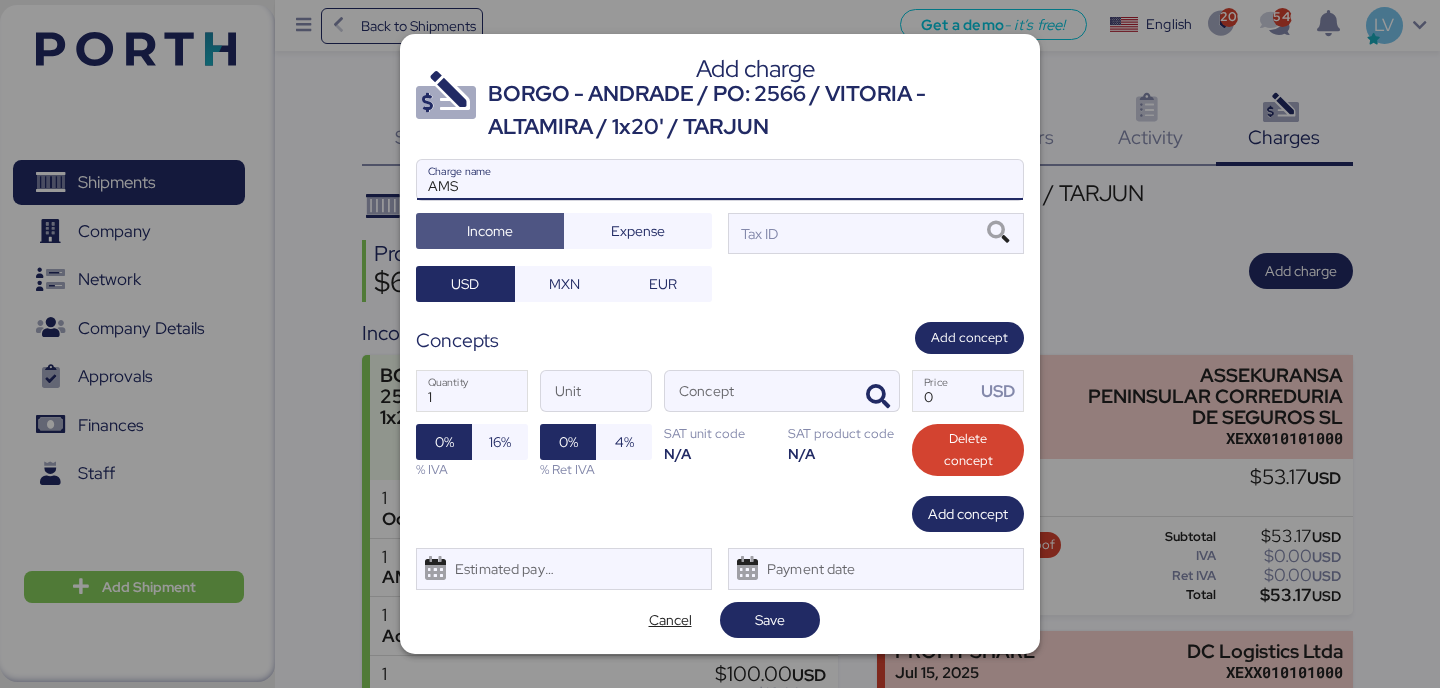 type 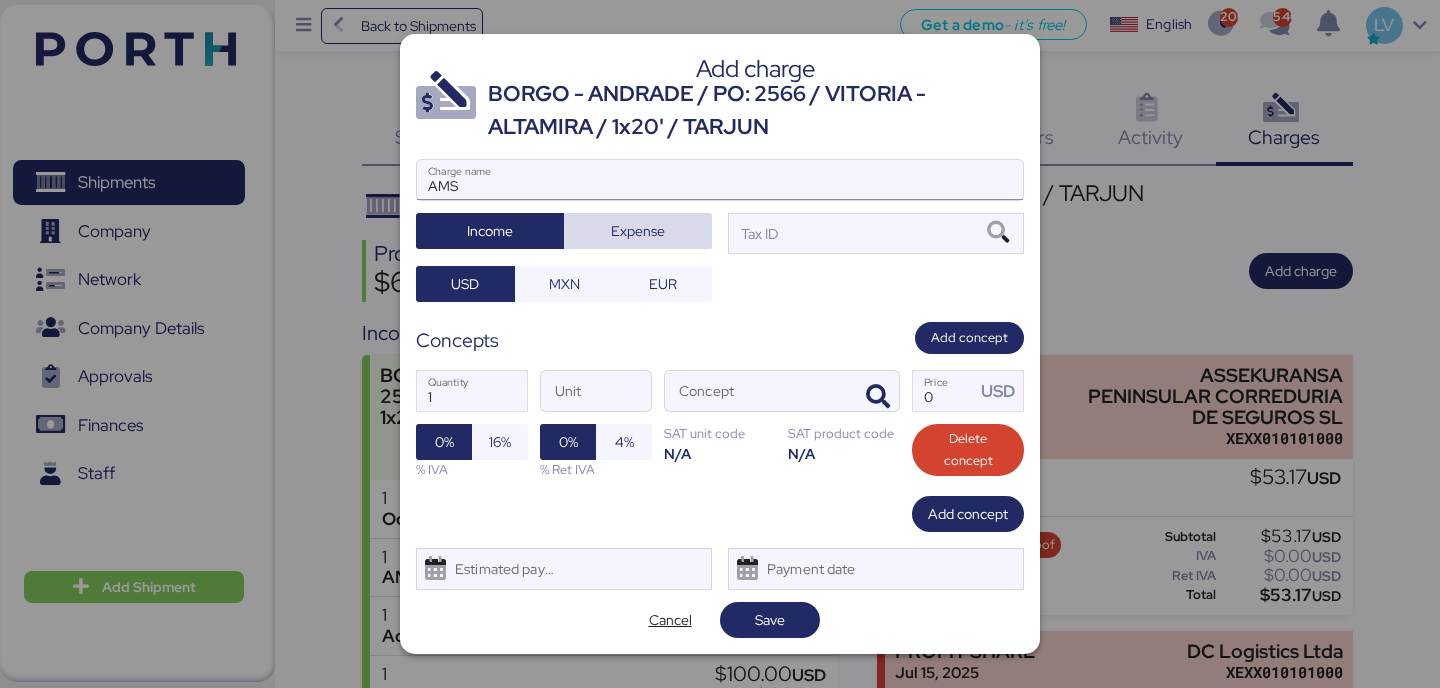 type 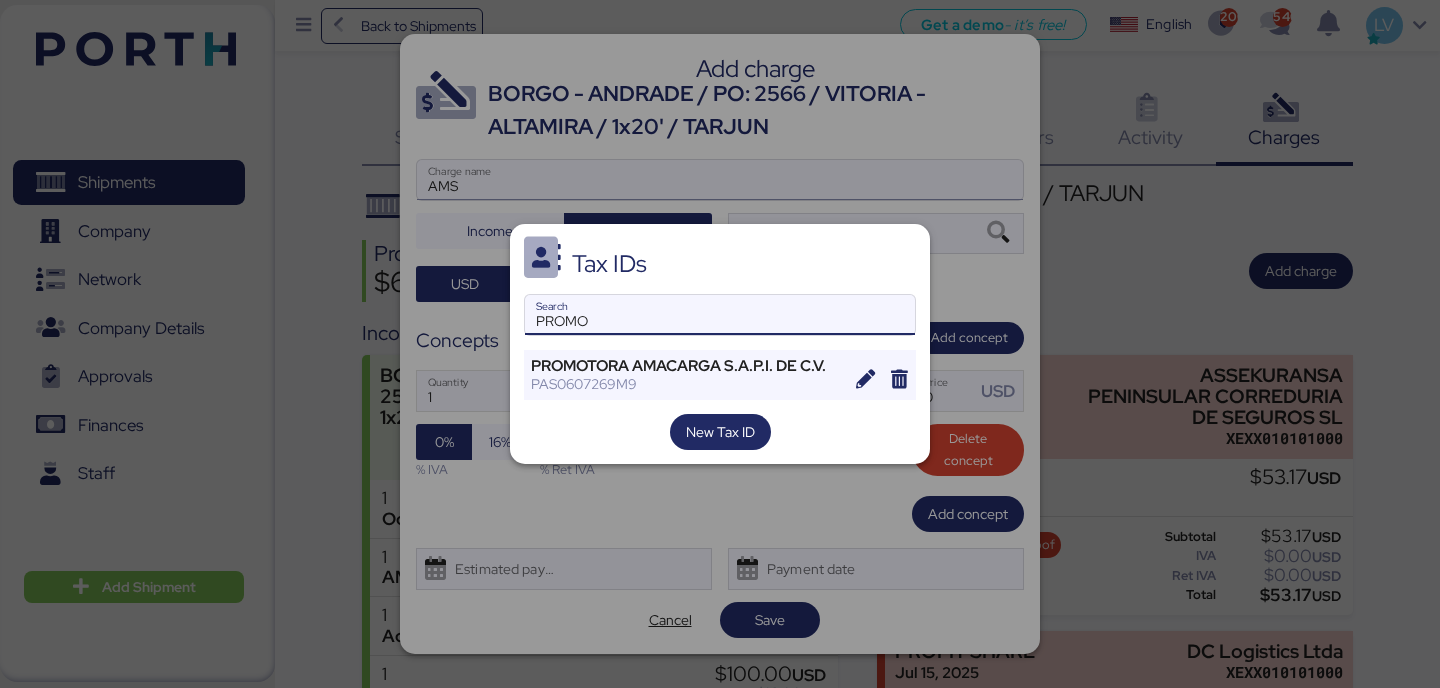 type on "PROMO" 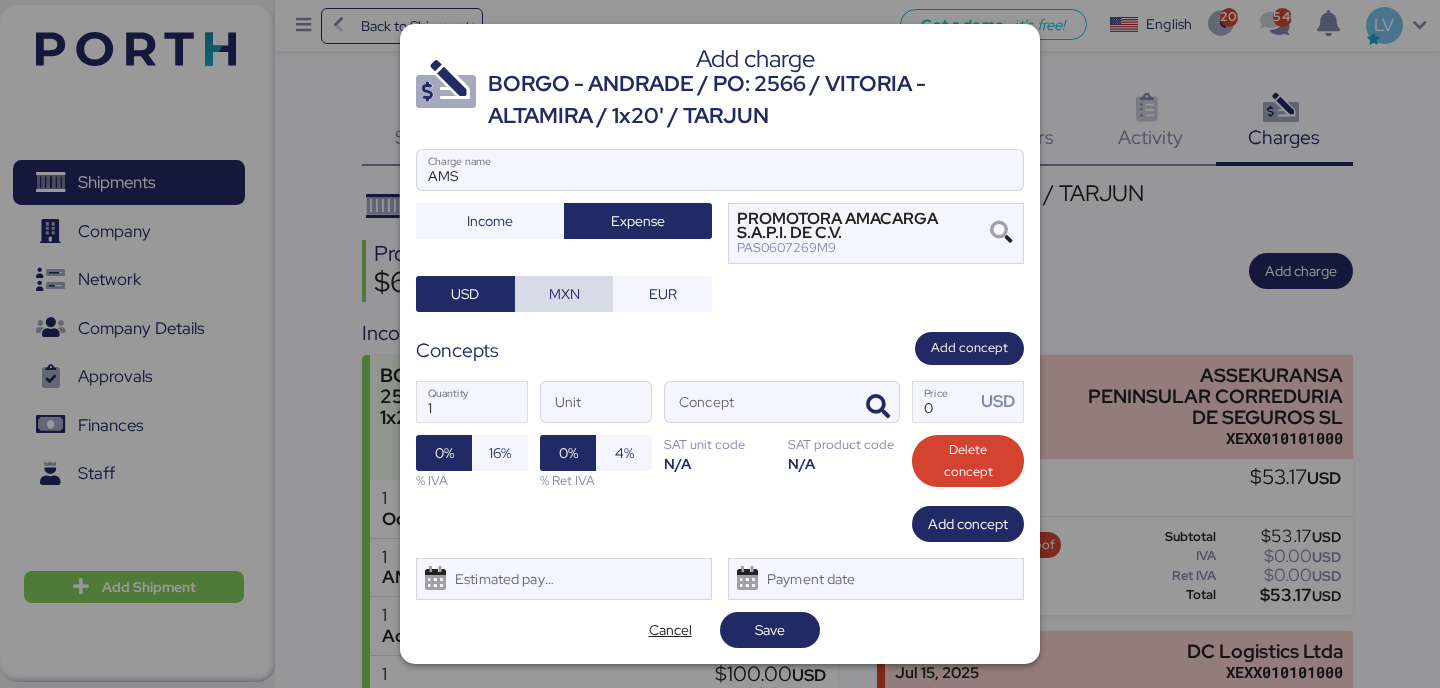 click on "MXN" at bounding box center (564, 294) 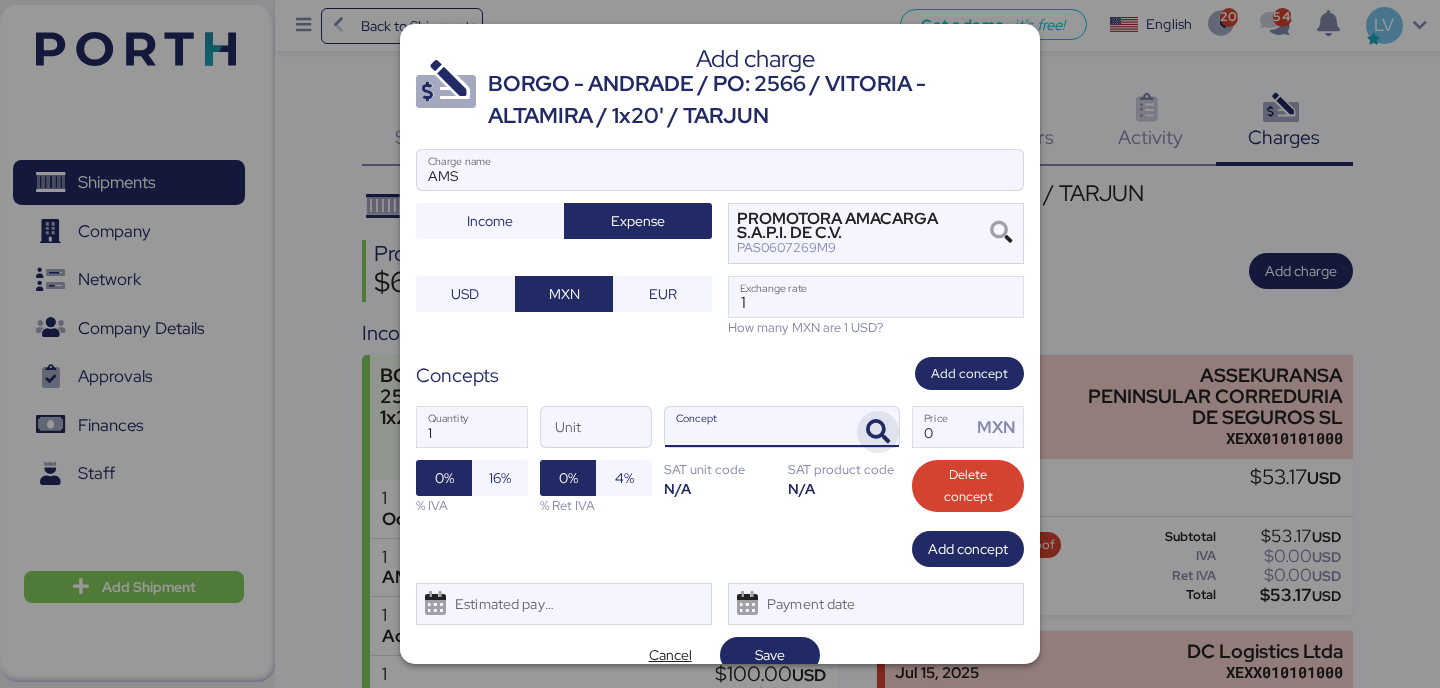 click at bounding box center (878, 432) 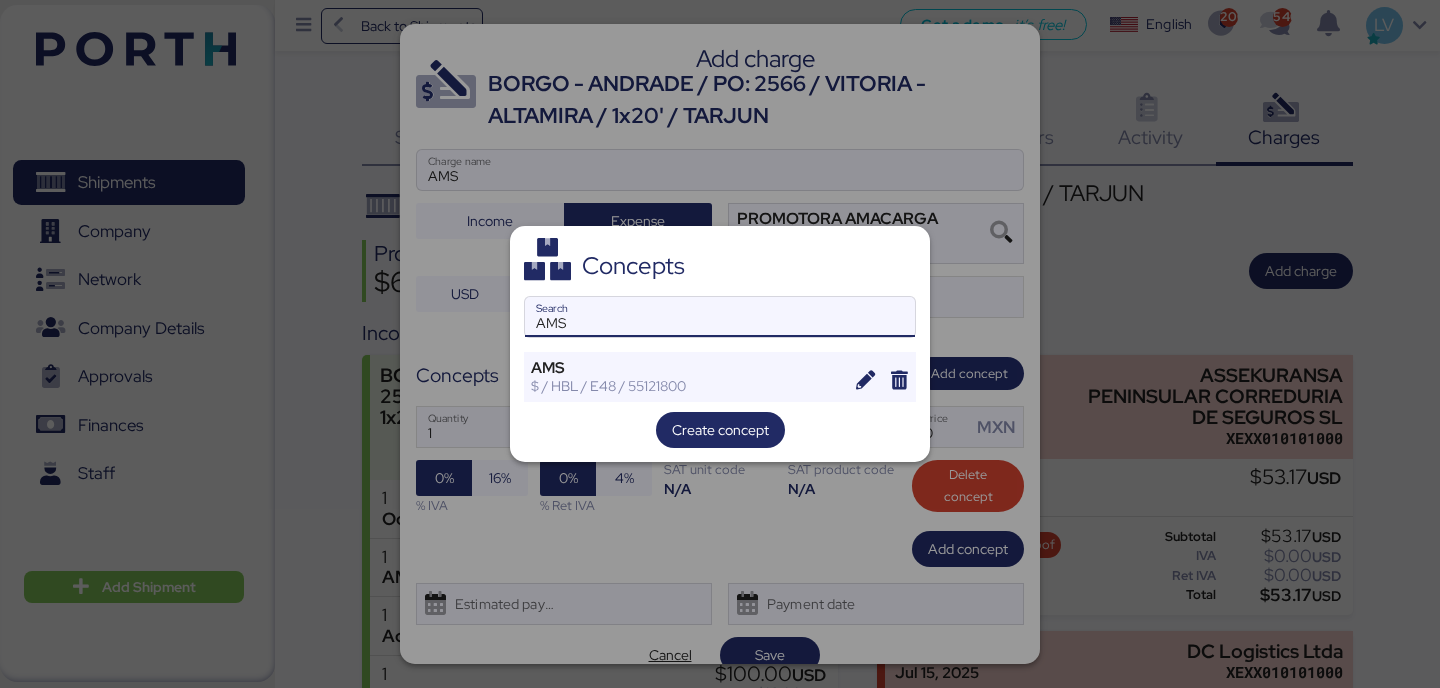type on "AMS" 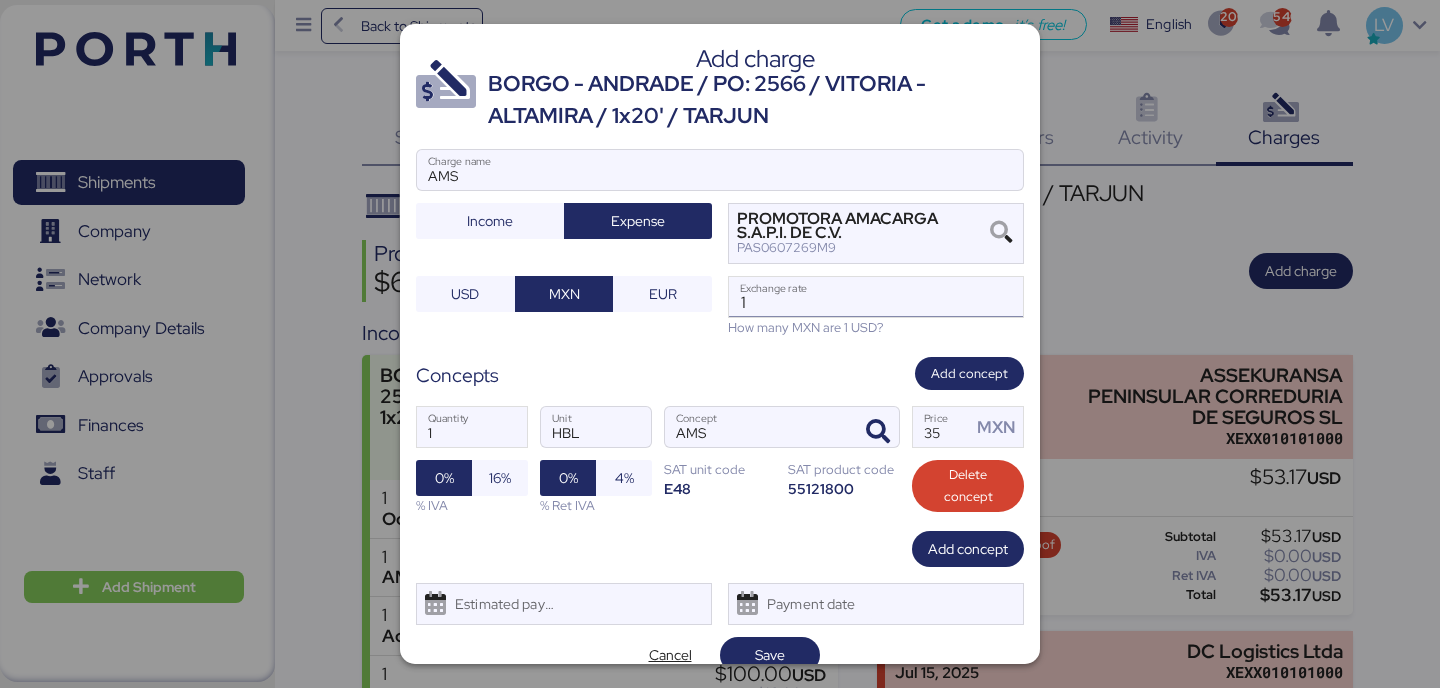 click on "1" at bounding box center [876, 297] 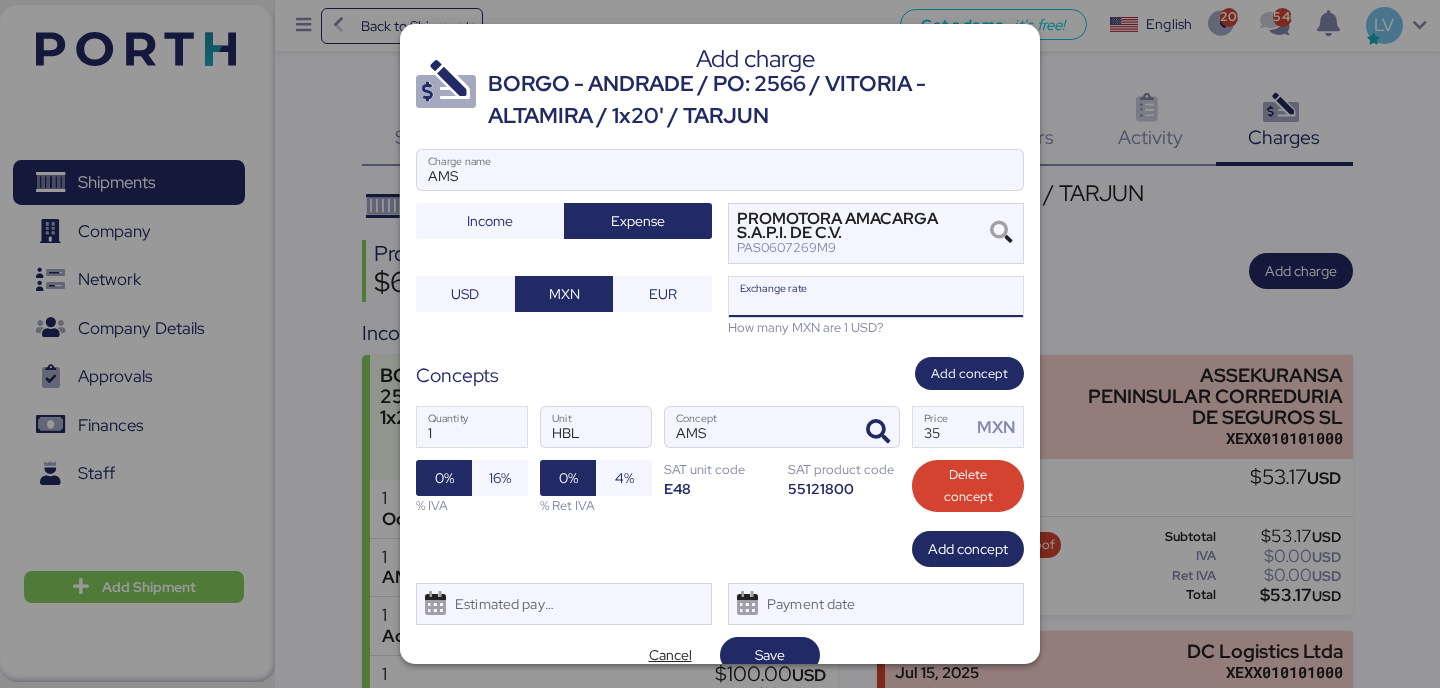 paste on "18.8886" 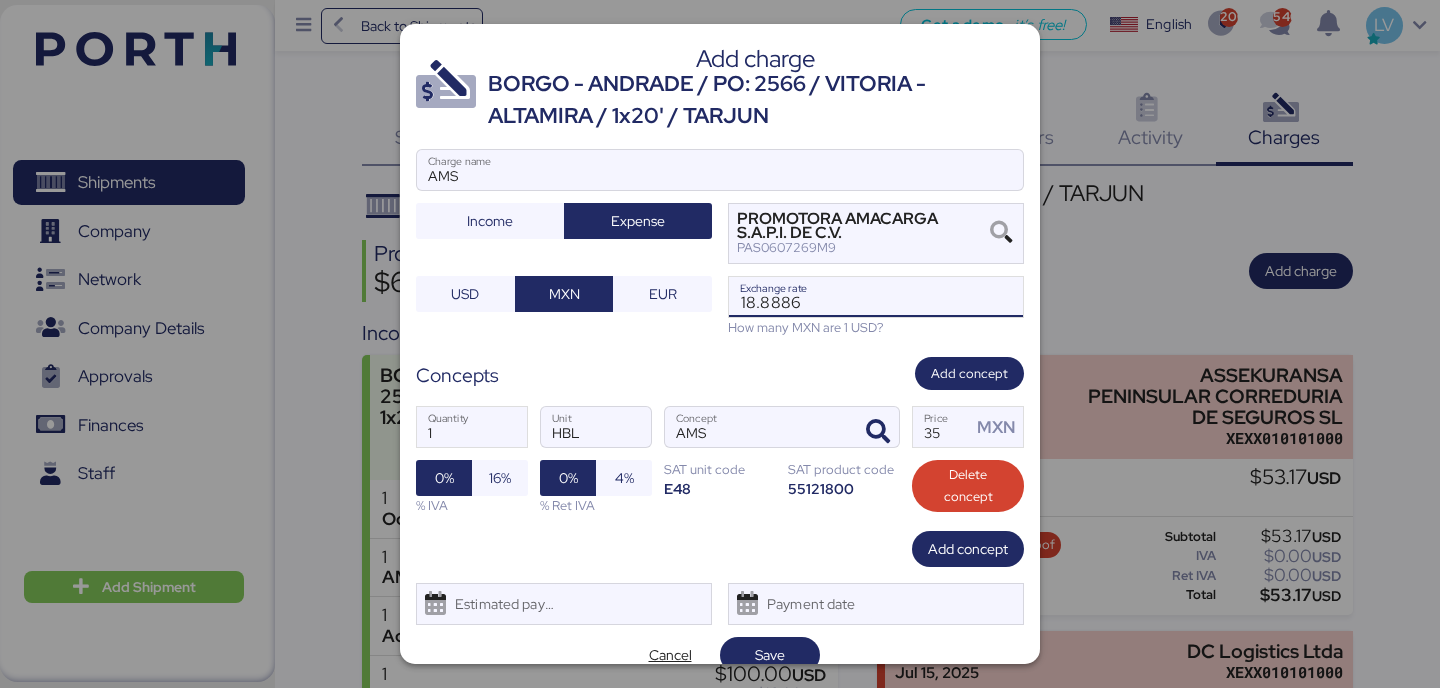 type on "18.8886" 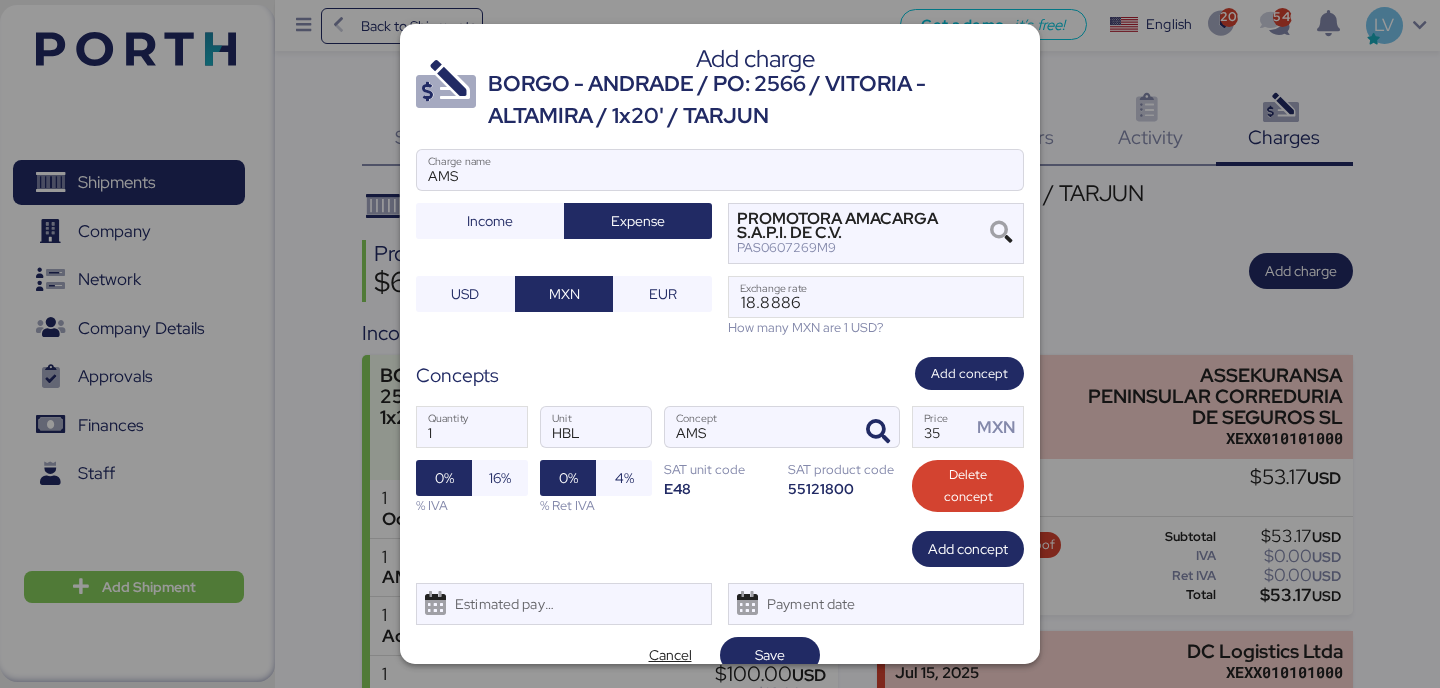 click on "1 Quantity HBL Unit AMS Concept   35 Price MXN 0% 16% % IVA 0% 4% % Ret IVA SAT unit code E48 SAT product code 55121800 Delete concept" at bounding box center (720, 460) 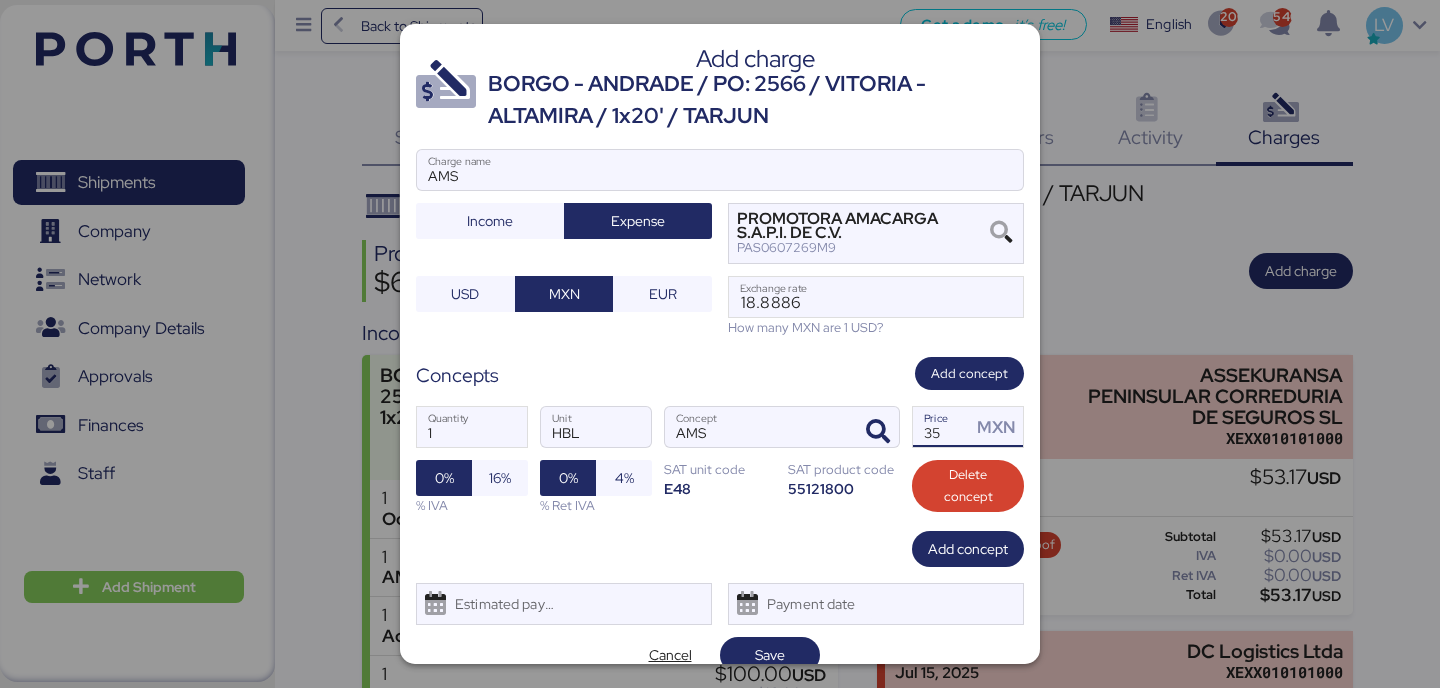 click on "1 Quantity HBL Unit AMS Concept   35 Price MXN 0% 16% % IVA 0% 4% % Ret IVA SAT unit code E48 SAT product code 55121800 Delete concept" at bounding box center [720, 460] 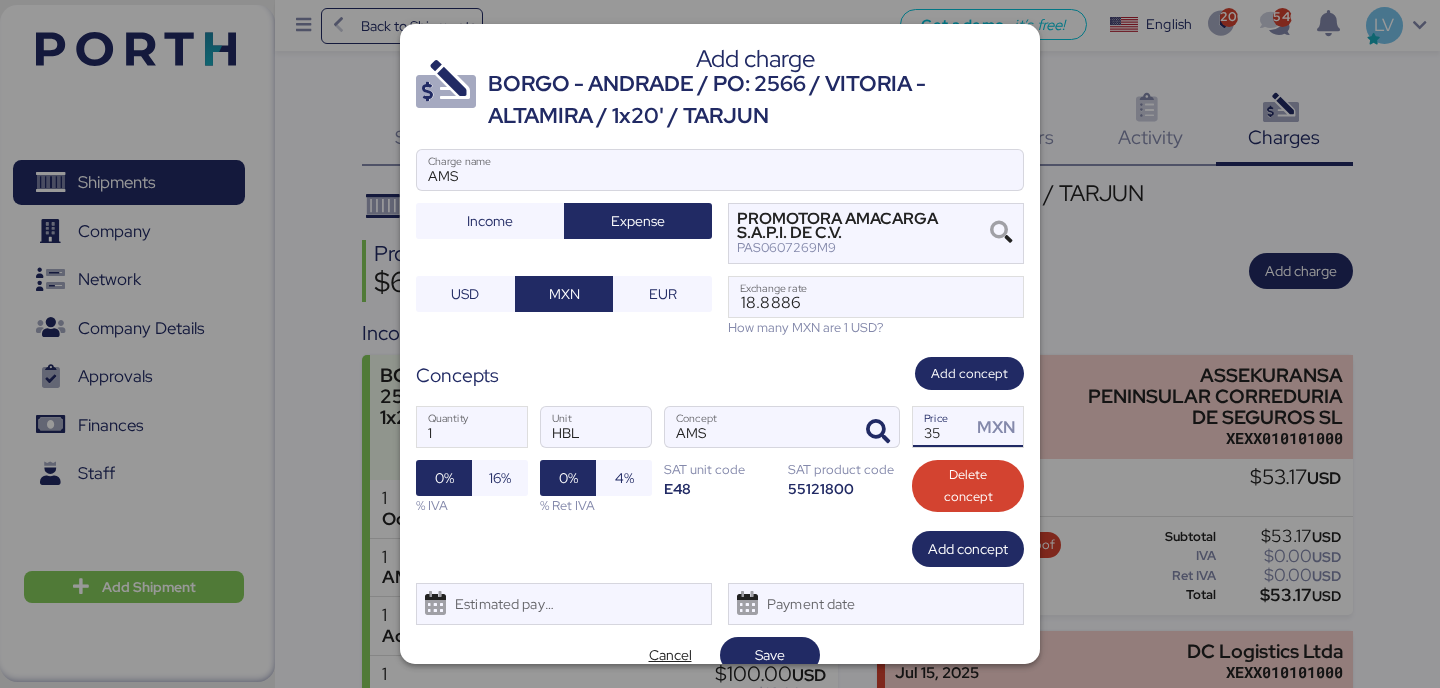 click on "35" at bounding box center (942, 427) 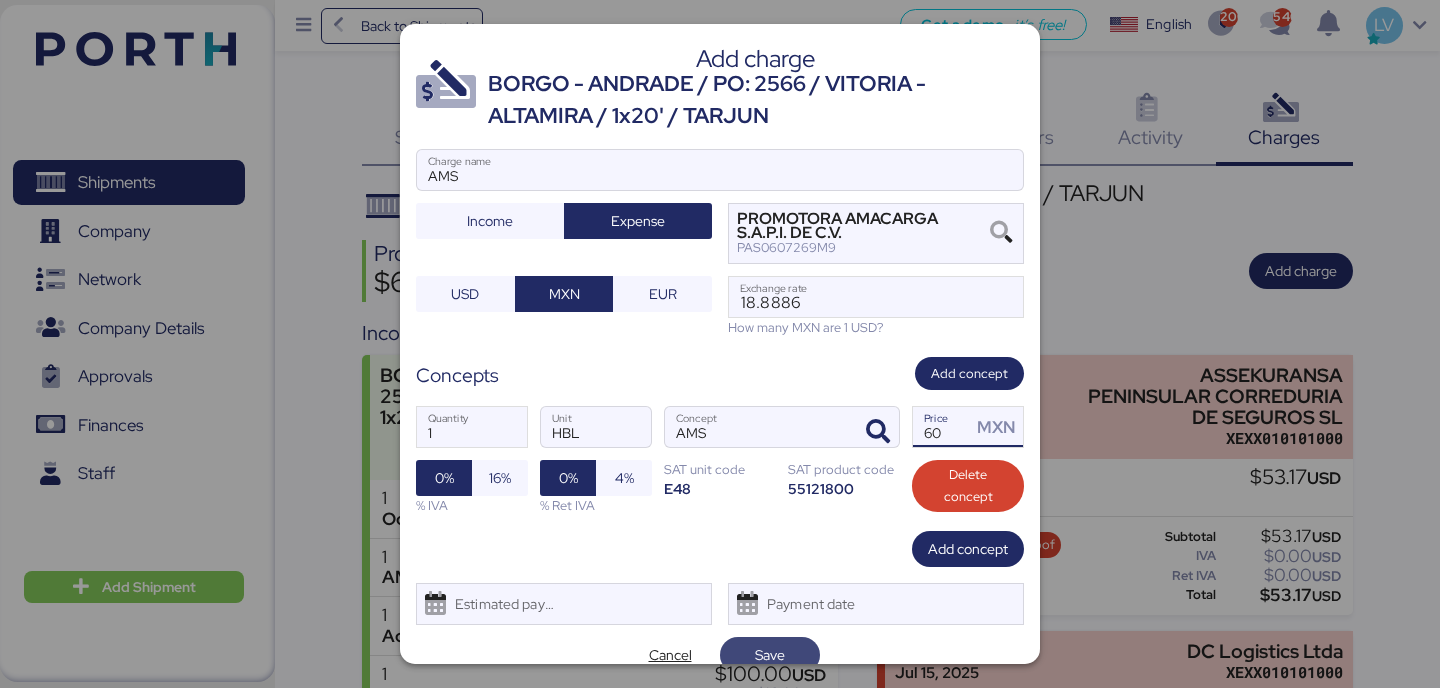 type on "60" 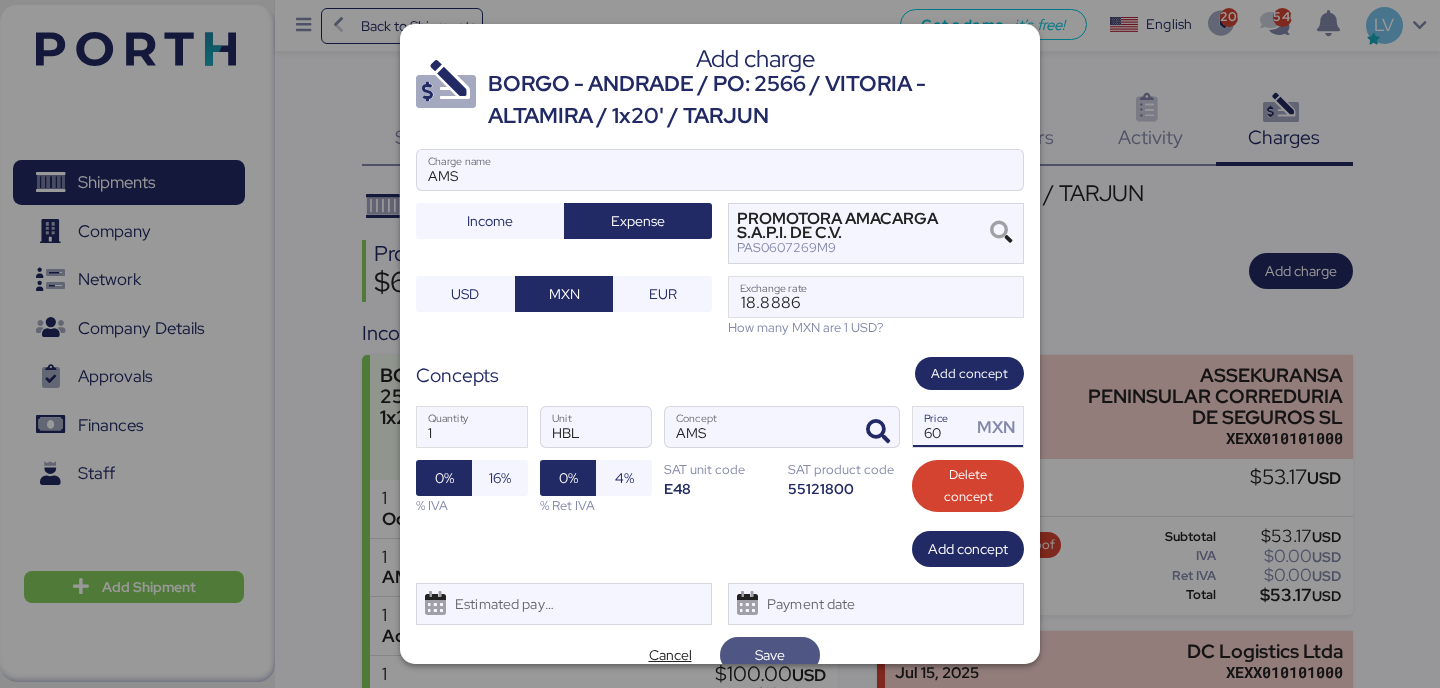 click on "Save" at bounding box center [770, 655] 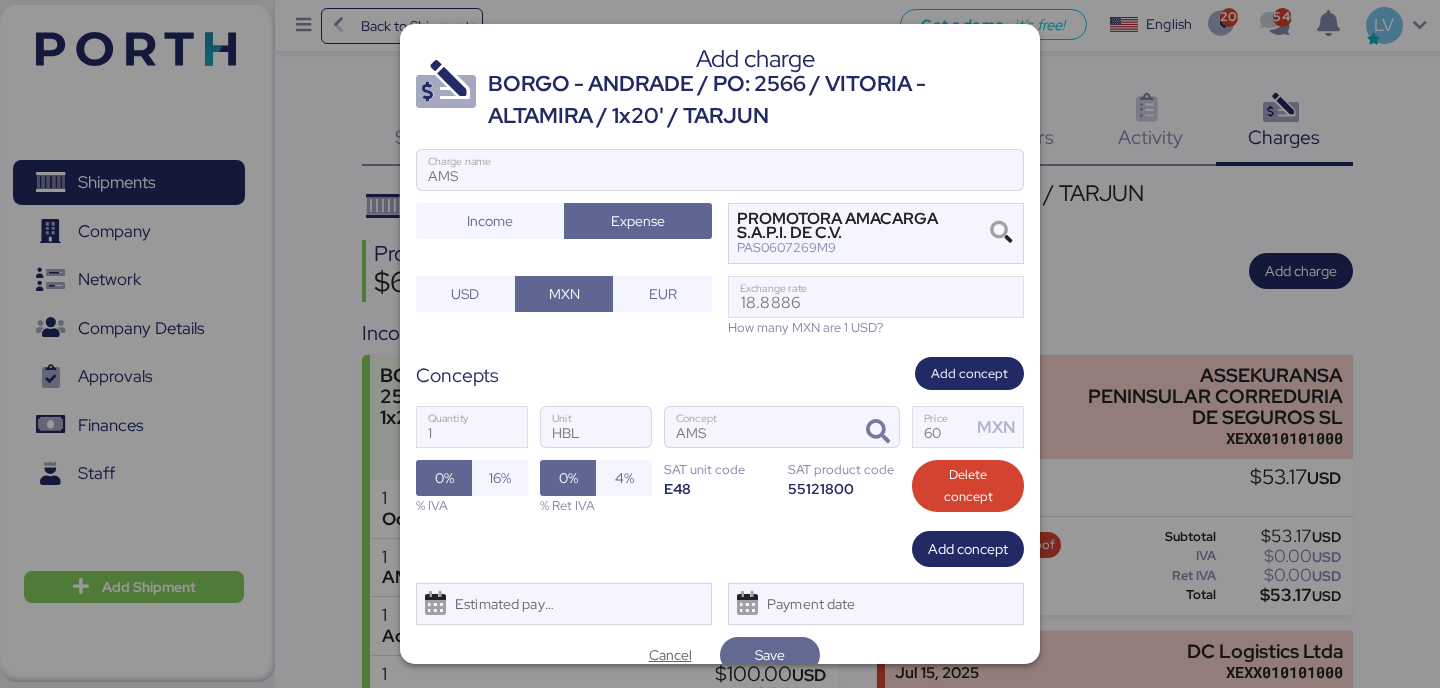 scroll, scrollTop: 9, scrollLeft: 0, axis: vertical 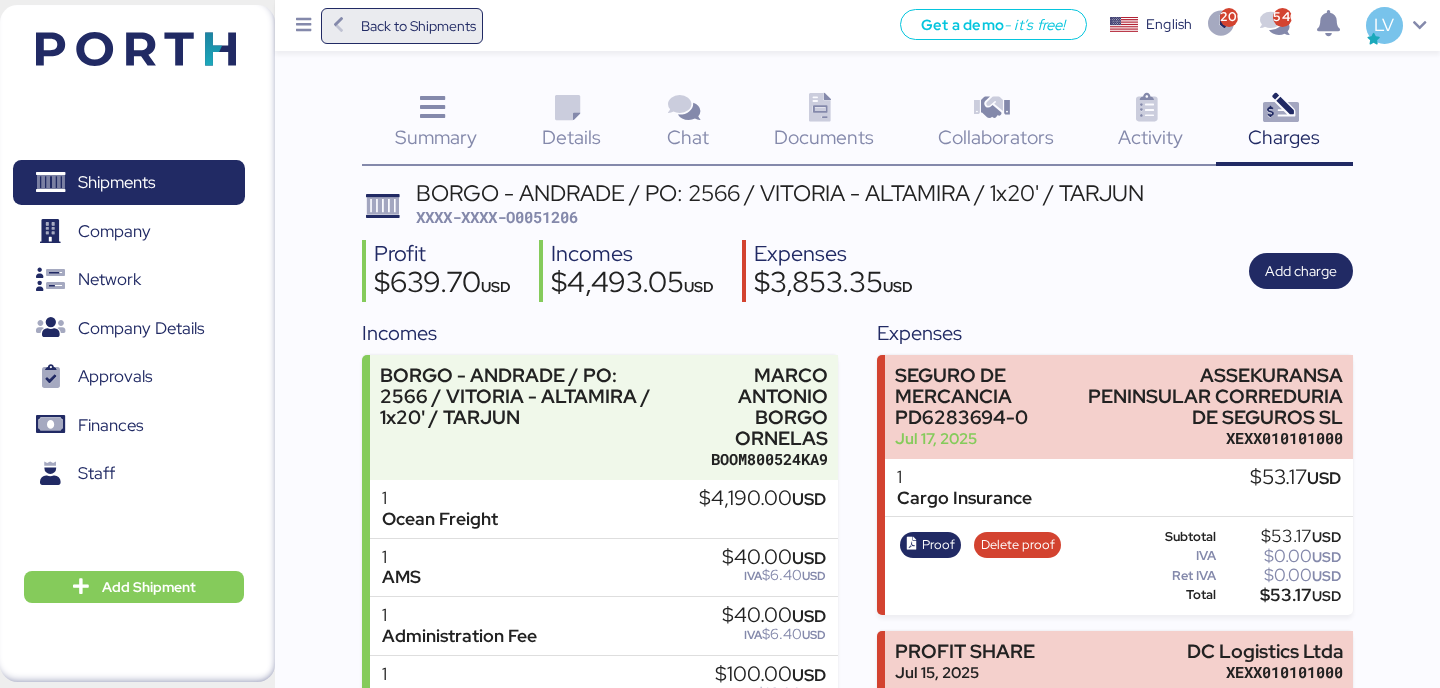 click on "Back to Shipments" at bounding box center (418, 26) 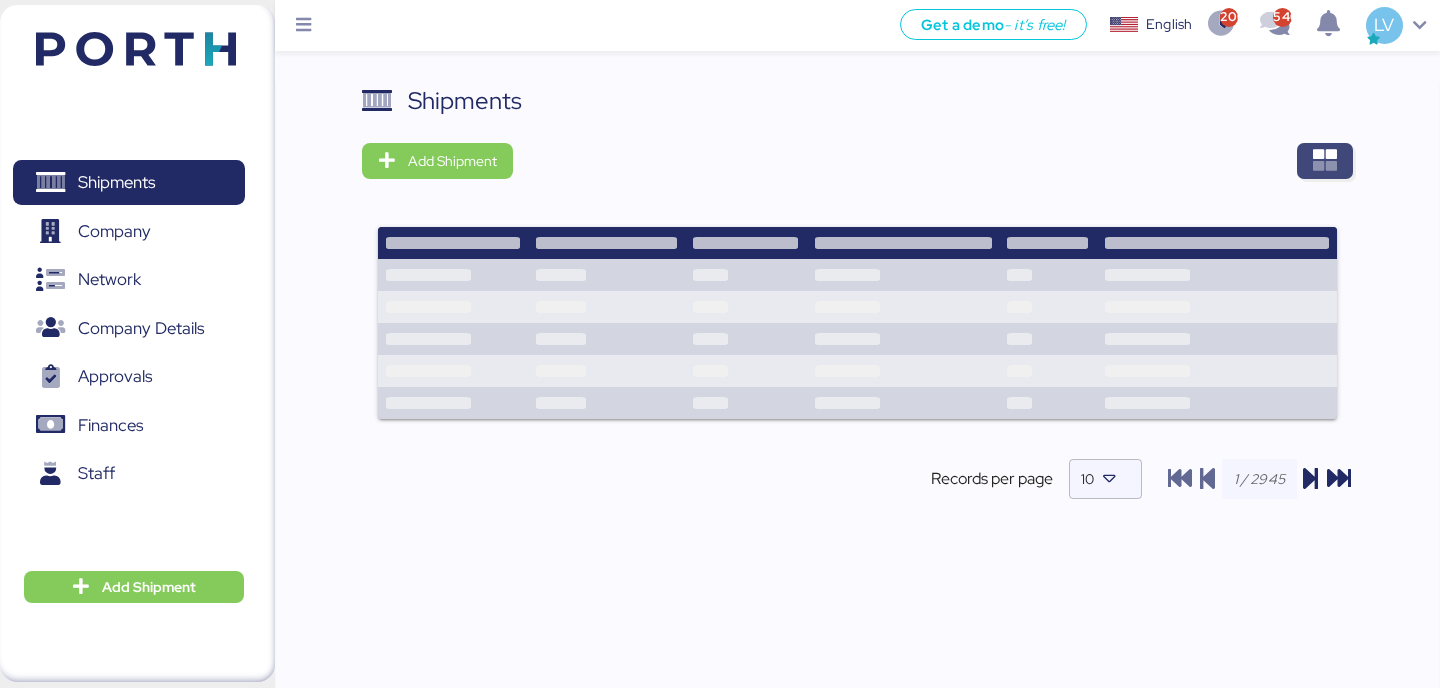 click at bounding box center (1325, 161) 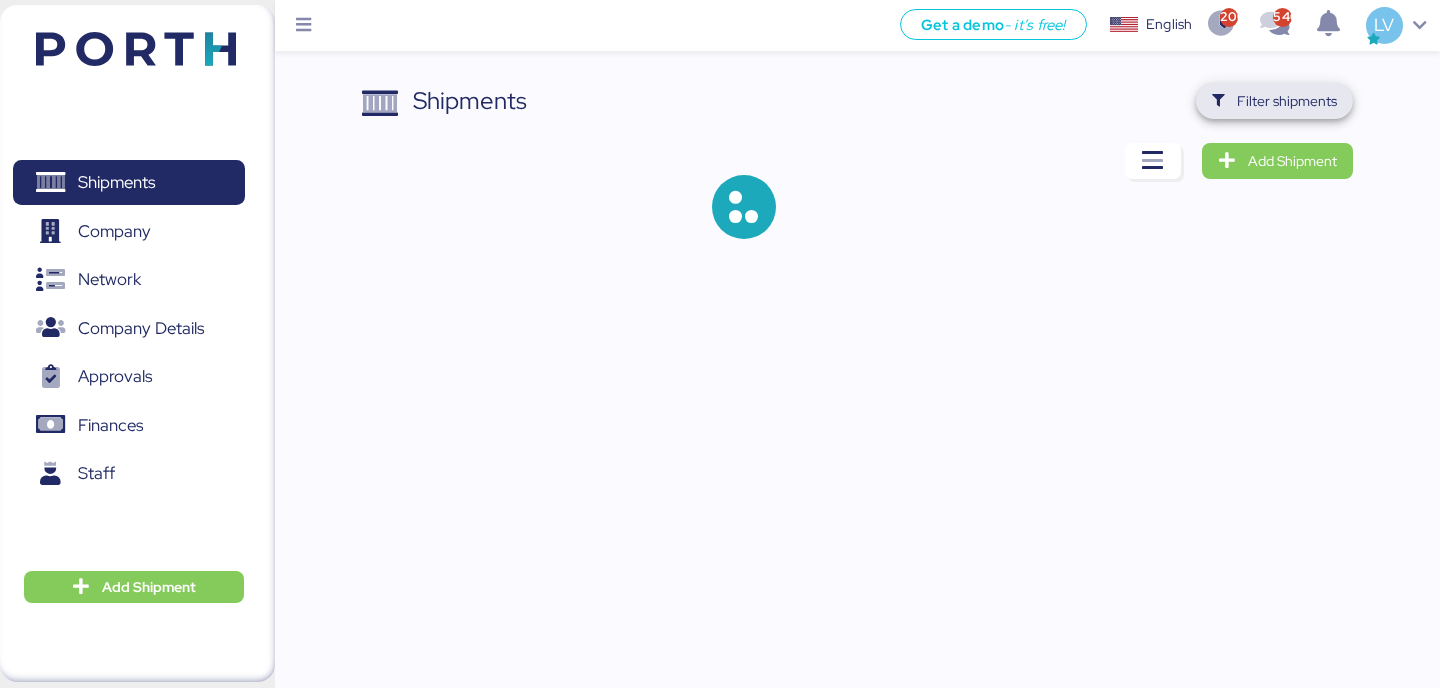 click on "Filter shipments" at bounding box center (1287, 101) 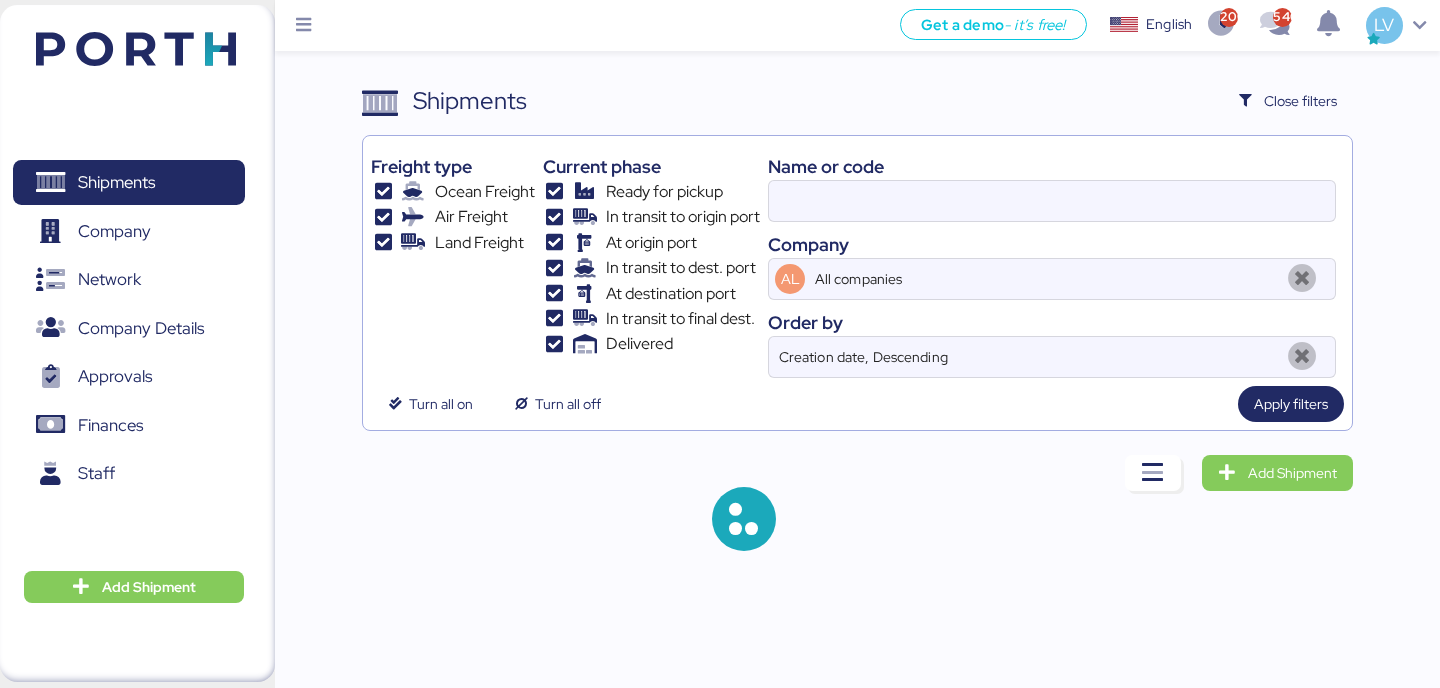 click on "Name or code Company AL All companies   Order by Creation date, Descending" at bounding box center [1052, 261] 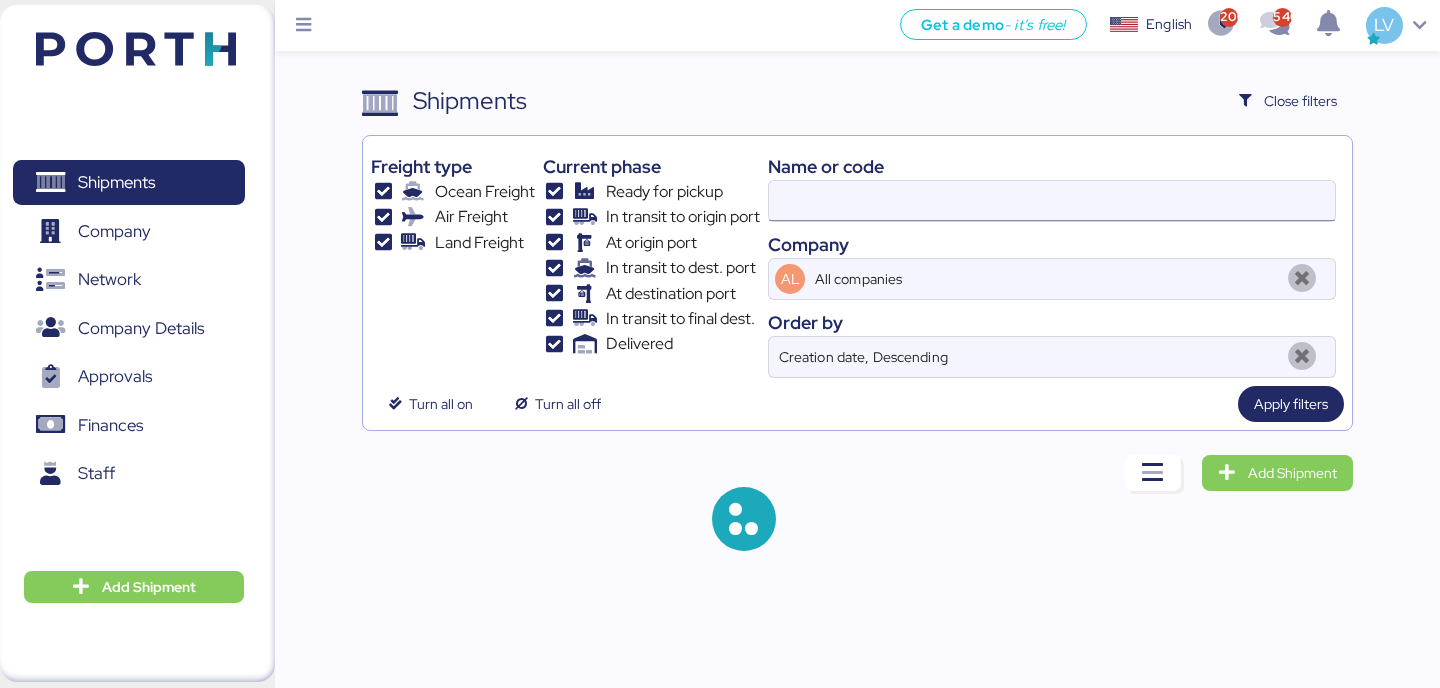 drag, startPoint x: 1160, startPoint y: 177, endPoint x: 1149, endPoint y: 181, distance: 11.7046995 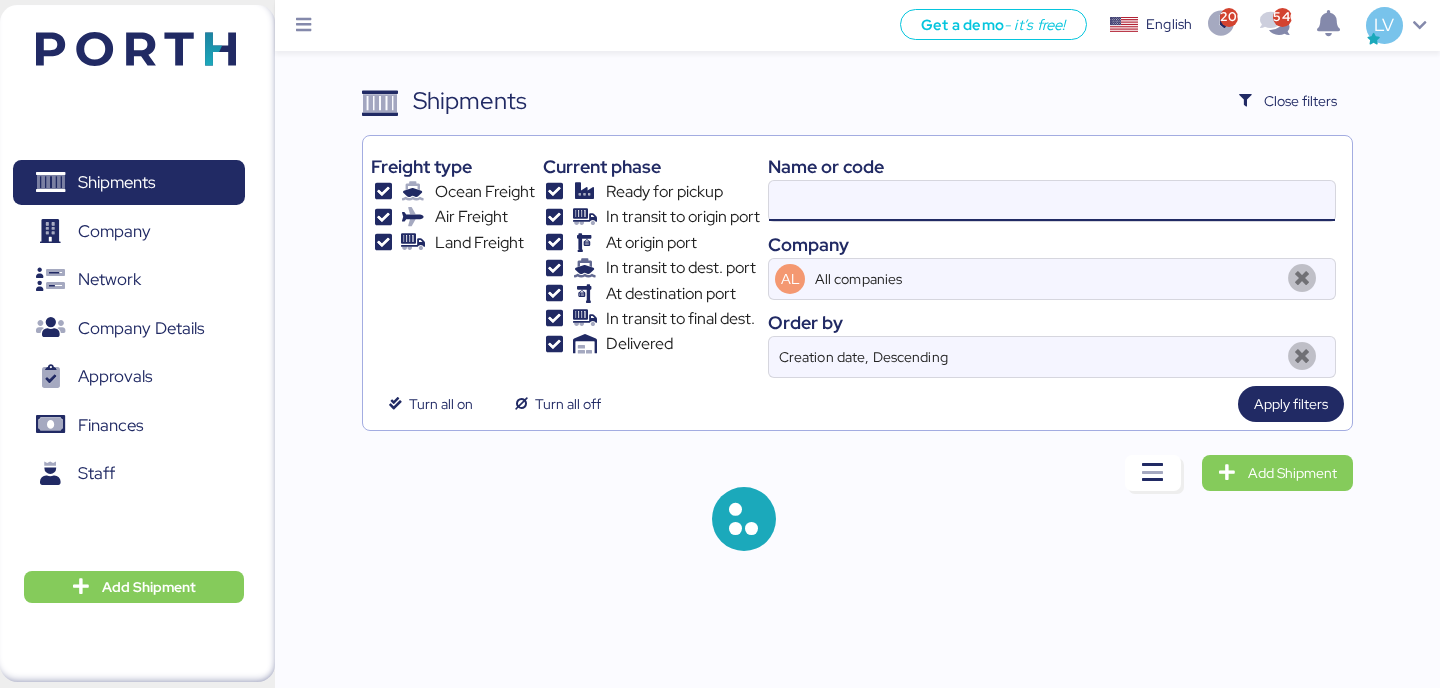 click at bounding box center [1052, 201] 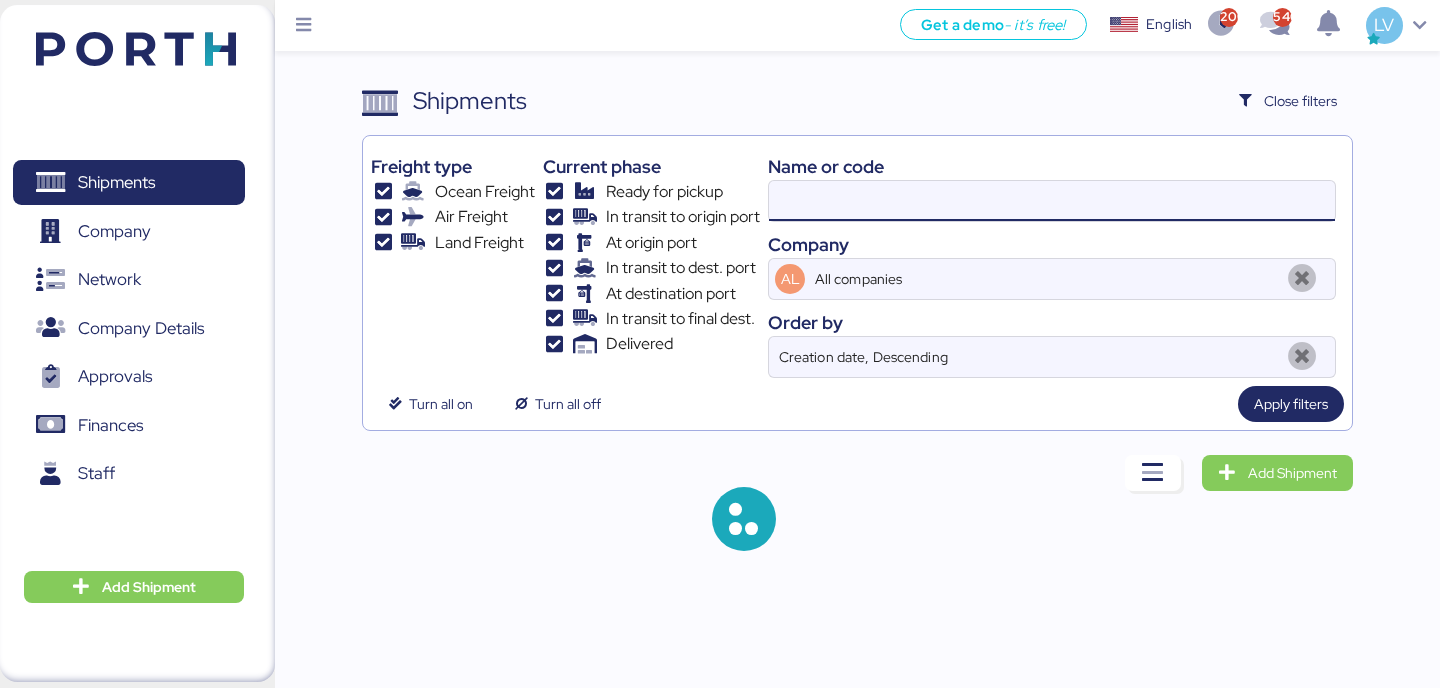 click at bounding box center (1052, 201) 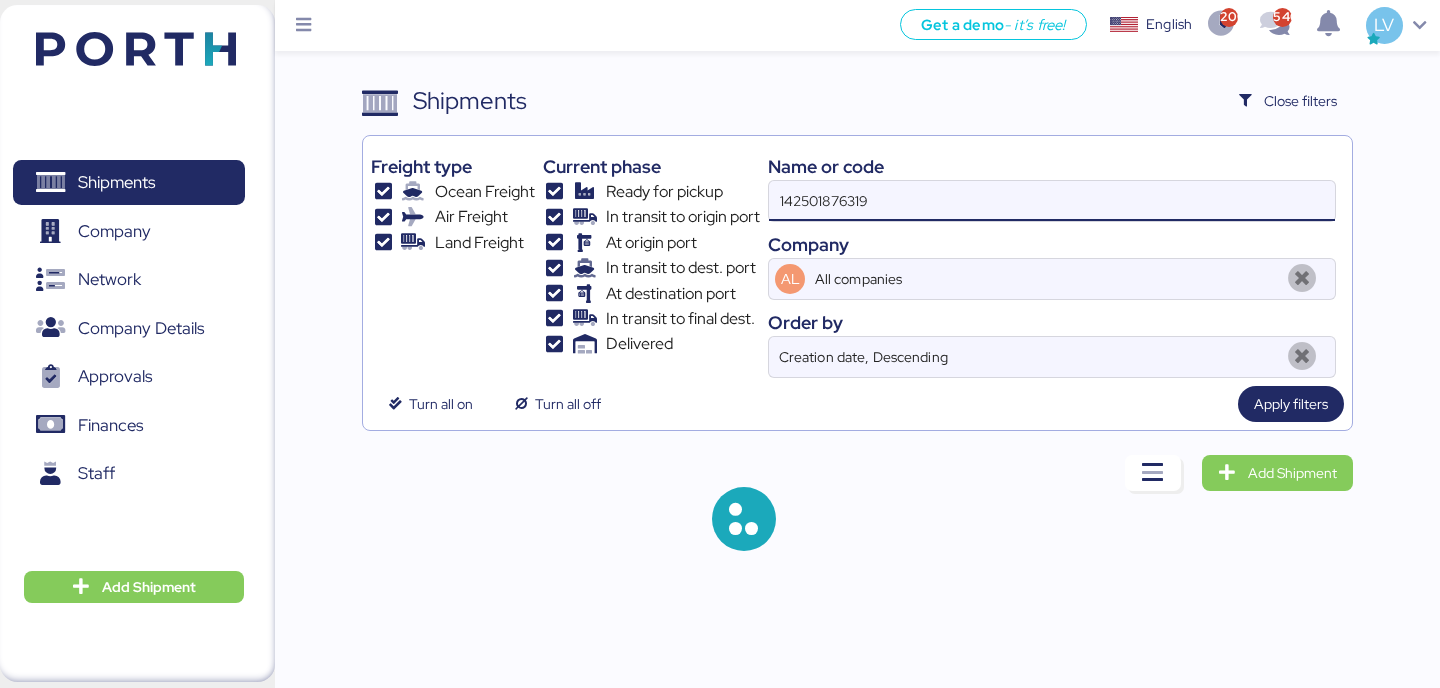 type on "142501876319" 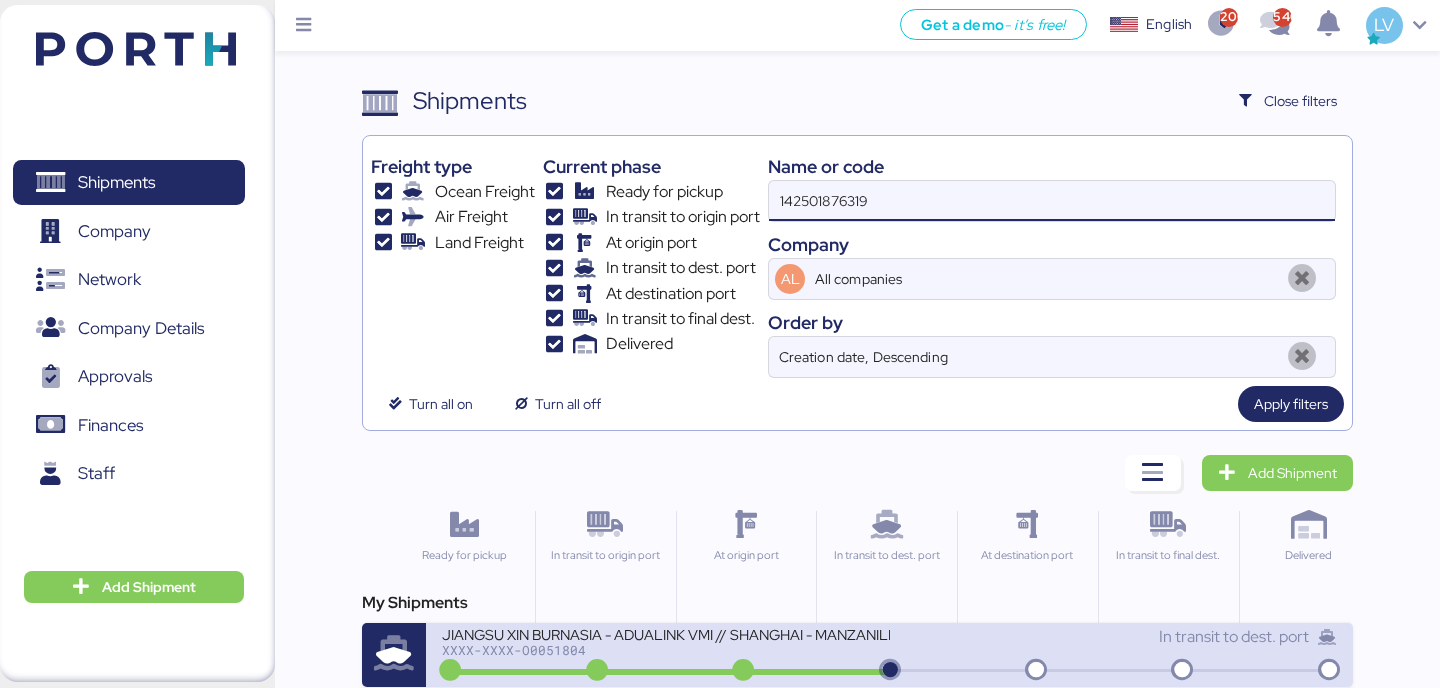 click on "JIANGSU XIN BURNASIA - ADUALINK VMI // SHANGHAI - MANZANILLO // HBL: BYKS25061297SE // MBL: 142501876319 // BKG: 142501876319" at bounding box center [665, 633] 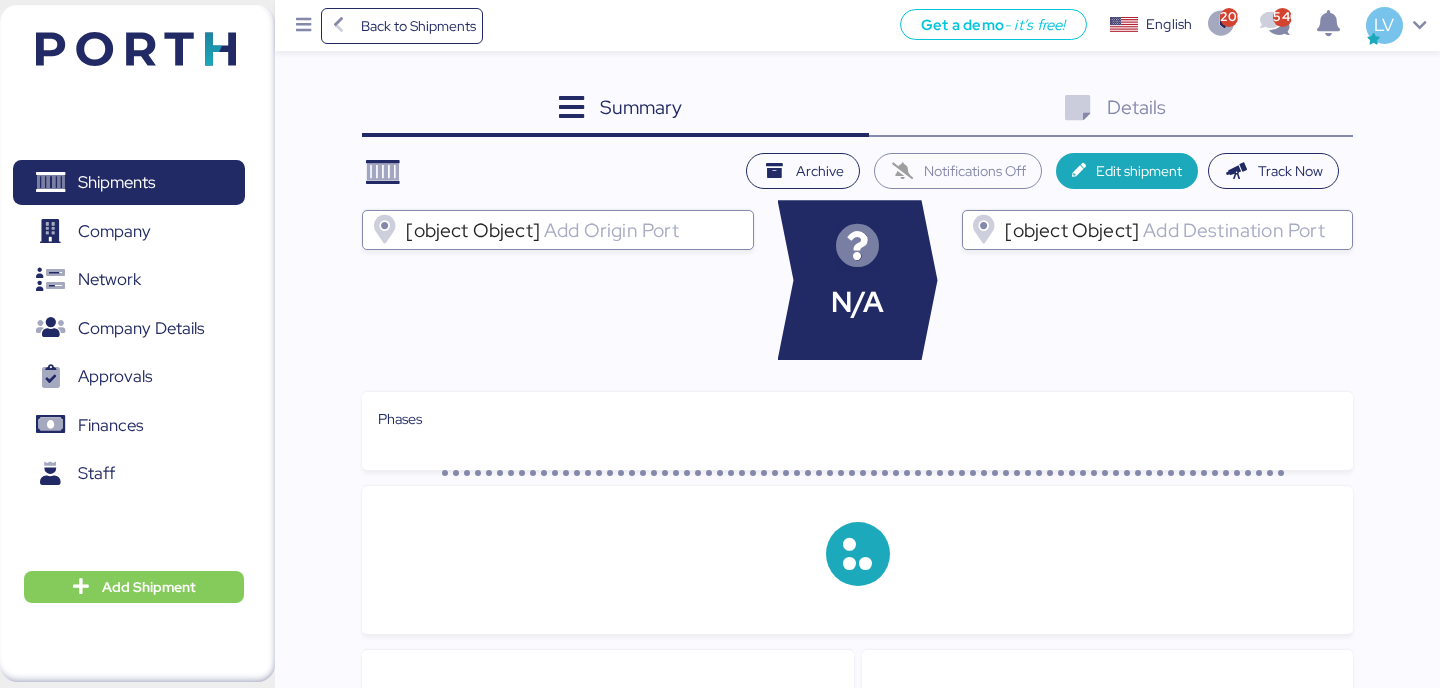 click on "Details 0" at bounding box center [1111, 110] 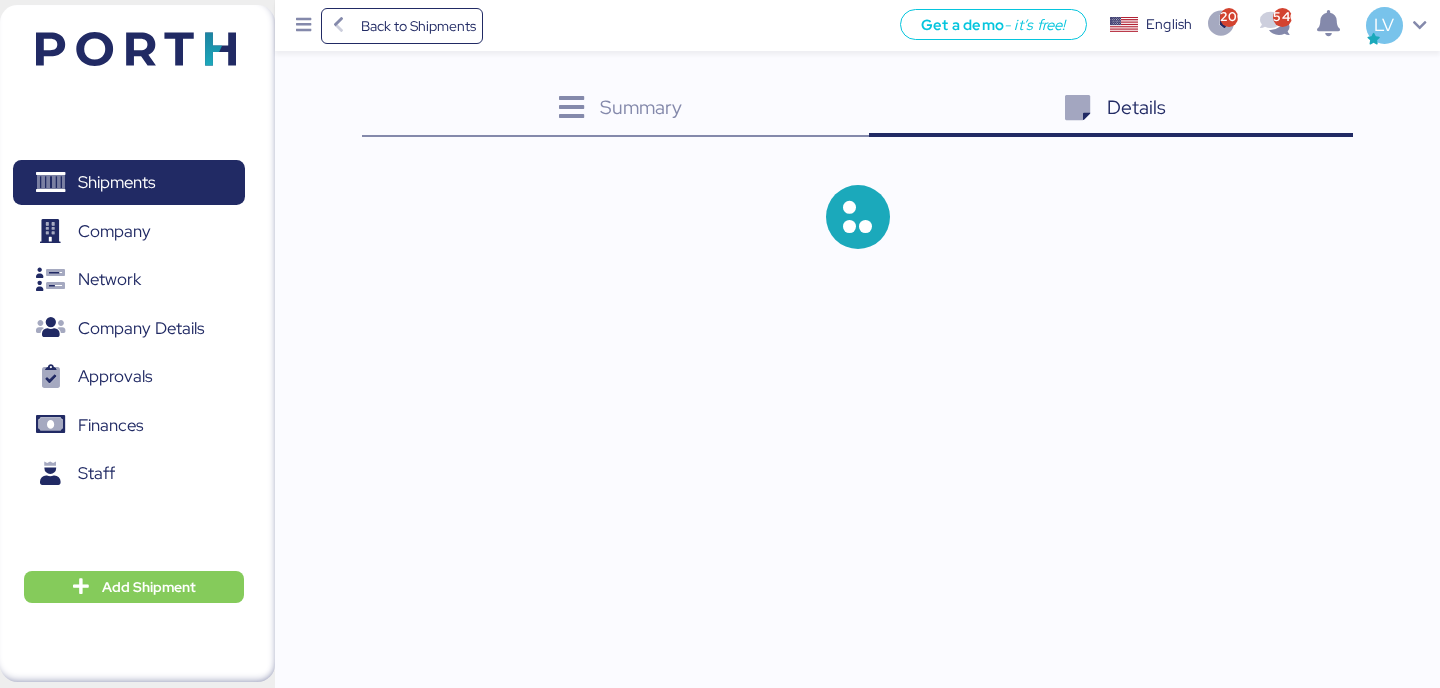 click on "Details 0" at bounding box center (1111, 110) 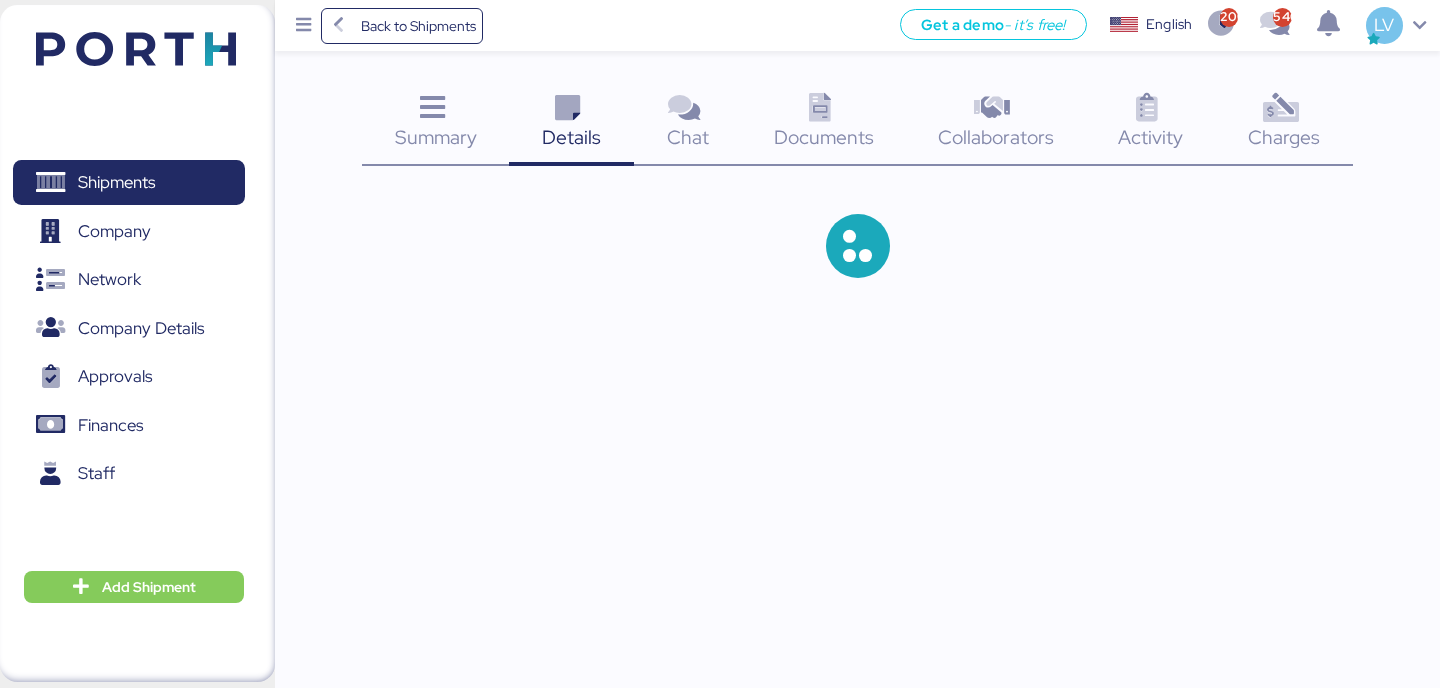 click at bounding box center [1280, 108] 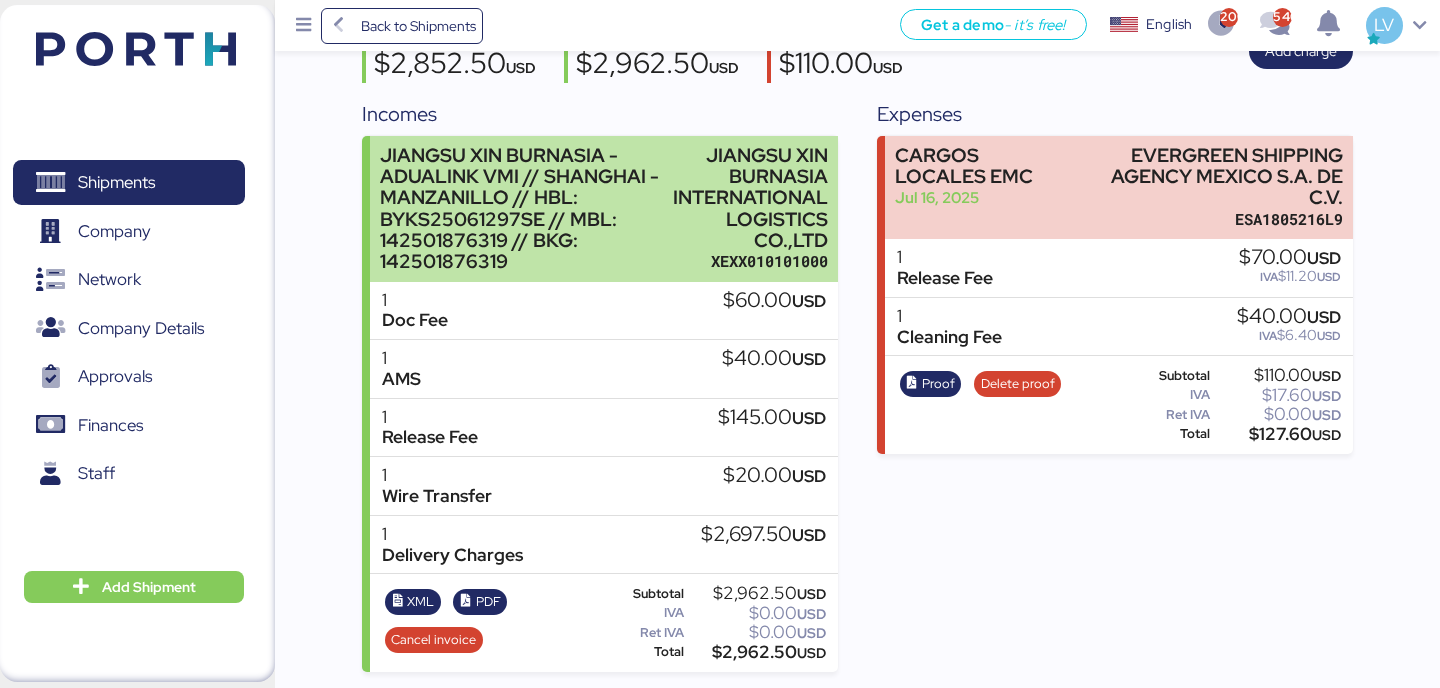 scroll, scrollTop: 0, scrollLeft: 0, axis: both 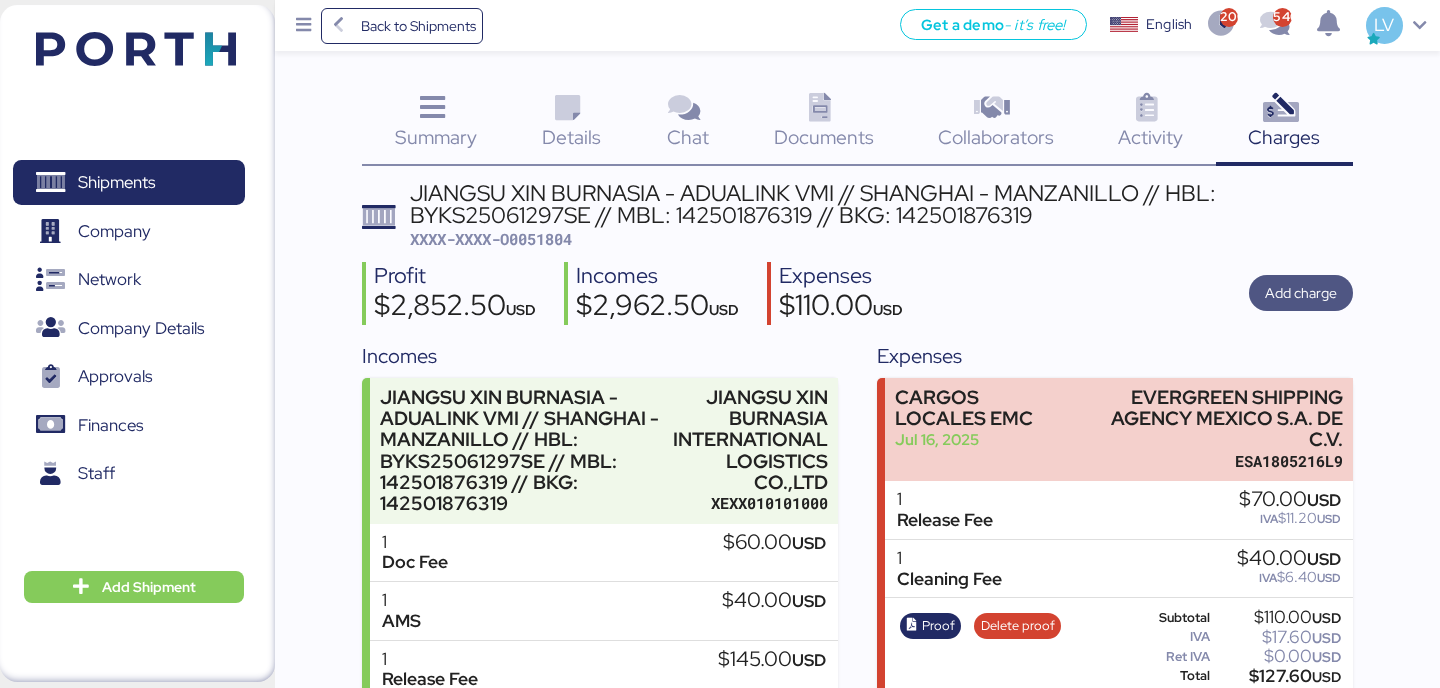 click on "Add charge" at bounding box center (1301, 293) 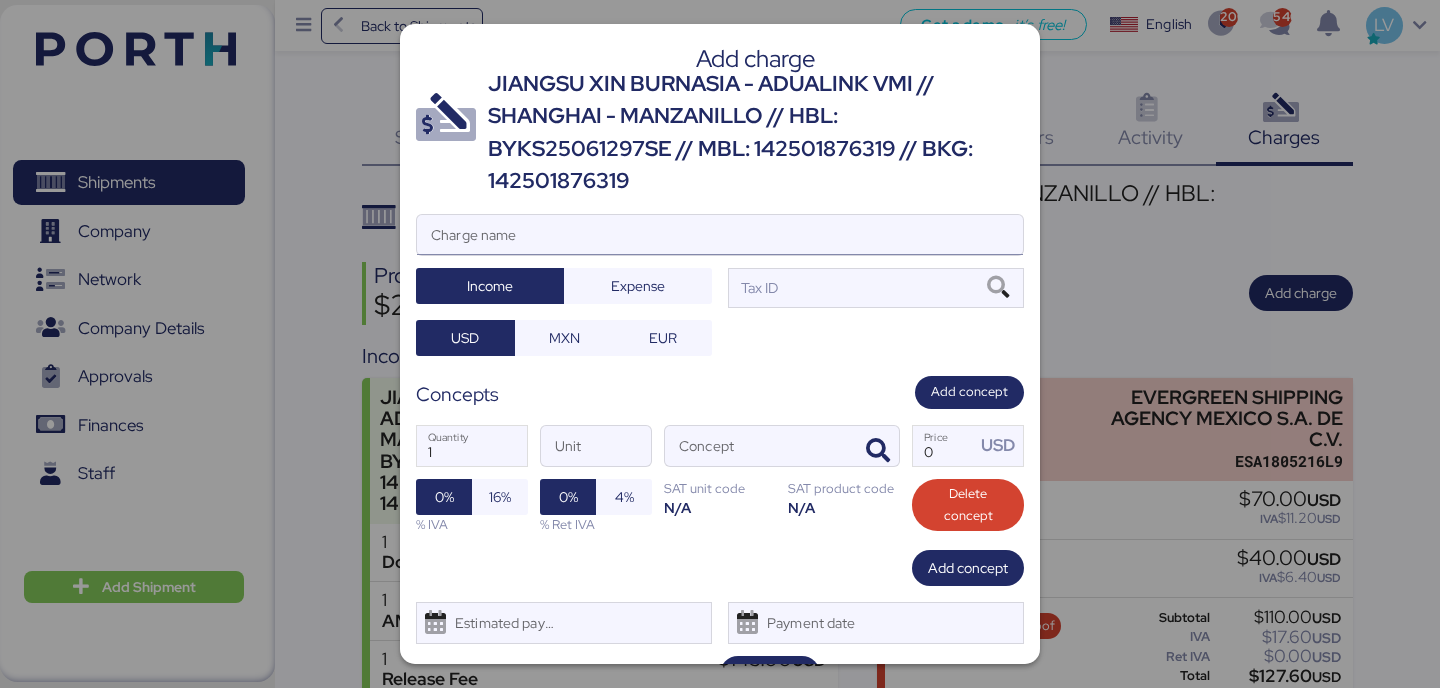 click on "Charge name" at bounding box center [720, 235] 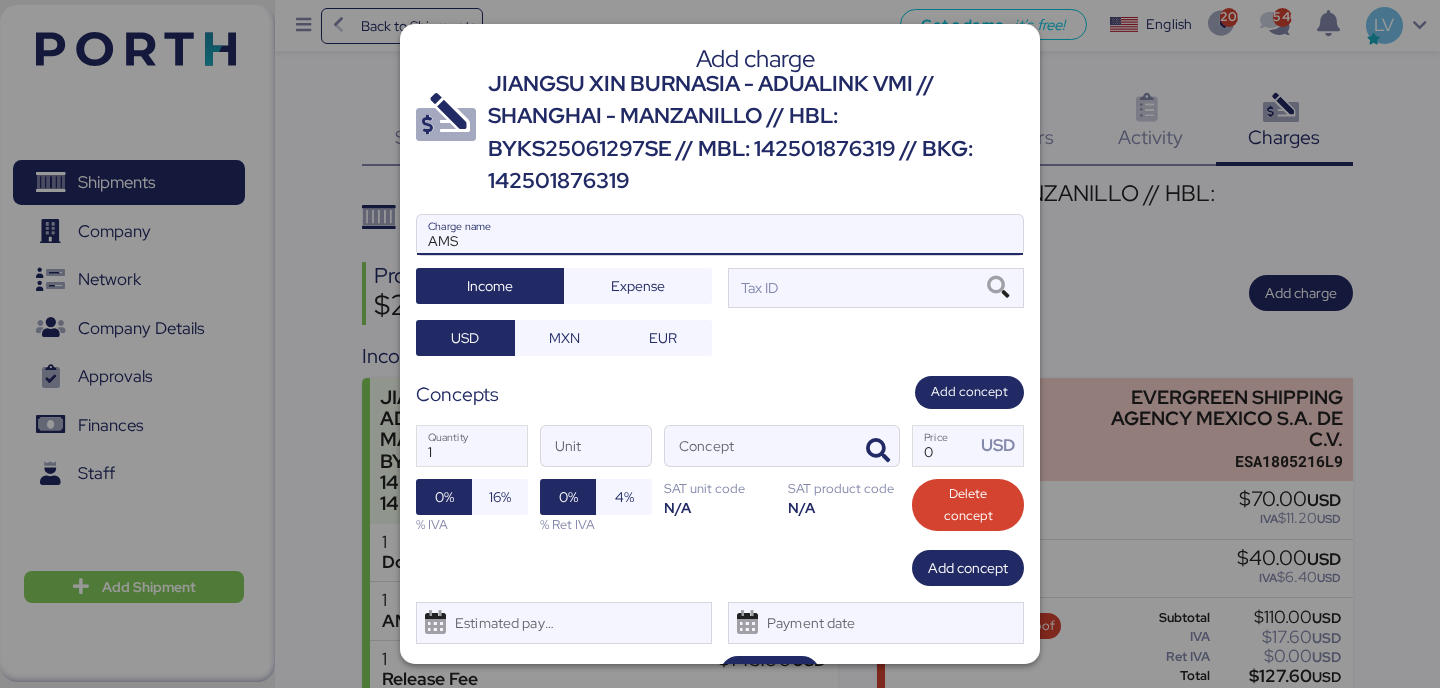 type on "AMS" 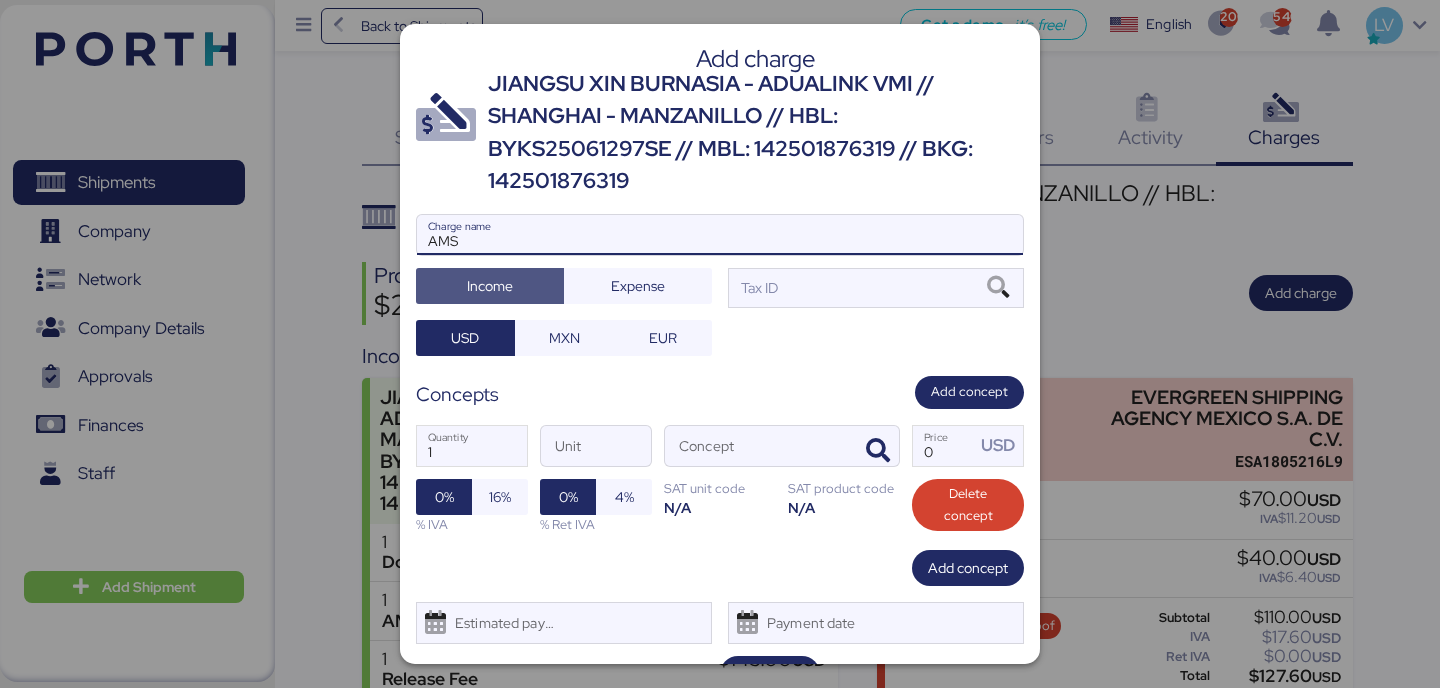 type 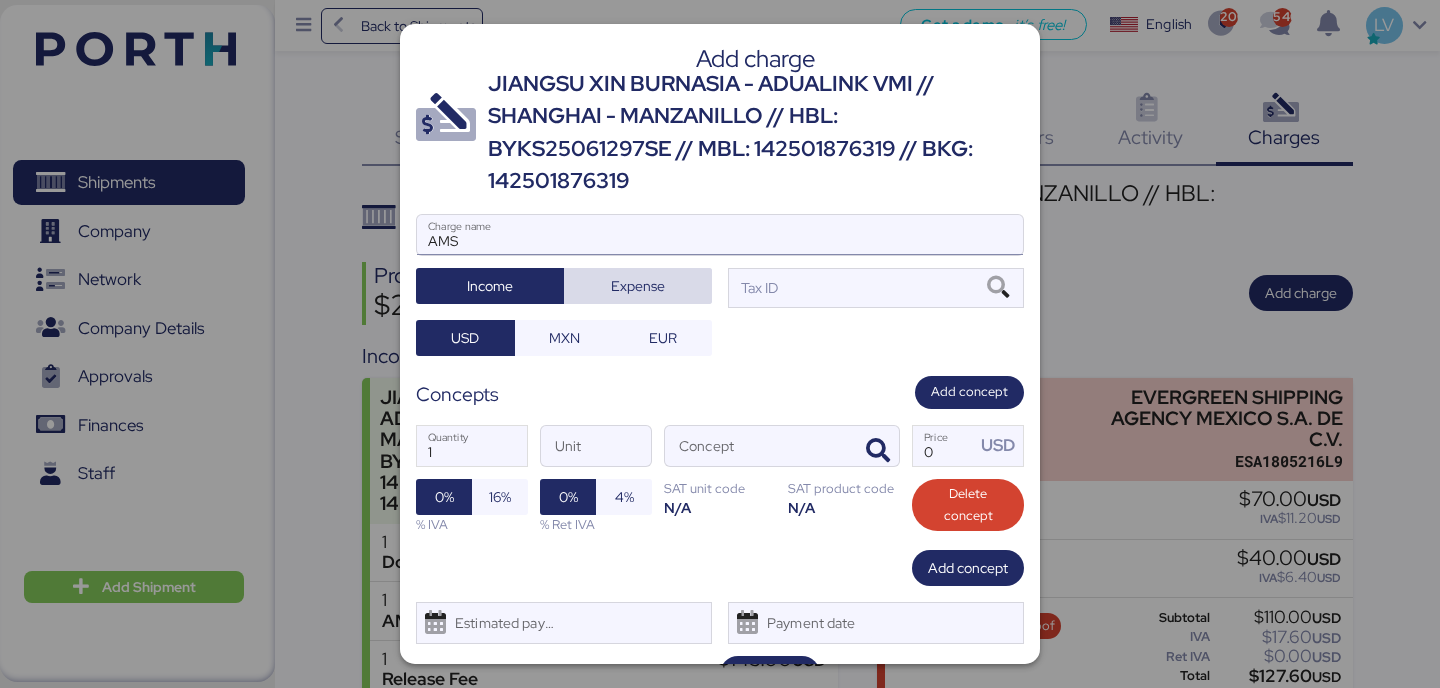 type 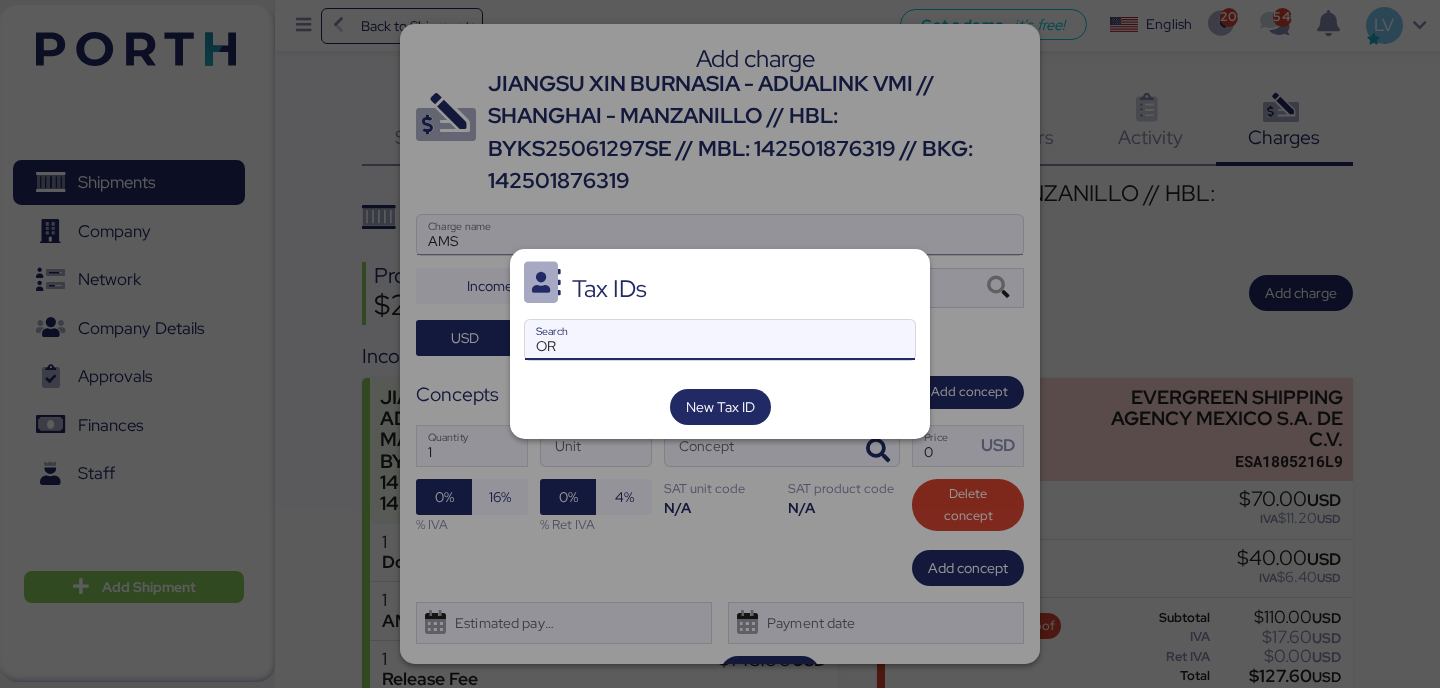 type on "O" 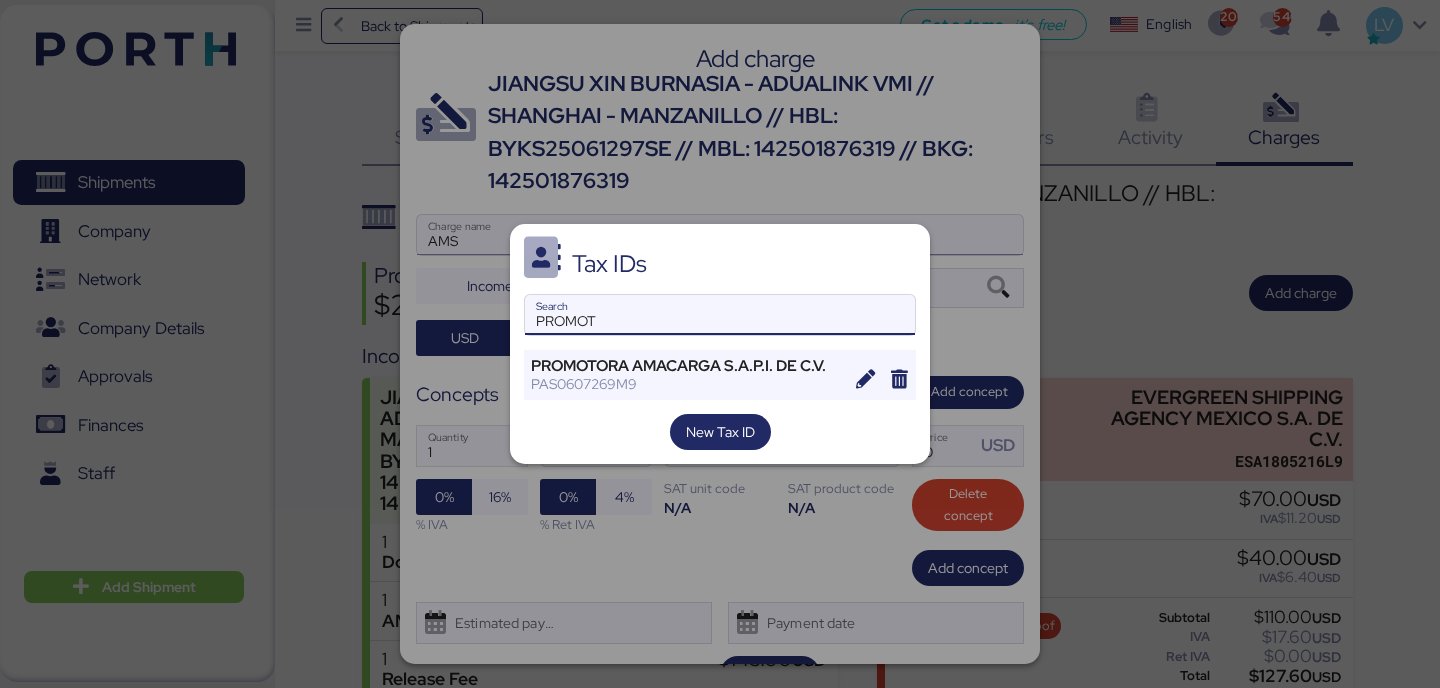 type on "PROMOT" 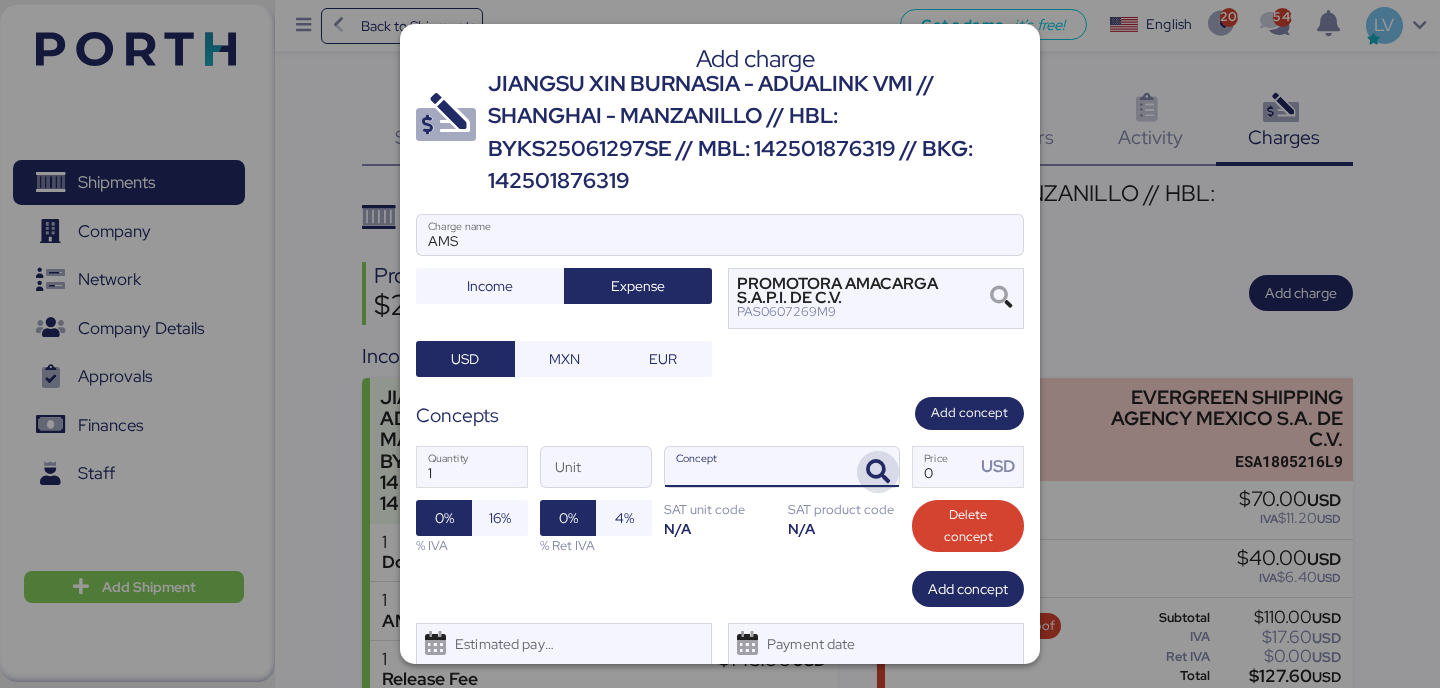 click at bounding box center (878, 472) 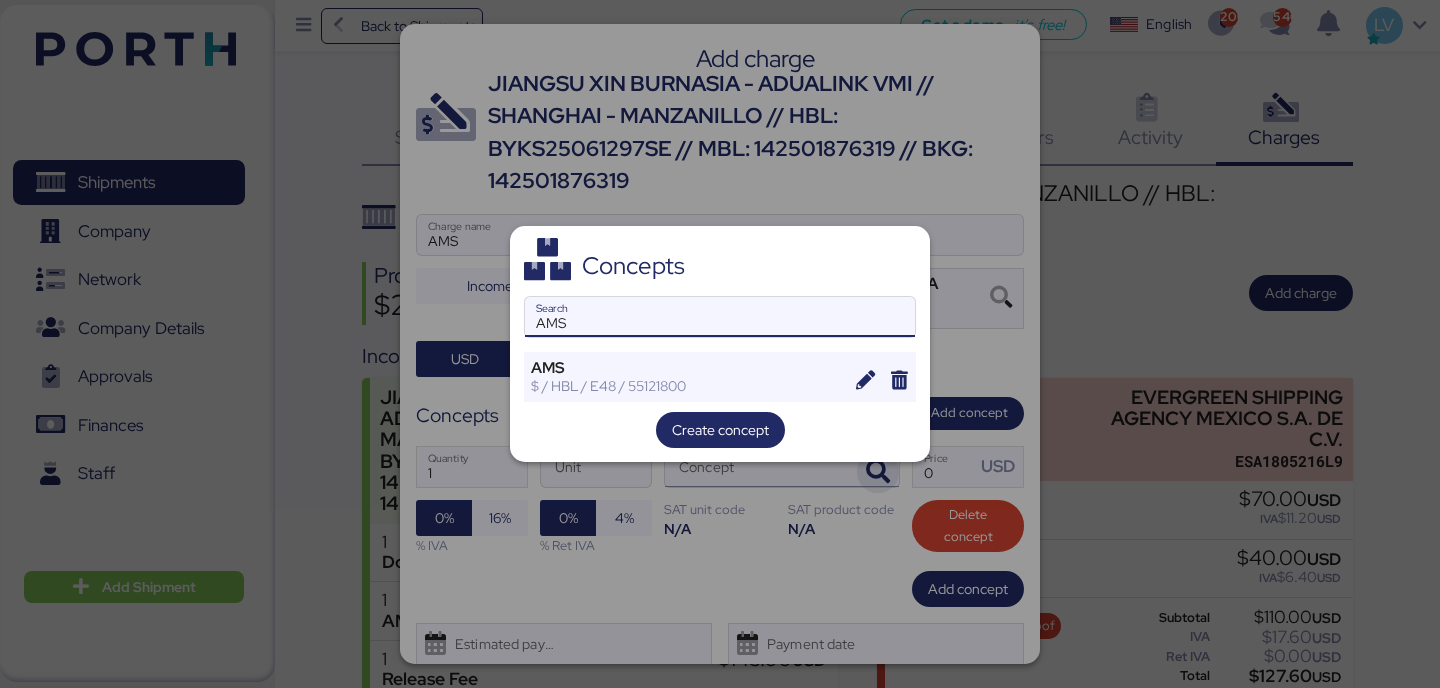 type on "AMS" 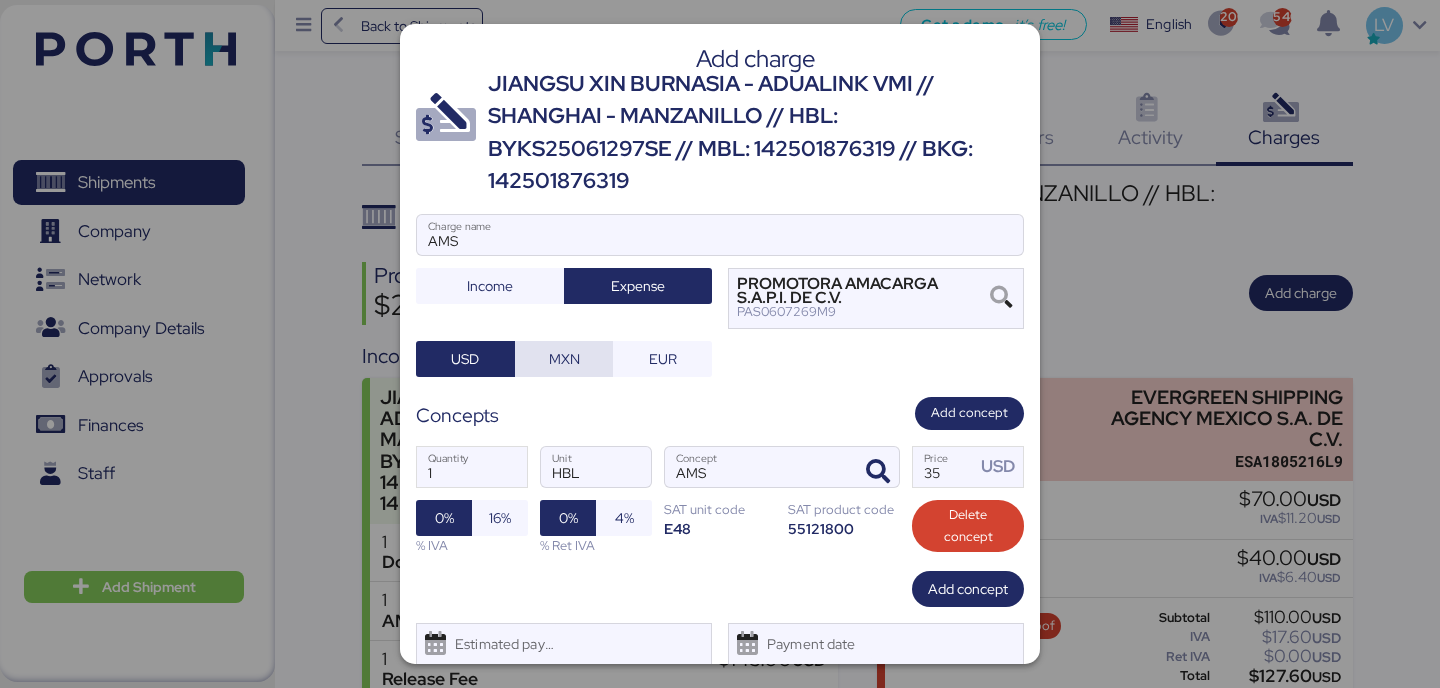 click on "MXN" at bounding box center [564, 359] 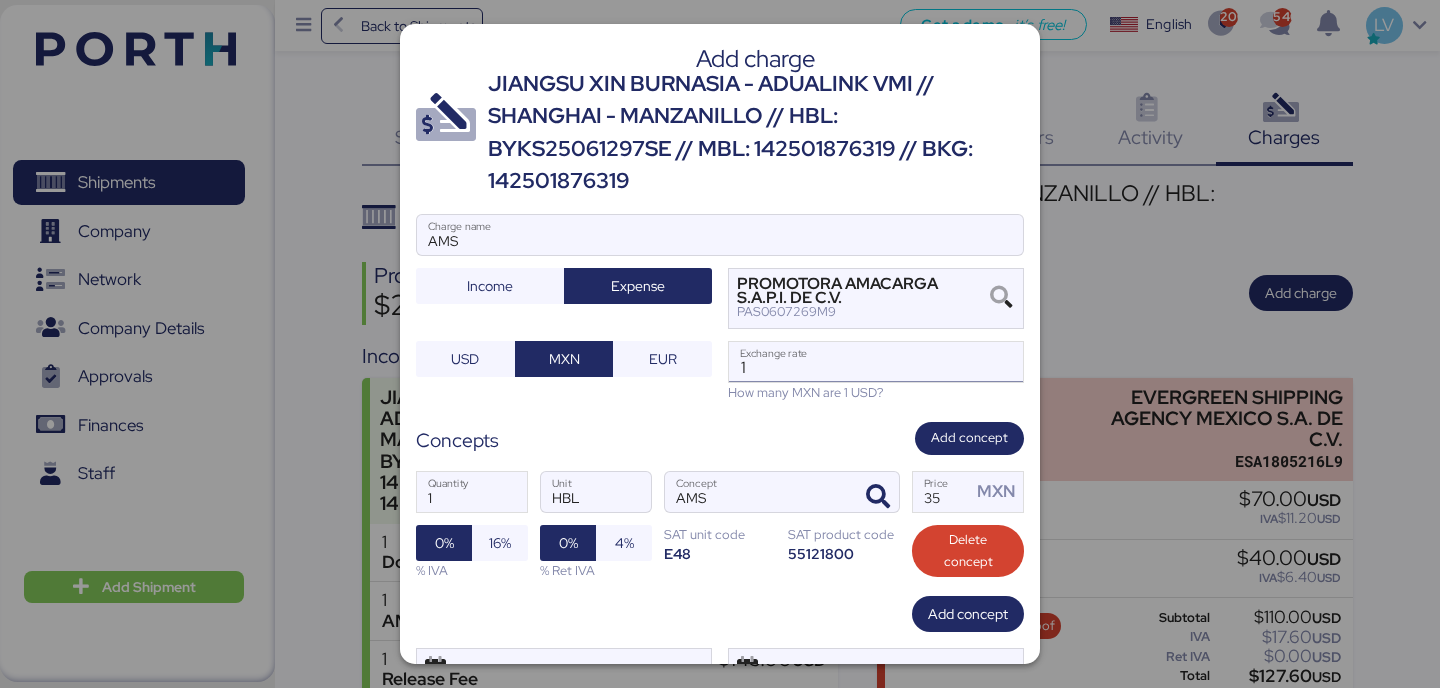 click on "1" at bounding box center [876, 362] 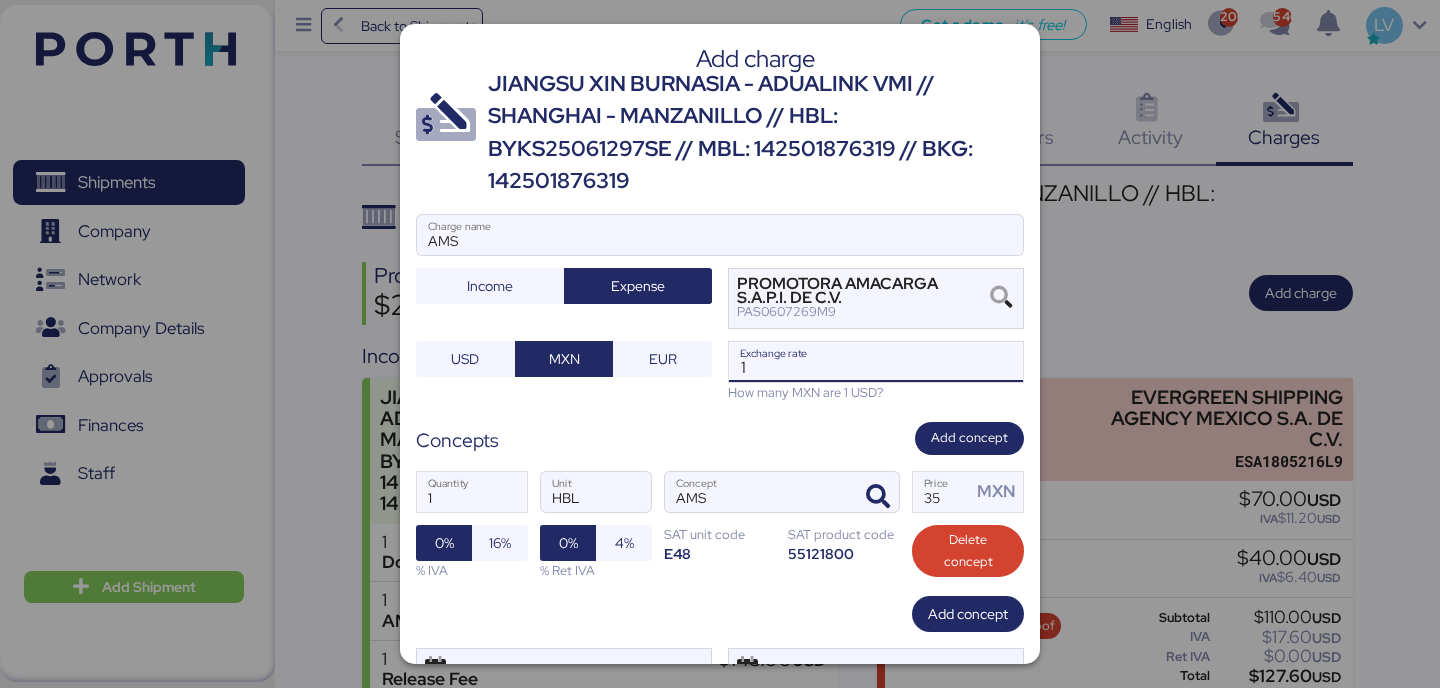 click on "1" at bounding box center (876, 362) 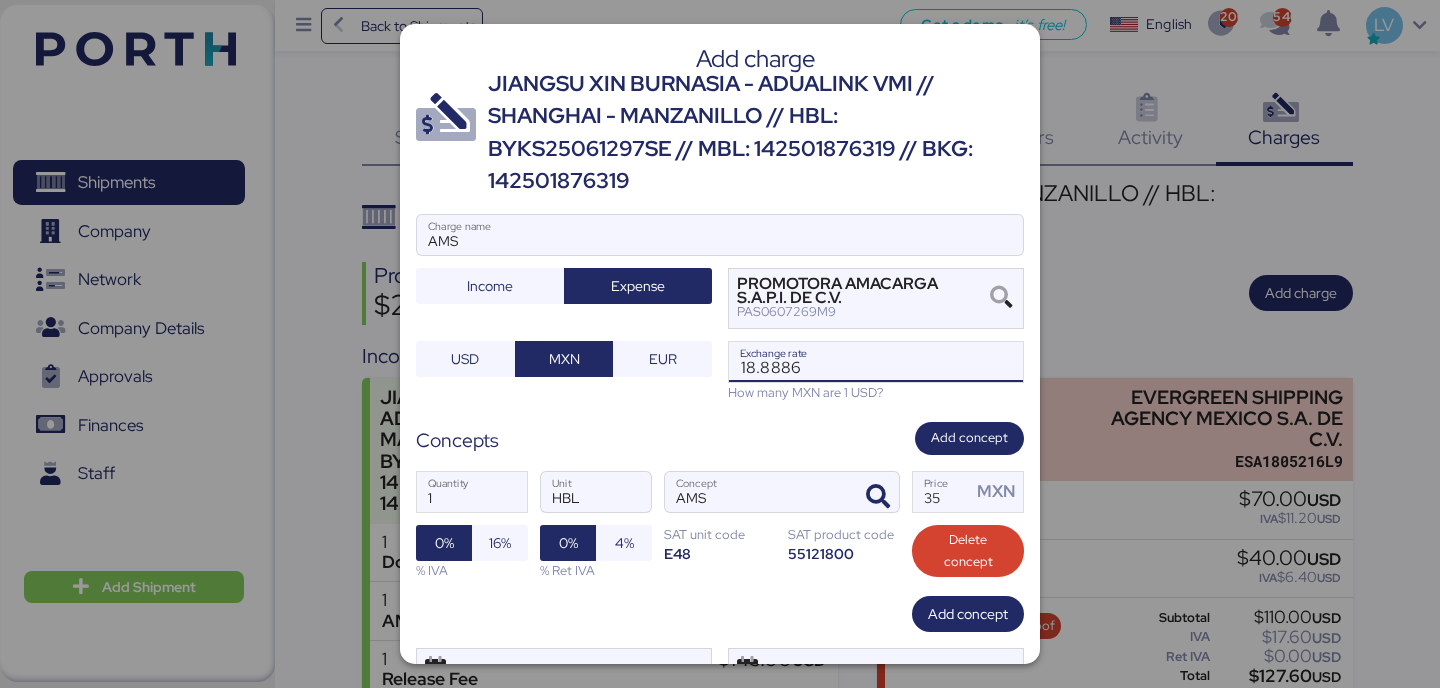type on "18.8886" 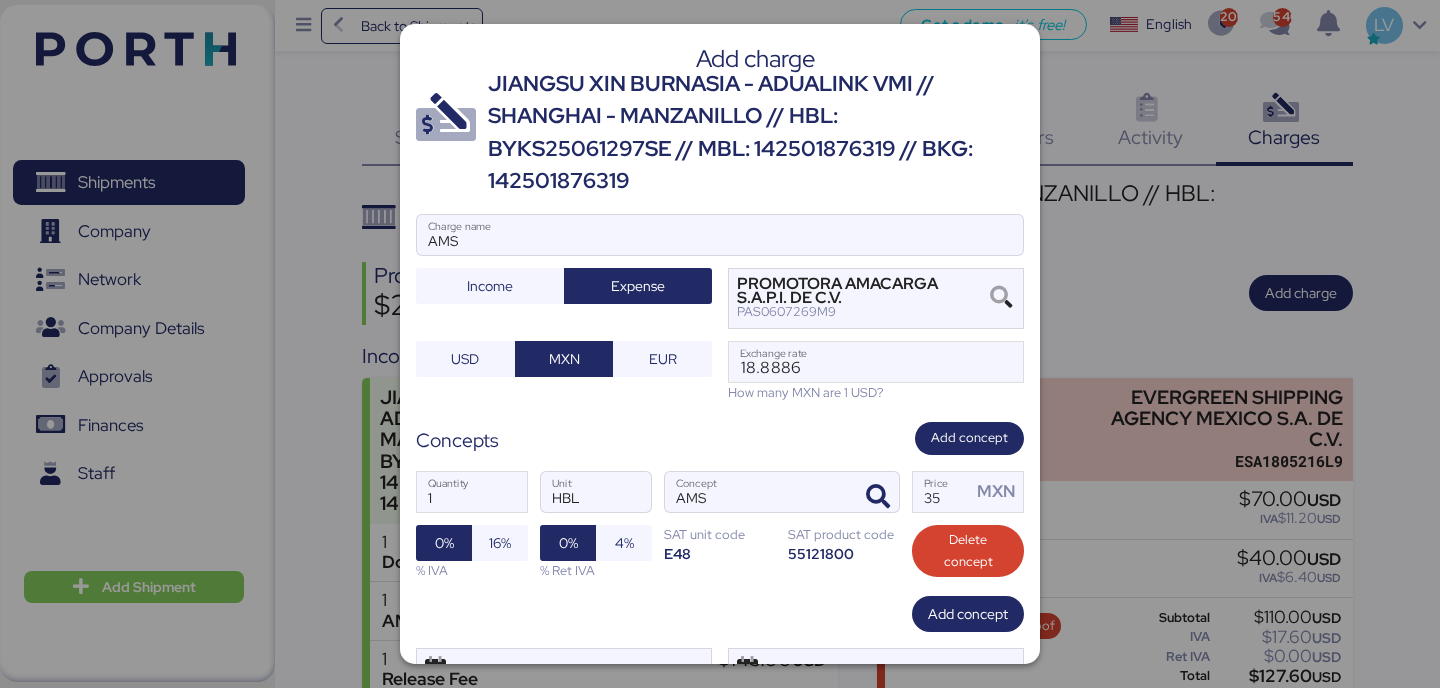 click on "Concepts Add concept" at bounding box center (720, 438) 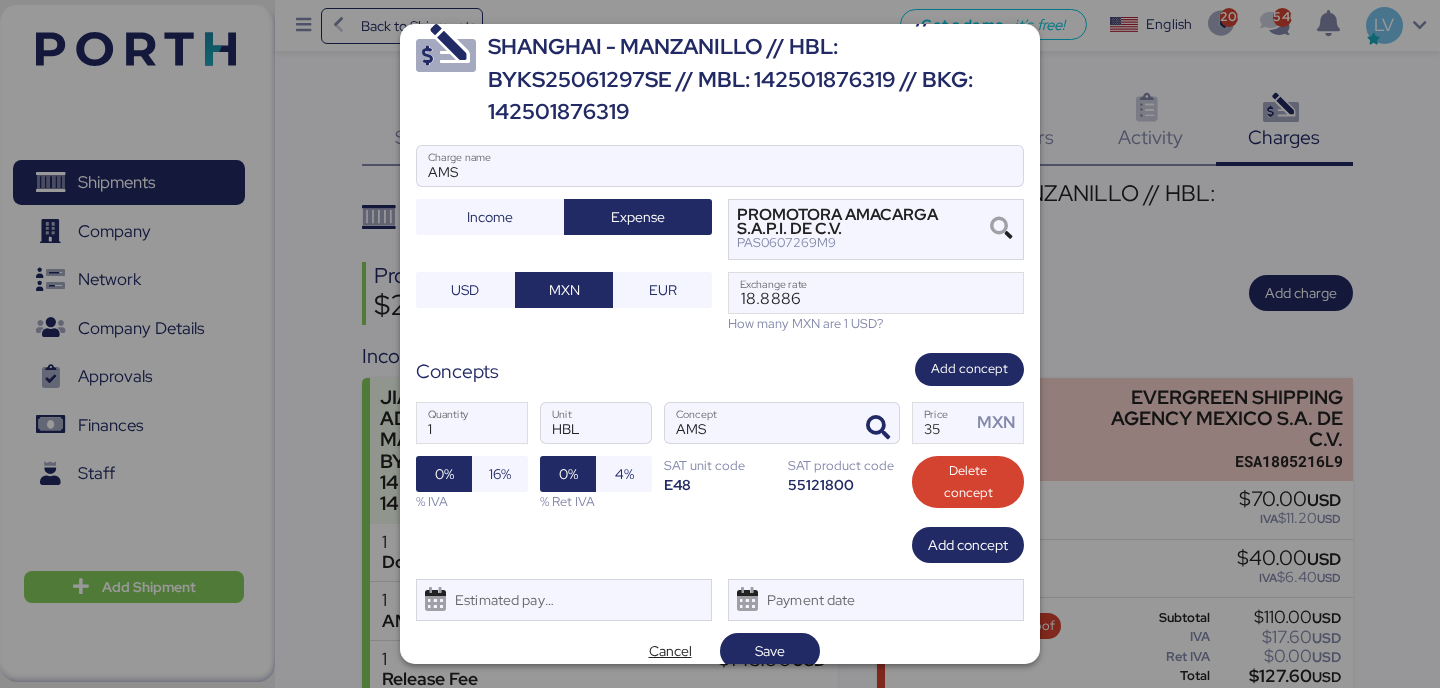 scroll, scrollTop: 87, scrollLeft: 0, axis: vertical 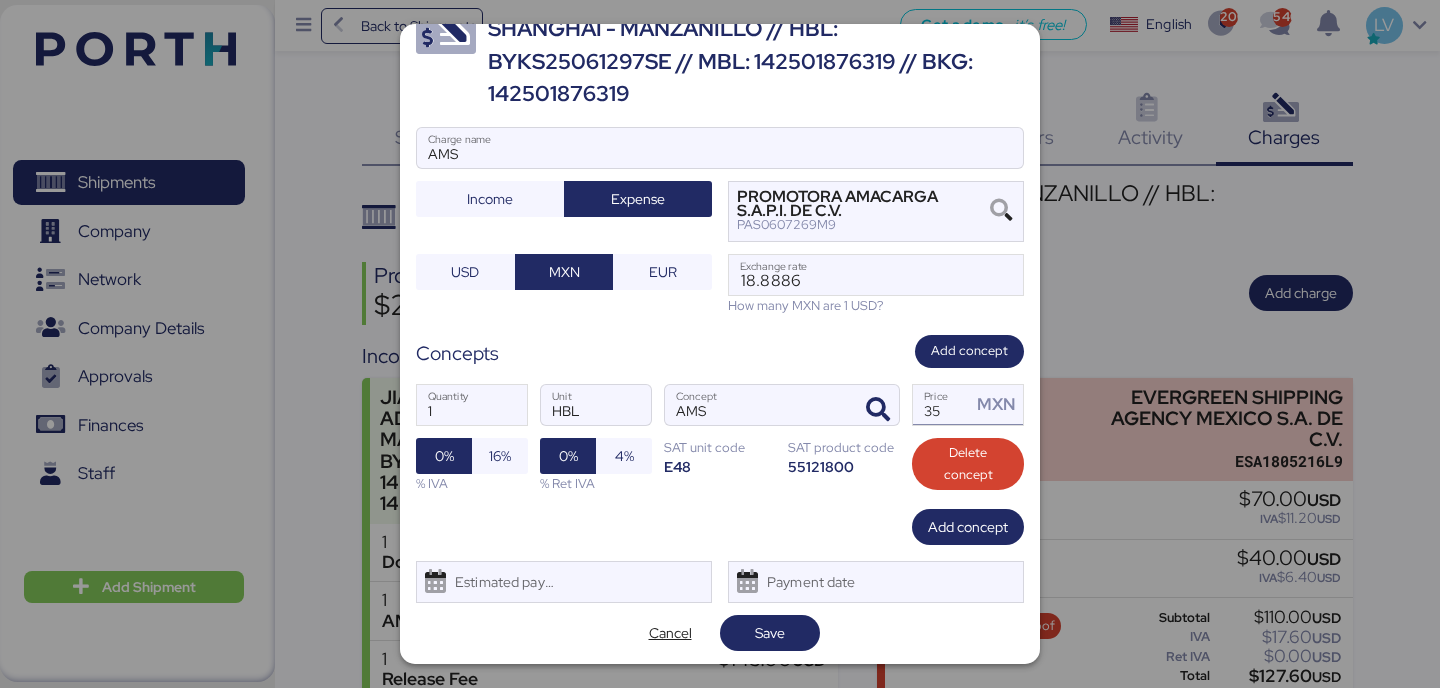 click on "35" at bounding box center [942, 405] 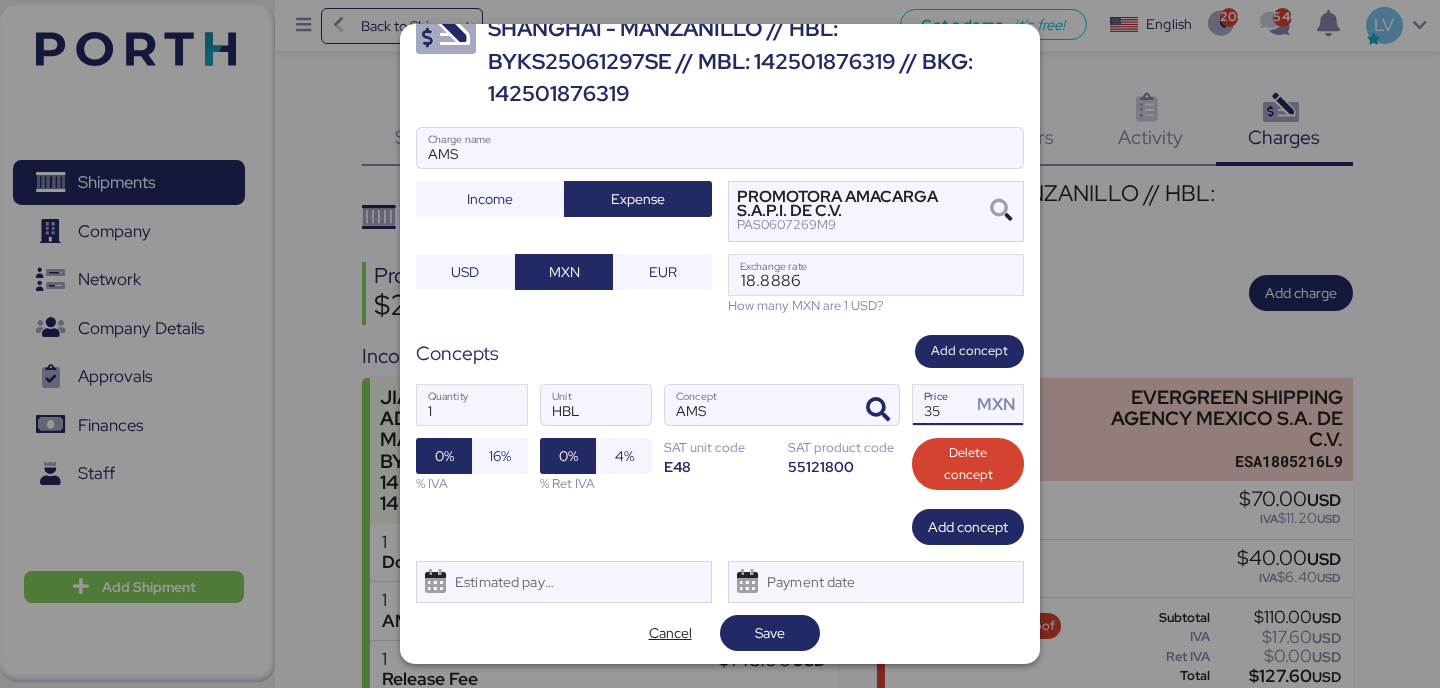 click on "35" at bounding box center [942, 405] 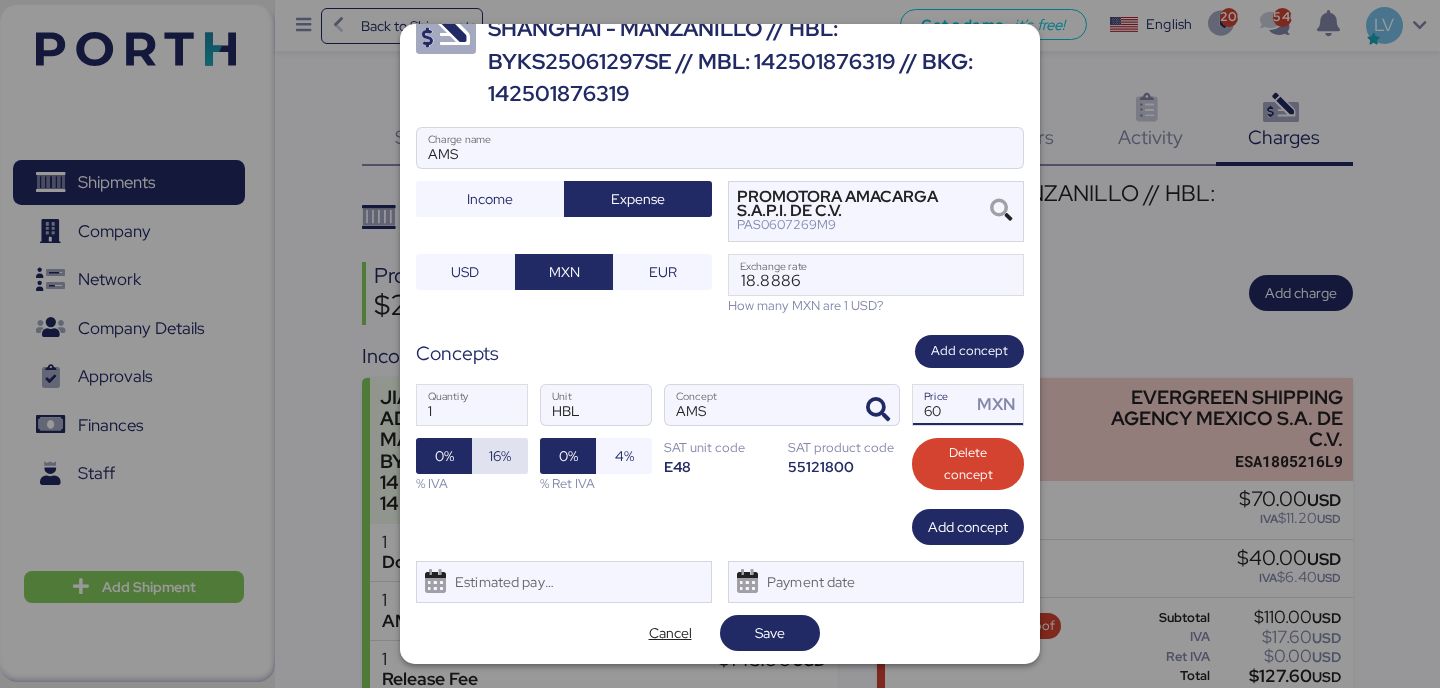 type on "60" 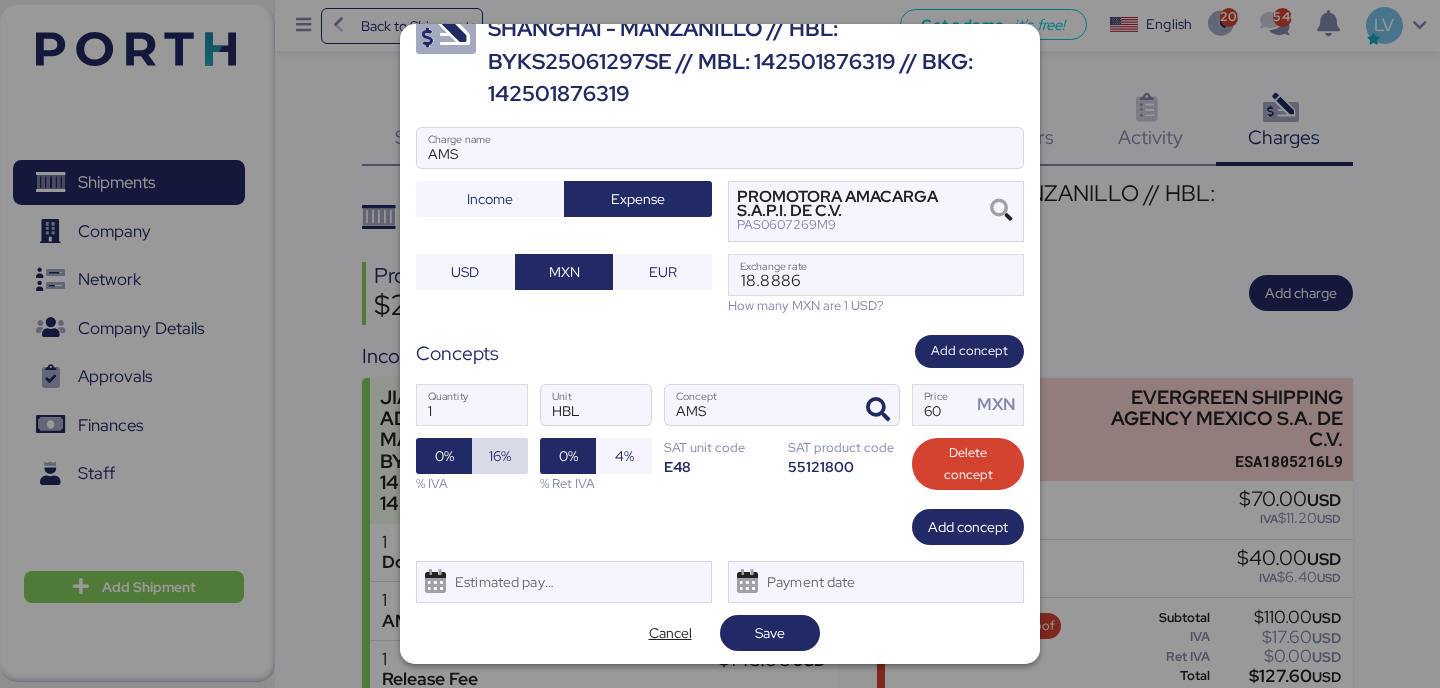 click on "16%" at bounding box center (500, 456) 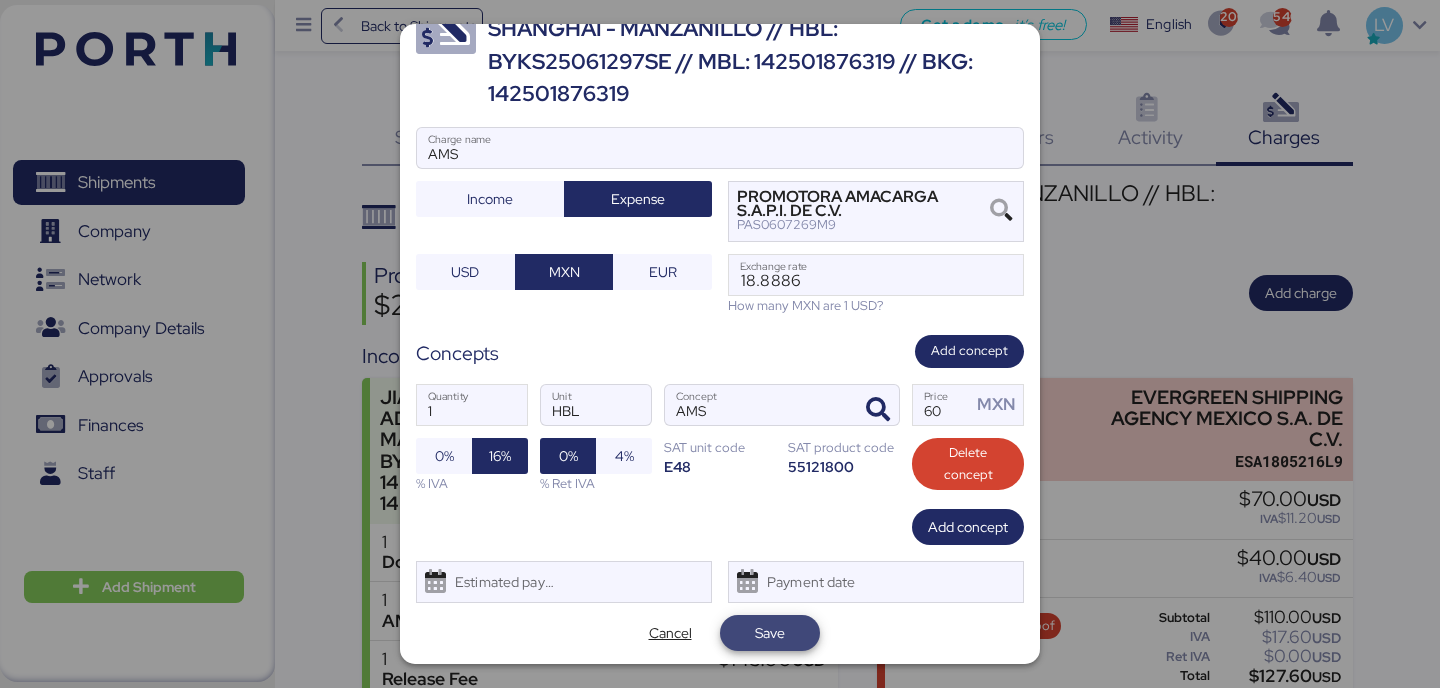 click on "Save" at bounding box center [770, 633] 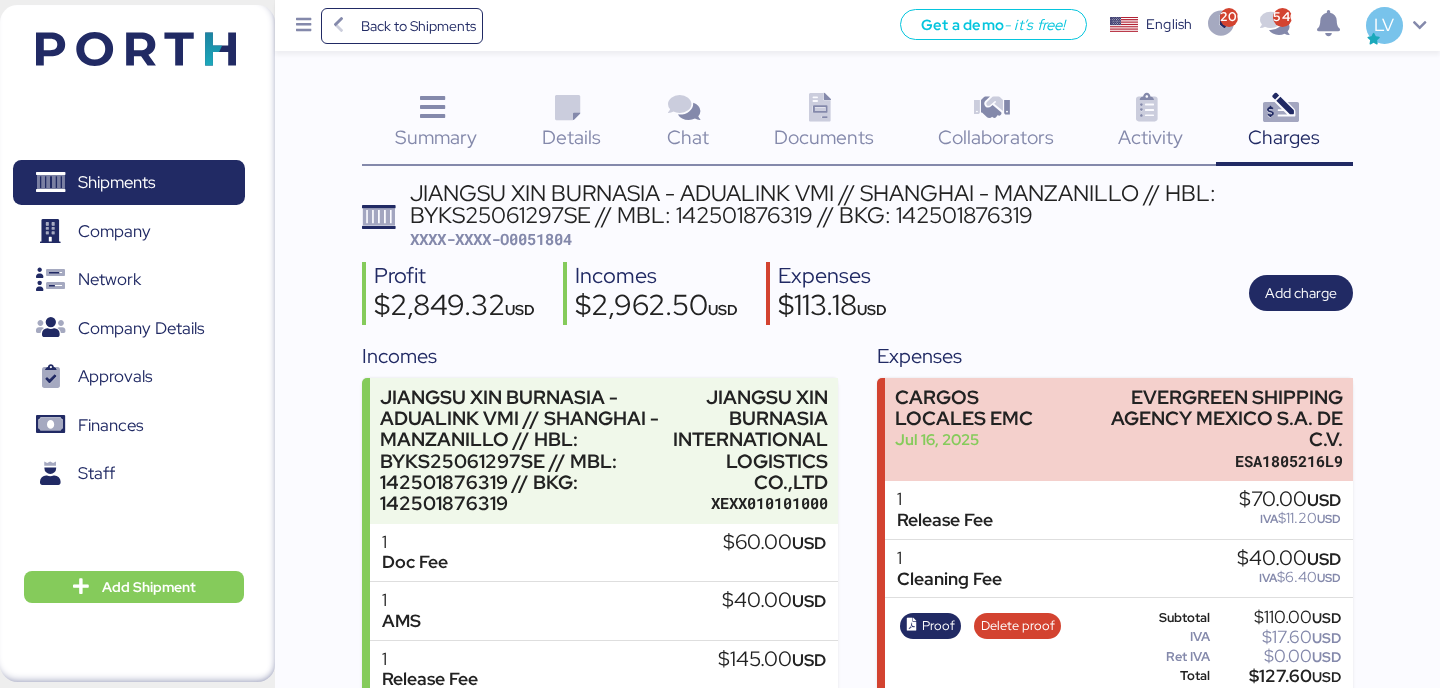 scroll, scrollTop: 258, scrollLeft: 0, axis: vertical 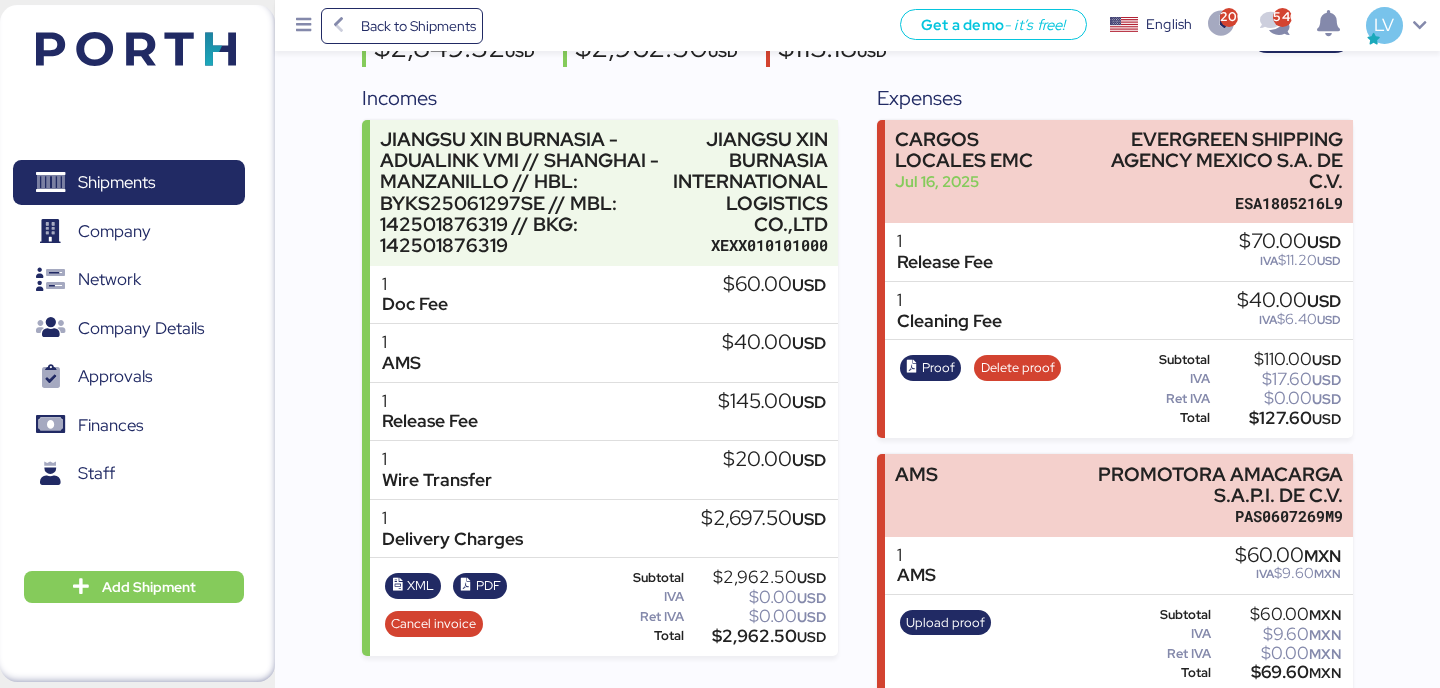 click on "Back to Shipments Get a demo  - it’s free! Get a demo  English Inglés English   2001   540     LV" at bounding box center (857, 25) 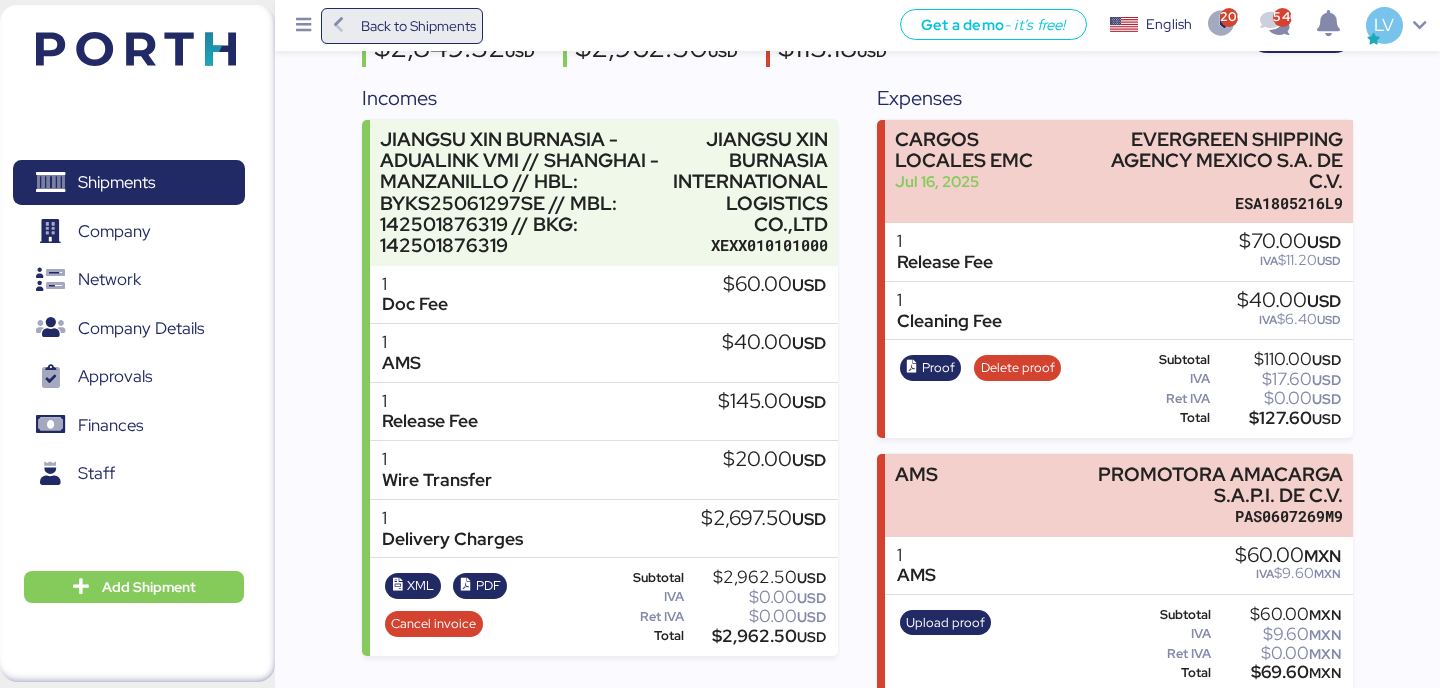 click on "Back to Shipments" at bounding box center [418, 26] 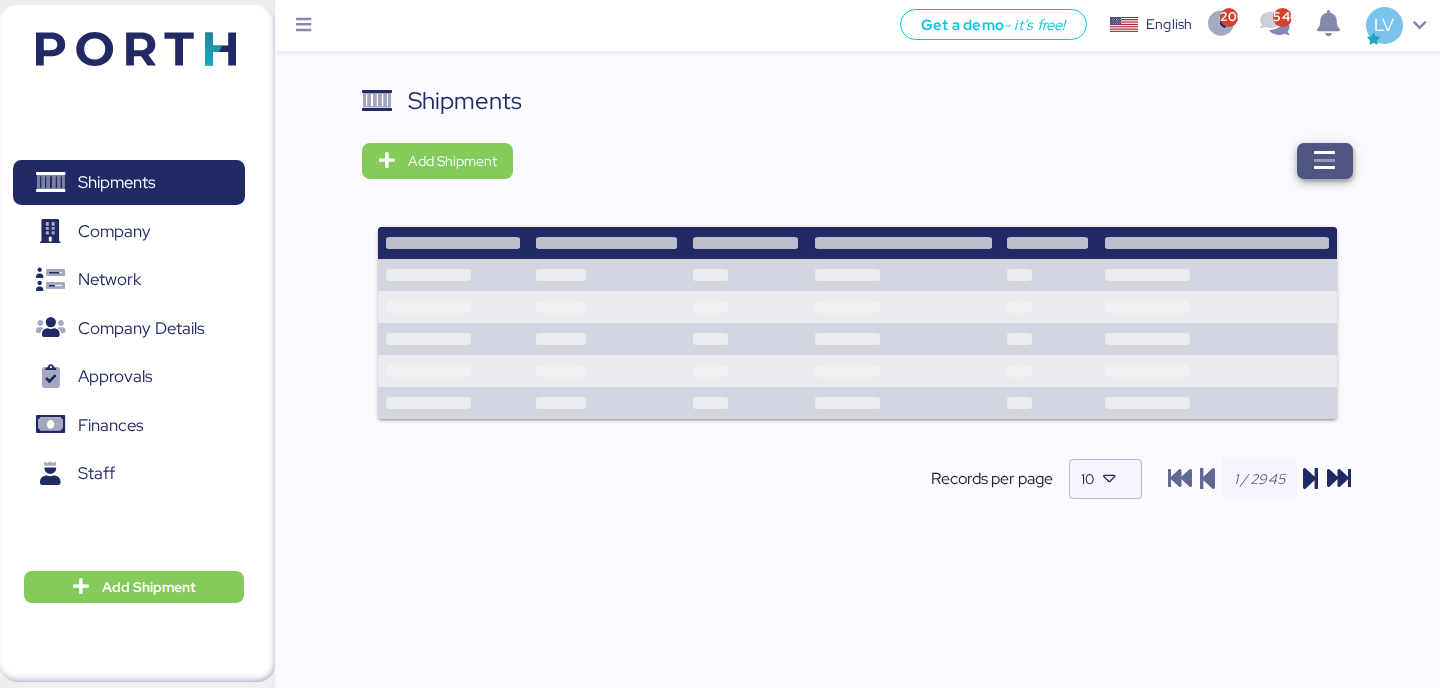 click at bounding box center [1325, 161] 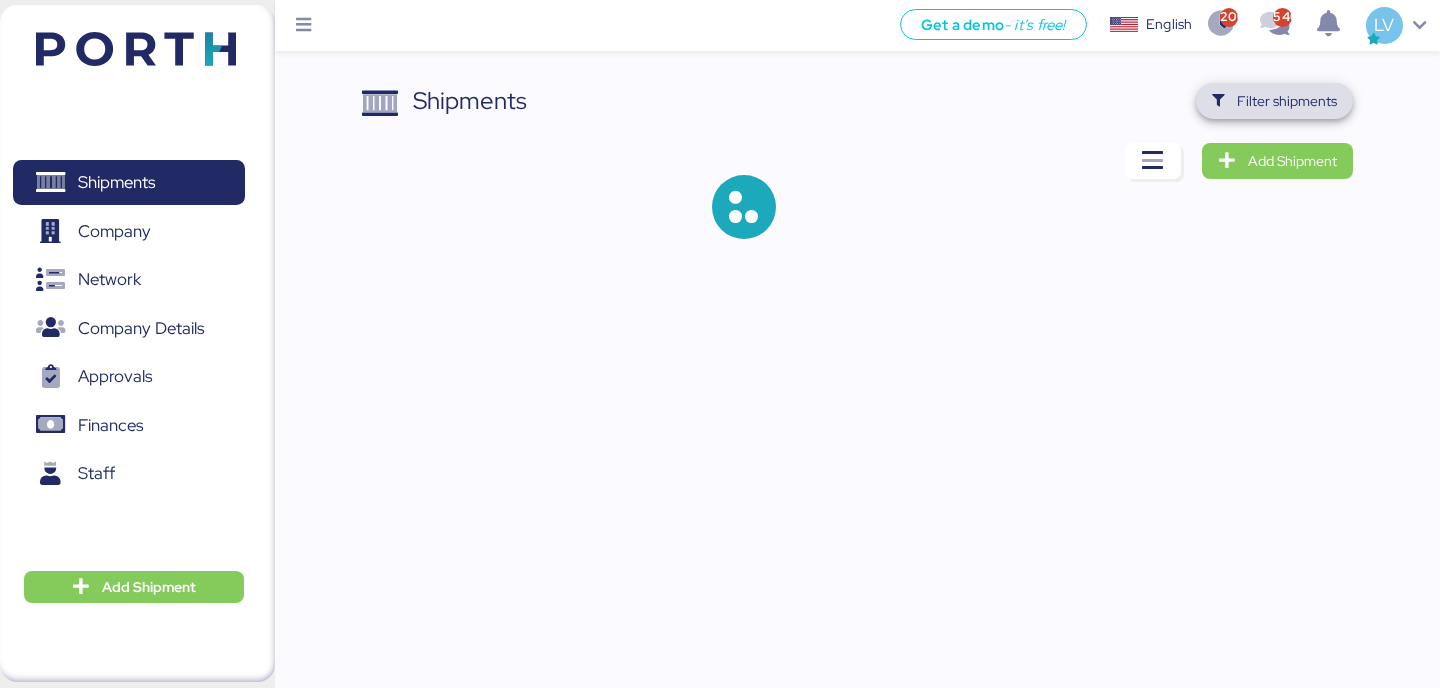 click on "Filter shipments" at bounding box center (1287, 101) 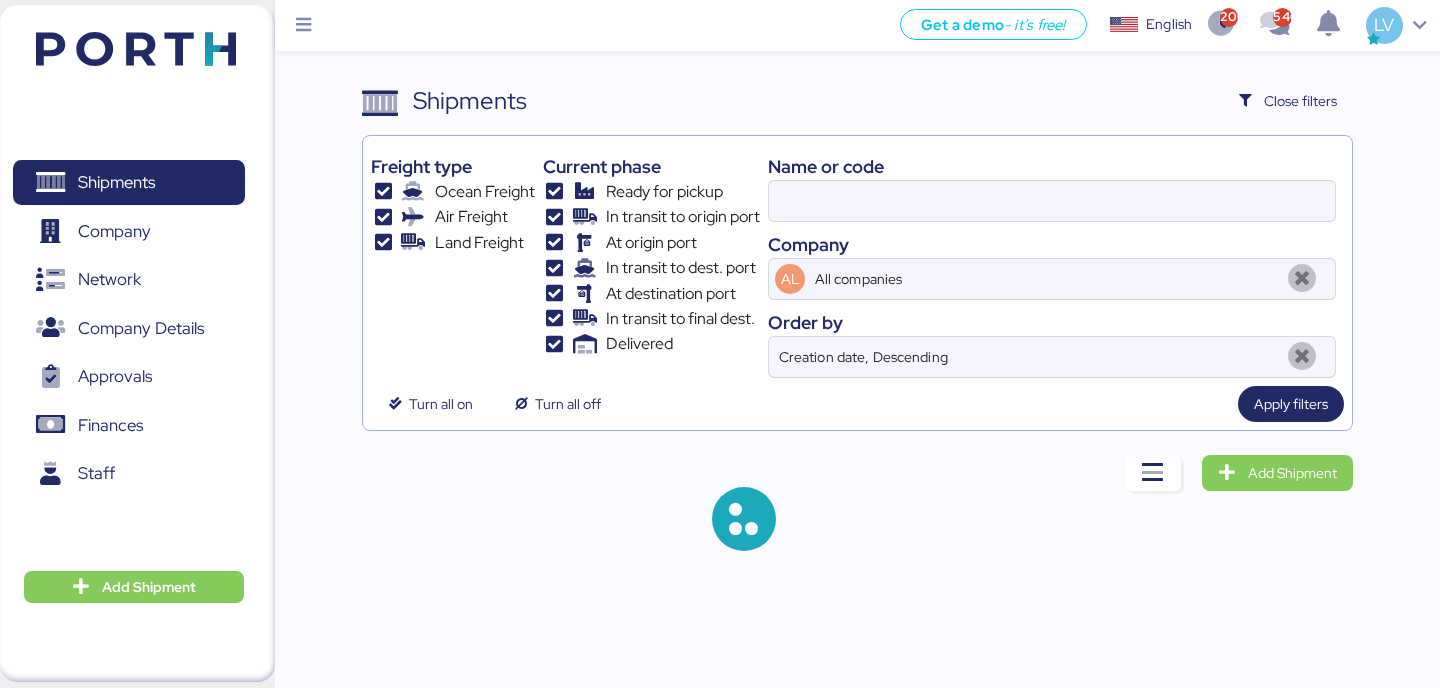 click on "Company" at bounding box center (1052, 244) 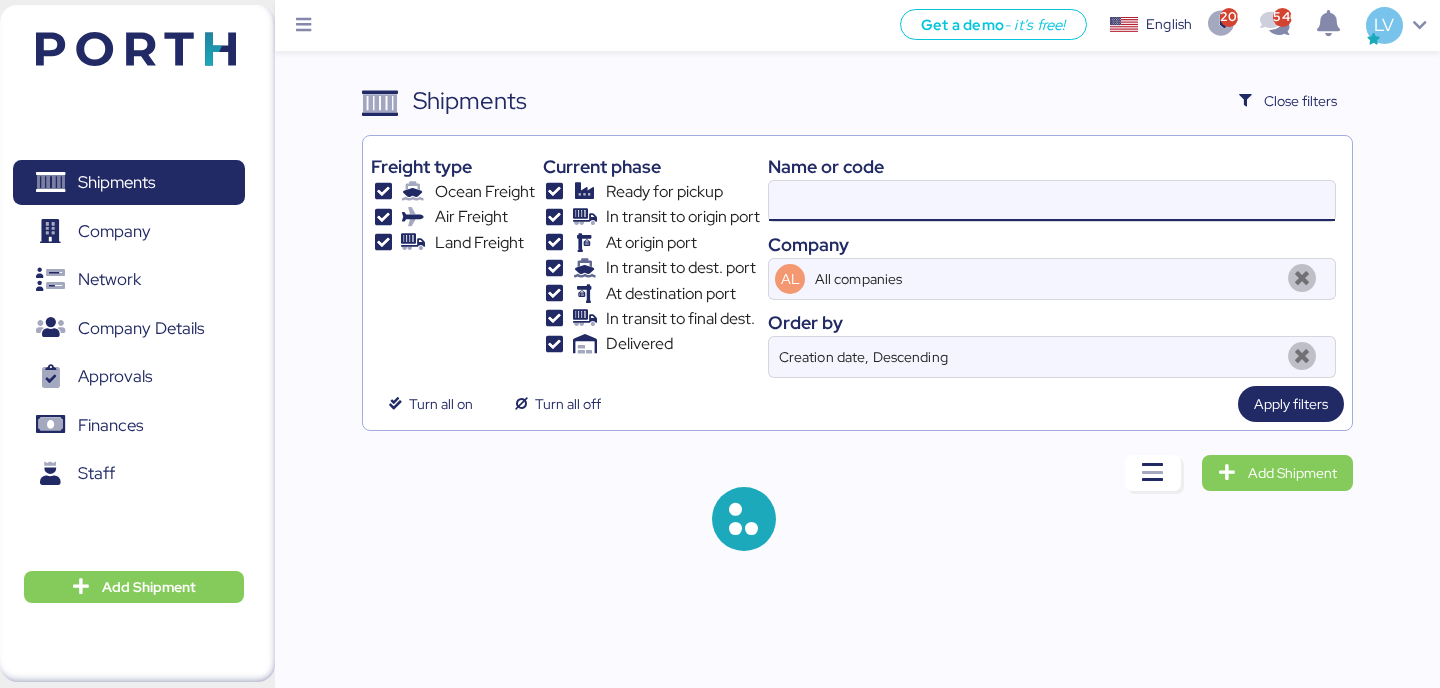click at bounding box center [1052, 201] 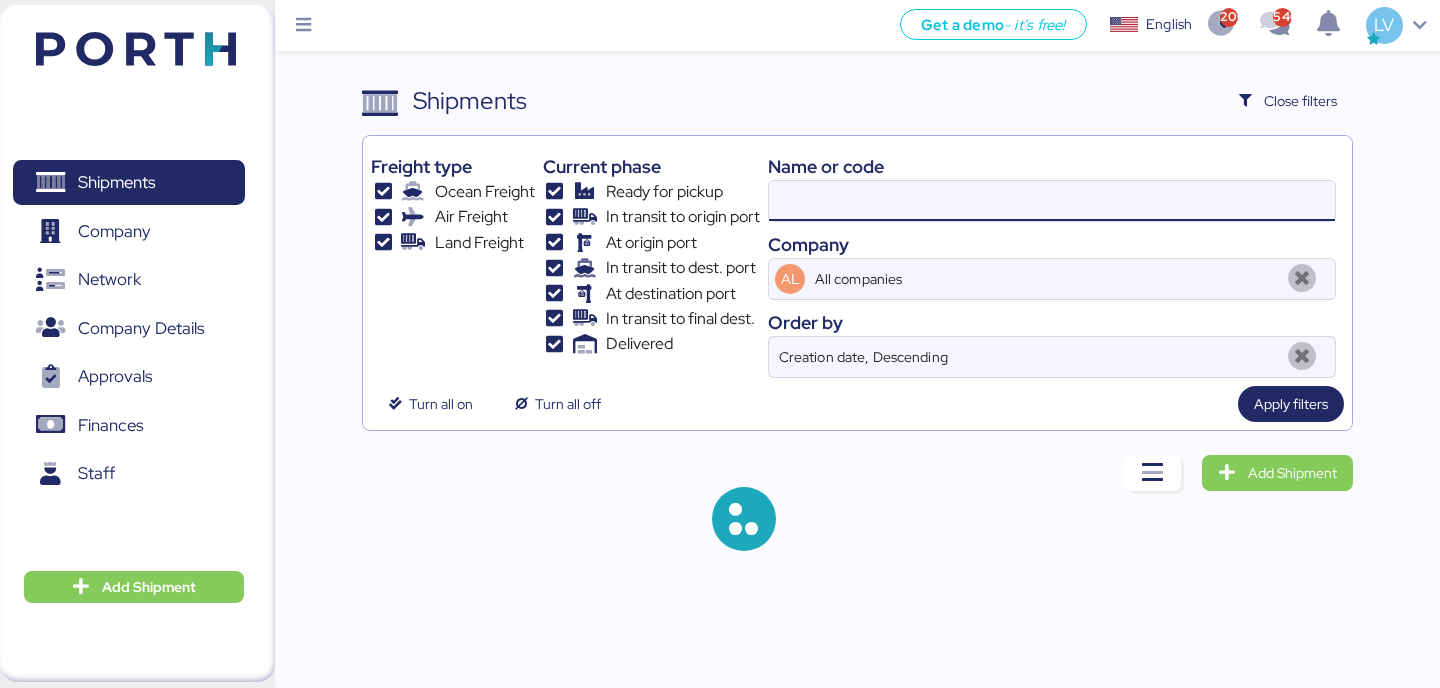 click at bounding box center (1052, 201) 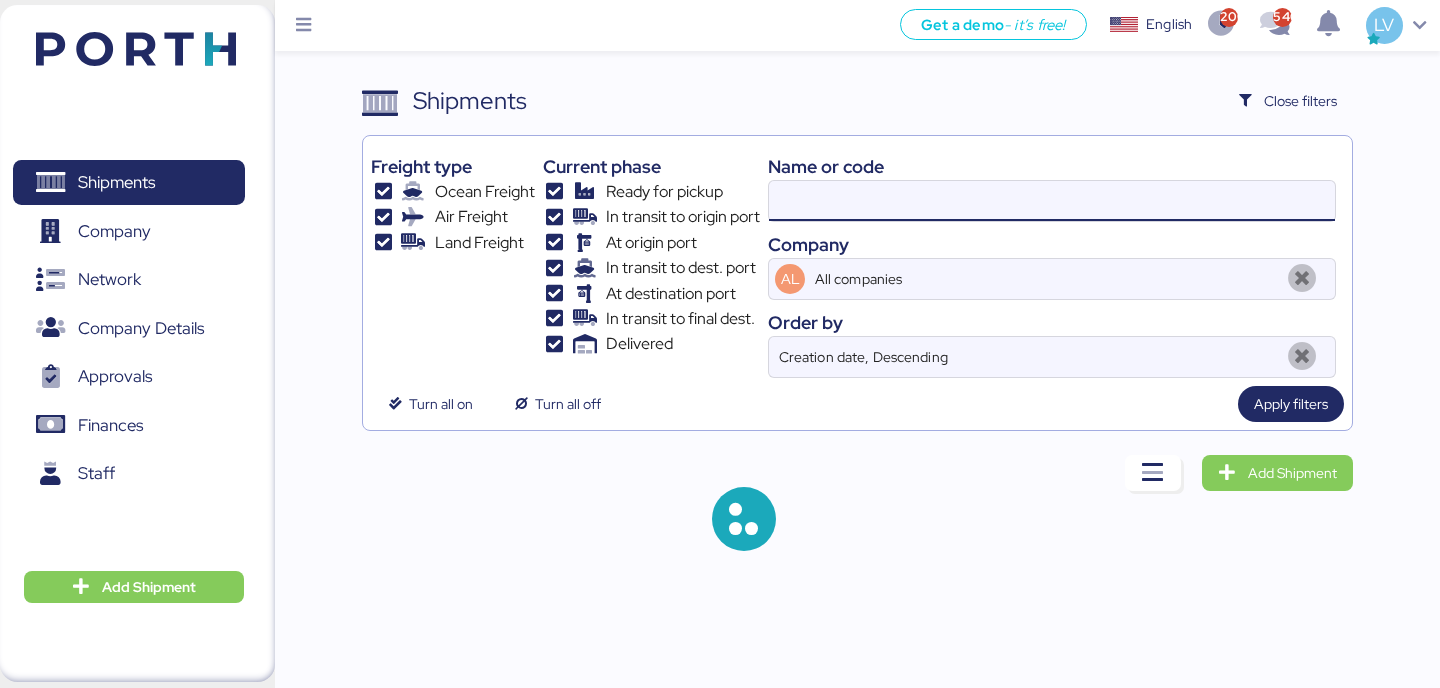 click at bounding box center [1052, 201] 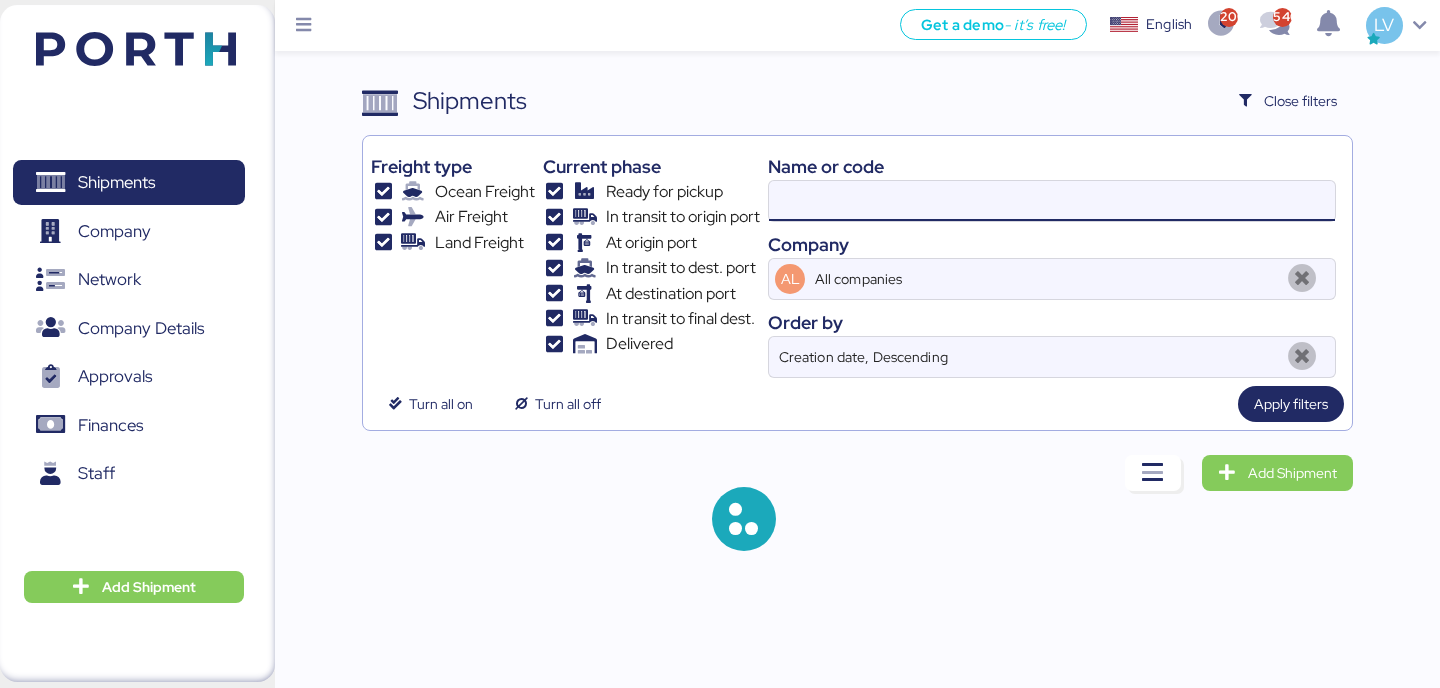 paste on "142501996853" 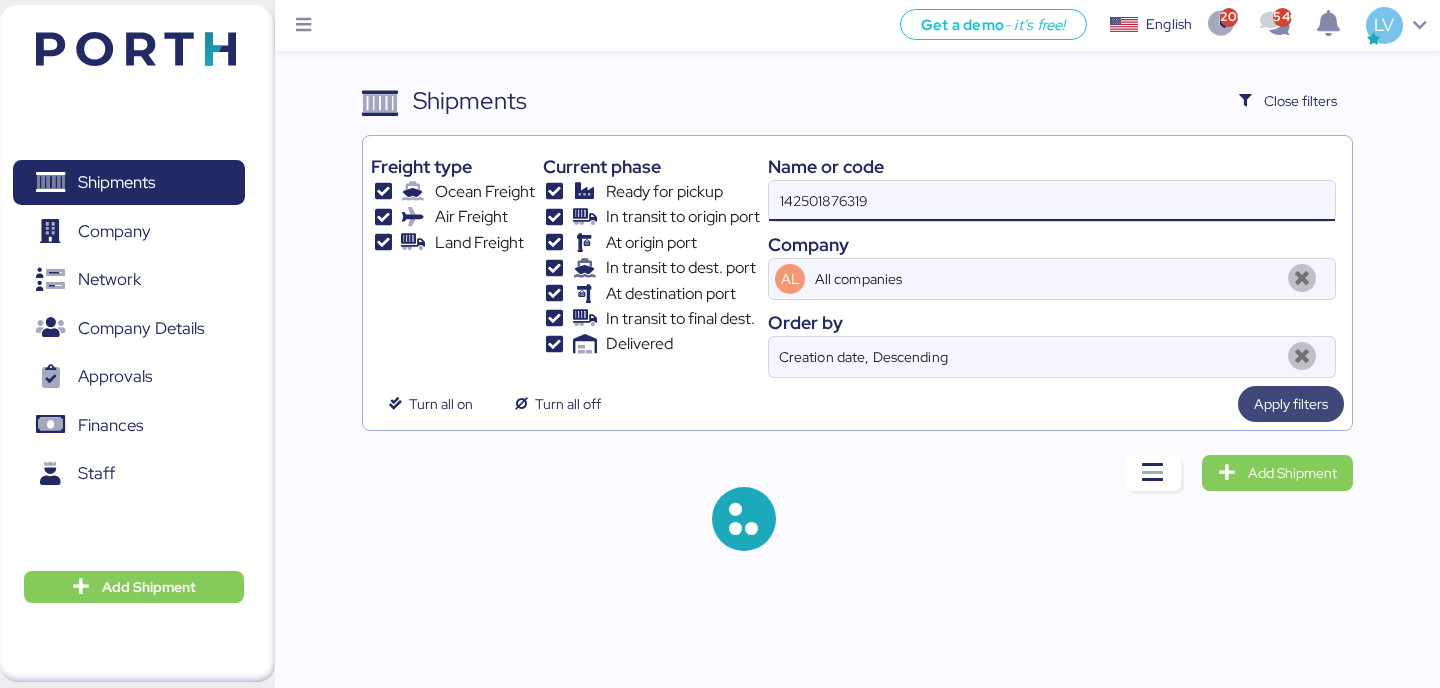 type on "142501876319" 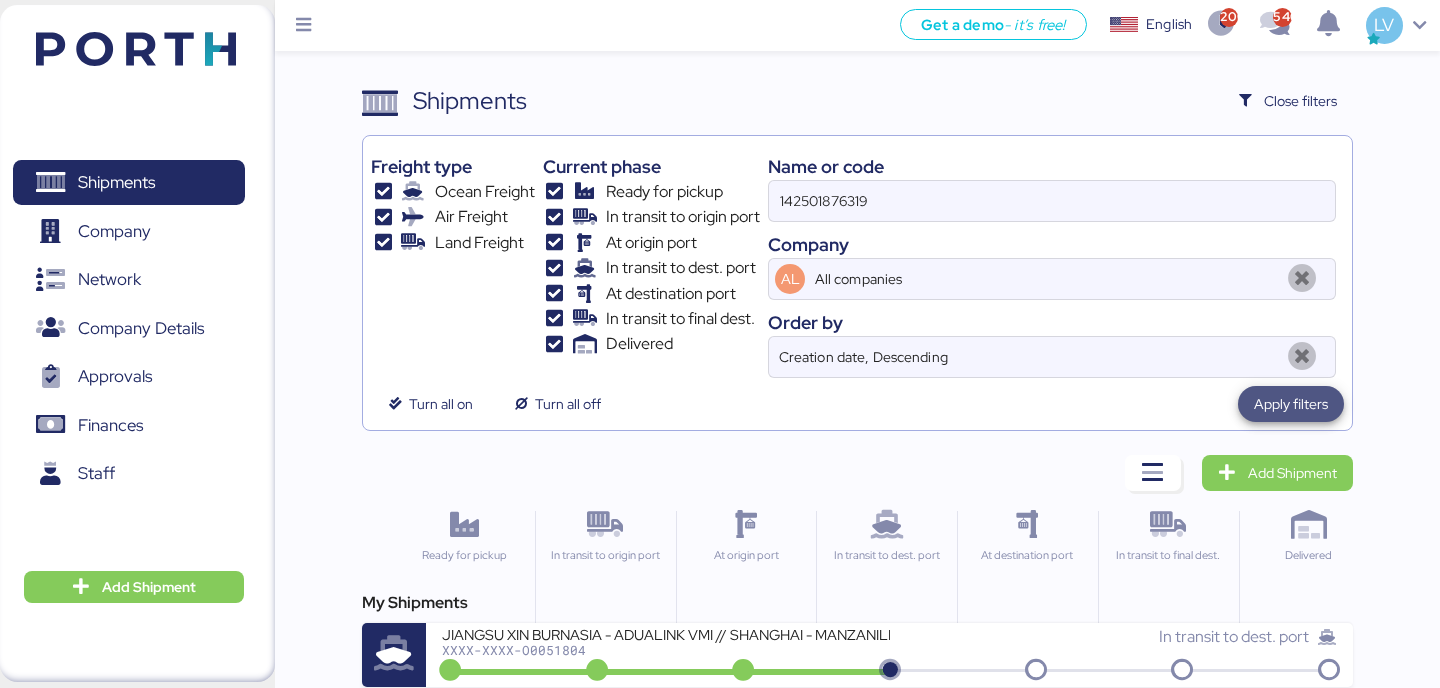 click on "Apply filters" at bounding box center (1291, 404) 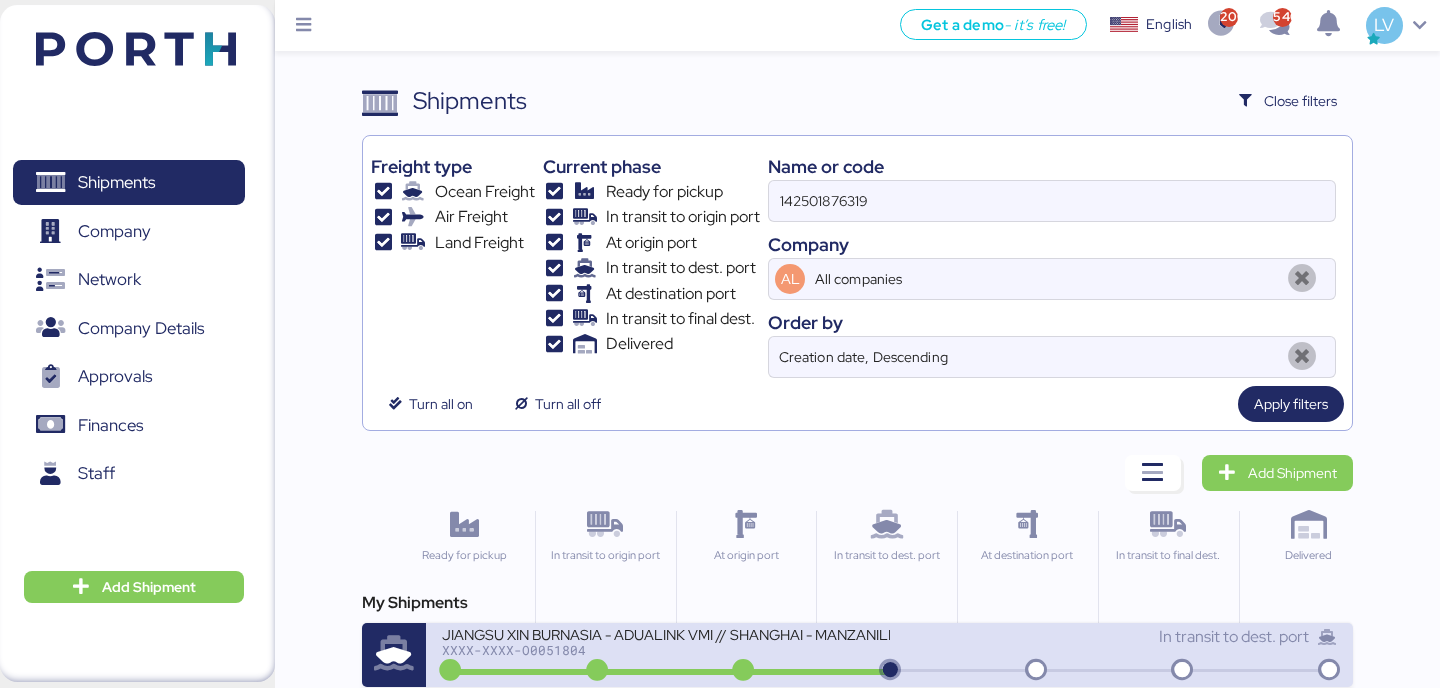 click on "XXXX-XXXX-O0051804" at bounding box center (665, 650) 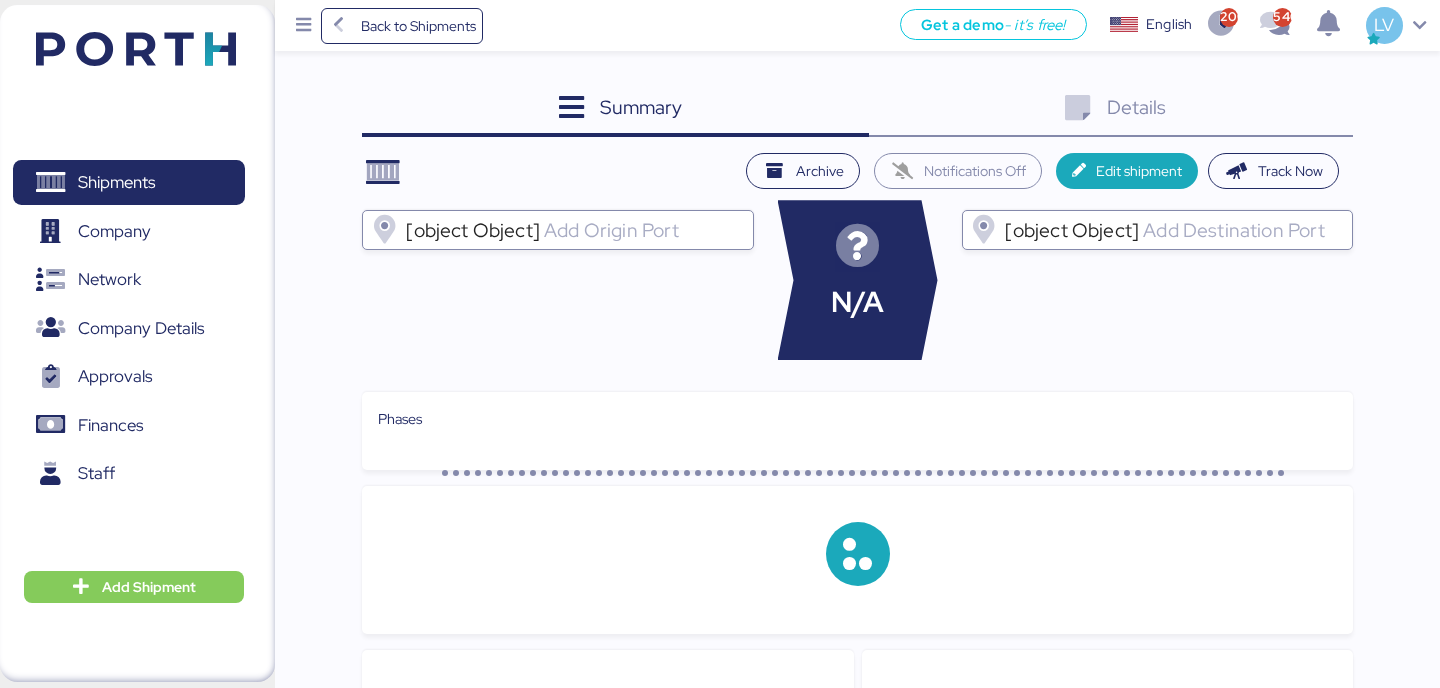 click on "Summary 0   Details 0     Archive   Notifications Off   Edit shipment   Track Now   [object Object]   N/A   [object Object] Phases Documents   Activity
The information has not been found
Messages" at bounding box center [720, 582] 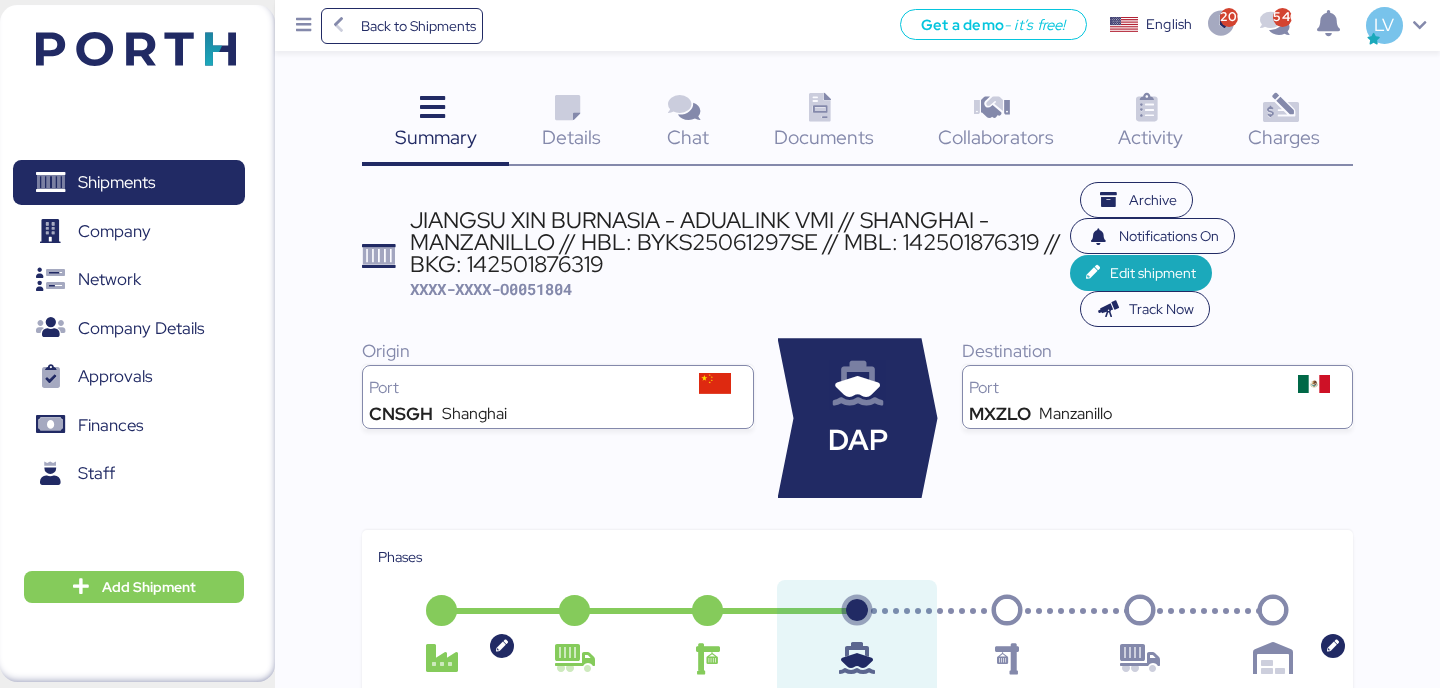 click at bounding box center [1280, 108] 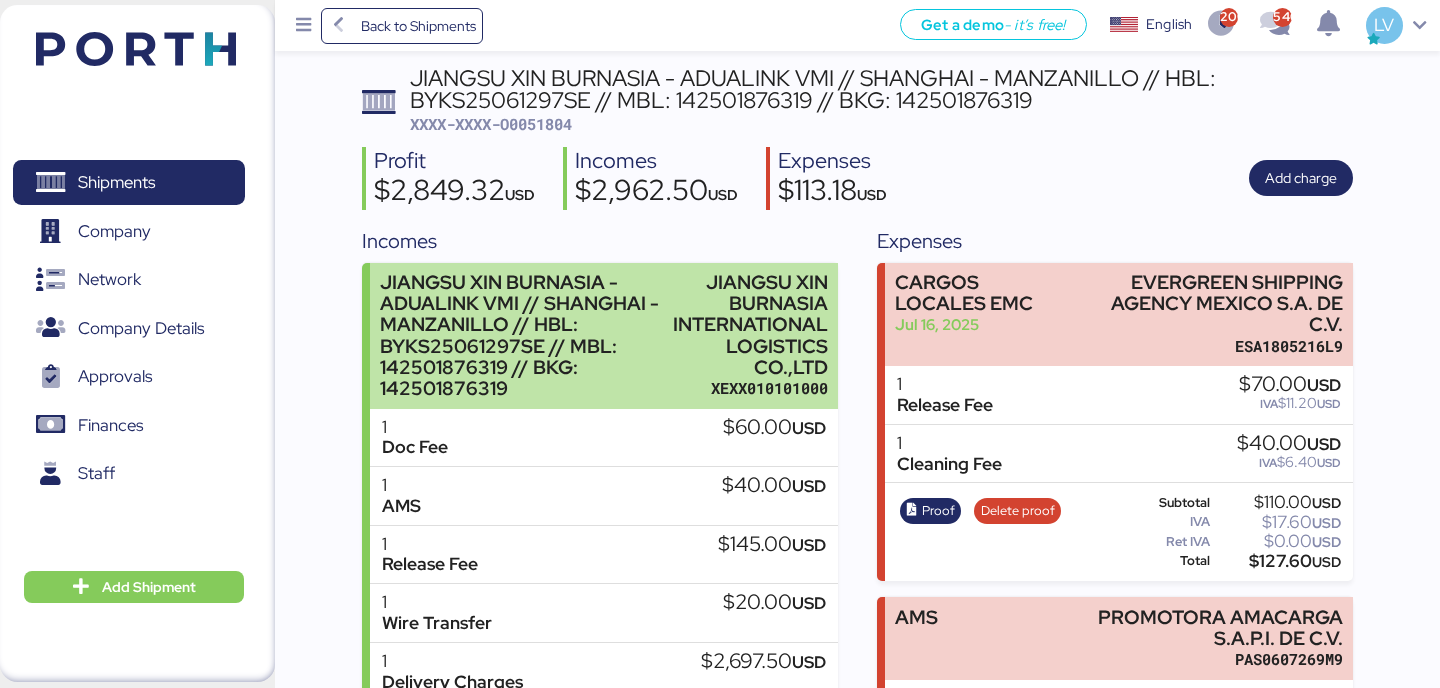 scroll, scrollTop: 114, scrollLeft: 0, axis: vertical 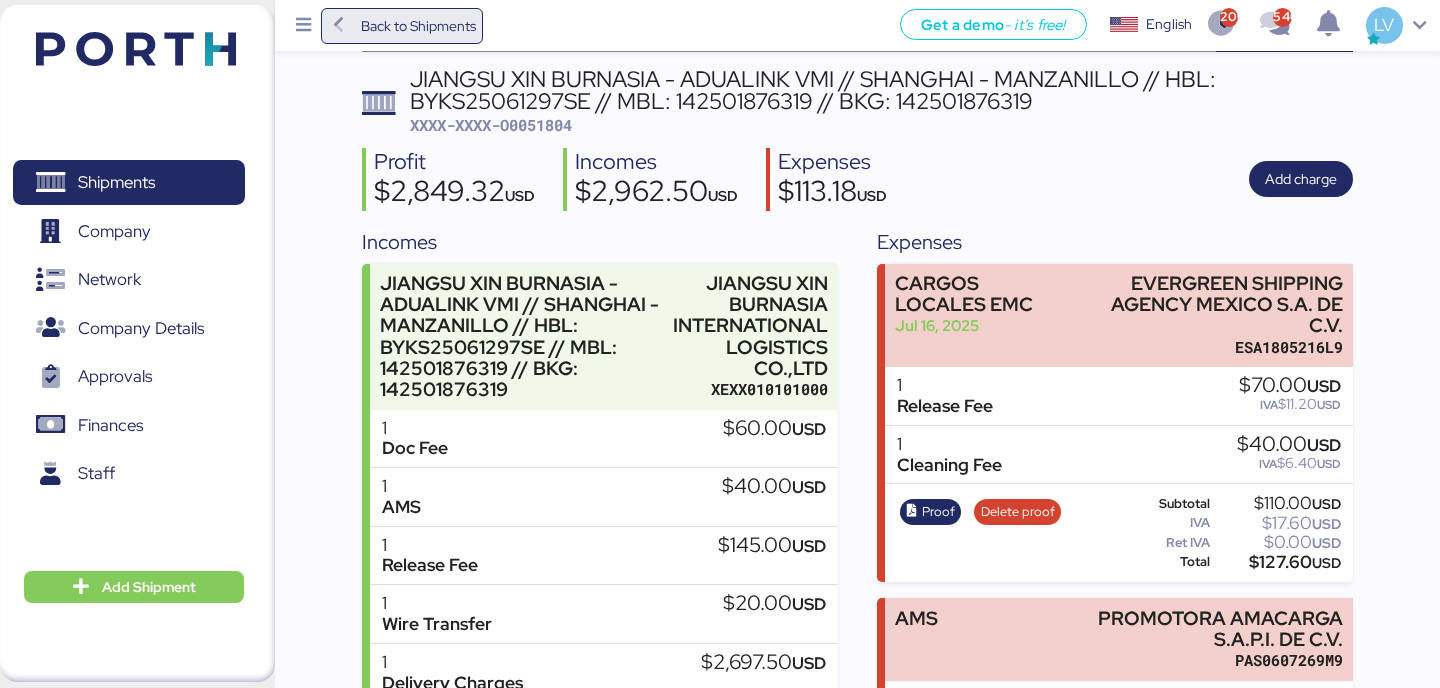 click on "Back to Shipments" at bounding box center [418, 26] 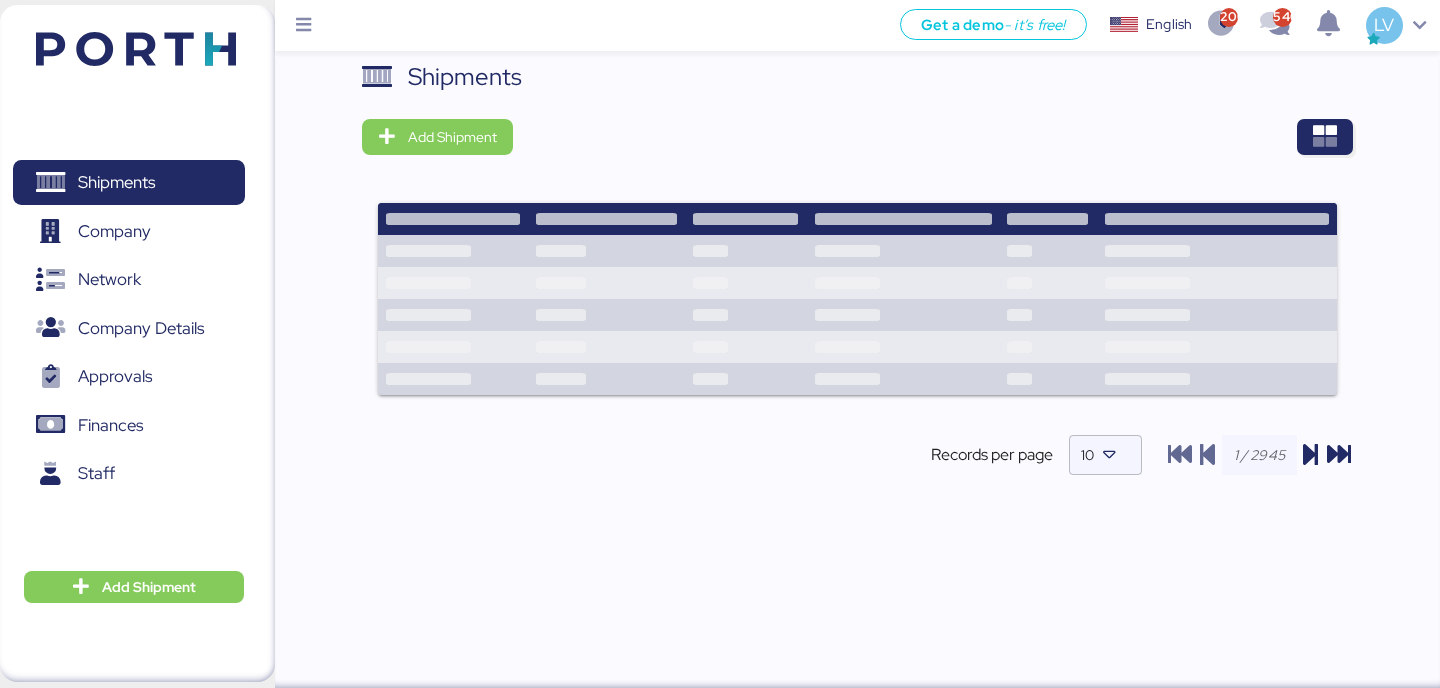 scroll, scrollTop: 0, scrollLeft: 0, axis: both 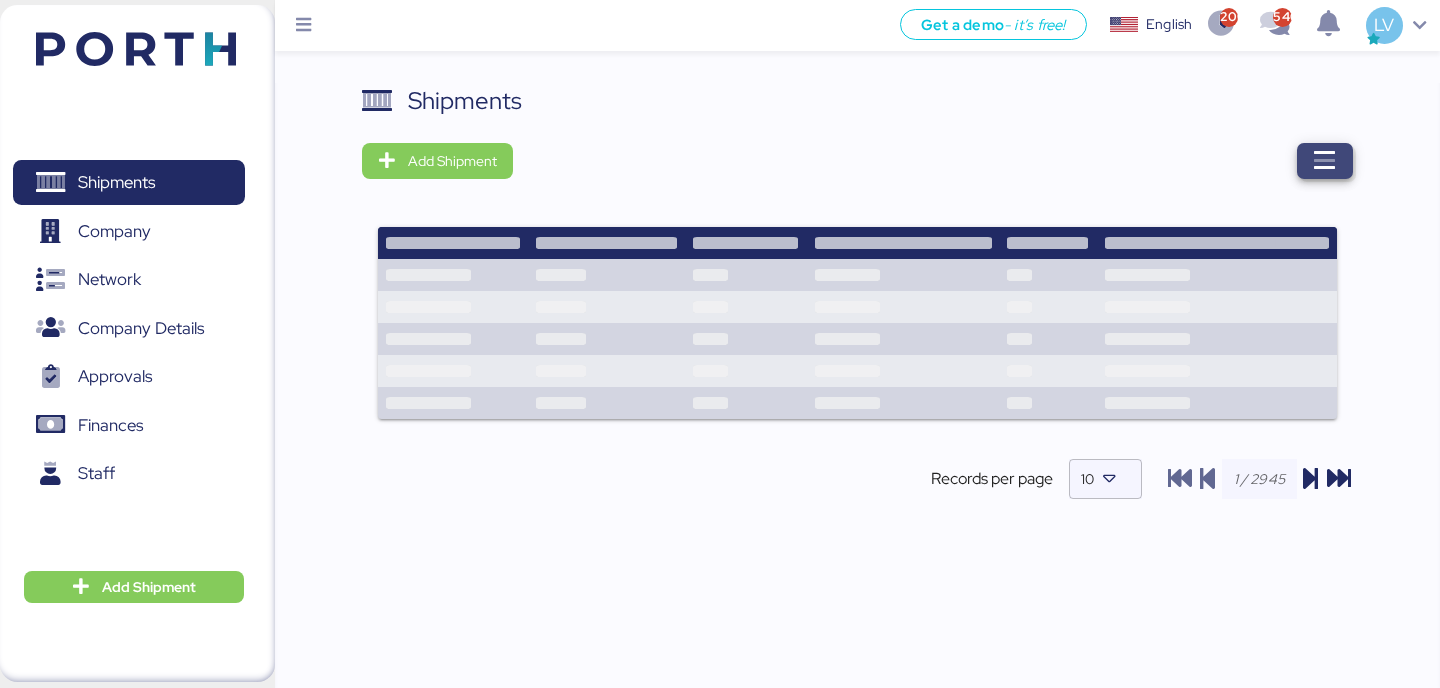 click at bounding box center (1325, 161) 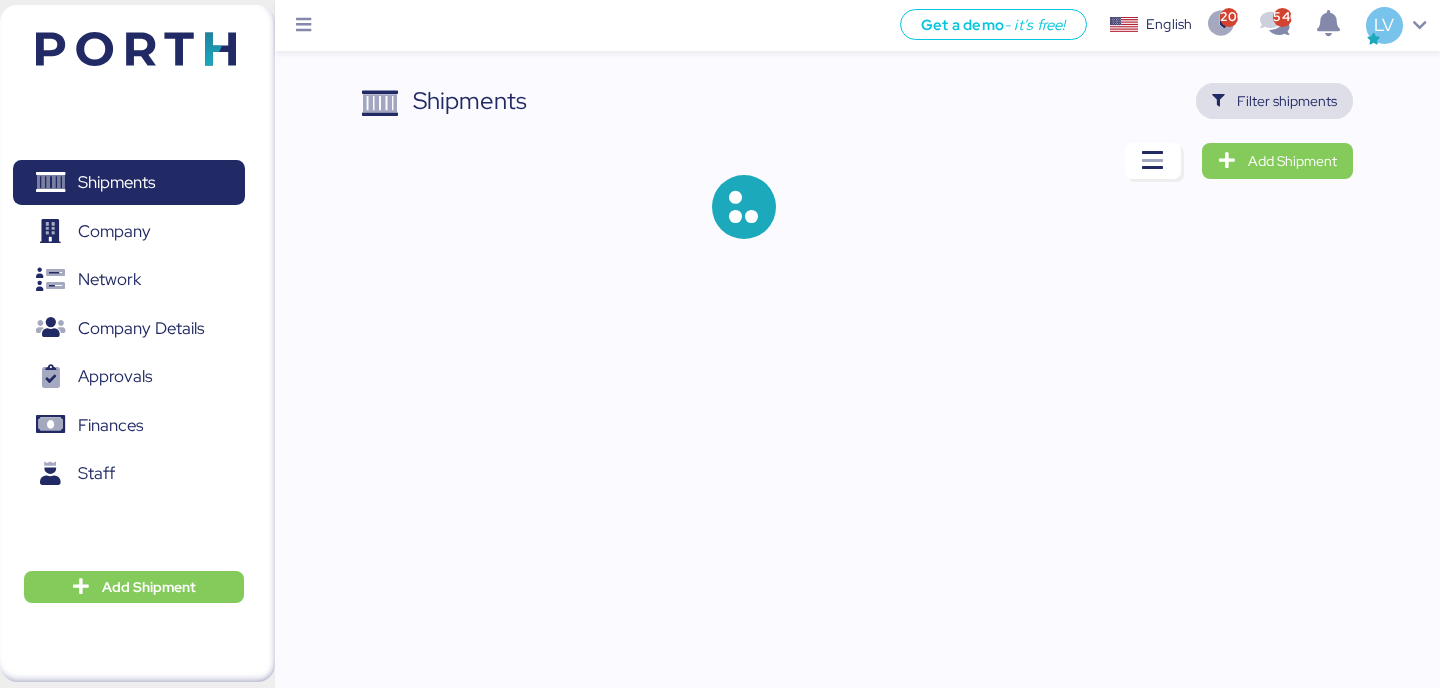 click on "Filter shipments" at bounding box center (1287, 101) 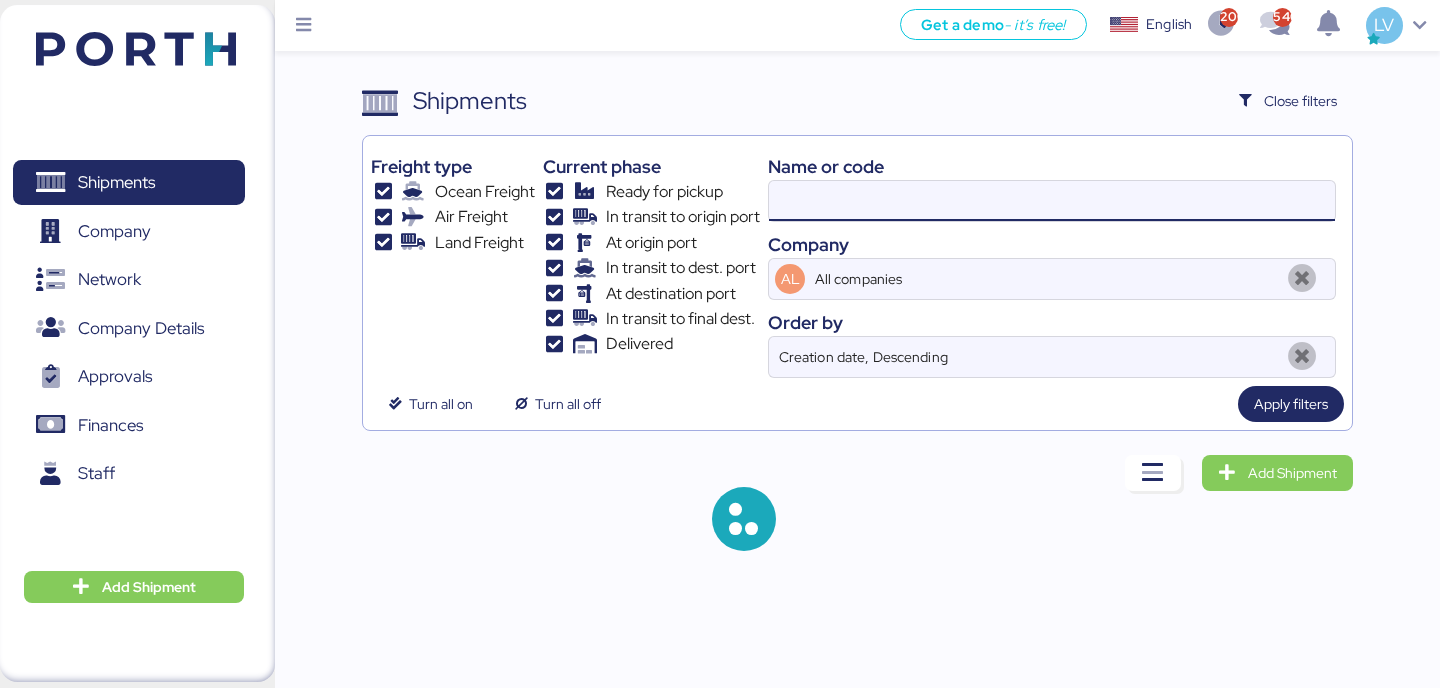 click at bounding box center [1052, 201] 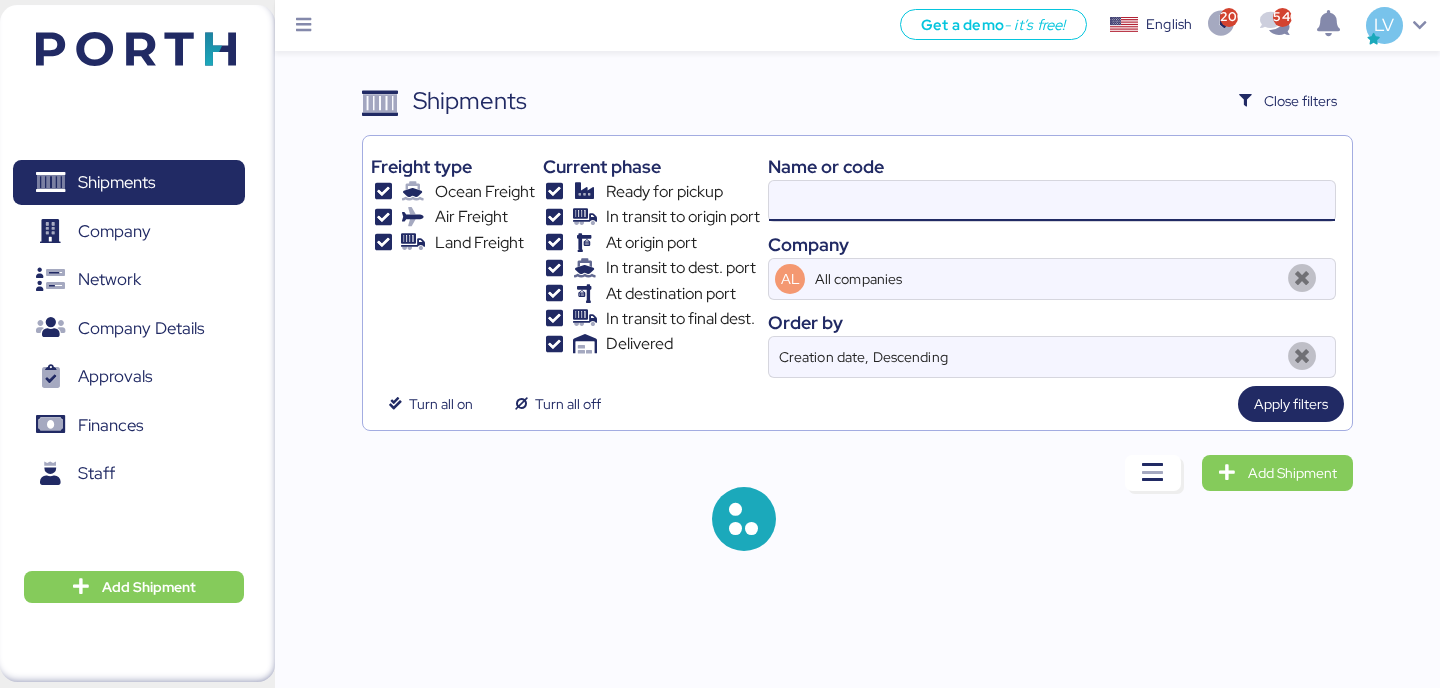 click at bounding box center (1052, 201) 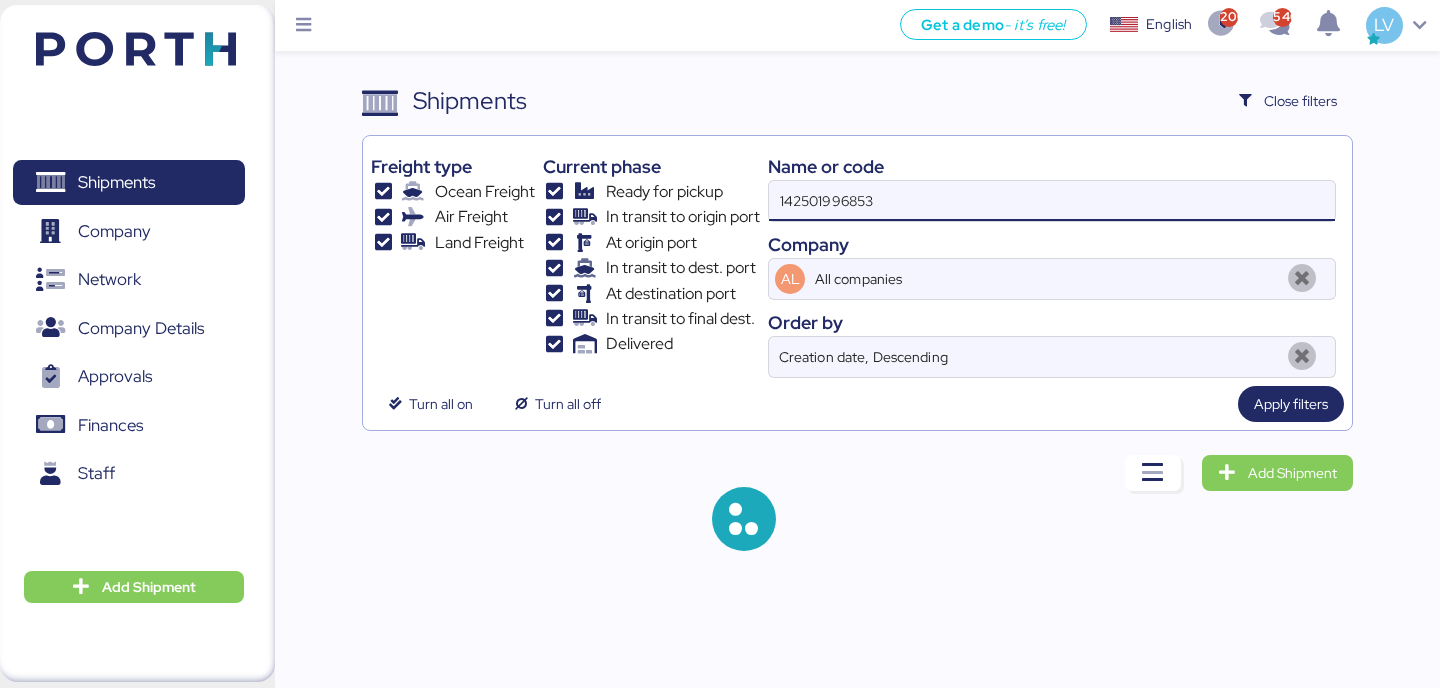 type on "142501996853" 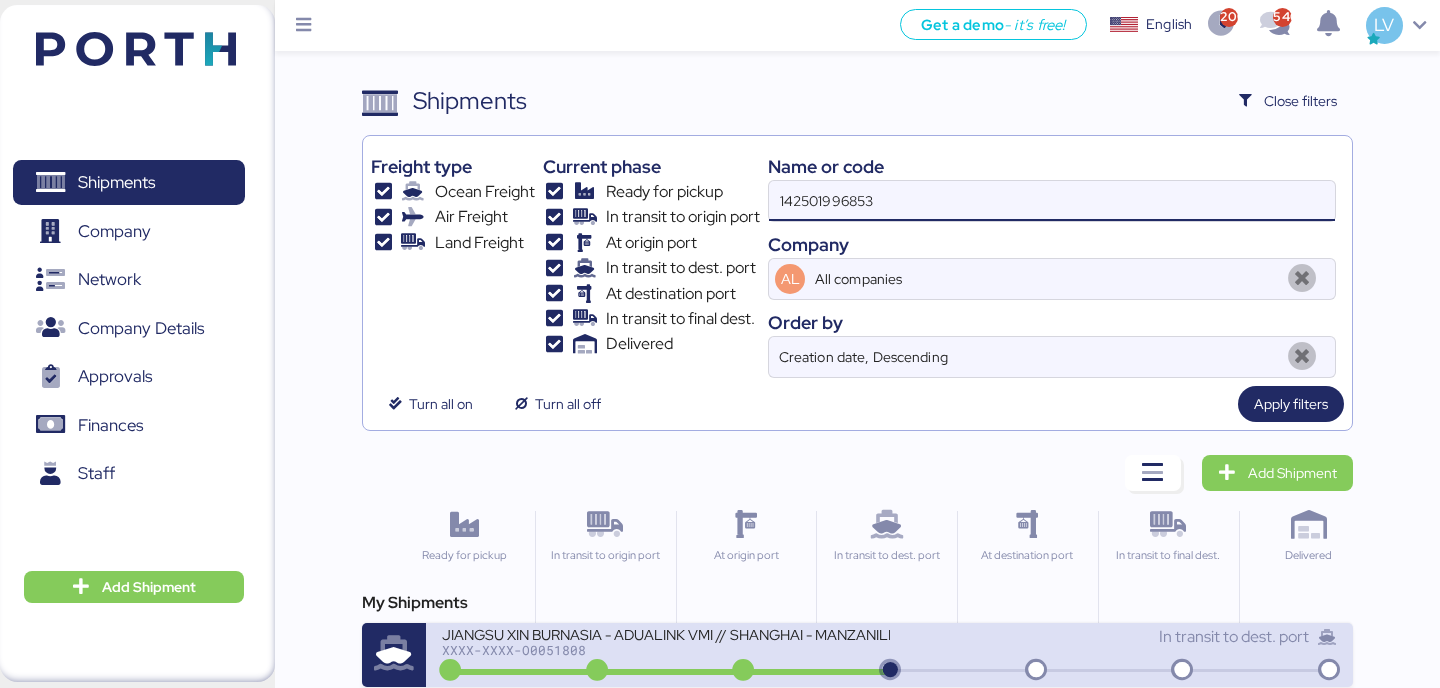 click on "JIANGSU XIN BURNASIA - ADUALINK VMI // SHANGHAI - MANZANILLO // HBL: [FILENAME] // MBL: [NUMBER]  // BKG: [NUMBER]" at bounding box center (665, 633) 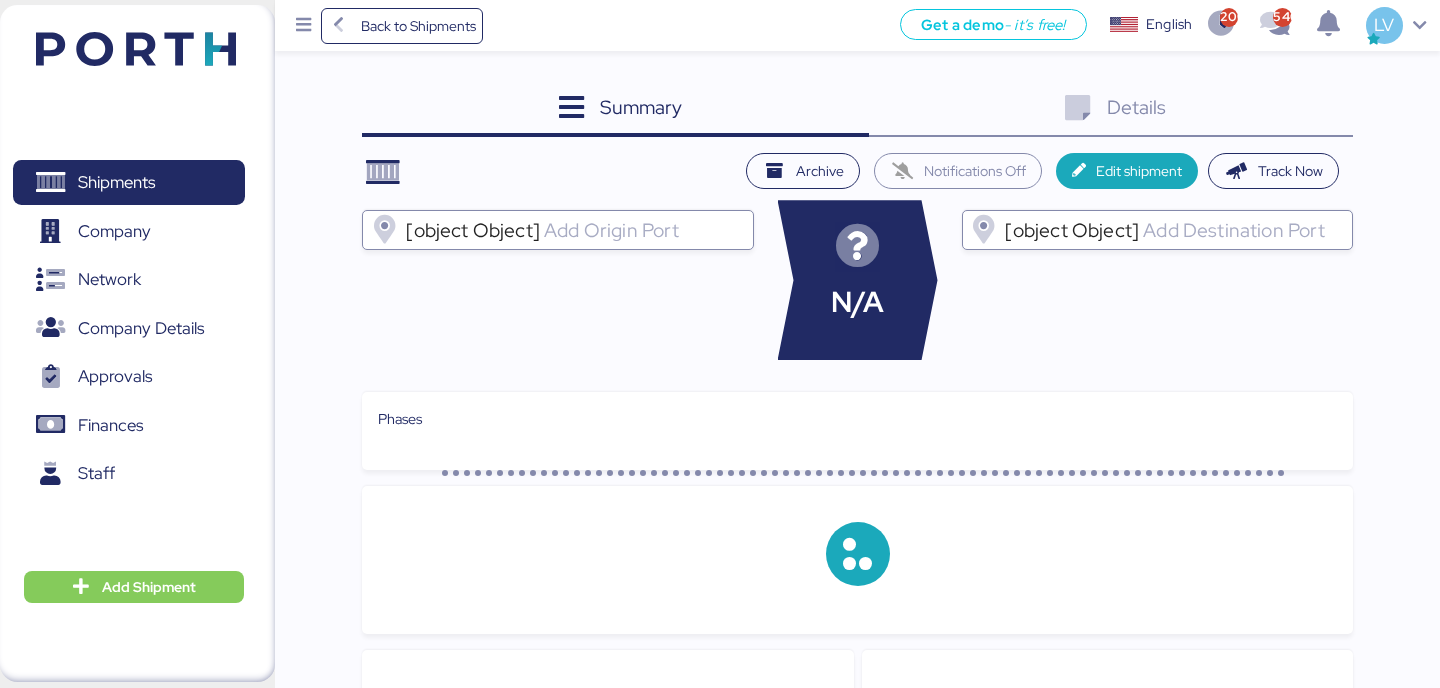 click on "Details 0" at bounding box center [1111, 110] 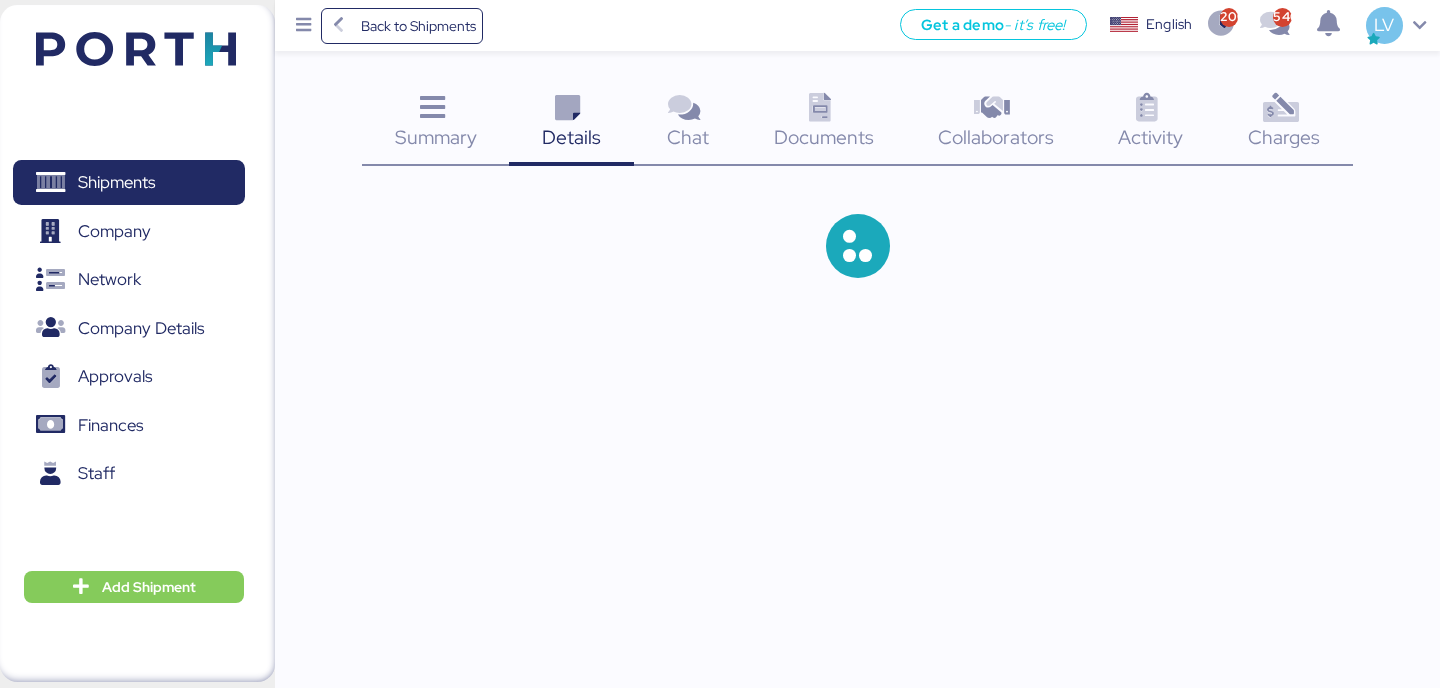 click on "Charges 0" at bounding box center (1284, 124) 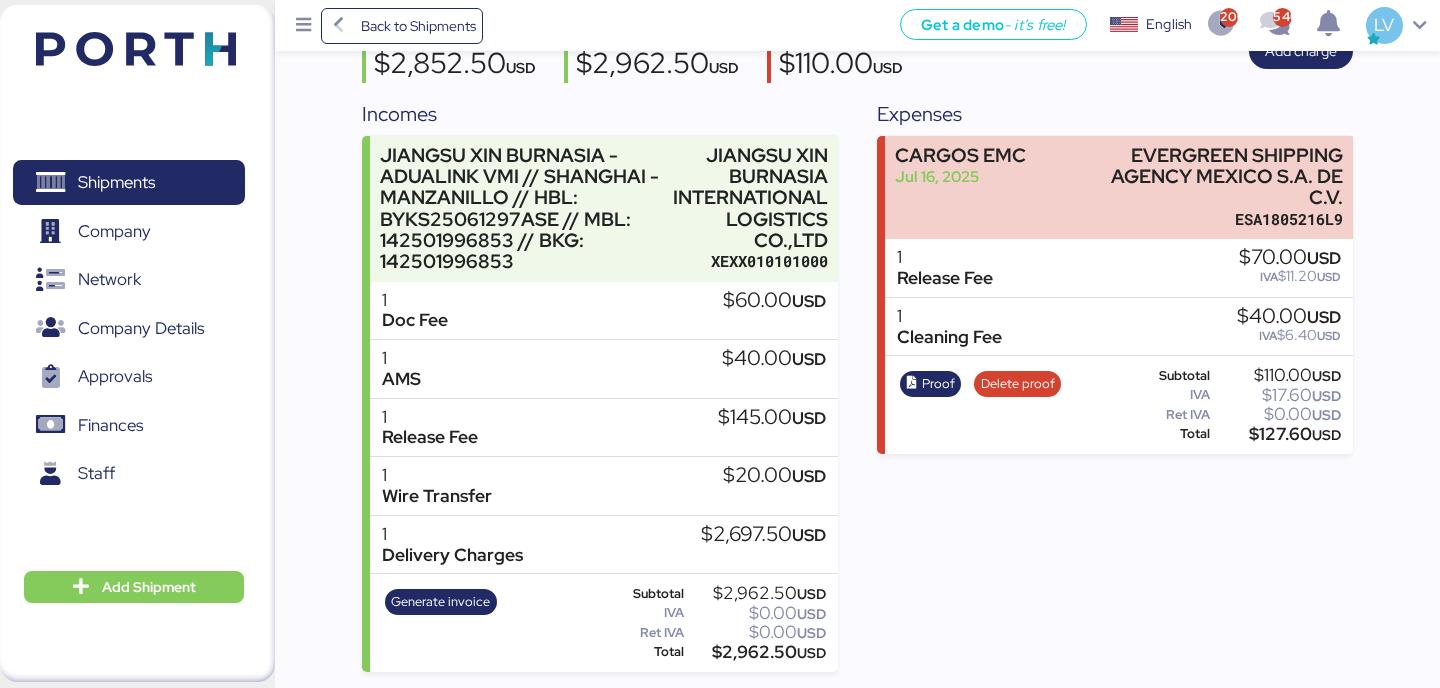scroll, scrollTop: 0, scrollLeft: 0, axis: both 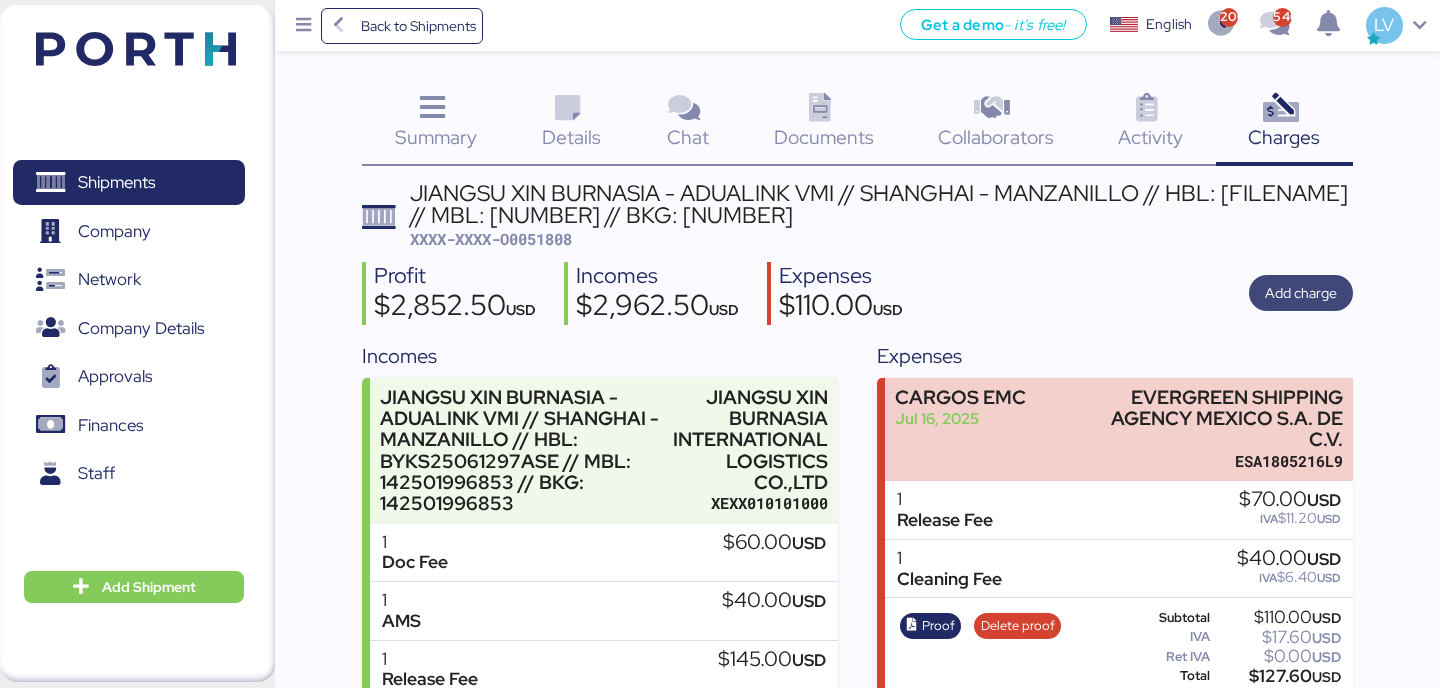 click on "Add charge" at bounding box center [1301, 293] 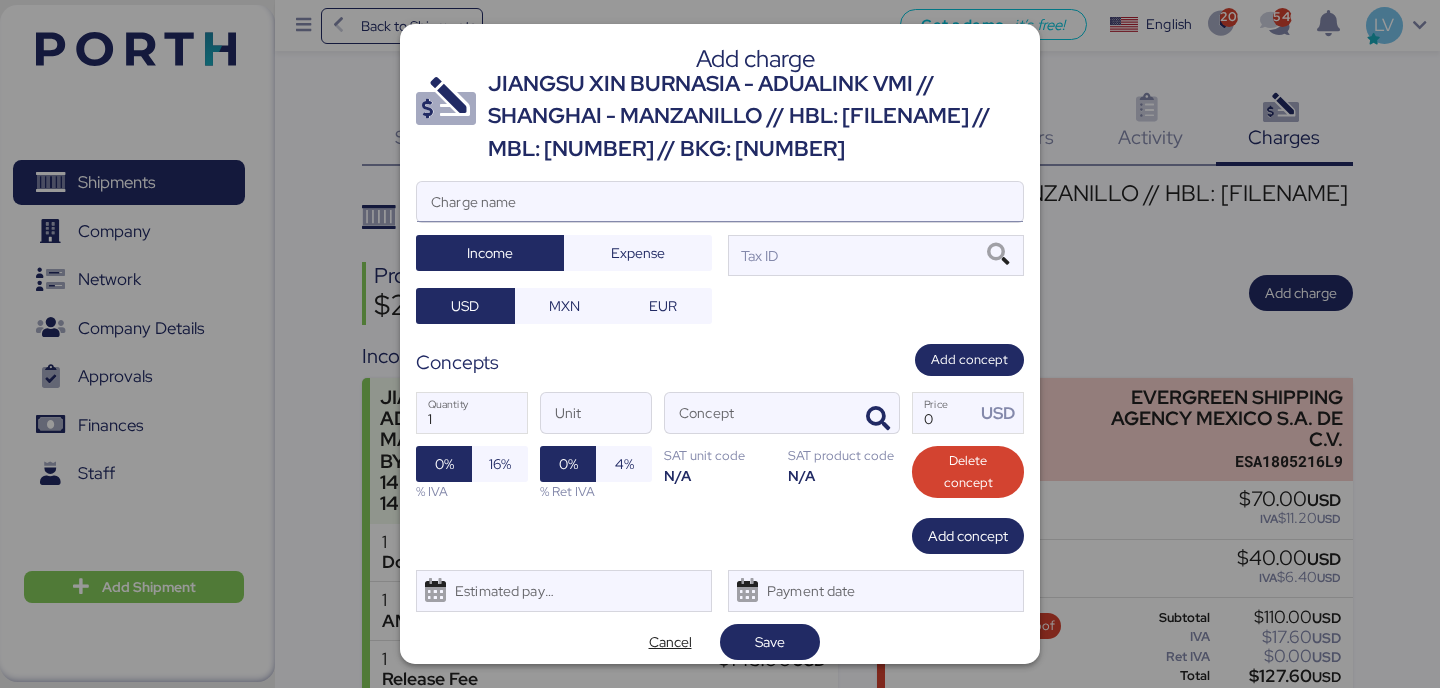 click on "Charge name" at bounding box center (720, 202) 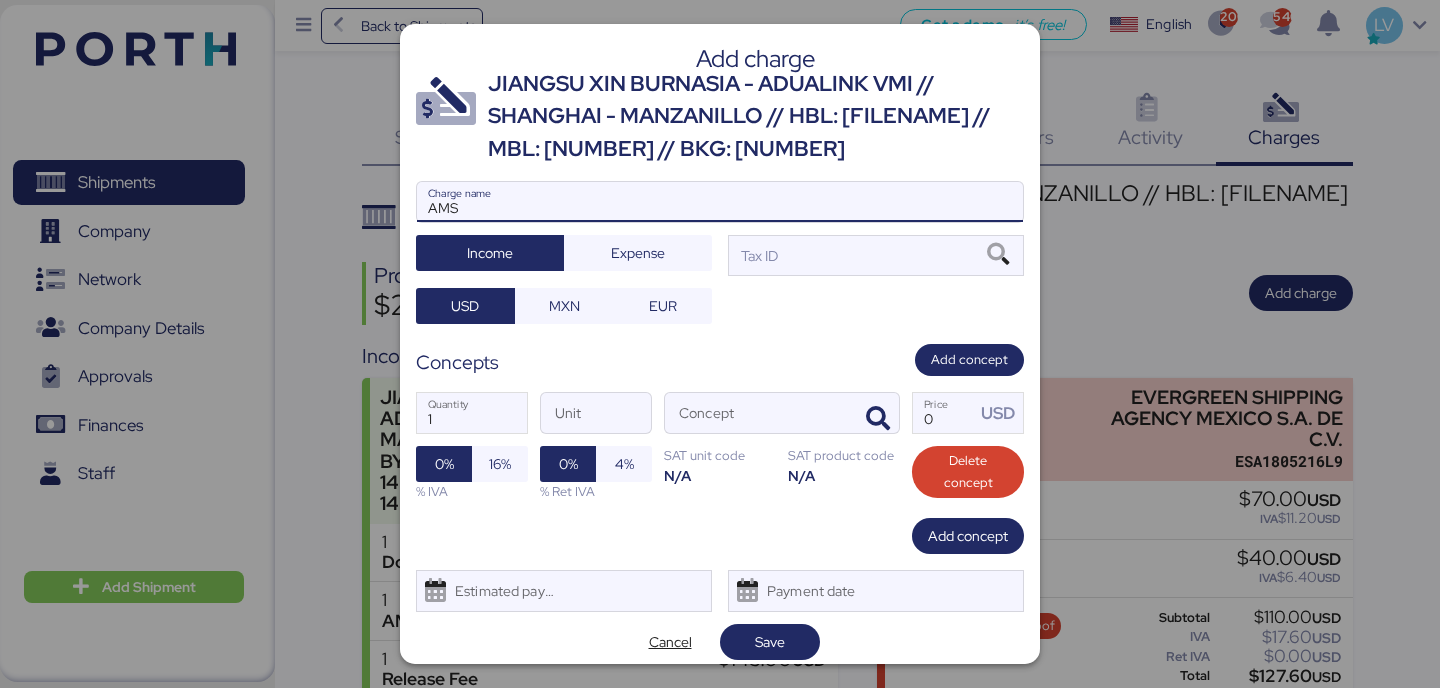 type on "AMS" 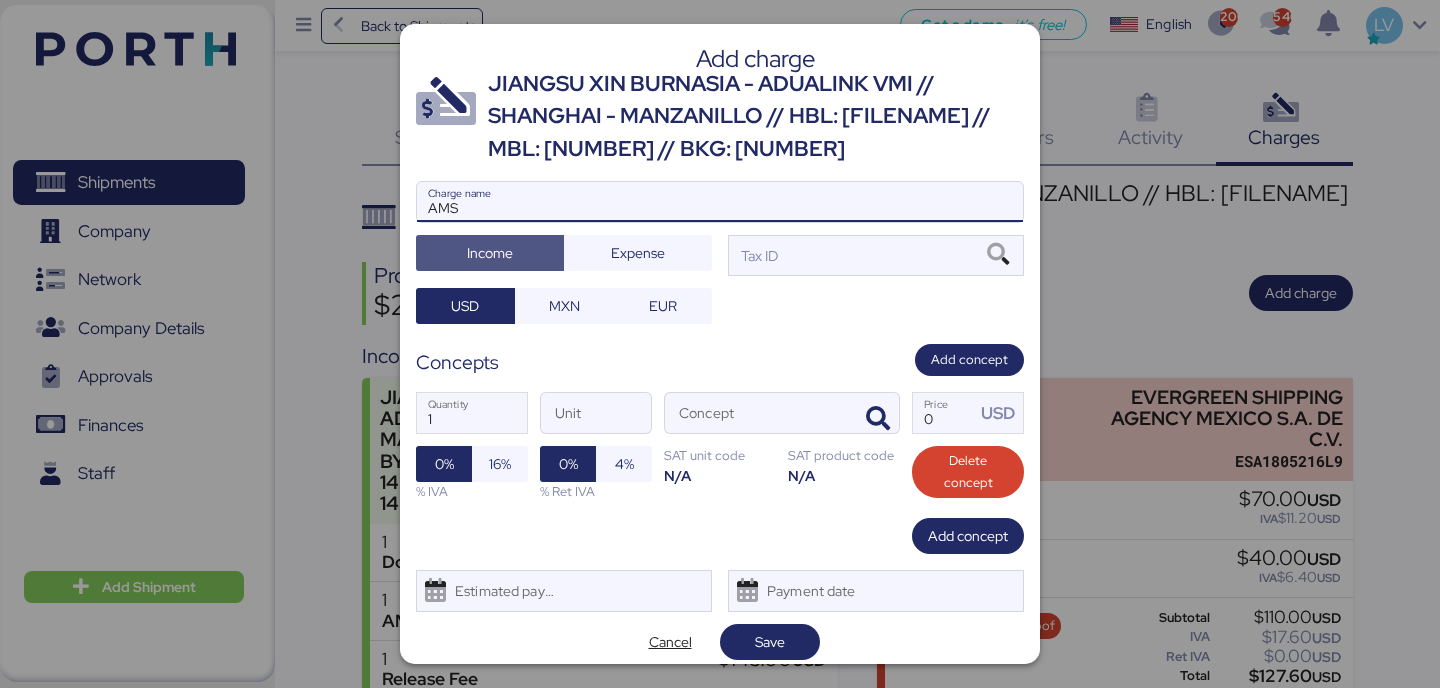 type 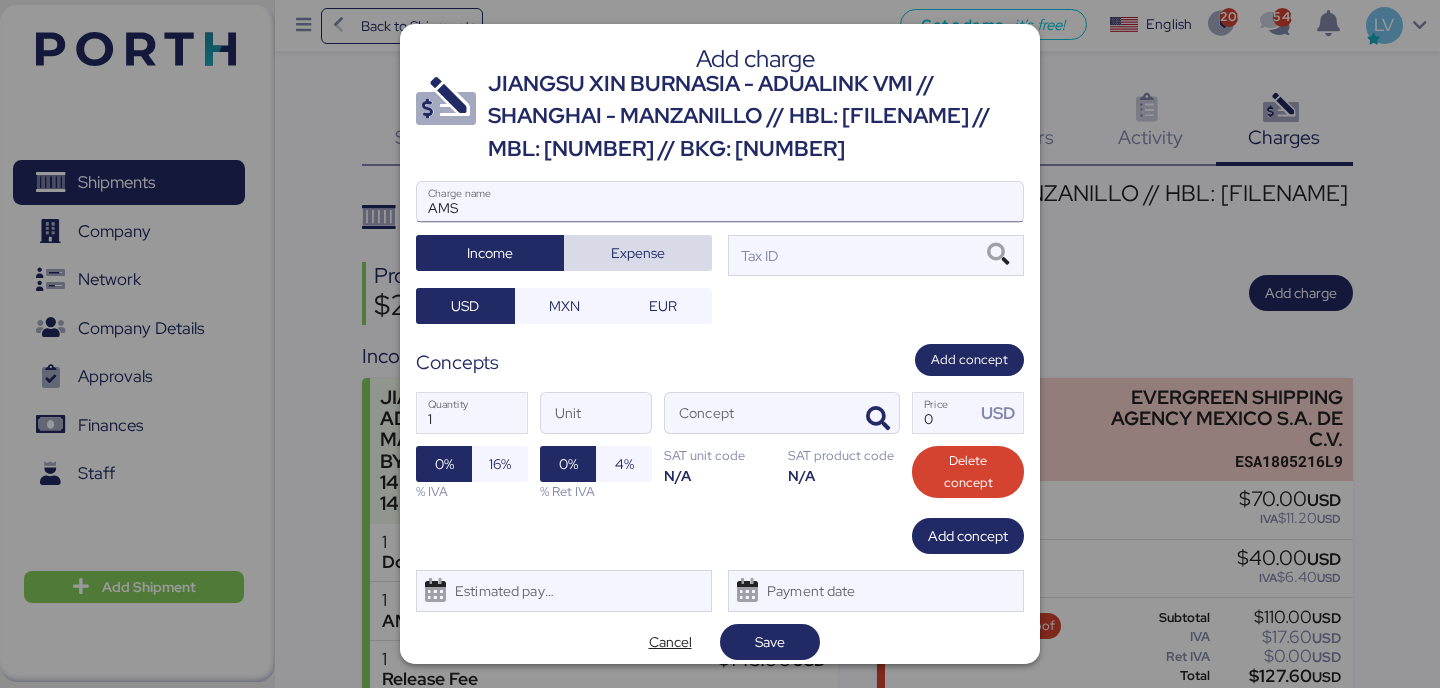 type 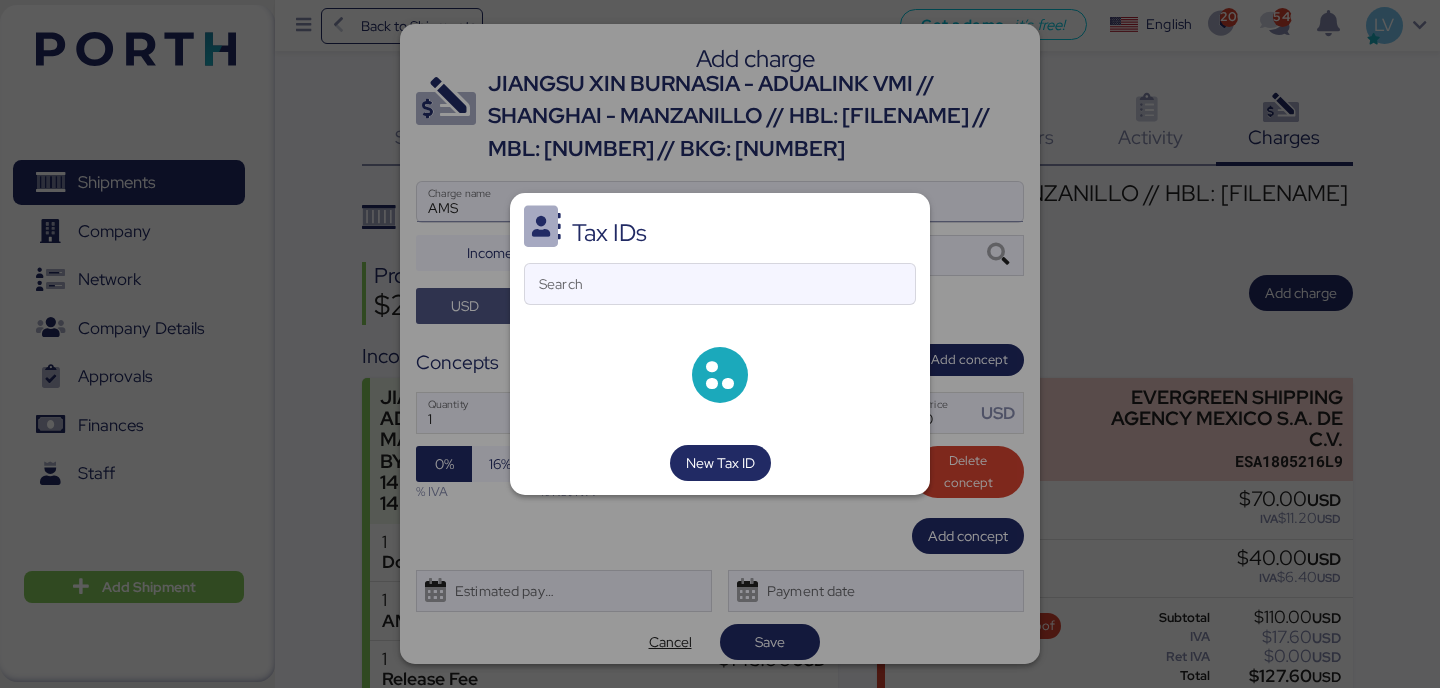 type 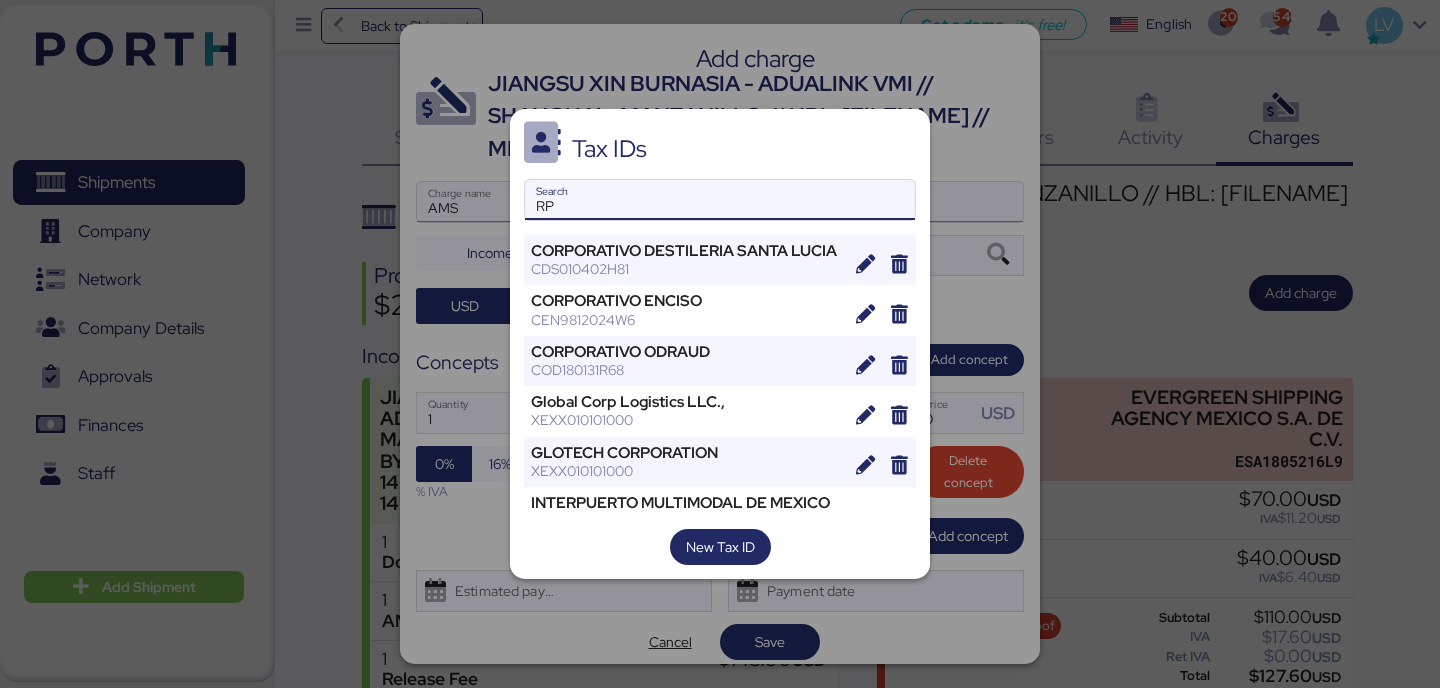 type on "R" 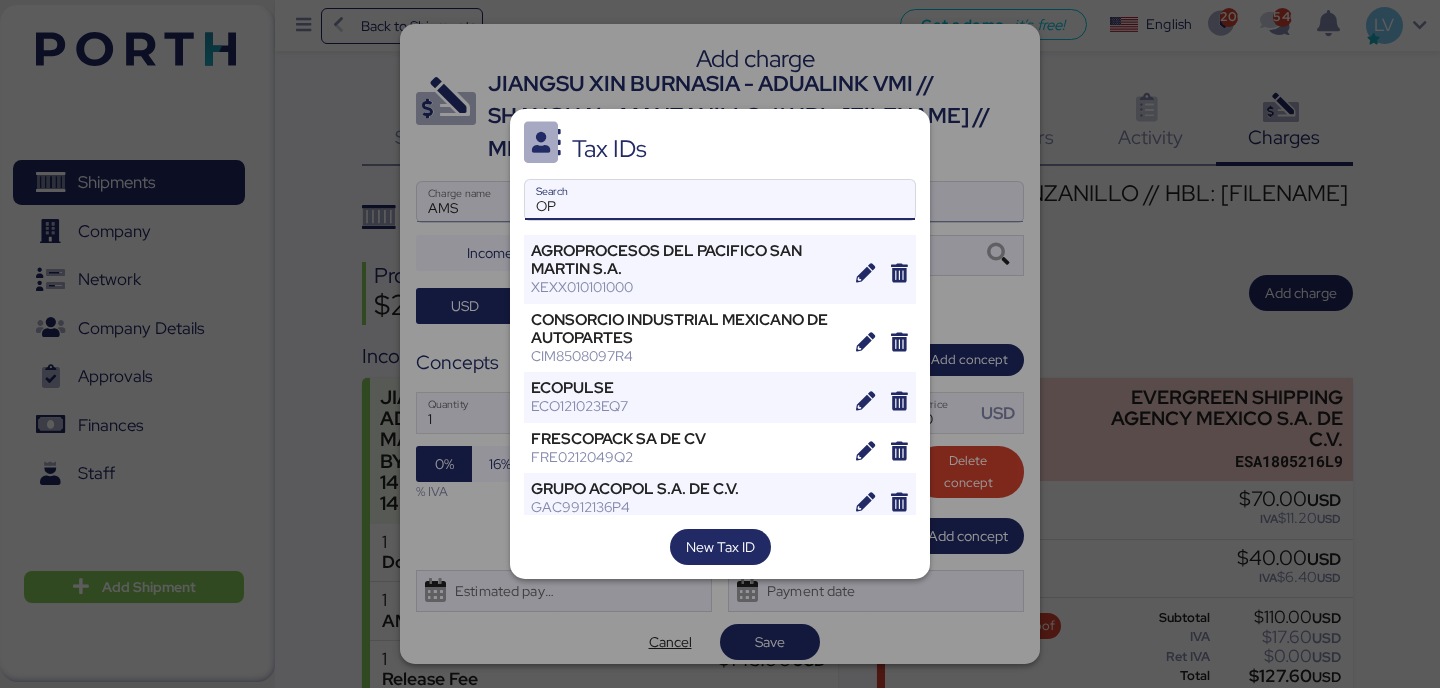 type on "O" 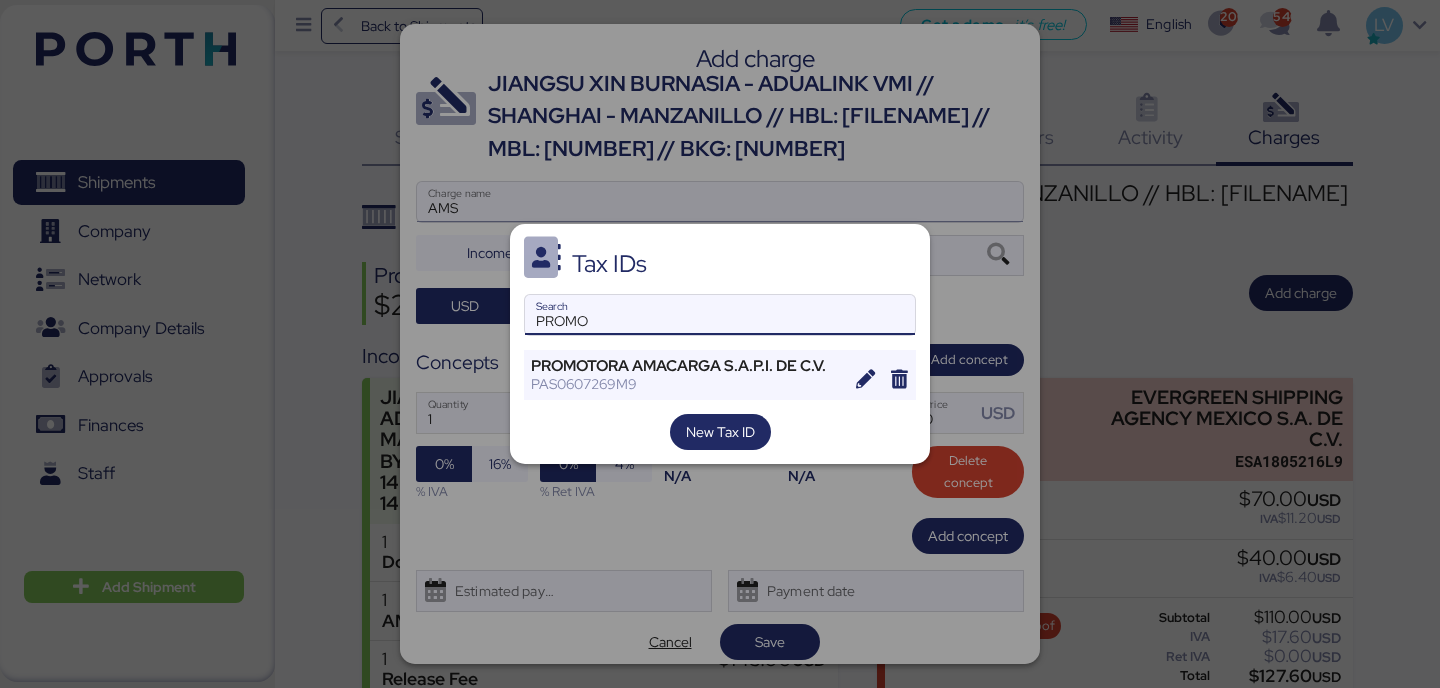 type on "PROMO" 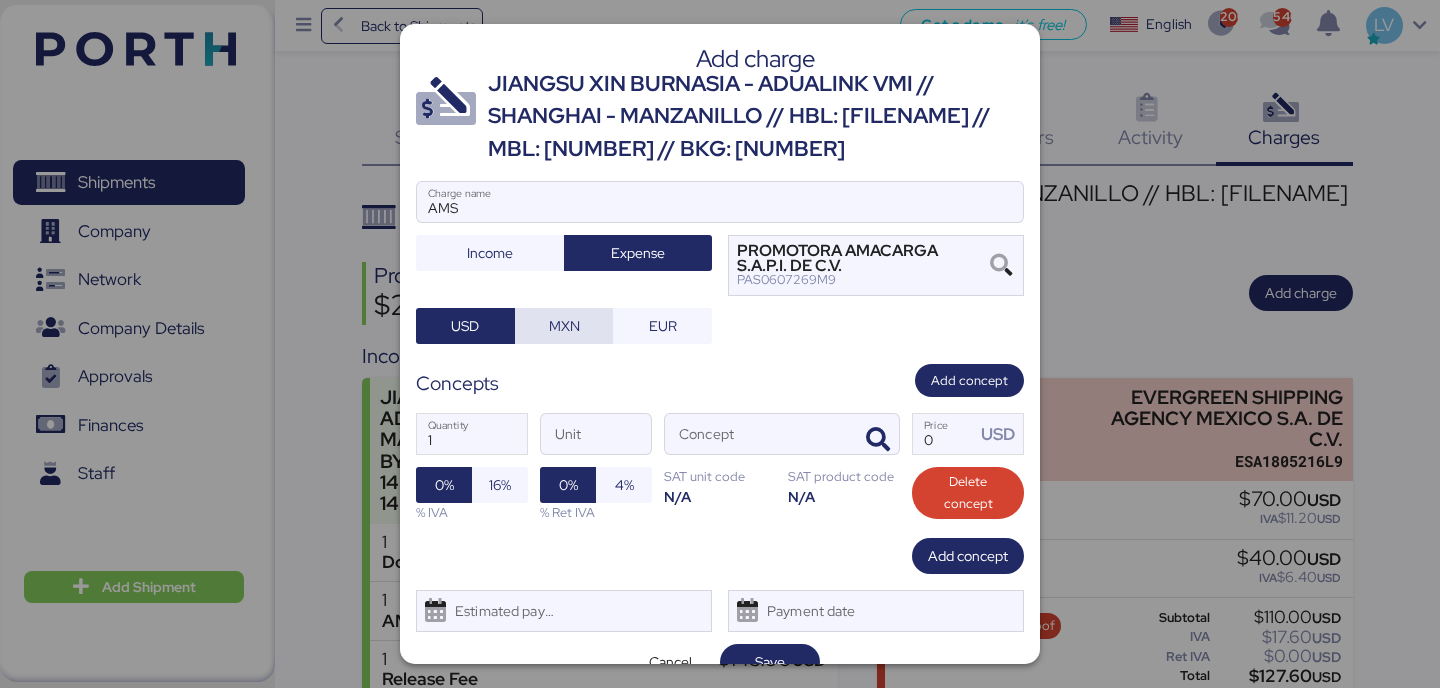 click on "MXN" at bounding box center (564, 326) 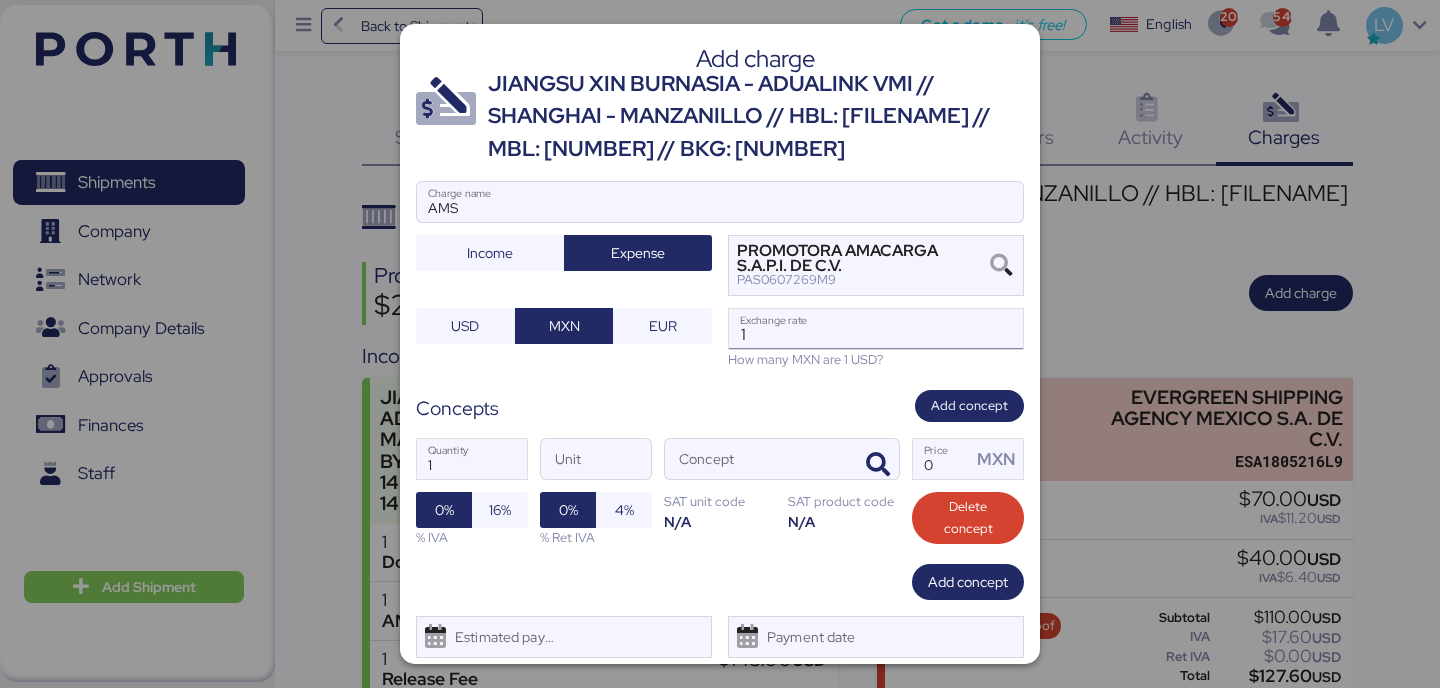 click on "1" at bounding box center (876, 329) 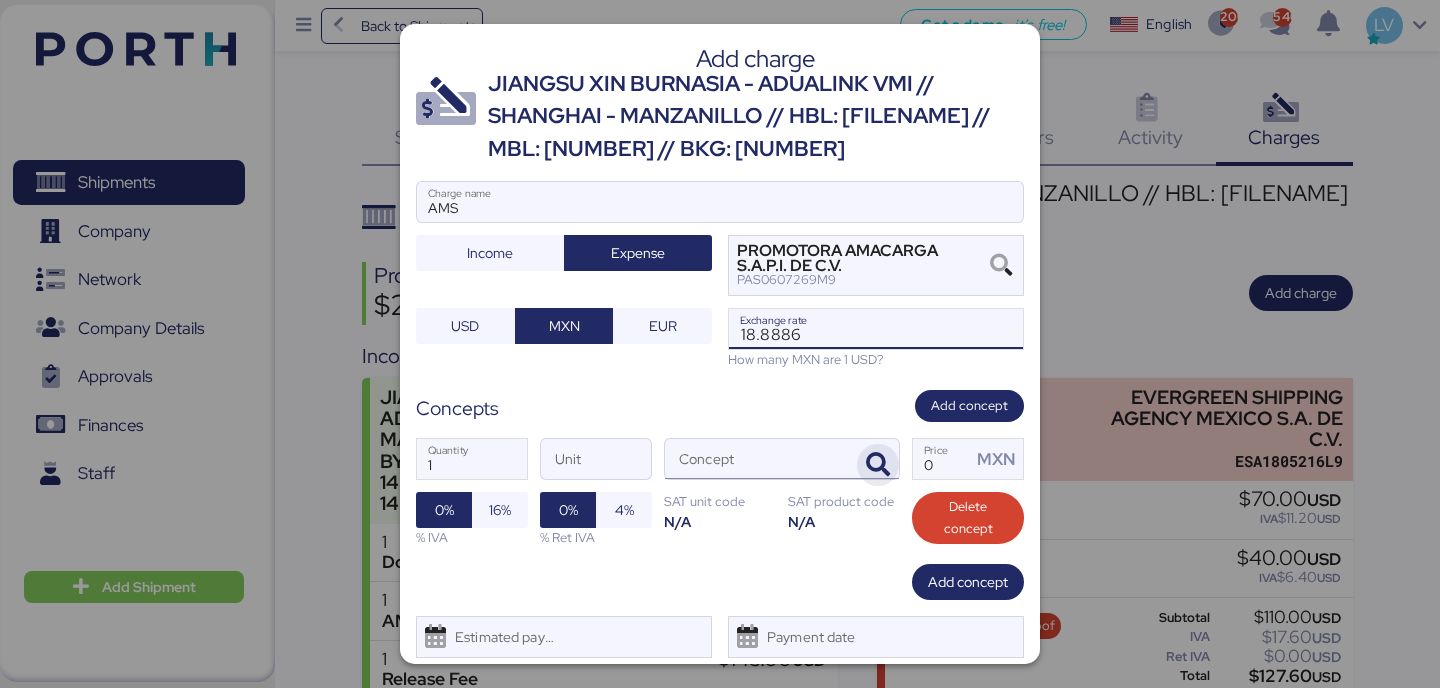 type on "18.8886" 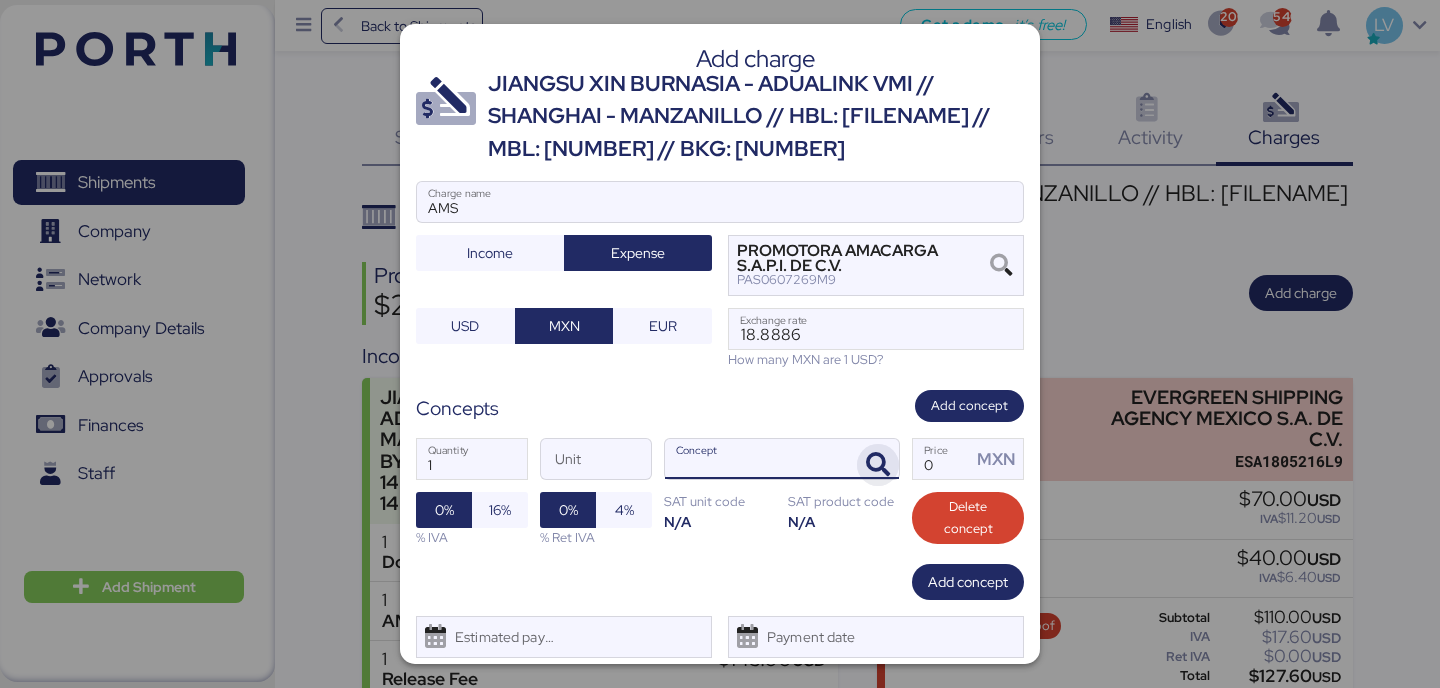 click at bounding box center [878, 465] 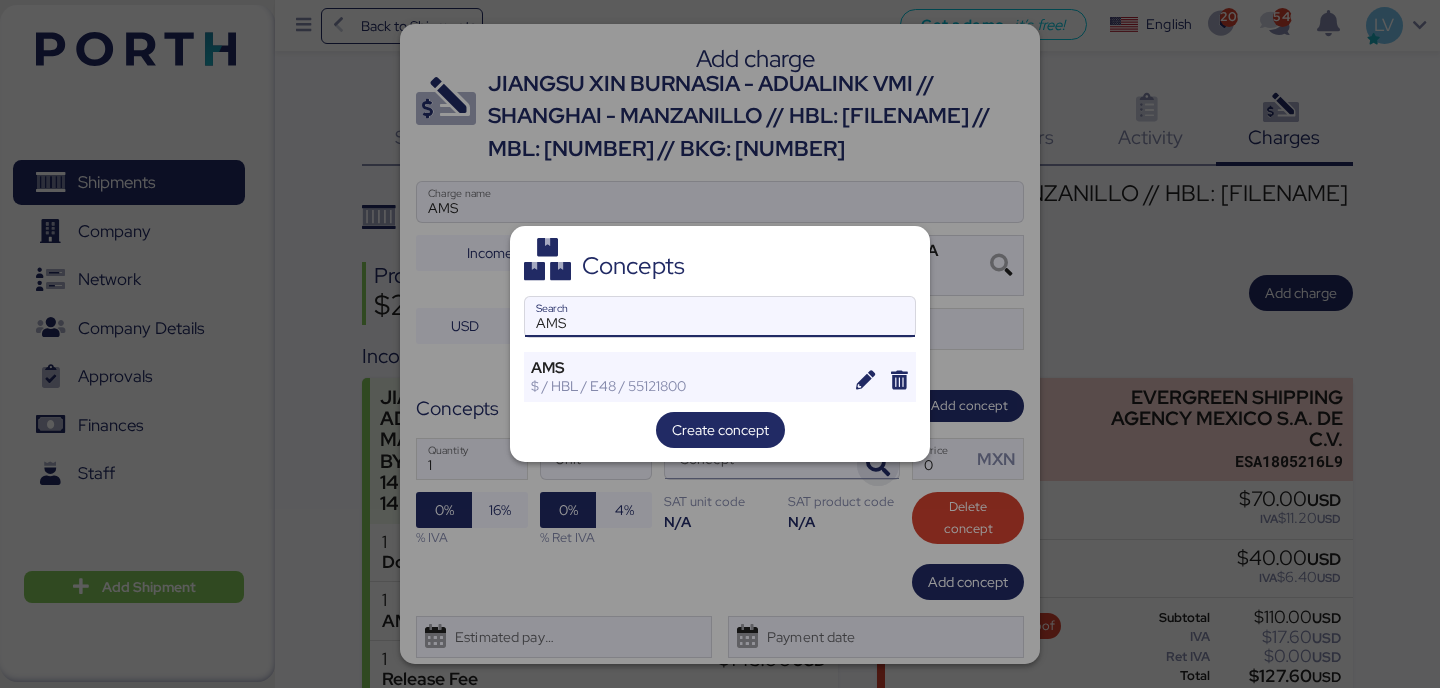 type on "AMS" 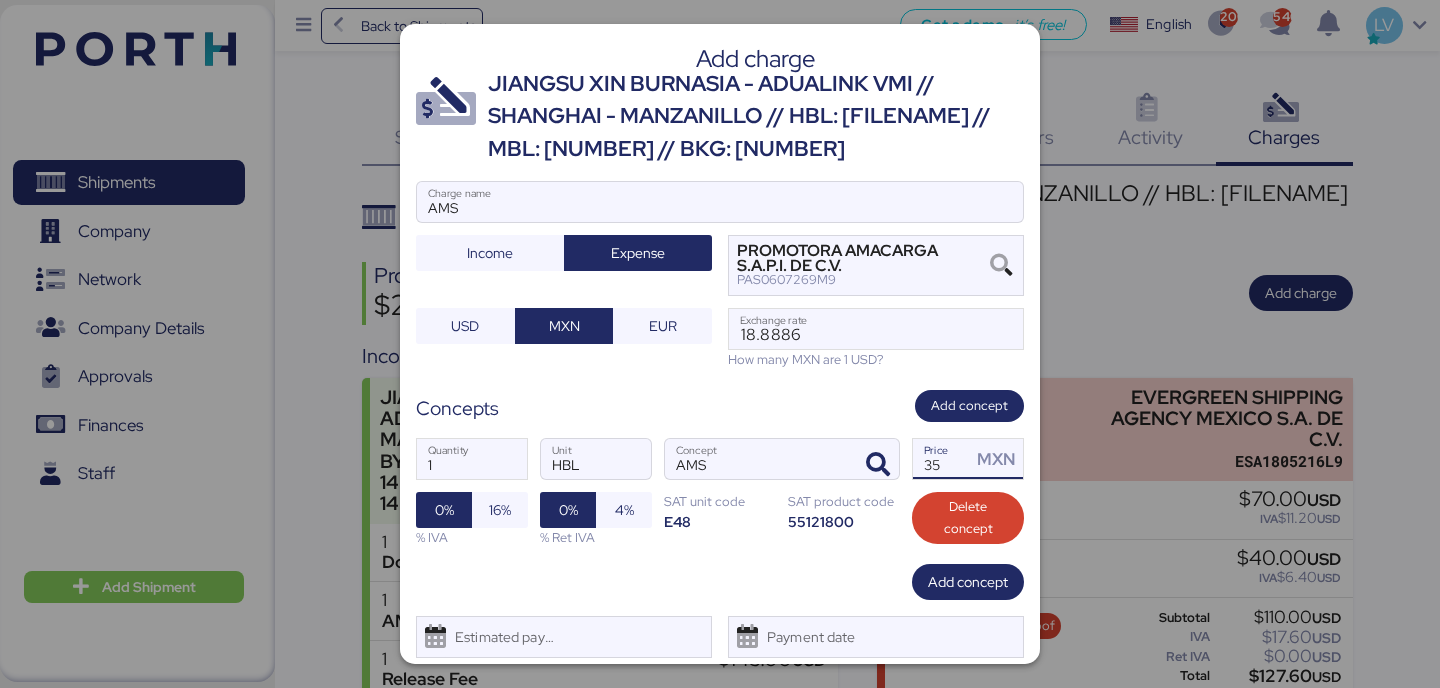 click on "35" at bounding box center (942, 459) 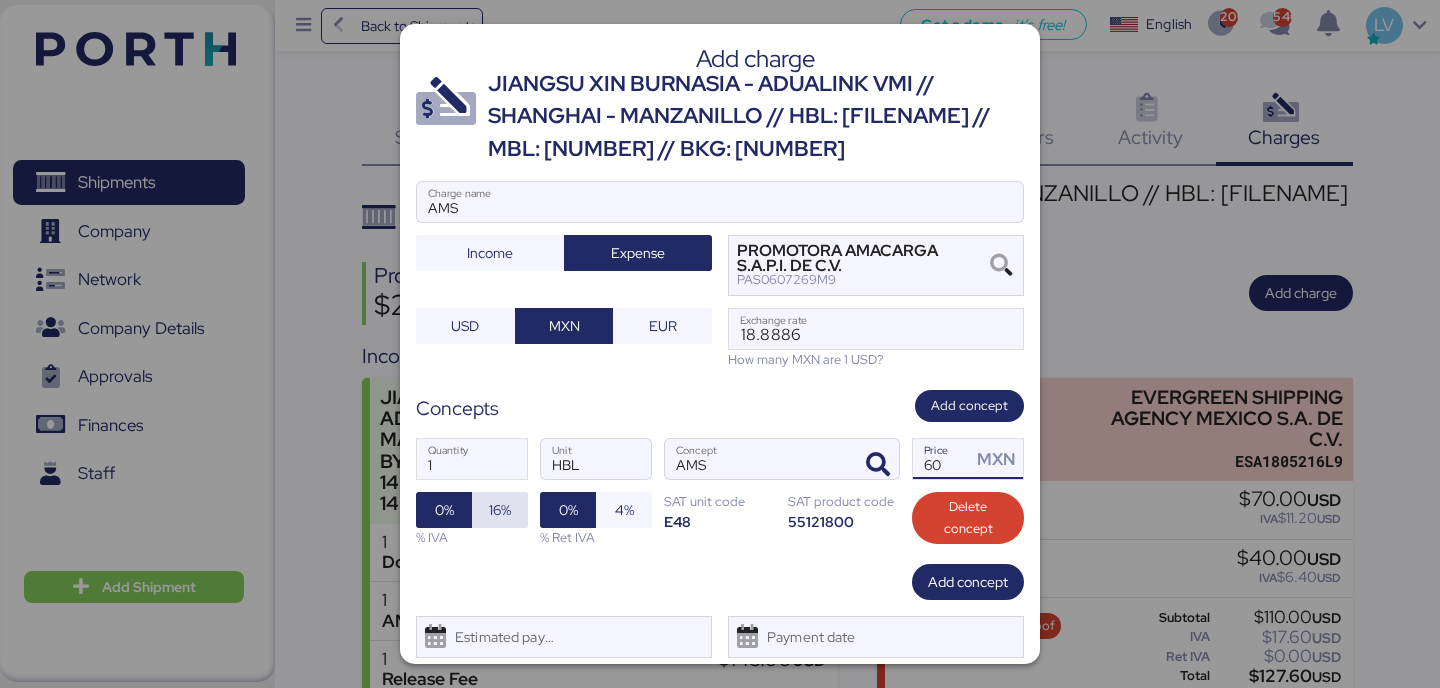 type on "60" 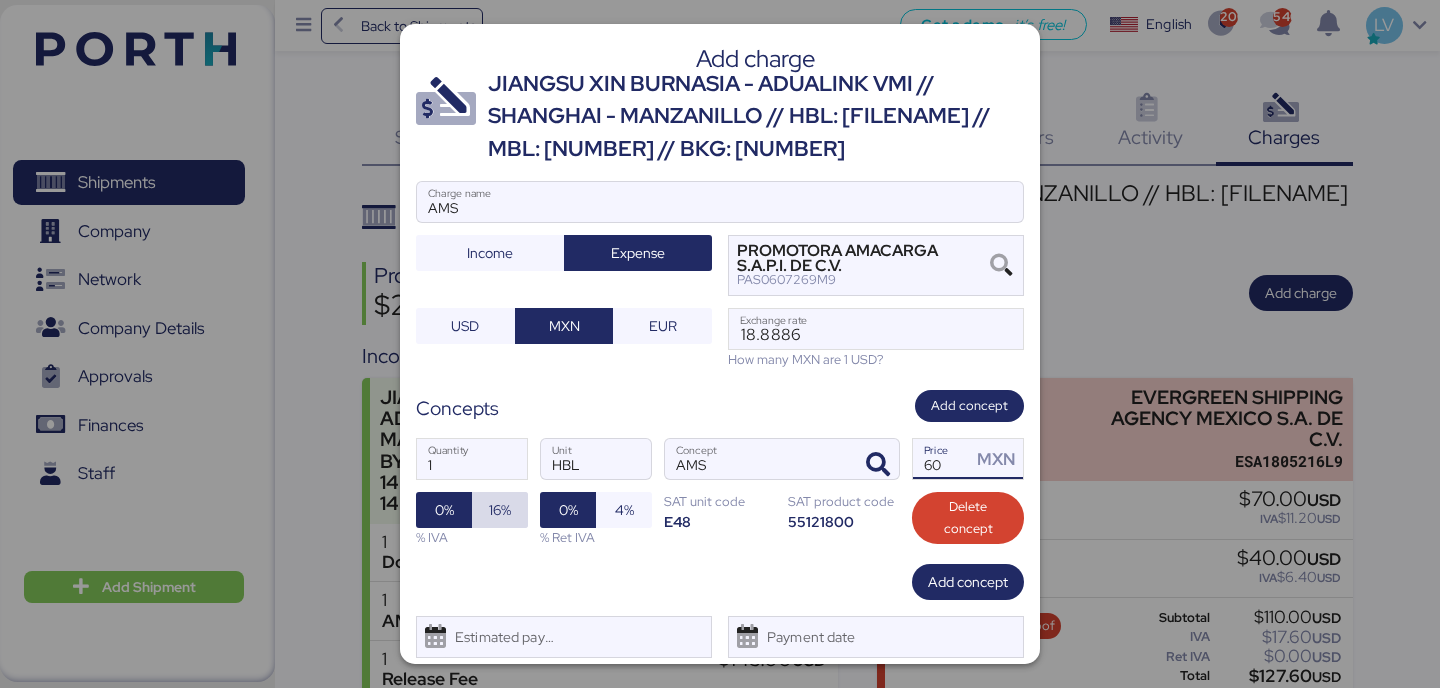 click on "16%" at bounding box center (500, 510) 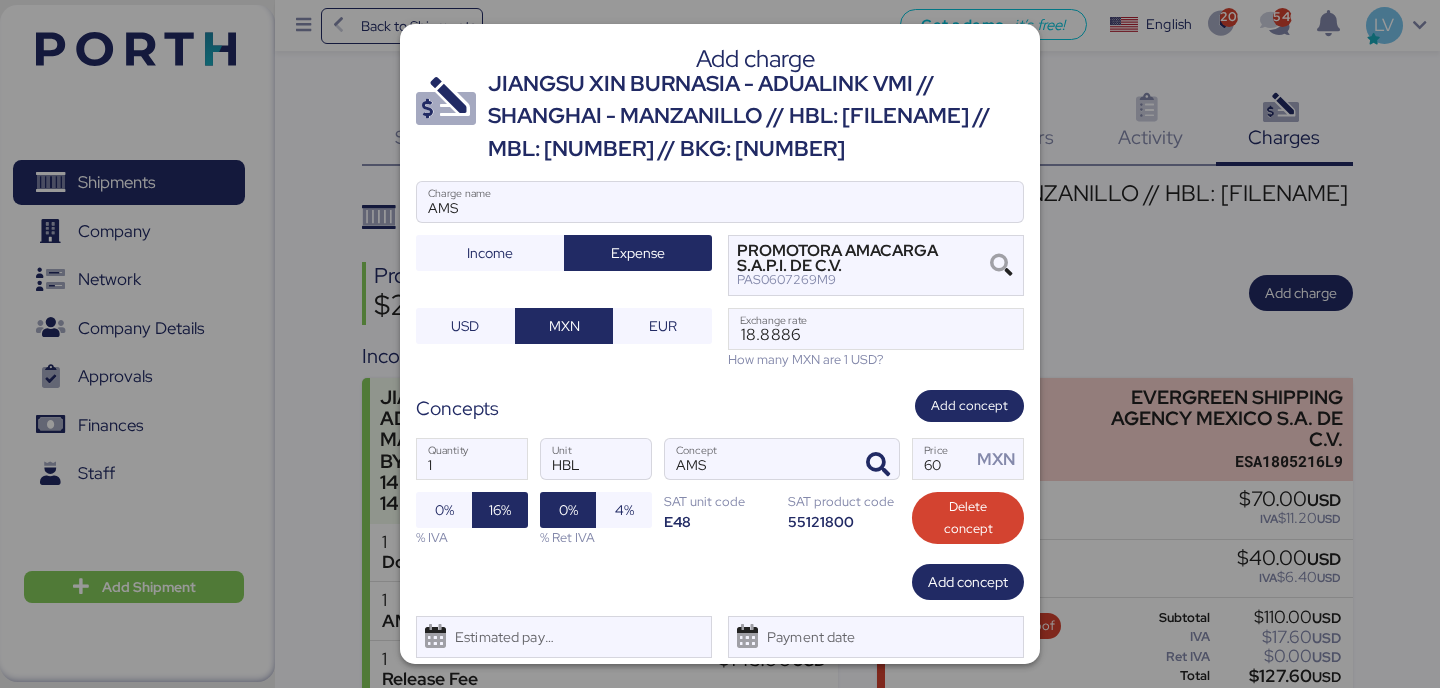 click on "1 Quantity HBL Unit AMS Concept   60 Price MXN 0% 16% % IVA 0% 4% % Ret IVA SAT unit code E48 SAT product code 55121800 Delete concept" at bounding box center [720, 492] 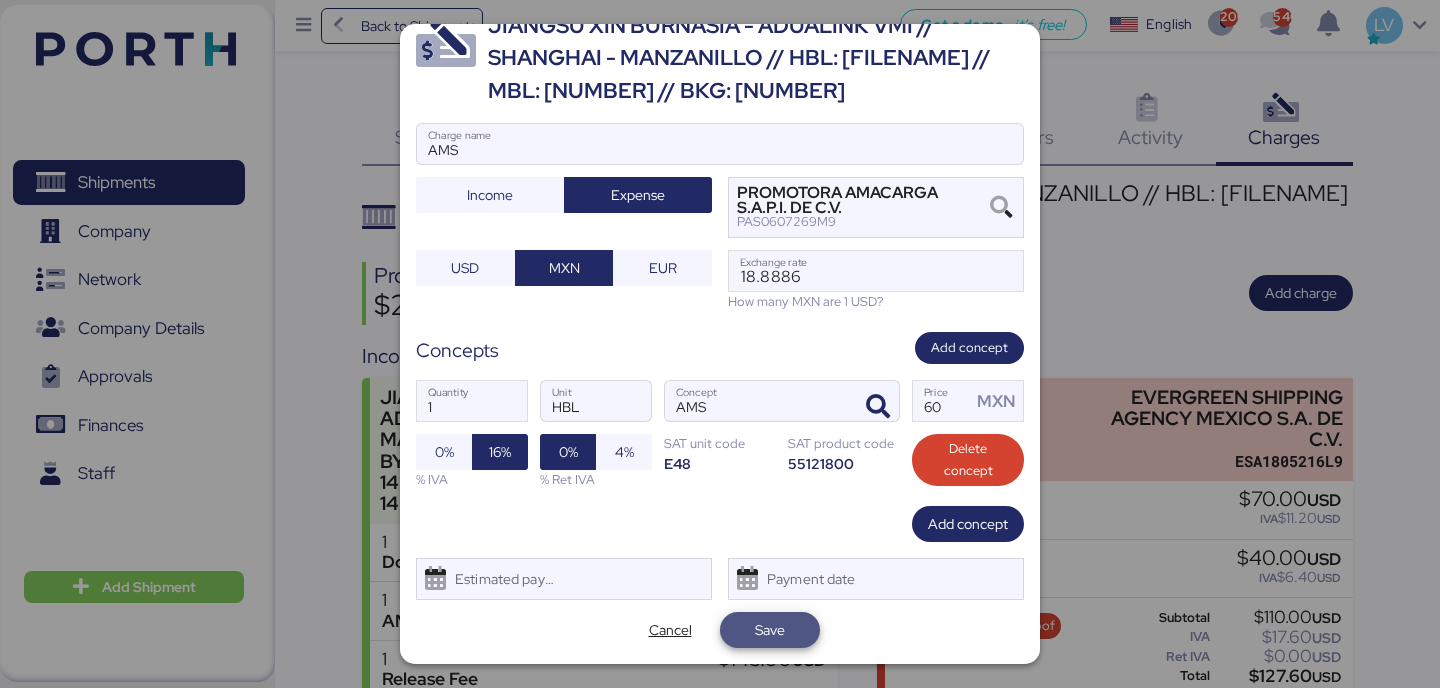 click on "Save" at bounding box center [770, 630] 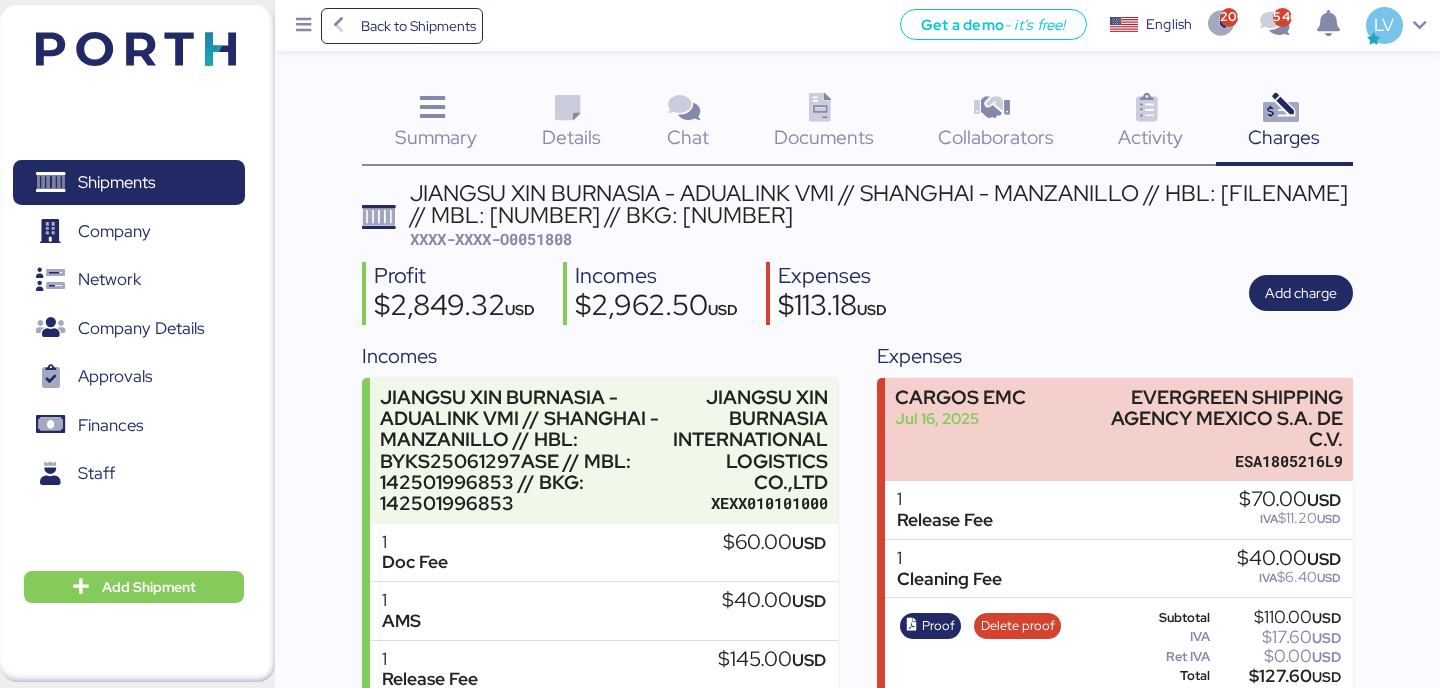 click on "Back to Shipments Get a demo  - it’s free! Get a demo  English Inglés English   2001   540     LV" at bounding box center (857, 25) 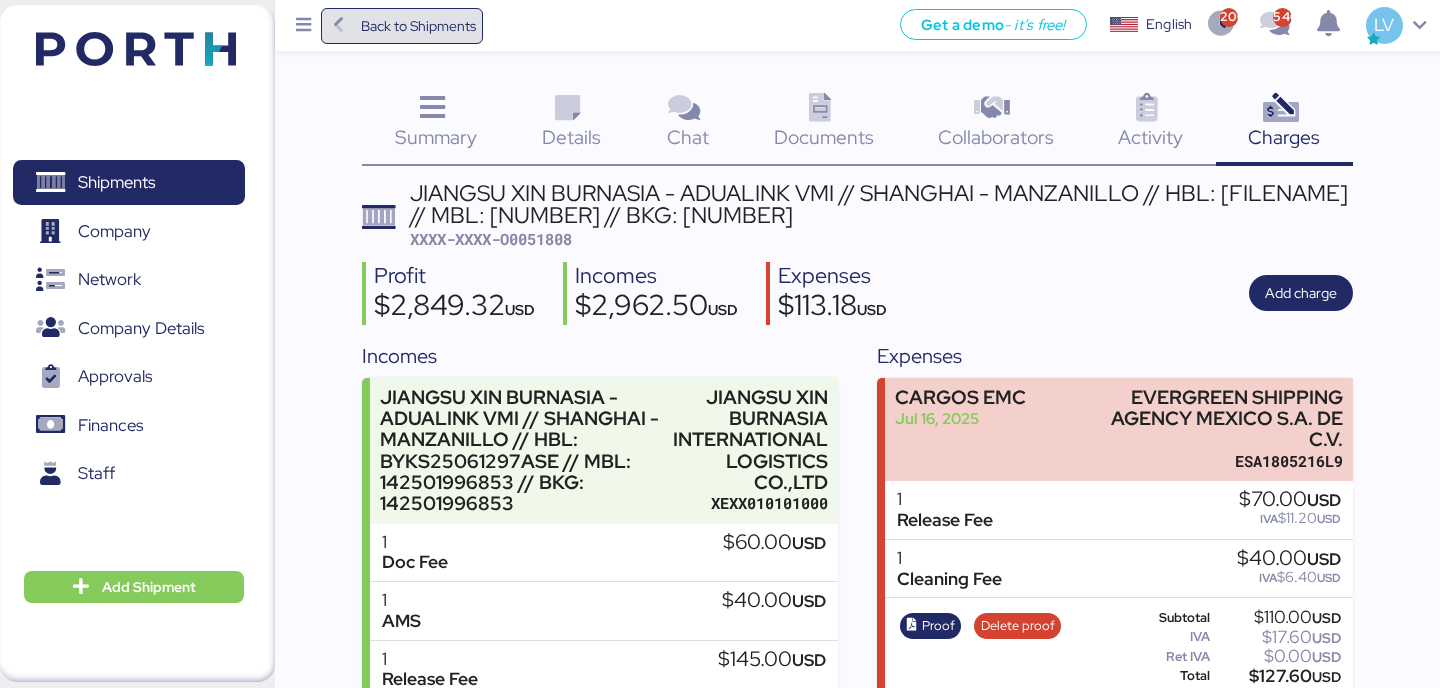 click on "Back to Shipments" at bounding box center [418, 26] 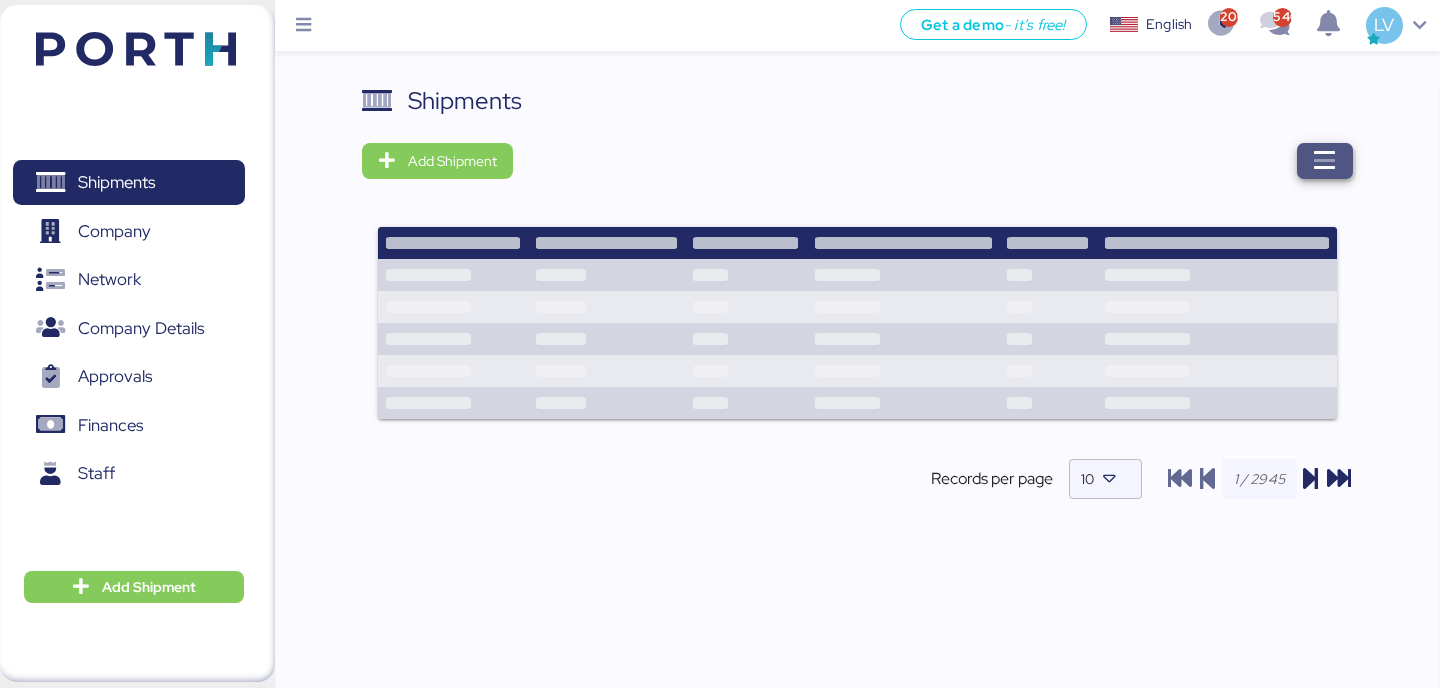 click at bounding box center [1325, 161] 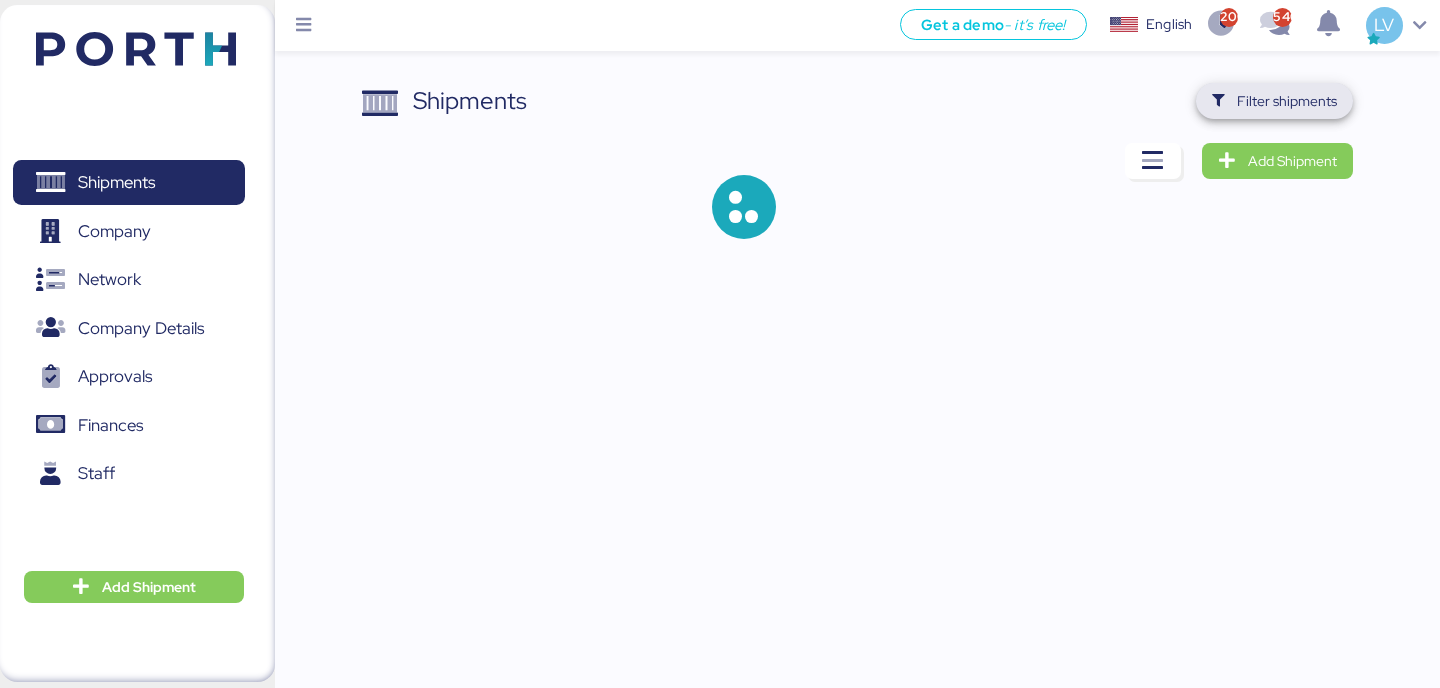 click on "Filter shipments" at bounding box center (1274, 101) 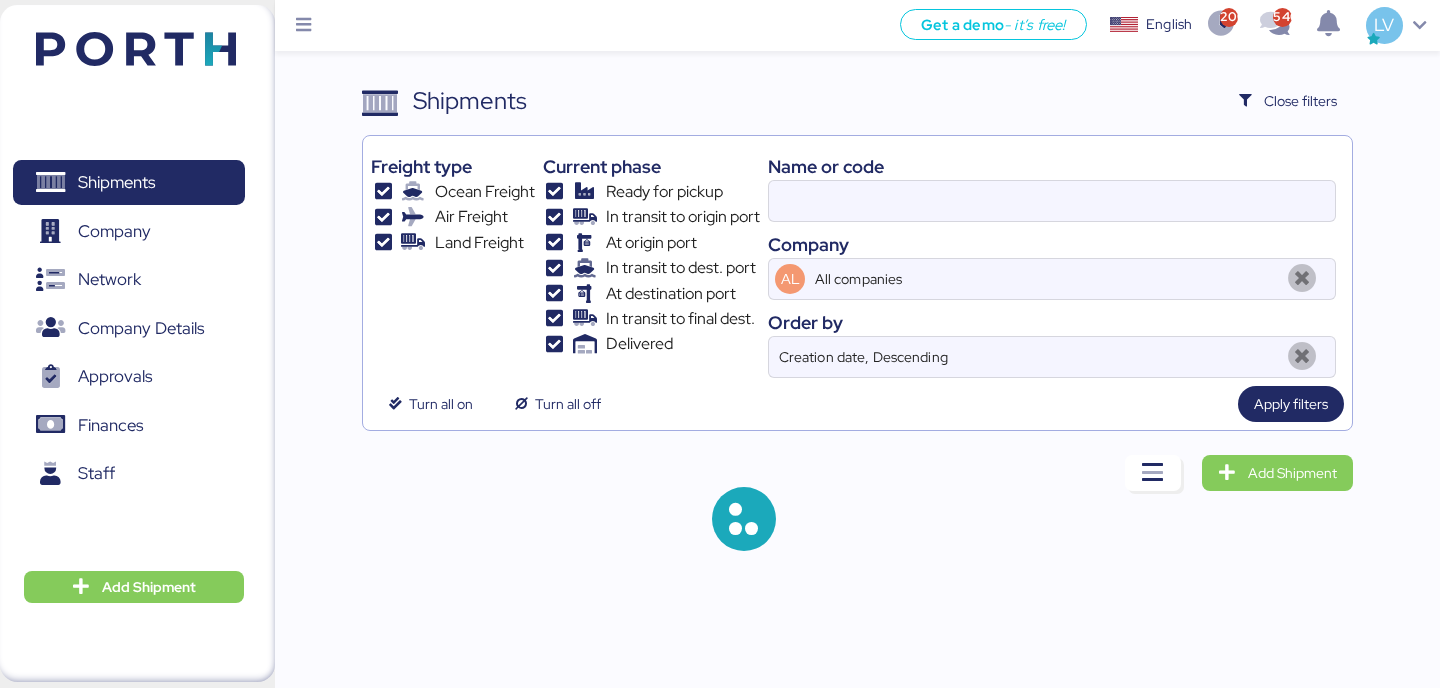 click on "Name or code Company AL All companies   Order by Creation date, Descending" at bounding box center (1052, 261) 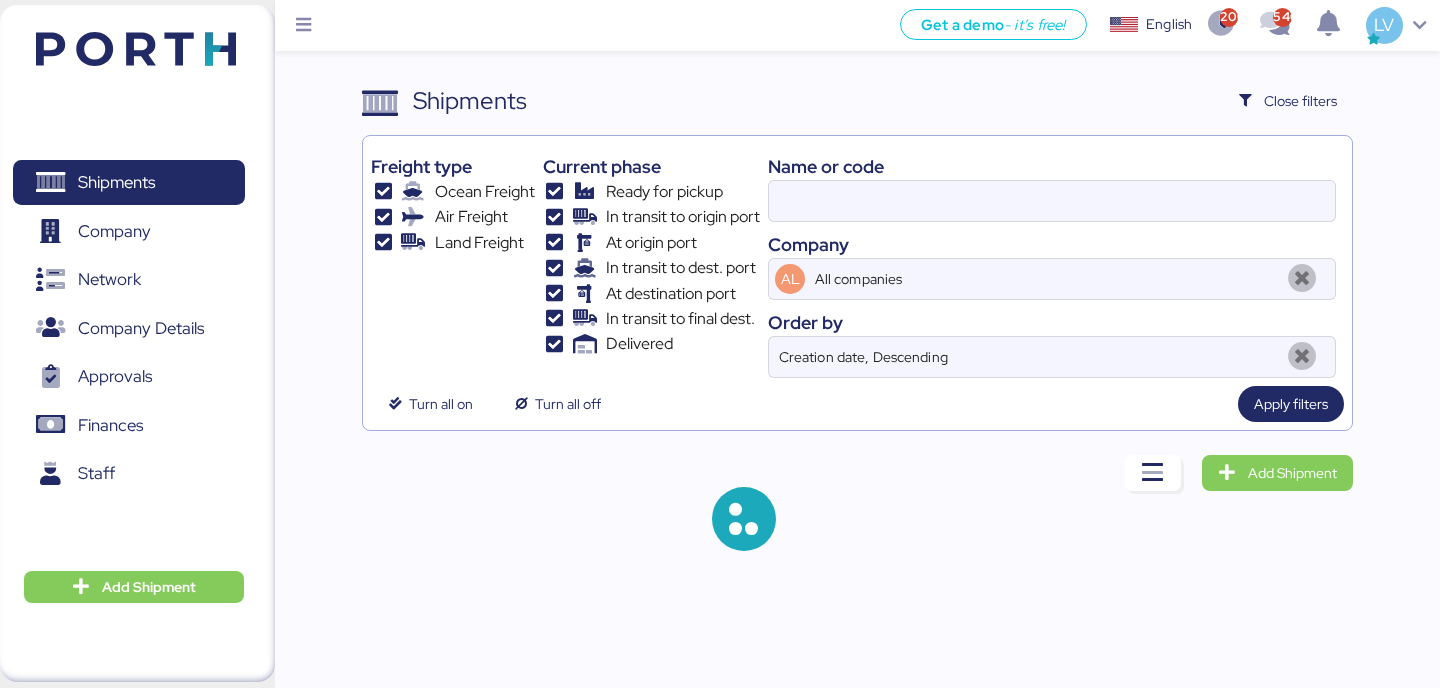 click at bounding box center [1052, 201] 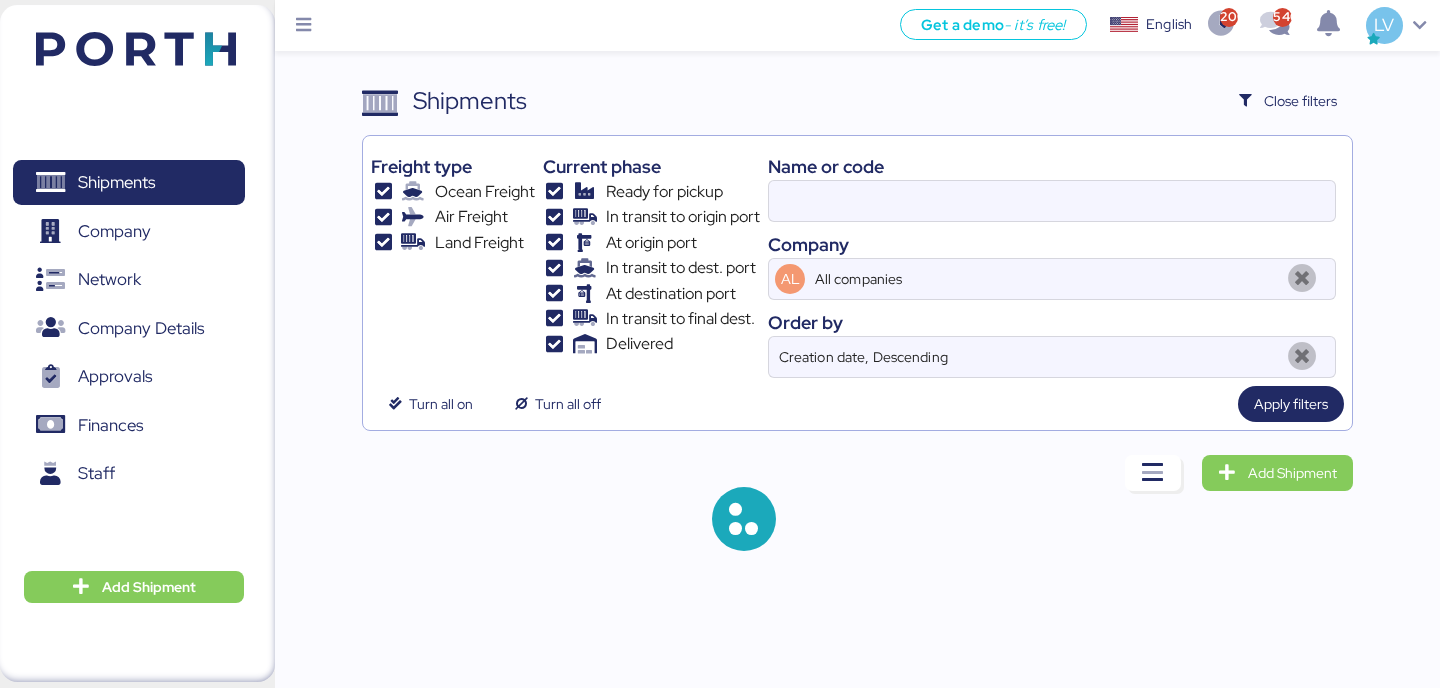 click at bounding box center (1052, 201) 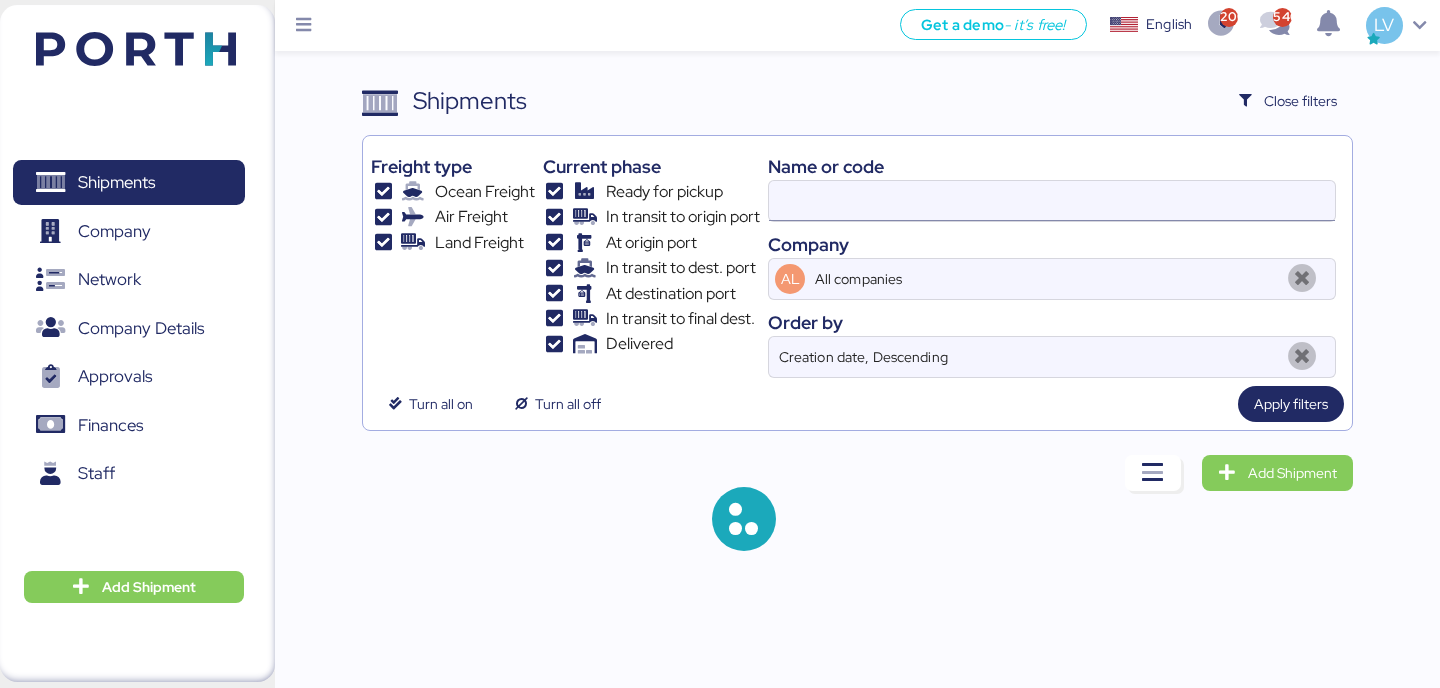 click at bounding box center [1052, 201] 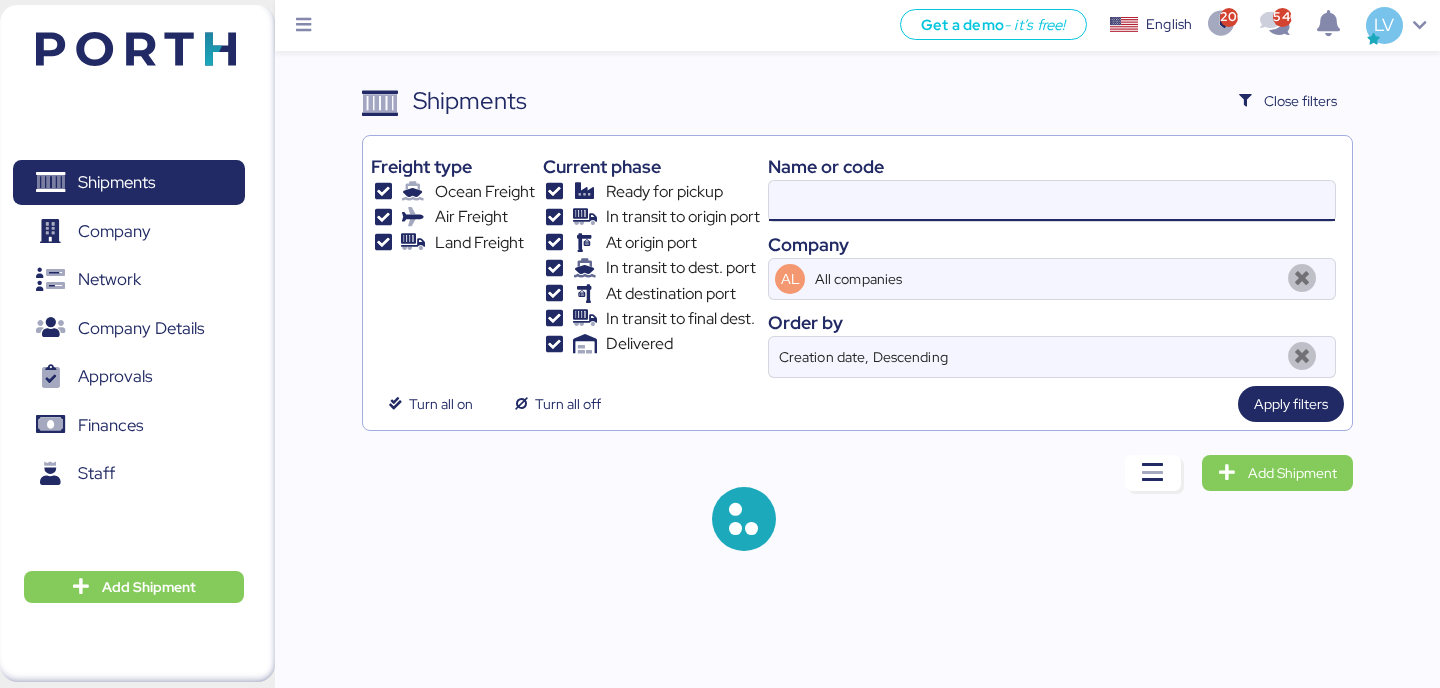 click at bounding box center [1052, 201] 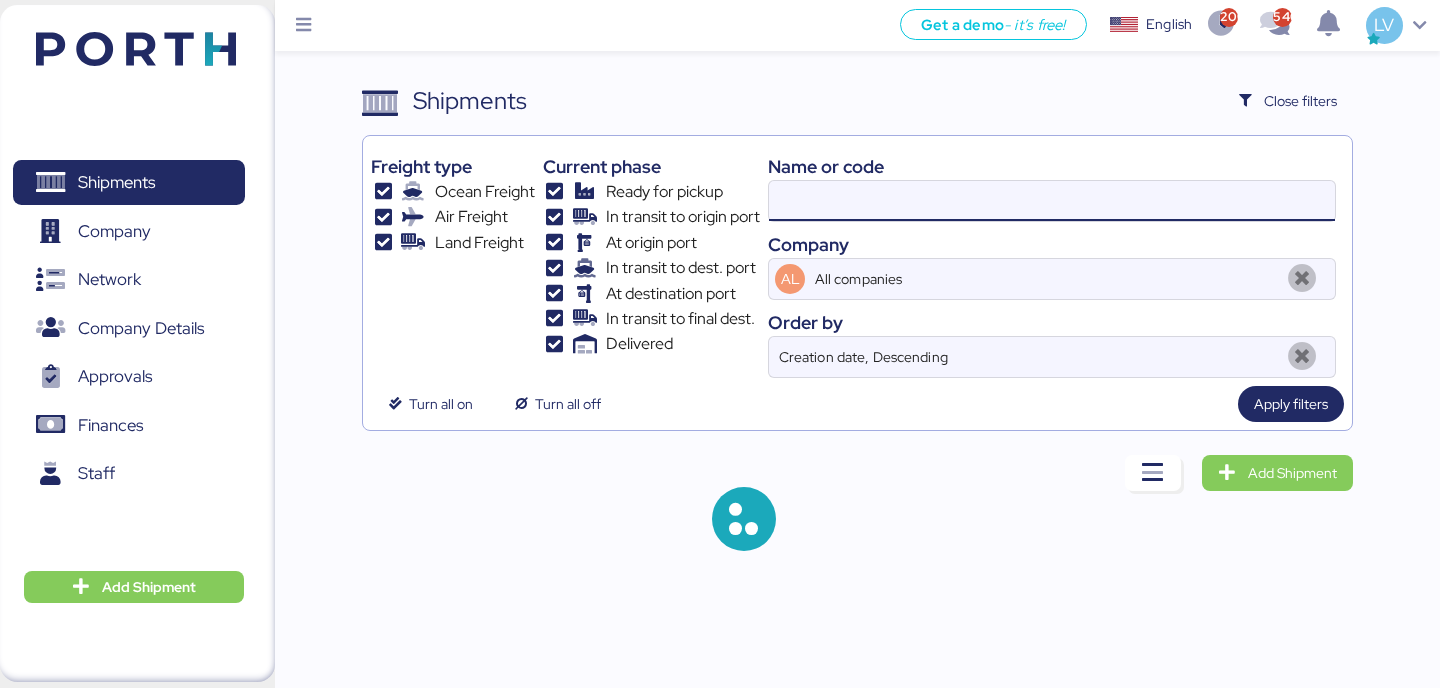 paste on "142501996896" 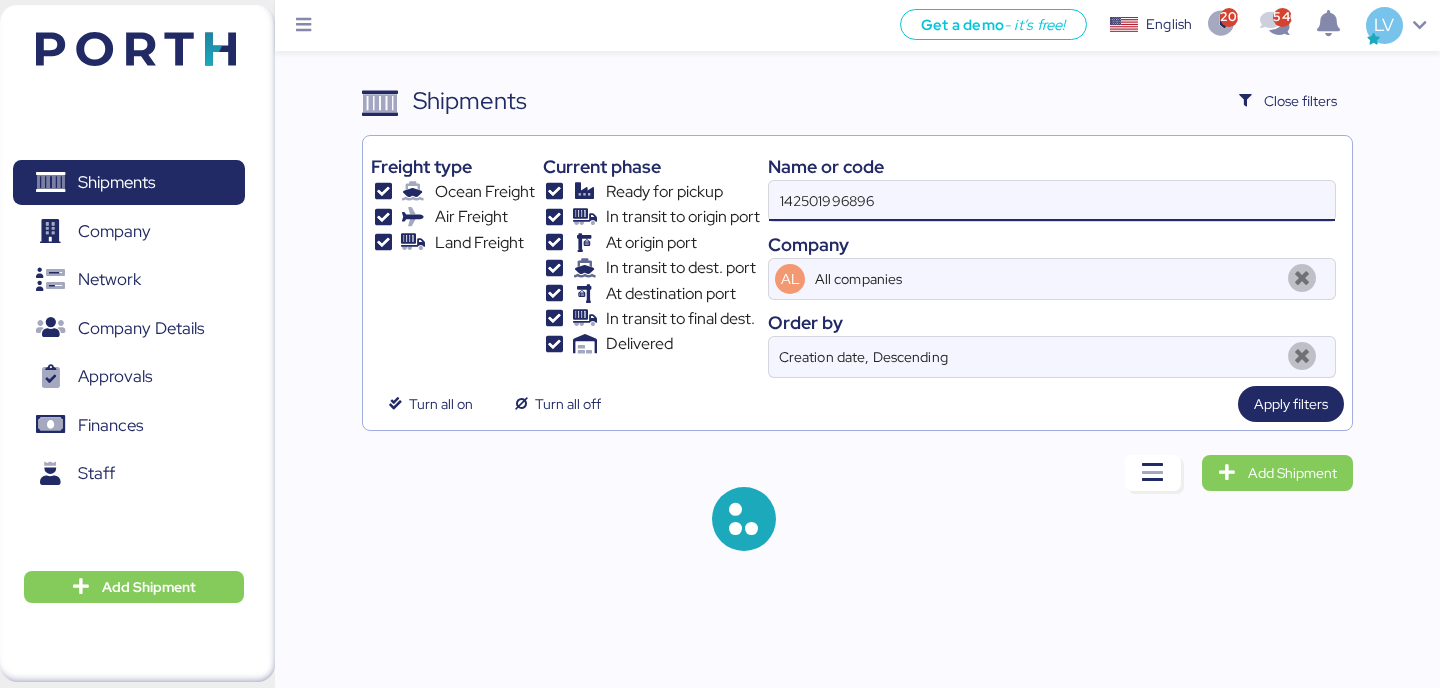type on "142501996896" 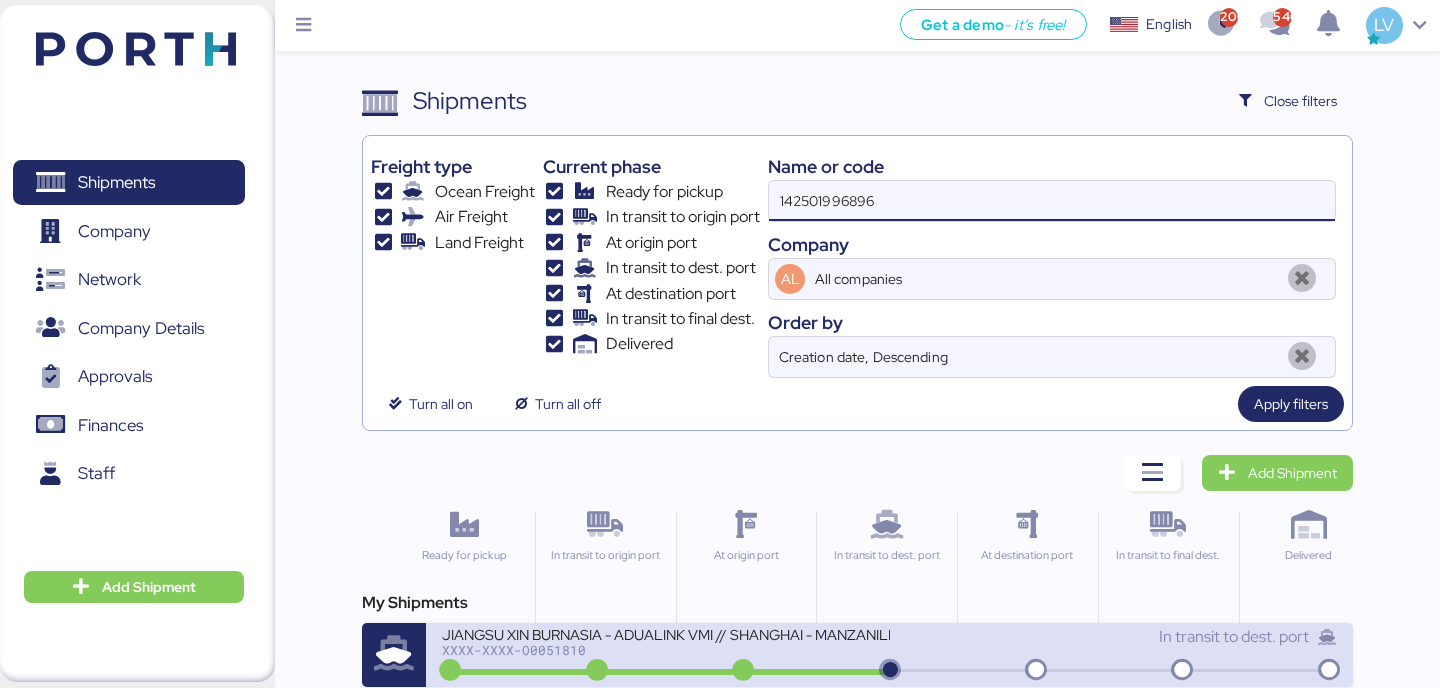 click on "JIANGSU XIN BURNASIA - ADUALINK VMI // SHANGHAI - MANZANILLO // HBL: BYKS25061297BSE // MBL: [NUMBER] // BKG: [NUMBER] XXXX-XXXX-O0051810" at bounding box center [665, 646] 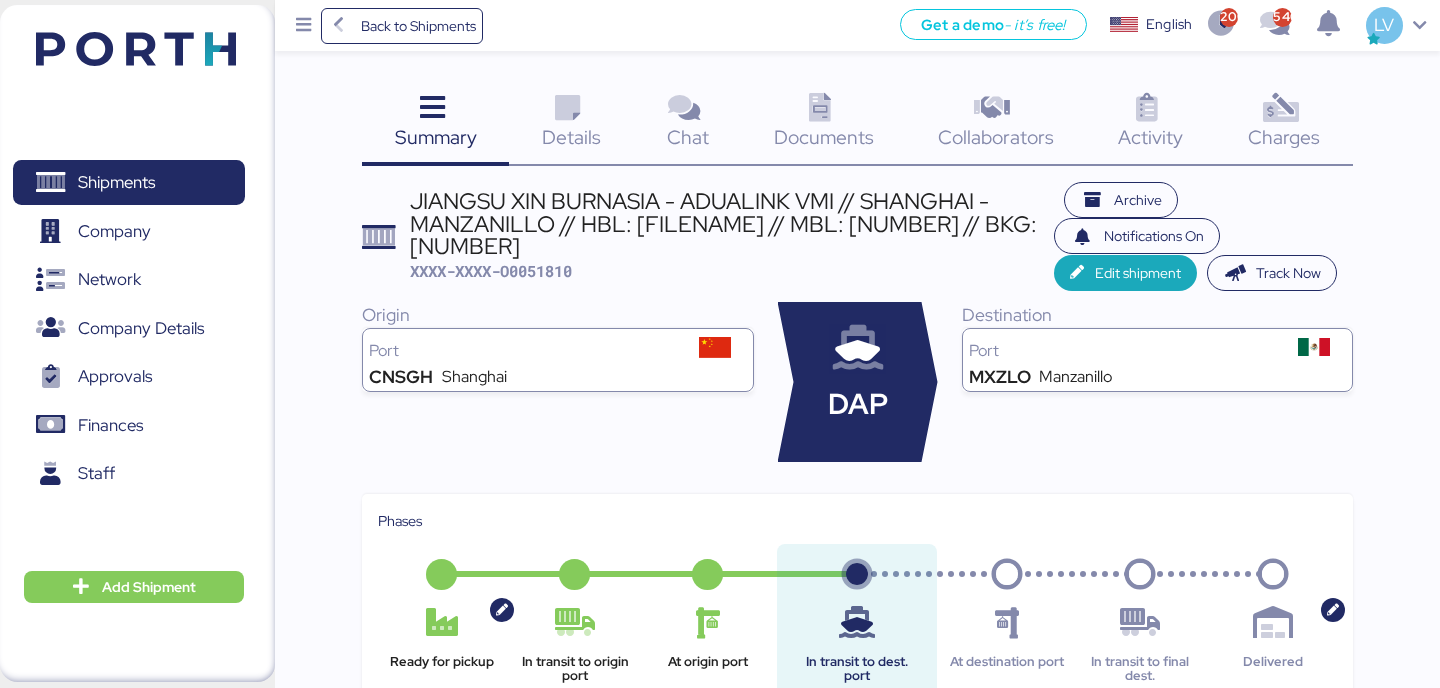 click on "Charges" at bounding box center [1284, 137] 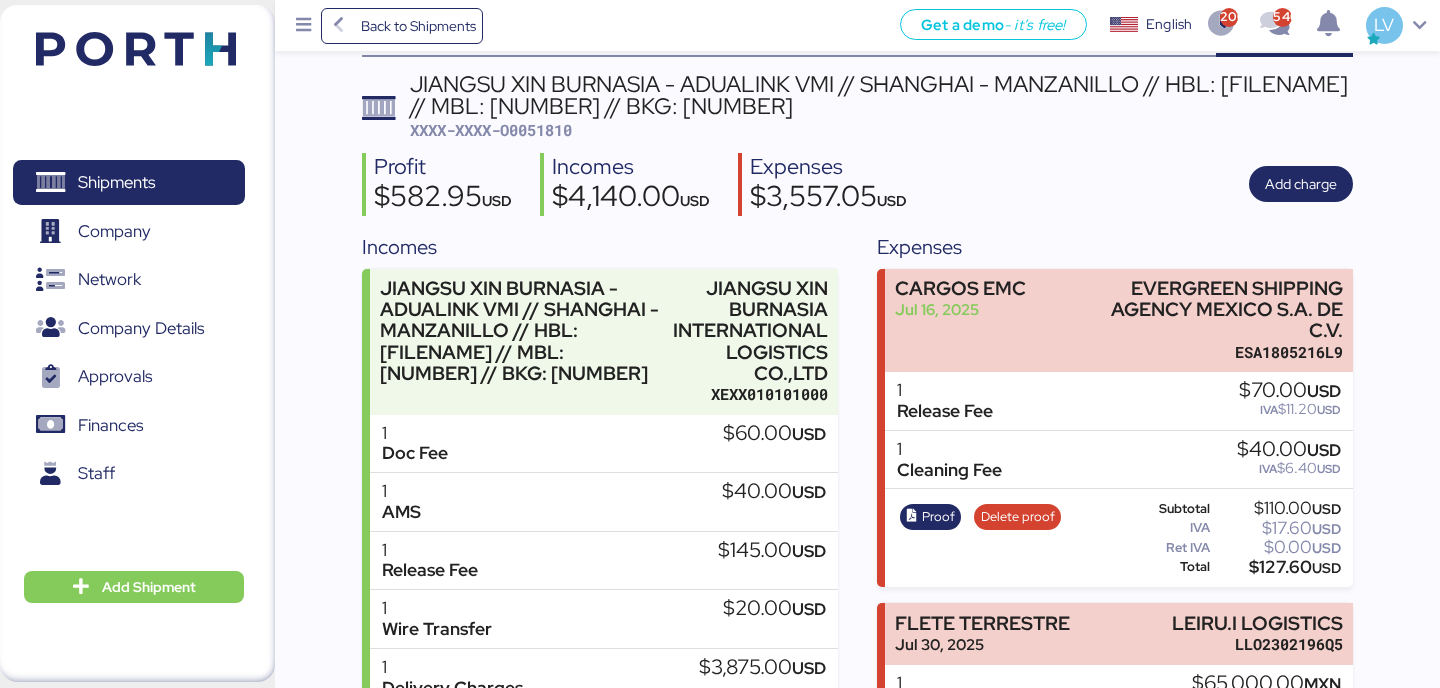 scroll, scrollTop: 0, scrollLeft: 0, axis: both 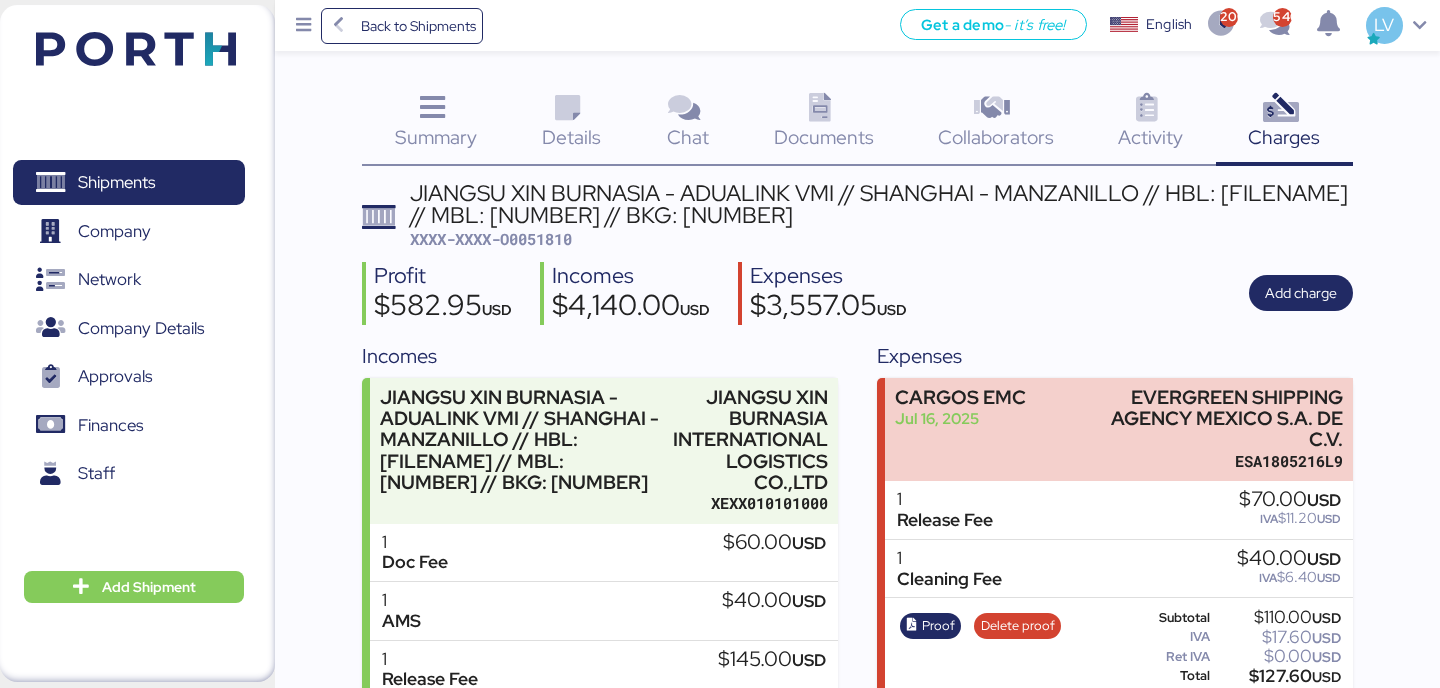 click on "Profit $582.95  USD Incomes $4,140.00  USD Expenses $3,557.05  USD Add charge" at bounding box center (857, 293) 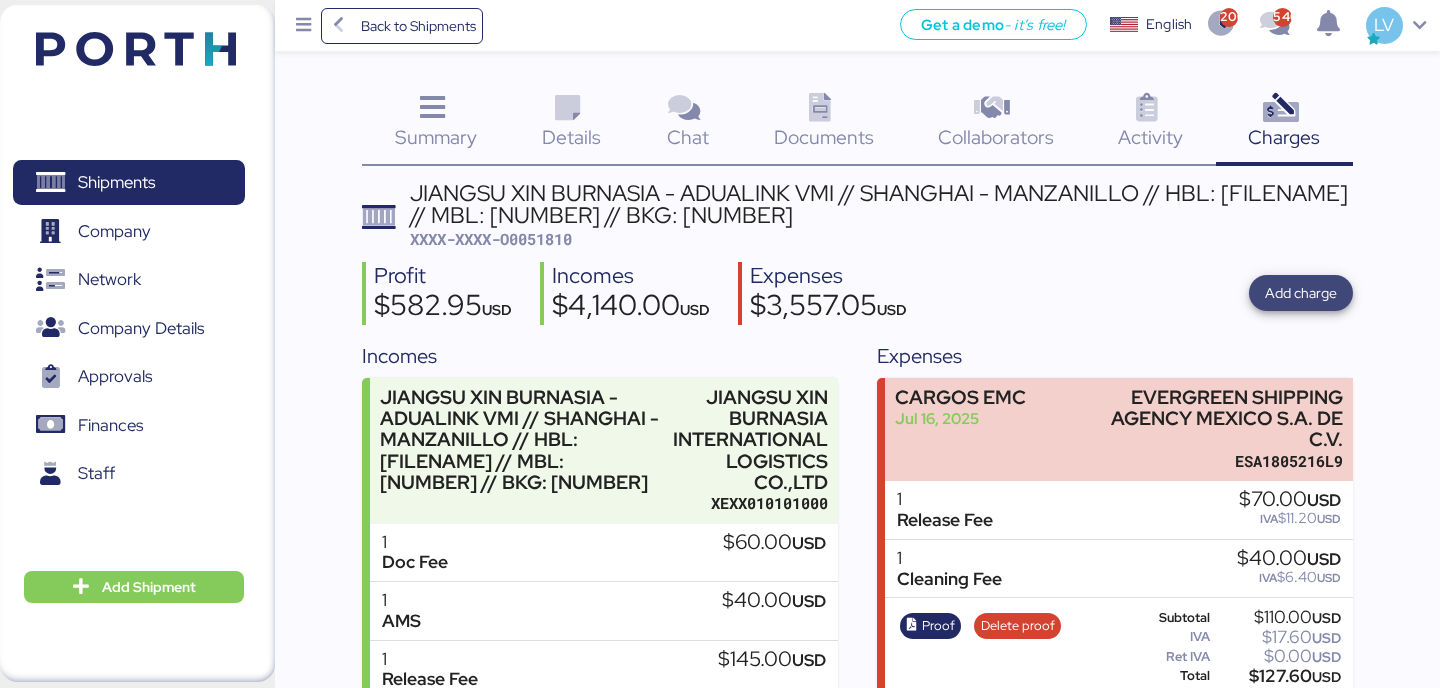 click on "Add charge" at bounding box center [1301, 293] 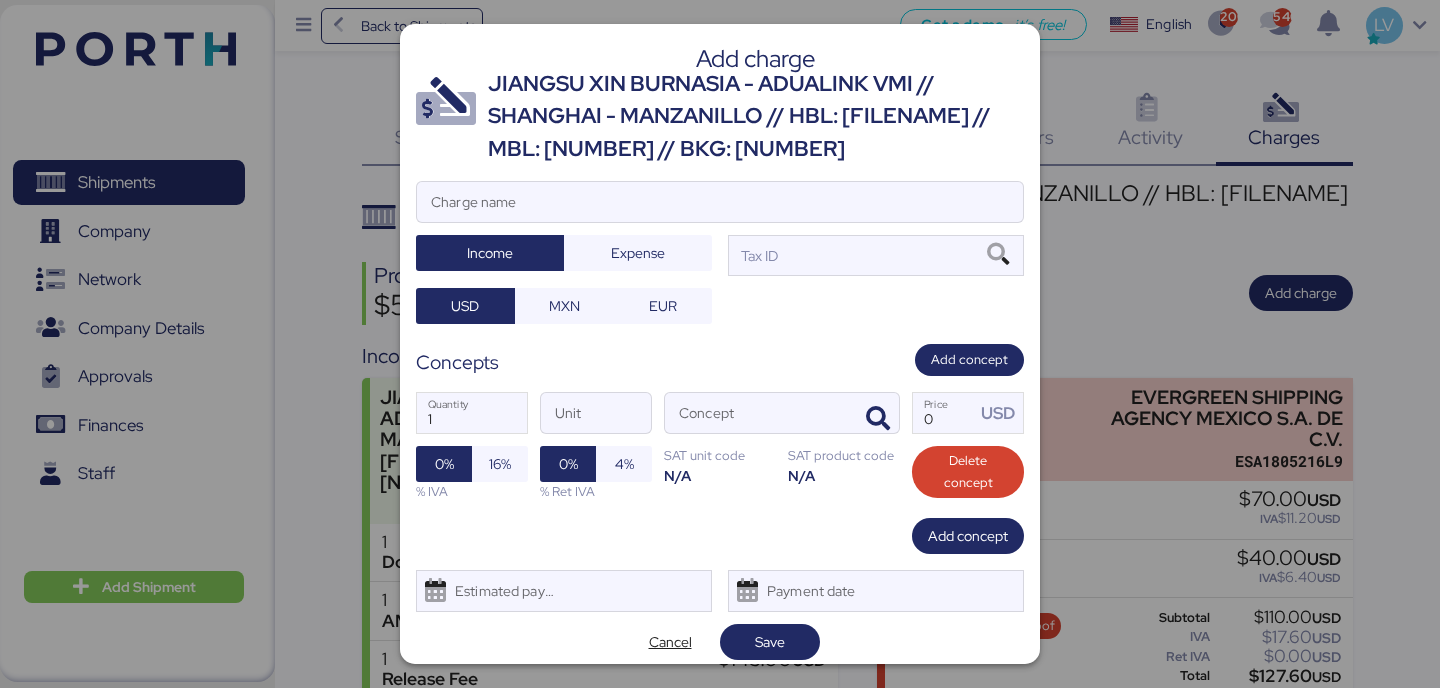 drag, startPoint x: 1012, startPoint y: 165, endPoint x: 1011, endPoint y: 175, distance: 10.049875 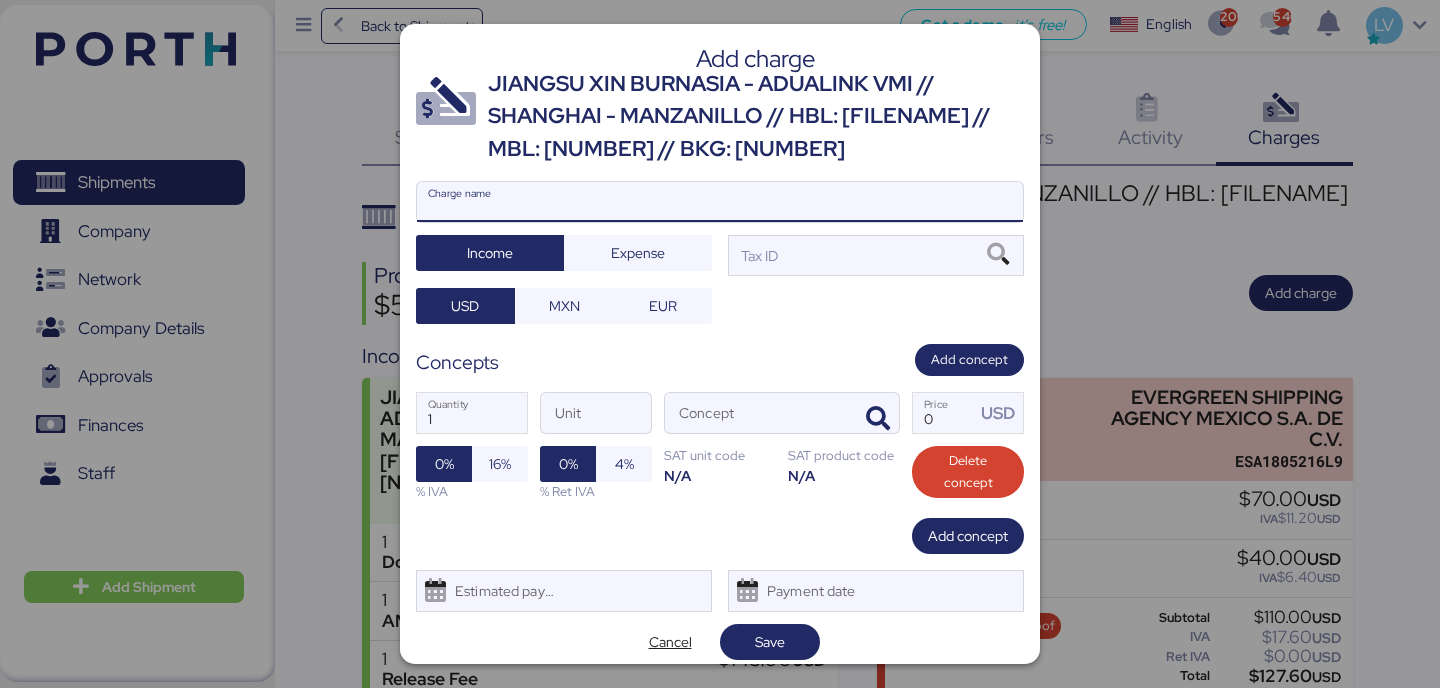 click on "Charge name" at bounding box center [720, 202] 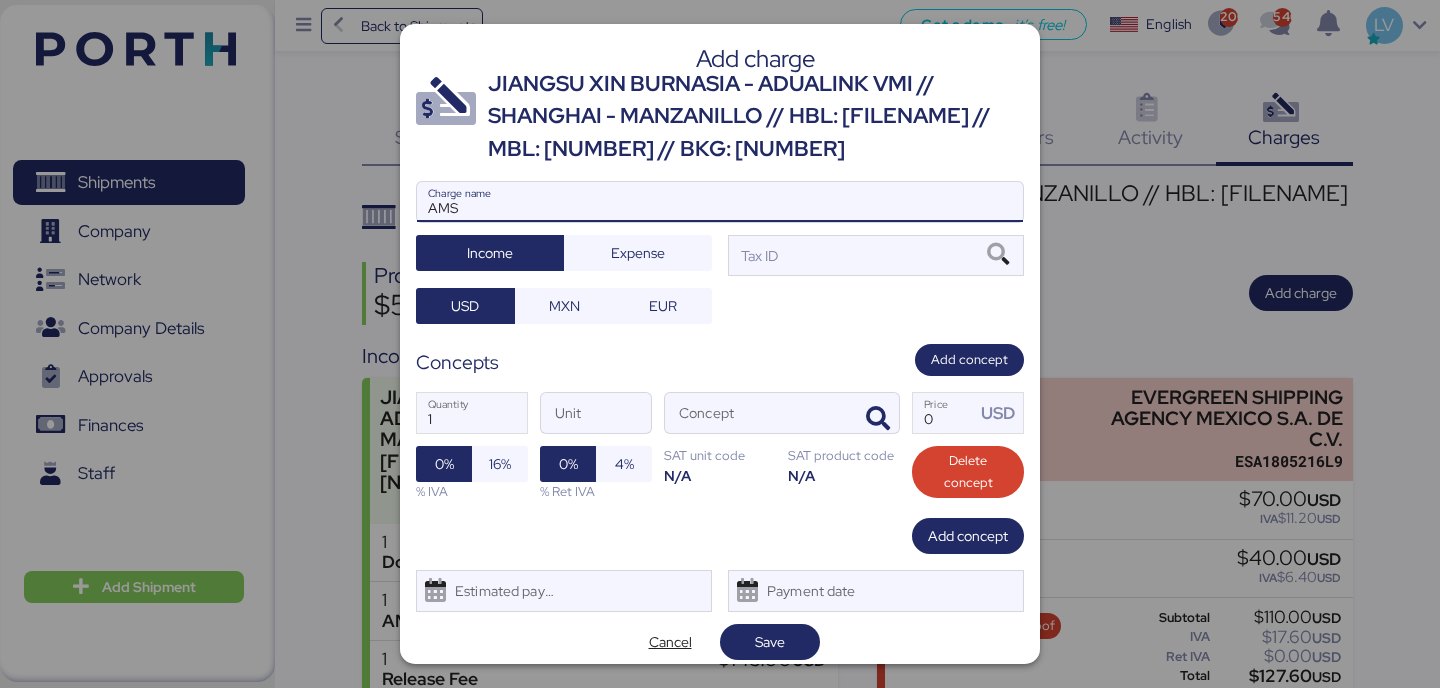 type on "AMS" 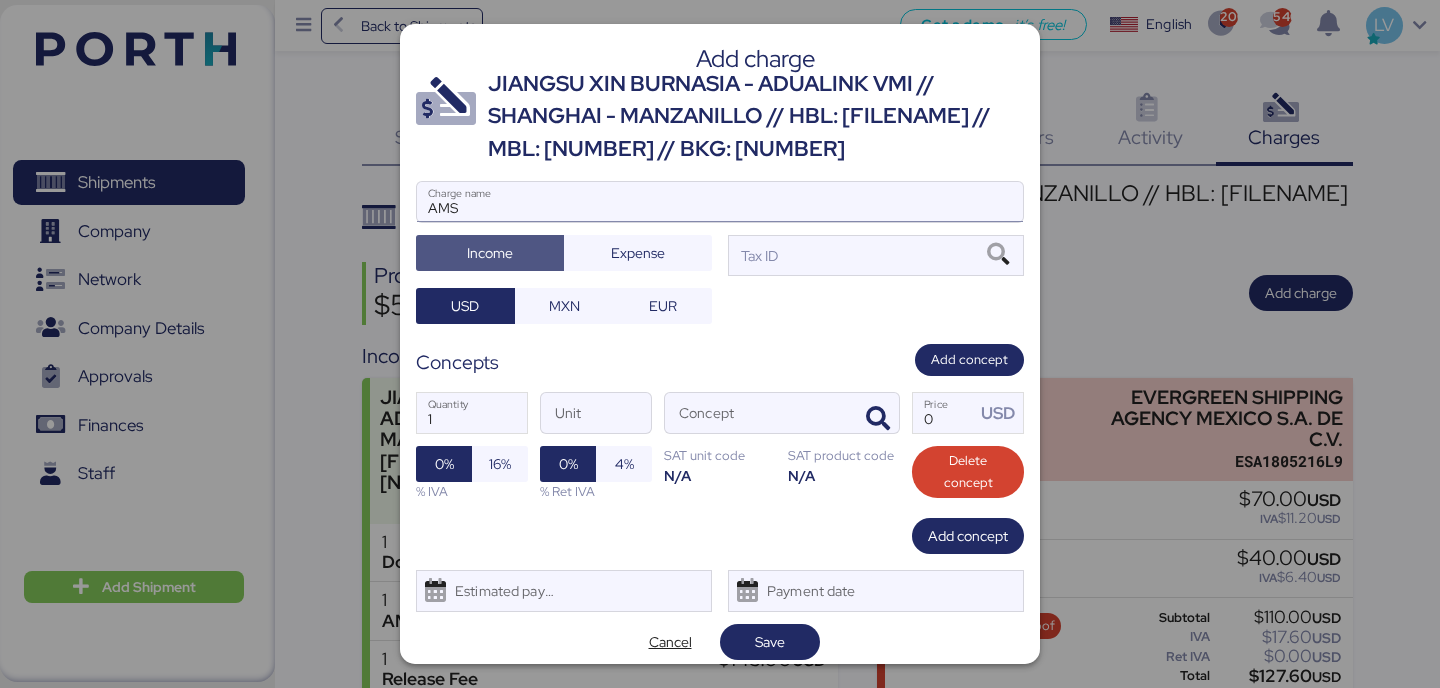 type 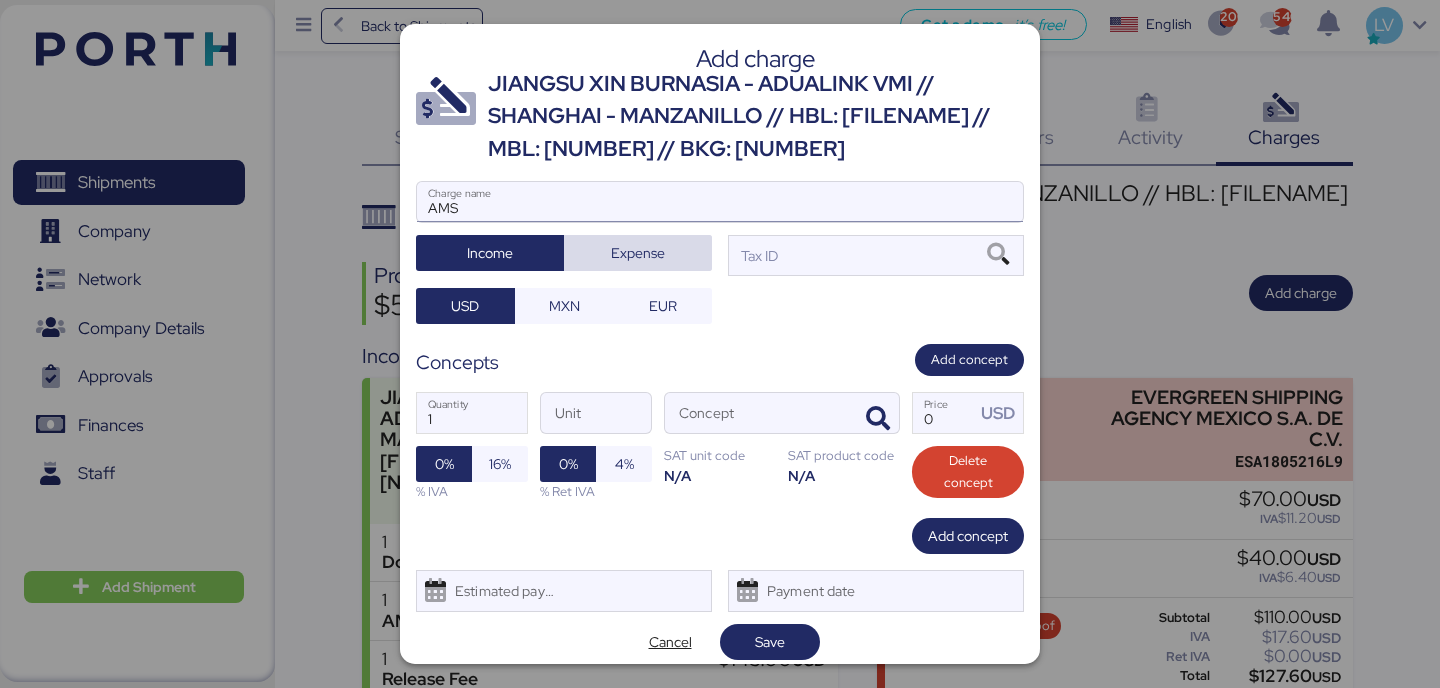 type 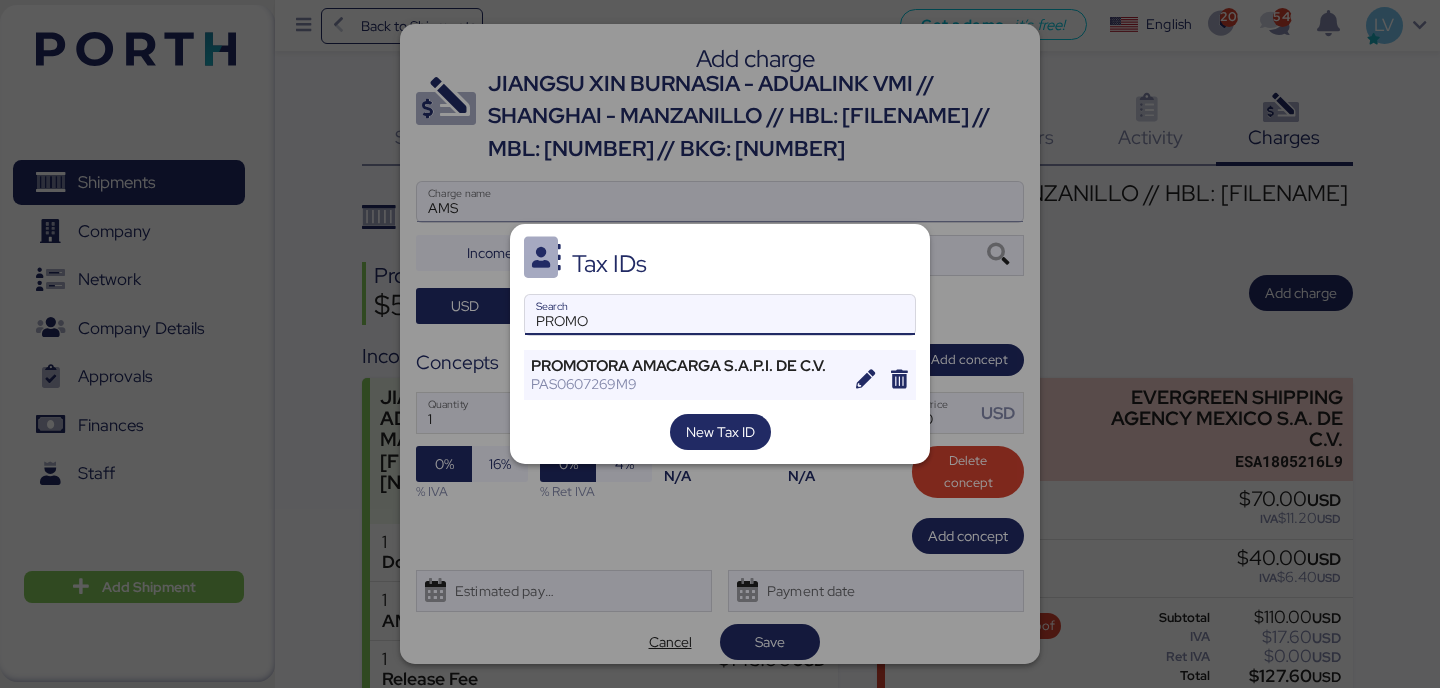 type on "PROMO" 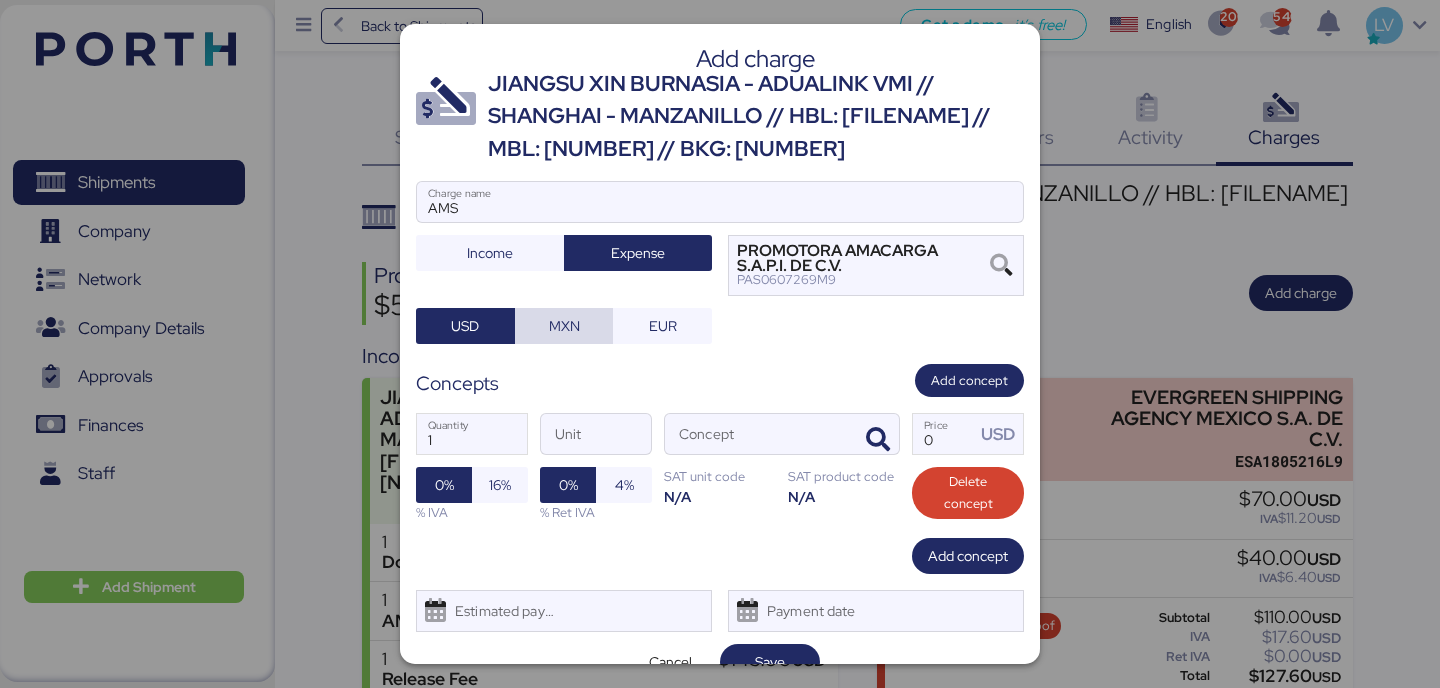 click on "MXN" at bounding box center (564, 326) 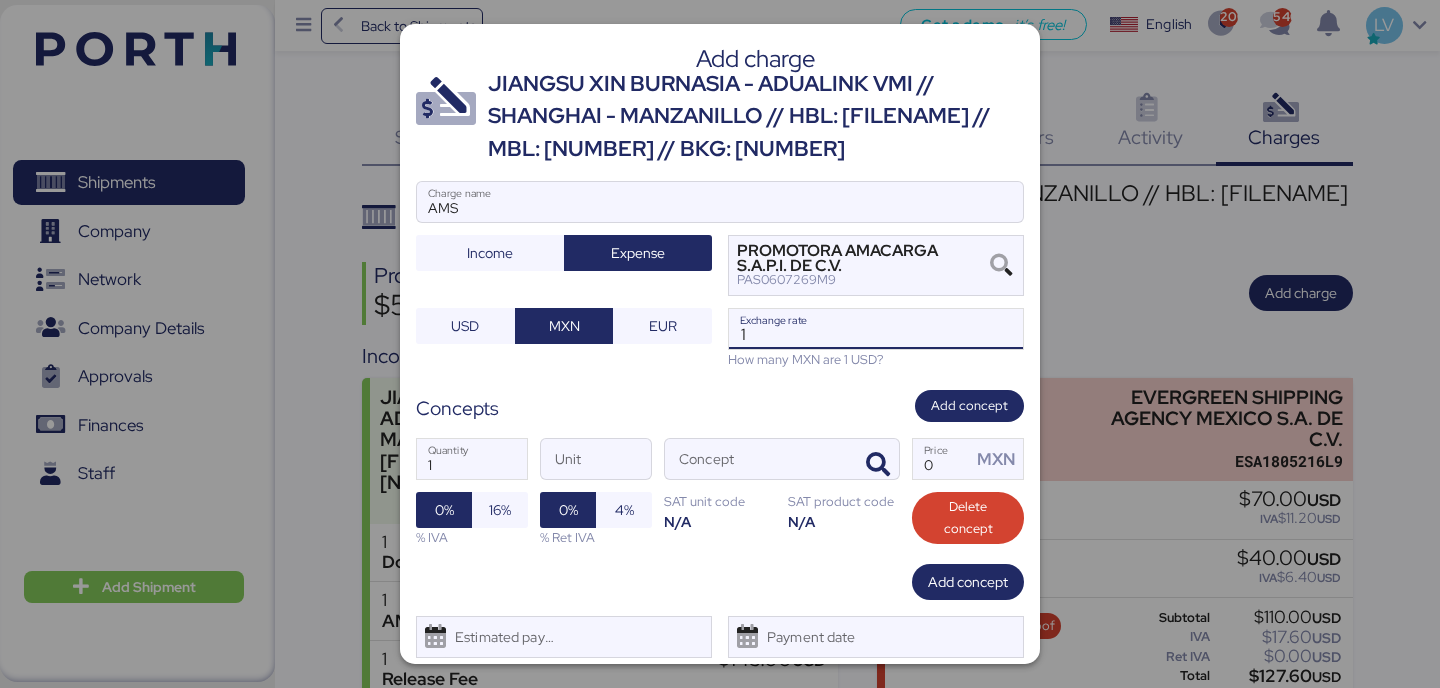 click on "1" at bounding box center [876, 329] 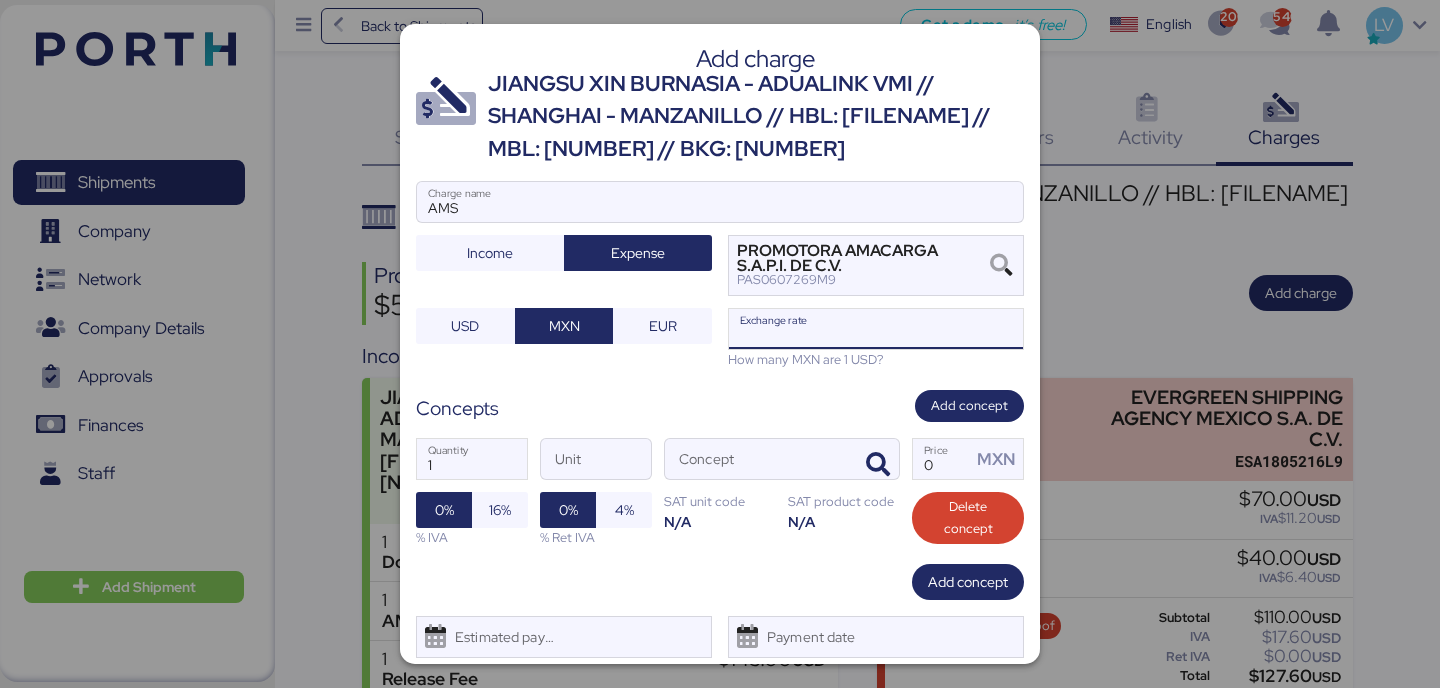 paste on "18.8886" 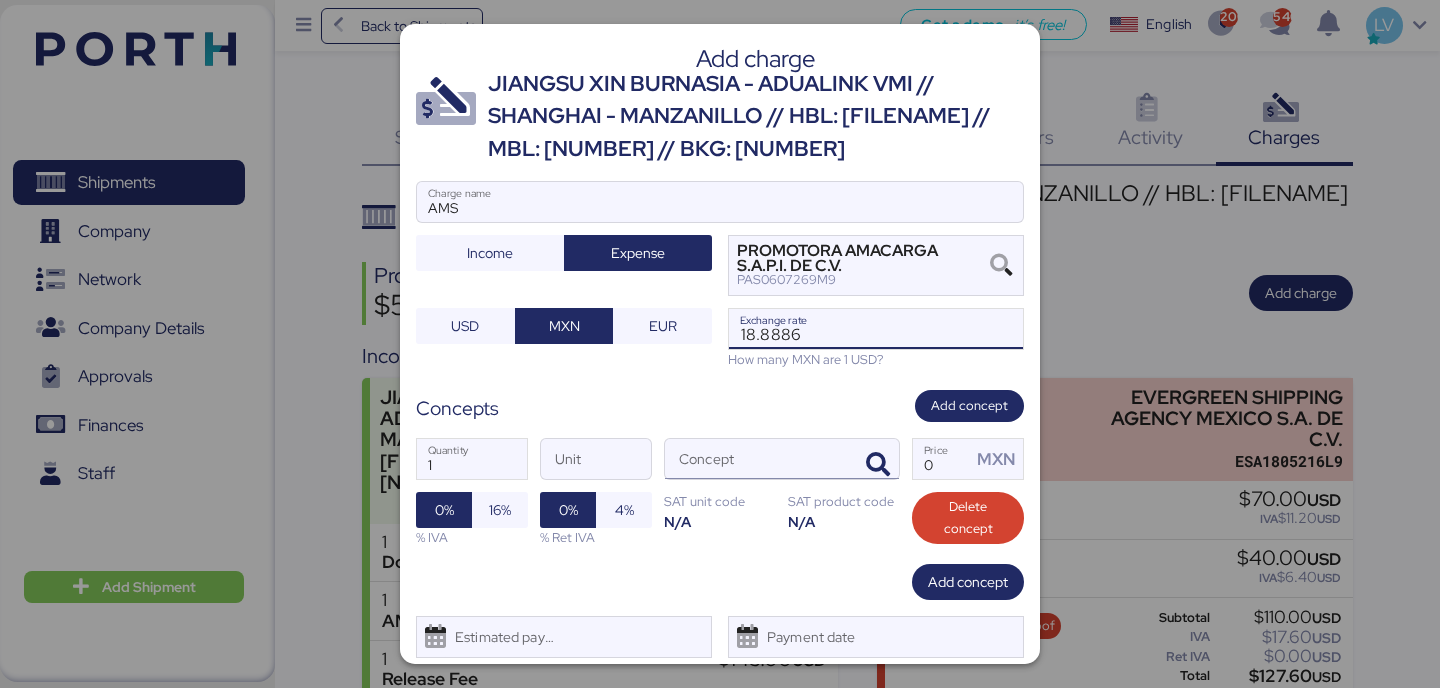 type on "18.8886" 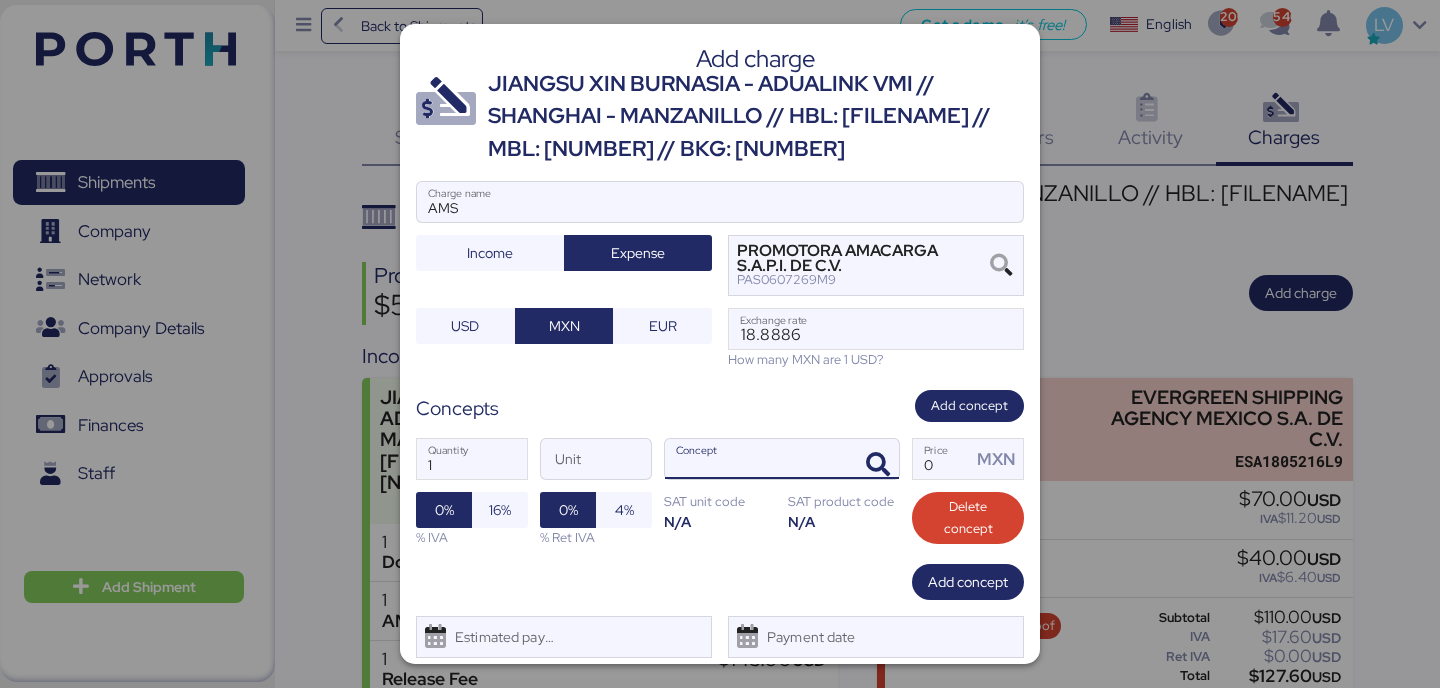 click at bounding box center [875, 459] 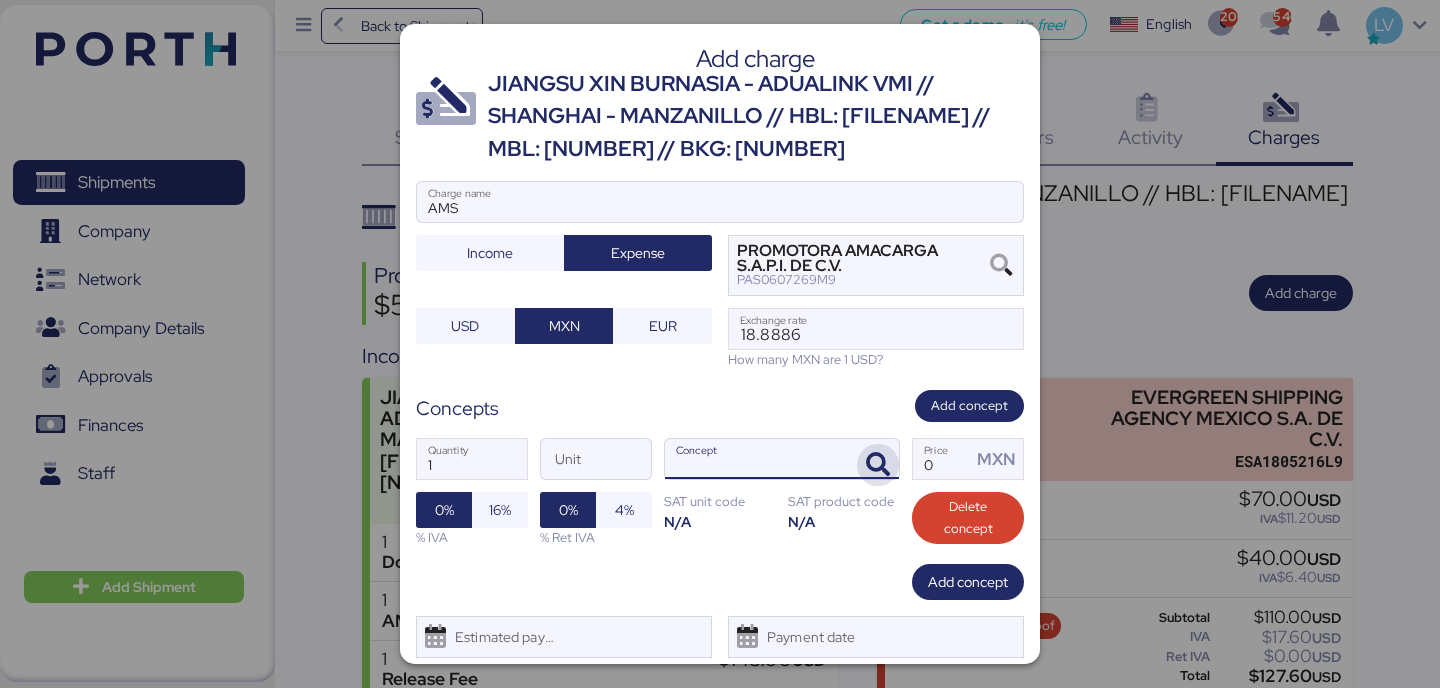 click at bounding box center (878, 465) 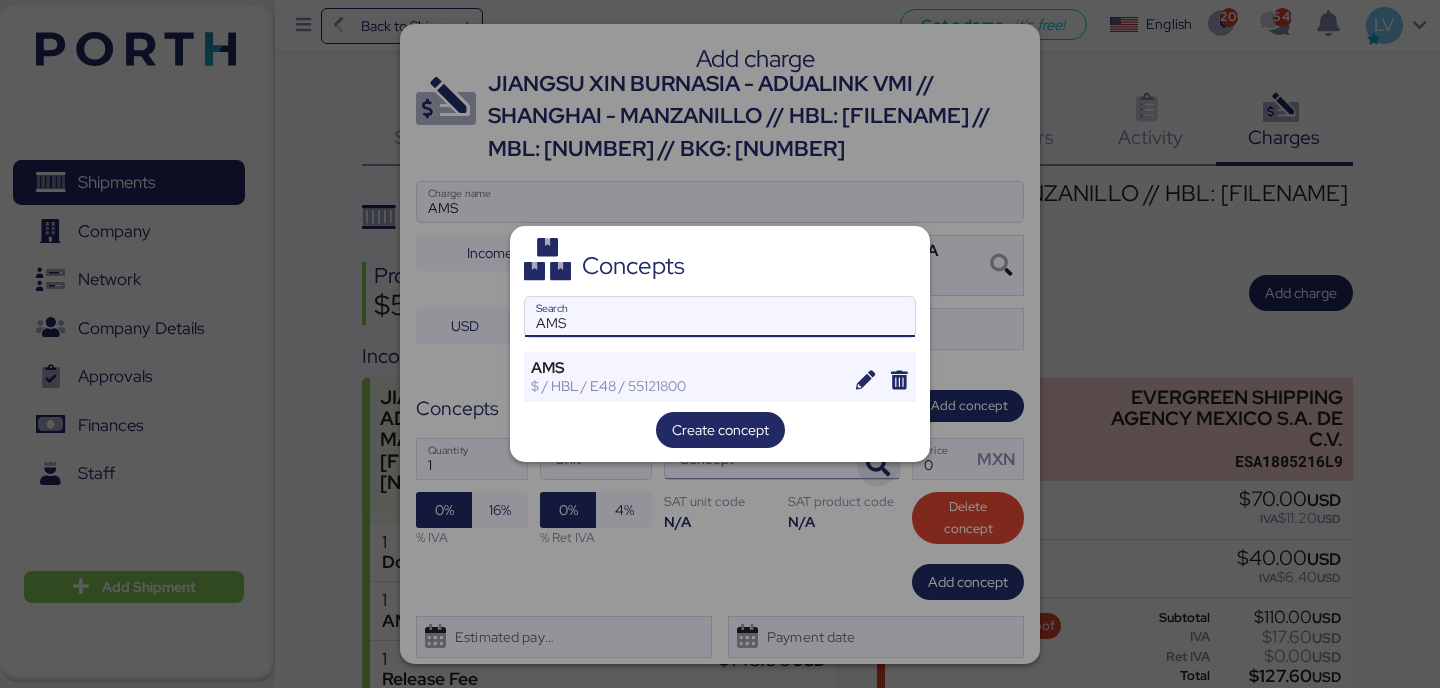 type on "AMS" 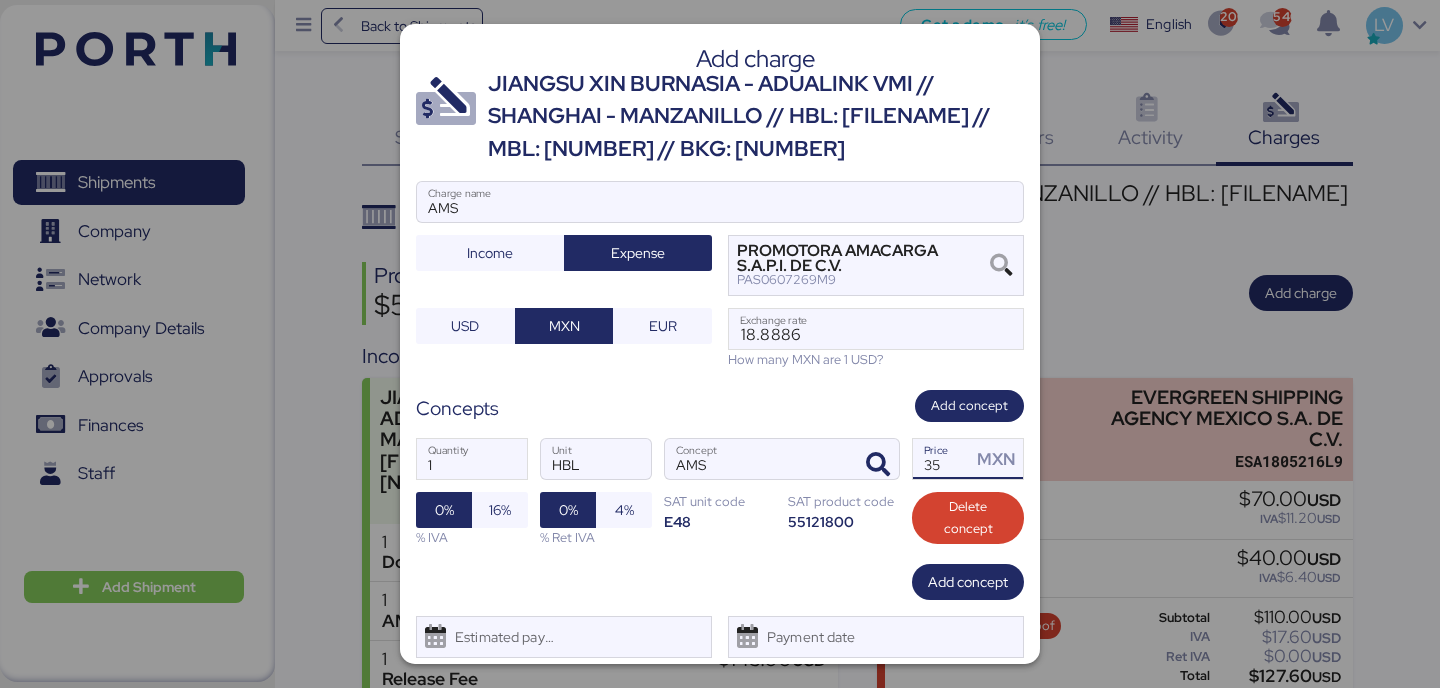 click on "35" at bounding box center (942, 459) 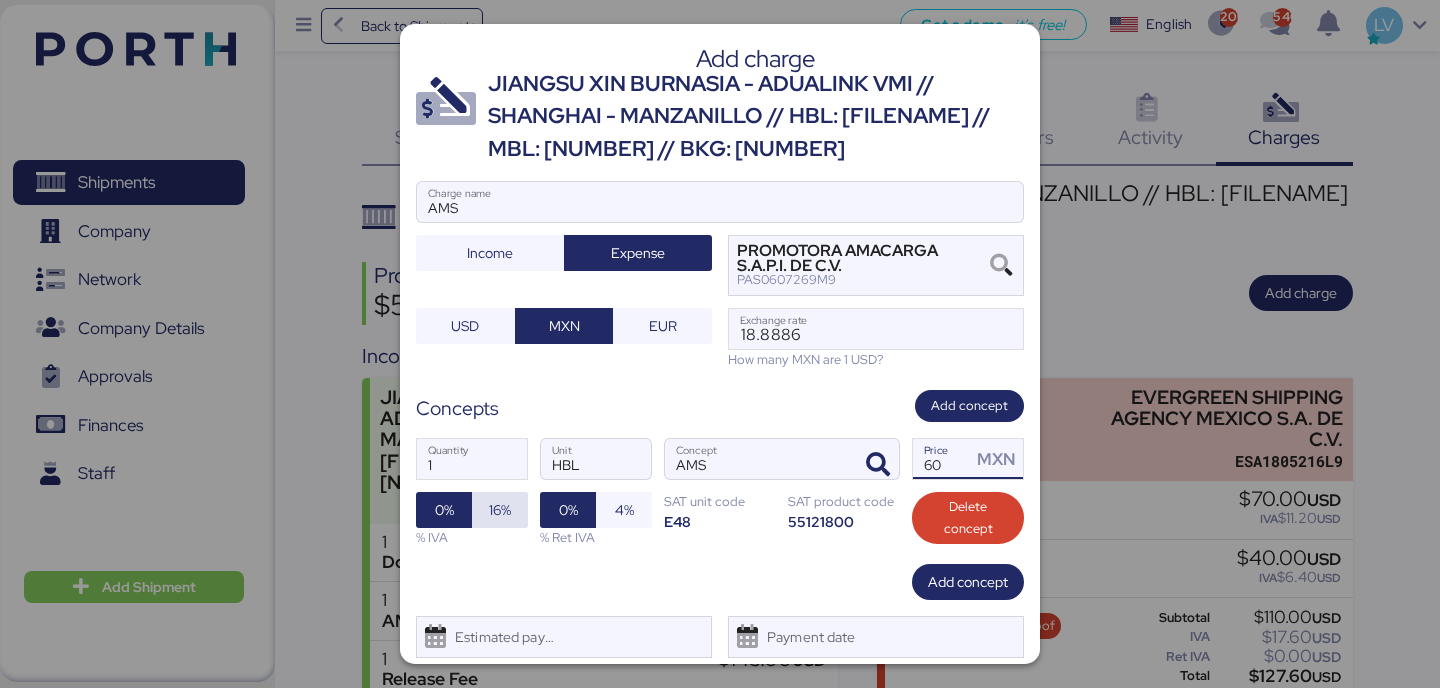 type on "60" 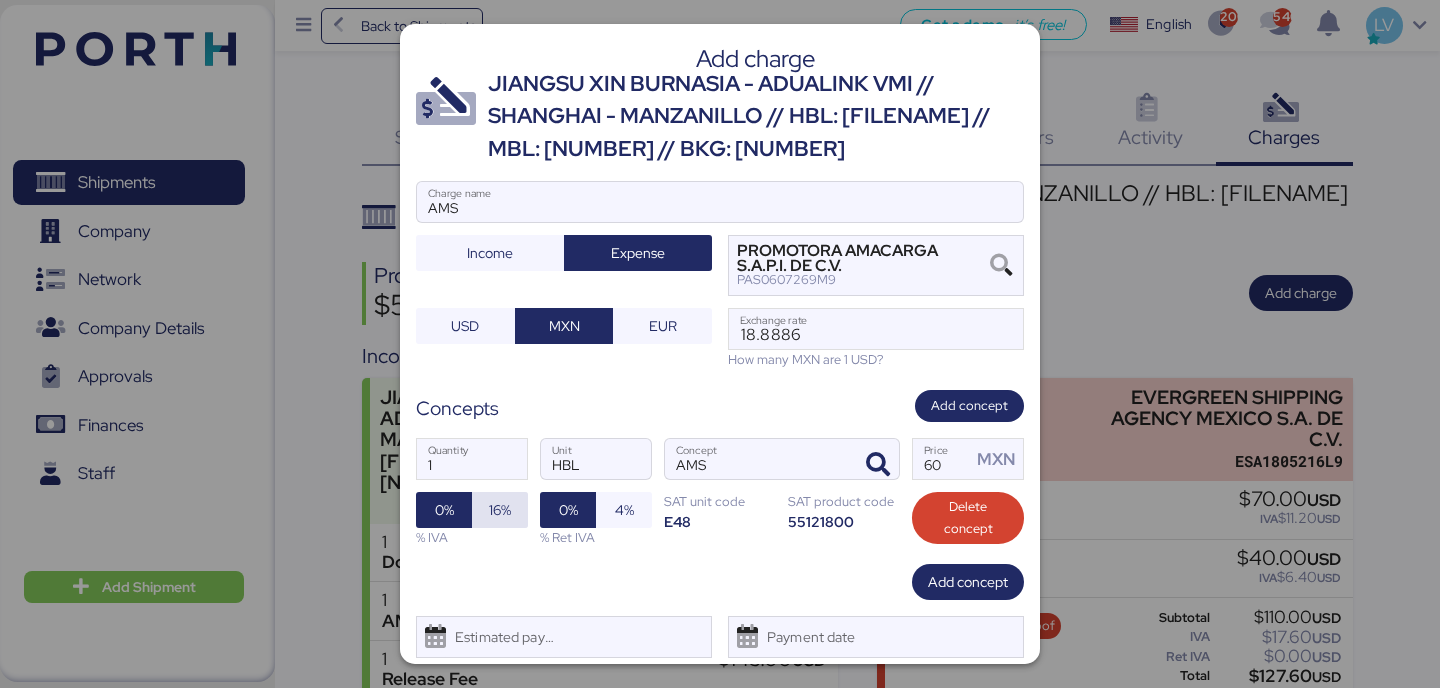 click on "16%" at bounding box center (500, 510) 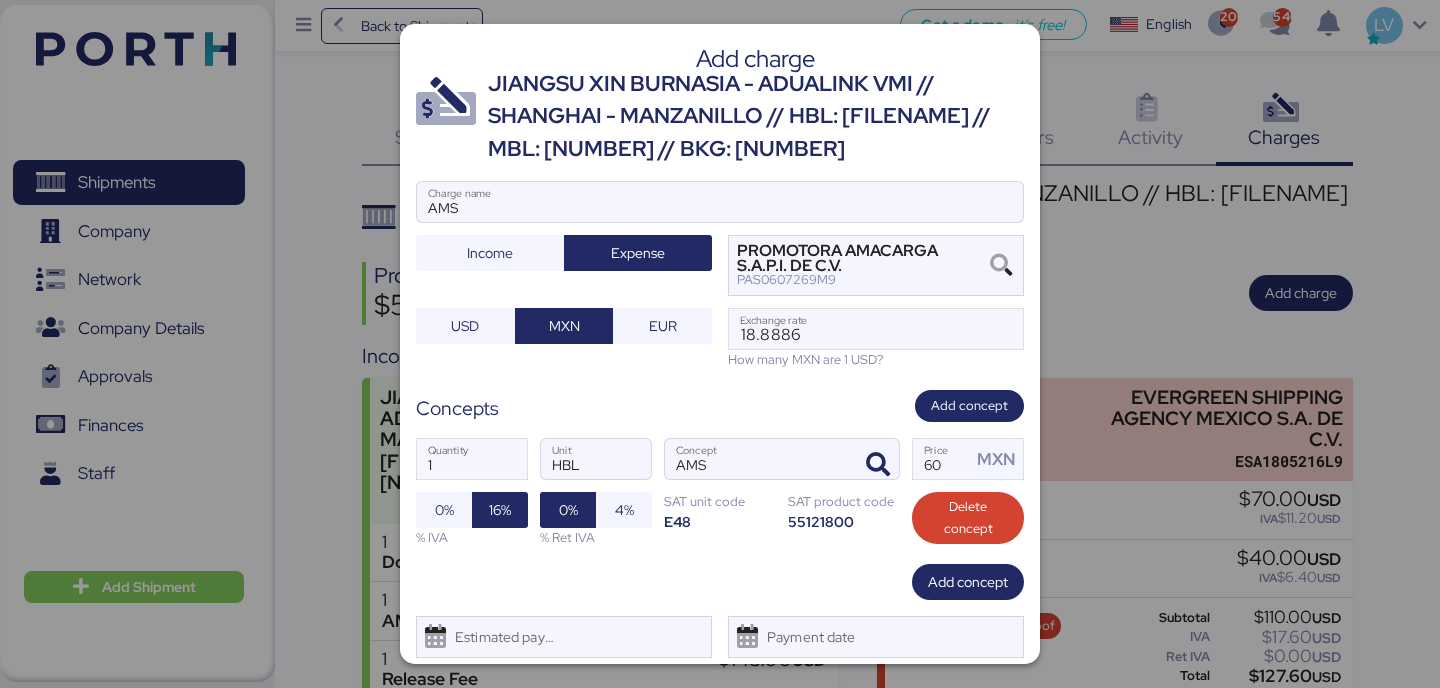 click on "Add concept" at bounding box center (720, 582) 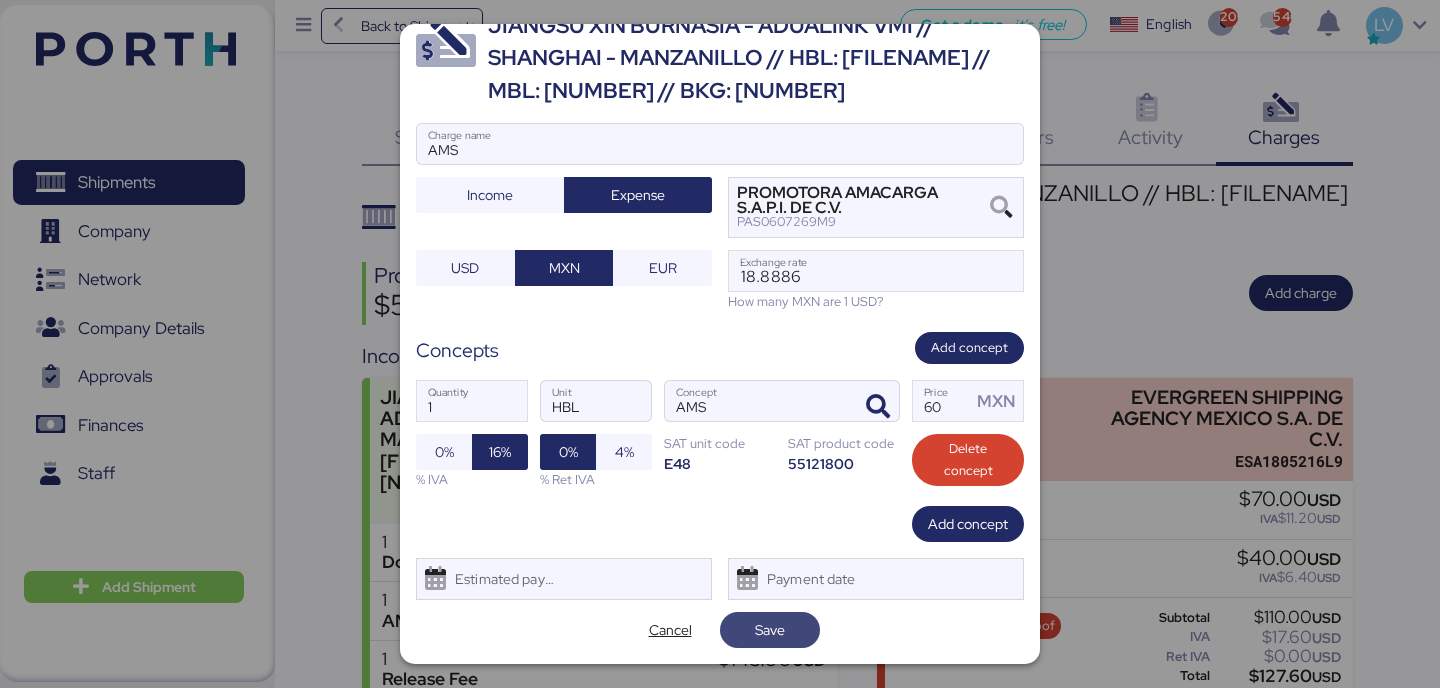 click on "Save" at bounding box center [770, 630] 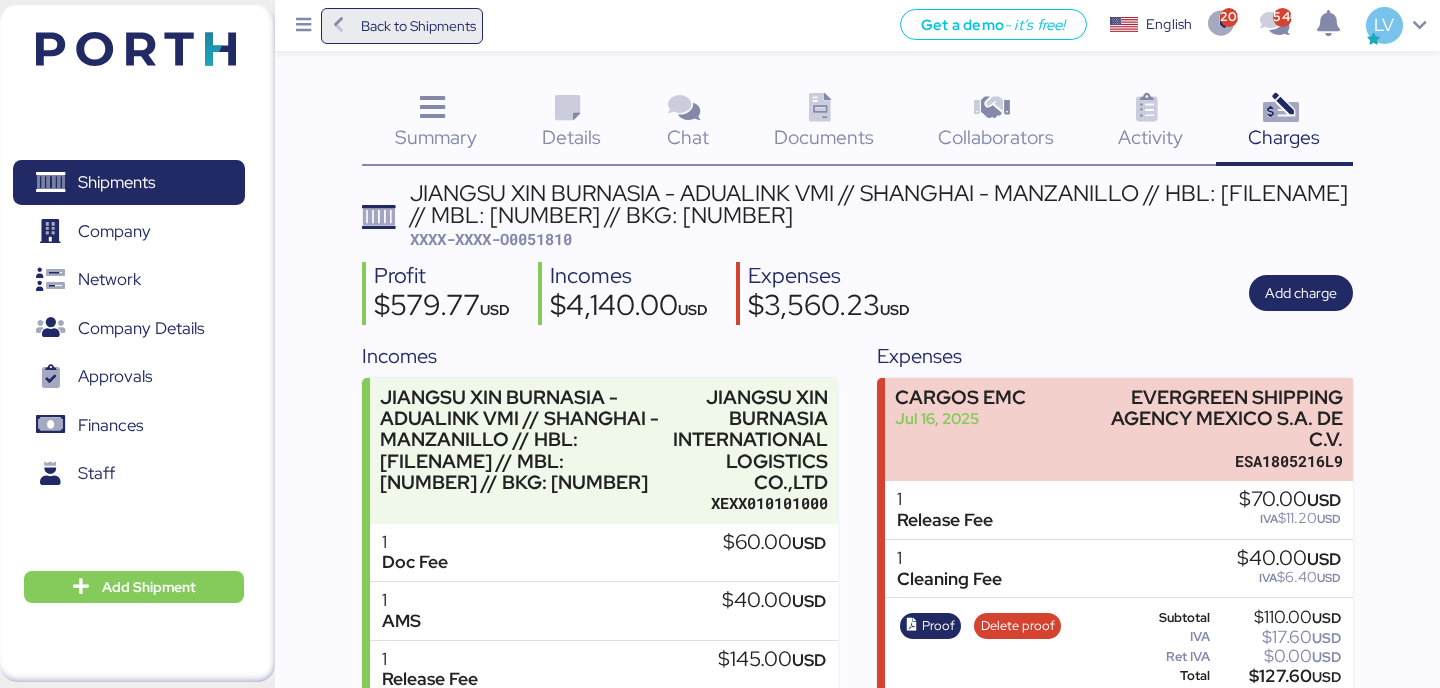 click on "Back to Shipments" at bounding box center [418, 26] 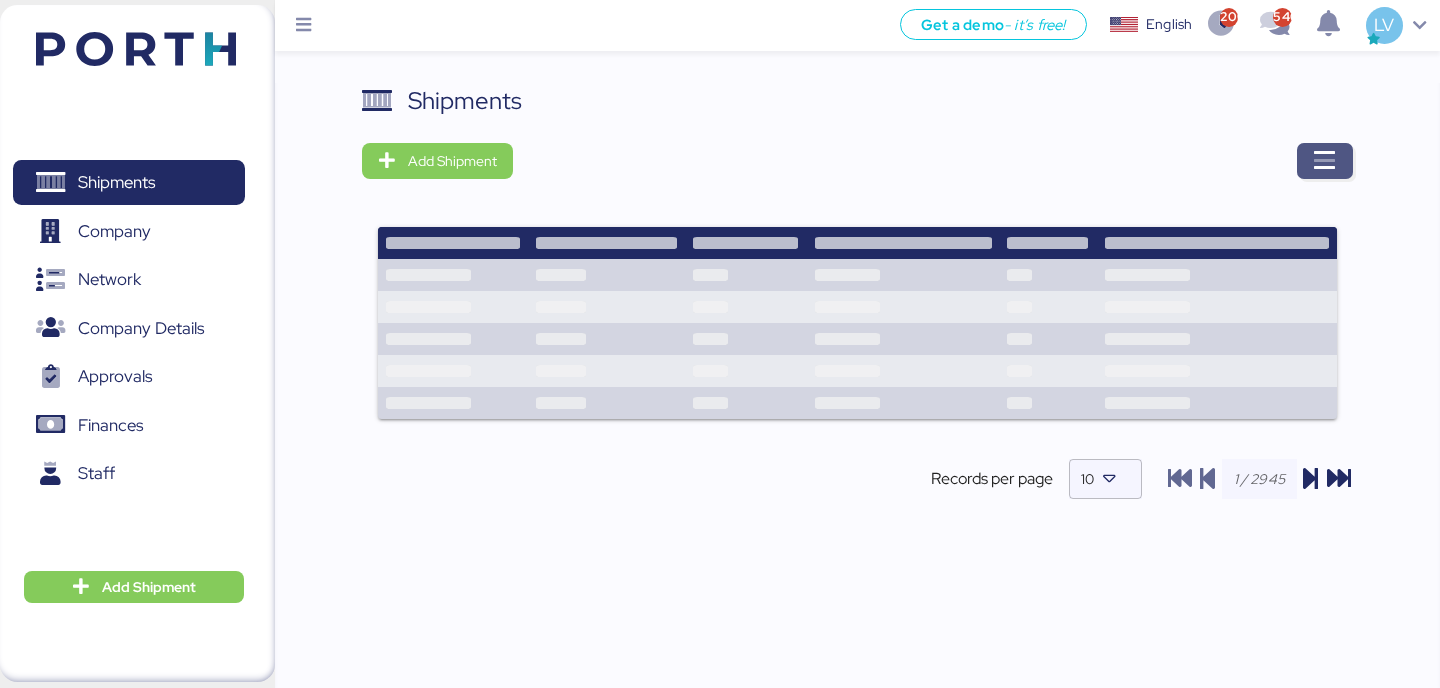 click at bounding box center [1325, 161] 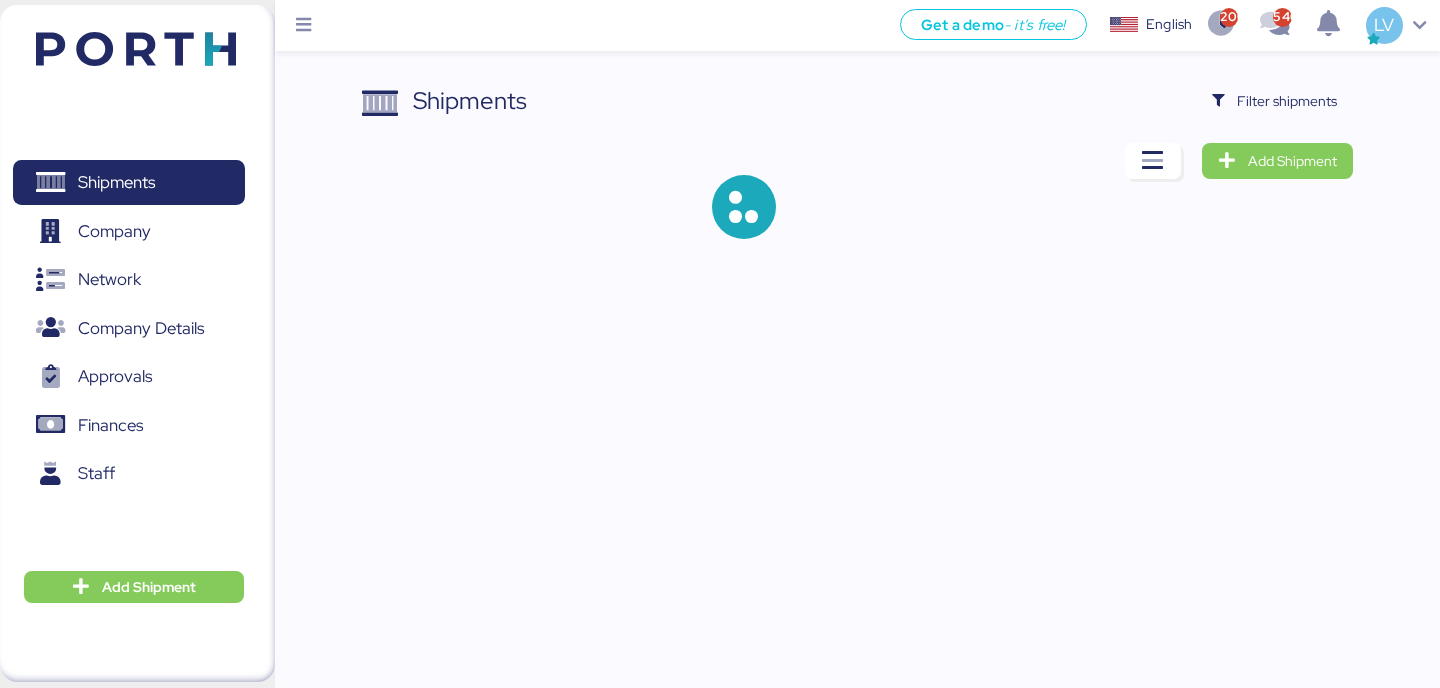 click on "Shipments   Filter shipments     Add Shipment" at bounding box center (857, 177) 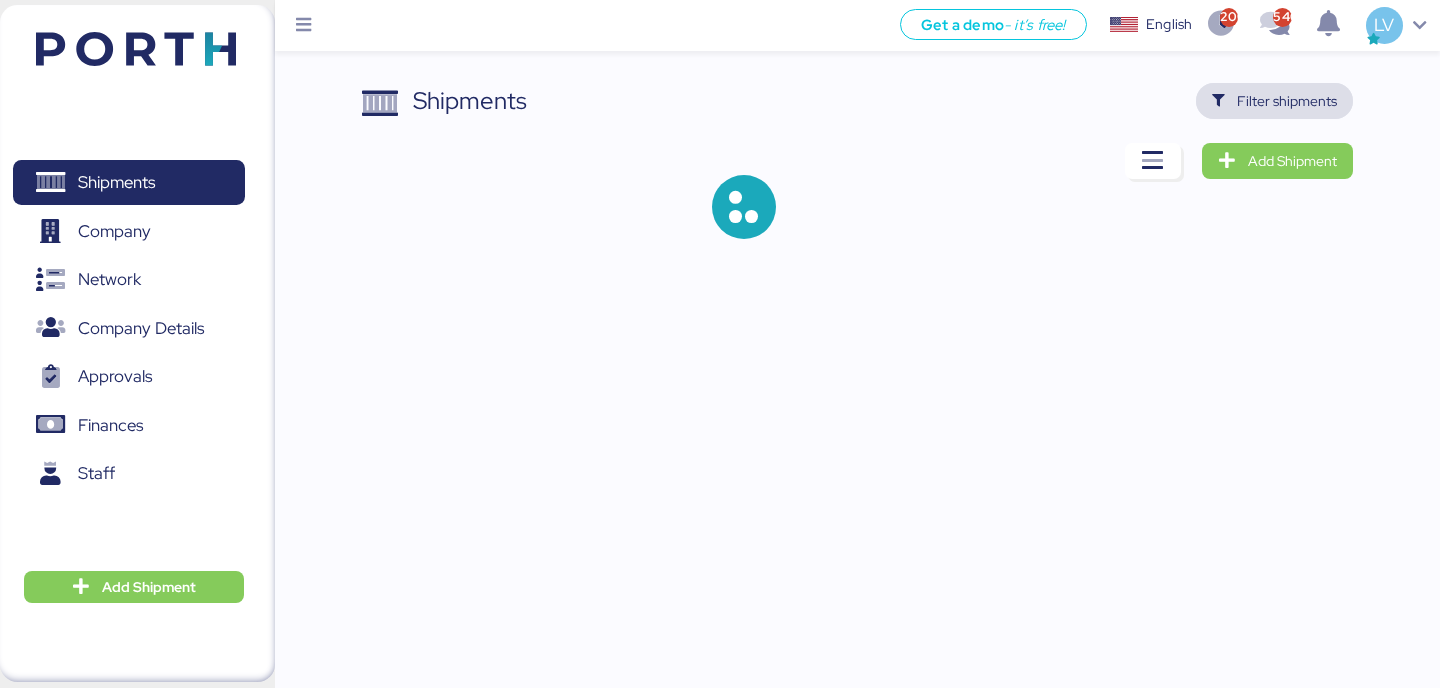 click on "Filter shipments" at bounding box center [1287, 101] 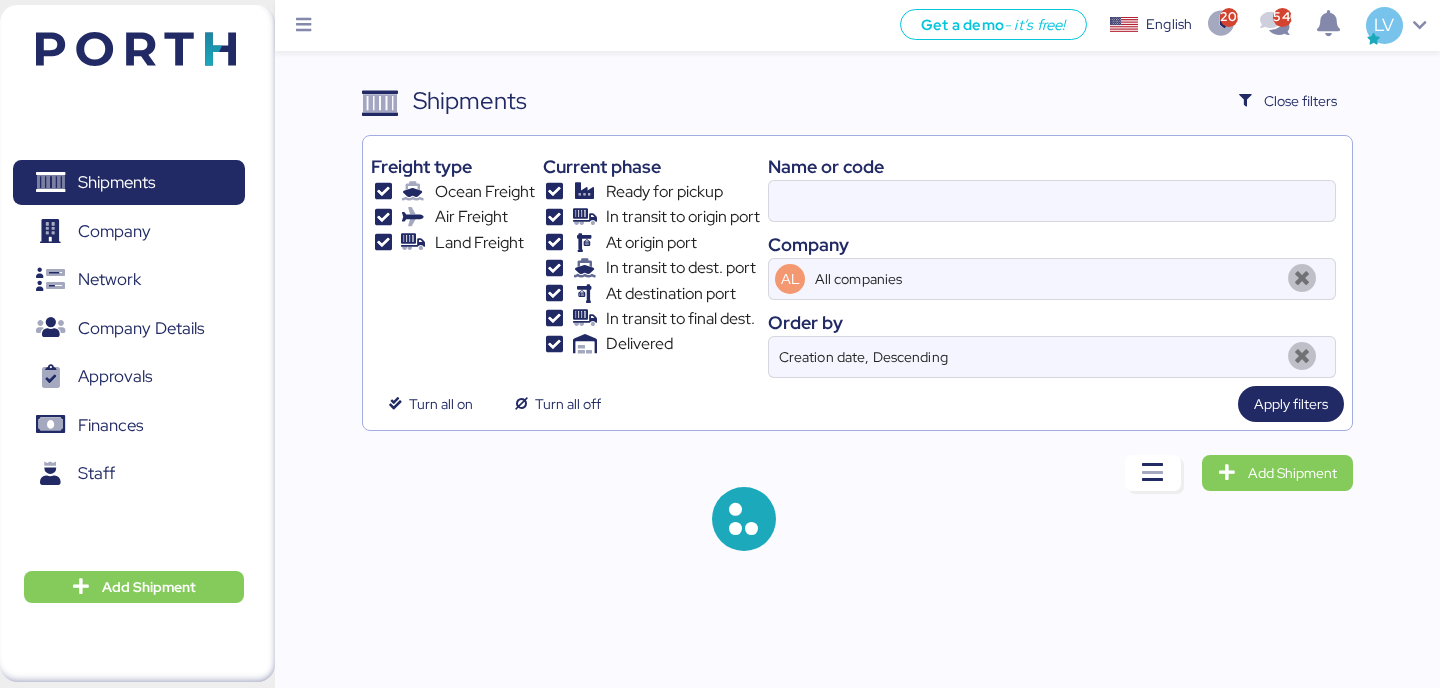 click on "Company" at bounding box center [1052, 244] 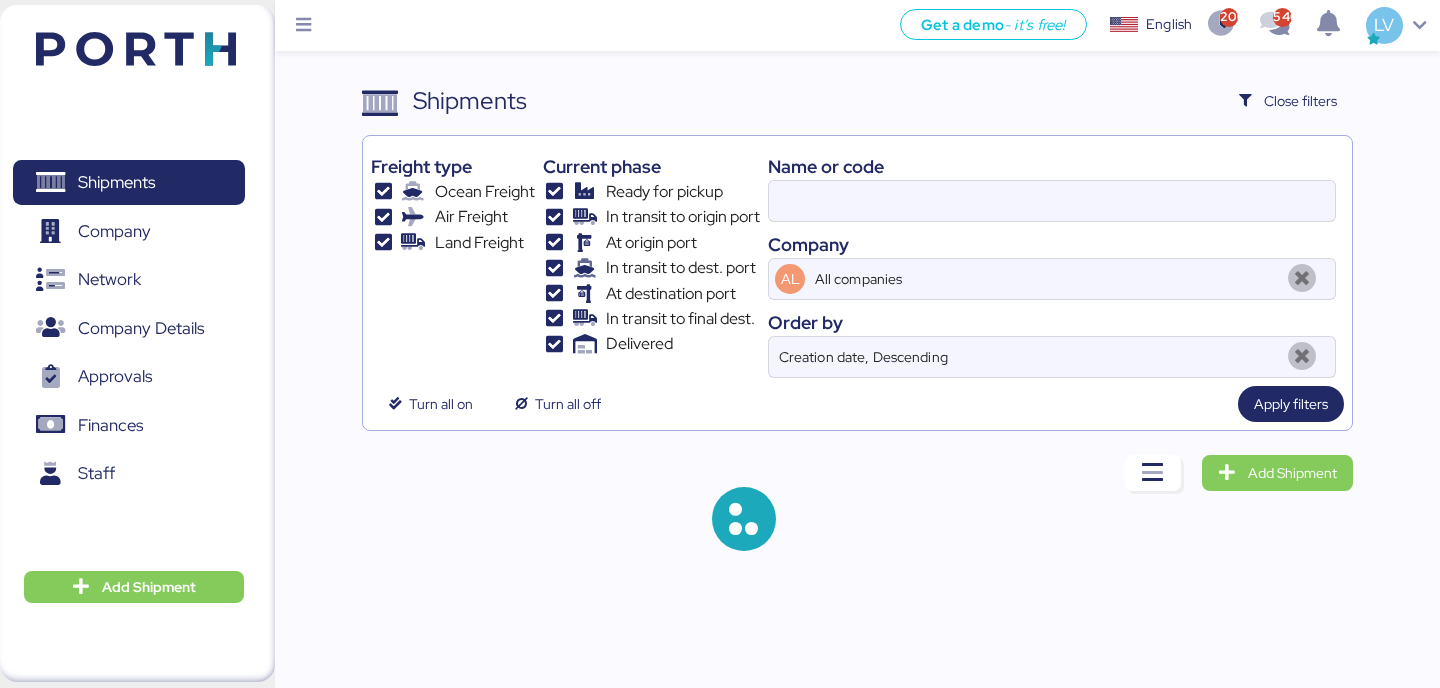 click on "Company" at bounding box center [1052, 244] 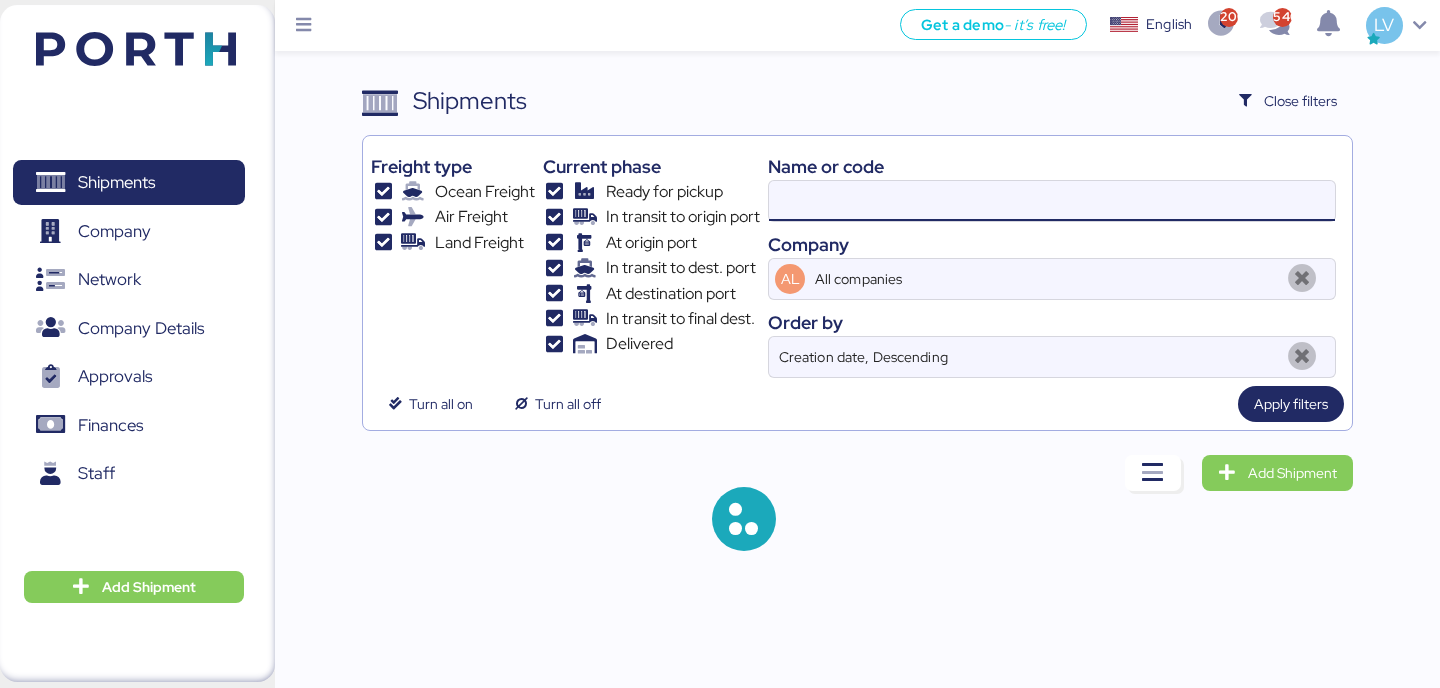 click at bounding box center [1052, 201] 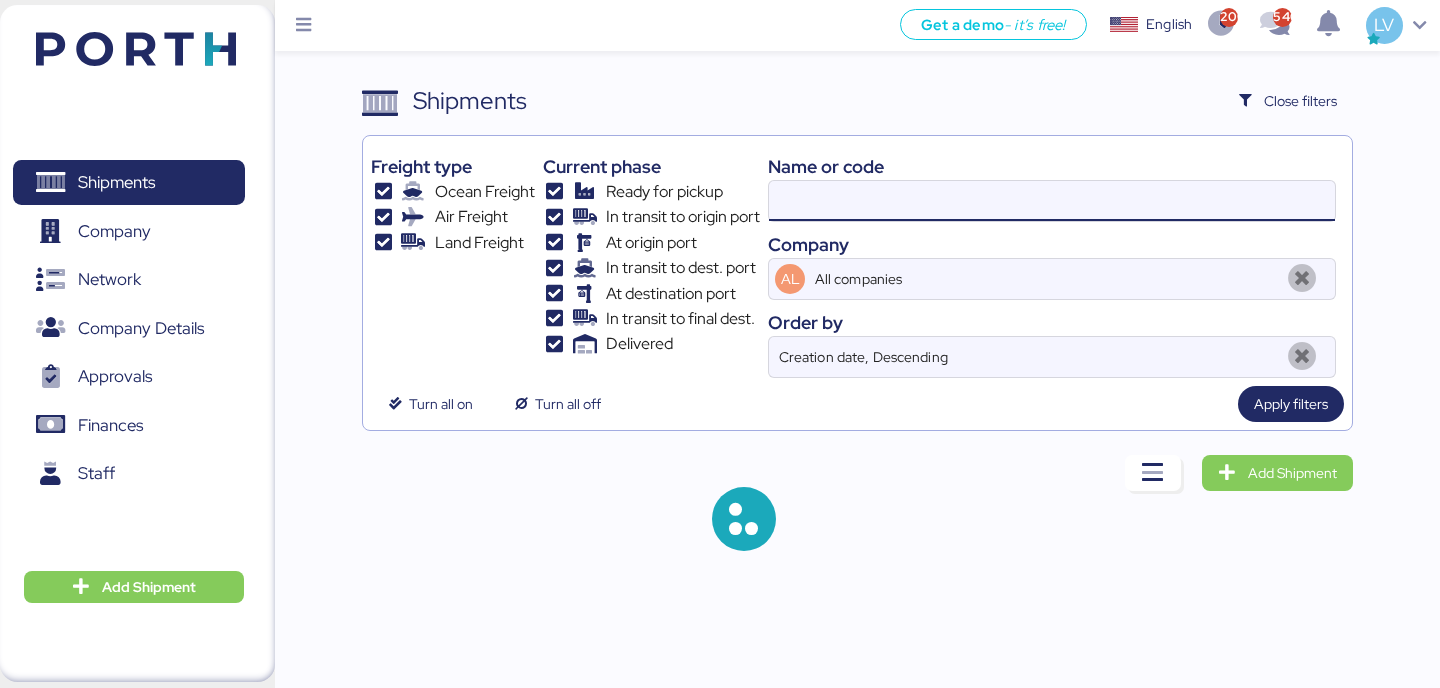 click at bounding box center (1052, 201) 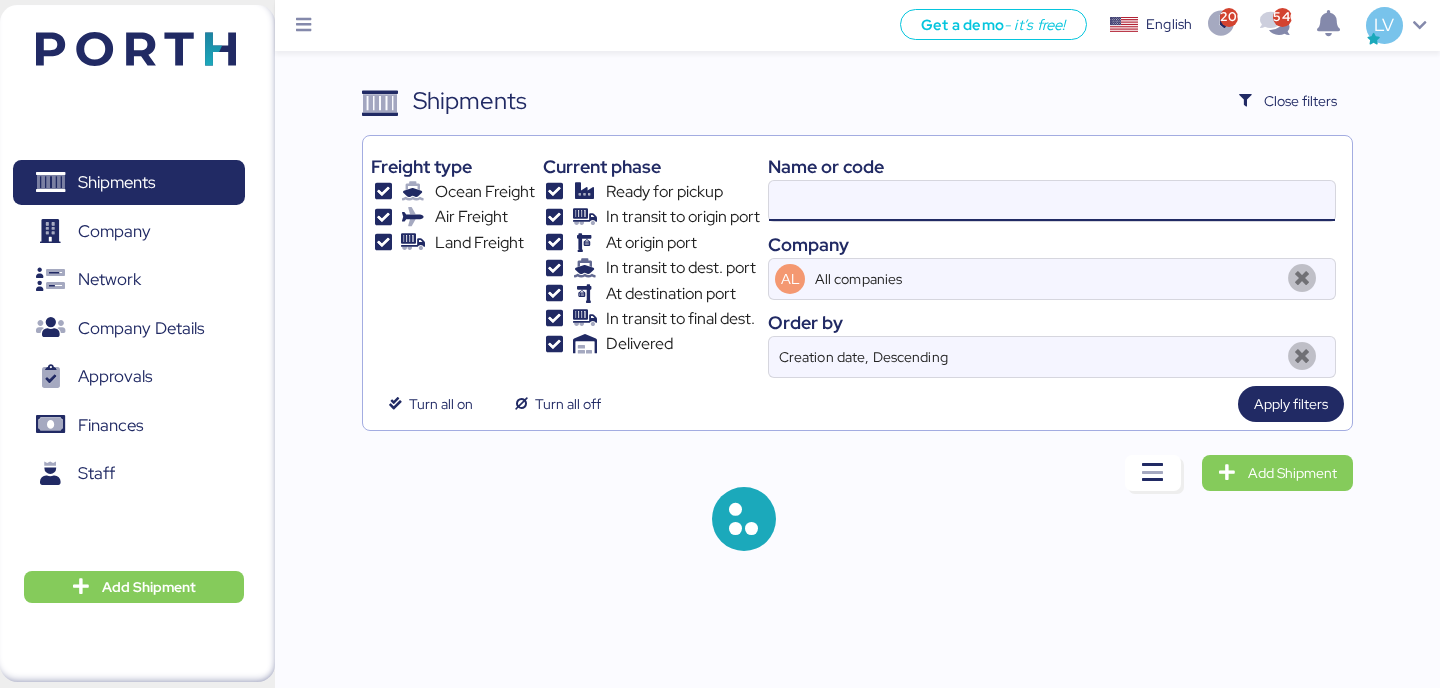 paste on "142501994443" 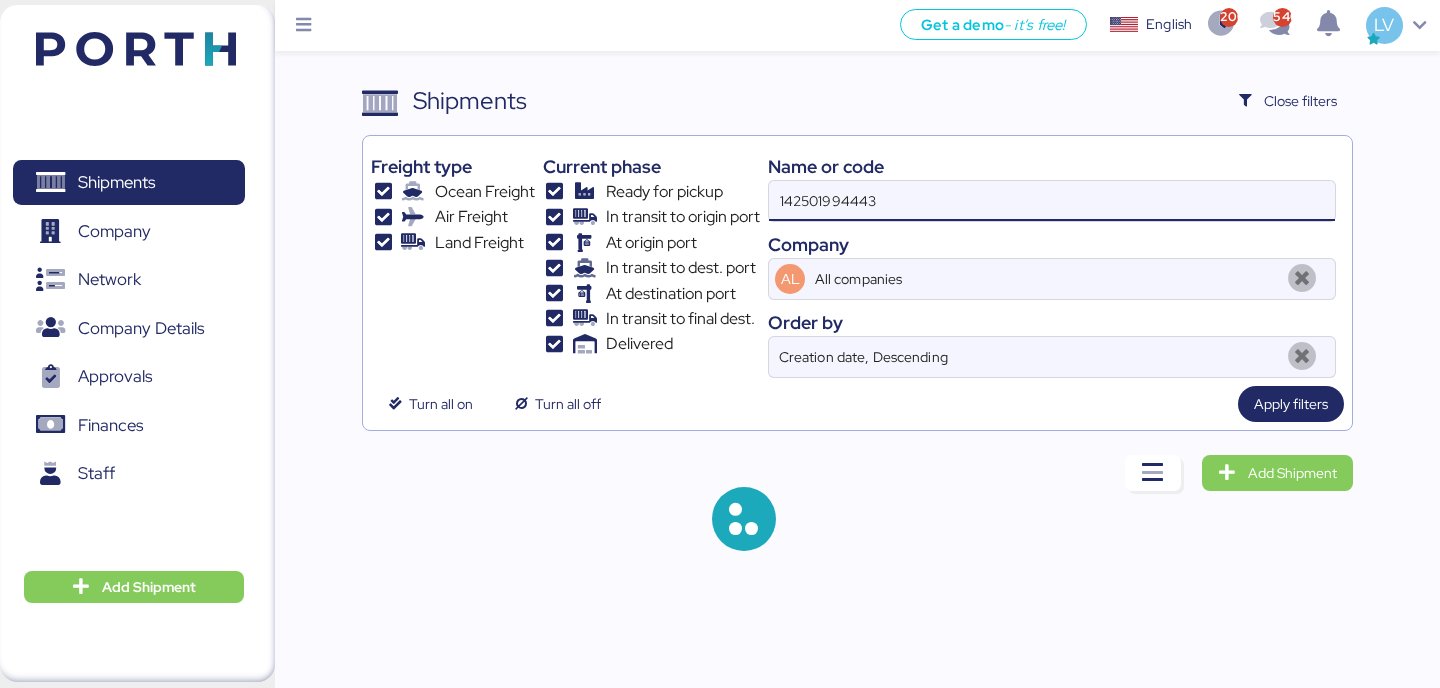type on "142501994443" 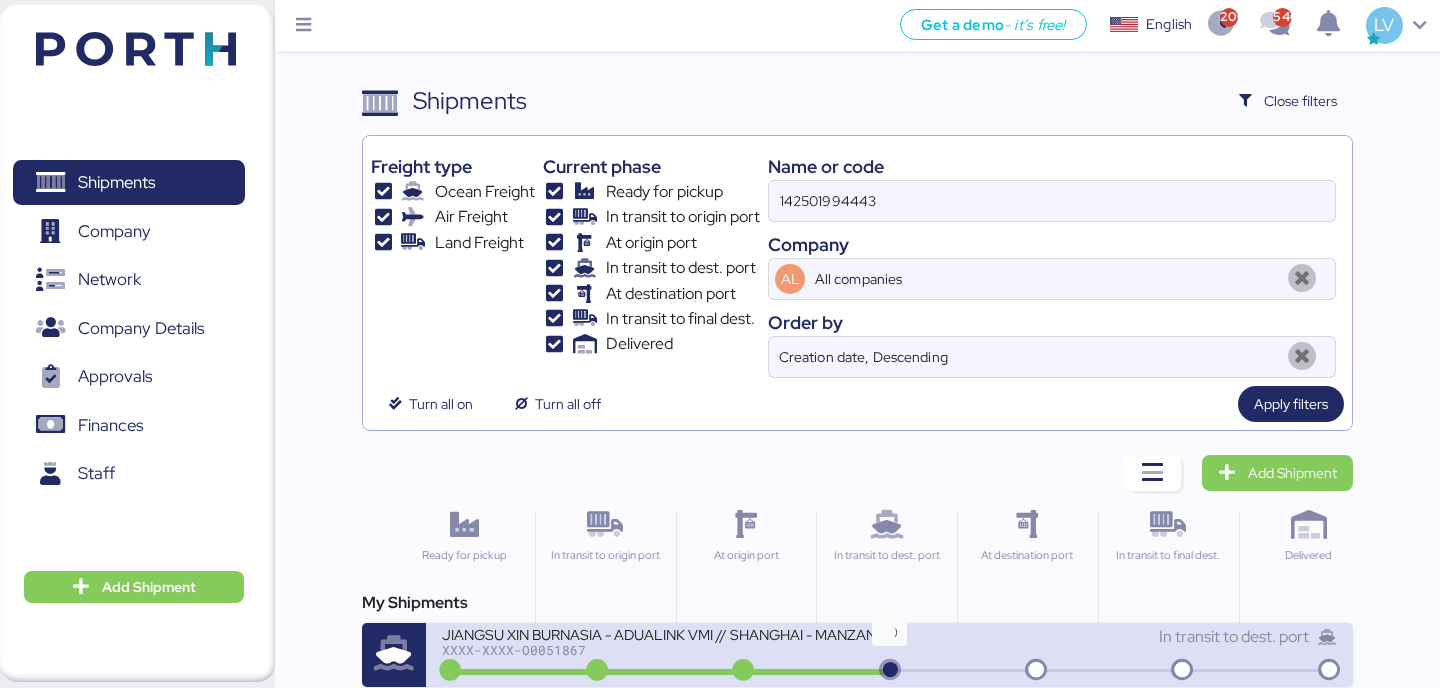 click at bounding box center [890, 671] 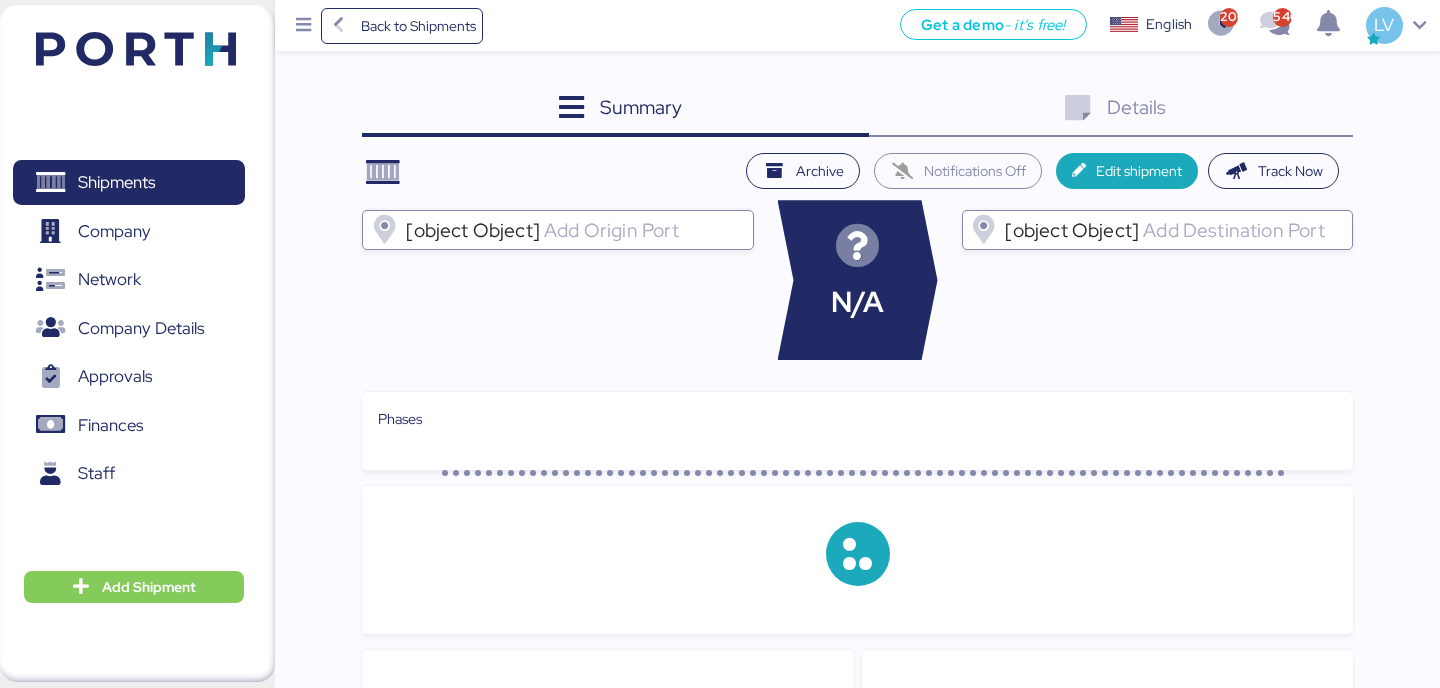 click on "Details 0" at bounding box center [1111, 110] 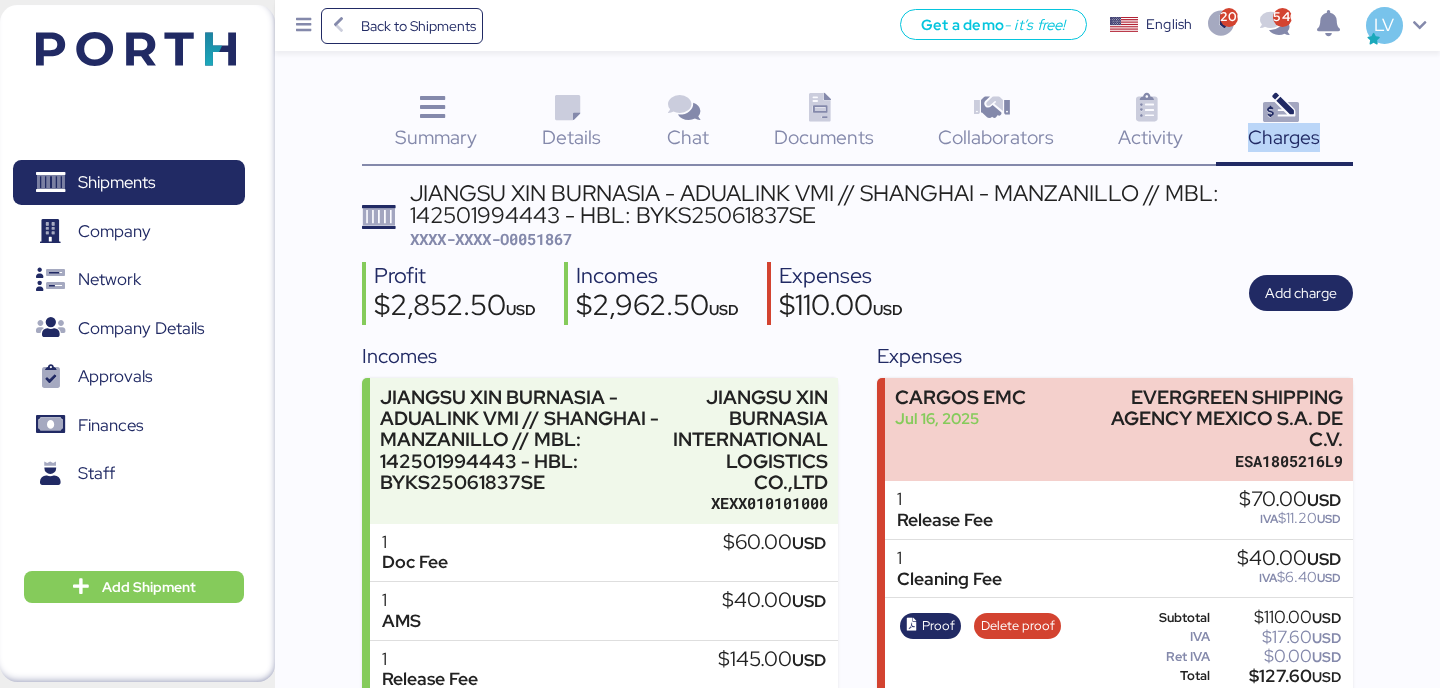 click on "Charges 0" at bounding box center [1284, 124] 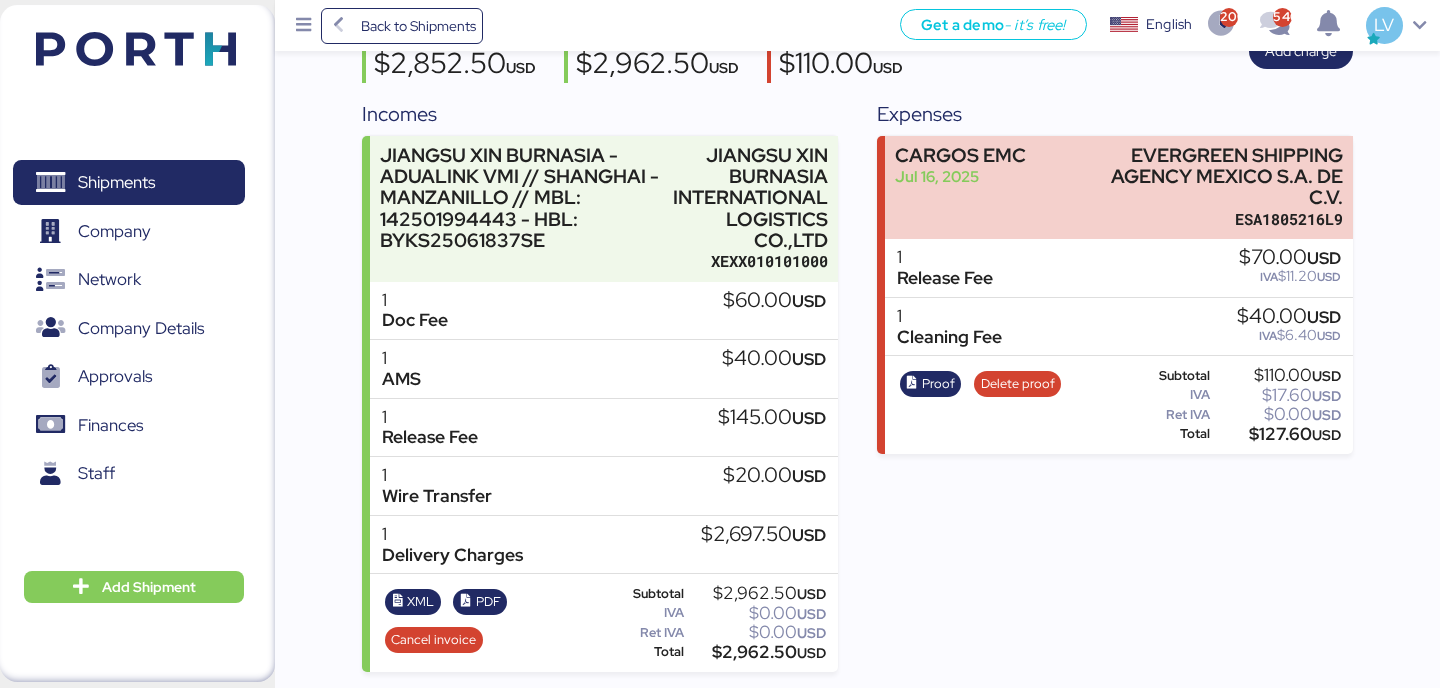scroll, scrollTop: 0, scrollLeft: 0, axis: both 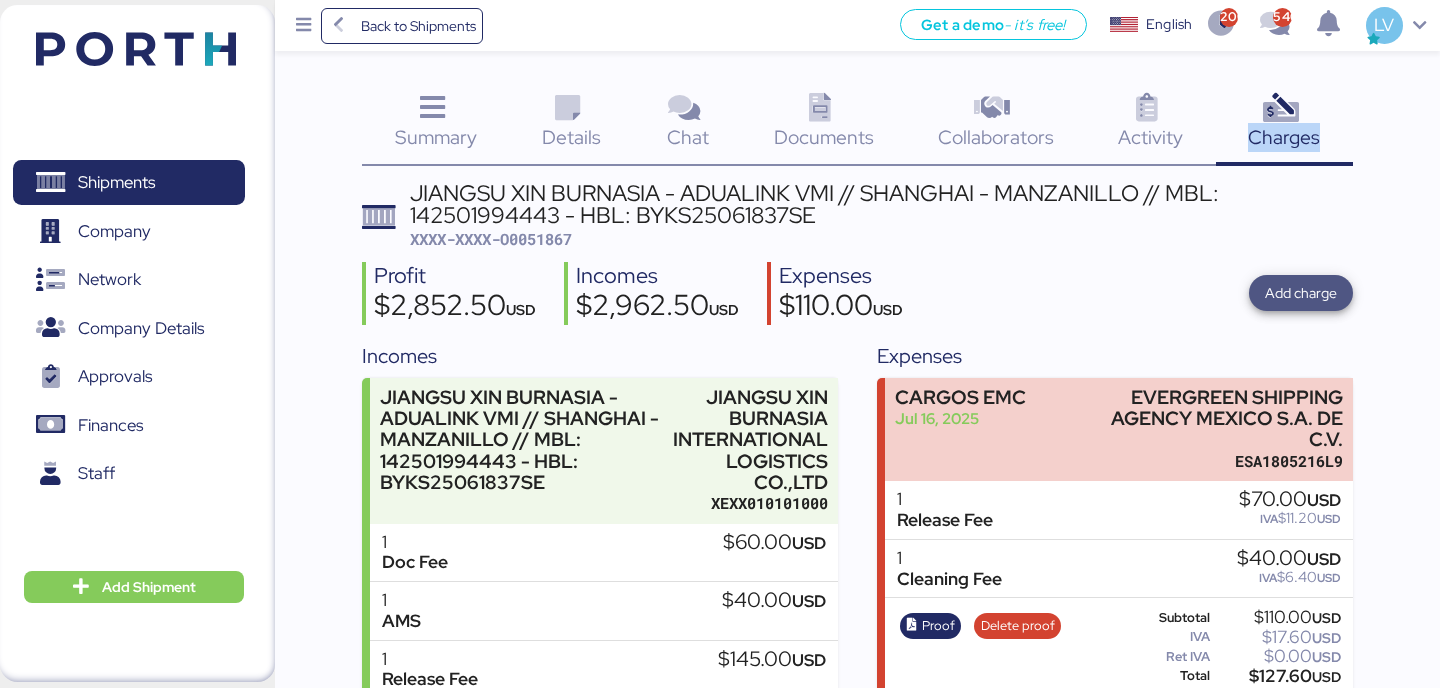 click on "Add charge" at bounding box center [1301, 293] 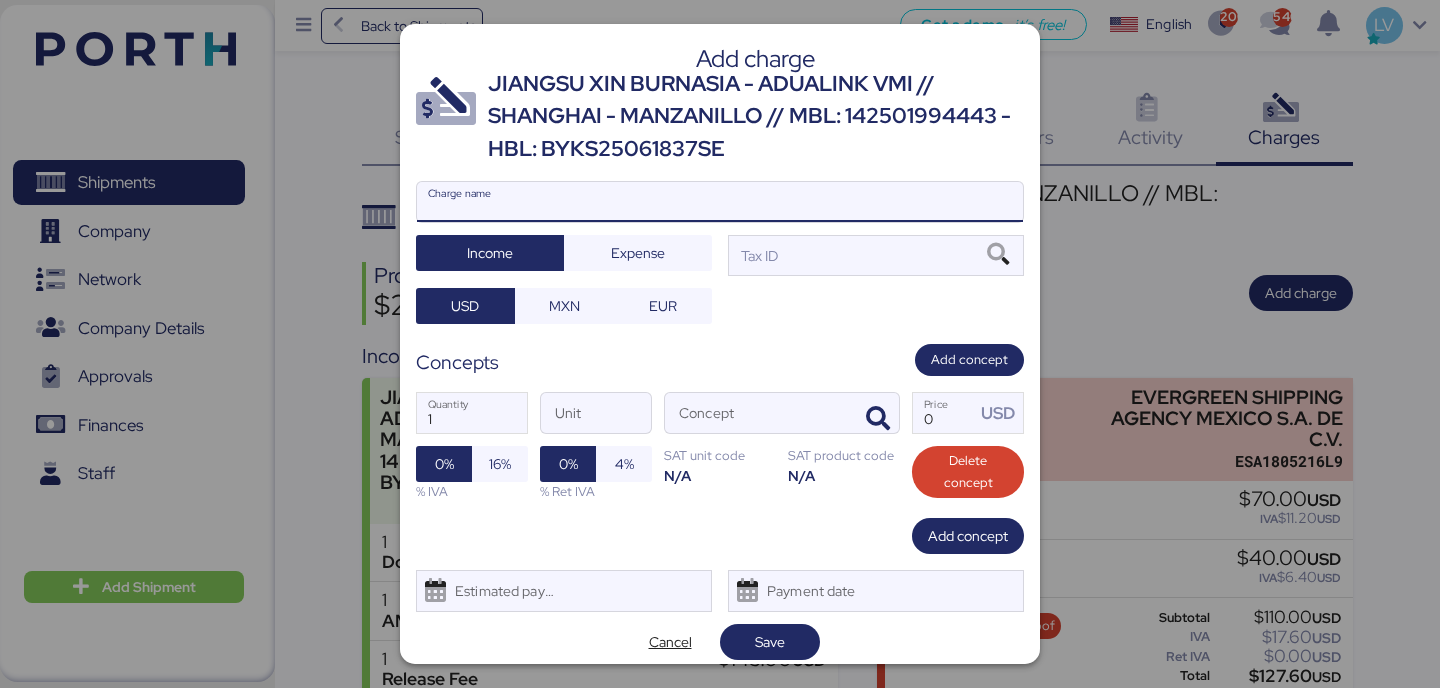 click on "Charge name" at bounding box center (720, 202) 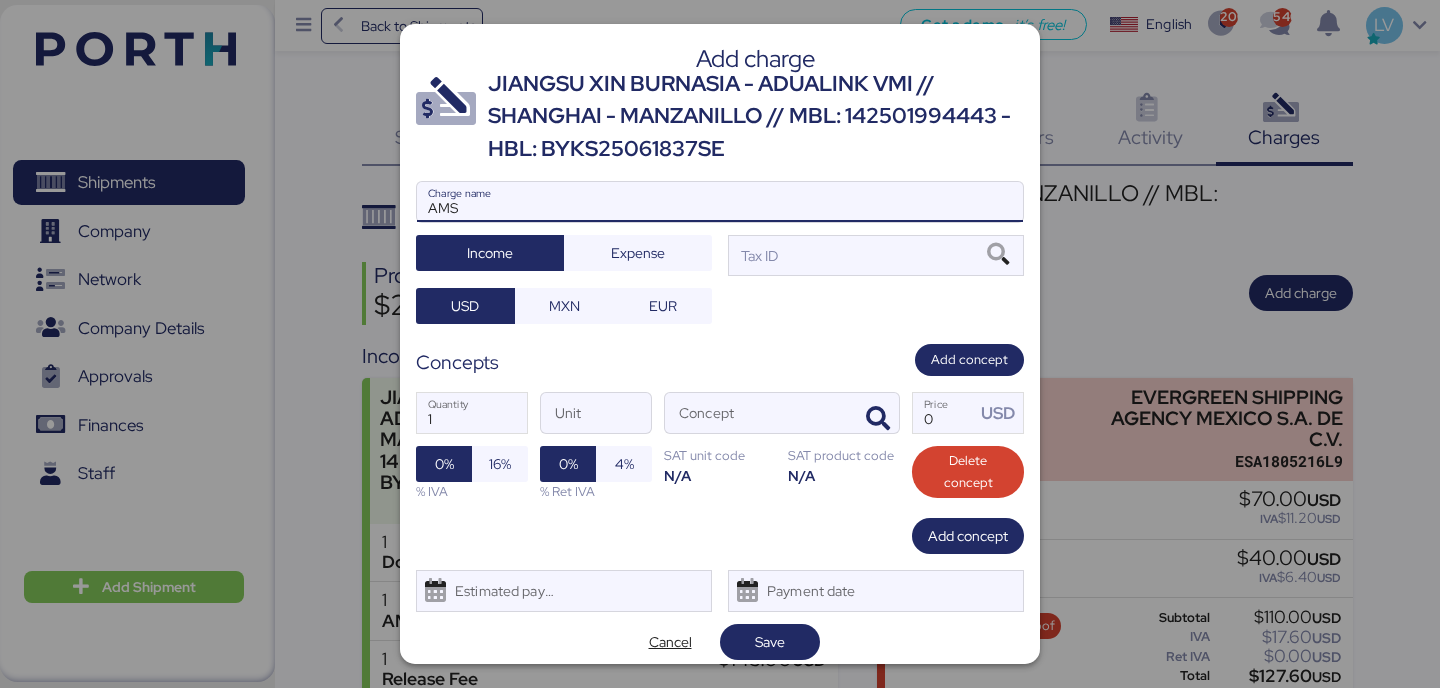 type on "AMS" 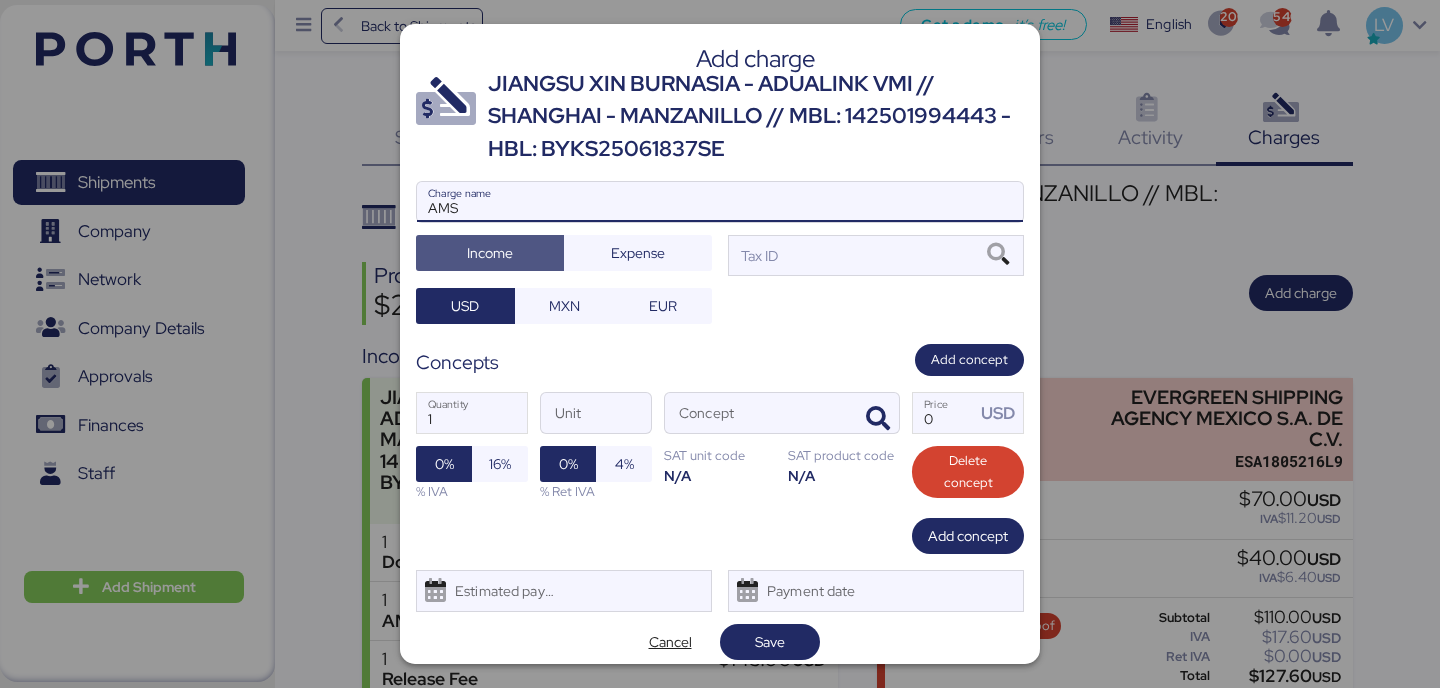 type 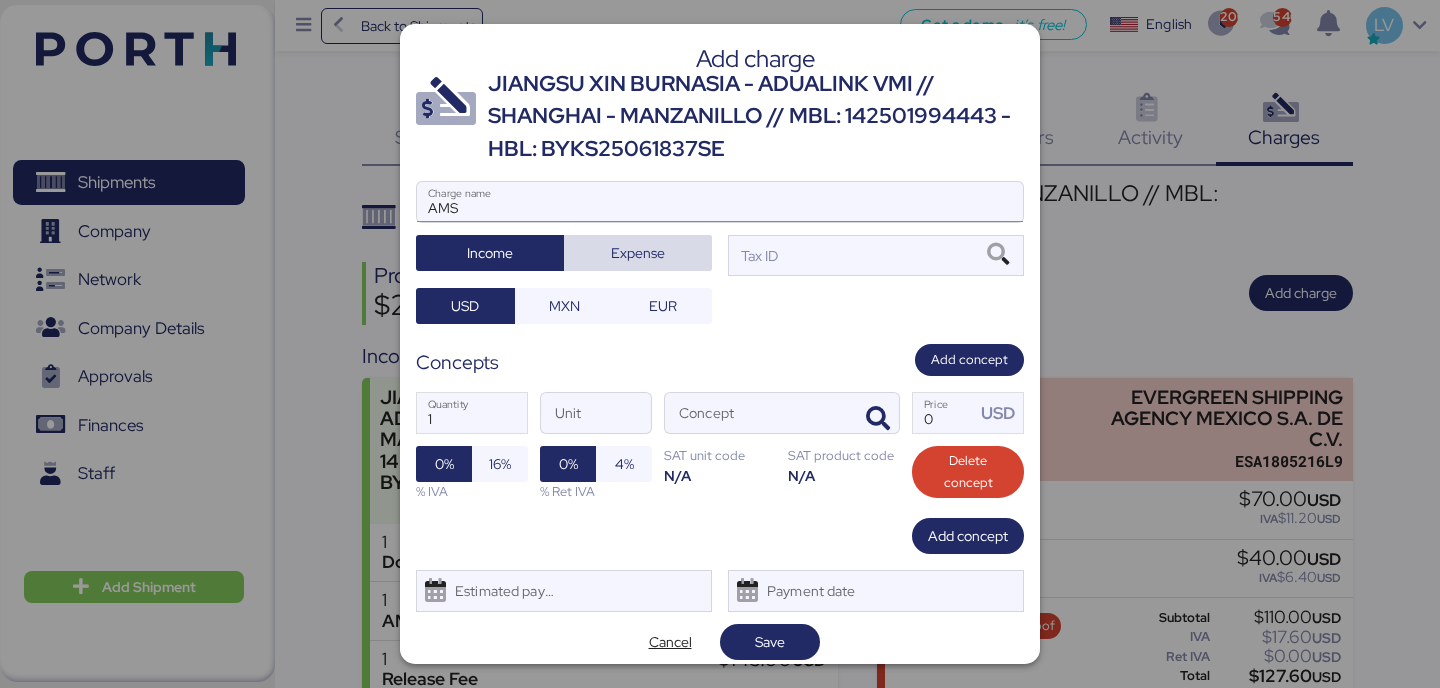 type 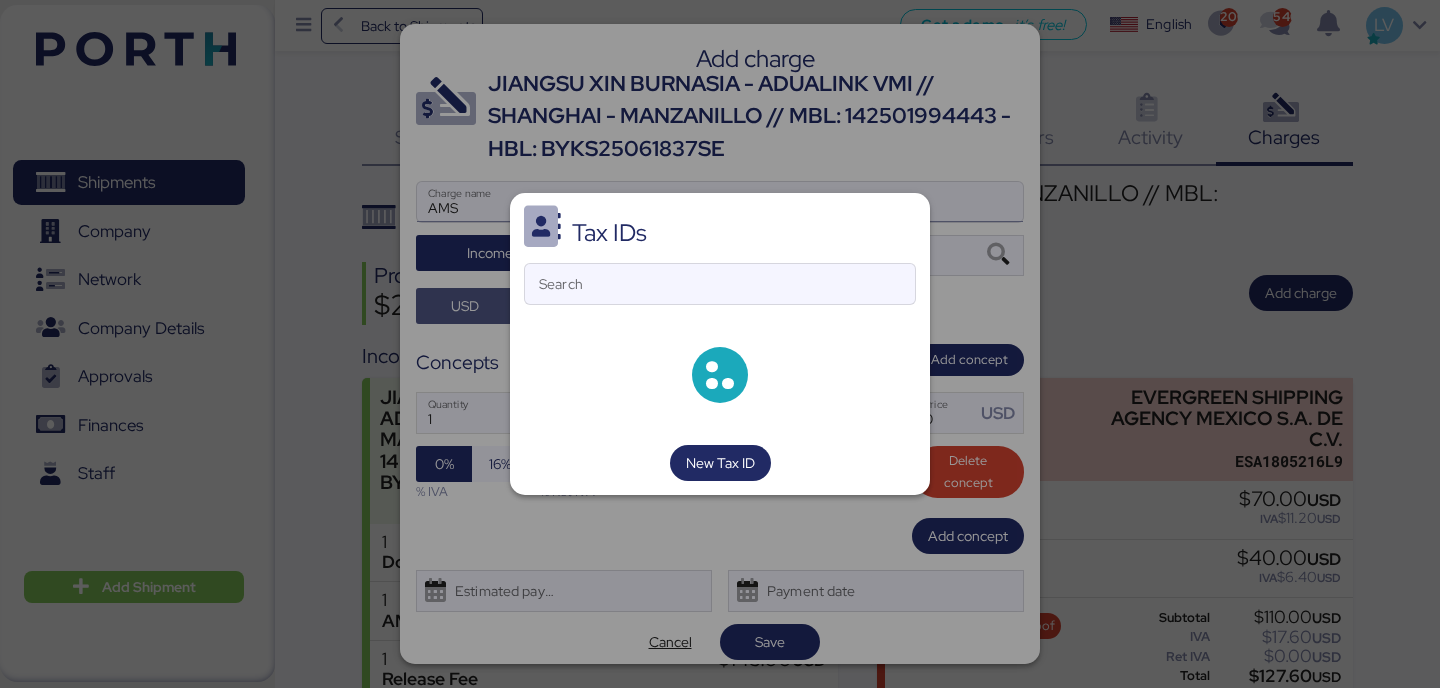 type 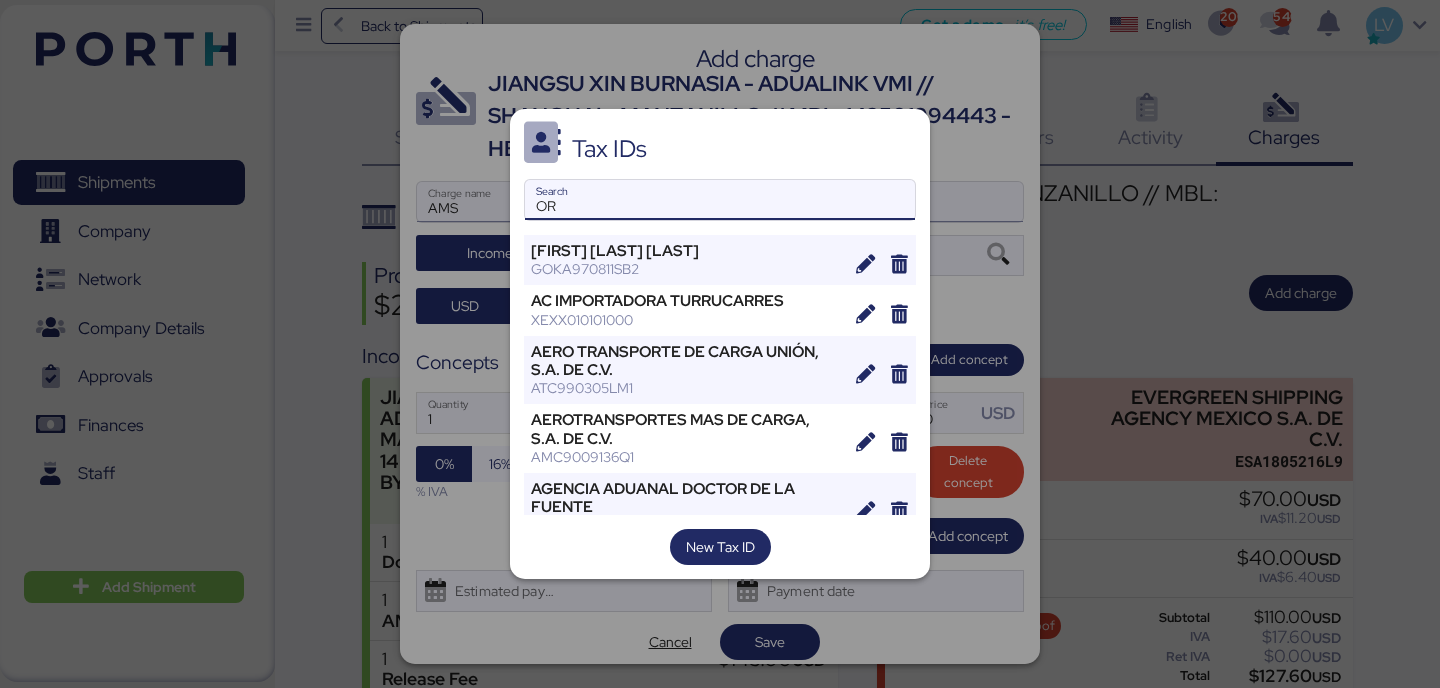 type on "O" 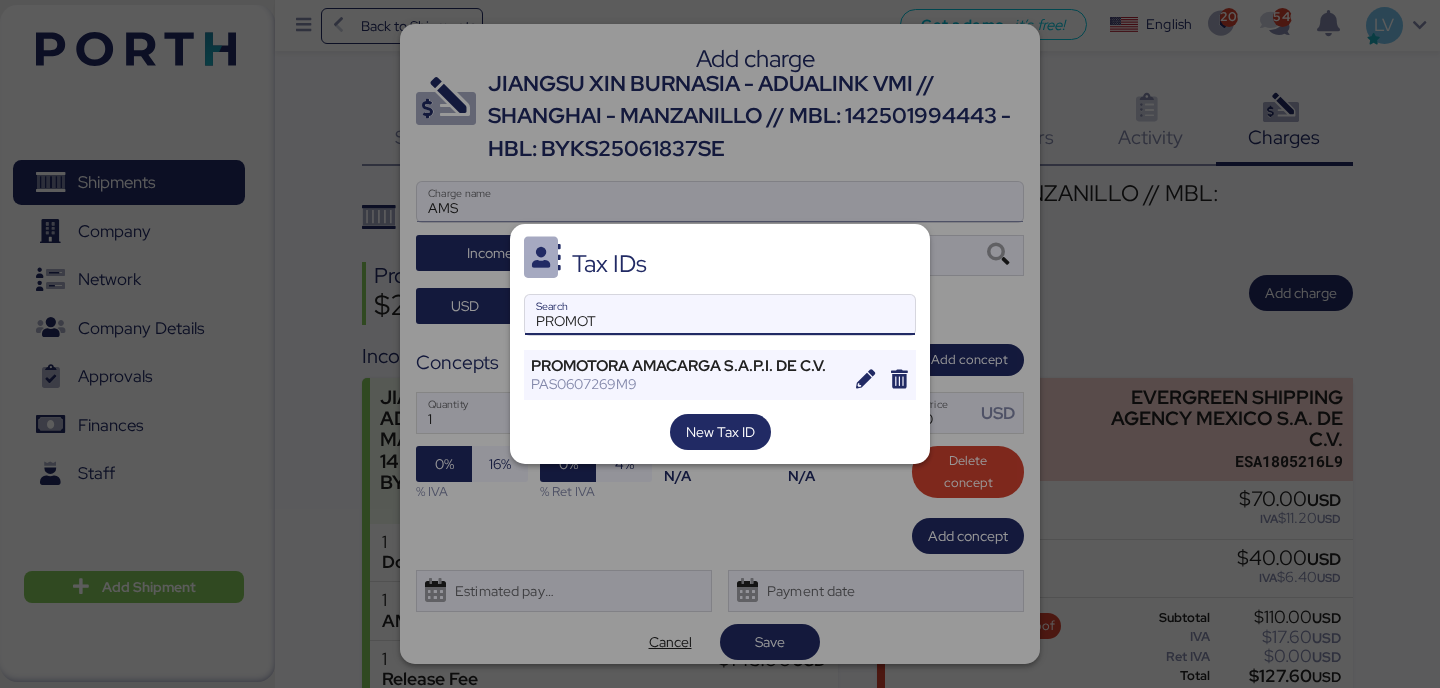 type on "PROMOT" 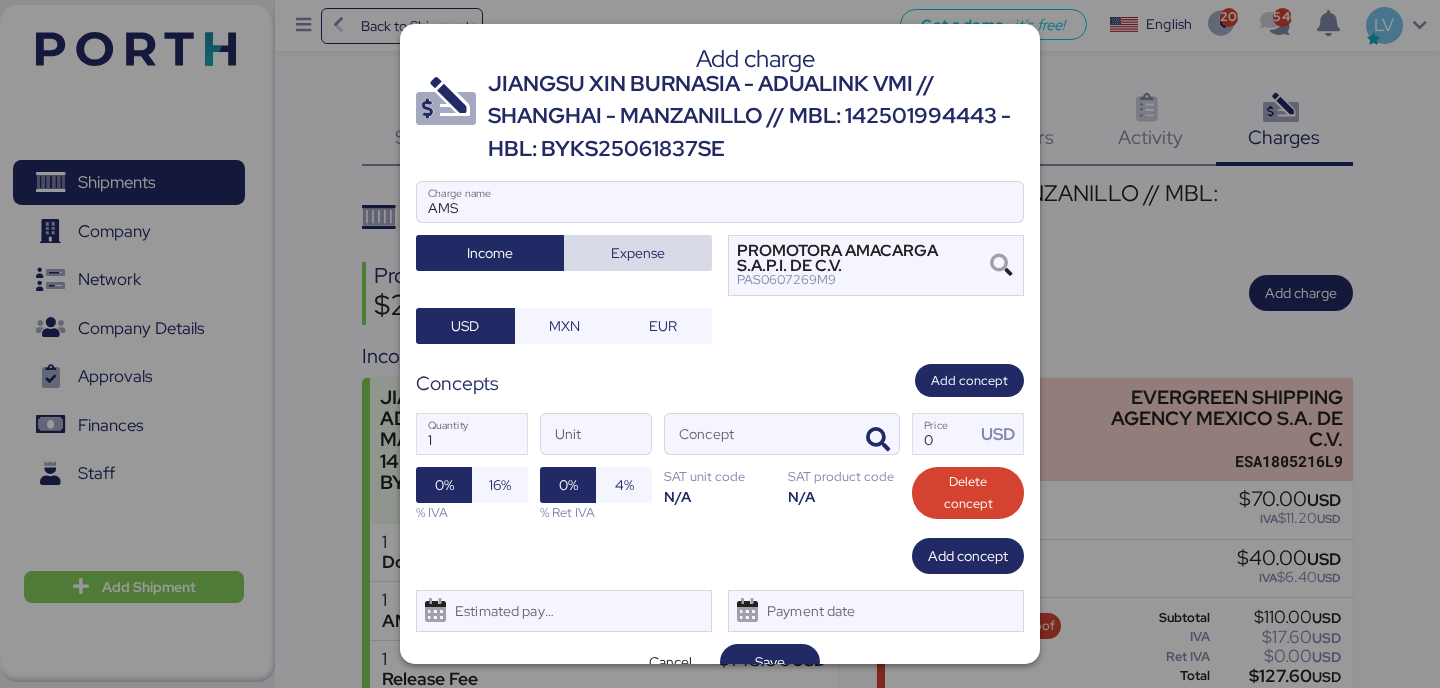 click on "Expense" at bounding box center [638, 253] 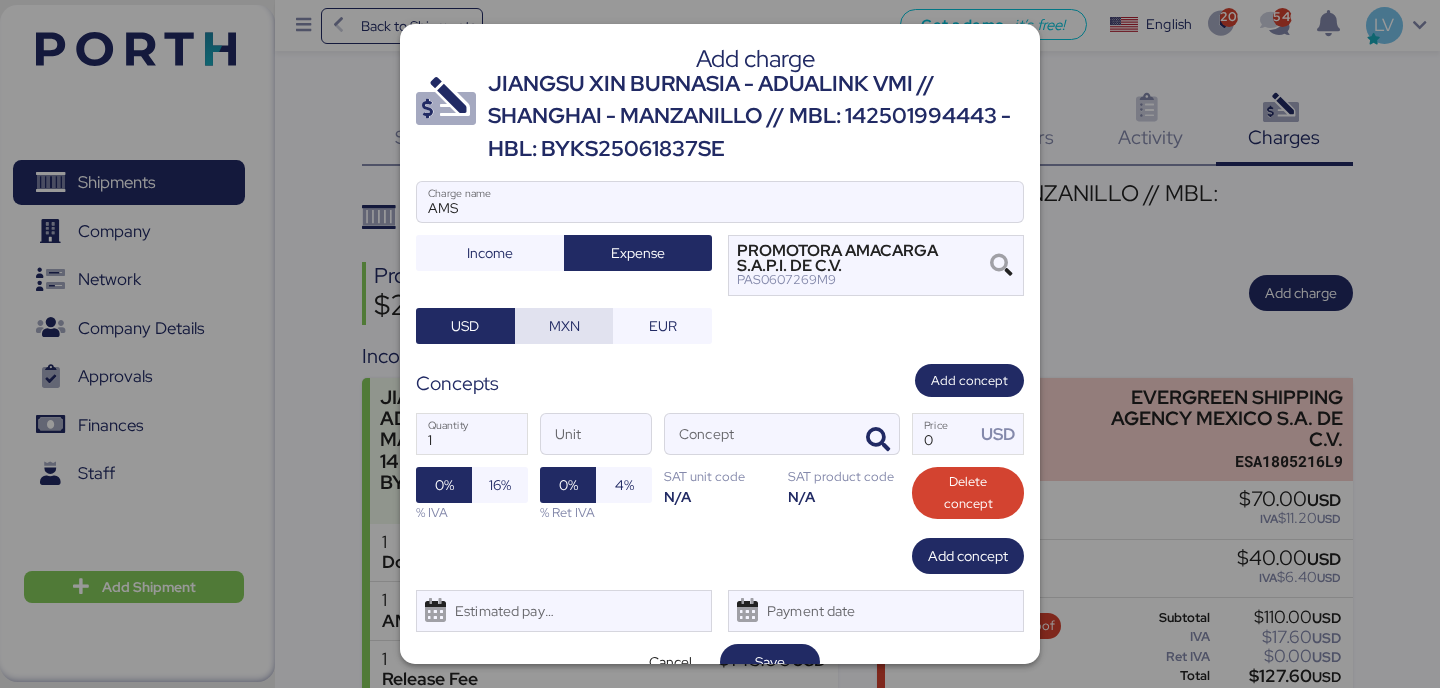click on "MXN" at bounding box center (564, 326) 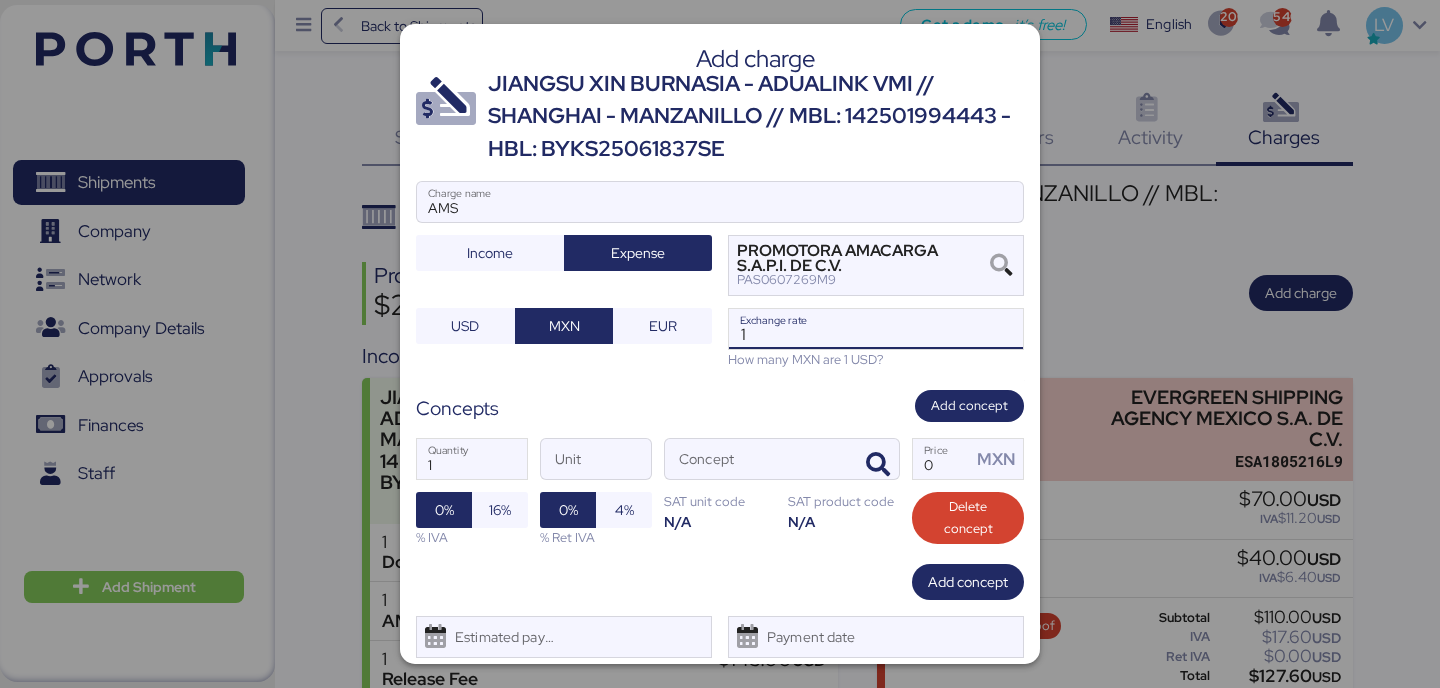 click on "1" at bounding box center (876, 329) 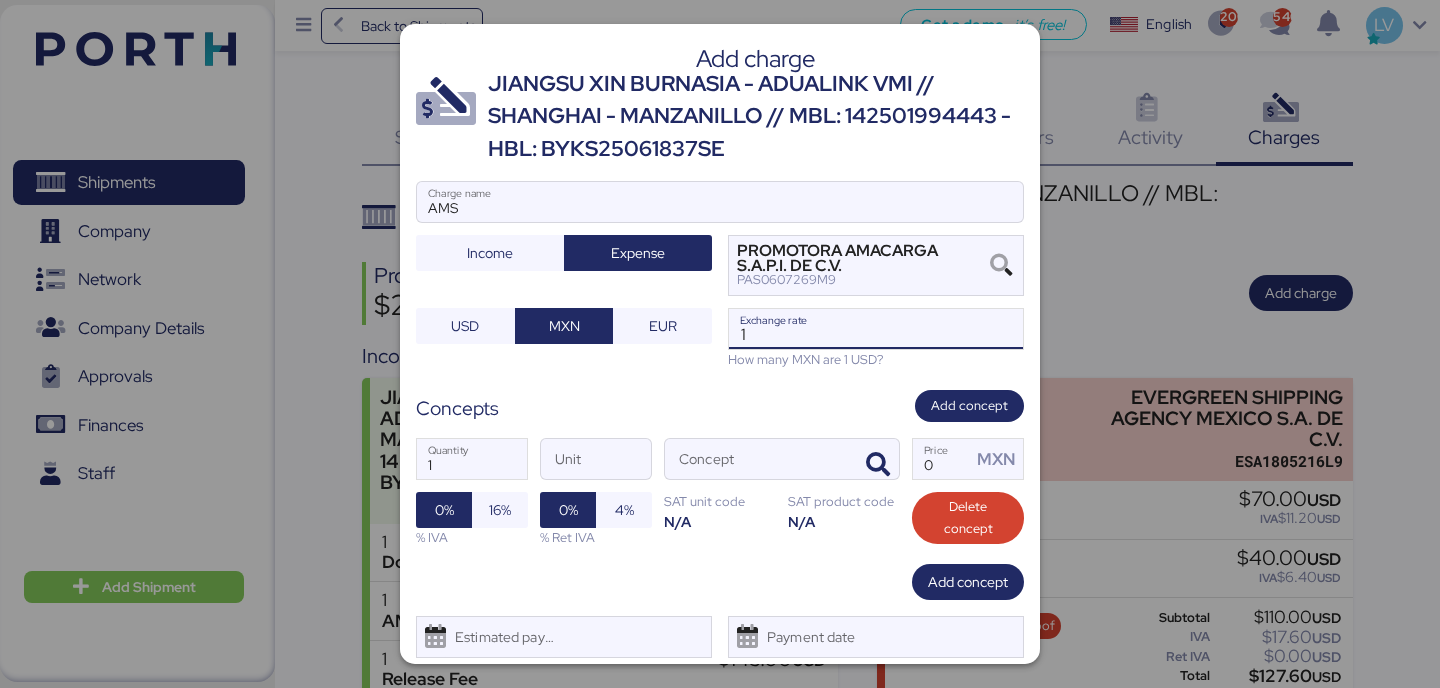 paste on "18.8886" 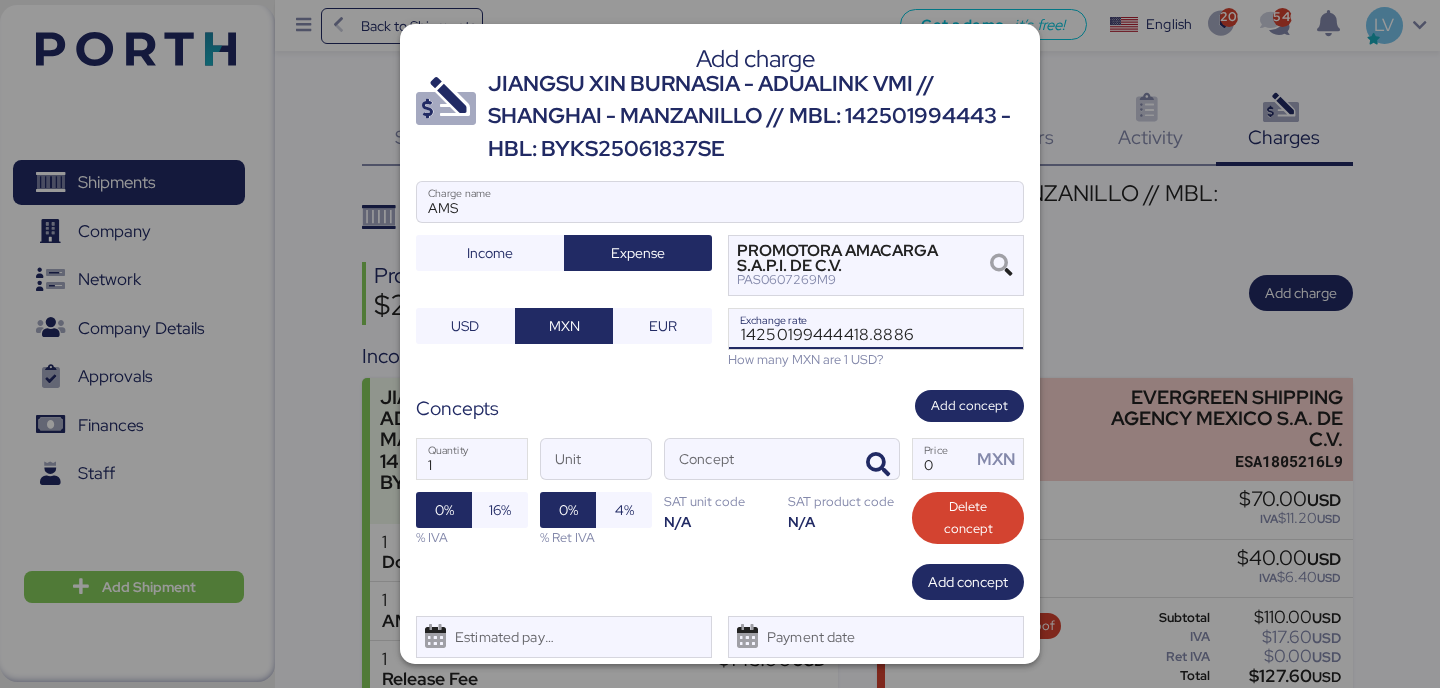 drag, startPoint x: 855, startPoint y: 327, endPoint x: 736, endPoint y: 321, distance: 119.15116 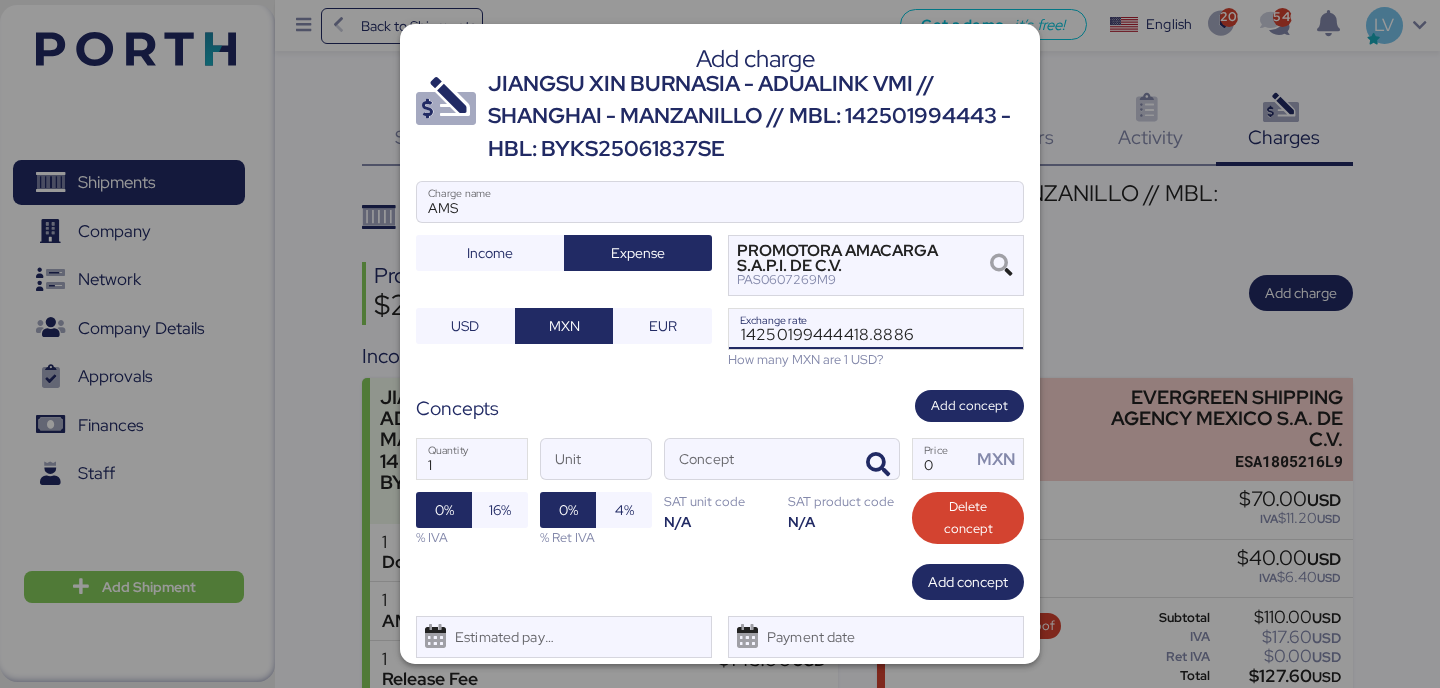 click on "14250199444418.8886" at bounding box center (876, 329) 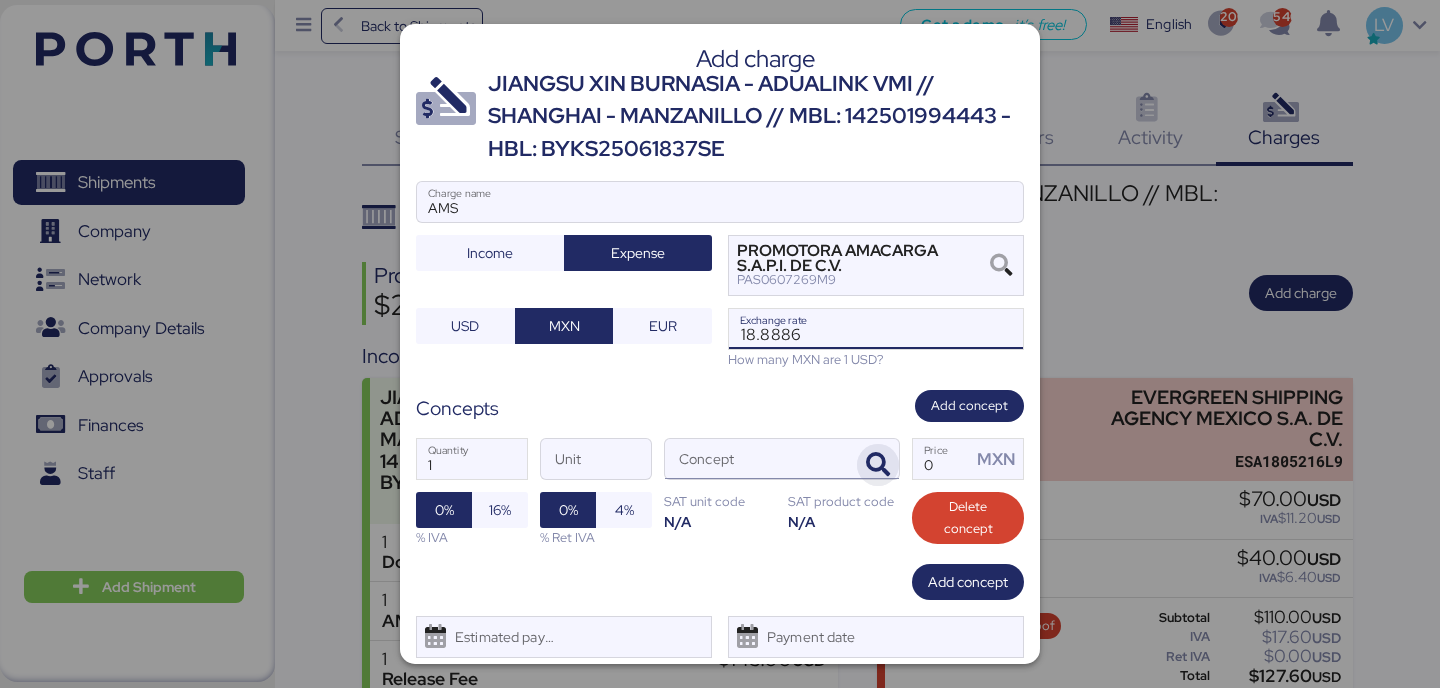 type on "18.8886" 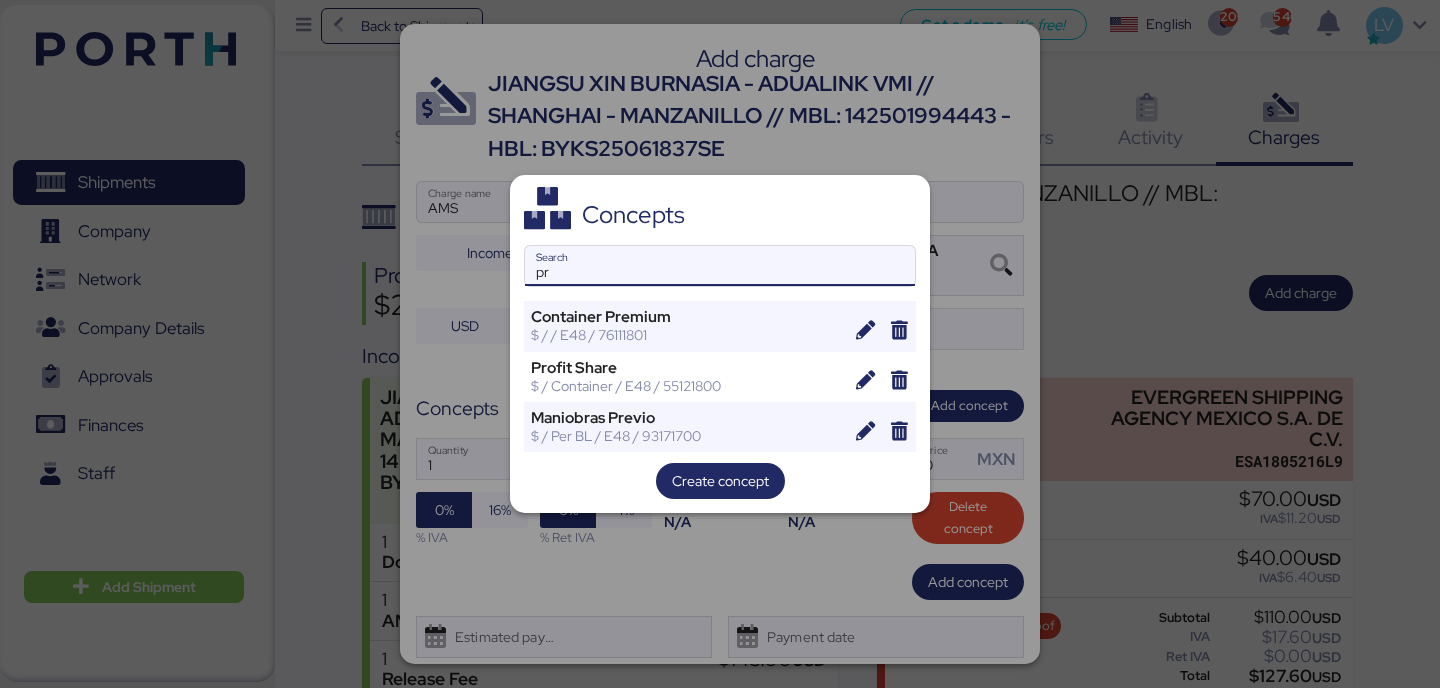 type on "p" 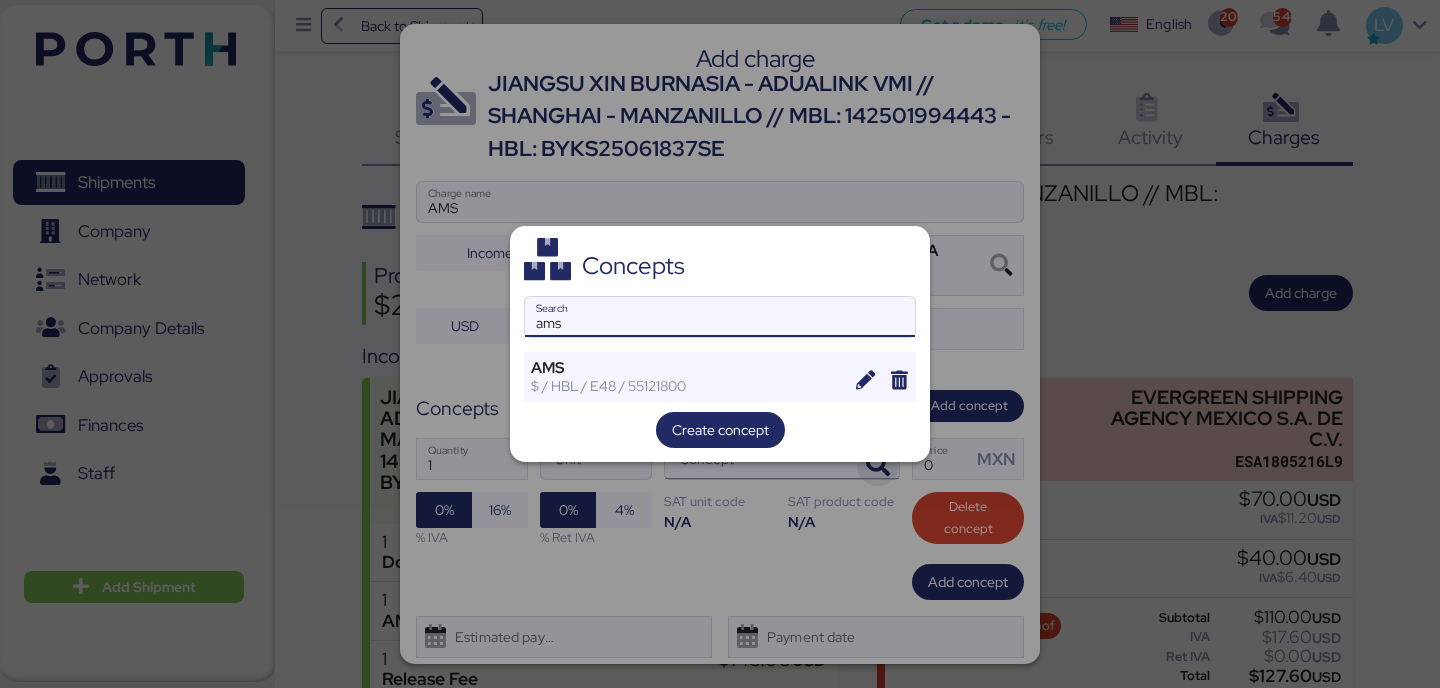 type on "ams" 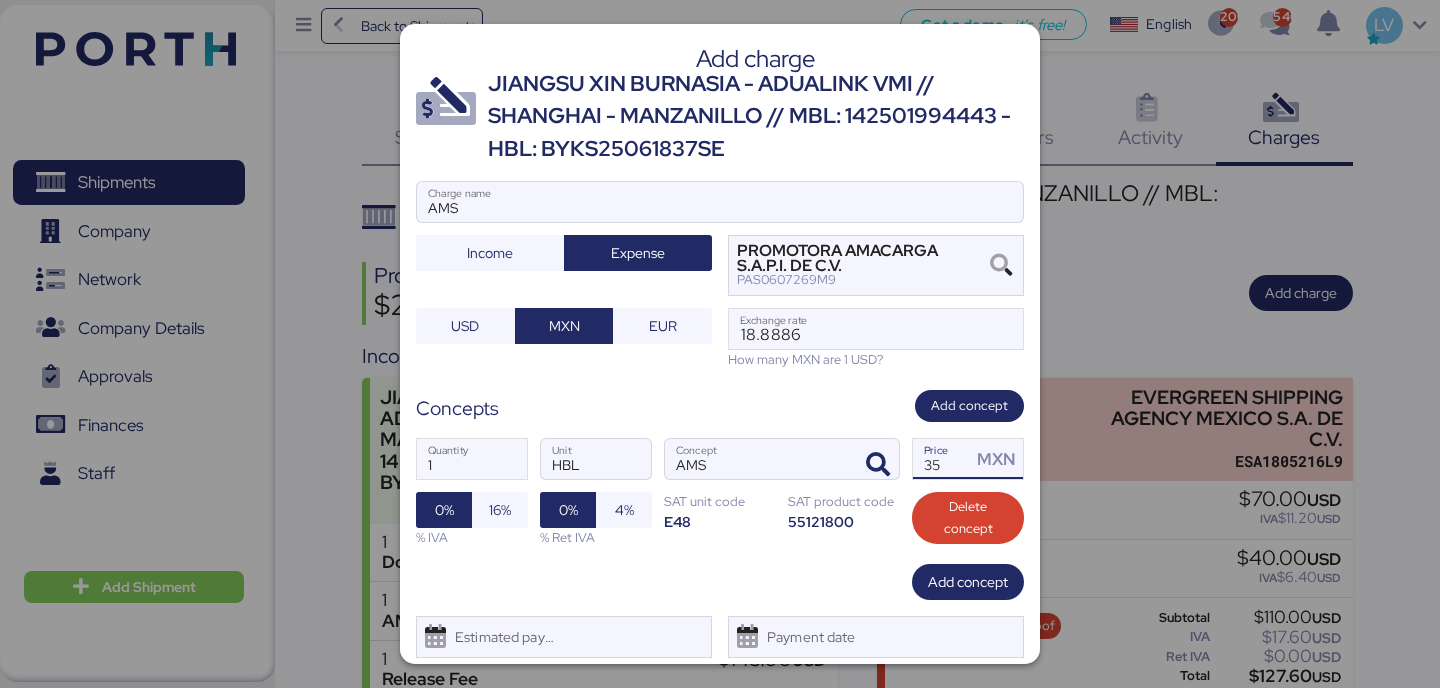 click on "35" at bounding box center (942, 459) 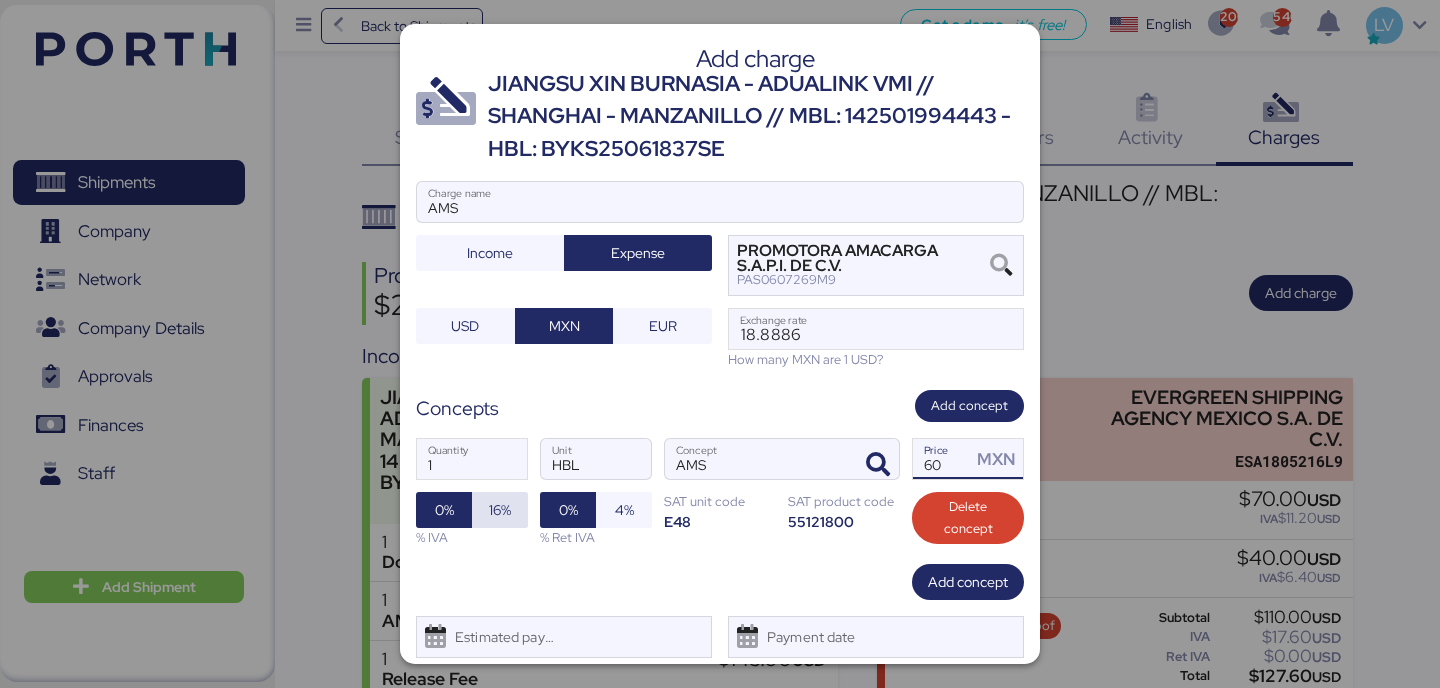 type on "60" 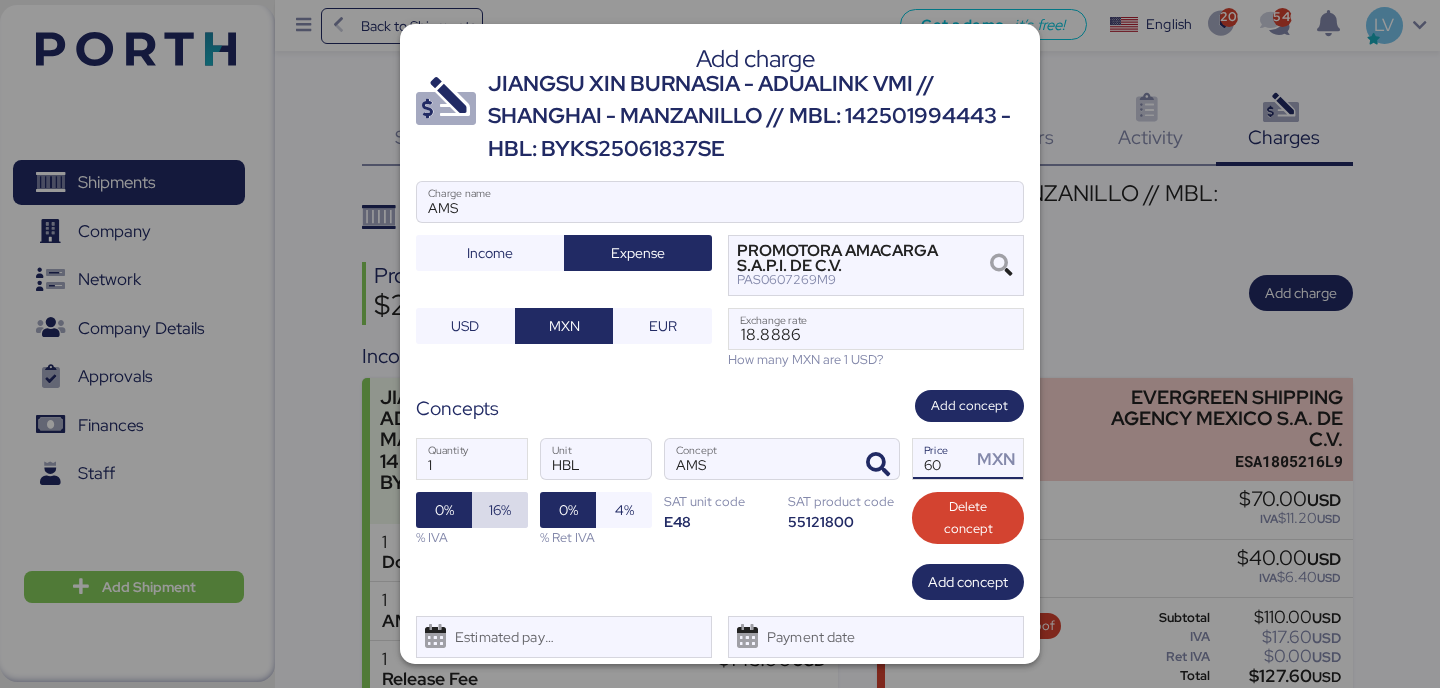 click on "16%" at bounding box center [500, 510] 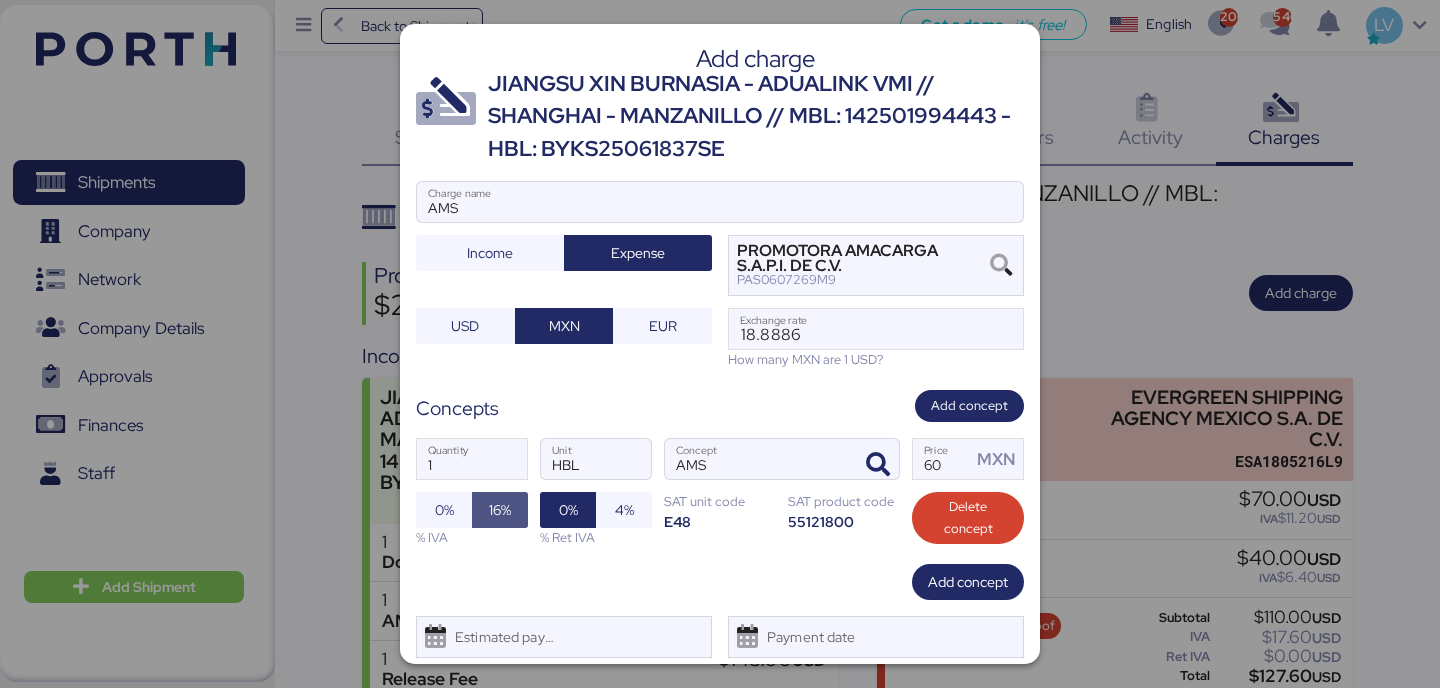click on "1 Quantity HBL Unit AMS Concept   60 Price MXN 0% 16% % IVA 0% 4% % Ret IVA SAT unit code E48 SAT product code 55121800 Delete concept" at bounding box center (720, 492) 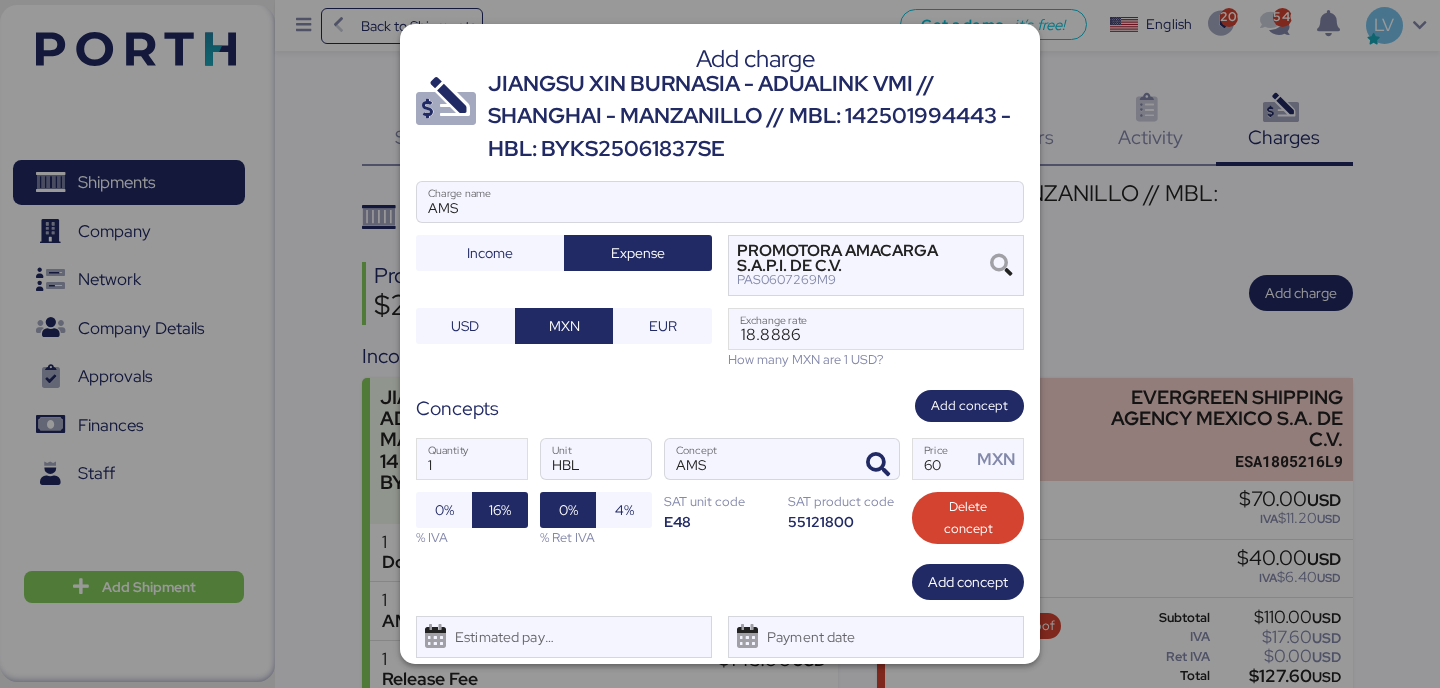 scroll, scrollTop: 57, scrollLeft: 0, axis: vertical 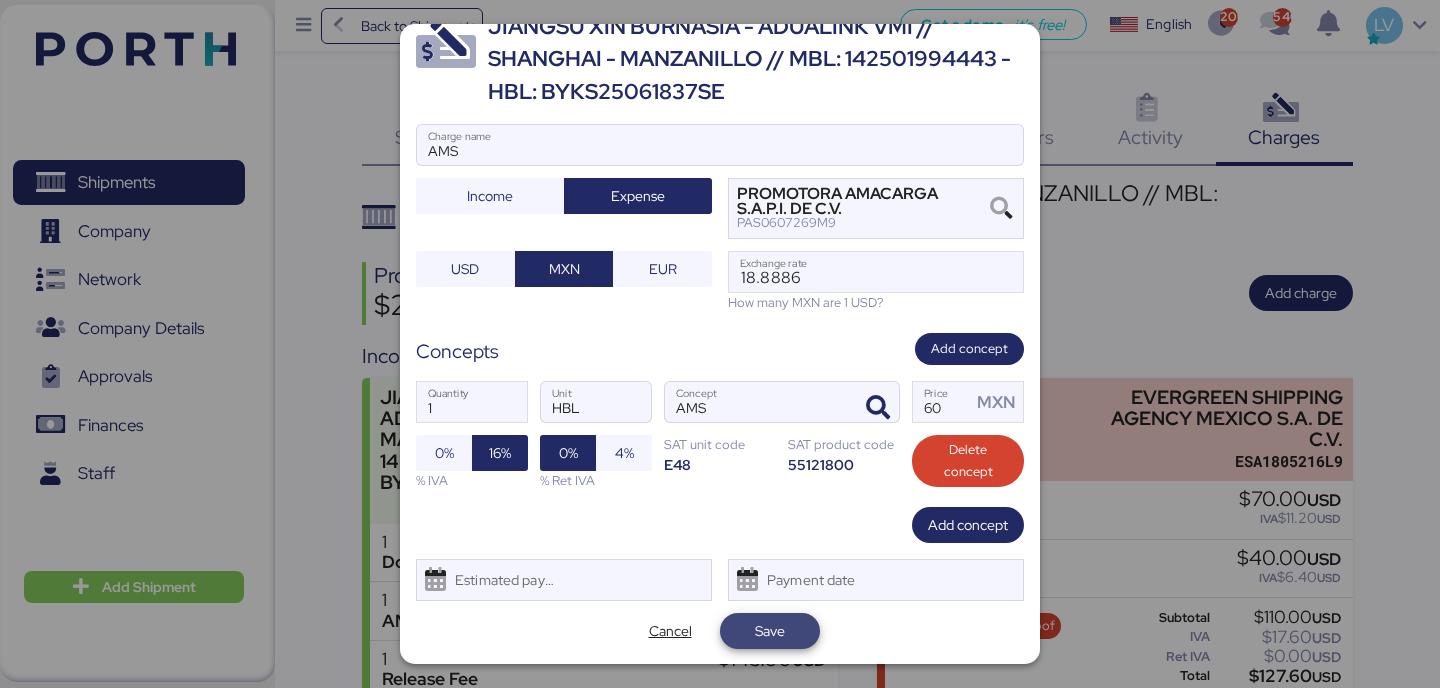 click on "Save" at bounding box center [770, 631] 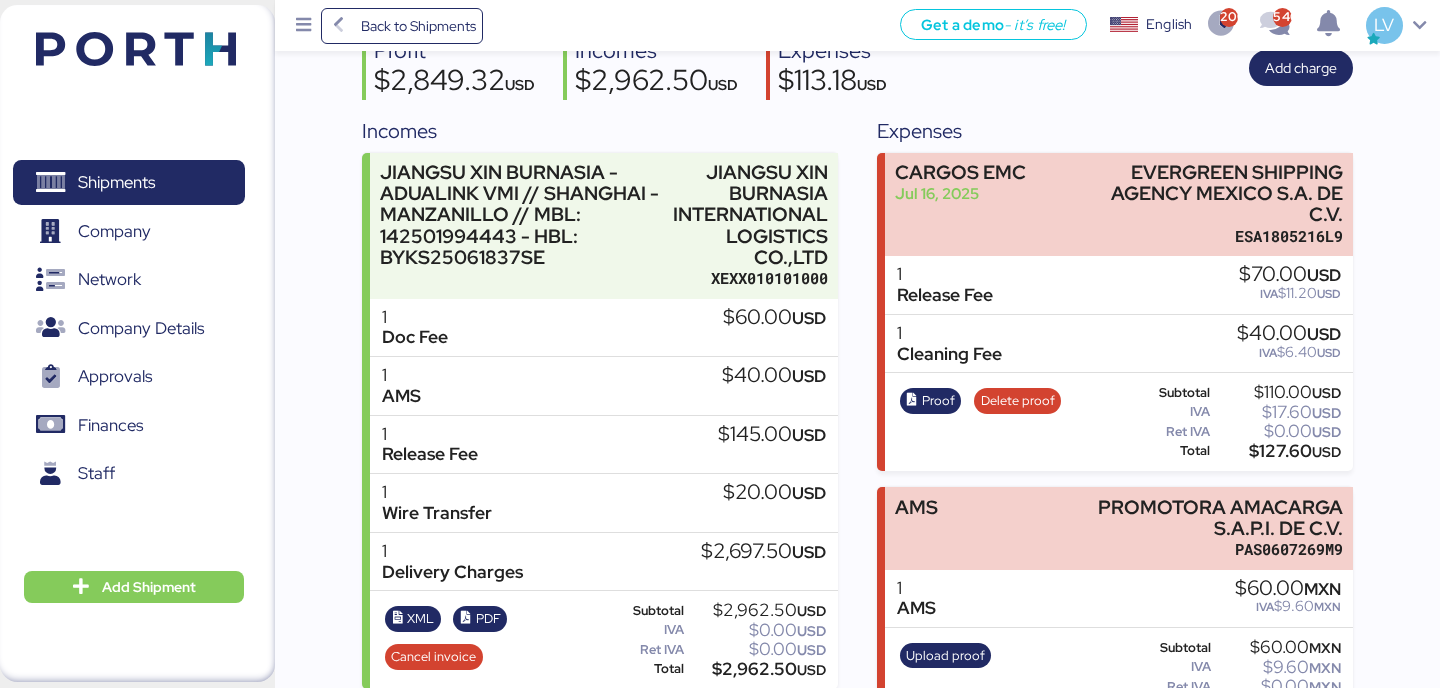 scroll, scrollTop: 258, scrollLeft: 0, axis: vertical 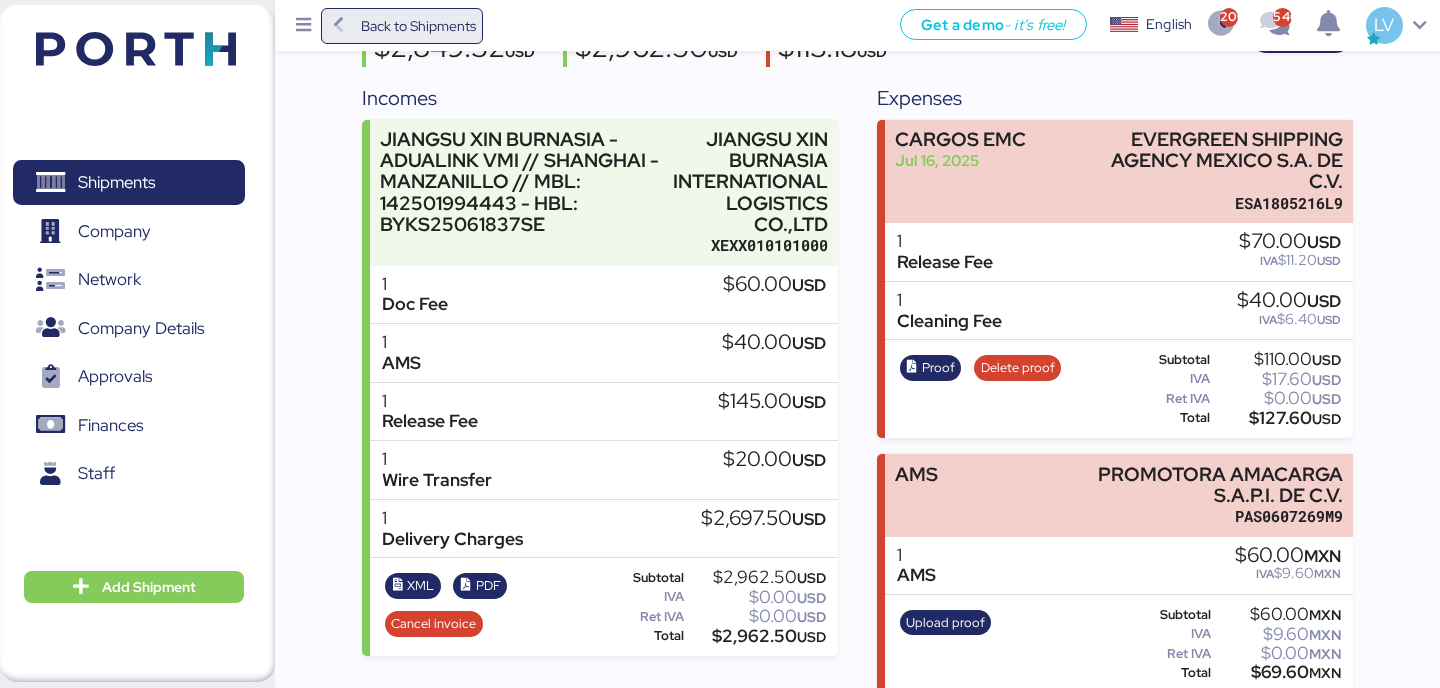 click on "Back to Shipments" at bounding box center [418, 26] 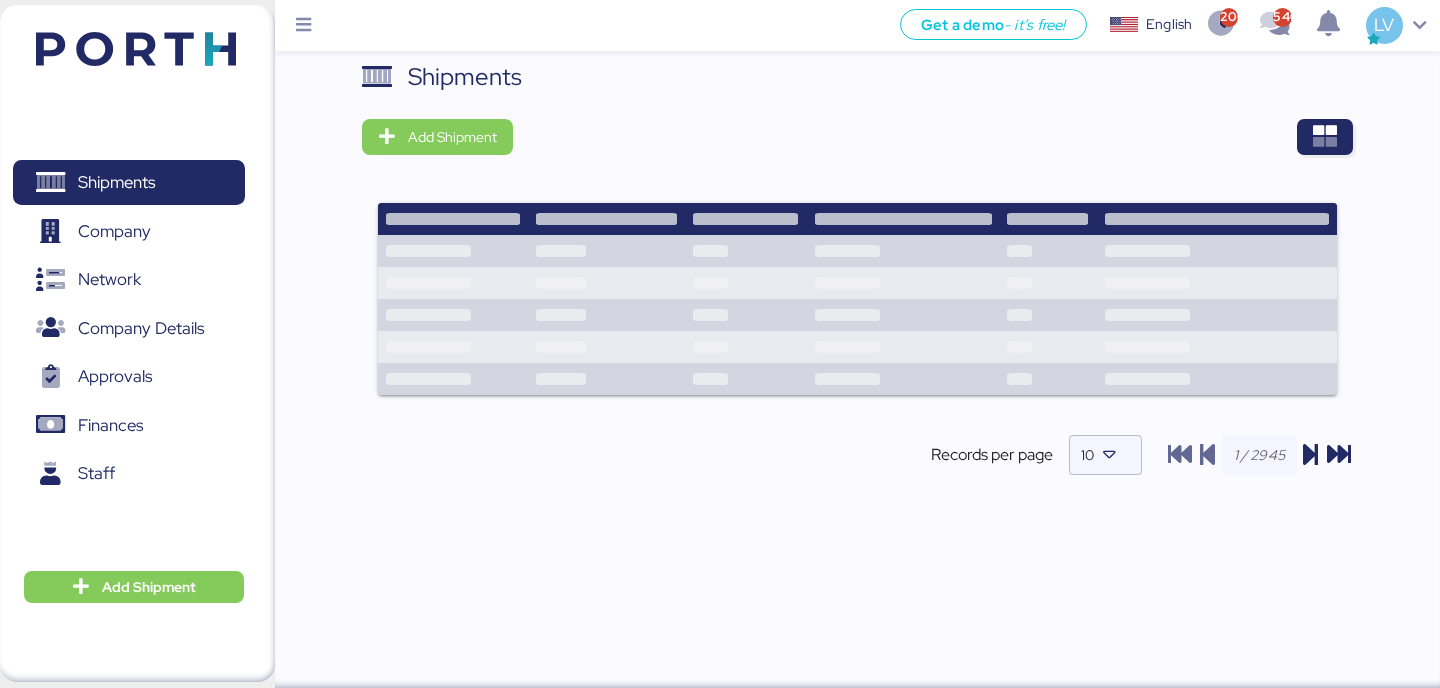 scroll, scrollTop: 0, scrollLeft: 0, axis: both 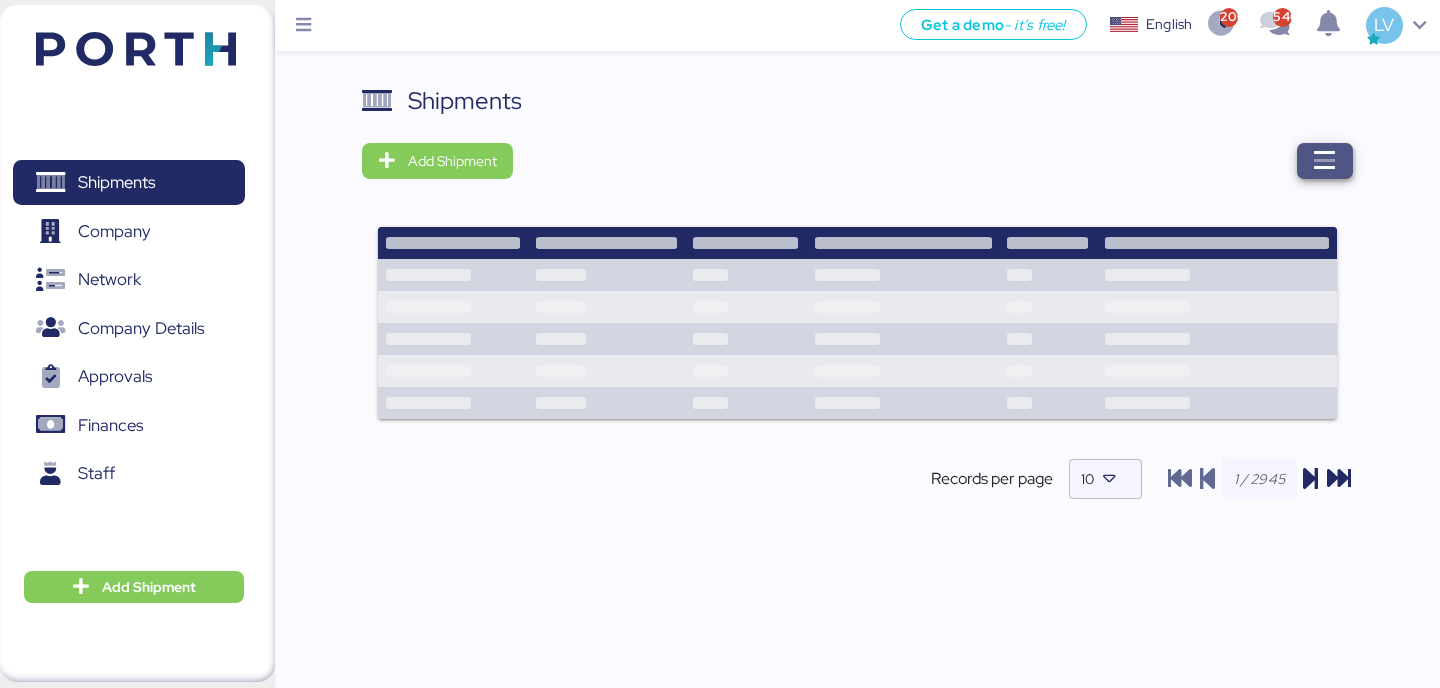 click at bounding box center [1325, 161] 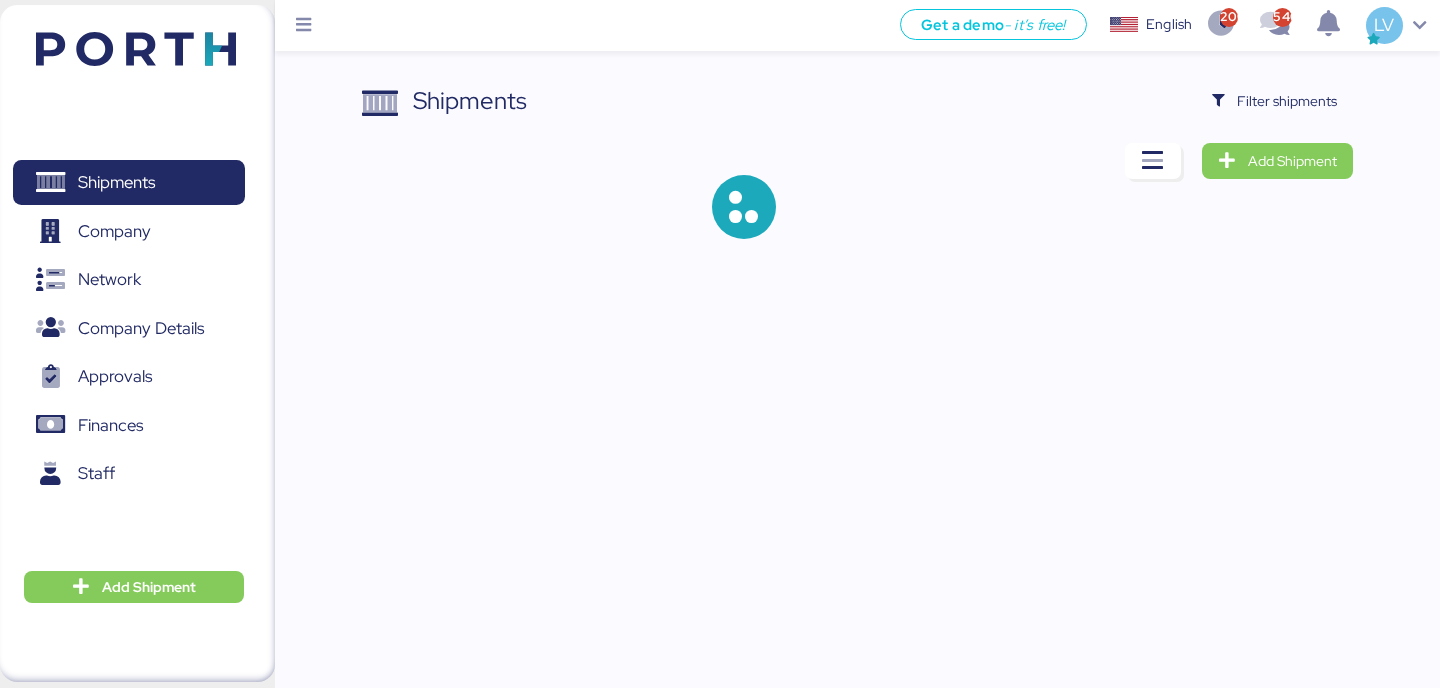 click on "Shipments   Filter shipments     Add Shipment" at bounding box center [720, 135] 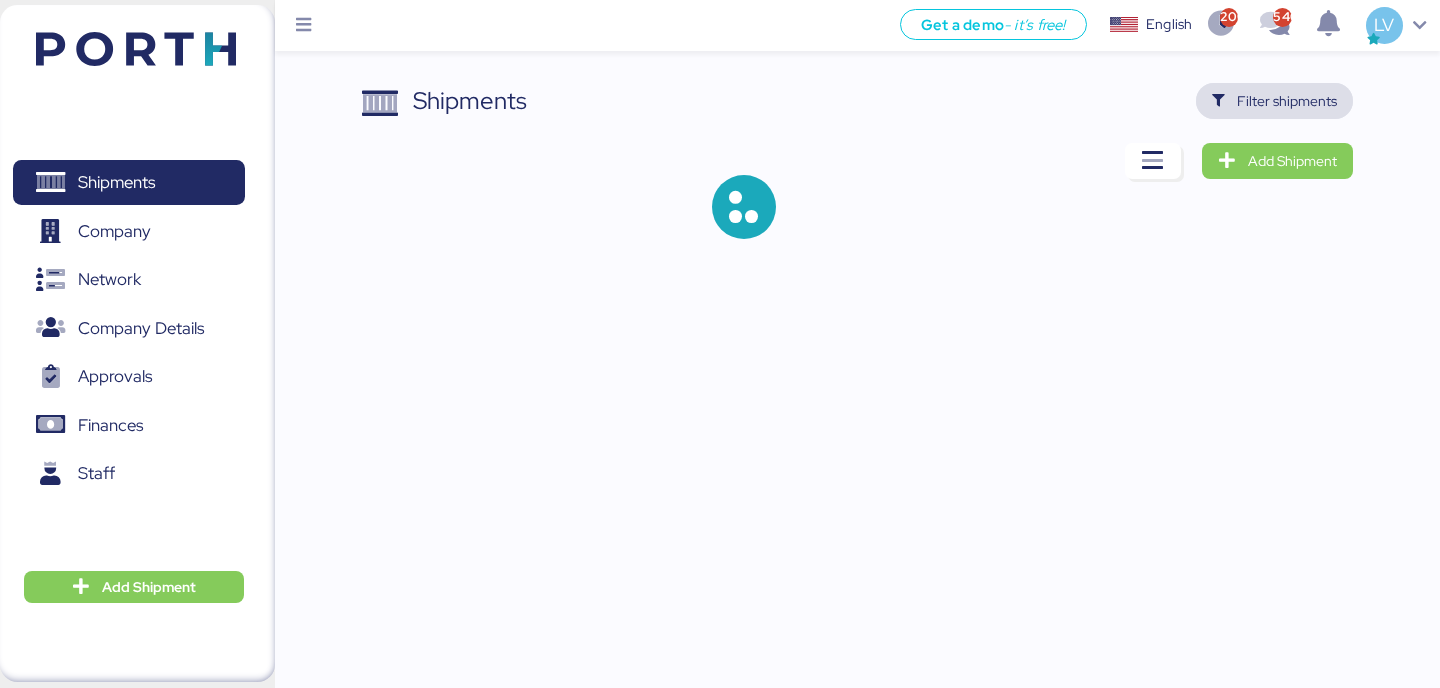 click on "Filter shipments" at bounding box center [1287, 101] 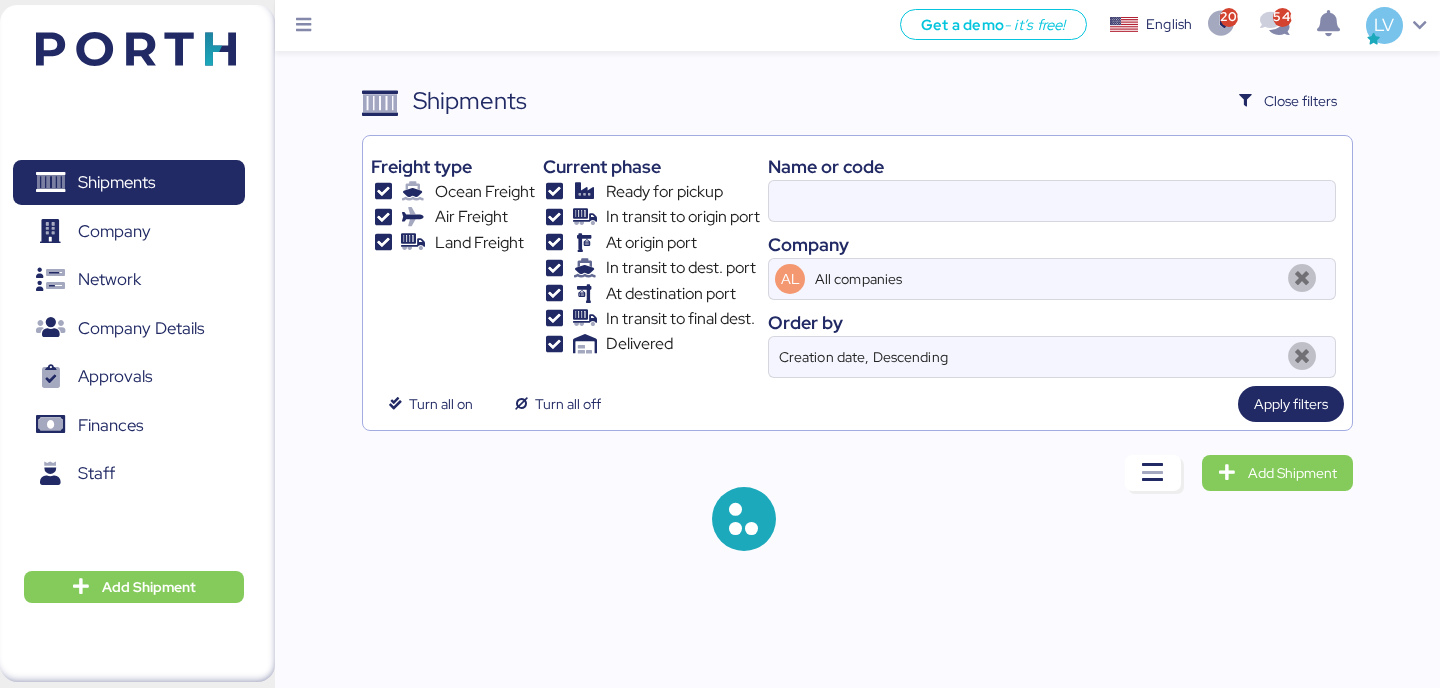 click on "Name or code" at bounding box center [1052, 166] 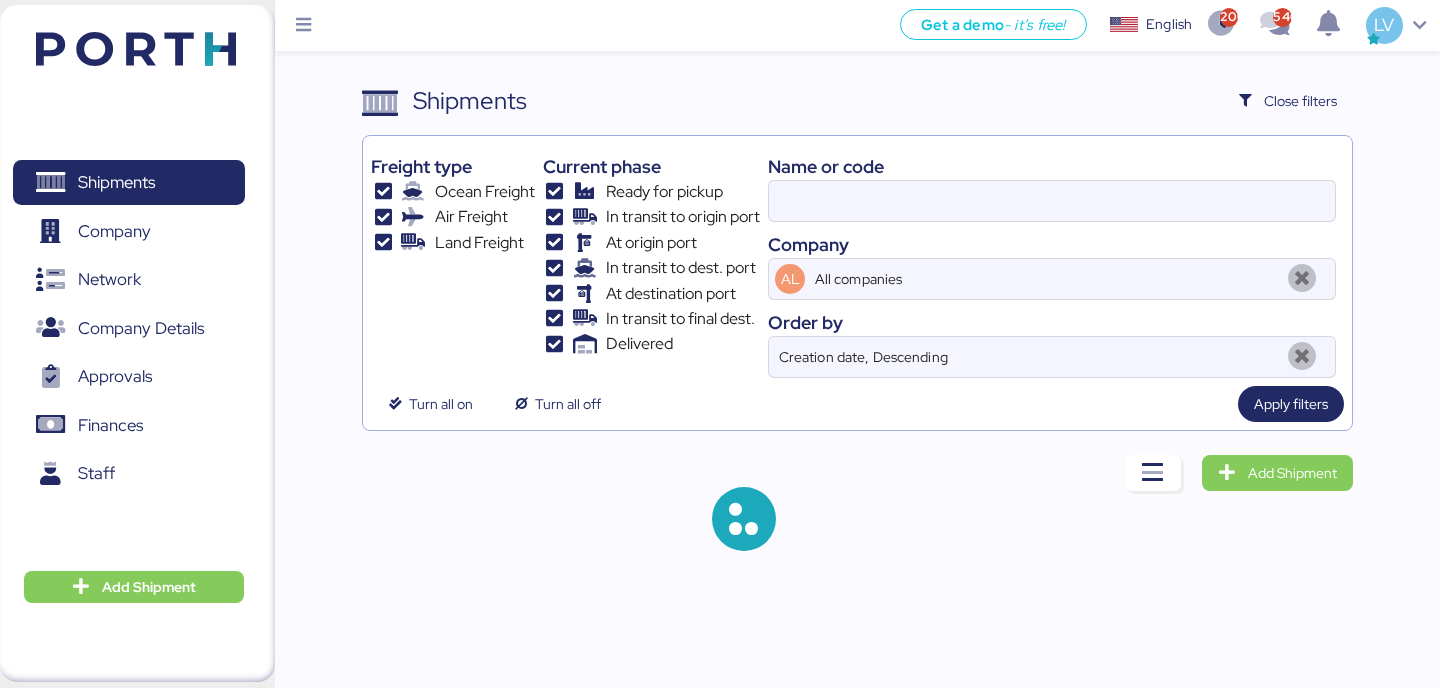 click on "Name or code" at bounding box center (1052, 166) 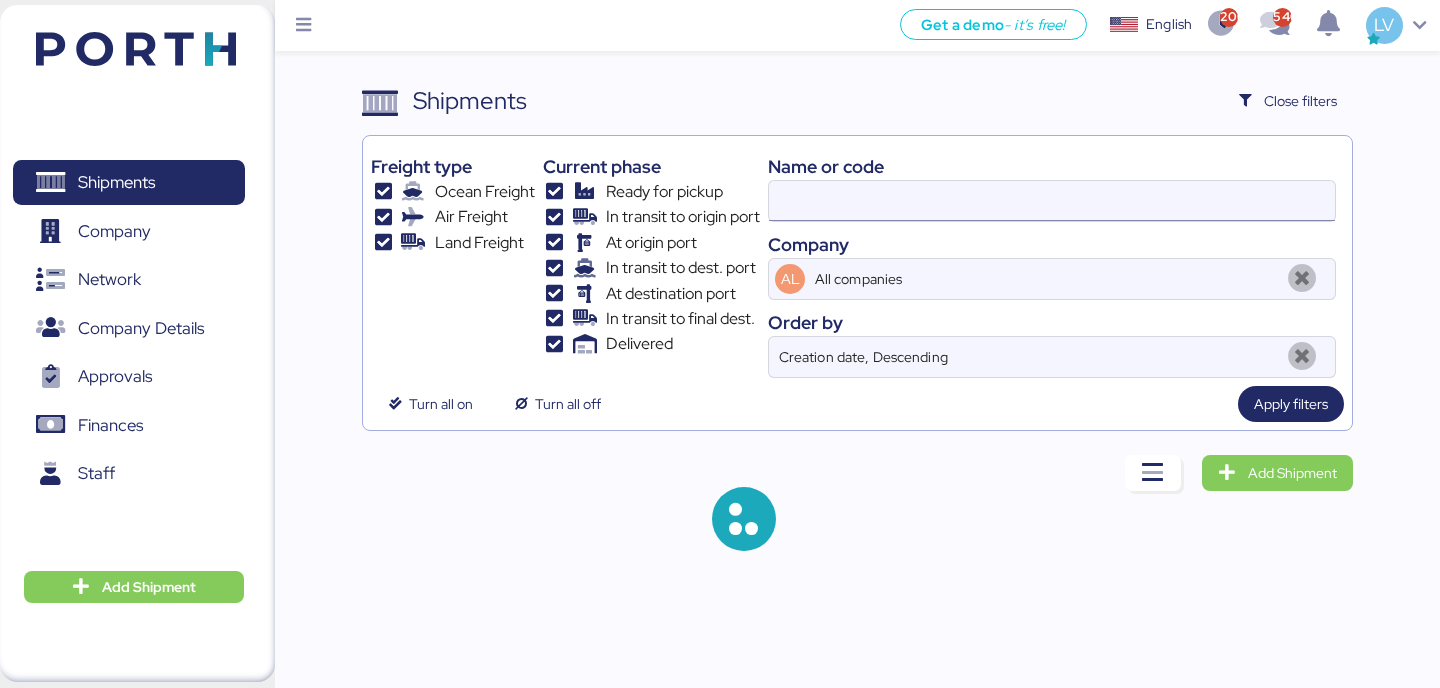 click at bounding box center [1052, 201] 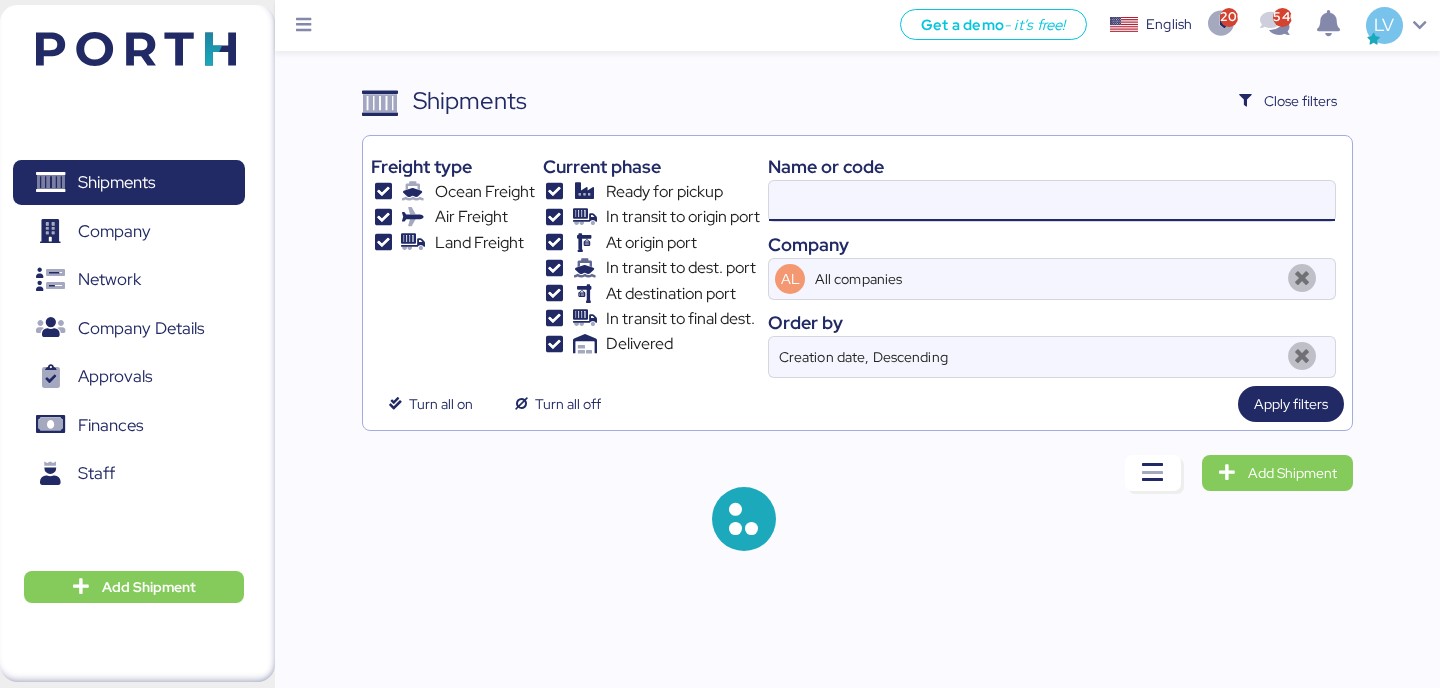 click at bounding box center (1052, 201) 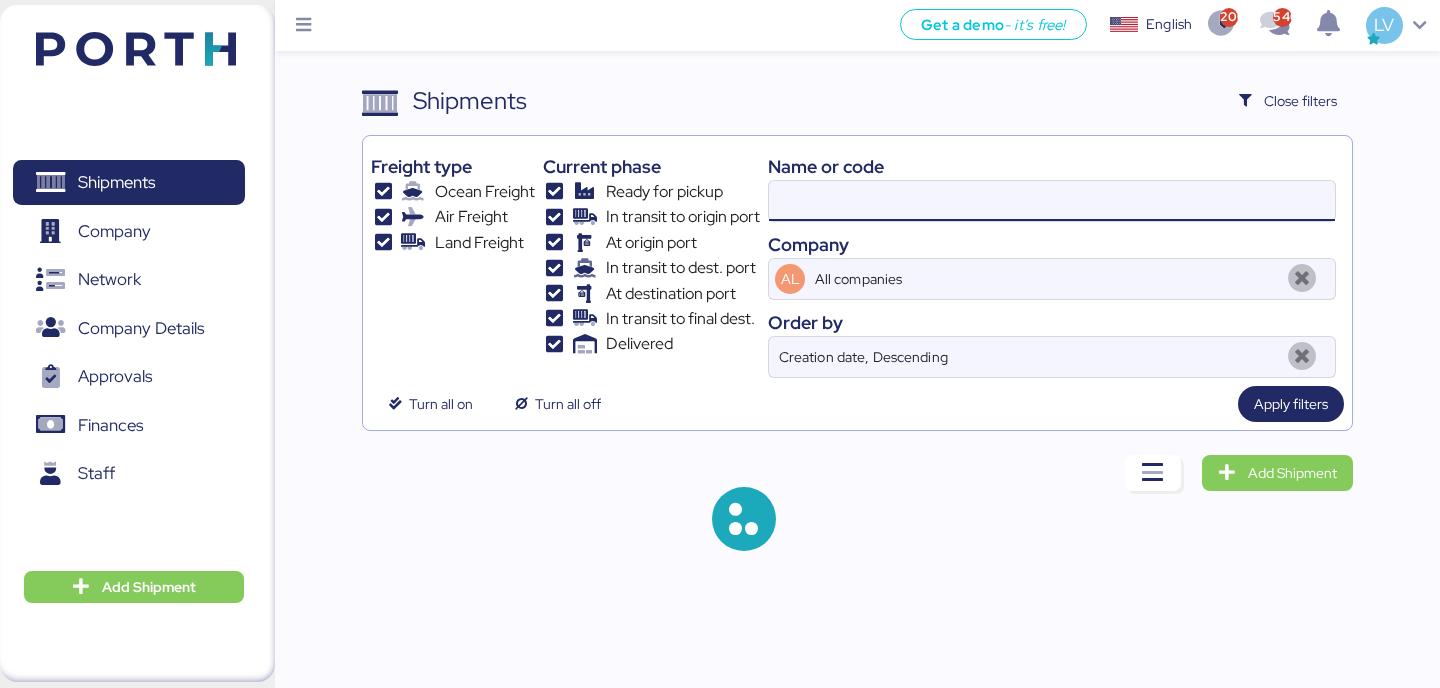 paste on "142501994605" 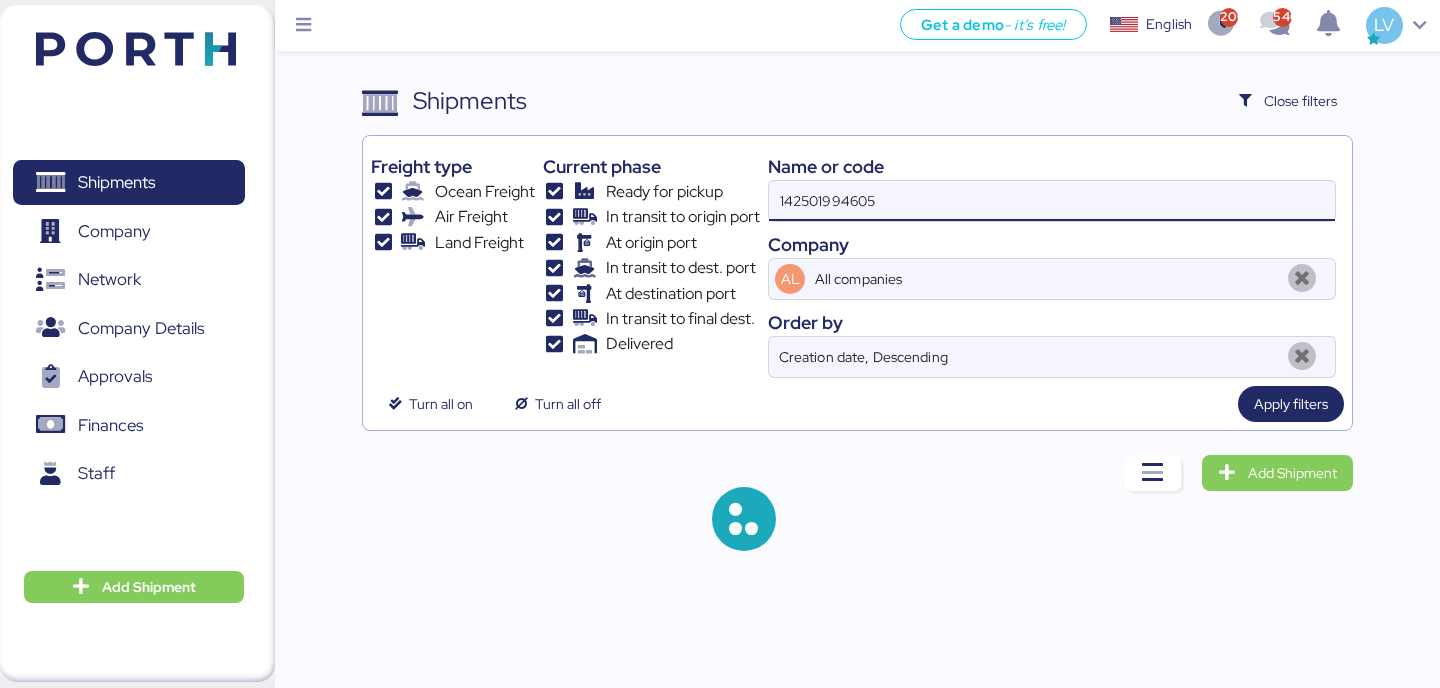 type on "142501994605" 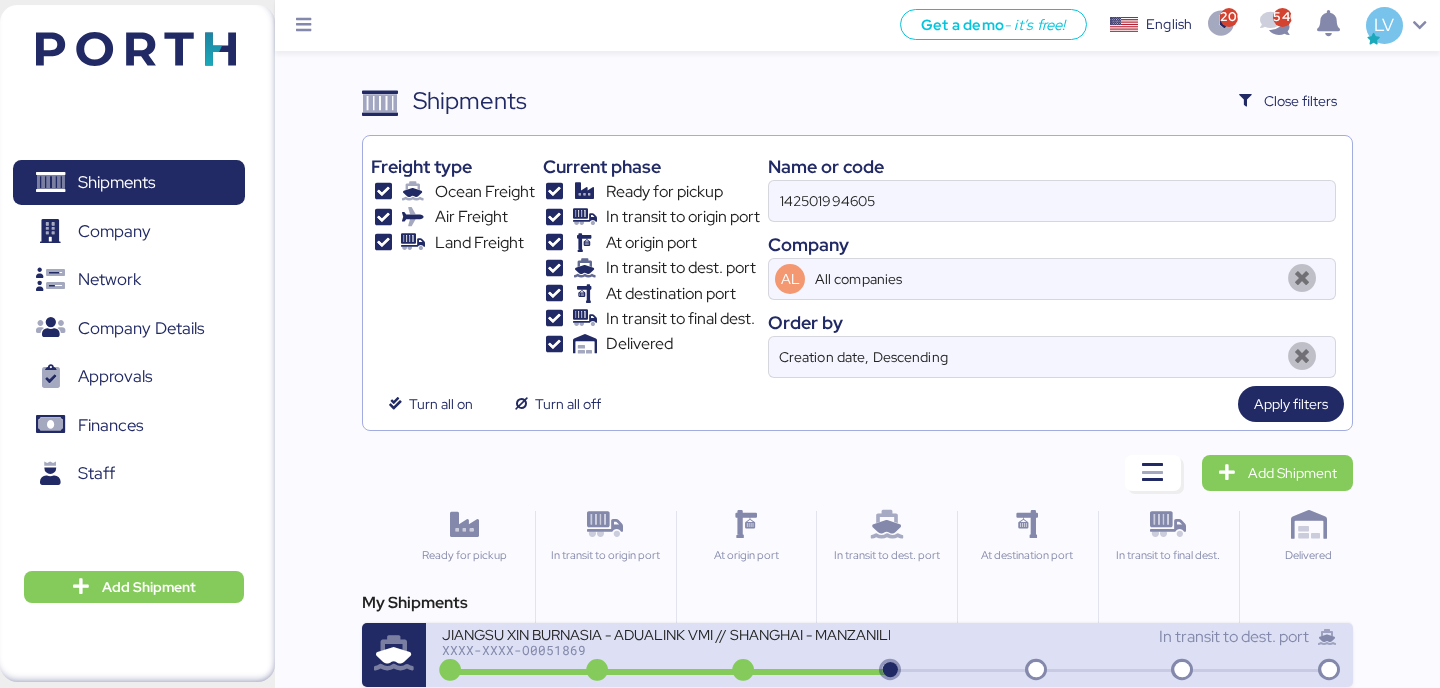 click on "In transit to dest. port" at bounding box center [1113, 637] 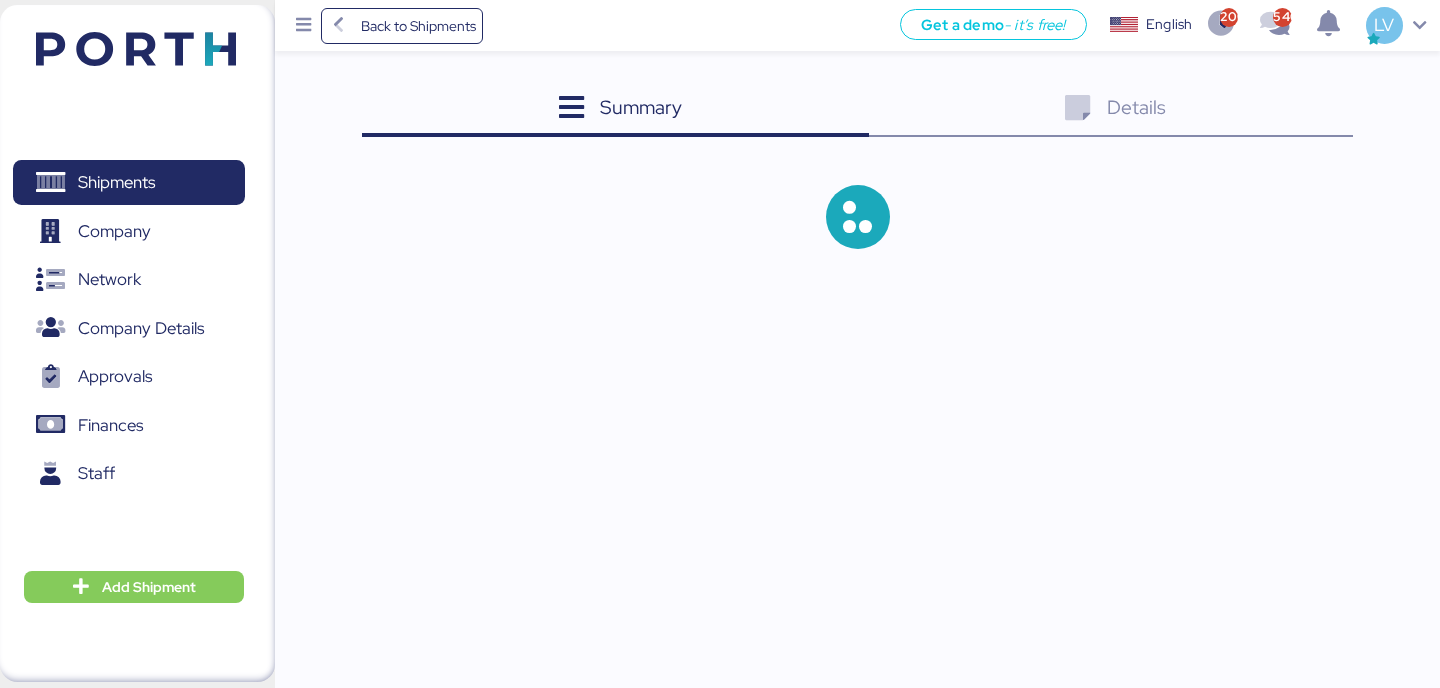 click on "Details 0" at bounding box center (1111, 110) 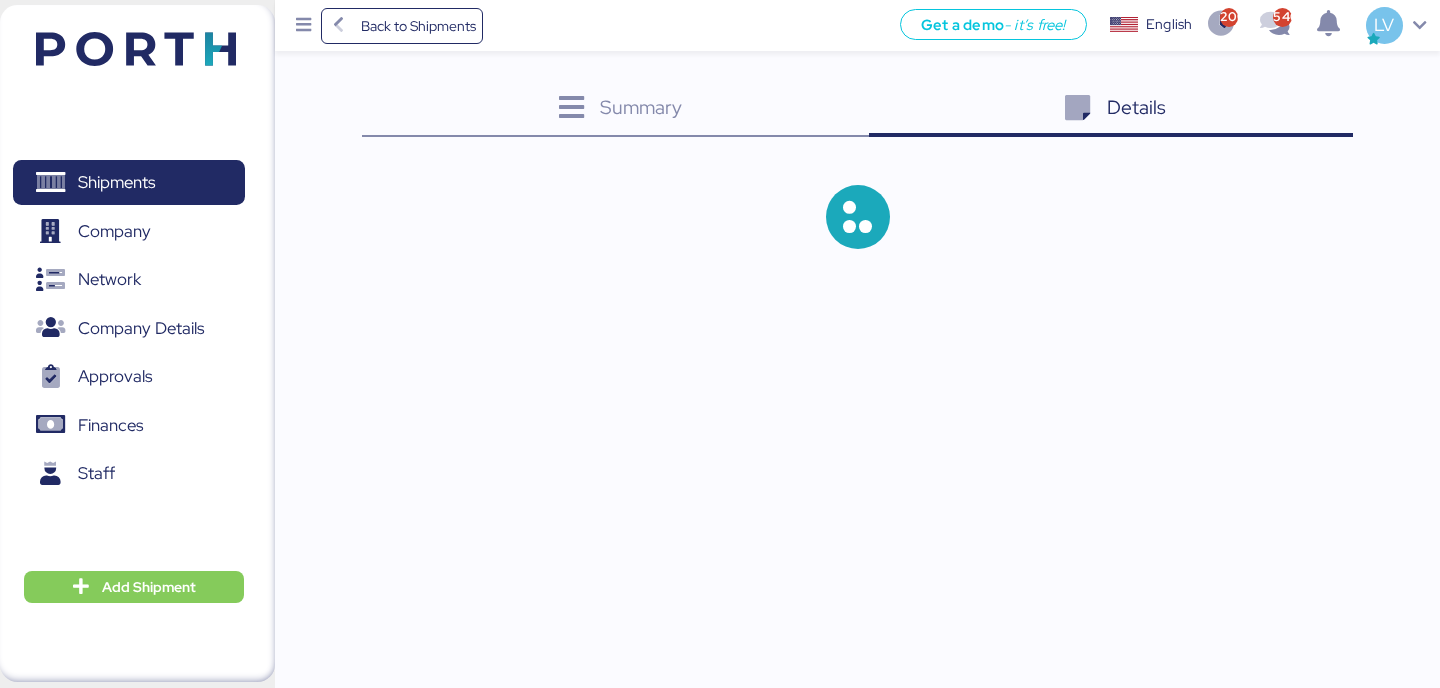 click on "Details 0" at bounding box center [1111, 110] 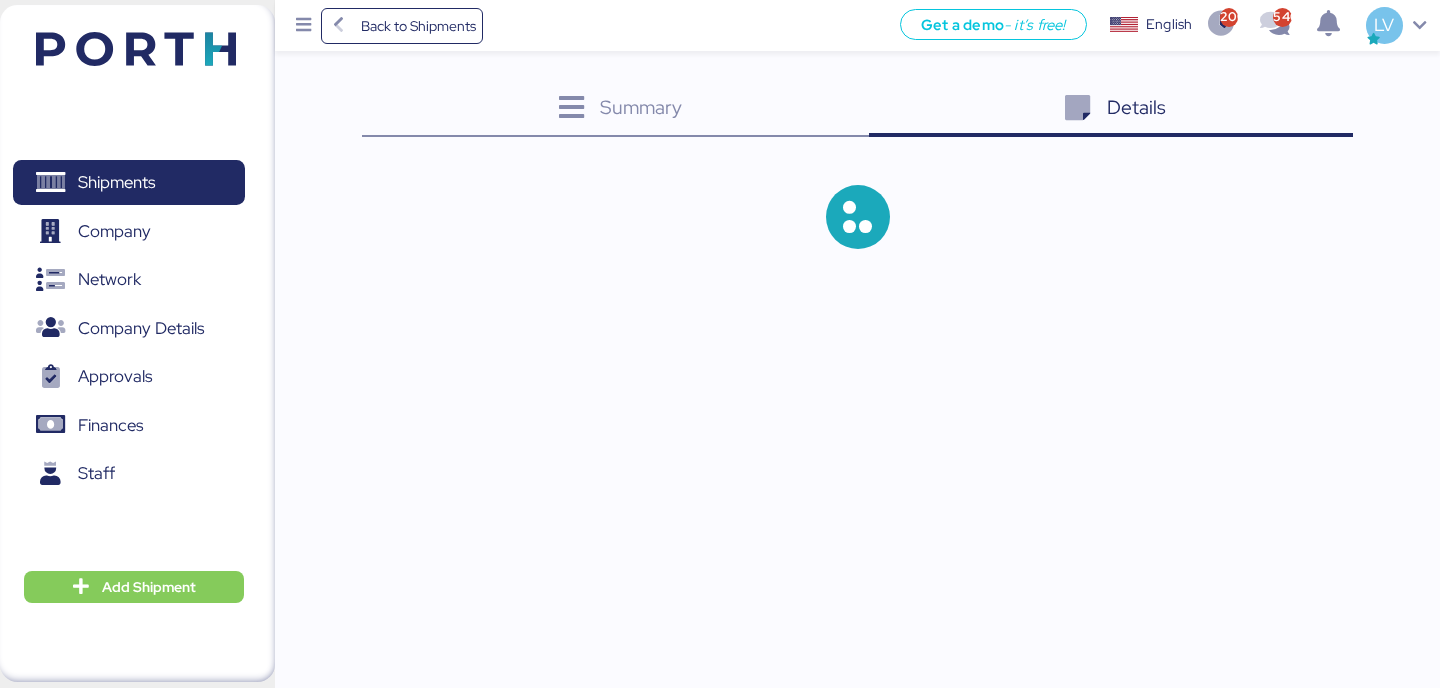 click on "Details 0" at bounding box center (1111, 110) 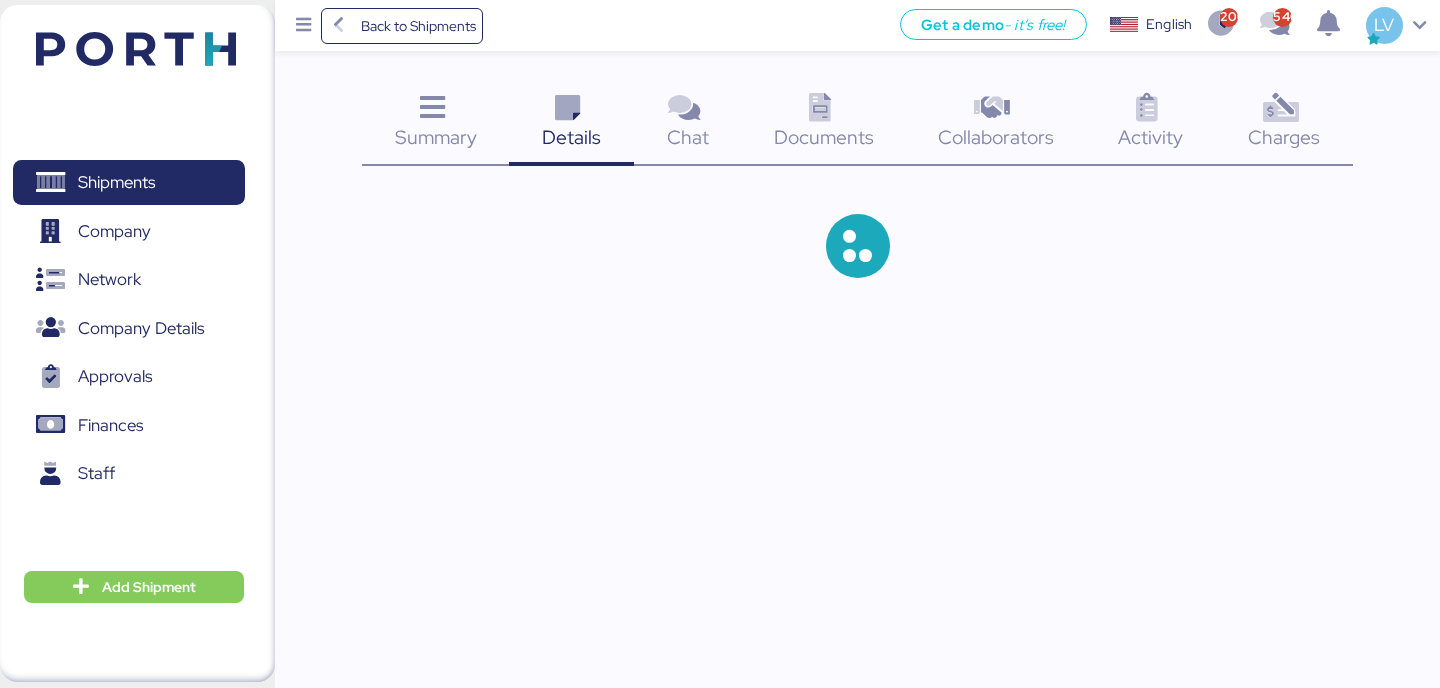 click at bounding box center (1280, 108) 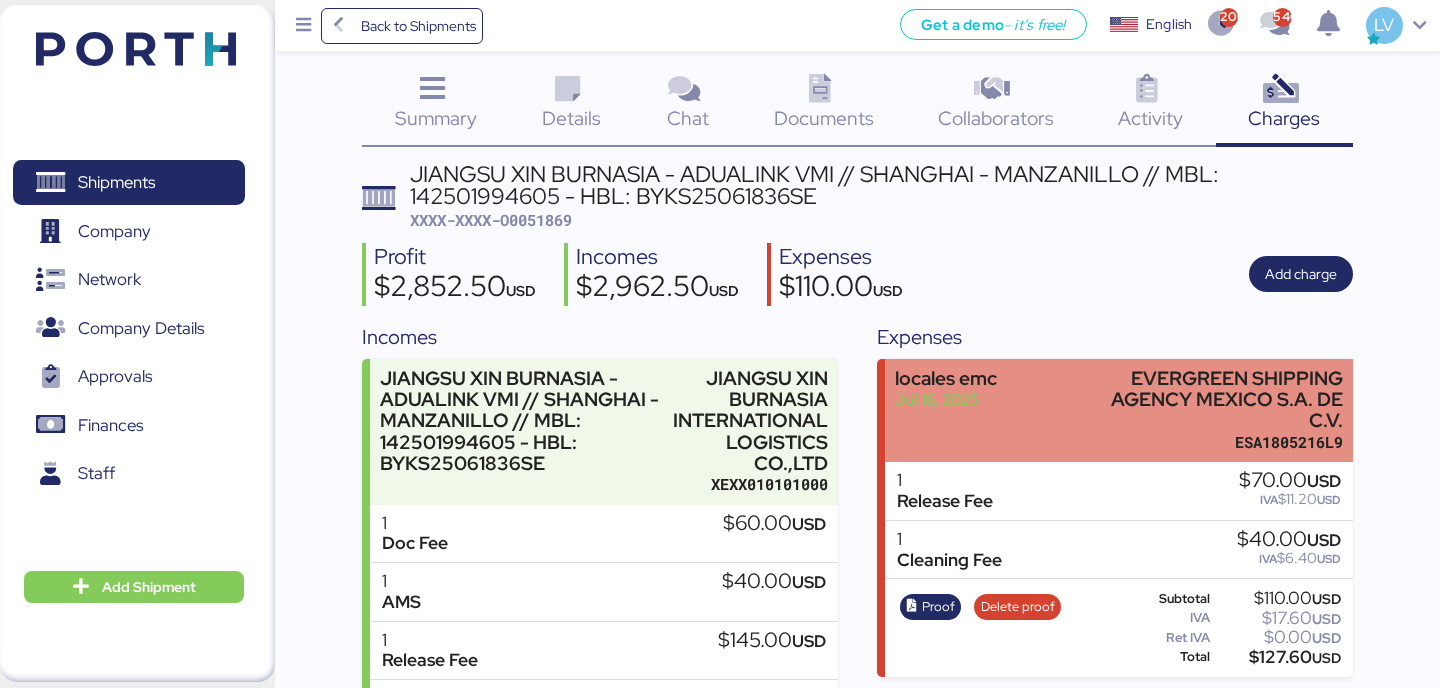 scroll, scrollTop: 0, scrollLeft: 0, axis: both 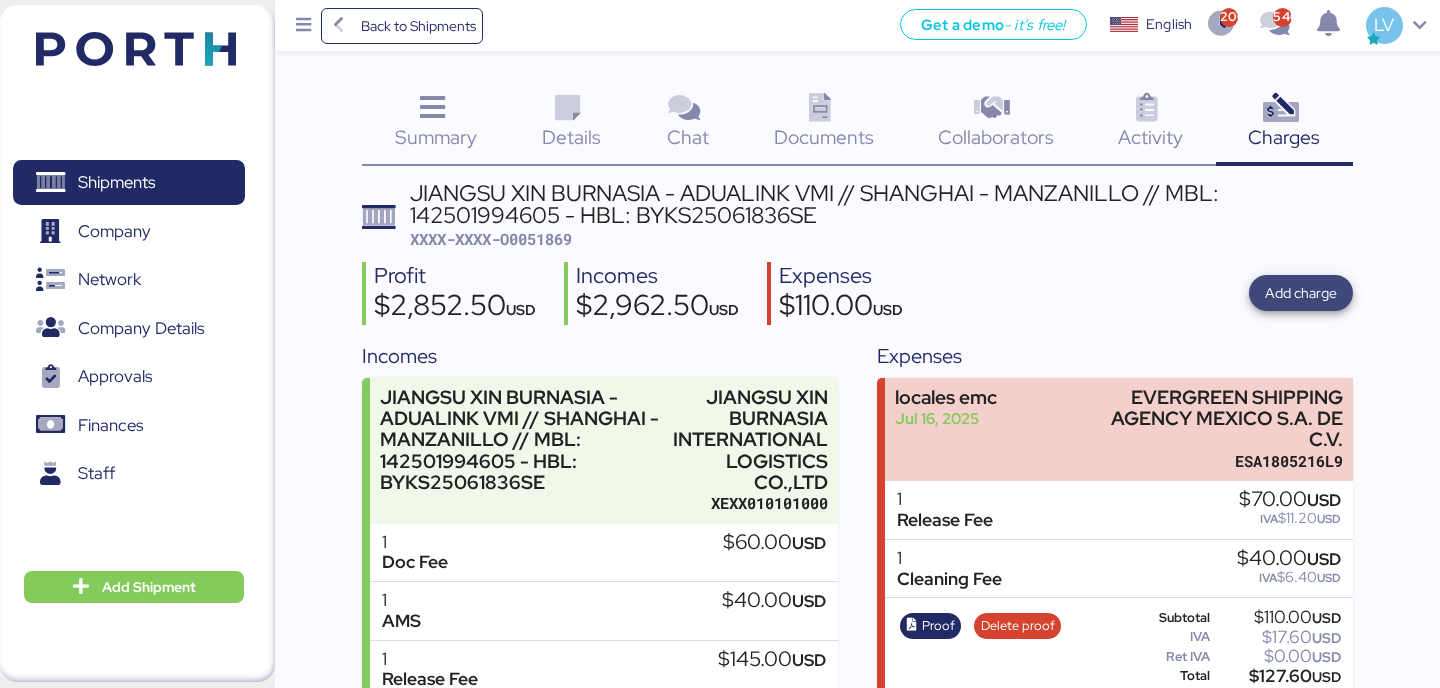 click on "Add charge" at bounding box center (1301, 293) 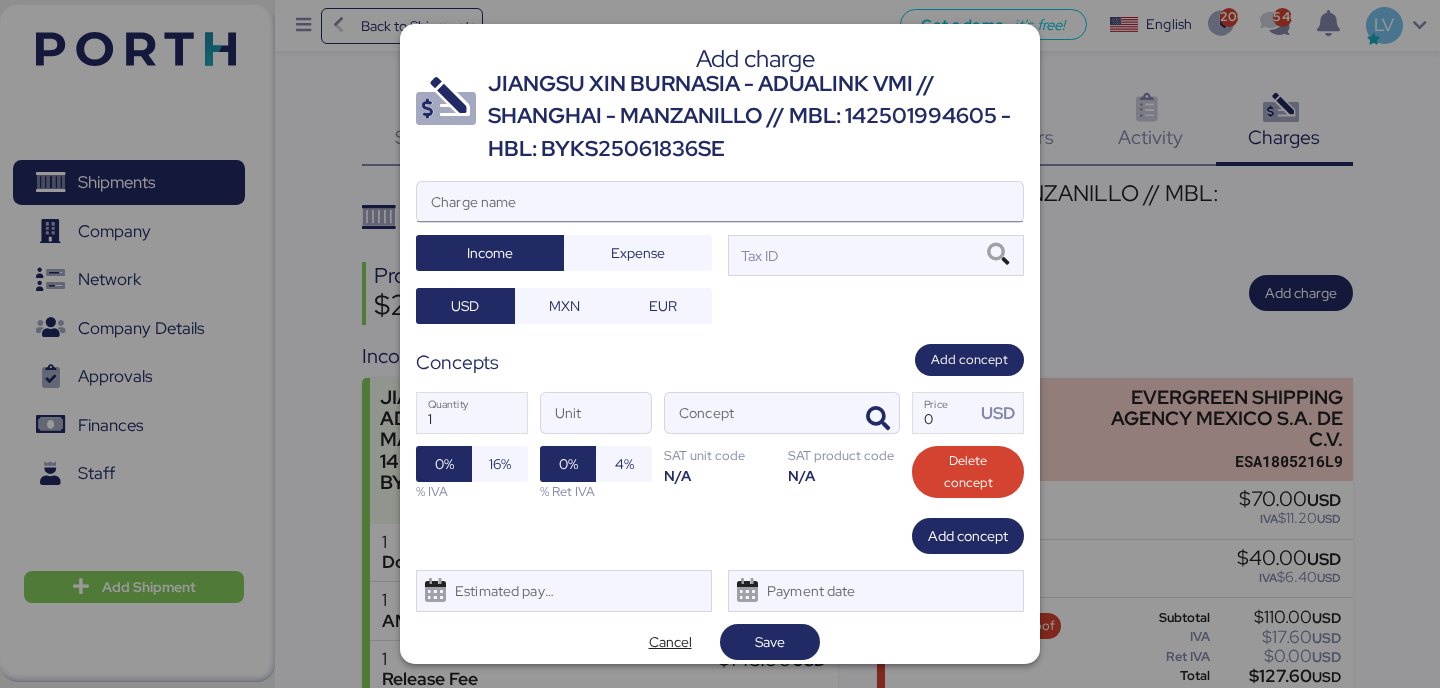 click on "Charge name" at bounding box center [720, 202] 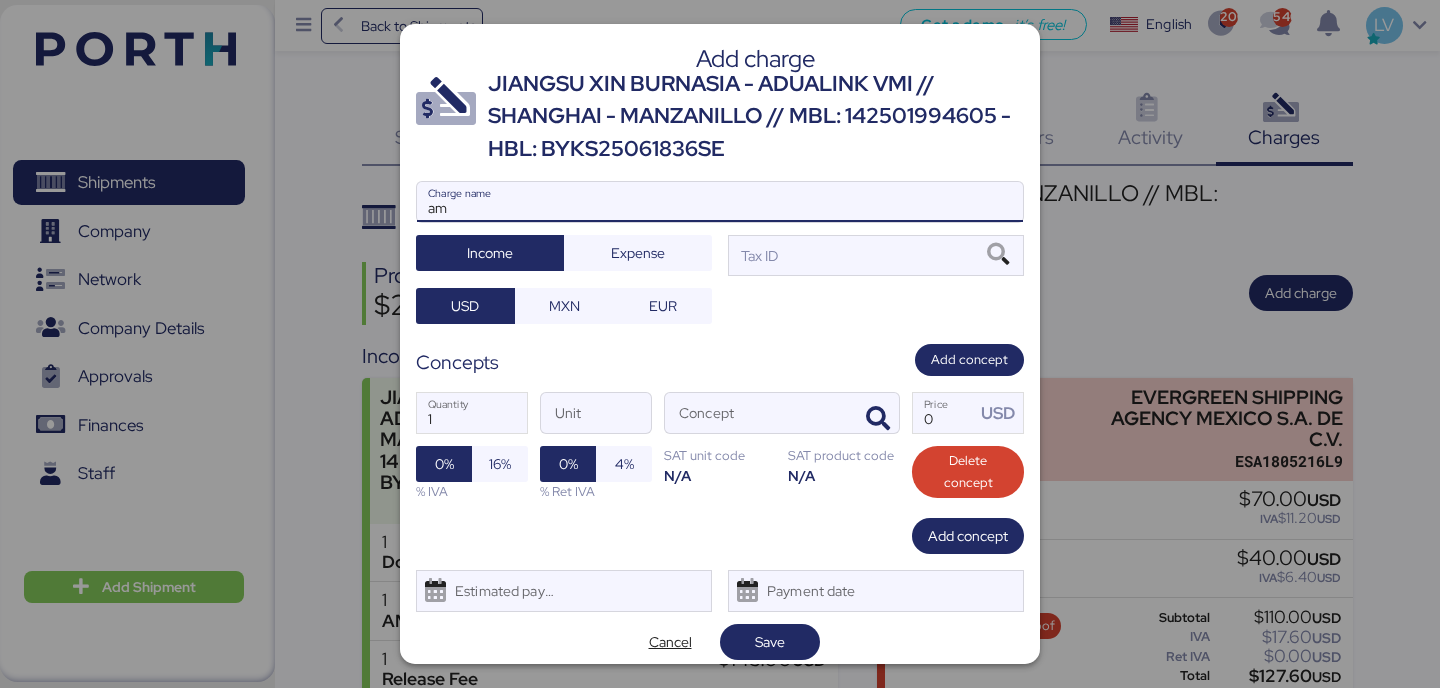 type 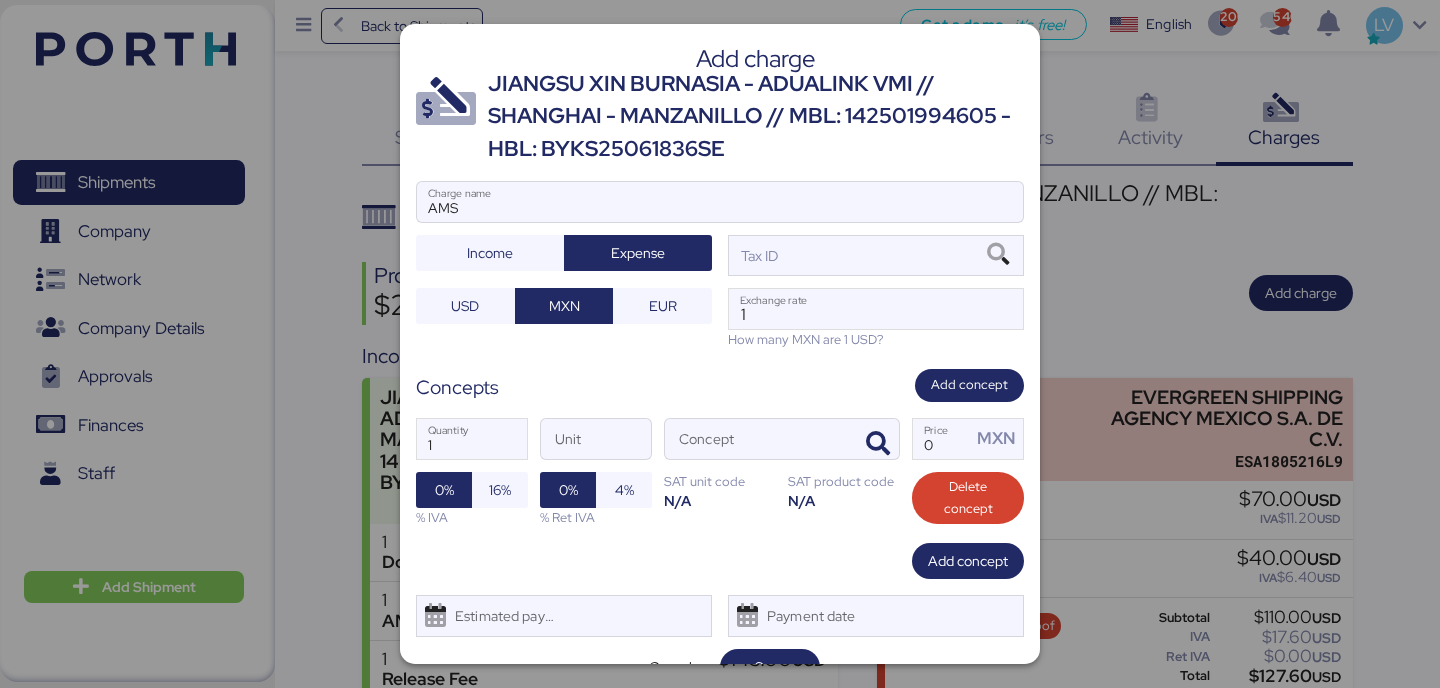 click on "1 Exchange rate" at bounding box center (876, 309) 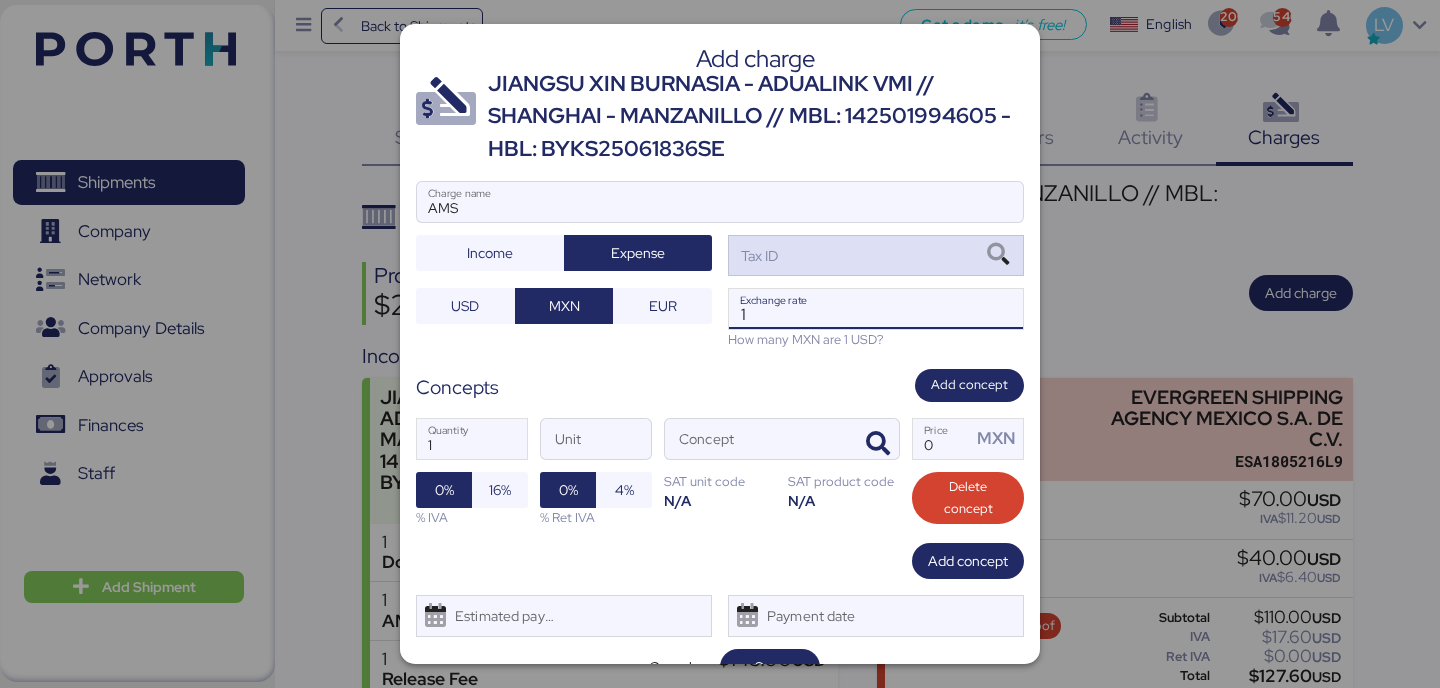 click on "Tax ID" at bounding box center (876, 255) 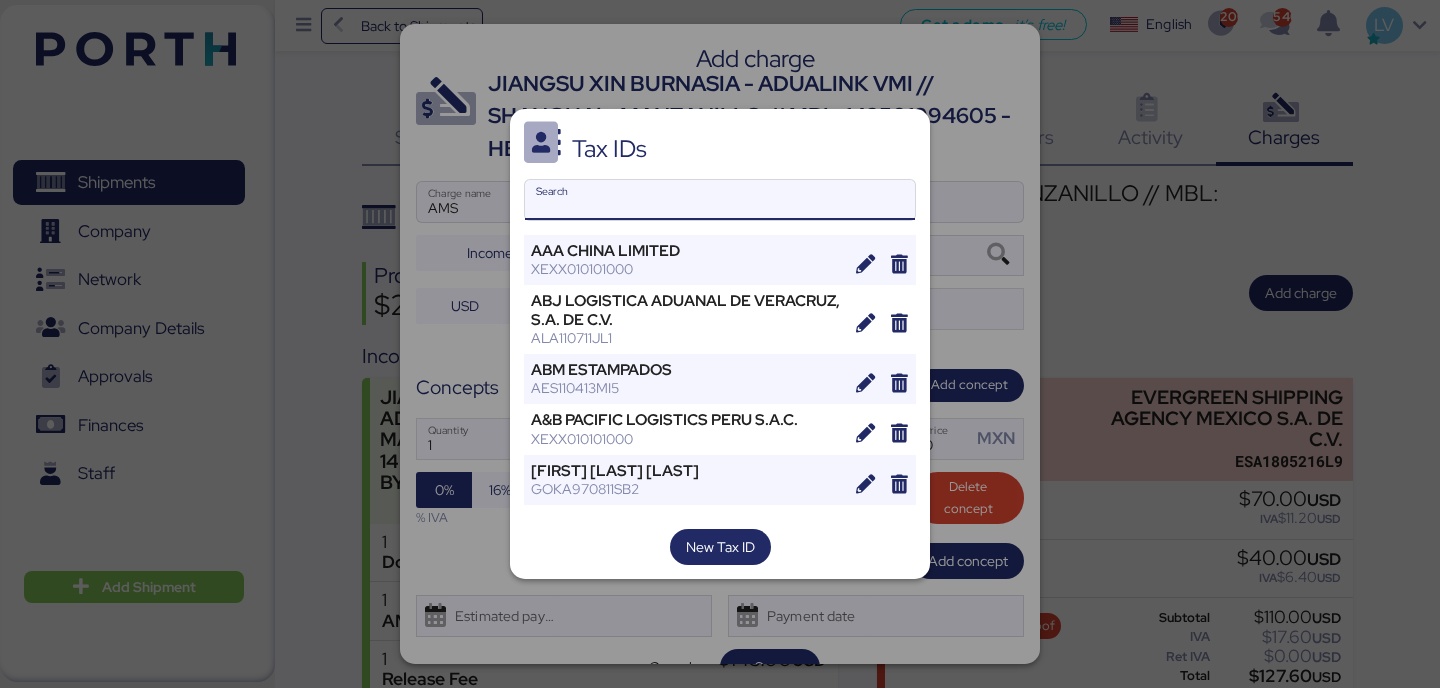click on "Search" at bounding box center [720, 200] 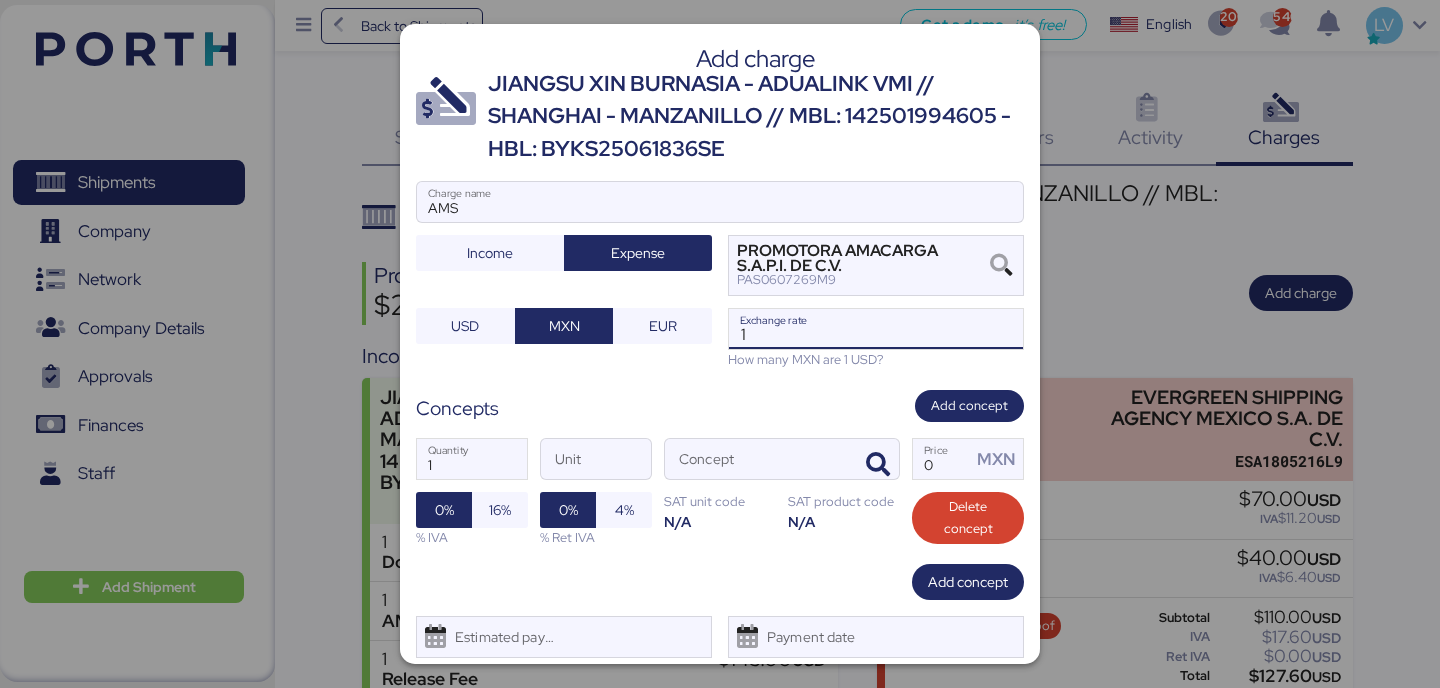 click on "1" at bounding box center (876, 329) 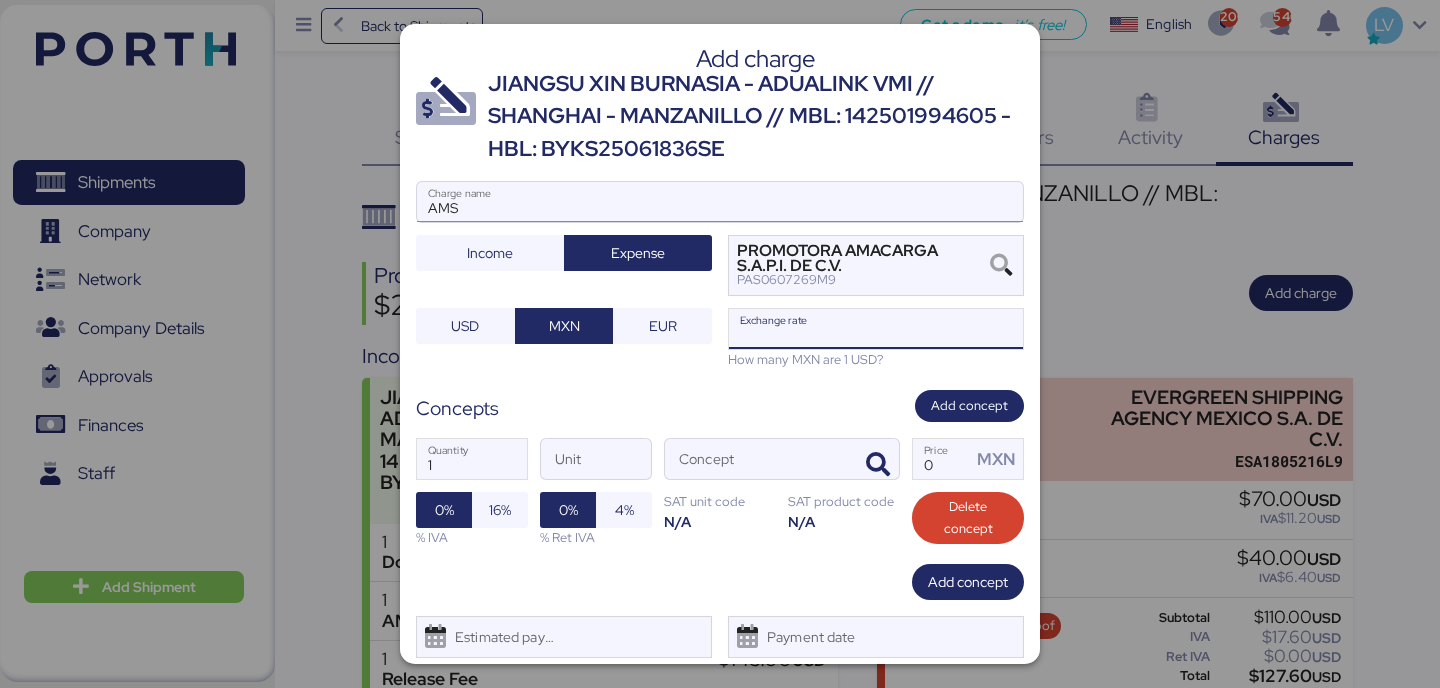paste on "18.8886" 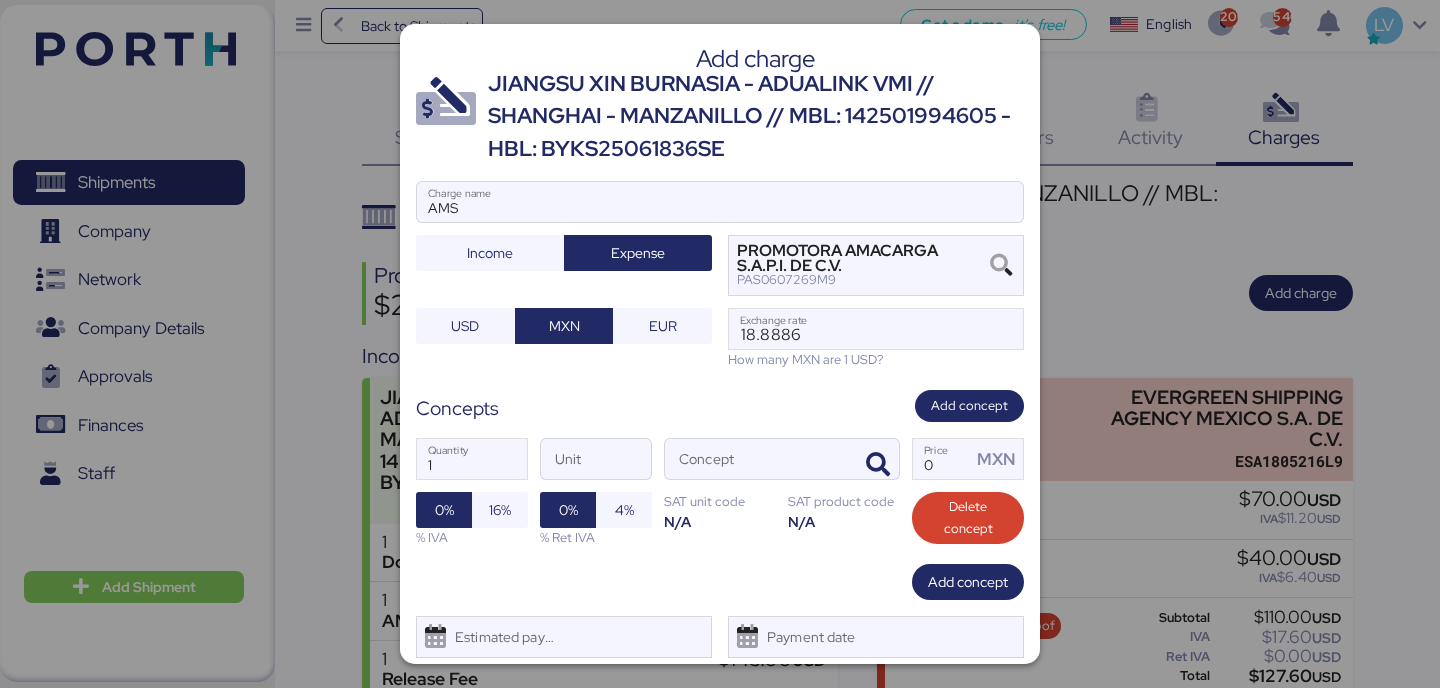 click on "How many
MXN
are 1 USD?" at bounding box center (876, 359) 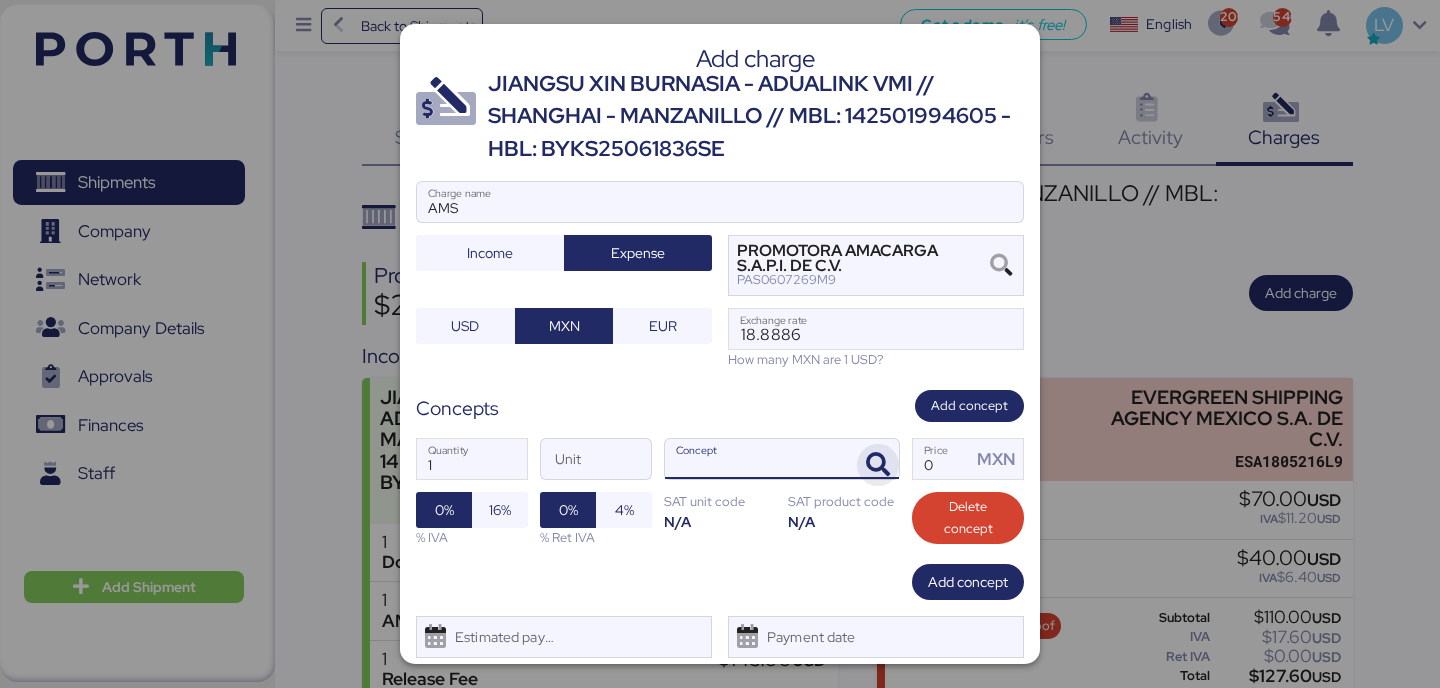 click at bounding box center [878, 465] 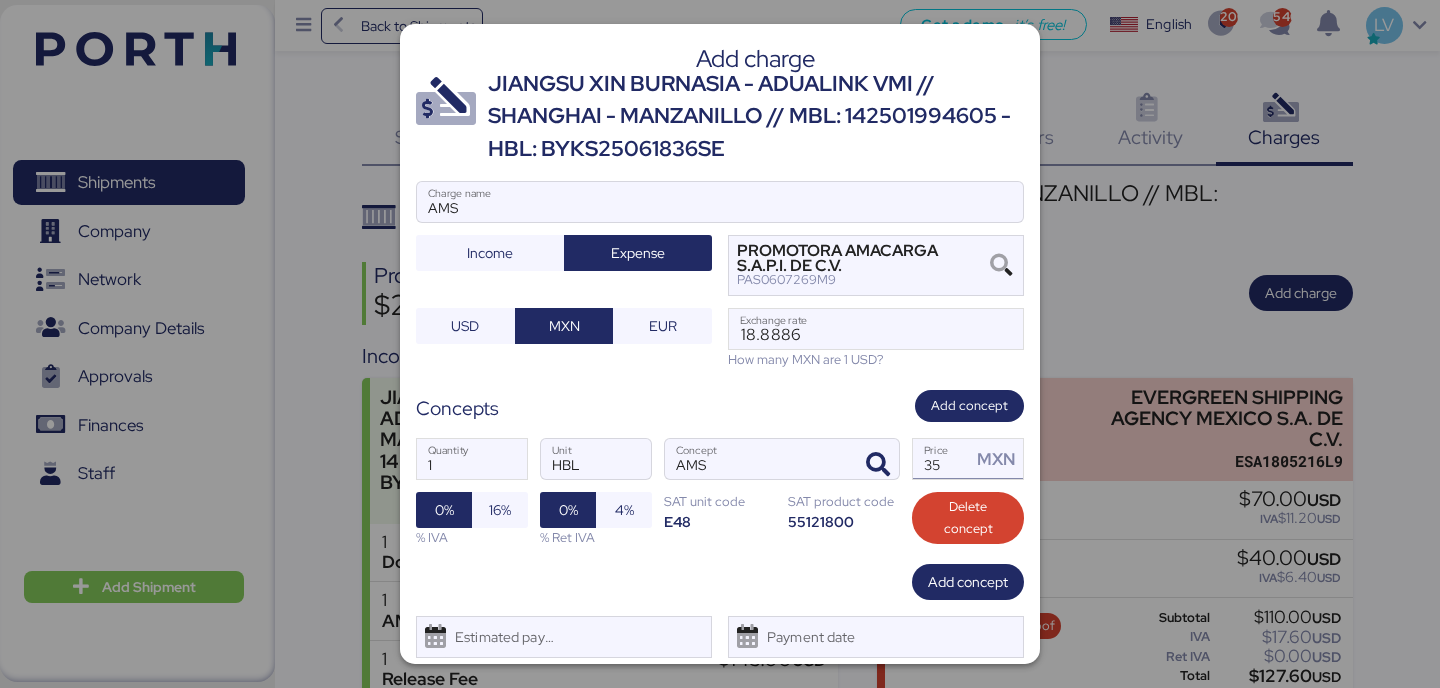 click on "35" at bounding box center (942, 459) 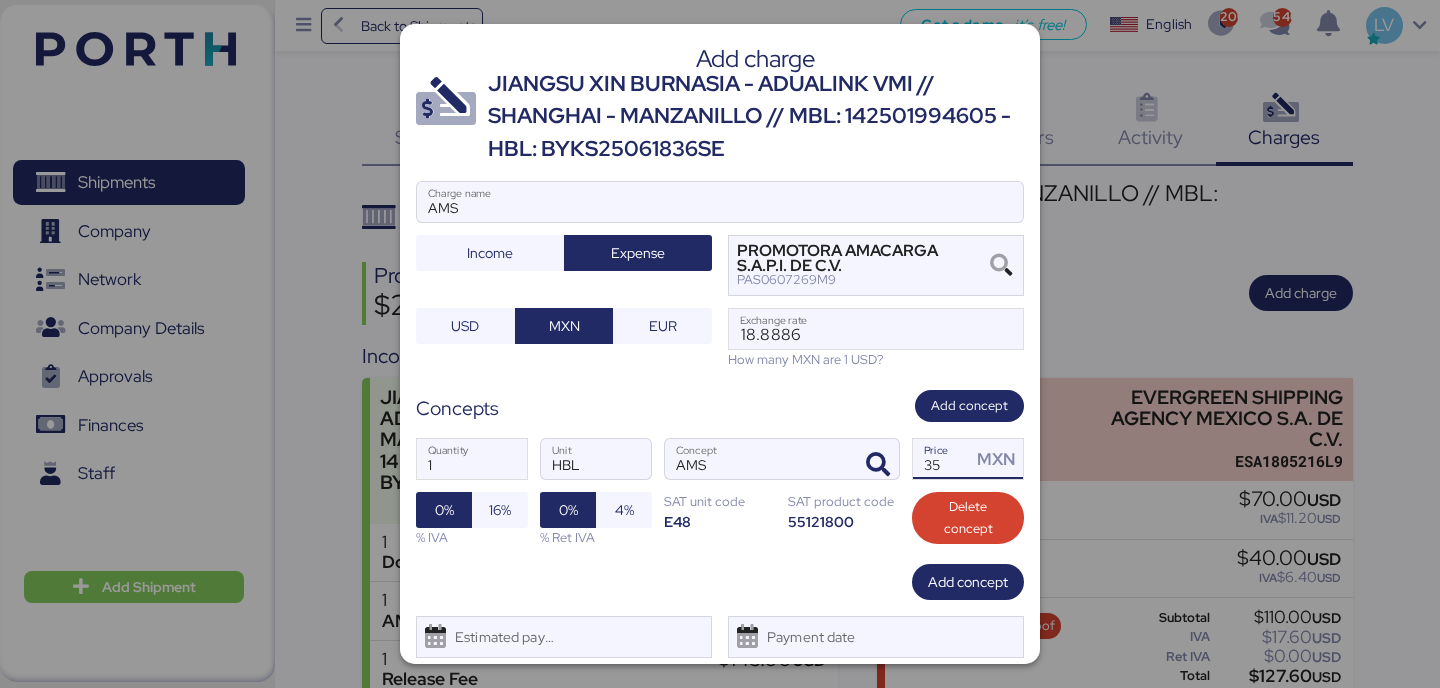 click on "35" at bounding box center [942, 459] 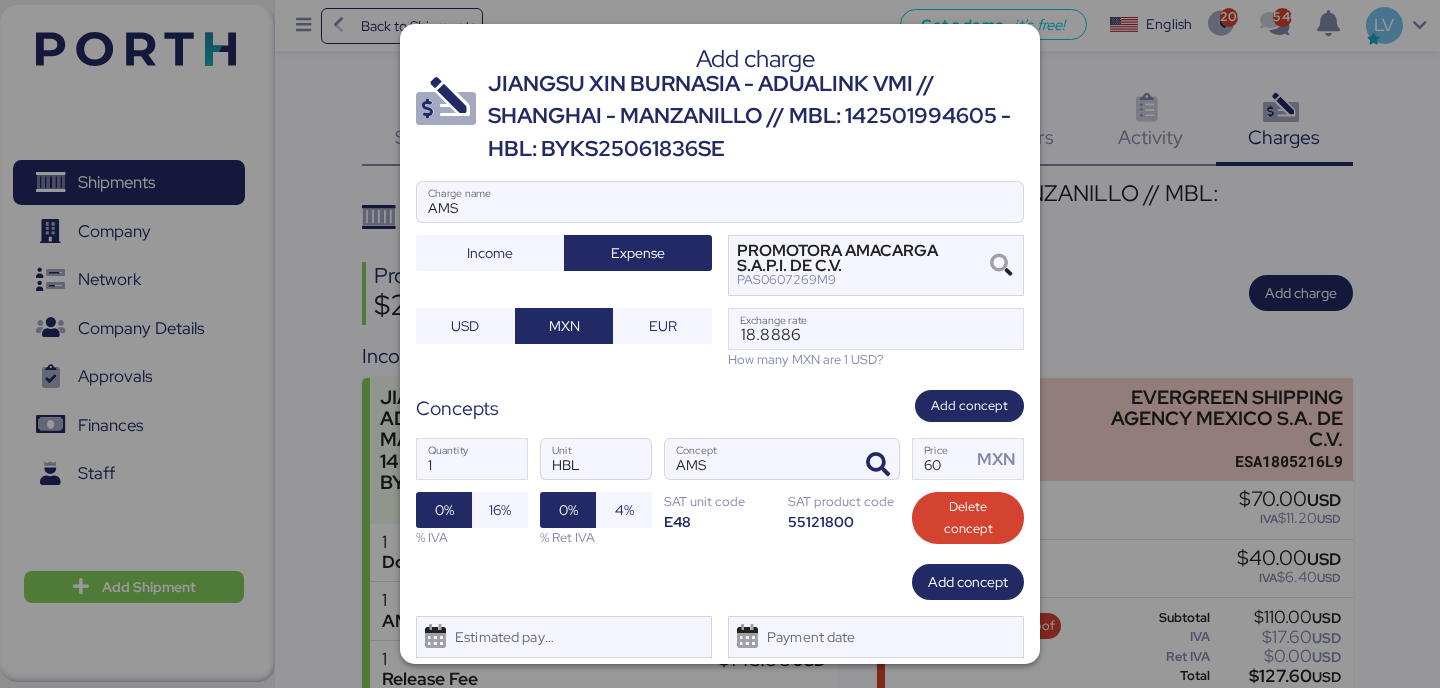 click on "E48" at bounding box center [720, 521] 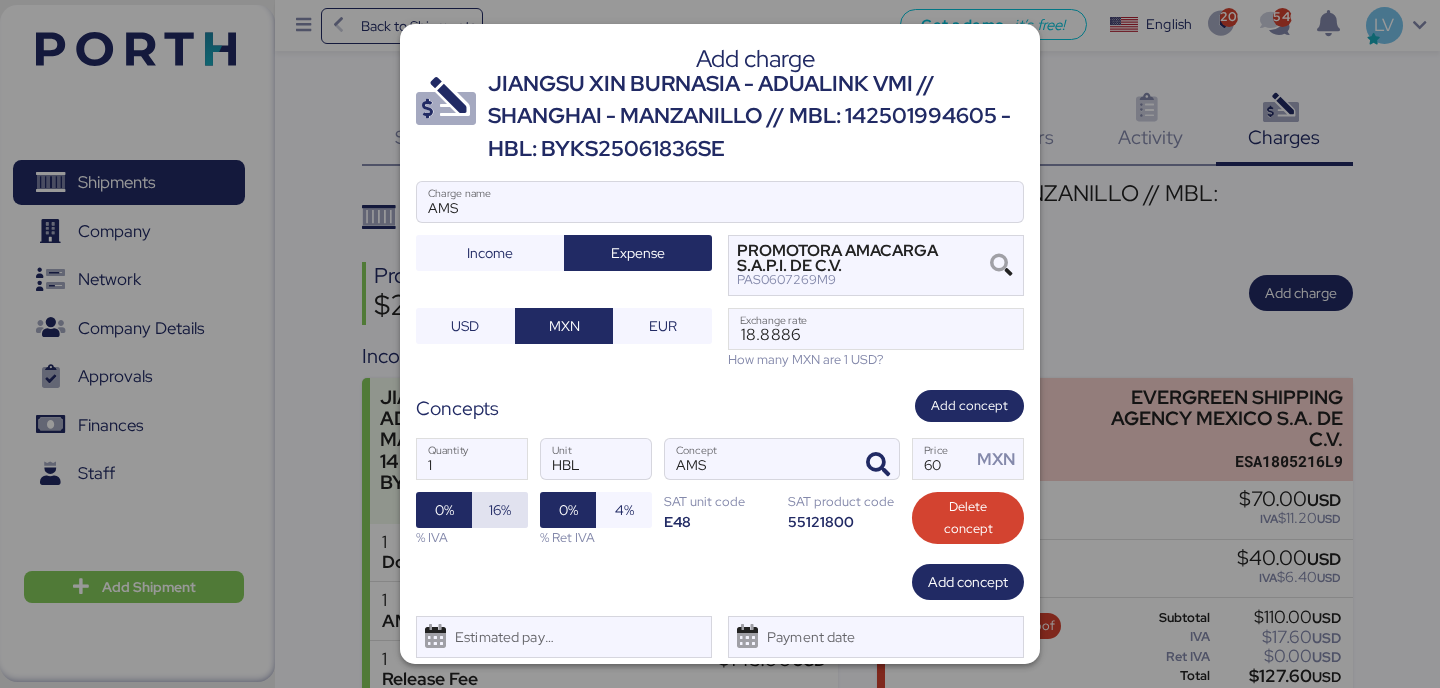 click on "16%" at bounding box center (500, 510) 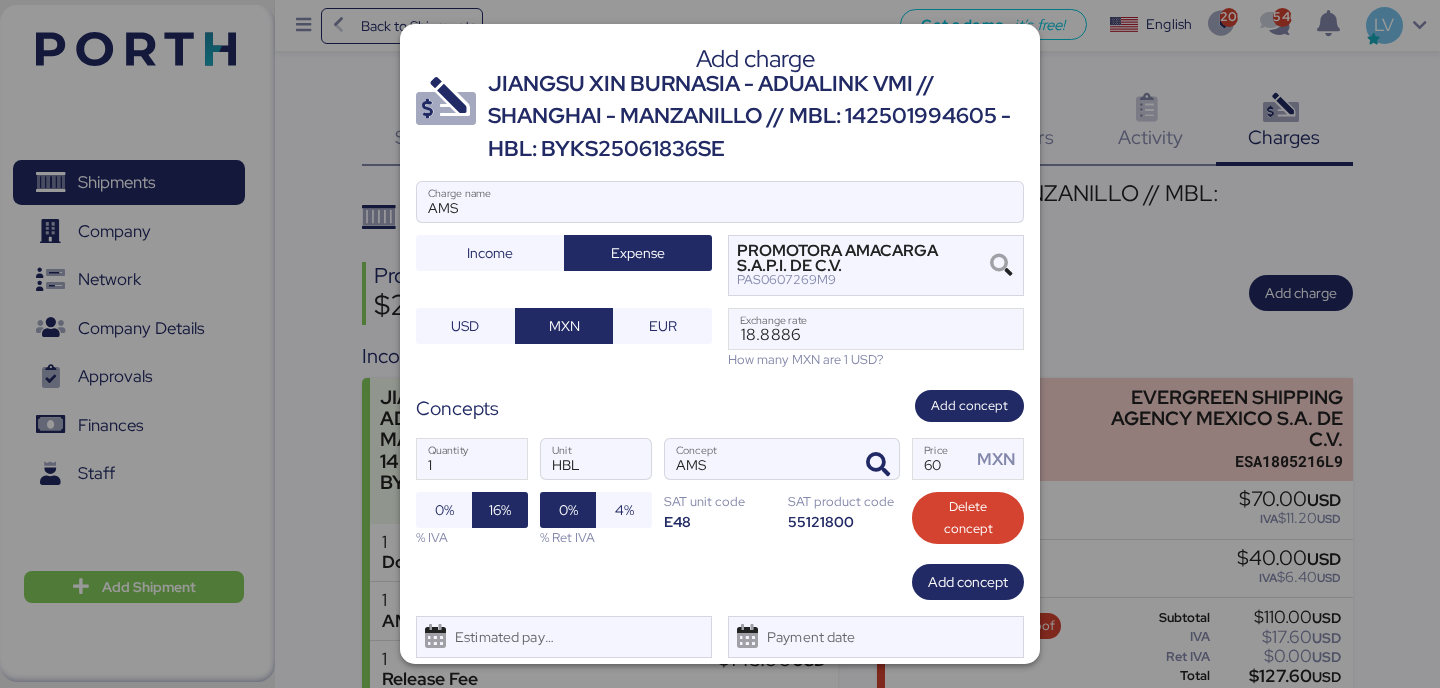 scroll, scrollTop: 57, scrollLeft: 0, axis: vertical 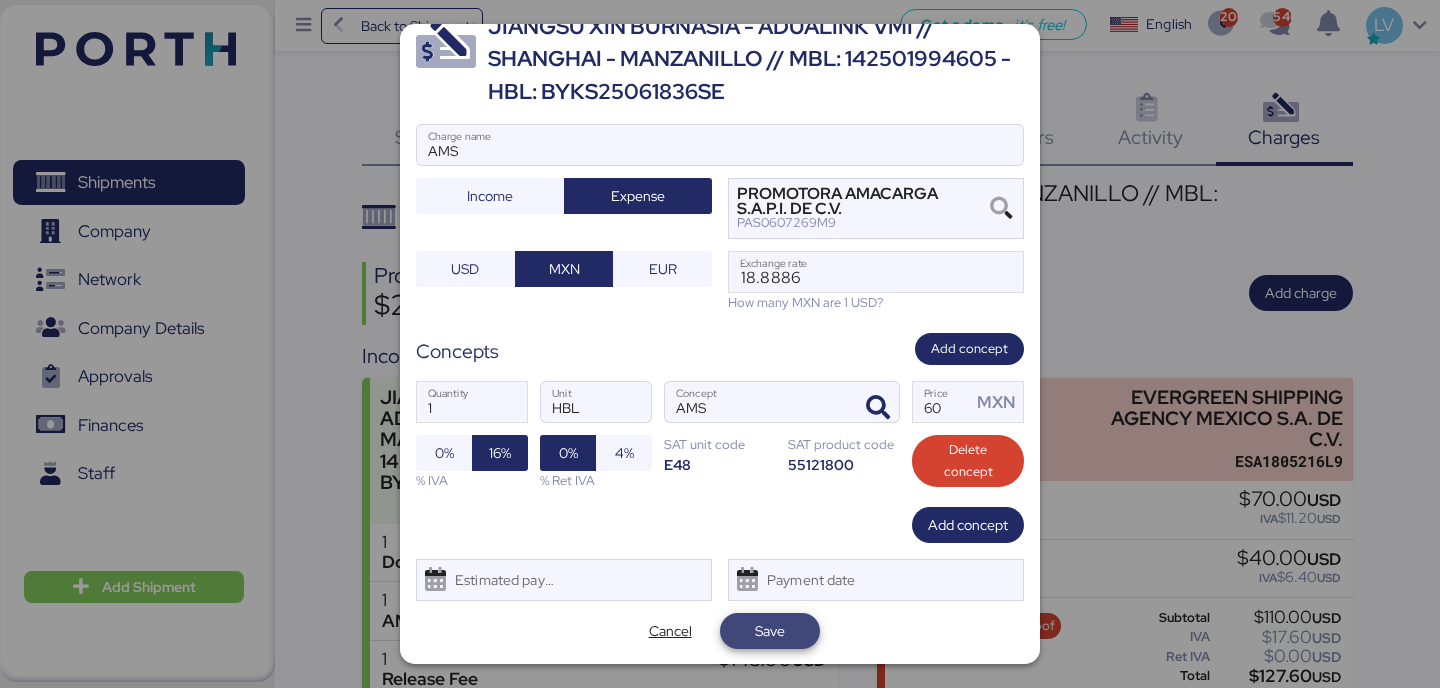 click on "Save" at bounding box center [770, 631] 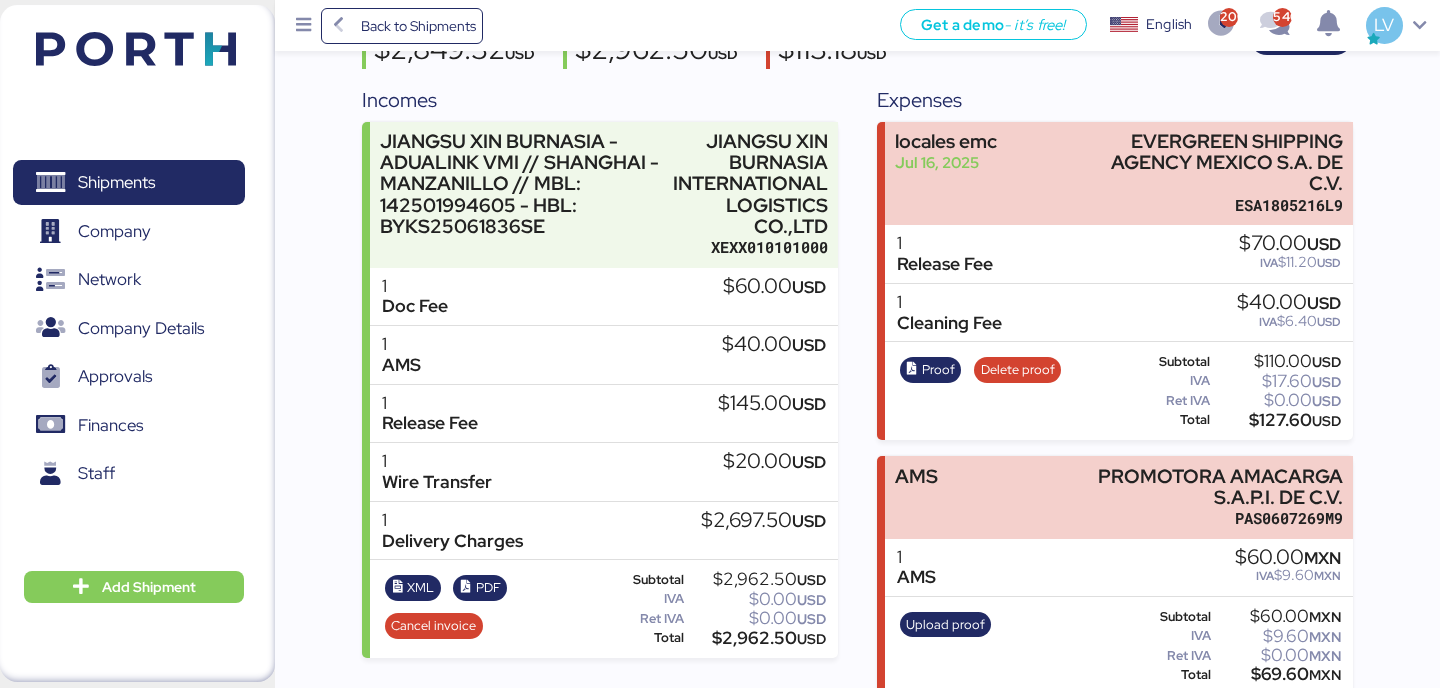 scroll, scrollTop: 258, scrollLeft: 0, axis: vertical 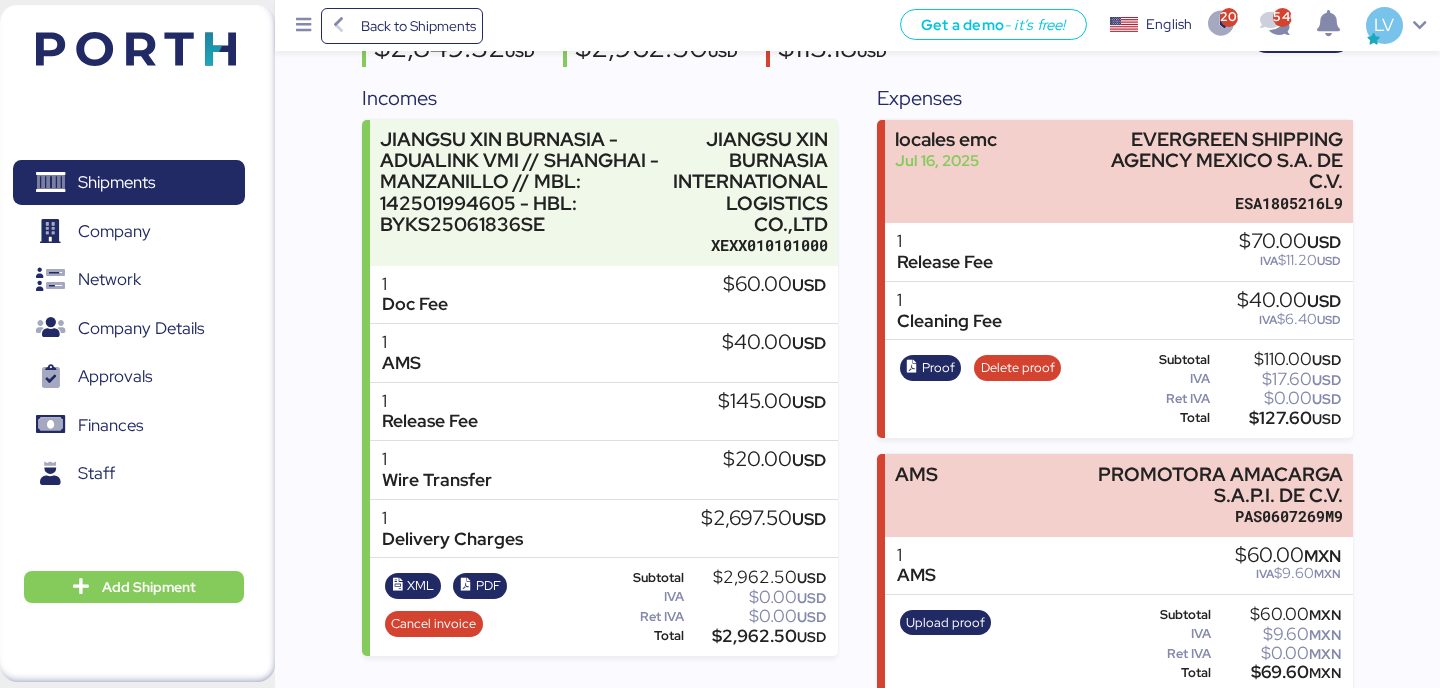 click on "JIANGSU XIN BURNASIA - ADUALINK VMI // SHANGHAI - MANZANILLO // MBL: 142501994605 - HBL: BYKS25061836SE XXXX-XXXX-O0051869 Profit $2,849.32  USD Incomes $2,962.50  USD Expenses $113.18  USD Add charge Incomes JIANGSU XIN BURNASIA - ADUALINK VMI // SHANGHAI - MANZANILLO // MBL: 142501994605 - HBL: BYKS25061836SE JIANGSU XIN BURNASIA INTERNATIONAL LOGISTICS CO.,LTD XEXX010101000 1  Doc Fee
$60.00  USD 1  AMS
$40.00  USD 1  Release Fee
$145.00  USD 1  Wire Transfer
$20.00  USD 1  Delivery Charges
$2,697.50  USD   XML   PDF Cancel invoice Subtotal
$2,962.50  USD IVA
$0.00  USD Ret IVA
$0.00  USD Total
$2,962.50  USD Expenses locales emc Jul 16, 2025 EVERGREEN SHIPPING AGENCY MEXICO S.A. DE C.V. ESA1805216L9 1  Release Fee
$70.00  USD IVA
$11.20
USD 1  Cleaning Fee
$40.00  USD IVA
$6.40
USD   Proof Delete proof Subtotal
$110.00  USD IVA
$17.60  USD Ret IVA USD" at bounding box center (857, 308) 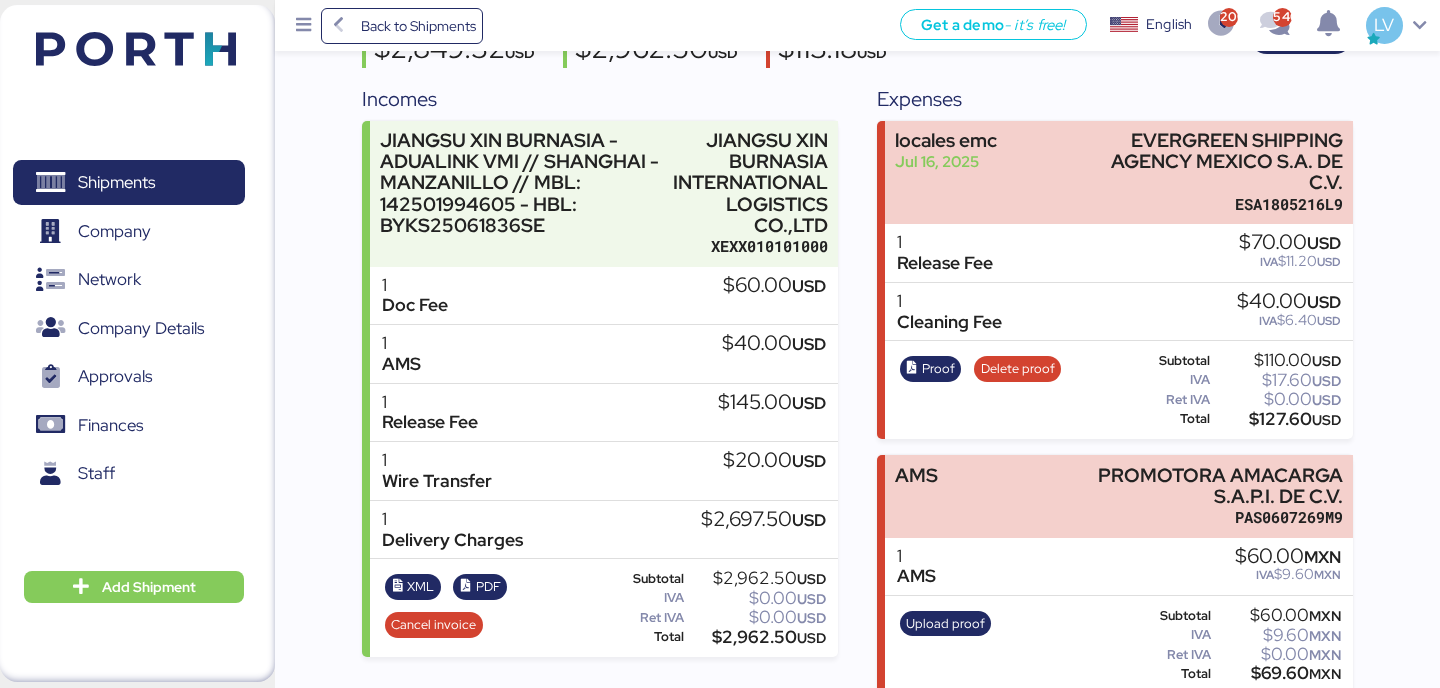 scroll, scrollTop: 258, scrollLeft: 0, axis: vertical 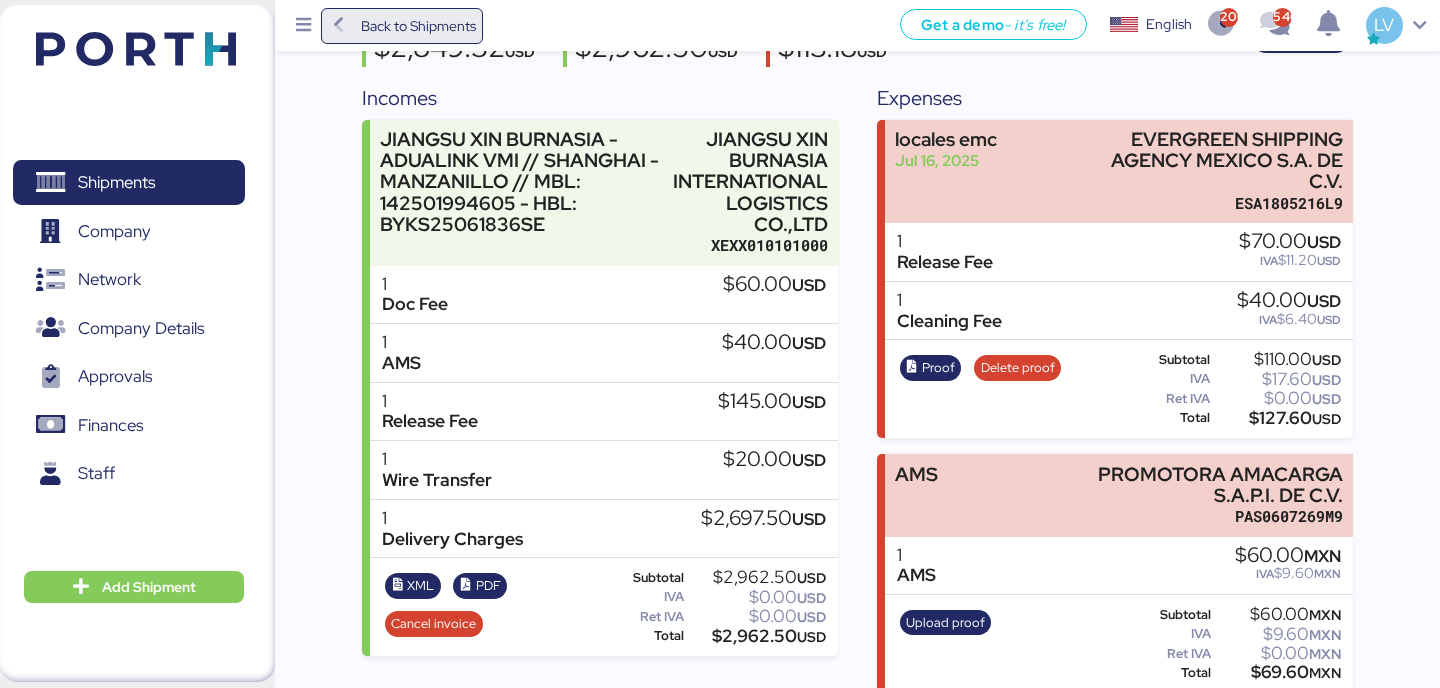 click on "Back to Shipments" at bounding box center (418, 26) 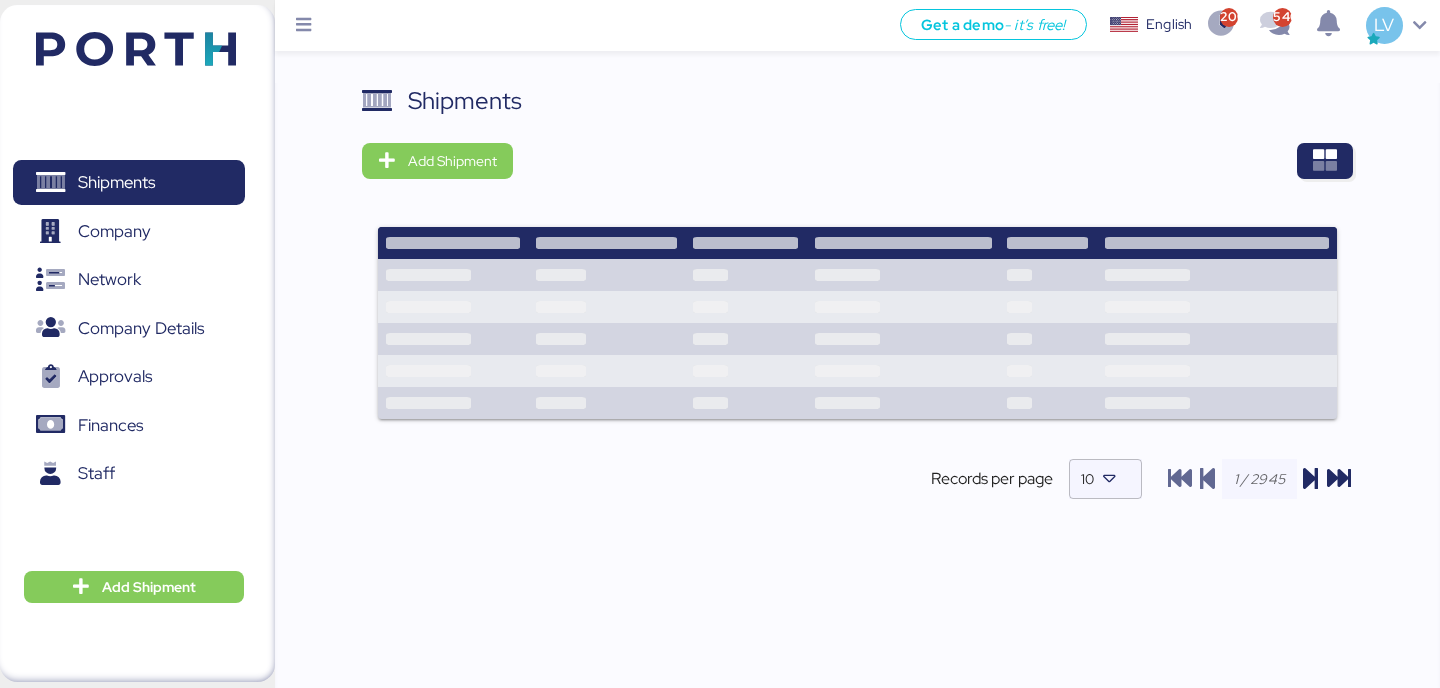 click on "Shipments   Add Shipment   Records per page 10" at bounding box center (857, 397) 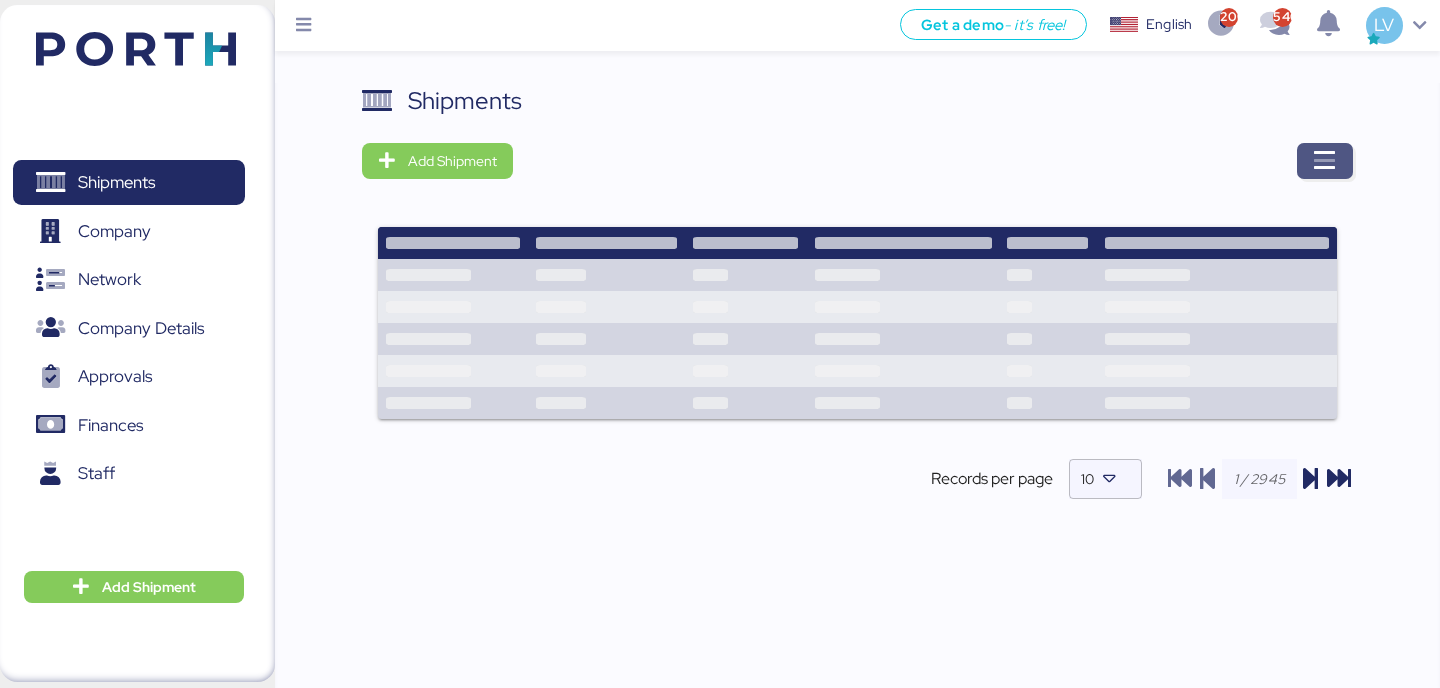 click at bounding box center [1325, 161] 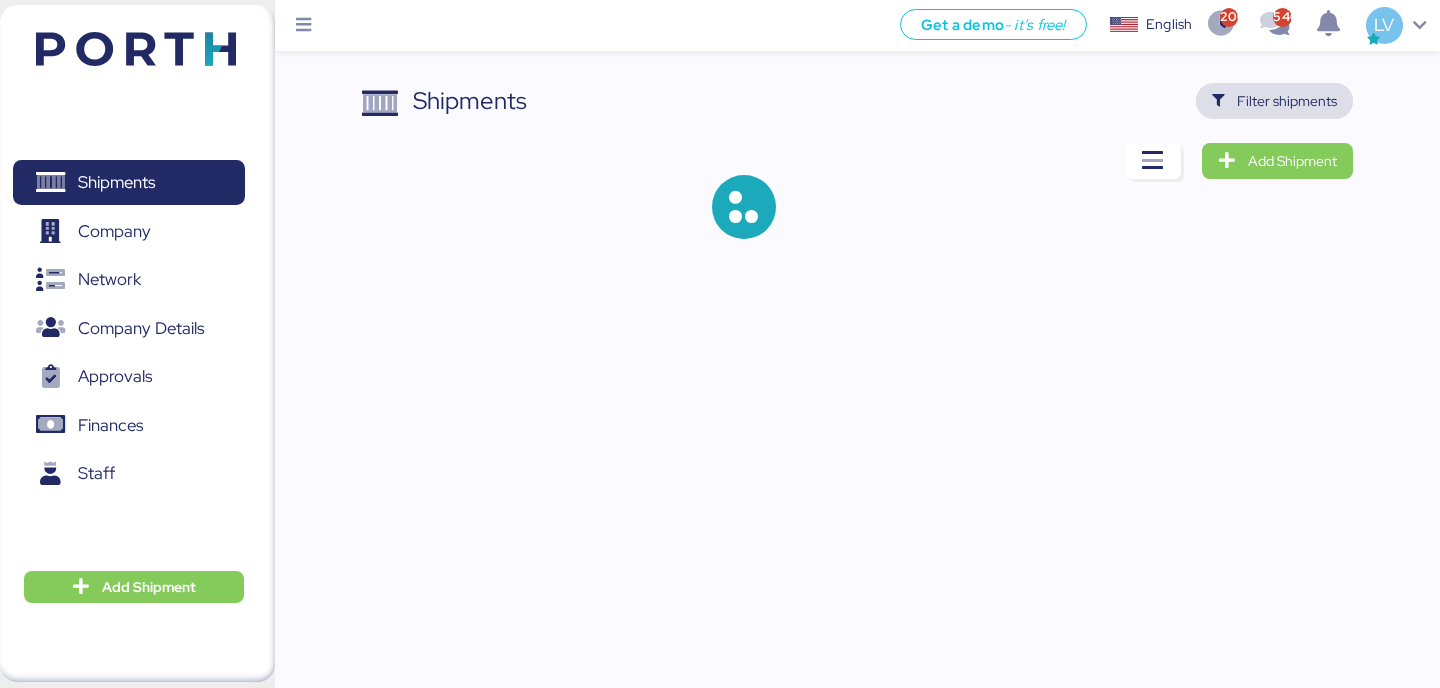 click on "Filter shipments" at bounding box center (1287, 101) 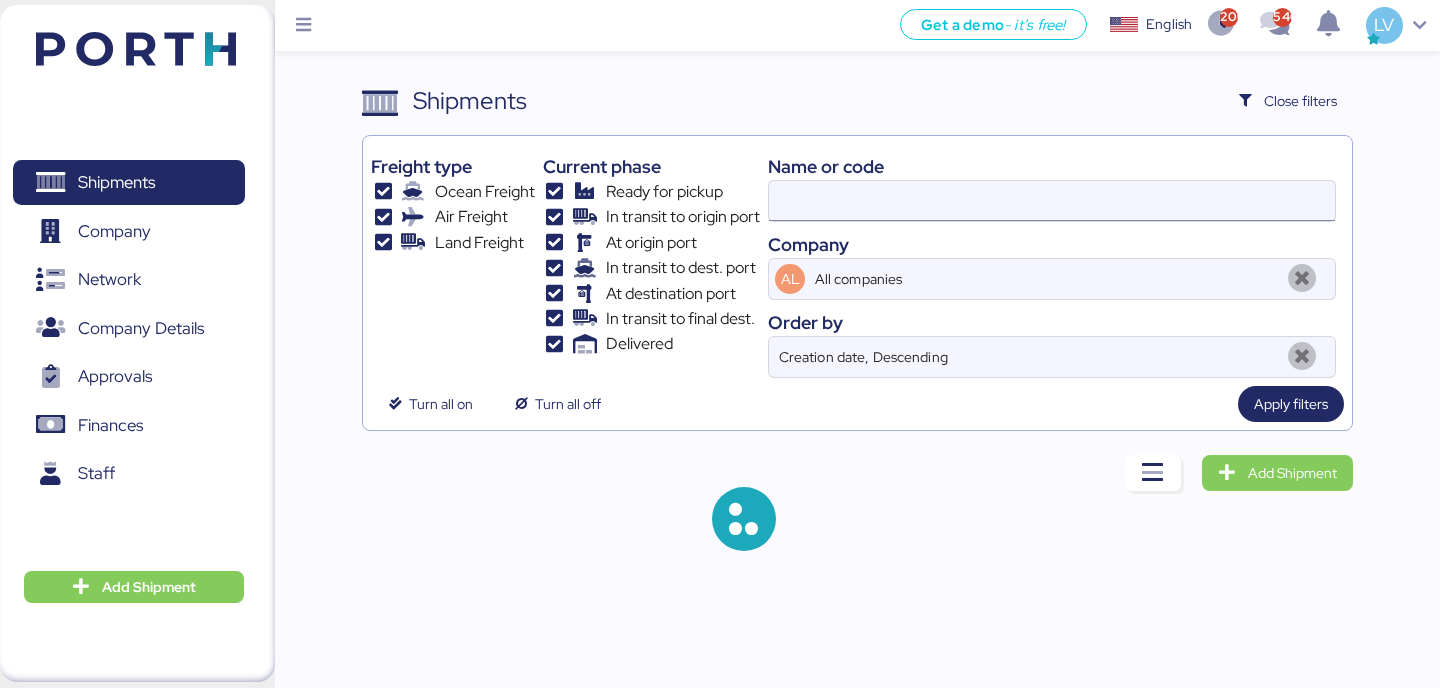 click at bounding box center [1052, 201] 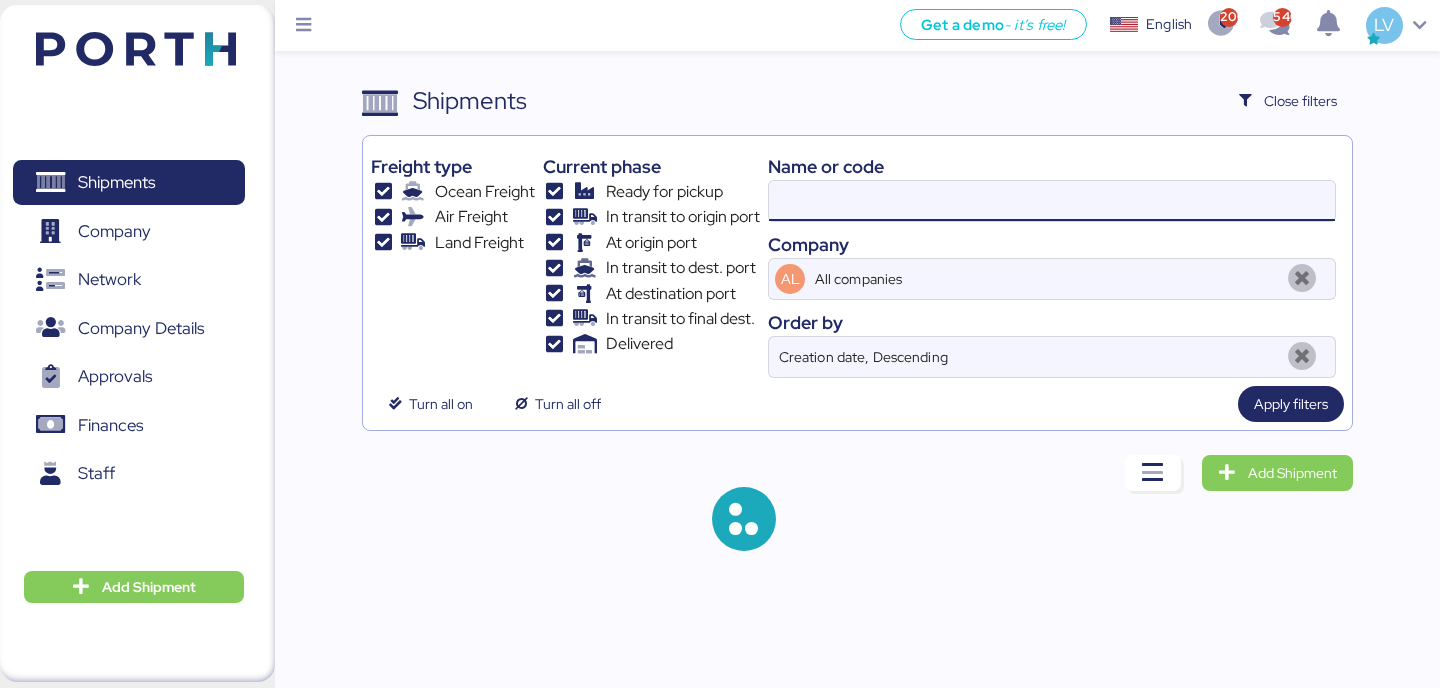 click at bounding box center (1052, 201) 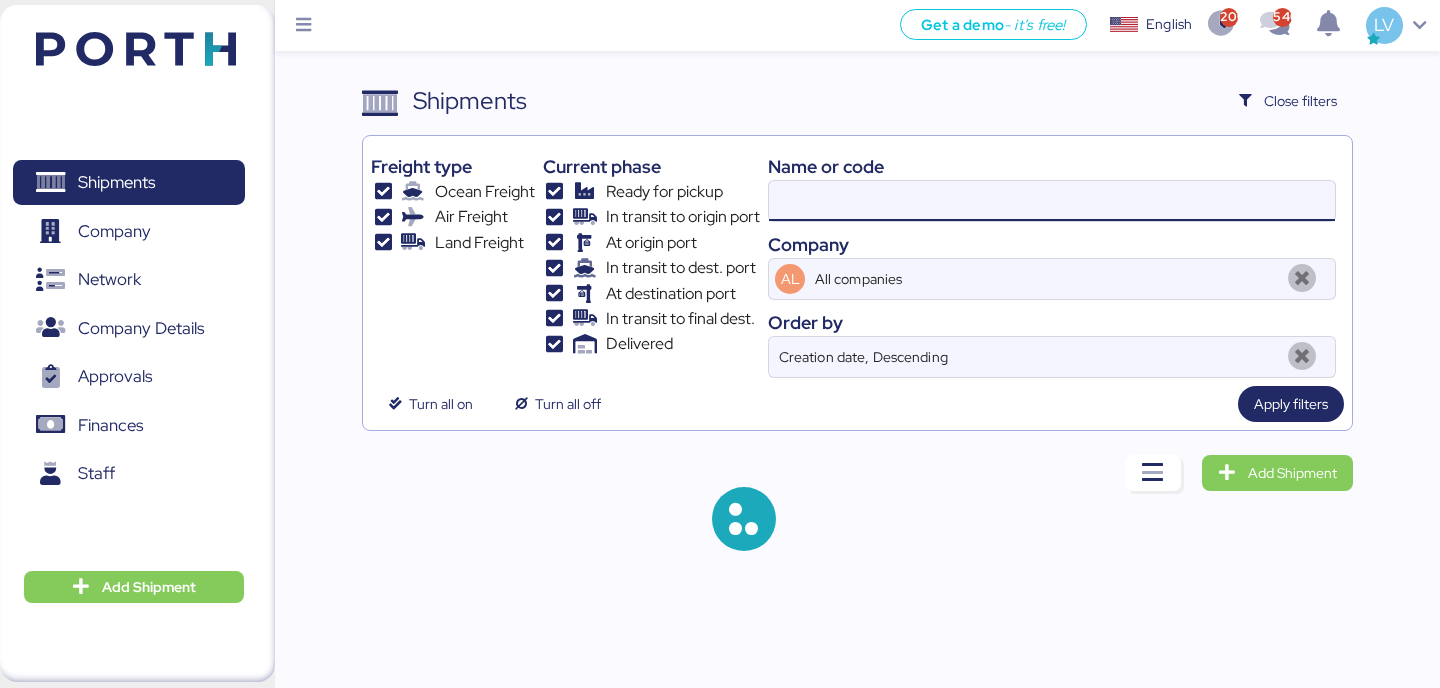 click at bounding box center [1052, 201] 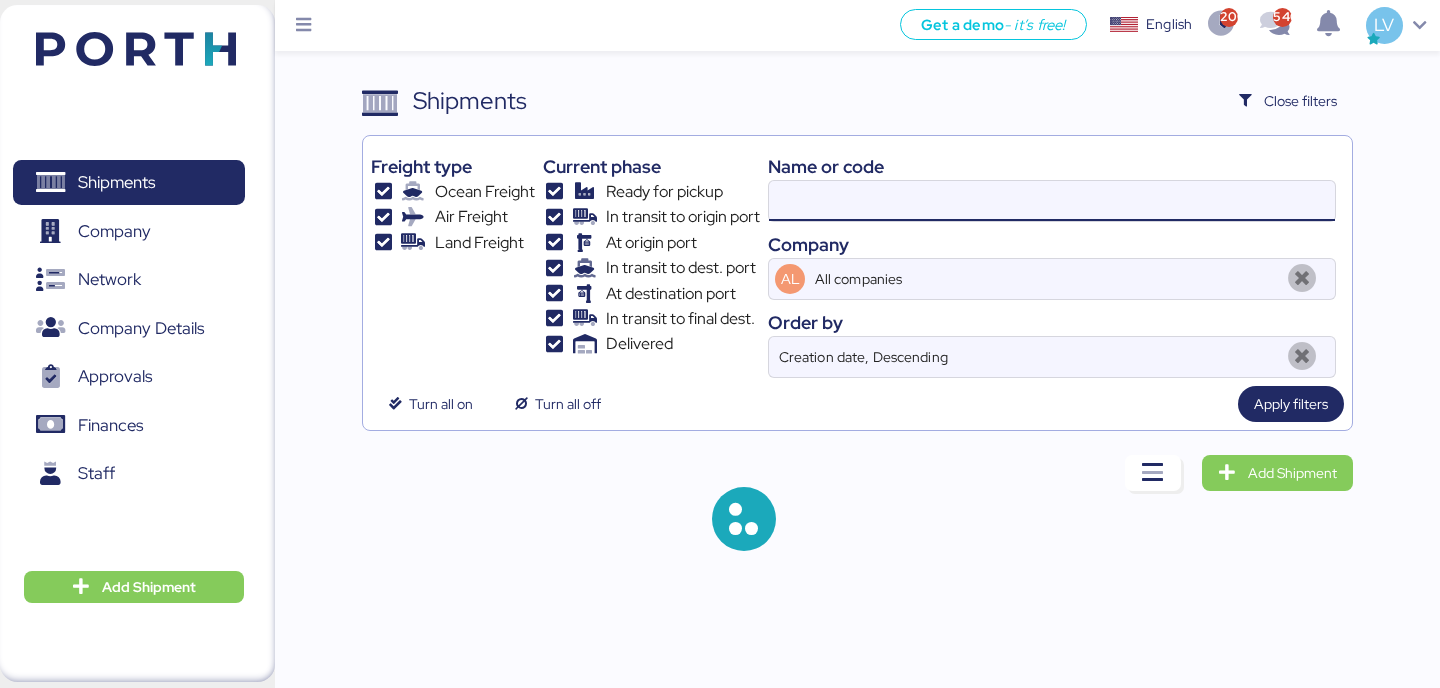 paste on "O0051358" 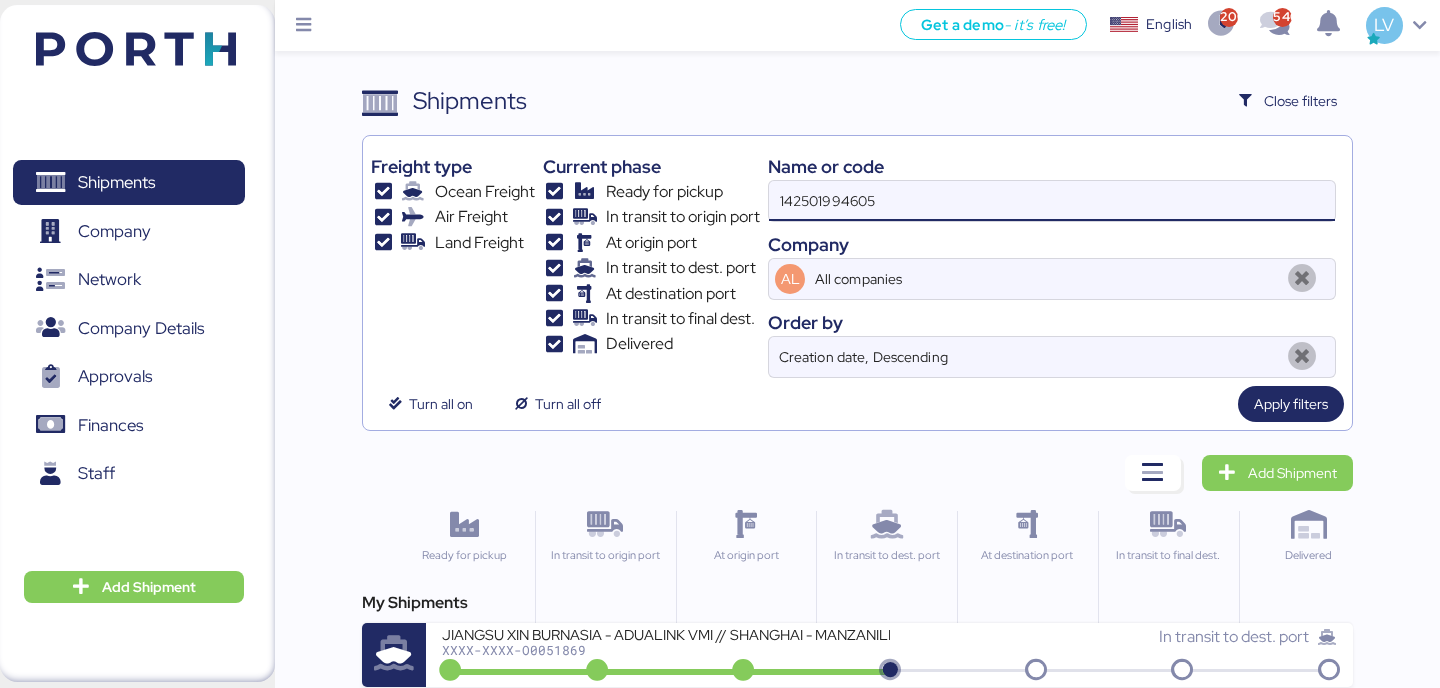 click on "142501994605" at bounding box center (1052, 201) 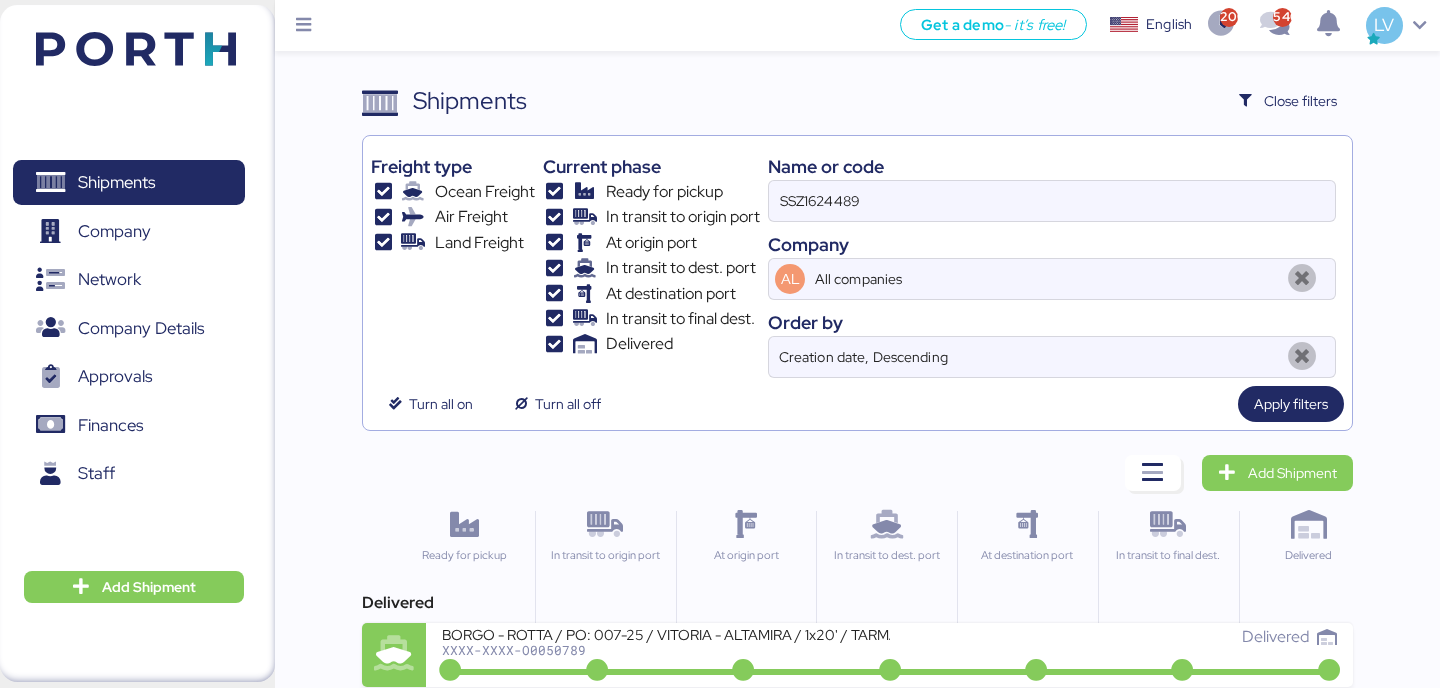 click on "Ready for pickup" at bounding box center [464, 583] 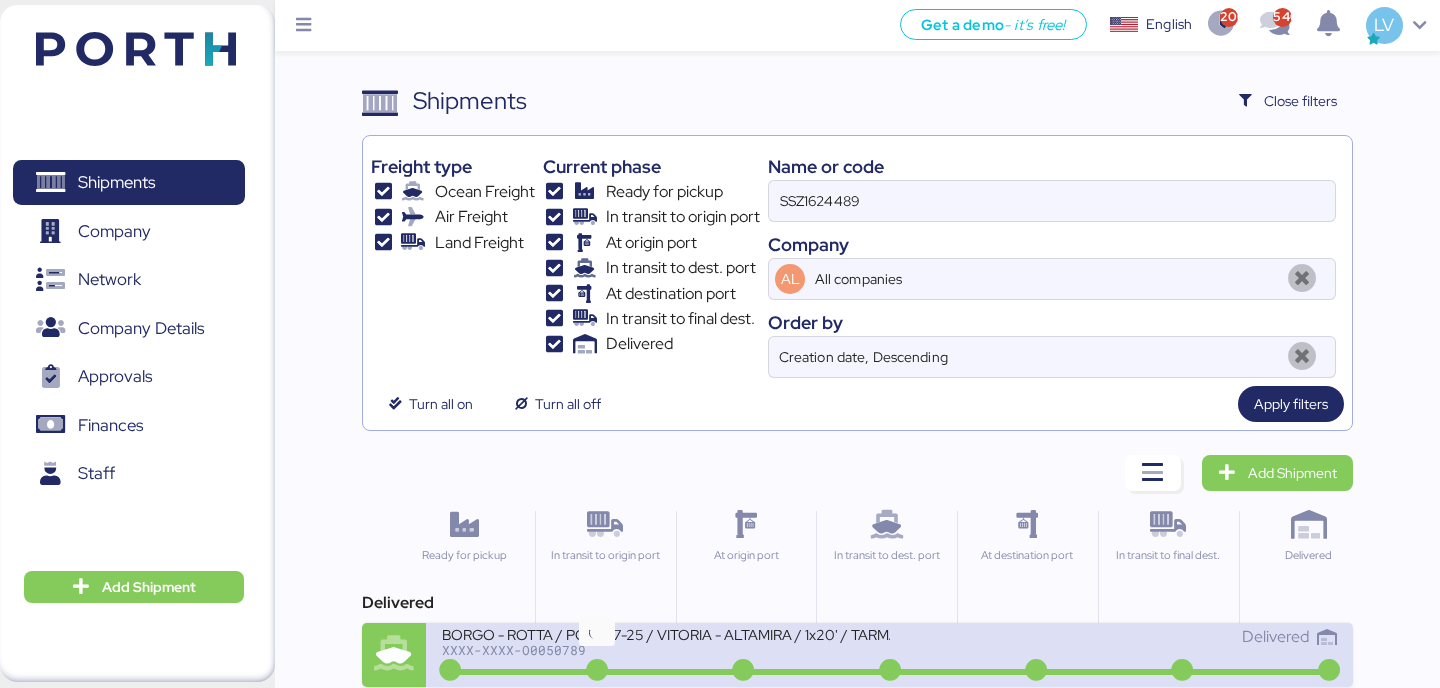 click at bounding box center [597, 671] 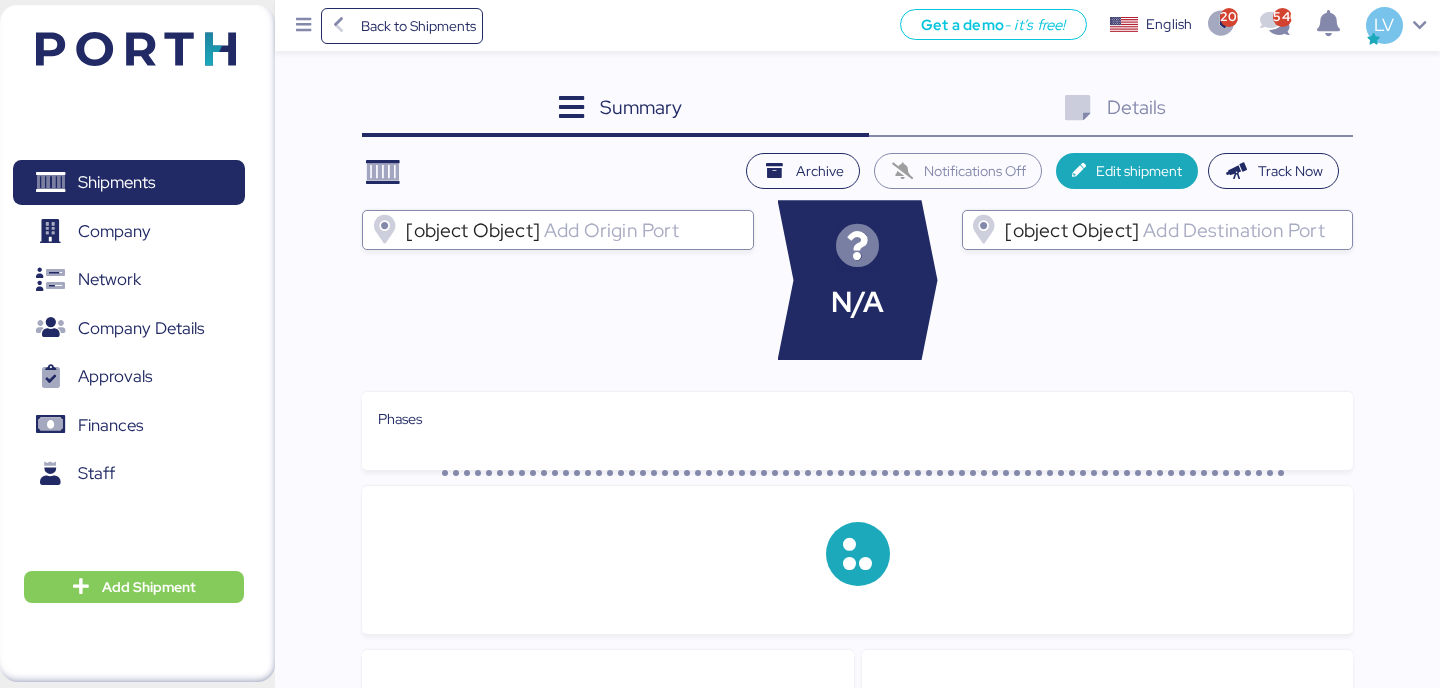 click on "Summary 0   Details 0" at bounding box center (857, 110) 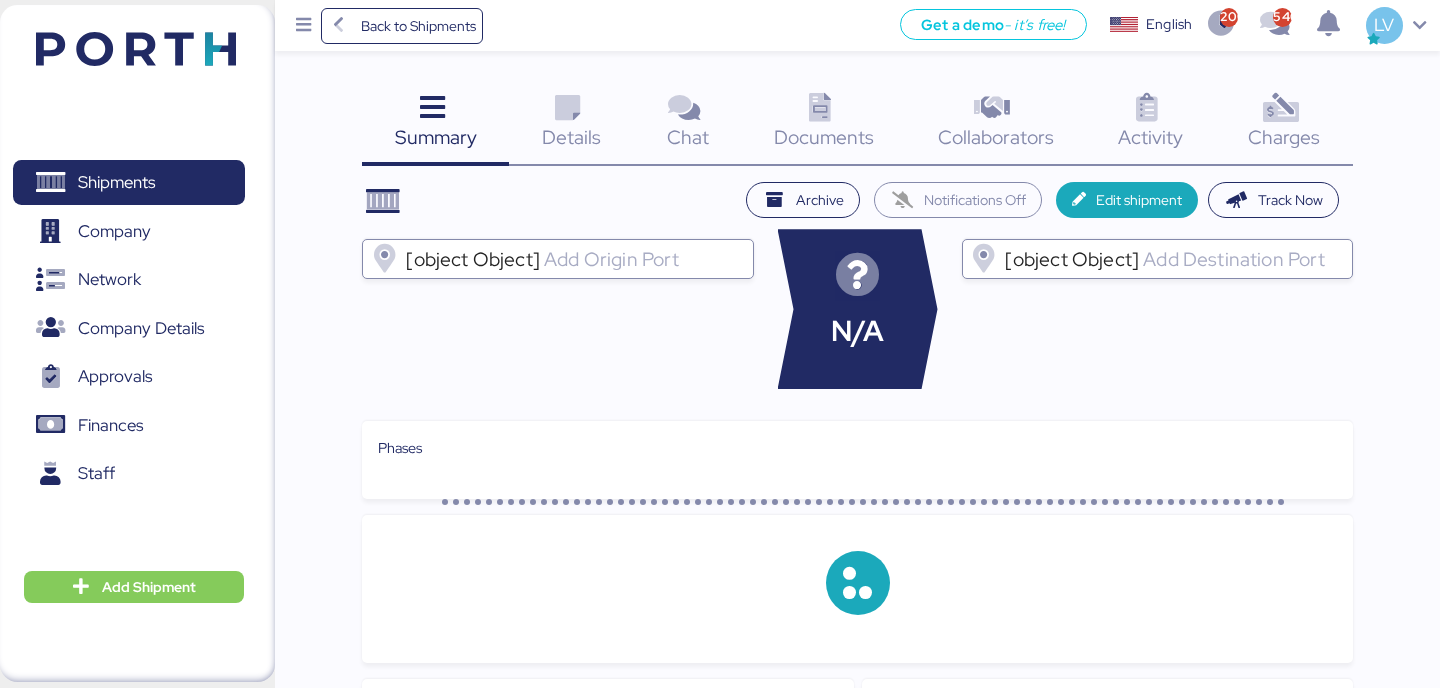 click at bounding box center [1280, 108] 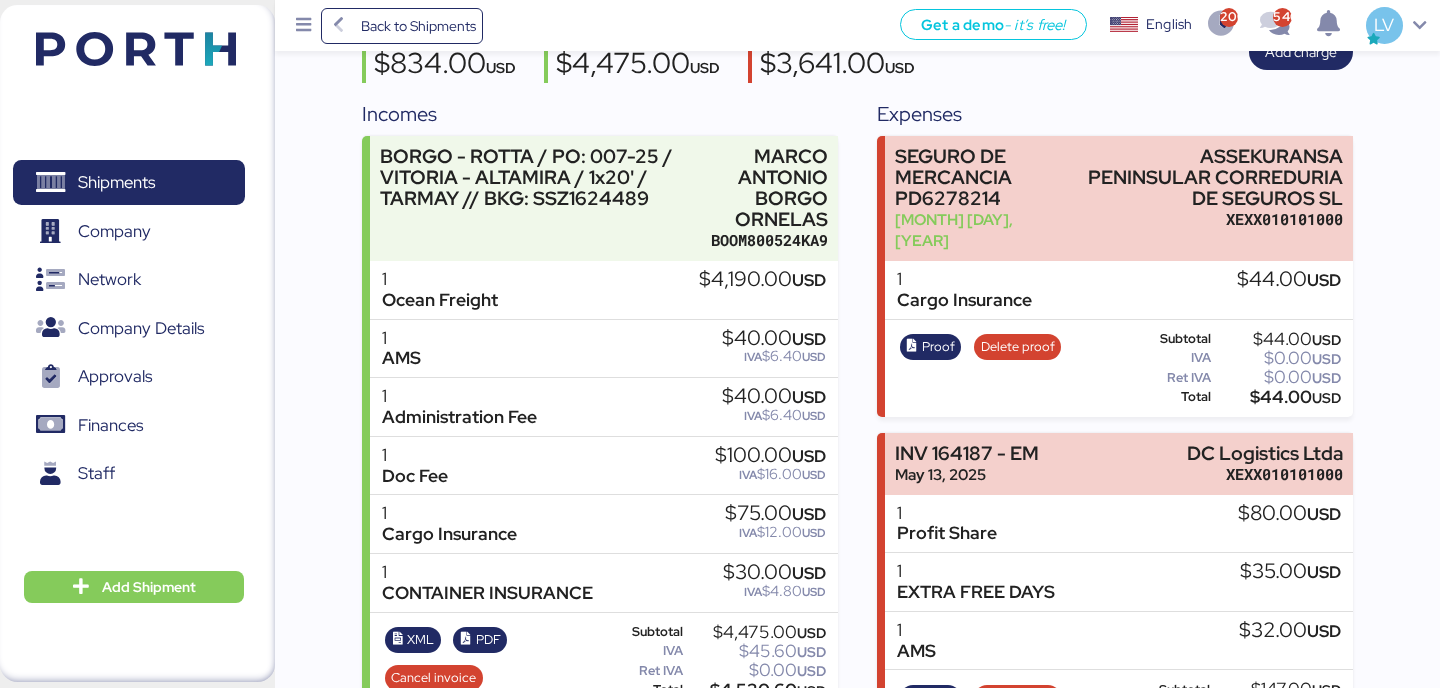 scroll, scrollTop: 51, scrollLeft: 0, axis: vertical 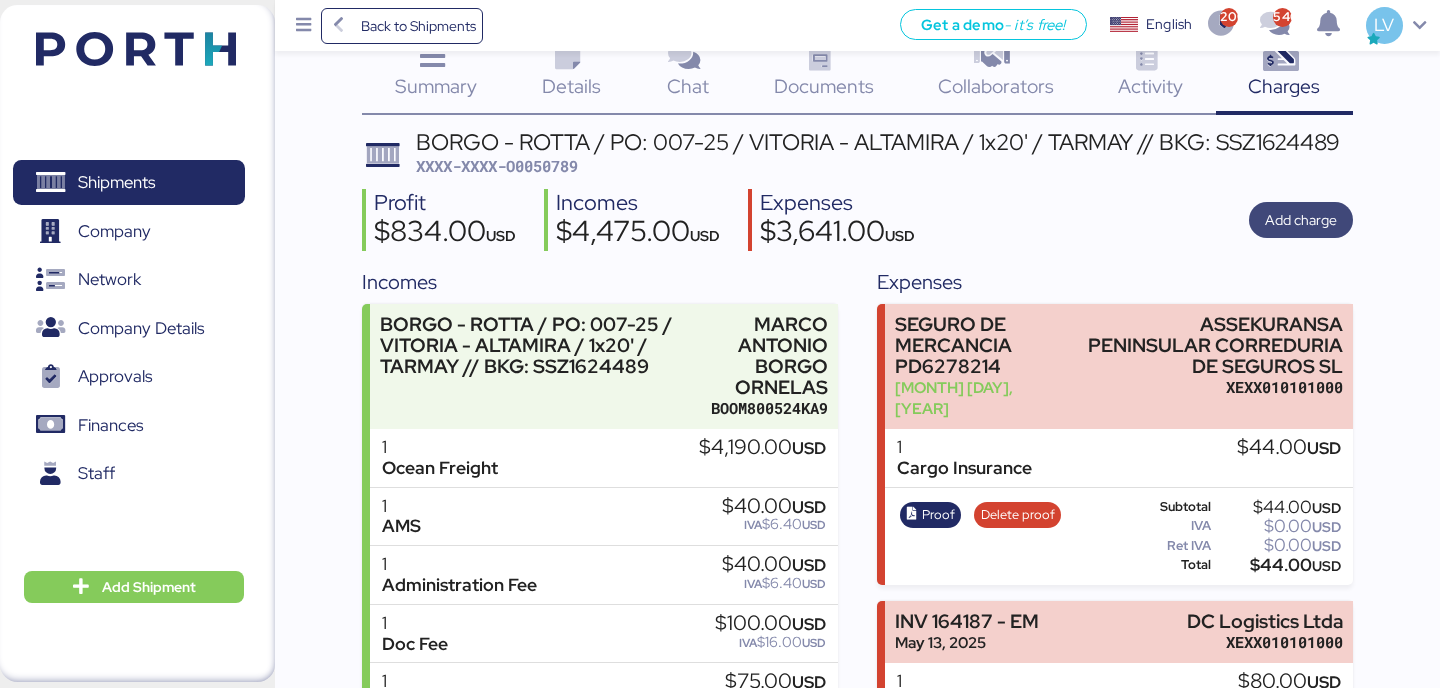 click on "Add charge" at bounding box center (1301, 220) 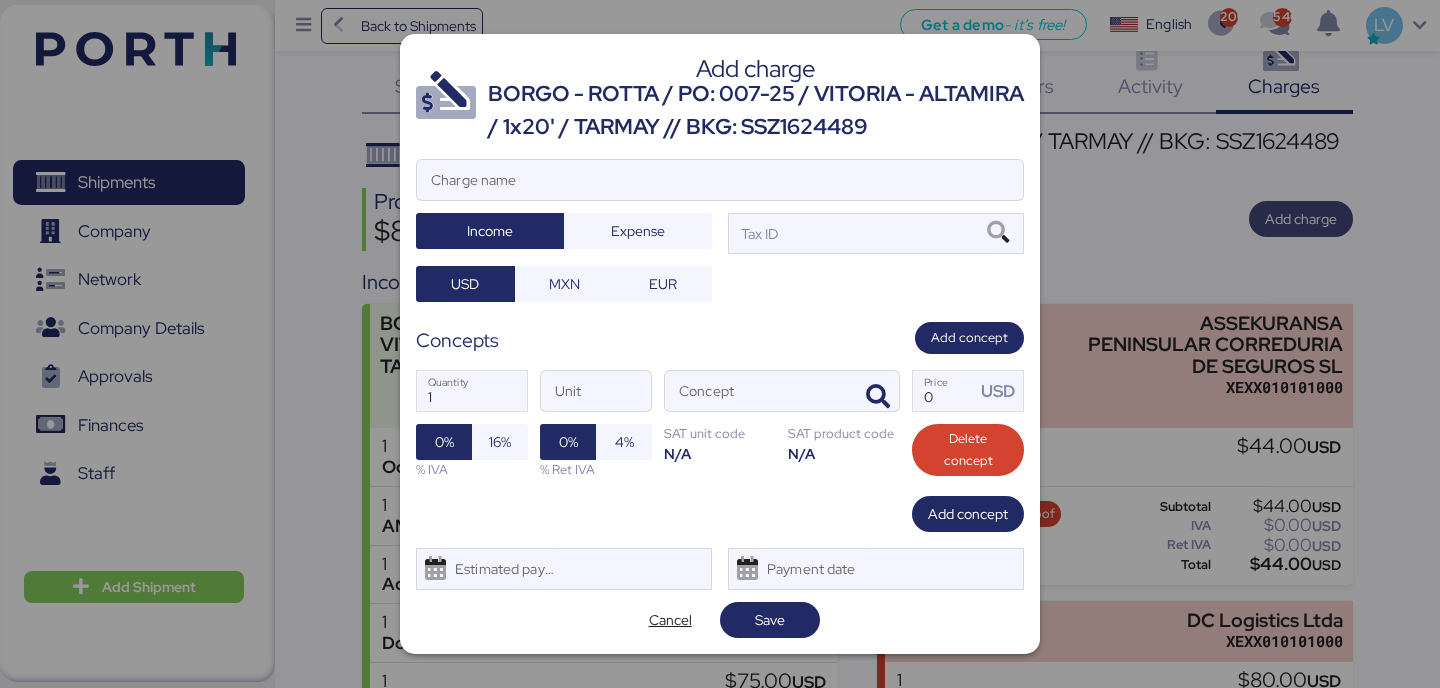scroll, scrollTop: 0, scrollLeft: 0, axis: both 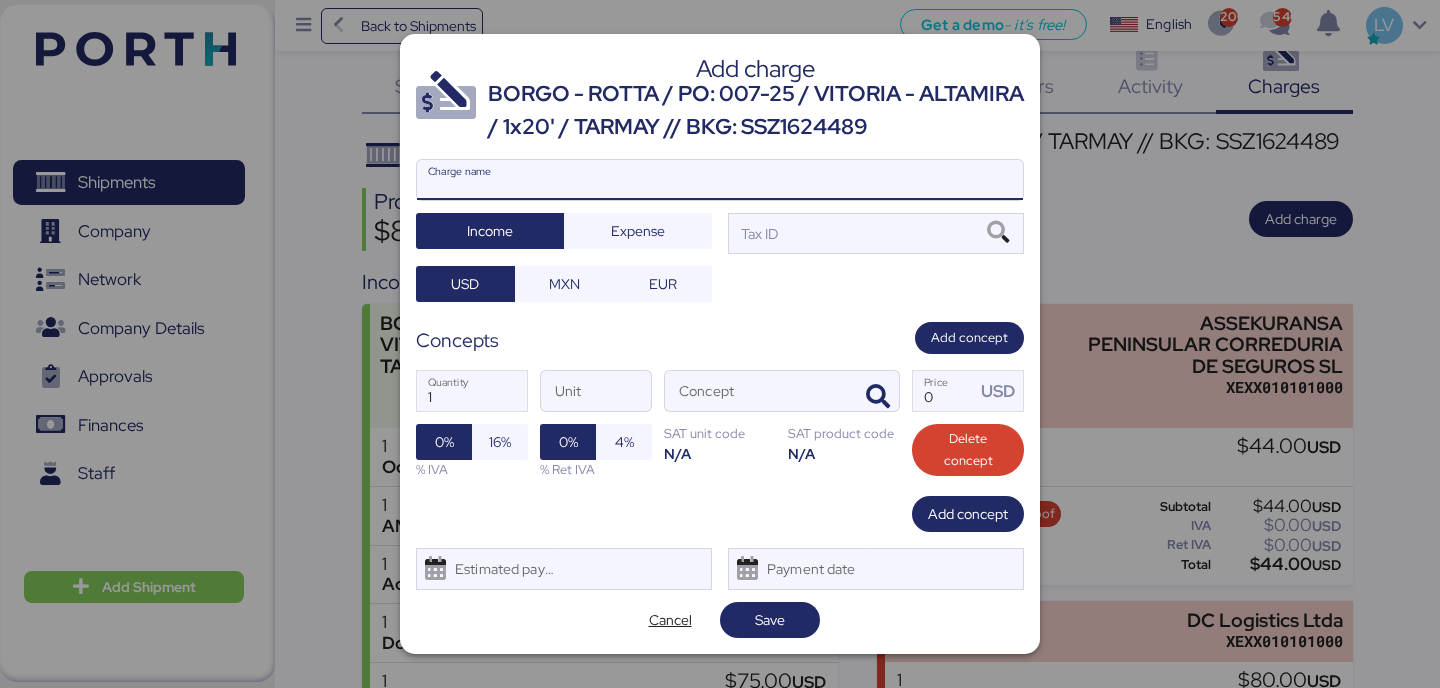 click on "Charge name" at bounding box center [720, 180] 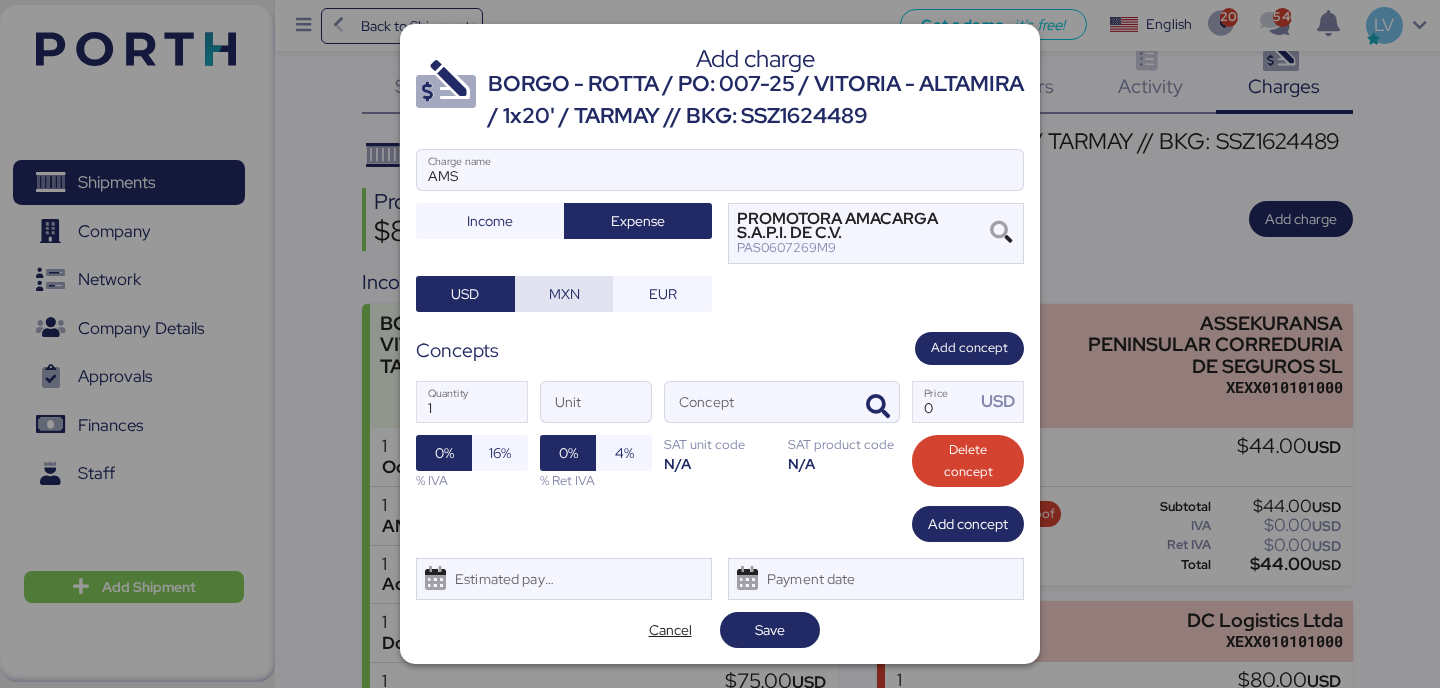 click on "MXN" at bounding box center [564, 294] 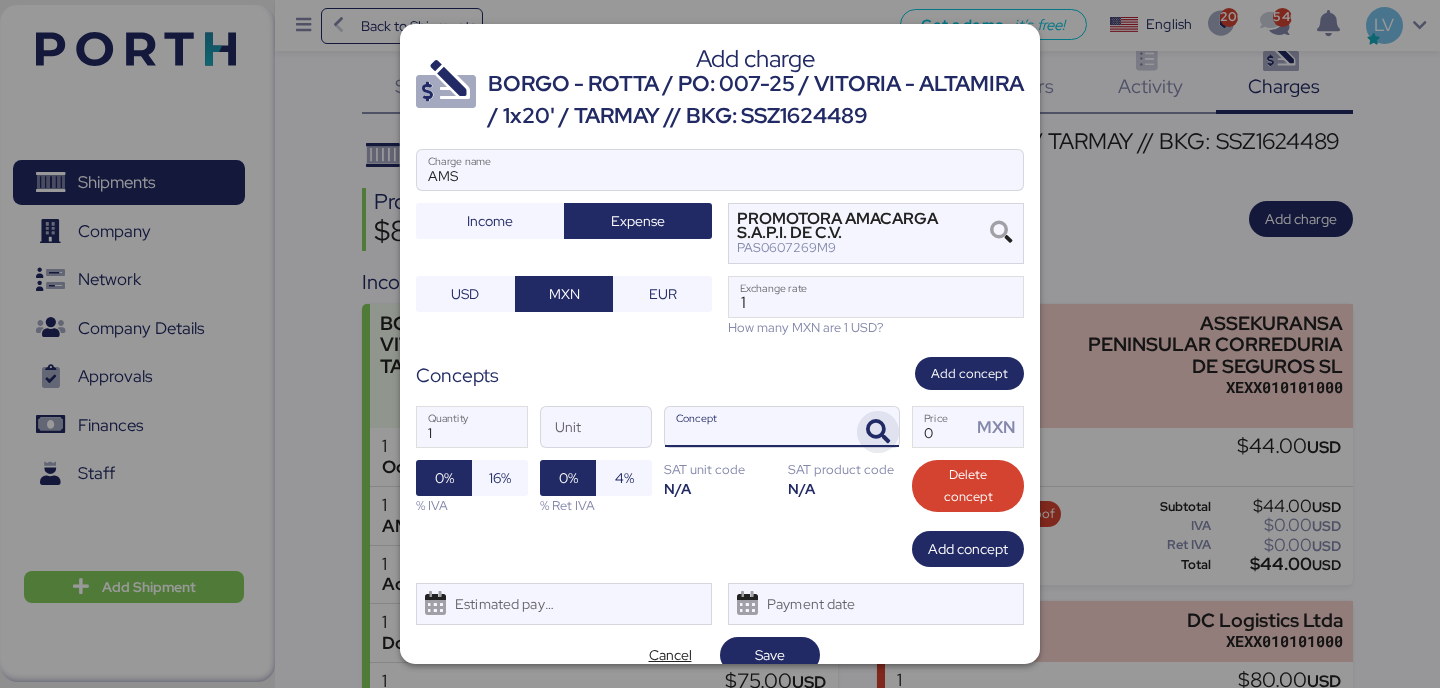 click at bounding box center [878, 432] 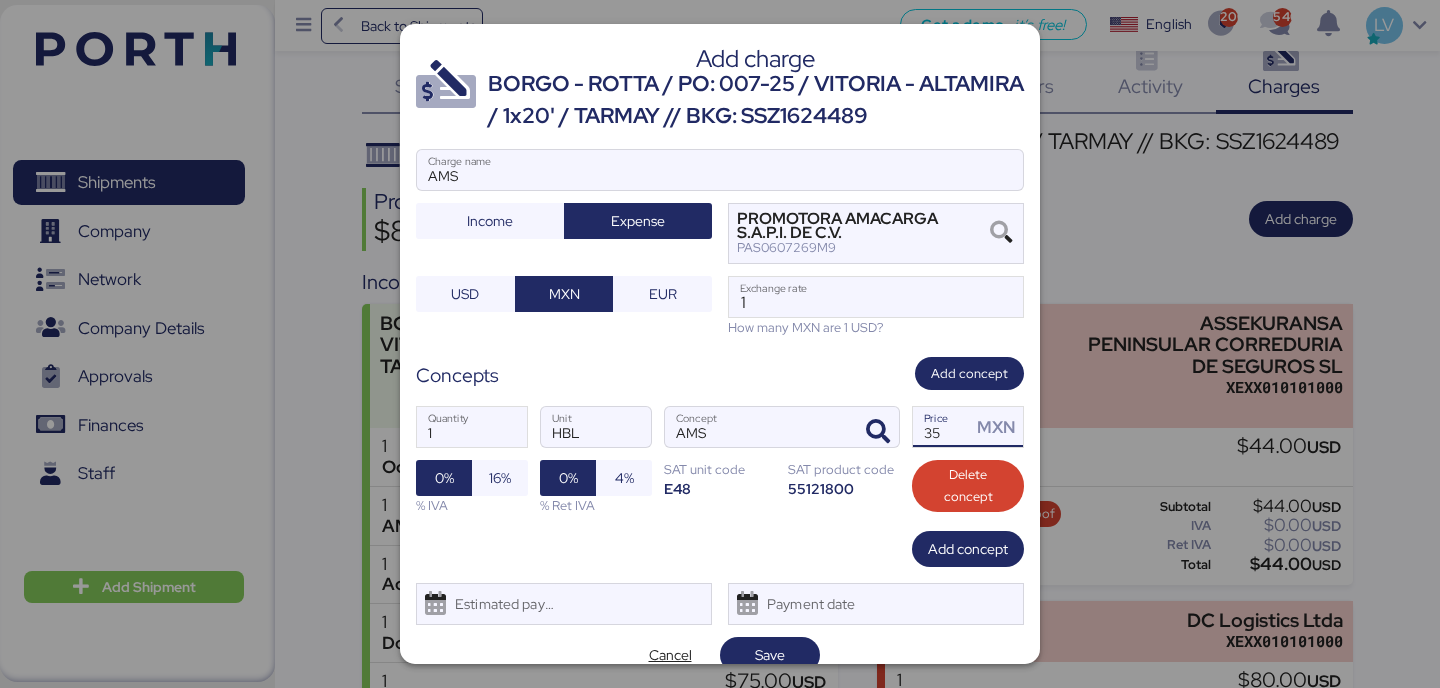 click on "35" at bounding box center (942, 427) 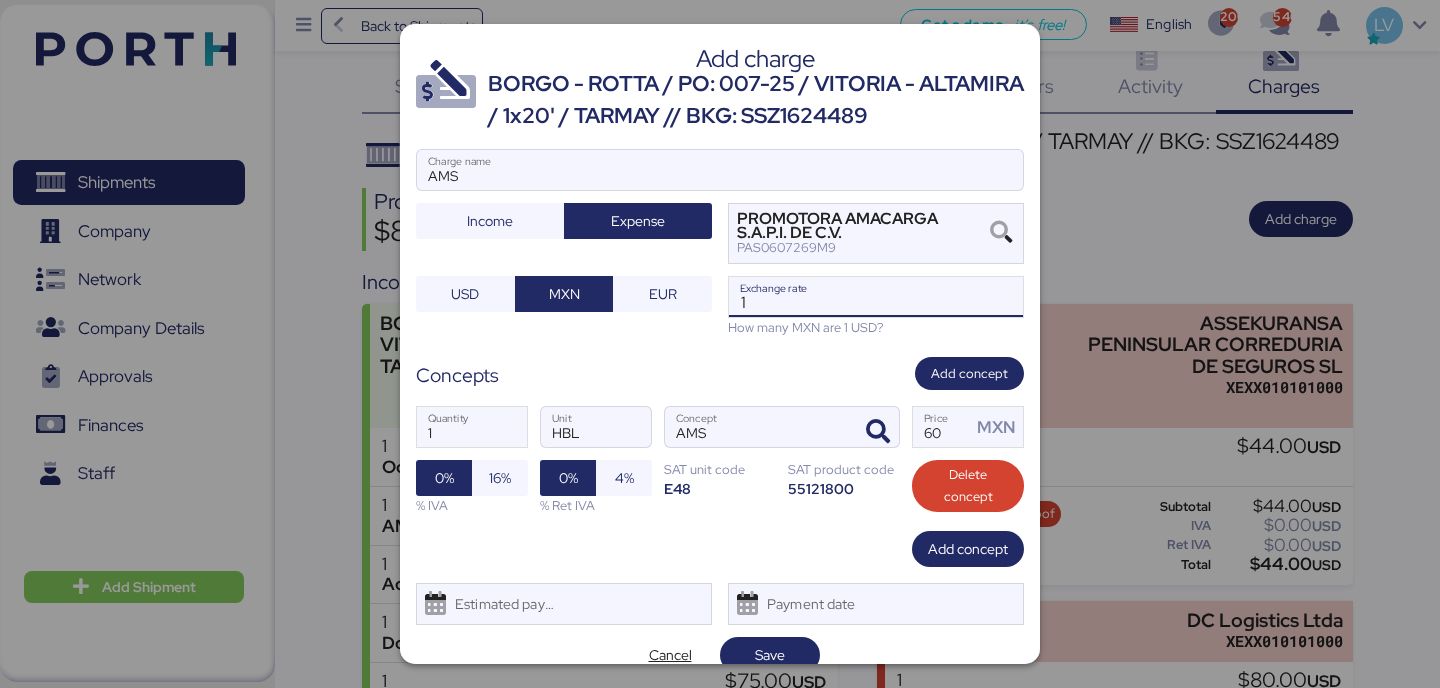 click on "1" at bounding box center (876, 297) 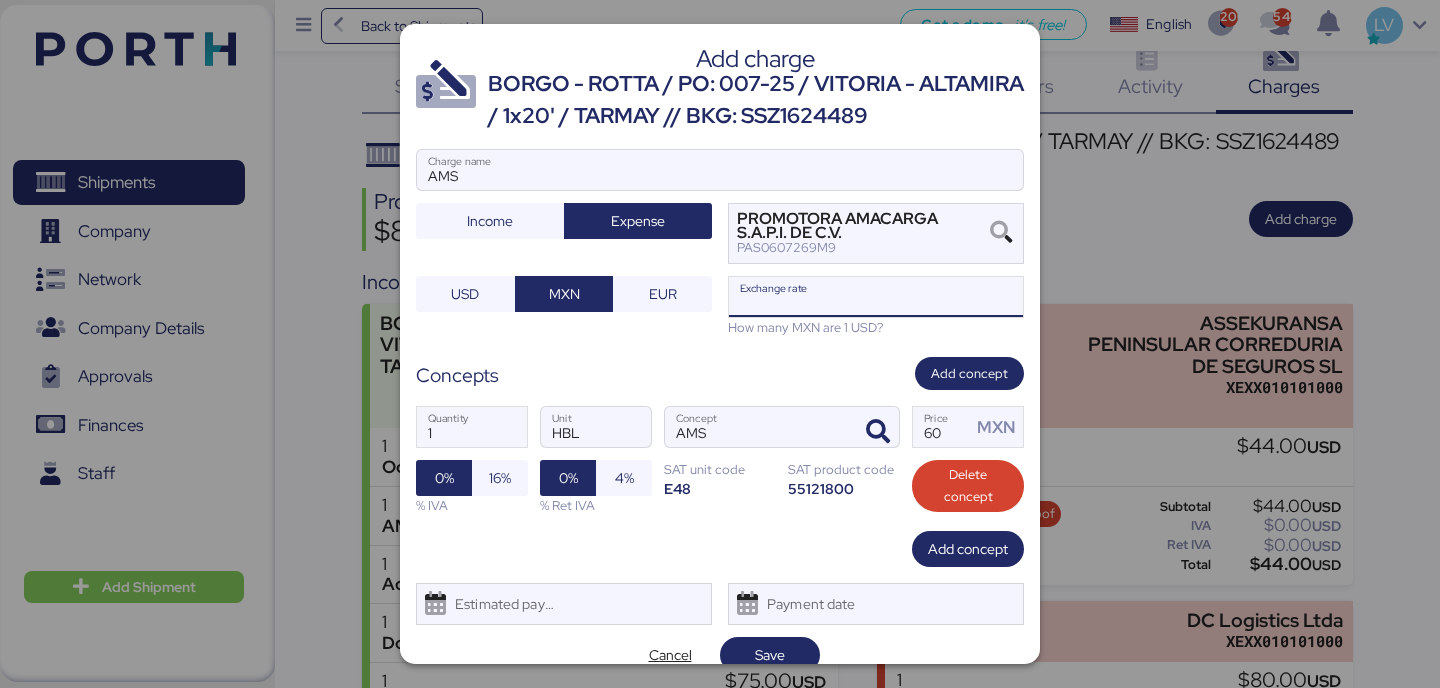 paste on "18.8886" 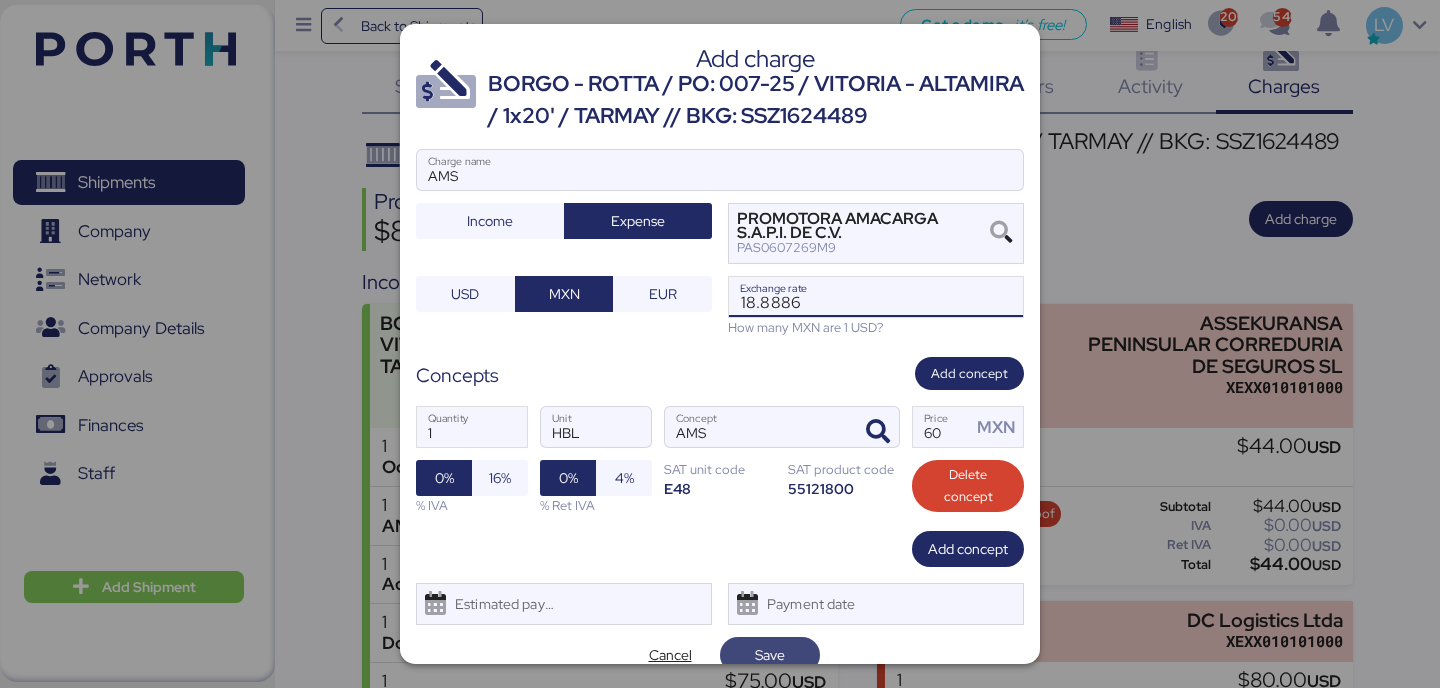 click on "Save" at bounding box center (770, 655) 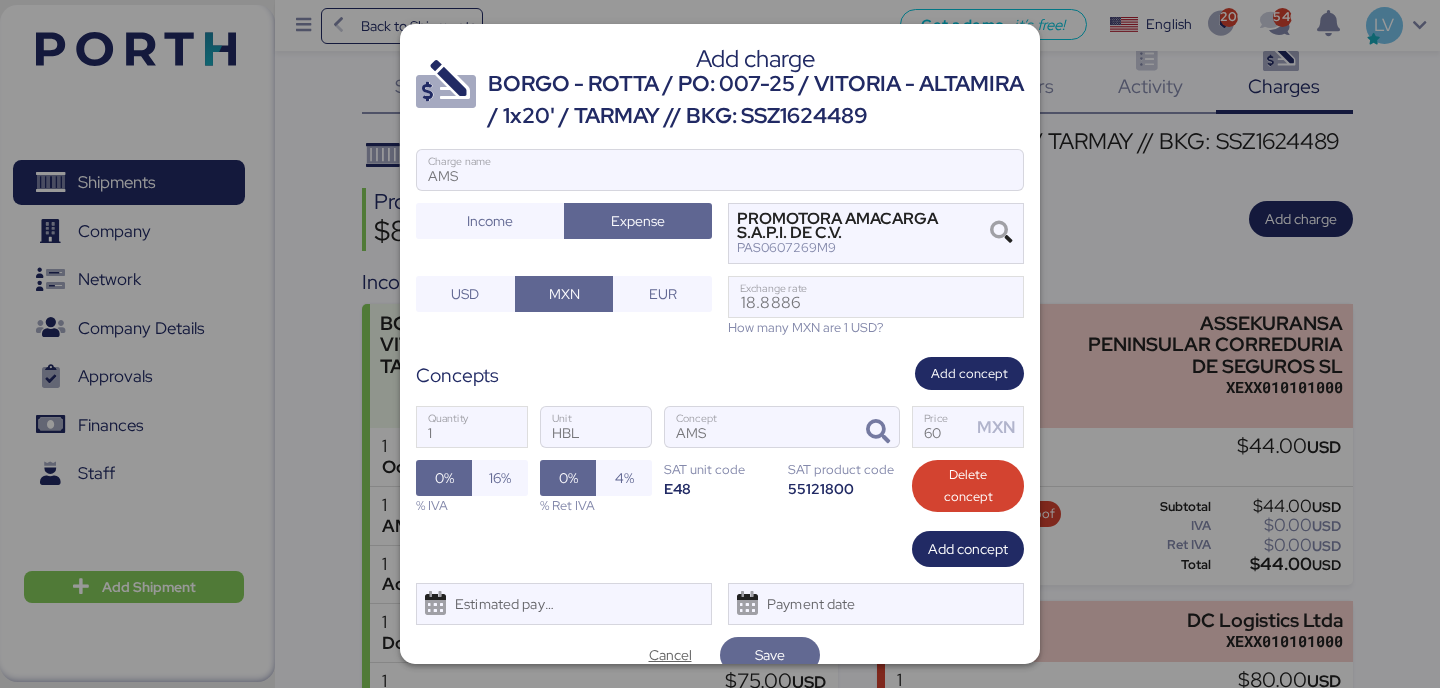 scroll, scrollTop: 9, scrollLeft: 0, axis: vertical 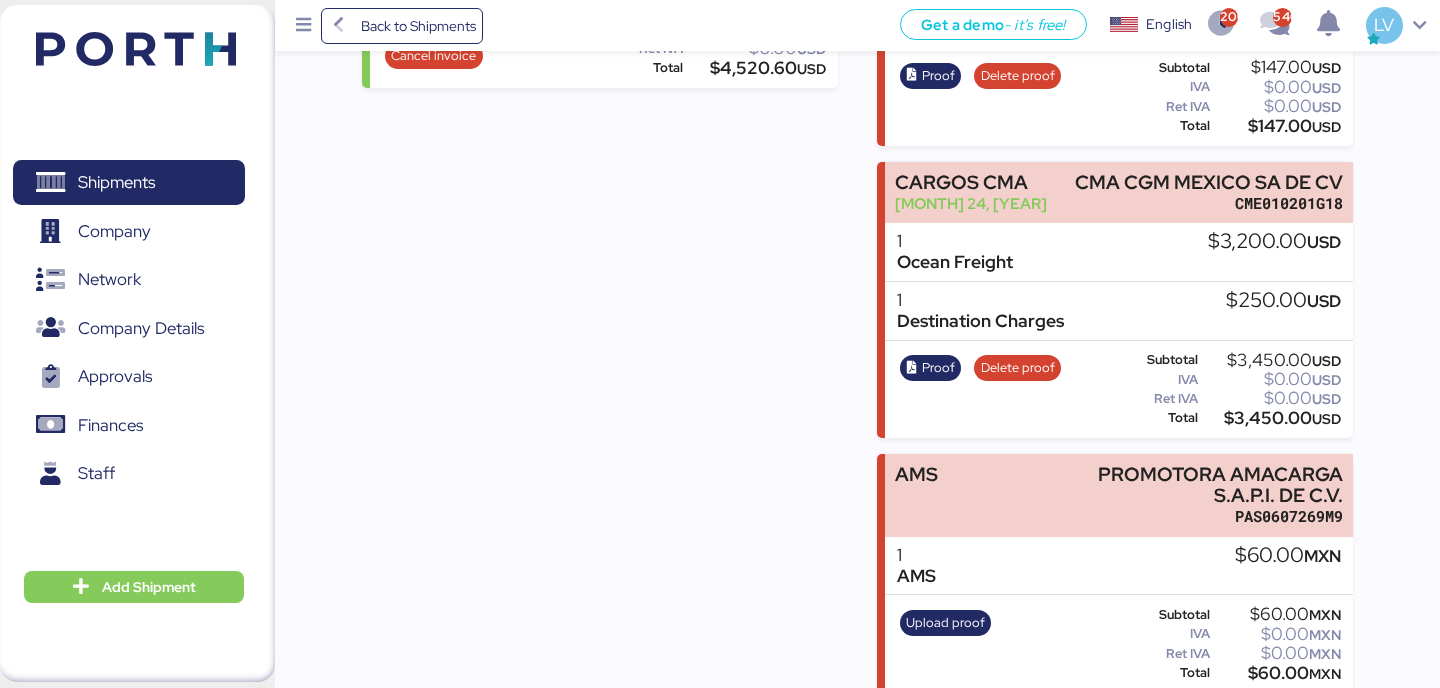 click on "Get a demo  - it’s free! Get a demo  English Inglés English   2001   540     LV" at bounding box center (961, 25) 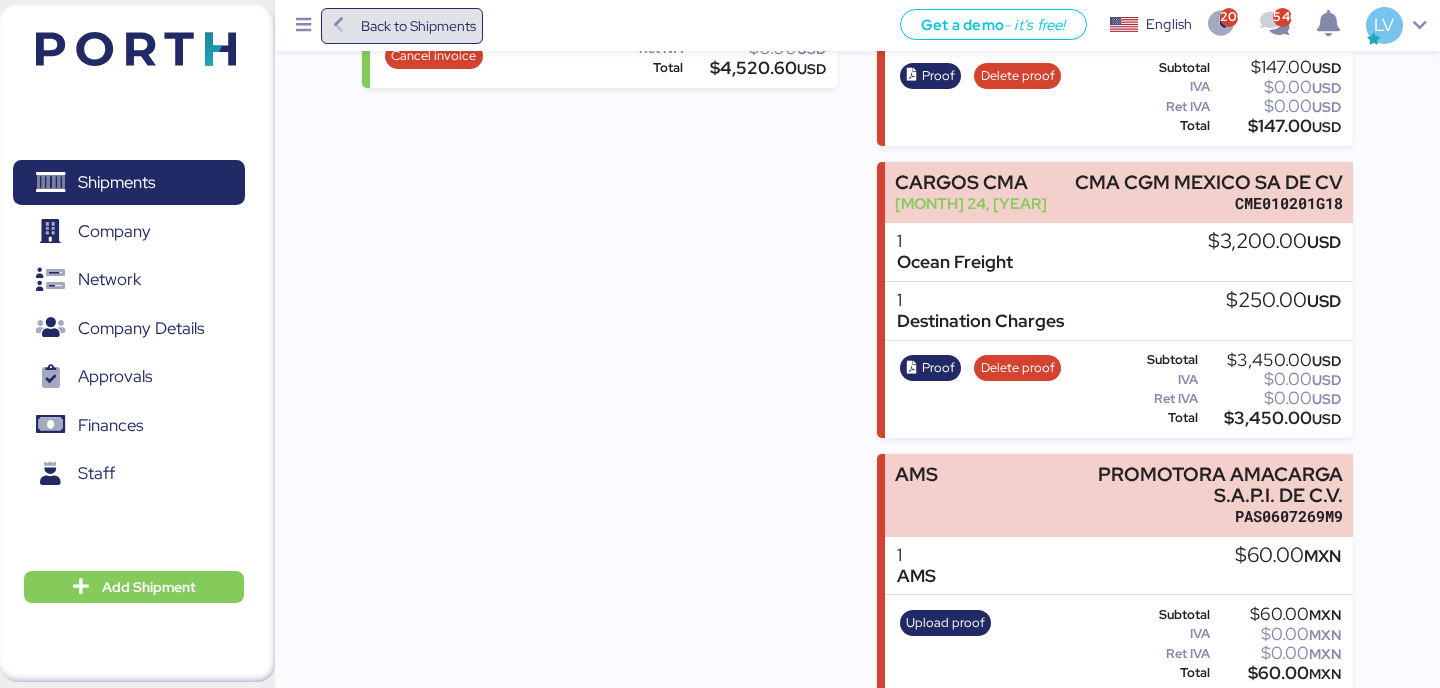 click on "Back to Shipments" at bounding box center (418, 26) 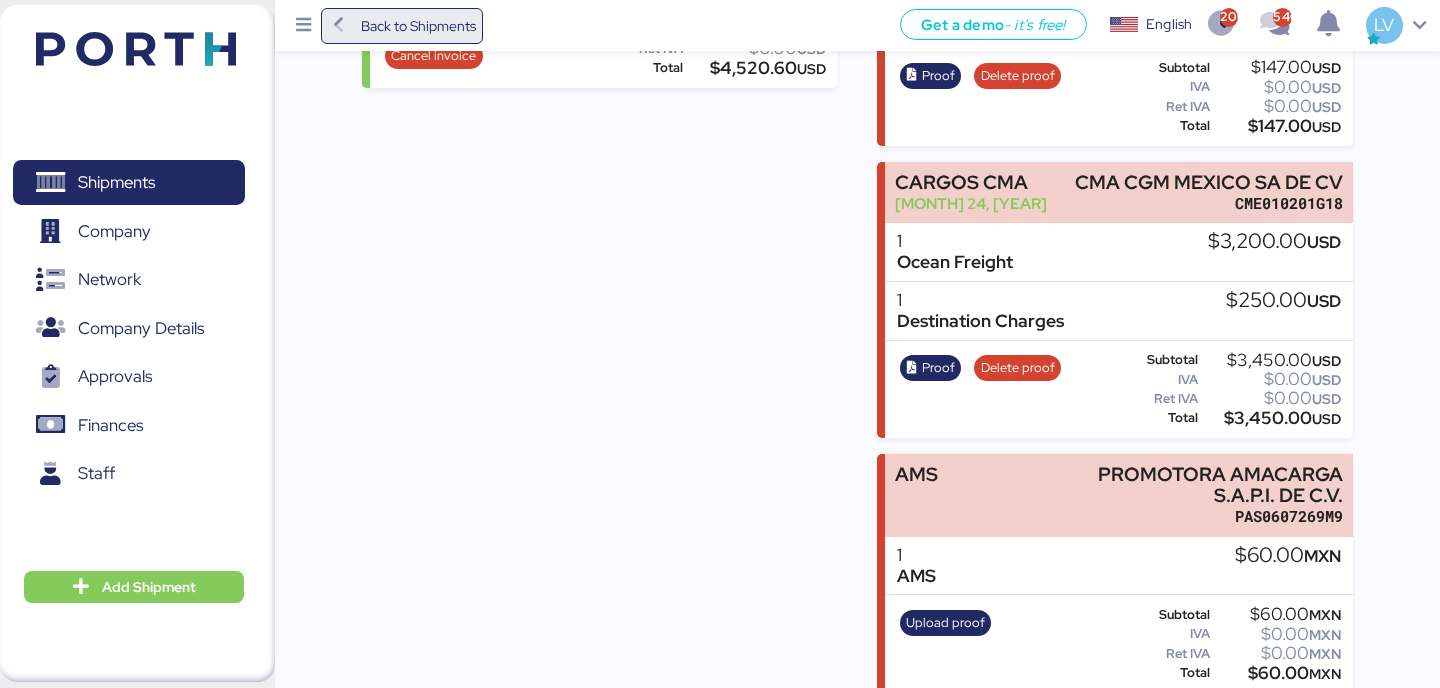 scroll, scrollTop: 0, scrollLeft: 0, axis: both 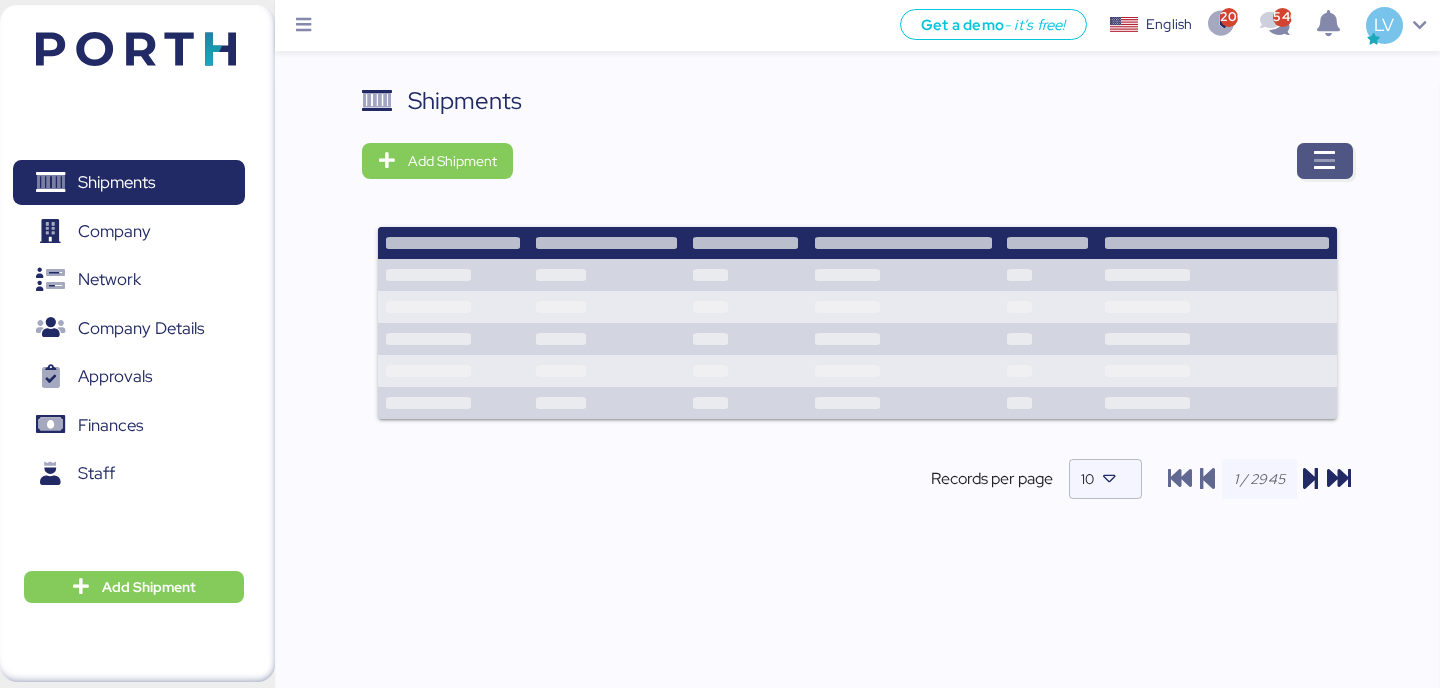 click at bounding box center (1325, 161) 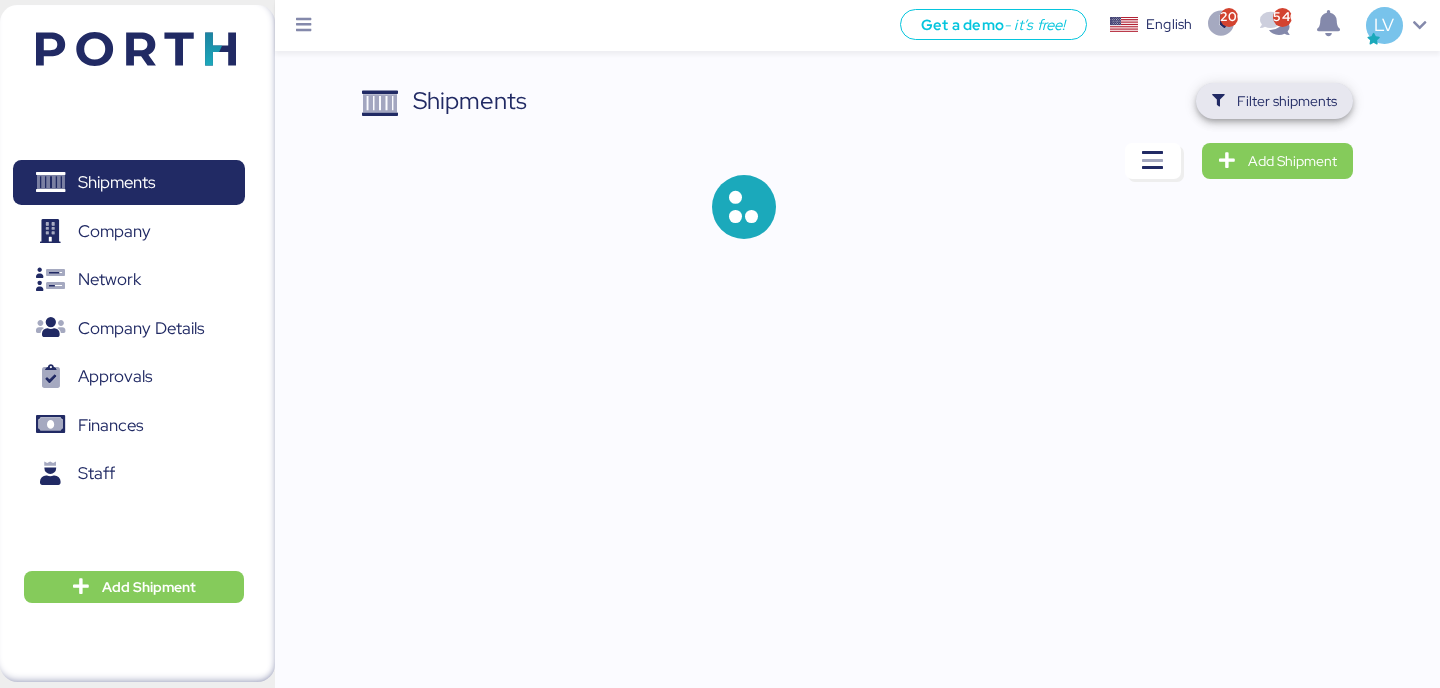 click on "Filter shipments" at bounding box center (1287, 101) 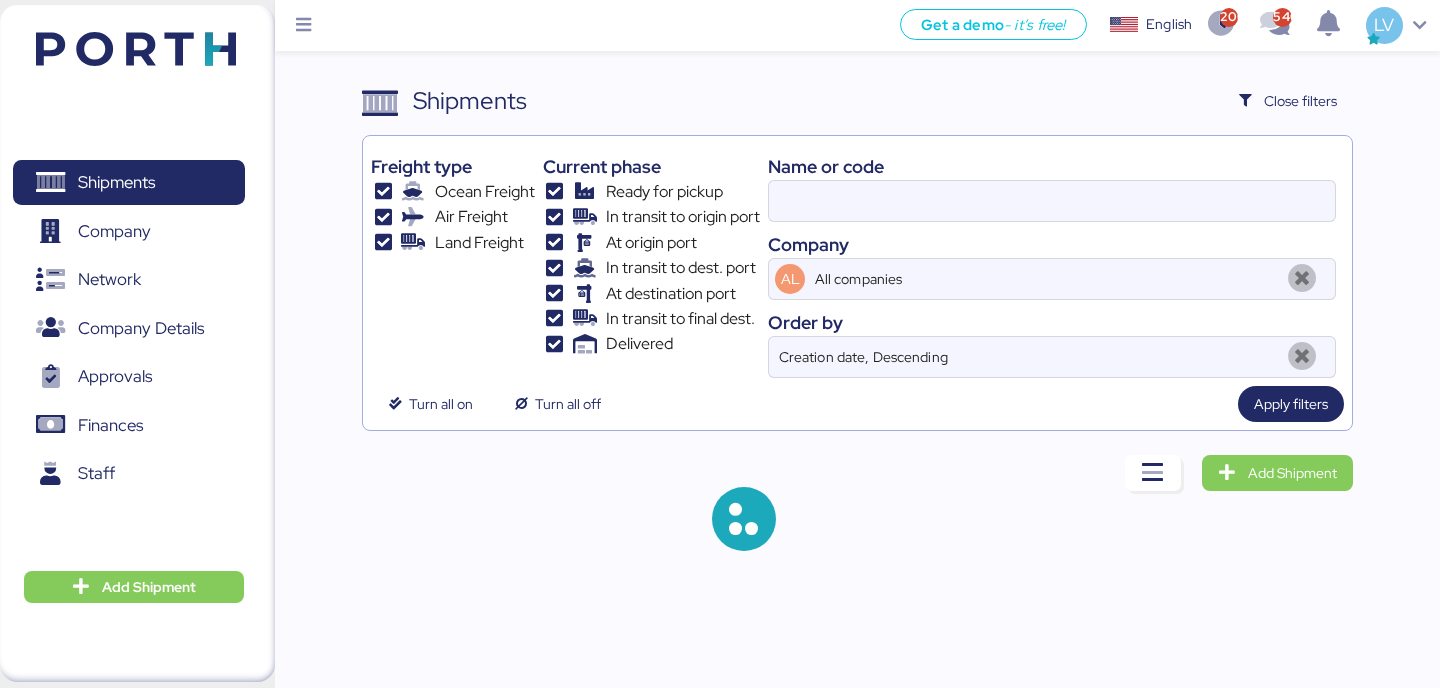 click on "Name or code Company AL All companies   Order by Creation date, Descending" at bounding box center (1052, 261) 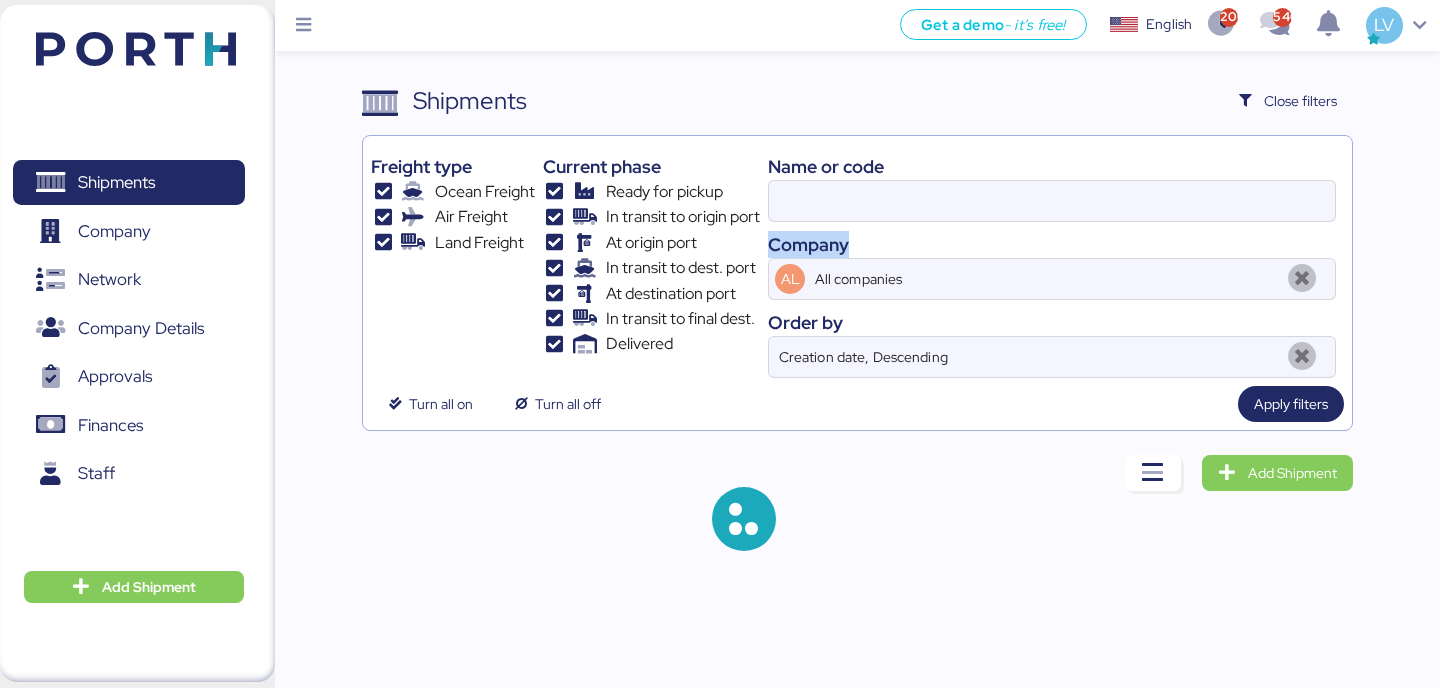 click on "Name or code Company AL All companies   Order by Creation date, Descending" at bounding box center [1052, 261] 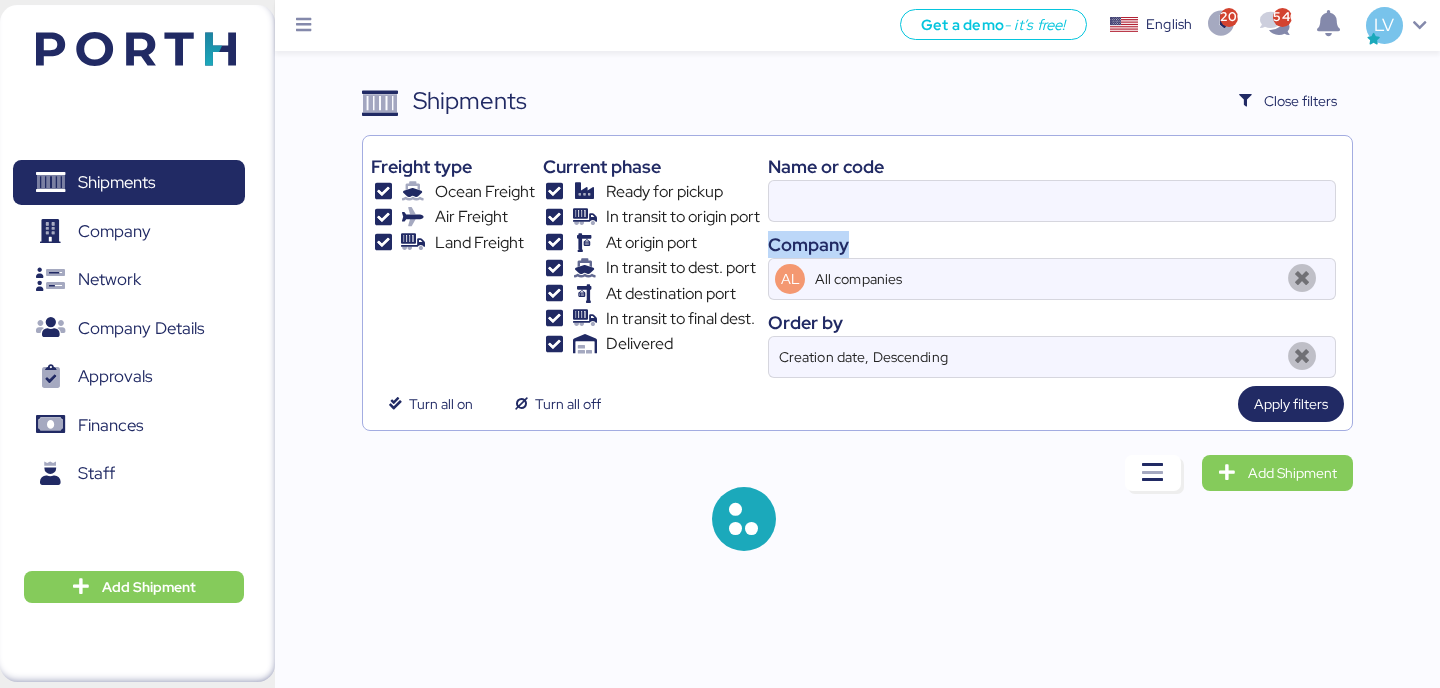 click on "Name or code Company AL All companies   Order by Creation date, Descending" at bounding box center [1052, 261] 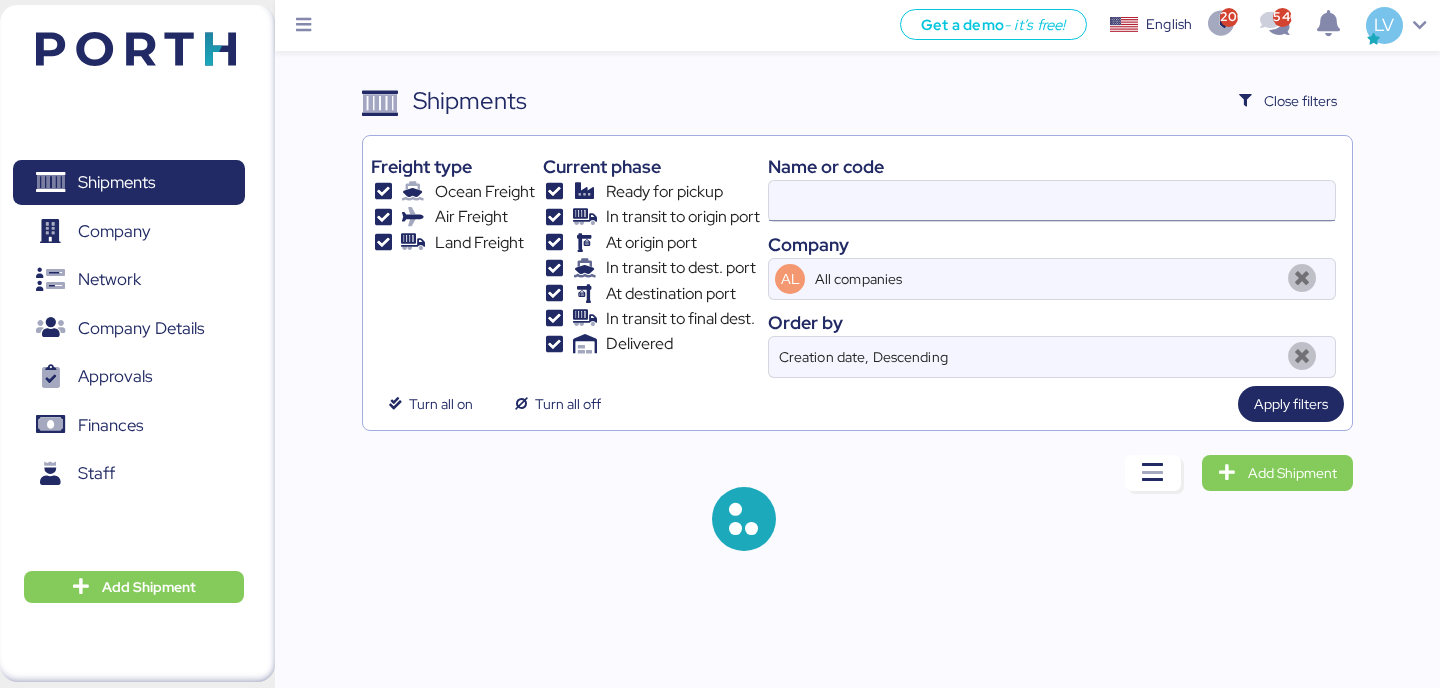 click at bounding box center (1052, 201) 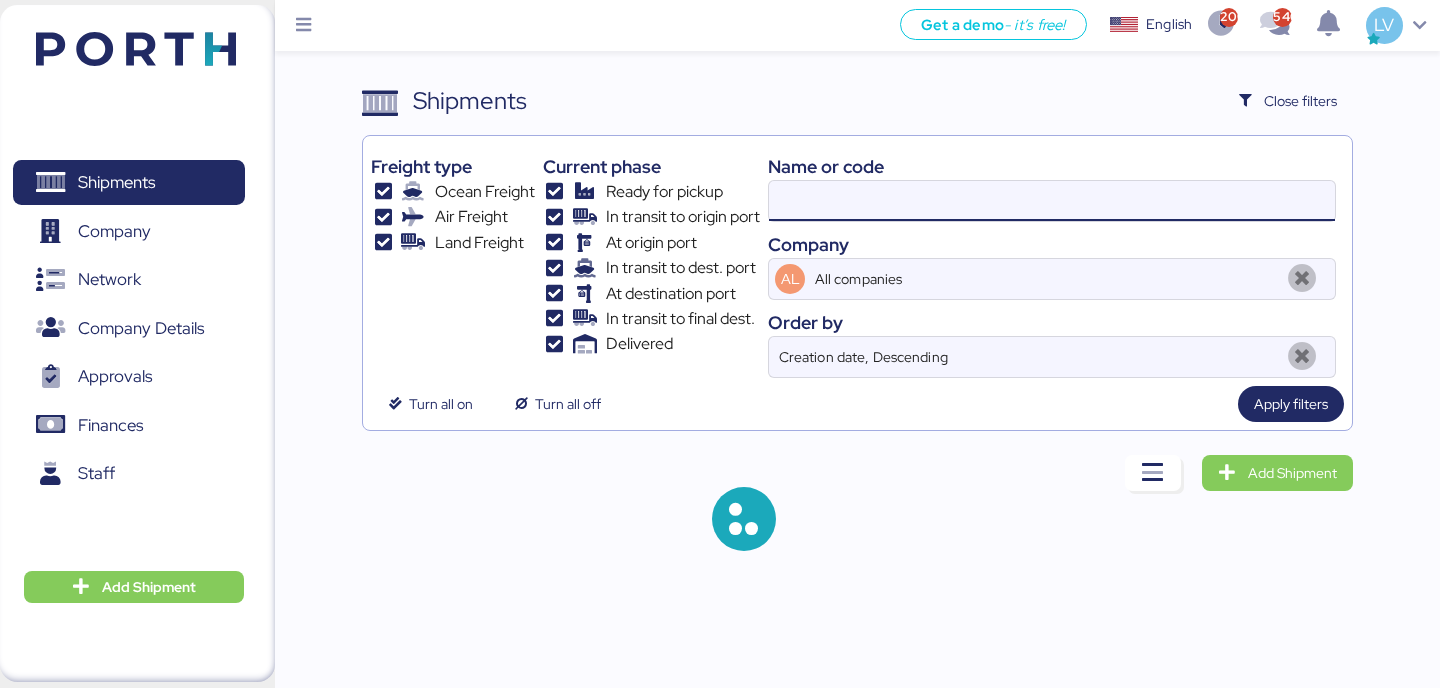 click at bounding box center [1052, 201] 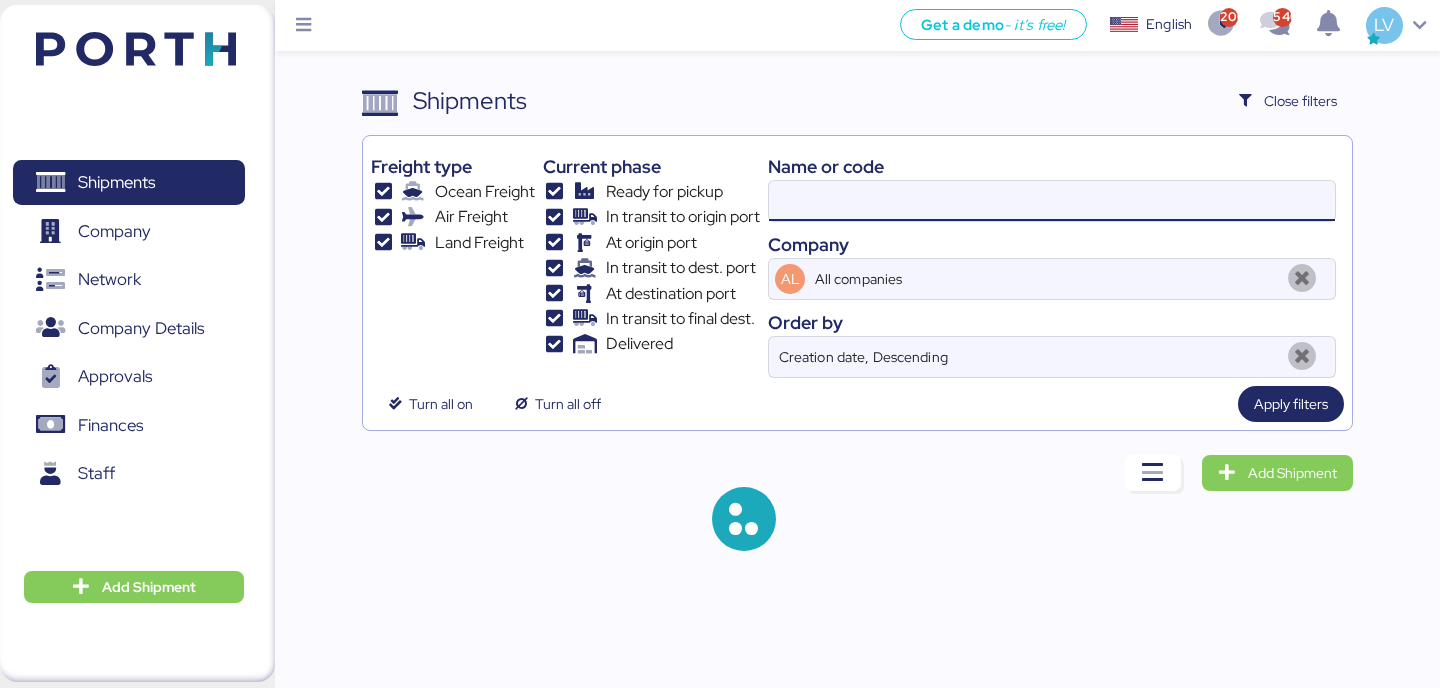 click at bounding box center (1052, 201) 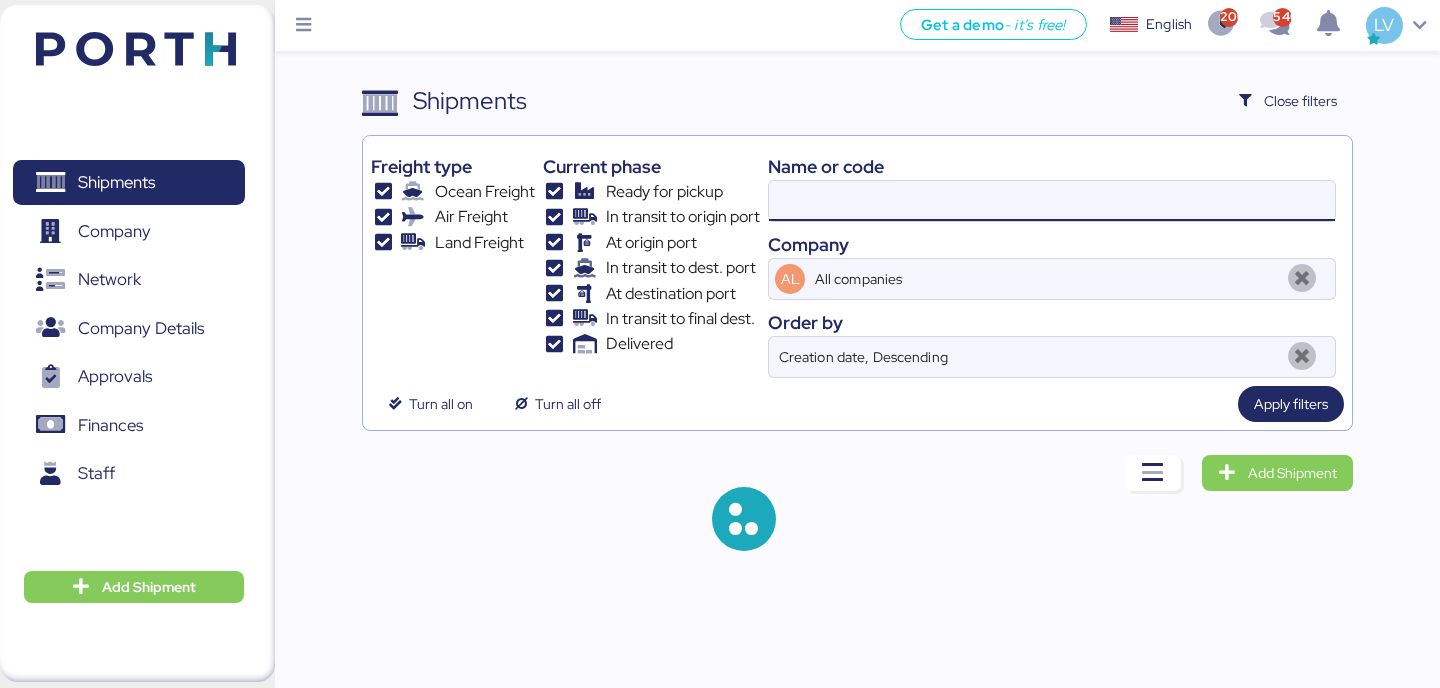 paste on "COSU6419126910" 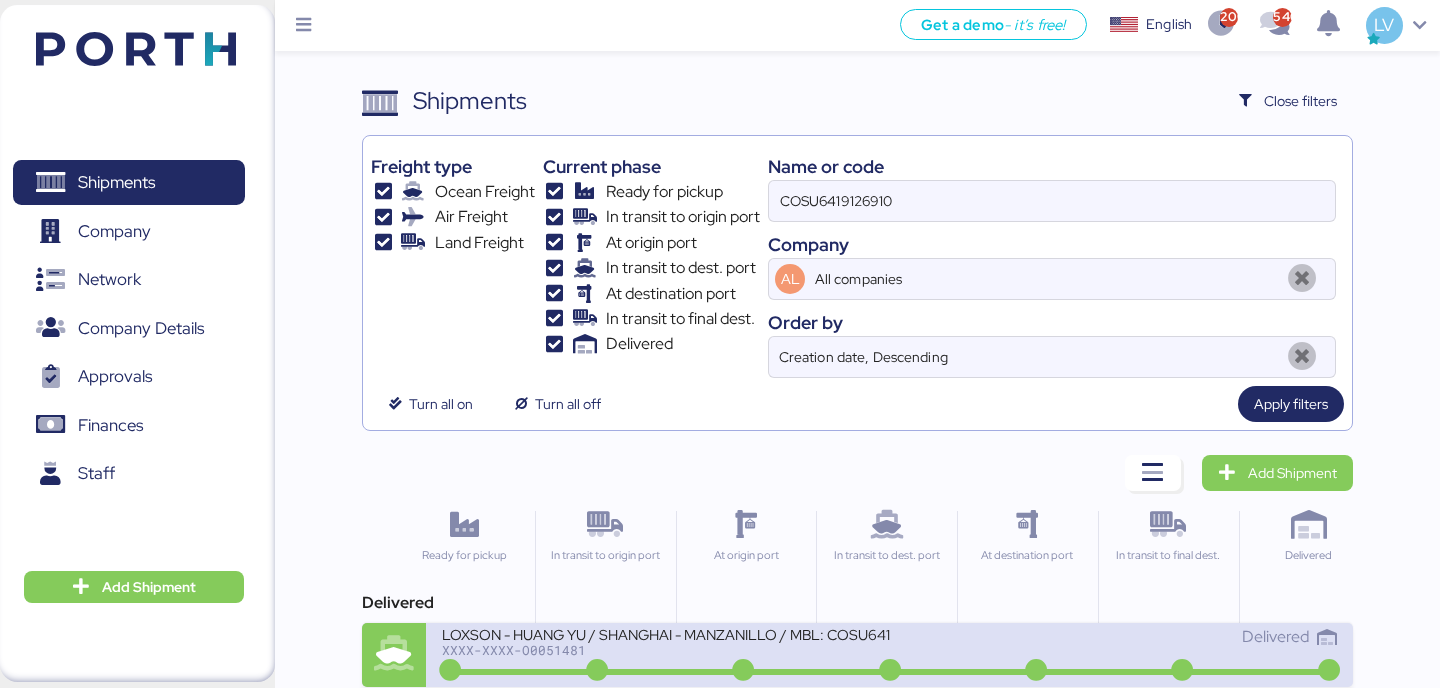 click on "LOXSON - HUANG YU / SHANGHAI - MANZANILLO / MBL: COSU6419126910 - HBL: KSSE250510936 / 1X40HQ XXXX-XXXX-O0051481" at bounding box center [665, 646] 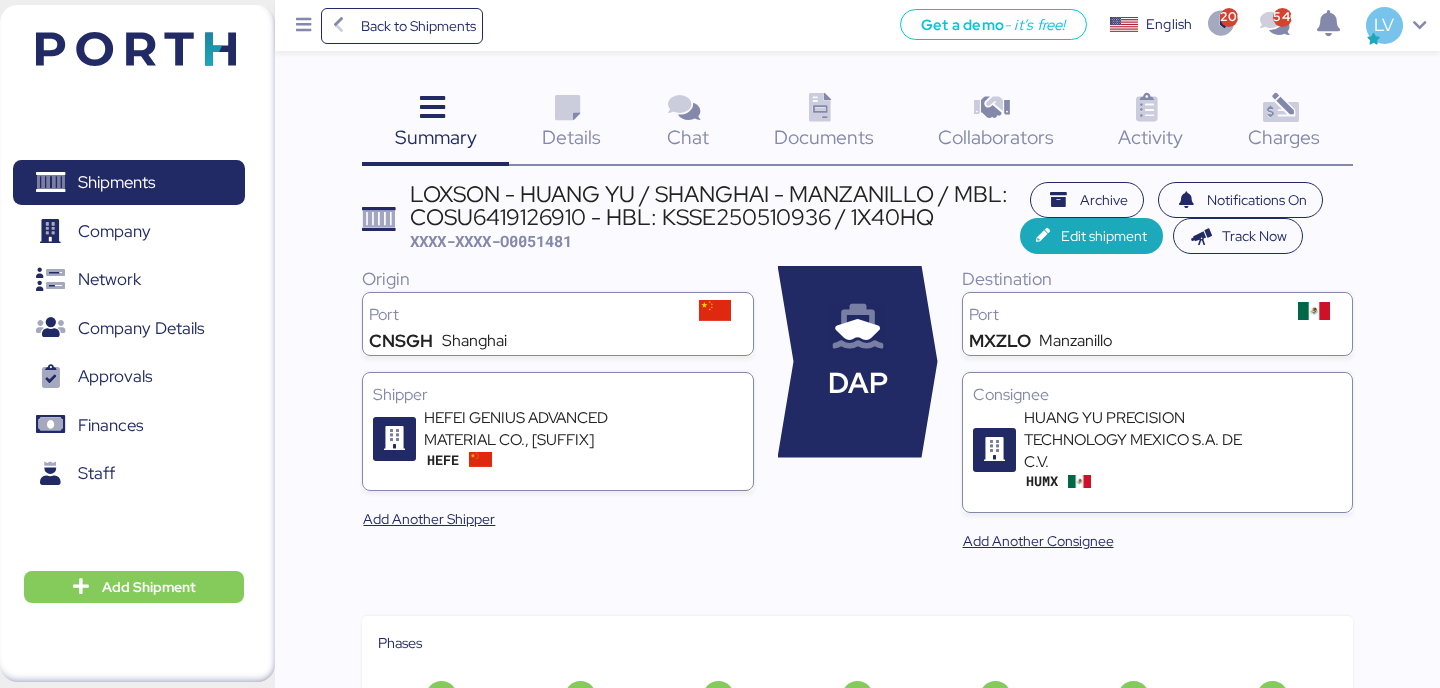 click on "Charges" at bounding box center [1284, 137] 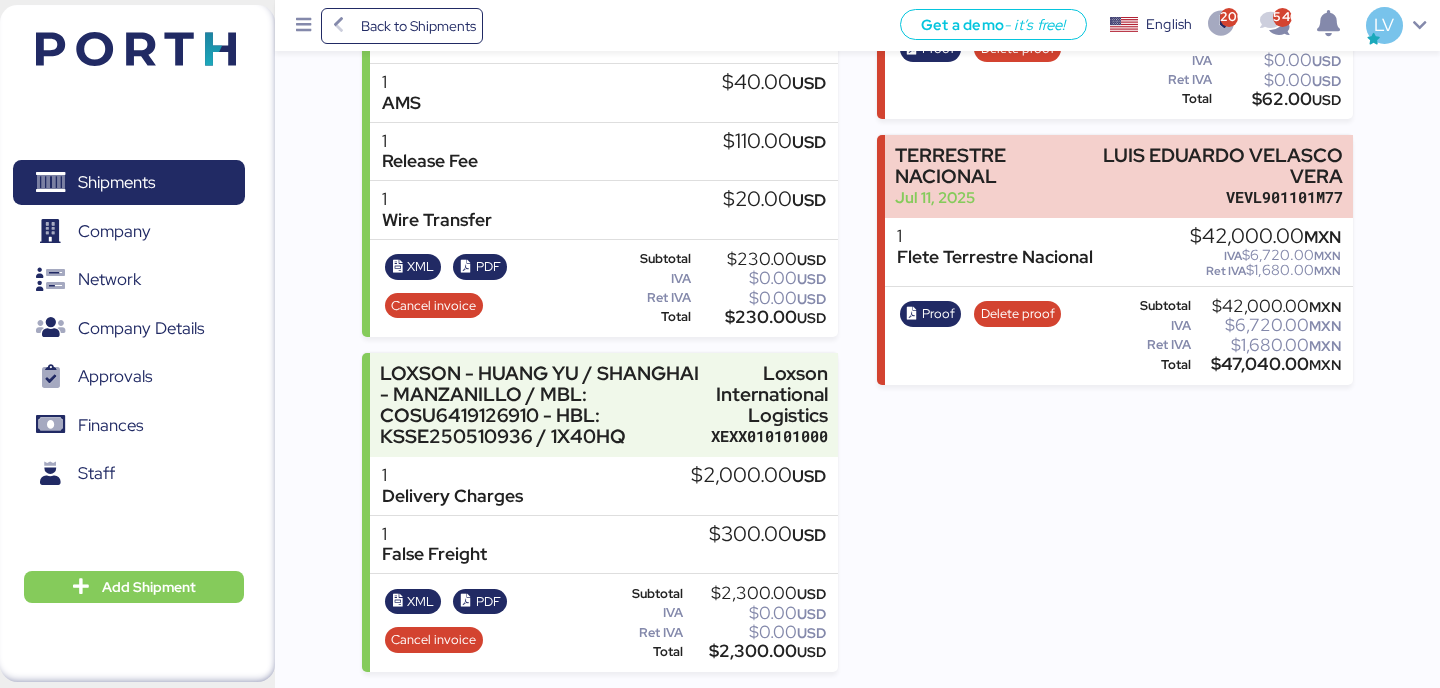 scroll, scrollTop: 0, scrollLeft: 0, axis: both 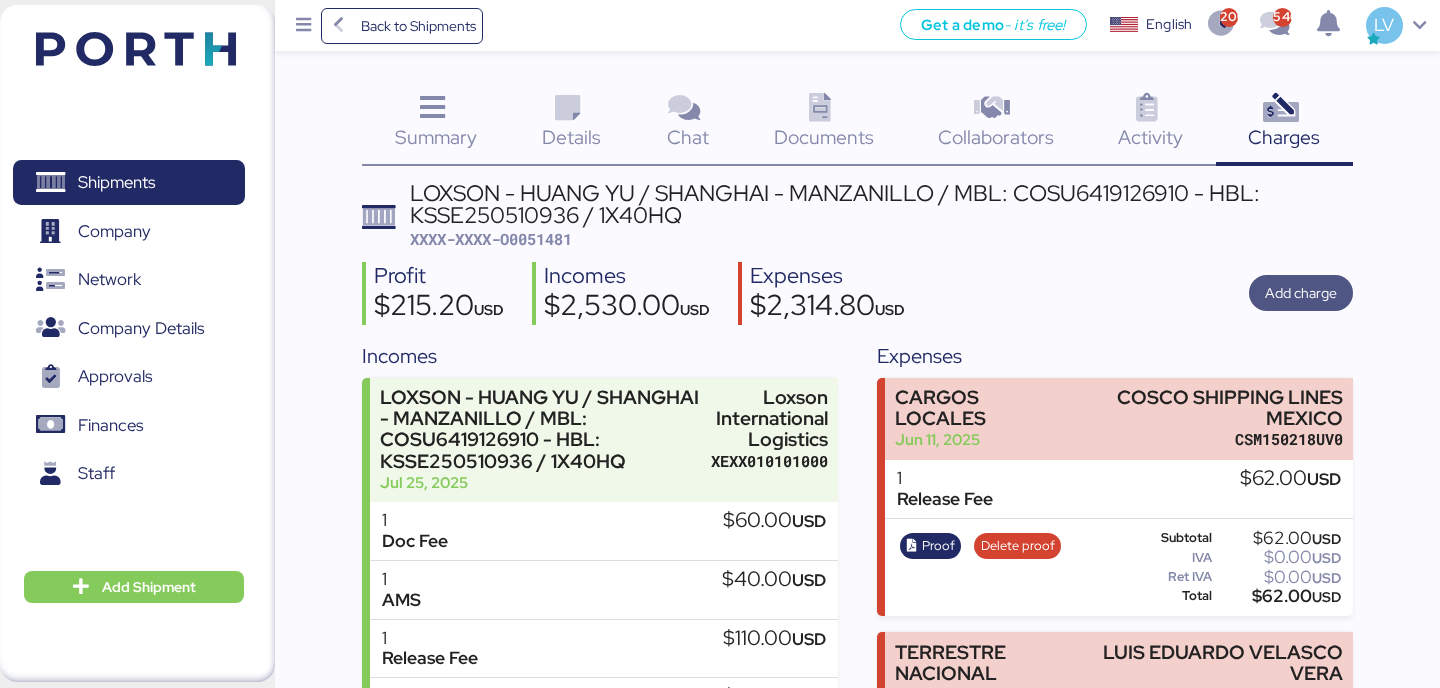 click on "Add charge" at bounding box center (1301, 293) 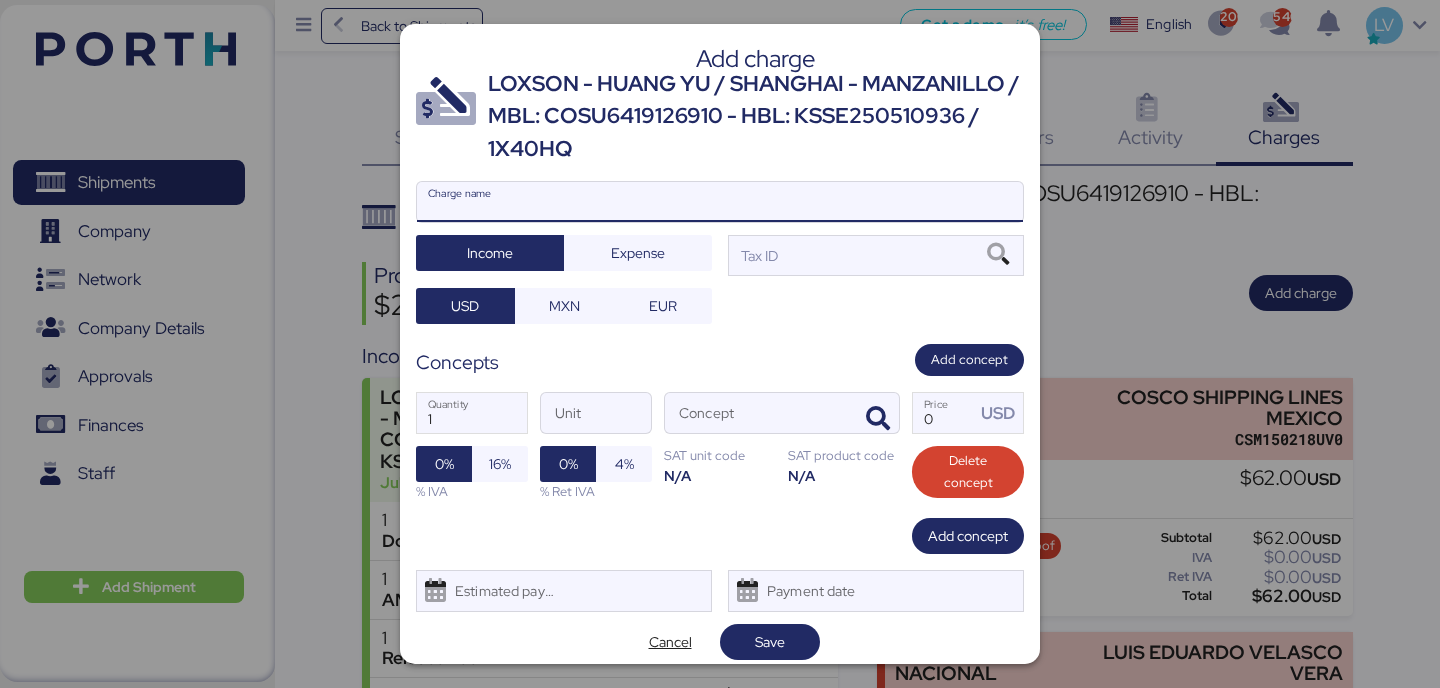 click on "Charge name" at bounding box center (720, 202) 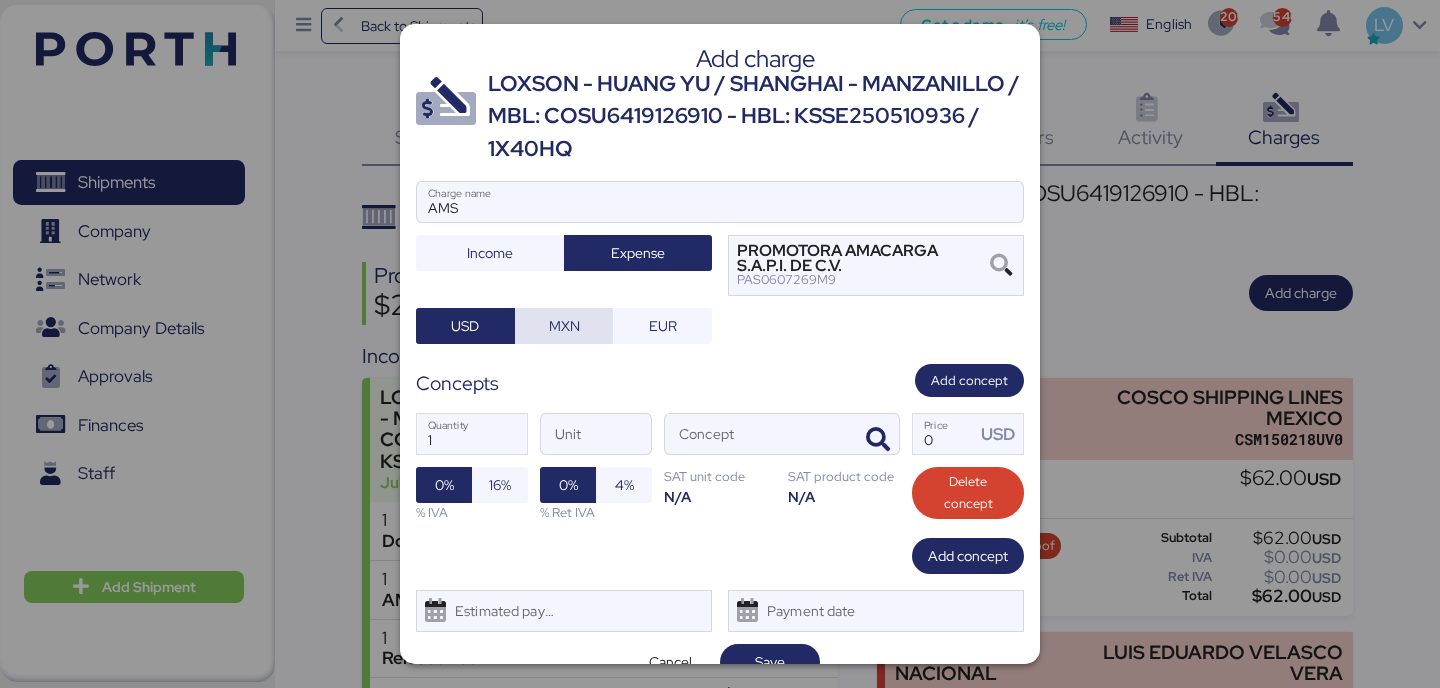 click on "MXN" at bounding box center (564, 326) 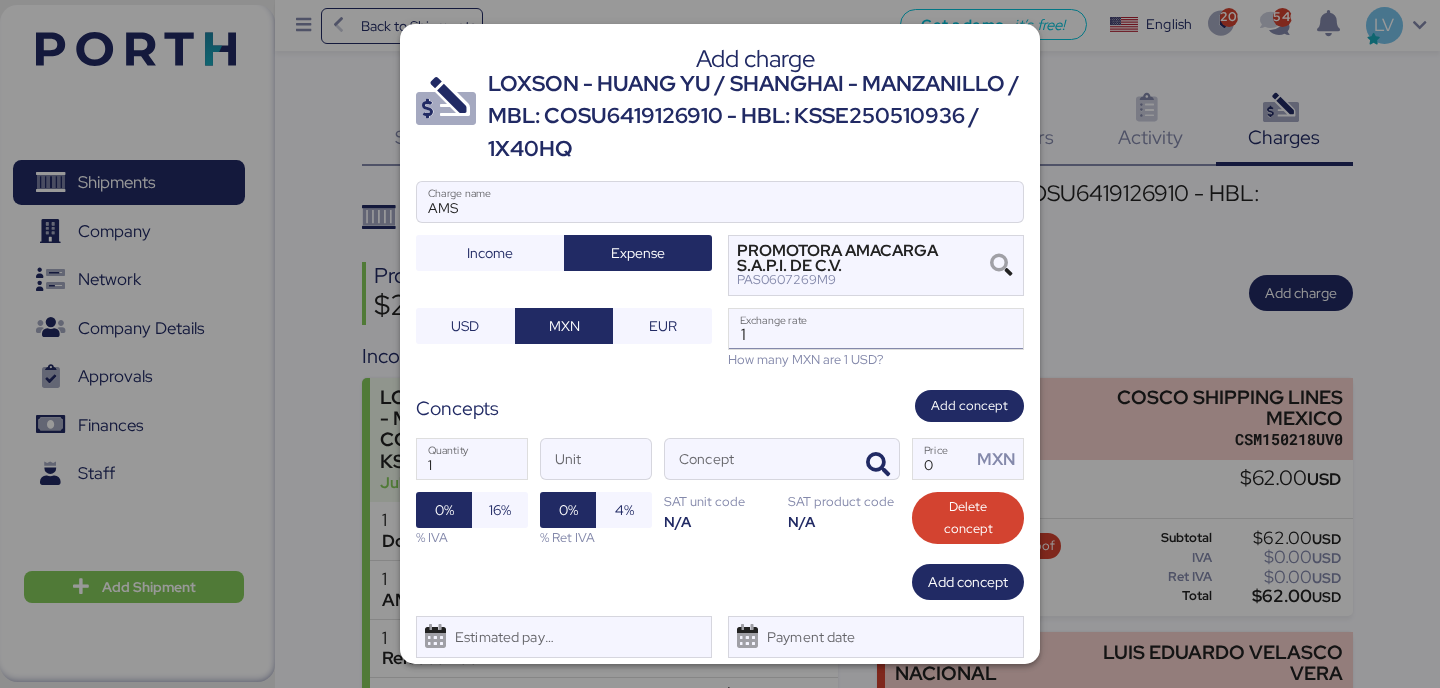 click on "1" at bounding box center (876, 329) 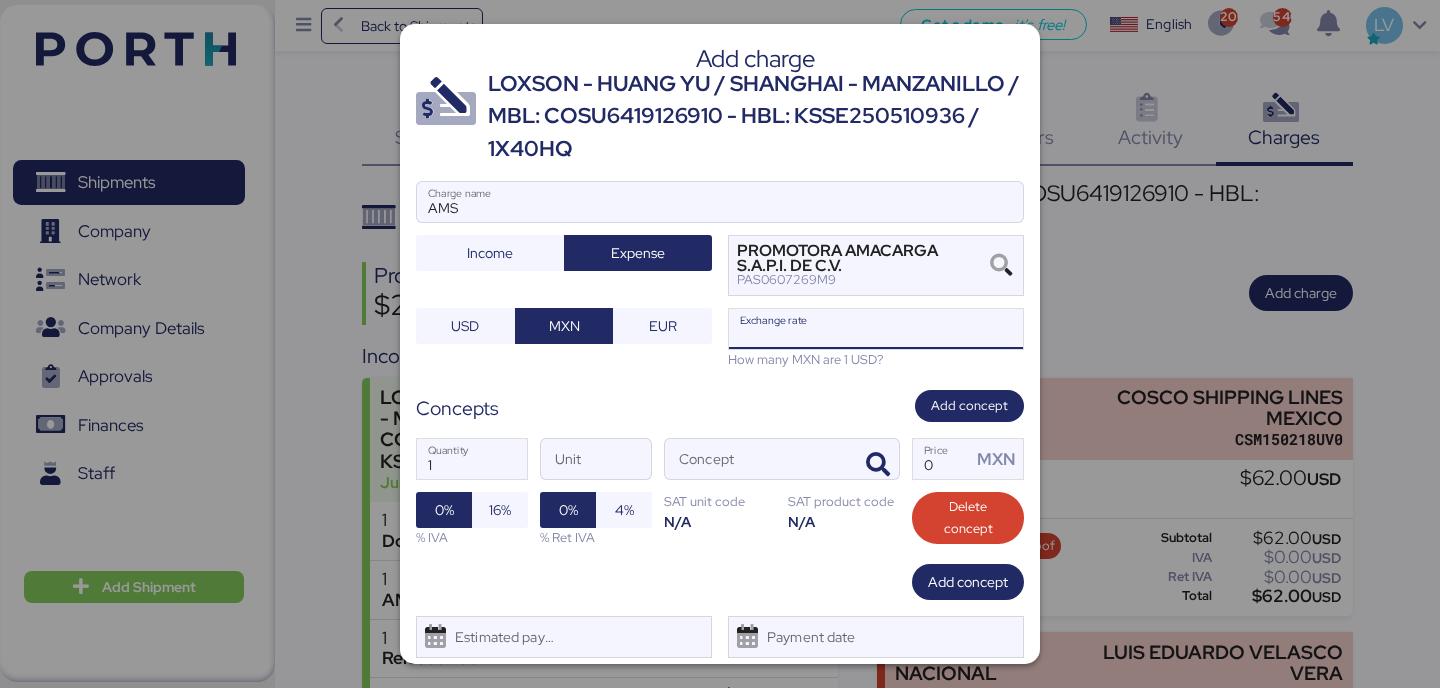 paste on "18.8886" 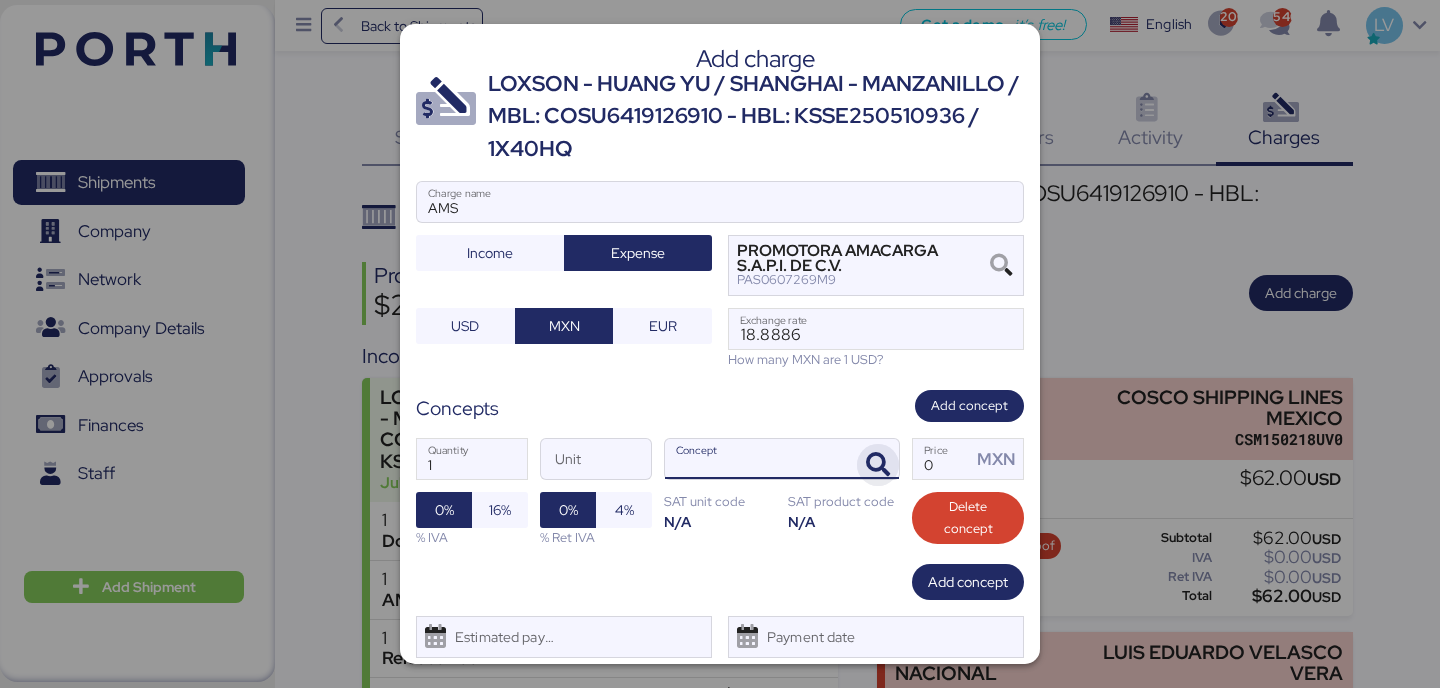 click at bounding box center [878, 465] 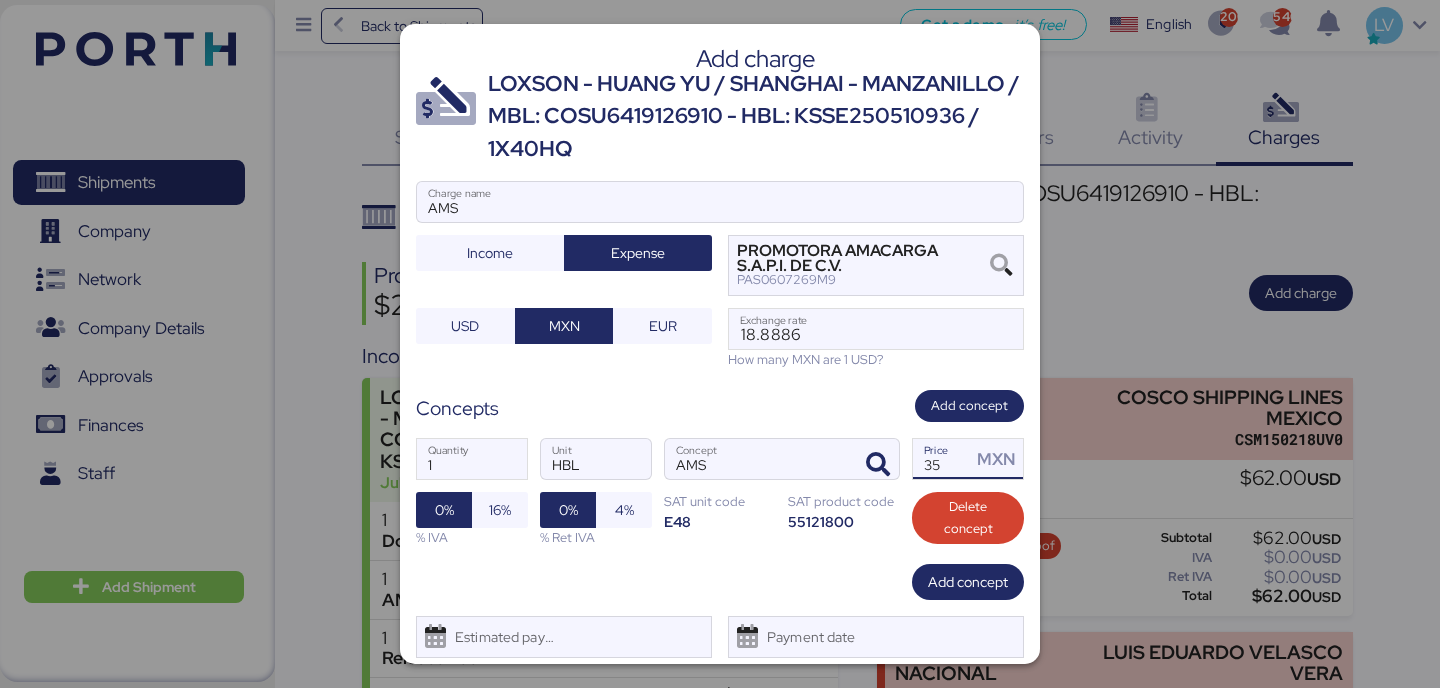 click on "35" at bounding box center (942, 459) 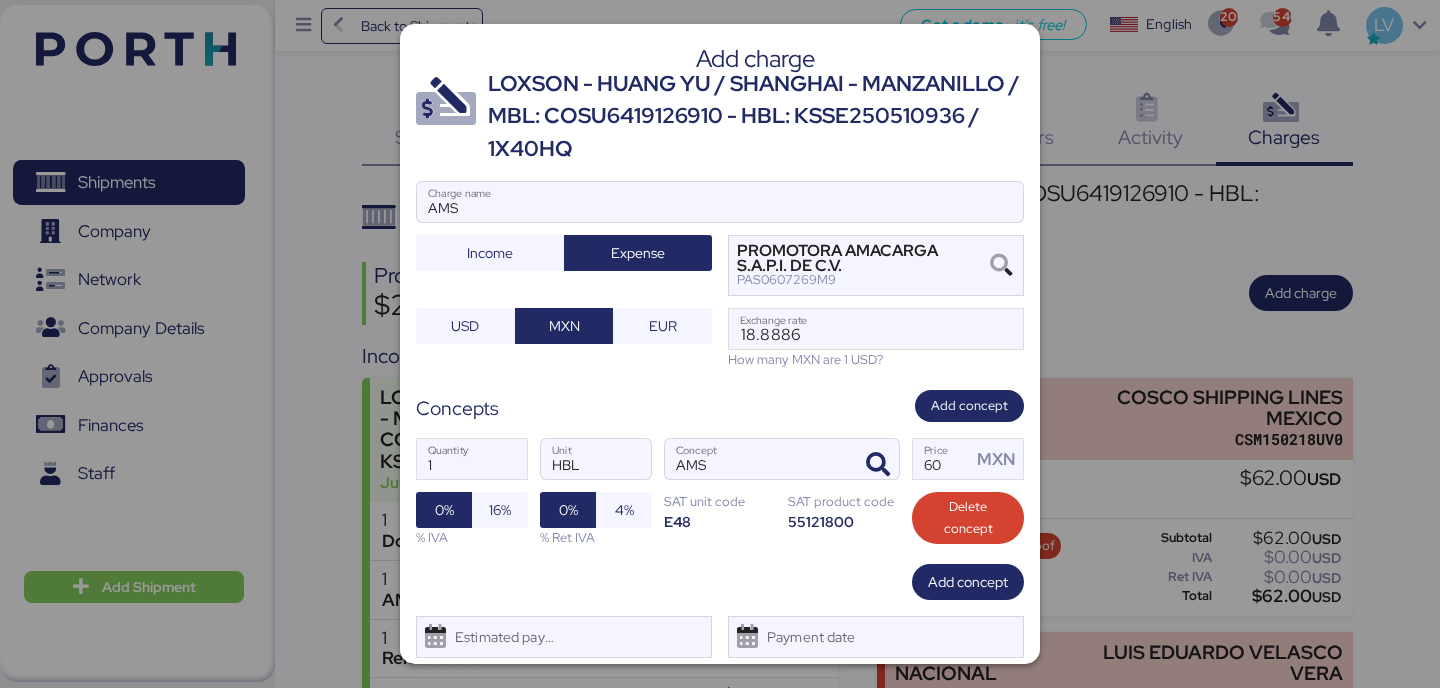 click on "1 Quantity HBL Unit AMS Concept   60 Price MXN 0% 16% % IVA 0% 4% % Ret IVA SAT unit code E48 SAT product code 55121800 Delete concept" at bounding box center (720, 492) 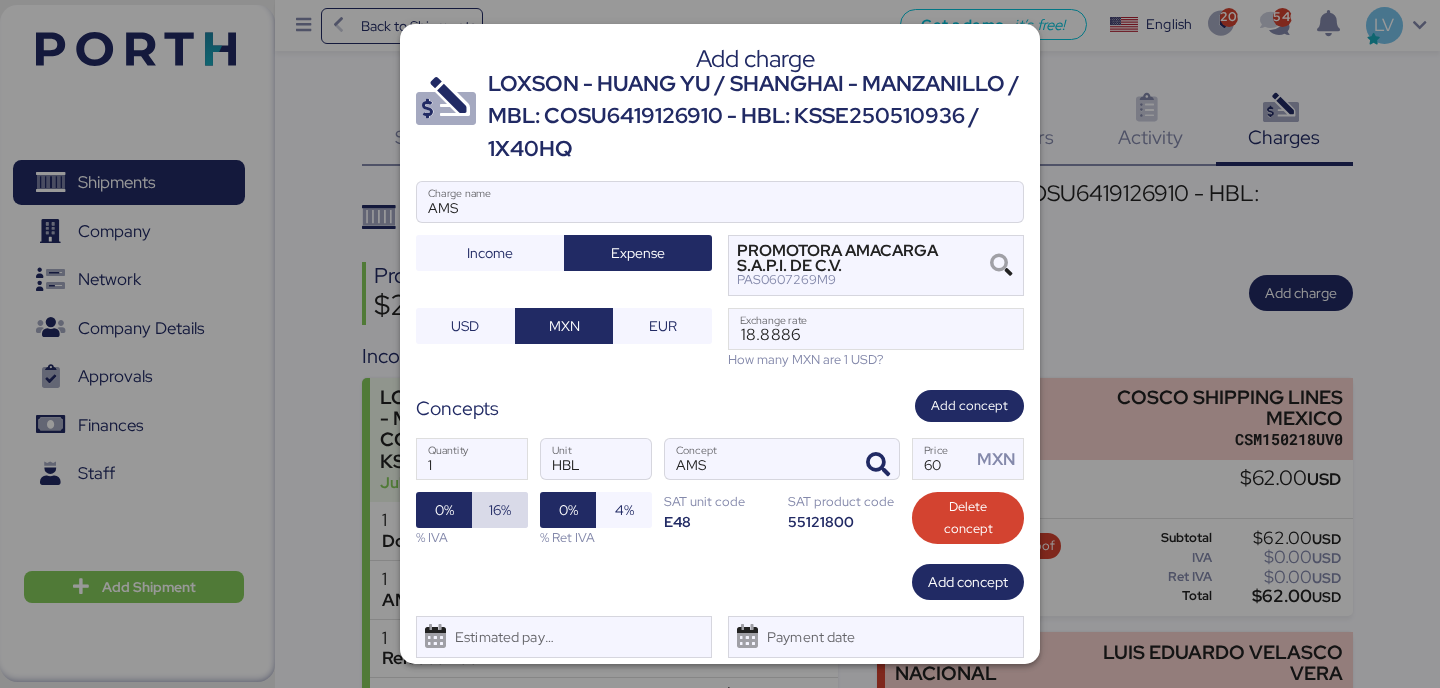 click on "16%" at bounding box center [500, 510] 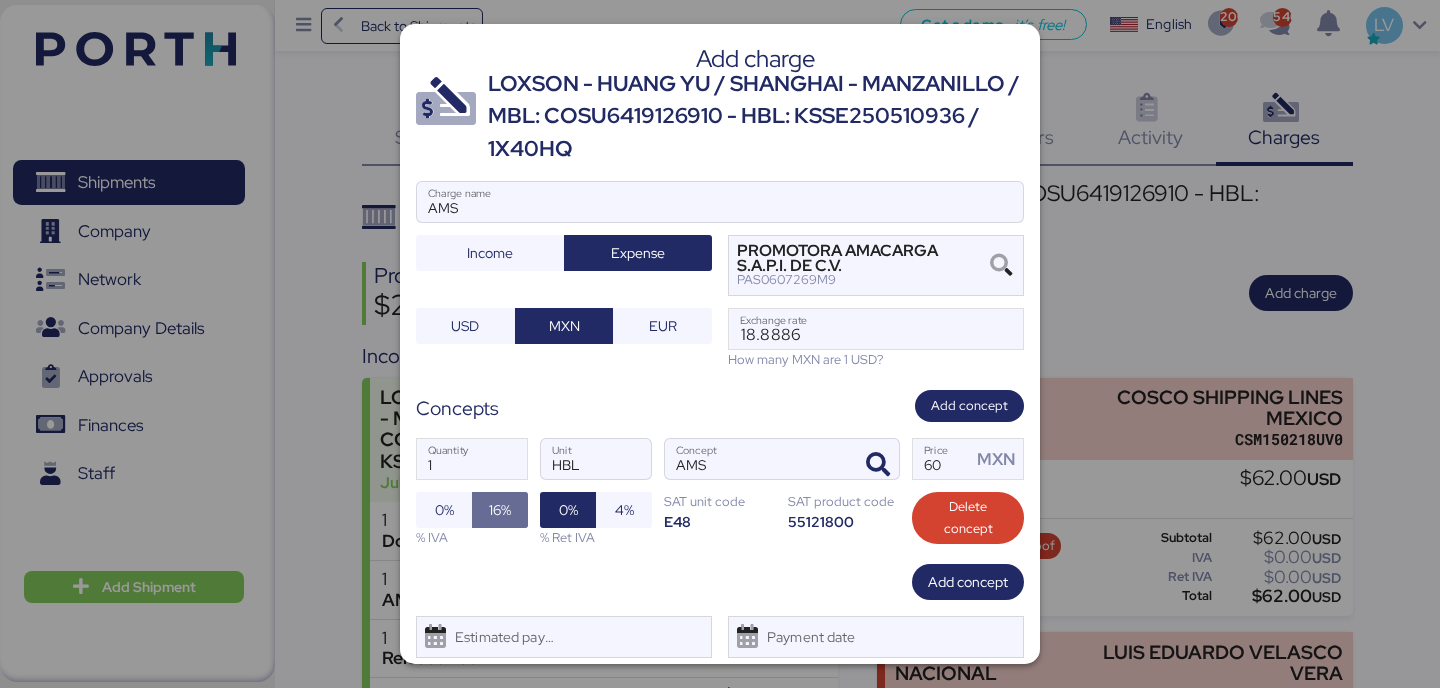 click on "16%" at bounding box center [500, 510] 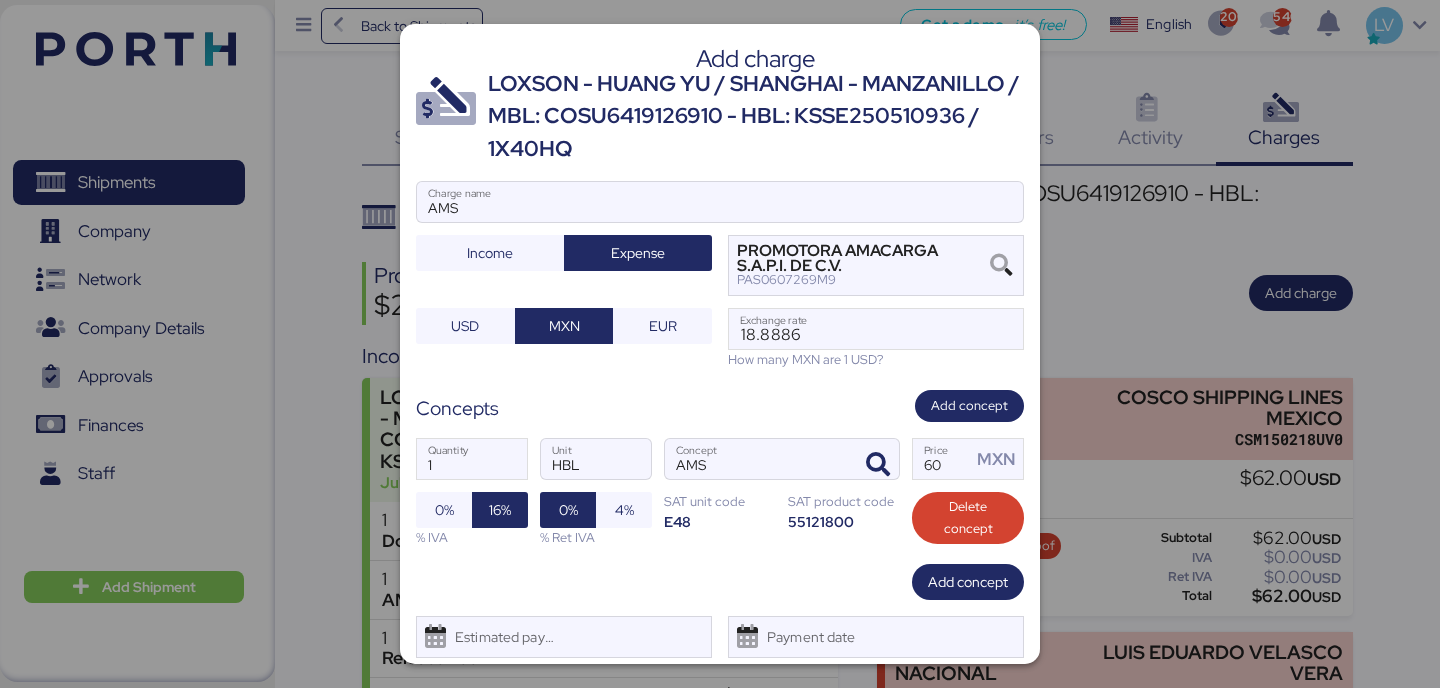 scroll, scrollTop: 57, scrollLeft: 0, axis: vertical 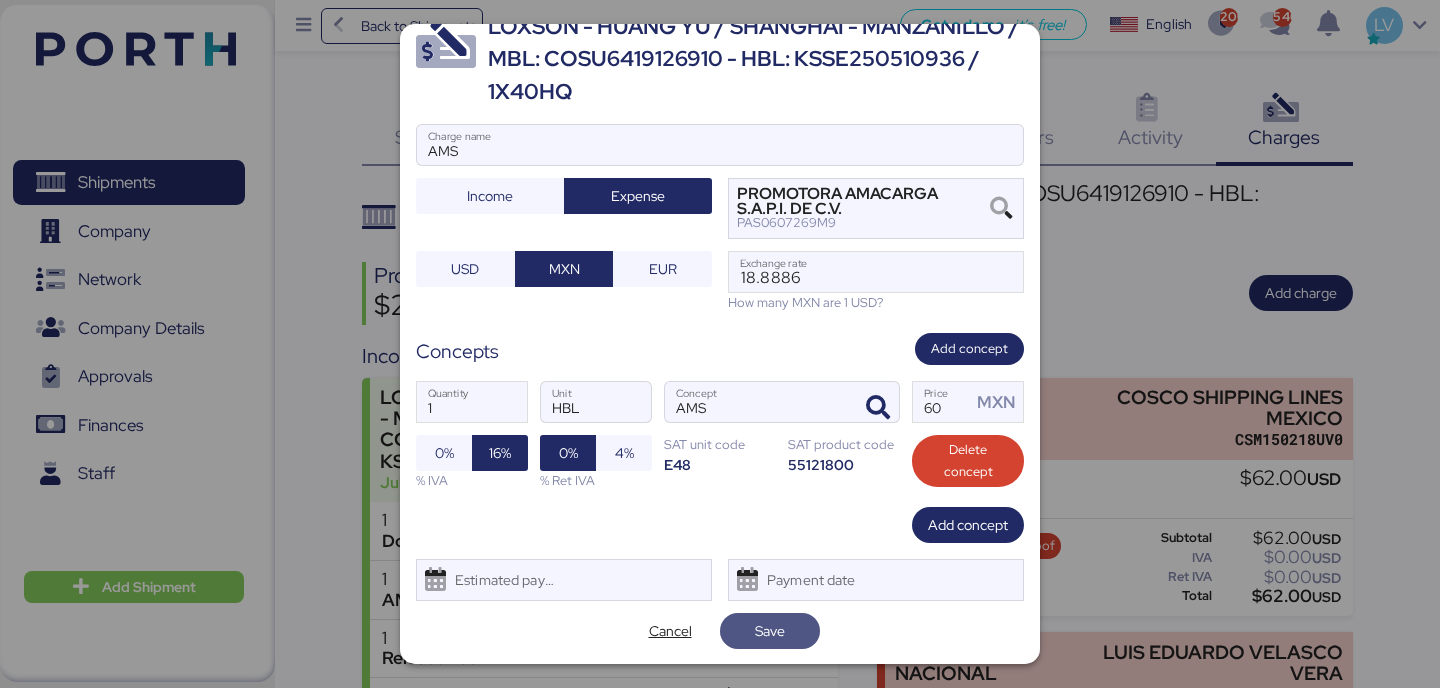 click on "Save" at bounding box center [770, 631] 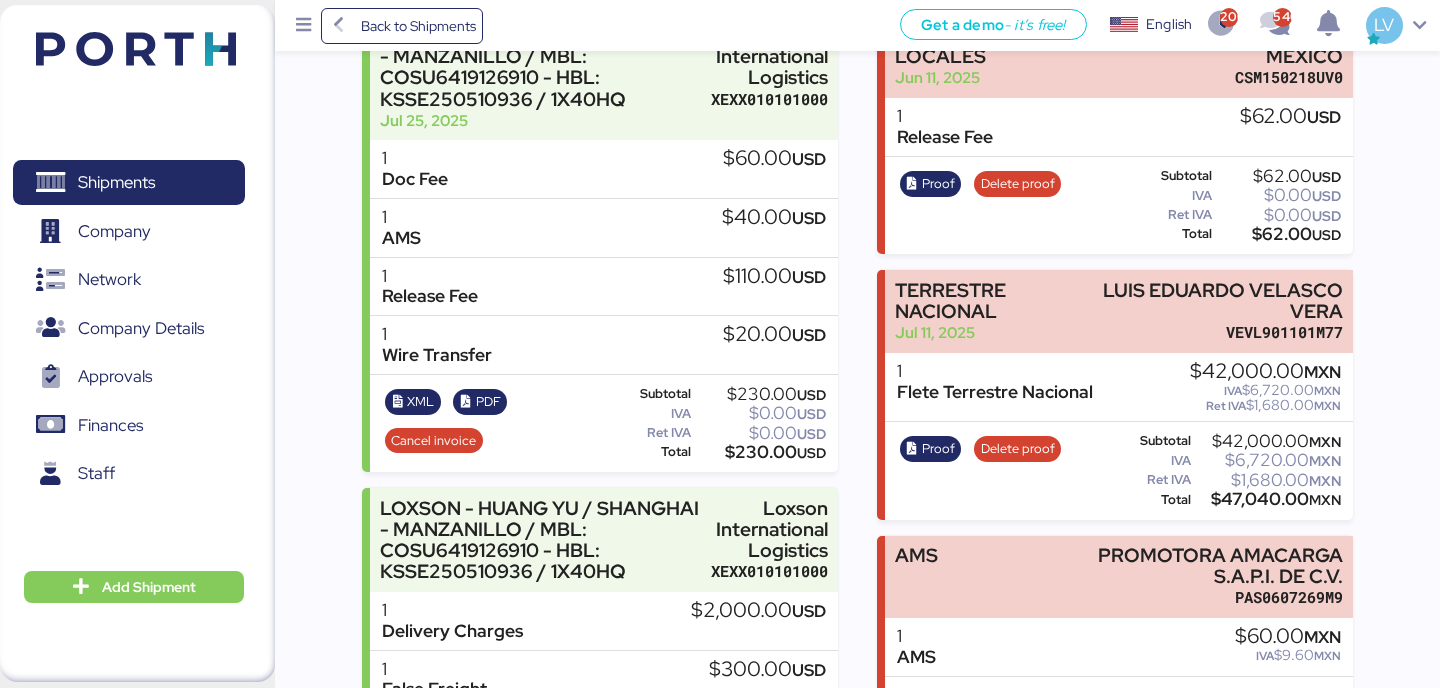 scroll, scrollTop: 497, scrollLeft: 0, axis: vertical 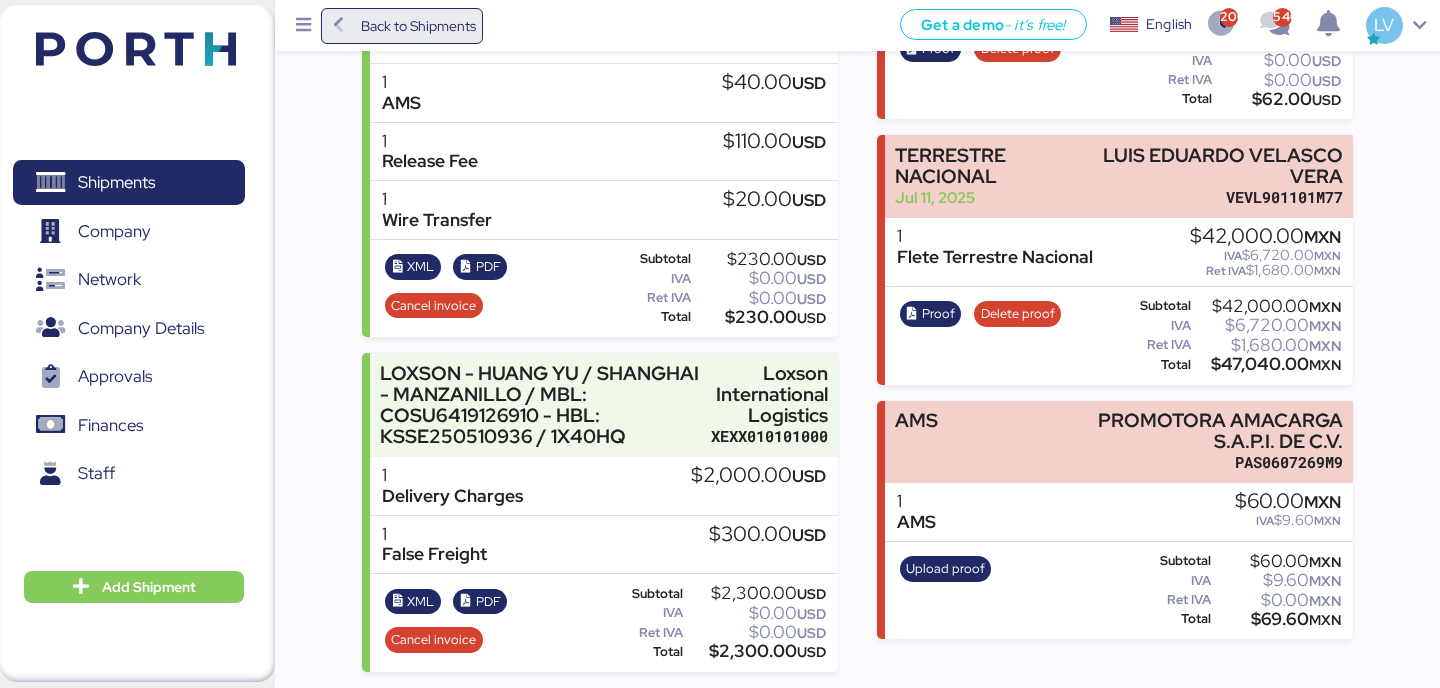 click on "Back to Shipments" at bounding box center [418, 26] 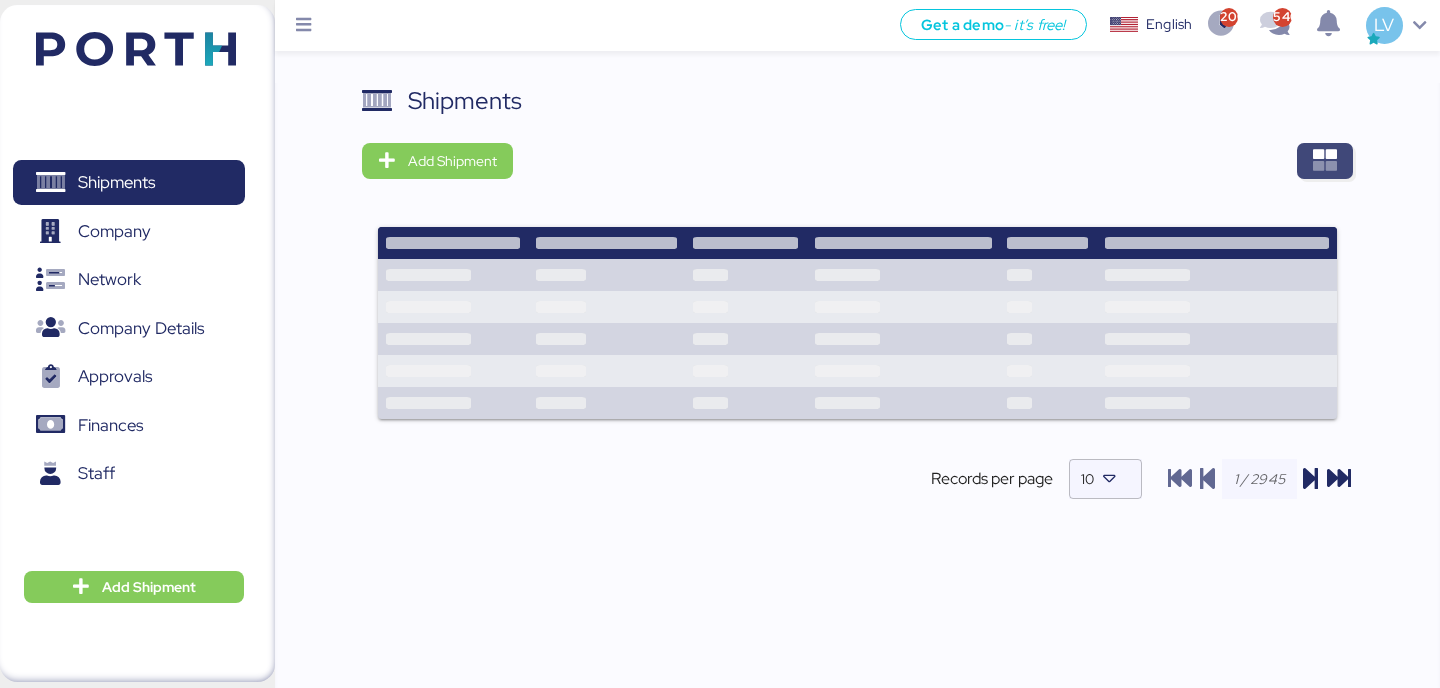 click at bounding box center [1325, 161] 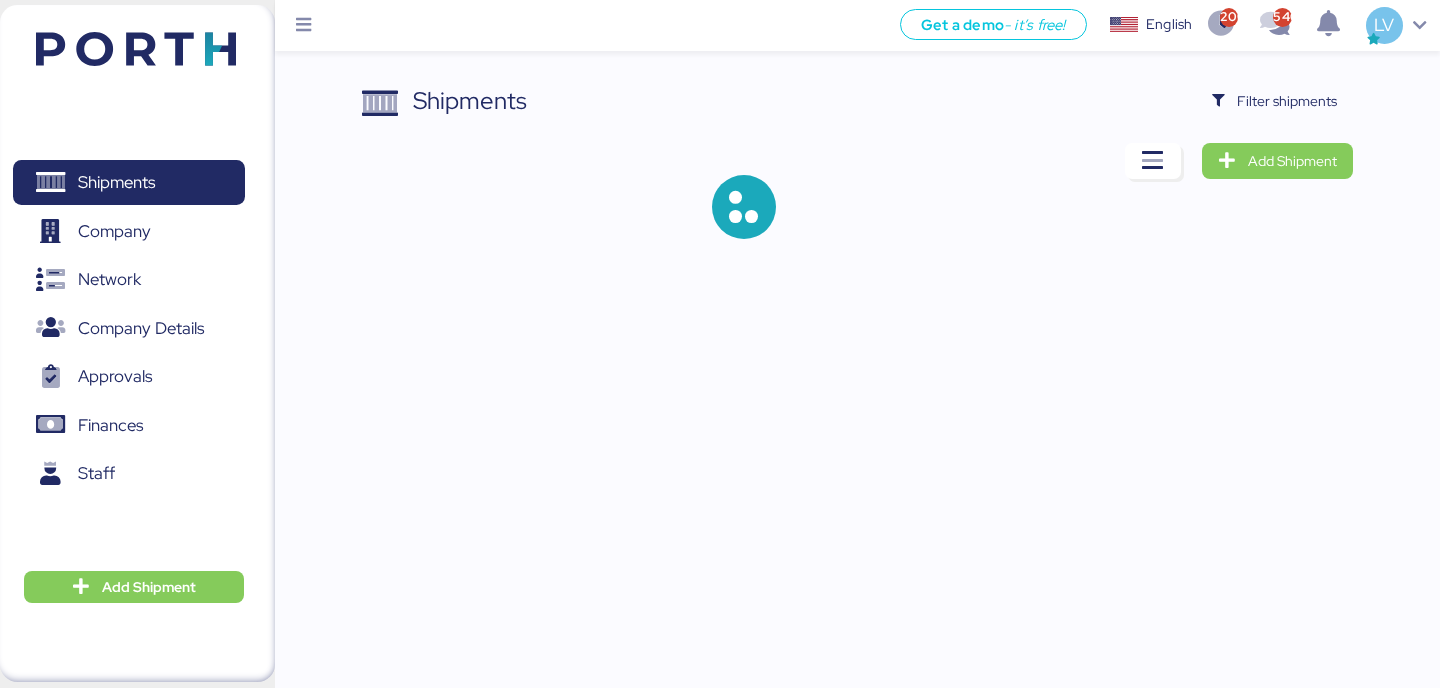 click on "Shipments   Filter shipments     Add Shipment" at bounding box center (857, 177) 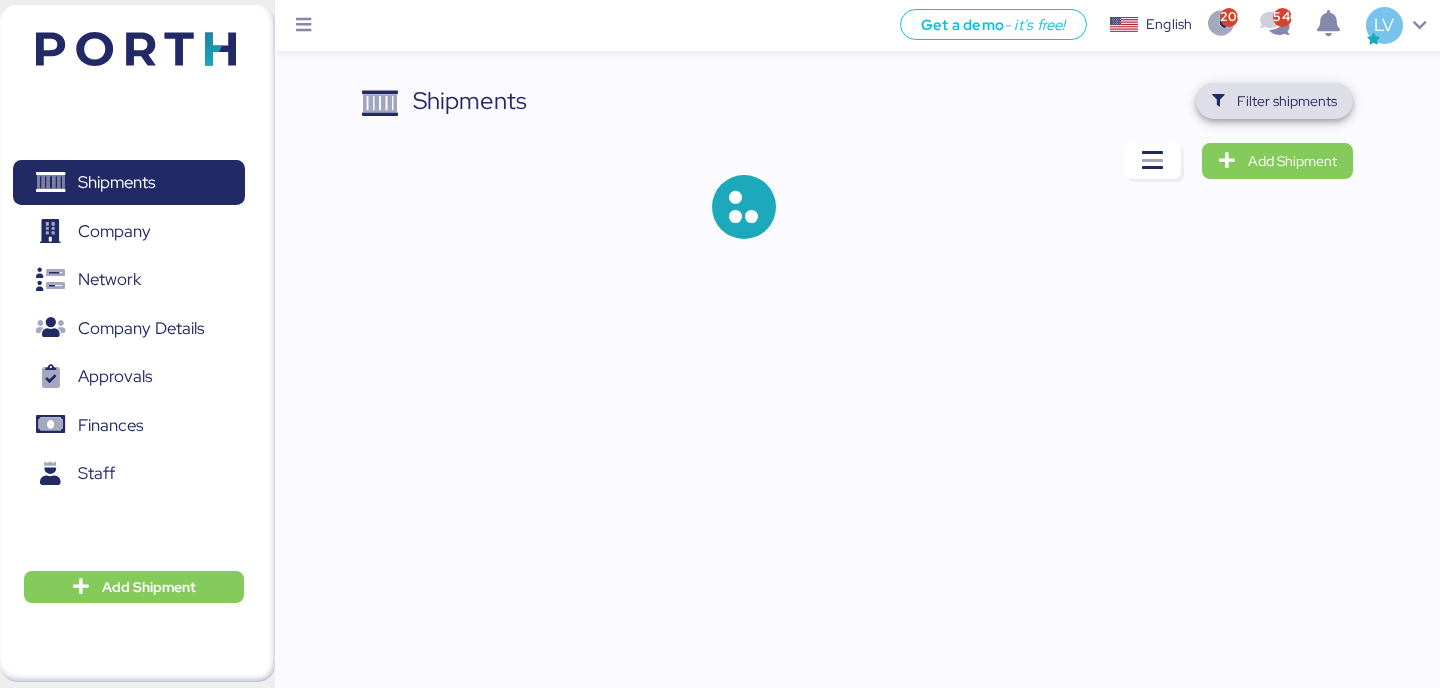 click on "Filter shipments" at bounding box center [1287, 101] 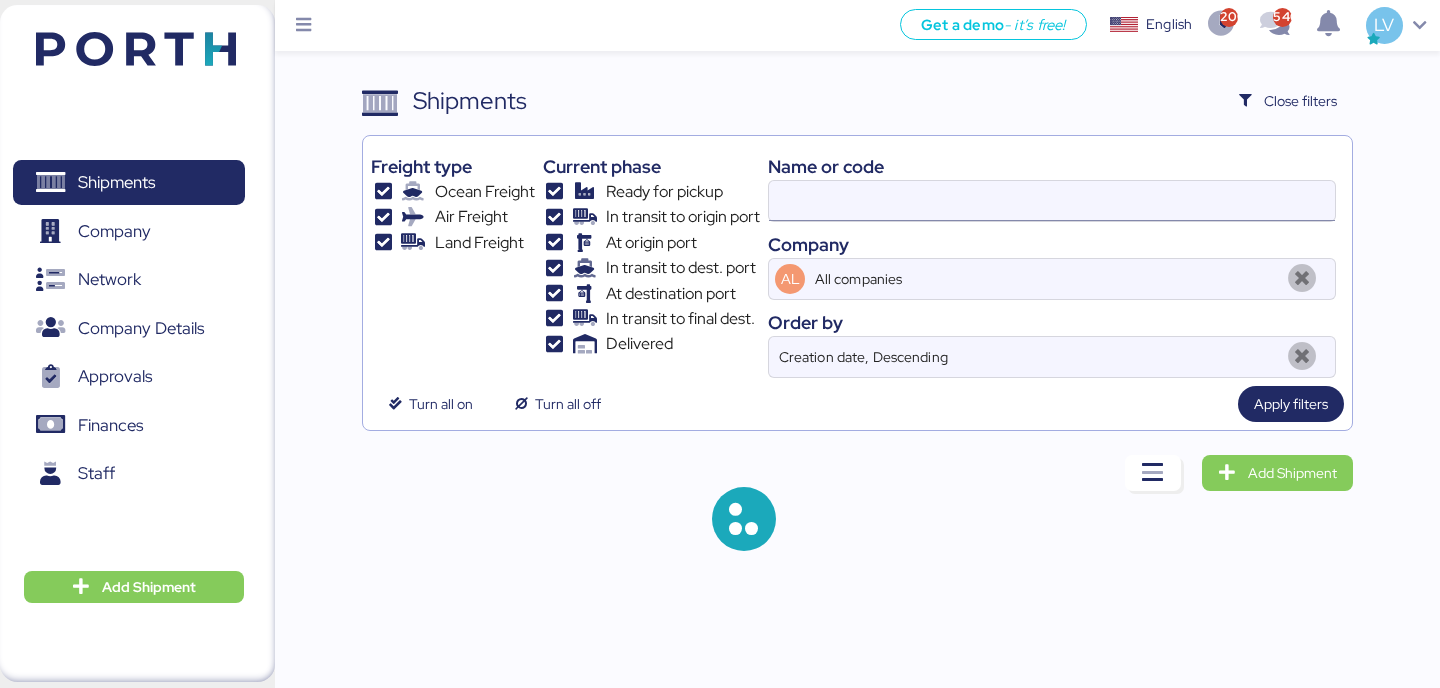 click at bounding box center (1052, 201) 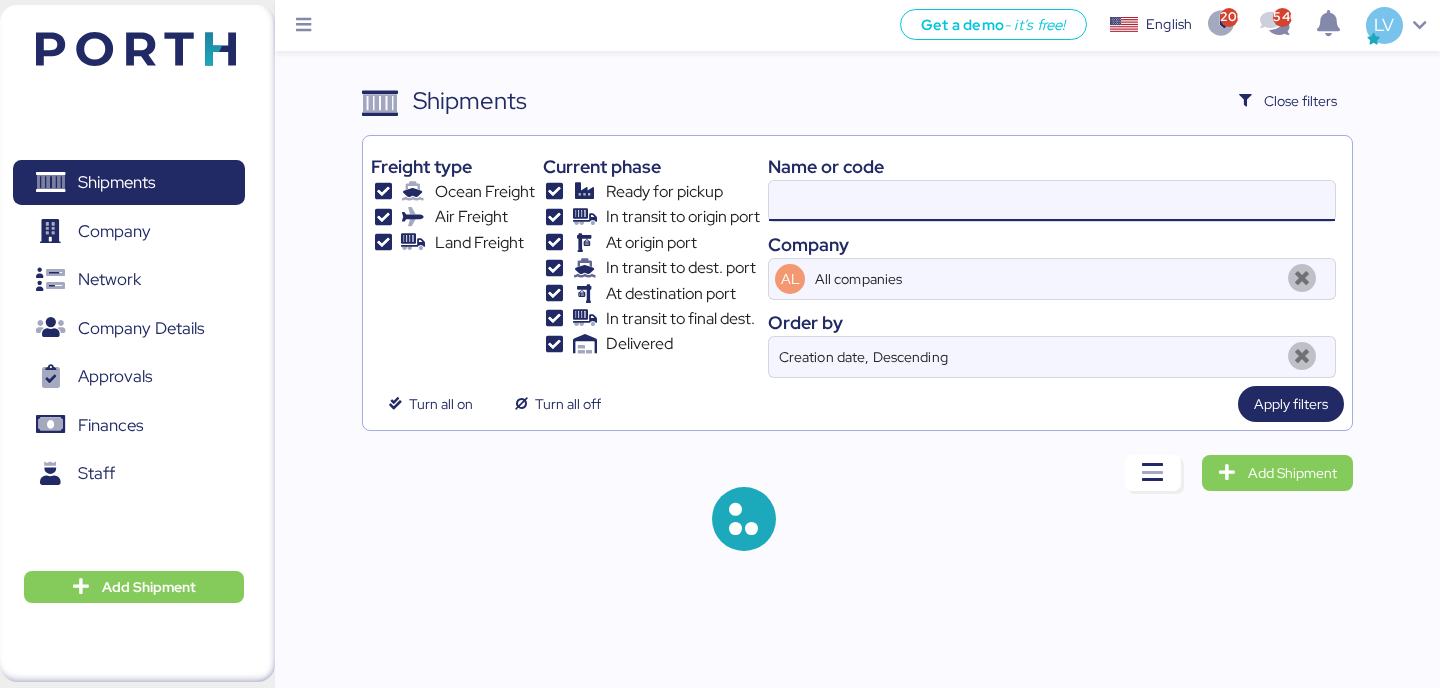 paste on "[NUMBER]" 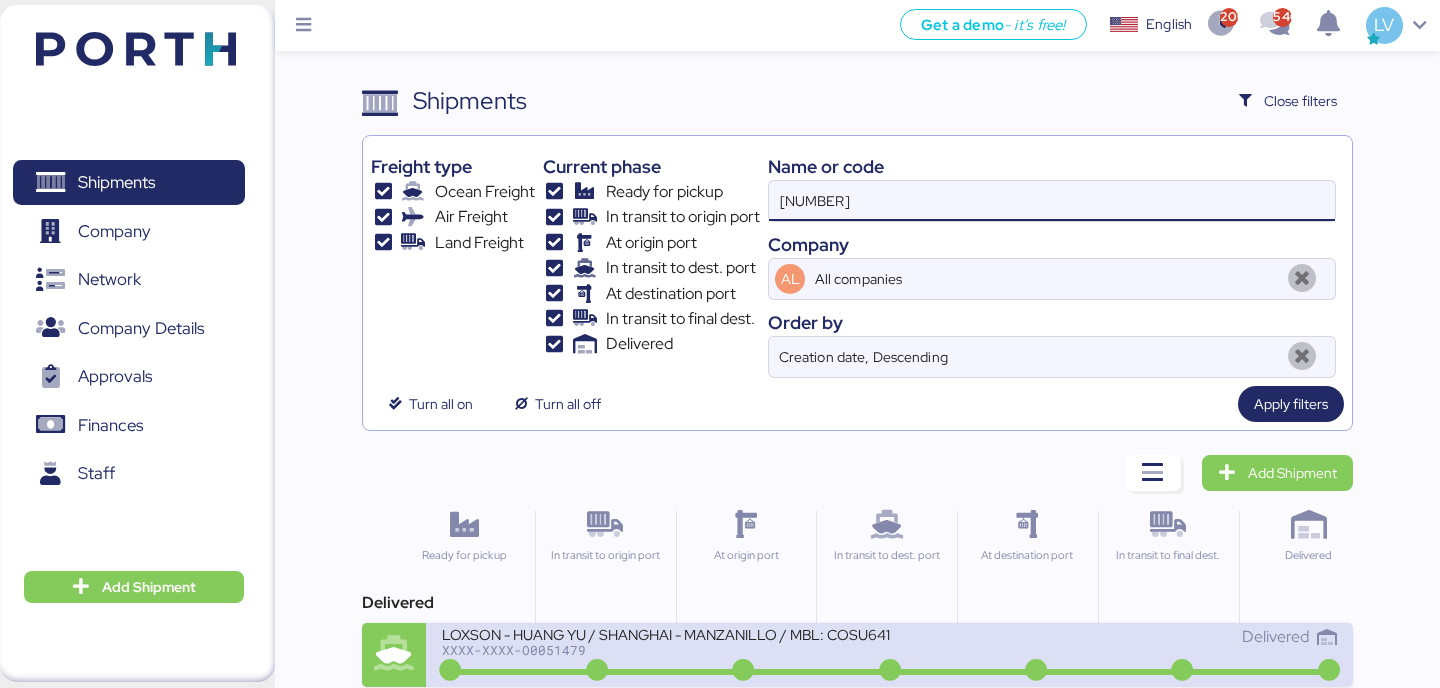 click on "XXXX-XXXX-O0051479" at bounding box center (665, 650) 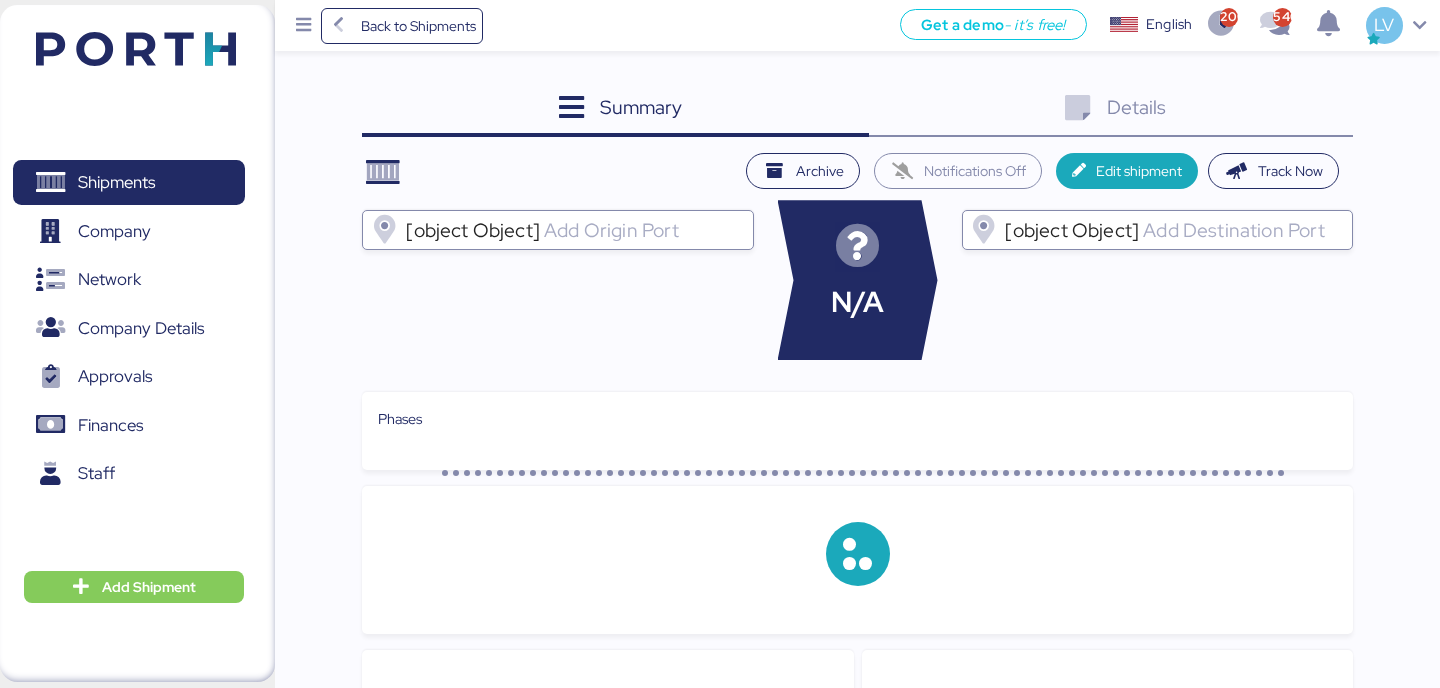 click on "Details 0" at bounding box center (1111, 110) 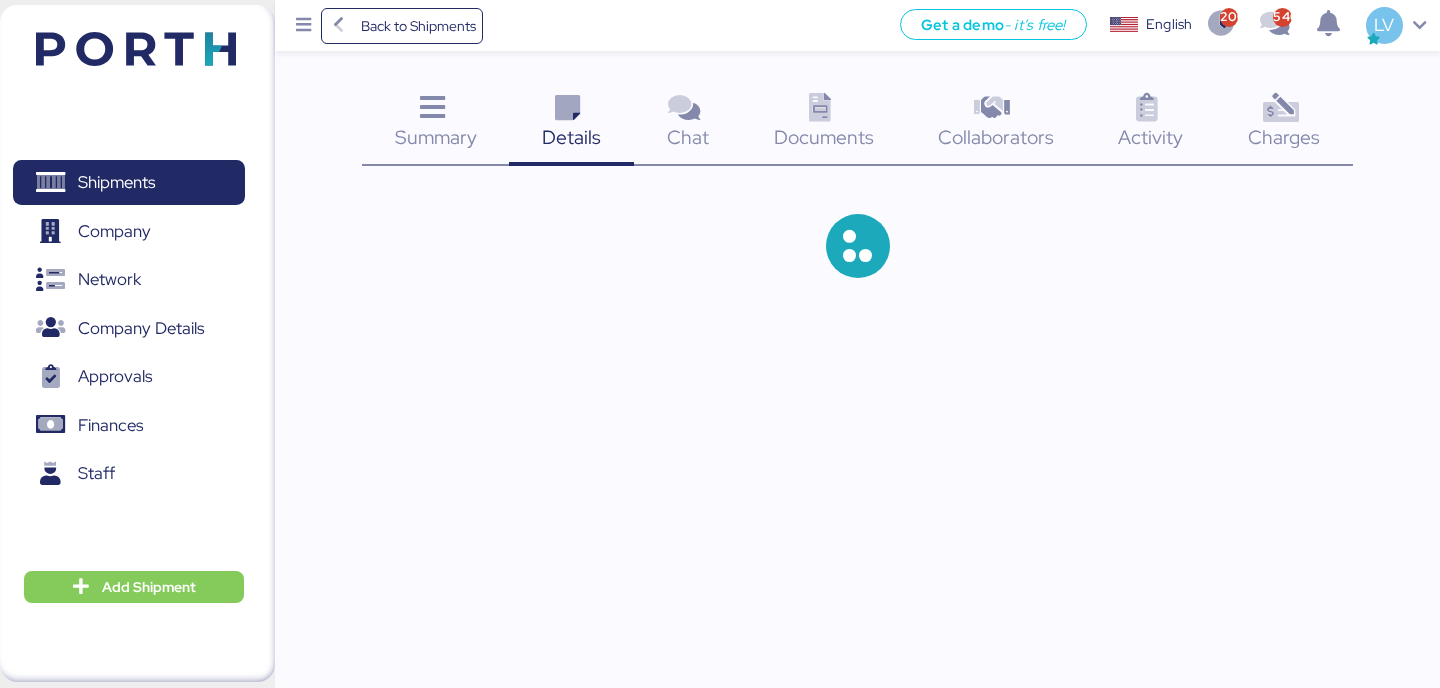 click on "Charges 0" at bounding box center [1284, 124] 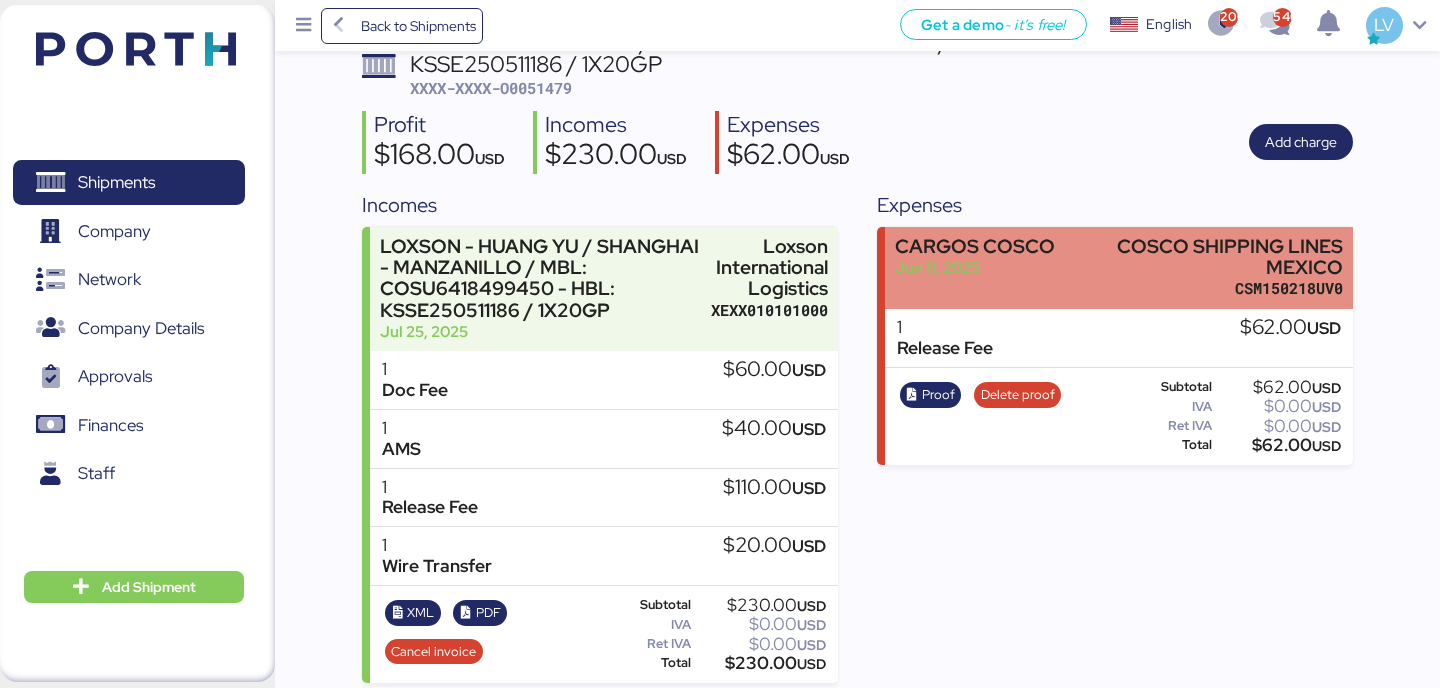 scroll, scrollTop: 163, scrollLeft: 0, axis: vertical 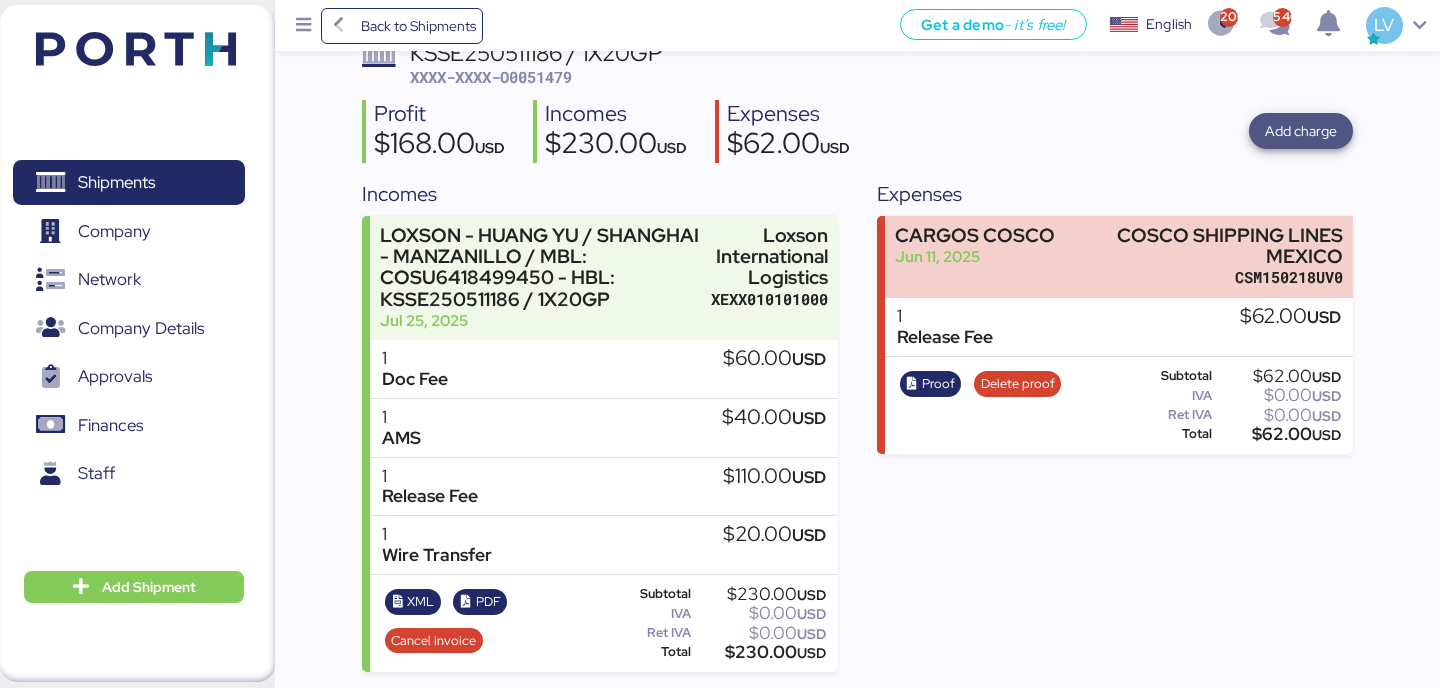 click on "Add charge" at bounding box center [1301, 131] 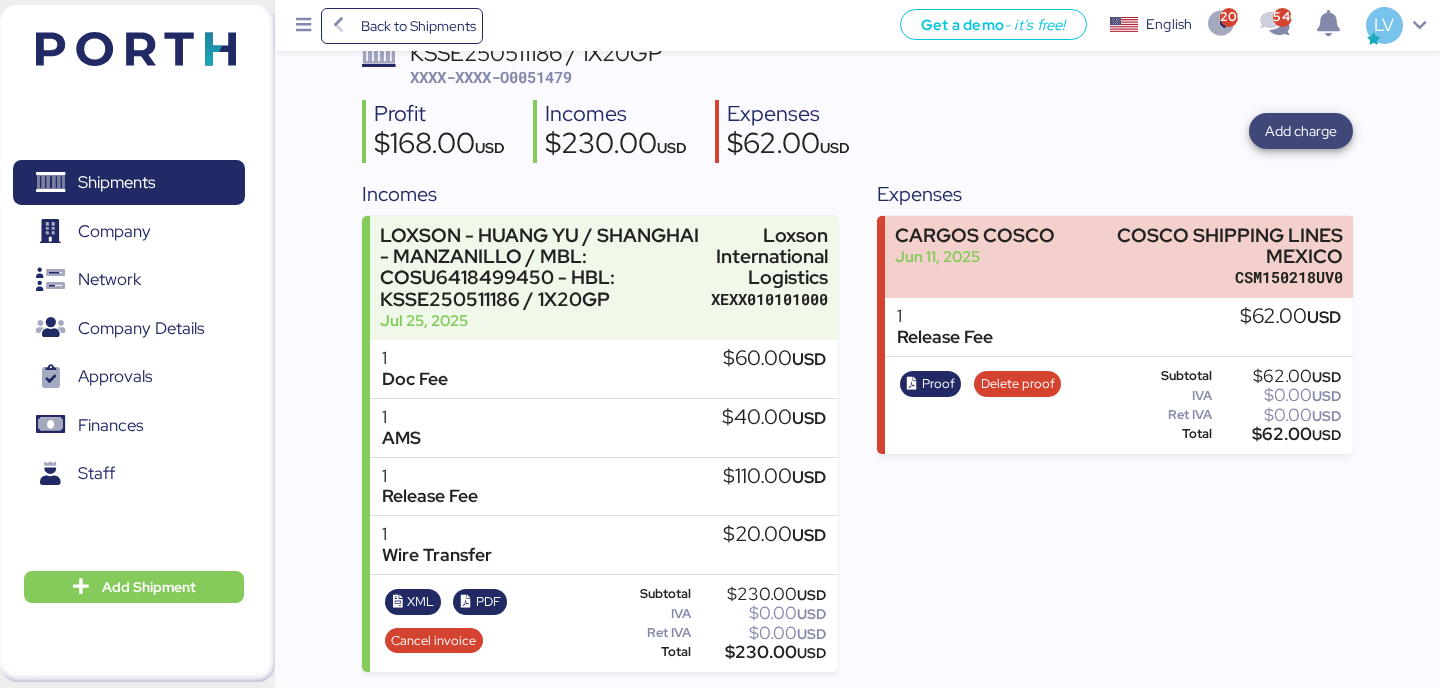 scroll, scrollTop: 0, scrollLeft: 0, axis: both 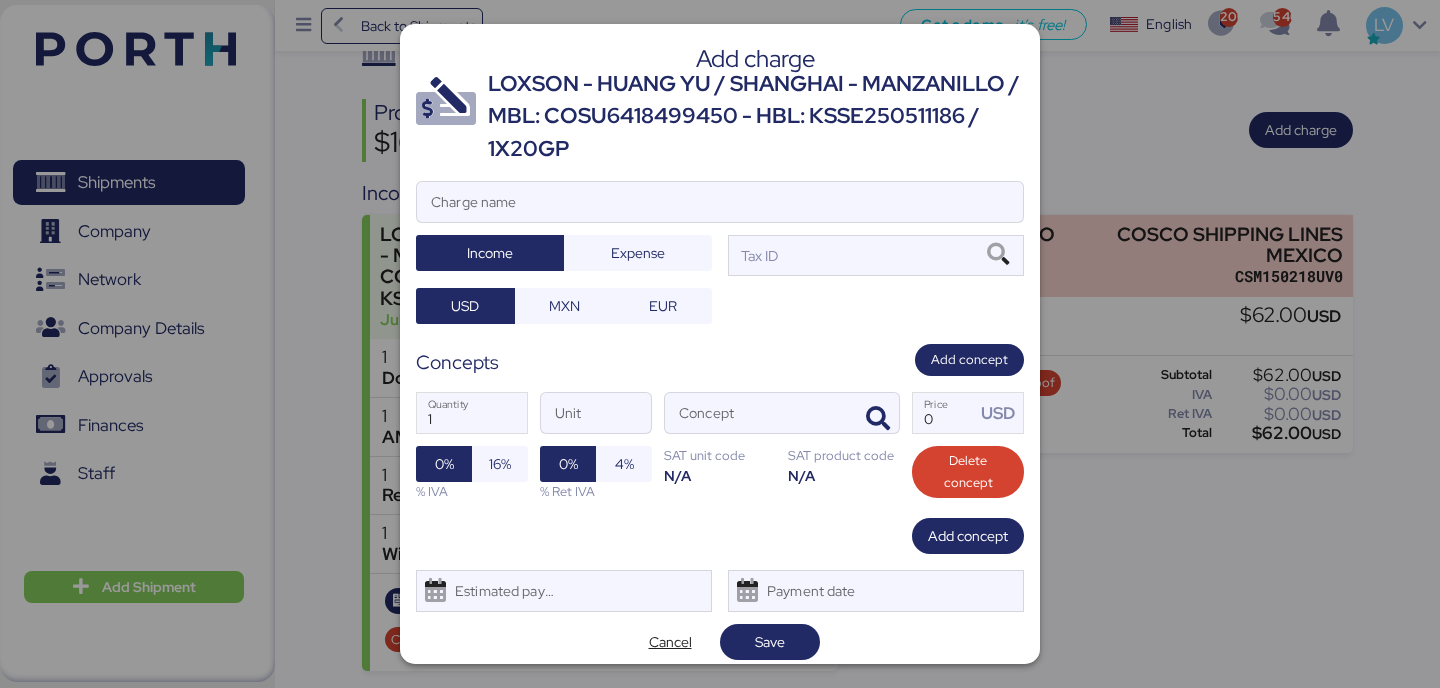 click on "Add charge LOXSON - HUANG YU / SHANGHAI - MANZANILLO / MBL: COSU6418499450 - HBL: KSSE250511186 / 1X20GP Charge name Income Expense Tax ID   USD MXN EUR Concepts Add concept 1 Quantity Unit Concept   0 Price USD 0% 16% % IVA 0% 4% % Ret IVA SAT unit code N/A SAT product code N/A Delete concept Add concept   Estimated payment date   Payment date Cancel Save" at bounding box center (720, 344) 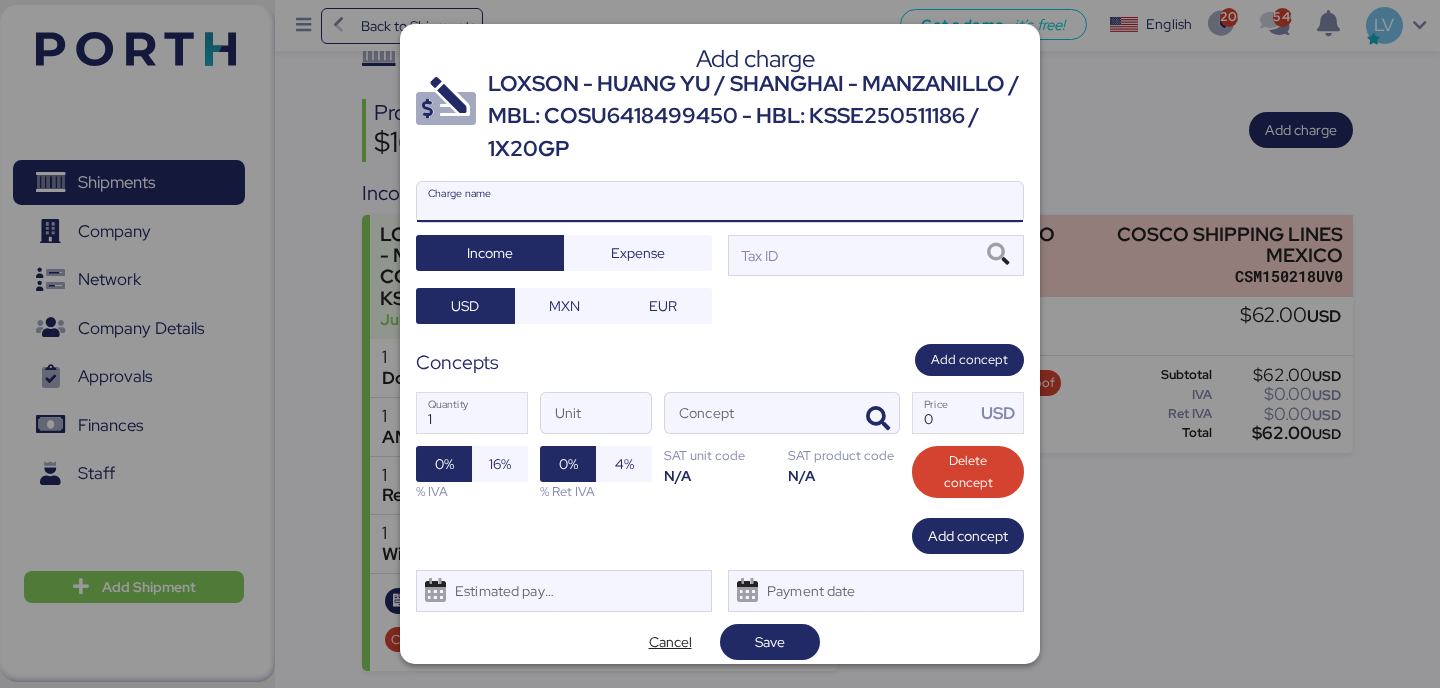 click on "Charge name" at bounding box center (720, 202) 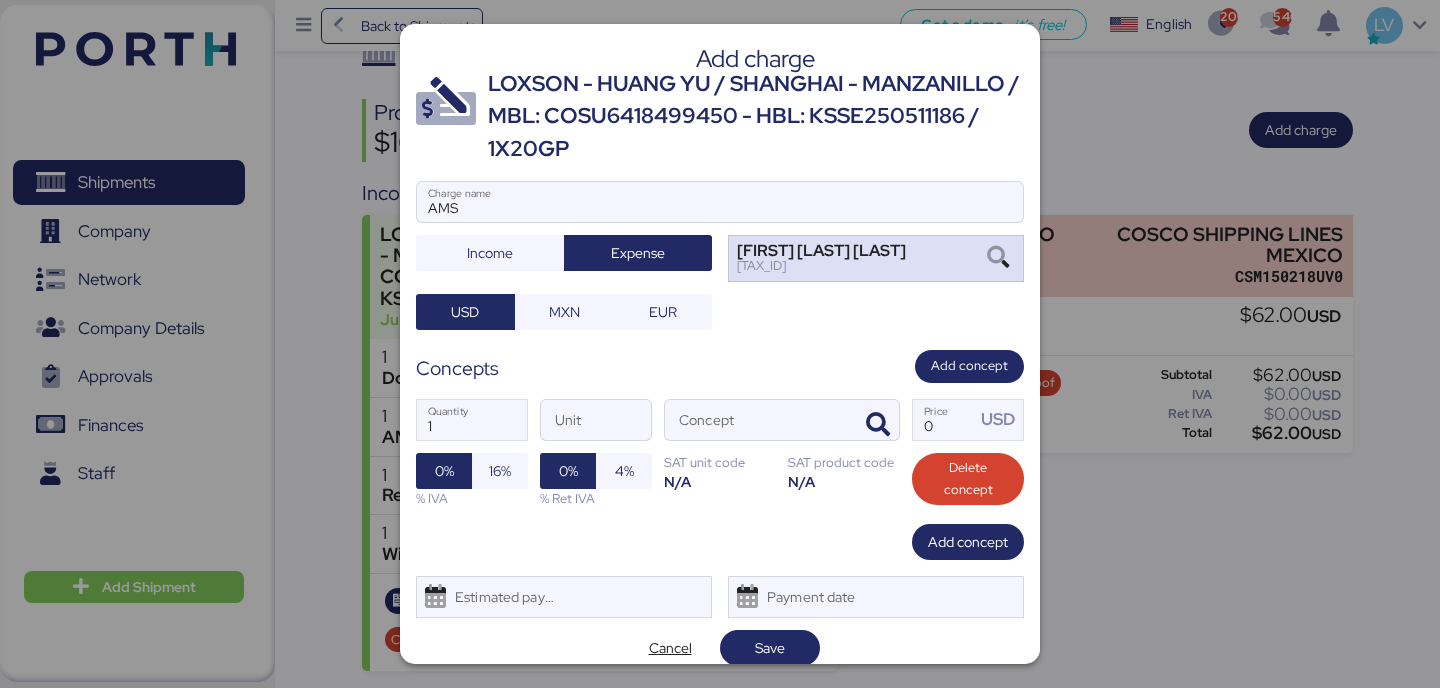 click on "[FIRST] [LAST] [LAST]" at bounding box center (821, 251) 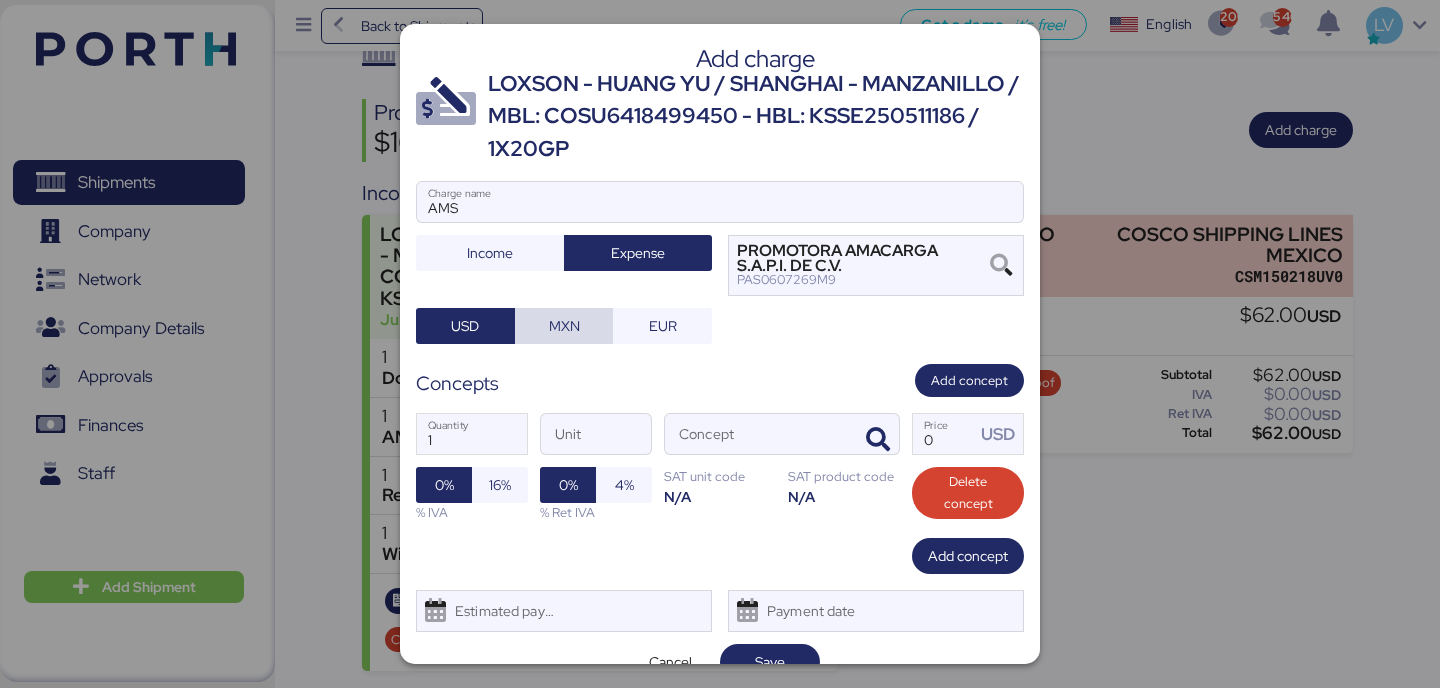 click on "MXN" at bounding box center [564, 326] 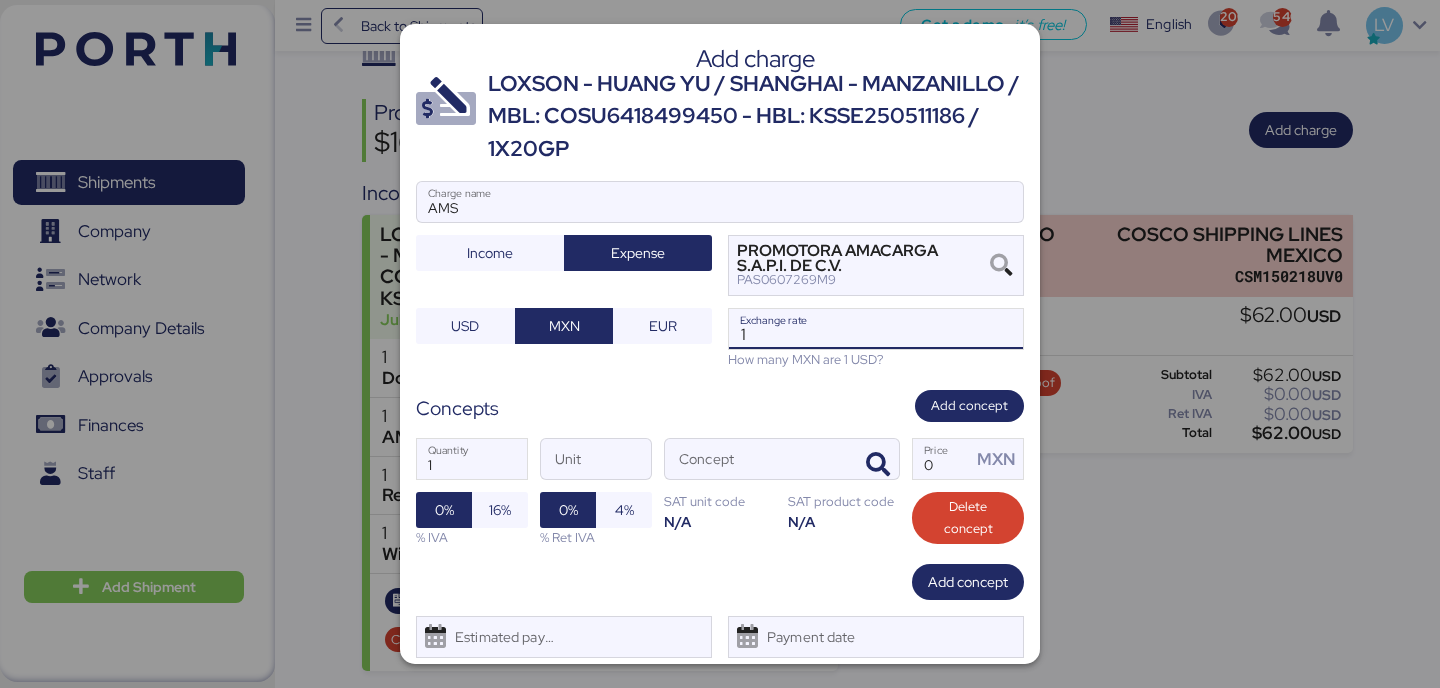 click on "1" at bounding box center (876, 329) 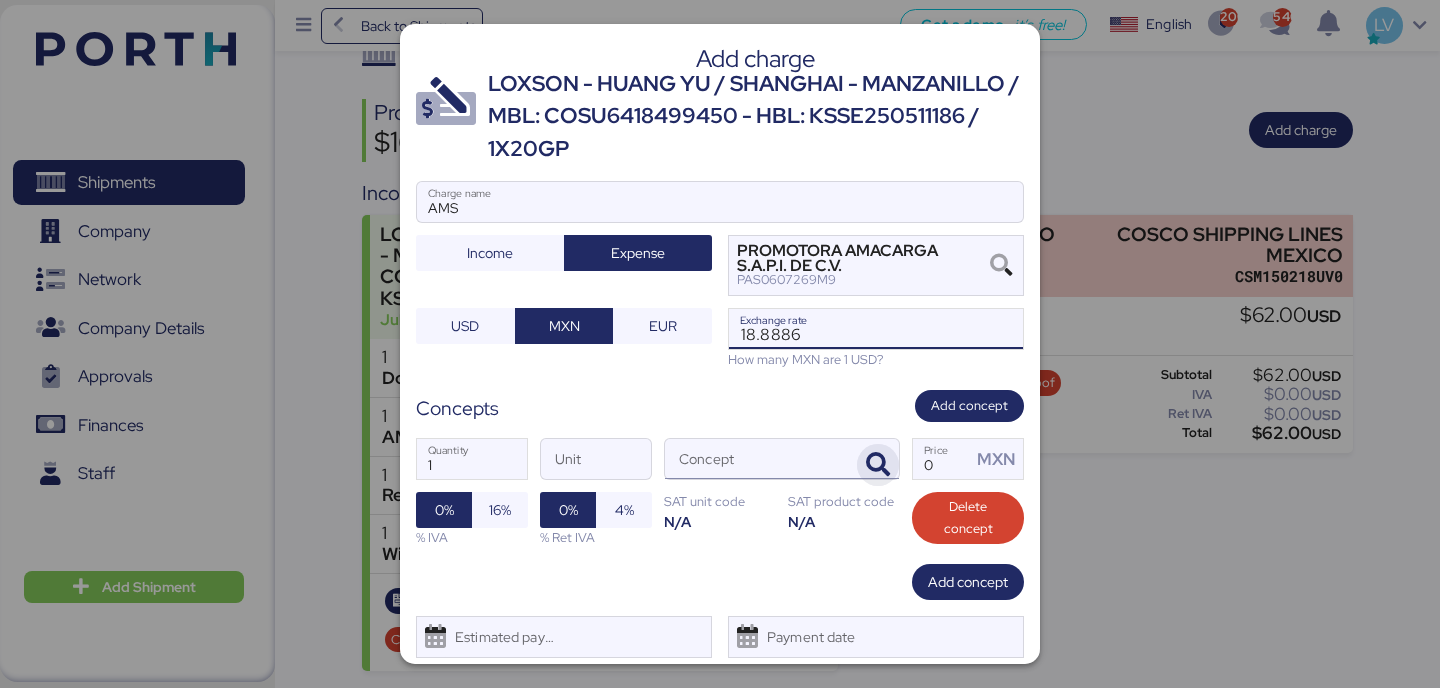click at bounding box center [878, 465] 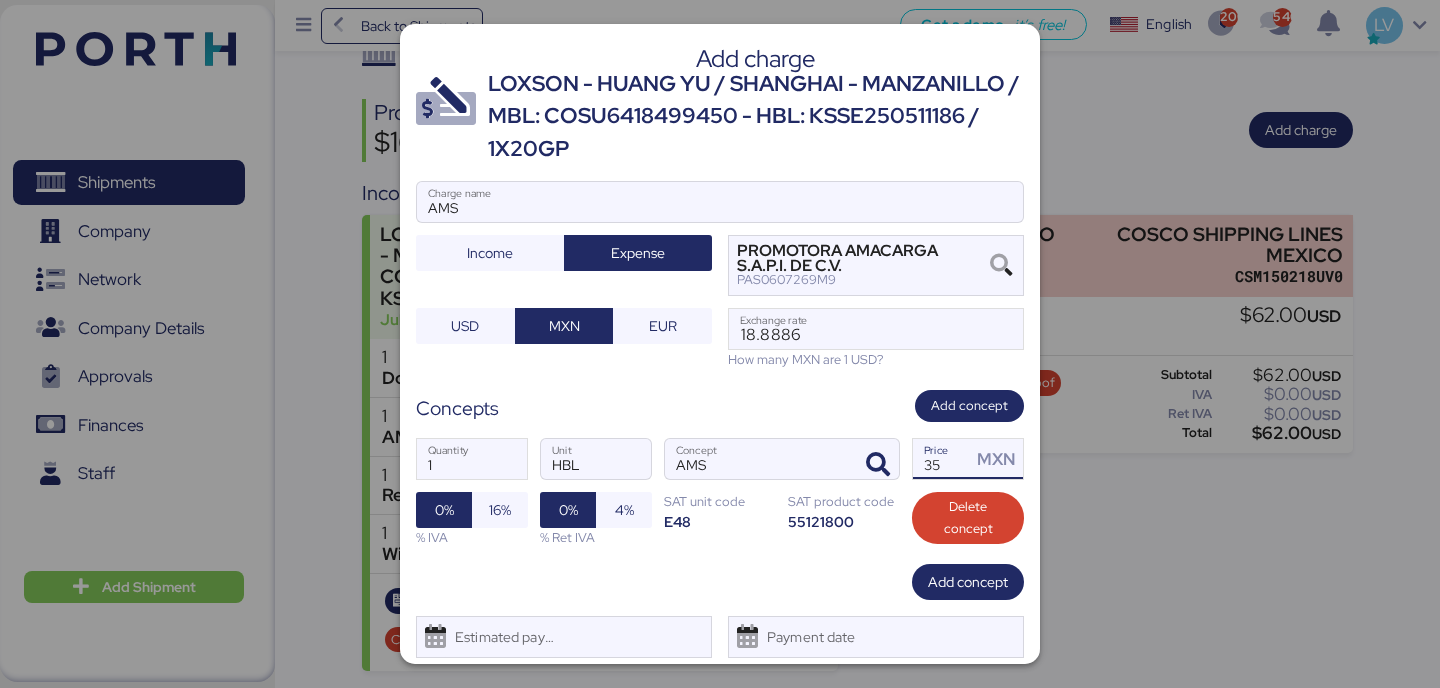 click on "35" at bounding box center (942, 459) 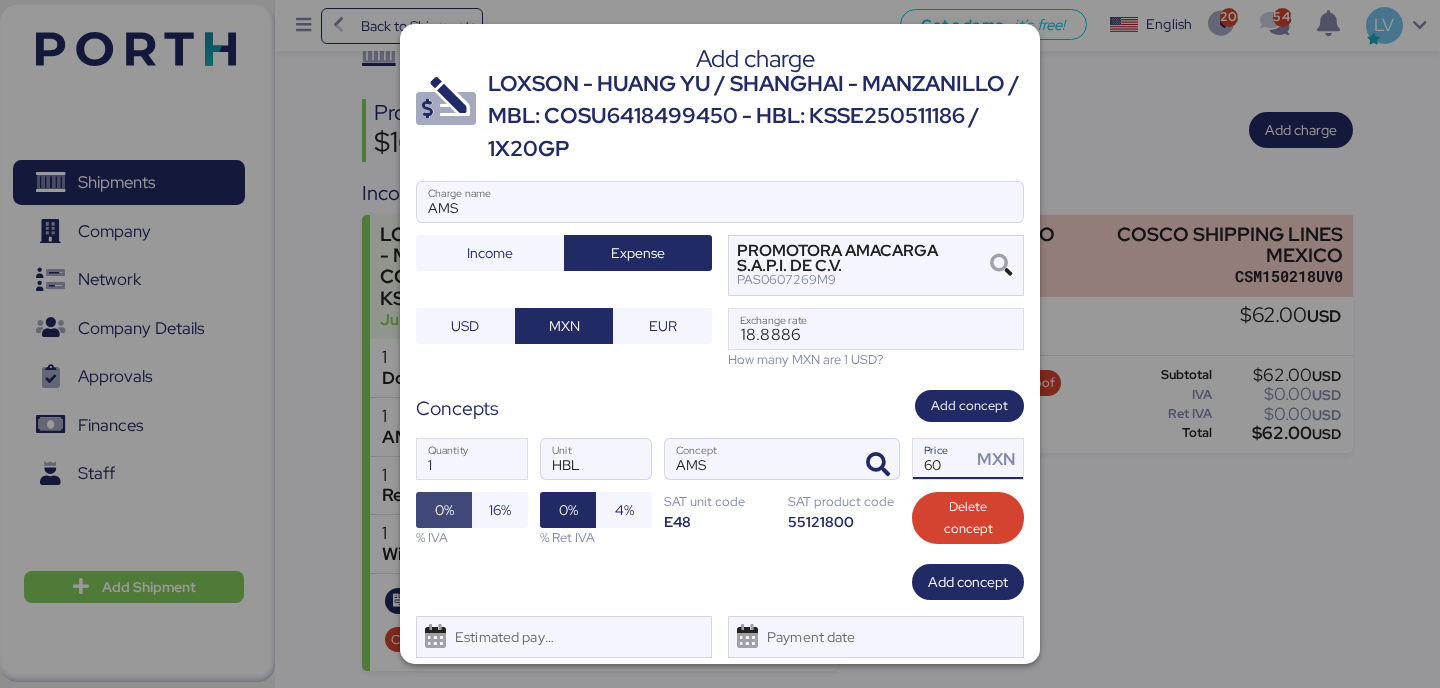 click on "0%" at bounding box center (444, 510) 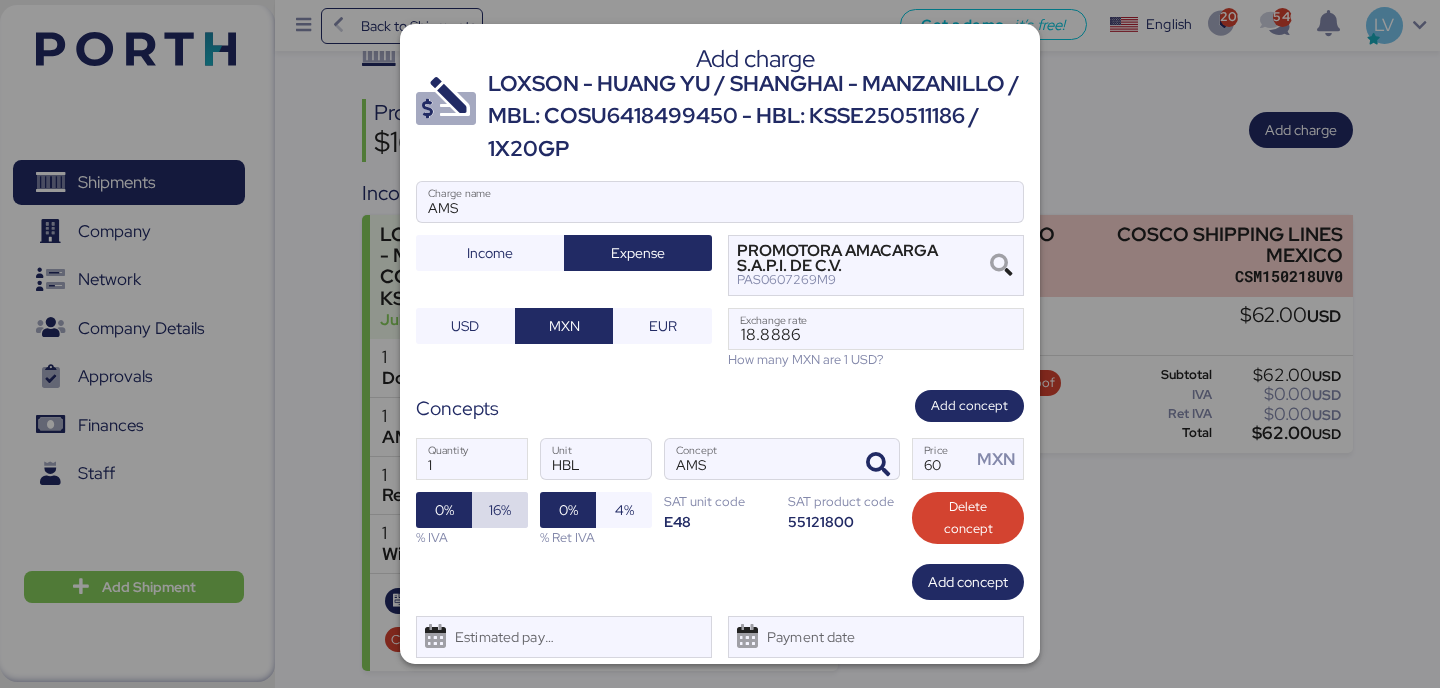 click on "16%" at bounding box center (500, 510) 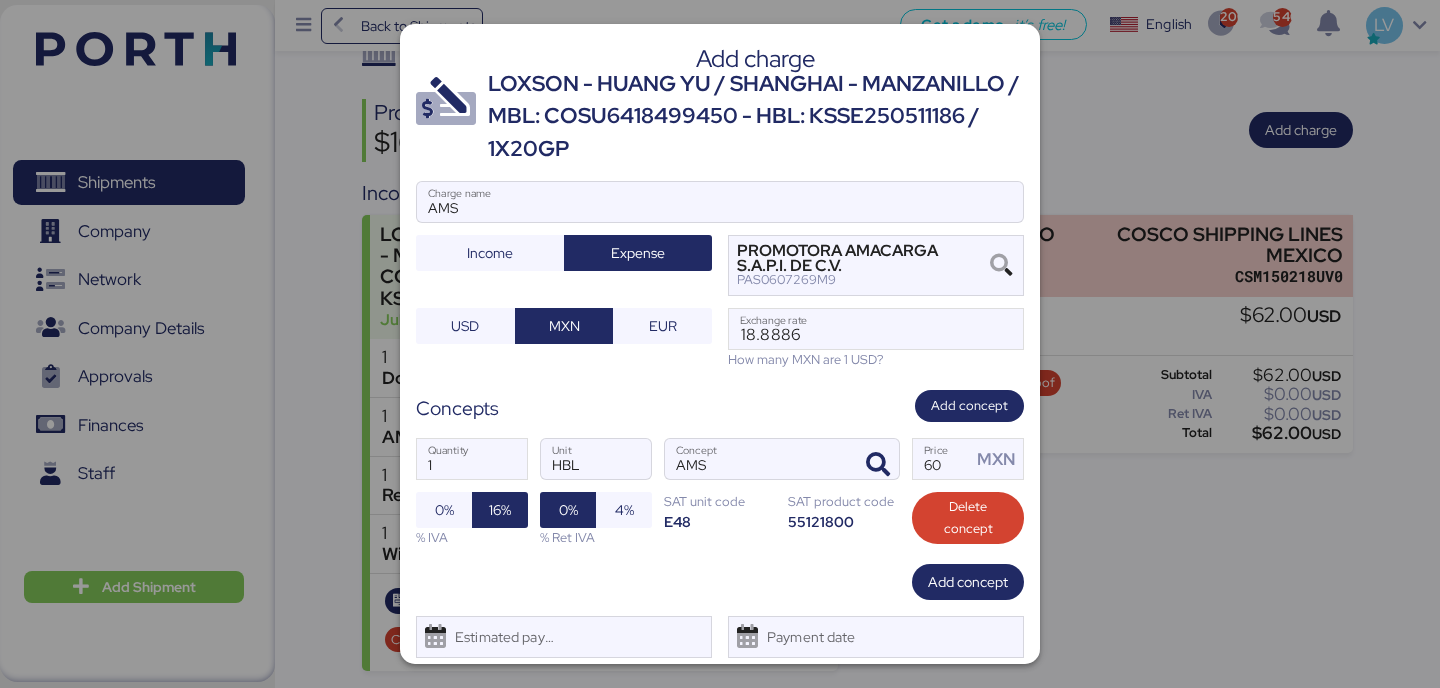 scroll, scrollTop: 57, scrollLeft: 0, axis: vertical 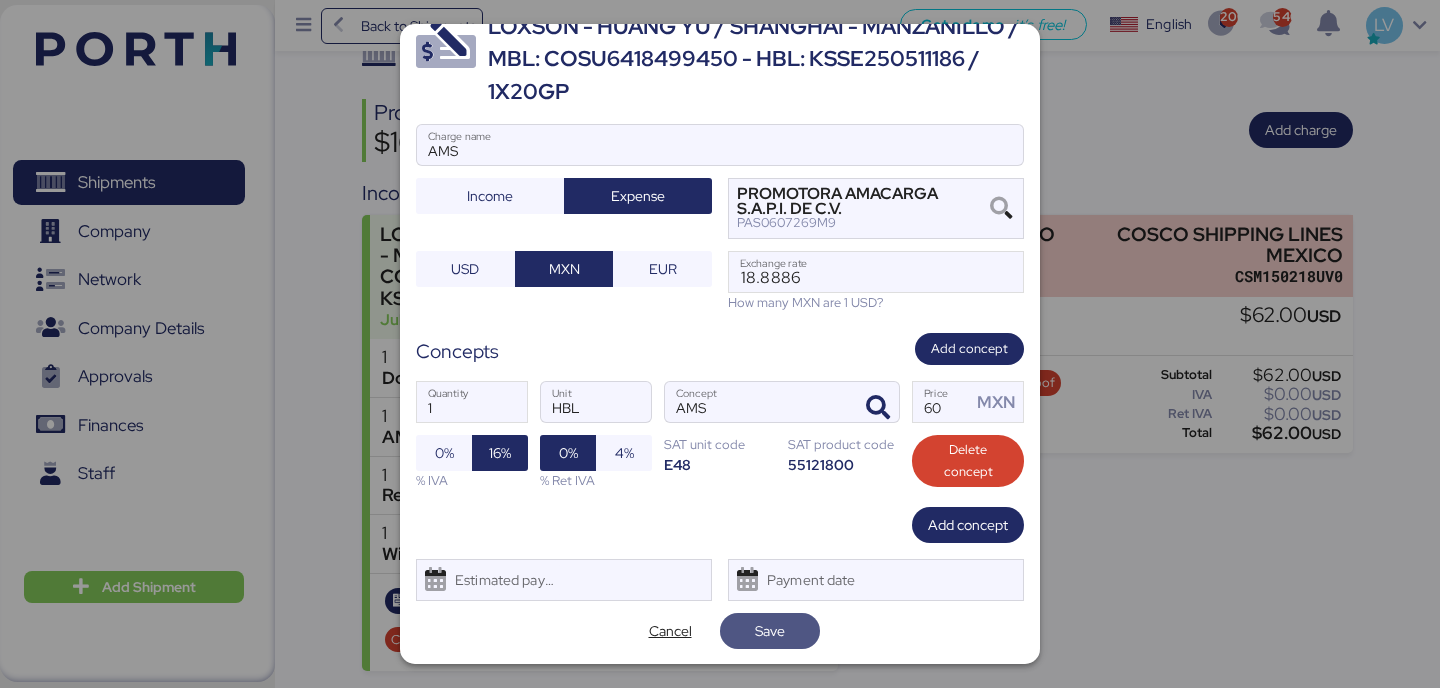 click on "Save" at bounding box center (770, 631) 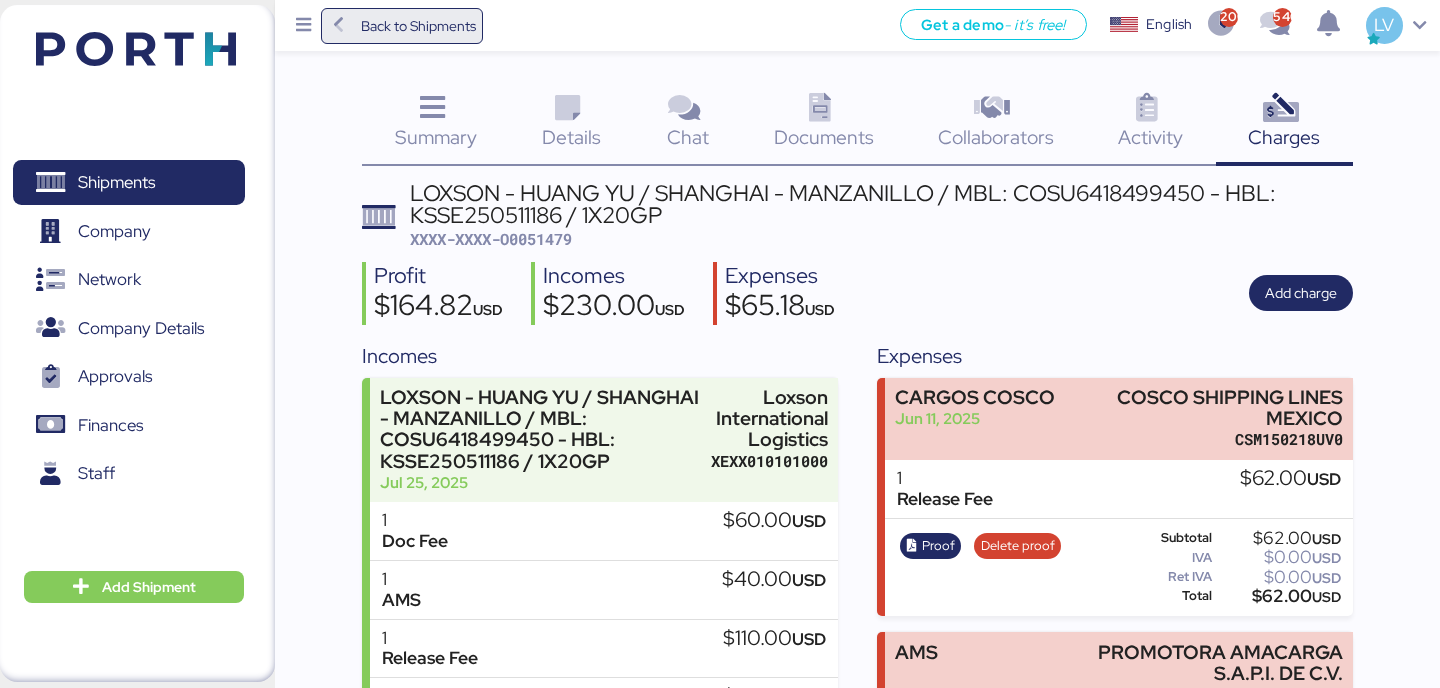 click on "Back to Shipments" at bounding box center (402, 26) 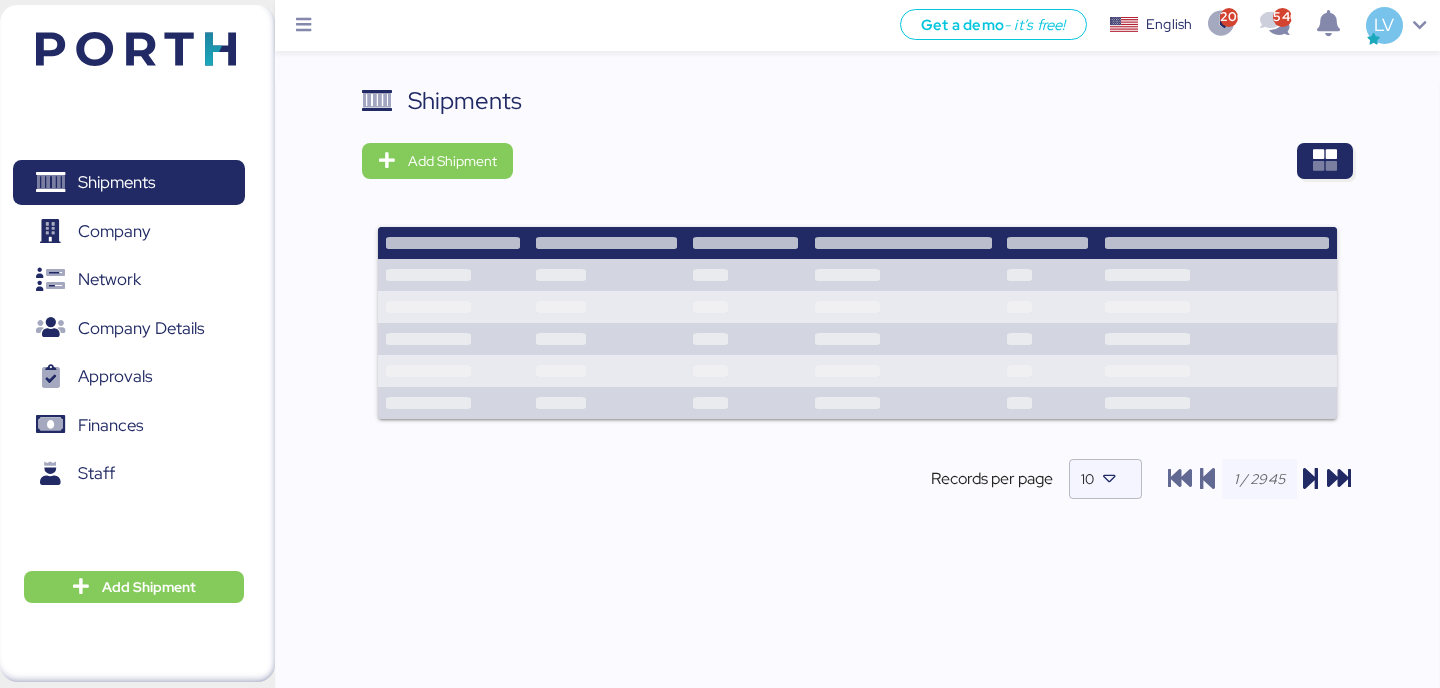 click on "Shipments   Add Shipment   Shipment Name LOXSON - ALMACENADORA ACCEL / SHANGHAI - MANZANILLO / MBL: COSU6425492540 - HBL: SZML2507030C / 2X40HQ Ready for pickup At destination port Delivered Shipment Name LOXSON - ALMACENADORA ACCEL / SHANGHAI - MANZANILLO / MBL: COSU6424746700 - HBL: CSSE250709722 / 4X40HQ Ready for pickup At destination port Delivered Shipment Name Ningbo Dingwang // NYX Mexico // 1x20OT // Ningbo - Manzanillo // MBL: 143550599348 - HBL: GYSE2506214 - BKG: 143550599348 Ready for pickup At destination port Delivered Shipment Name JIANGSU XIN BURNASIA - ADUALINK VMI // 1x40HQ // SHANGHAI - MANZANILLO / HBL: BYKS25073366SE / MBL: 142502374694 / BKG: 142502374694 Ready for pickup At destination port Delivered Shipment Name JIANGSU XIN BURNASIA - ADUALINK VMI // 1x40HQ // SHANGHAI - MANZANILLO / HBL: BYKS25073043SE / MBL: 142502277397 / BKG: 142502277397 Ready for pickup At destination port Delivered Shipment Name Ready for pickup At destination port Delivered Shipment Name Ready for pickup 10" at bounding box center [857, 308] 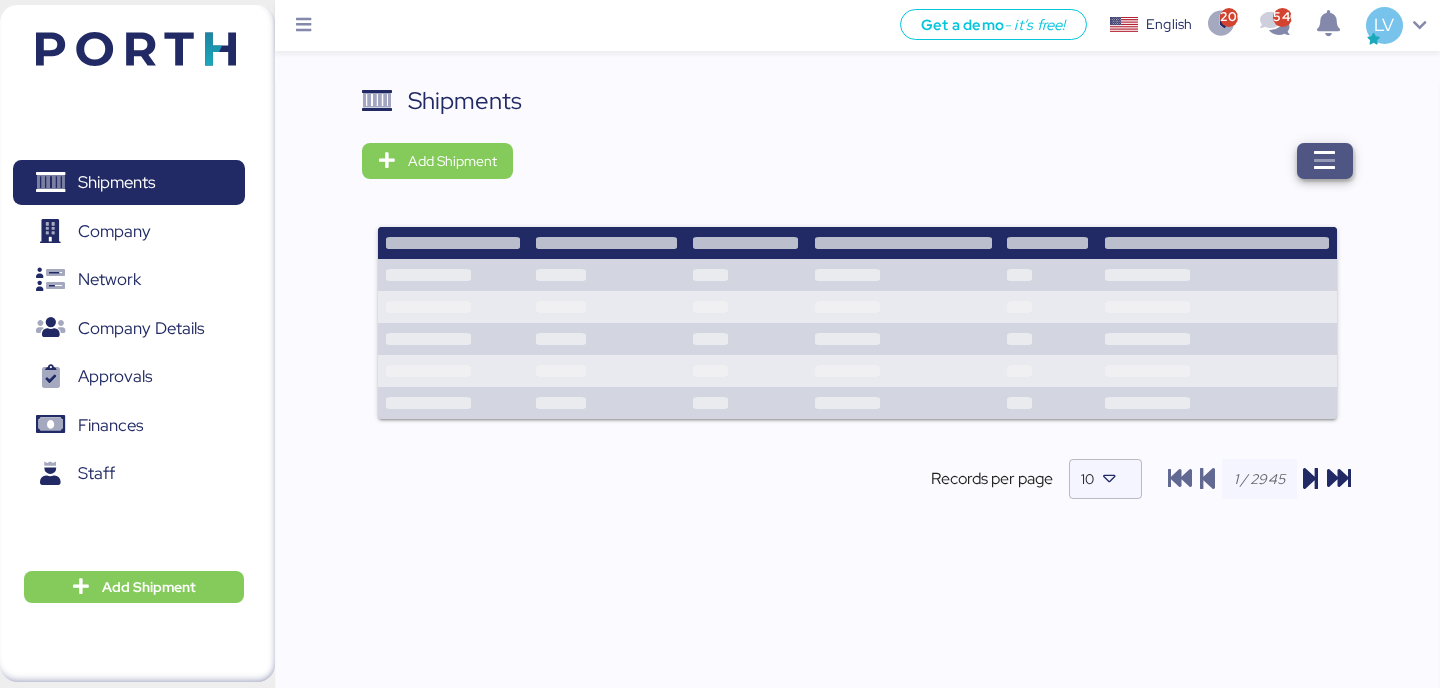 click at bounding box center (1325, 161) 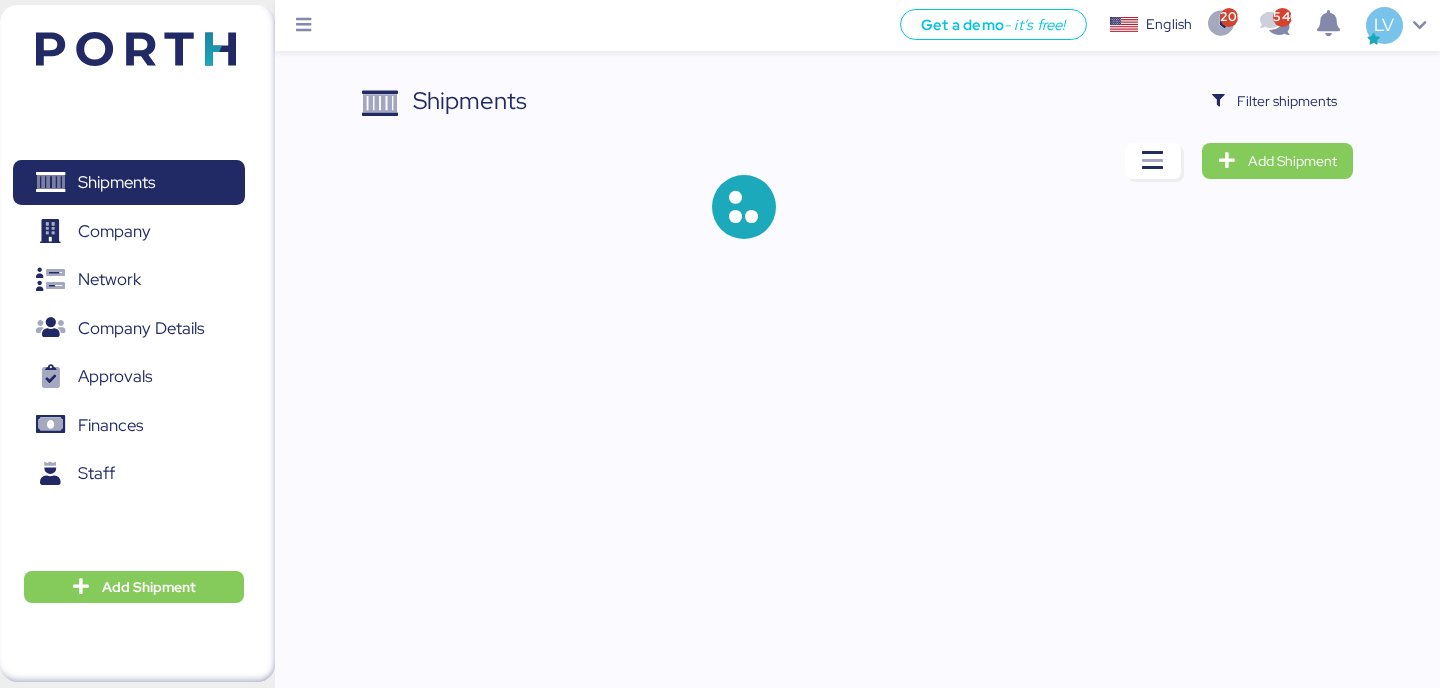 click on "Shipments   Filter shipments     Add Shipment" at bounding box center (857, 177) 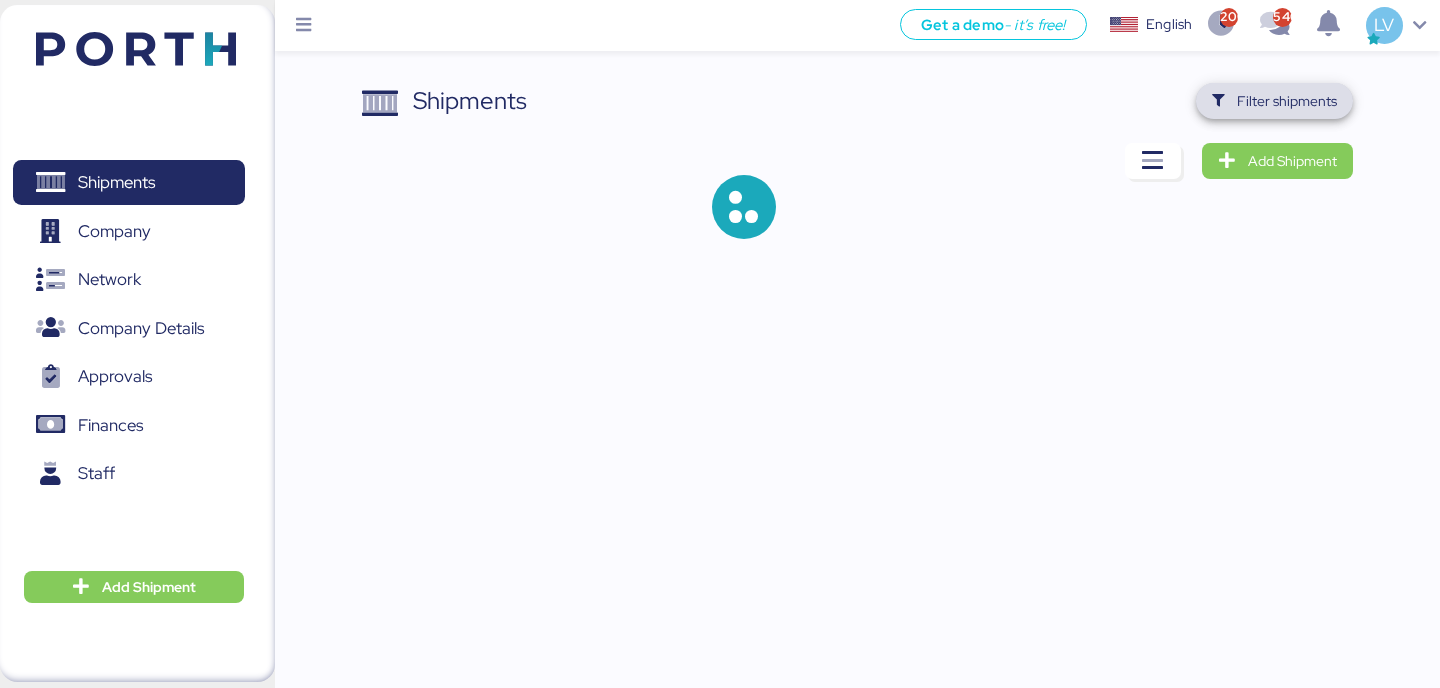 click on "Filter shipments" at bounding box center [1274, 101] 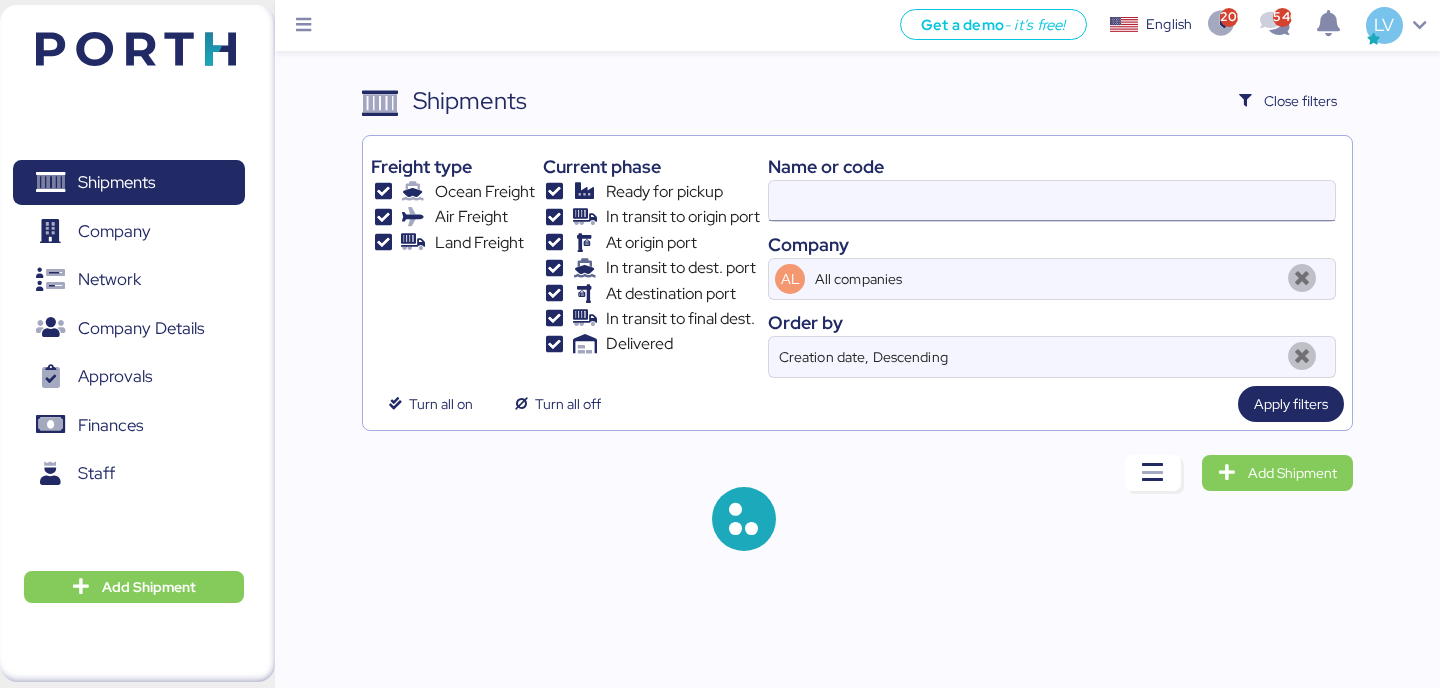 click at bounding box center (1052, 201) 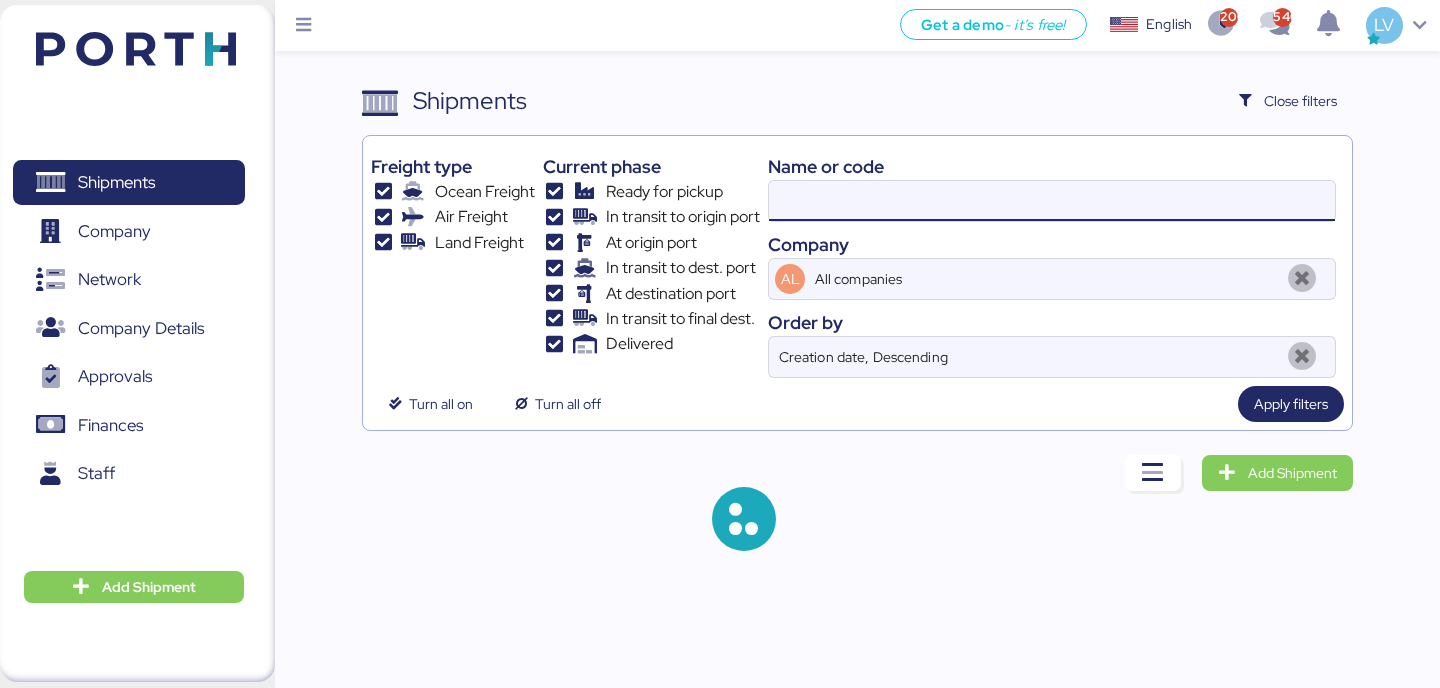 click at bounding box center (1052, 201) 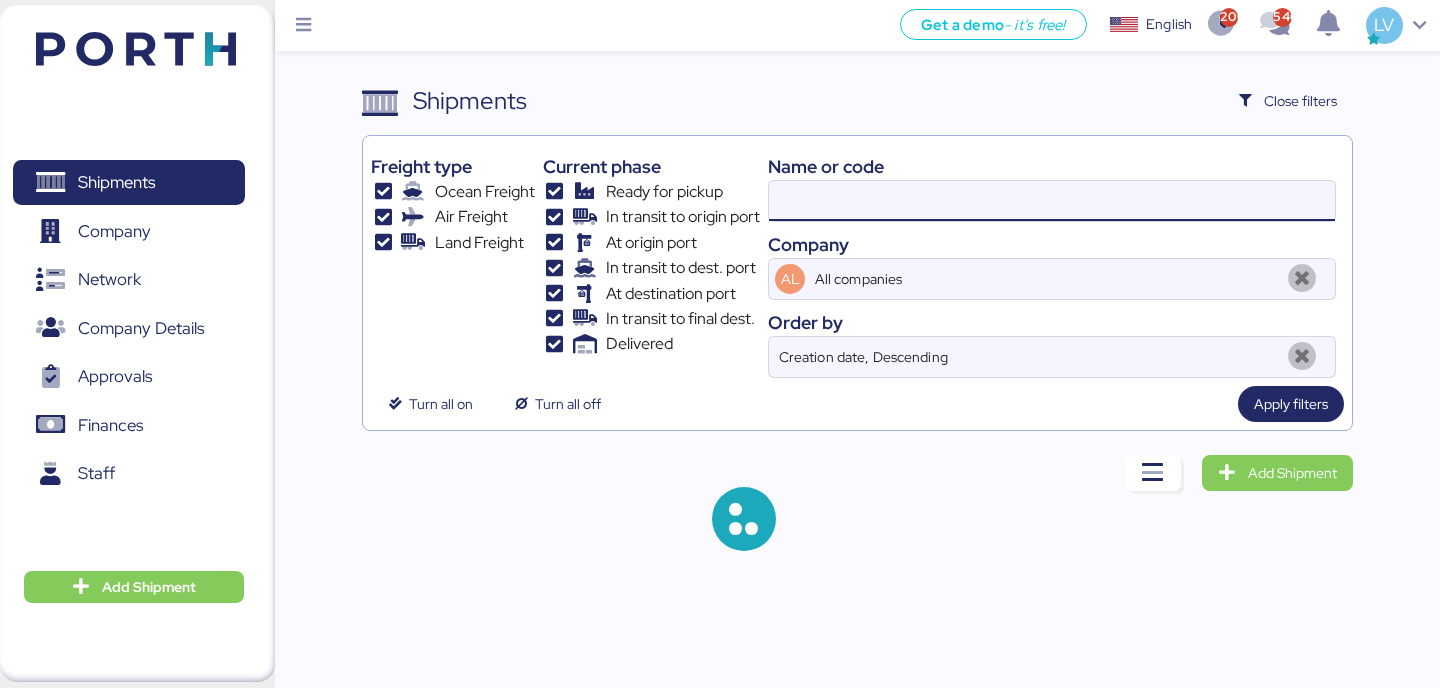 paste on "NCG0107916" 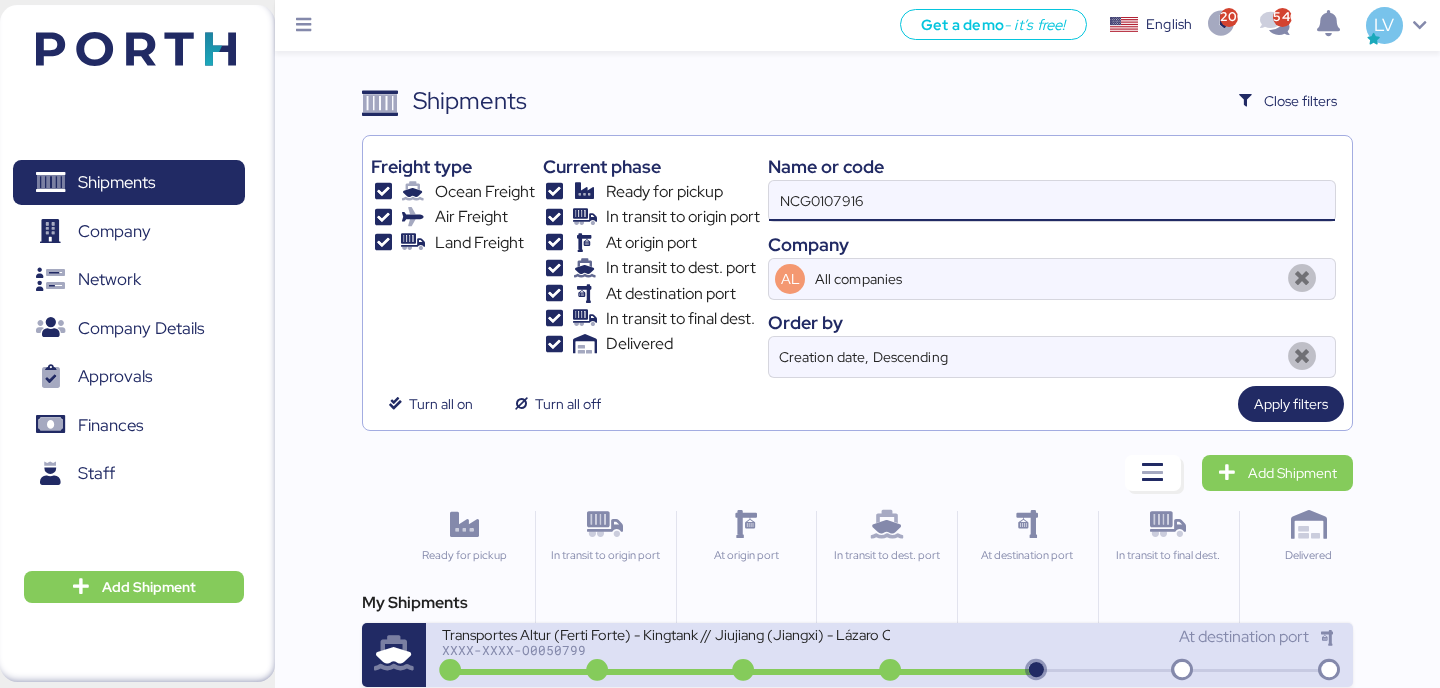click on "Transportes Altur (Ferti Forte) - Kingtank // Jiujiang (Jiangxi) - Lázaro Cardenas" at bounding box center (665, 633) 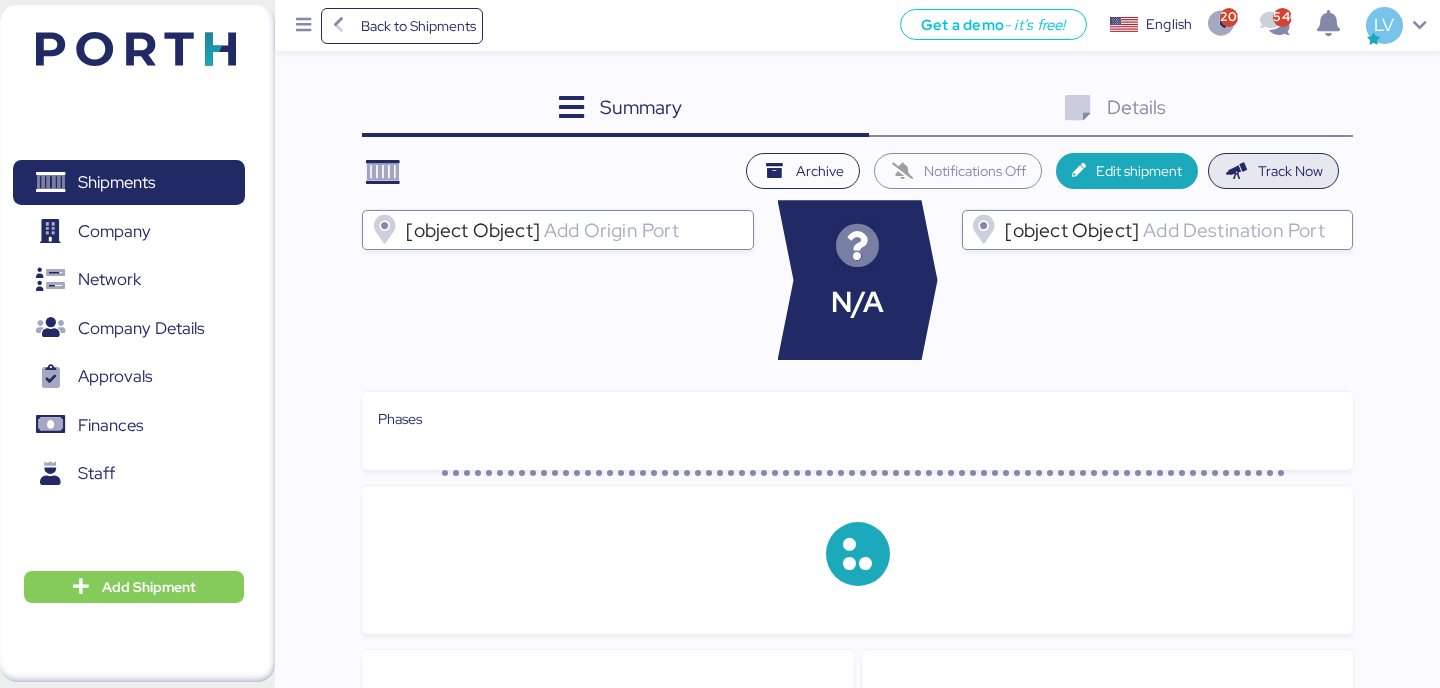 click on "Track Now" at bounding box center (1273, 171) 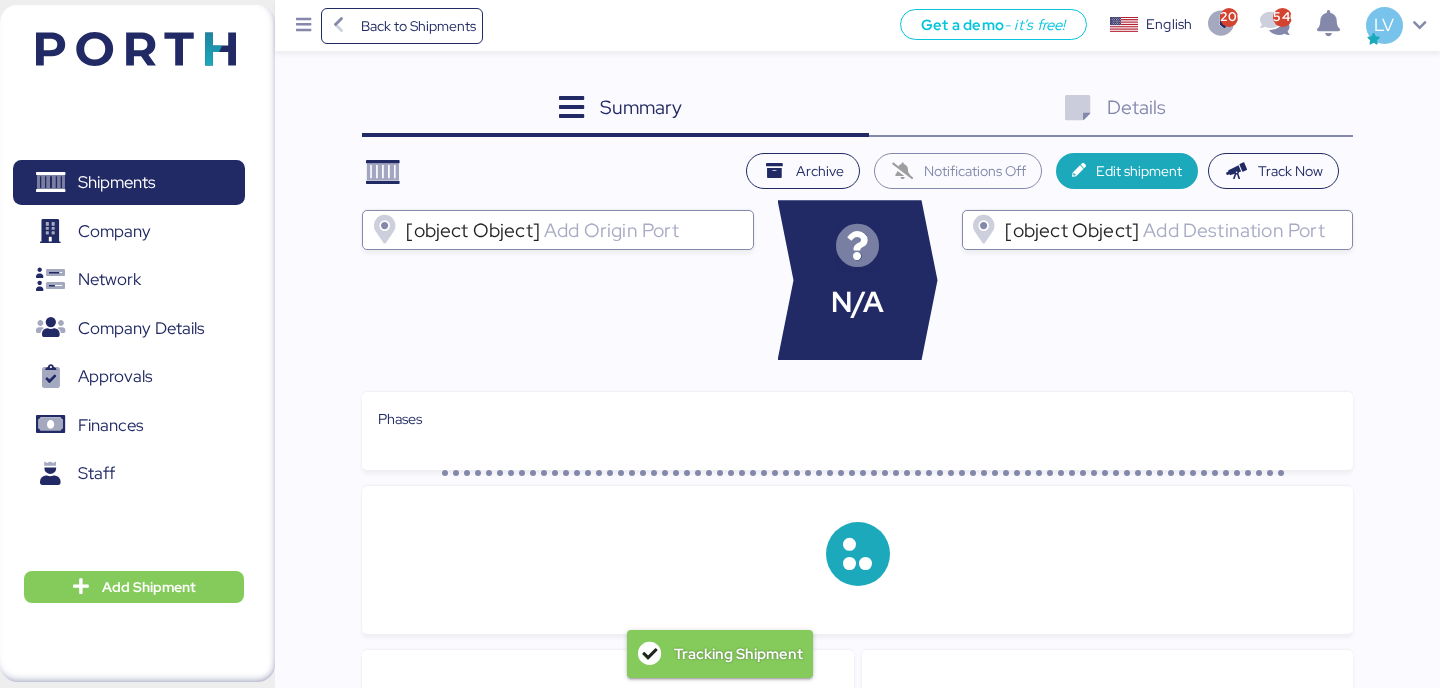 click on "Summary 0   Details 0     Archive   Notifications Off   Edit shipment   Track Now   [object Object]   N/A   [object Object] Phases Documents   Name
This chat doesn't have any documents yet
Activity   User   Activity     No data available
The information has not been found
Messages" at bounding box center [857, 624] 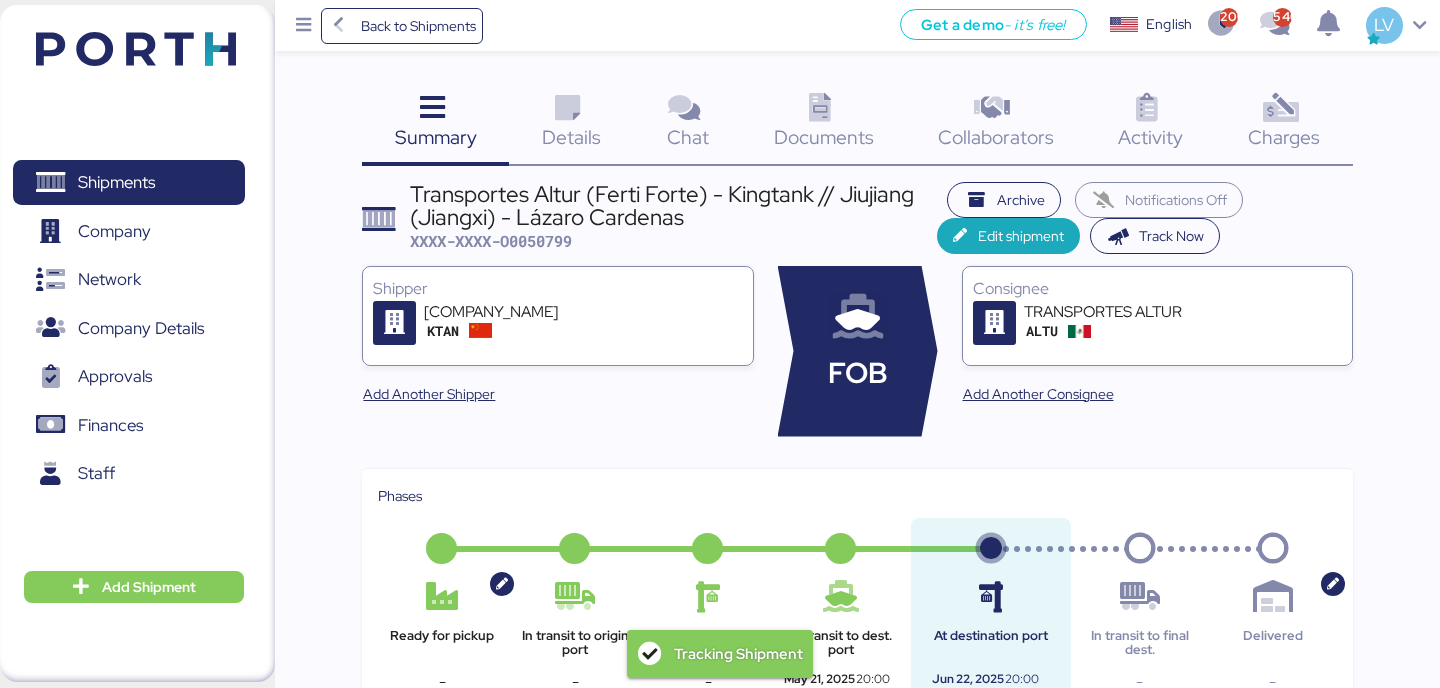 click on "Charges" at bounding box center (1284, 137) 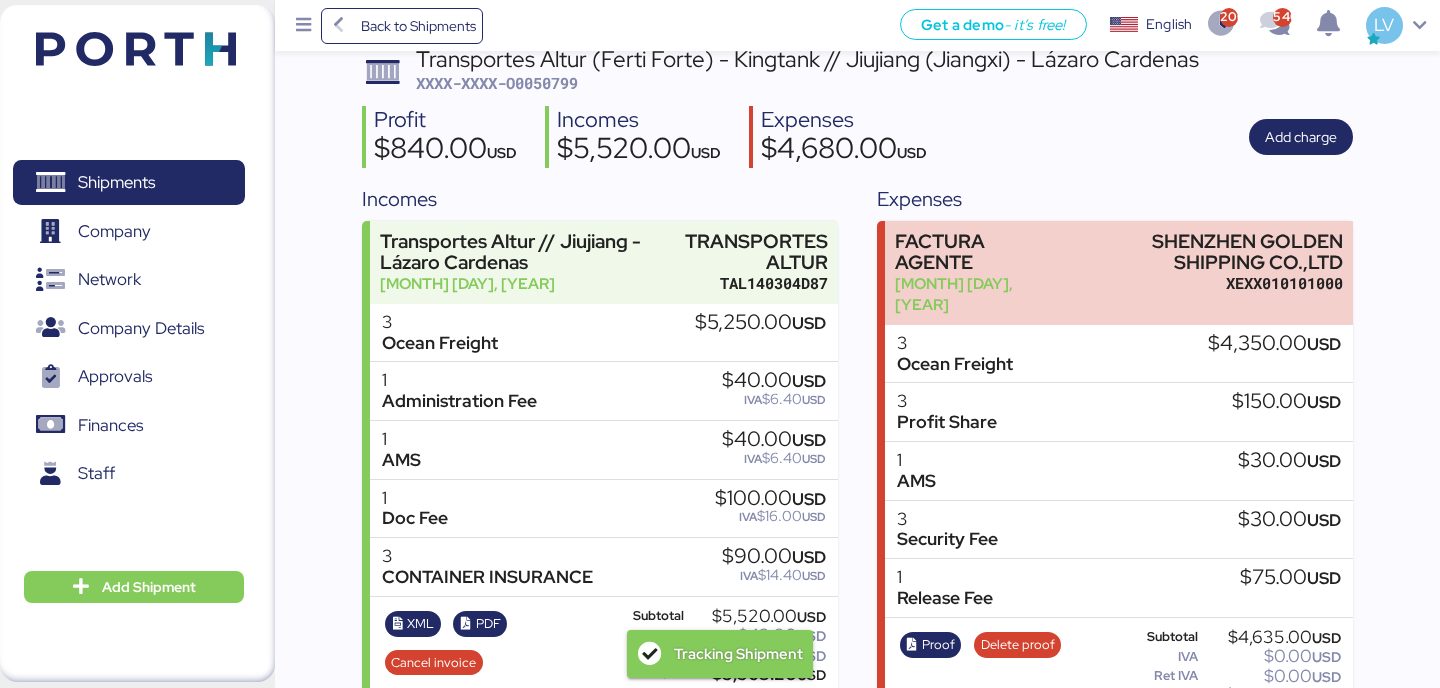 scroll, scrollTop: 0, scrollLeft: 0, axis: both 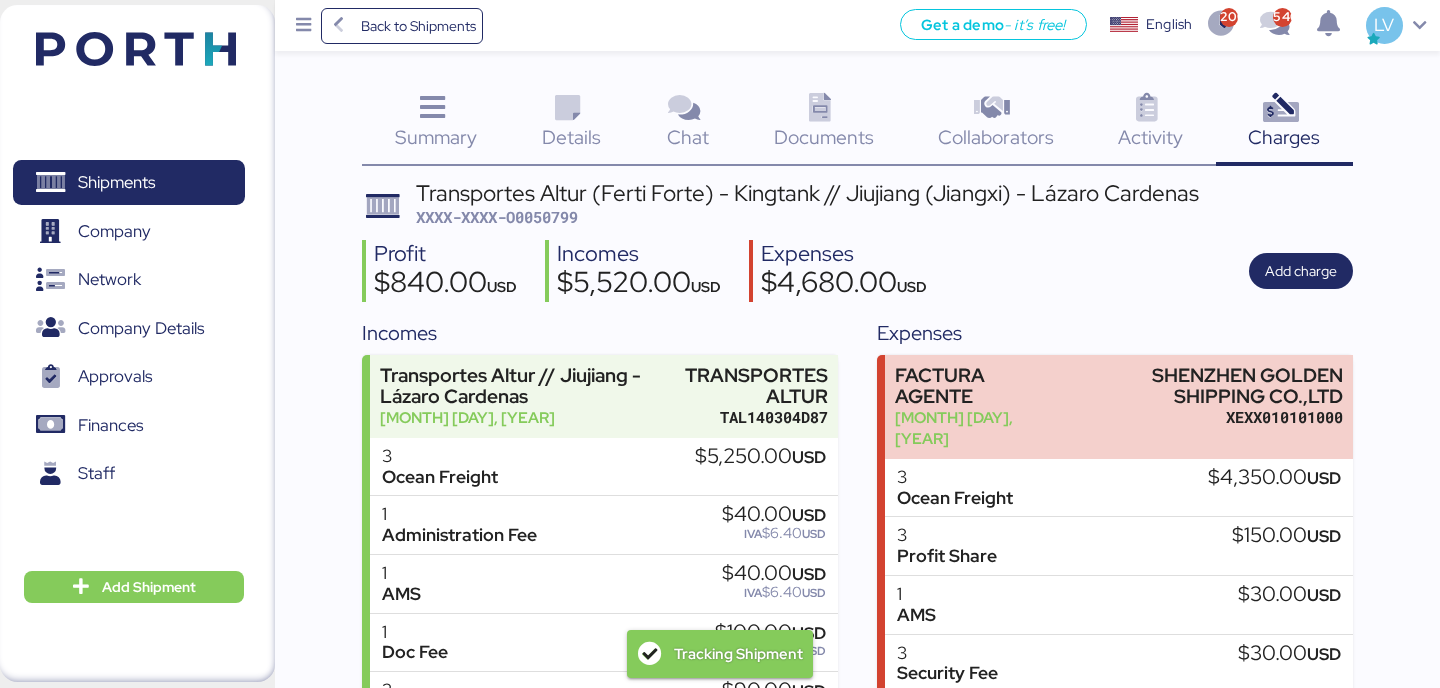 click at bounding box center (820, 108) 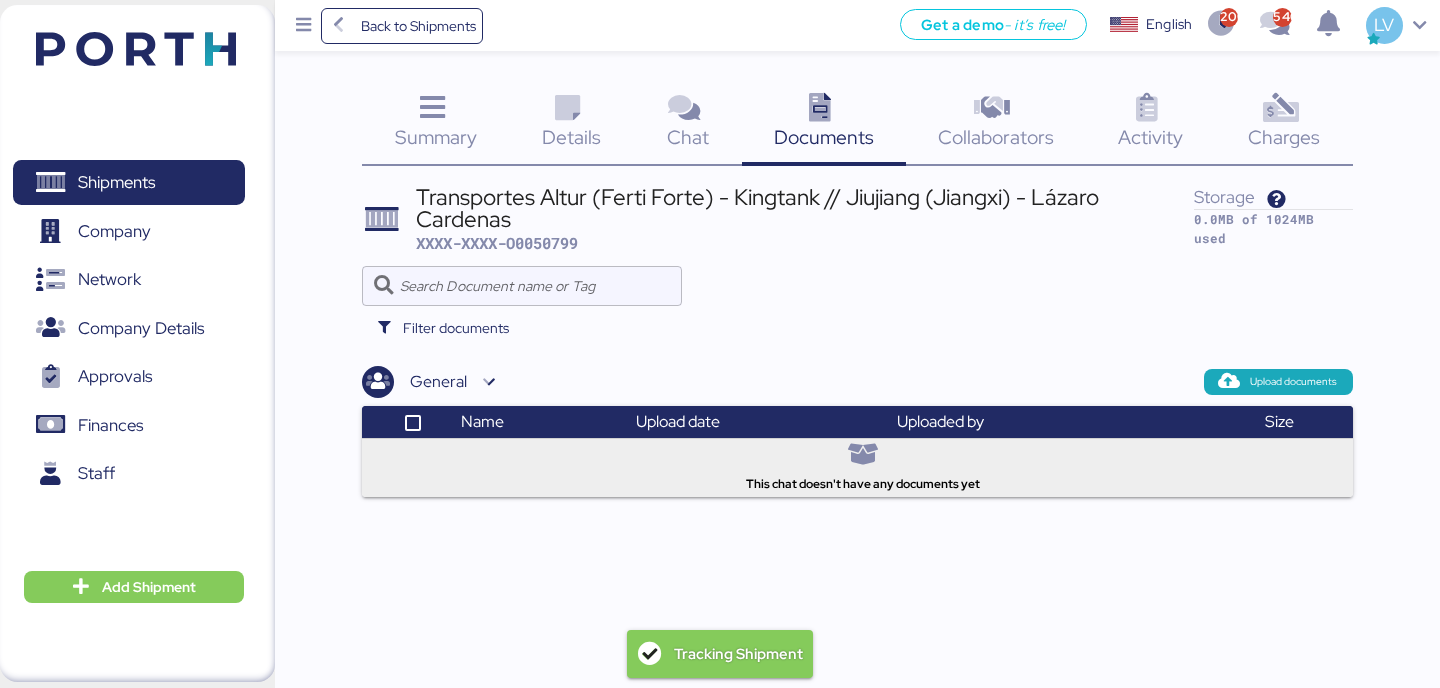 click on "Charges 0" at bounding box center (1284, 124) 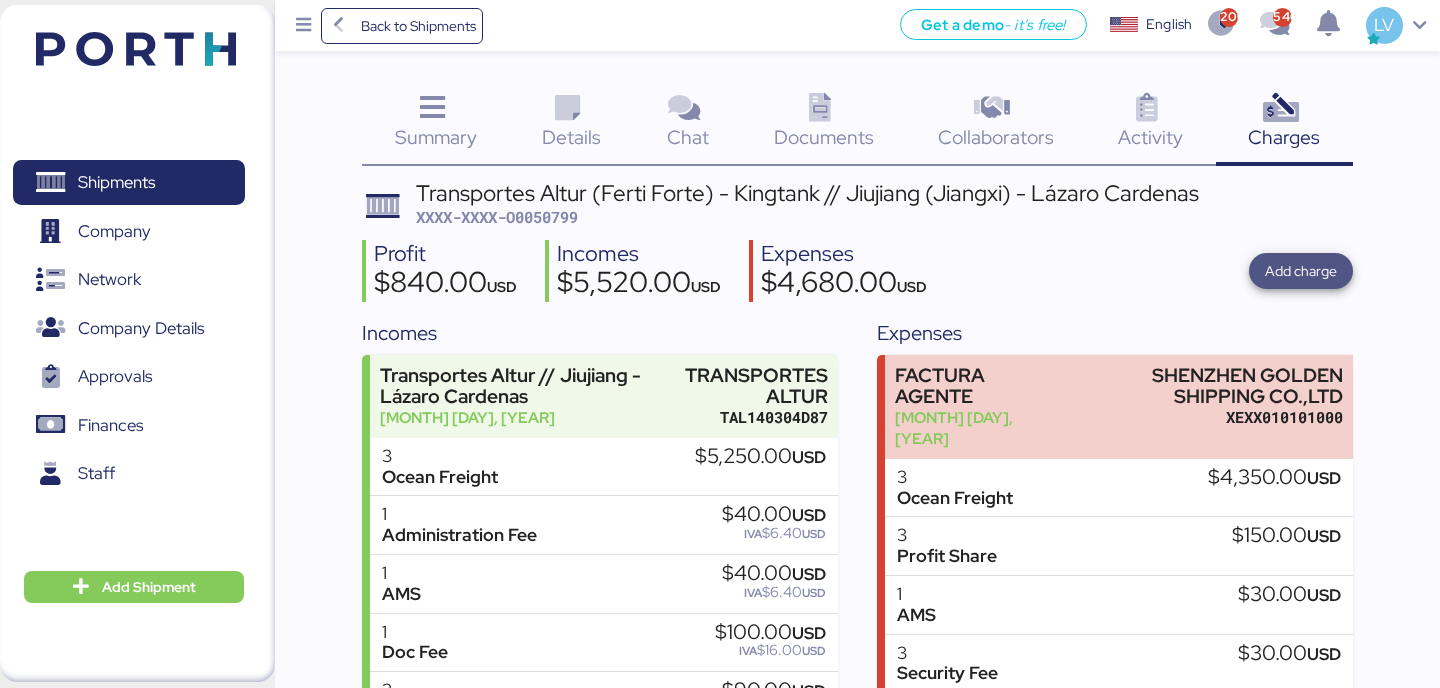 click on "Add charge" at bounding box center [1301, 271] 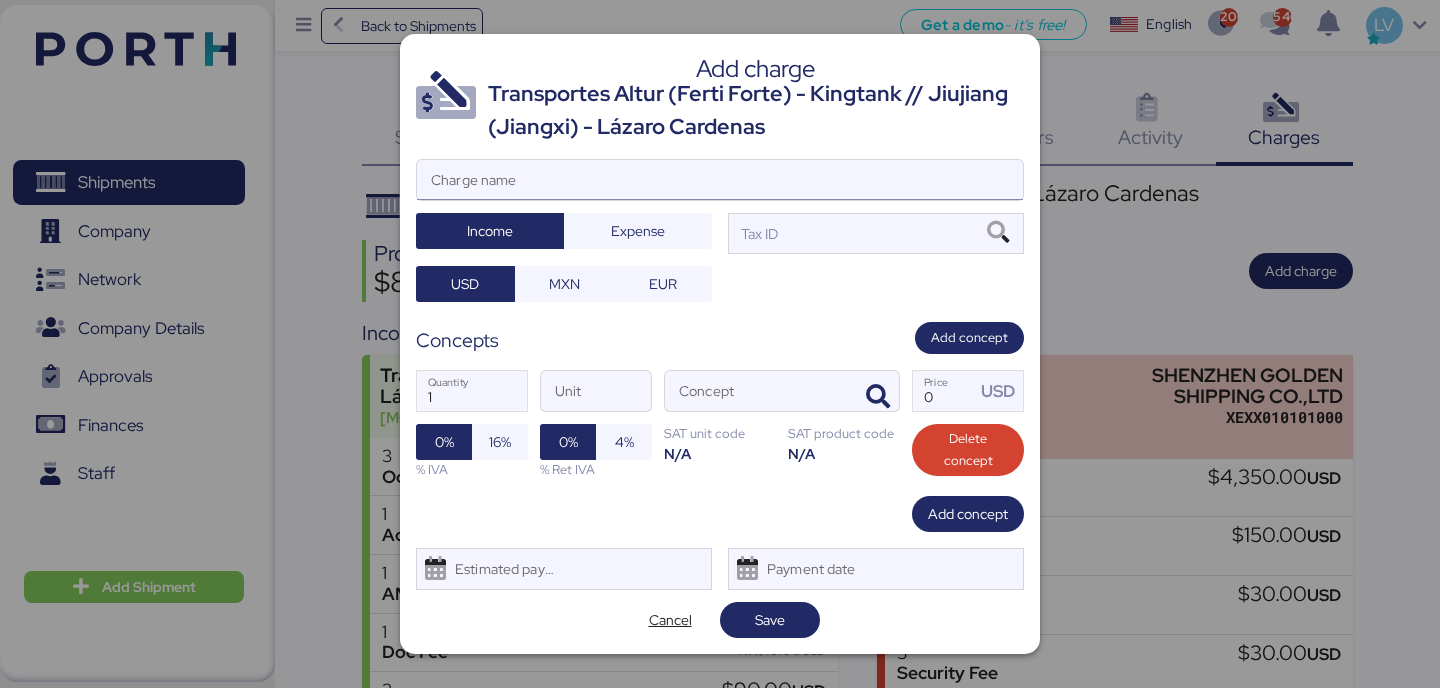 click on "Charge name" at bounding box center (720, 180) 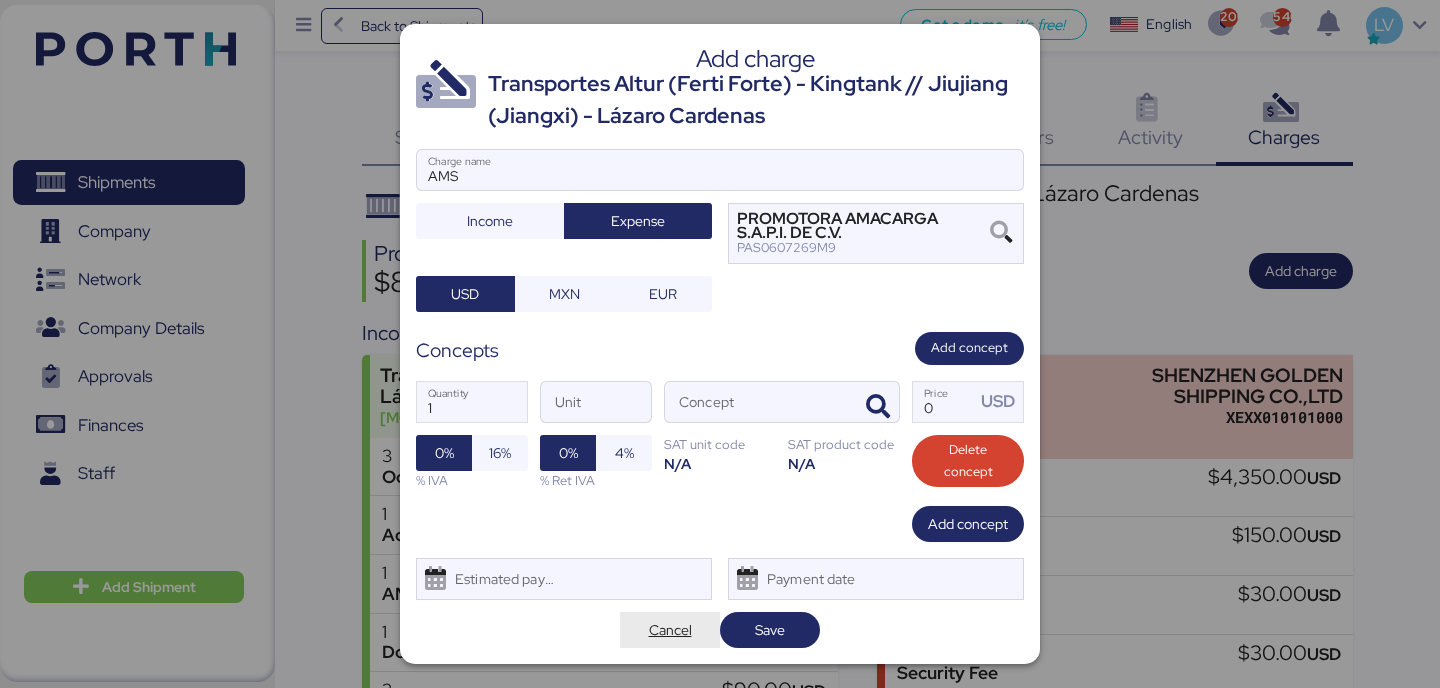 click on "Cancel" at bounding box center [670, 630] 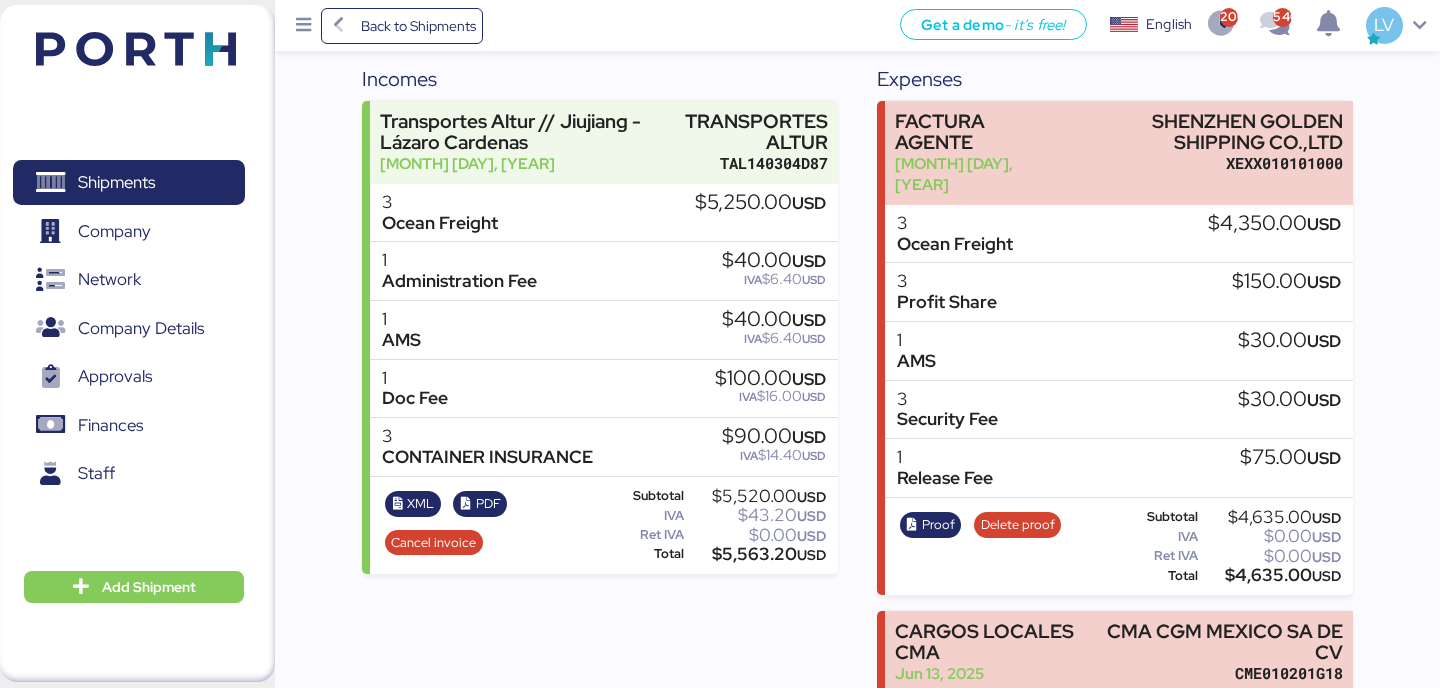 scroll, scrollTop: 0, scrollLeft: 0, axis: both 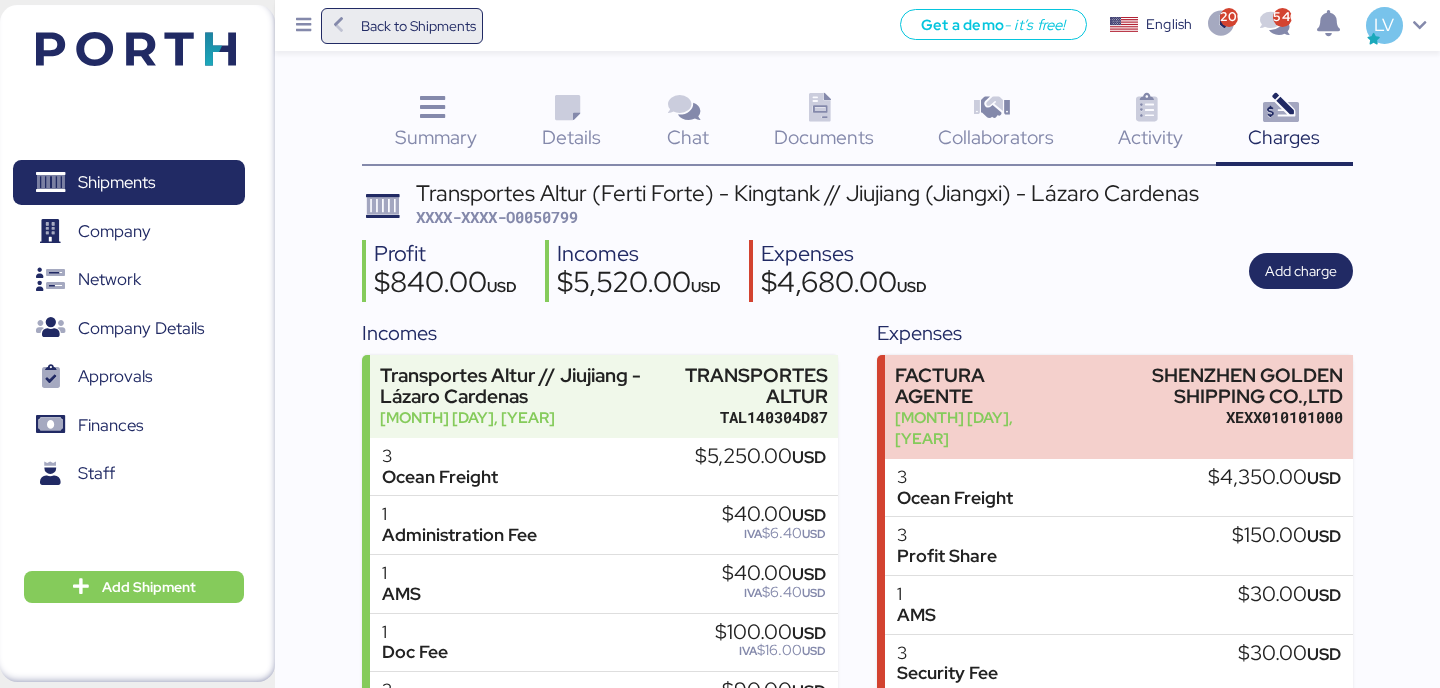 click on "Back to Shipments" at bounding box center [418, 26] 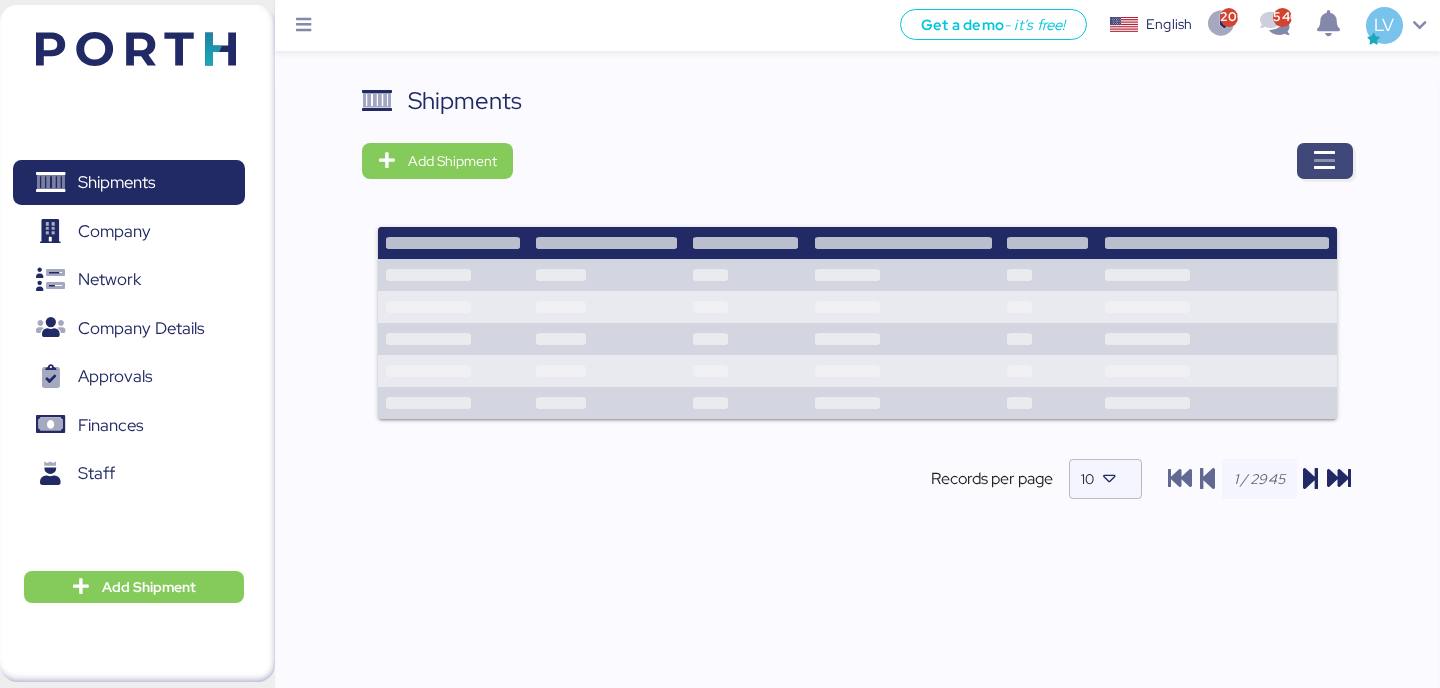 click at bounding box center (1325, 161) 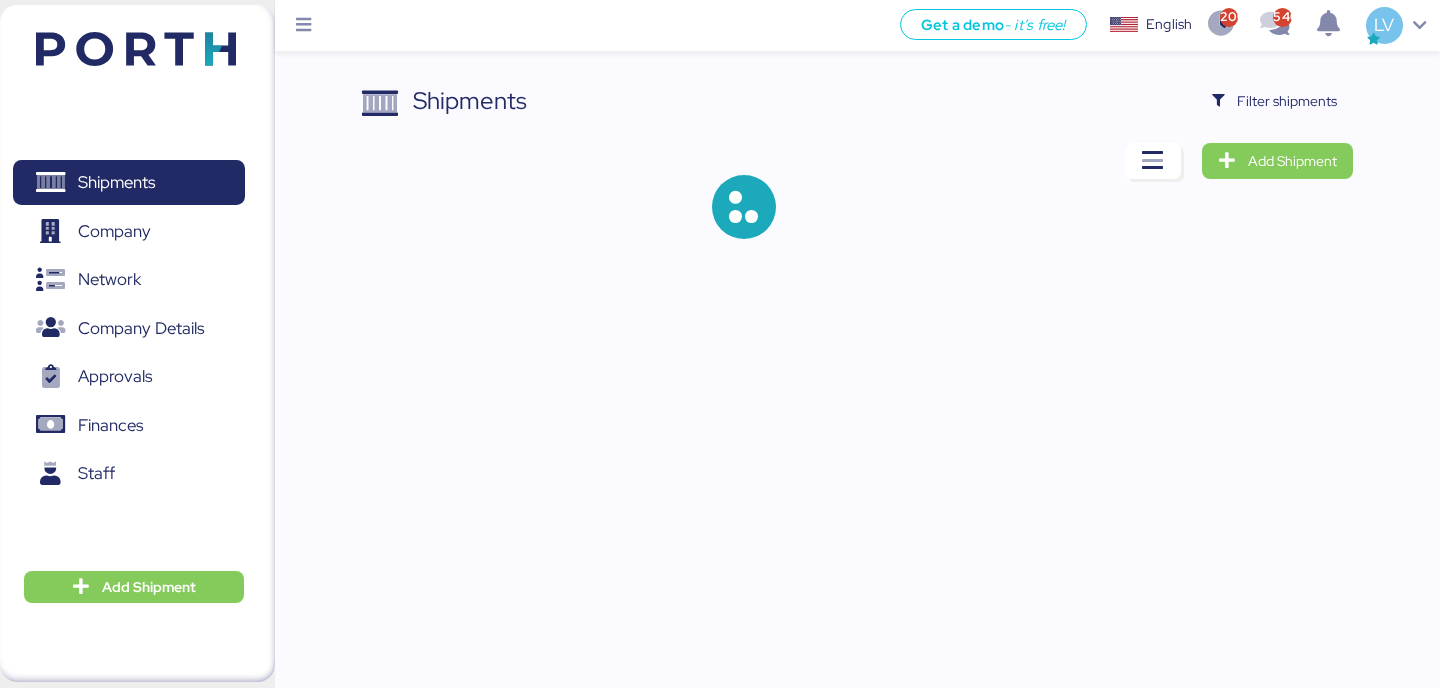 click on "Shipments   Filter shipments     Add Shipment" at bounding box center (857, 177) 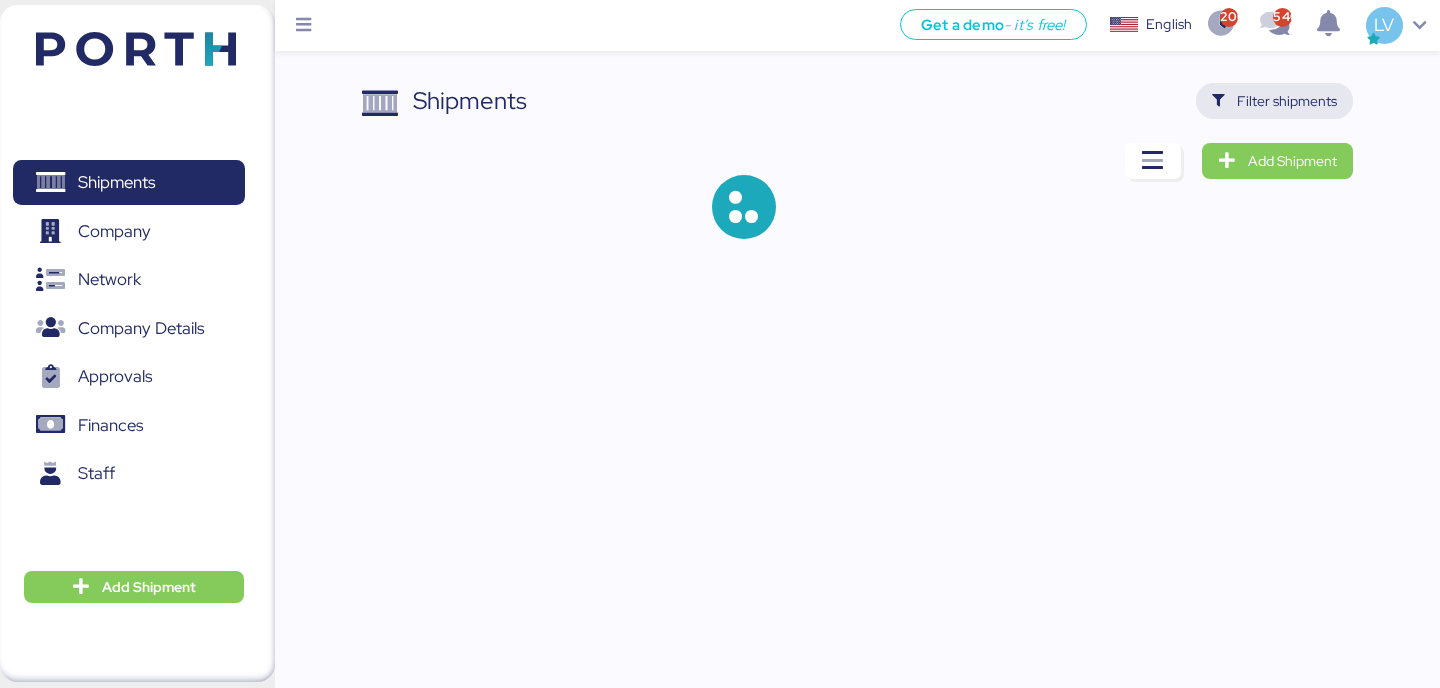 click on "Filter shipments" at bounding box center [1287, 101] 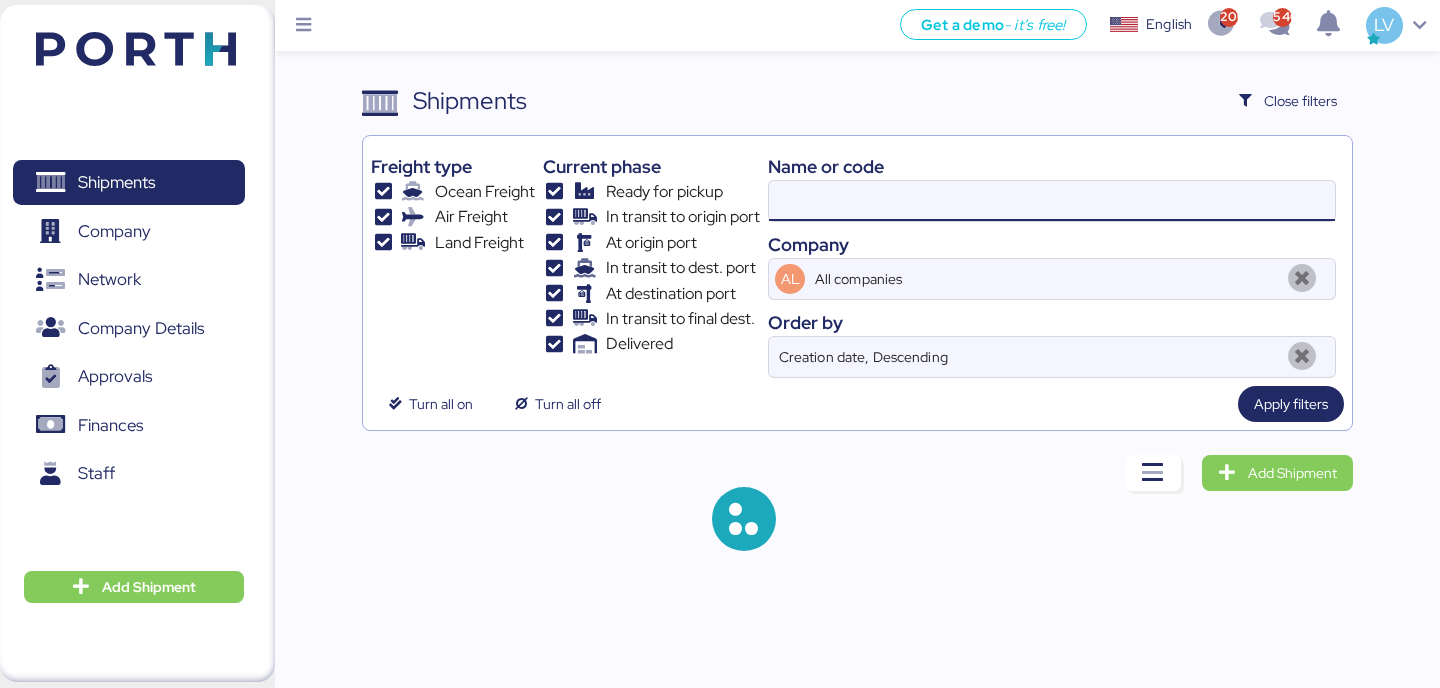 click at bounding box center (1052, 201) 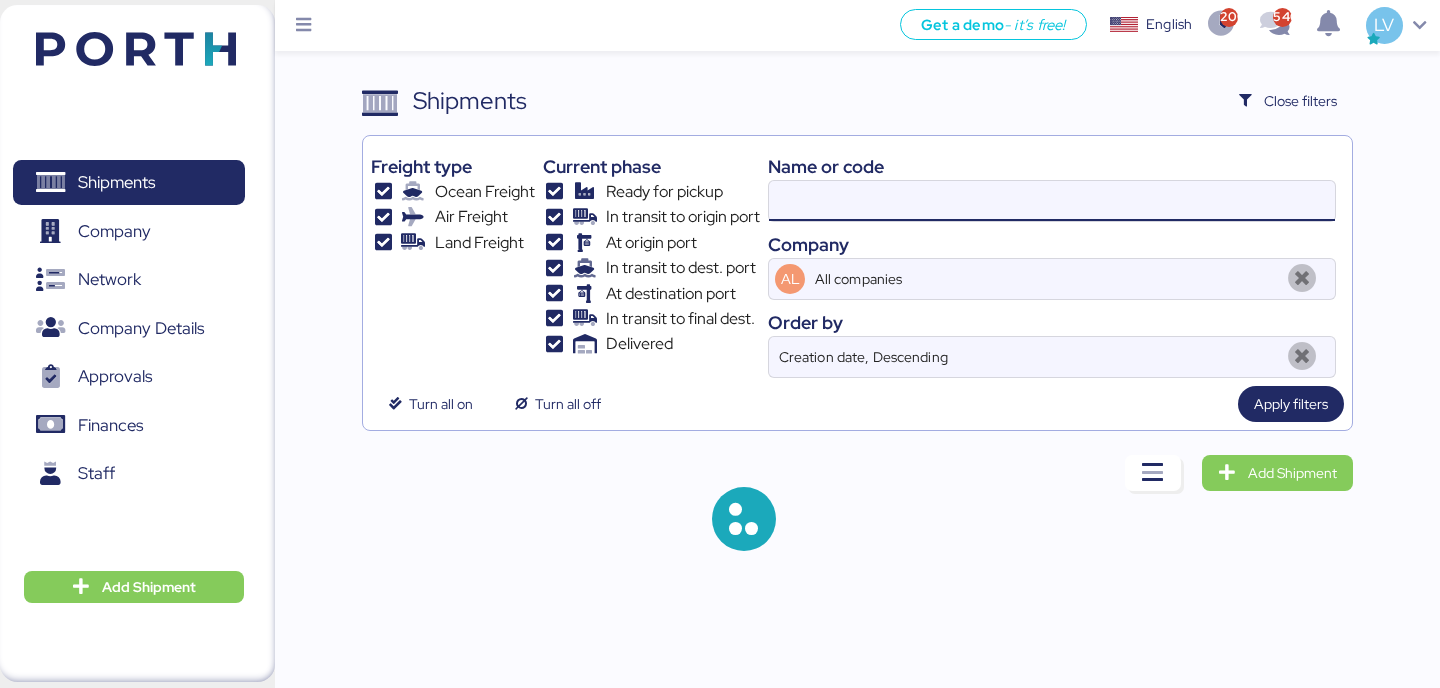 click at bounding box center (1052, 201) 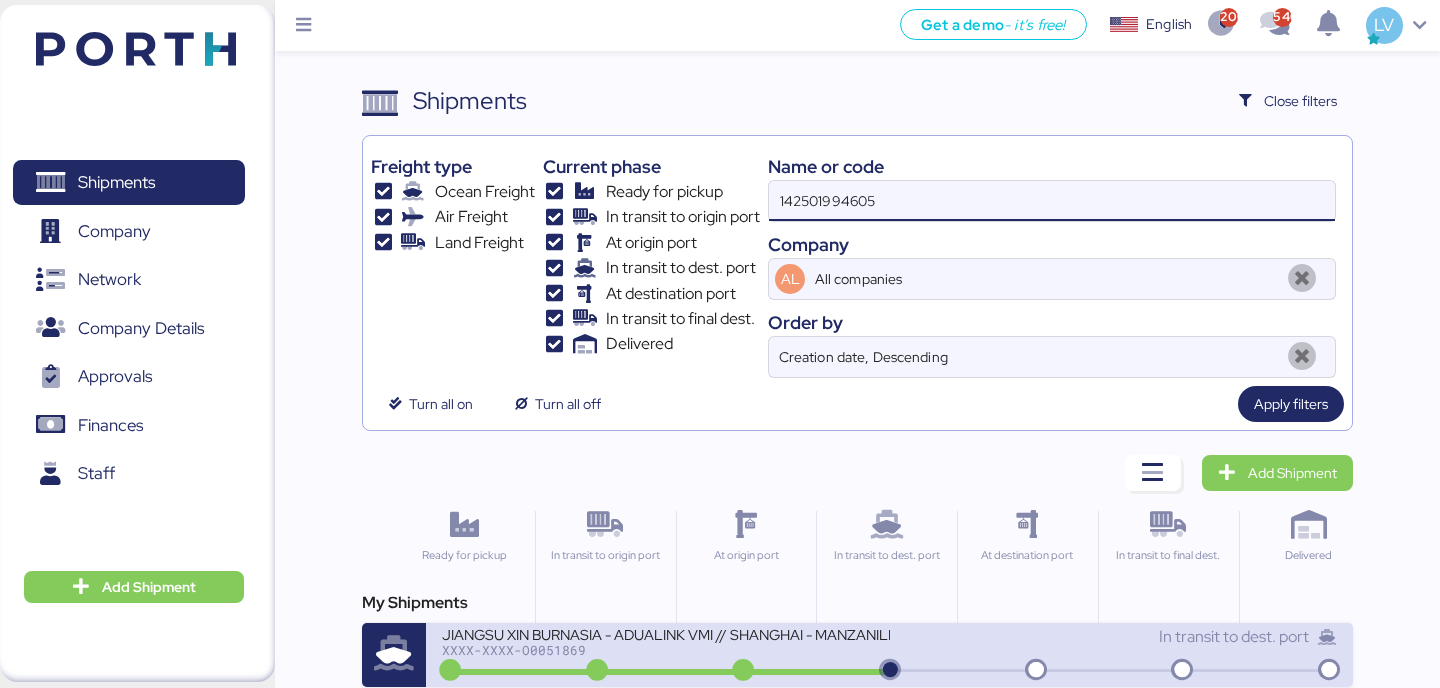 click on "XXXX-XXXX-O0051869" at bounding box center (665, 650) 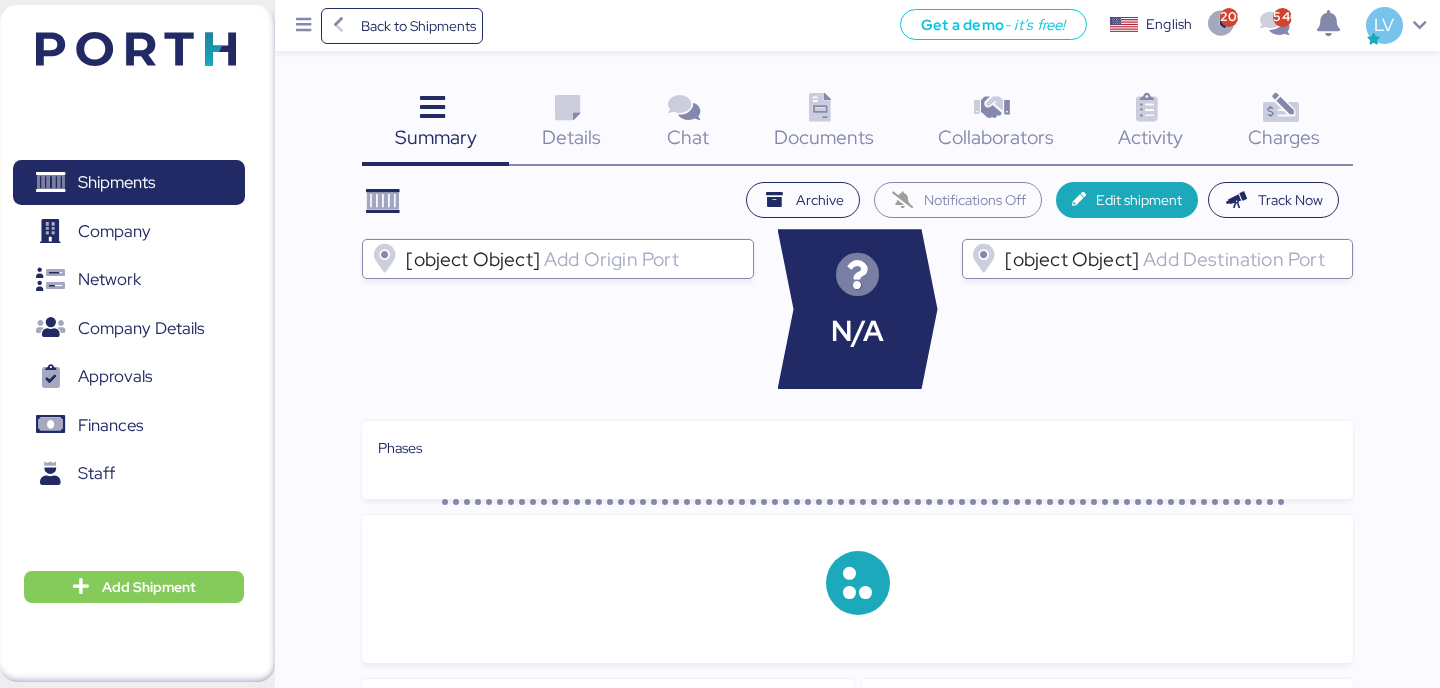 click on "Summary 0   Details 0   Chat 0   Documents 0   Collaborators 0   Activity 0   Charges 0     Archive   Notifications Off   Edit shipment   Track Now   [object Object]   N/A   [object Object] Phases Documents   Name
This chat doesn't have any documents yet
Activity   User   Activity     No data available
The information has not been found
Messages" at bounding box center (720, 597) 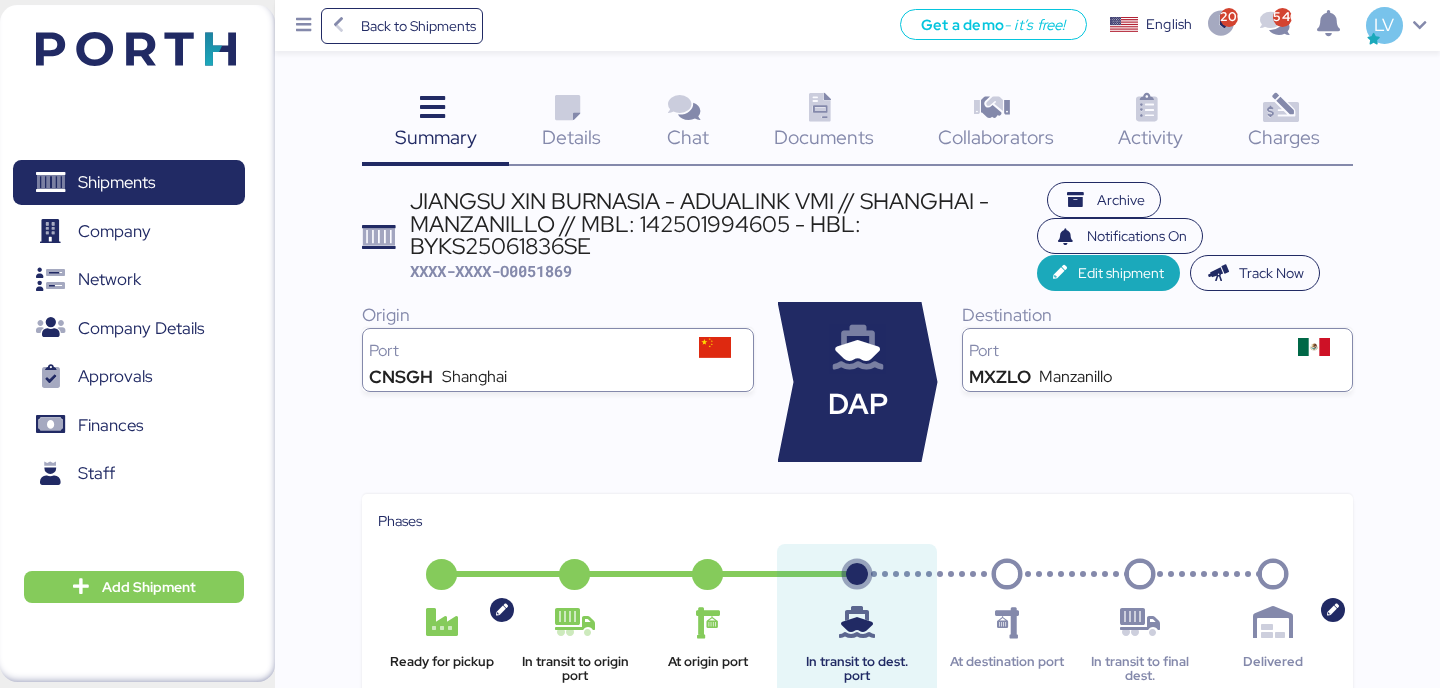 click on "Charges 0" at bounding box center (1284, 124) 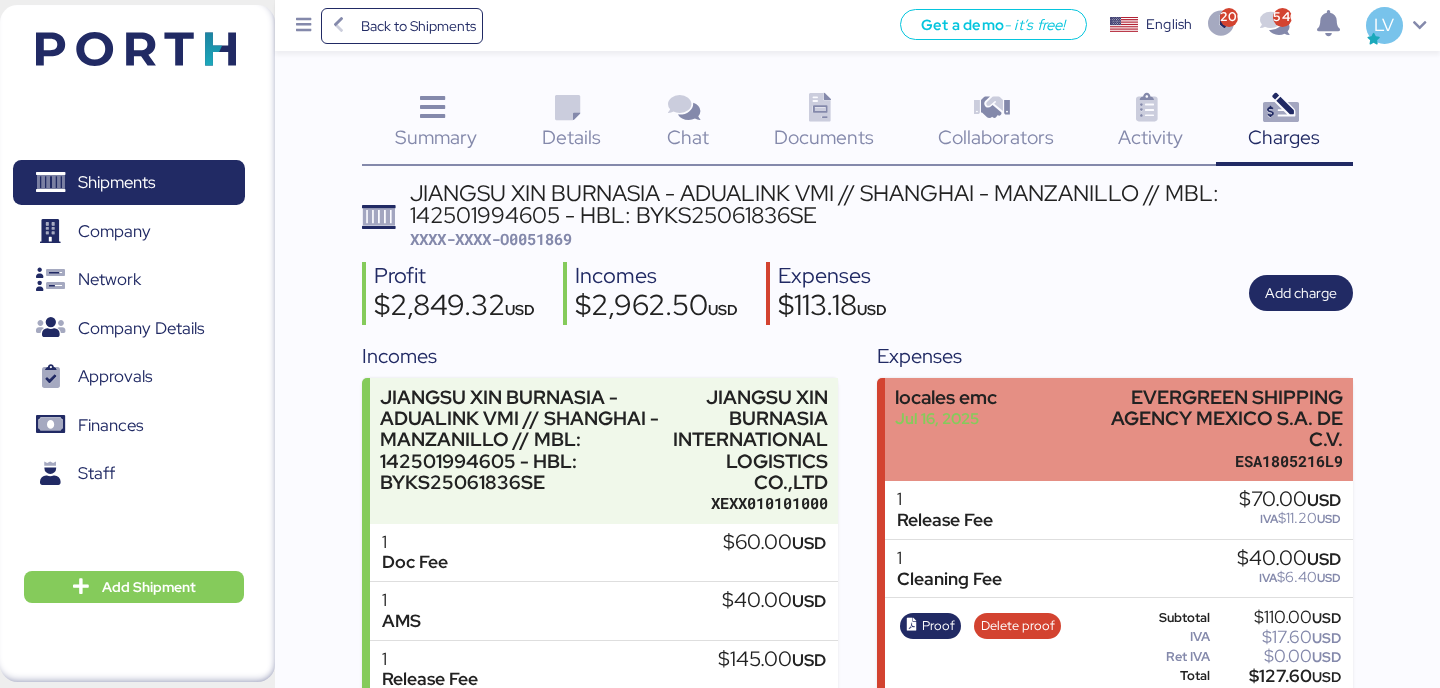 scroll, scrollTop: 258, scrollLeft: 0, axis: vertical 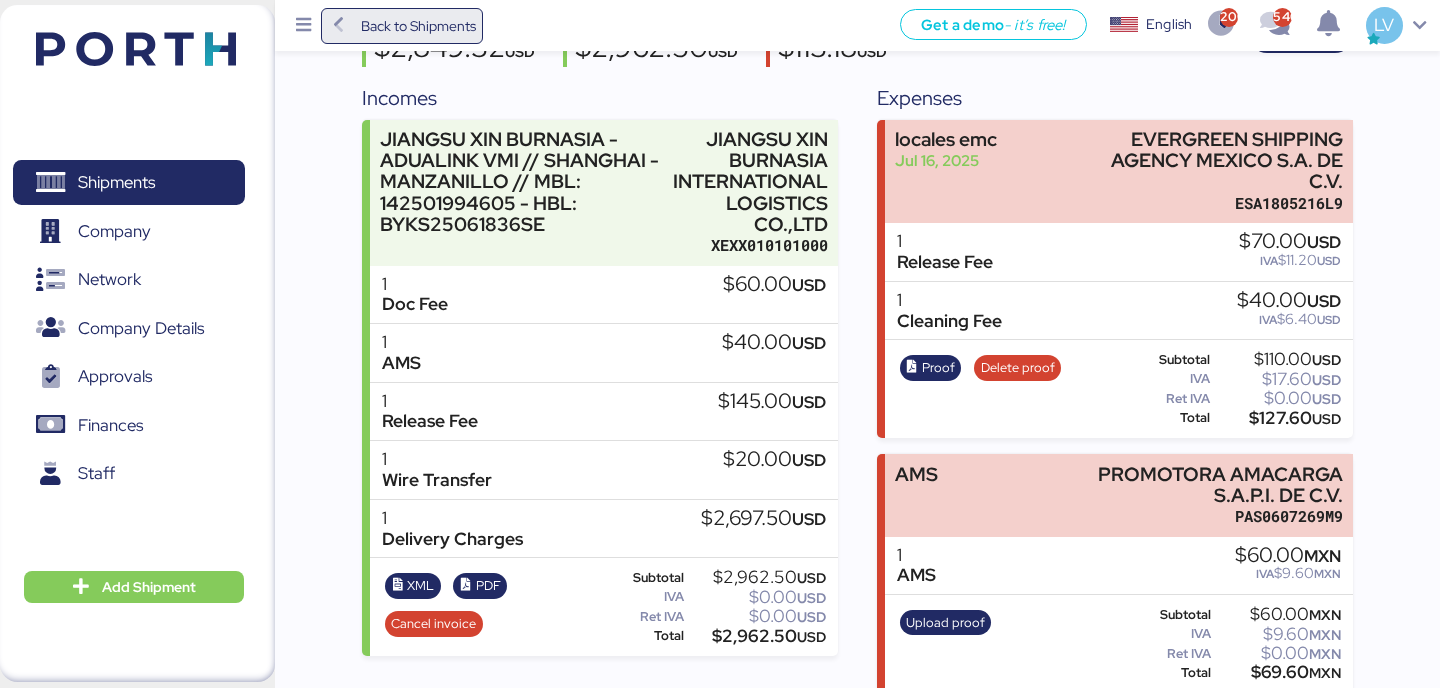 click on "Back to Shipments" at bounding box center (402, 26) 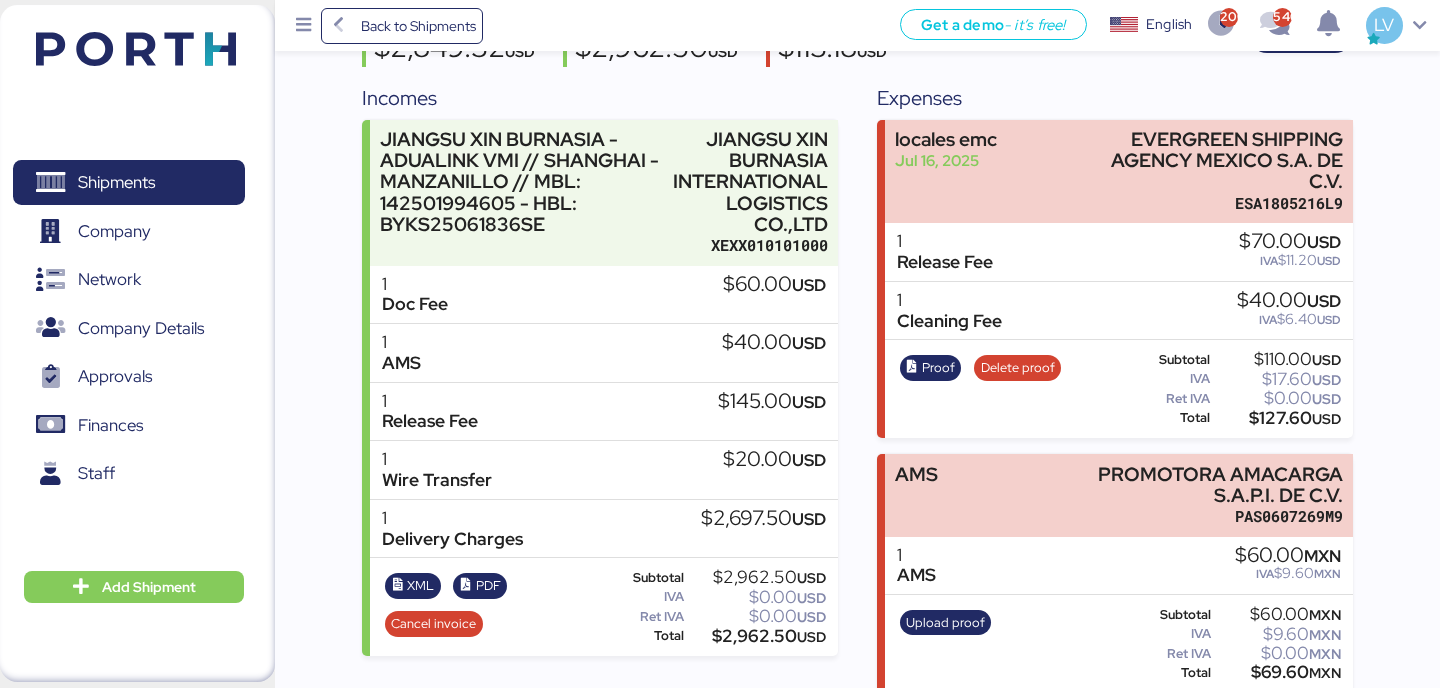 scroll, scrollTop: 0, scrollLeft: 0, axis: both 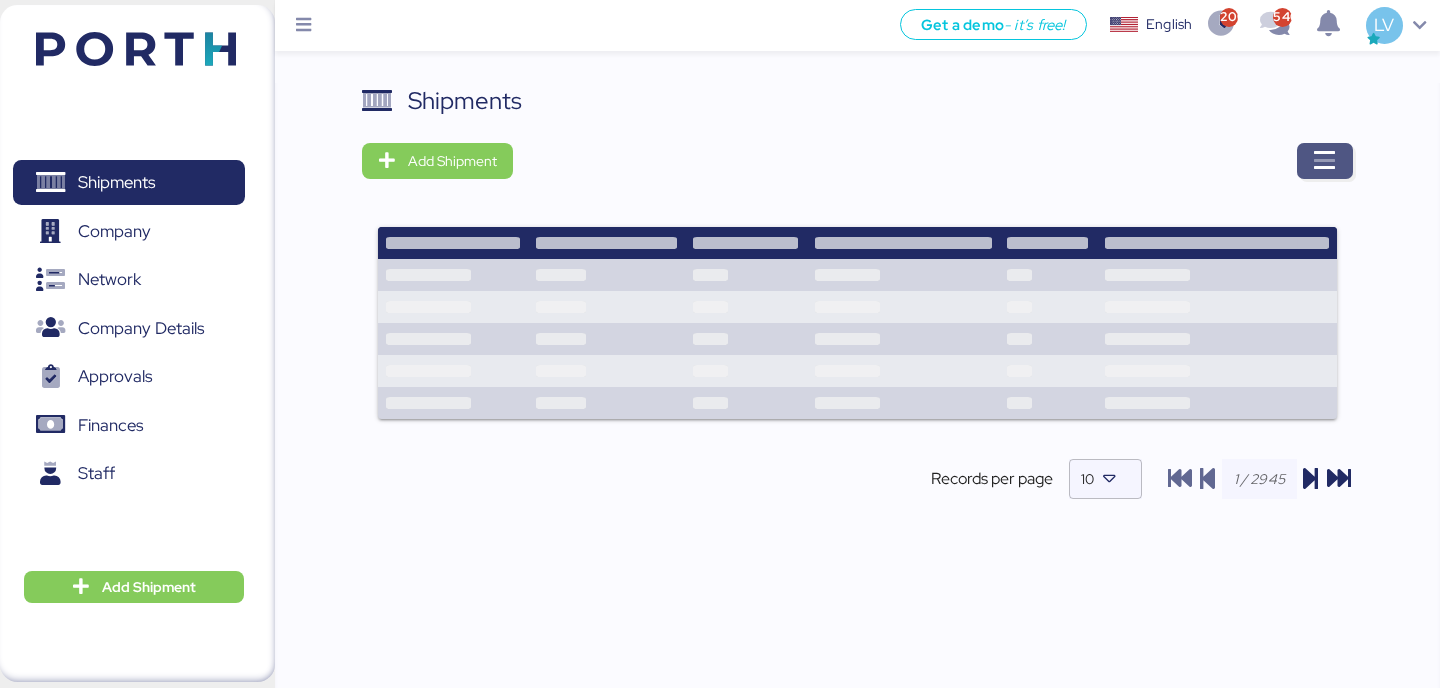 click at bounding box center (1325, 161) 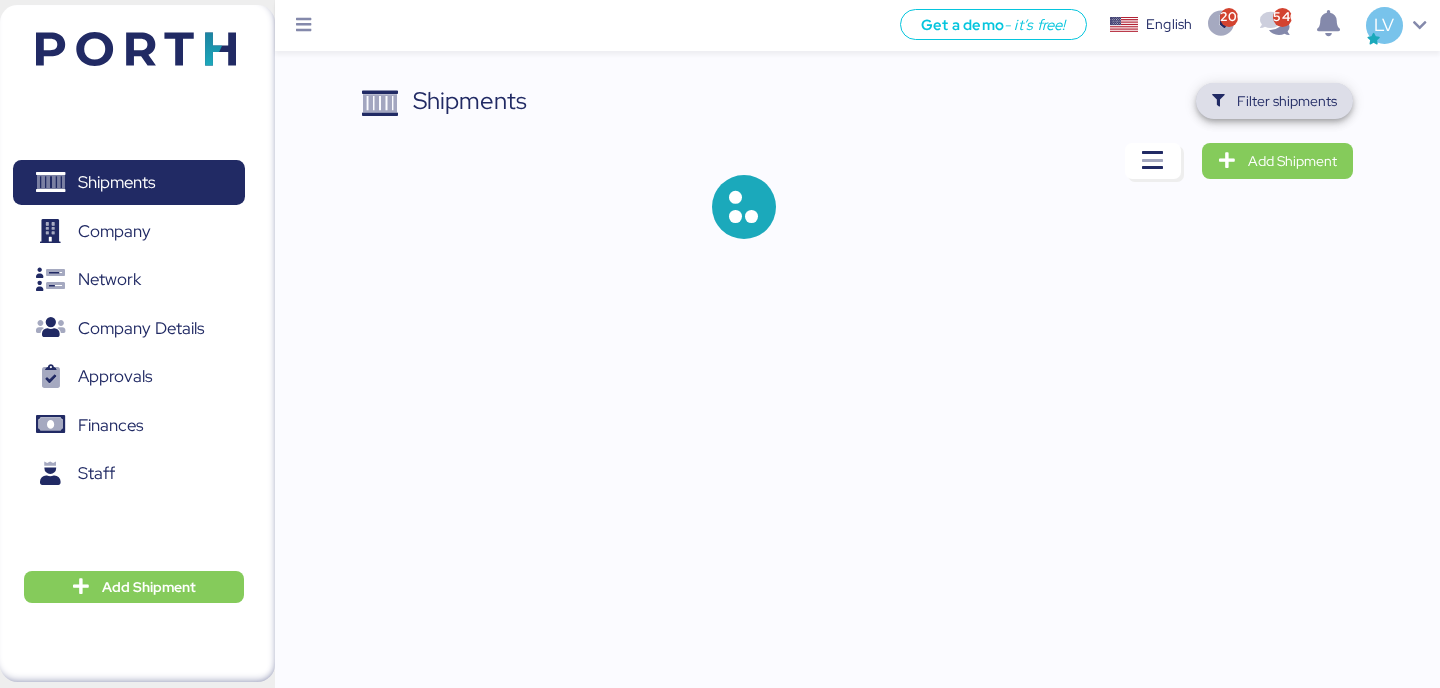 click on "Filter shipments" at bounding box center [1287, 101] 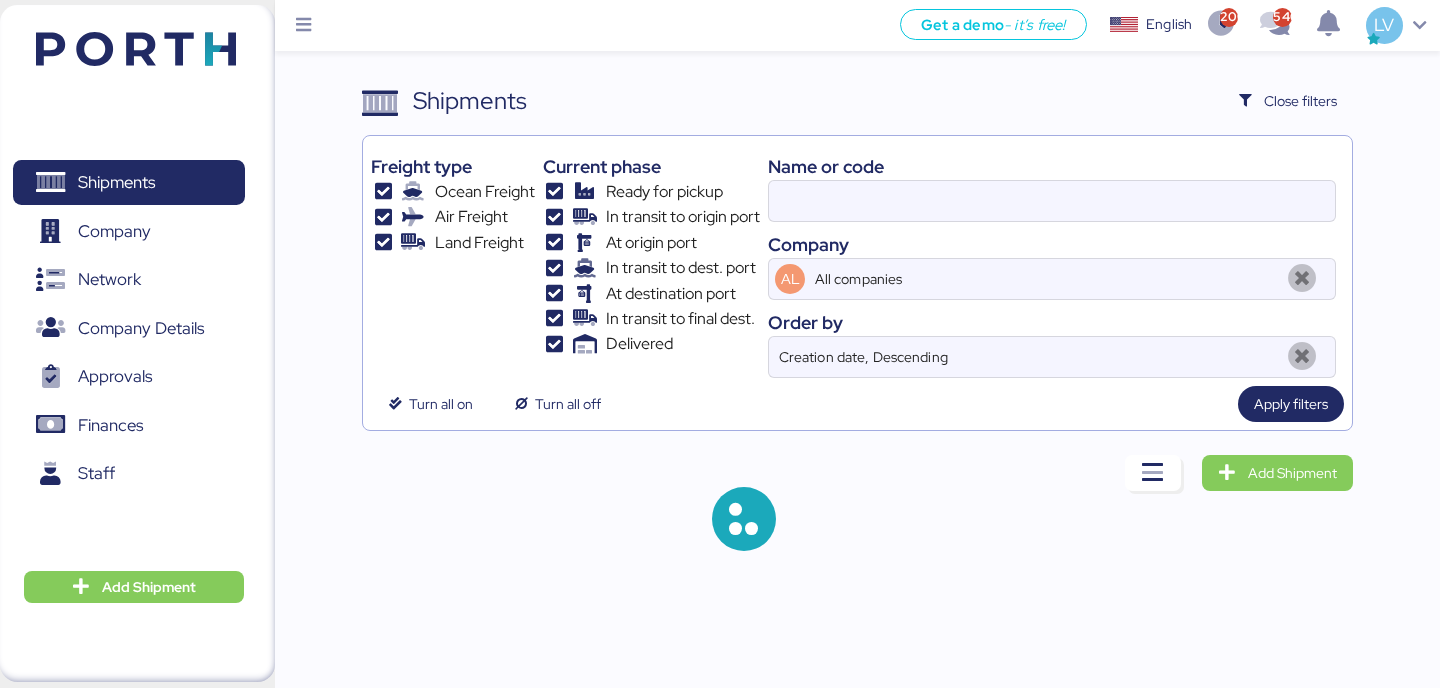click on "Company" at bounding box center [1052, 244] 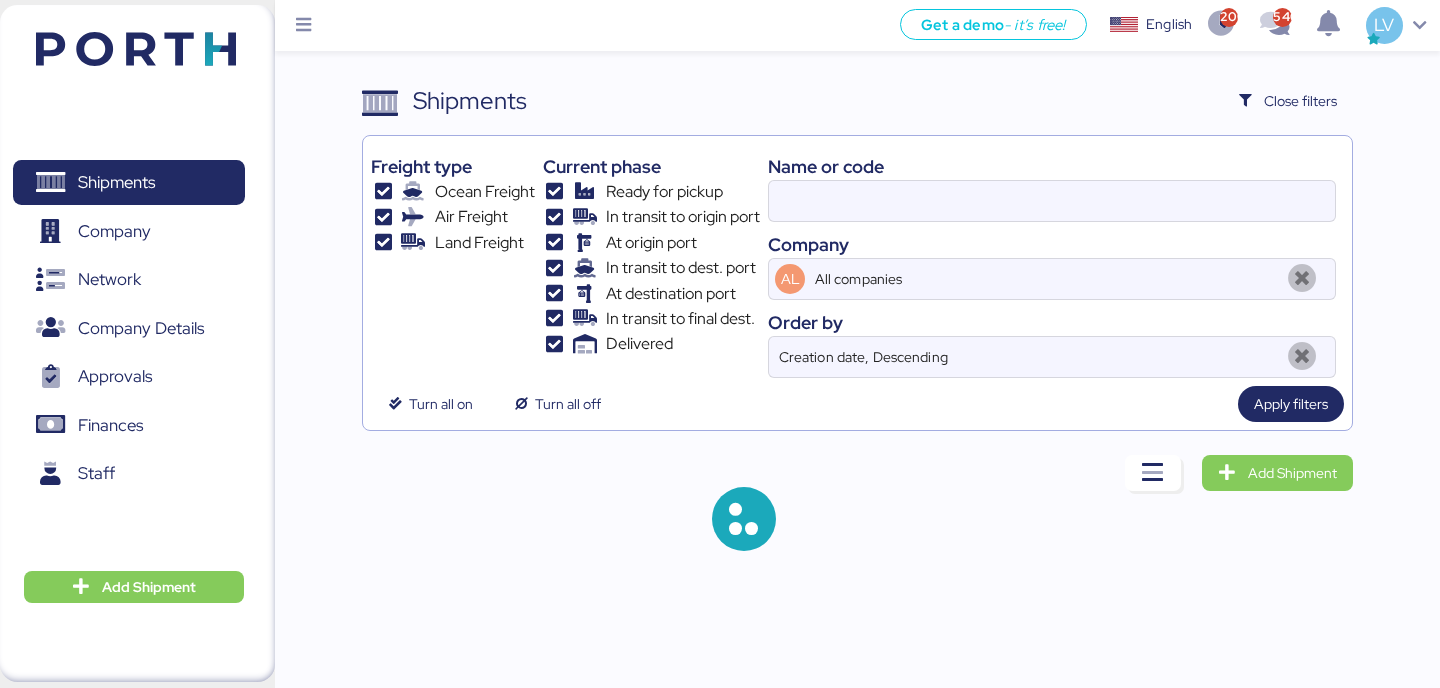 click on "Company" at bounding box center [1052, 244] 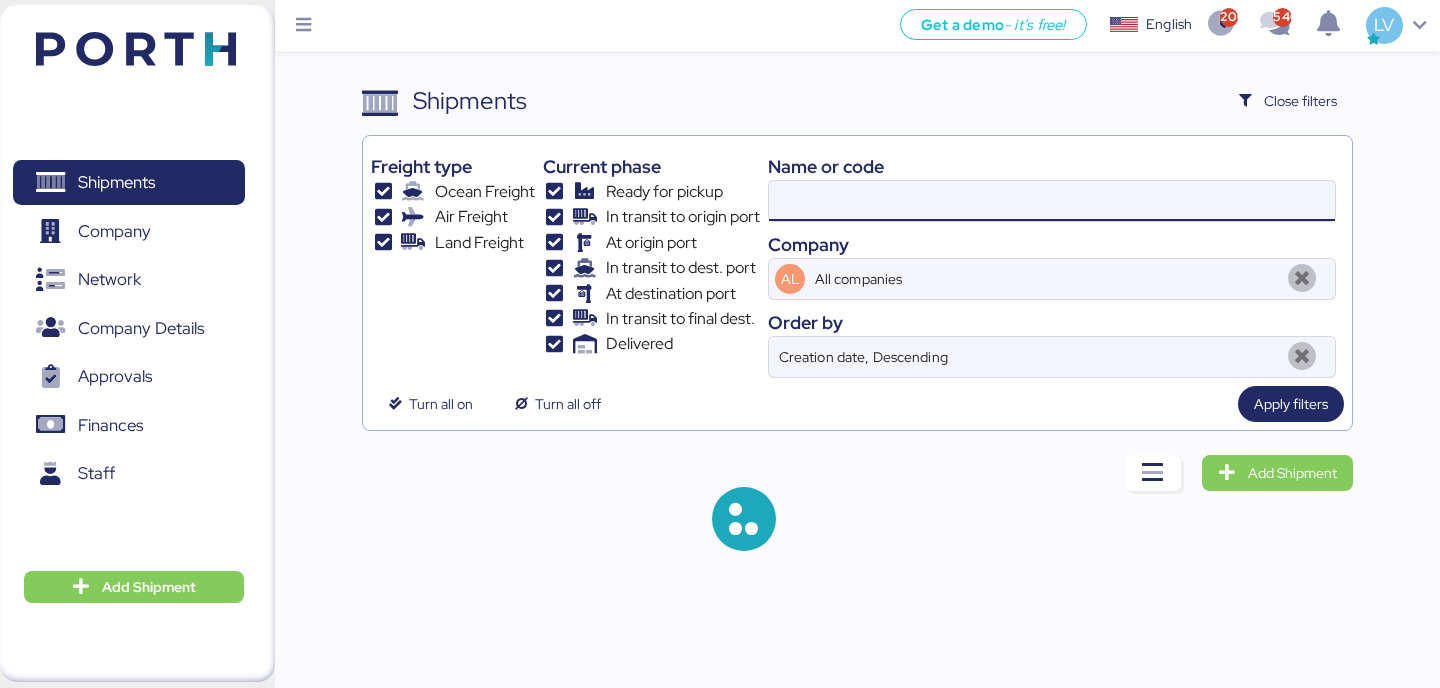 click at bounding box center (1052, 201) 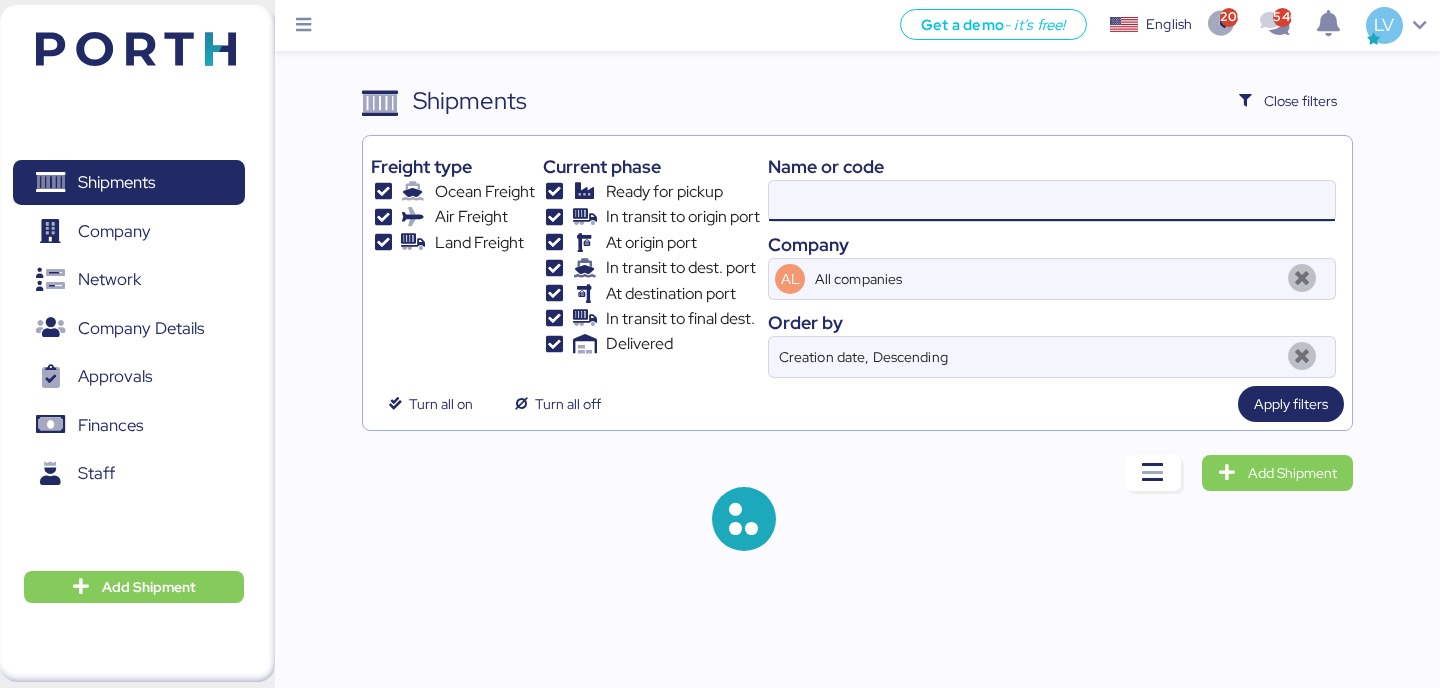 click at bounding box center (1052, 201) 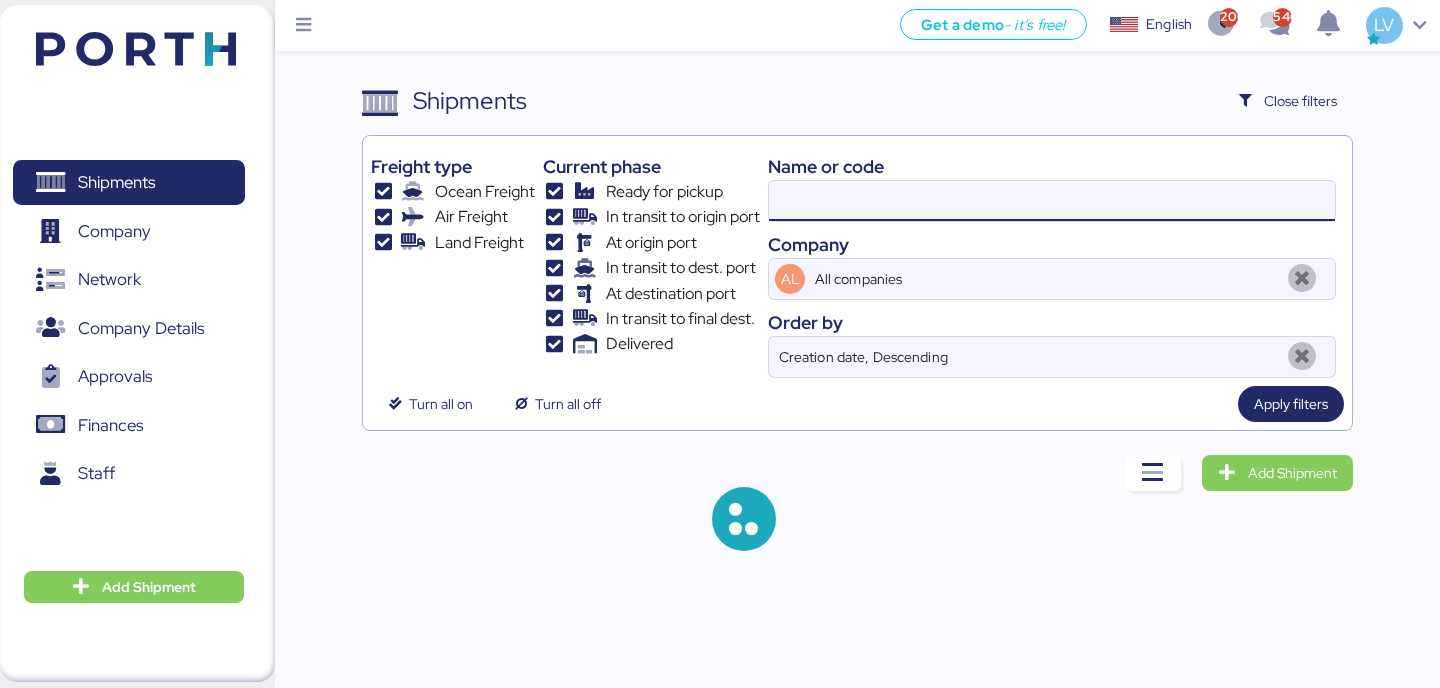 paste on "[NUMBER]-[NUMBER]" 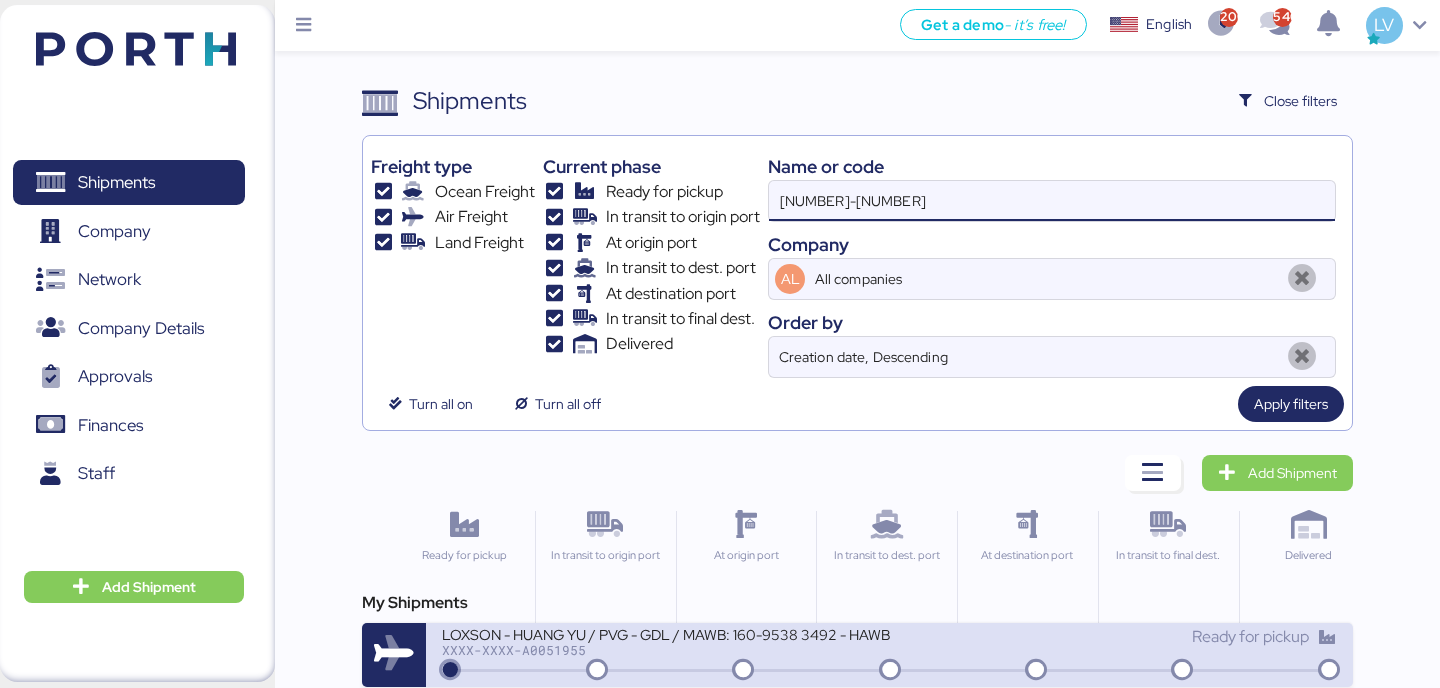 click at bounding box center [743, 671] 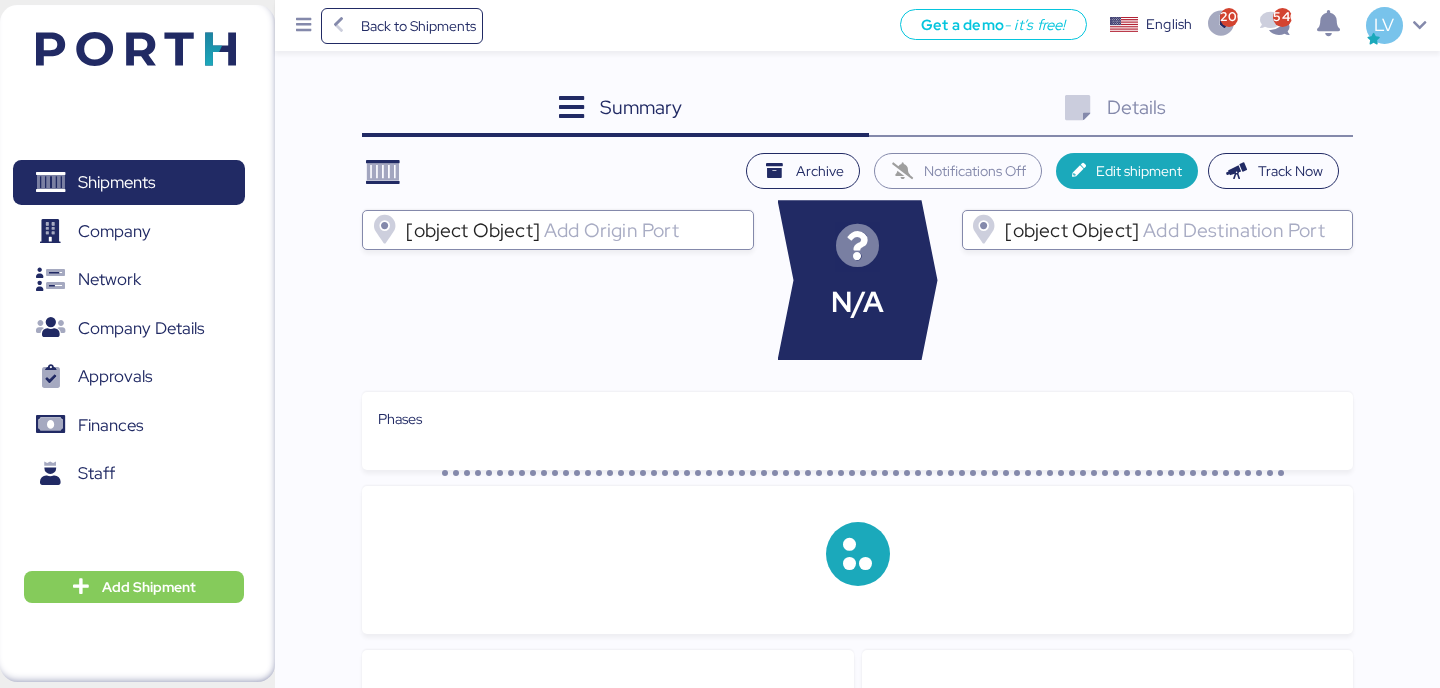 click on "Details 0" at bounding box center (1111, 110) 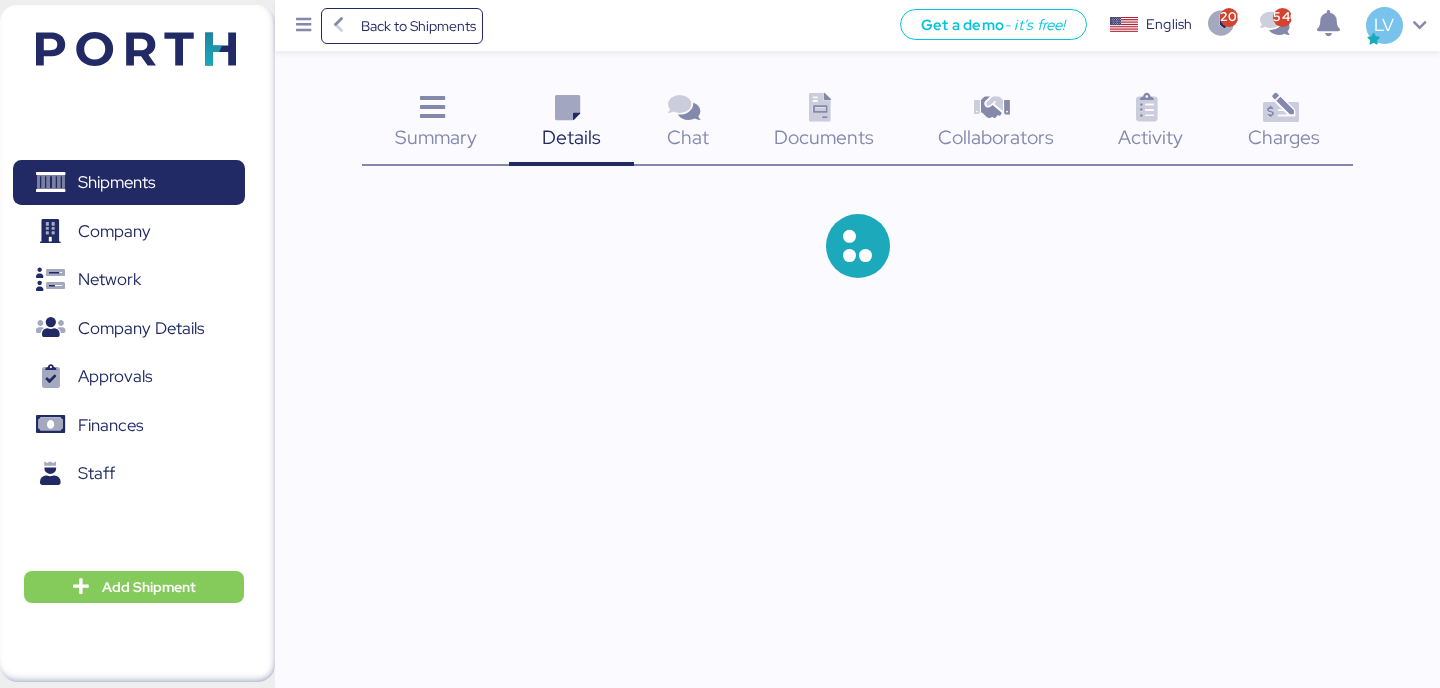 click at bounding box center [1280, 108] 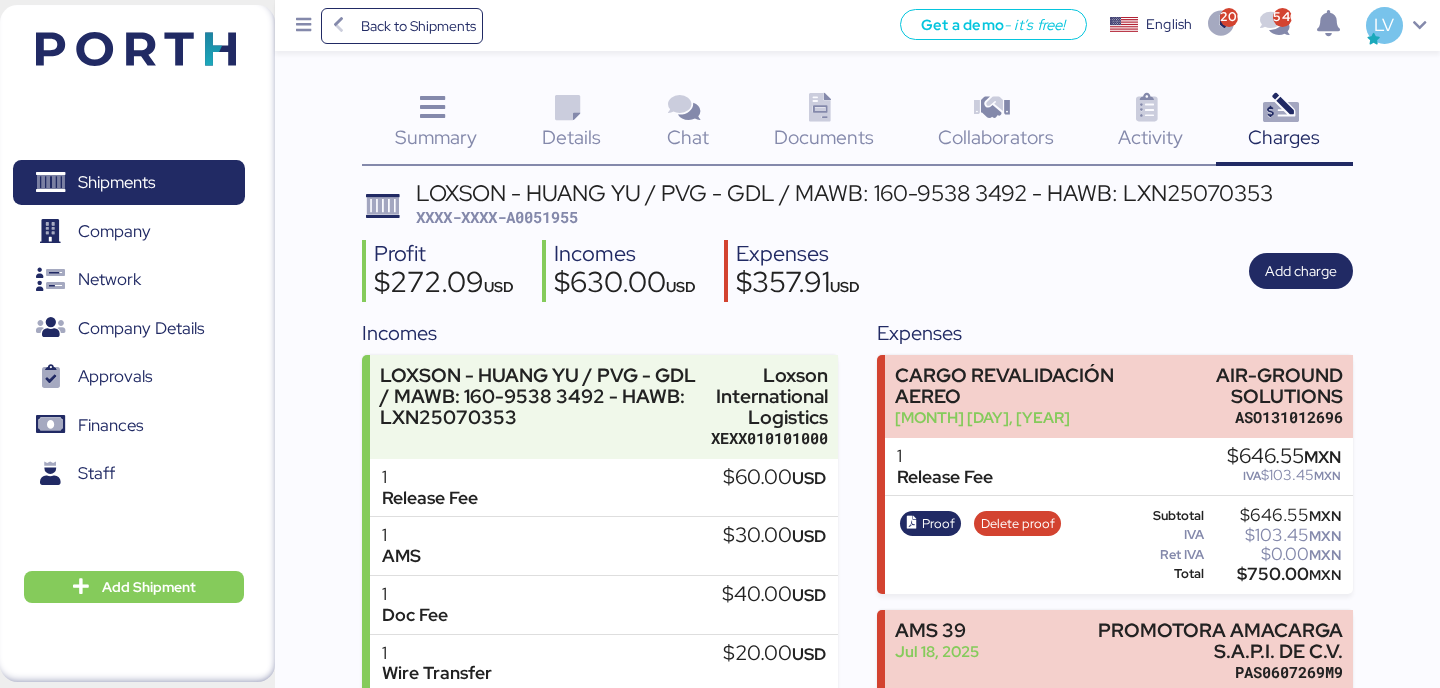 click at bounding box center [1280, 108] 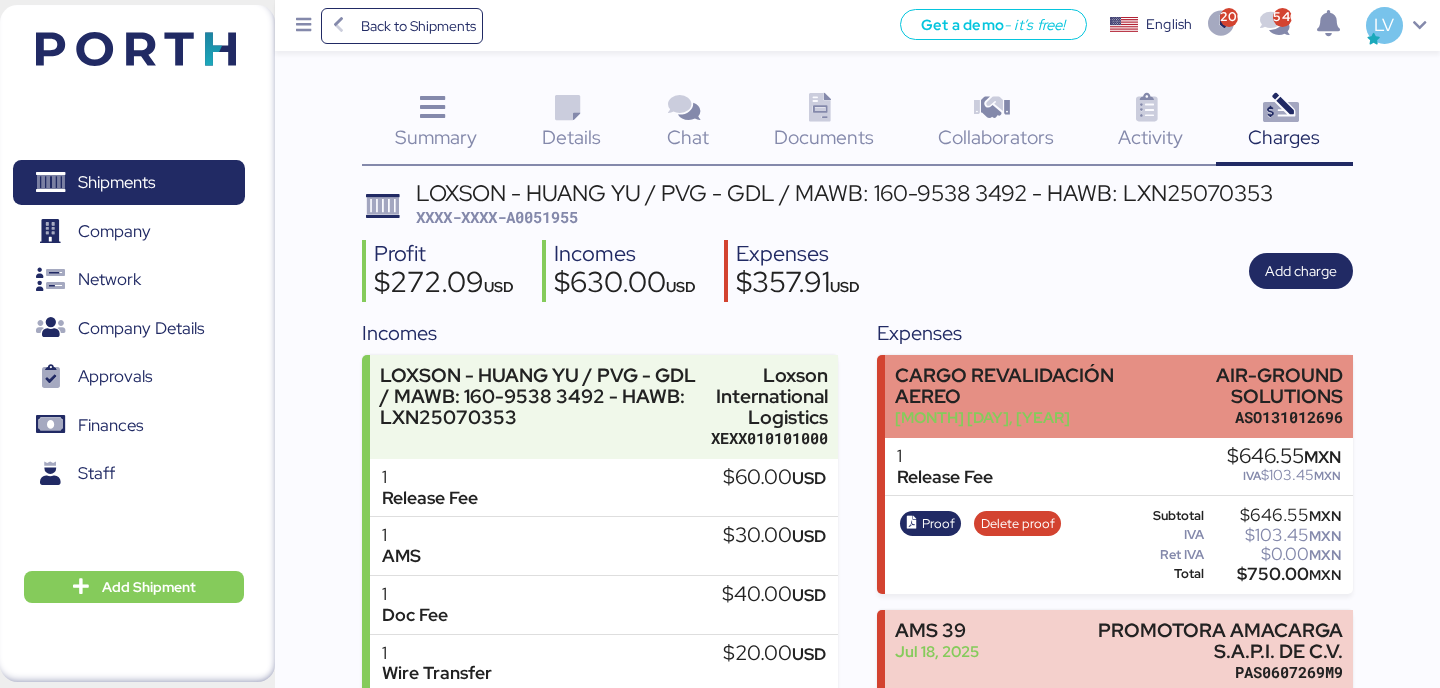 scroll, scrollTop: 441, scrollLeft: 0, axis: vertical 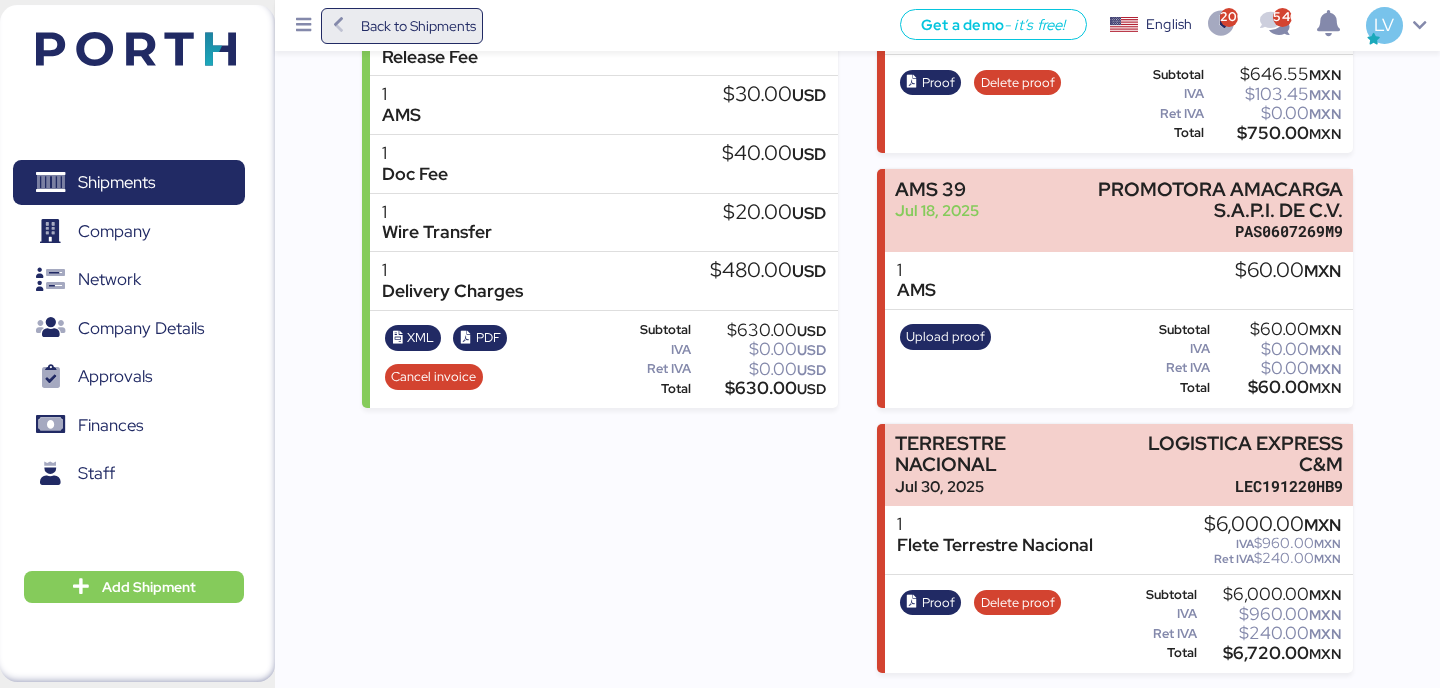 click on "Back to Shipments" at bounding box center (418, 26) 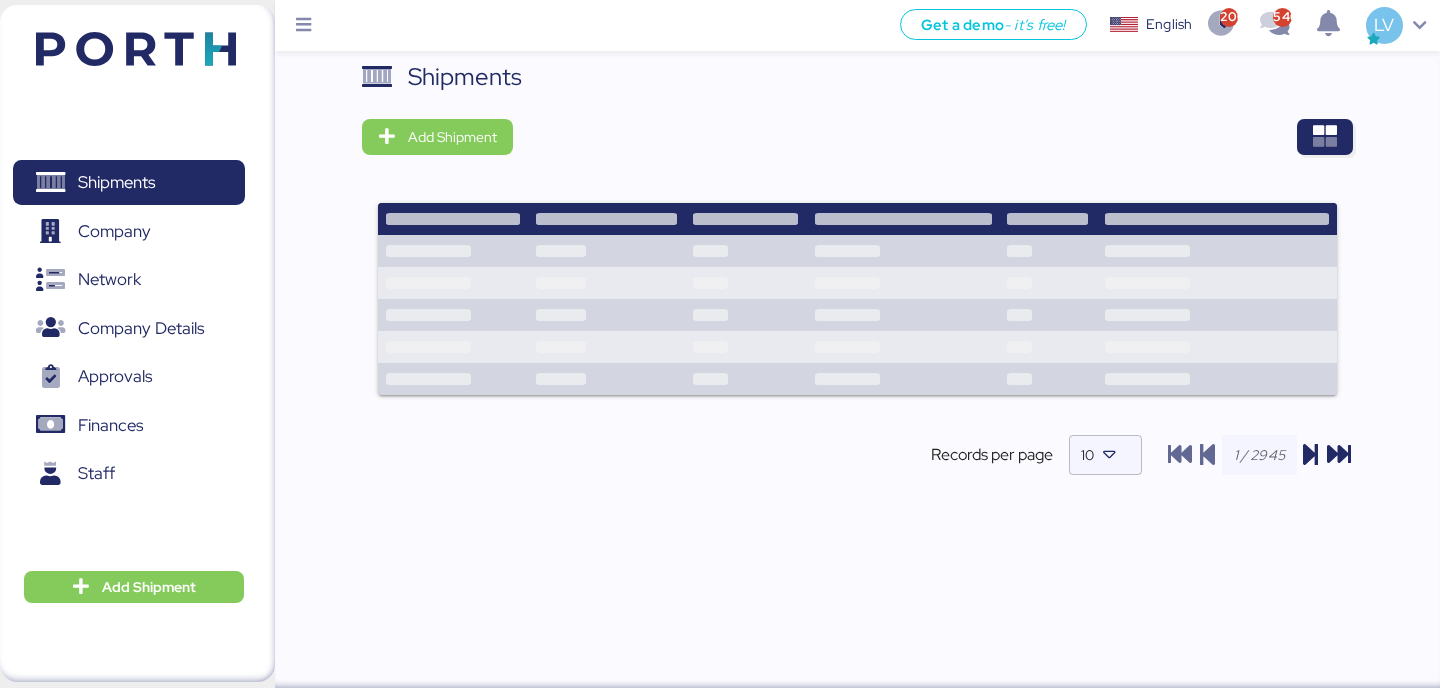 scroll, scrollTop: 0, scrollLeft: 0, axis: both 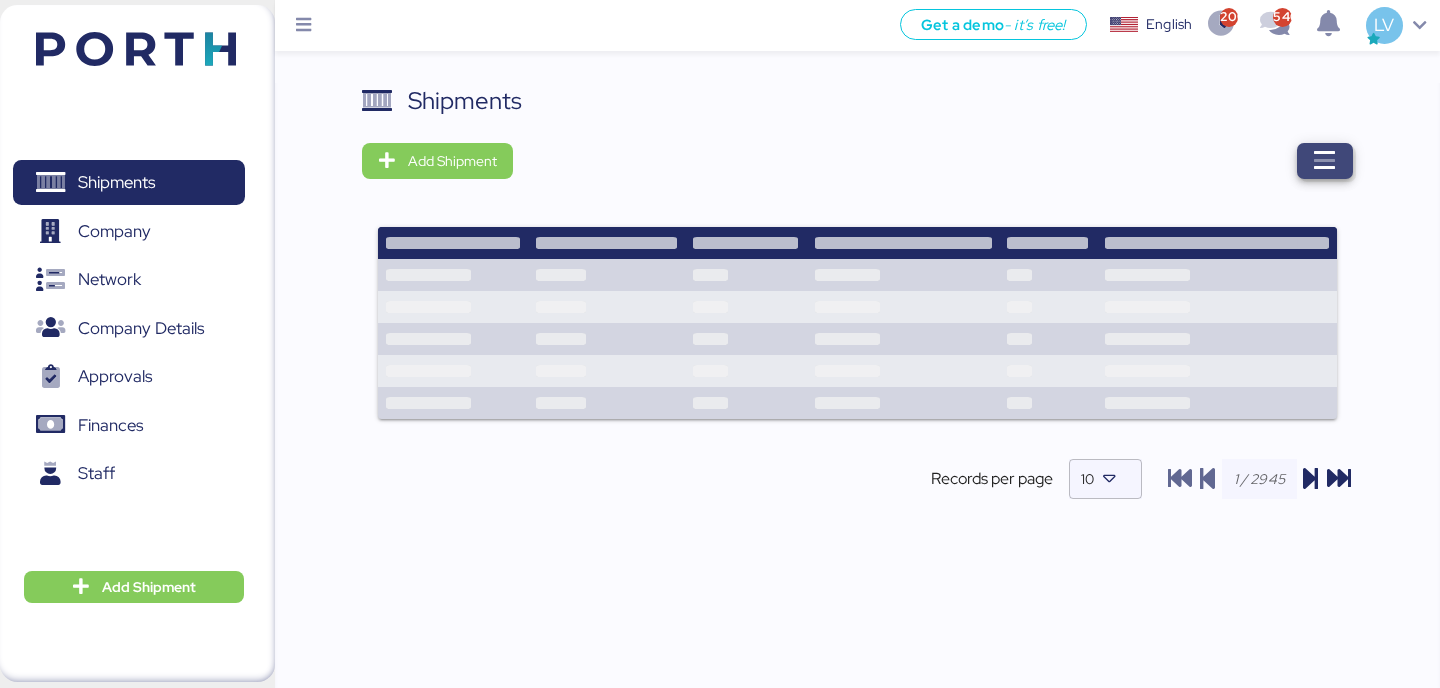 click at bounding box center (1325, 161) 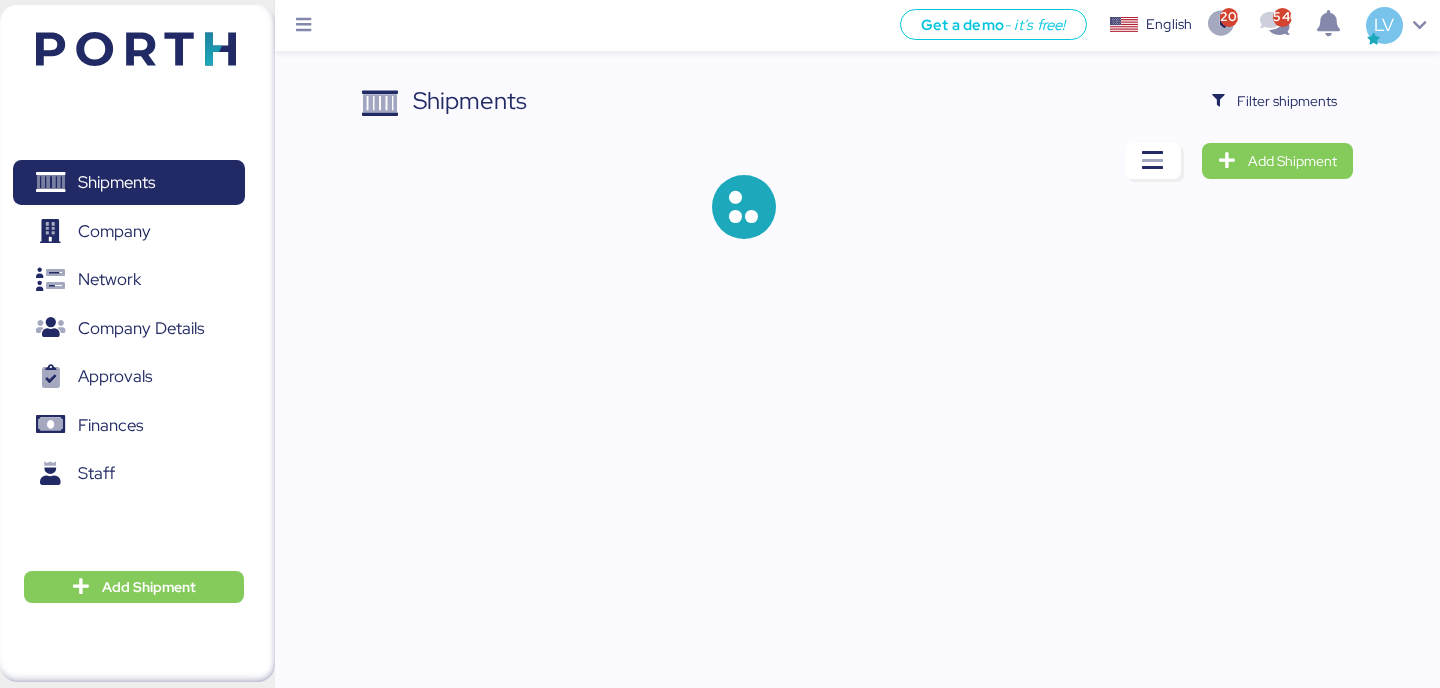click on "Shipments   Filter shipments     Add Shipment" at bounding box center (857, 177) 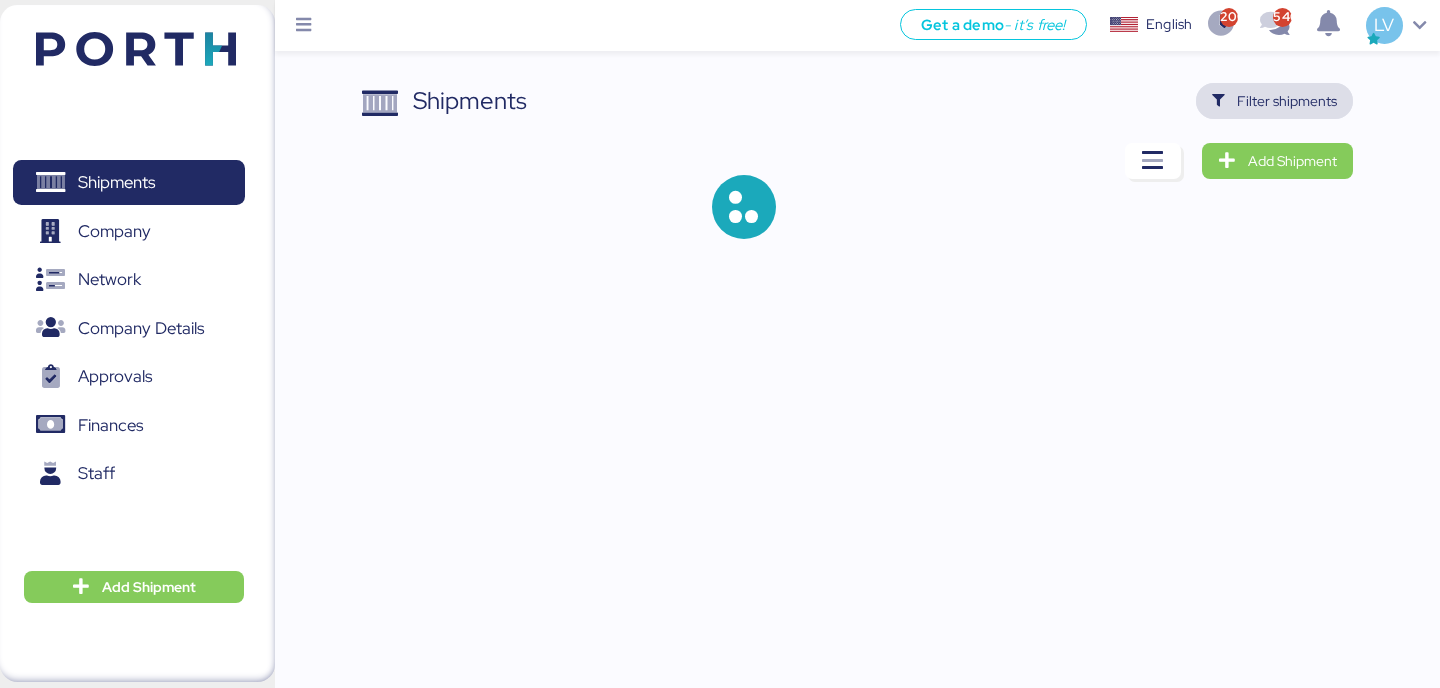 click on "Filter shipments" at bounding box center (1287, 101) 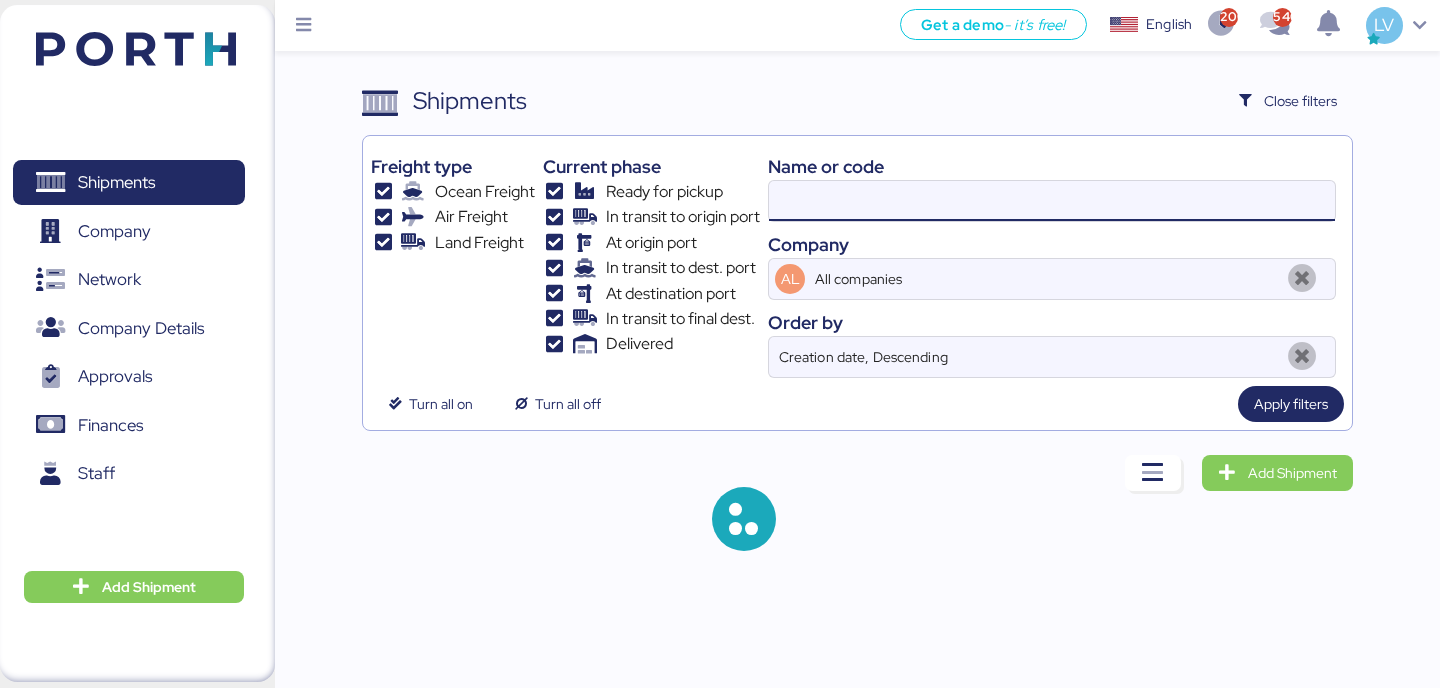 click at bounding box center [1052, 201] 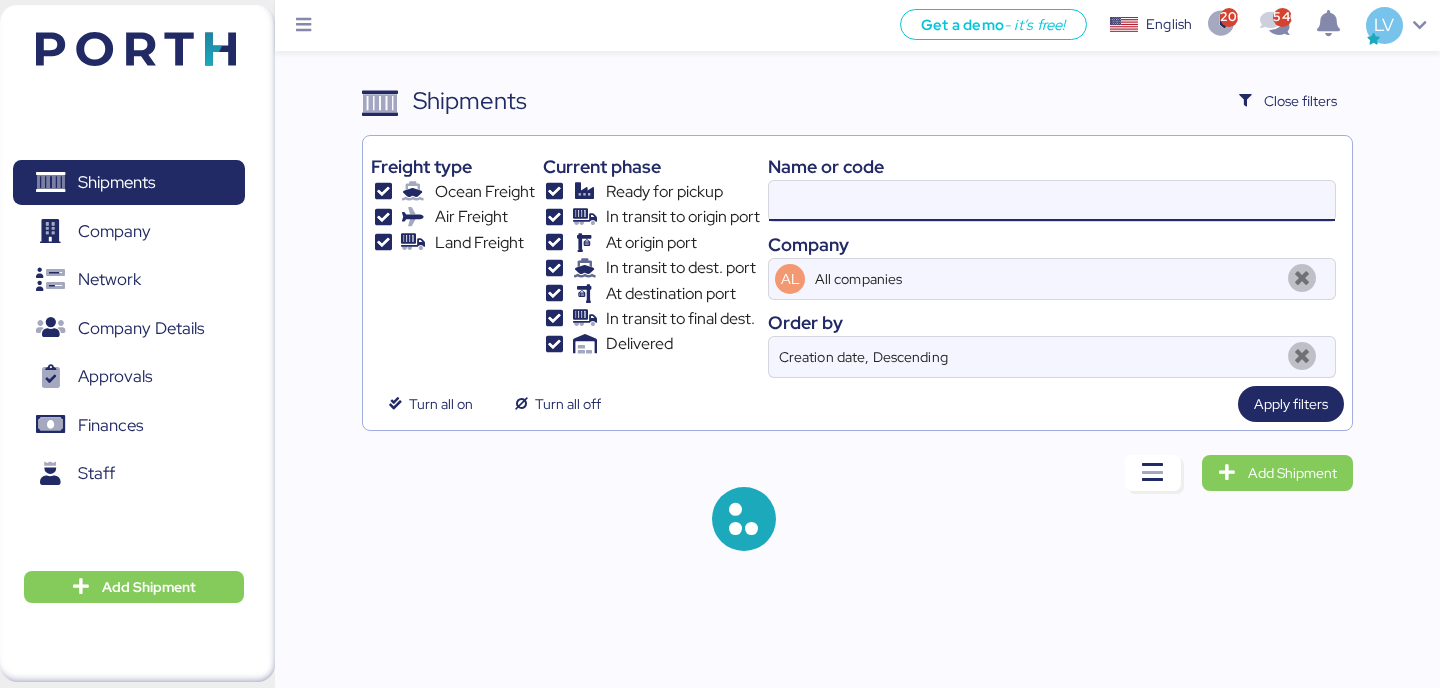 click at bounding box center (1052, 201) 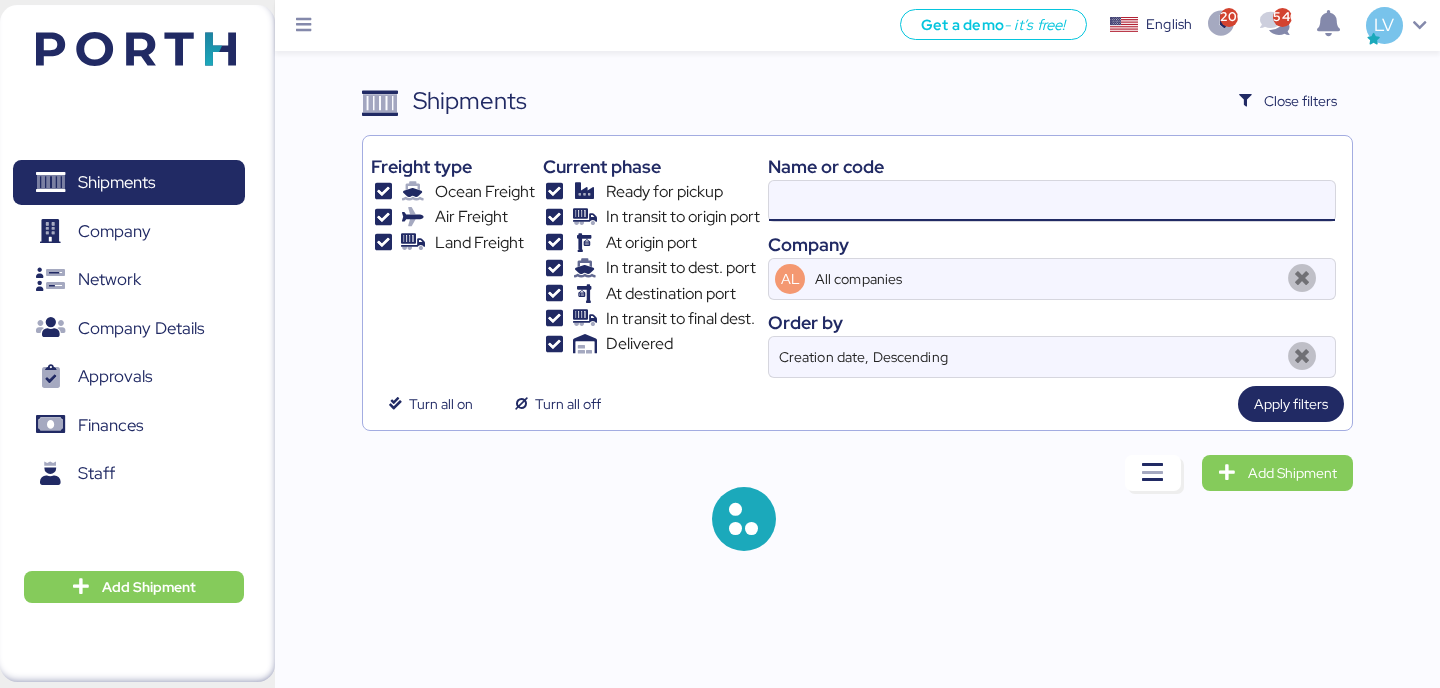 paste on "CNICB25006730" 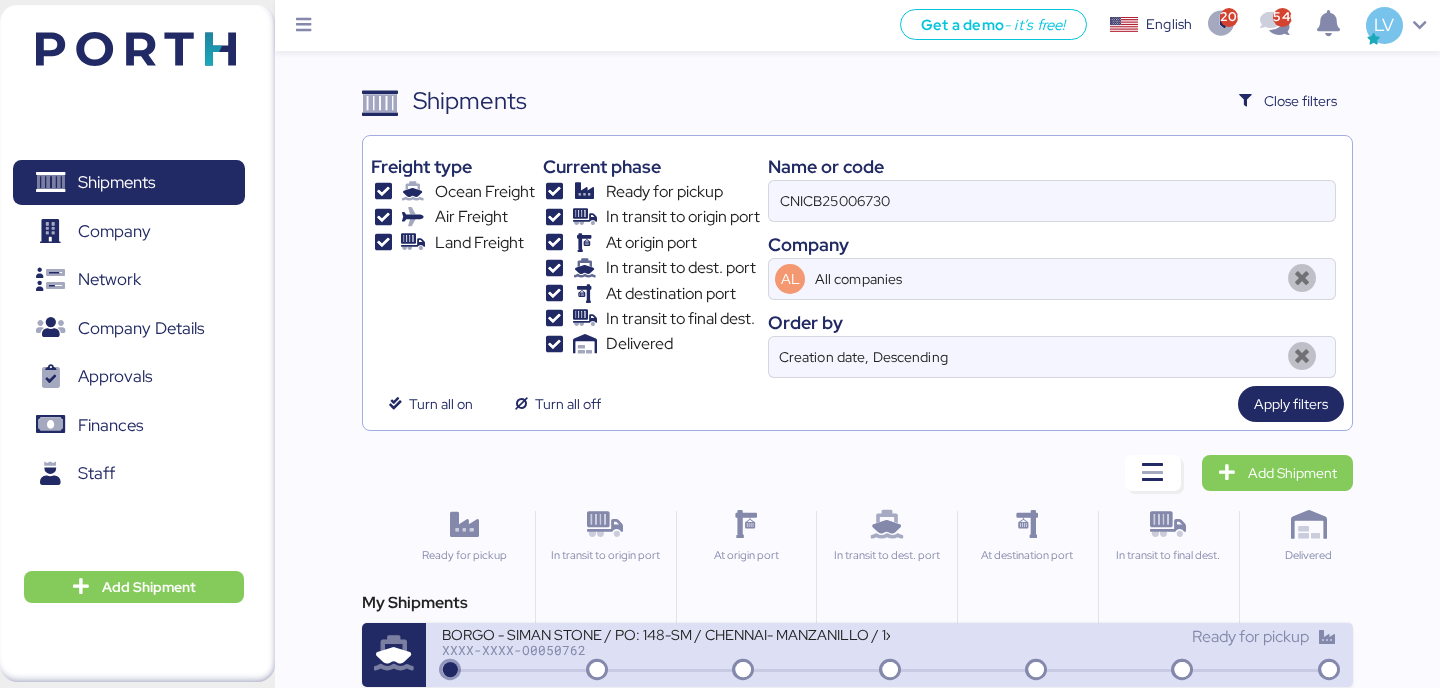 click on "BORGO - SIMAN STONE / PO: 148-SM / CHENNAI- MANZANILLO / 1x40 / TARJUN // BKG: CNICB25006730" at bounding box center (665, 633) 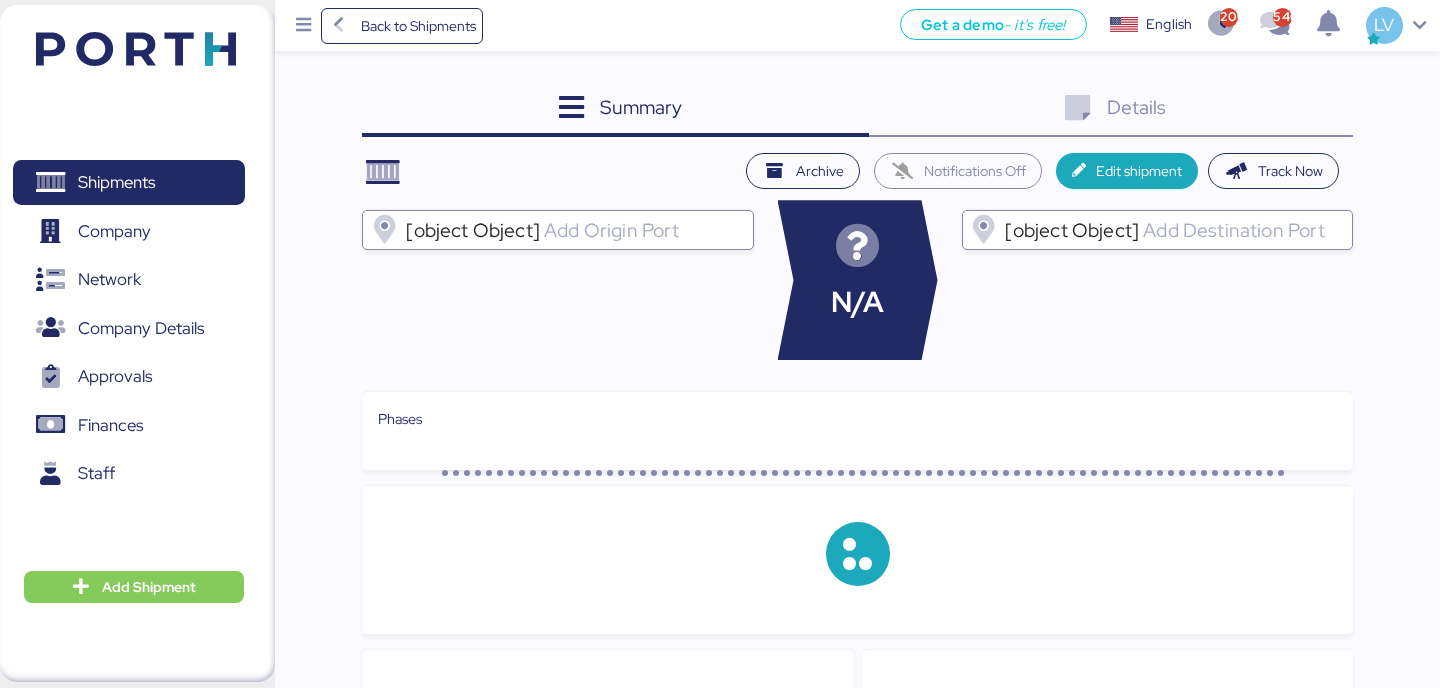 click on "Details 0" at bounding box center (1111, 110) 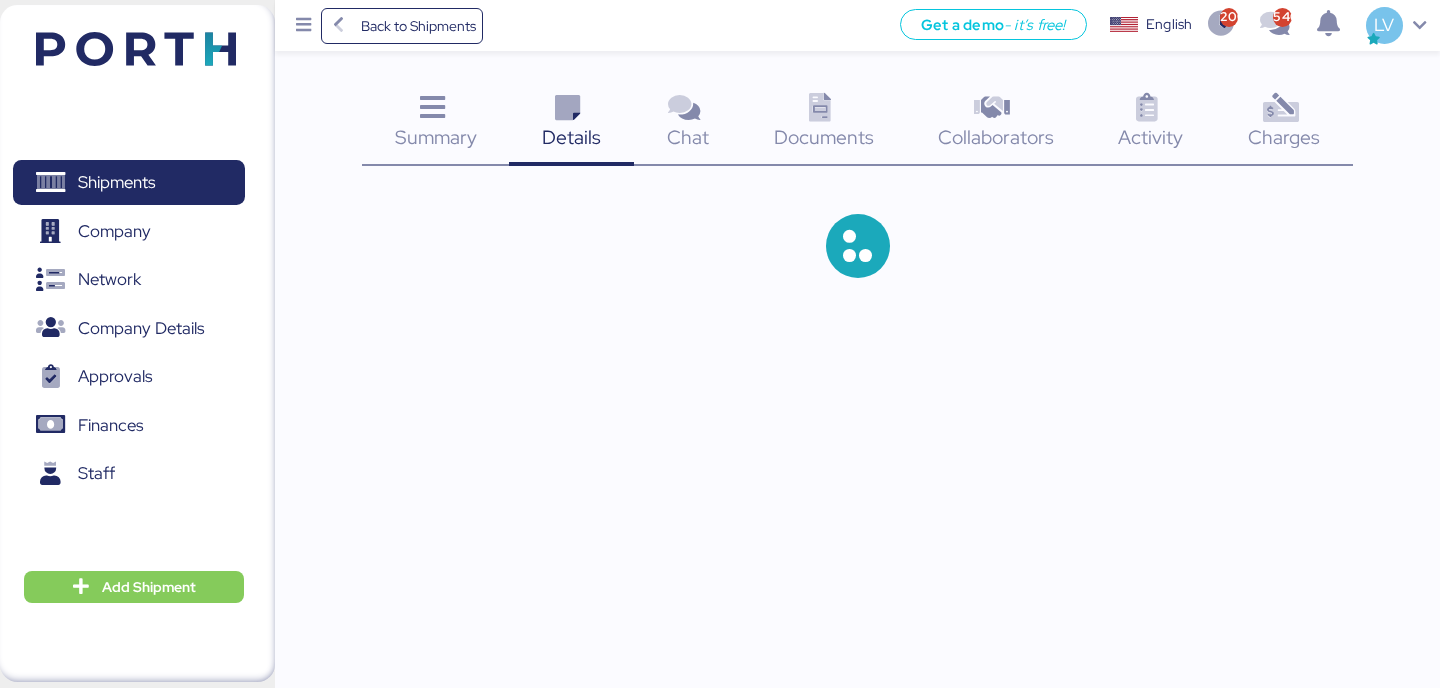 click on "Charges 0" at bounding box center (1284, 124) 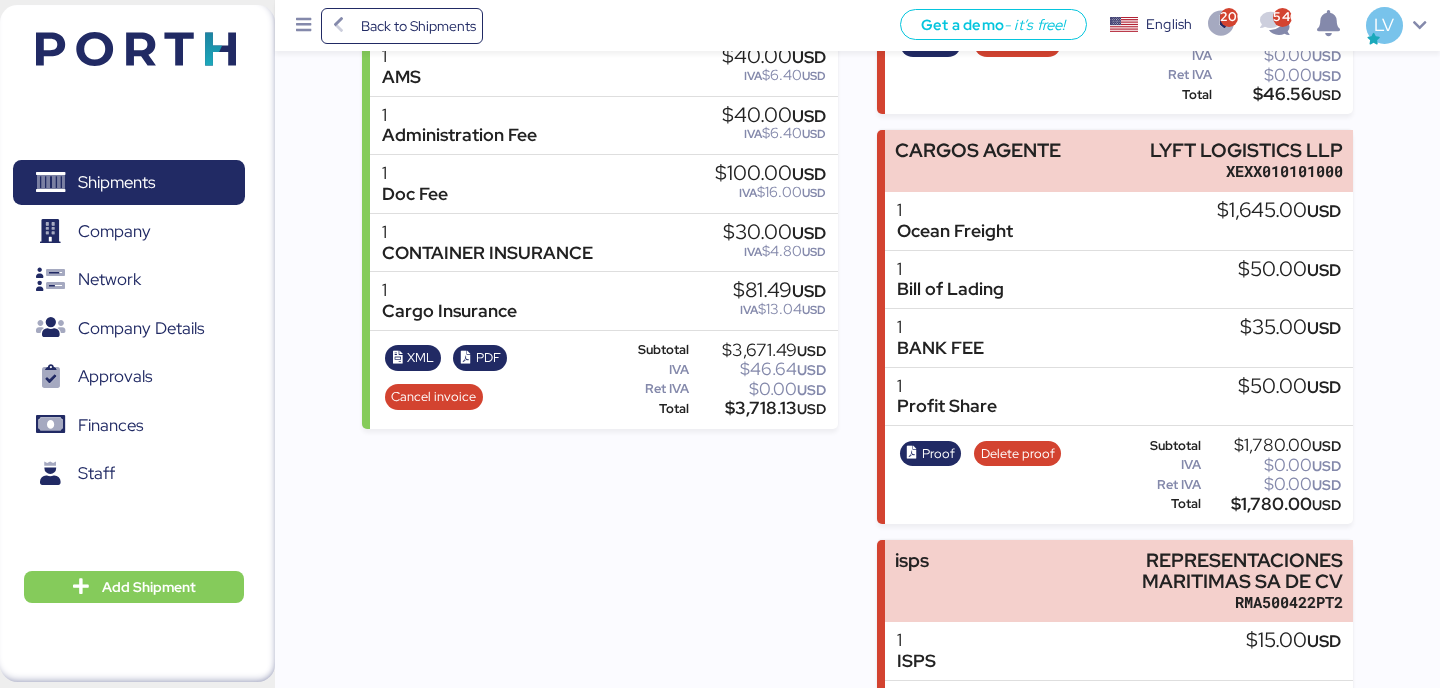 scroll, scrollTop: 0, scrollLeft: 0, axis: both 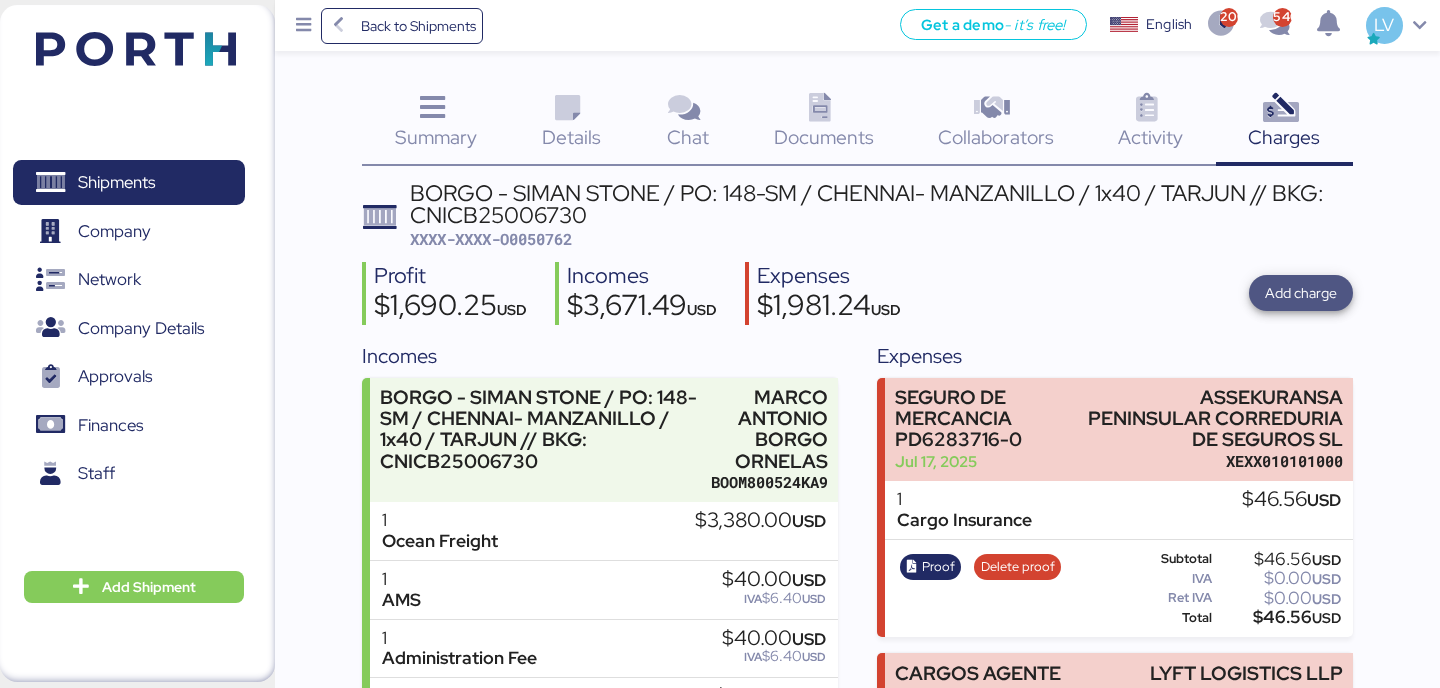 click on "Add charge" at bounding box center [1301, 293] 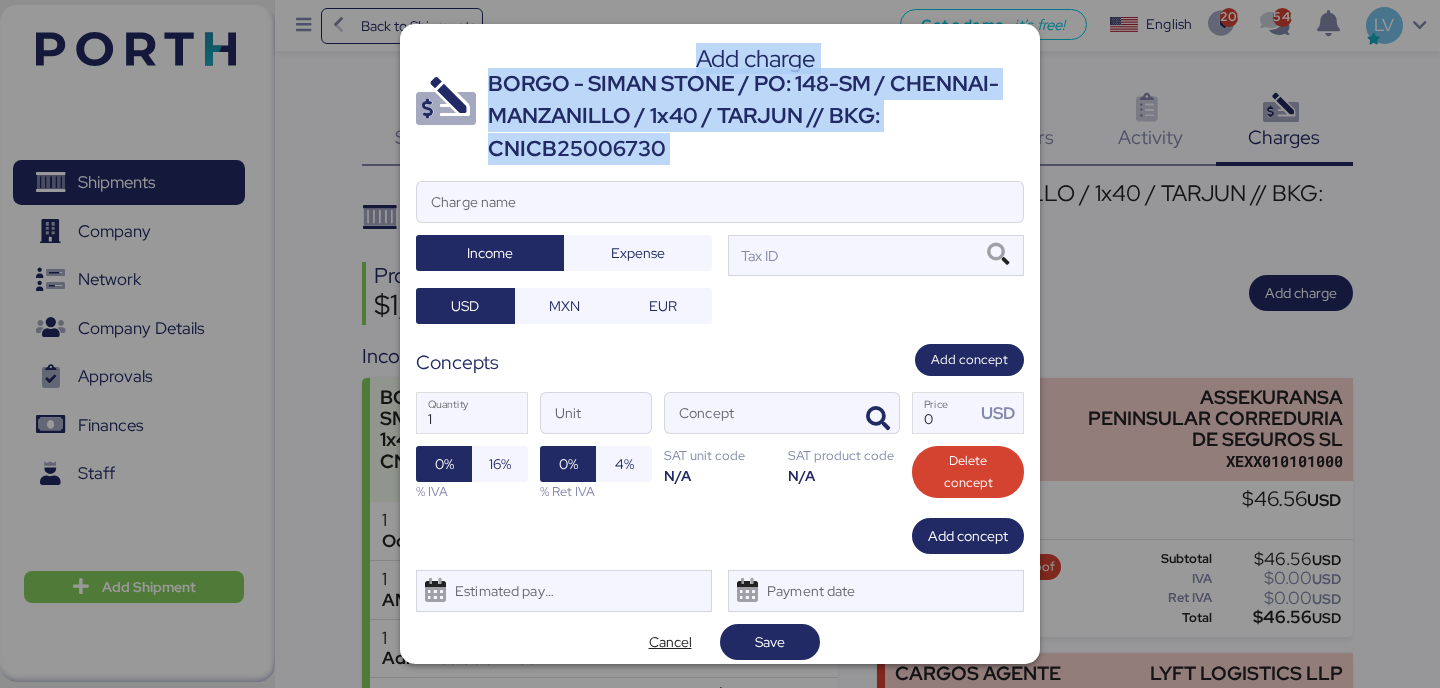 click on "Add charge BORGO - SIMAN STONE / PO: 148-SM / CHENNAI- MANZANILLO / 1x40 / TARJUN // BKG: CNICB25006730 Charge name Income Expense Tax ID   USD MXN EUR Concepts Add concept 1 Quantity Unit Concept   0 Price USD 0% 16% % IVA 0% 4% % Ret IVA SAT unit code N/A SAT product code N/A Delete concept Add concept   Estimated payment date   Payment date Cancel Save" at bounding box center [720, 344] 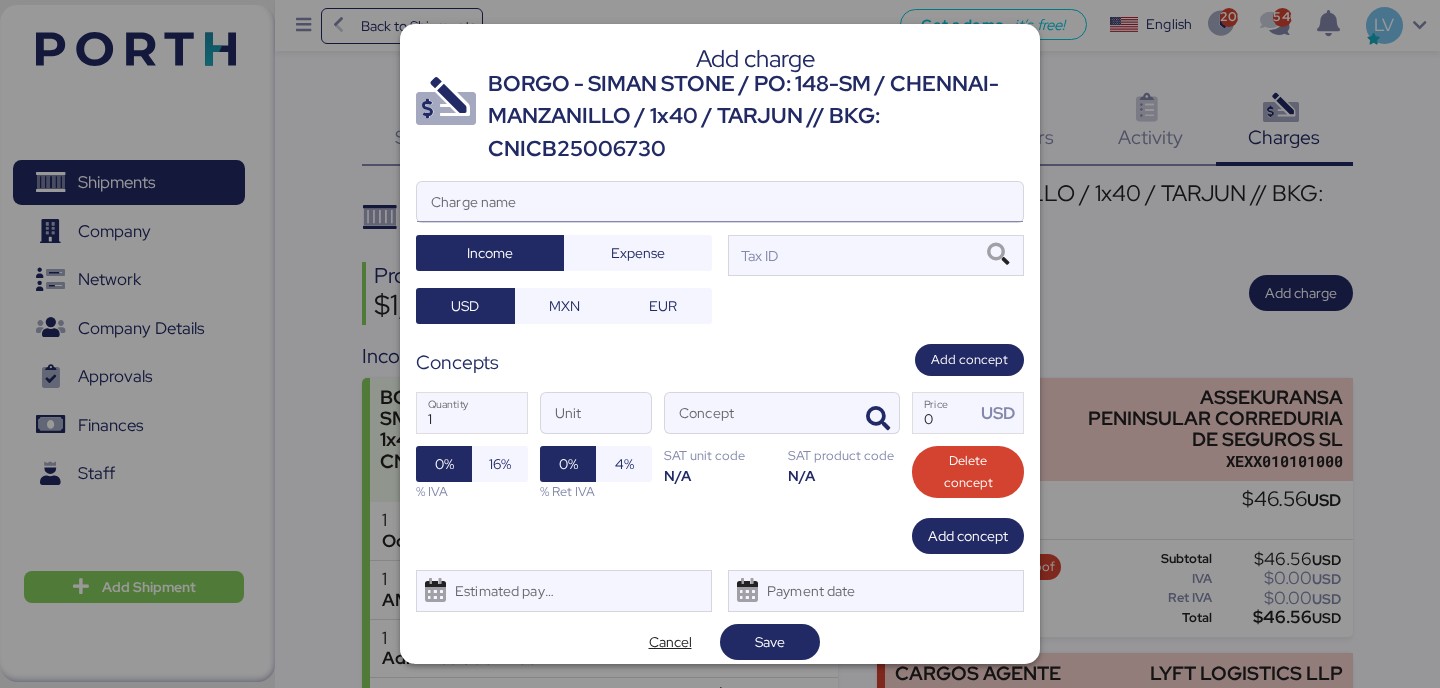 click on "Charge name" at bounding box center [720, 202] 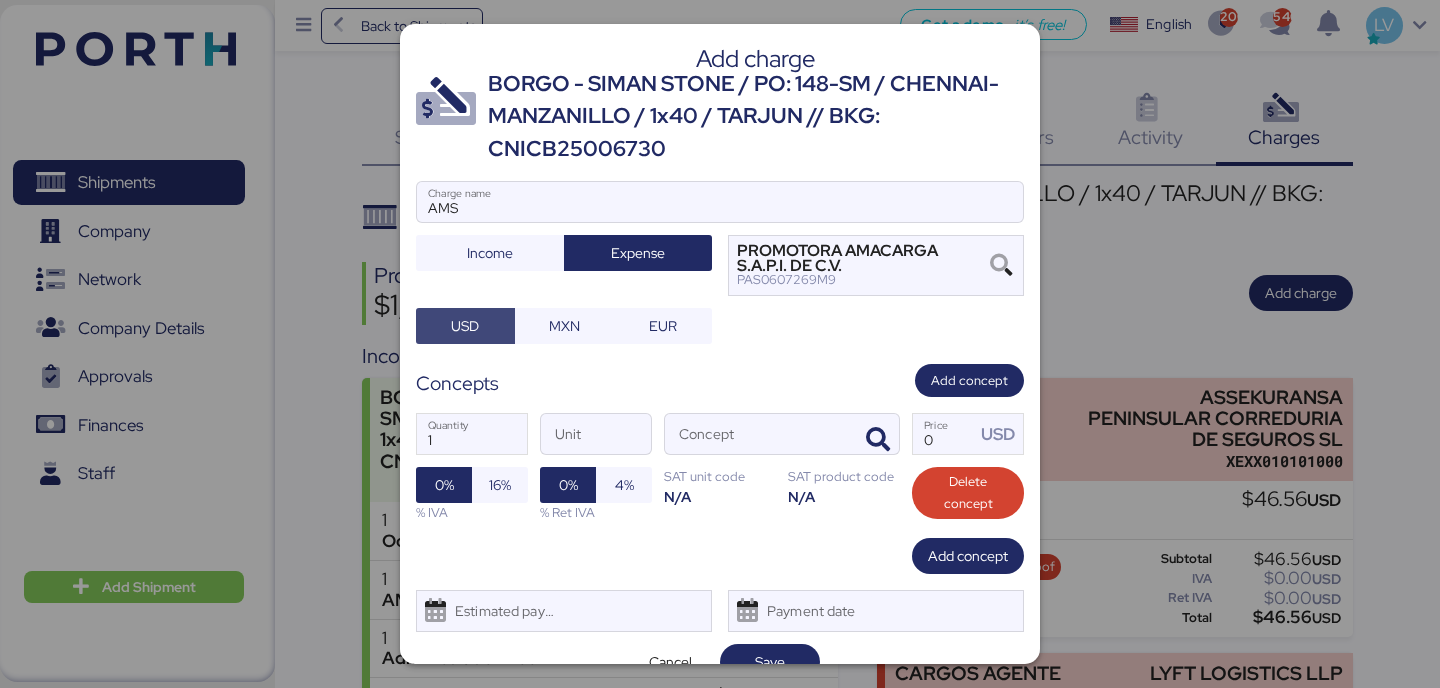 click on "USD" at bounding box center [465, 326] 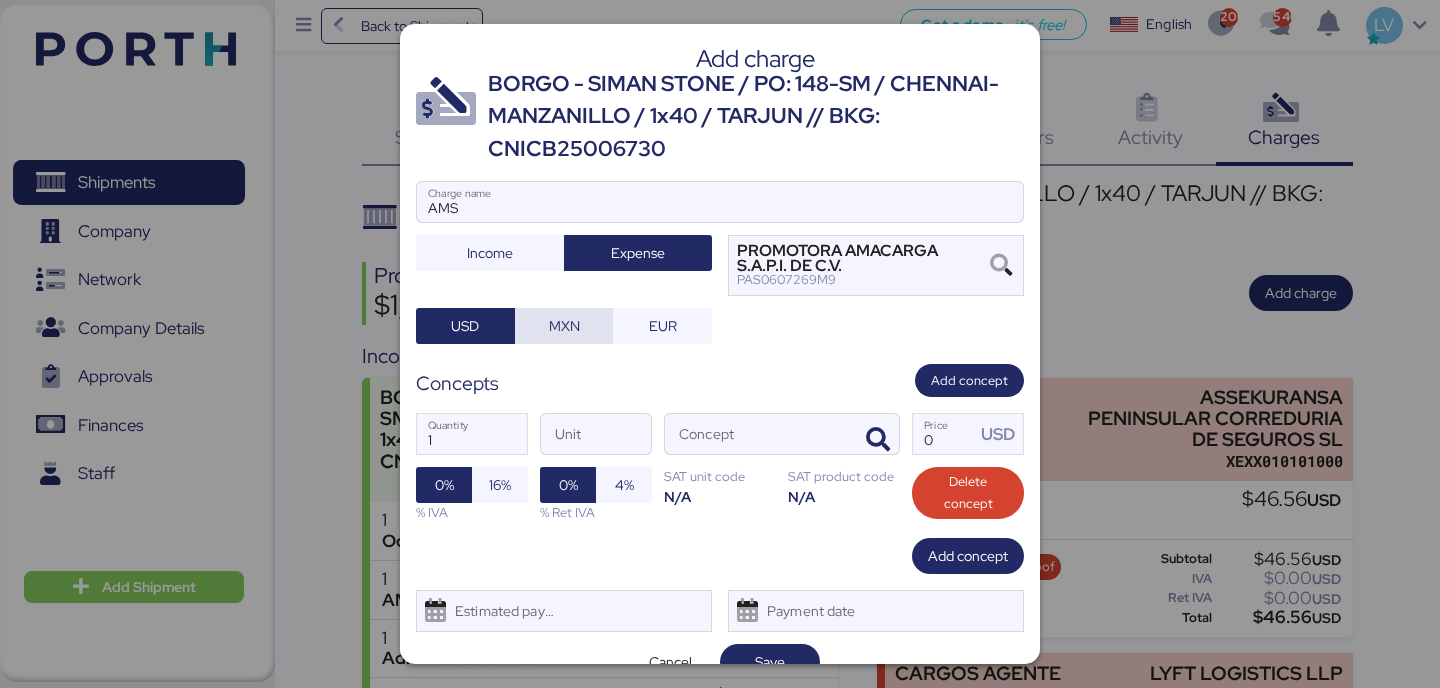 click on "MXN" at bounding box center [564, 326] 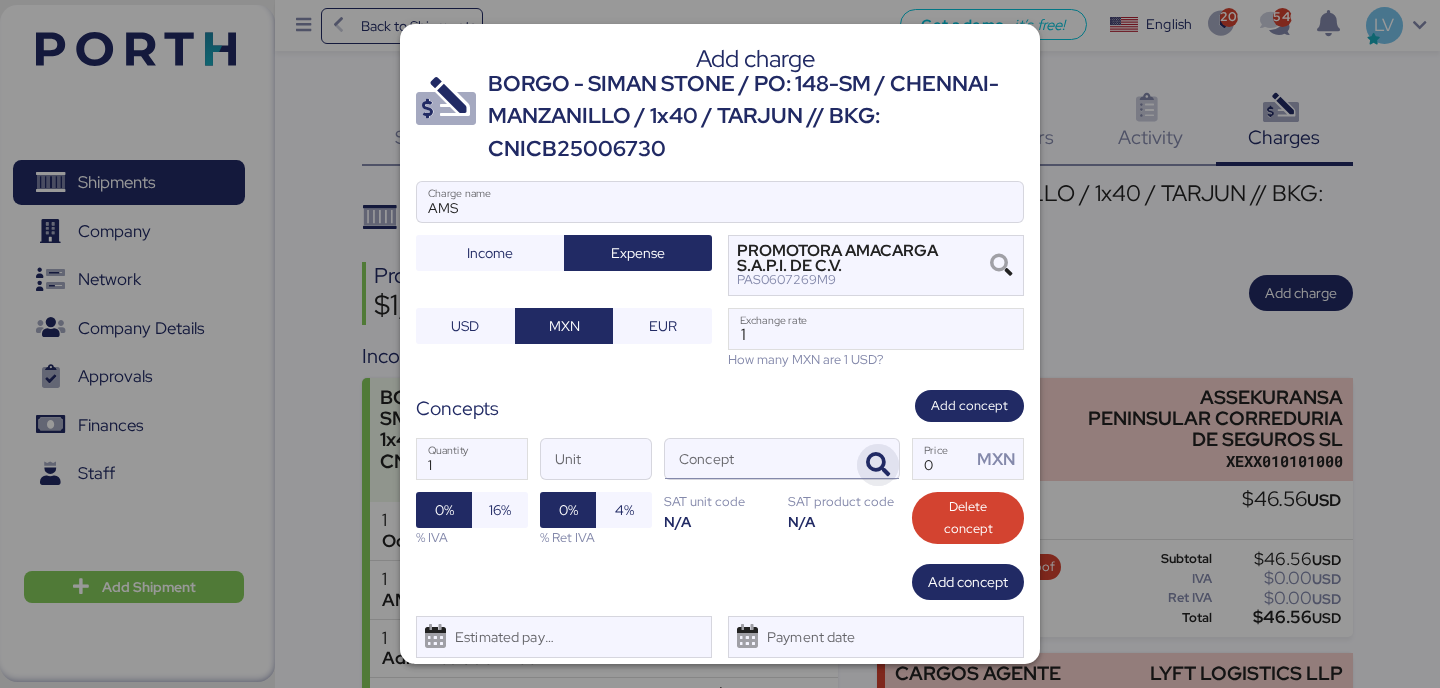 click at bounding box center (878, 465) 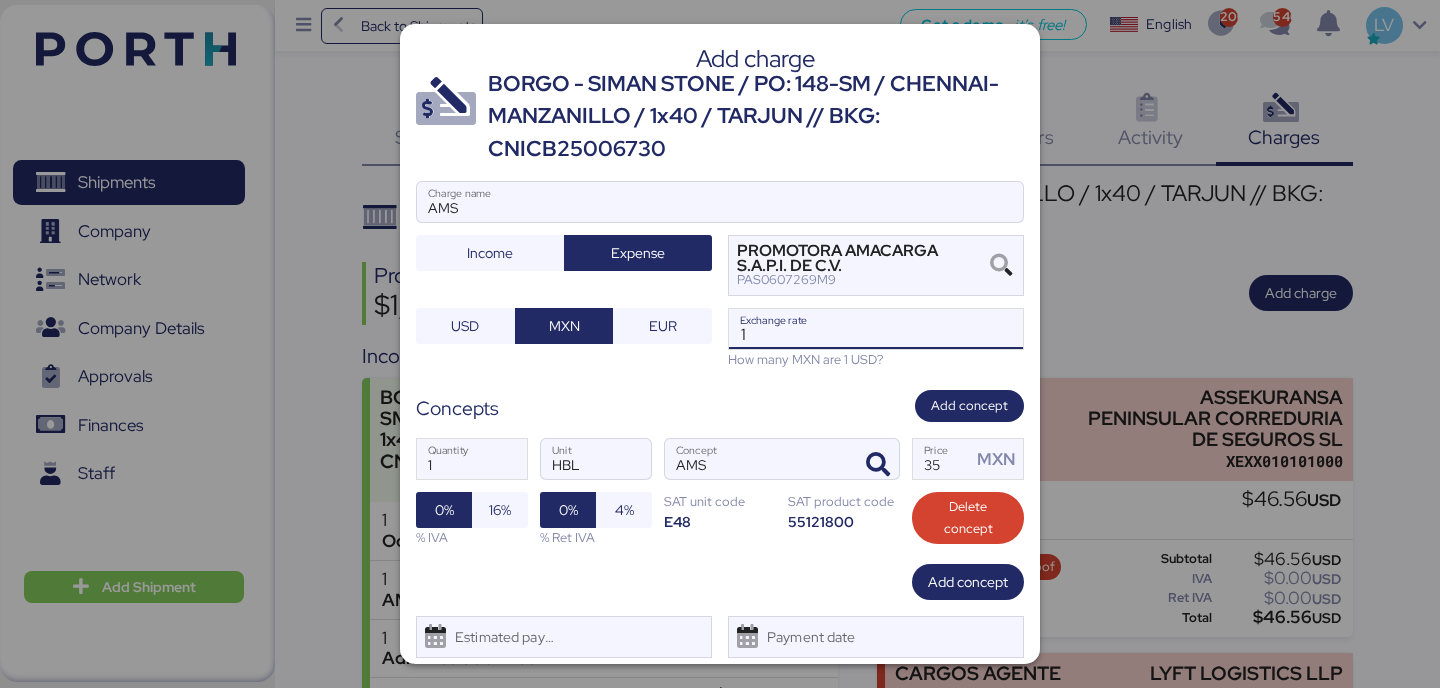 click on "1" at bounding box center (876, 329) 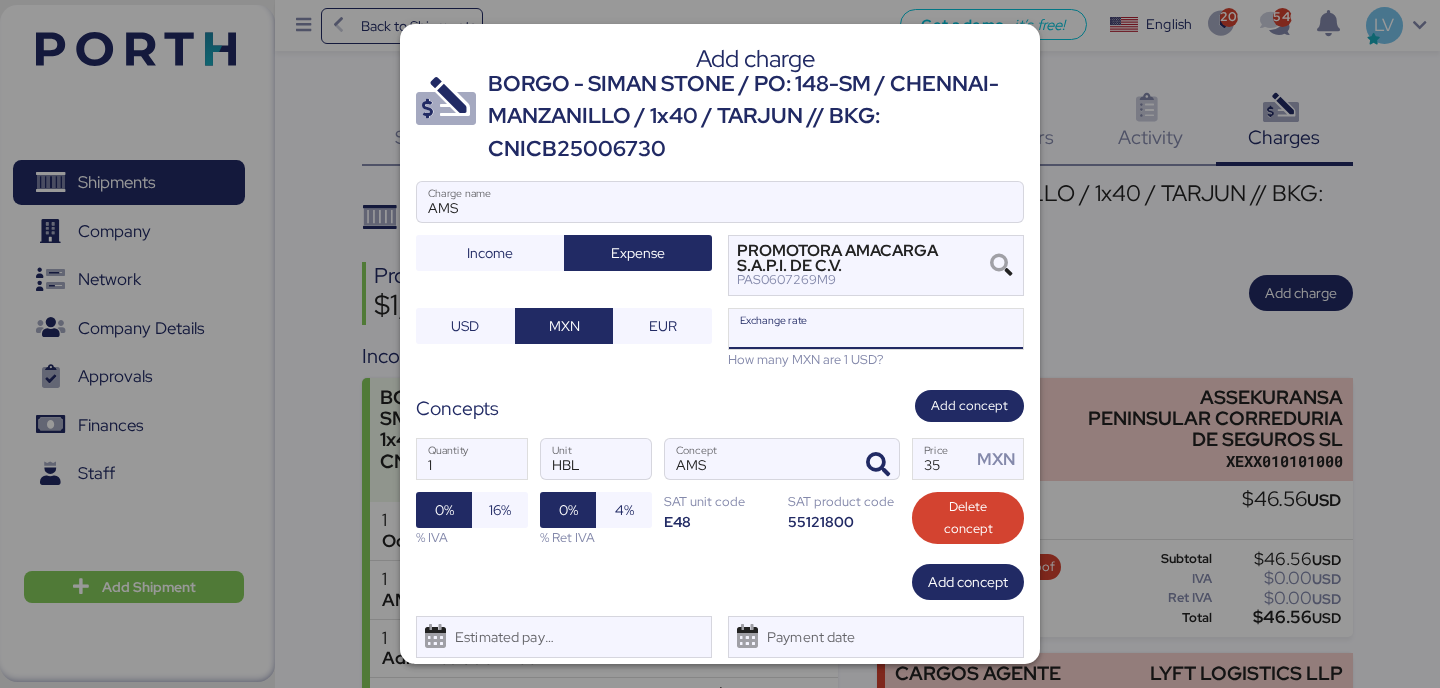 paste on "25006730" 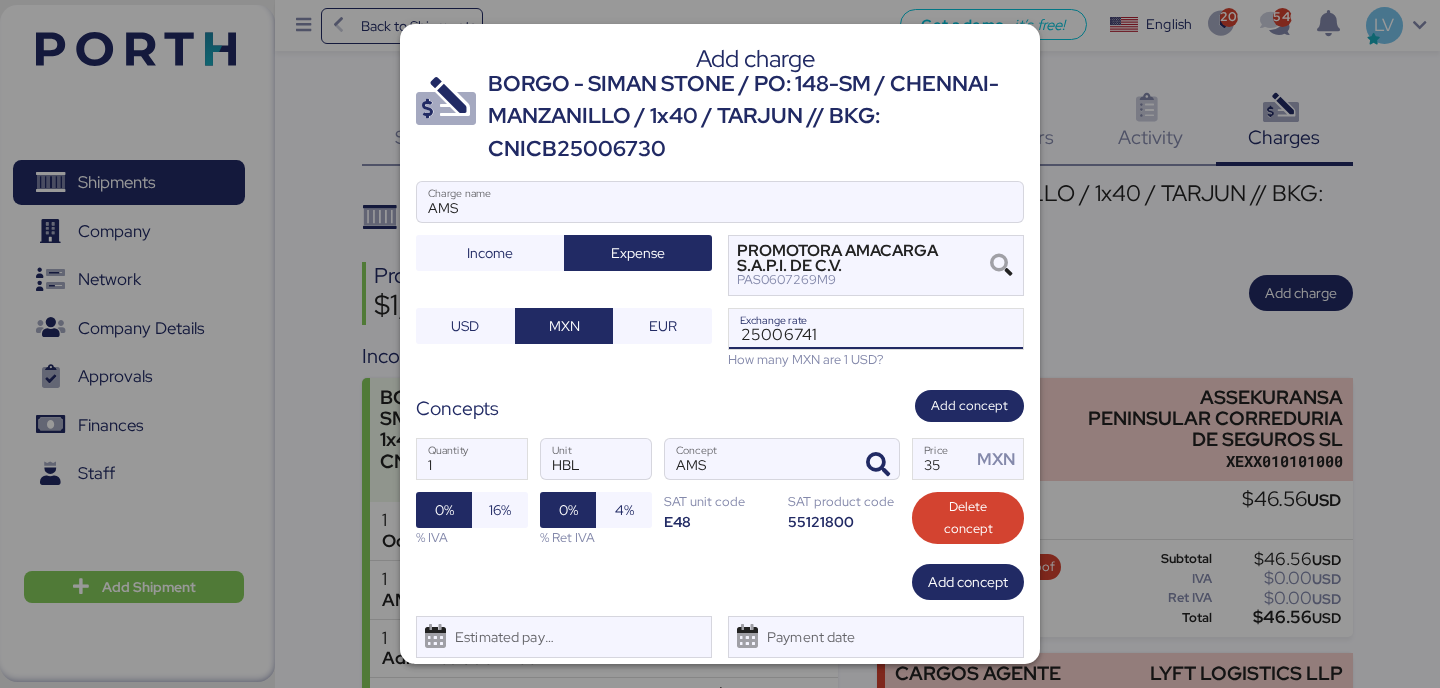 click on "25006741" at bounding box center (876, 329) 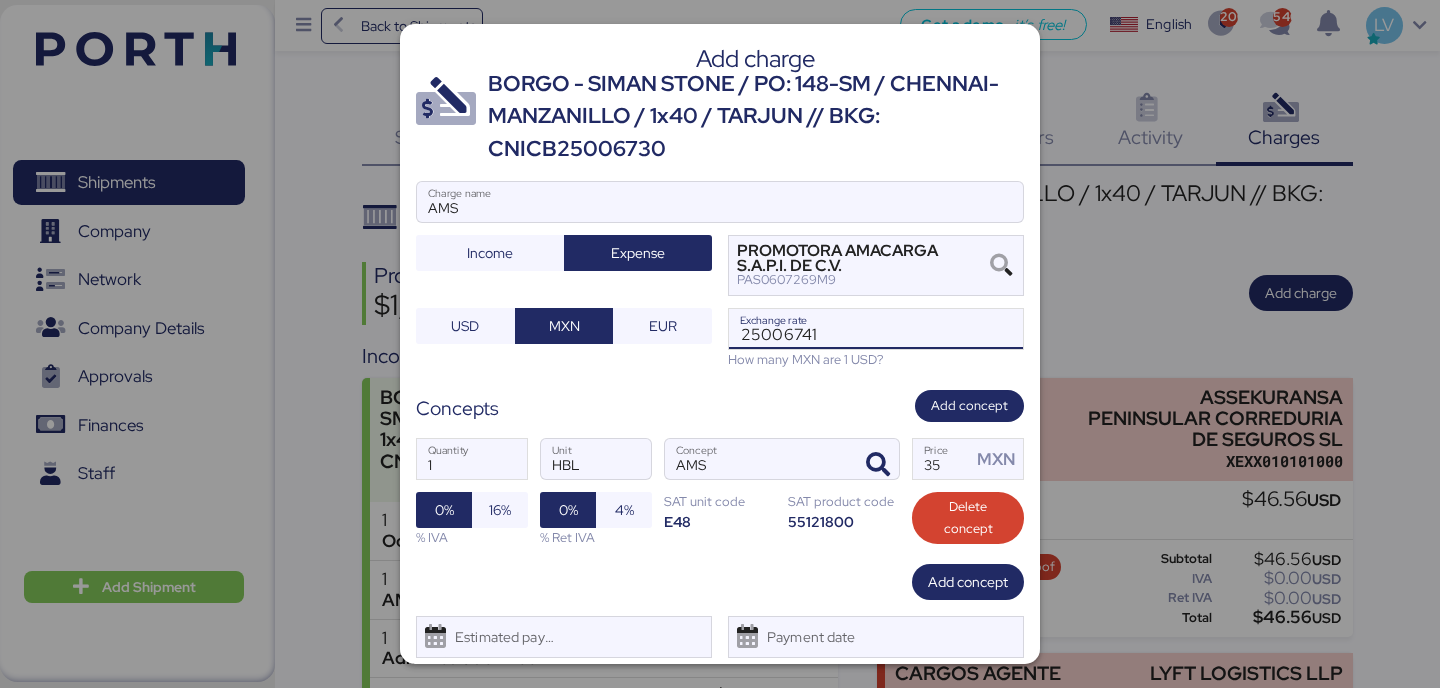 click on "25006741" at bounding box center [876, 329] 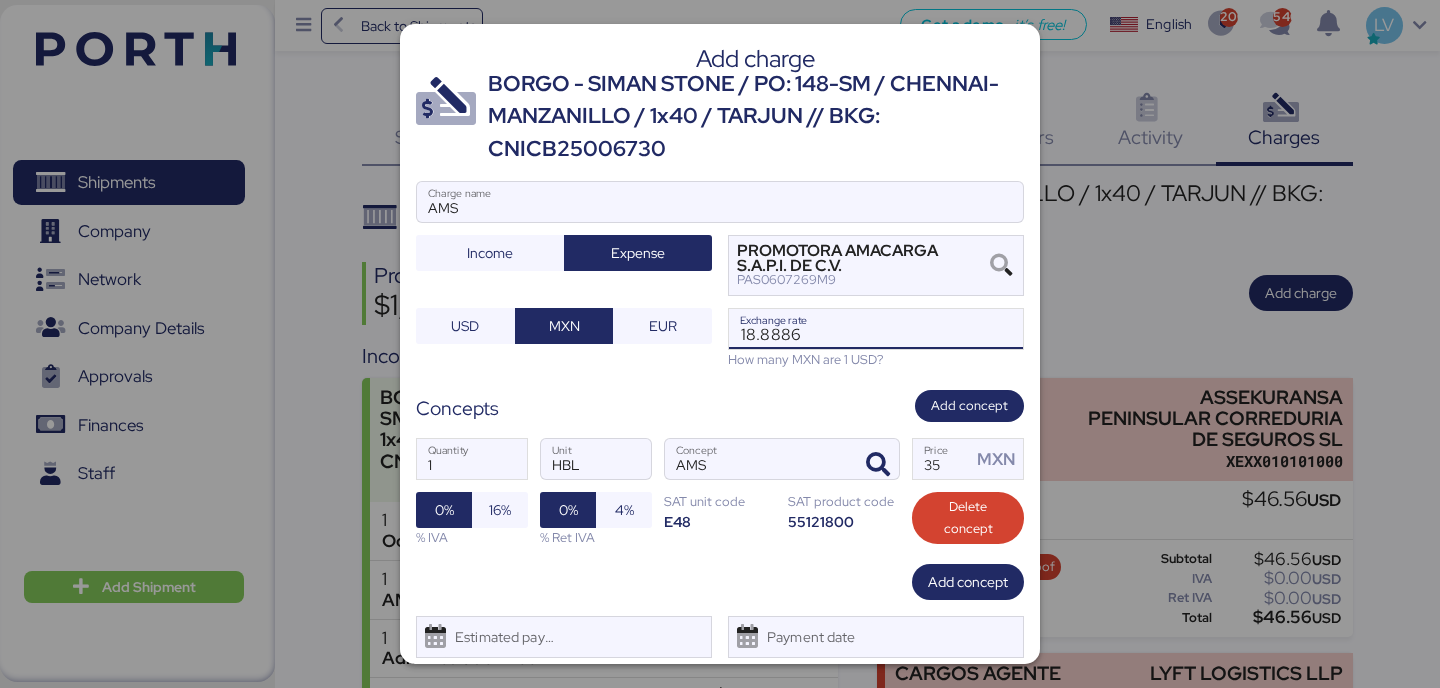 scroll, scrollTop: 57, scrollLeft: 0, axis: vertical 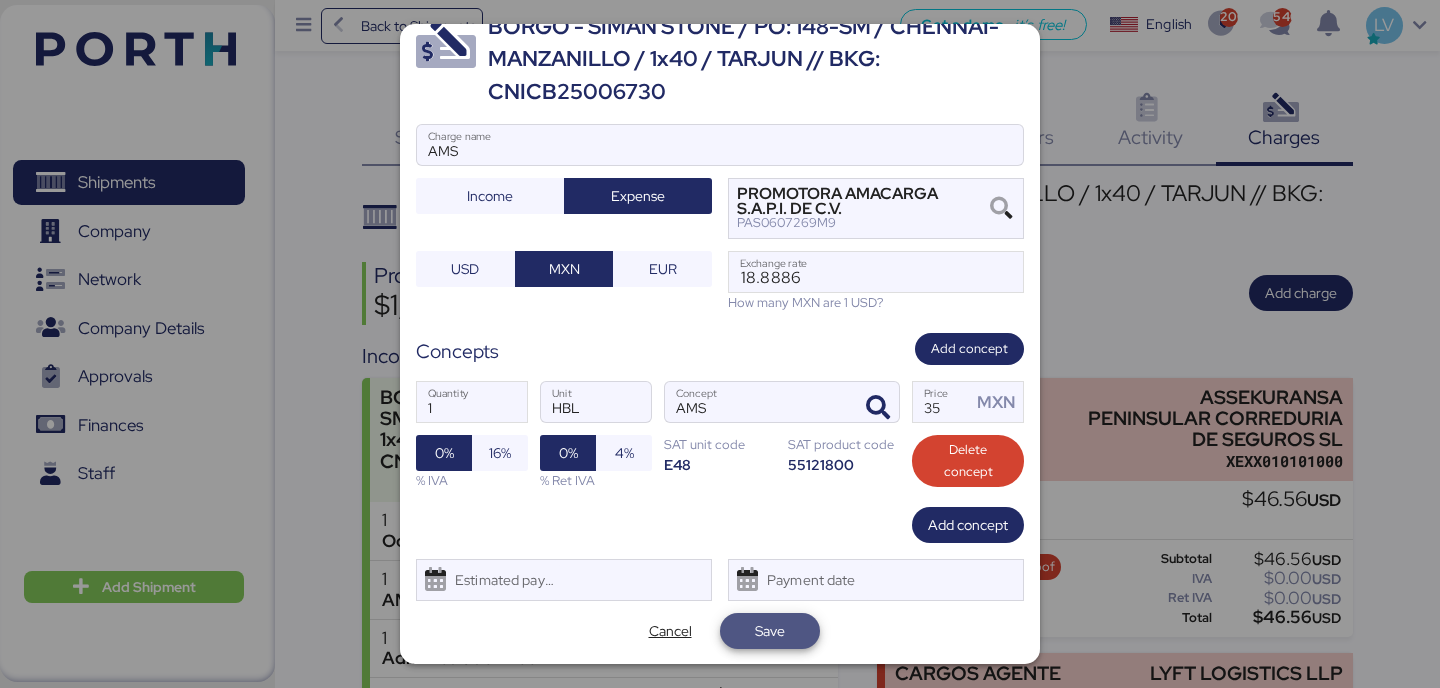 click on "Save" at bounding box center (770, 631) 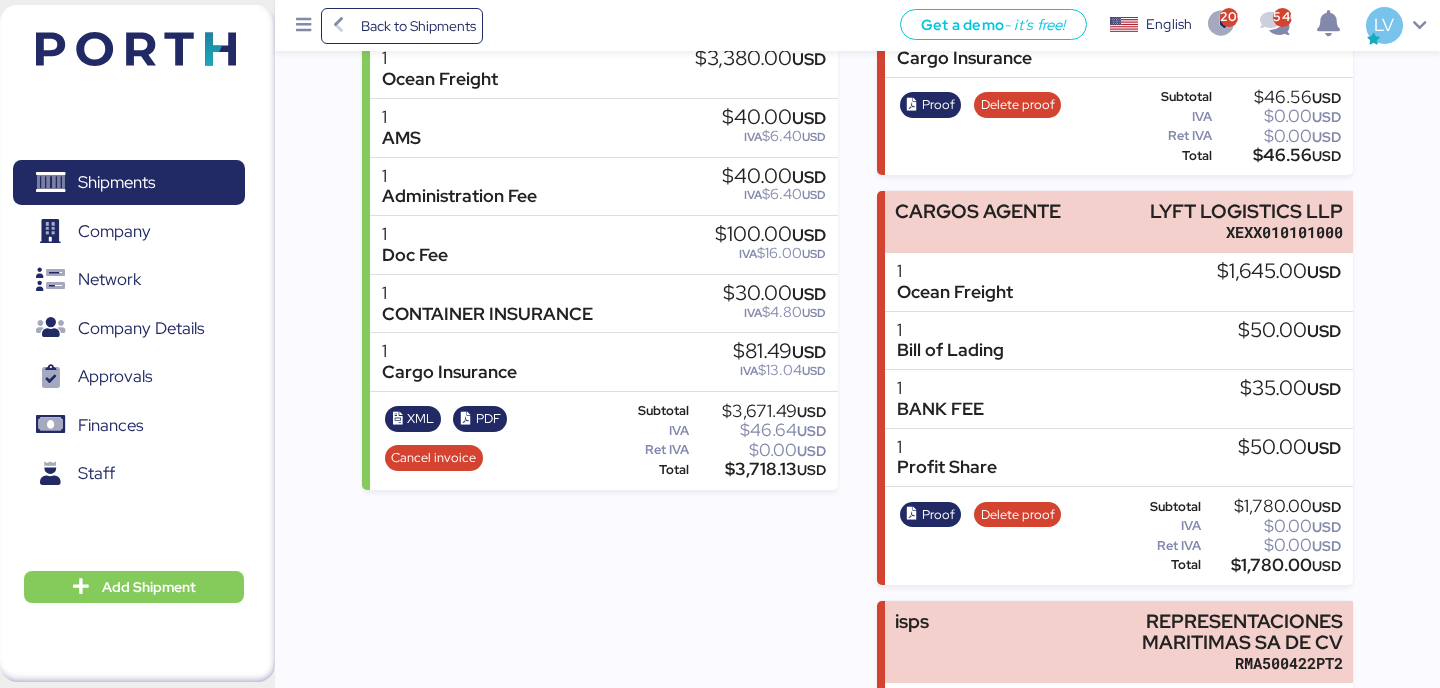 scroll, scrollTop: 1198, scrollLeft: 0, axis: vertical 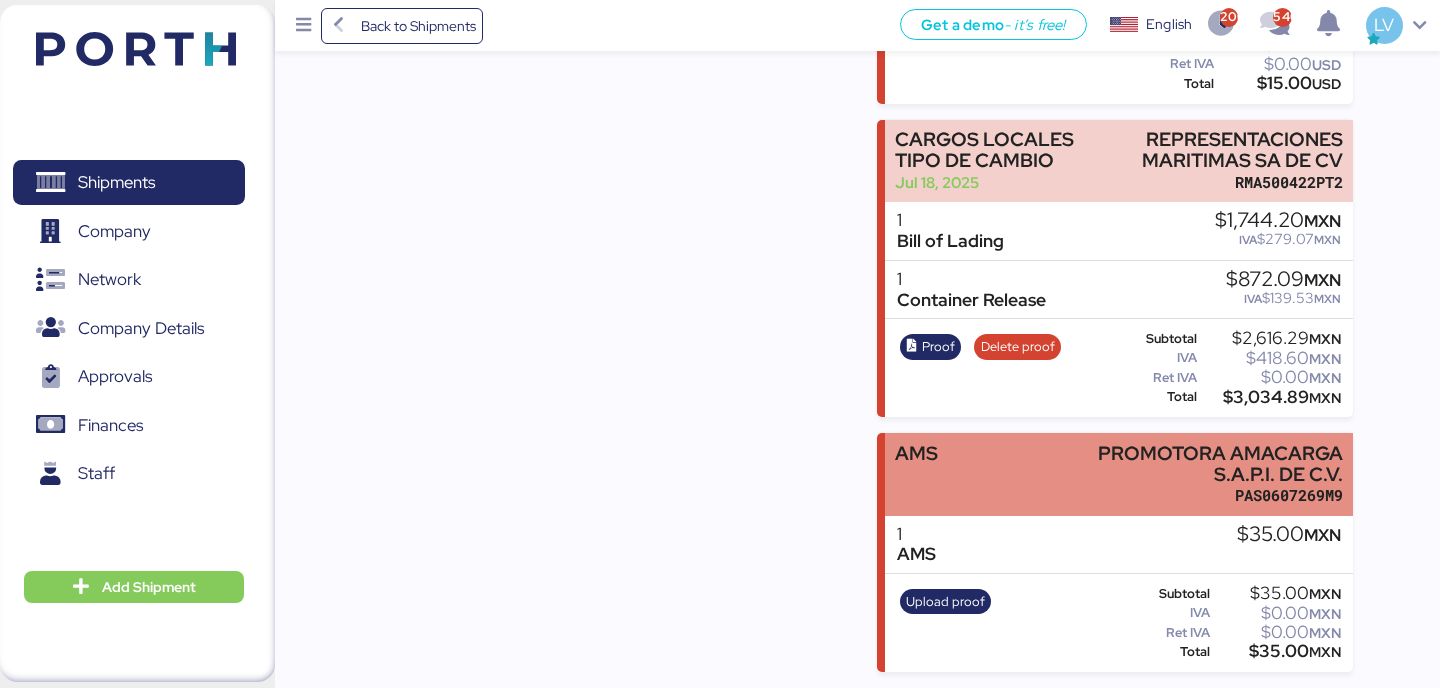 click on "PROMOTORA AMACARGA S.A.P.I. DE C.V." at bounding box center [1208, 464] 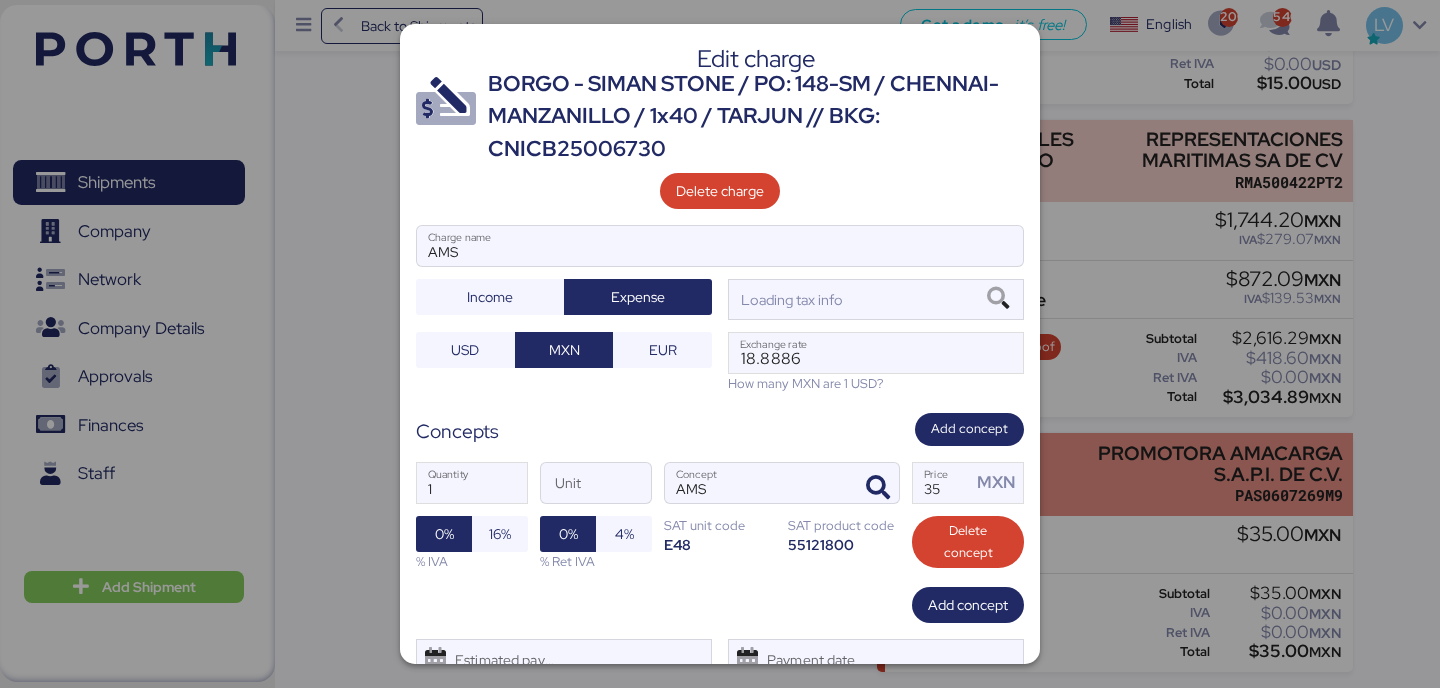 scroll, scrollTop: 0, scrollLeft: 0, axis: both 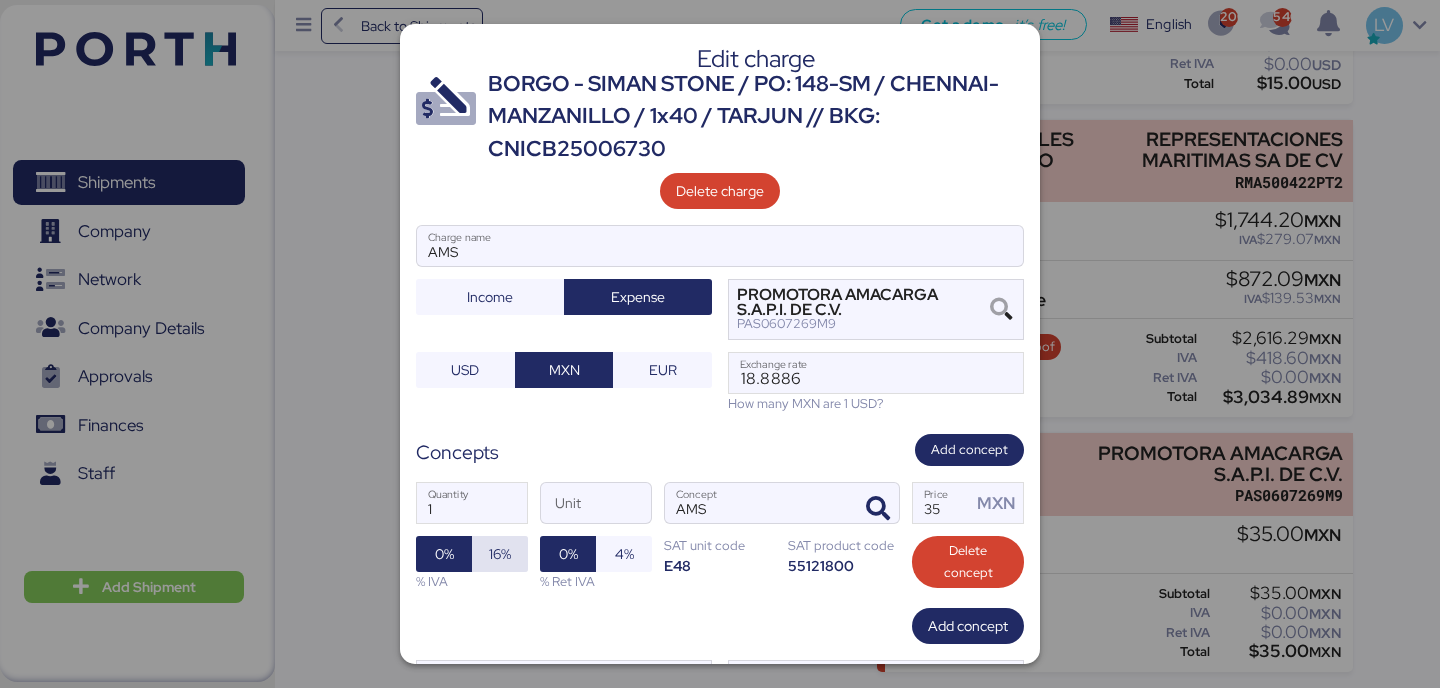 click on "16%" at bounding box center (500, 554) 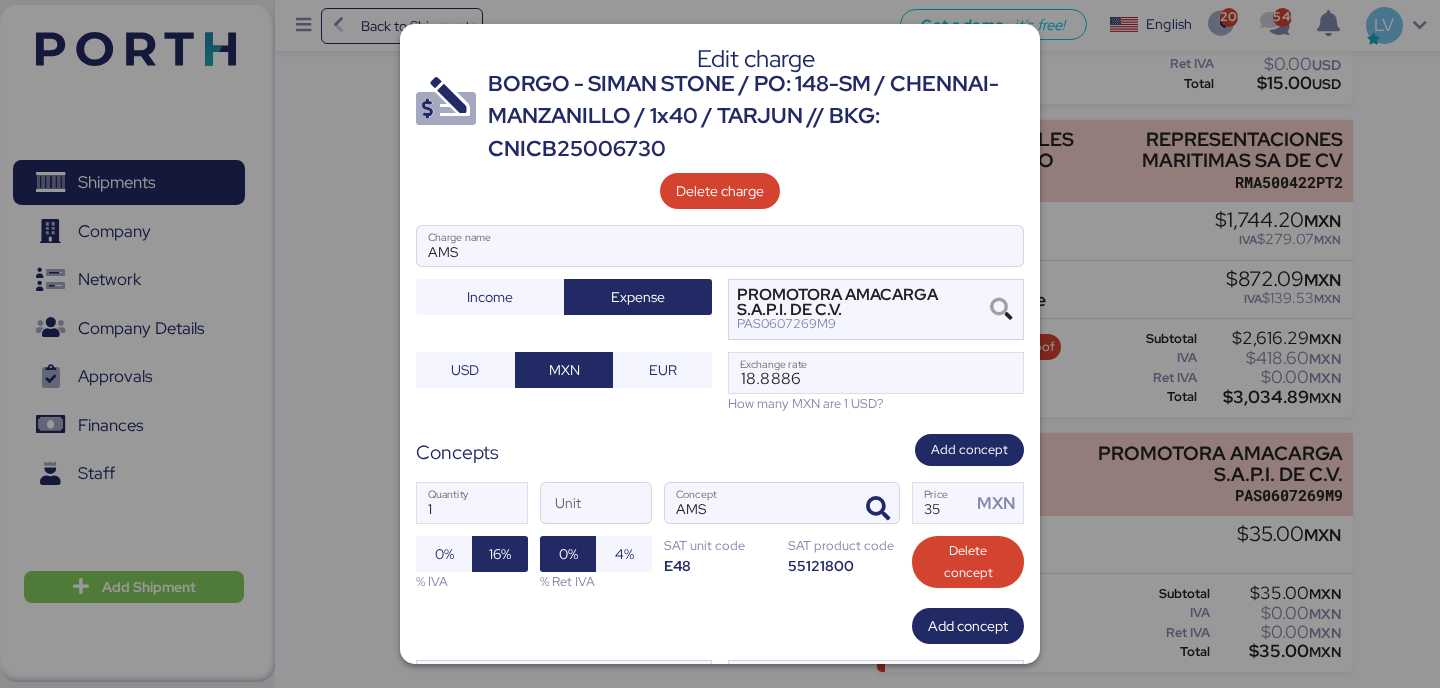 click on "1 Quantity Unit AMS Concept   35 Price MXN 0% 16% % IVA 0% 4% % Ret IVA SAT unit code E48 SAT product code 55121800 Delete concept" at bounding box center (720, 536) 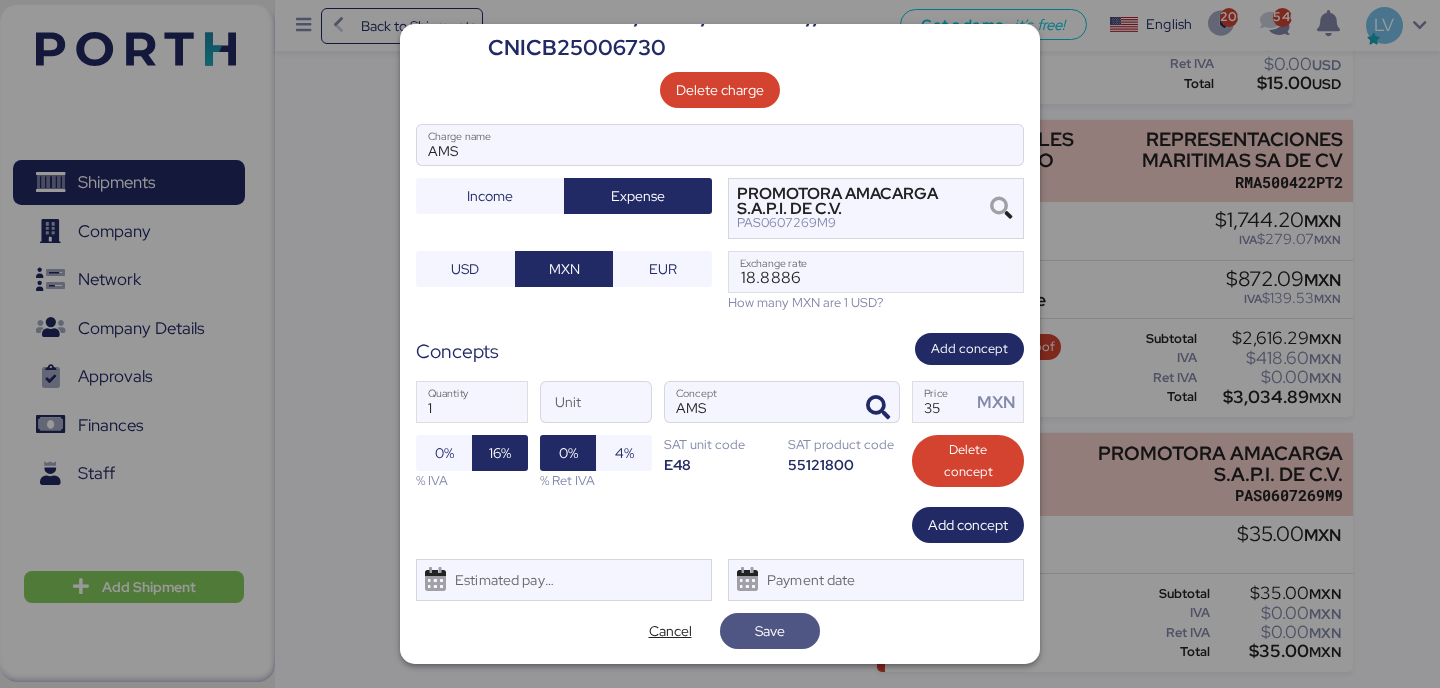 click on "Save" at bounding box center [770, 631] 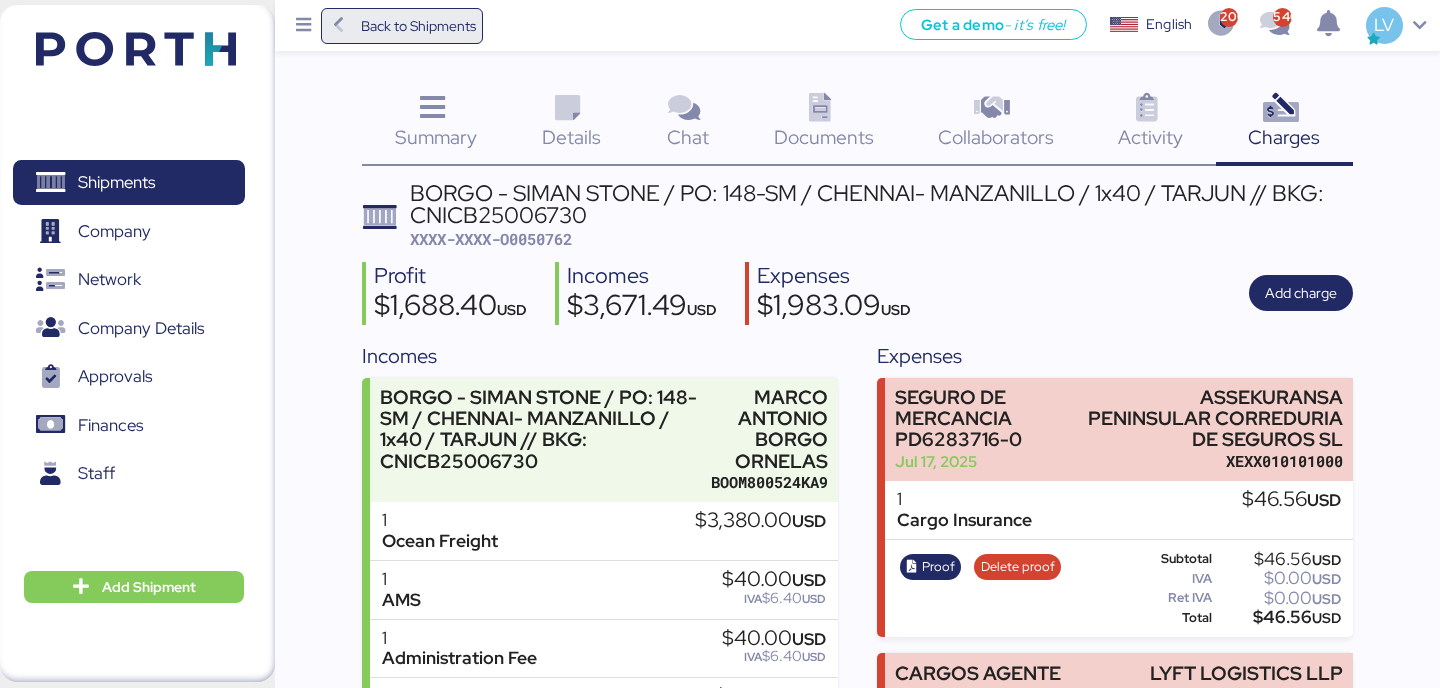 click on "Back to Shipments" at bounding box center (402, 26) 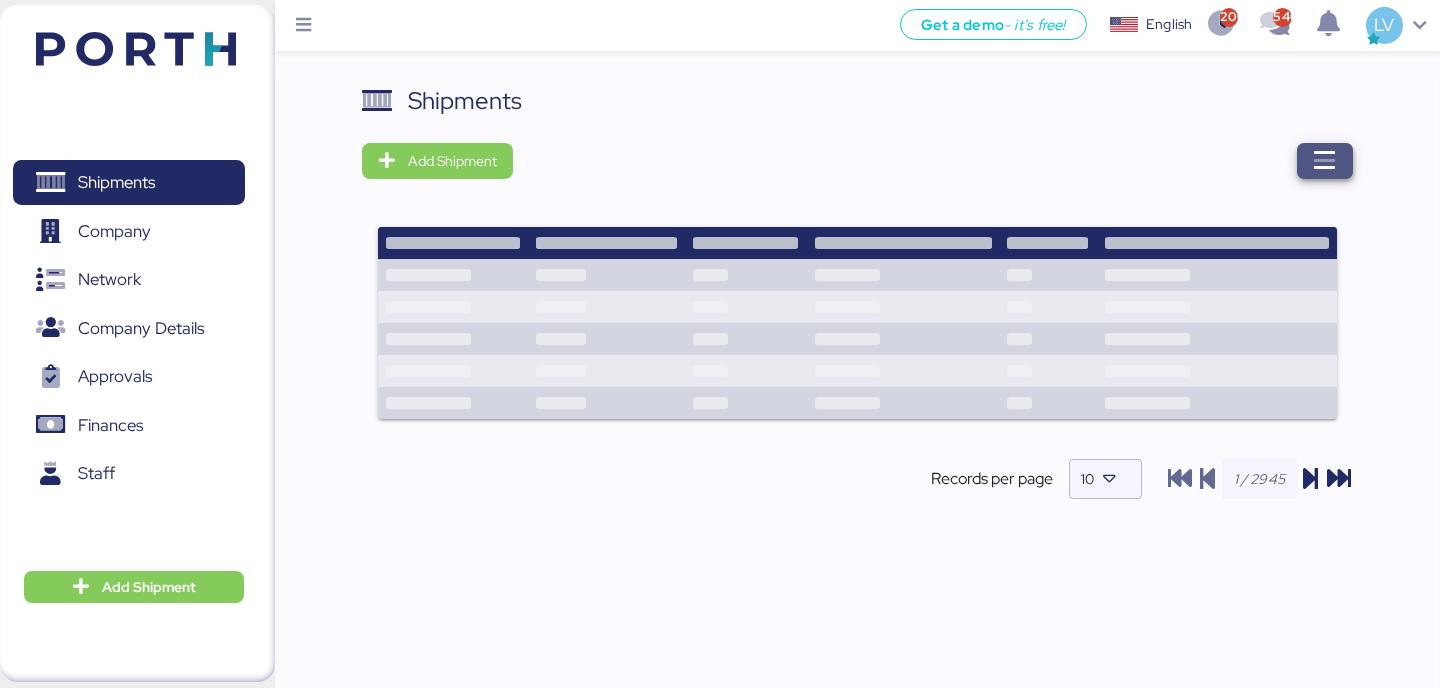 click at bounding box center [1325, 161] 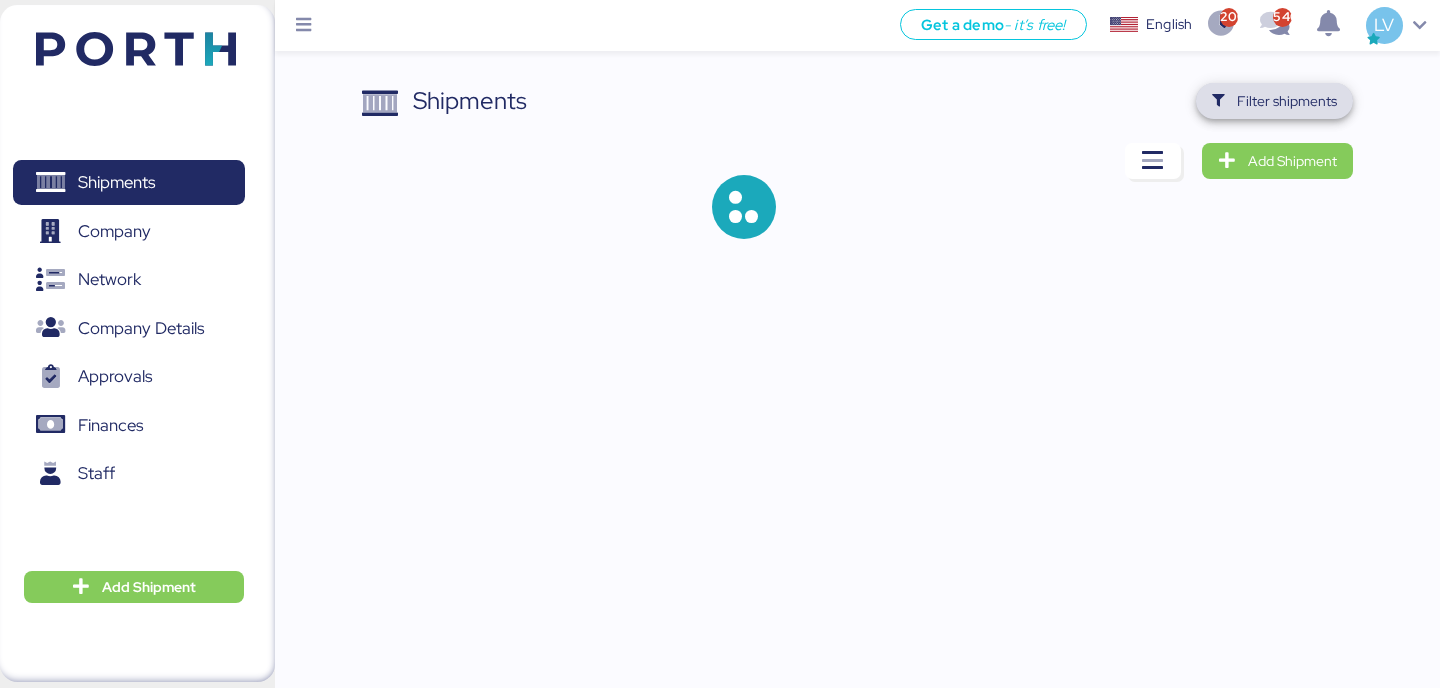 click on "Filter shipments" at bounding box center [1287, 101] 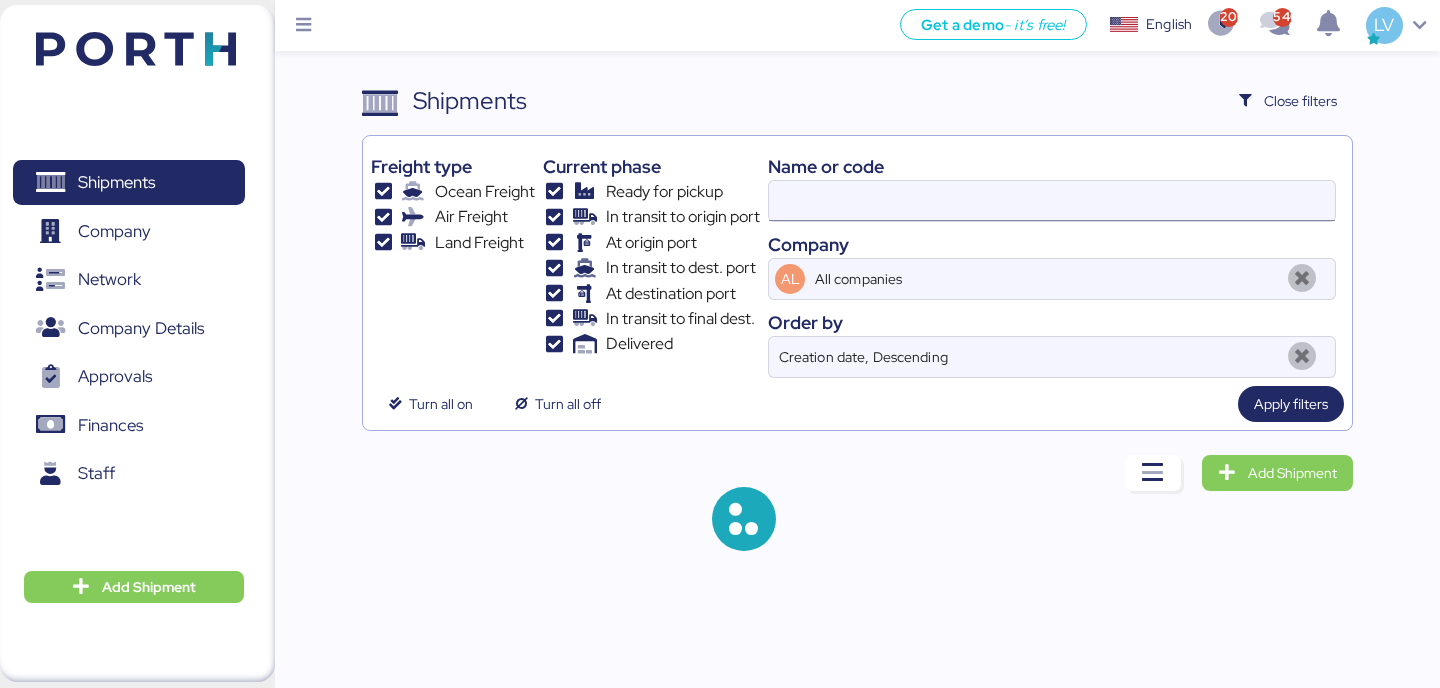 click at bounding box center [1052, 201] 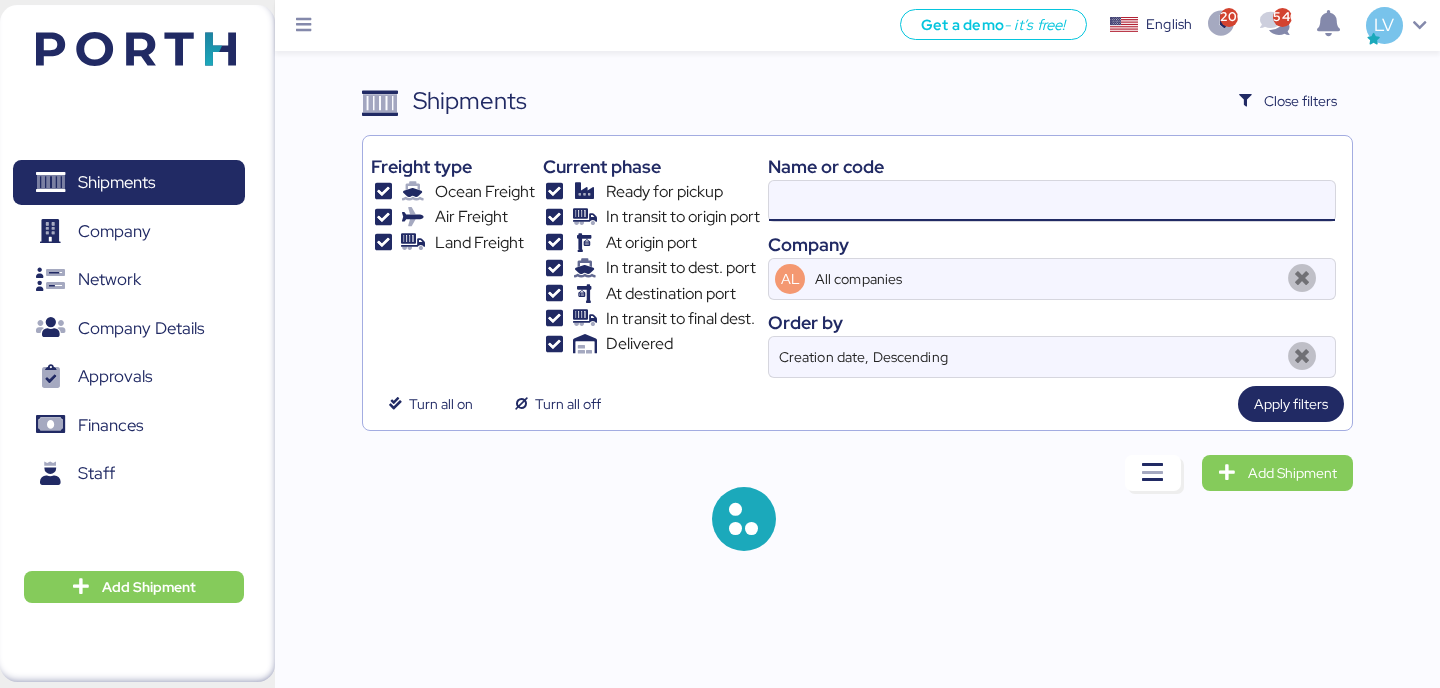 click at bounding box center [1052, 201] 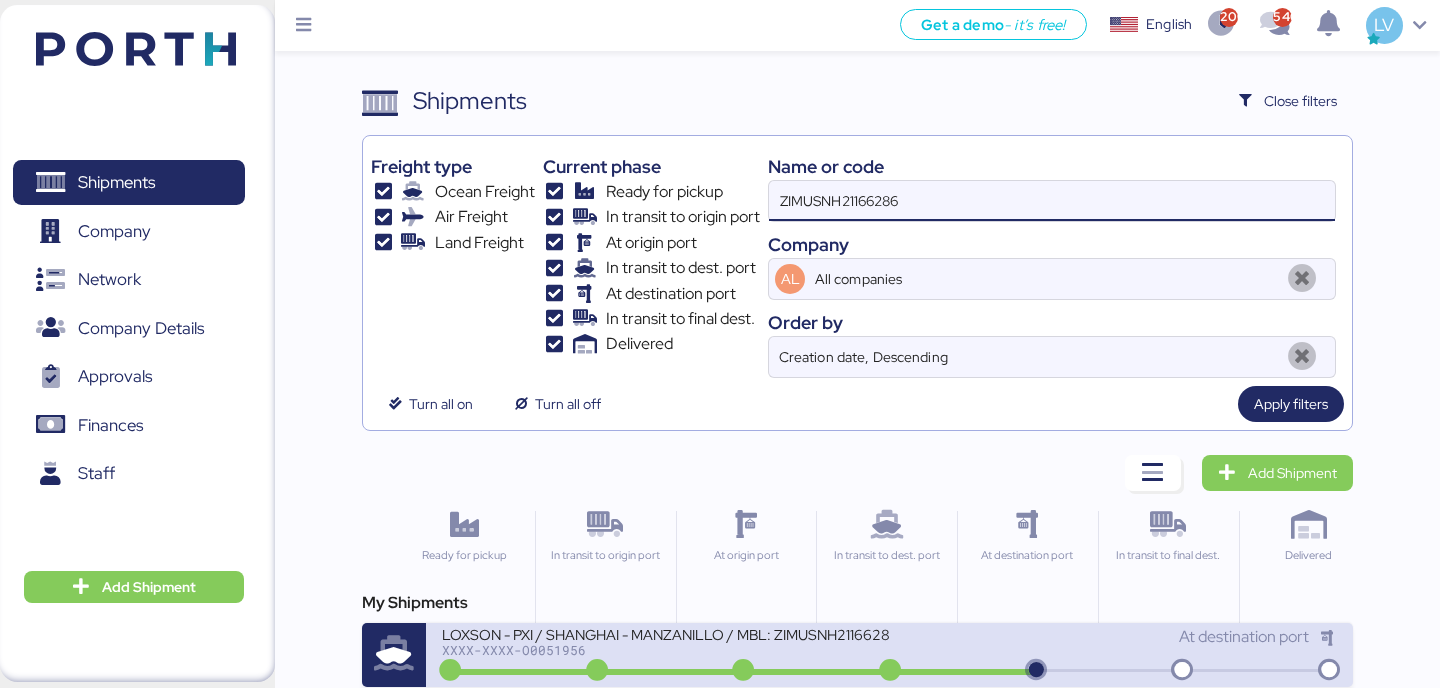 click on "XXXX-XXXX-O0051956" at bounding box center [665, 650] 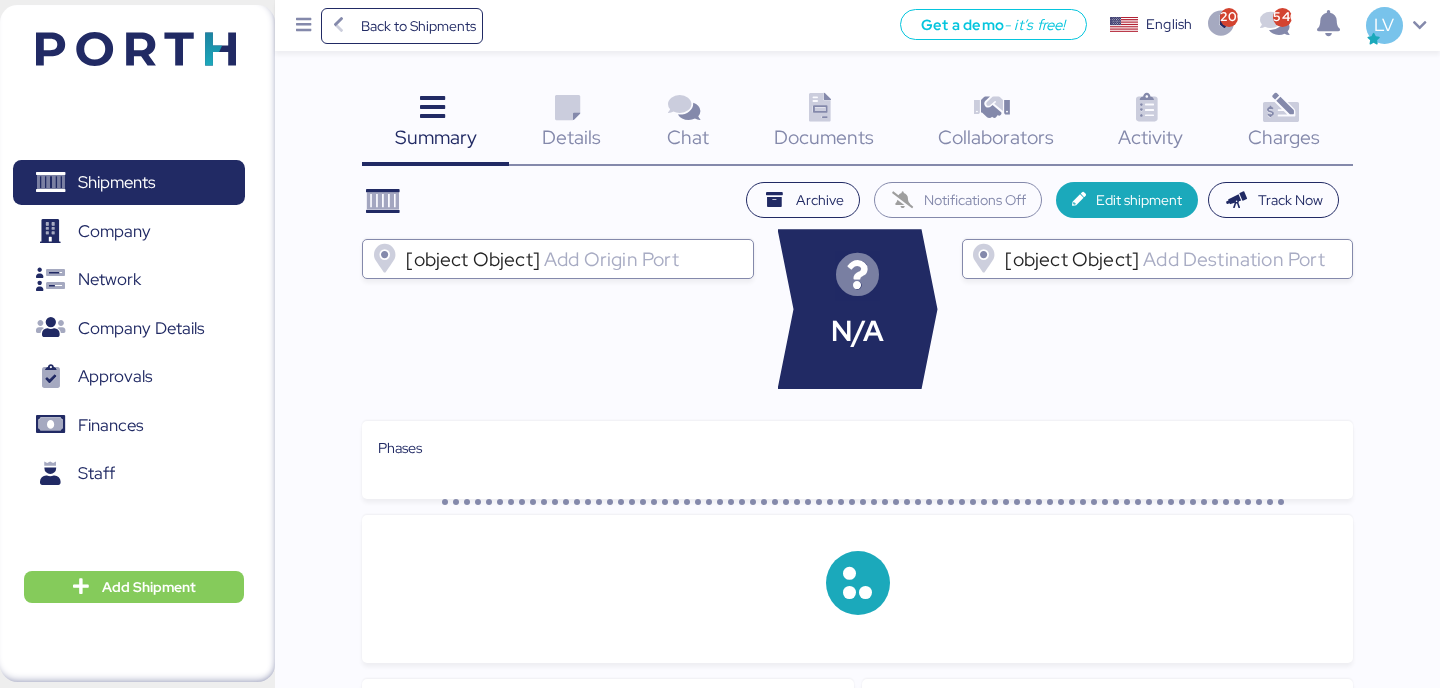 click on "Charges 0" at bounding box center (1284, 124) 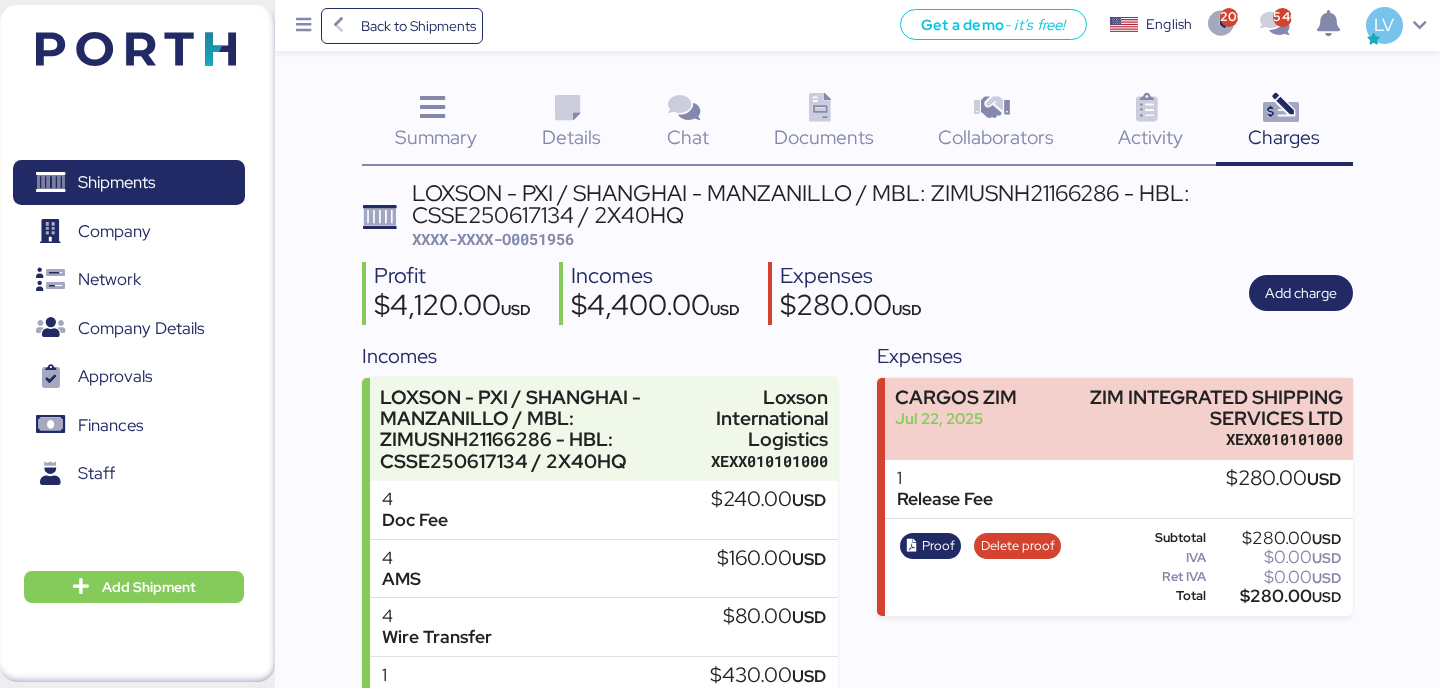 click on "Profit $4,120.00  USD Incomes $4,400.00  USD Expenses $280.00  USD Add charge" at bounding box center (857, 293) 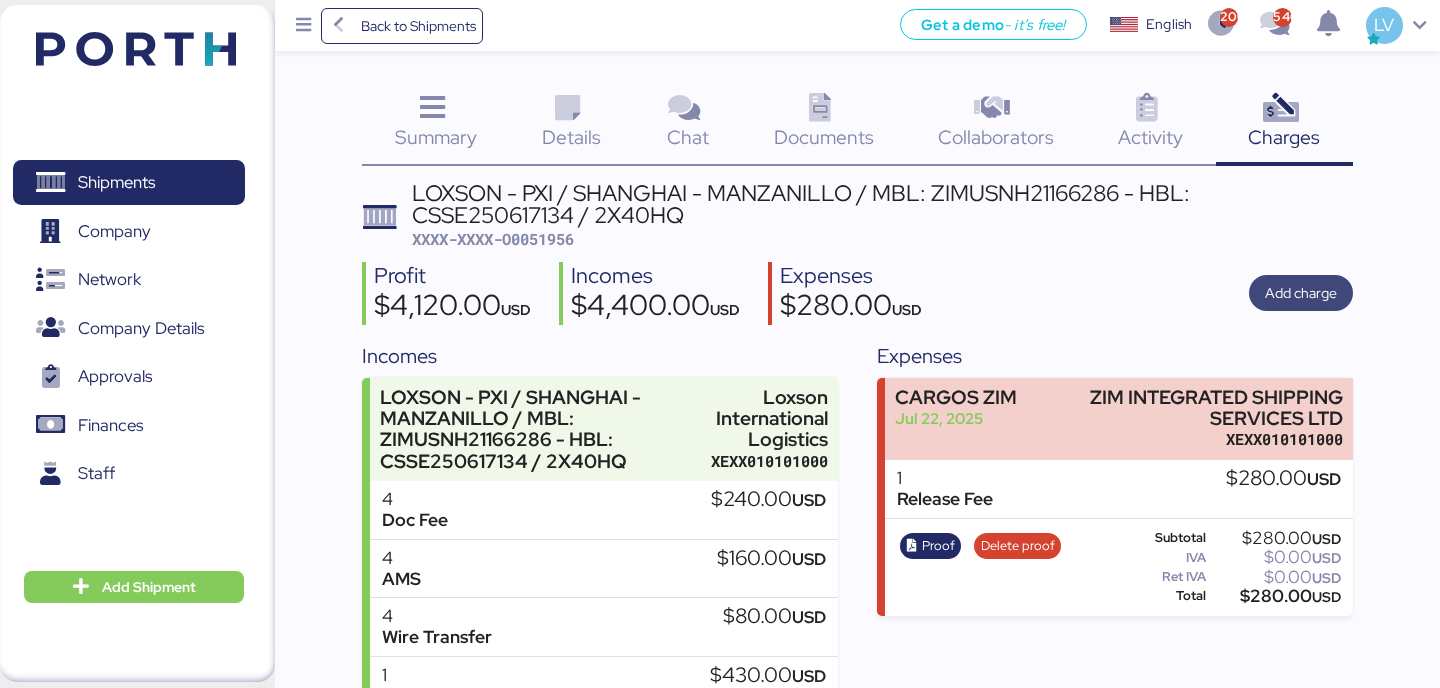 click on "Add charge" at bounding box center [1301, 293] 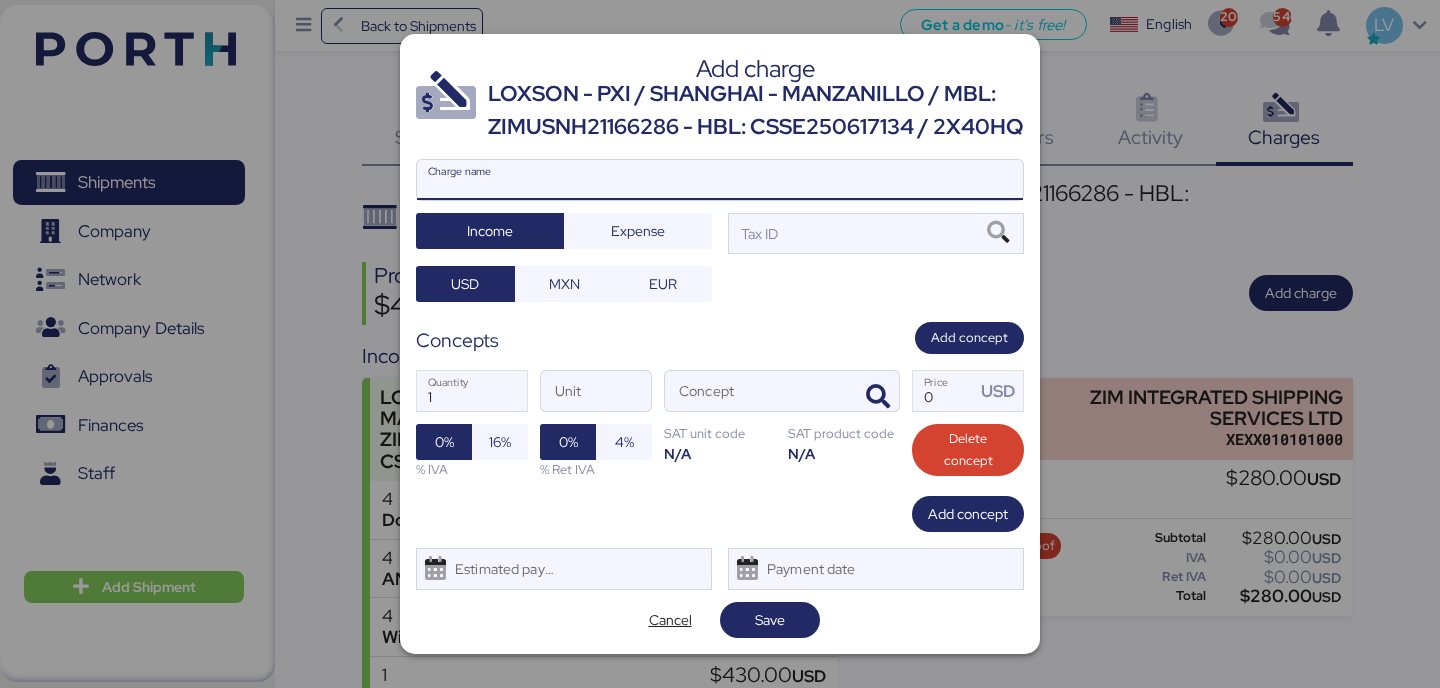 click on "Charge name" at bounding box center (720, 180) 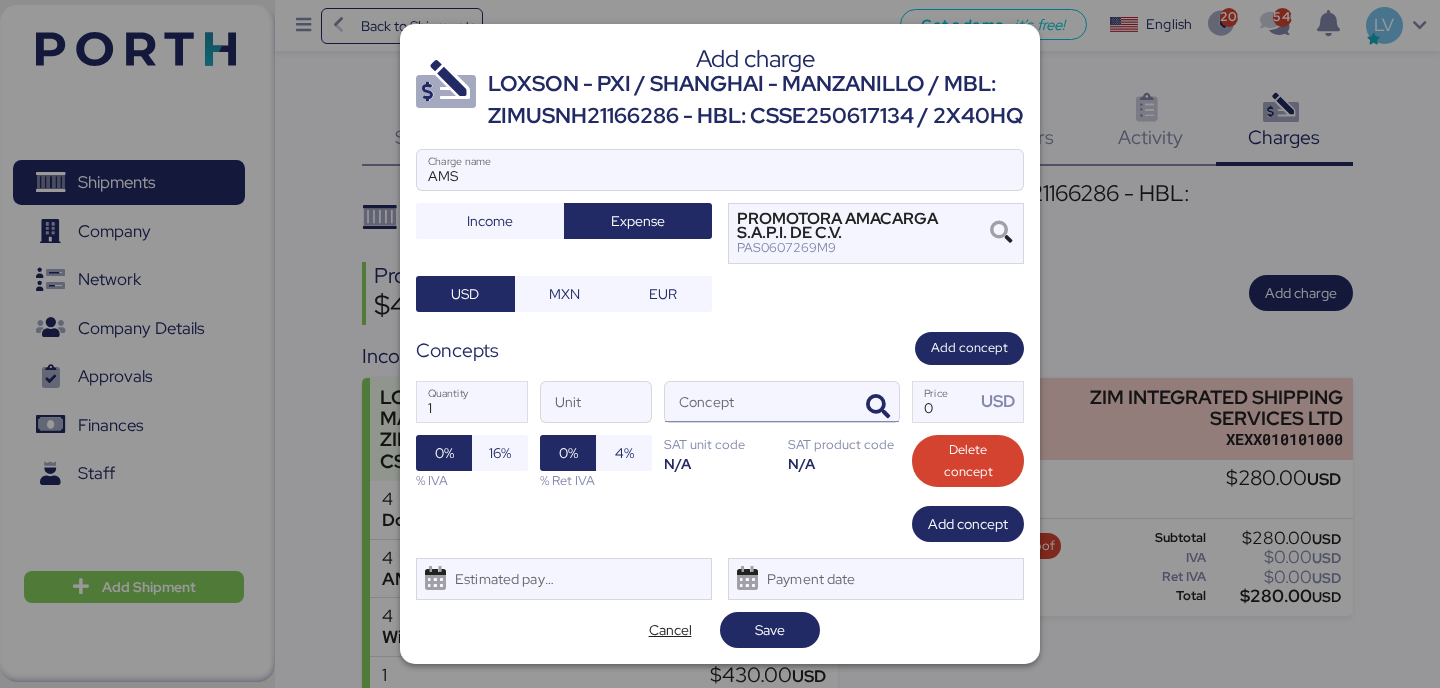 click at bounding box center (875, 402) 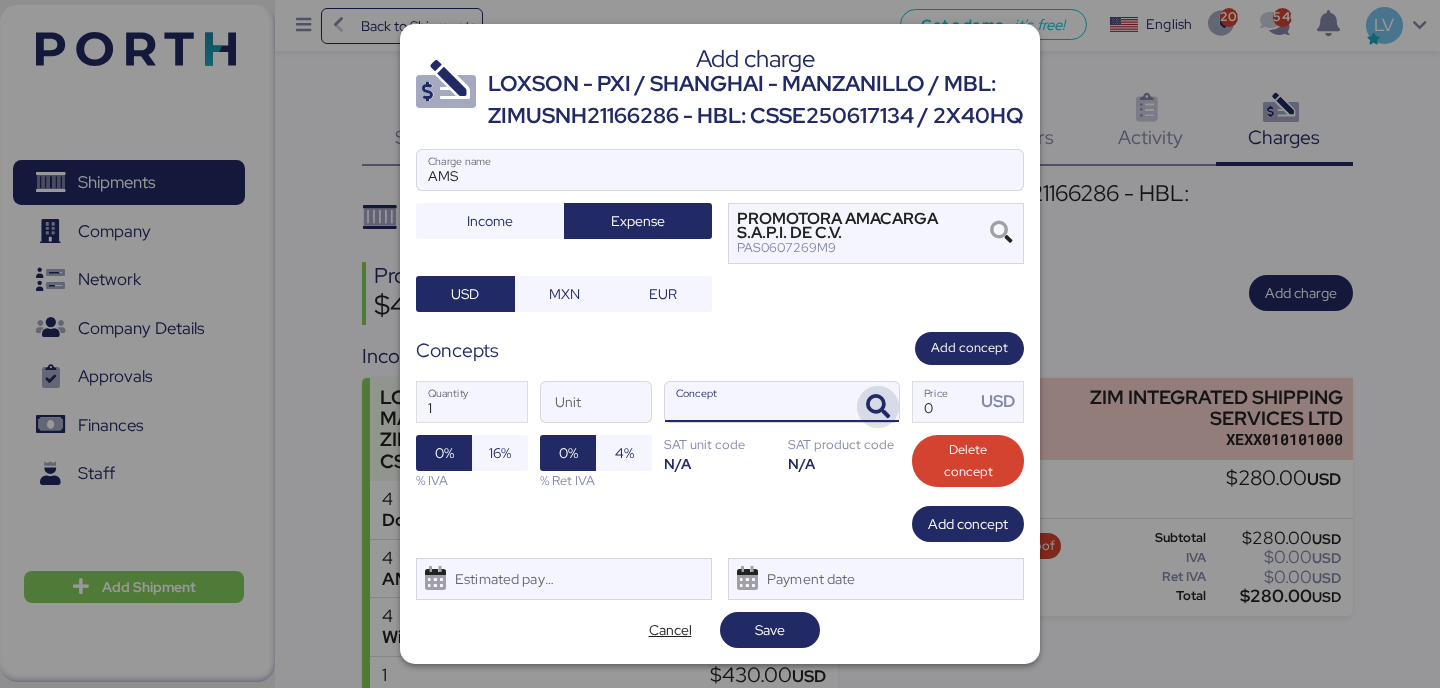 click at bounding box center [878, 407] 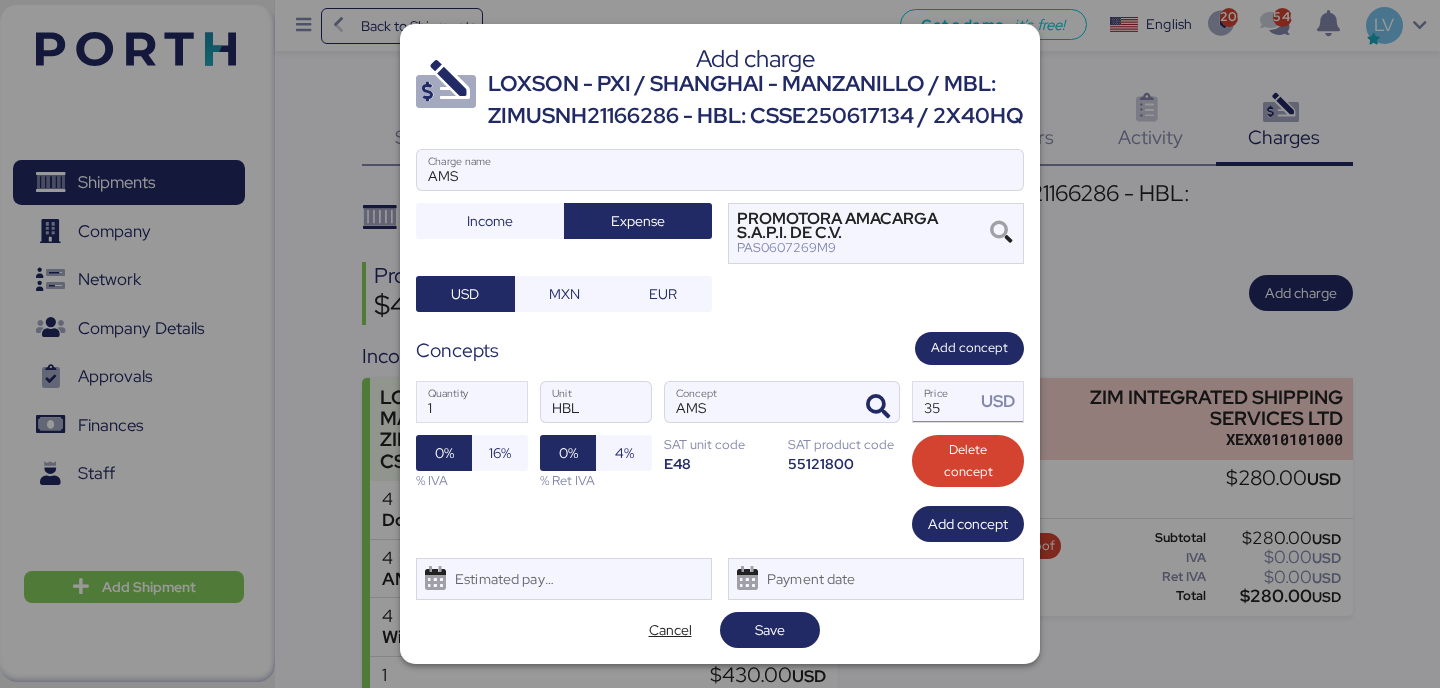 click on "USD" at bounding box center [999, 402] 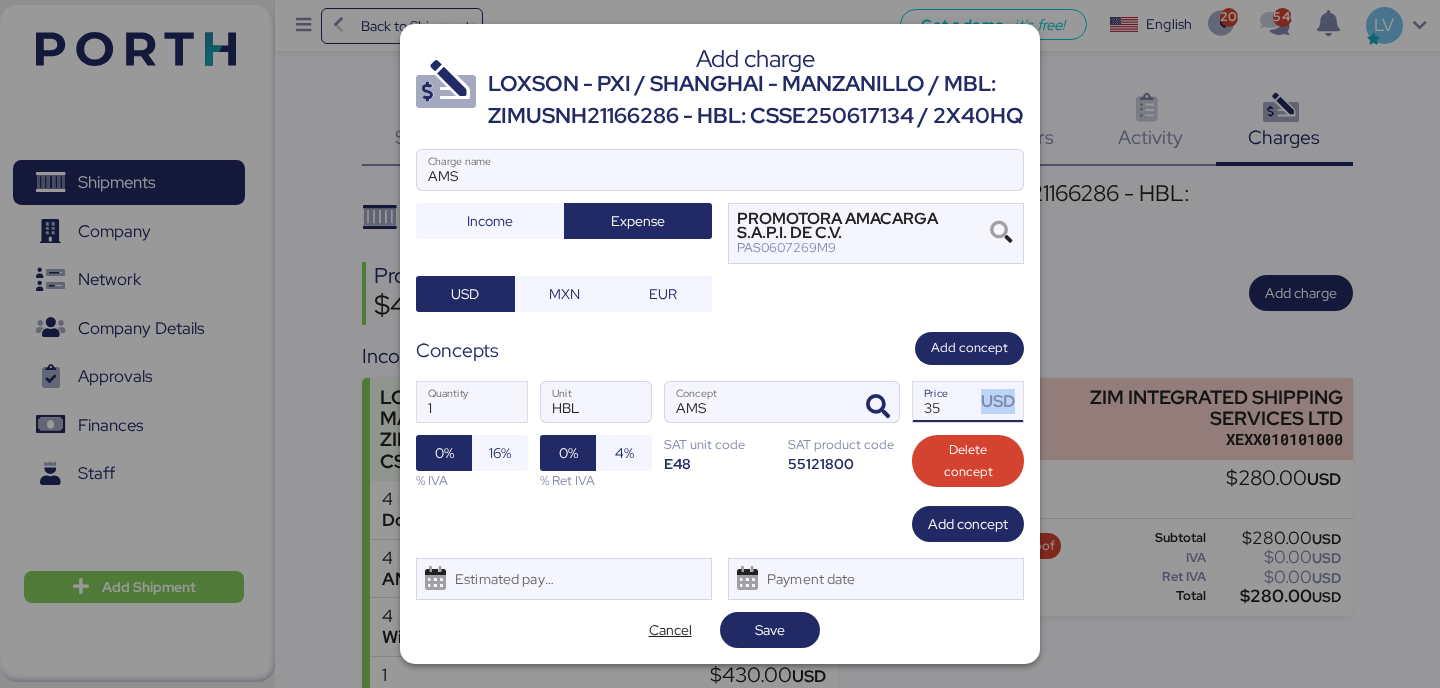 click on "USD" at bounding box center [999, 402] 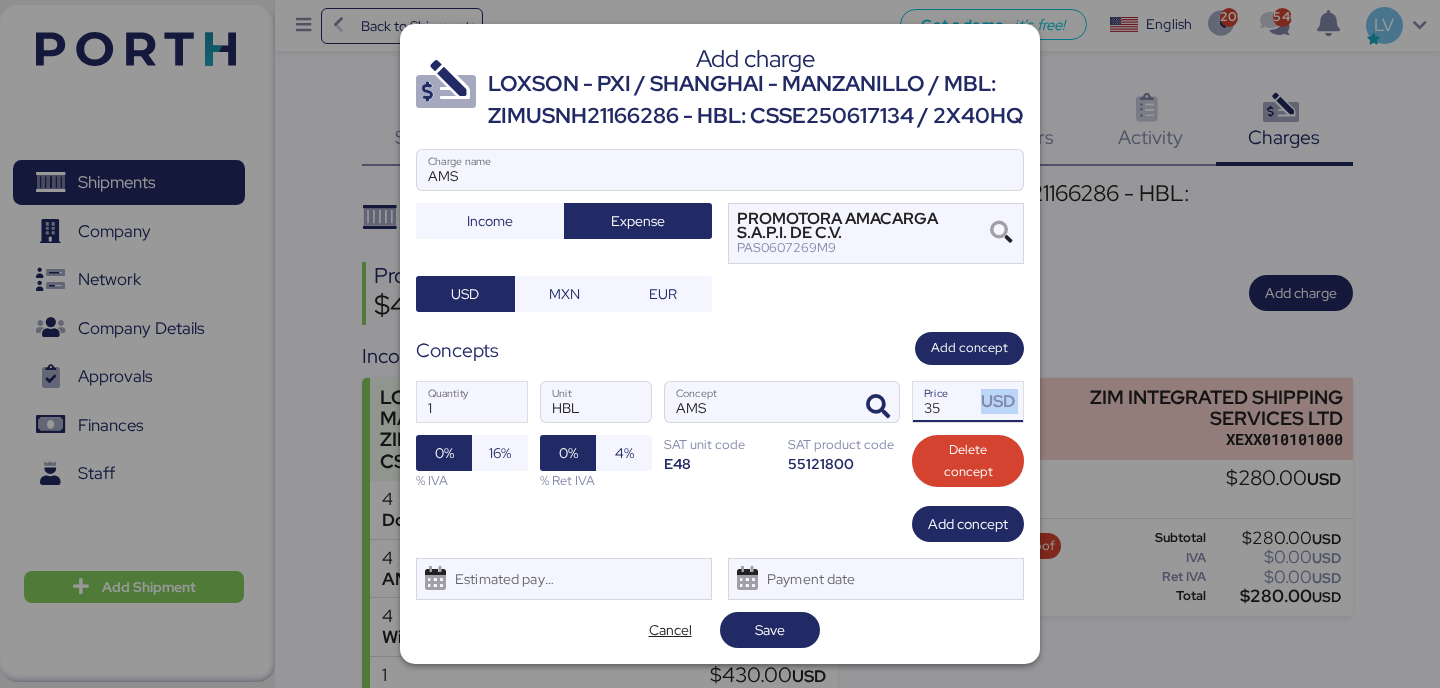 click on "USD" at bounding box center (999, 402) 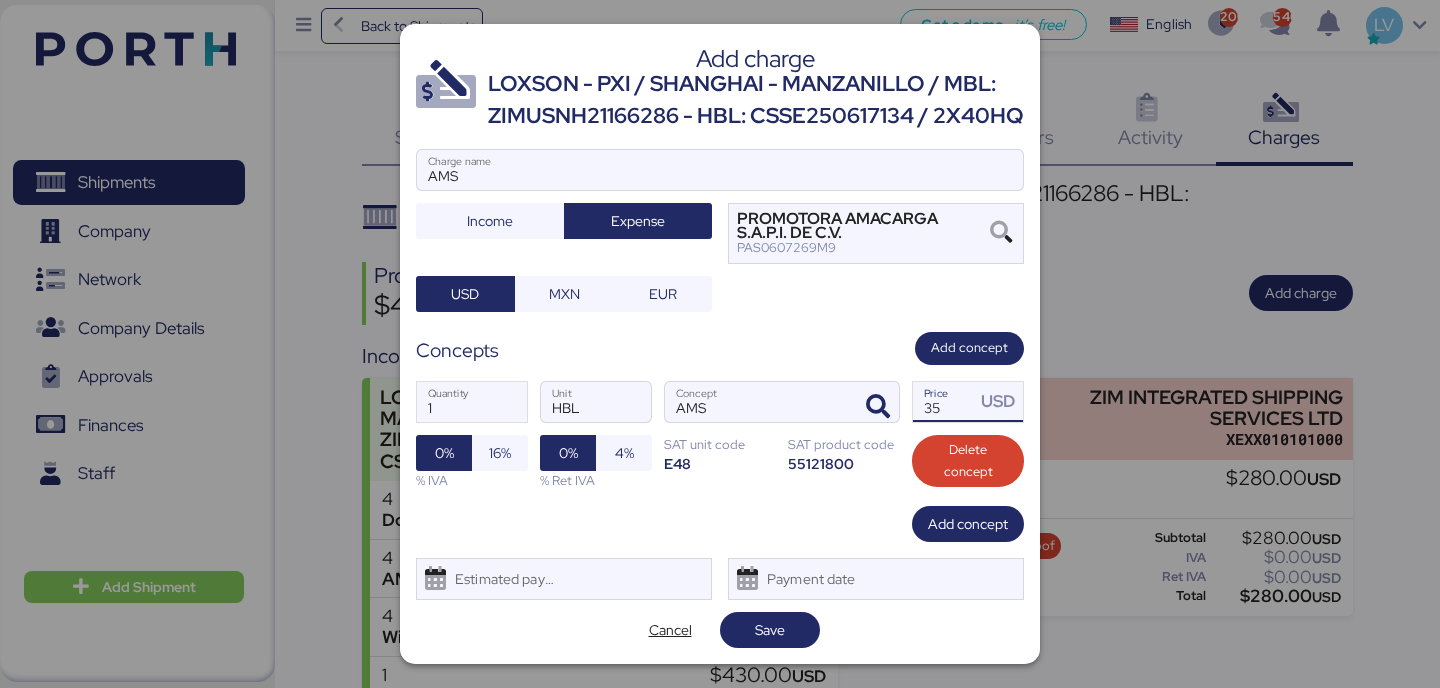 click on "35" at bounding box center [944, 402] 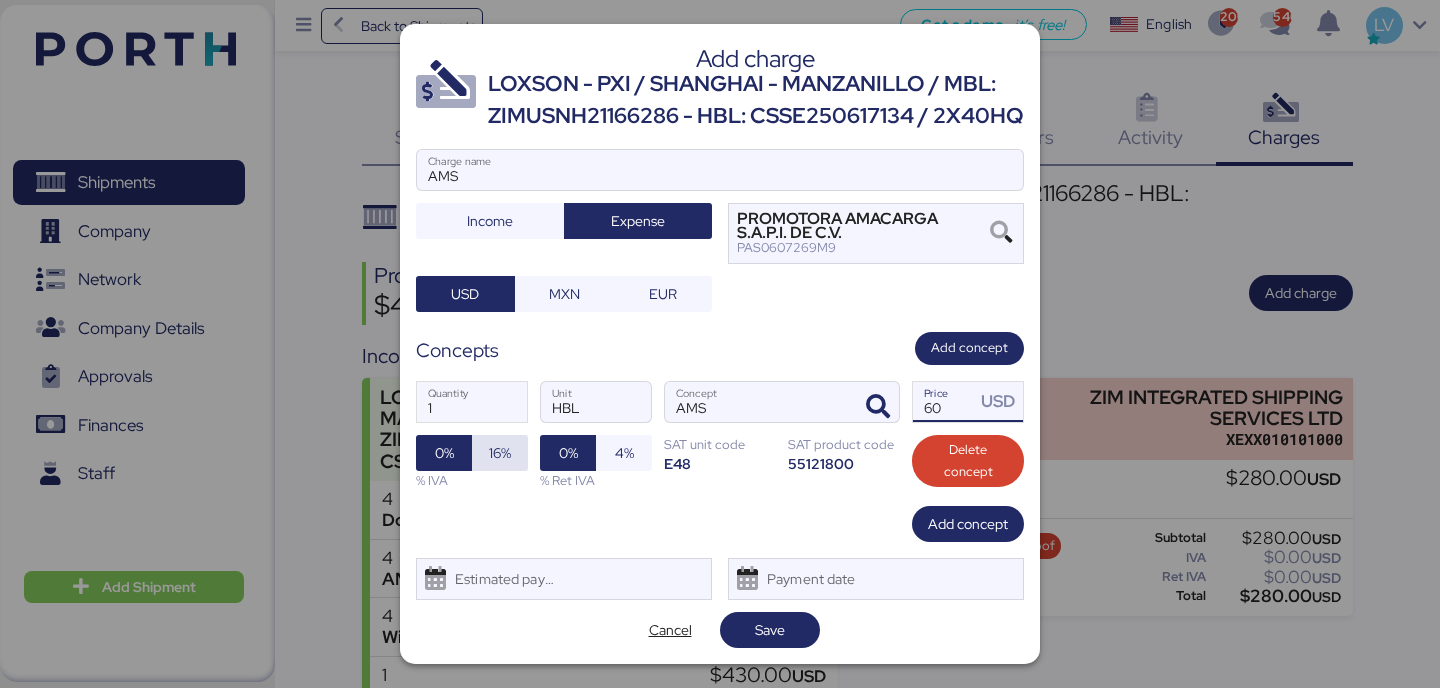 click on "16%" at bounding box center [500, 453] 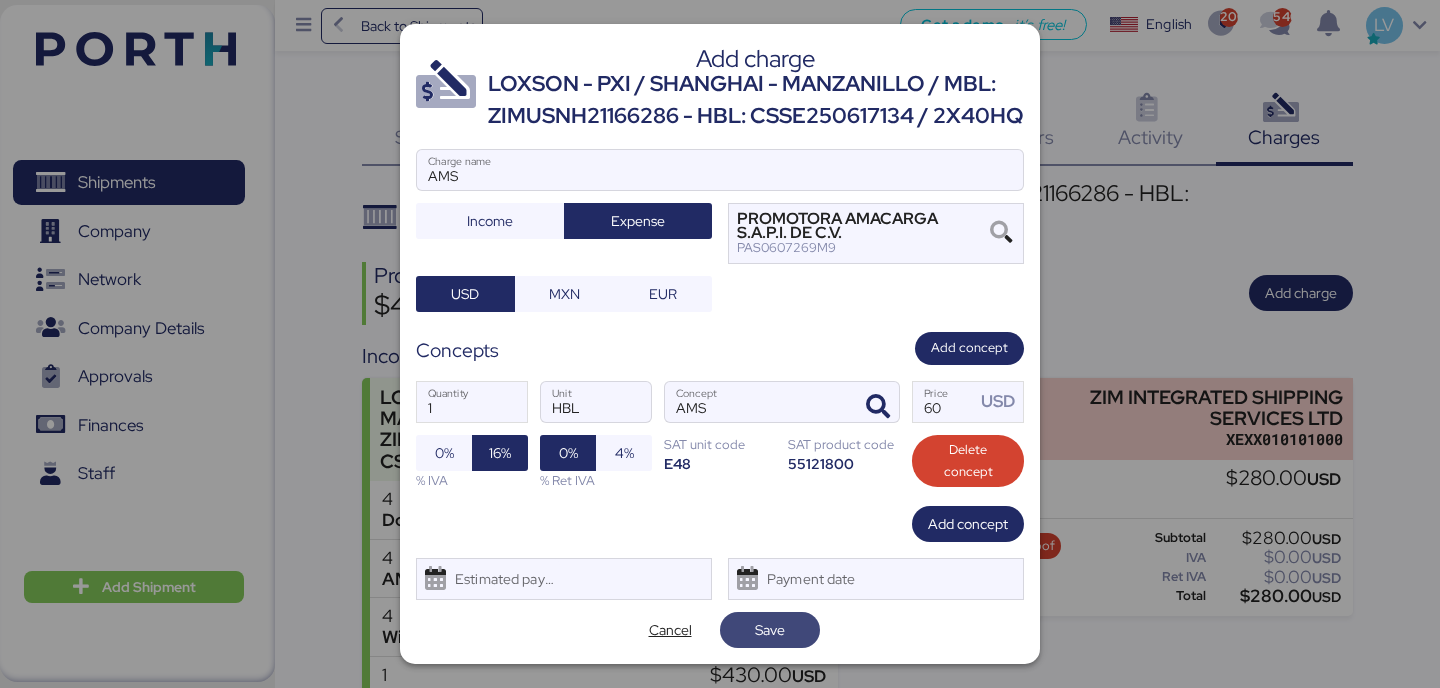 click on "Save" at bounding box center [770, 630] 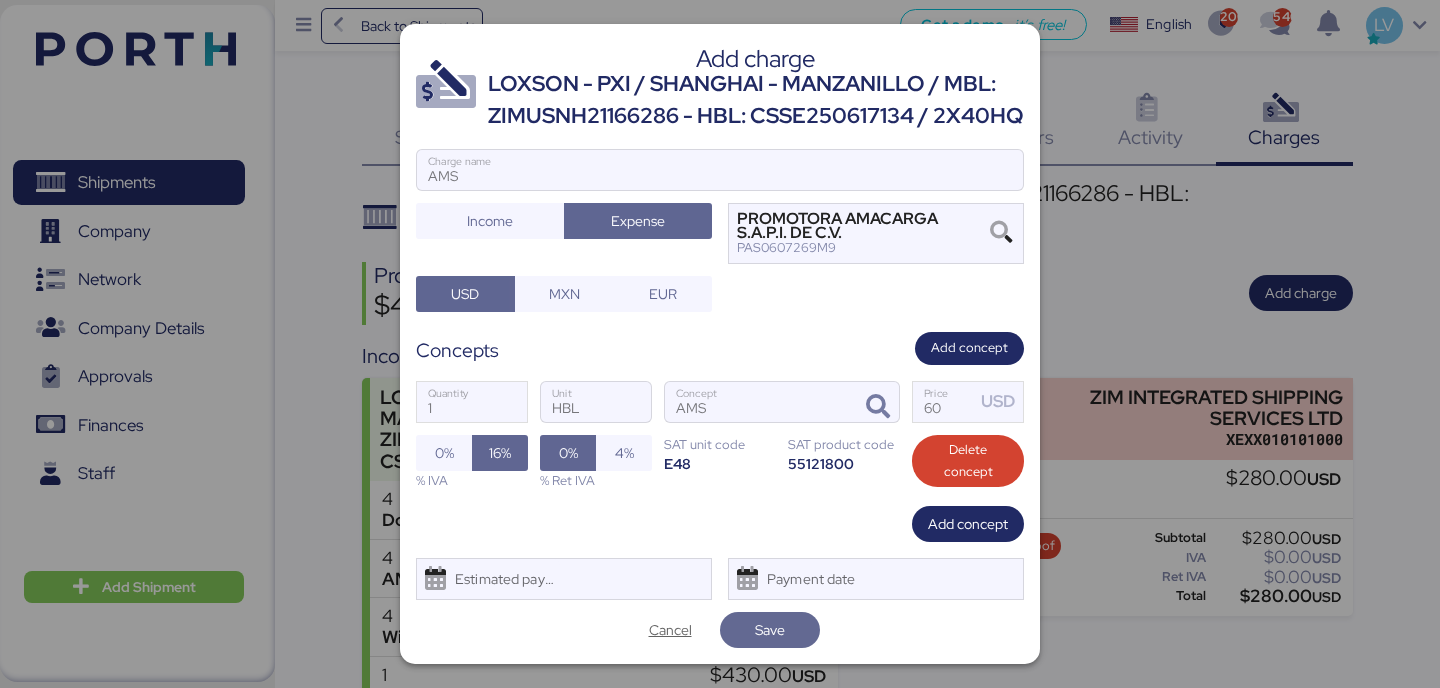 scroll, scrollTop: 16, scrollLeft: 0, axis: vertical 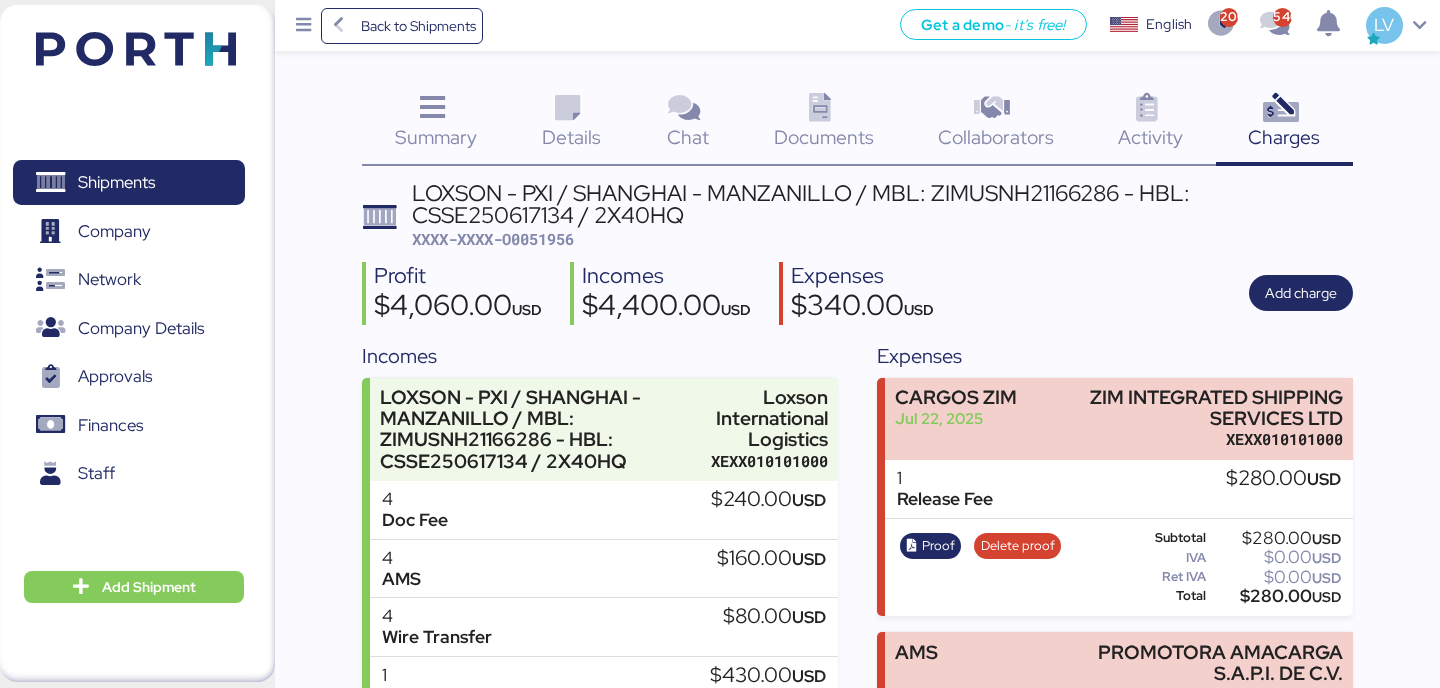 click at bounding box center (820, 108) 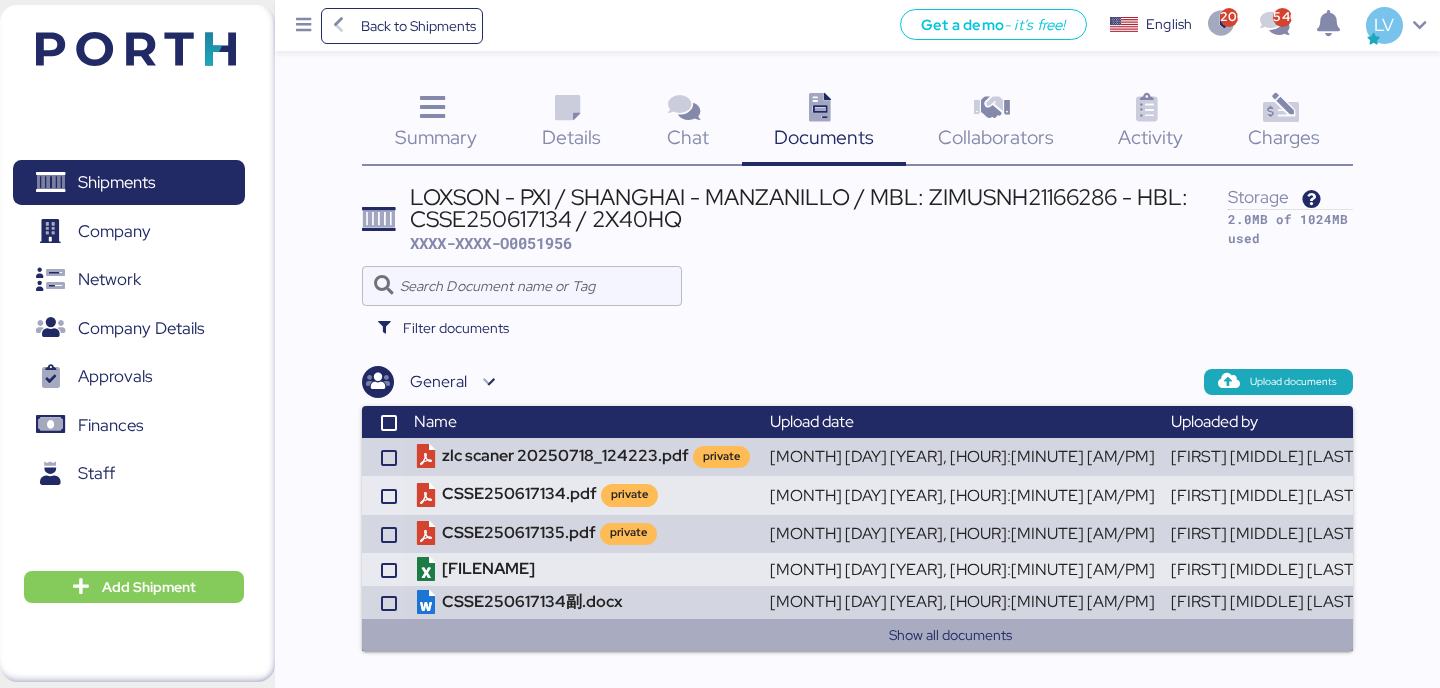 click on "Show all documents" at bounding box center (950, 635) 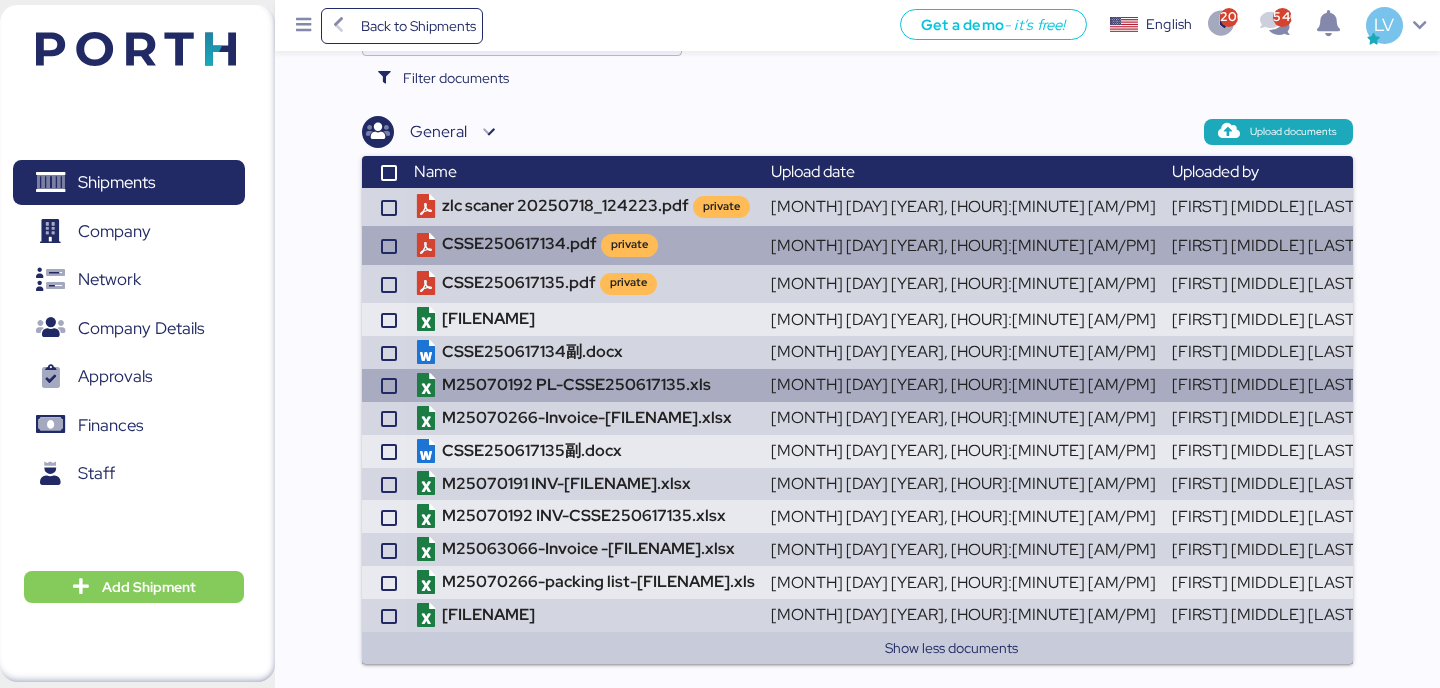 scroll, scrollTop: 0, scrollLeft: 0, axis: both 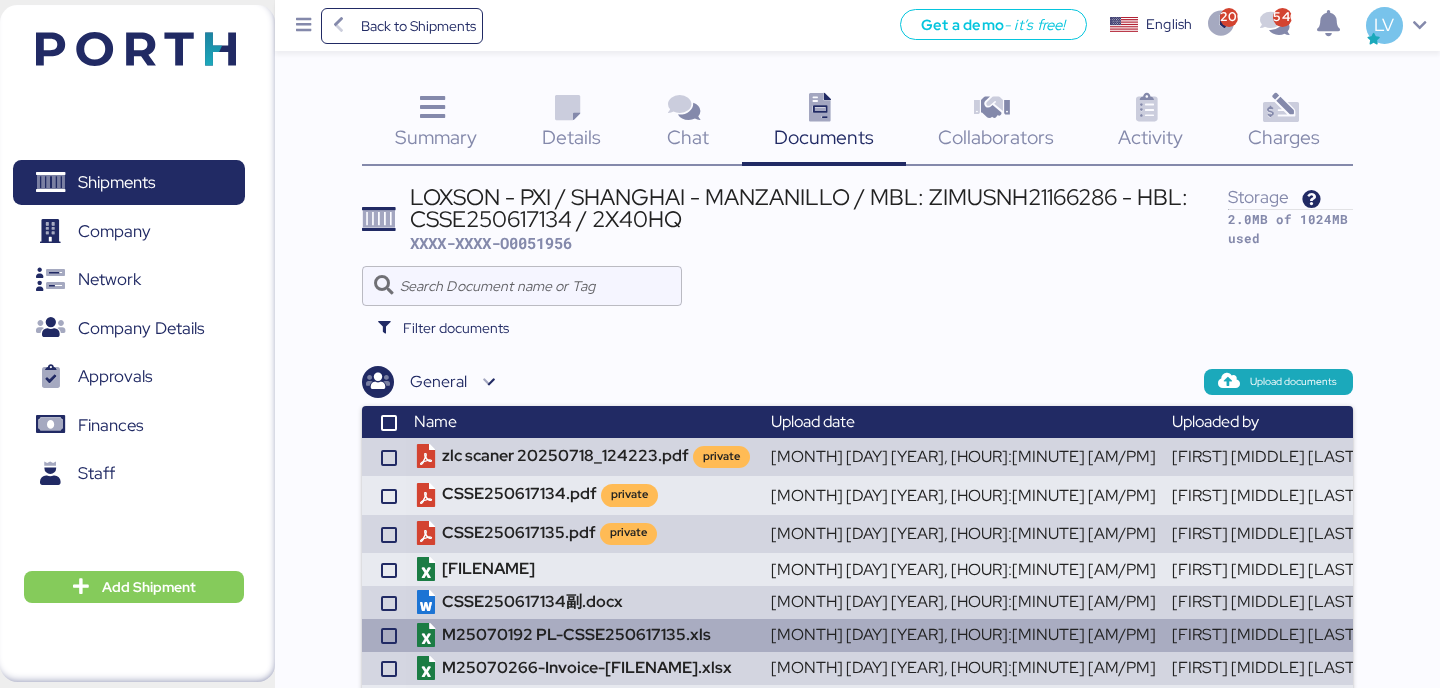 click on "Summary 0   Details 0   Chat 0   Documents 0   Collaborators 0   Activity 0   Charges 0   LOXSON - PXI / SHANGHAI - MANZANILLO / MBL: [NUMBER] - HBL: [FILENAME] / 2X40HQ XXXX-XXXX-O0051956 Storage
2.0MB of 1024MB used
Filter documents      General     Upload documents Name   Upload date   Uploaded by     Size
zlc scaner [DATE].pdf
private
[MONTH] [DAY] [YEAR], [HOUR]:[MINUTE] [AMPM]
[FIRST] [LAST] [LAST]
798.8KB
[FILENAME].pdf
private
[MONTH] [DAY] [YEAR], [HOUR]:[MINUTE] [AMPM]
[FIRST] [LAST] [LAST]
251.7KB
[FILENAME].pdf
private
[MONTH] [DAY] [YEAR]" at bounding box center [857, 498] 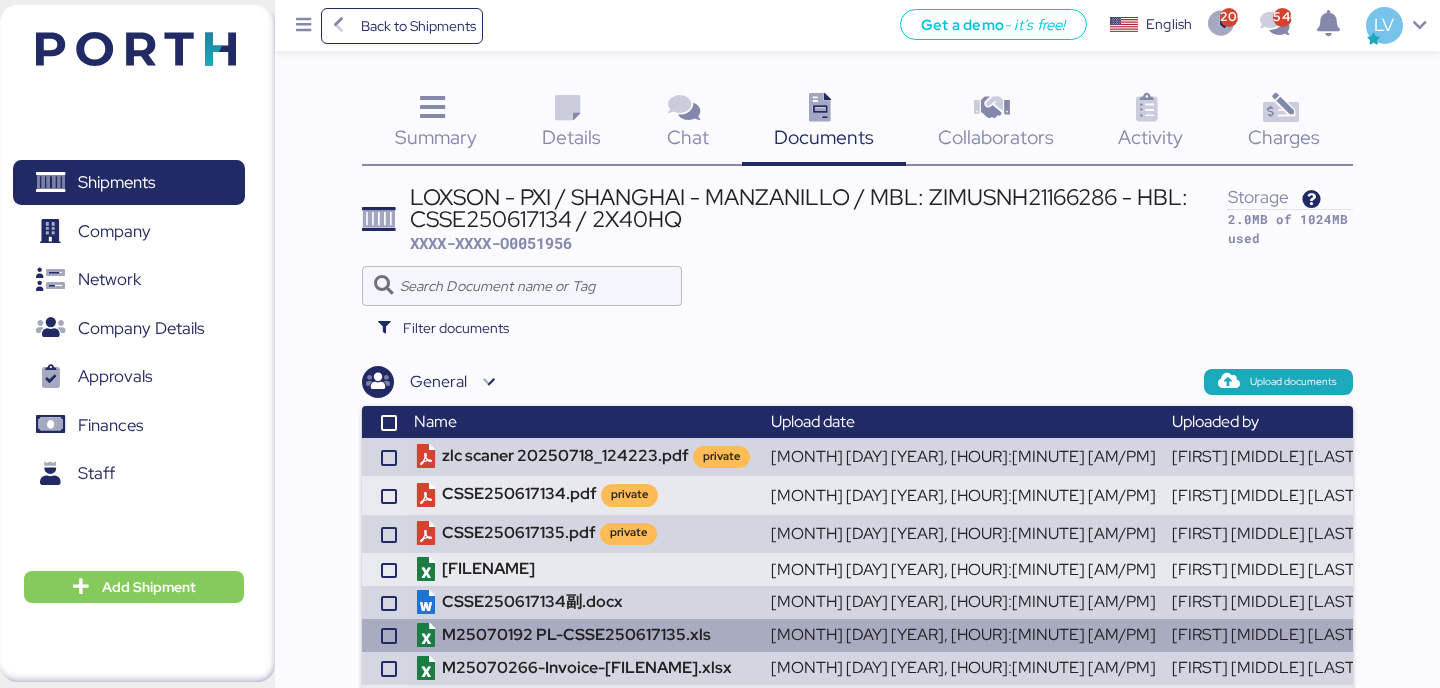 click on "Charges" at bounding box center (1284, 137) 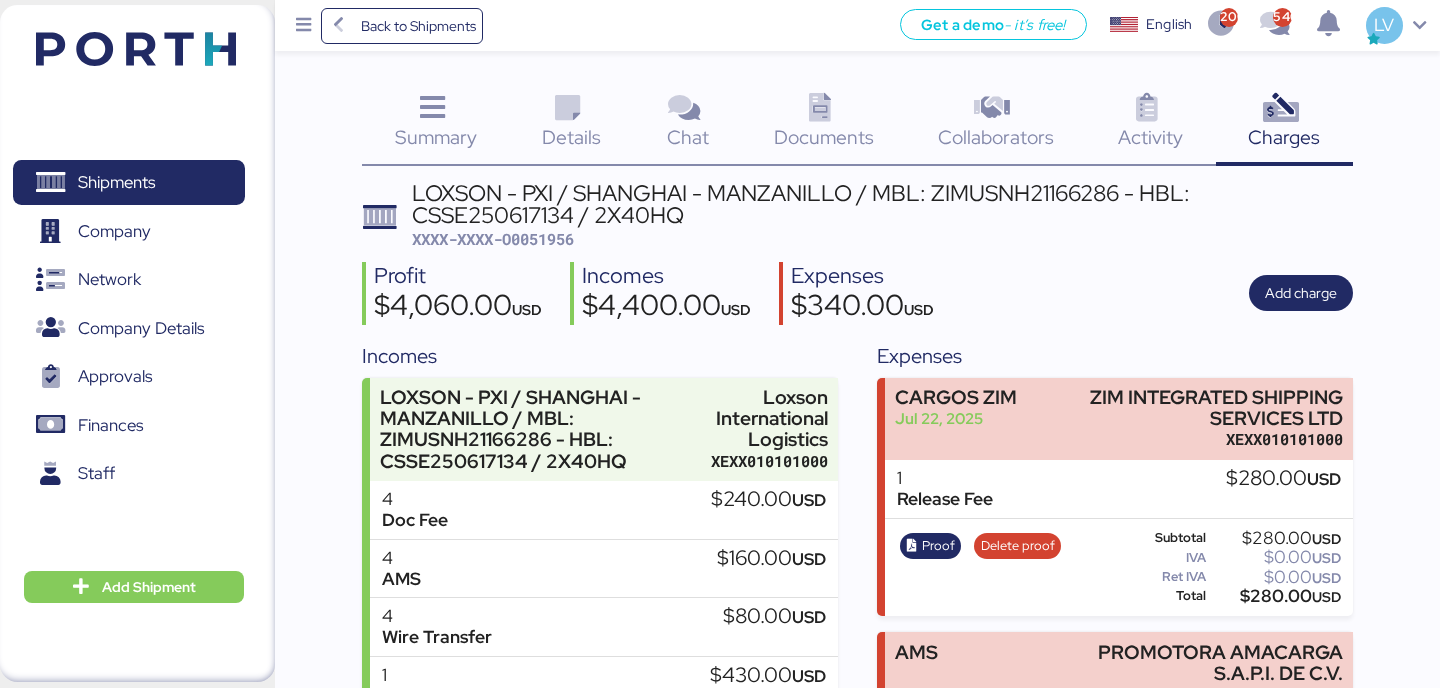 scroll, scrollTop: 200, scrollLeft: 0, axis: vertical 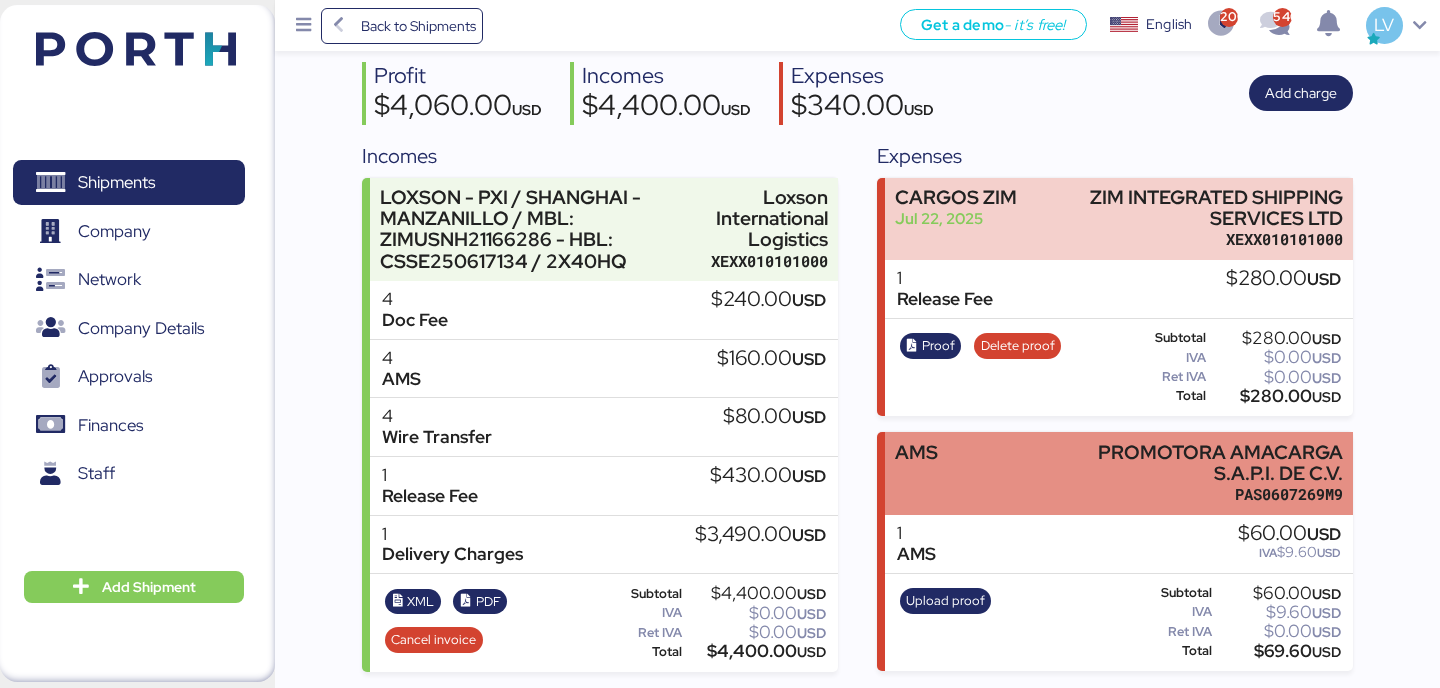 click on "AMS PROMOTORA AMACARGA S.A.P.I. DE C.V. [TAX_ID]" at bounding box center [1118, 473] 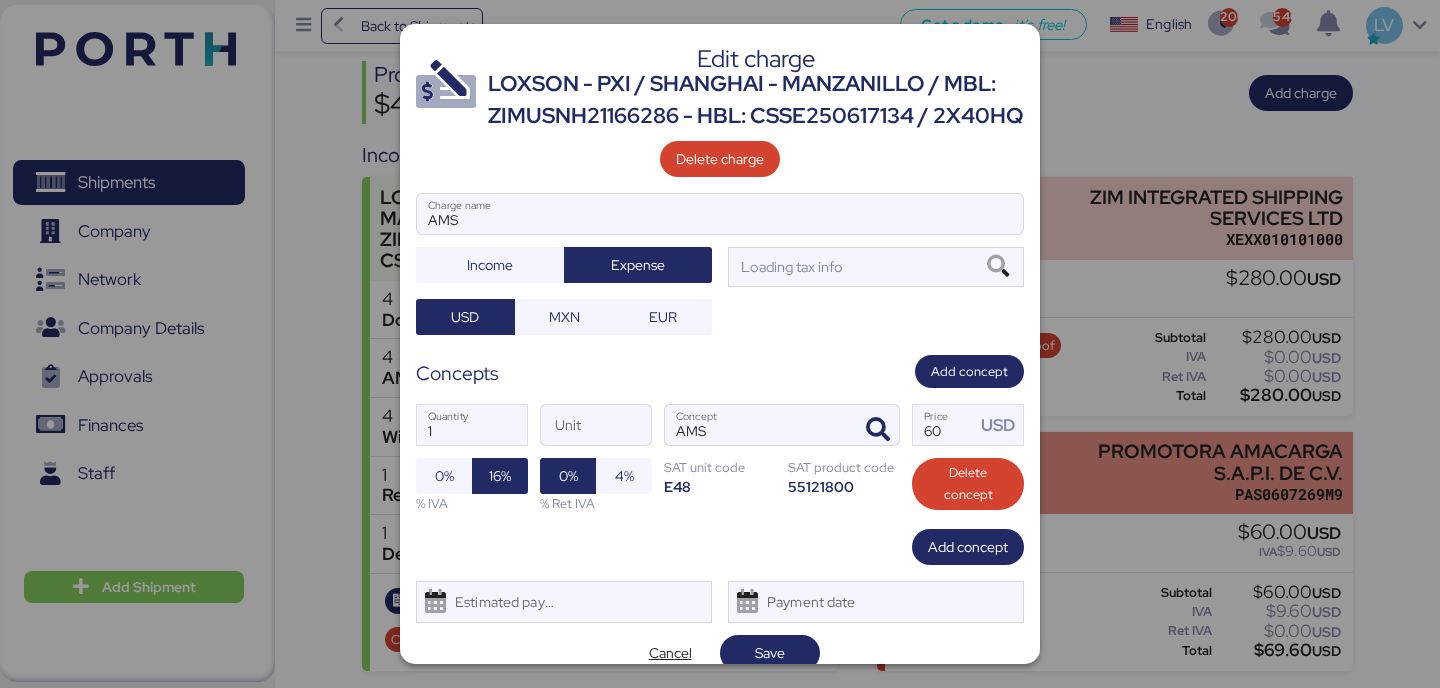 scroll, scrollTop: 0, scrollLeft: 0, axis: both 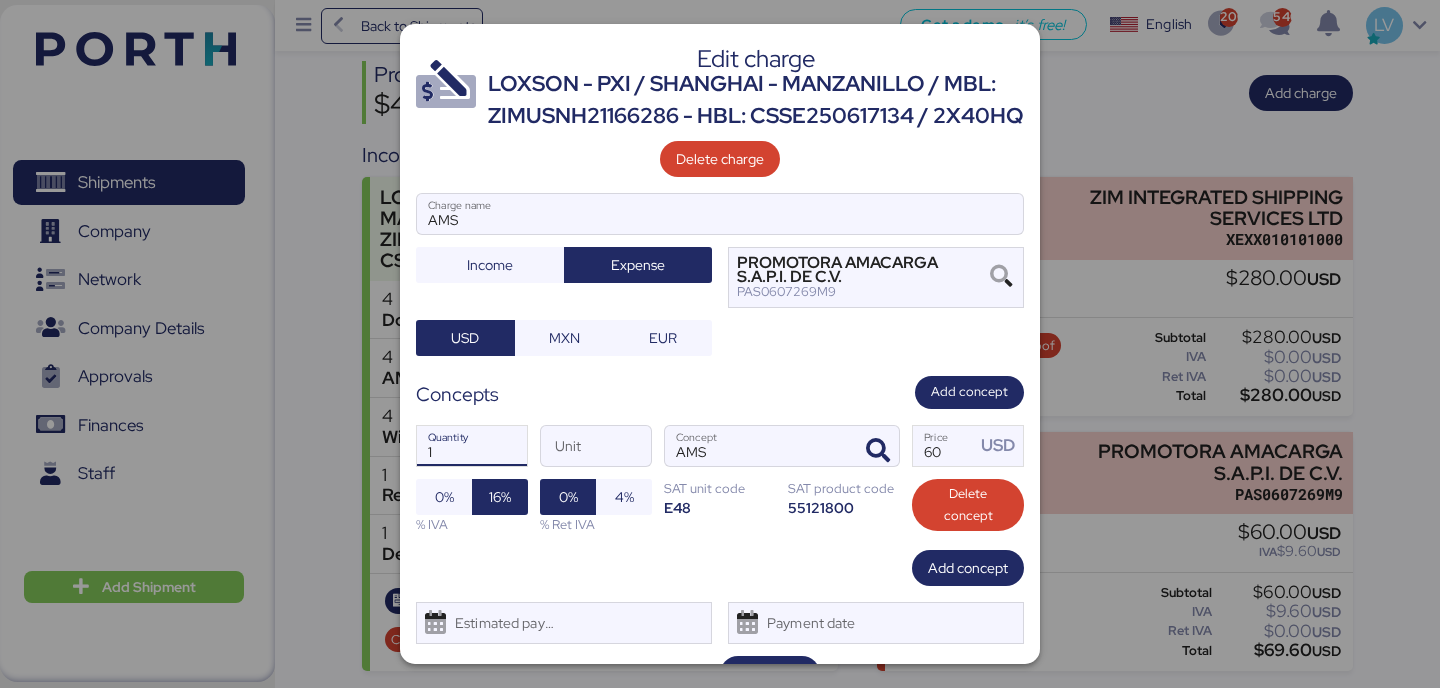click on "1" at bounding box center [472, 446] 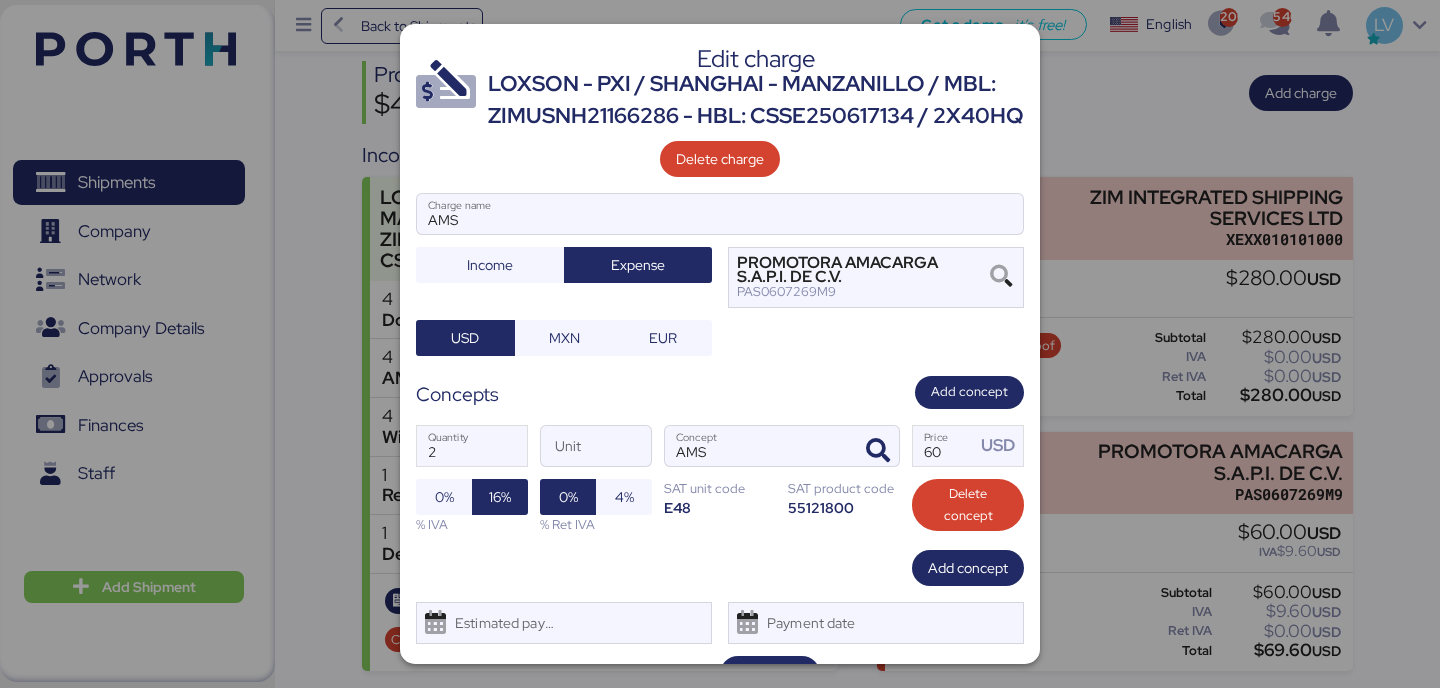 click on "Add concept" at bounding box center [720, 568] 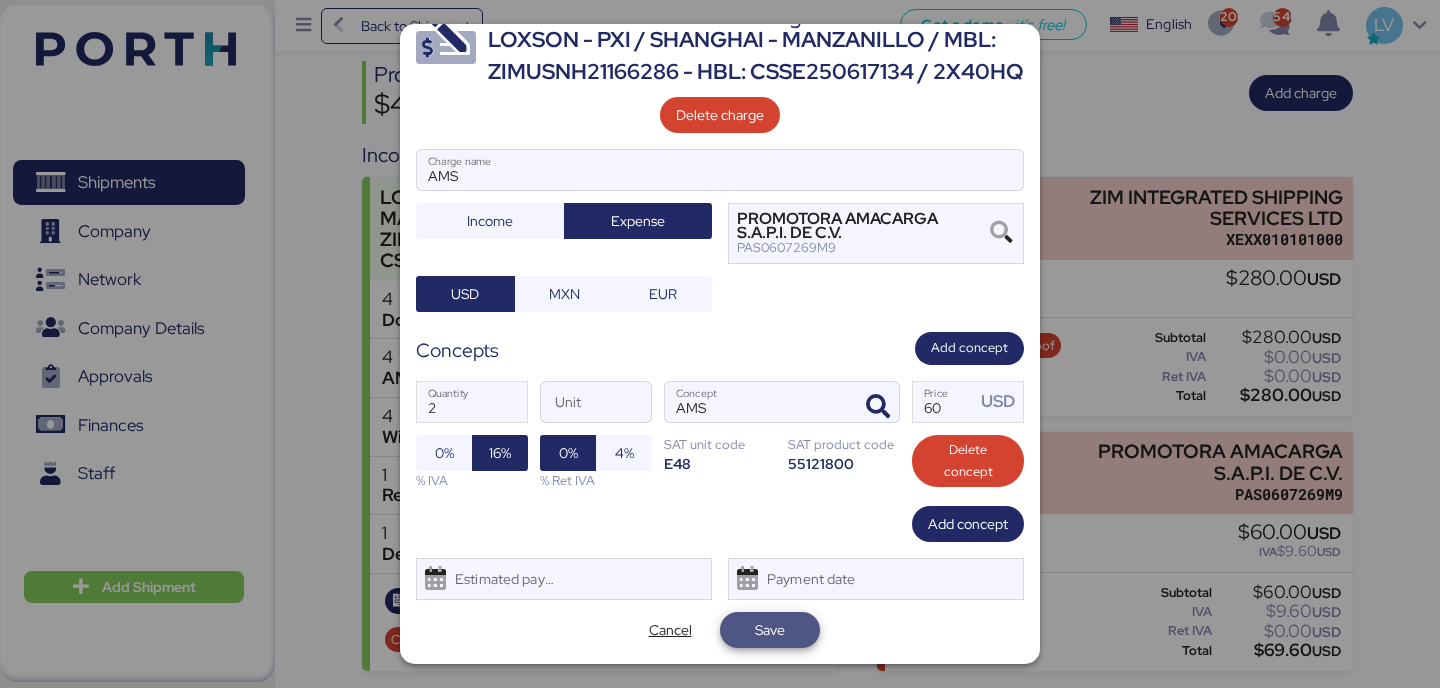 click on "Save" at bounding box center [770, 630] 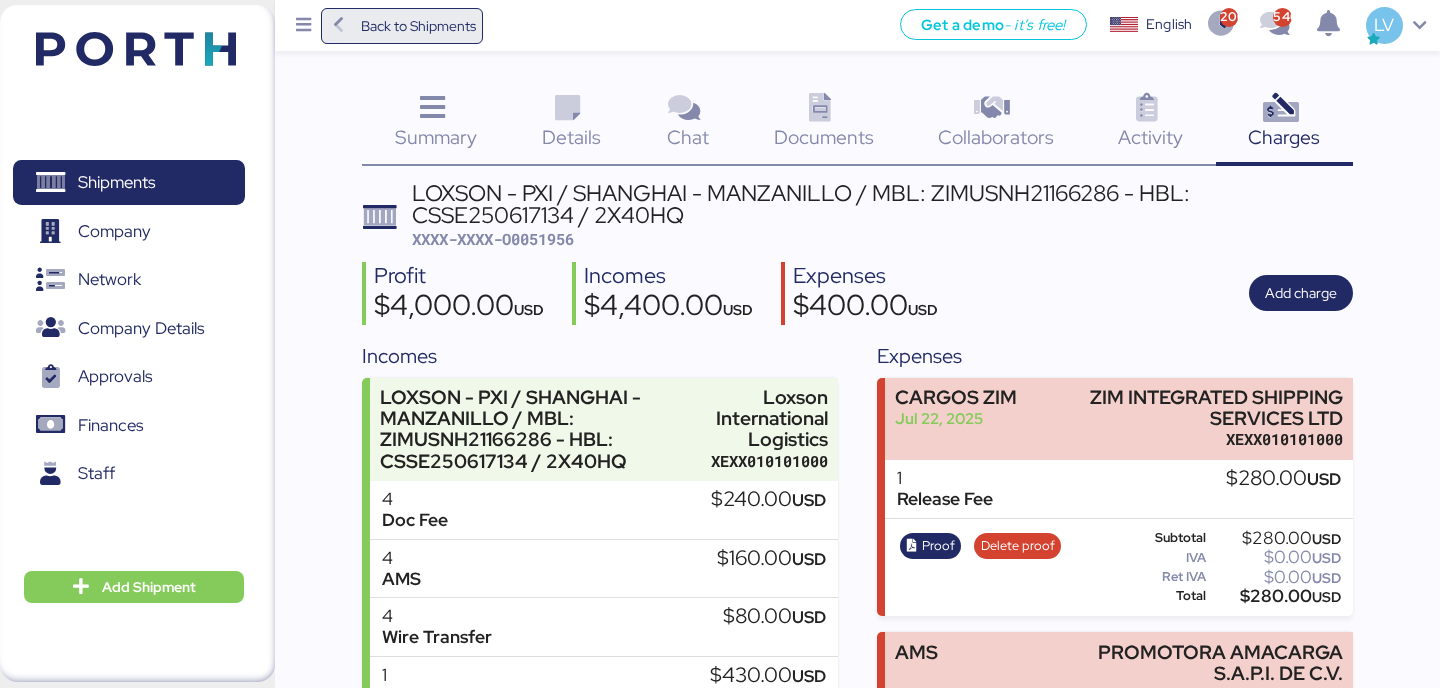 click on "Back to Shipments" at bounding box center (402, 26) 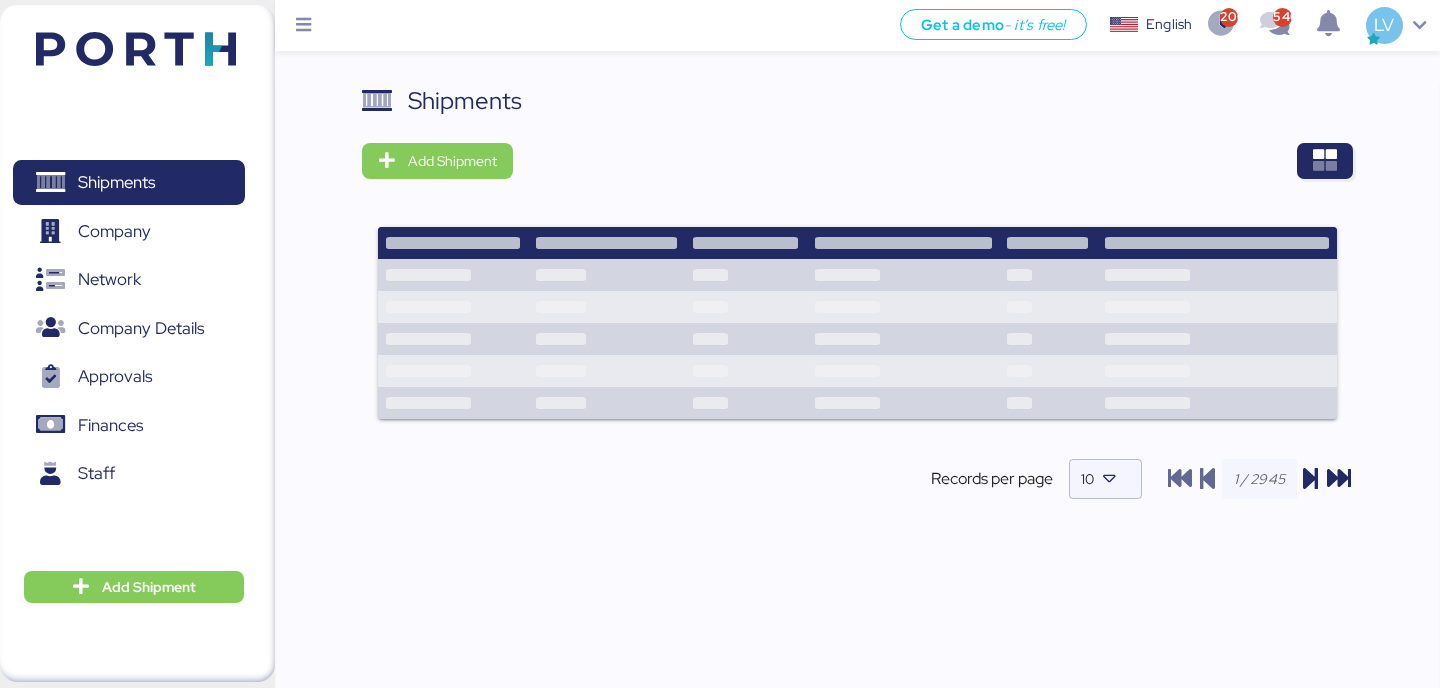 click on "Shipments   Add Shipment   Records per page 10" at bounding box center [857, 397] 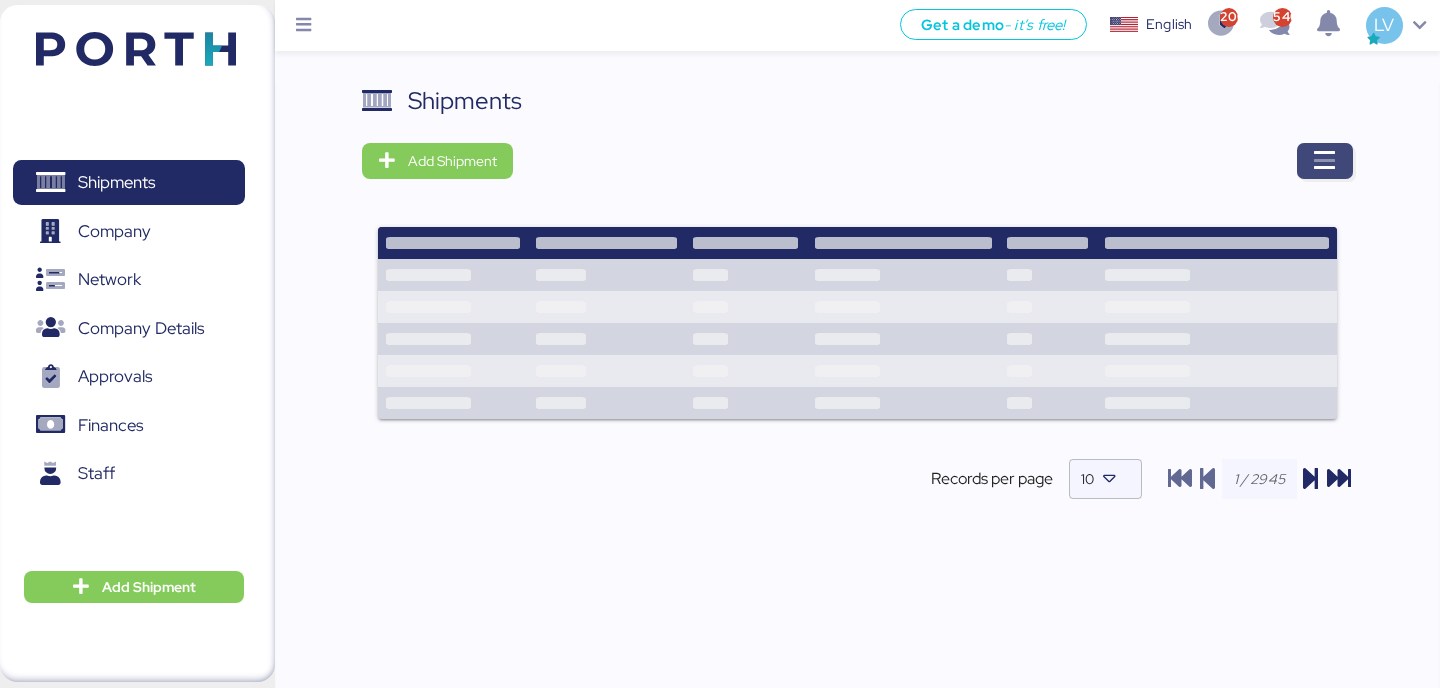 click at bounding box center [1325, 161] 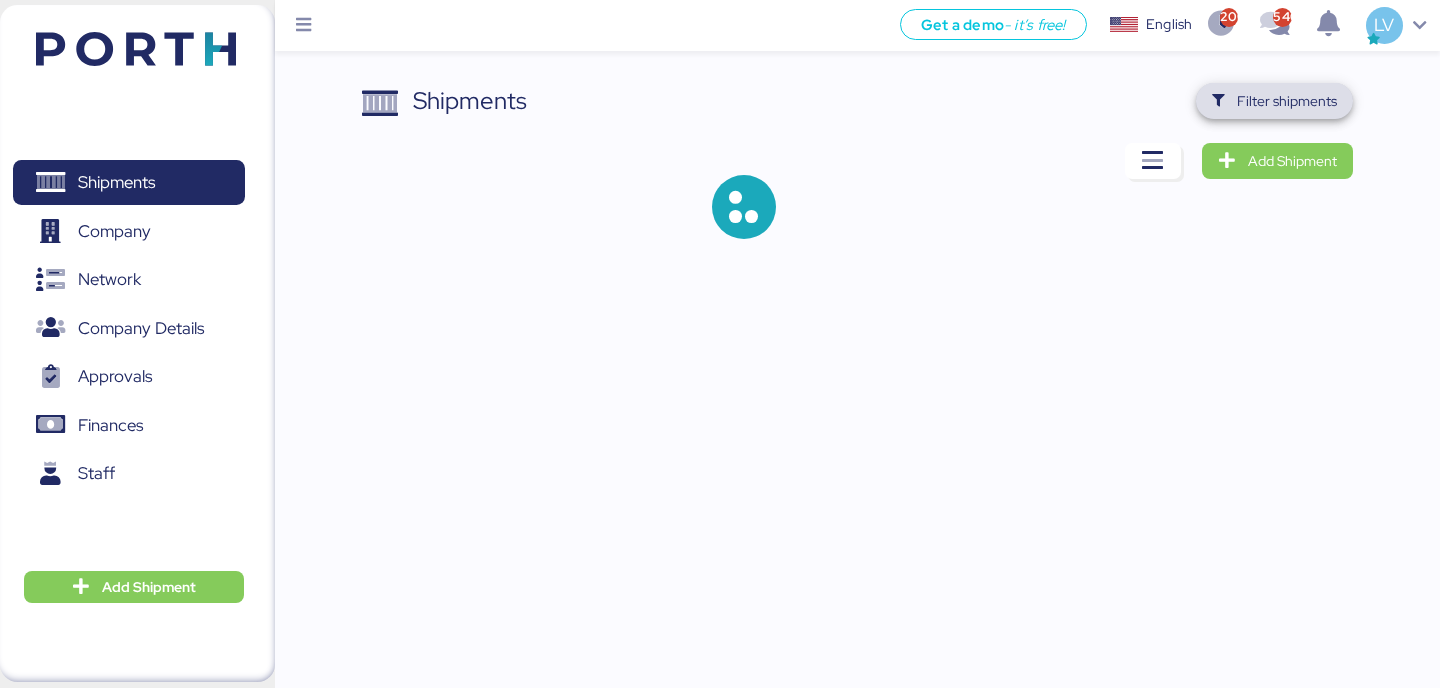 click on "Filter shipments" at bounding box center [1274, 101] 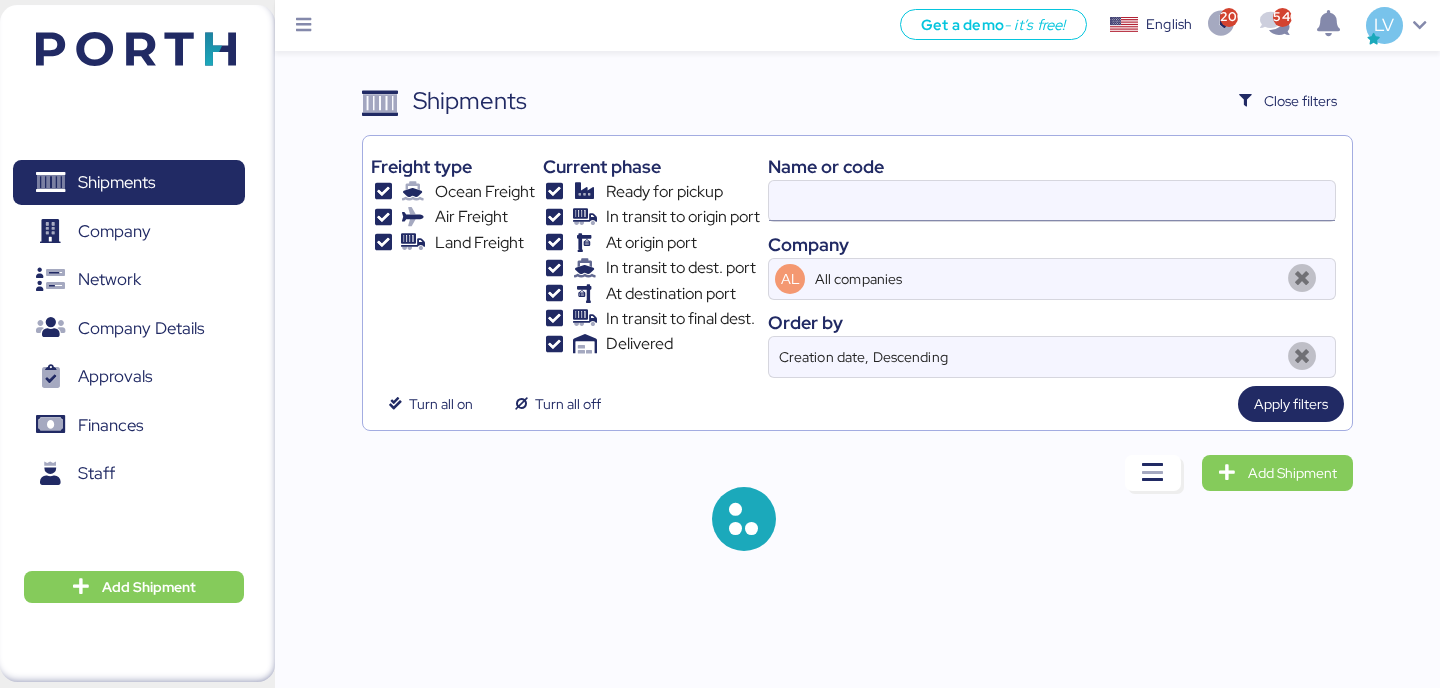 click at bounding box center (1052, 201) 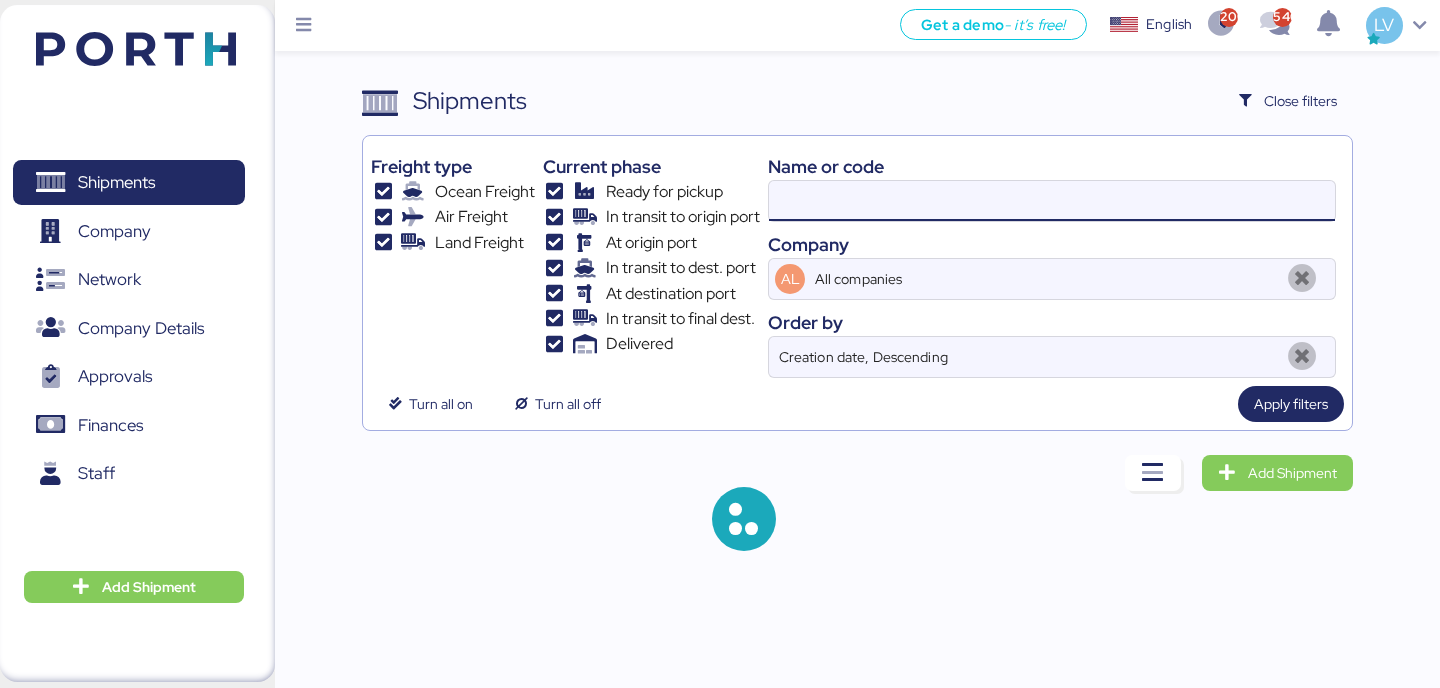 click at bounding box center [1052, 201] 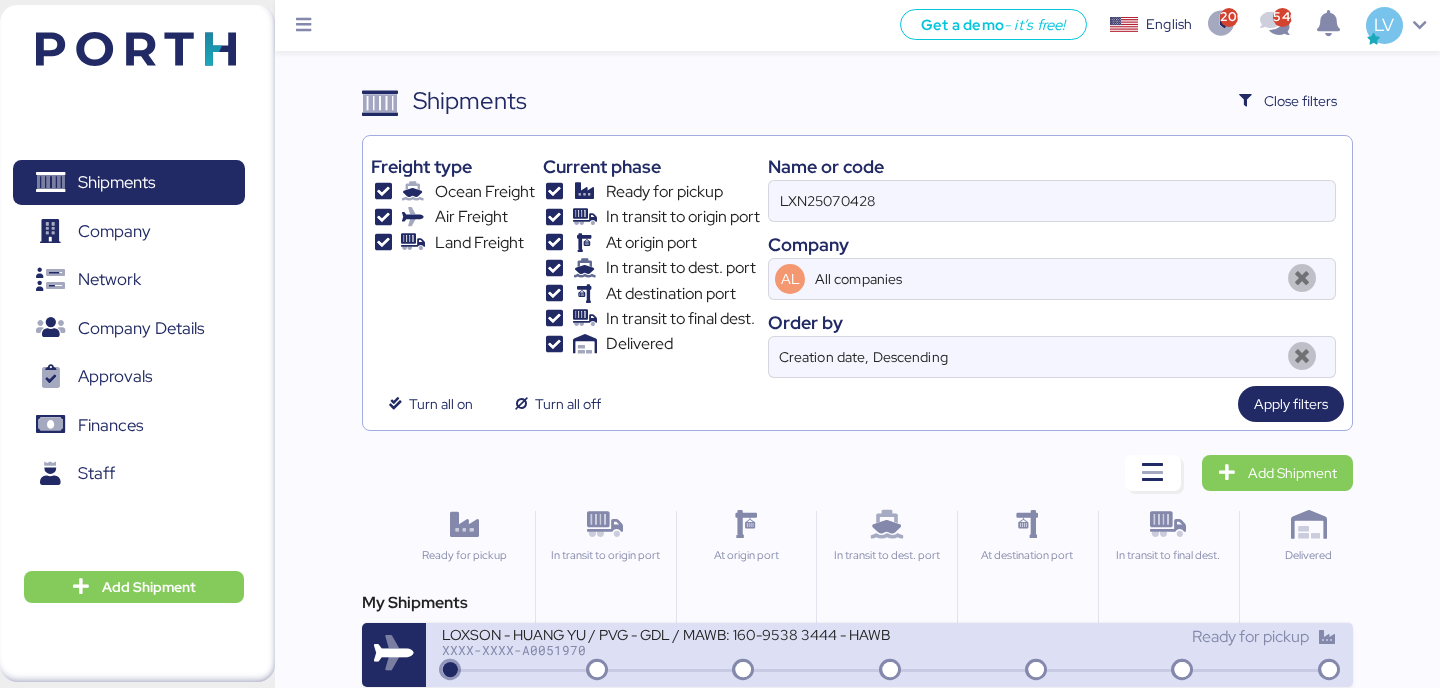 click on "XXXX-XXXX-A0051970" at bounding box center [665, 650] 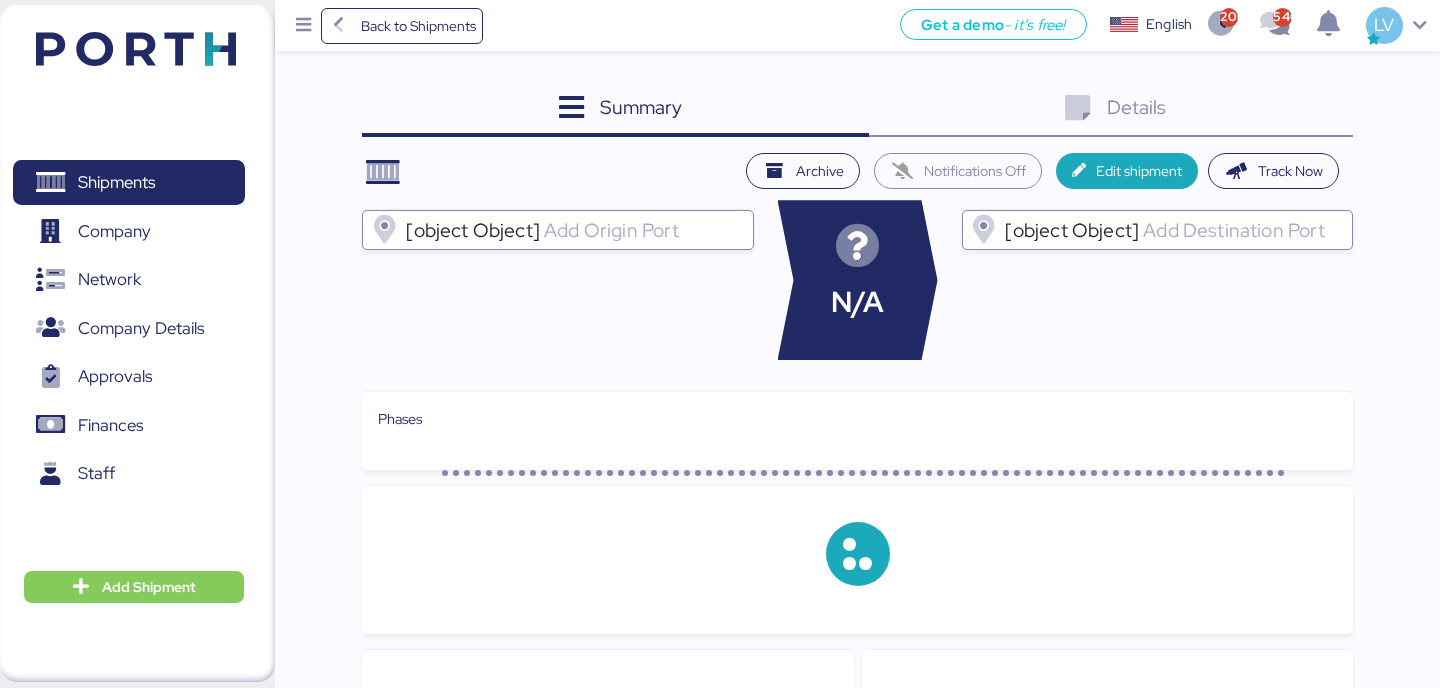 click on "Details 0" at bounding box center (1111, 110) 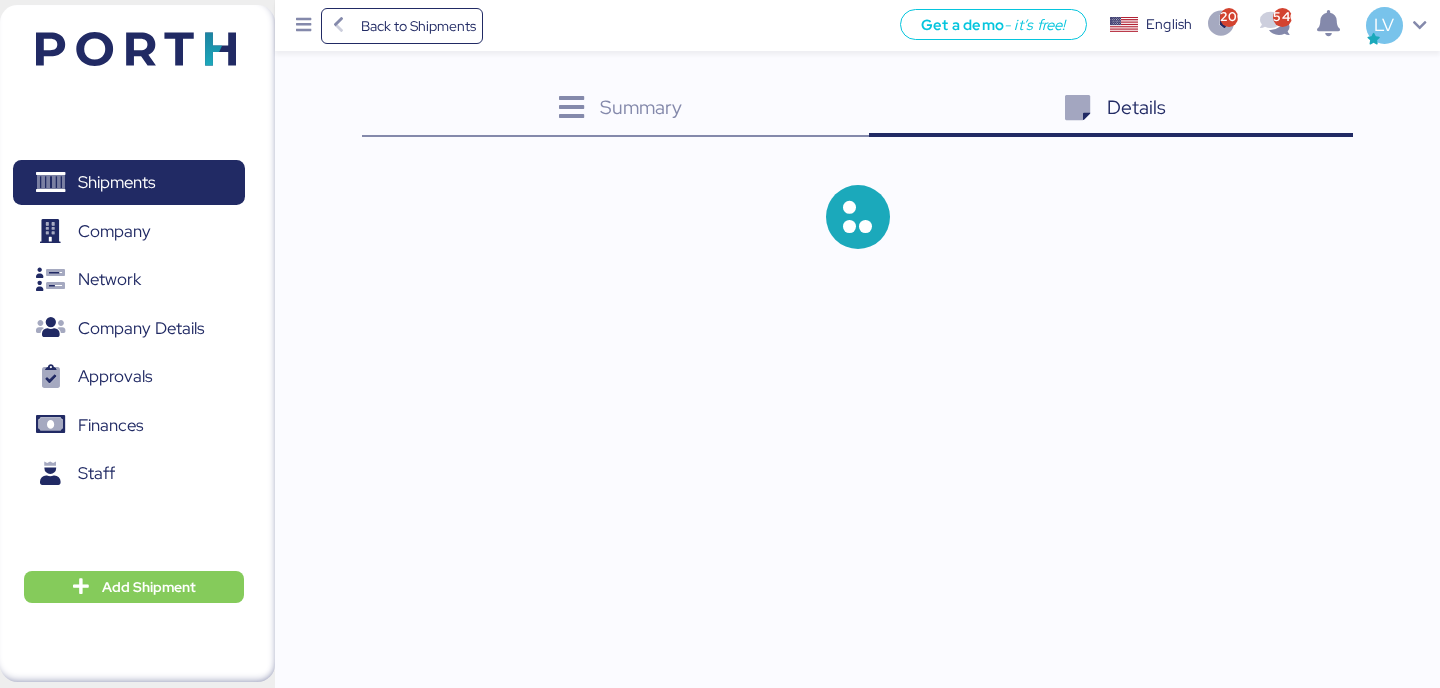 click on "Summary 0   Details 0" at bounding box center (857, 110) 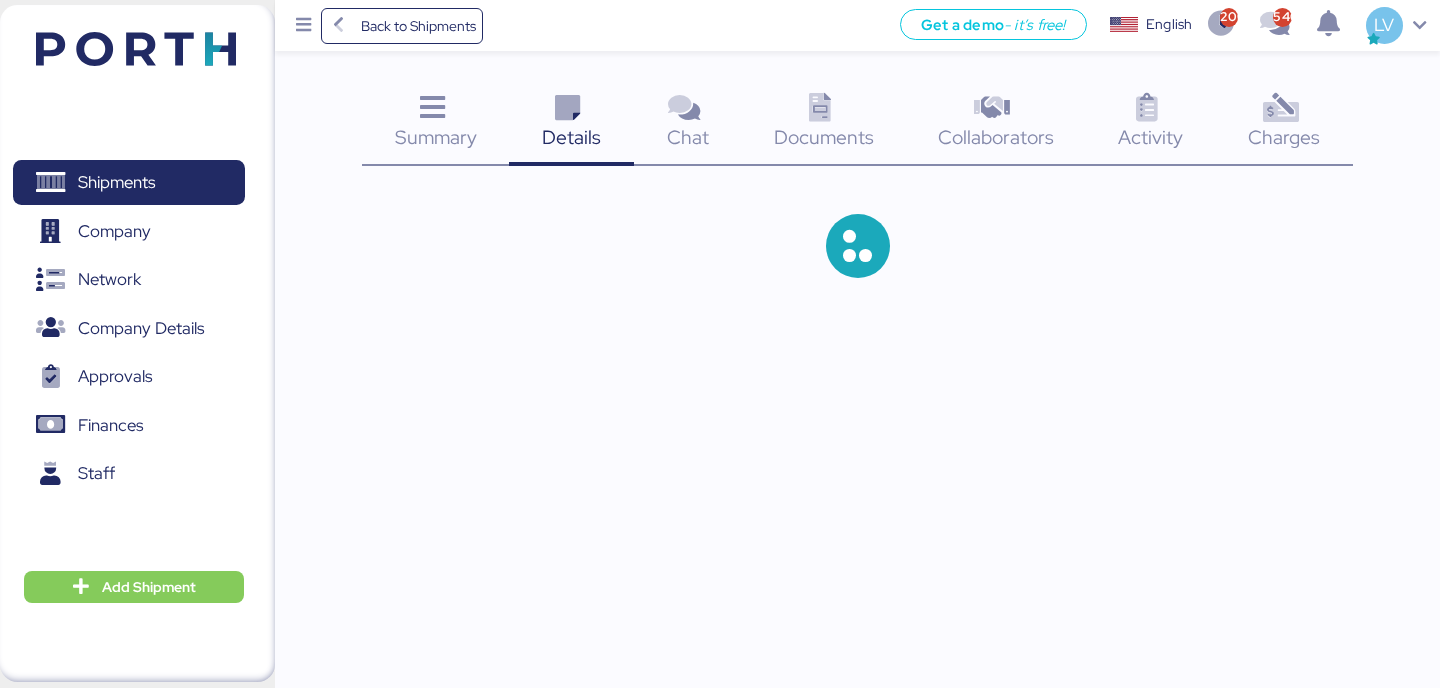 click on "Charges 0" at bounding box center (1284, 124) 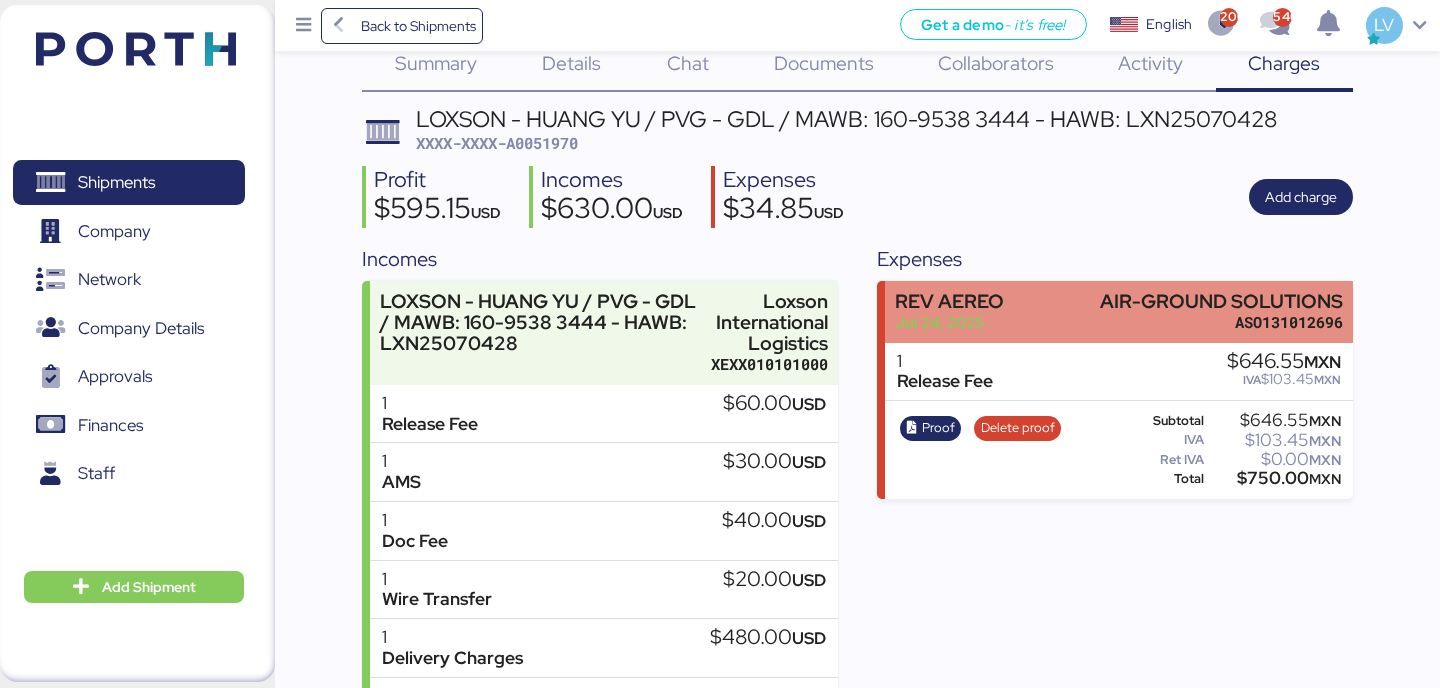 scroll, scrollTop: 27, scrollLeft: 0, axis: vertical 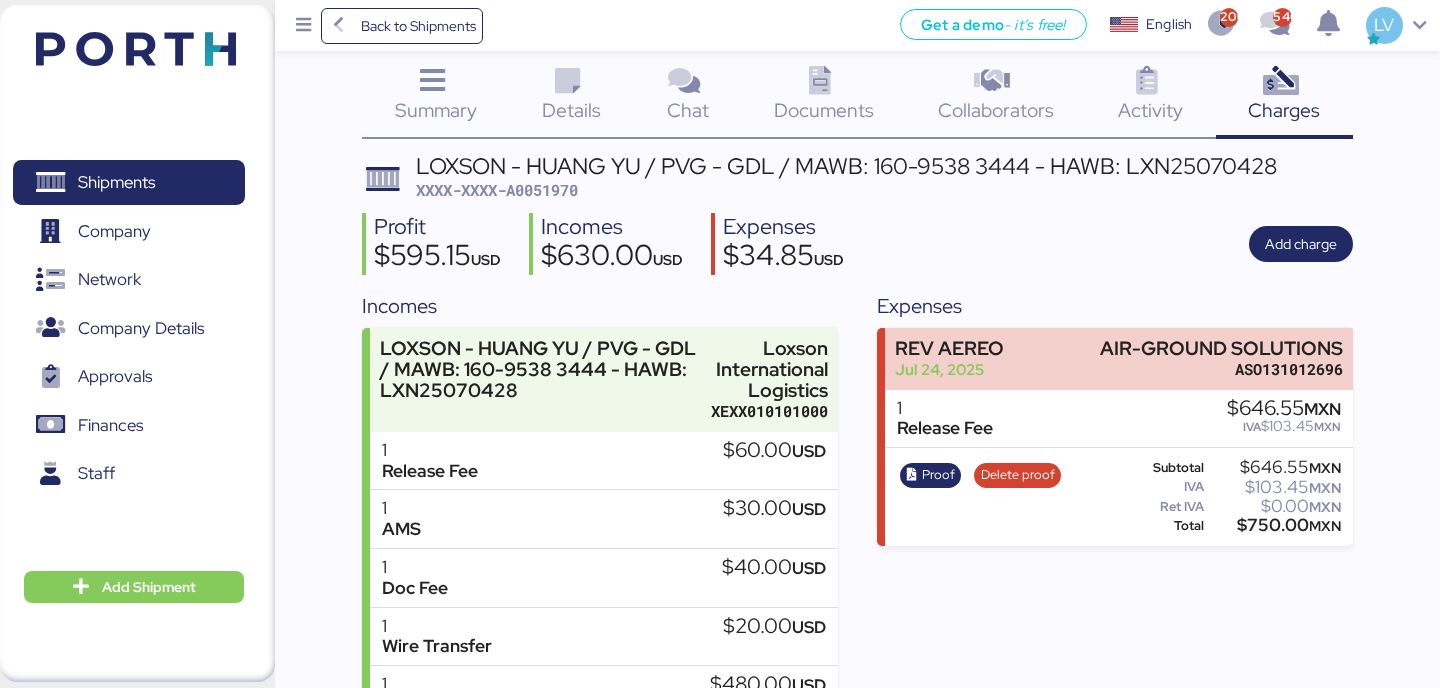 drag, startPoint x: 1325, startPoint y: 183, endPoint x: 1323, endPoint y: 195, distance: 12.165525 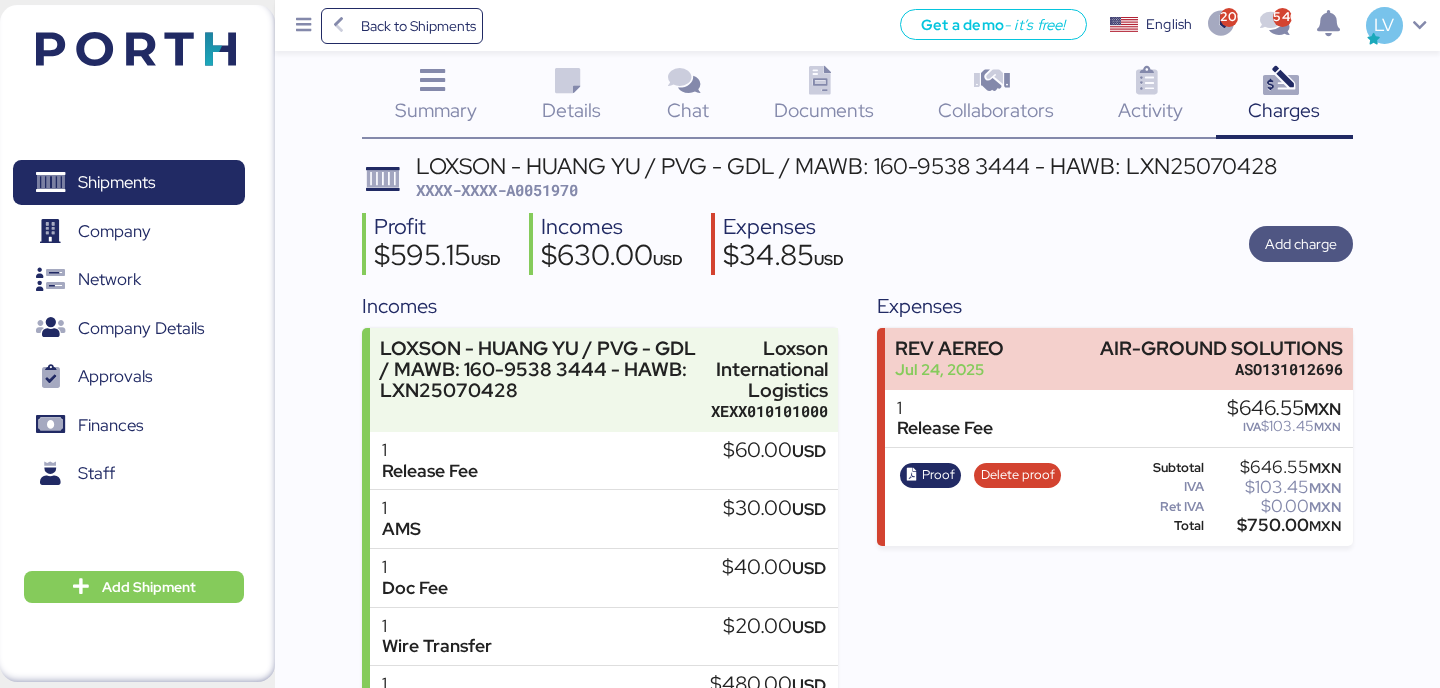 click on "Add charge" at bounding box center [1301, 244] 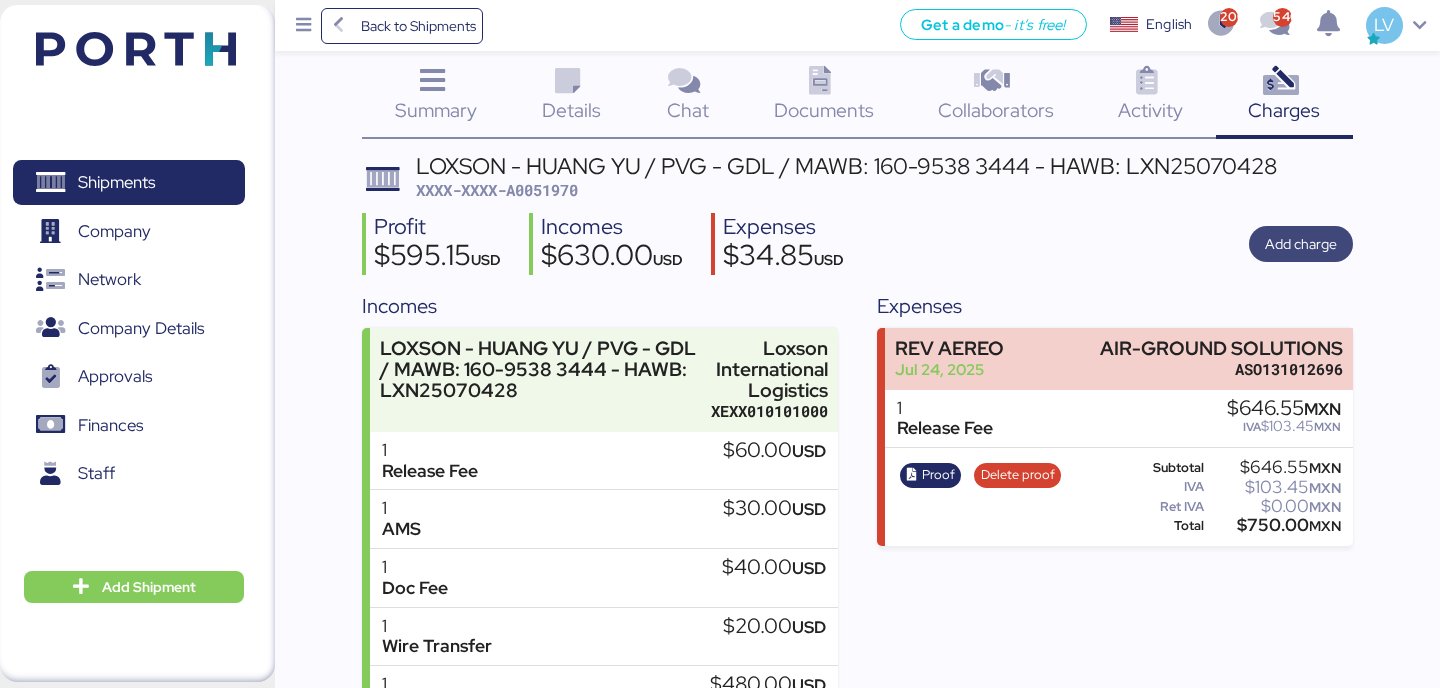 scroll, scrollTop: 0, scrollLeft: 0, axis: both 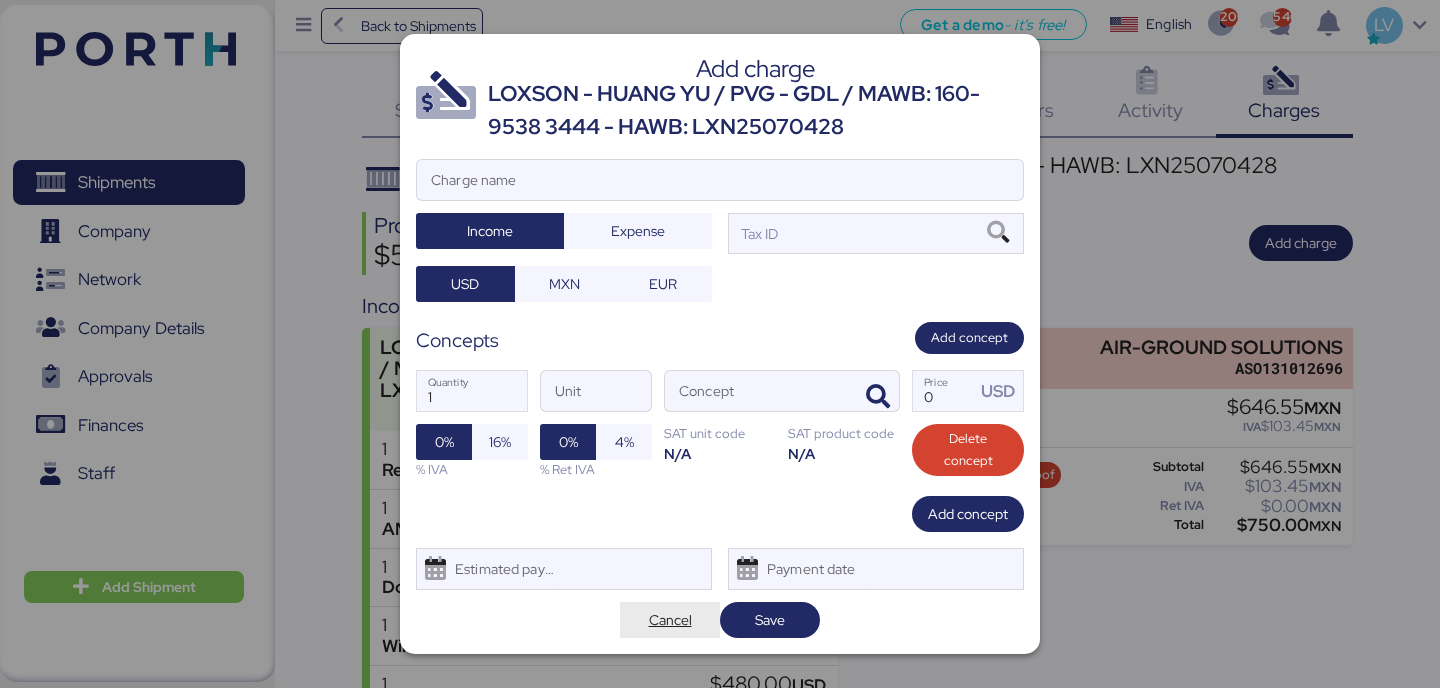 click on "Cancel" at bounding box center (670, 620) 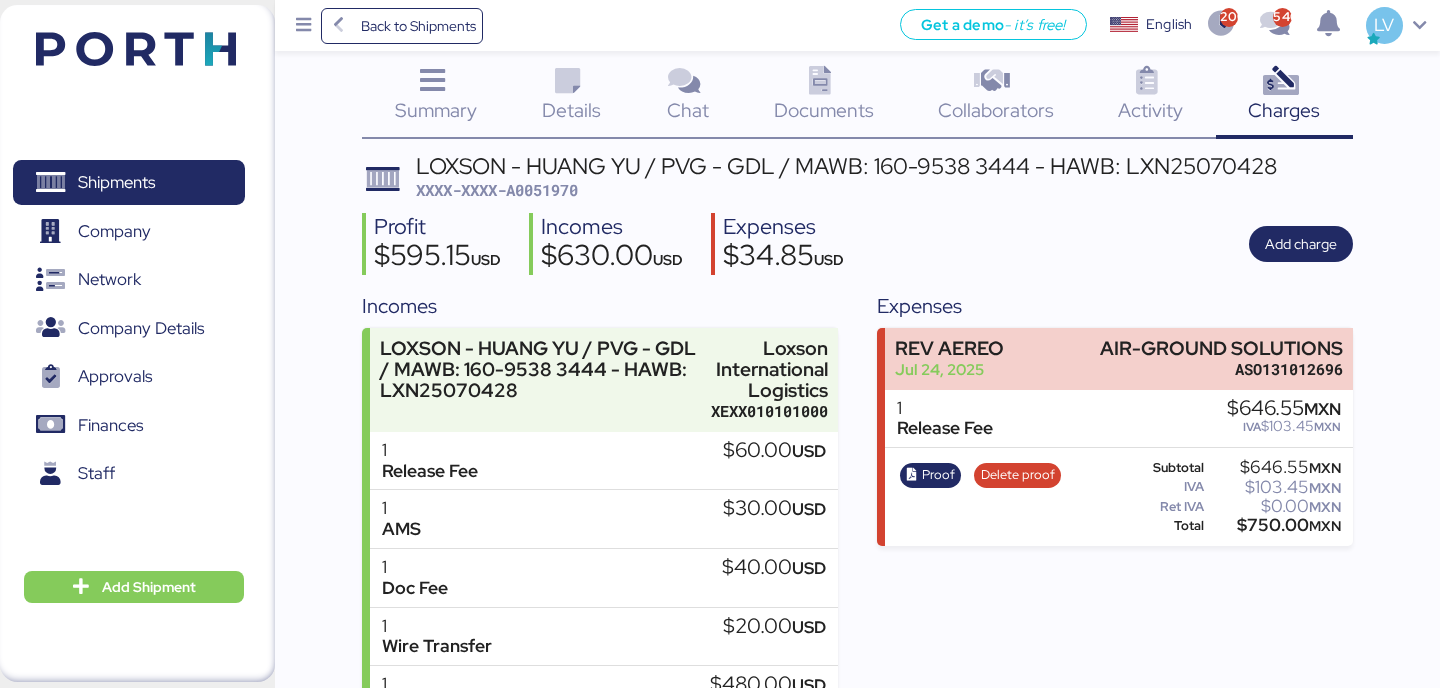 click on "LOXSON - HUANG YU / PVG - GDL / MAWB: [NUMBER] - HAWB: [FILENAME] XXXX-XXXX-A0051970" at bounding box center (857, 178) 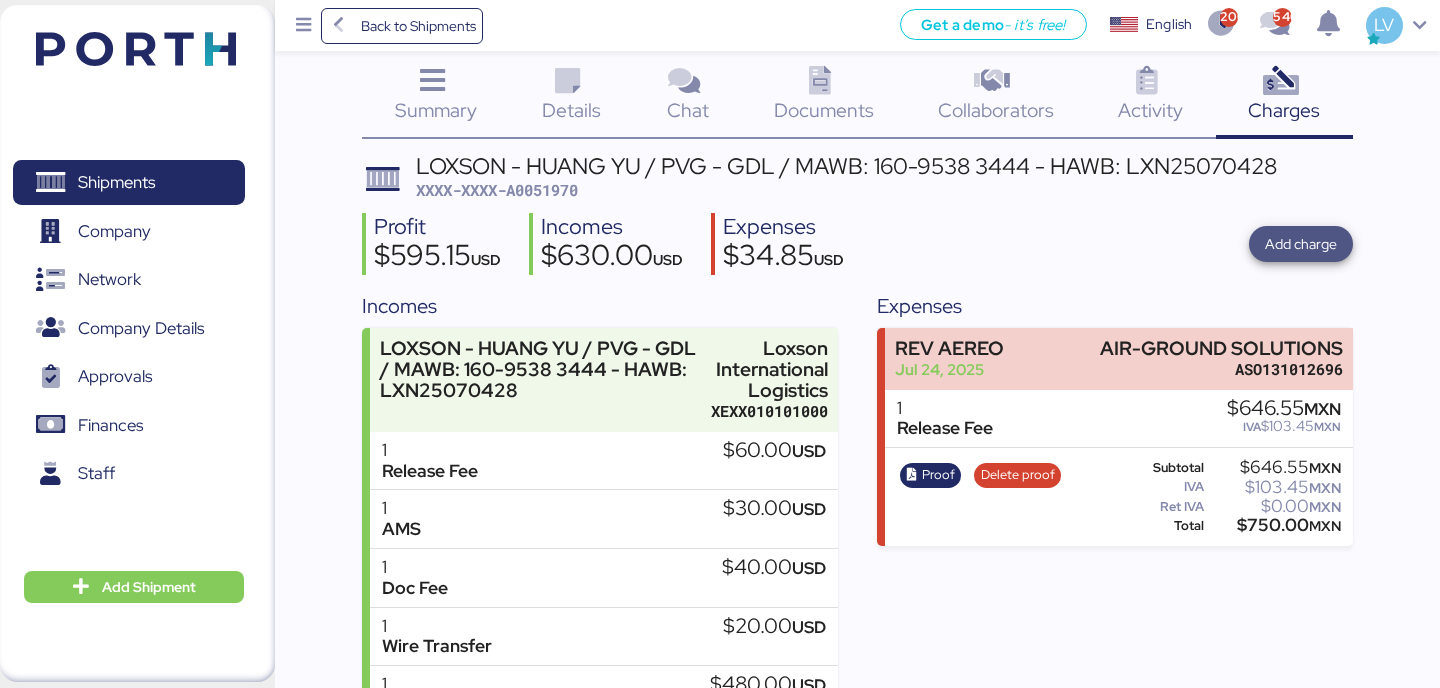 click on "Add charge" at bounding box center (1301, 244) 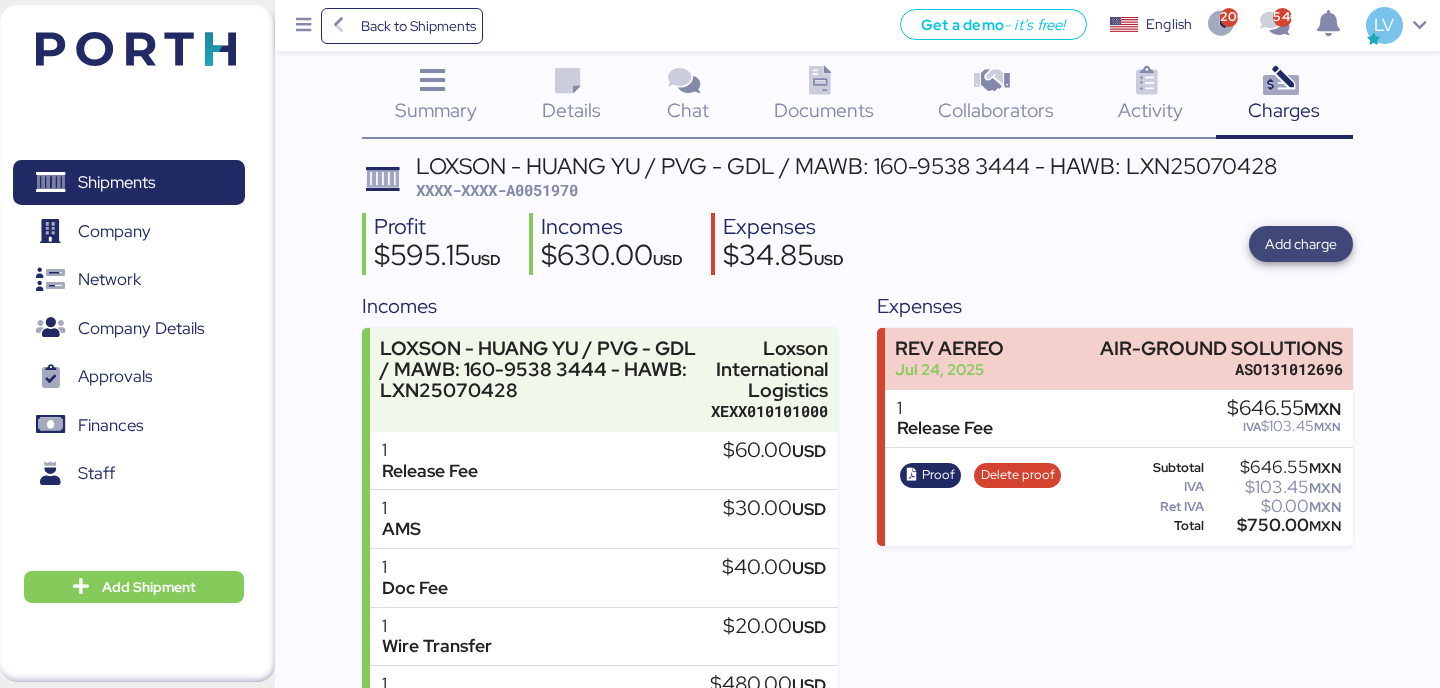 scroll, scrollTop: 0, scrollLeft: 0, axis: both 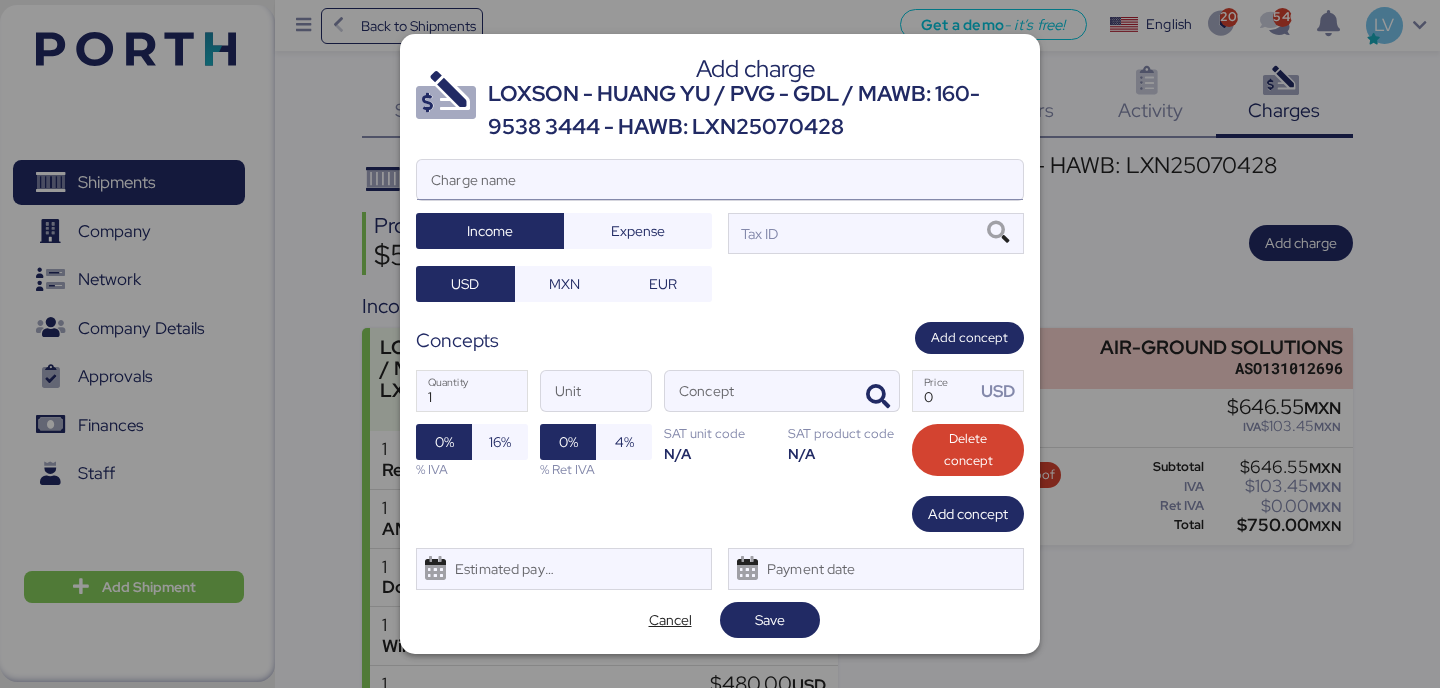 click on "Charge name" at bounding box center (720, 180) 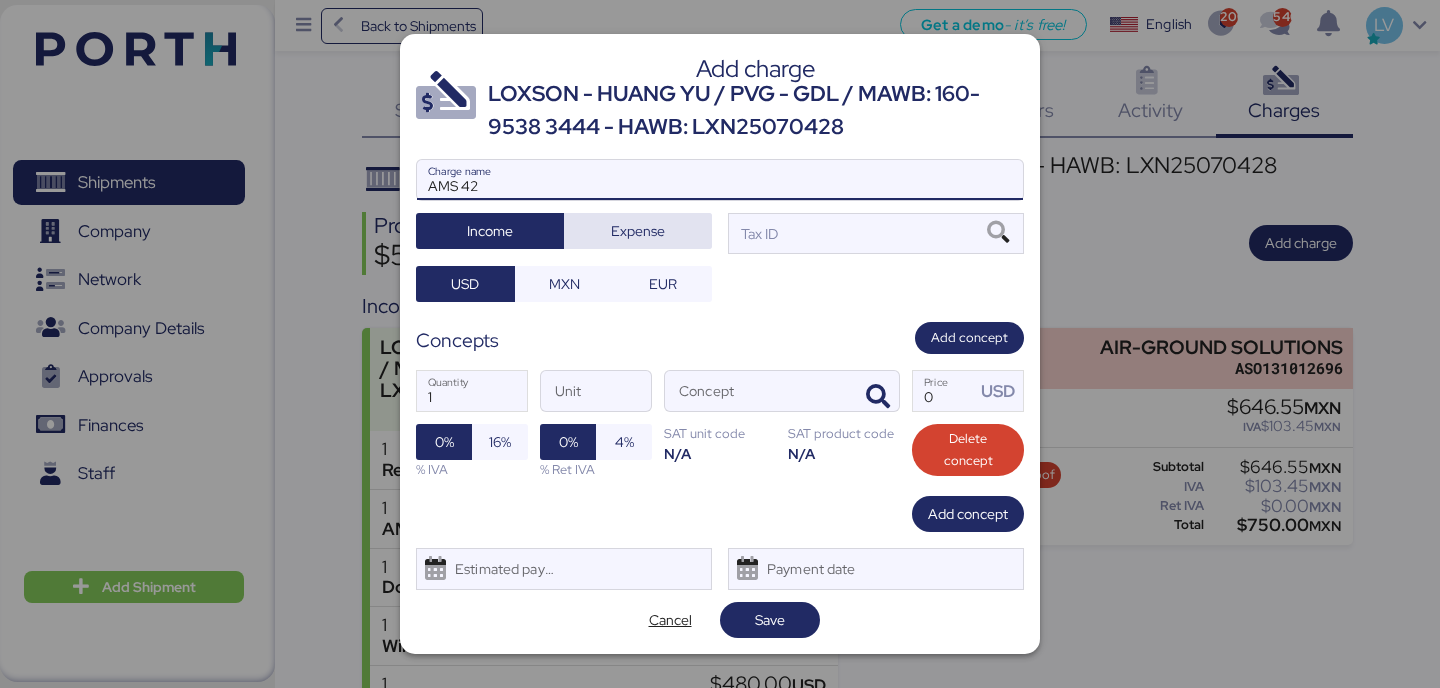 click on "Expense" at bounding box center [638, 231] 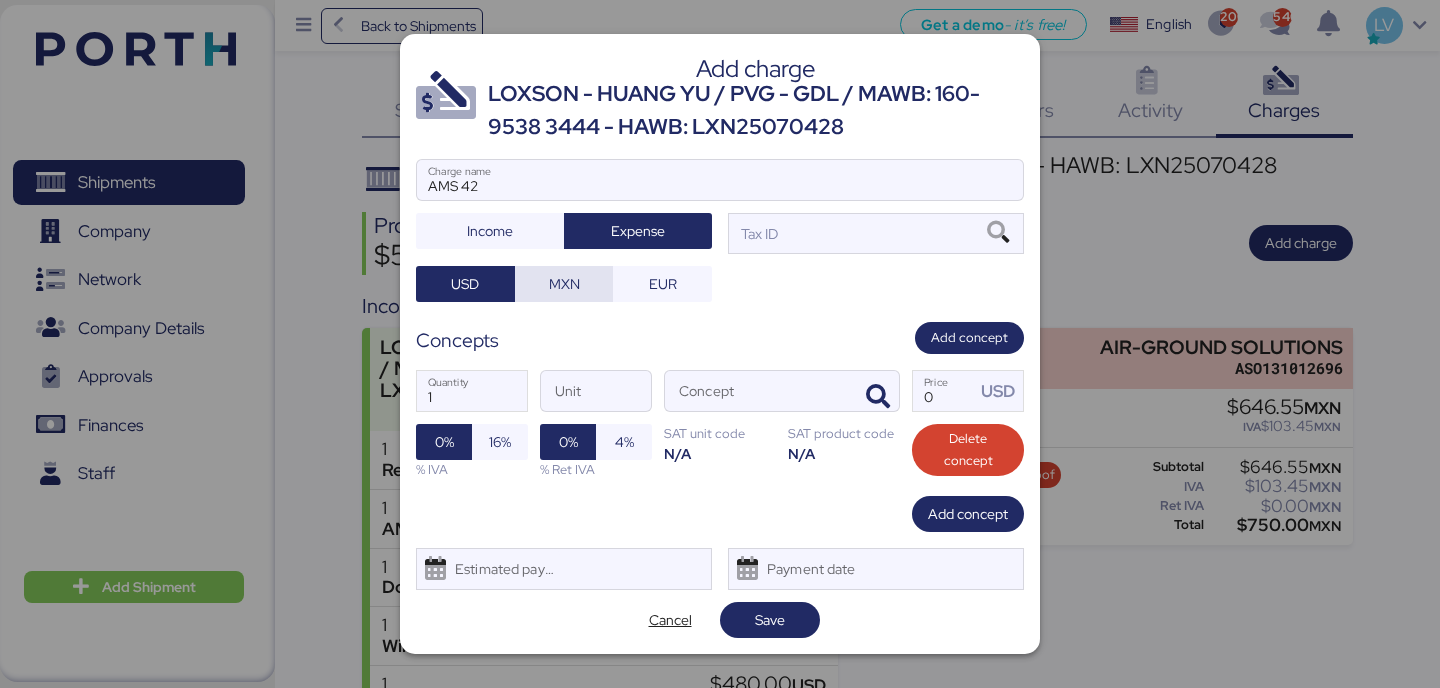 click on "MXN" at bounding box center [564, 284] 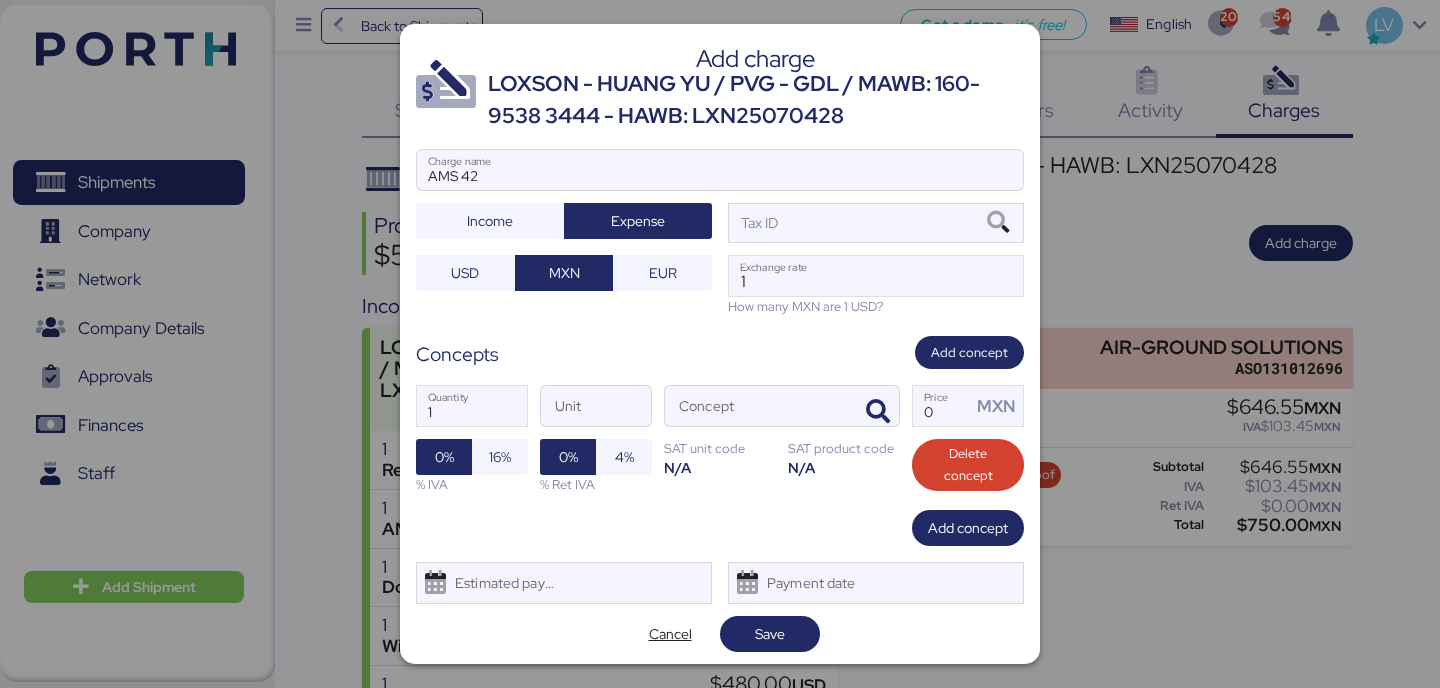 click on "1 Exchange rate" at bounding box center [876, 276] 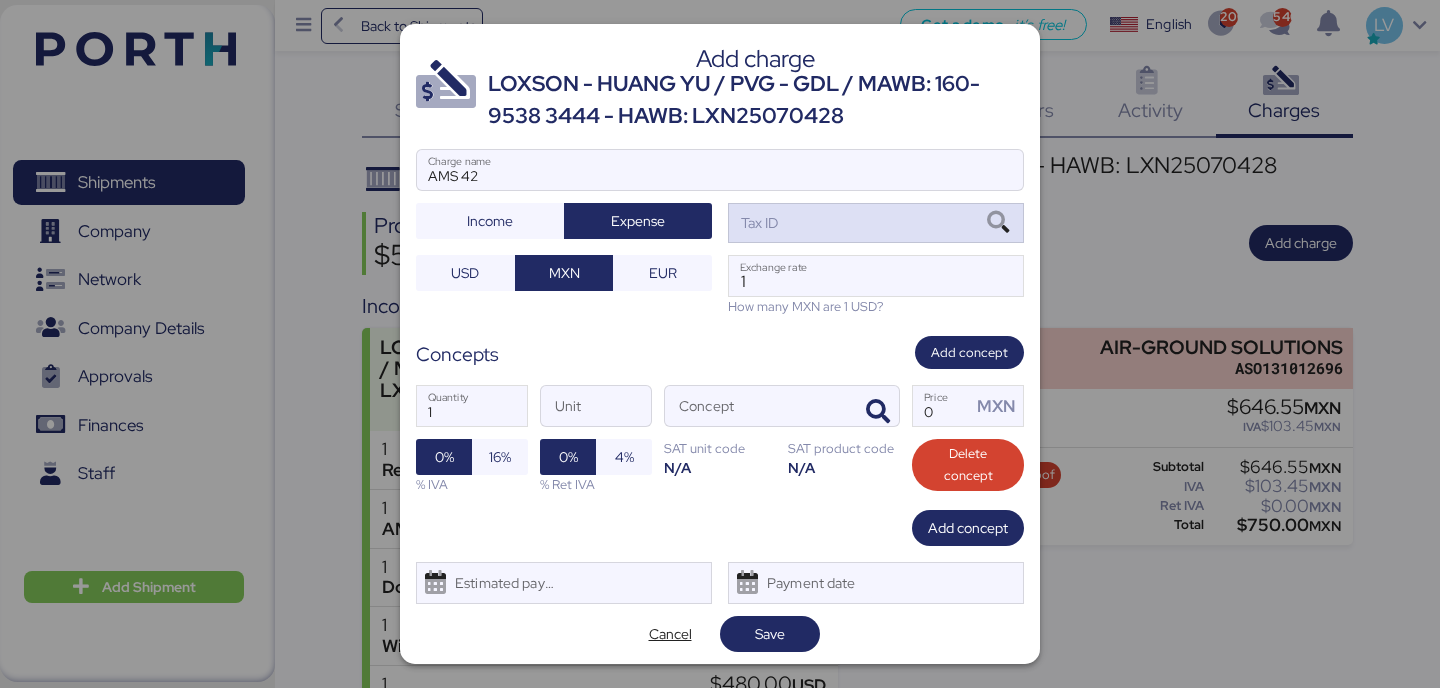 click on "Tax ID" at bounding box center [876, 223] 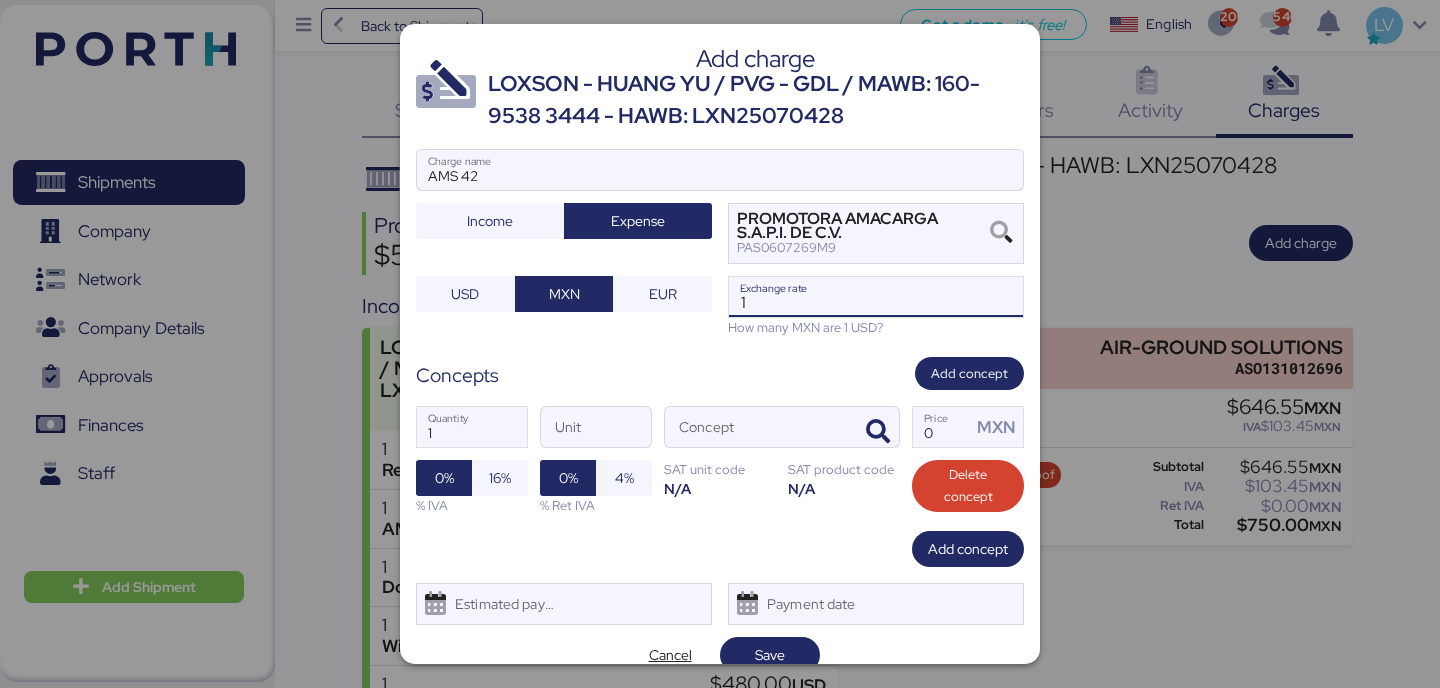 click on "1" at bounding box center (876, 297) 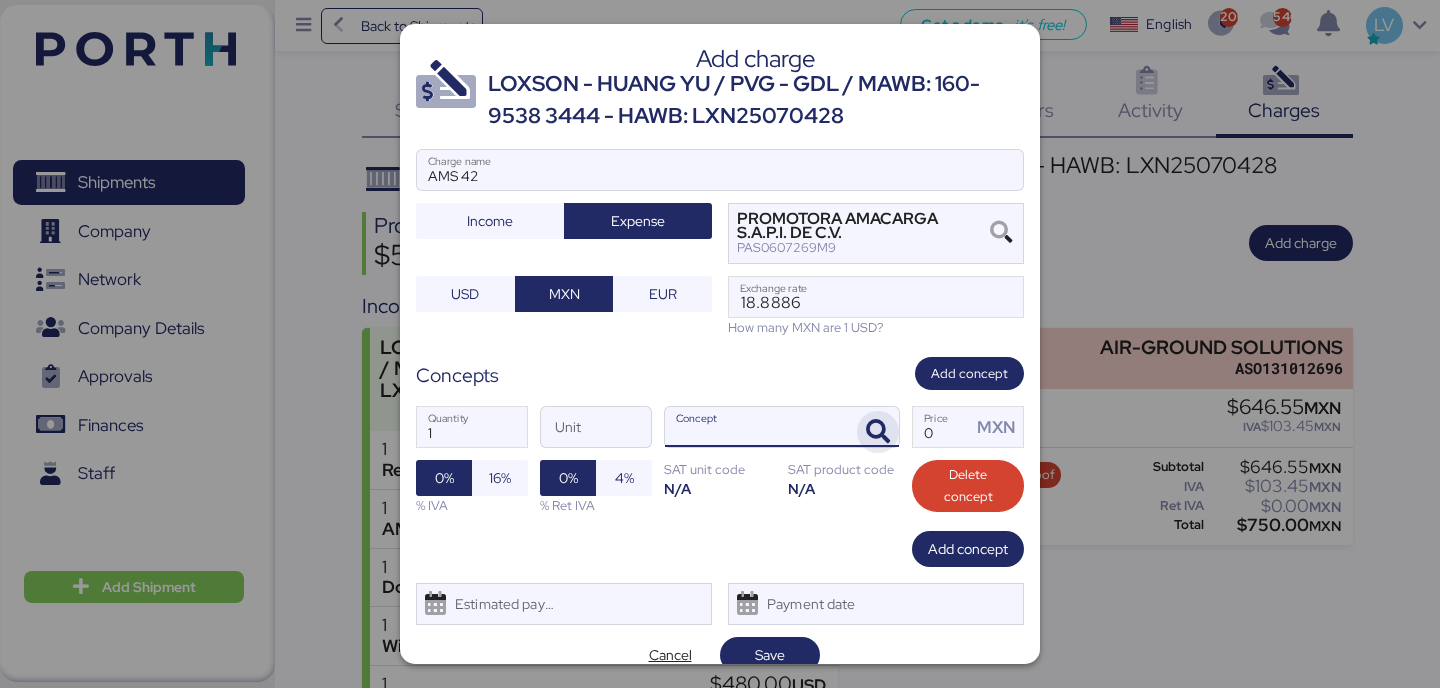 click at bounding box center (878, 432) 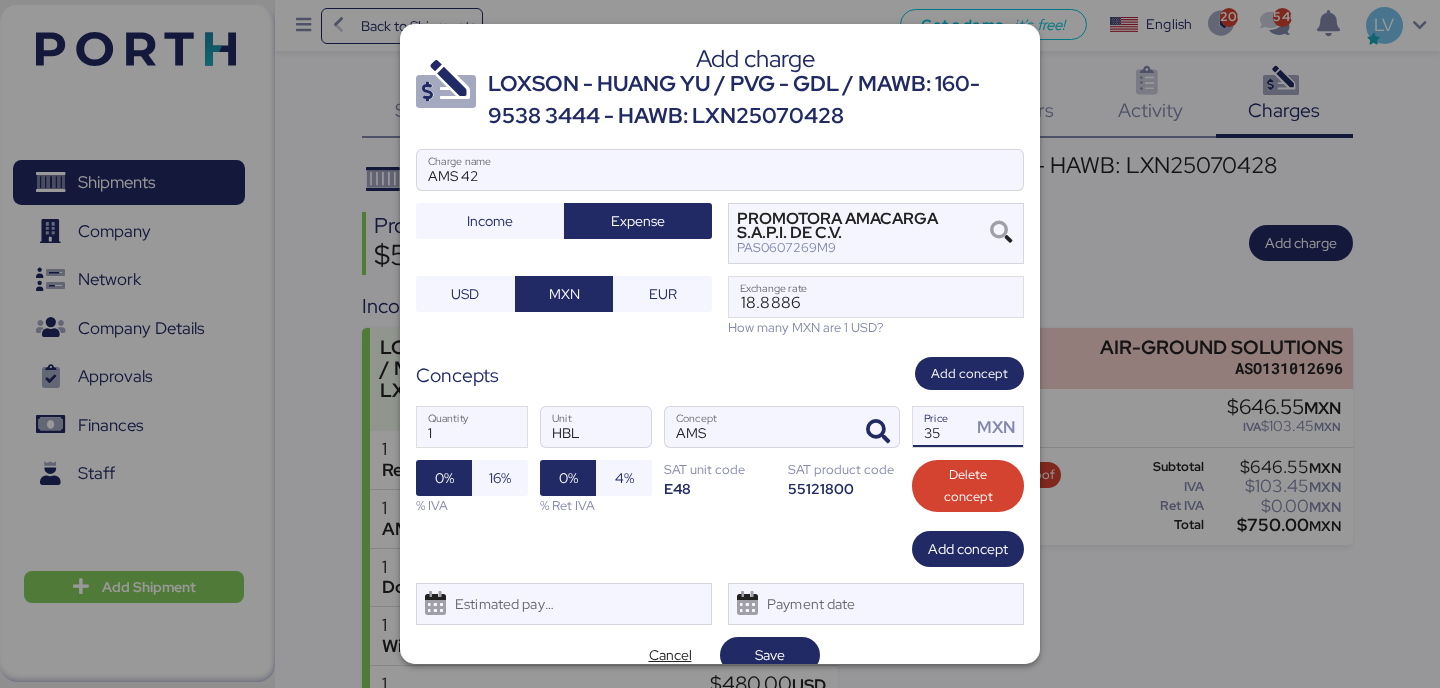 click on "35" at bounding box center [942, 427] 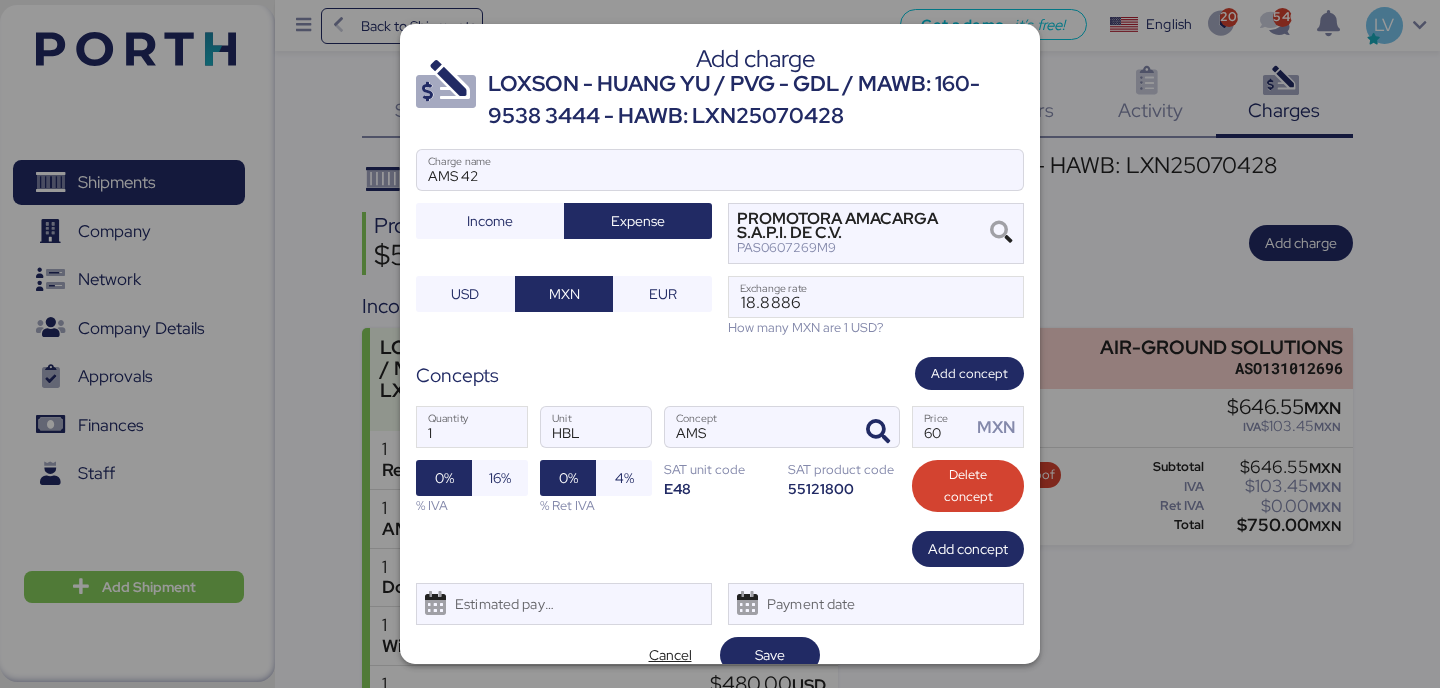 click on "% IVA" at bounding box center (472, 505) 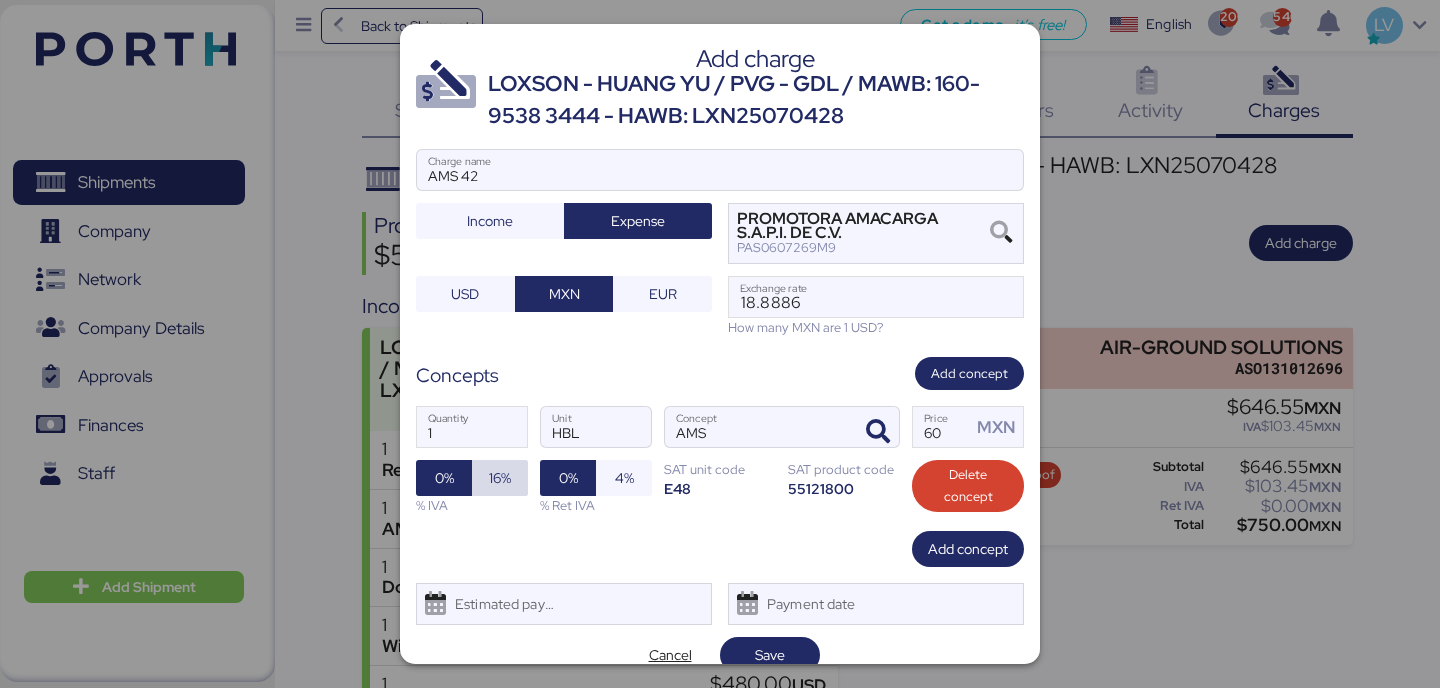 click on "16%" at bounding box center [500, 478] 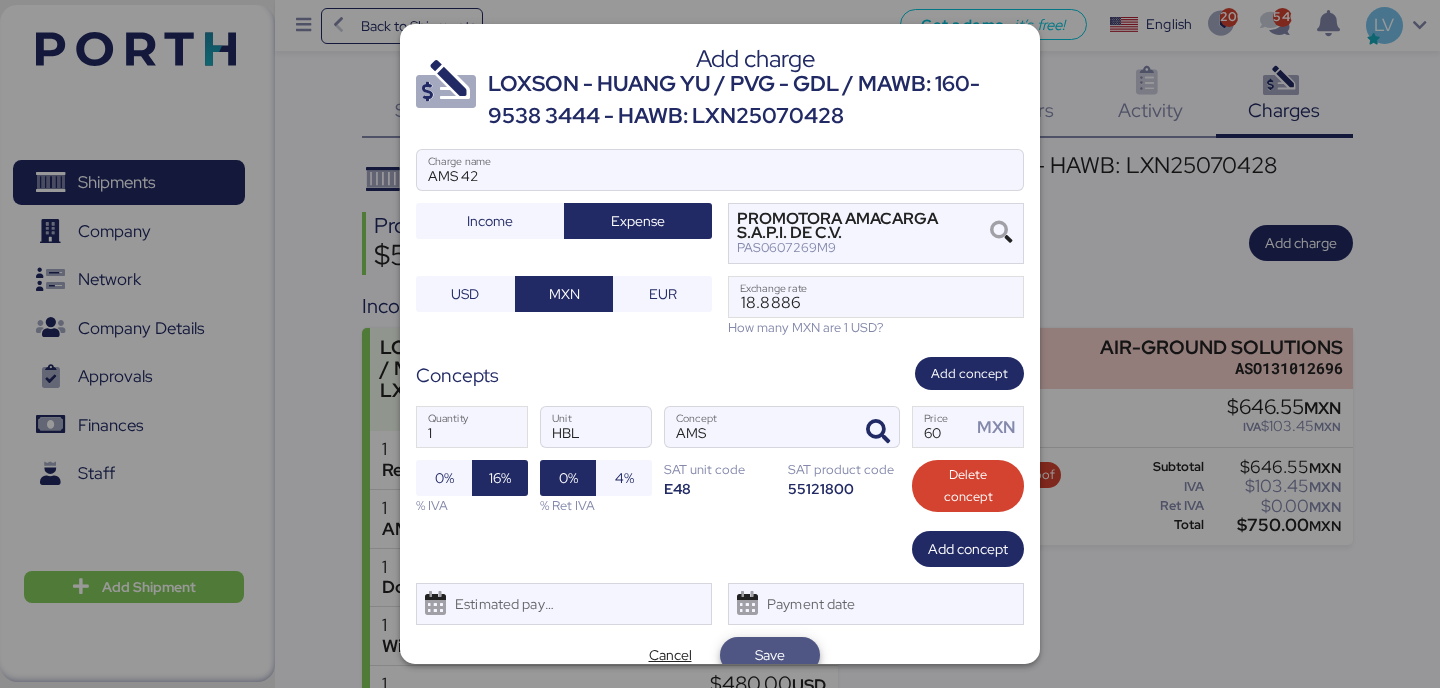 click on "Save" at bounding box center (770, 655) 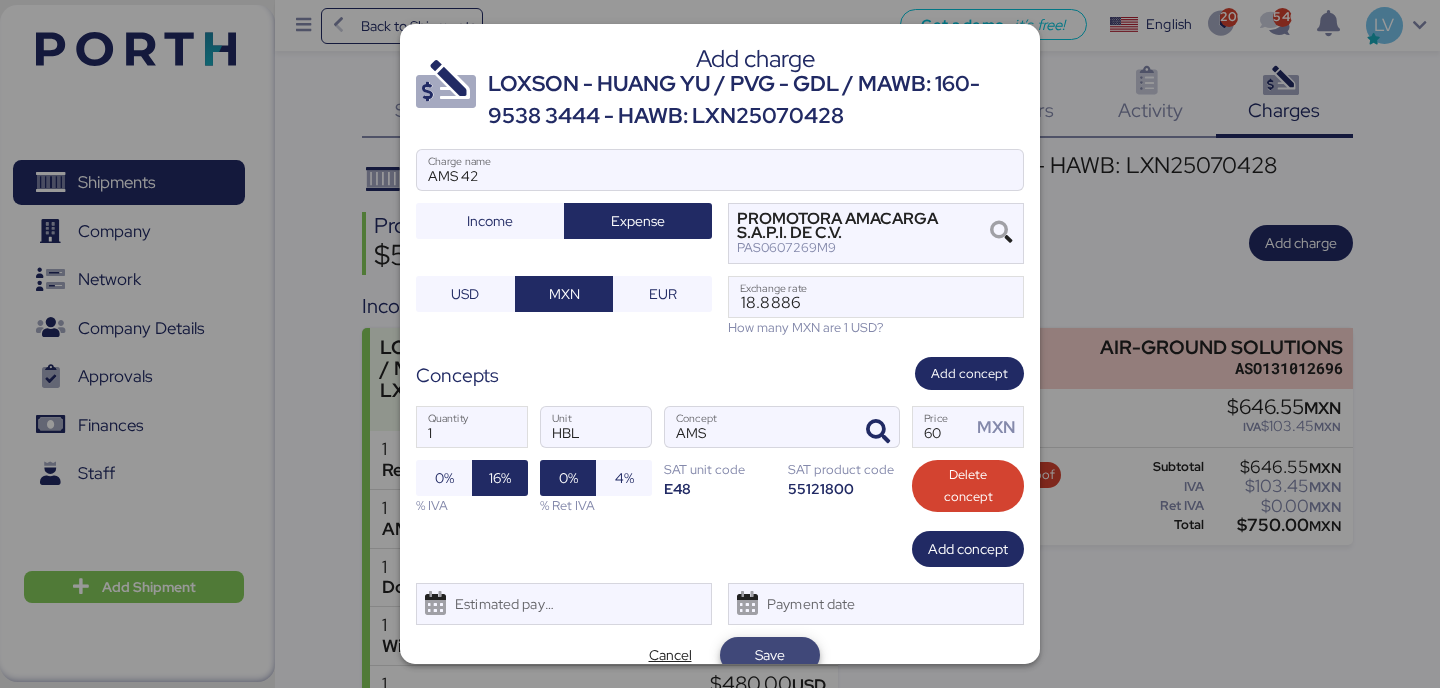 scroll, scrollTop: 9, scrollLeft: 0, axis: vertical 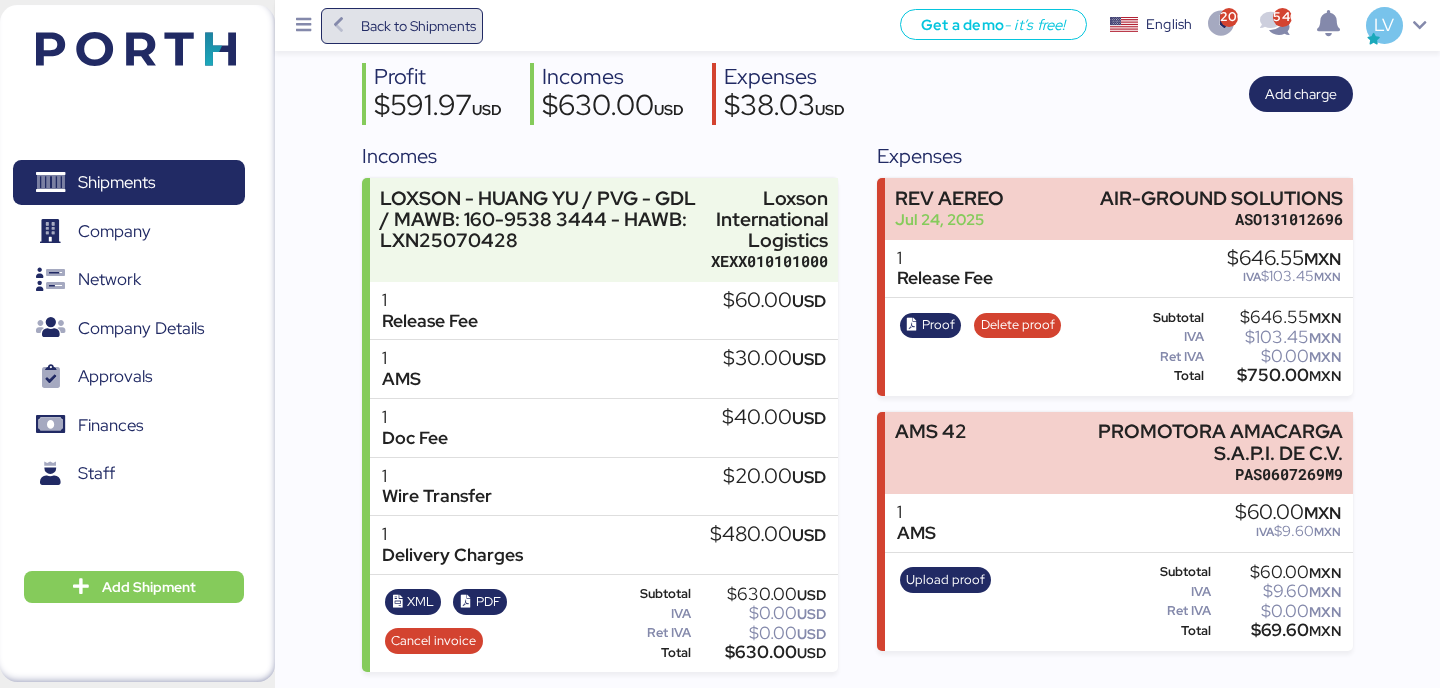 click on "Back to Shipments" at bounding box center (418, 26) 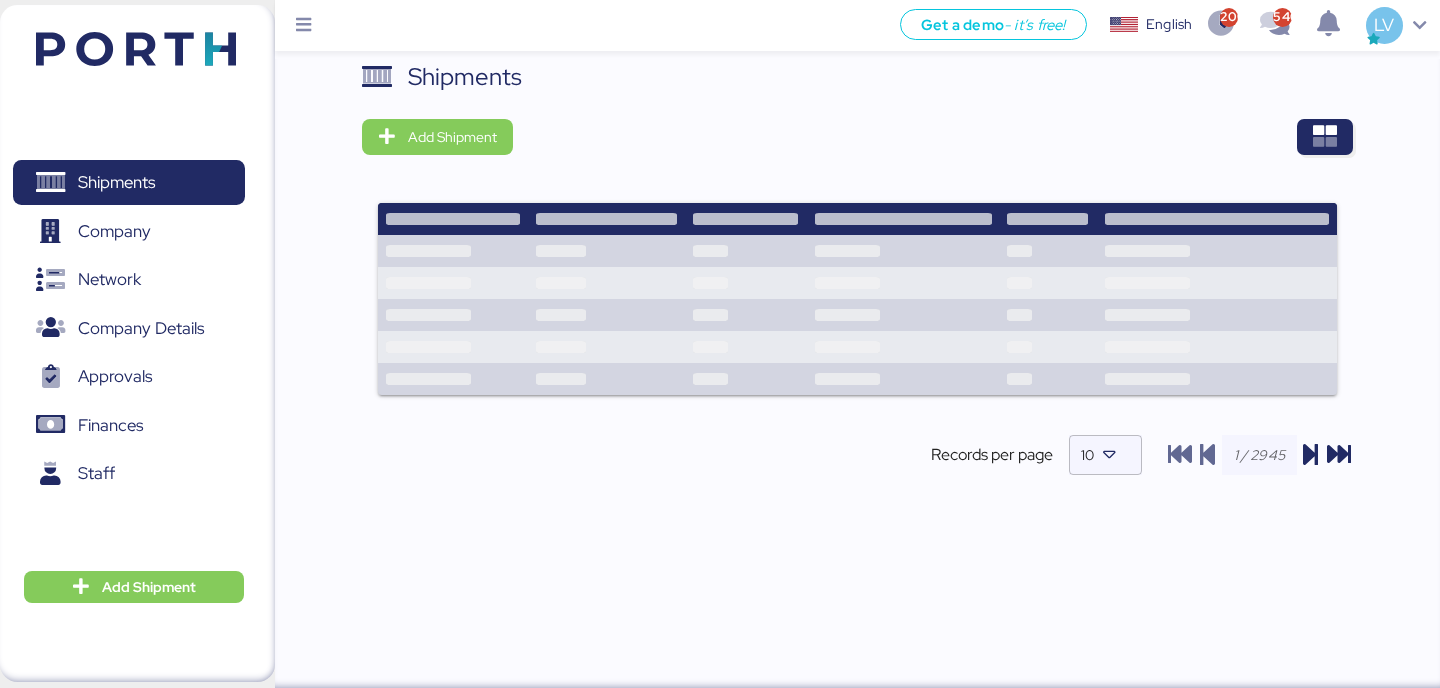 scroll, scrollTop: 0, scrollLeft: 0, axis: both 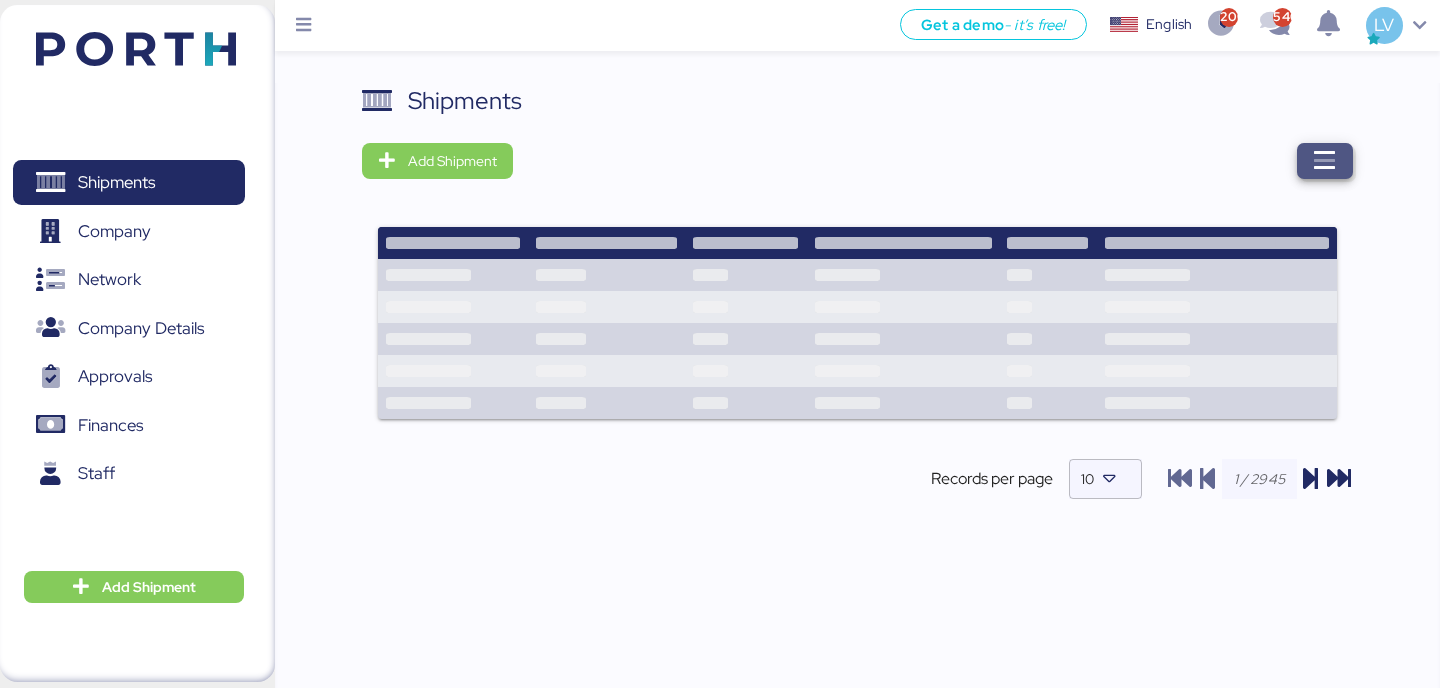 click at bounding box center [1325, 161] 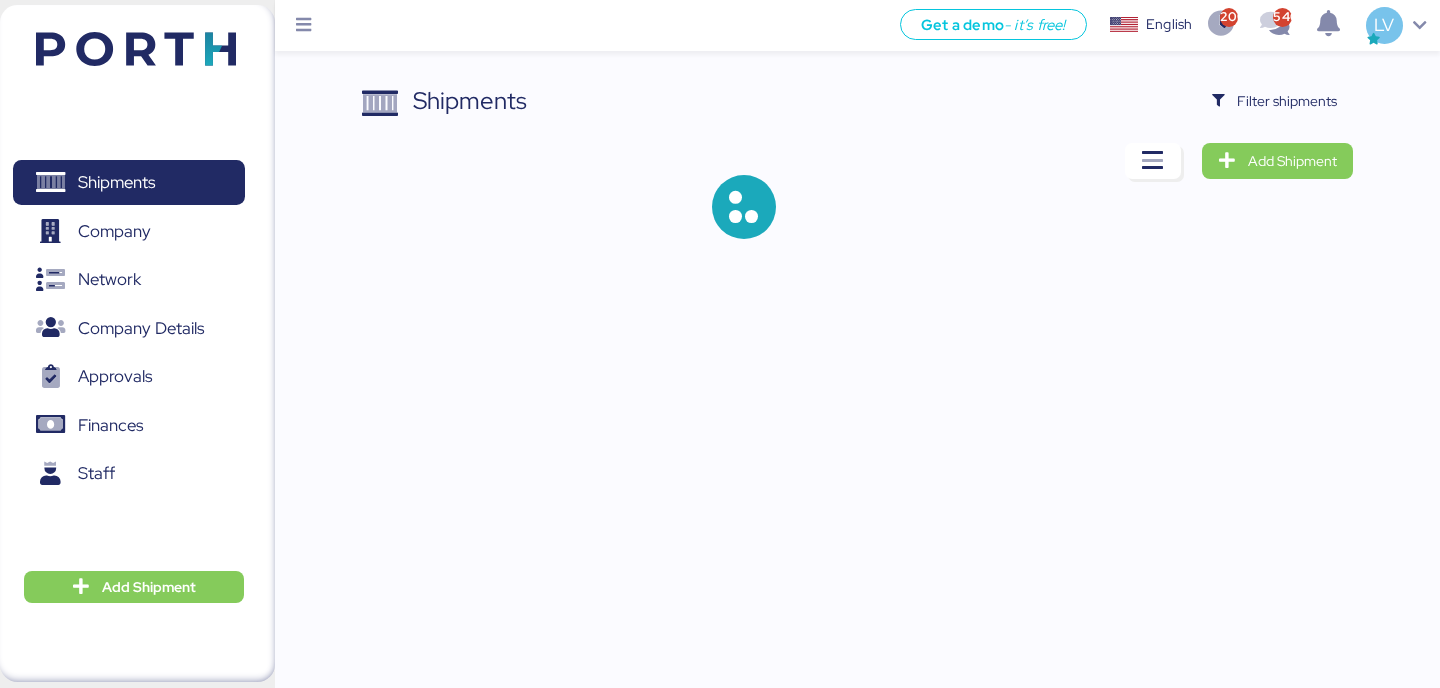 click on "Shipments   Filter shipments     Add Shipment" at bounding box center [857, 177] 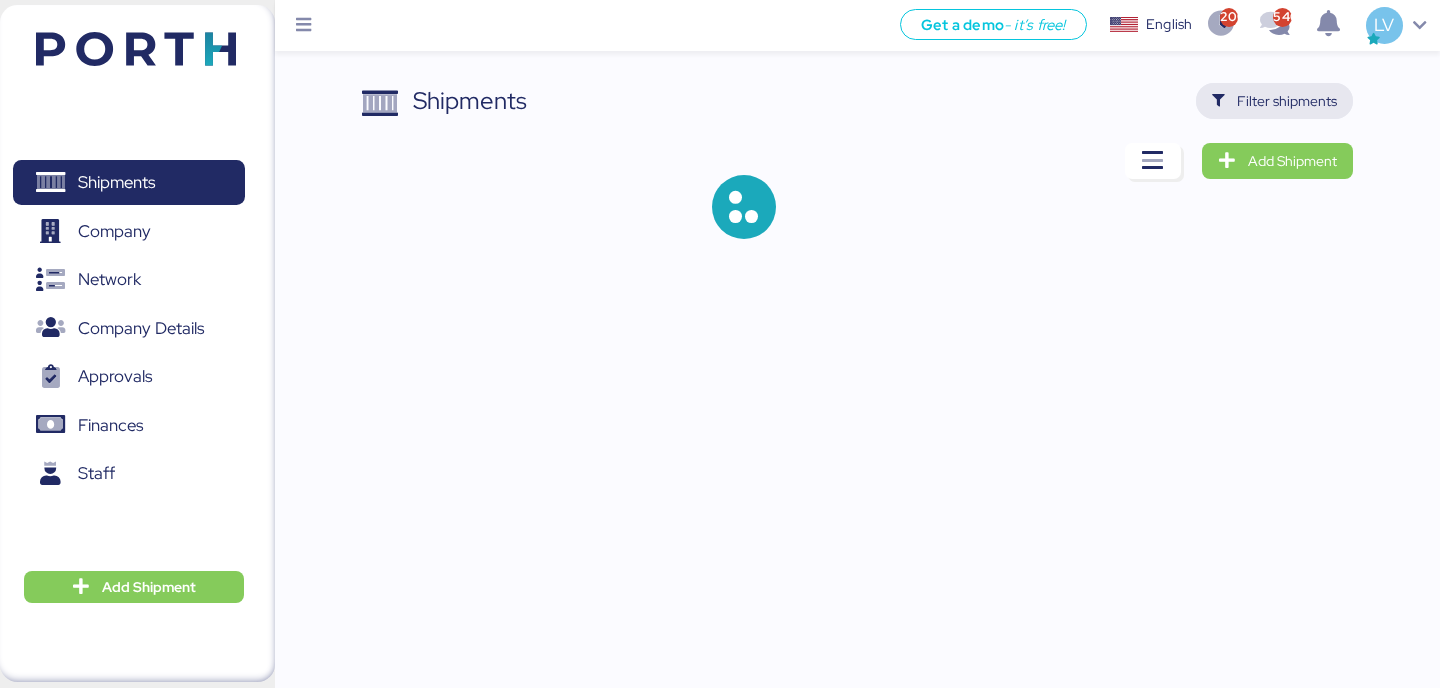click on "Filter shipments" at bounding box center [1287, 101] 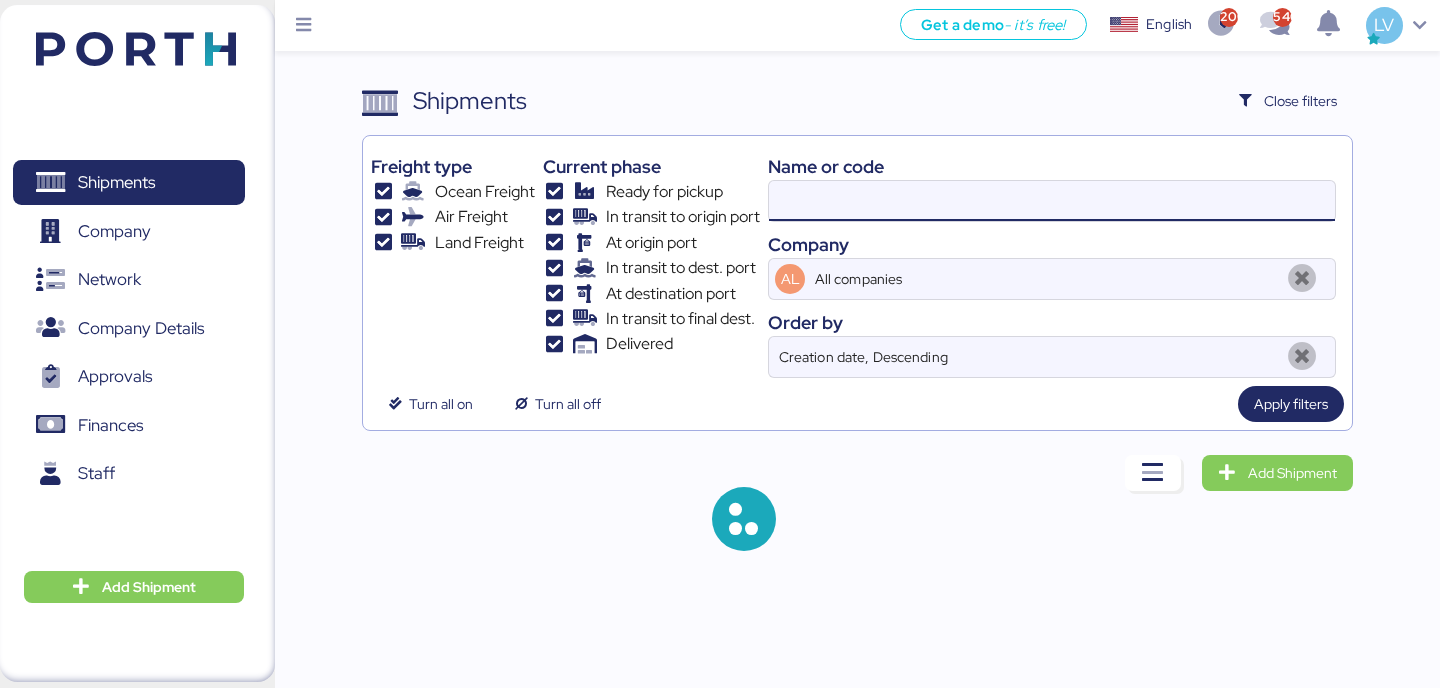 click at bounding box center [1052, 201] 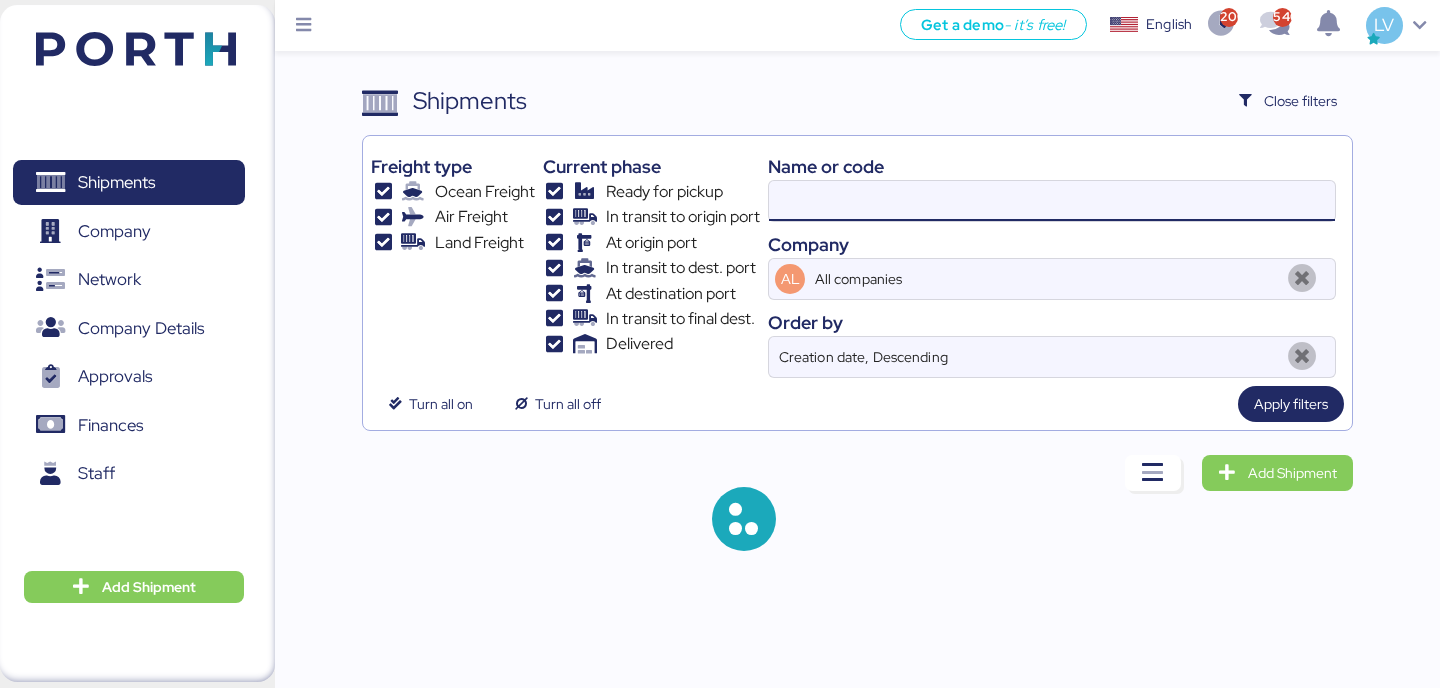 click at bounding box center [1052, 201] 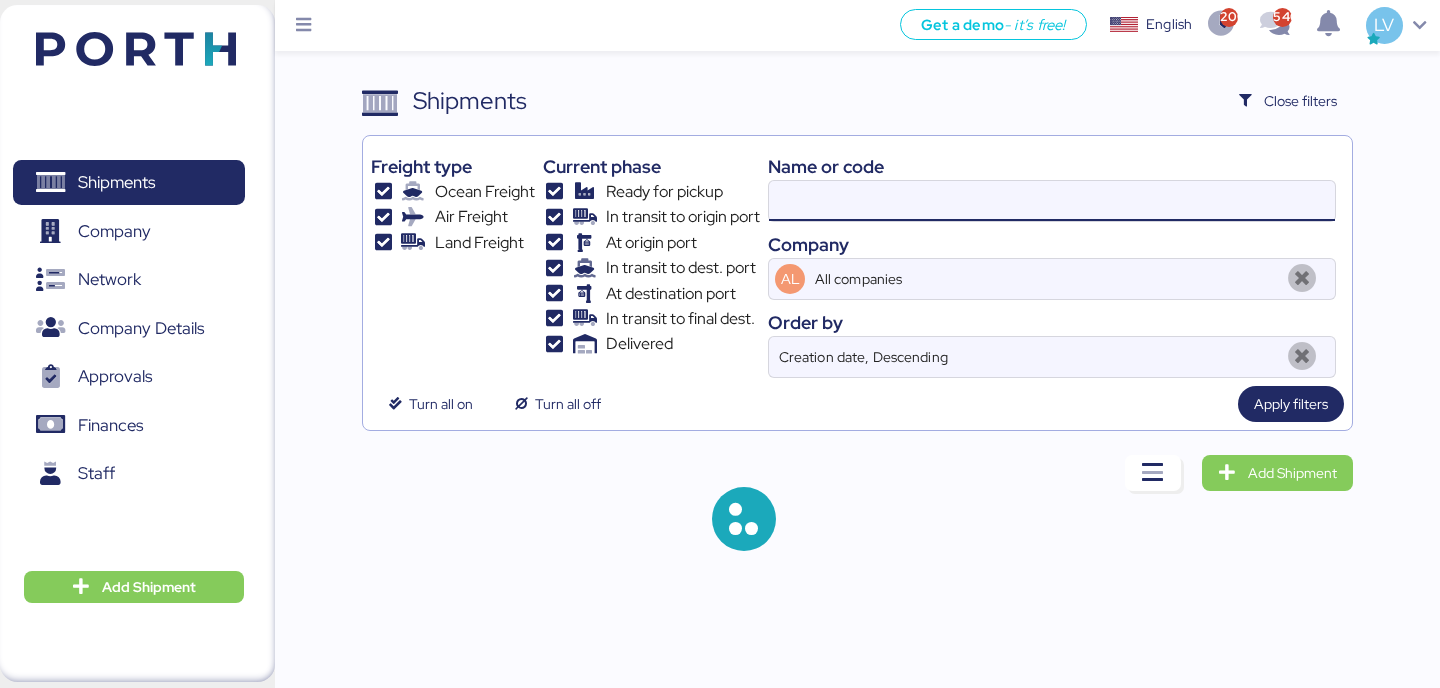 paste on "COSU6422901850" 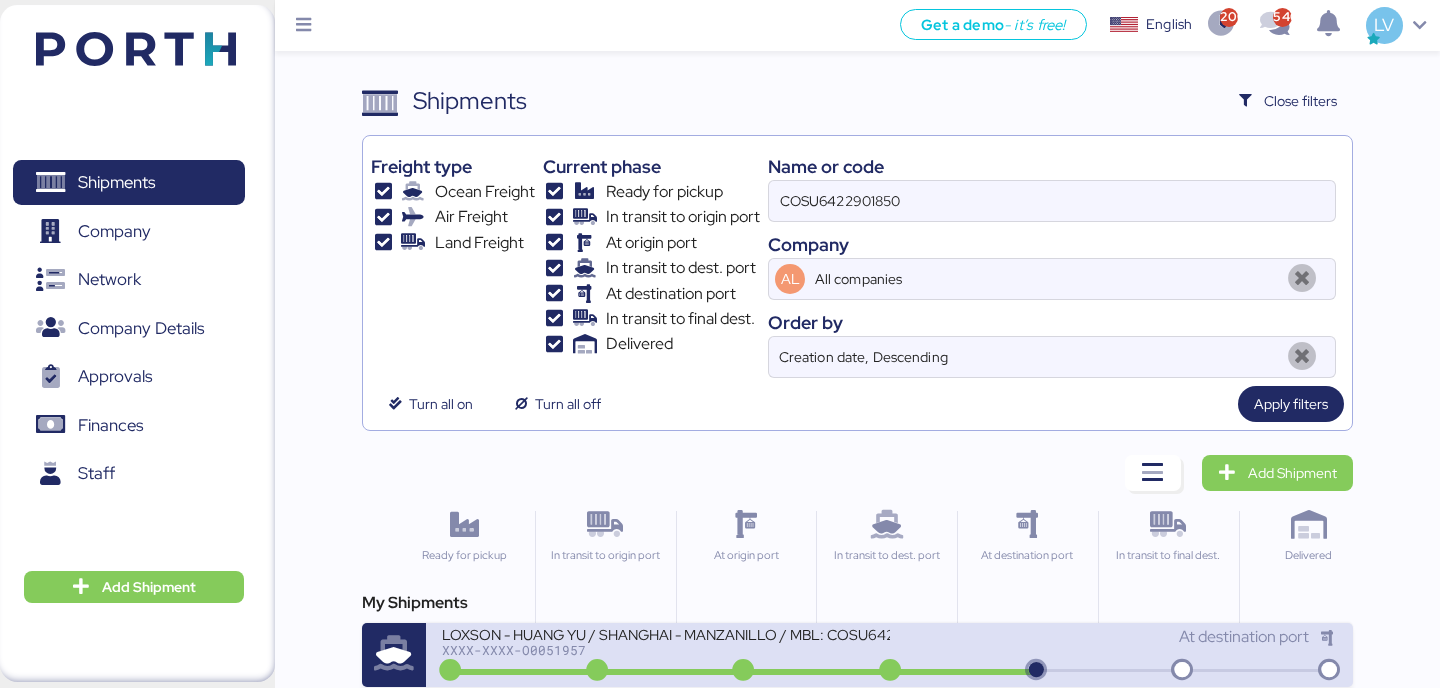 click on "XXXX-XXXX-O0051957" at bounding box center (665, 650) 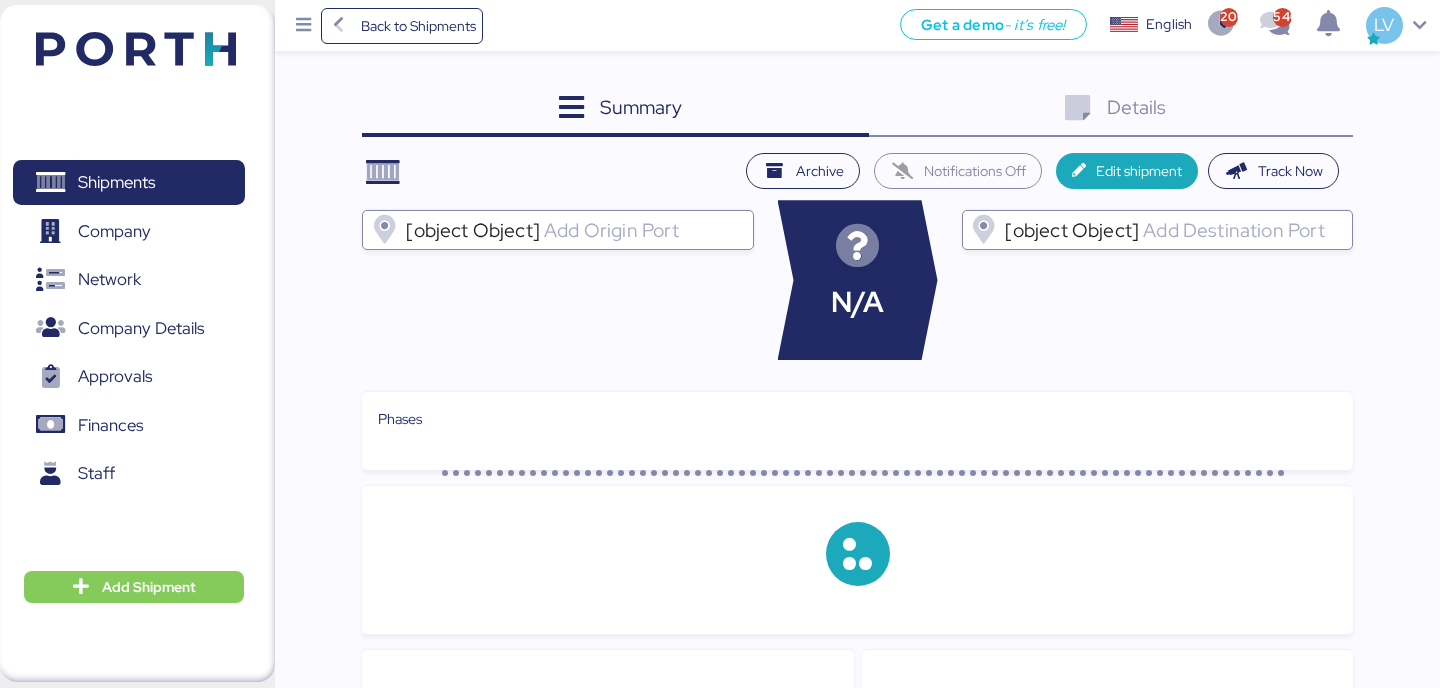 click on "Details 0" at bounding box center (1111, 110) 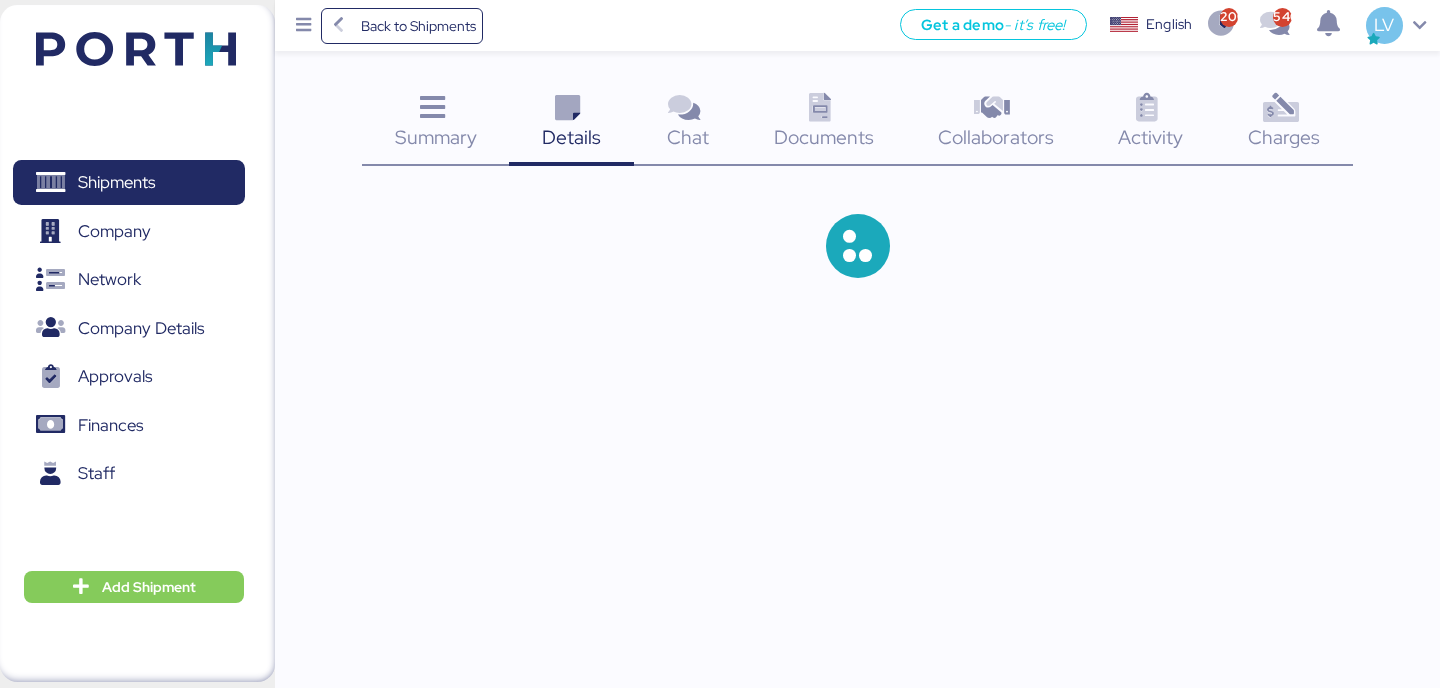 click at bounding box center [1280, 108] 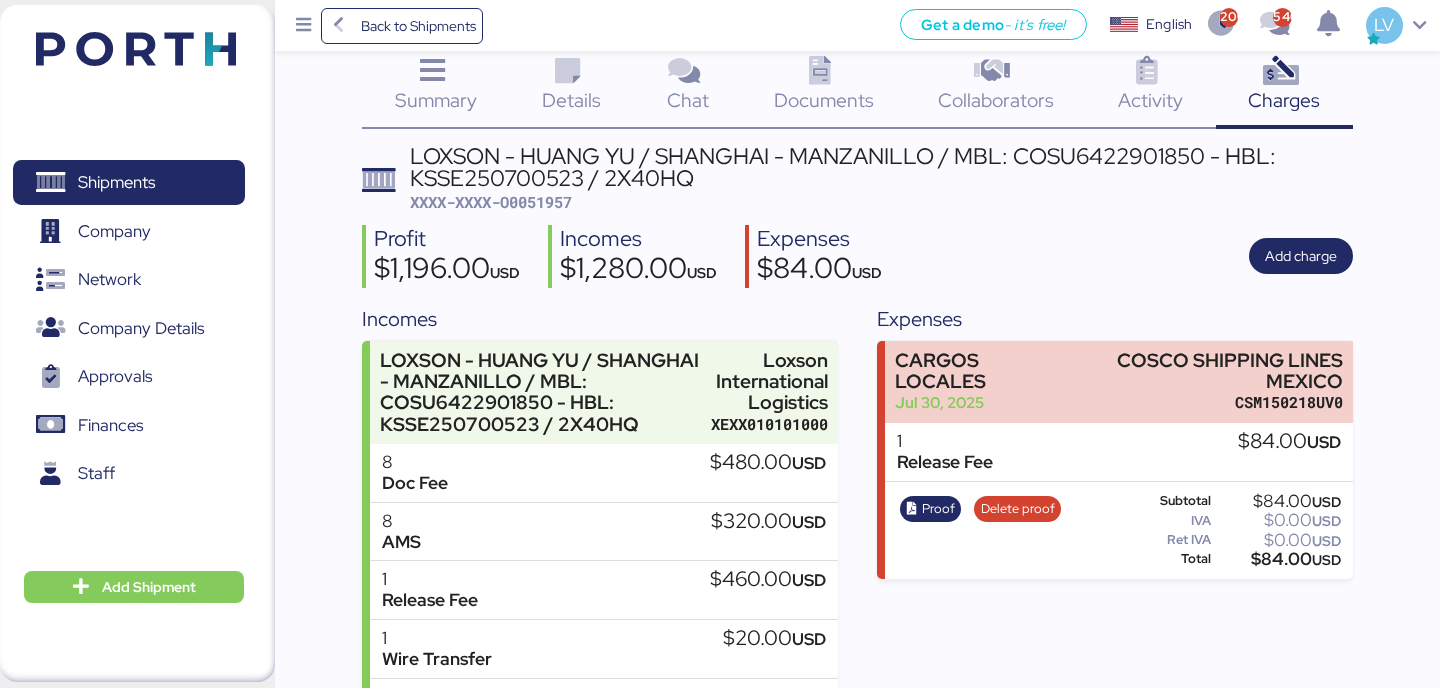 scroll, scrollTop: 57, scrollLeft: 0, axis: vertical 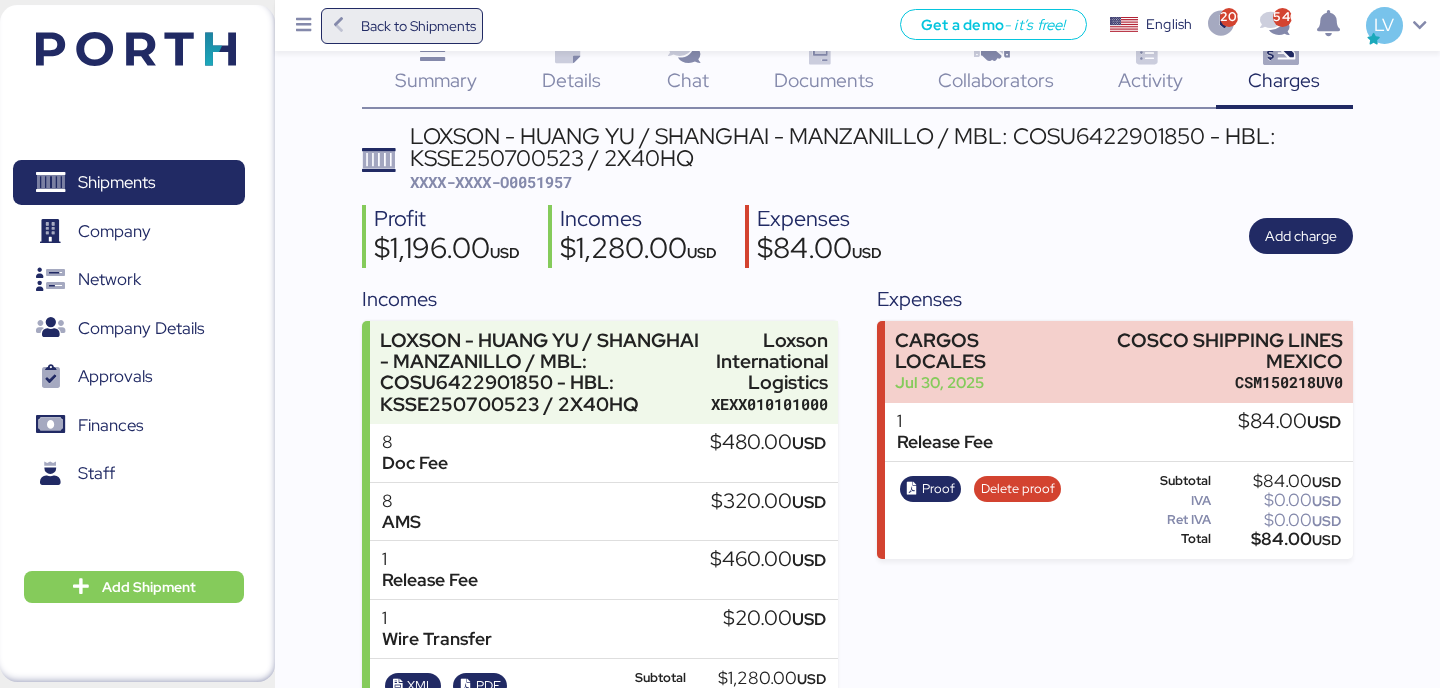 click on "Back to Shipments" at bounding box center [402, 26] 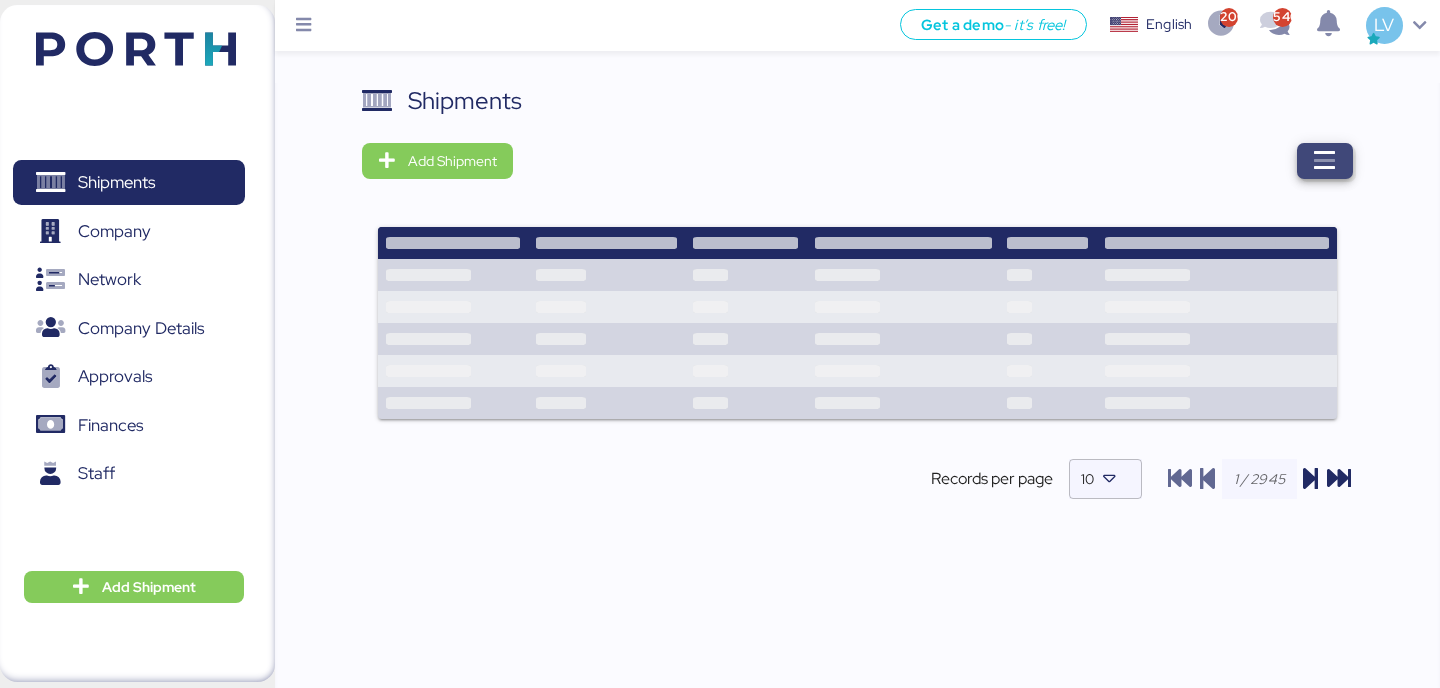 click at bounding box center [1325, 161] 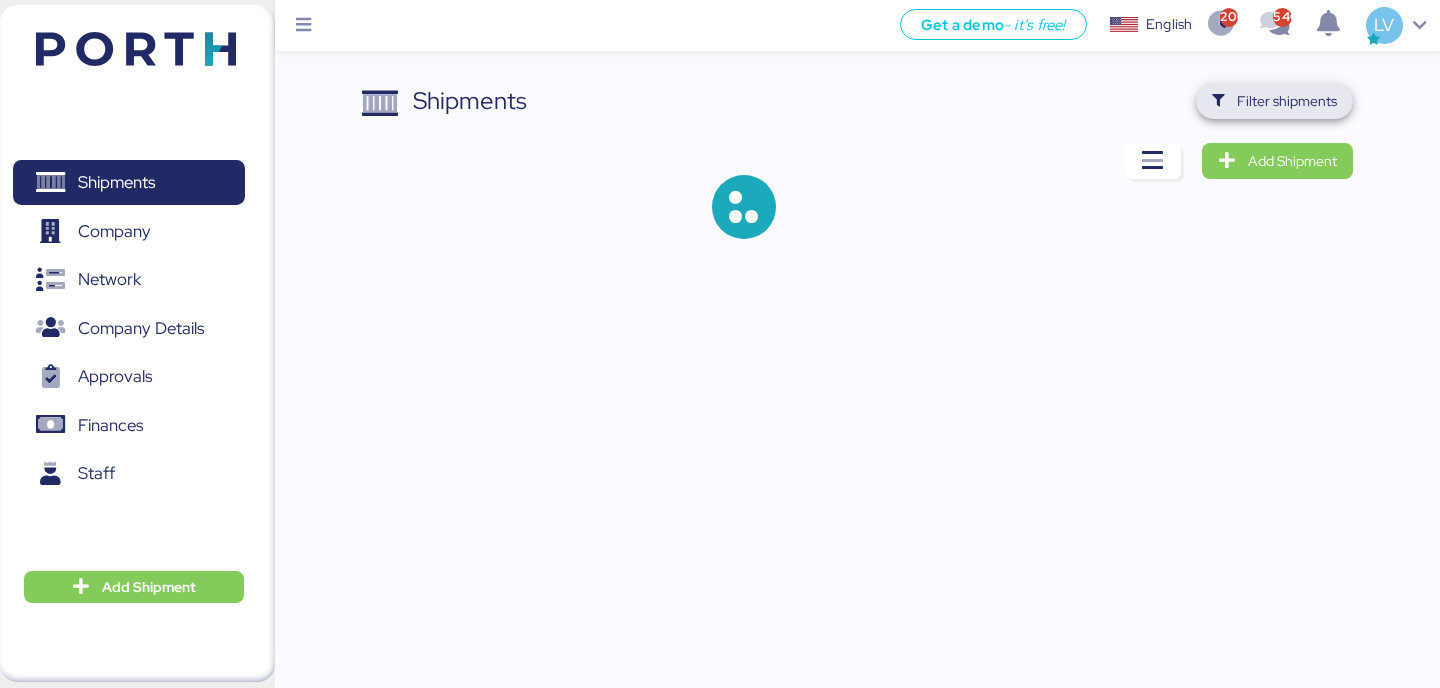 click on "Filter shipments" at bounding box center (1287, 101) 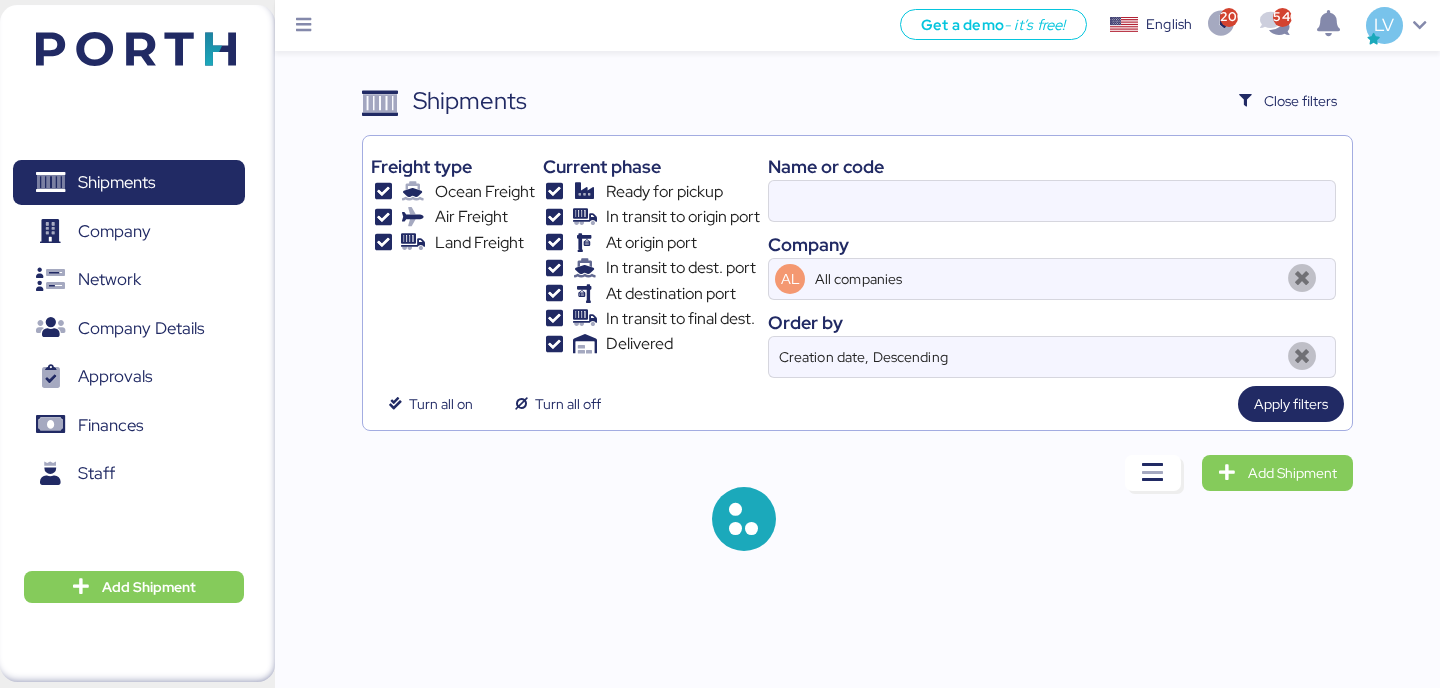 click on "Name or code" at bounding box center (1052, 166) 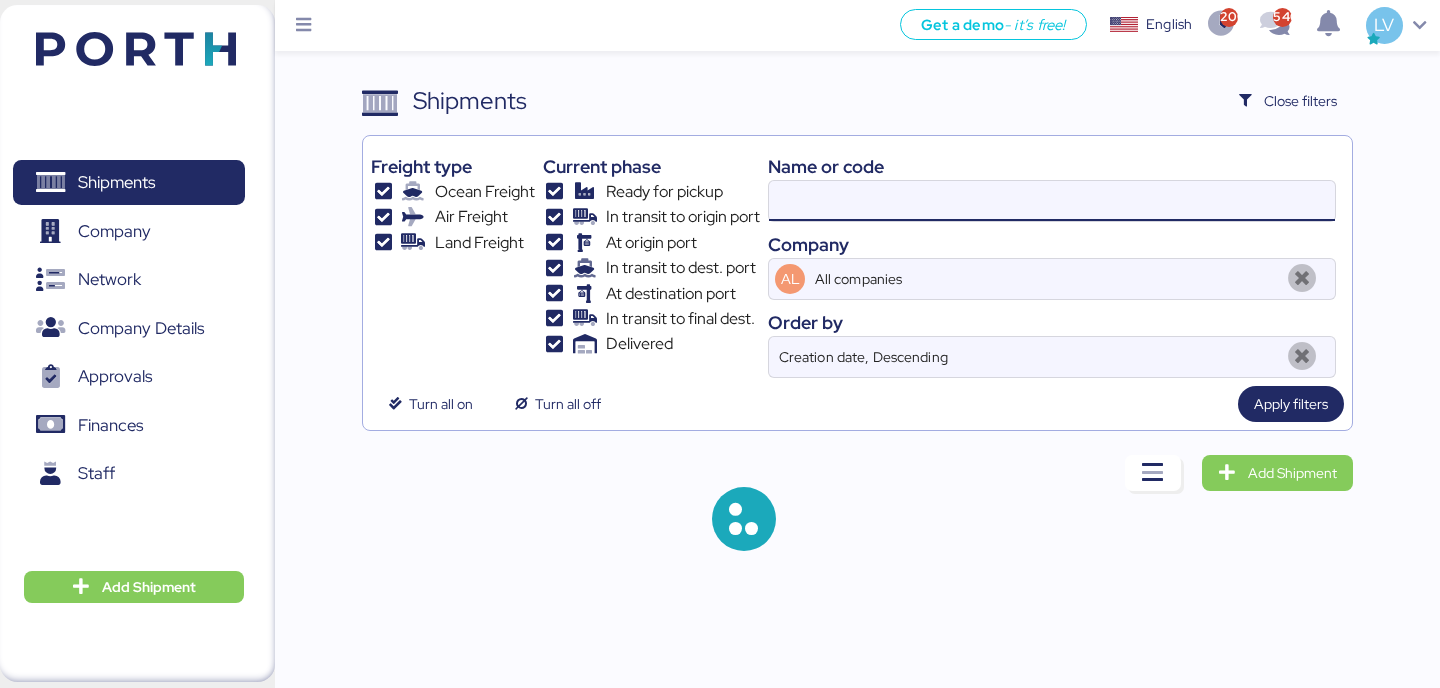click at bounding box center [1052, 201] 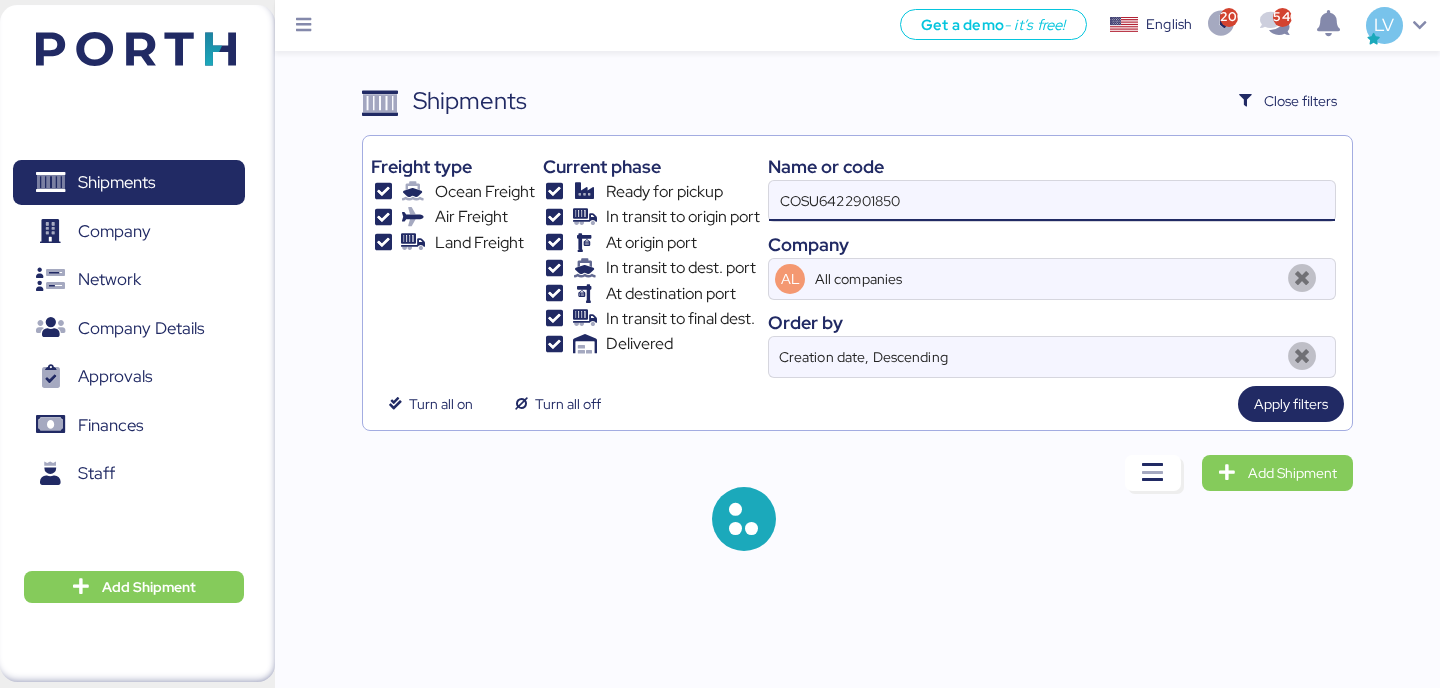 click on "COSU6422901850" at bounding box center [1052, 201] 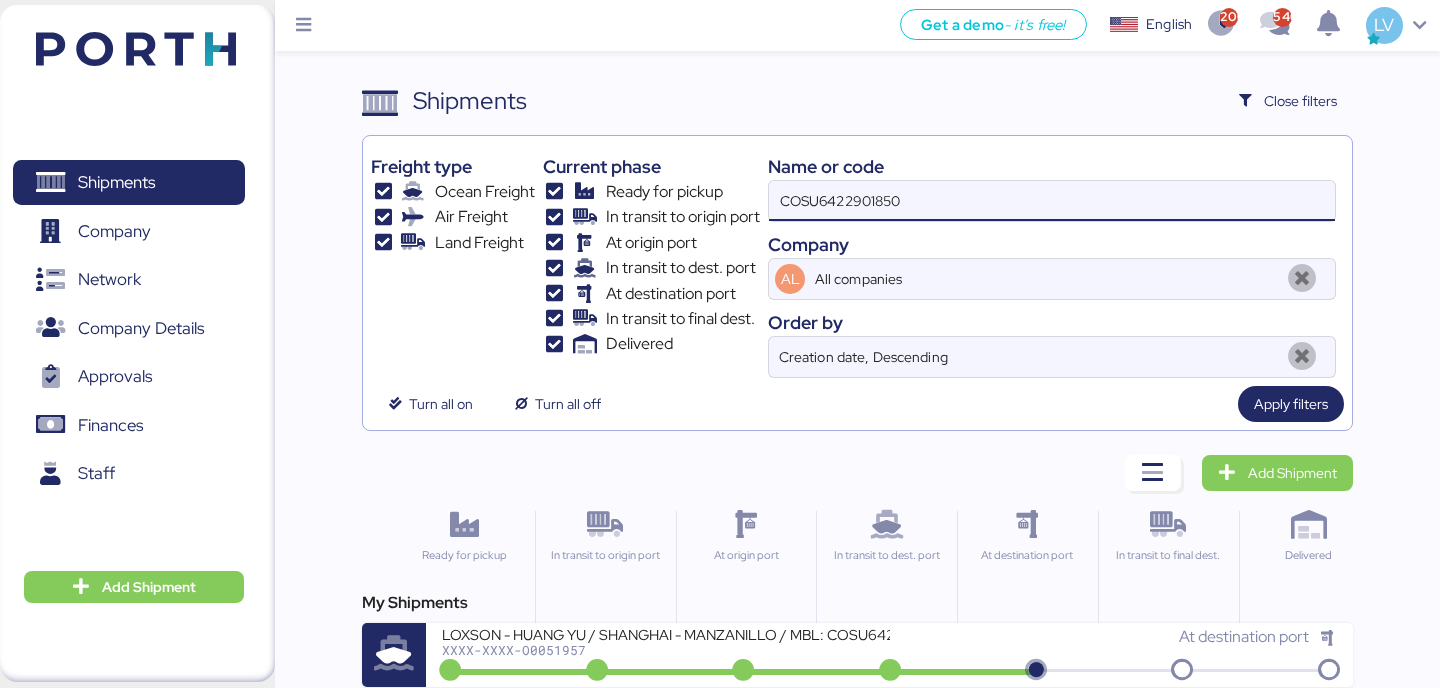 click on "COSU6422901850" at bounding box center (1052, 201) 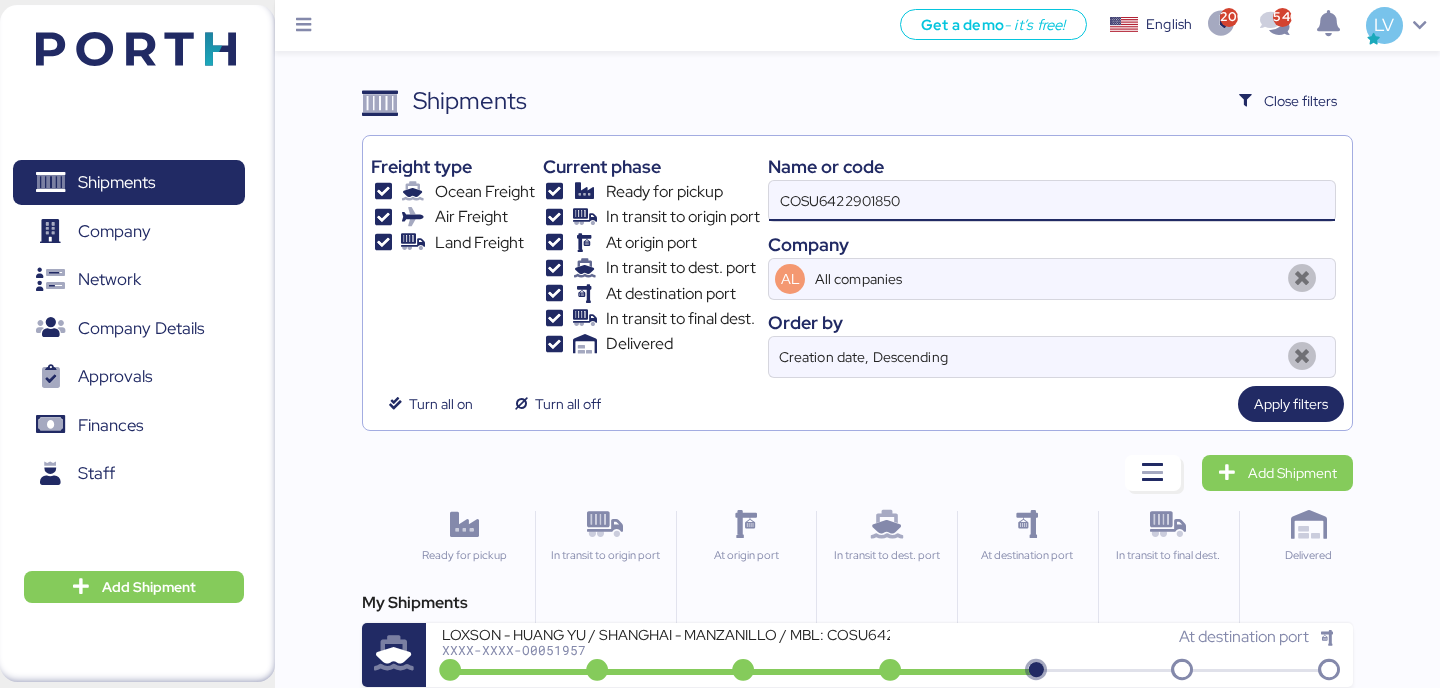 click on "COSU6422901850" at bounding box center (1052, 201) 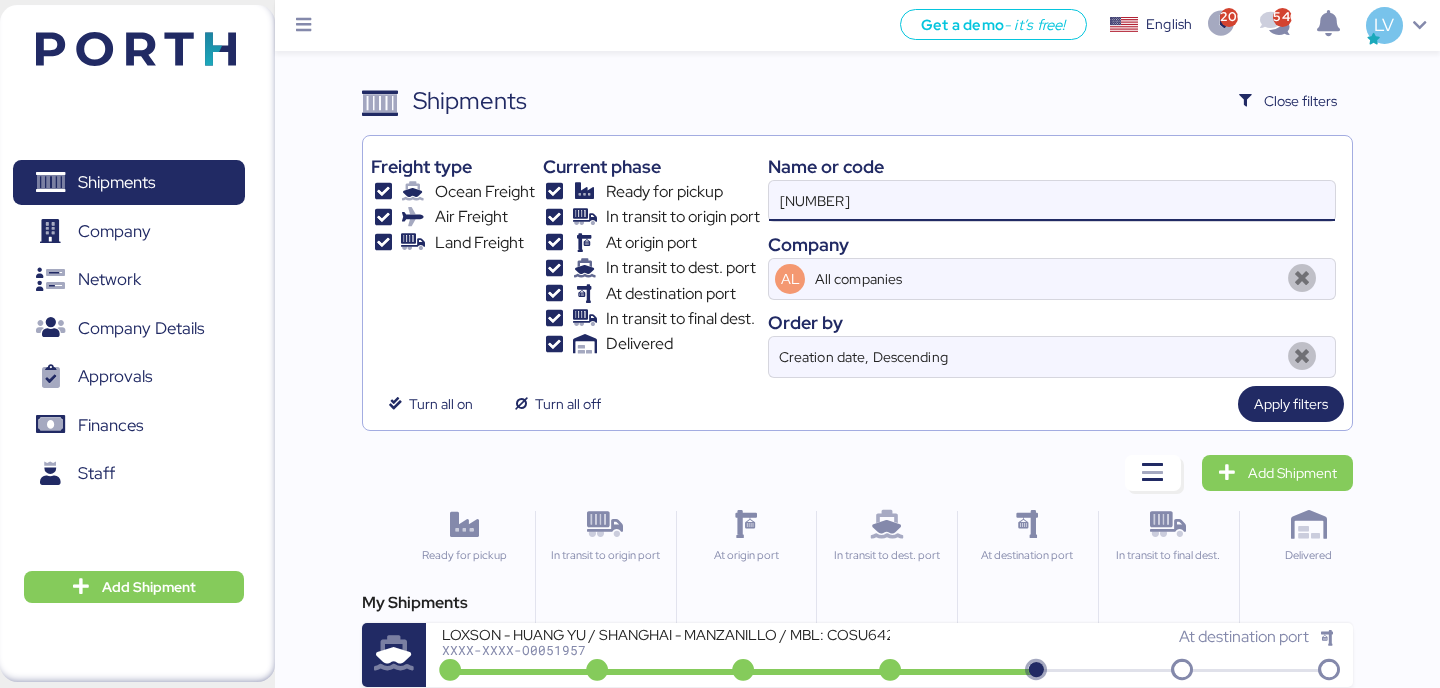 click on "[NUMBER]" at bounding box center (1052, 201) 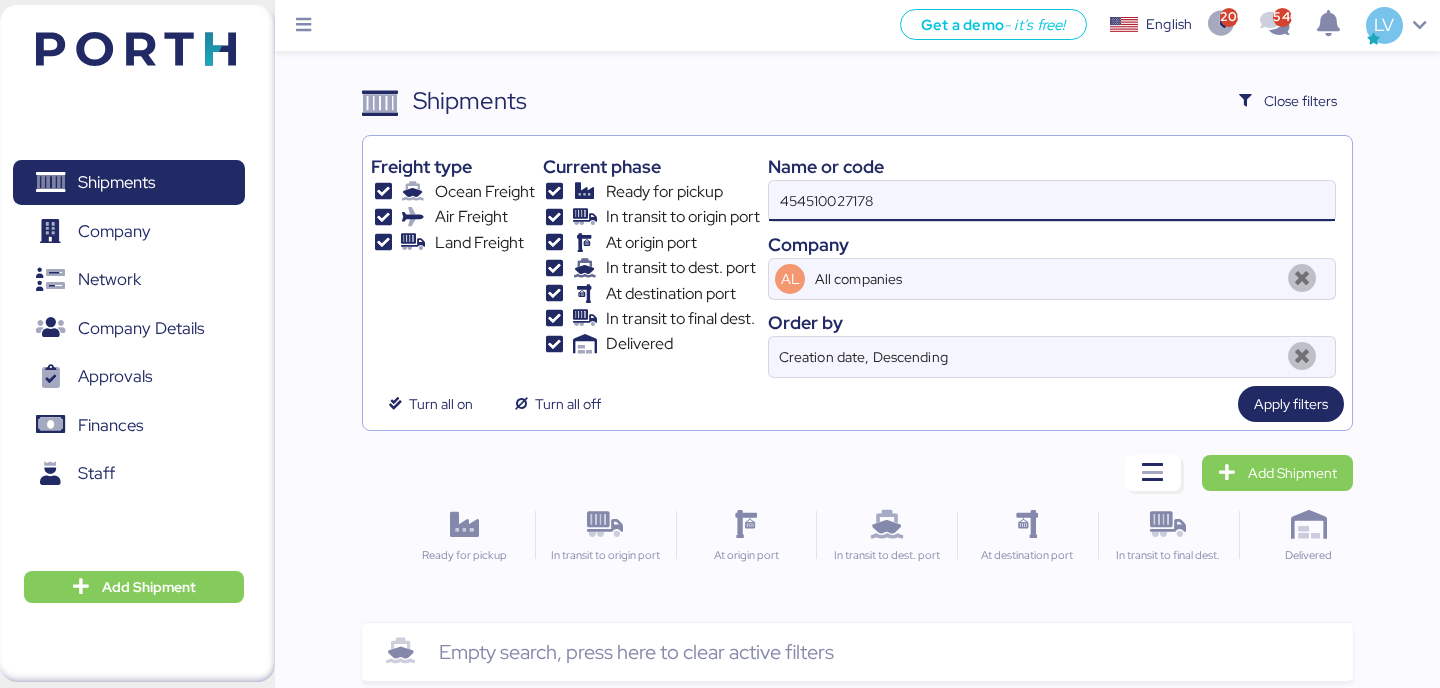 click on "454510027178" at bounding box center [1052, 201] 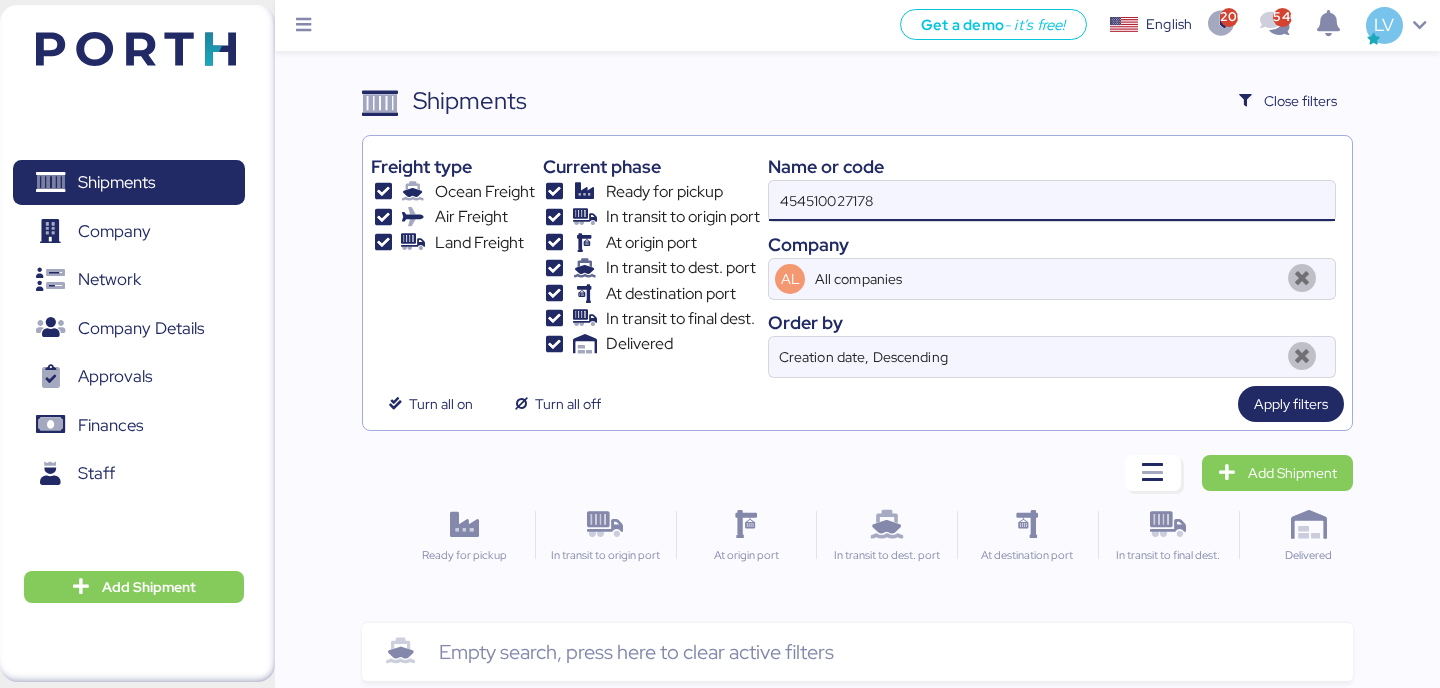 click on "454510027178" at bounding box center [1052, 201] 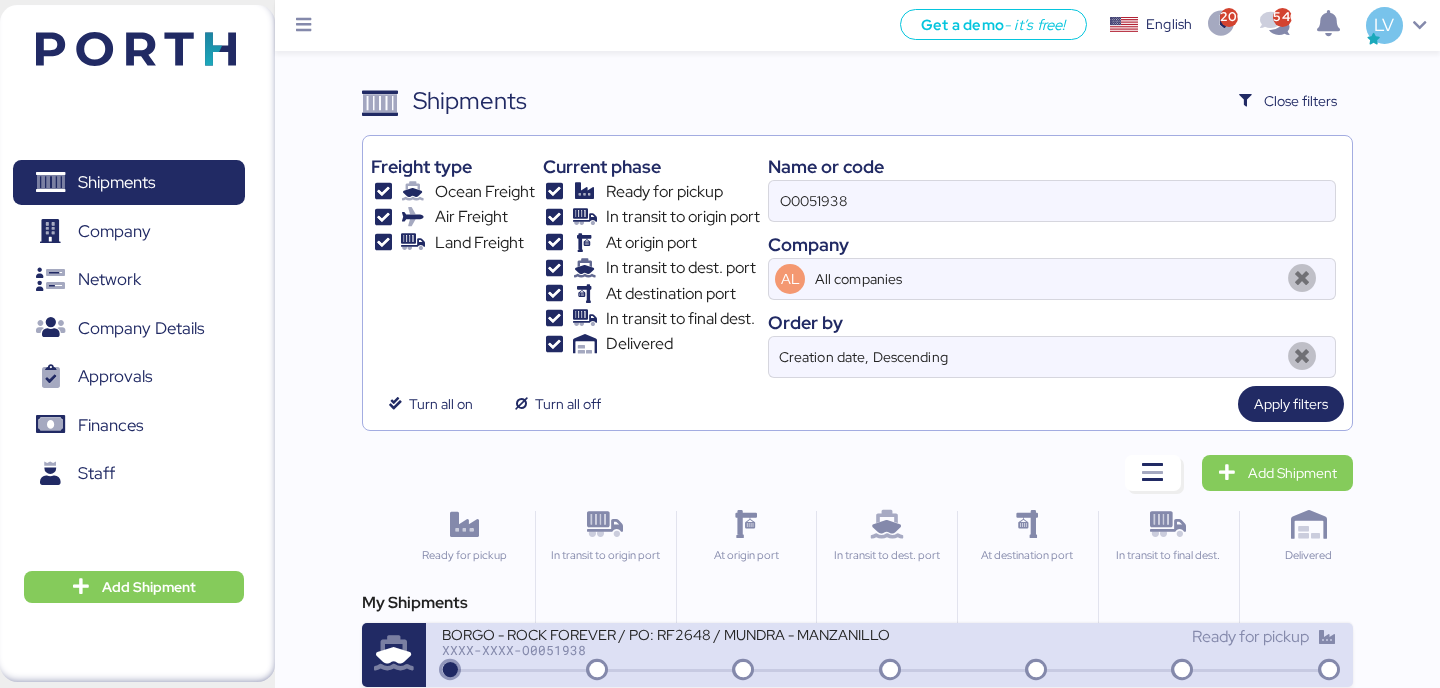click on "XXXX-XXXX-O0051938" at bounding box center (665, 650) 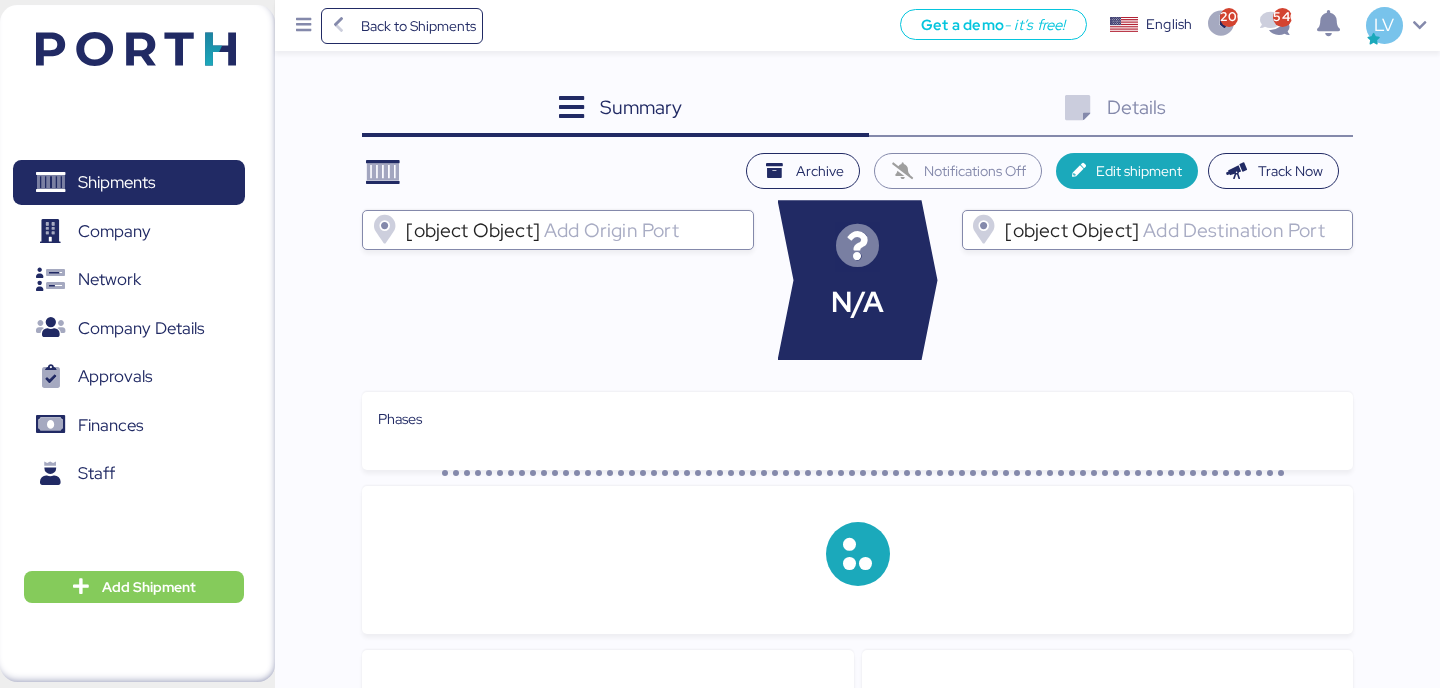click on "Details 0" at bounding box center [1111, 110] 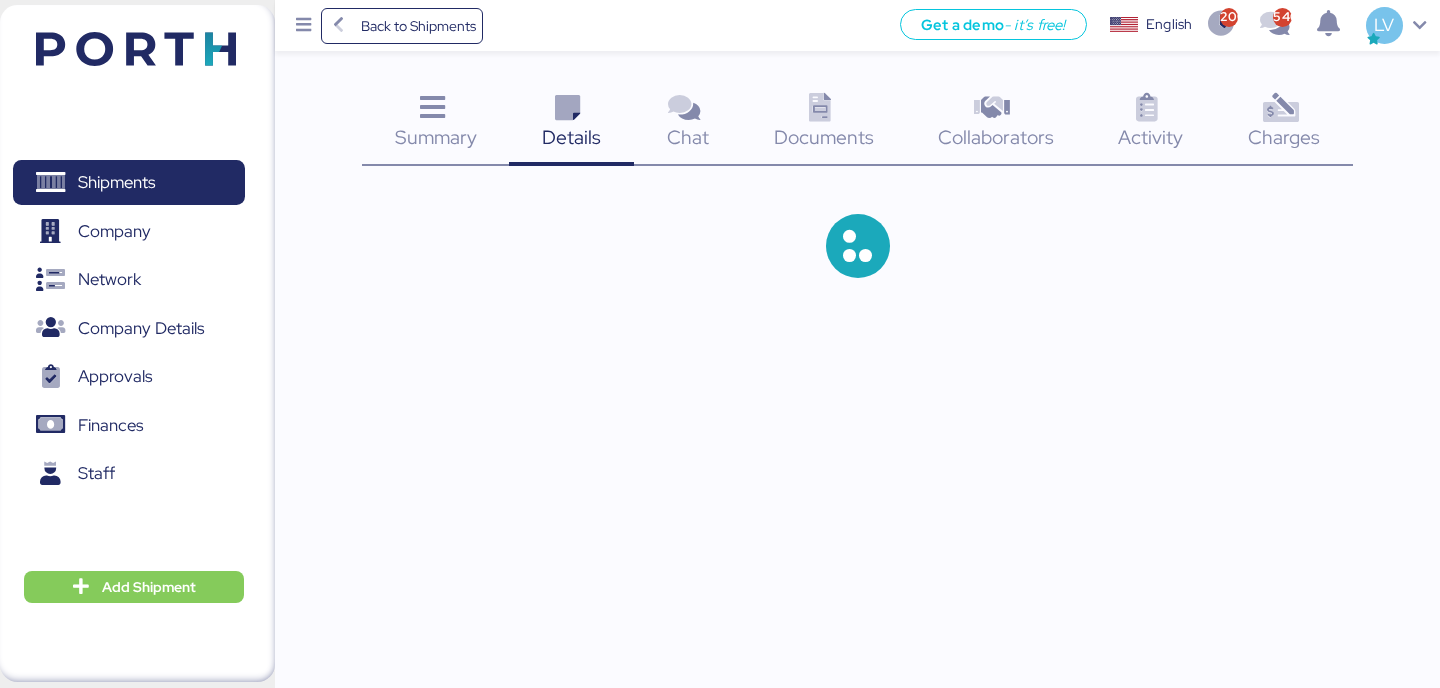 click at bounding box center (1280, 108) 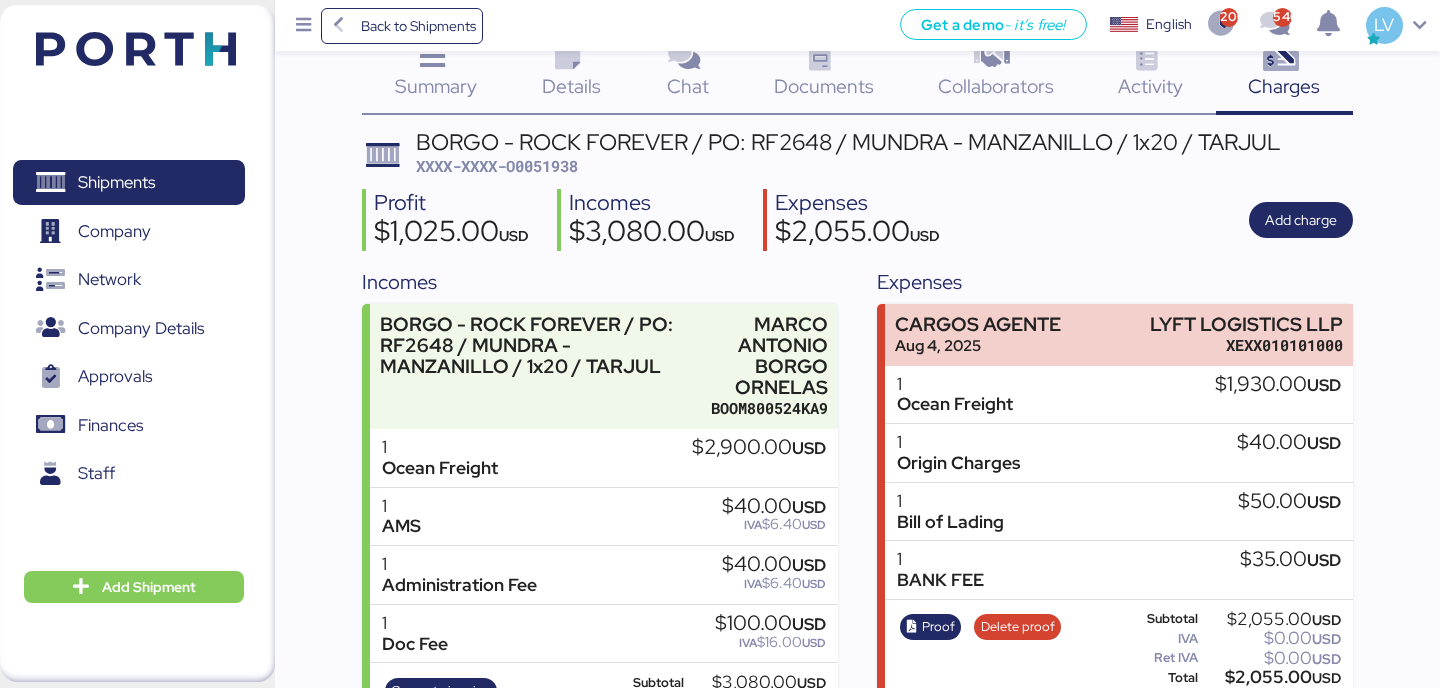 scroll, scrollTop: 140, scrollLeft: 0, axis: vertical 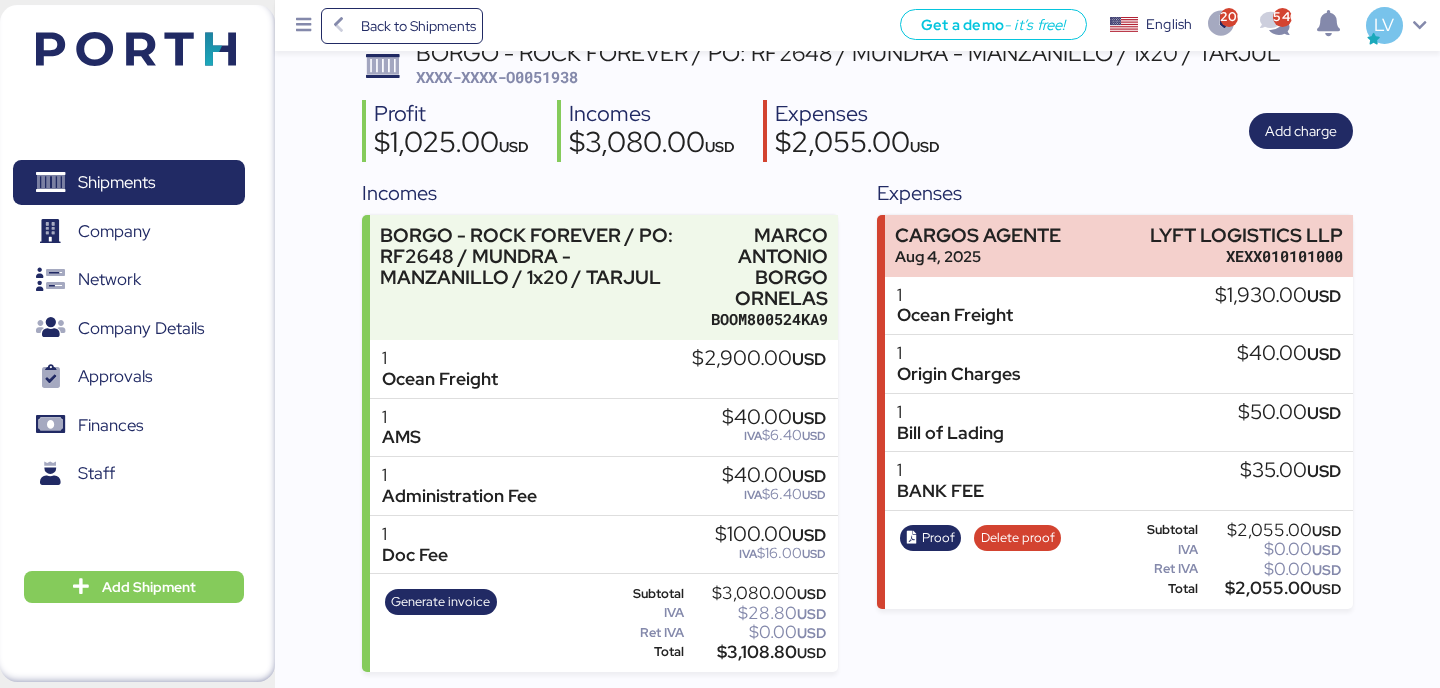 click on "$3,108.80  USD" at bounding box center [757, 652] 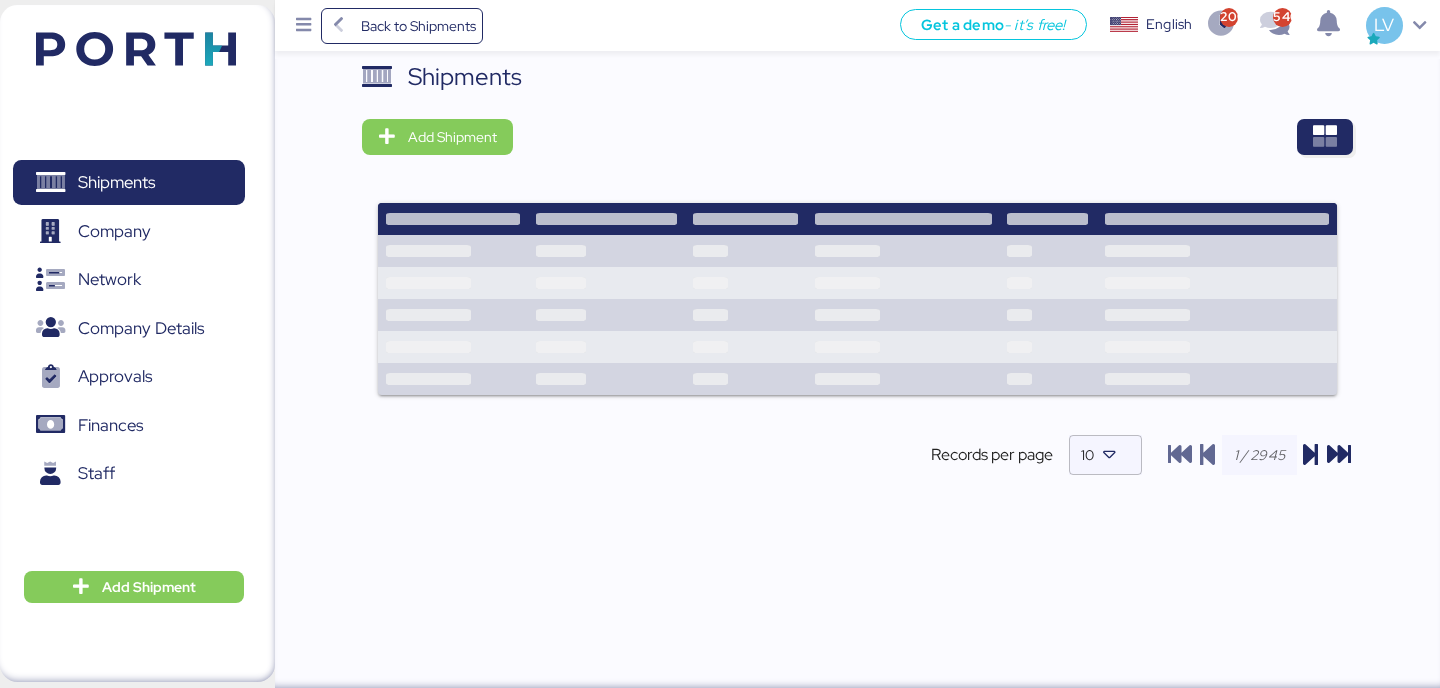 scroll, scrollTop: 0, scrollLeft: 0, axis: both 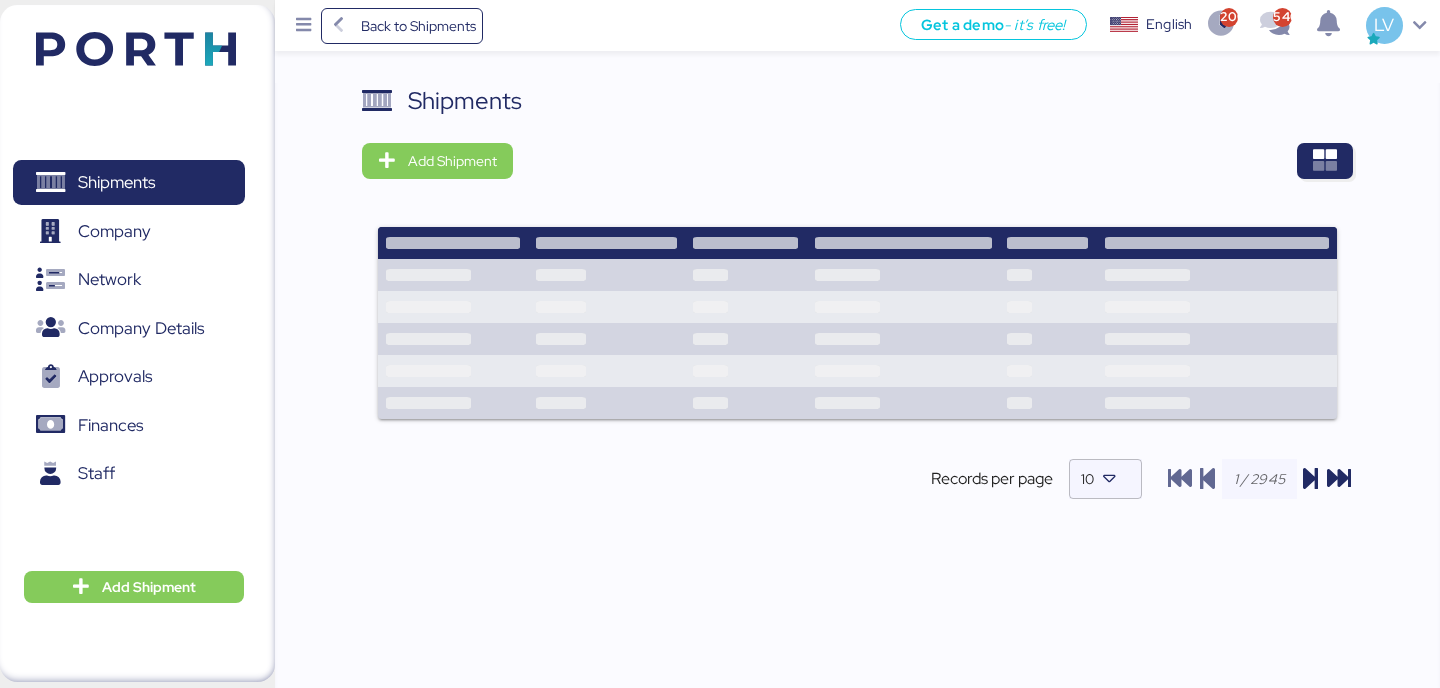 click on "Shipments   Add Shipment   Records per page 10" at bounding box center [857, 397] 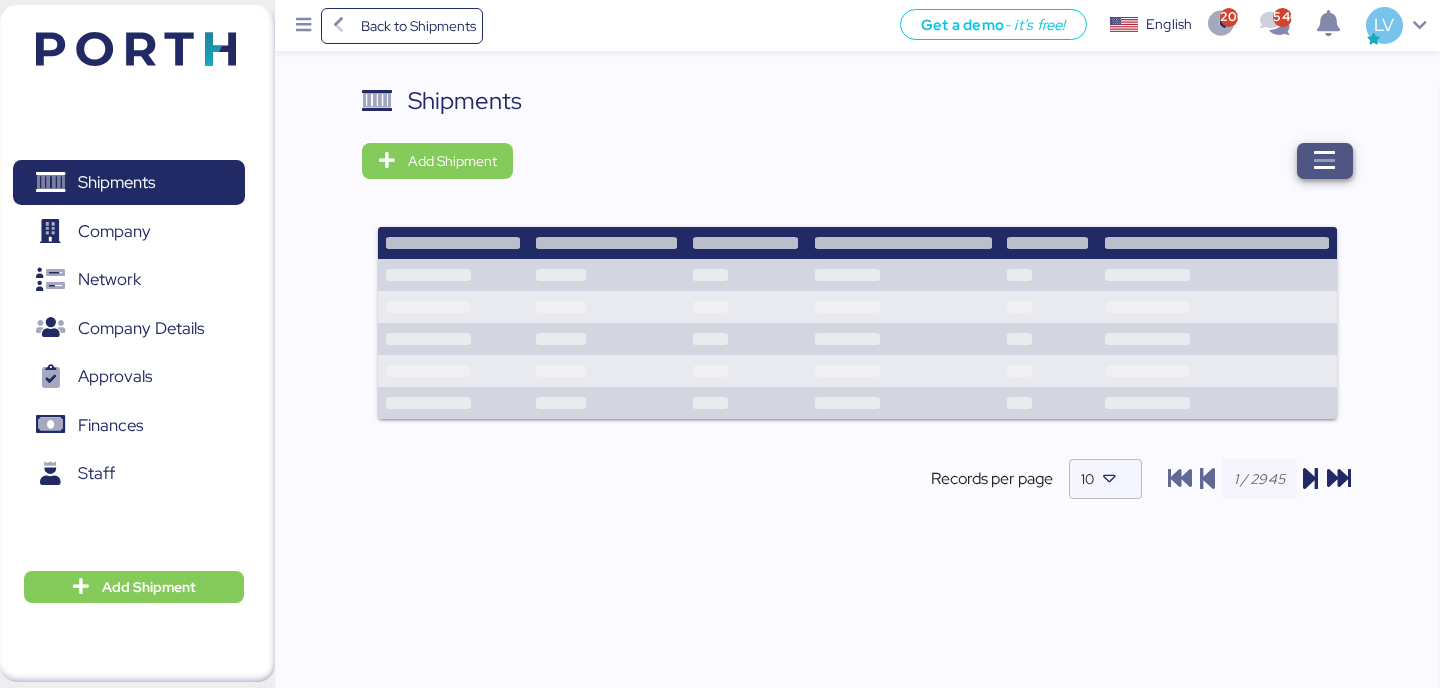 click at bounding box center (1325, 161) 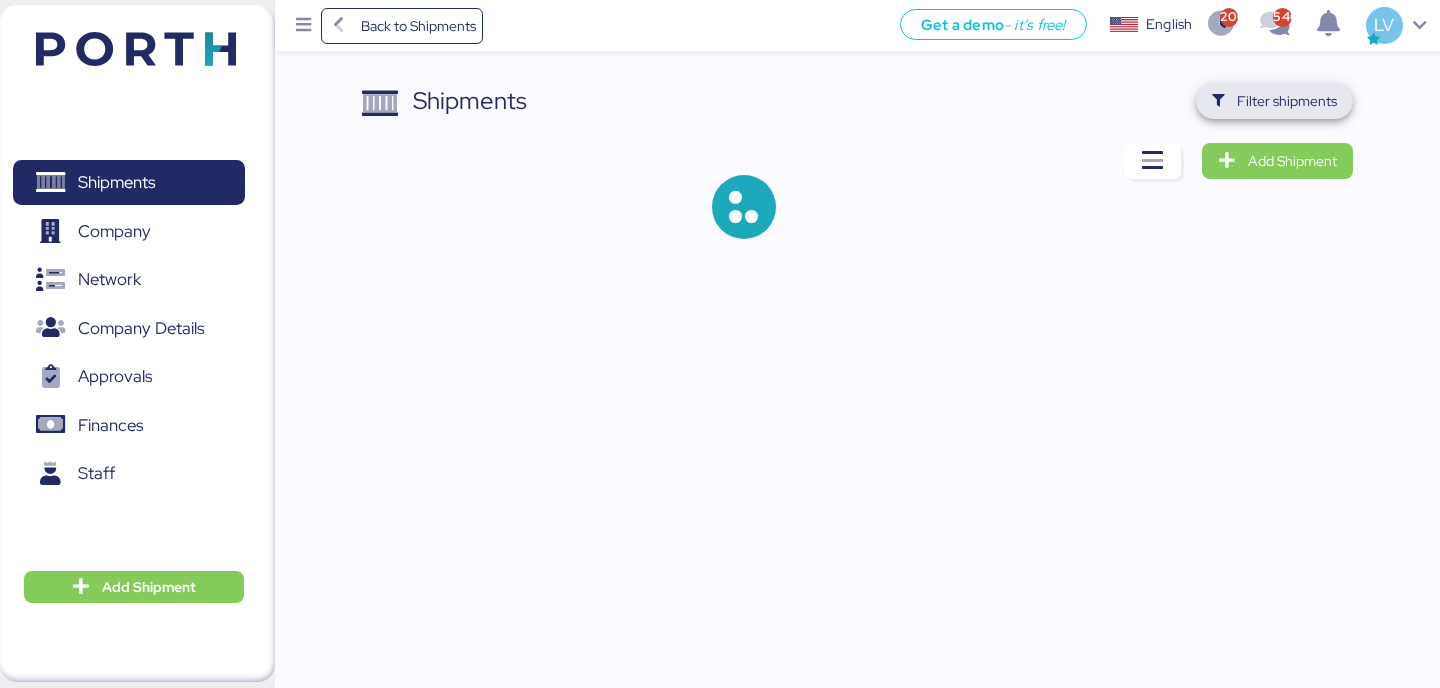 click on "Filter shipments" at bounding box center (1287, 101) 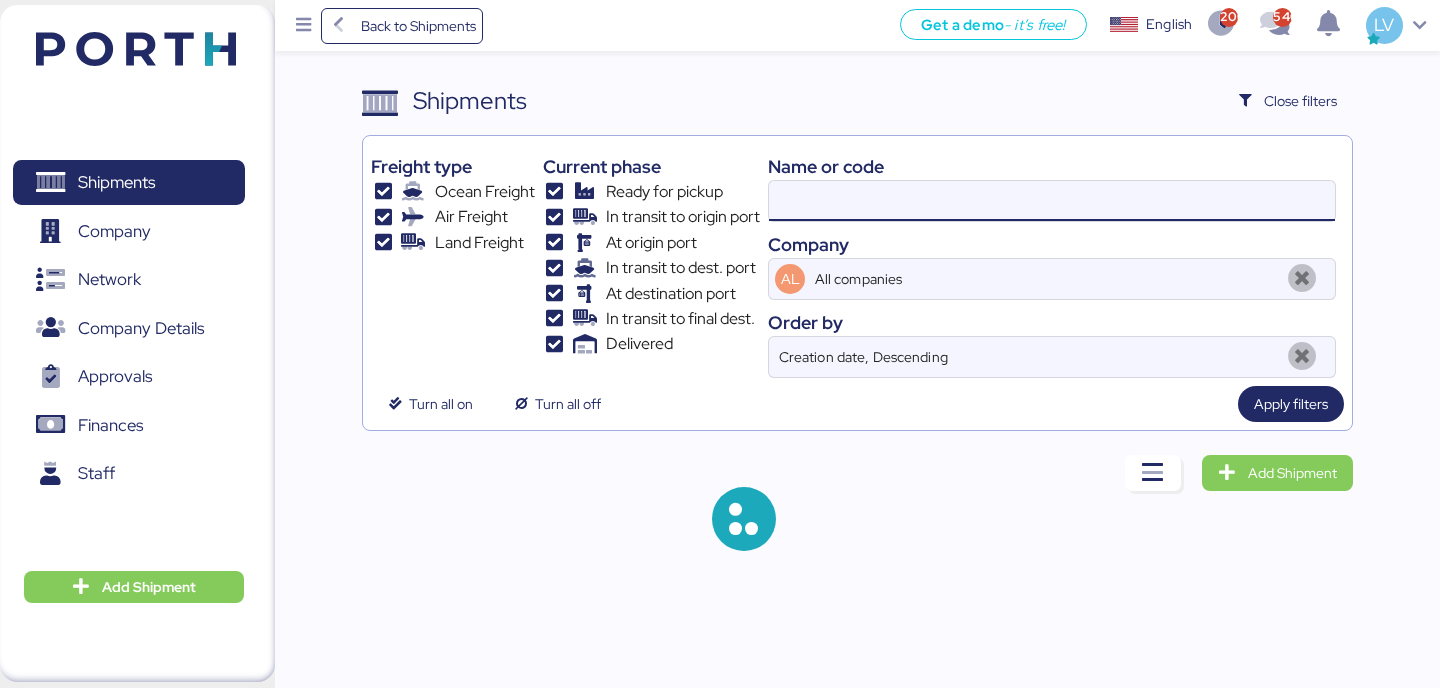 click at bounding box center [1052, 201] 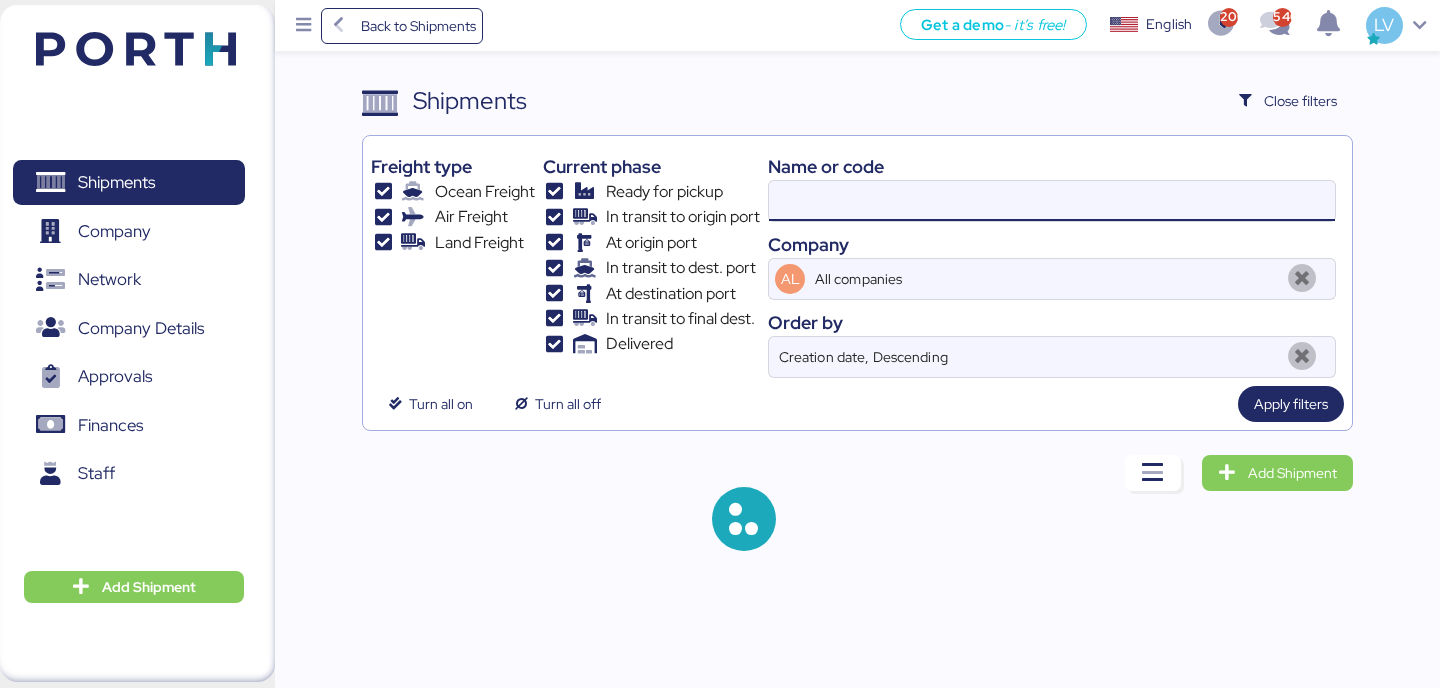 click at bounding box center [1052, 201] 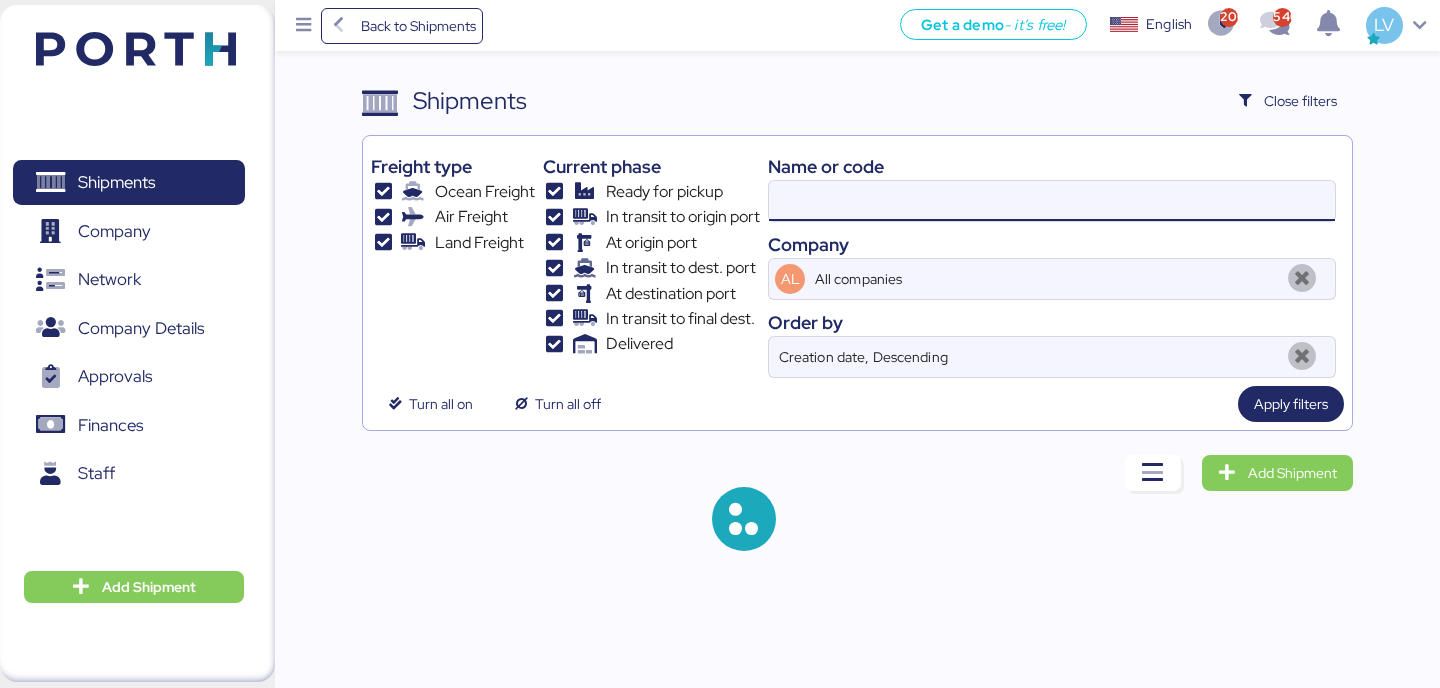 paste on "COSU6423348320" 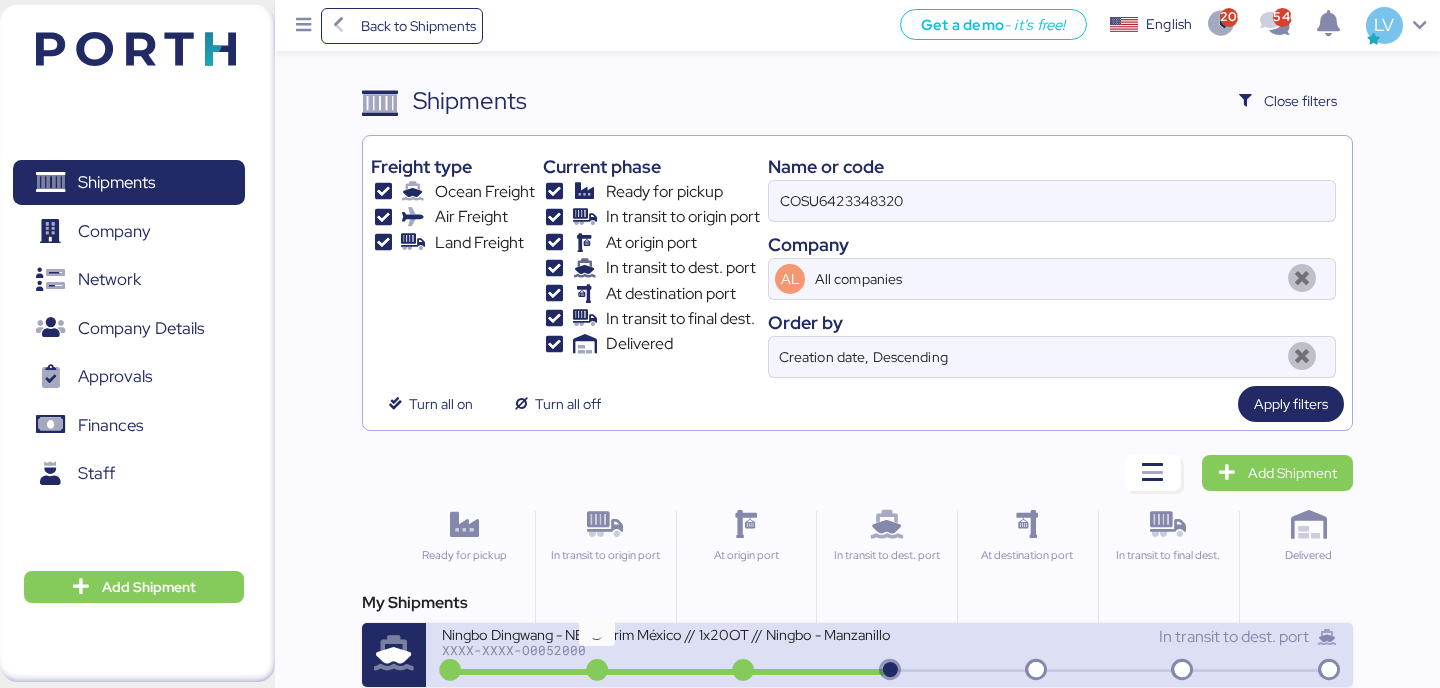 click at bounding box center [597, 671] 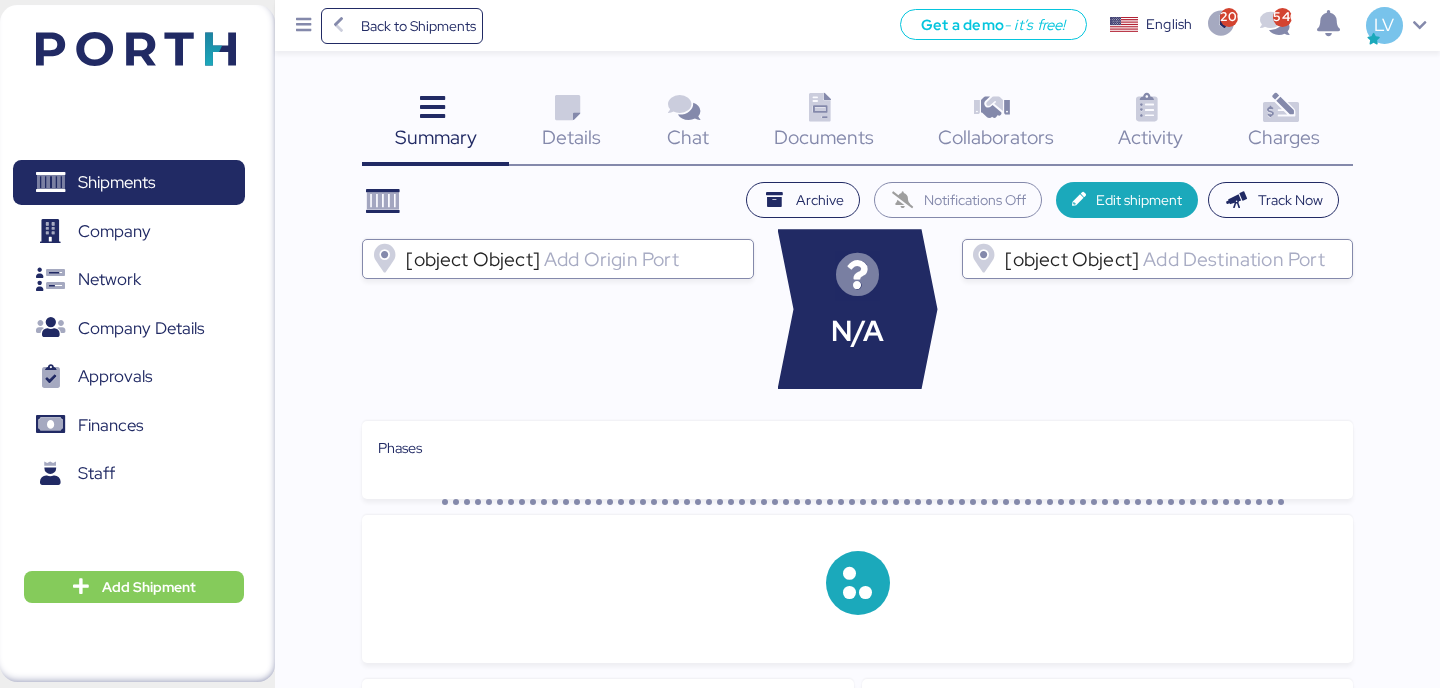 click on "Charges 0" at bounding box center (1284, 124) 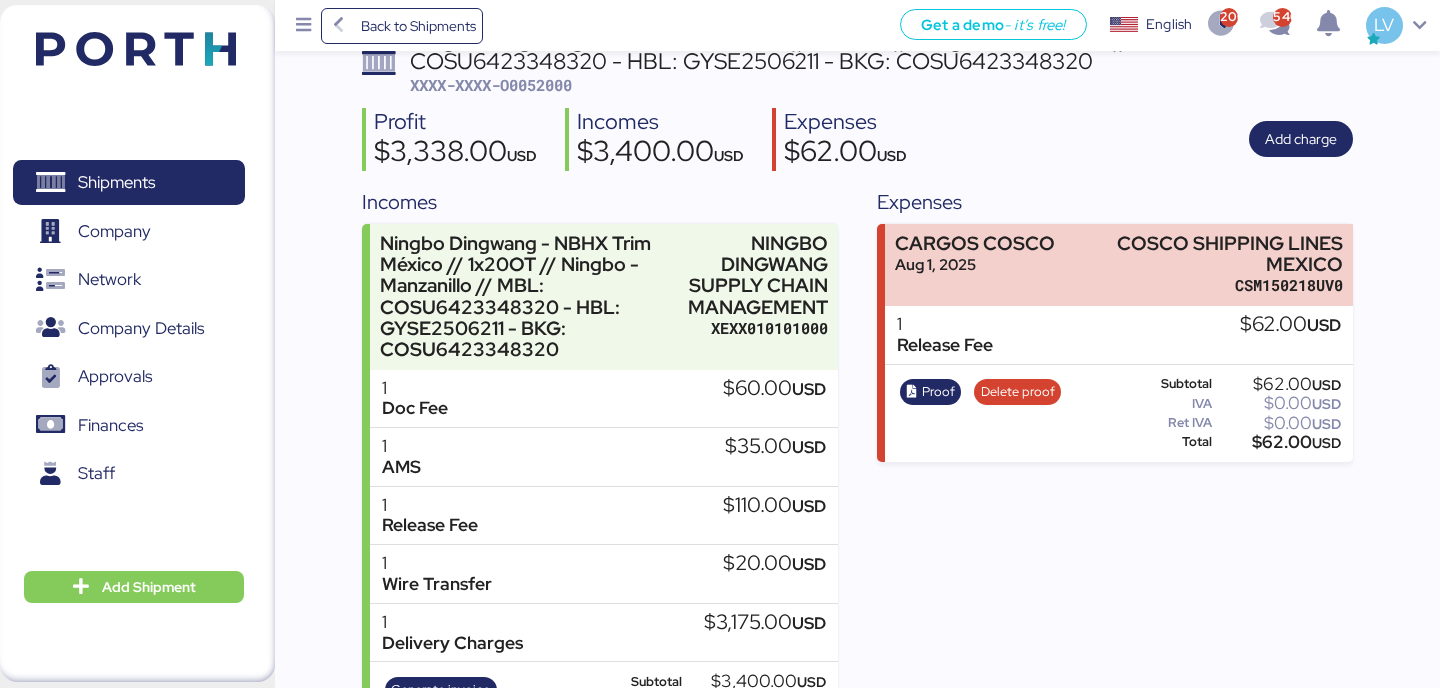 scroll, scrollTop: 213, scrollLeft: 0, axis: vertical 